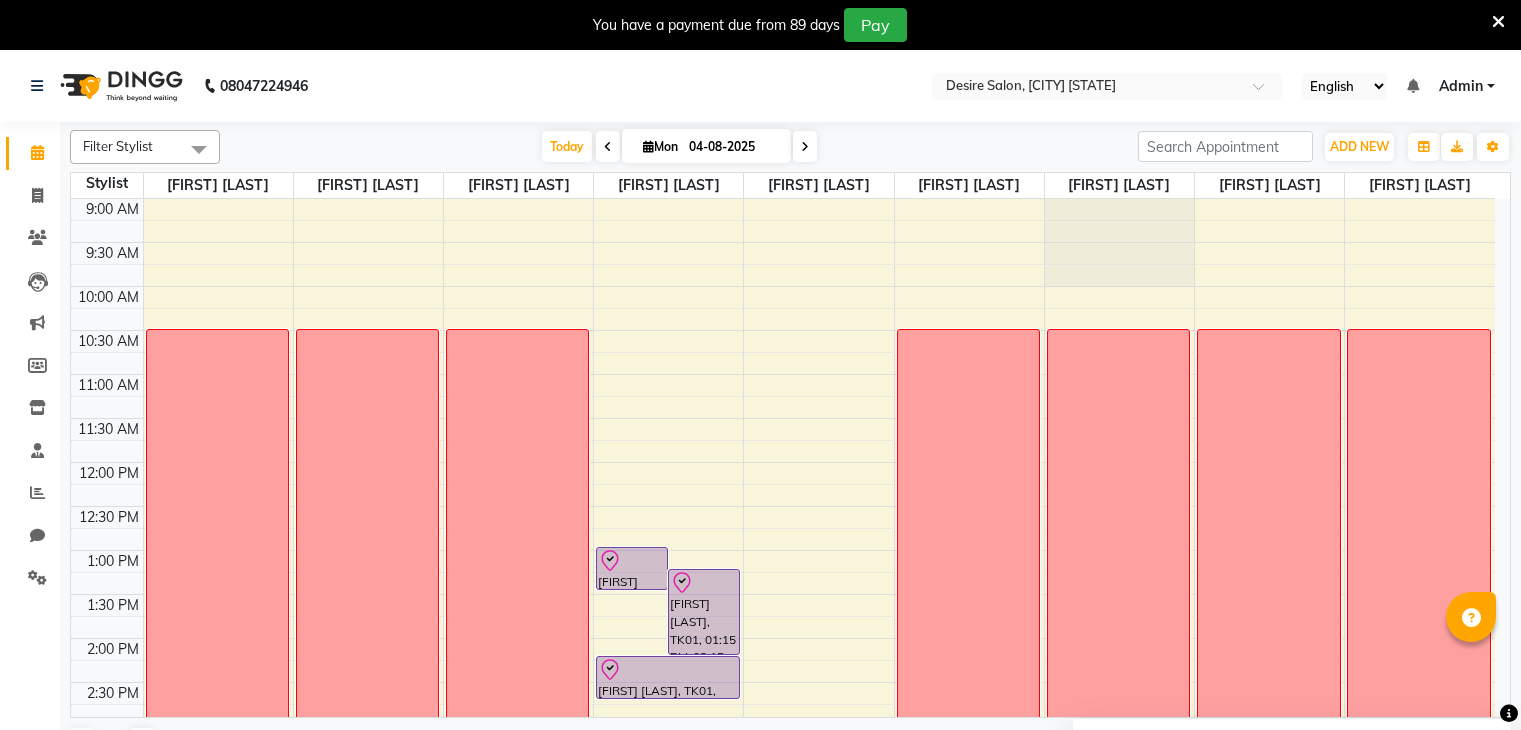 scroll, scrollTop: 0, scrollLeft: 0, axis: both 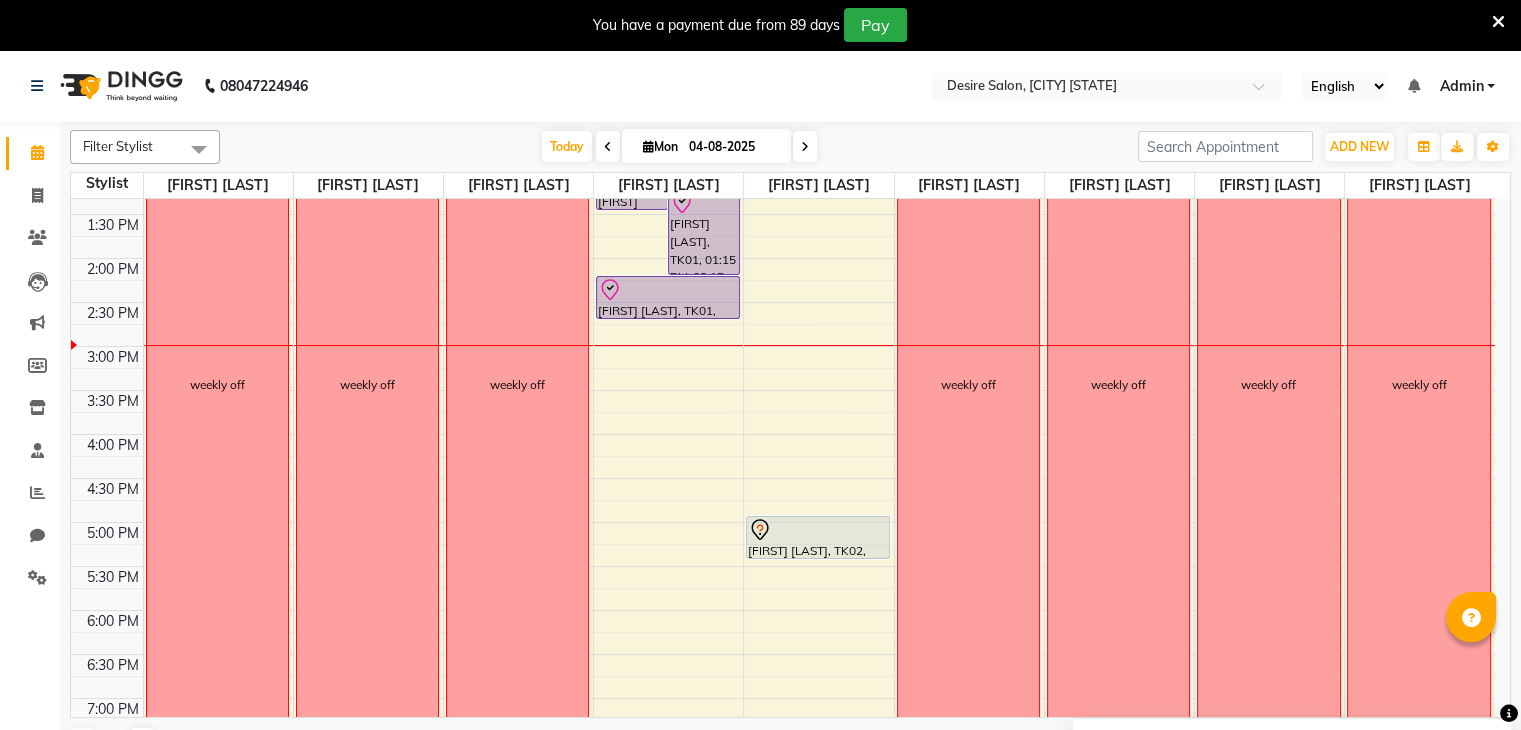 click at bounding box center (805, 147) 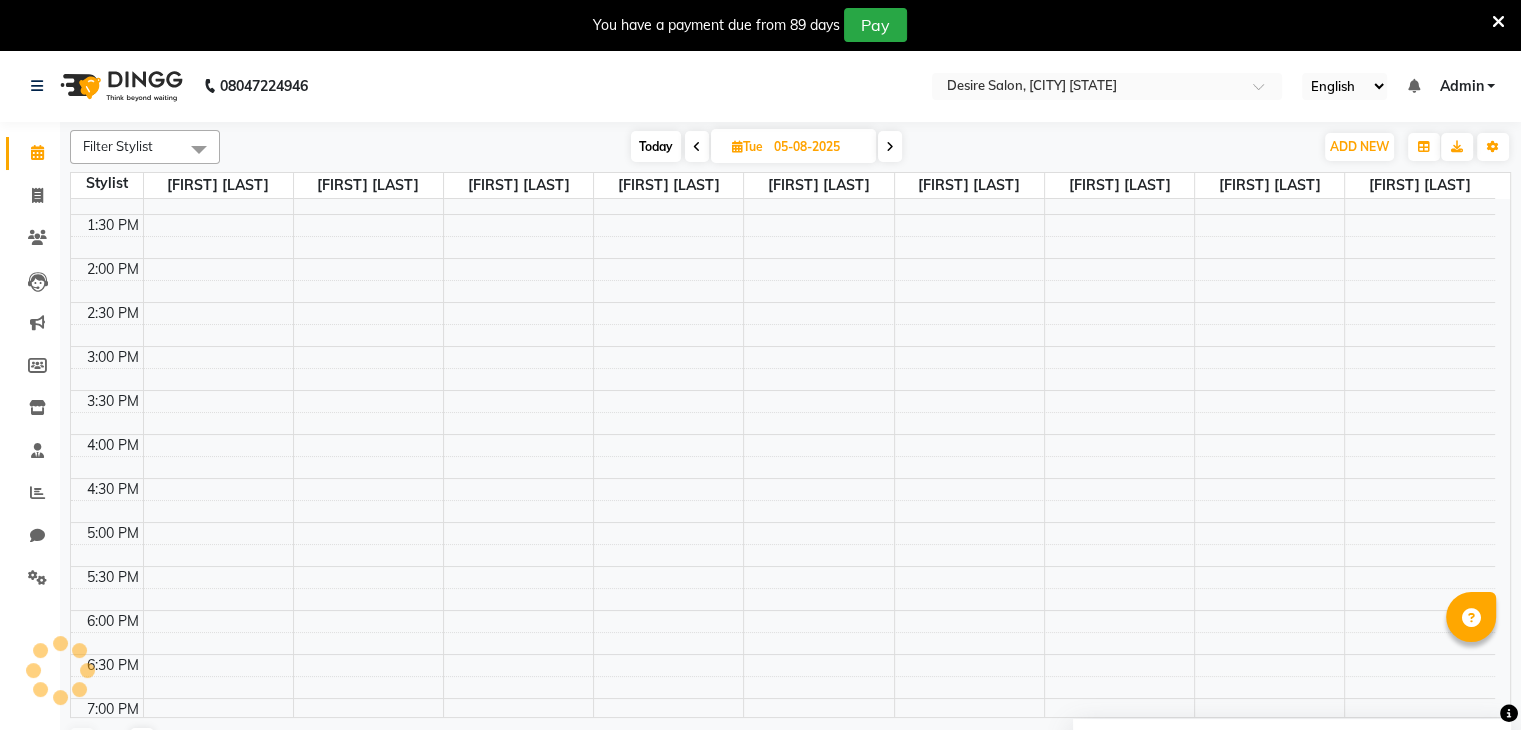 scroll, scrollTop: 524, scrollLeft: 0, axis: vertical 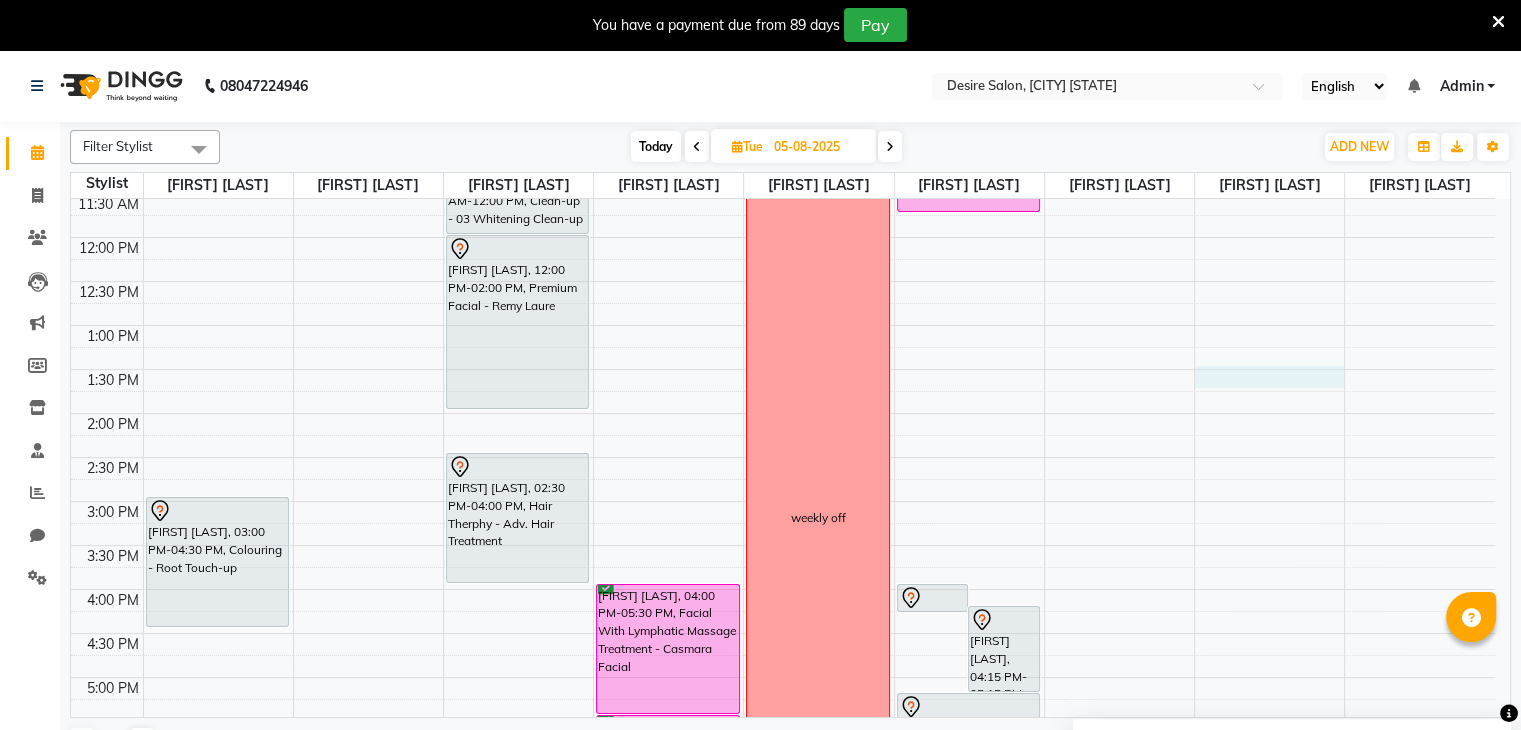 click on "9:00 AM 9:30 AM 10:00 AM 10:30 AM 11:00 AM 11:30 AM 12:00 PM 12:30 PM 1:00 PM 1:30 PM 2:00 PM 2:30 PM 3:00 PM 3:30 PM 4:00 PM 4:30 PM 5:00 PM 5:30 PM 6:00 PM 6:30 PM 7:00 PM 7:30 PM 8:00 PM 8:30 PM 9:00 PM 9:30 PM             Geeta Kuber, 03:00 PM-04:30 PM, Colouring - Root Touch-up  sari draiping      Sneha, 10:30 AM-11:00 AM, Hair Cut - Hair Cut Normal             kavita shinde, 11:00 AM-12:00 PM, Clean-up - 03 Whitening Clean-up             Alka phadke, 12:00 PM-02:00 PM, Premium Facial - Remy Laure             mamata kamat, 02:30 PM-04:00 PM, Hair Therphy - Adv. Hair Treatment     Aarti bugade, 04:00 PM-05:30 PM, Facial With Lymphatic Massage Treatment - Casmara Facial     Aarti bugade, 05:30 PM-06:00 PM, Brazilian Wax - Full Hands     Aarti bugade, 06:00 PM-06:30 PM, Brazilian Wax - Half Legs             Sandhya Sathe, 06:30 PM-07:45 PM, Hair Therphy - Adv. Hair Treatment  weekly off              supriya malvankar, 04:00 PM-04:20 PM, Face bleech" at bounding box center (783, 545) 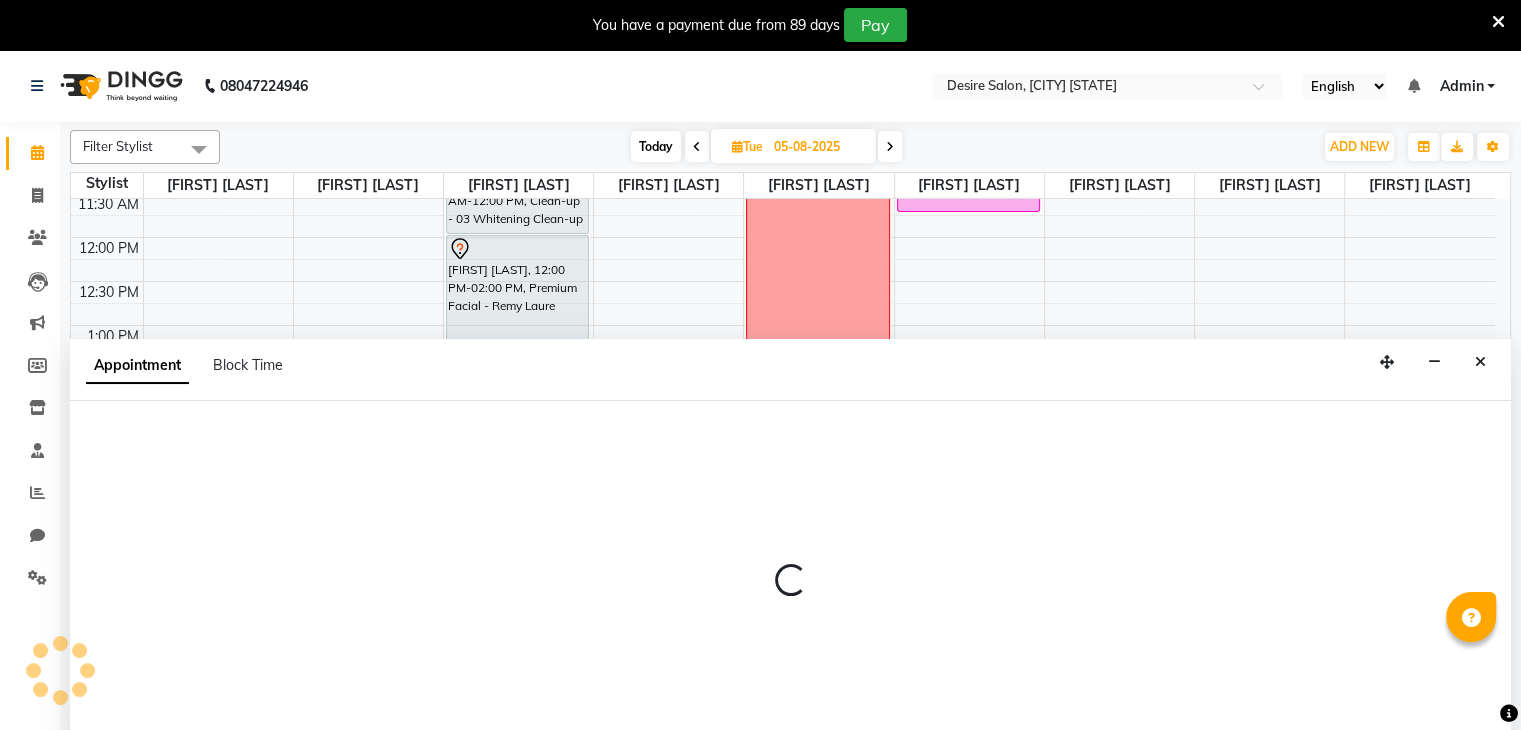 select on "75803" 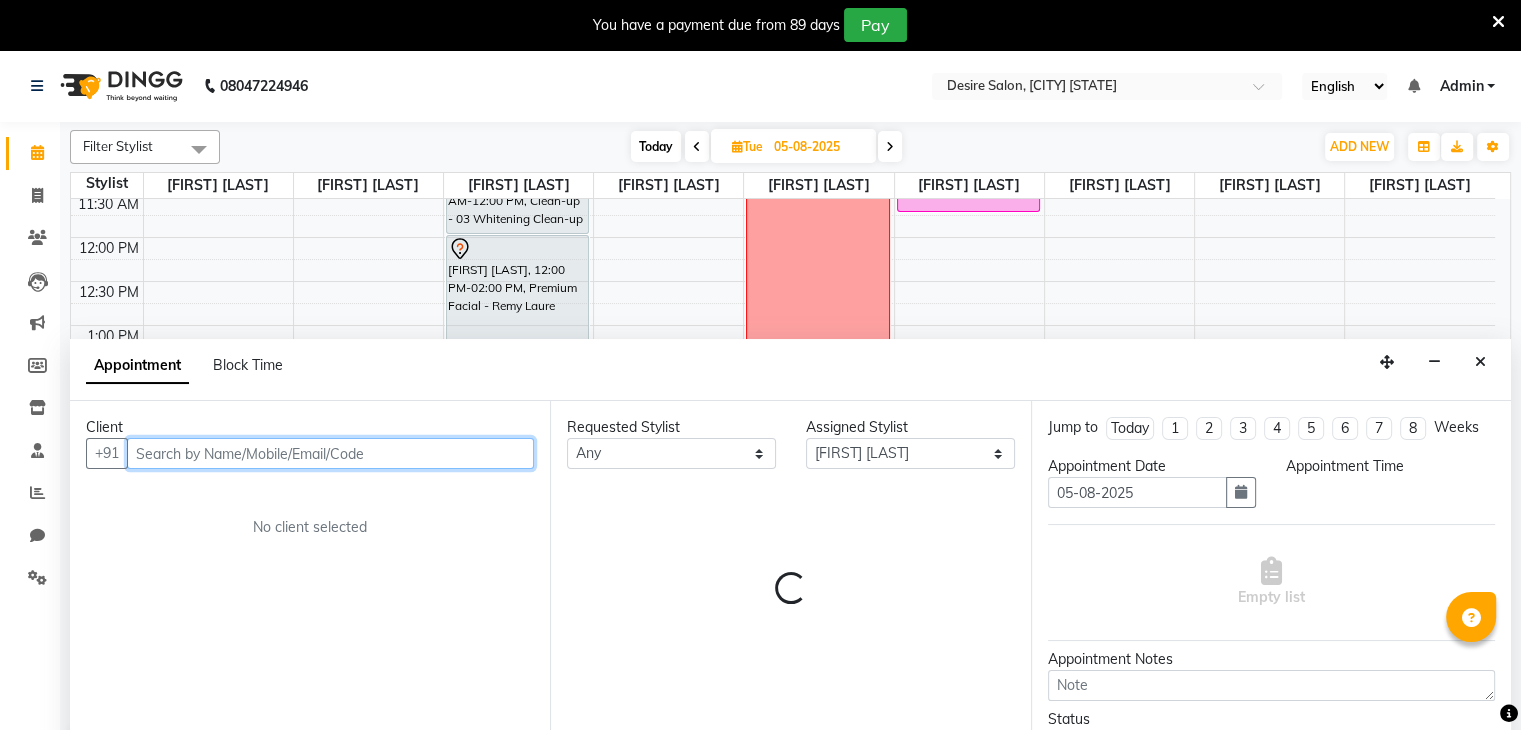 select on "810" 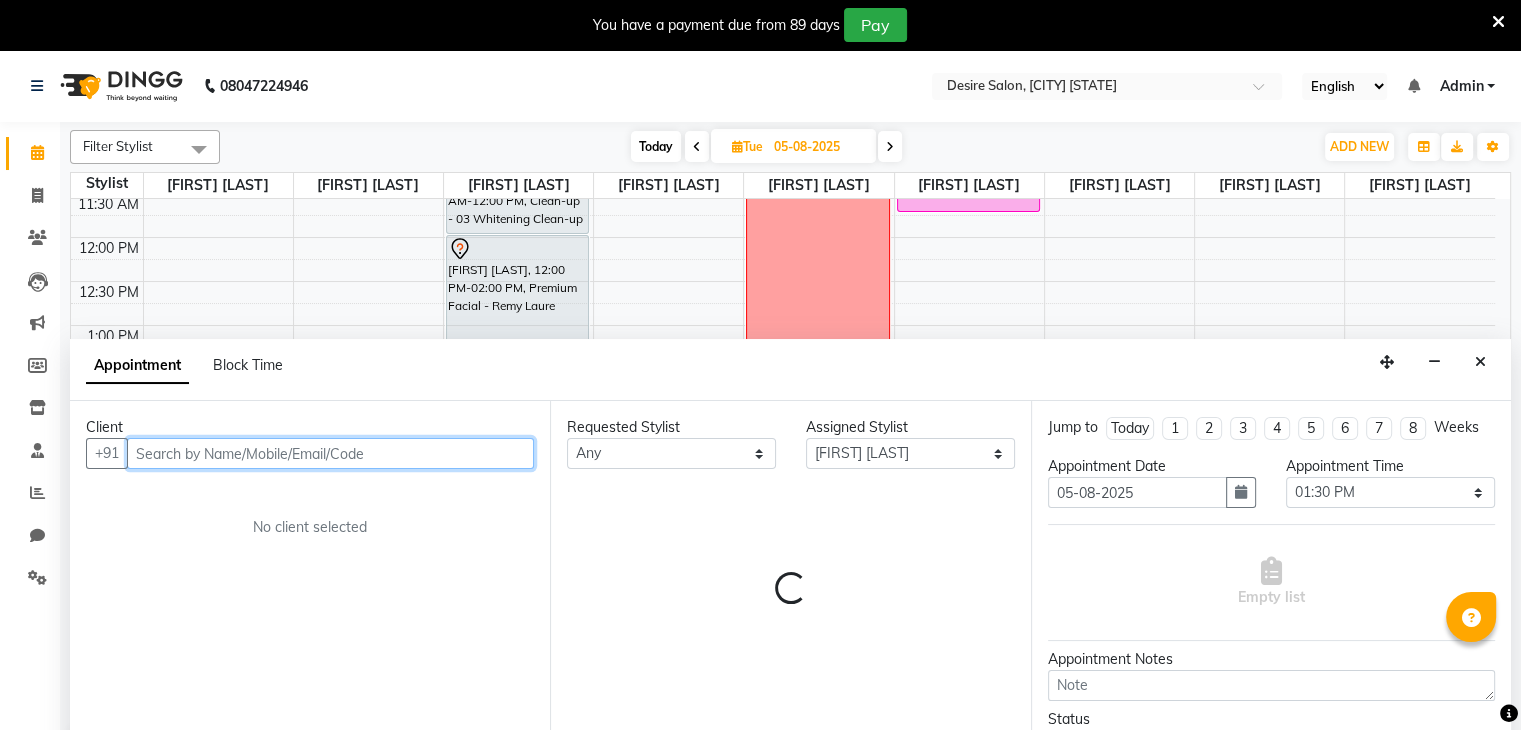 scroll, scrollTop: 50, scrollLeft: 0, axis: vertical 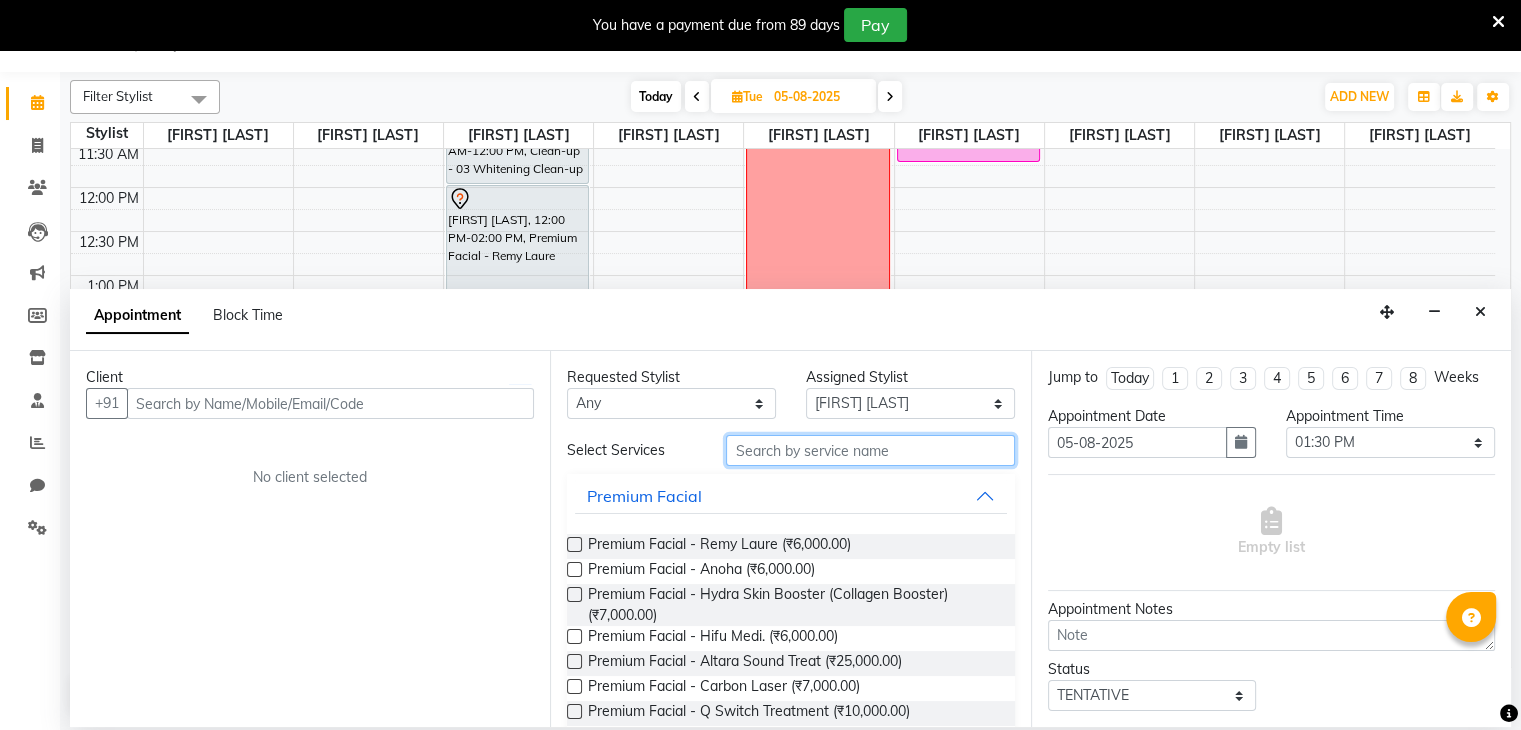 click at bounding box center (870, 450) 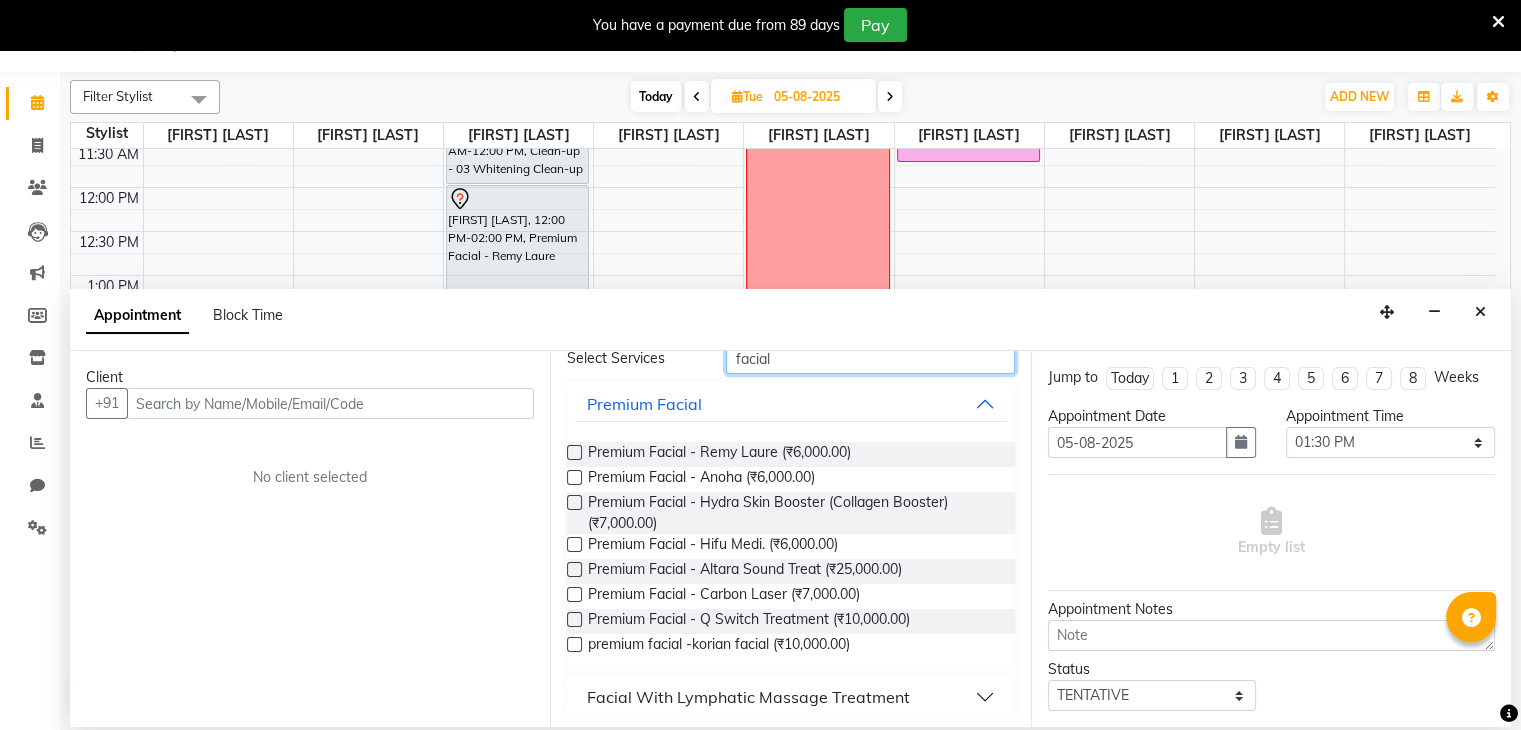 scroll, scrollTop: 100, scrollLeft: 0, axis: vertical 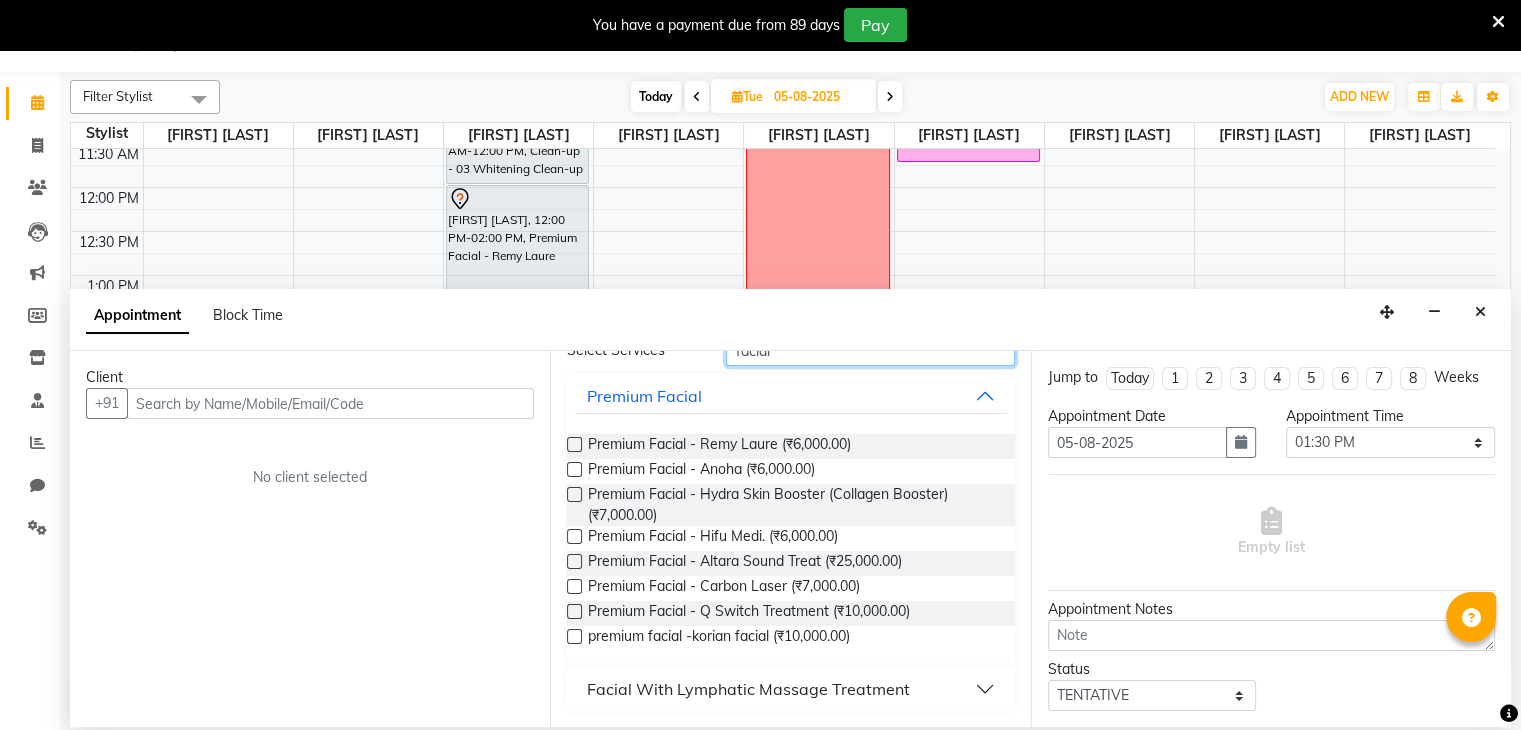 type on "facial" 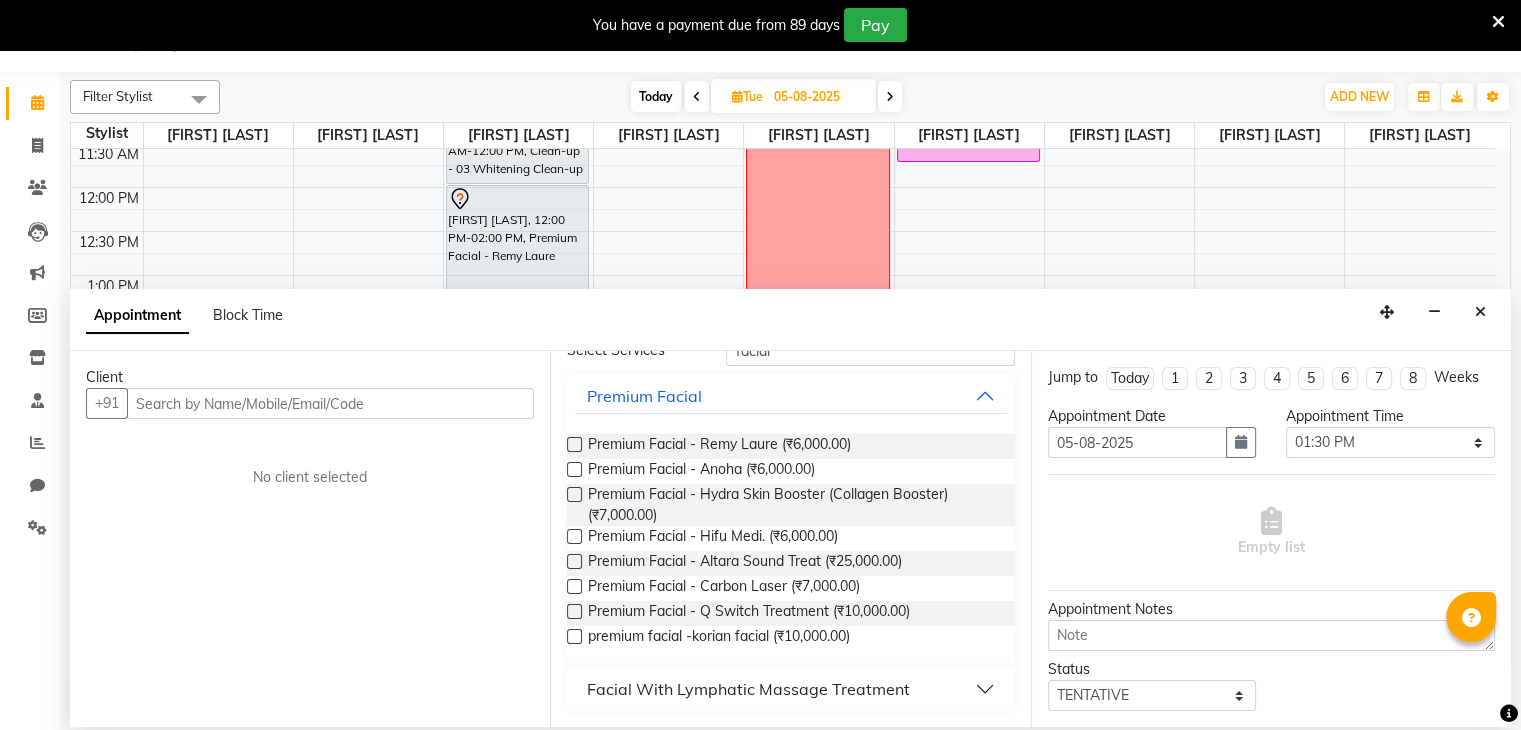 click on "Facial With Lymphatic Massage Treatment" at bounding box center [790, 689] 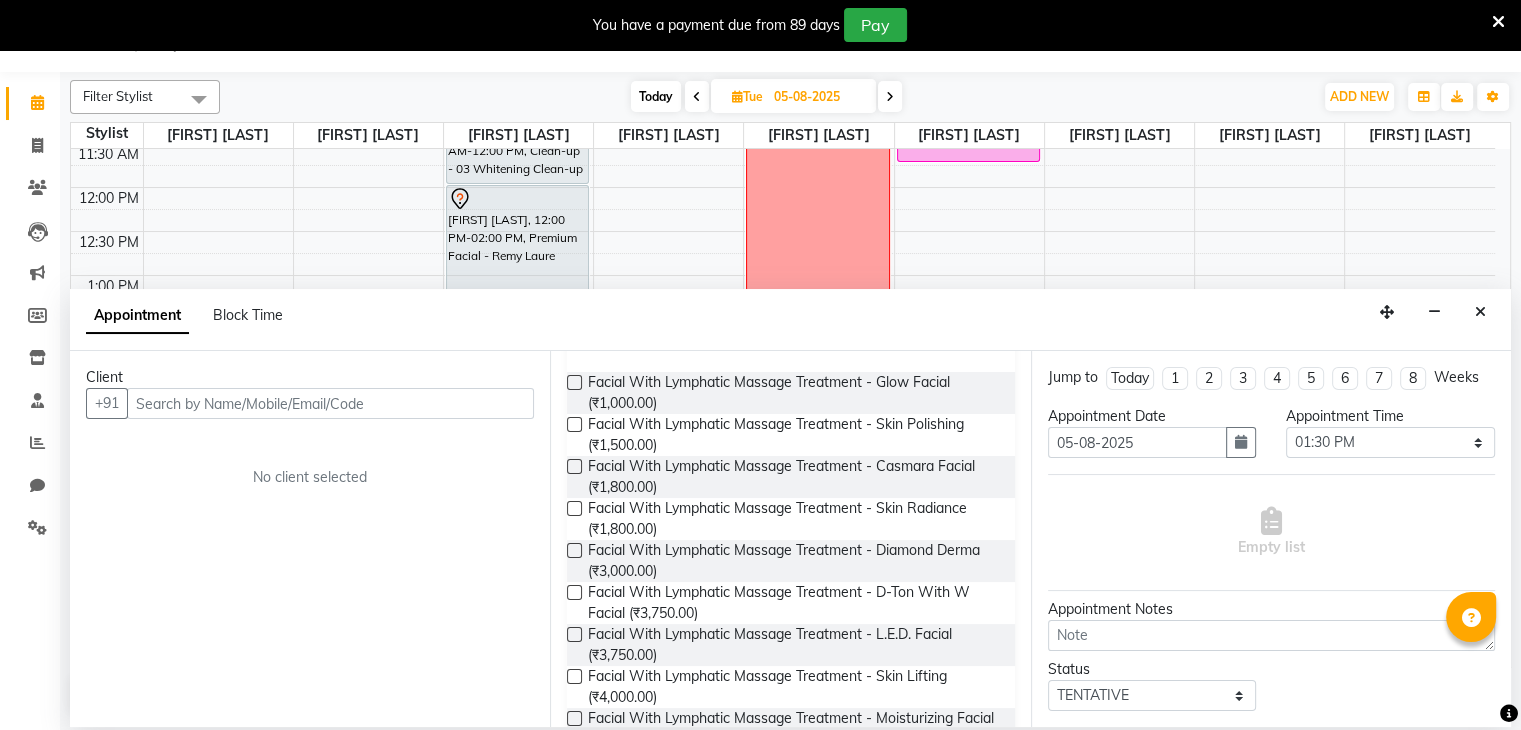 scroll, scrollTop: 456, scrollLeft: 0, axis: vertical 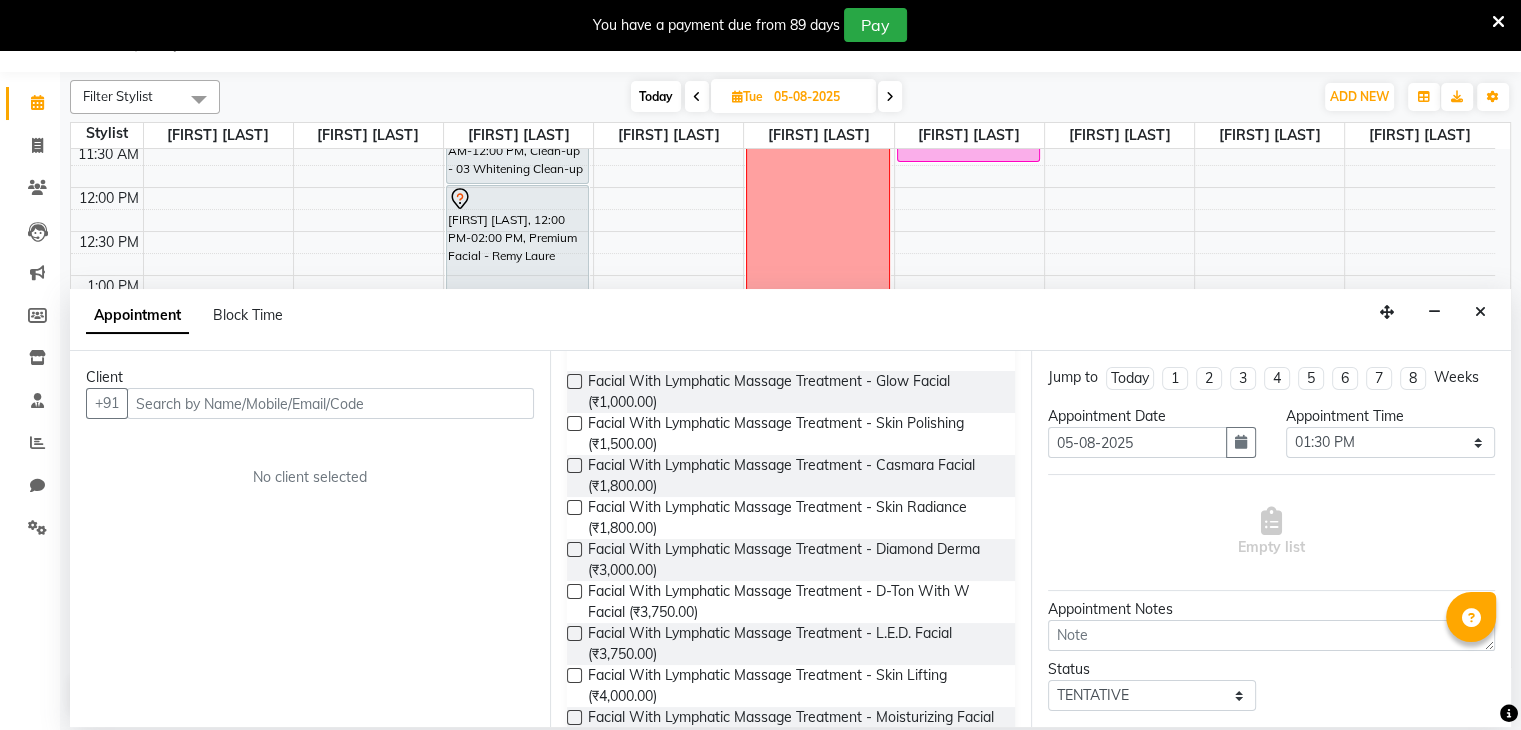 click at bounding box center (574, 549) 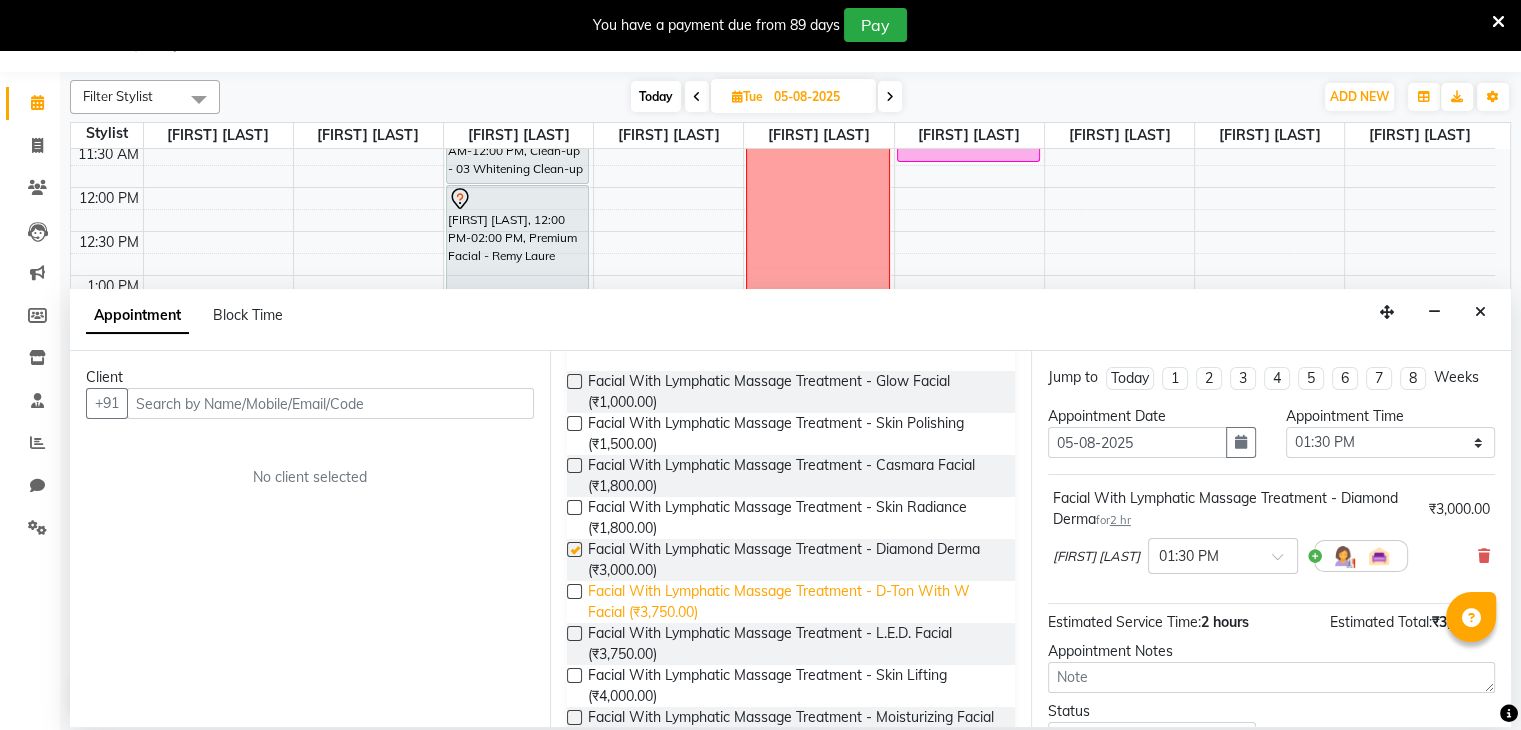checkbox on "false" 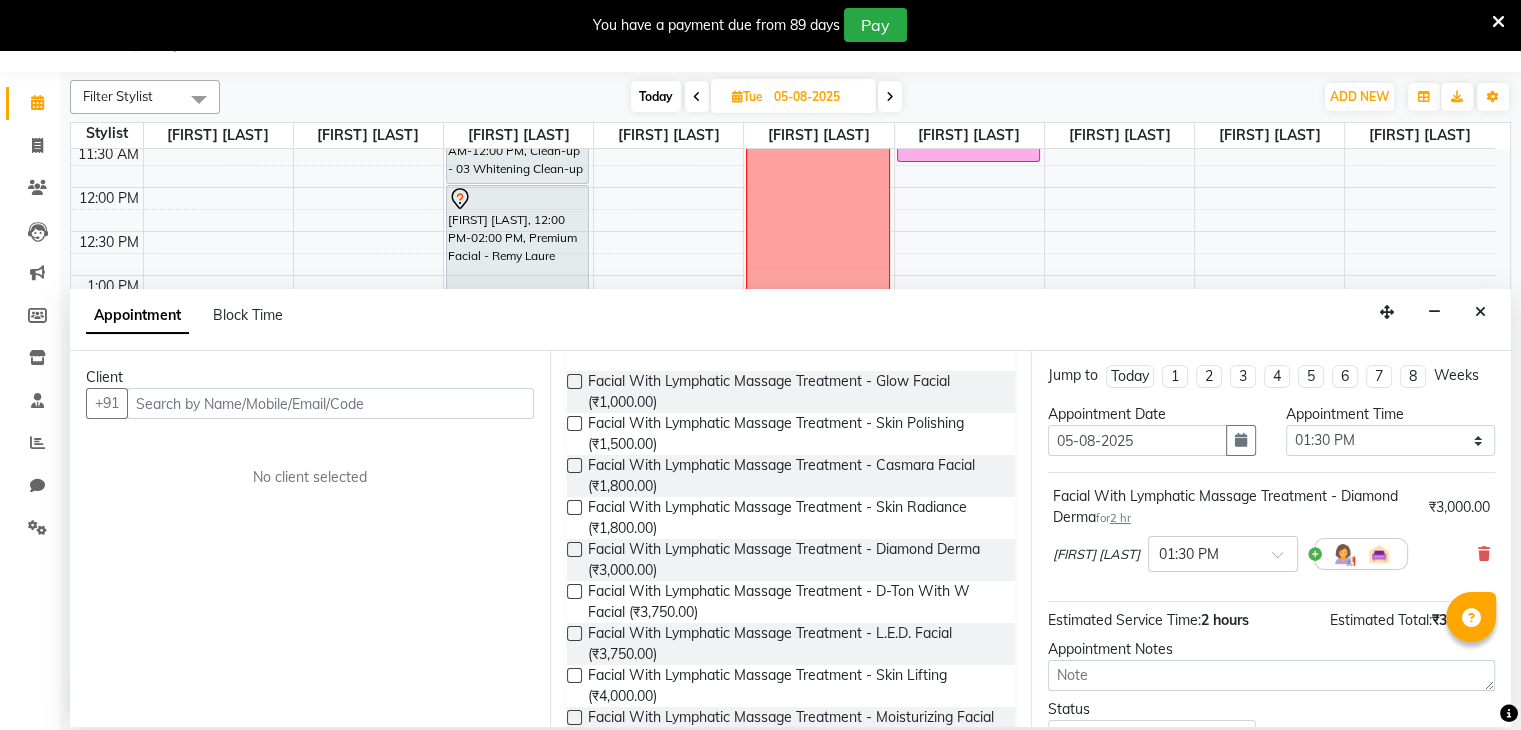 scroll, scrollTop: 0, scrollLeft: 0, axis: both 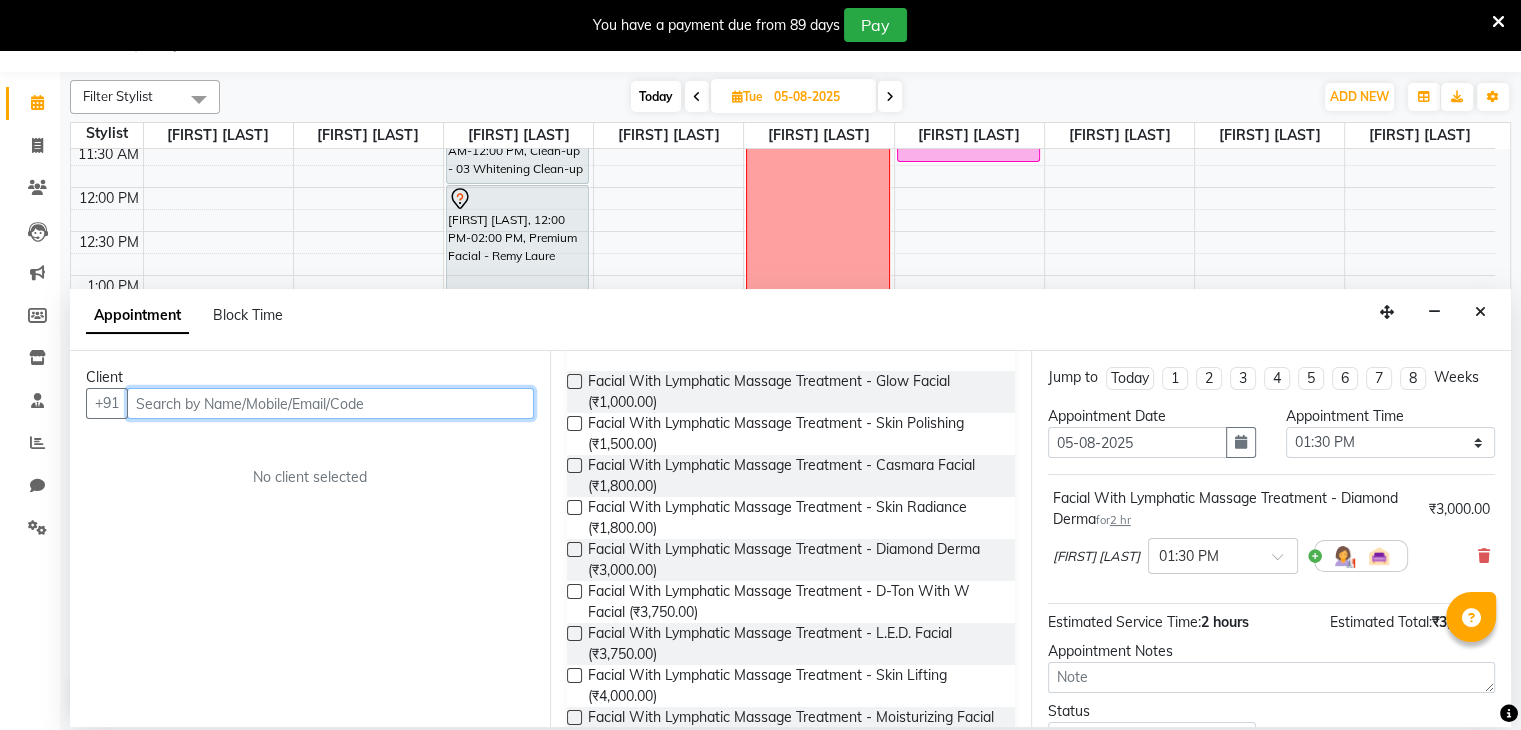 click at bounding box center [330, 403] 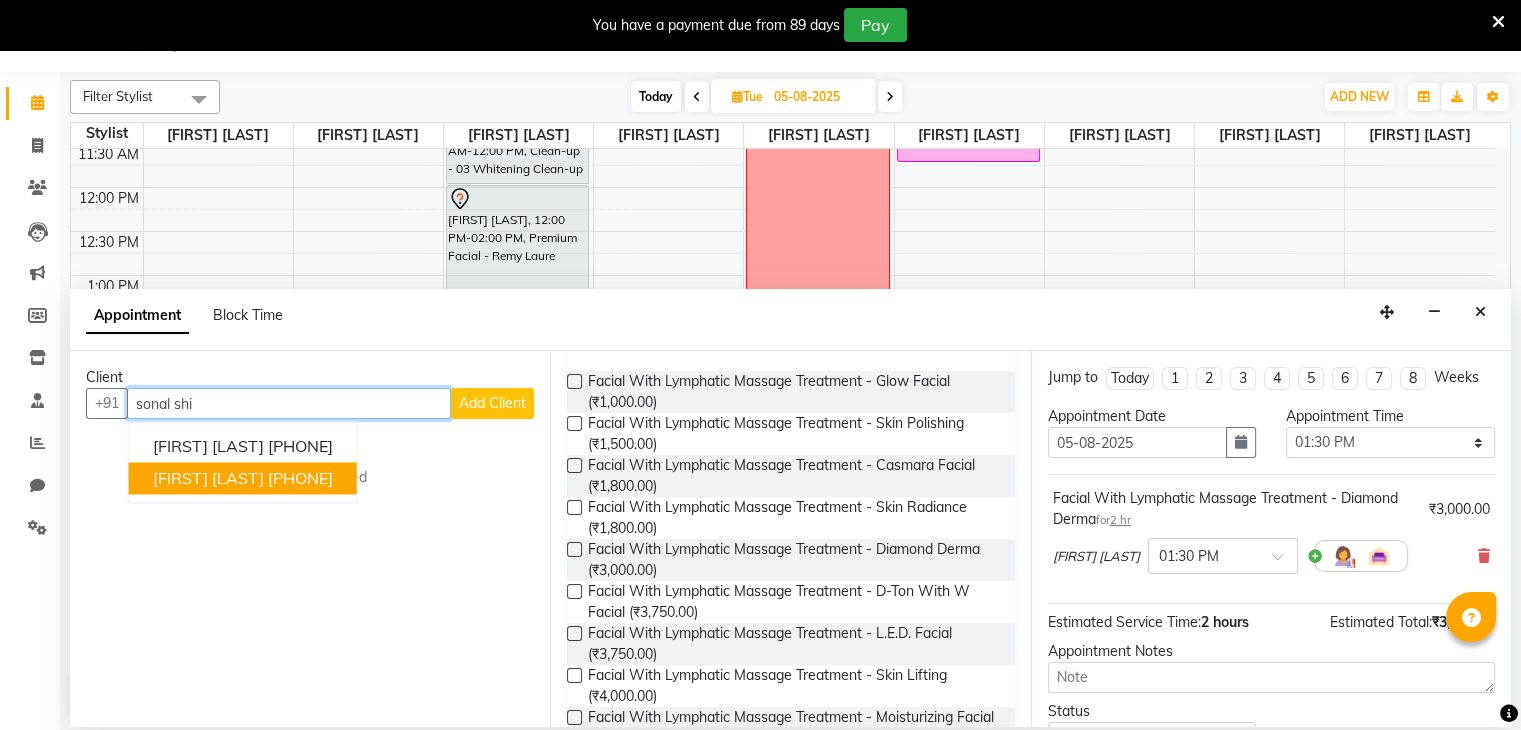 click on "9167740038" at bounding box center [300, 479] 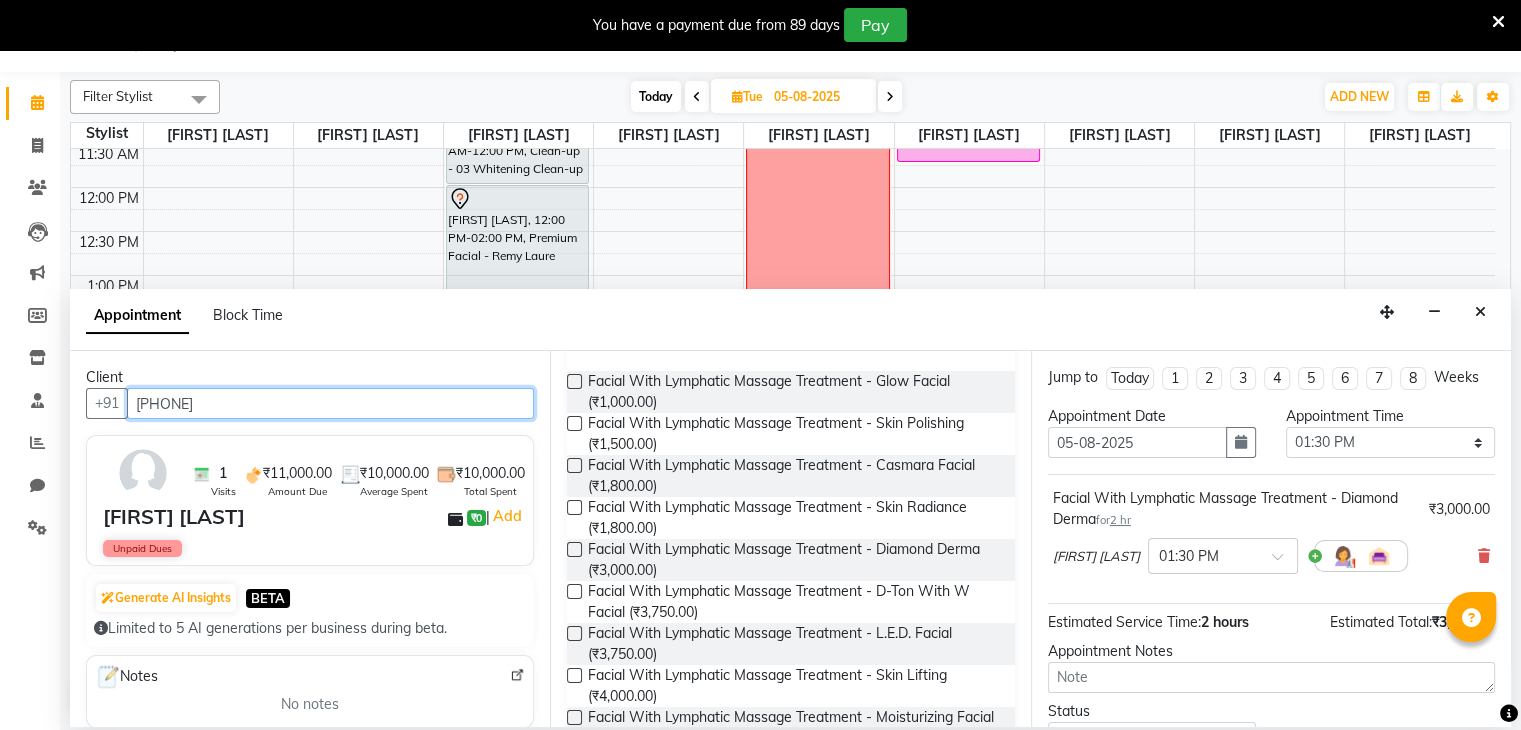 scroll, scrollTop: 151, scrollLeft: 0, axis: vertical 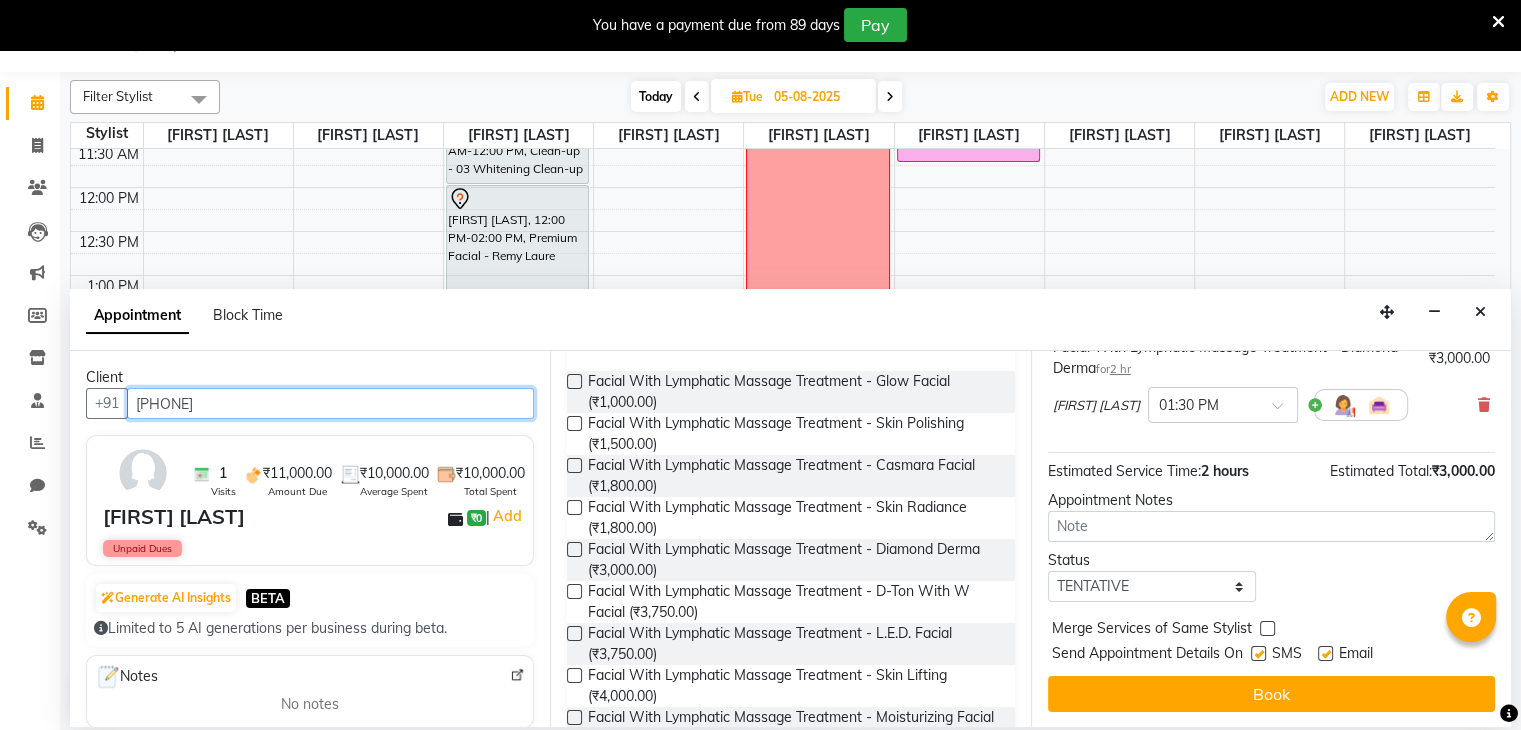 type on "9167740038" 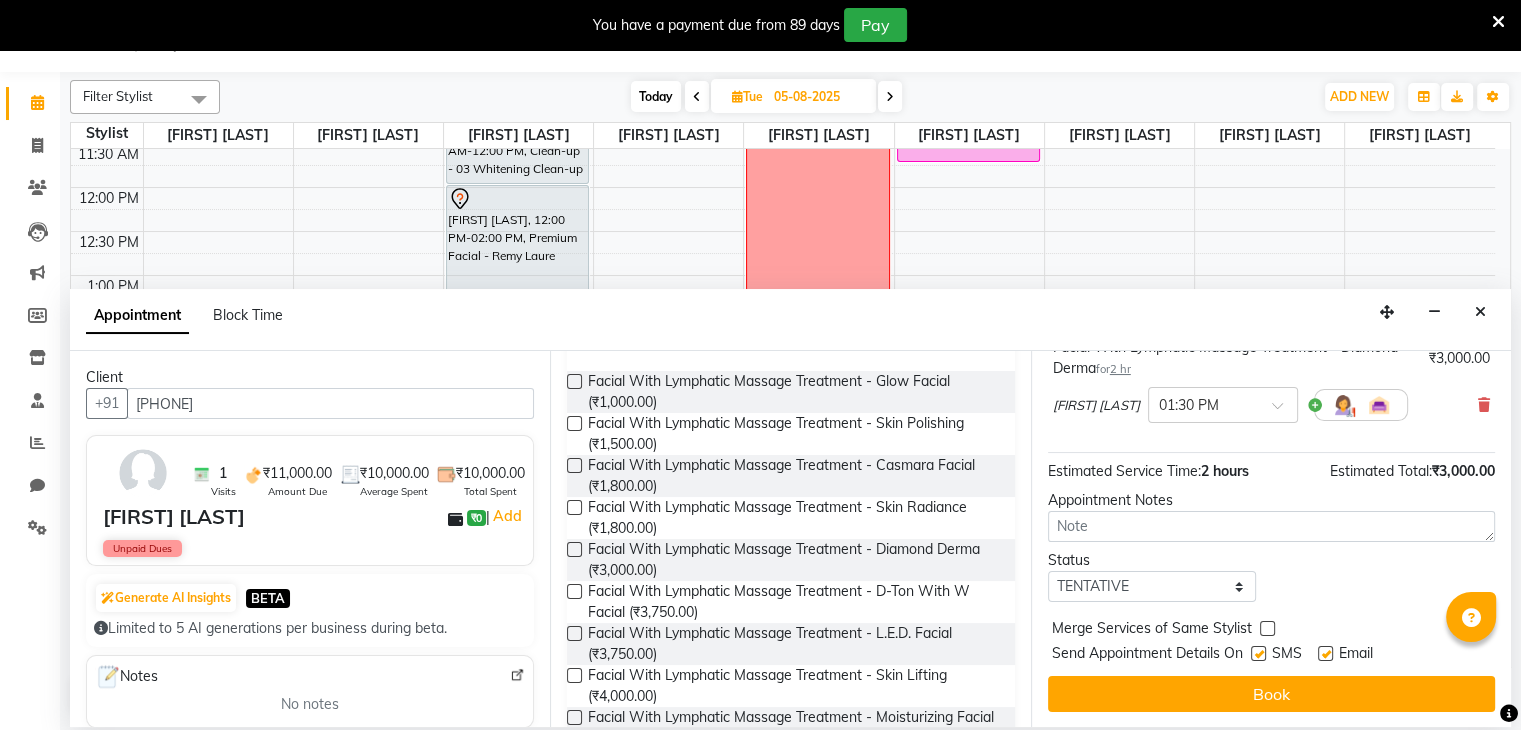 click on "Jump to Today 1 2 3 4 5 6 7 8 Weeks Appointment Date 05-08-2025 Appointment Time Select 10:00 AM 10:15 AM 10:30 AM 10:45 AM 11:00 AM 11:15 AM 11:30 AM 11:45 AM 12:00 PM 12:15 PM 12:30 PM 12:45 PM 01:00 PM 01:15 PM 01:30 PM 01:45 PM 02:00 PM 02:15 PM 02:30 PM 02:45 PM 03:00 PM 03:15 PM 03:30 PM 03:45 PM 04:00 PM 04:15 PM 04:30 PM 04:45 PM 05:00 PM 05:15 PM 05:30 PM 05:45 PM 06:00 PM 06:15 PM 06:30 PM 06:45 PM 07:00 PM 07:15 PM 07:30 PM 07:45 PM 08:00 PM 08:15 PM 08:30 PM 08:45 PM 09:00 PM Facial With Lymphatic Massage Treatment - Diamond Derma   for  2 hr ₹3,000.00 savita landage × 01:30 PM Estimated Service Time:  2 hours Estimated Total:  ₹3,000.00 Appointment Notes Status Select TENTATIVE CONFIRM UPCOMING Merge Services of Same Stylist Send Appointment Details On SMS Email  Book" at bounding box center [1271, 539] 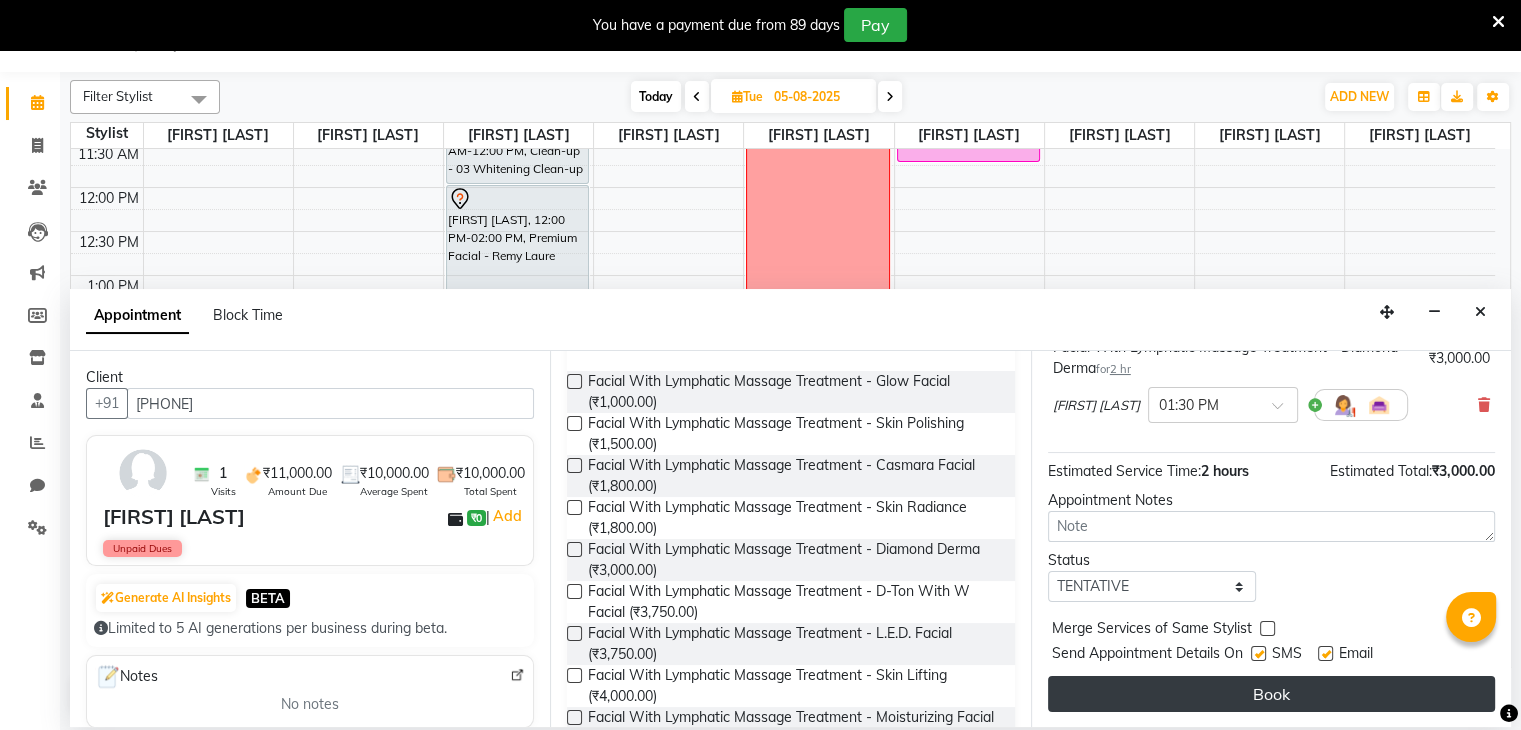 click on "Book" at bounding box center [1271, 694] 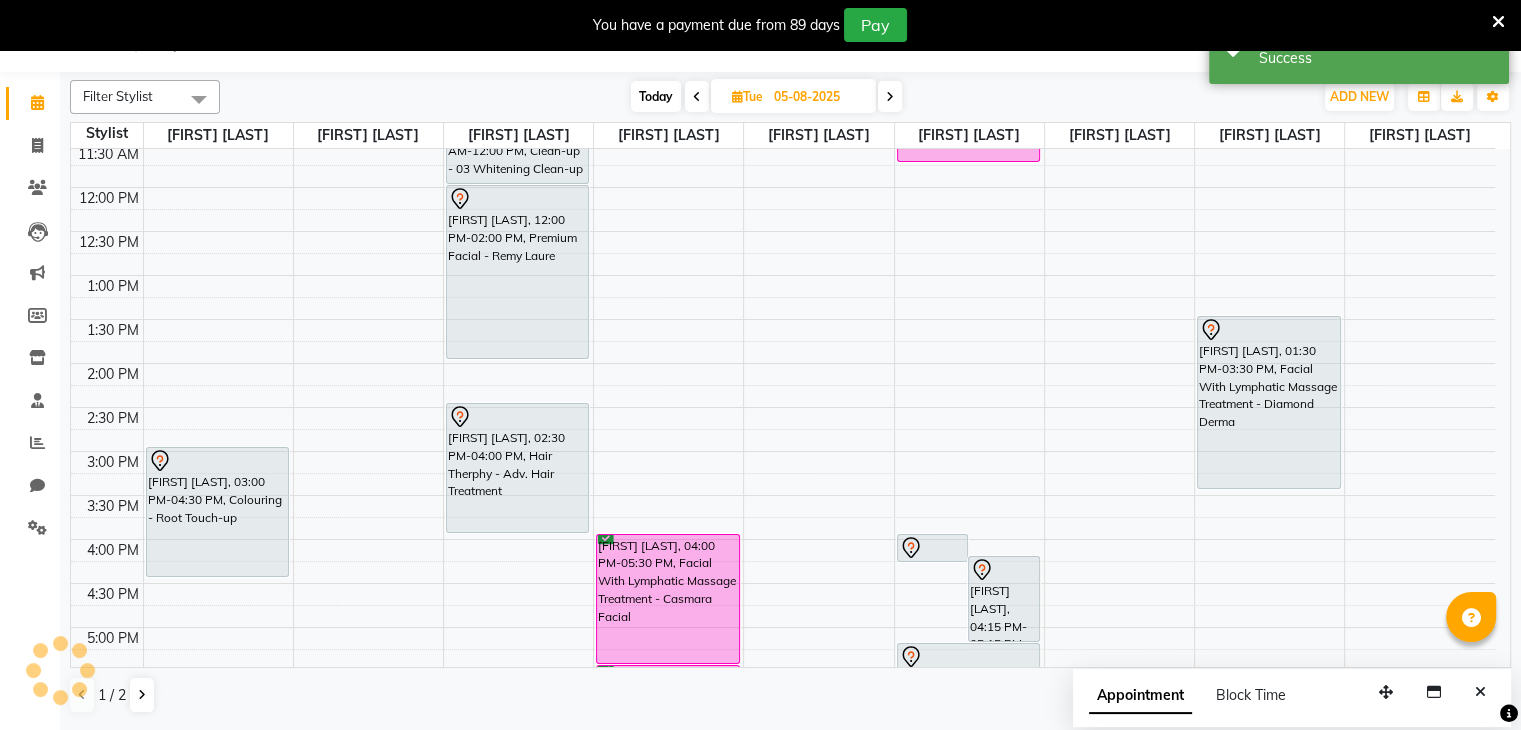 scroll, scrollTop: 0, scrollLeft: 0, axis: both 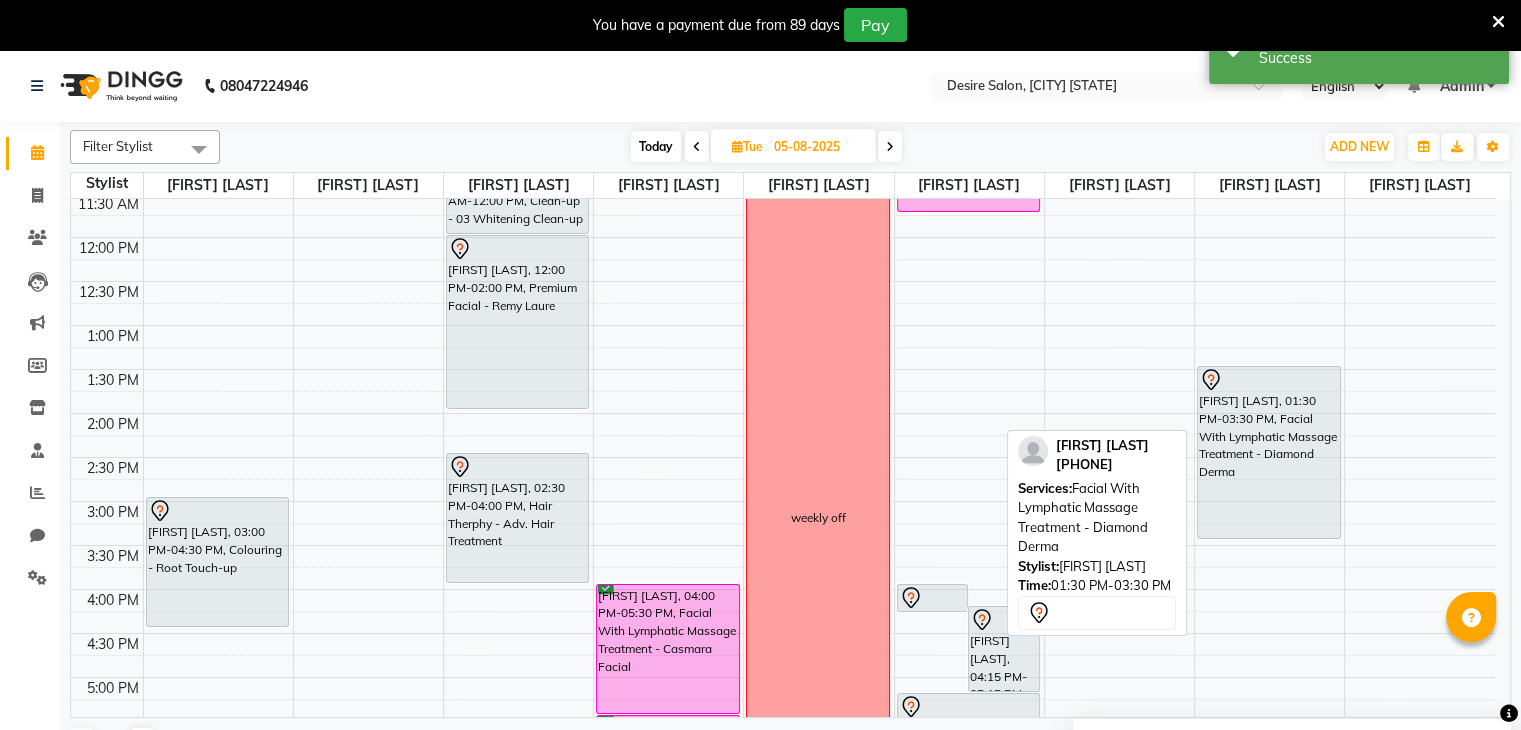 click on "Sonal shinde, 01:30 PM-03:30 PM, Facial With Lymphatic Massage Treatment - Diamond Derma" at bounding box center [1269, 452] 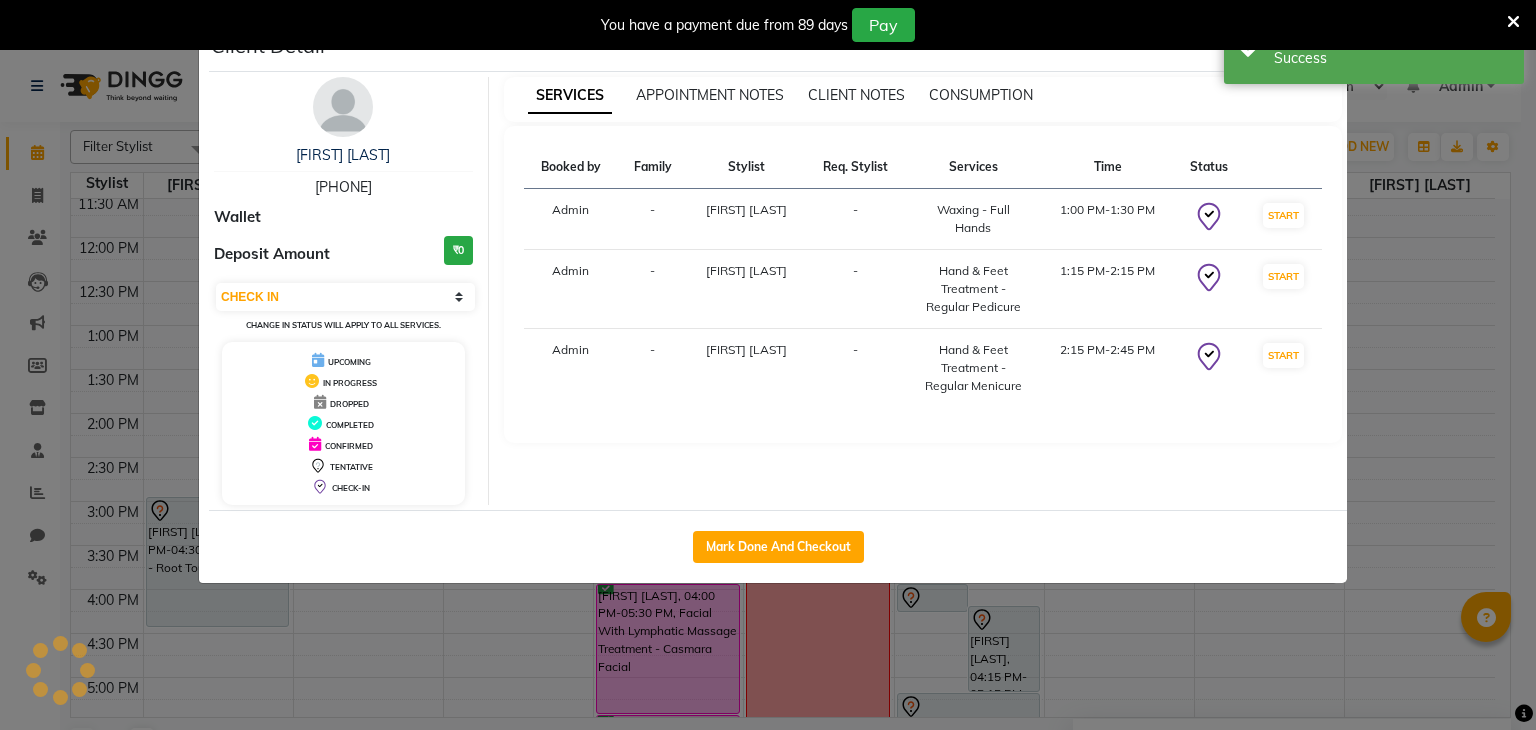 select on "7" 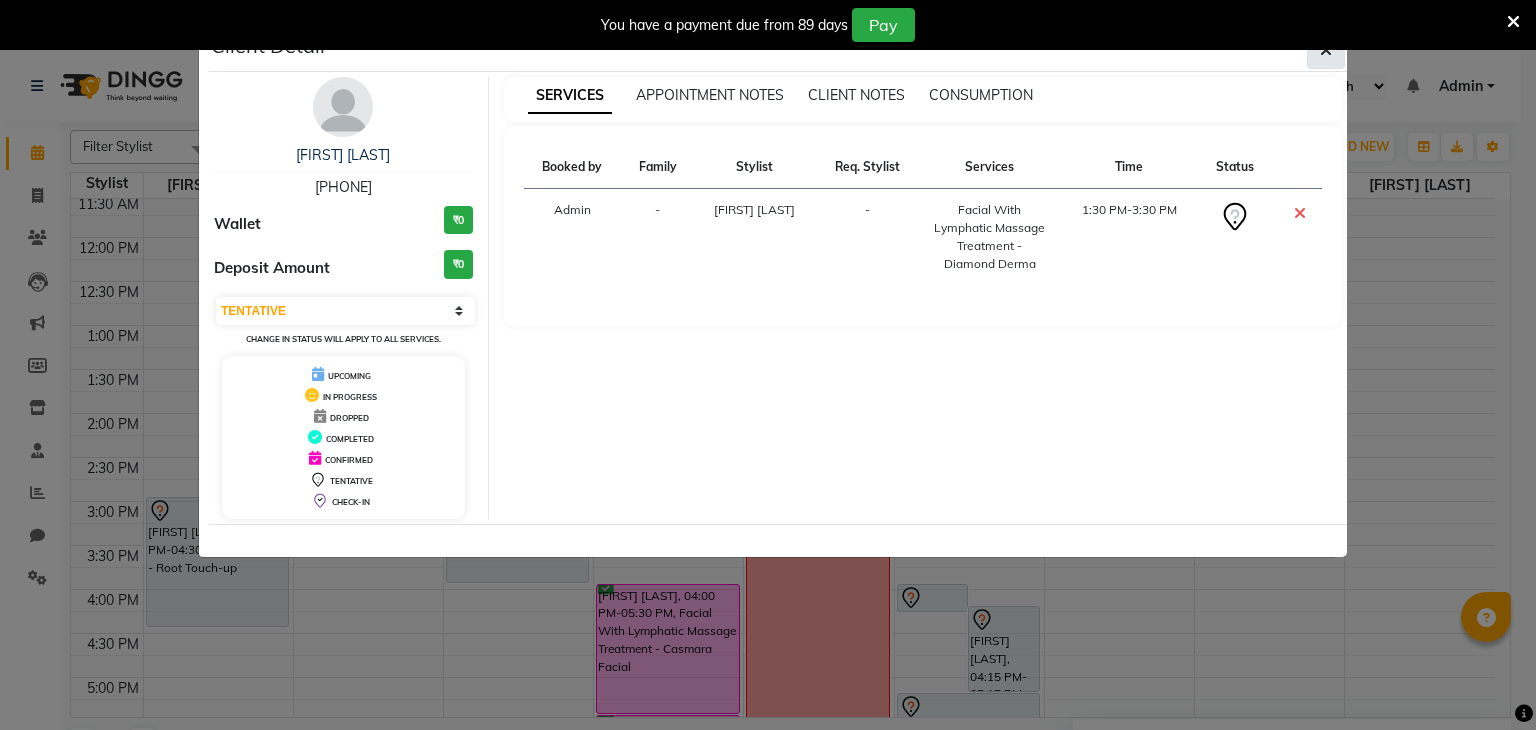 click 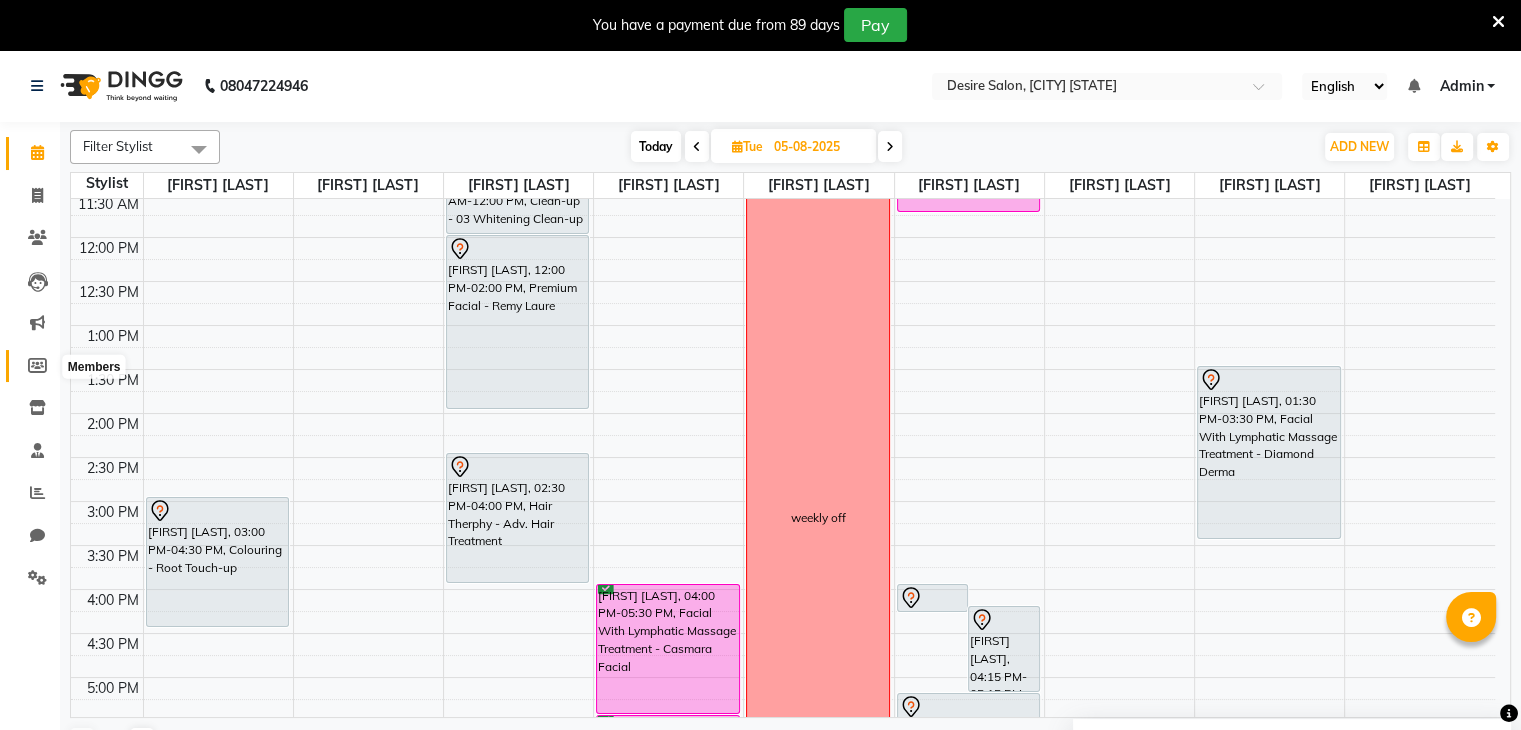click 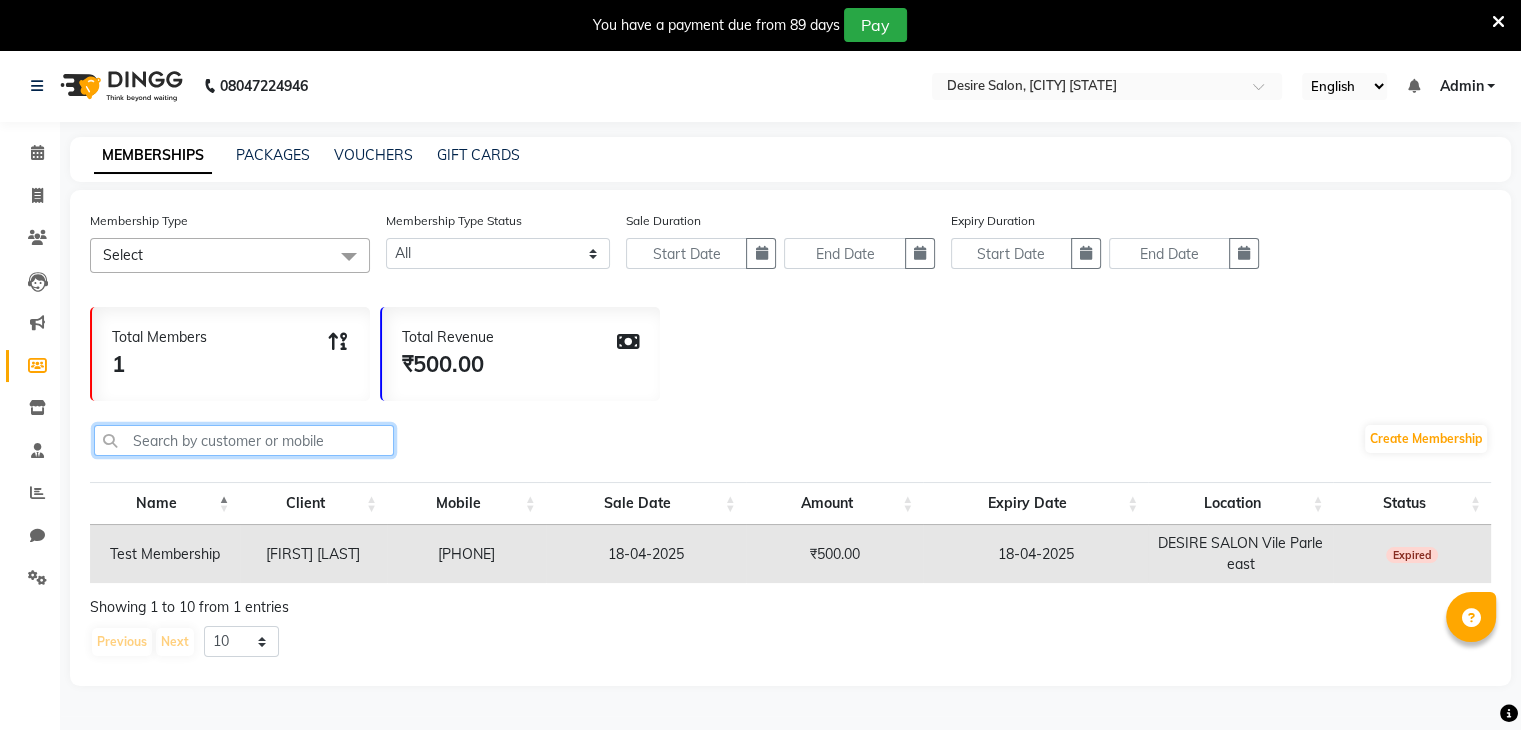 click 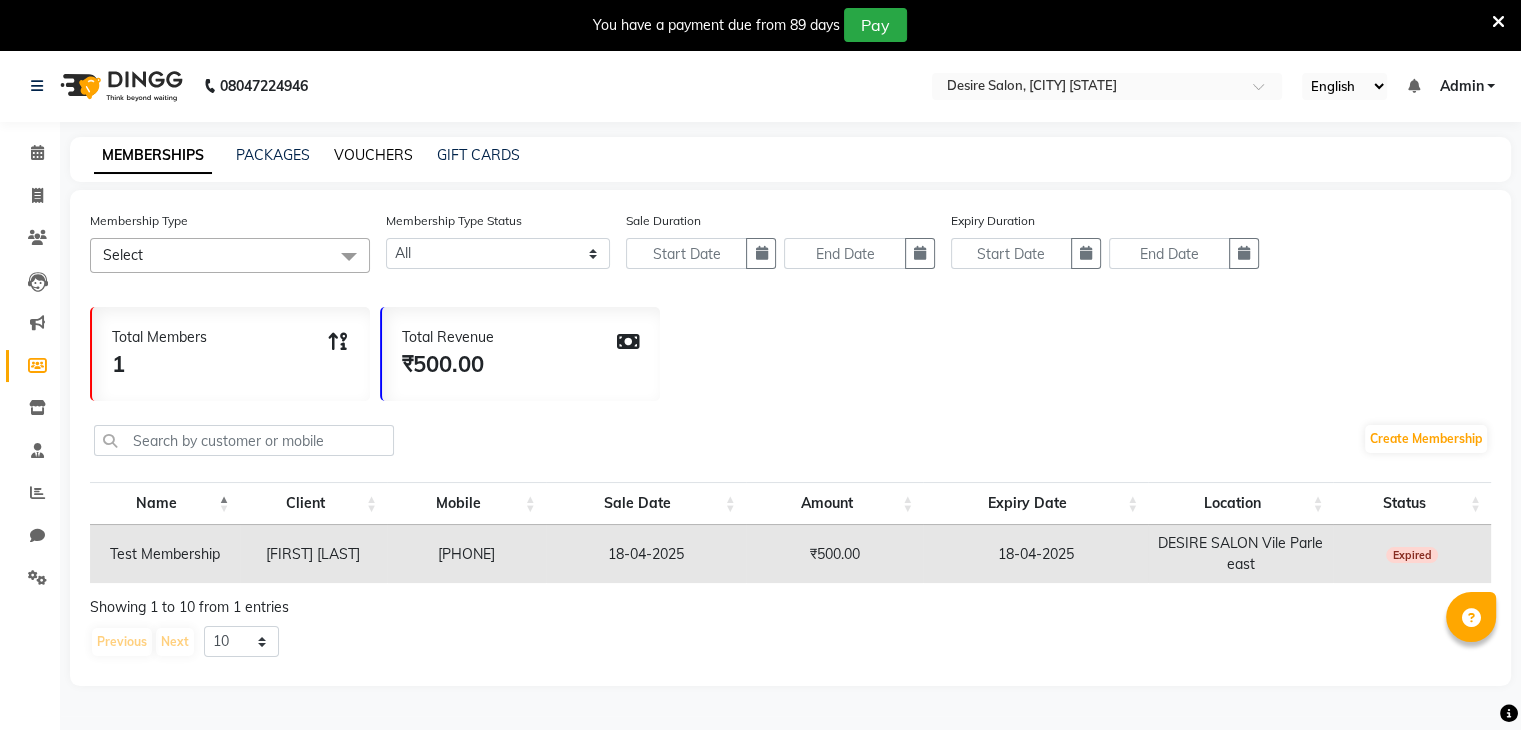 click on "VOUCHERS" 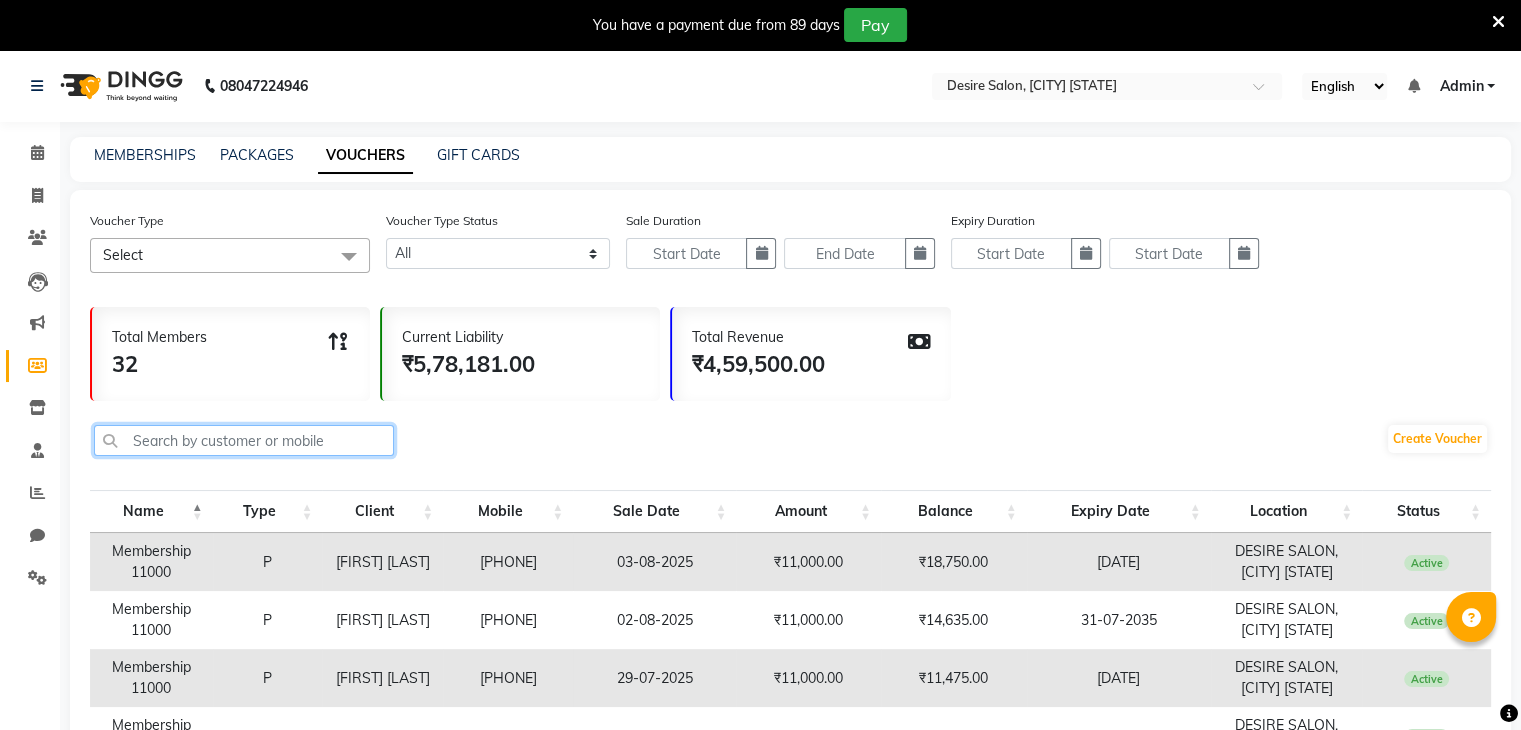 click 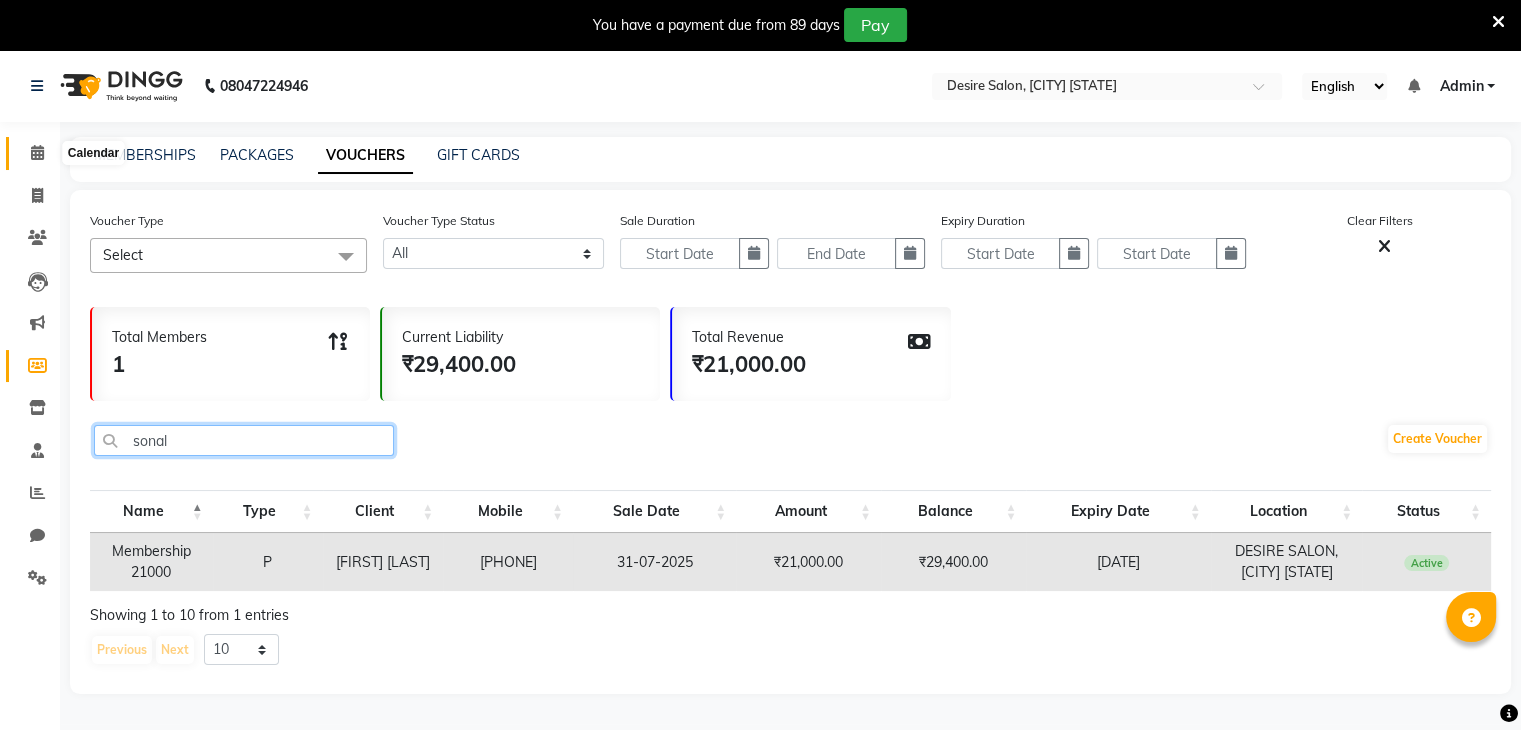 type on "sonal" 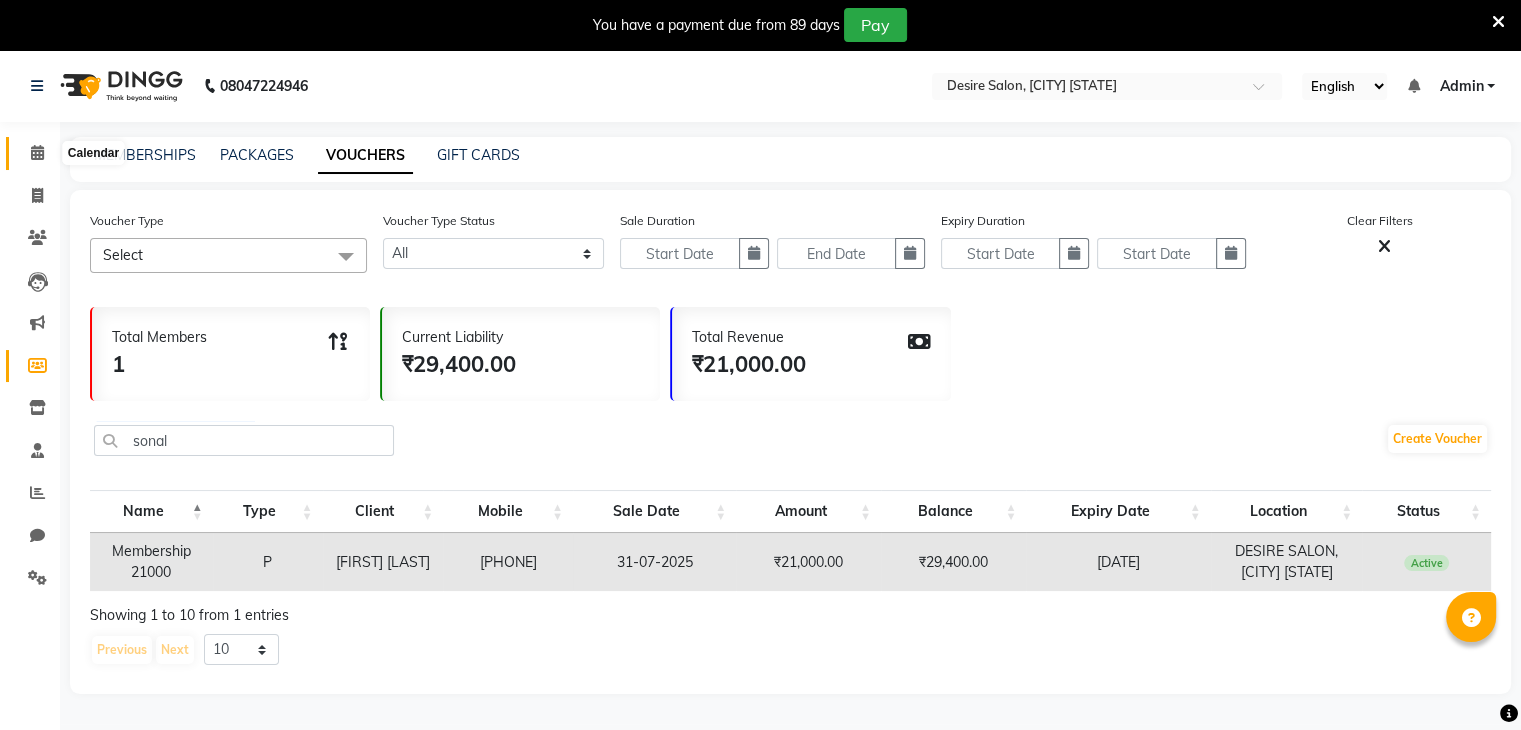 click 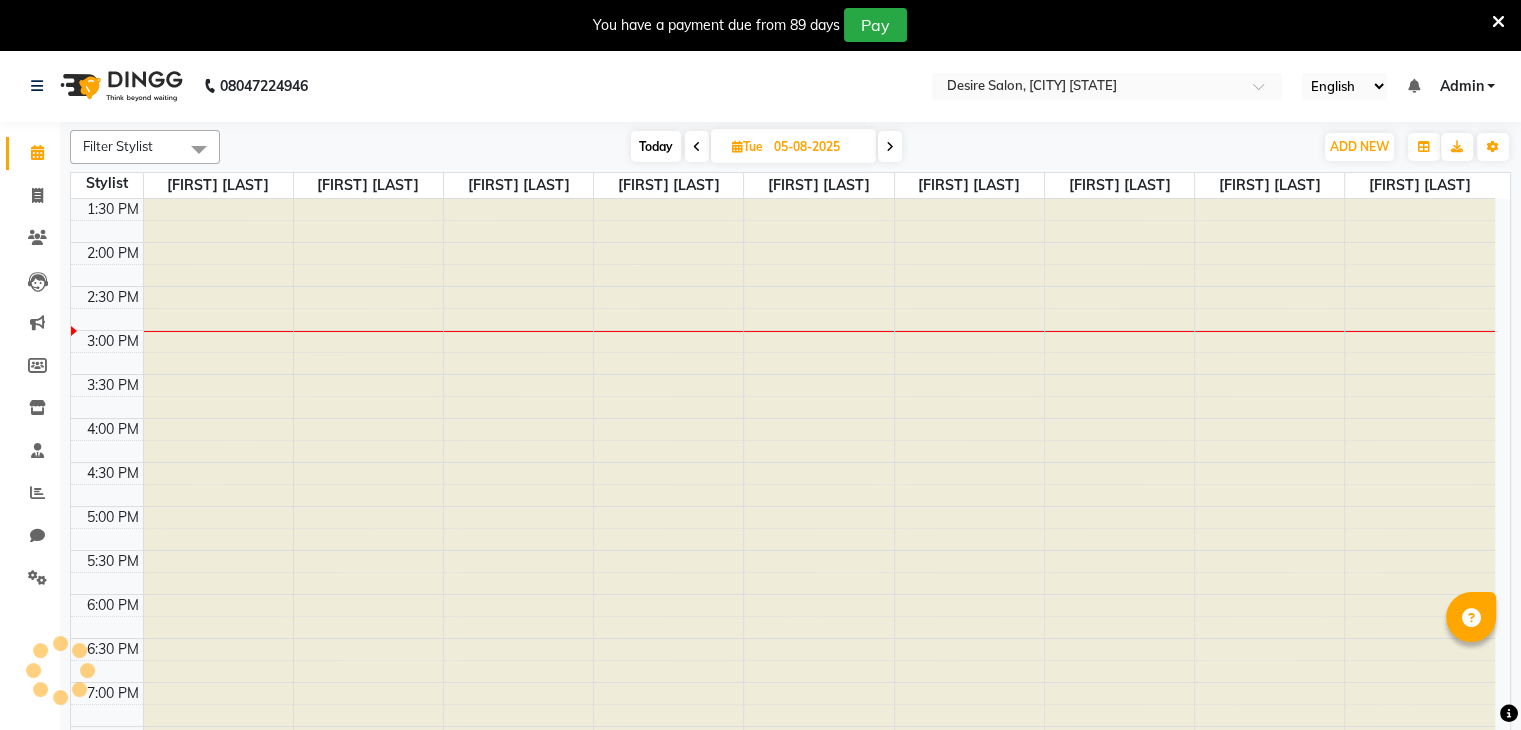 scroll, scrollTop: 0, scrollLeft: 0, axis: both 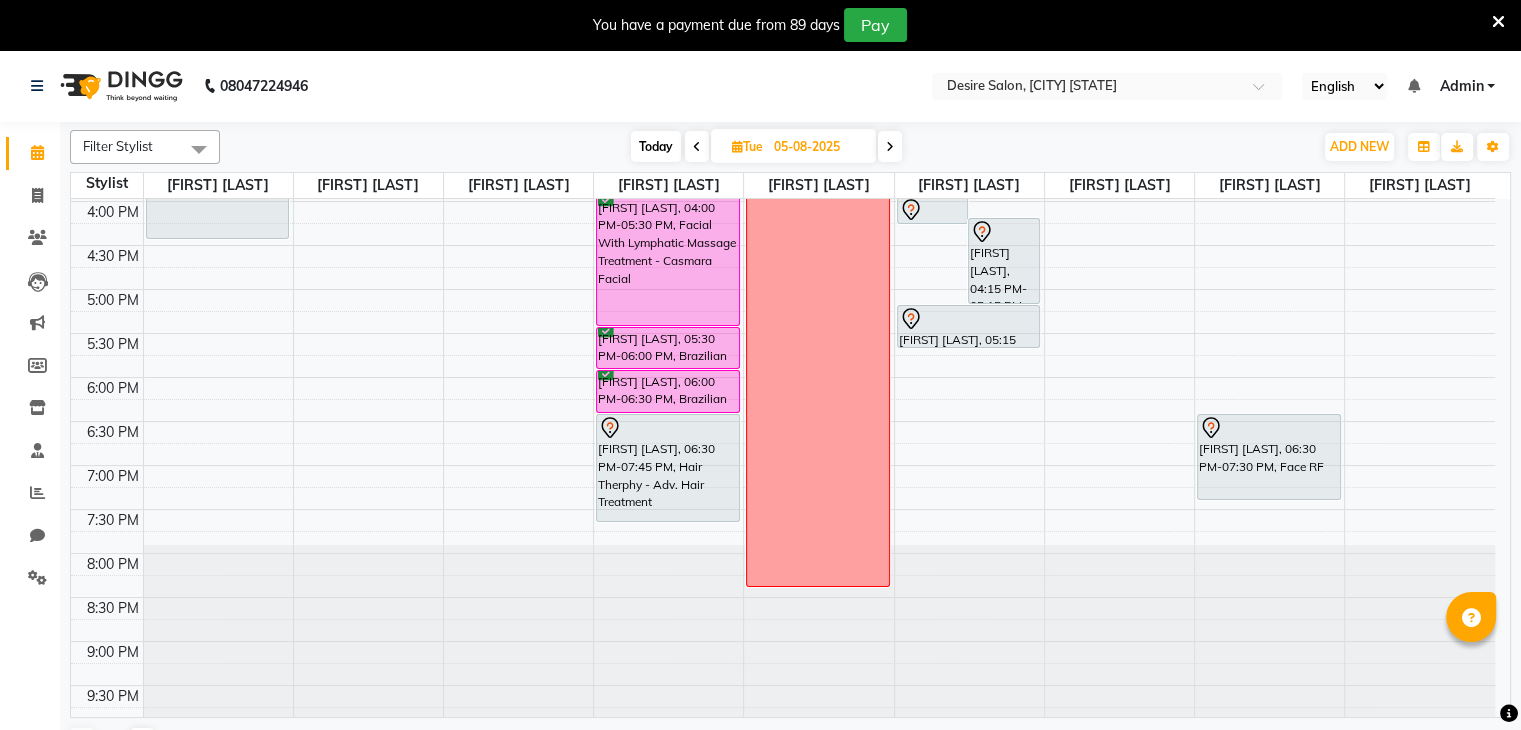 click on "Today" at bounding box center (656, 146) 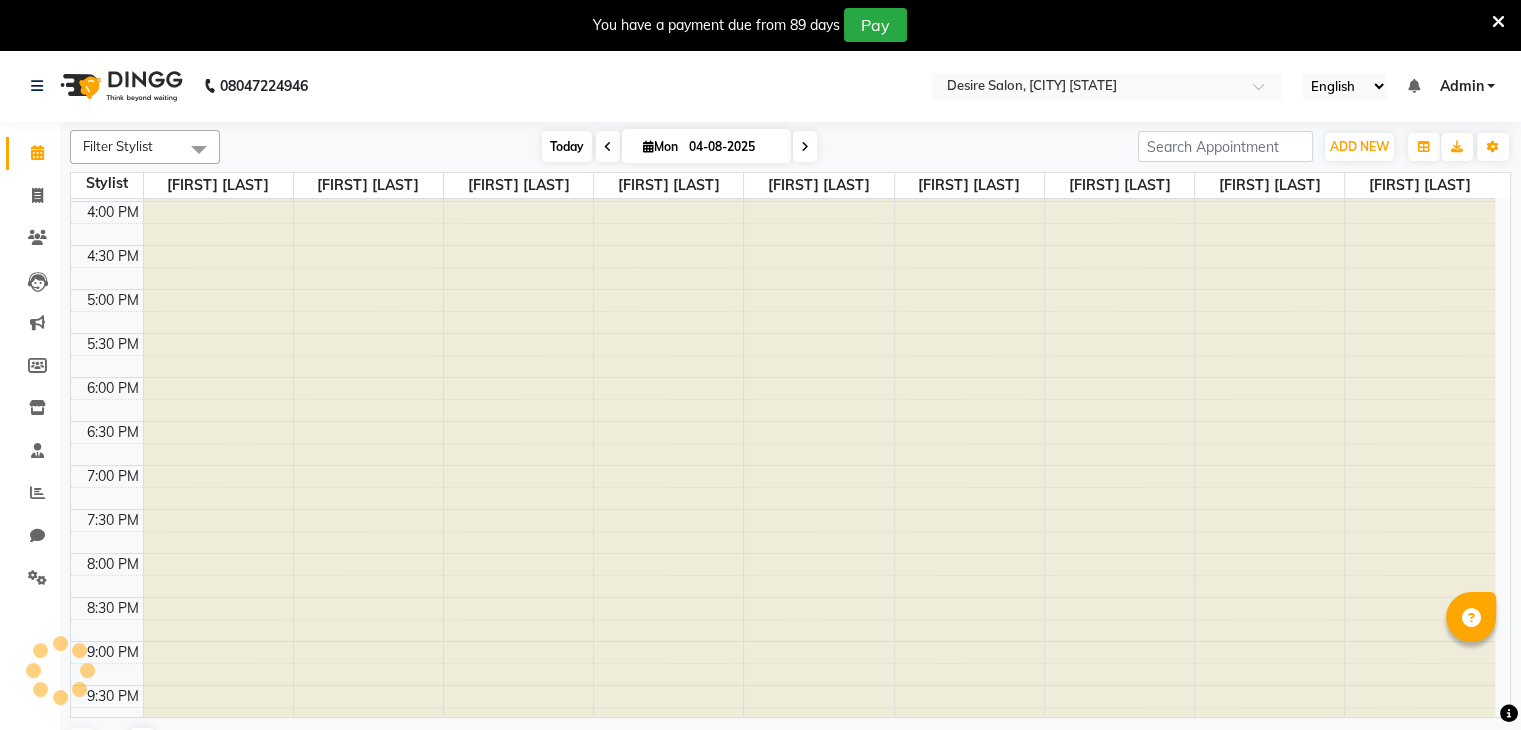 scroll, scrollTop: 524, scrollLeft: 0, axis: vertical 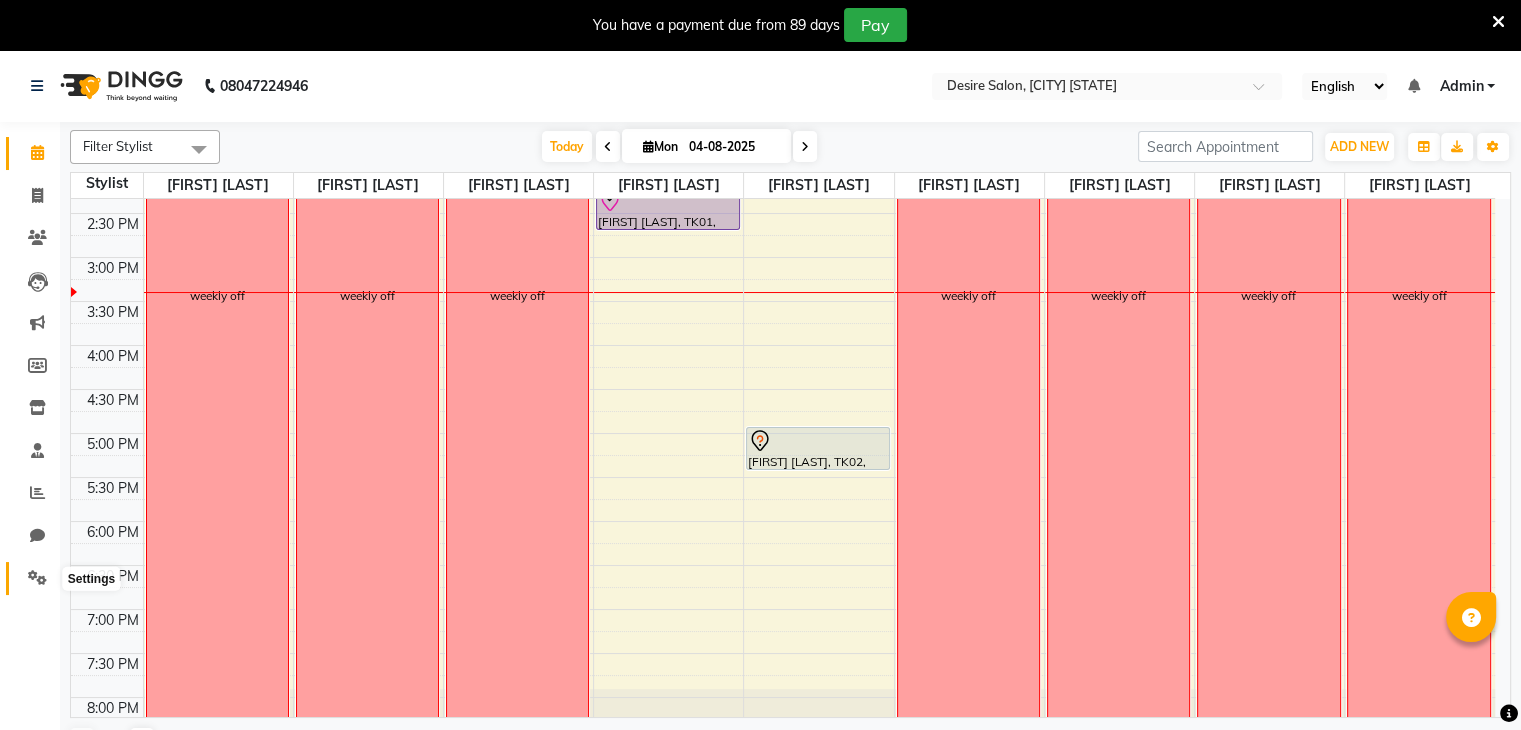 click 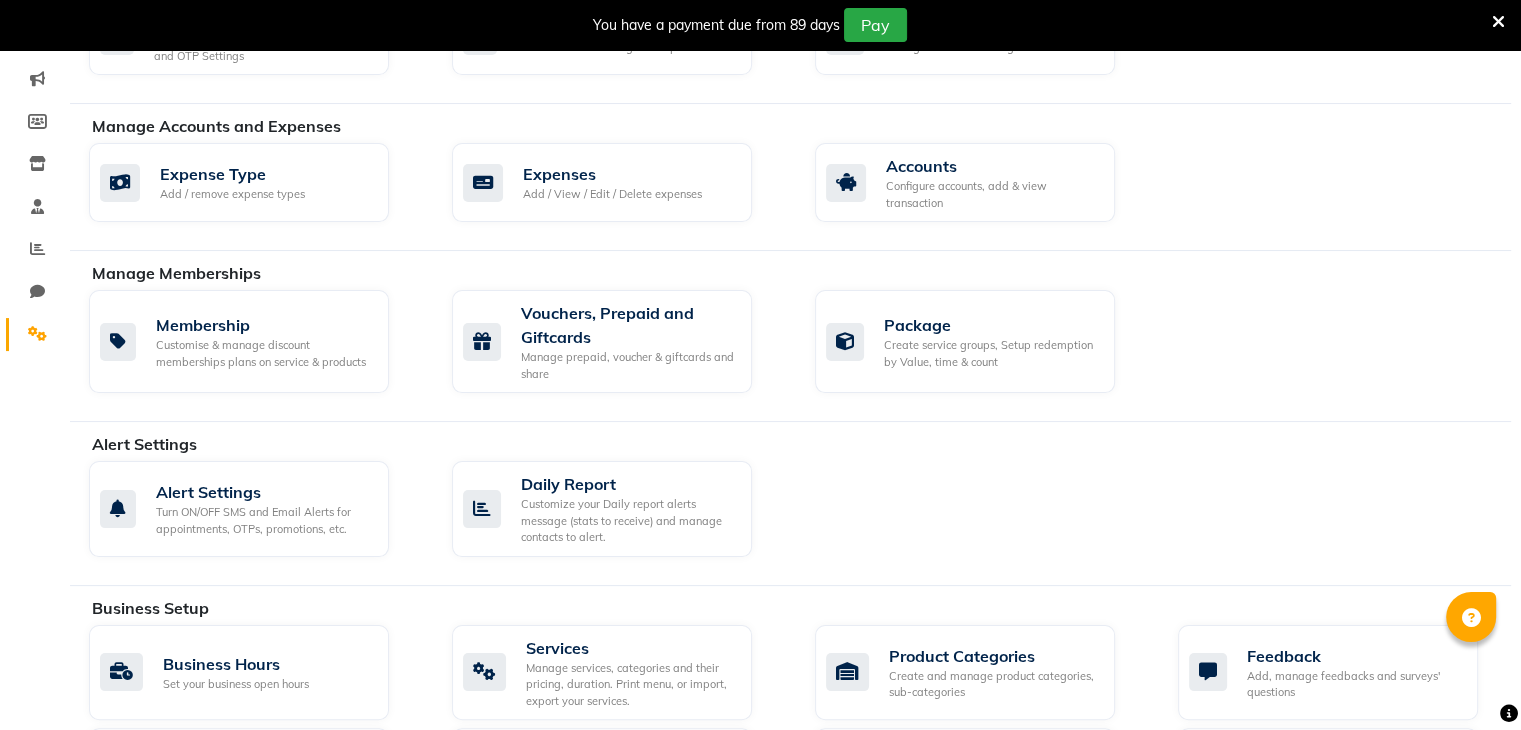 scroll, scrollTop: 256, scrollLeft: 0, axis: vertical 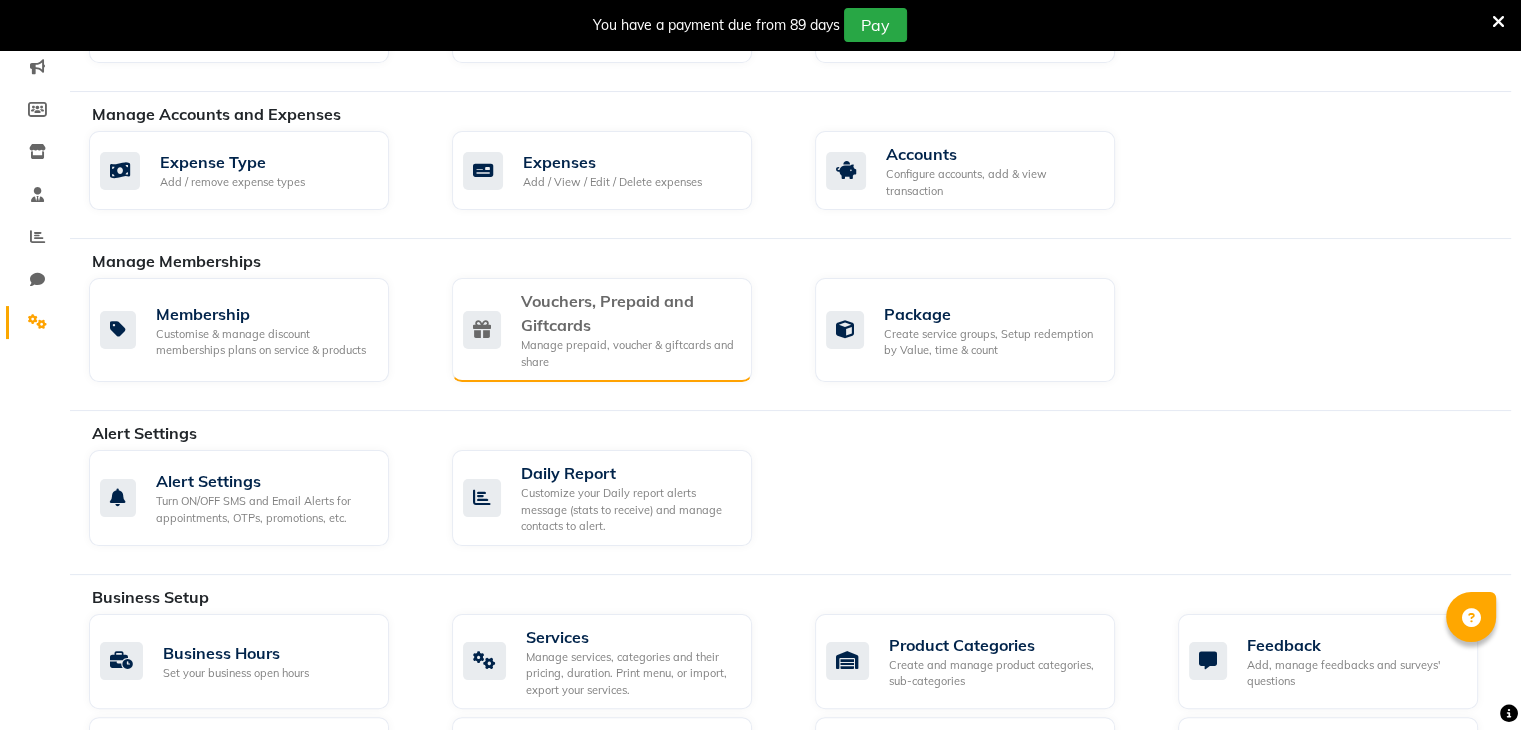 click on "Manage prepaid, voucher & giftcards and share" 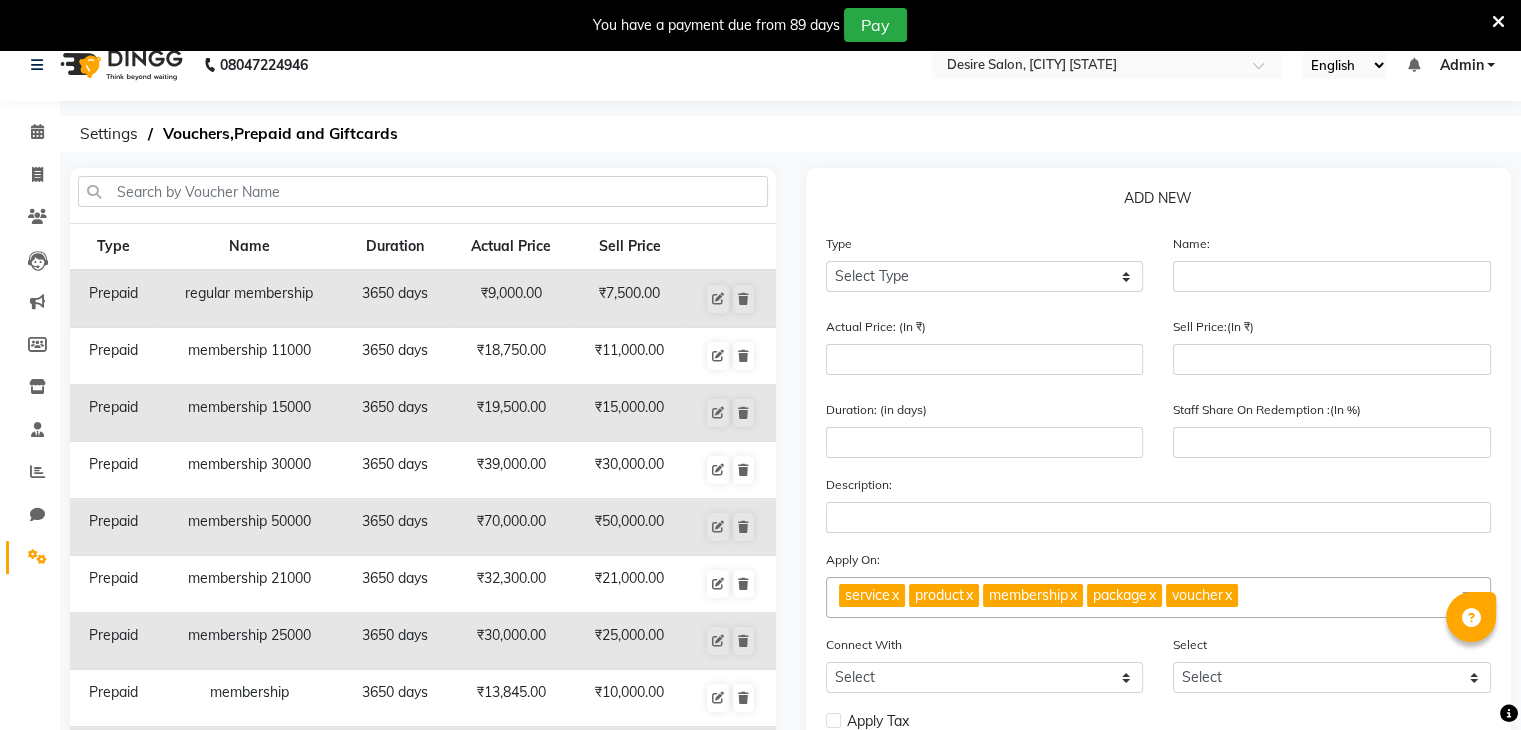 scroll, scrollTop: 60, scrollLeft: 0, axis: vertical 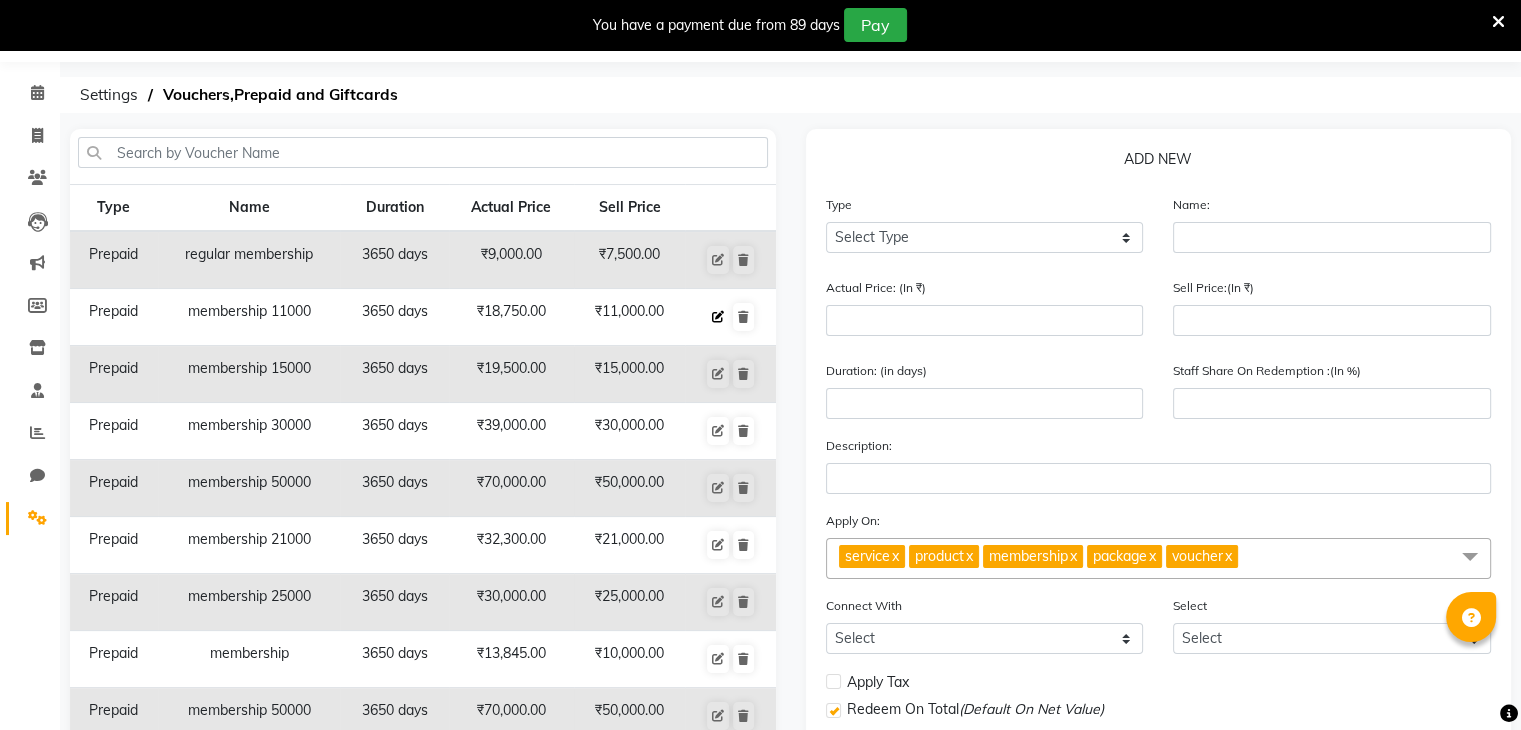 click 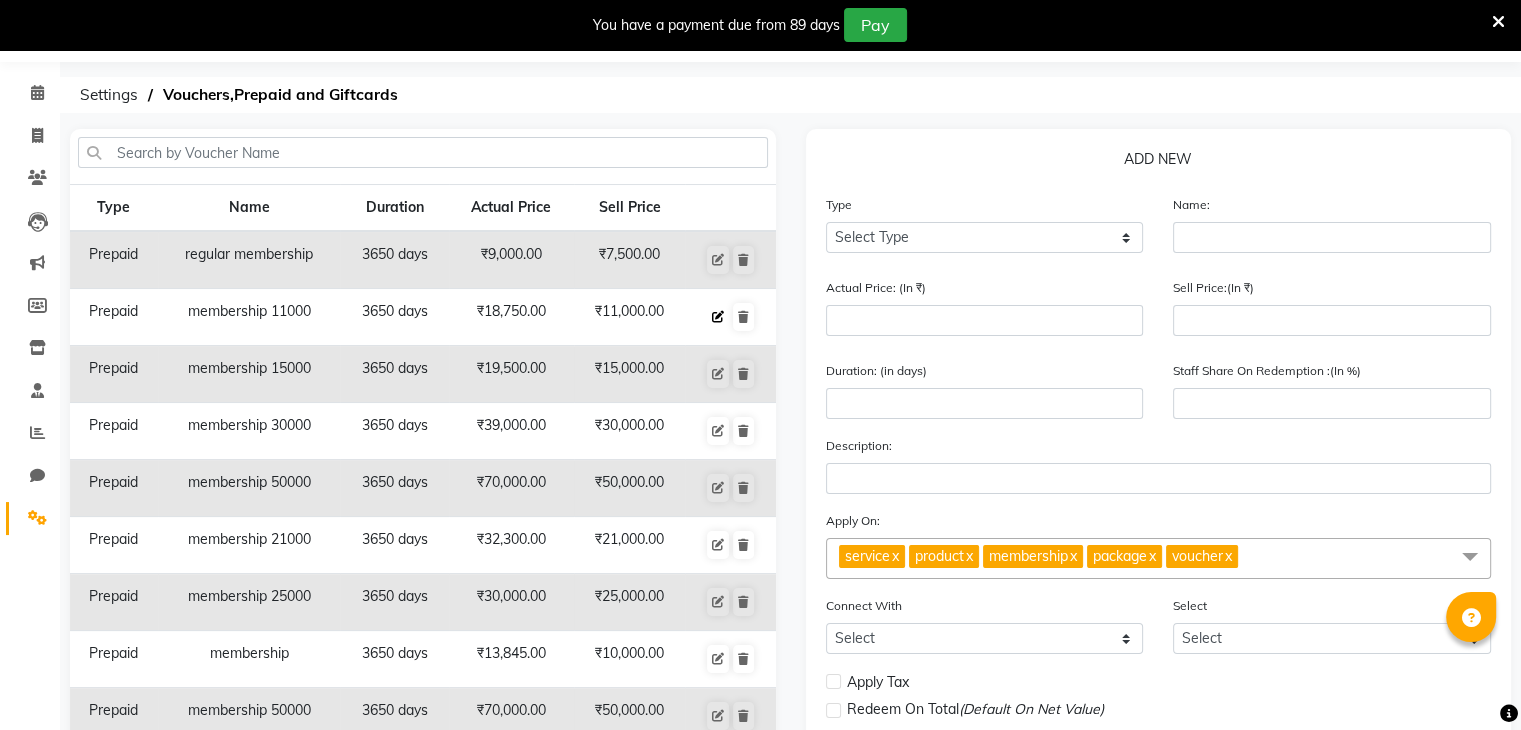 select on "P" 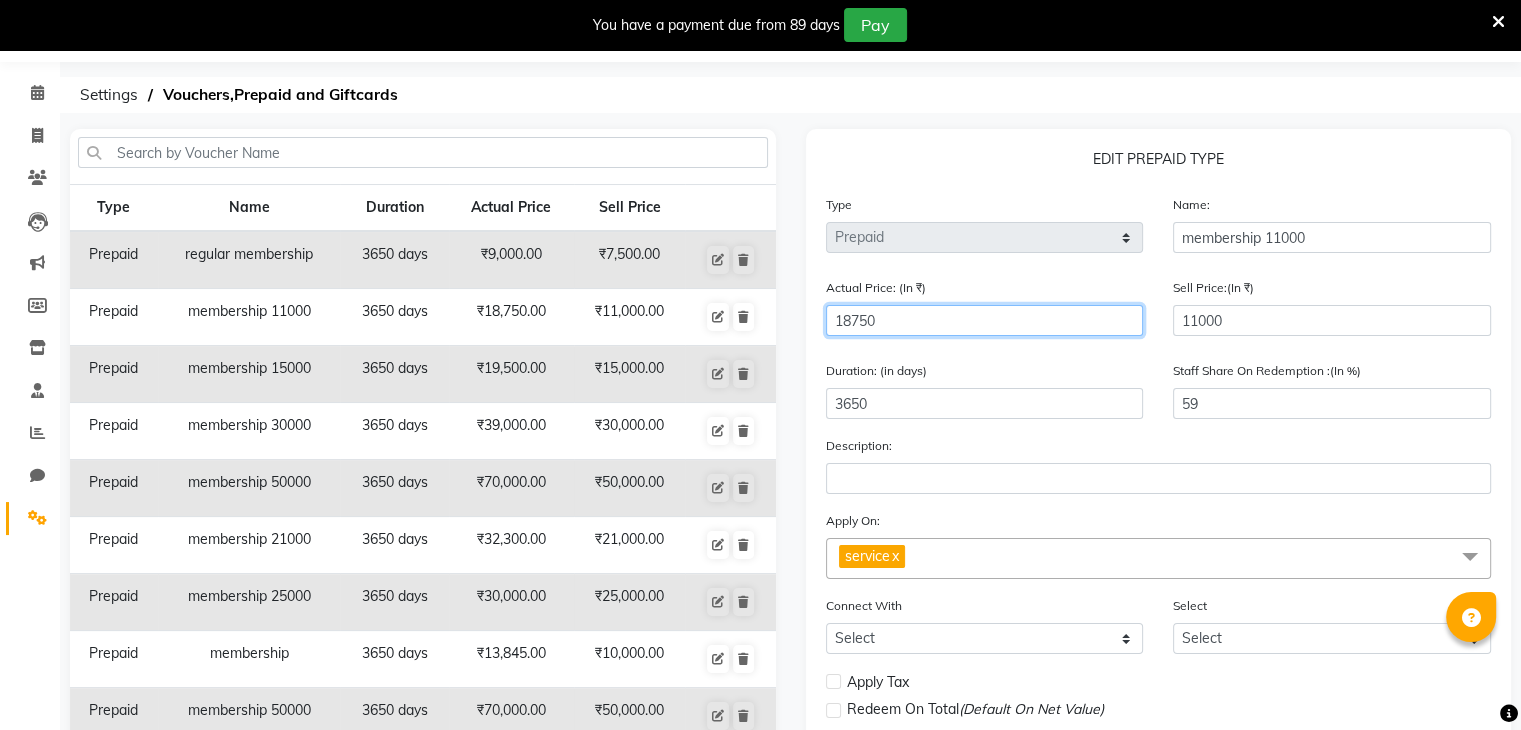 click on "18750" 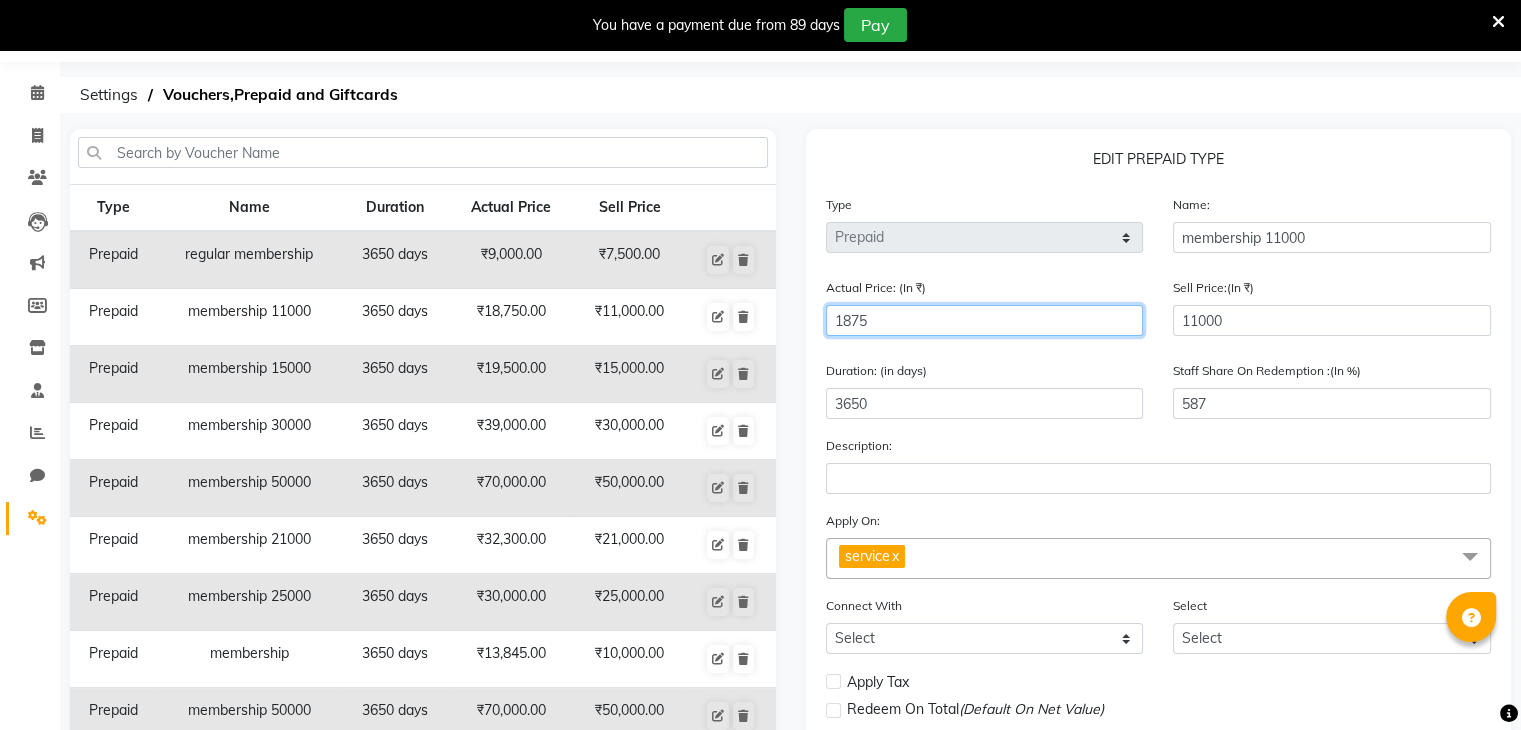 type on "187" 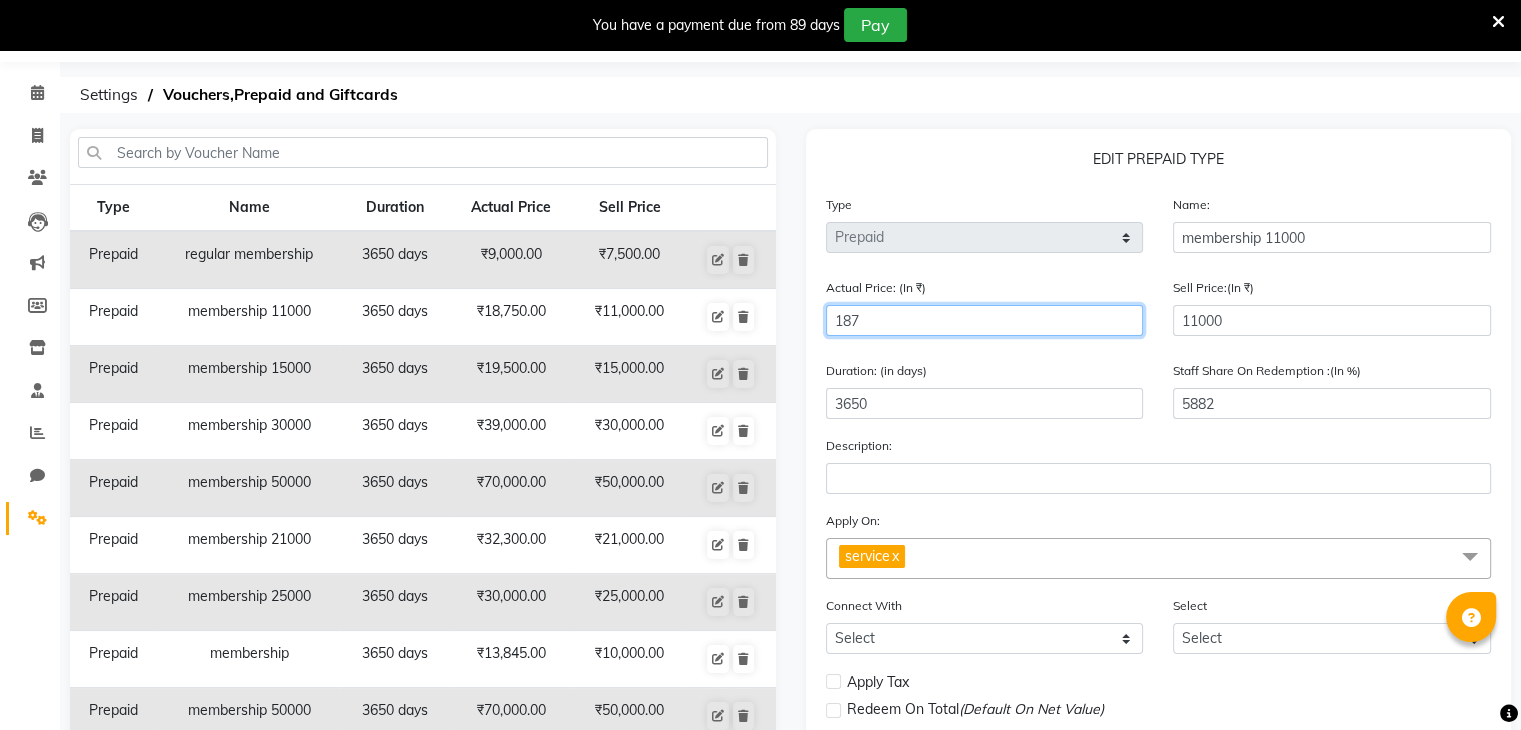 type on "18" 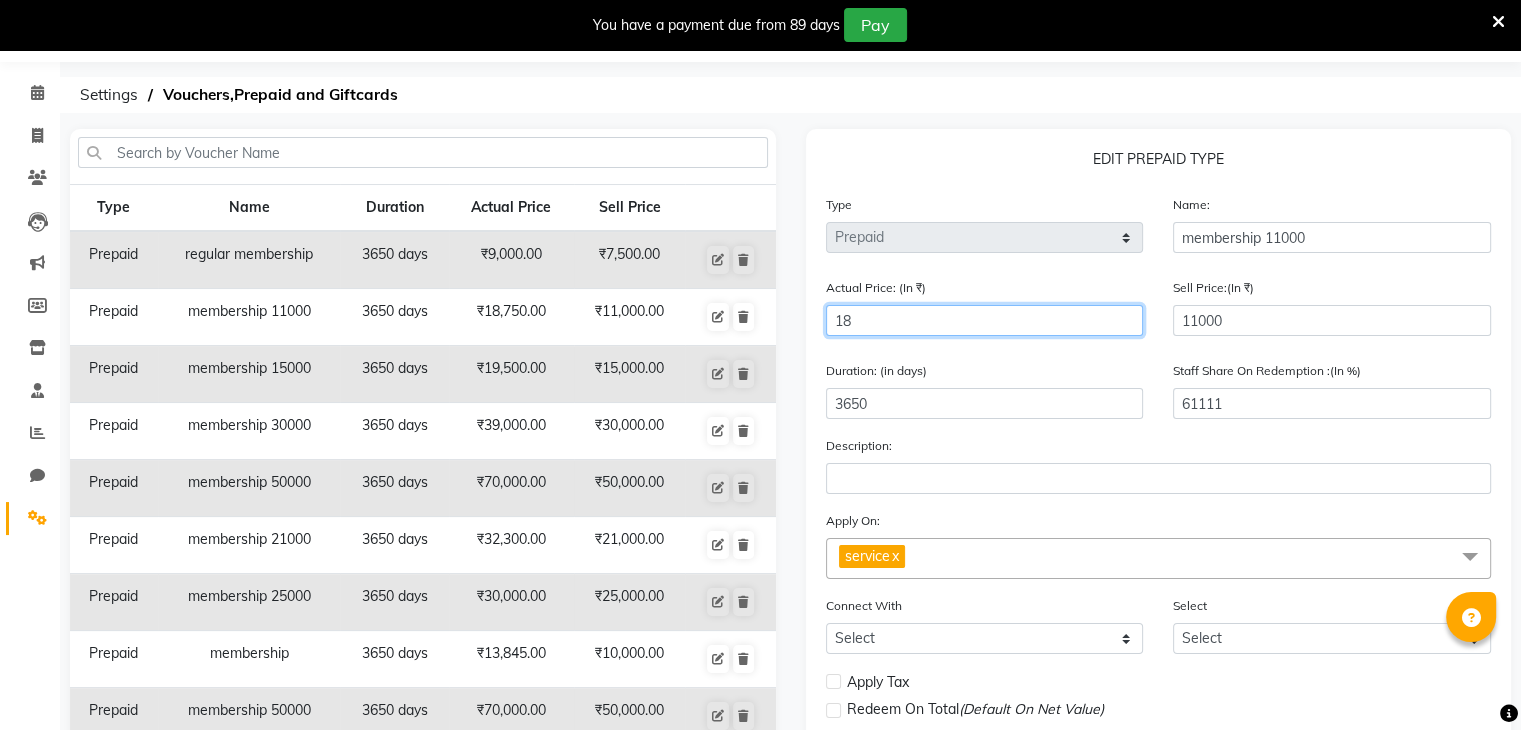 type on "1" 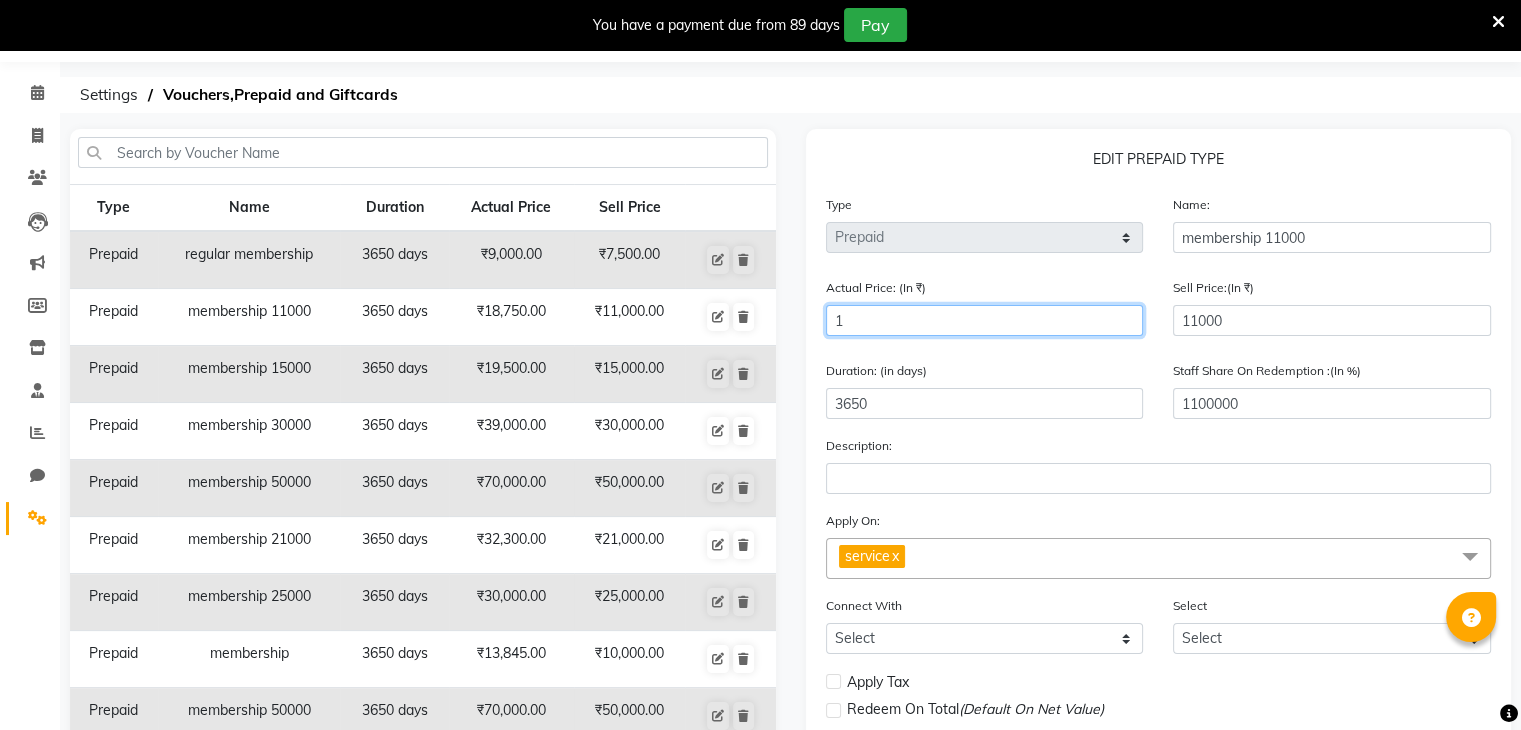type on "14" 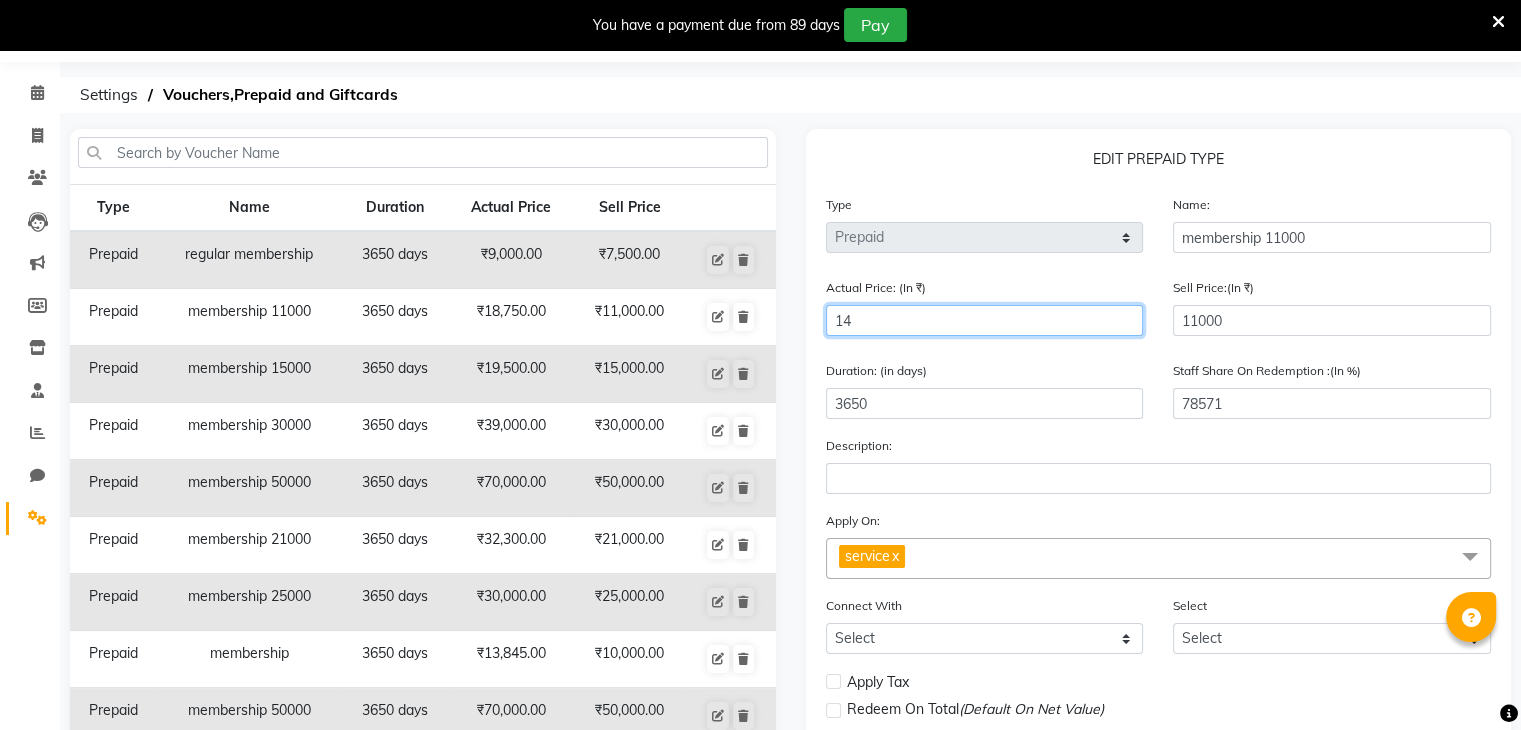 type on "143" 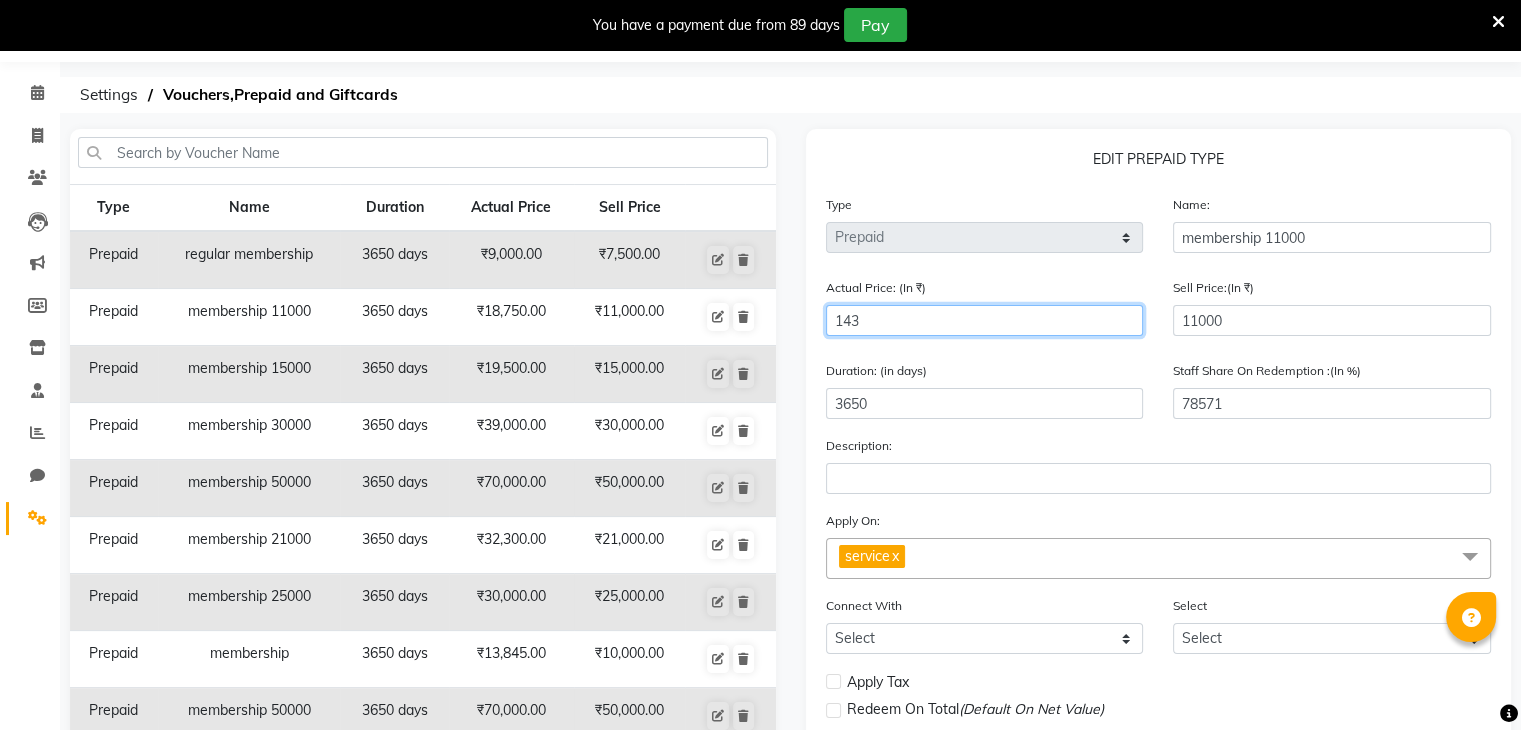 type on "7692" 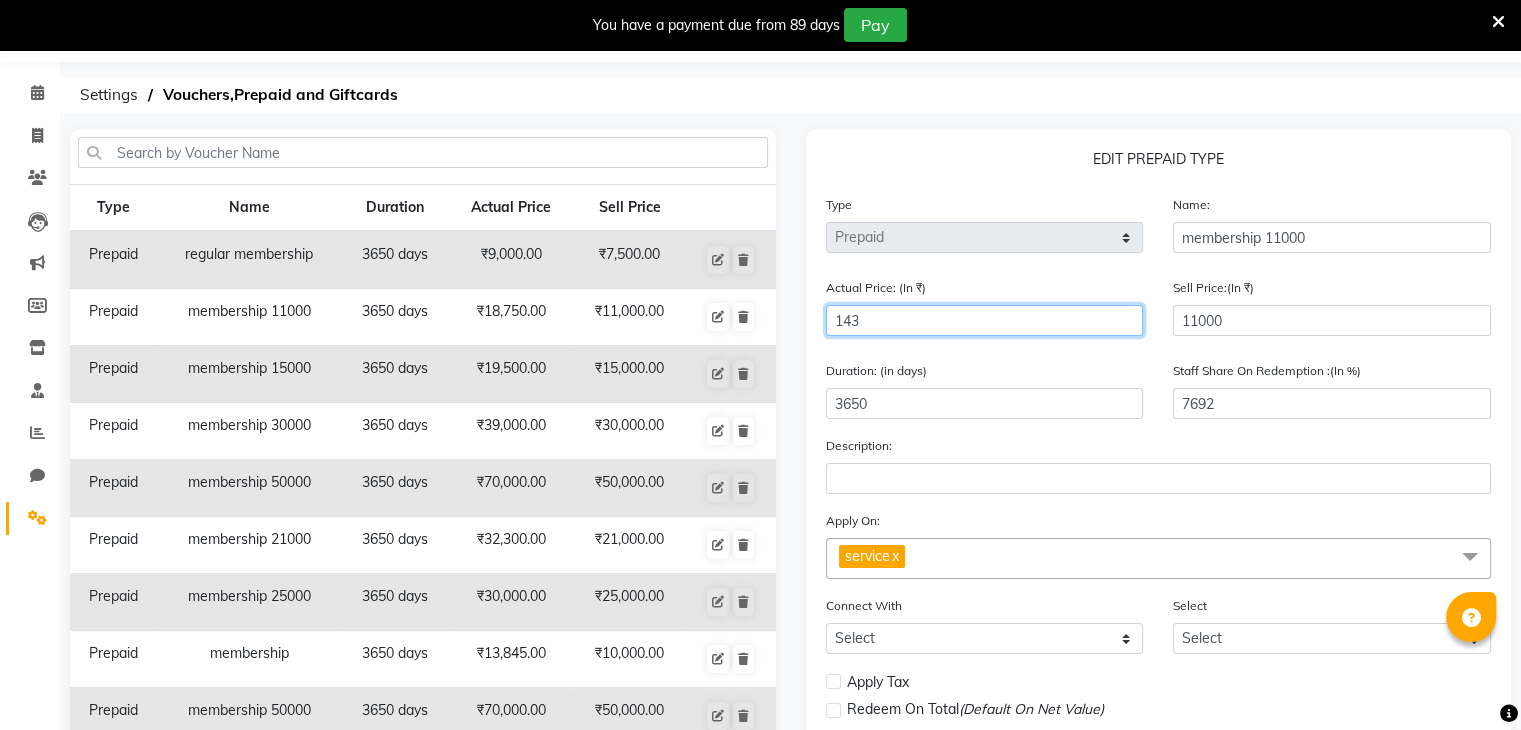 type on "1430" 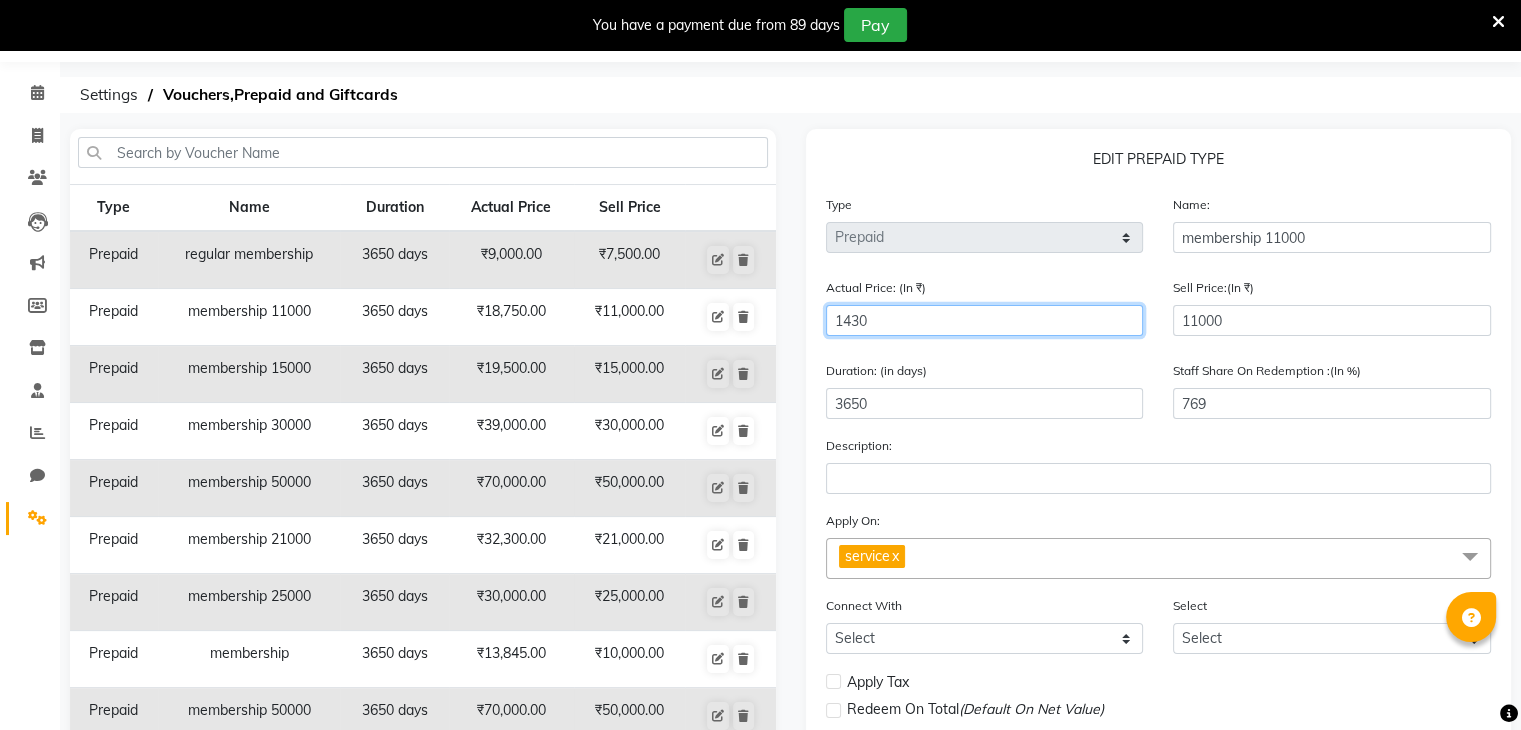 type on "14300" 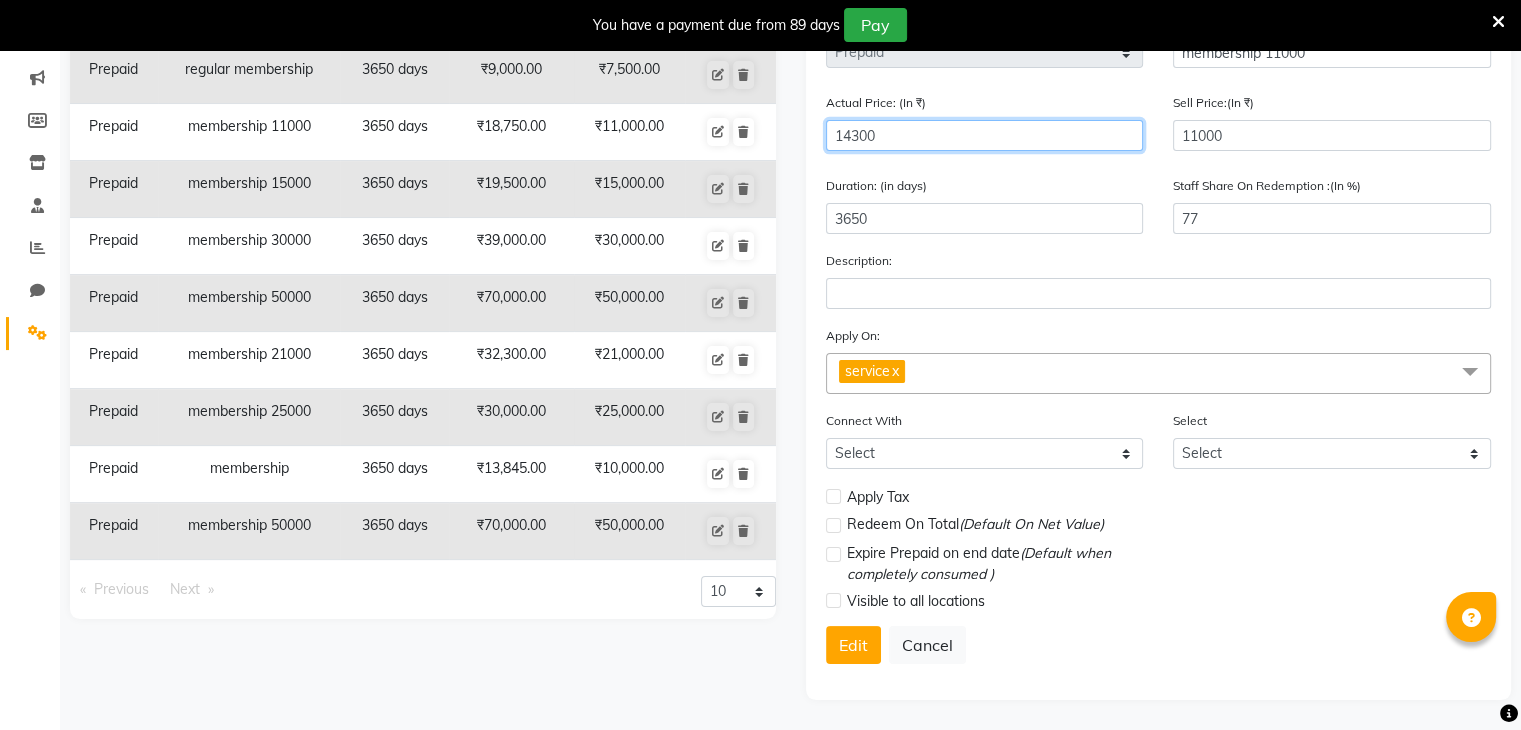 scroll, scrollTop: 252, scrollLeft: 0, axis: vertical 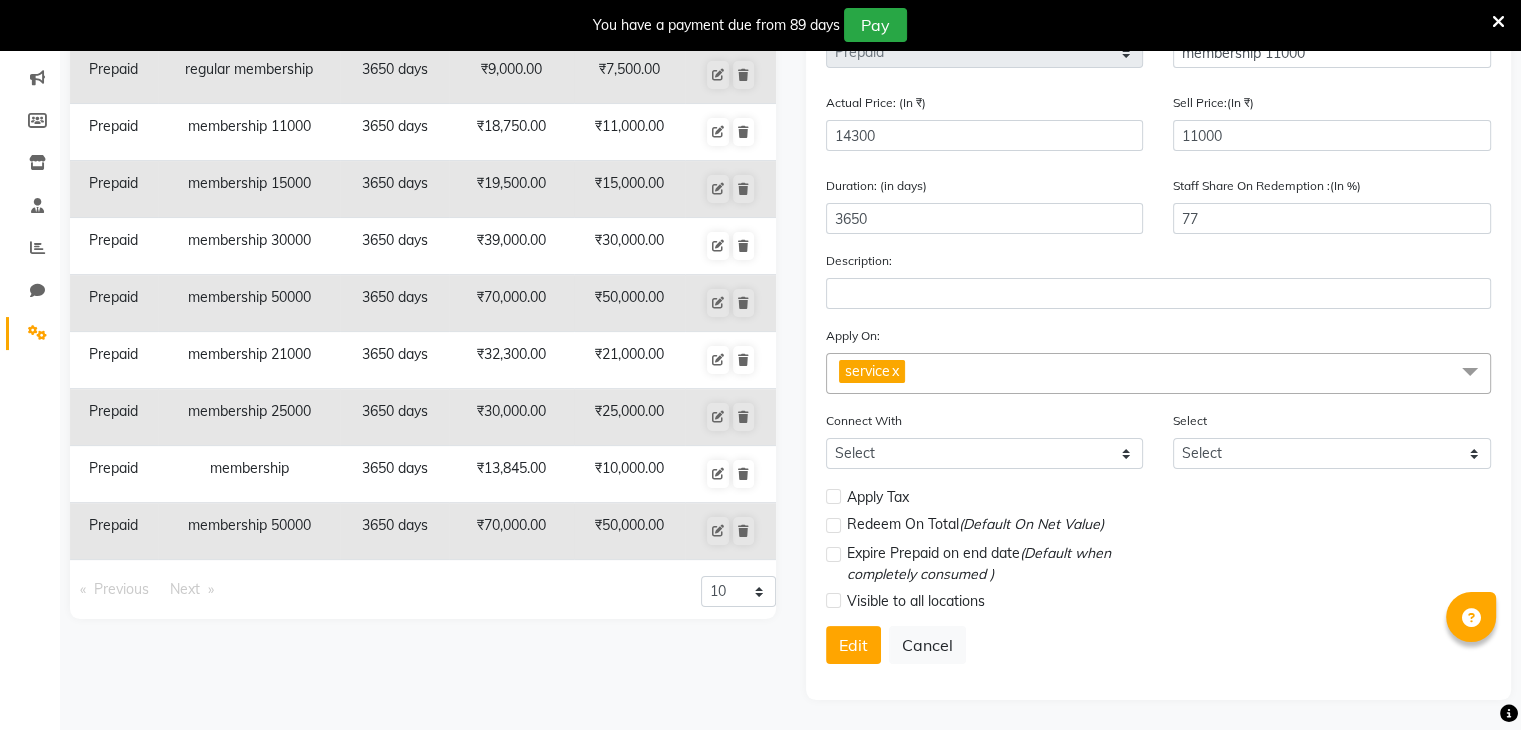 click on "service  x" 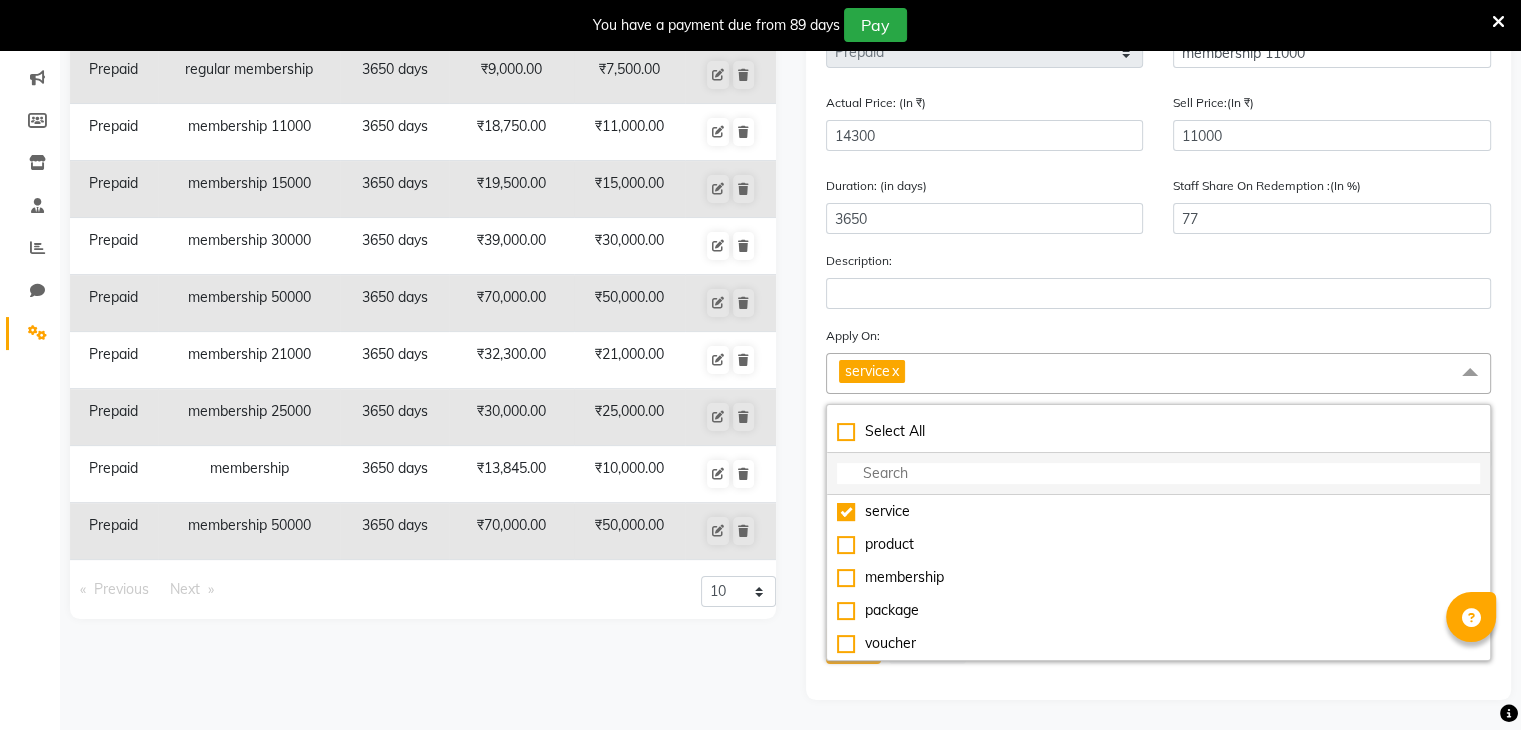 click 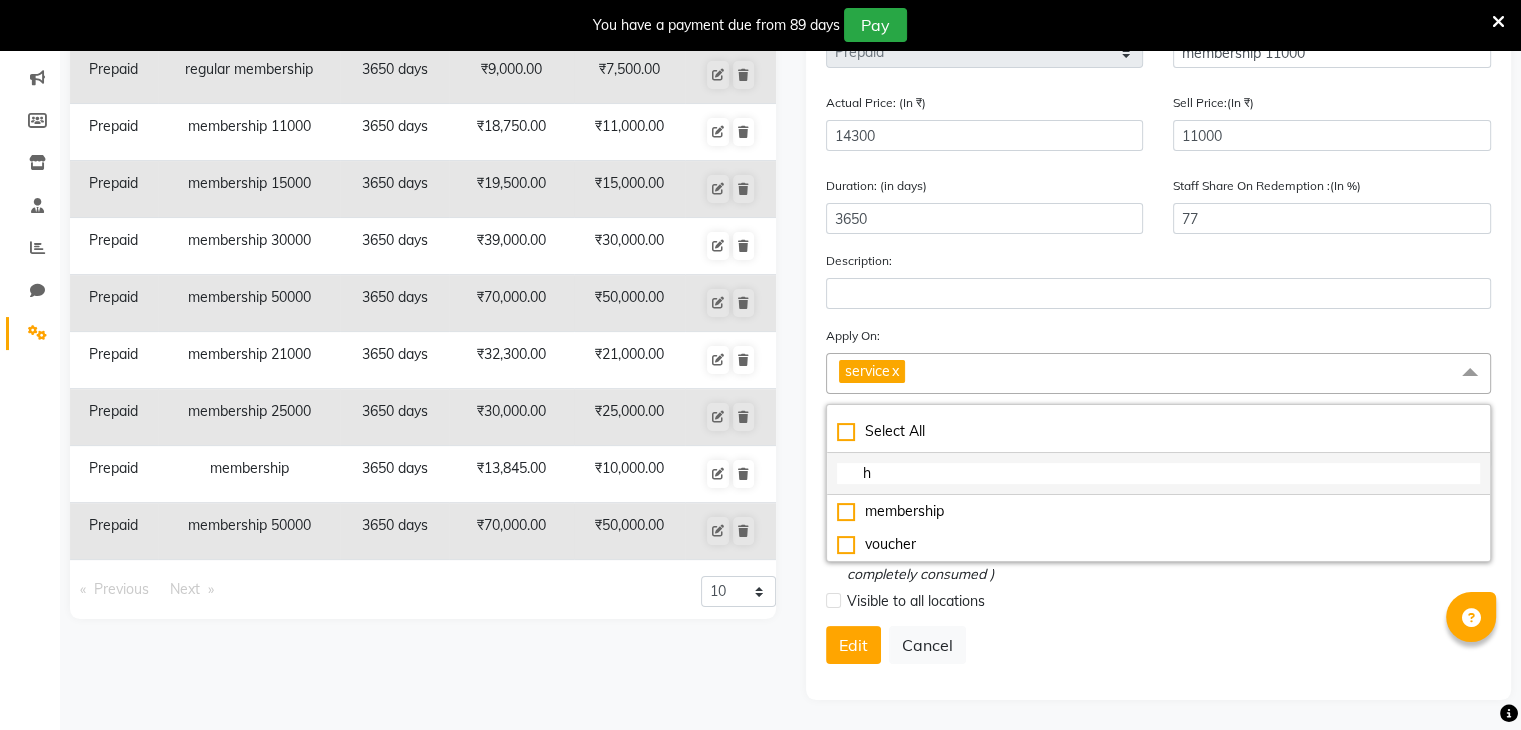 type 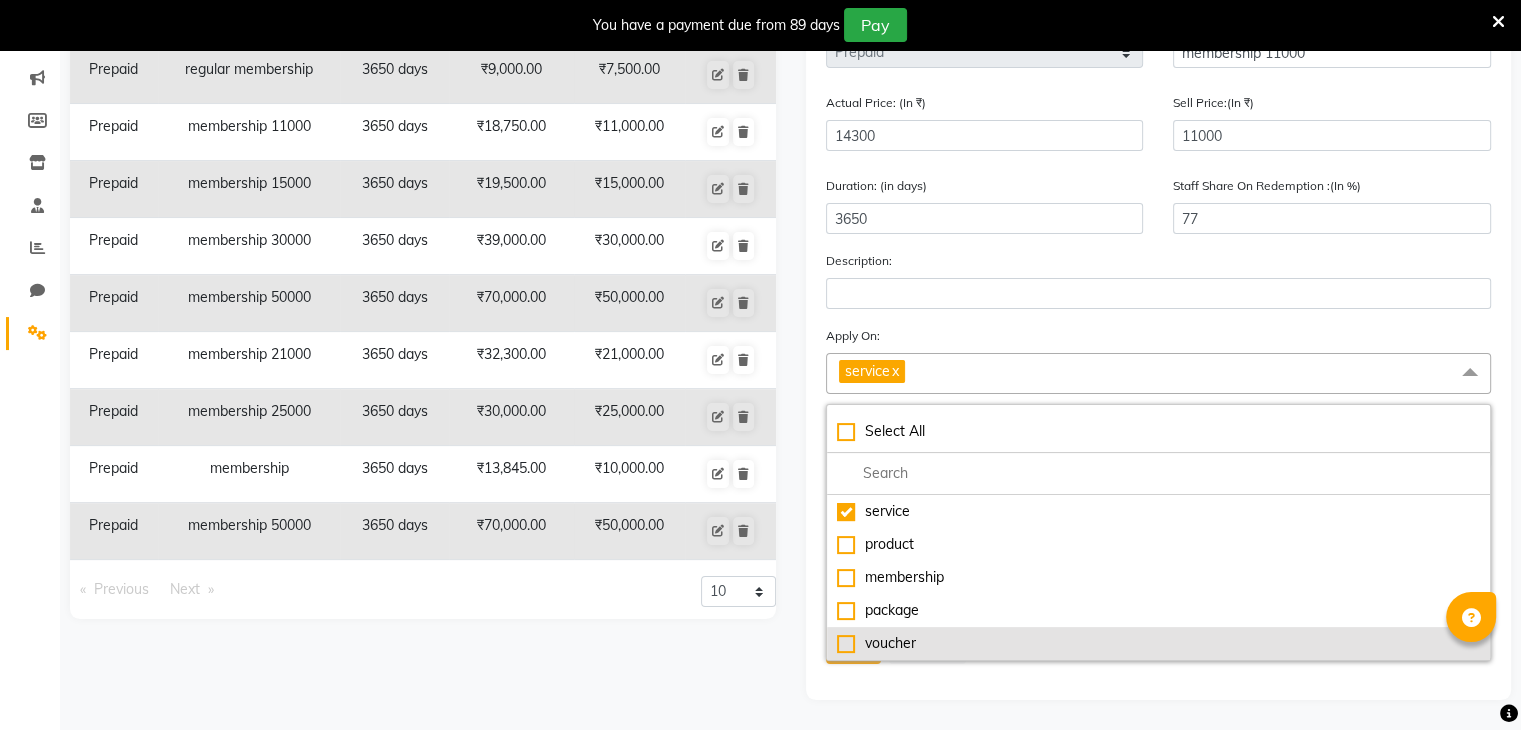 click on "voucher" 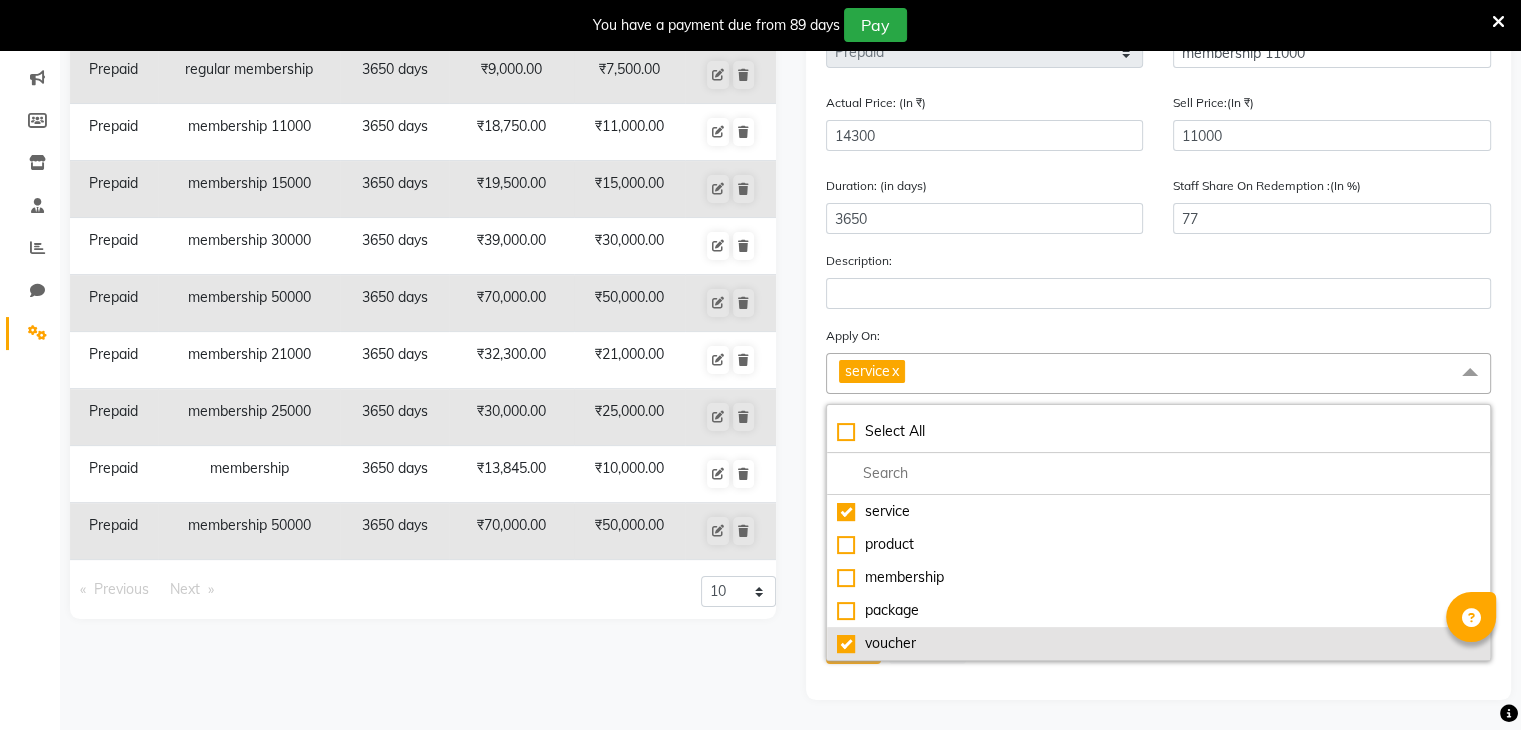 checkbox on "true" 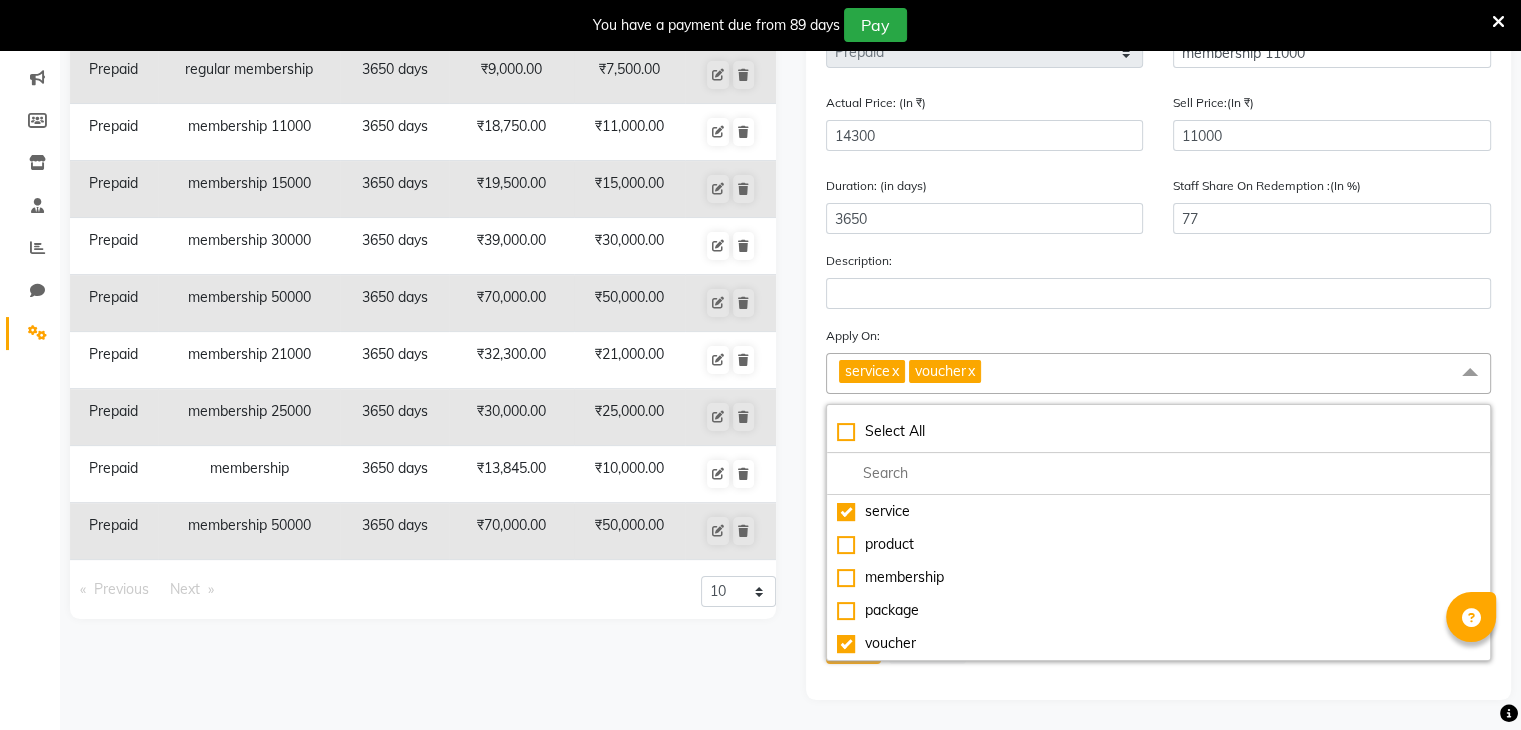 click on "service  x voucher  x" 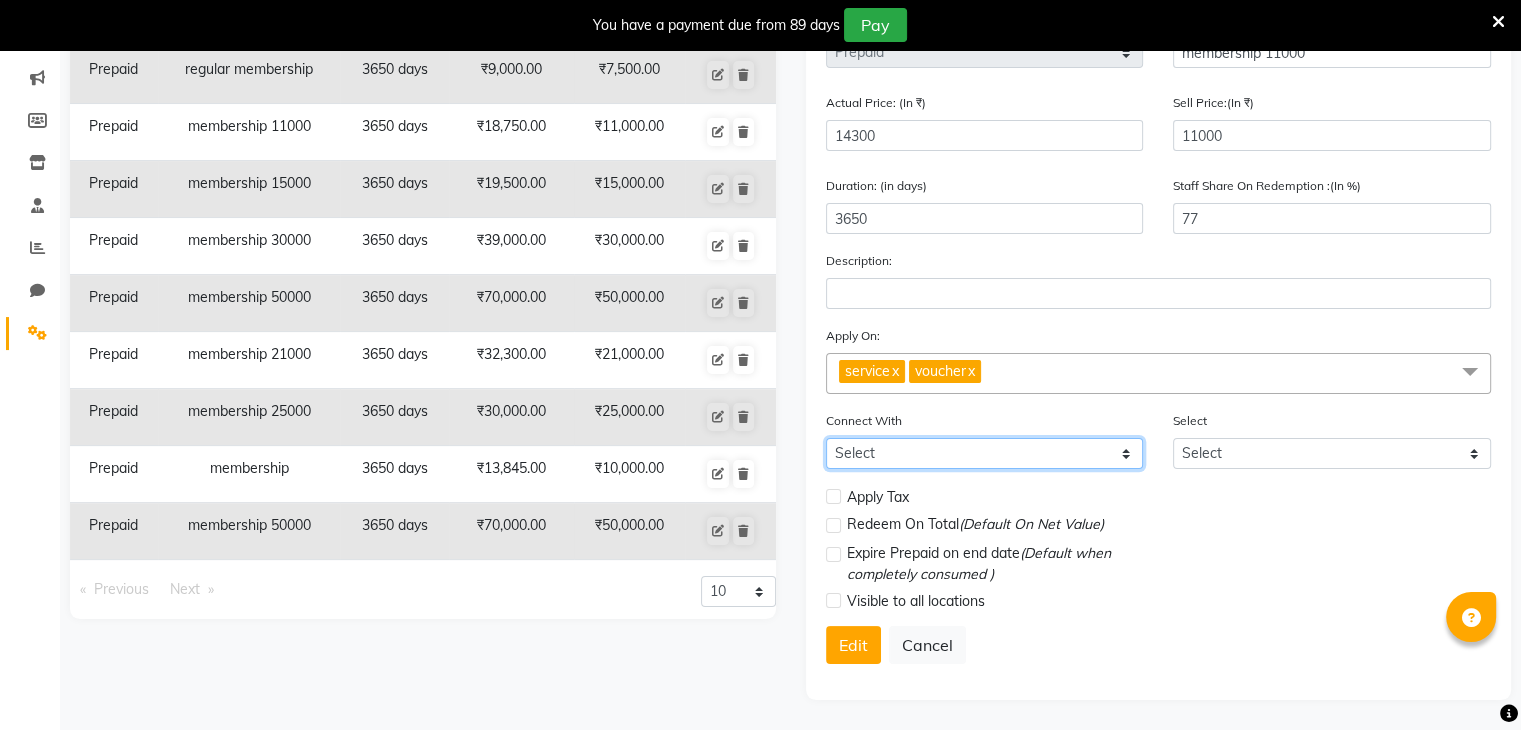 click on "Select Membership Package" 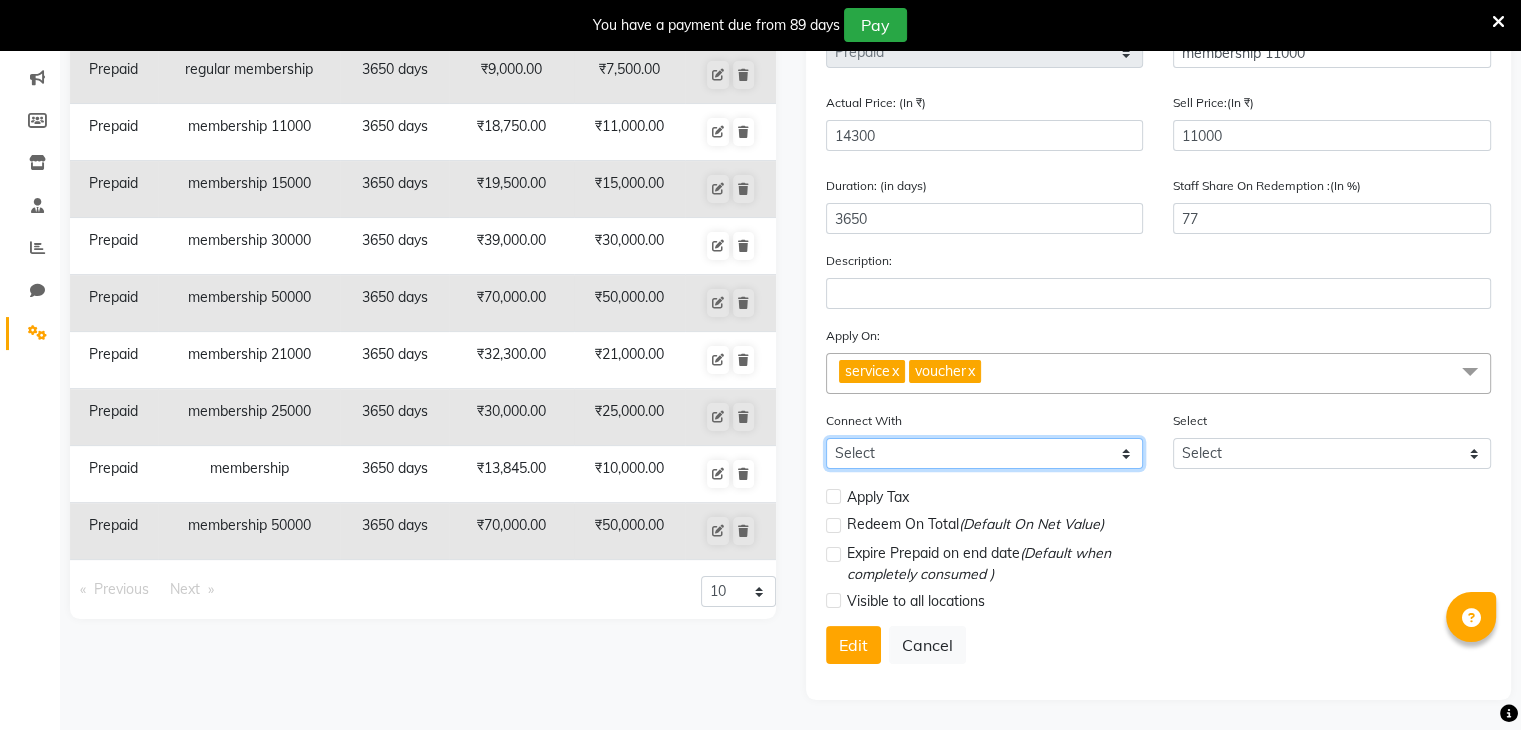 click on "Select Membership Package" 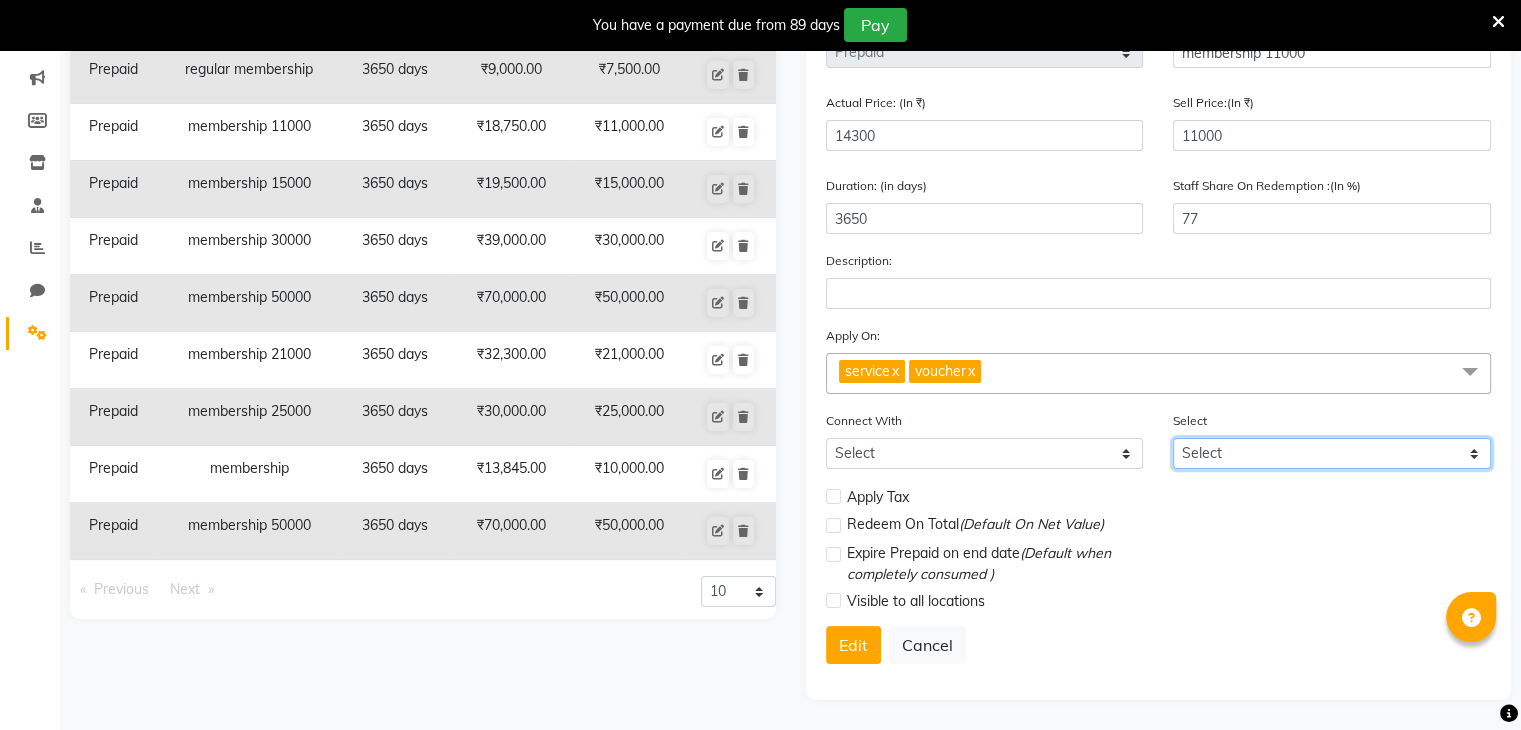 click on "Select" 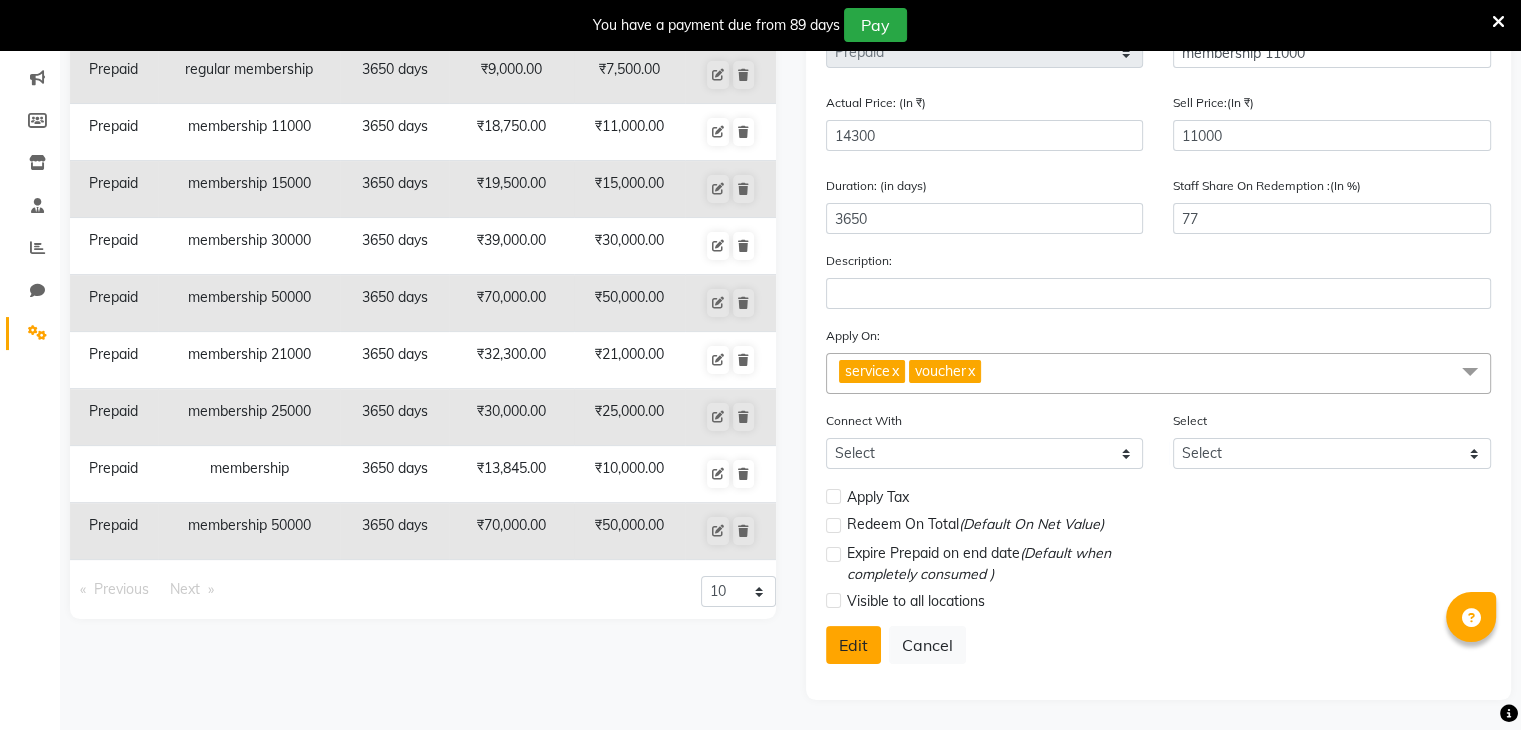 click on "Edit" 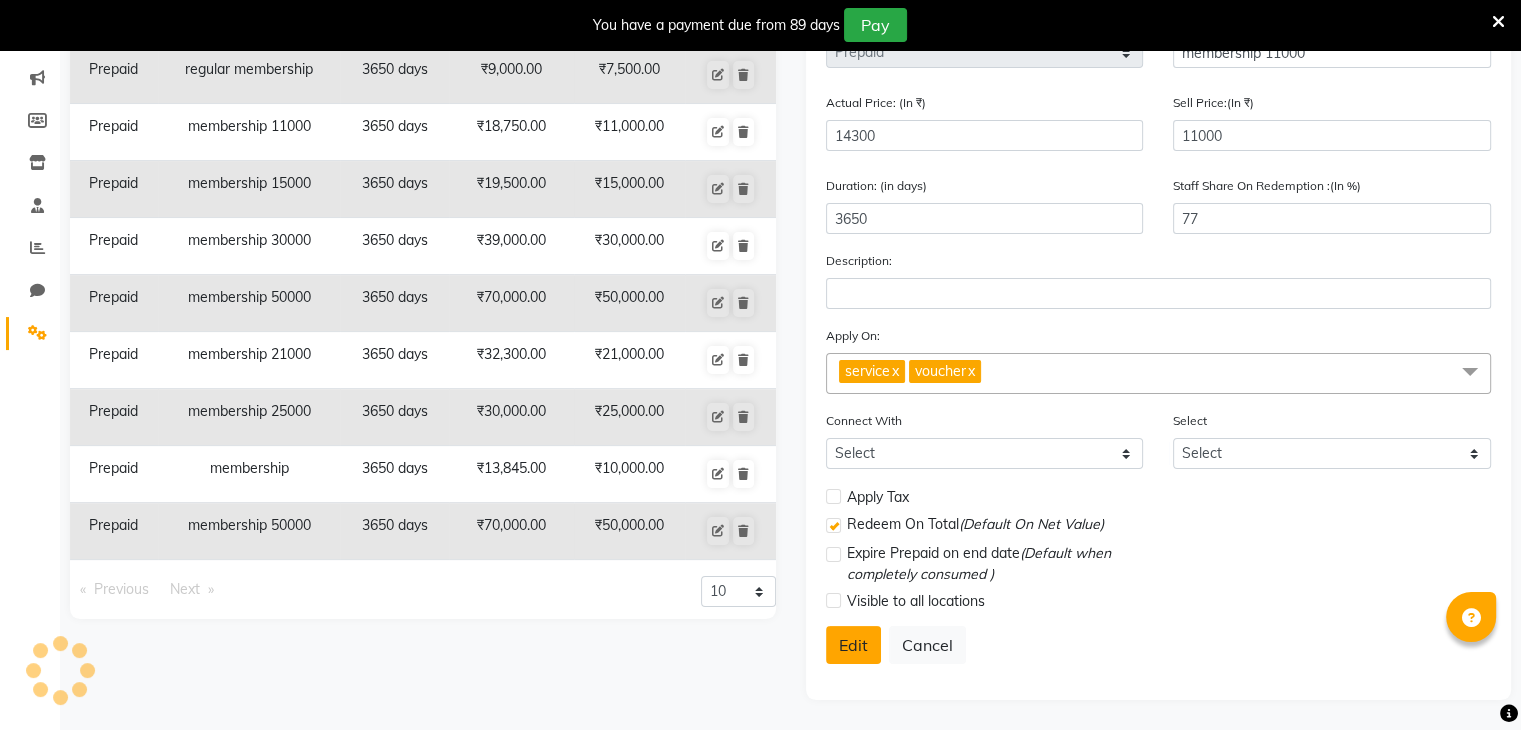 select 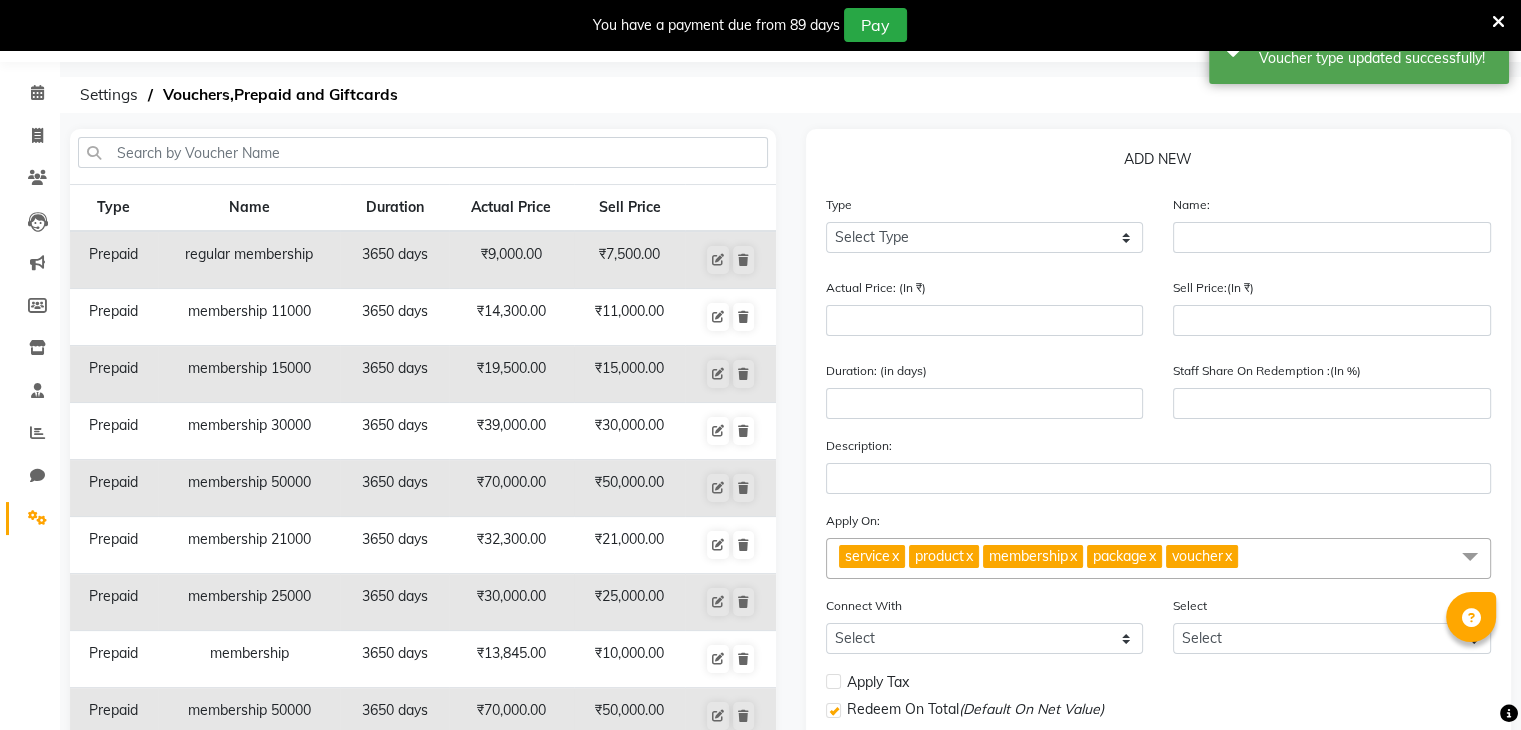 scroll, scrollTop: 60, scrollLeft: 0, axis: vertical 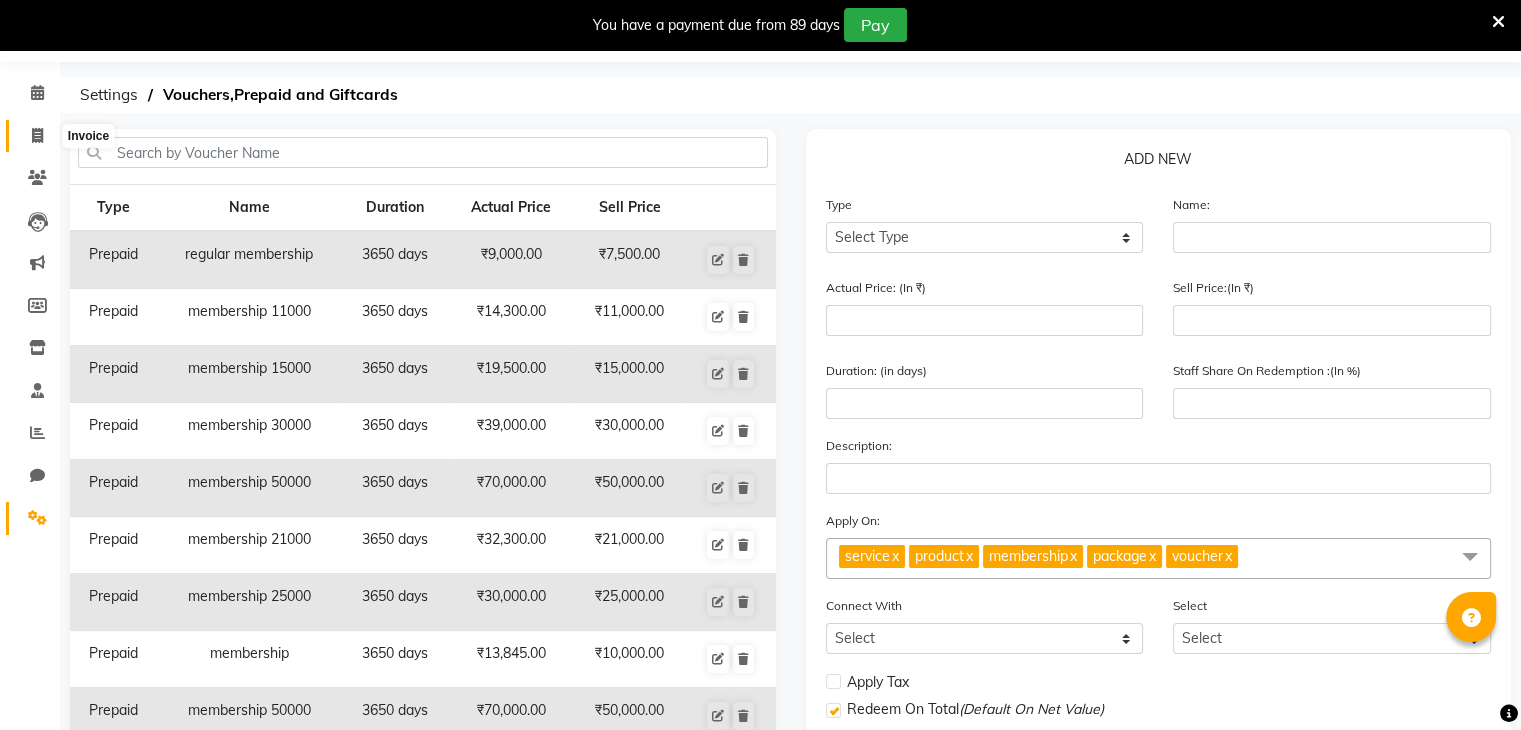 click 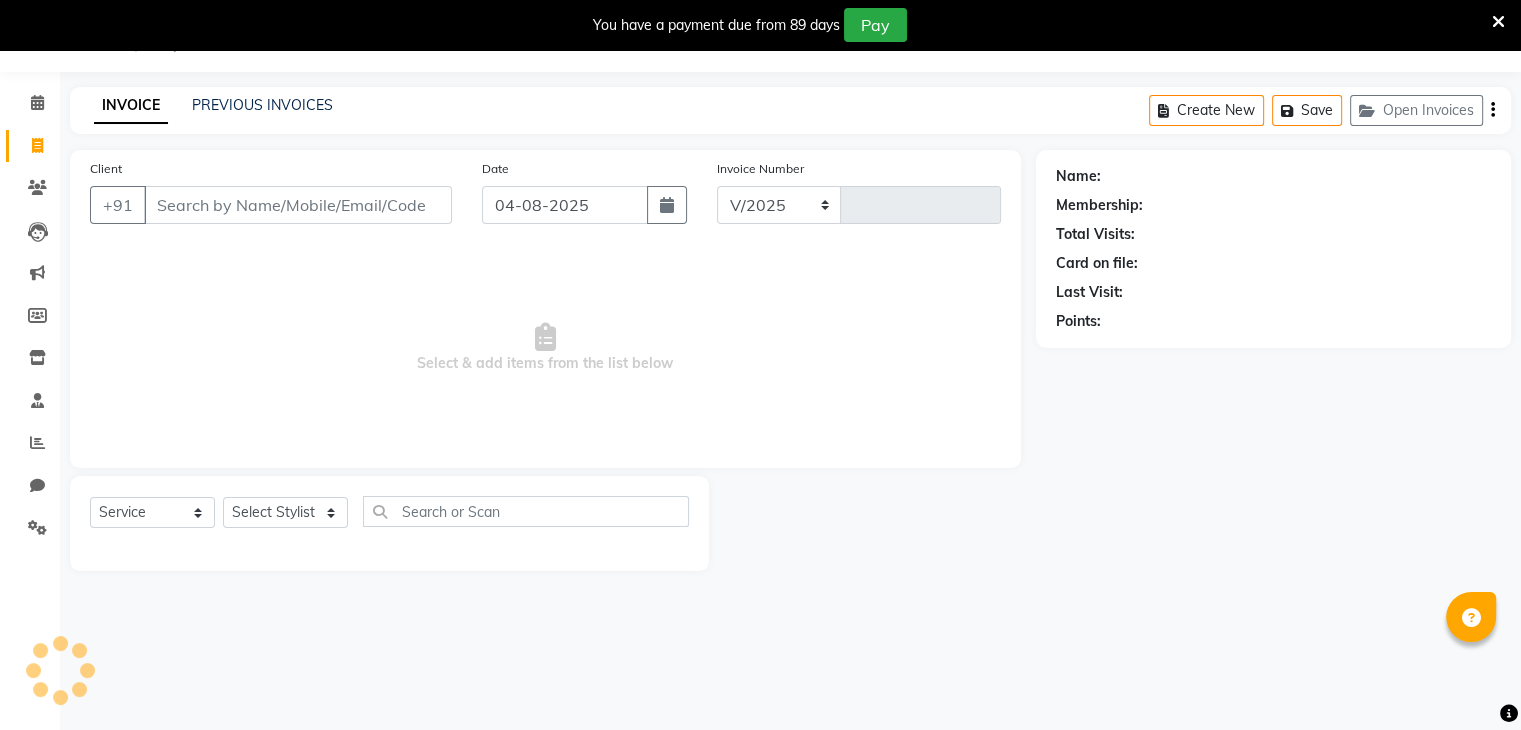 select on "8076" 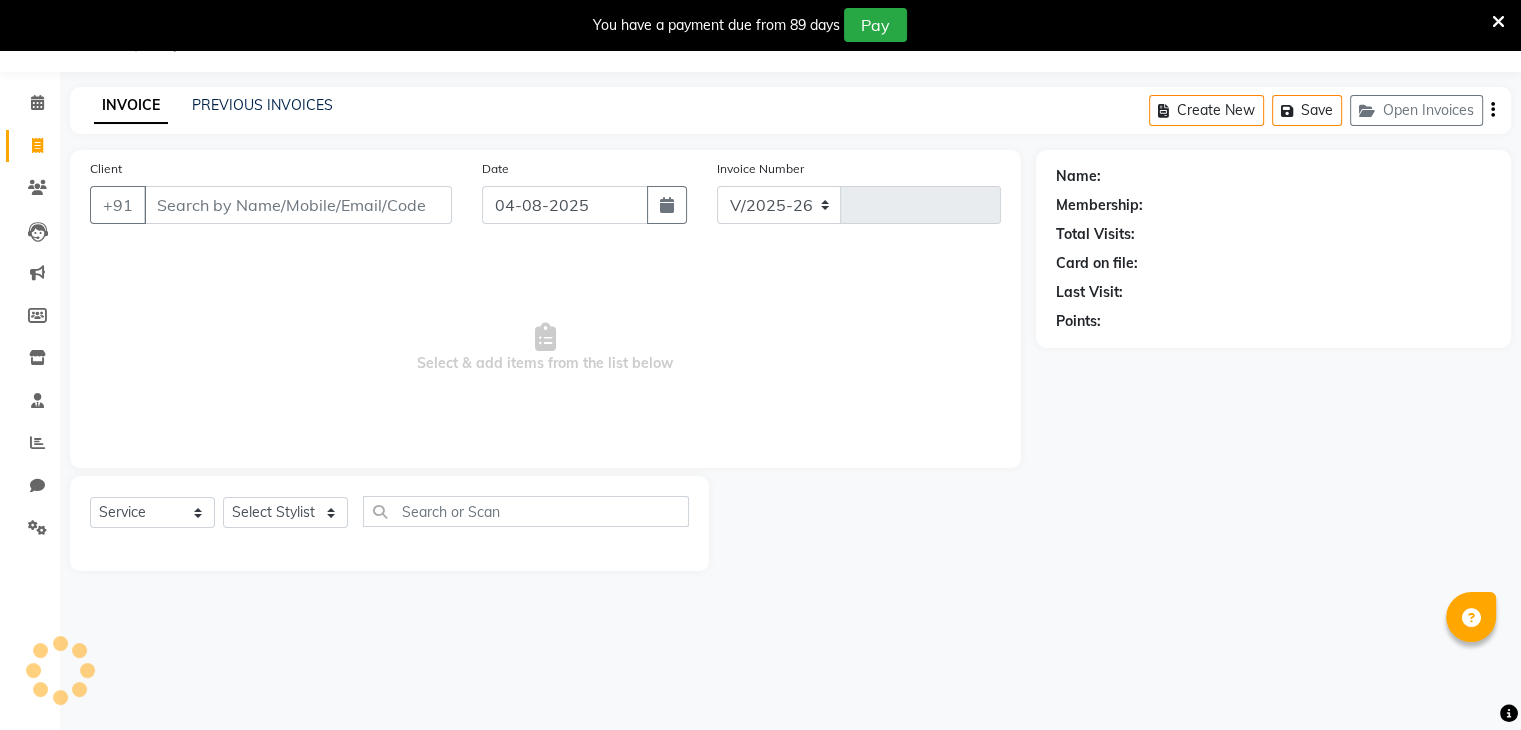 type on "0261" 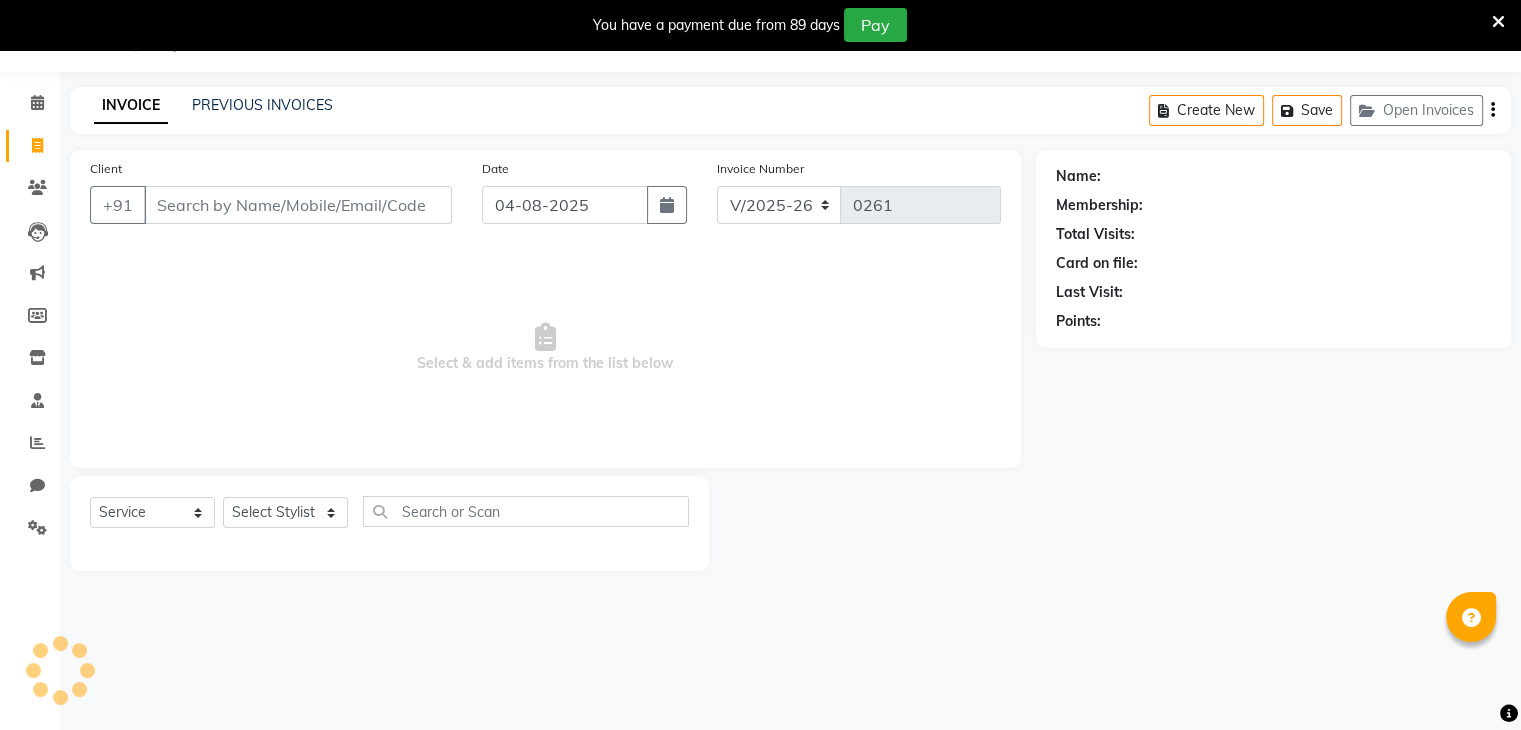 scroll, scrollTop: 50, scrollLeft: 0, axis: vertical 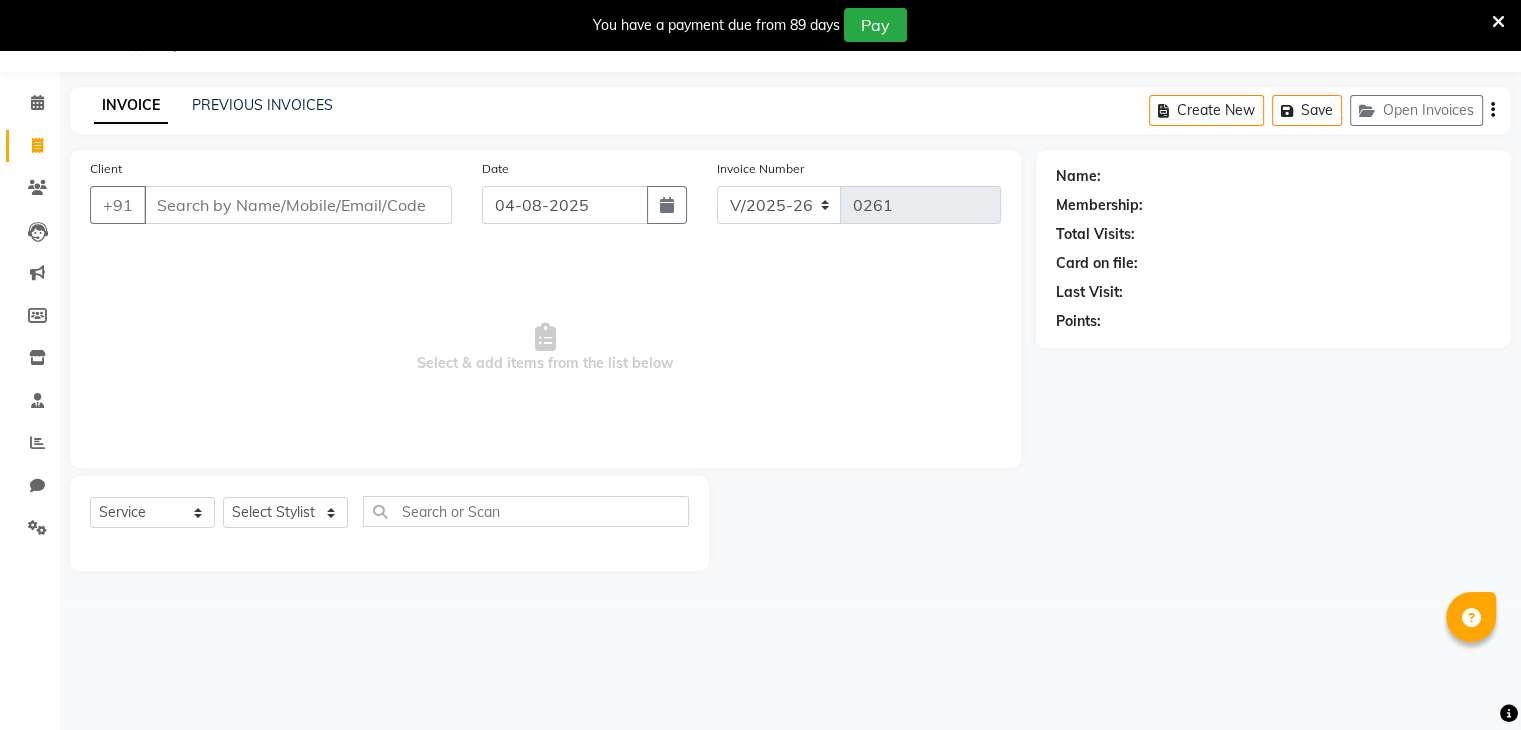 click on "Client" at bounding box center [298, 205] 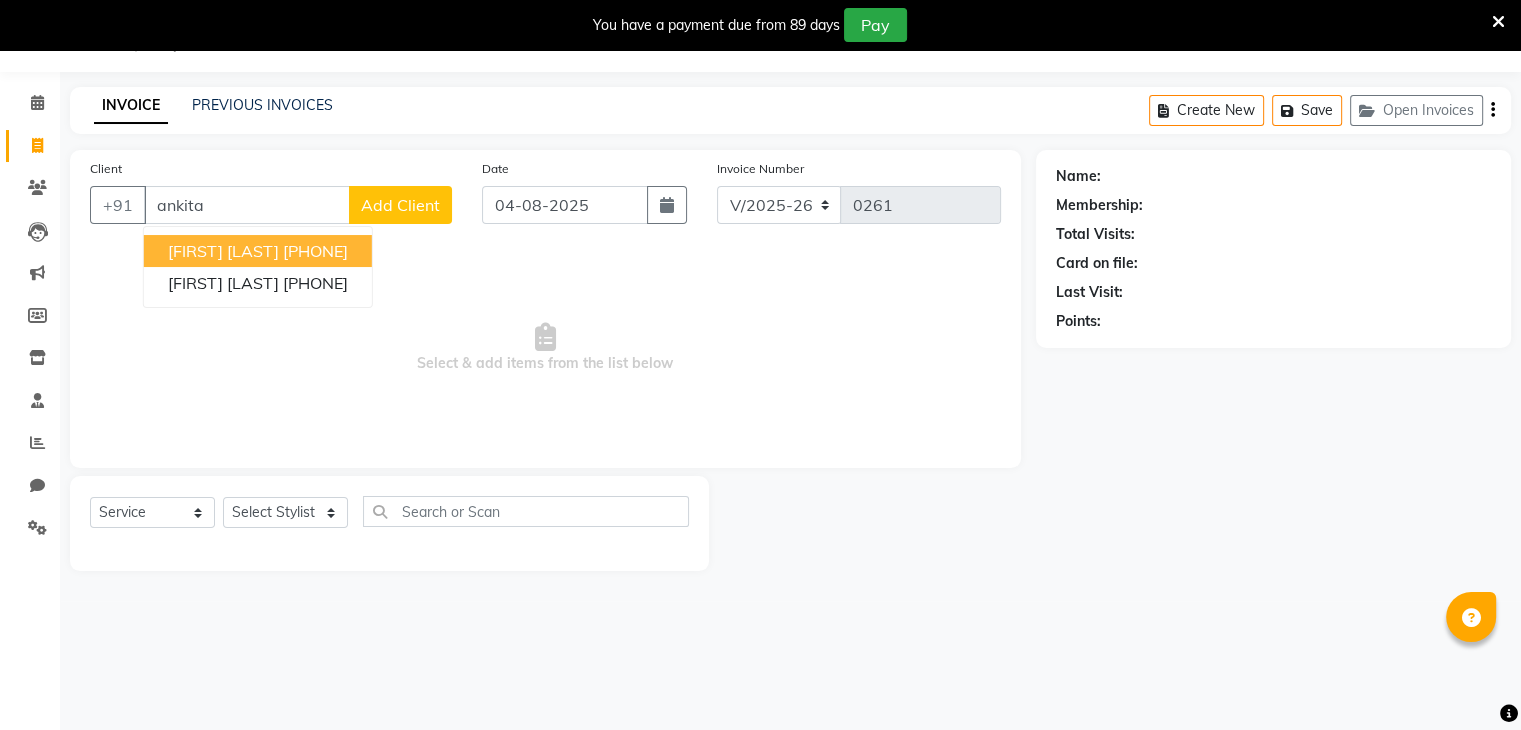 click on "[PHONE]" at bounding box center (315, 251) 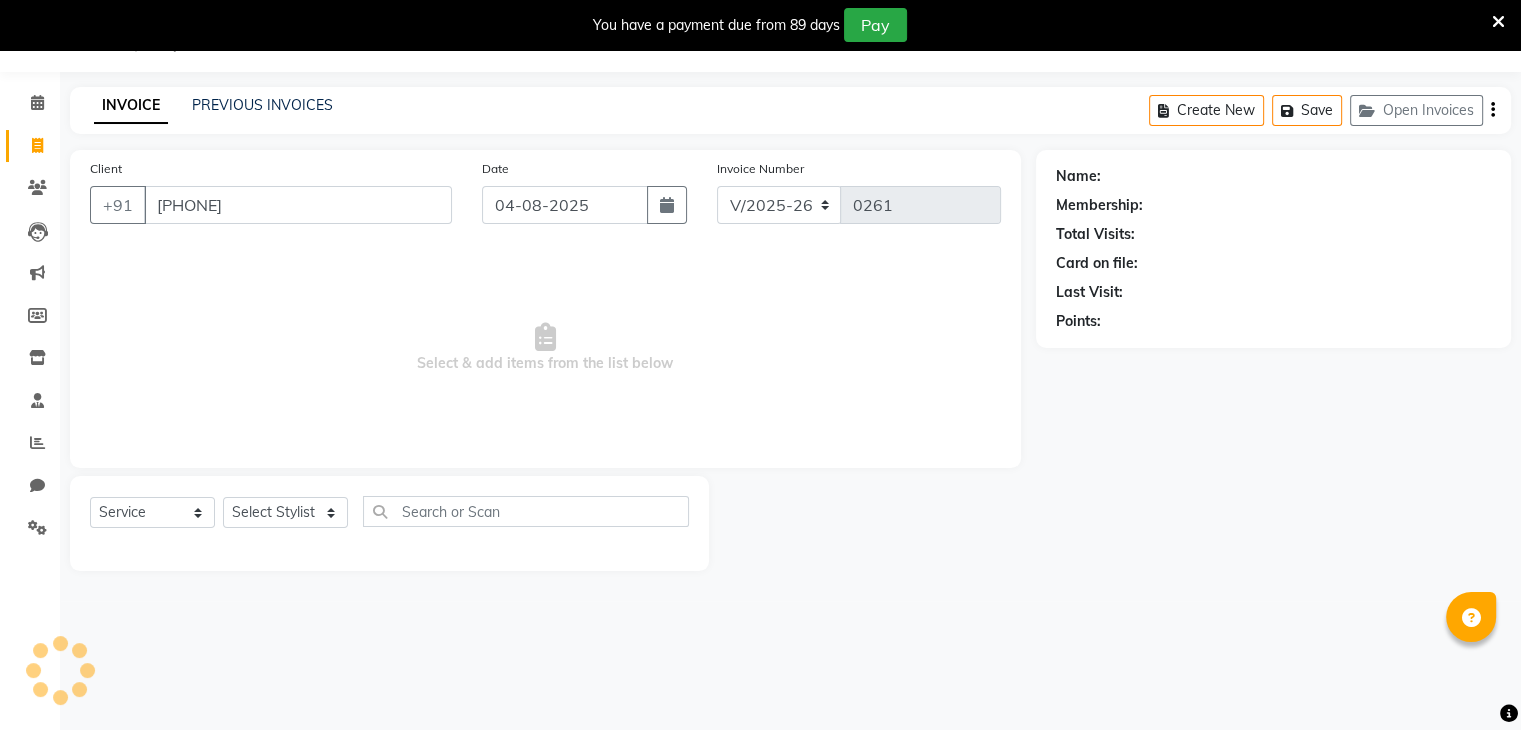 type on "[PHONE]" 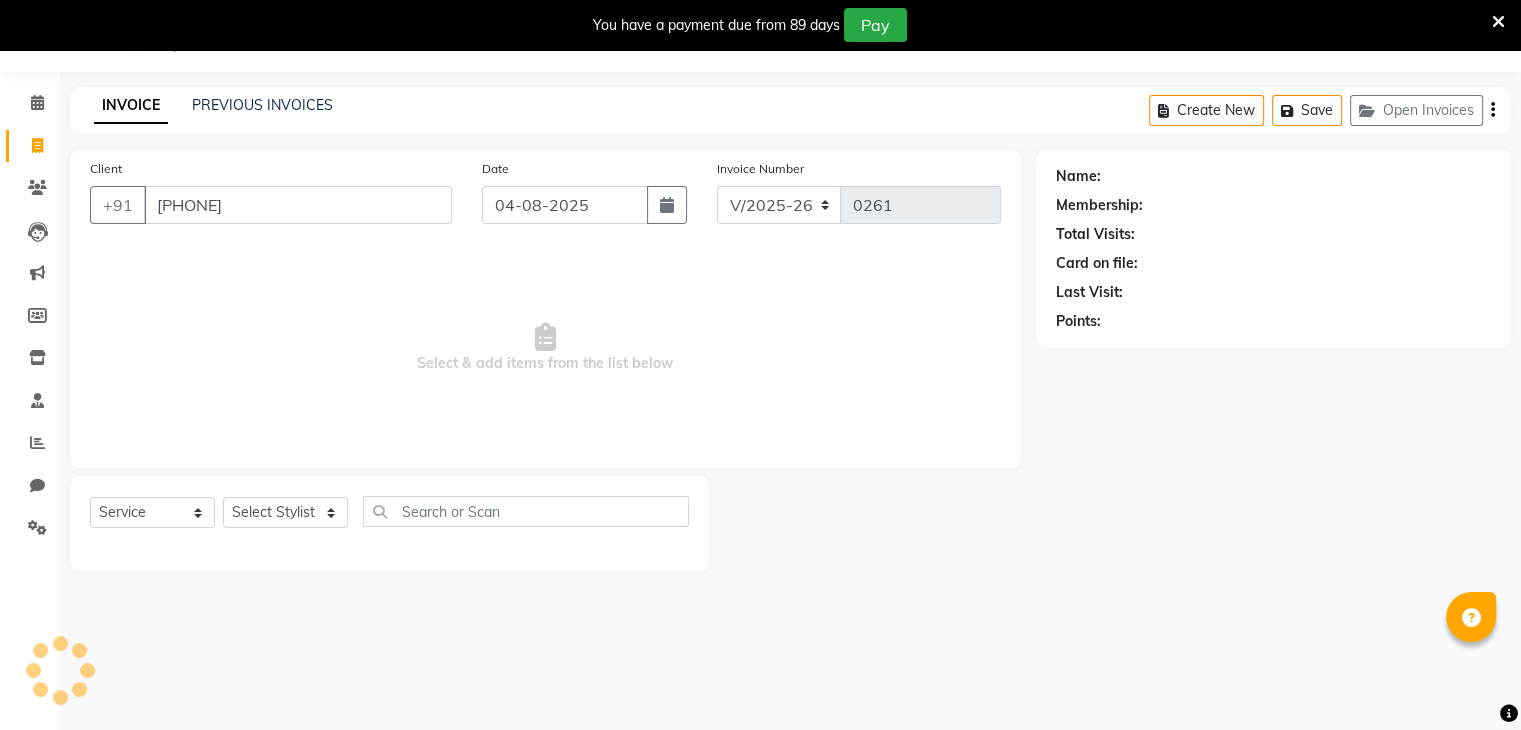 select on "1: Object" 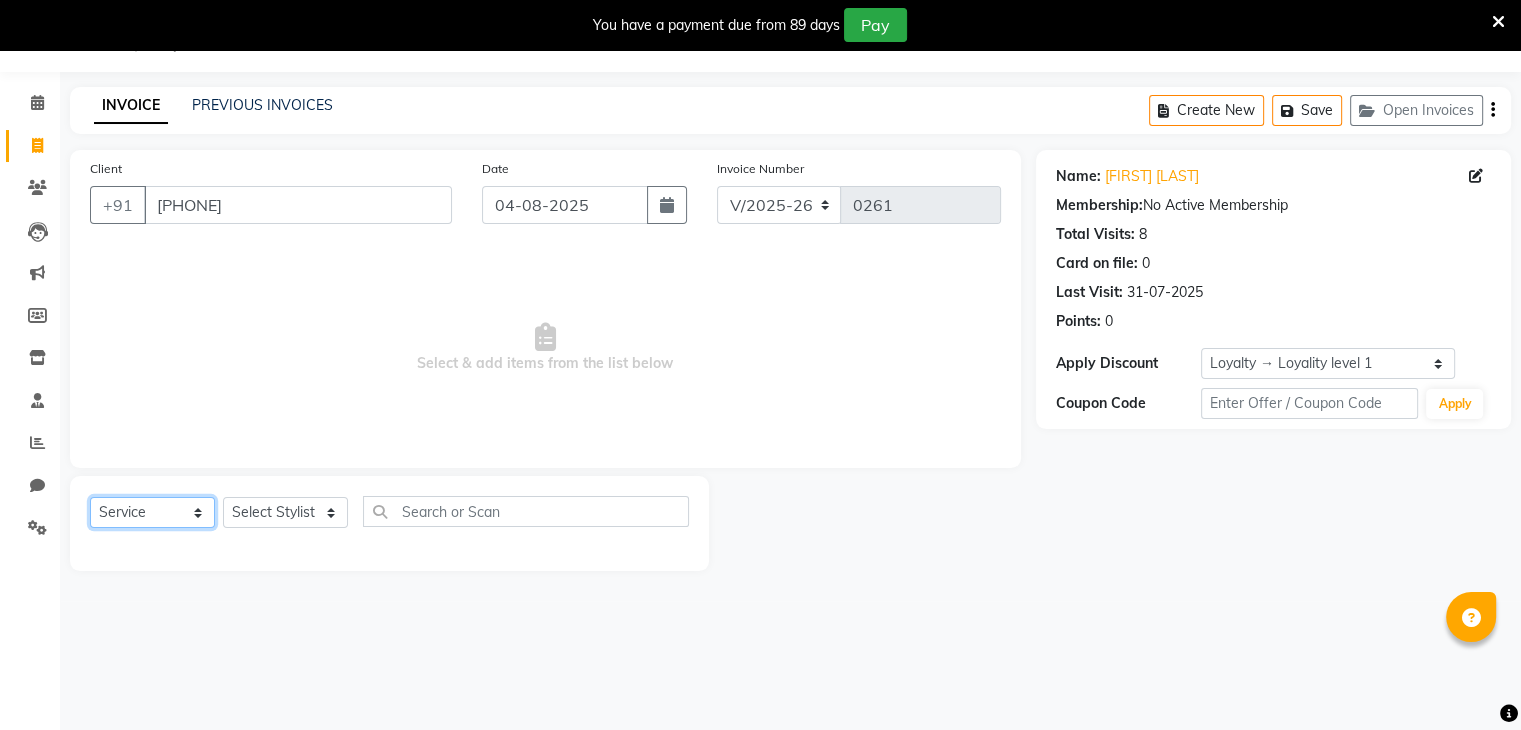 click on "Select  Service  Product  Membership  Package Voucher Prepaid Gift Card" 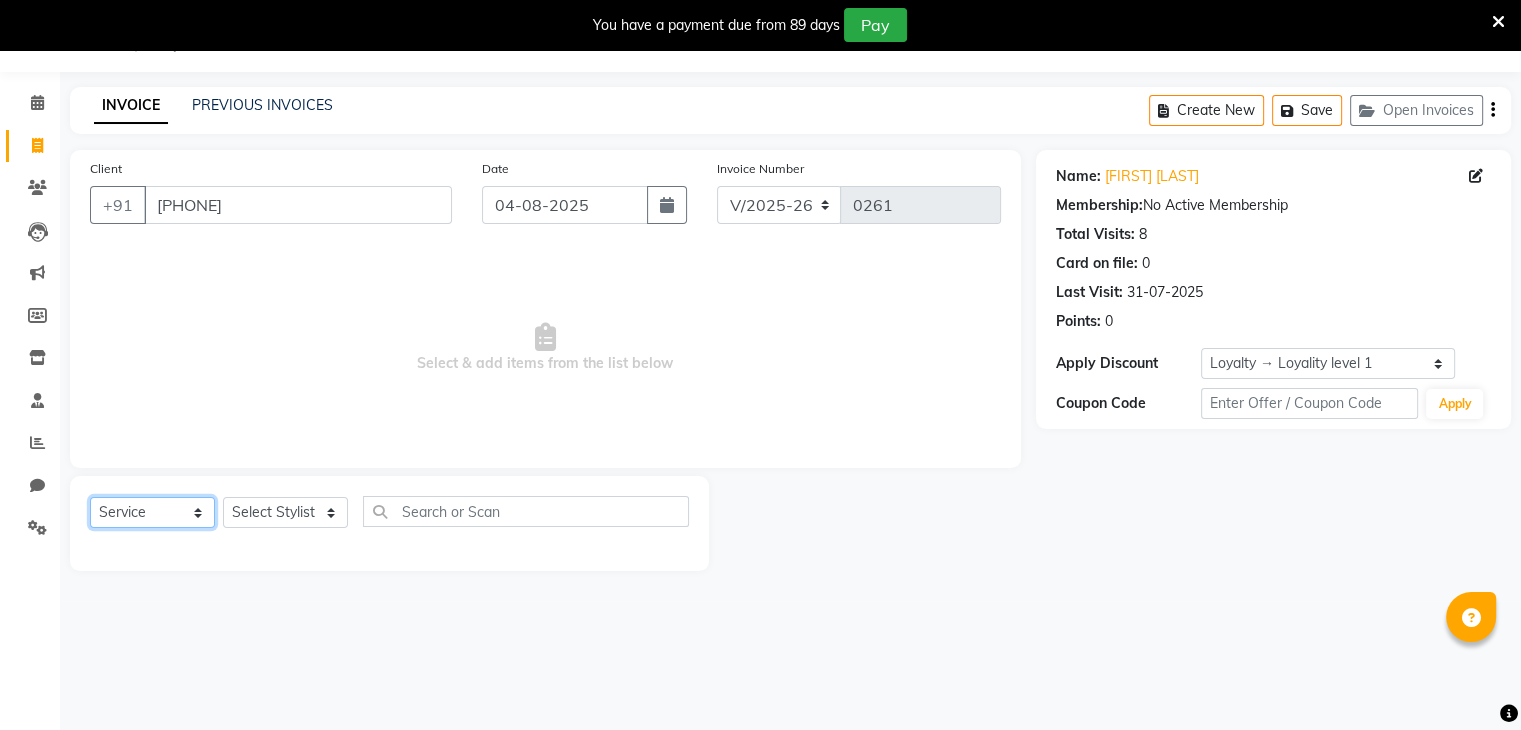 select on "P" 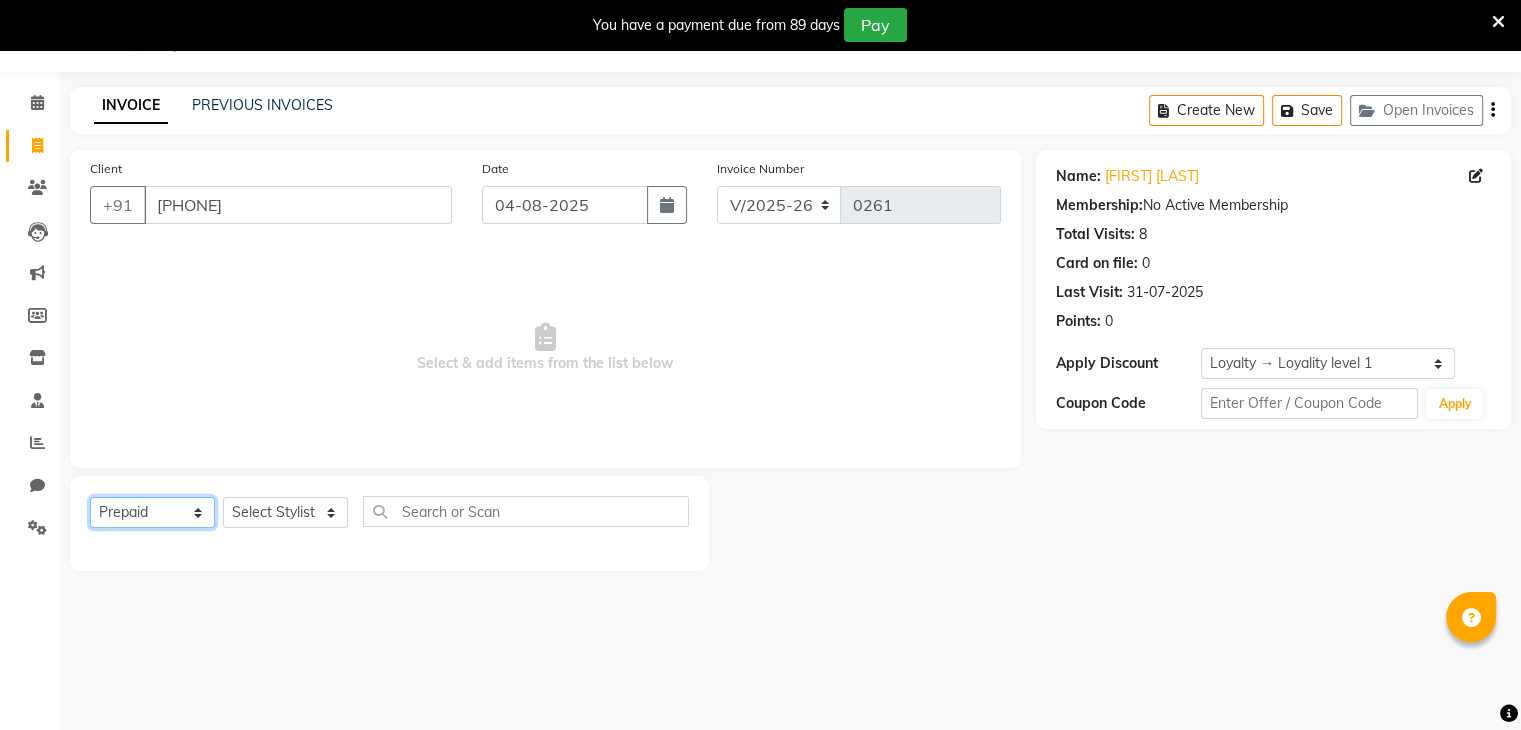 click on "Select  Service  Product  Membership  Package Voucher Prepaid Gift Card" 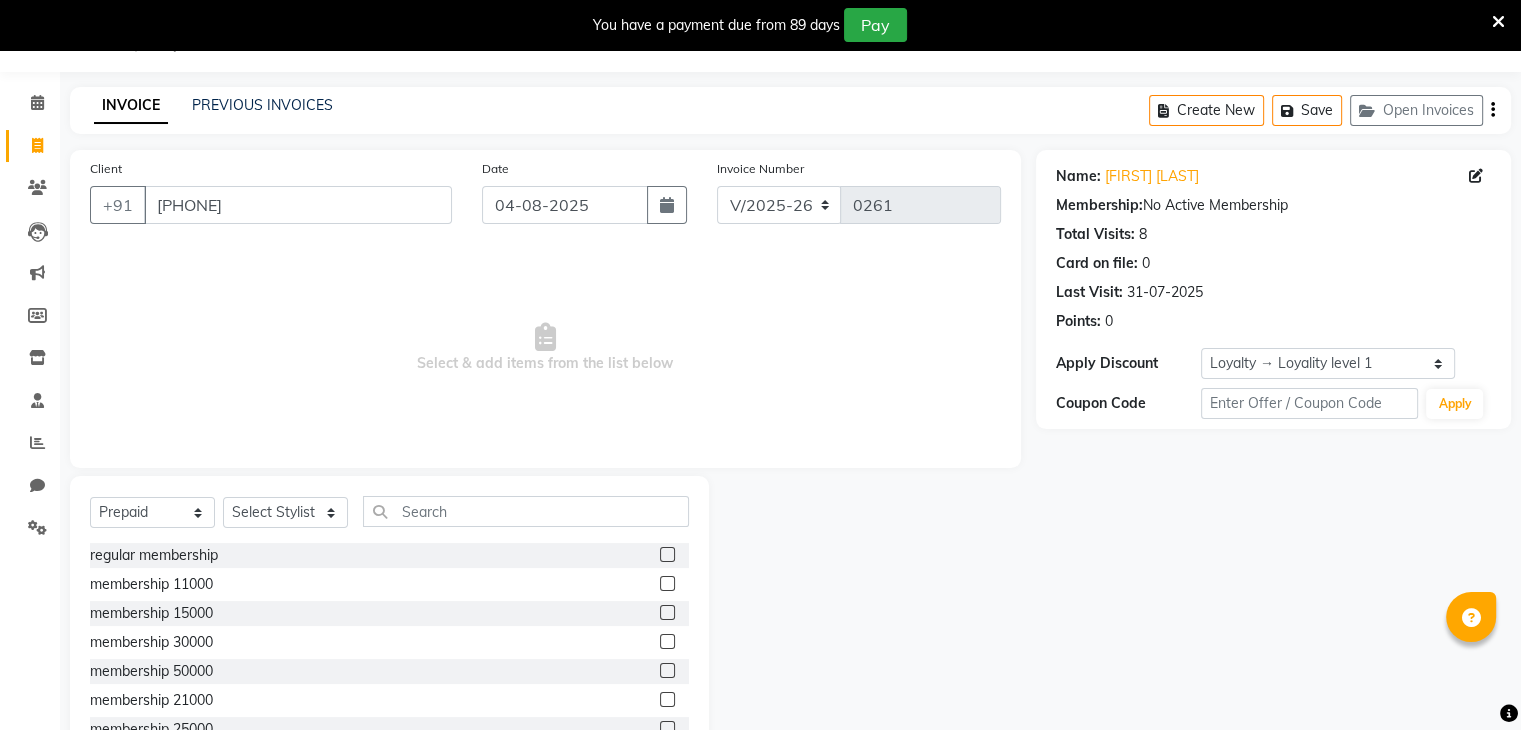 click 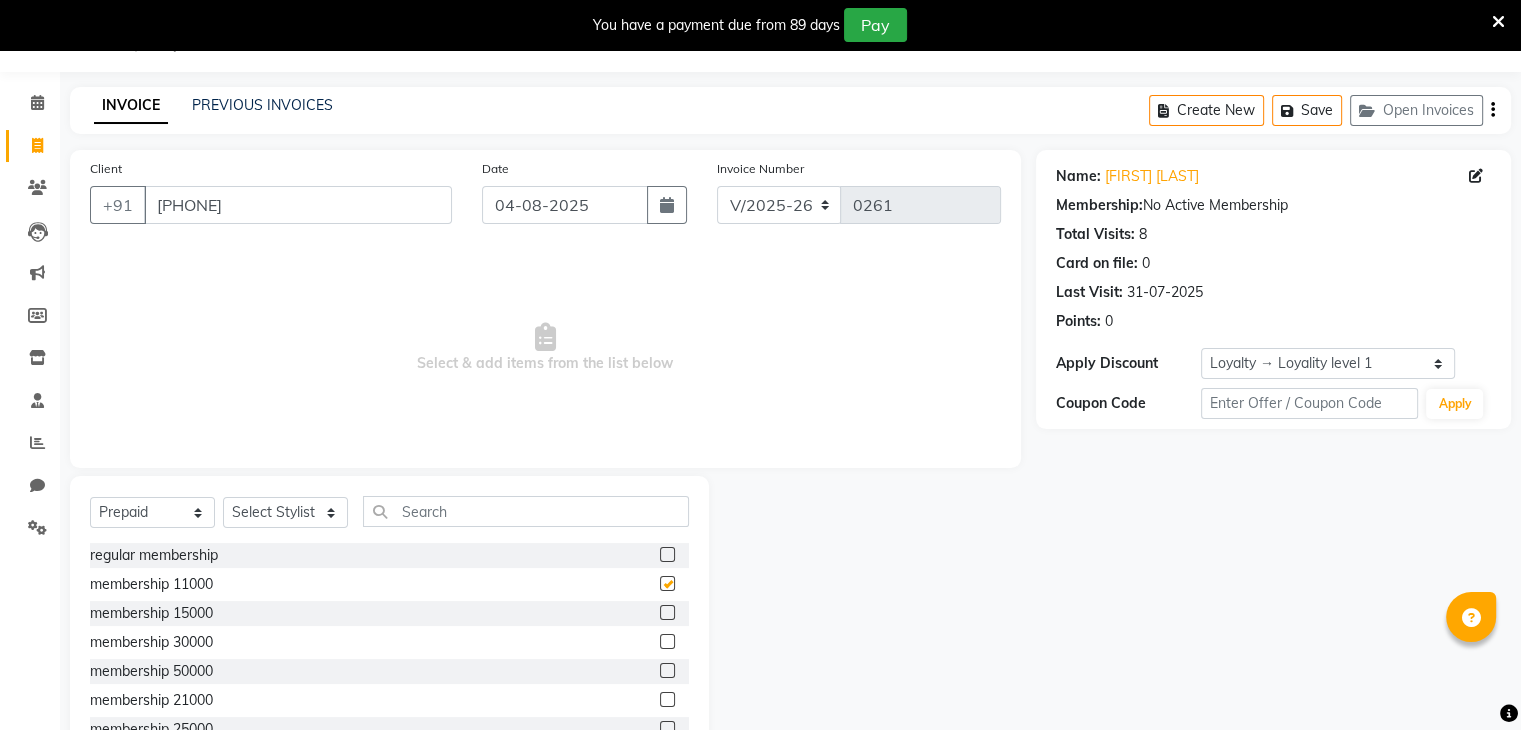 checkbox on "false" 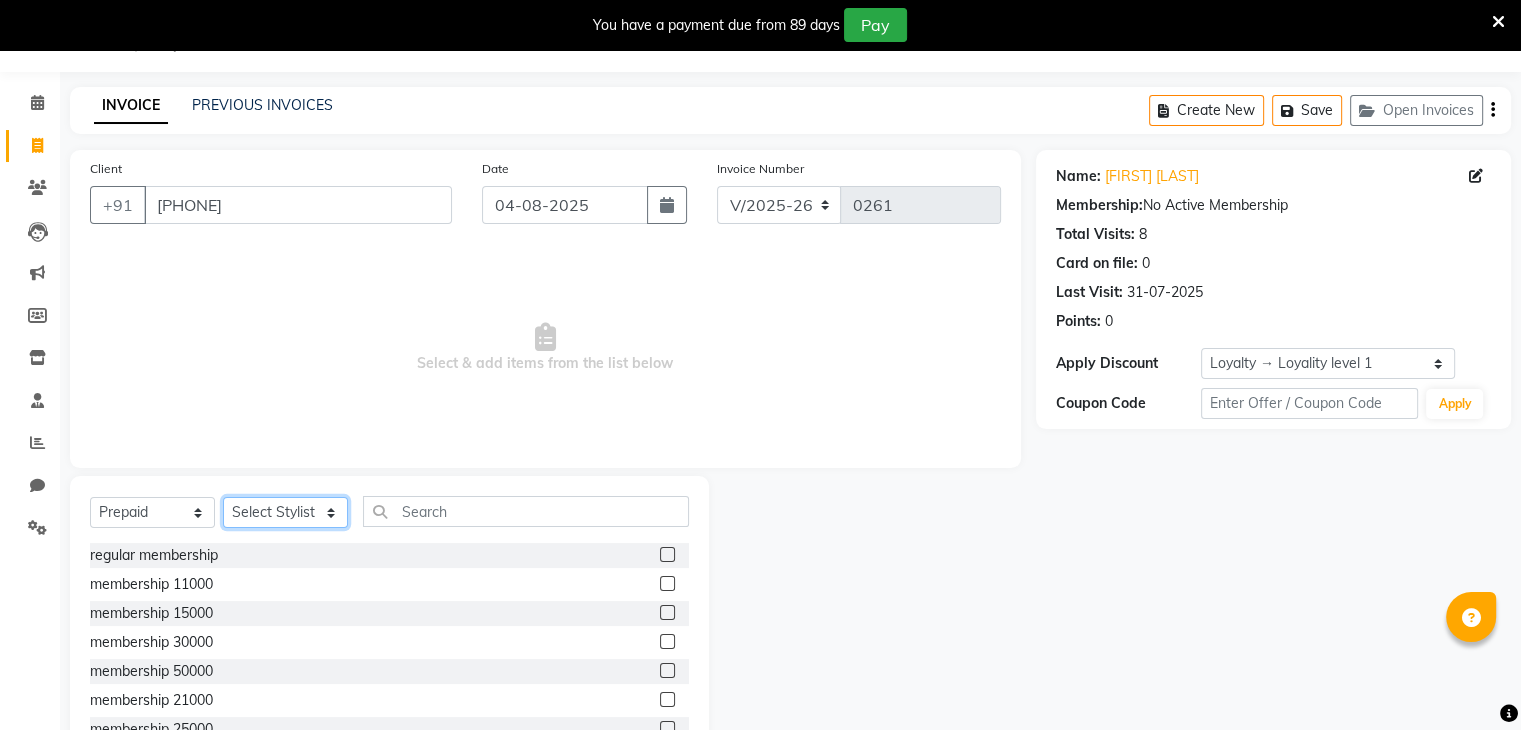 click on "Select Stylist Archana Pawar  Bhavna shelke Bhavna Solanki desire salon Jagruti pendhari Nisha pawar savita landage sayali panchal Sonali khandeker Yogita Deshmukh" 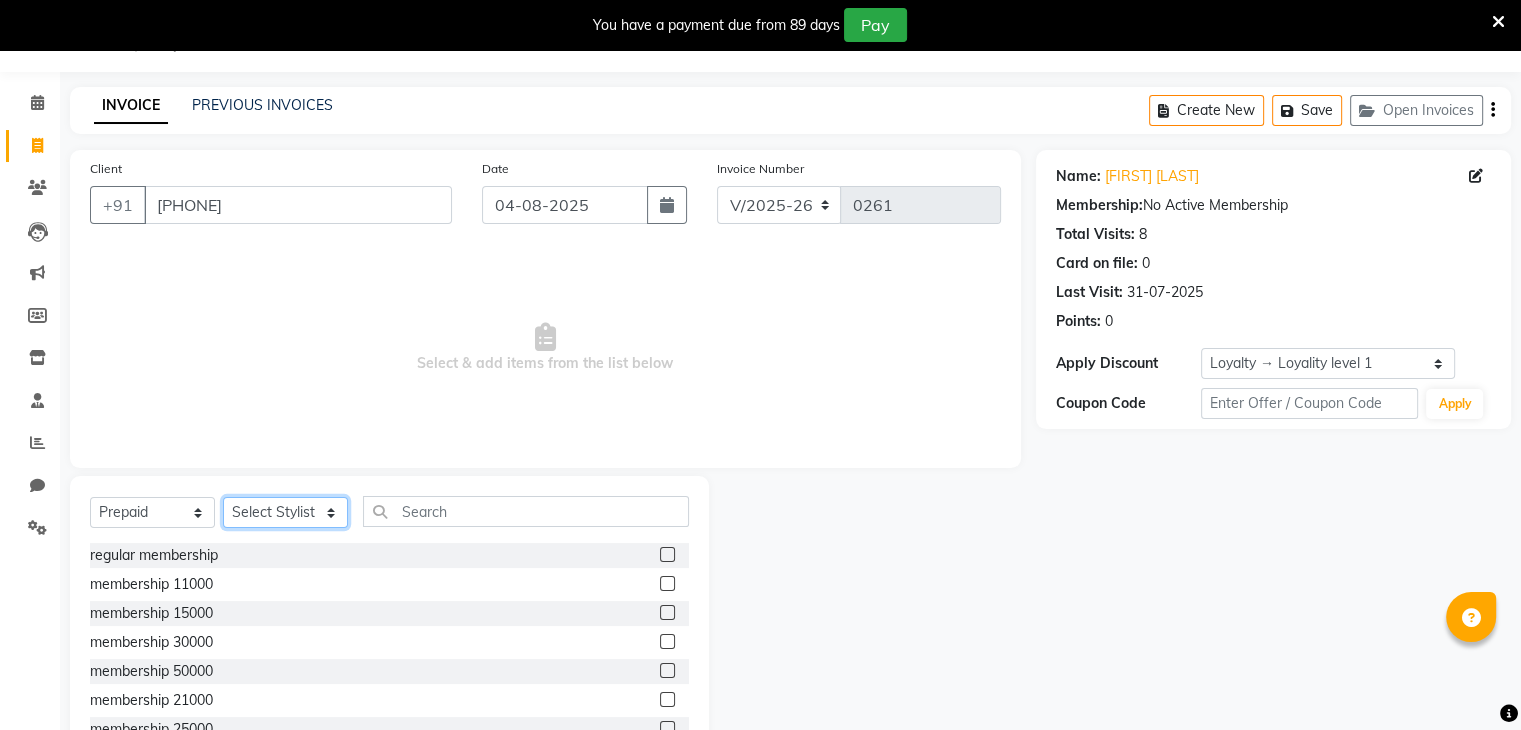 select on "86566" 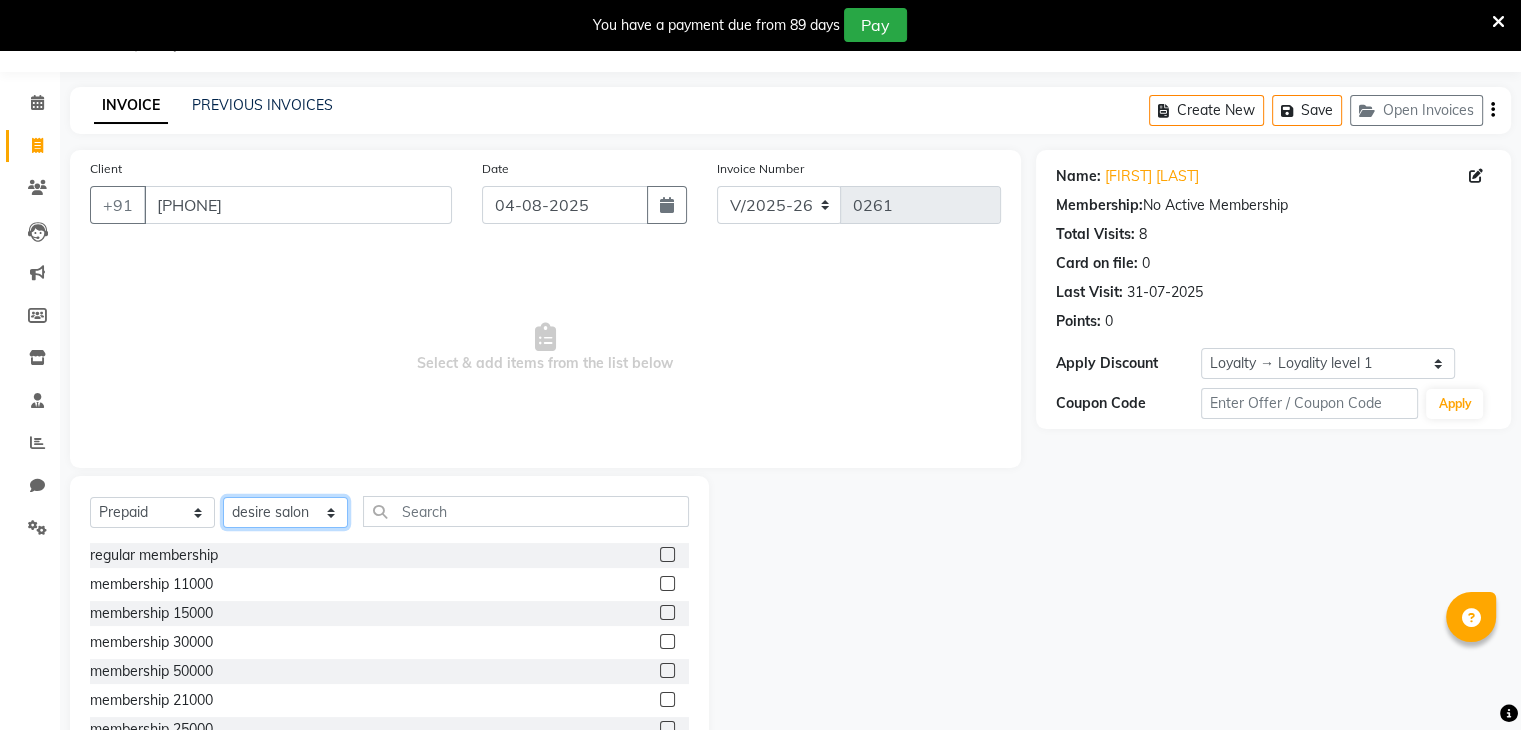 click on "Select Stylist Archana Pawar  Bhavna shelke Bhavna Solanki desire salon Jagruti pendhari Nisha pawar savita landage sayali panchal Sonali khandeker Yogita Deshmukh" 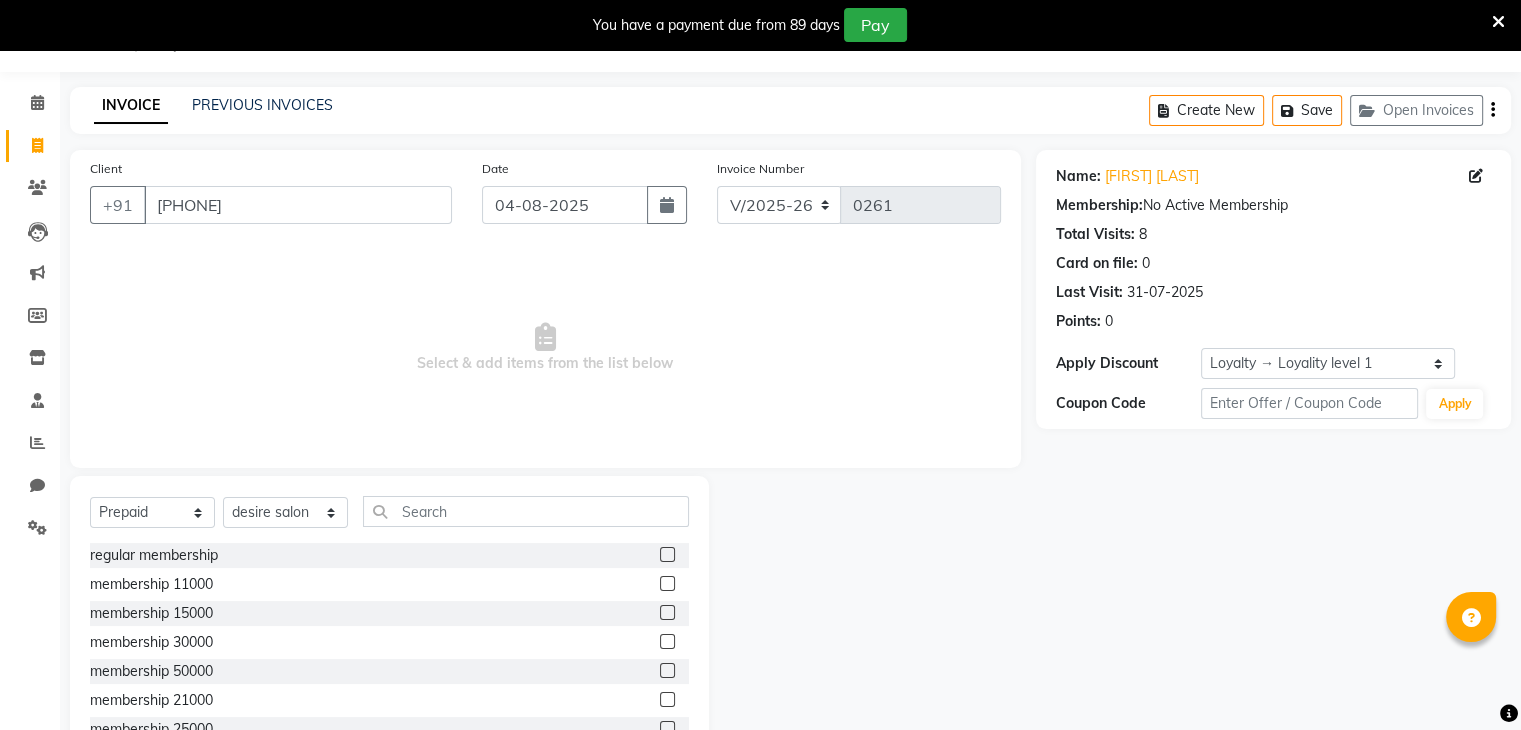 click 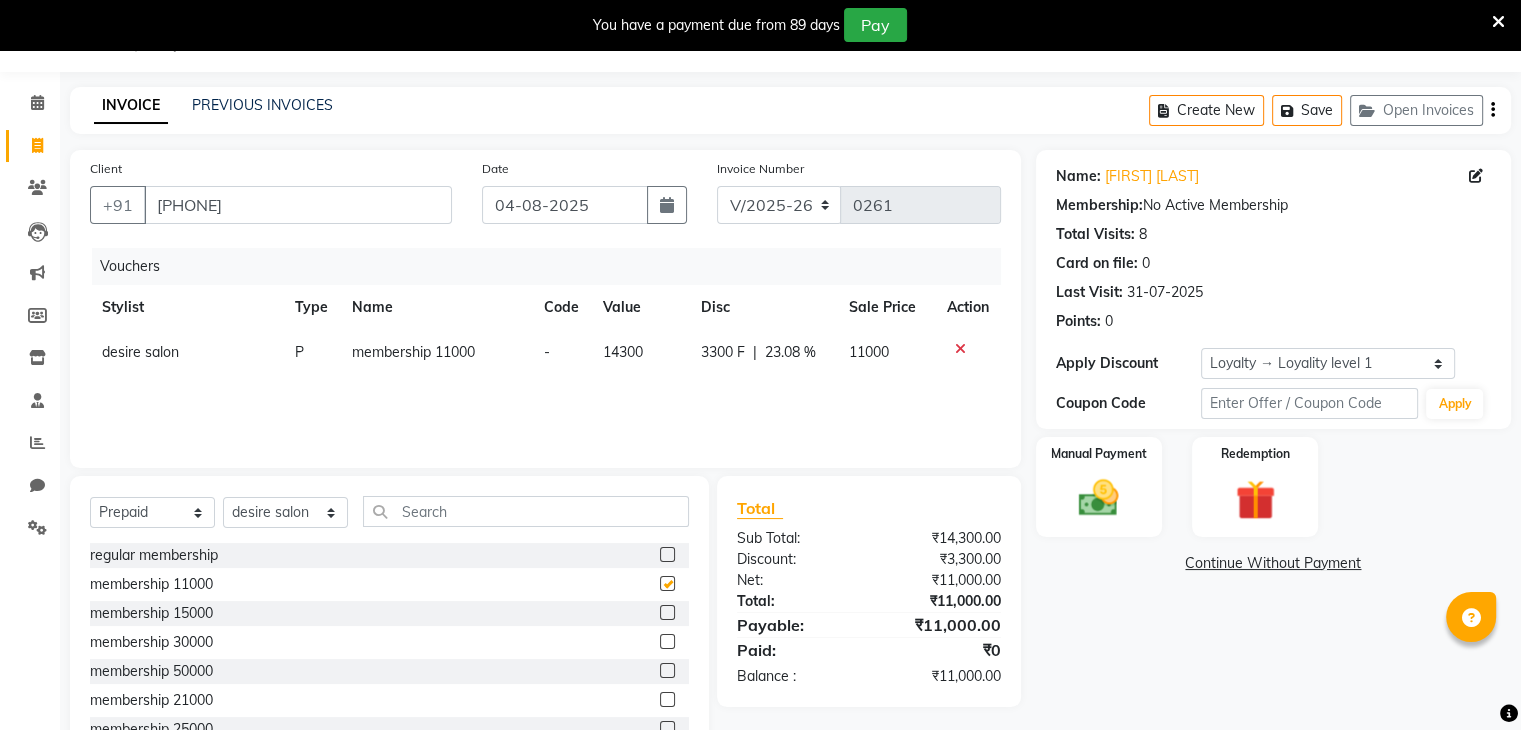 checkbox on "false" 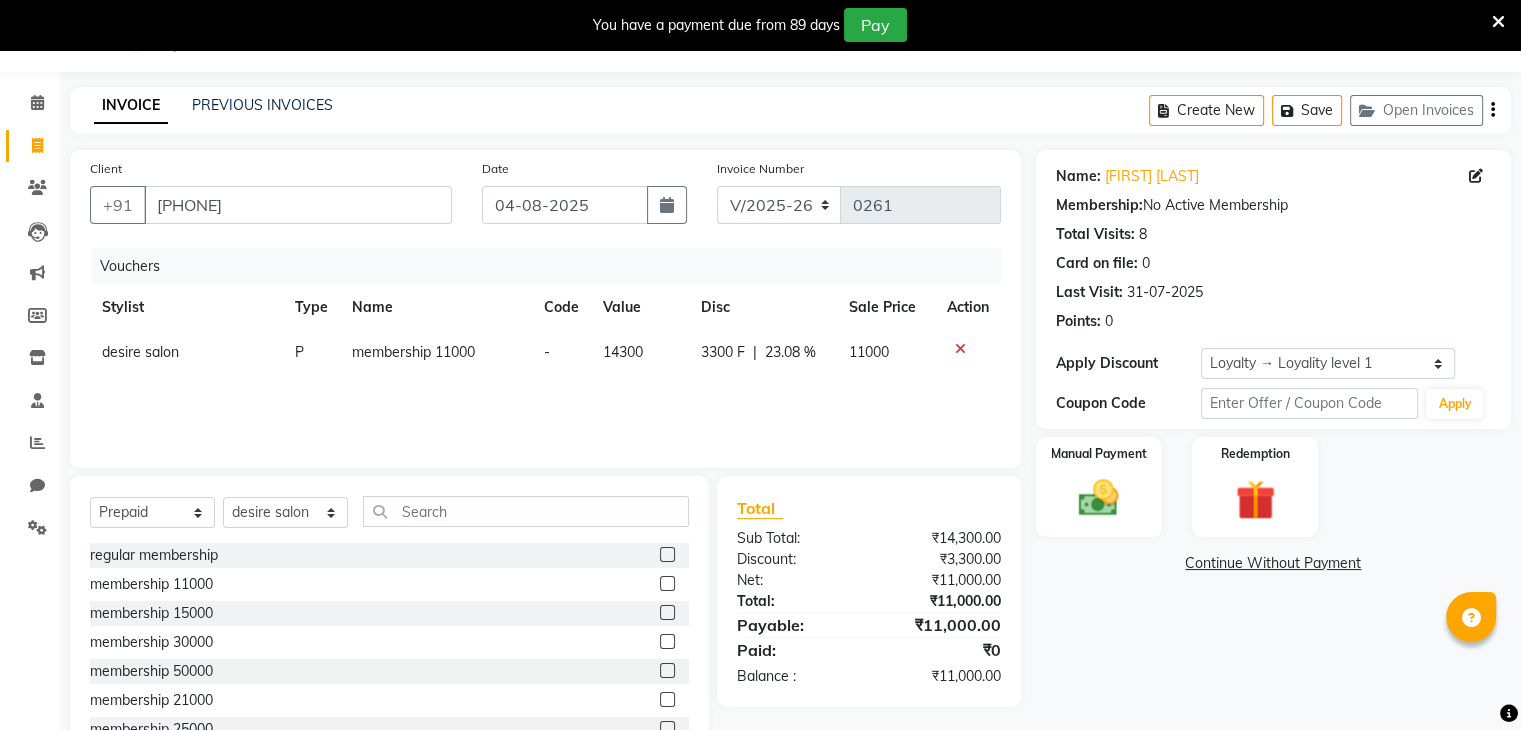 scroll, scrollTop: 122, scrollLeft: 0, axis: vertical 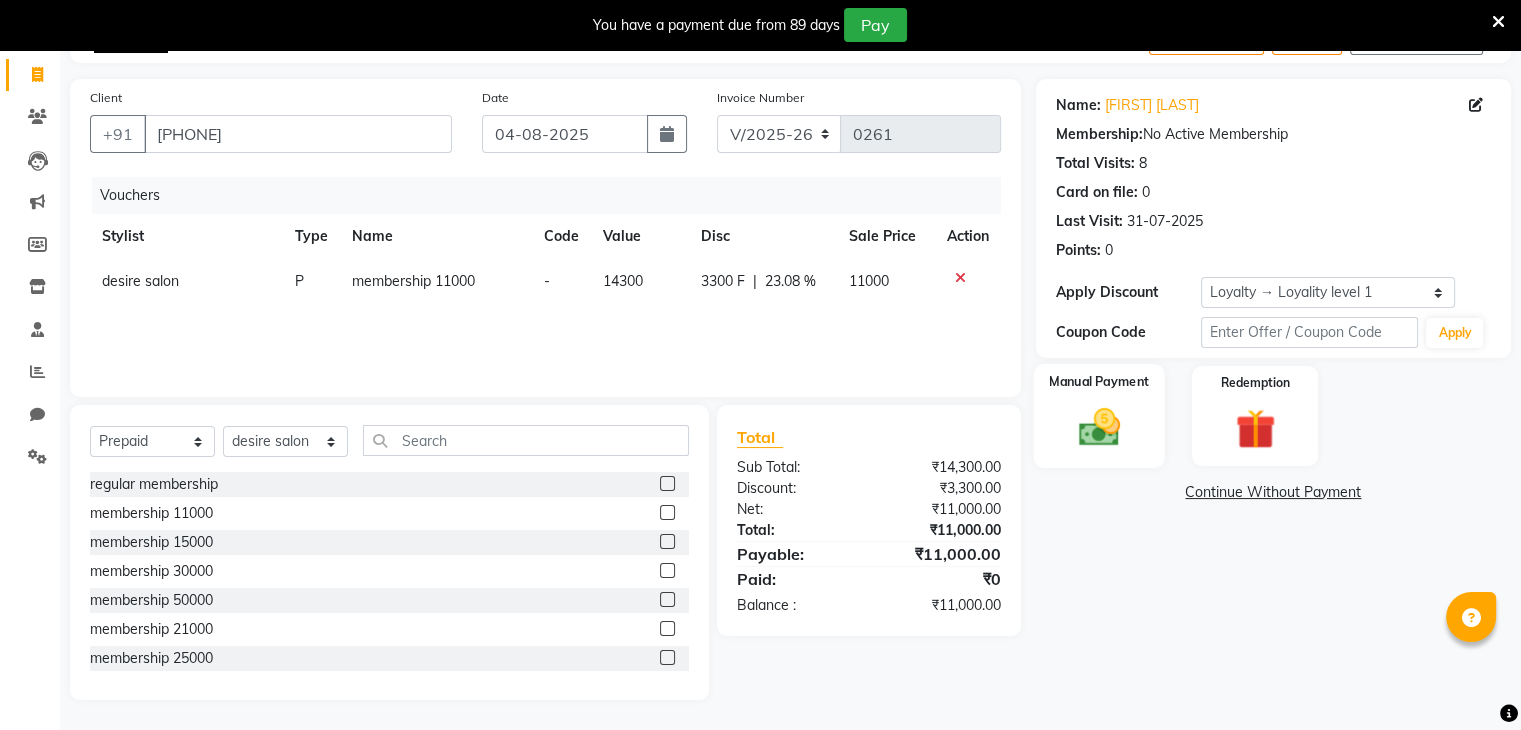 click 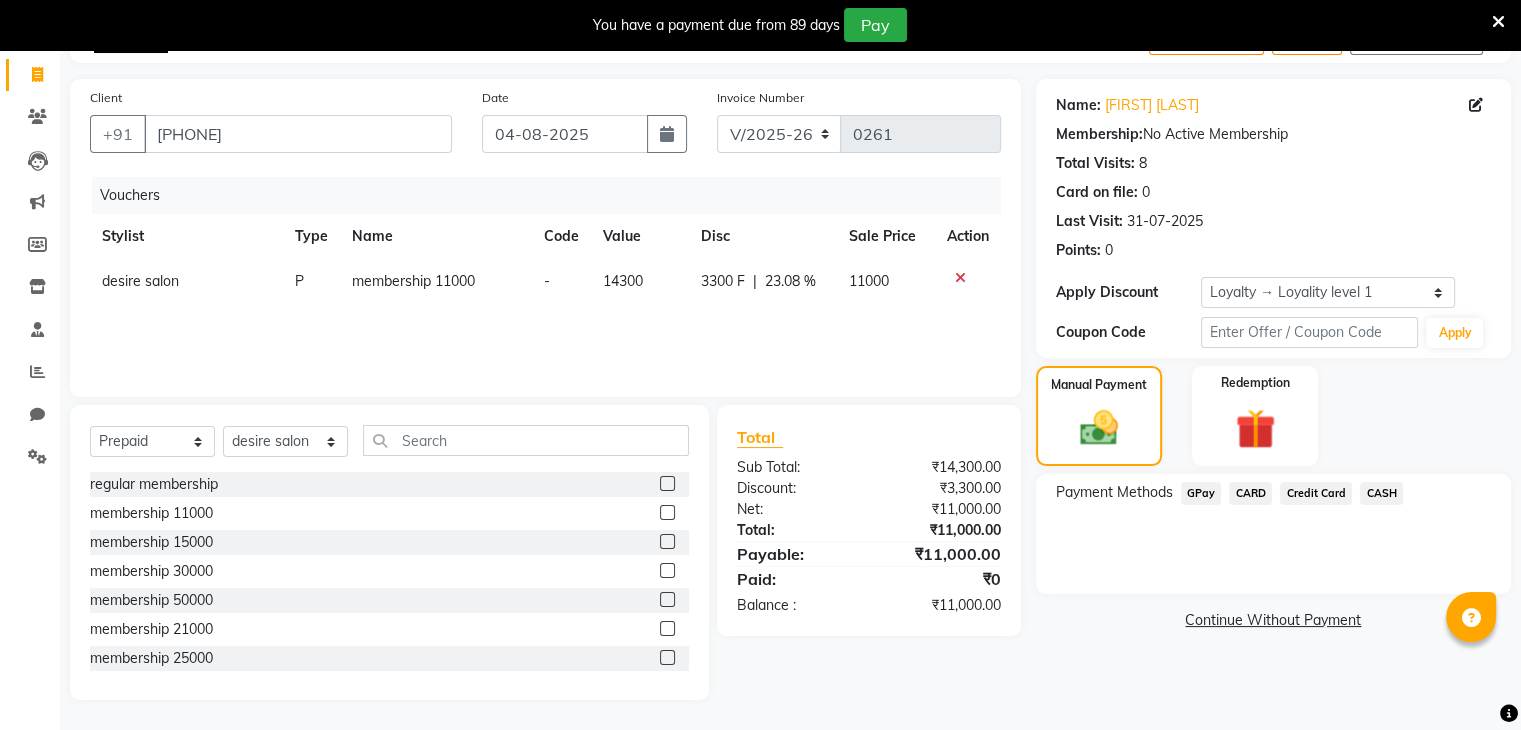 click on "GPay" 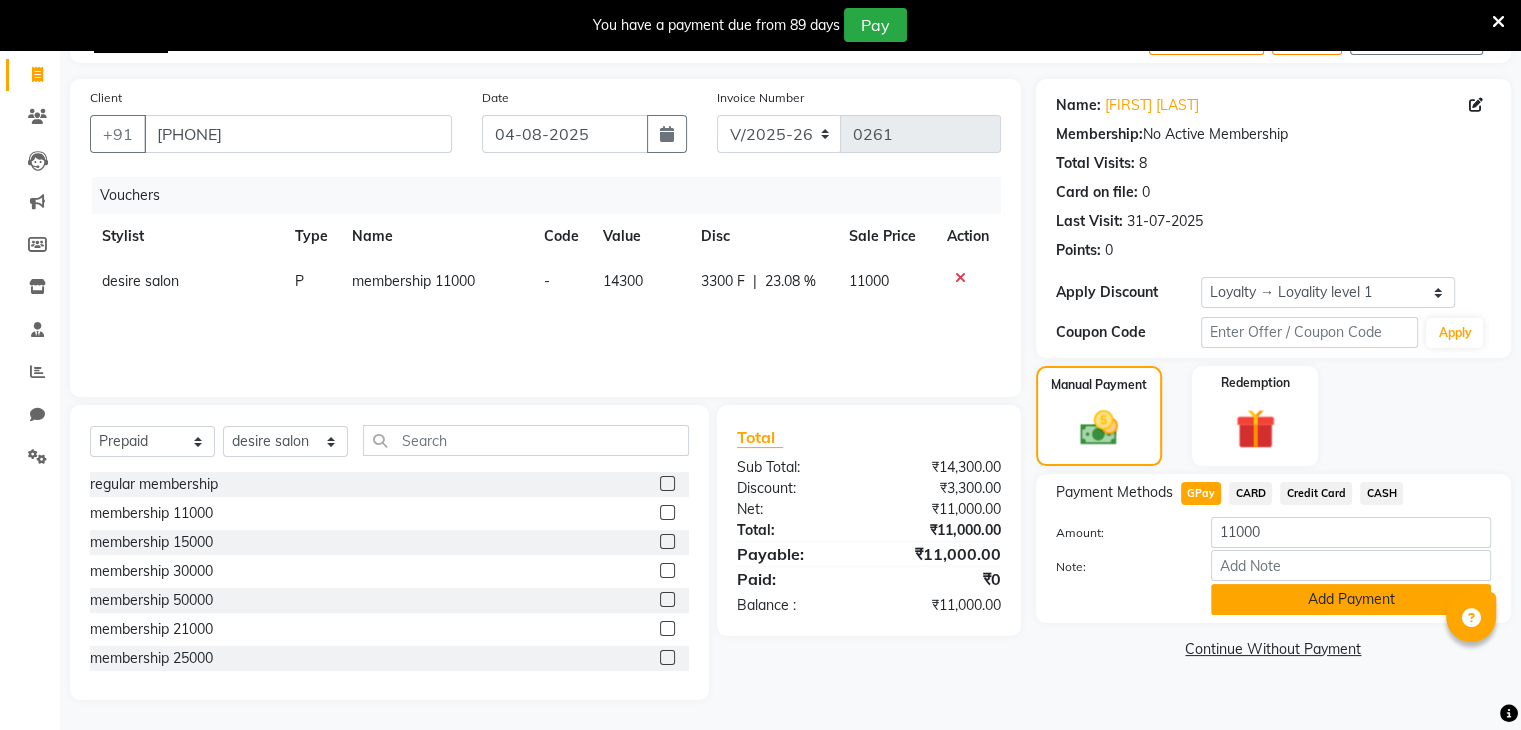 click on "Add Payment" 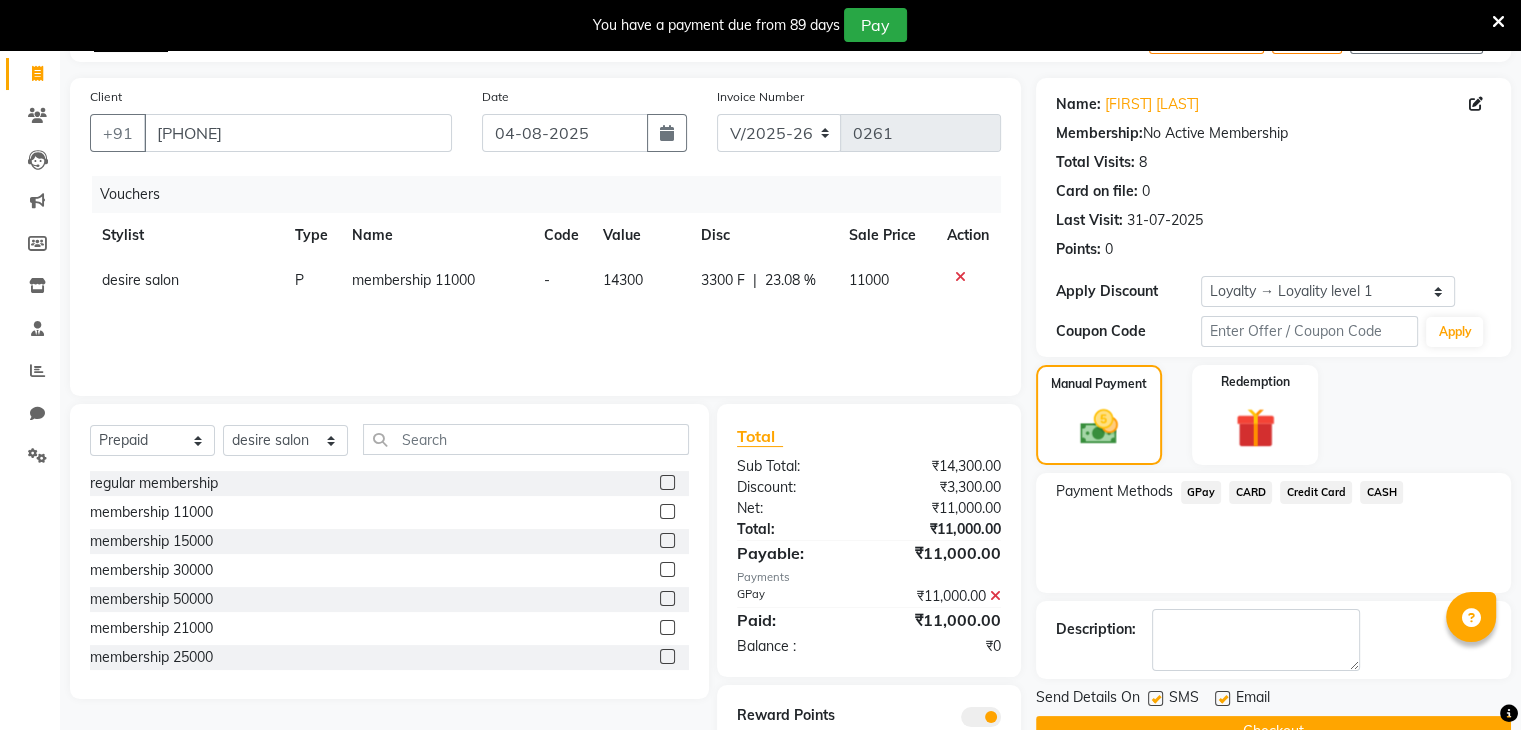 scroll, scrollTop: 200, scrollLeft: 0, axis: vertical 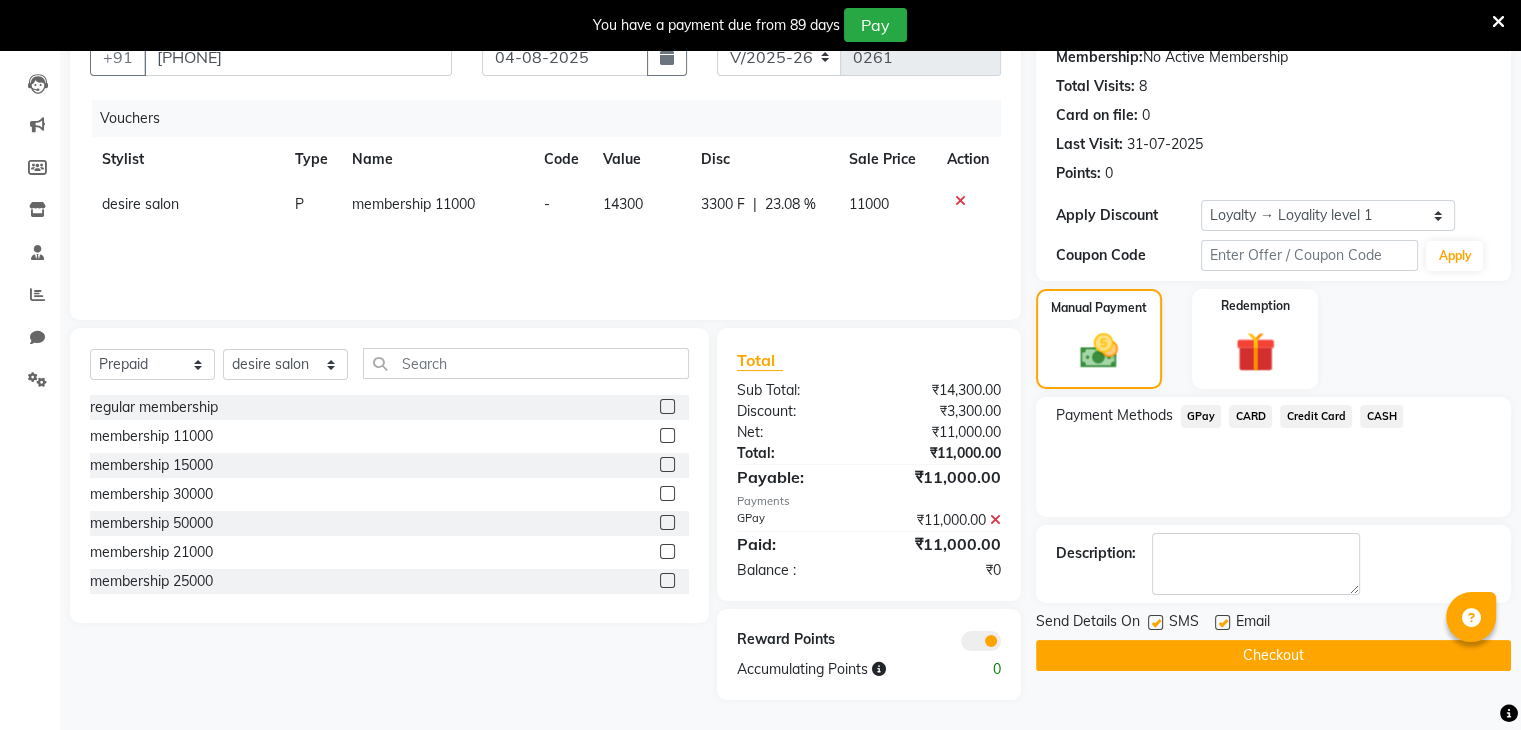 click on "Checkout" 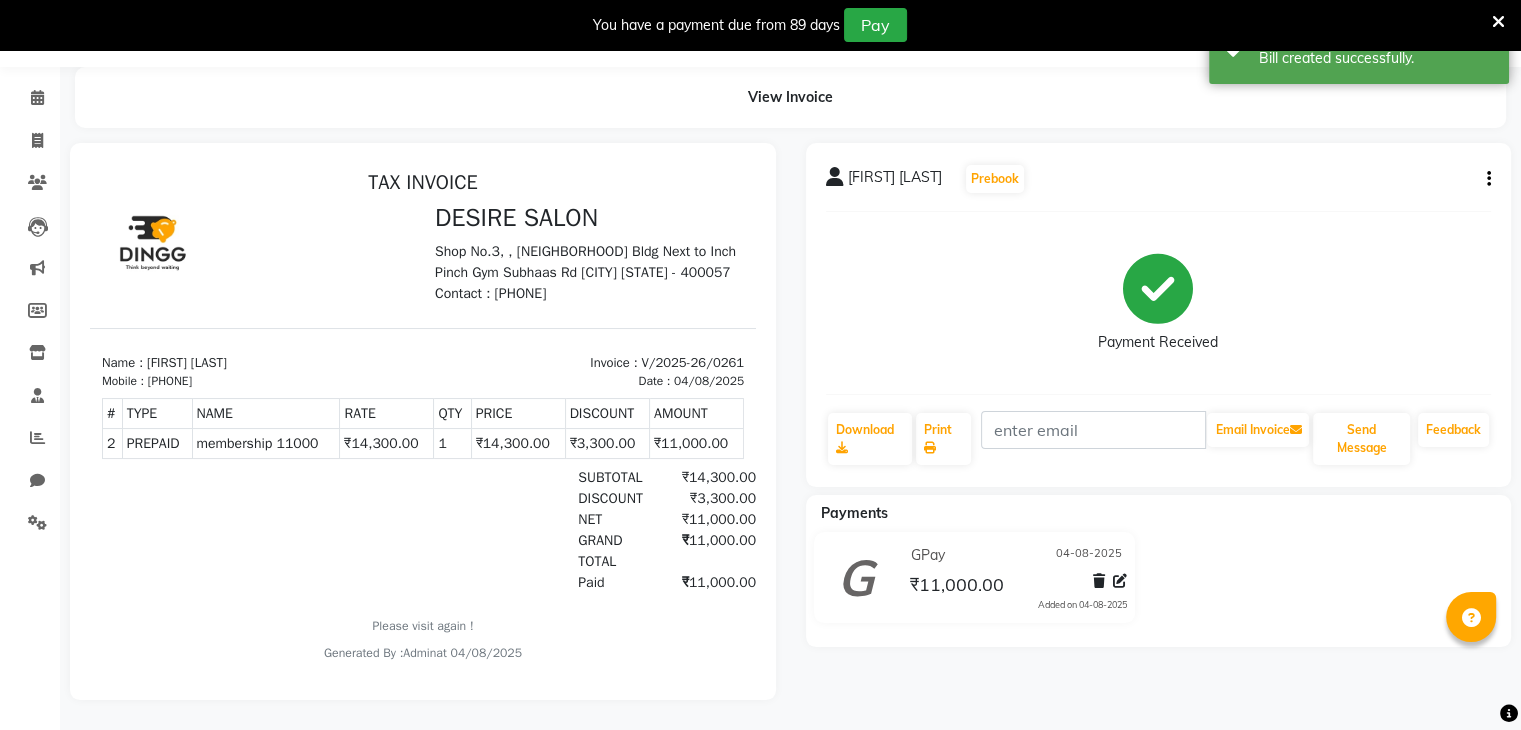 scroll, scrollTop: 0, scrollLeft: 0, axis: both 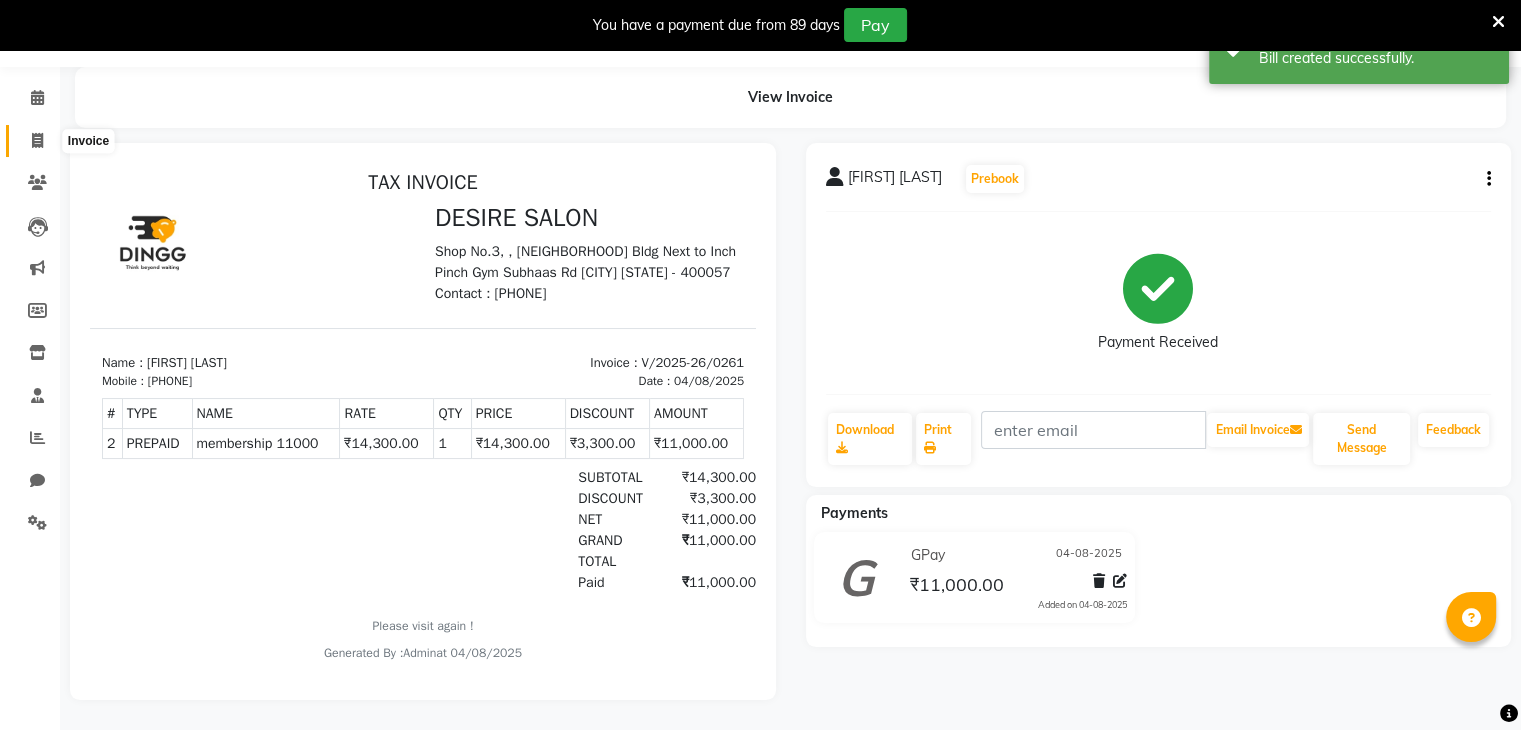 click 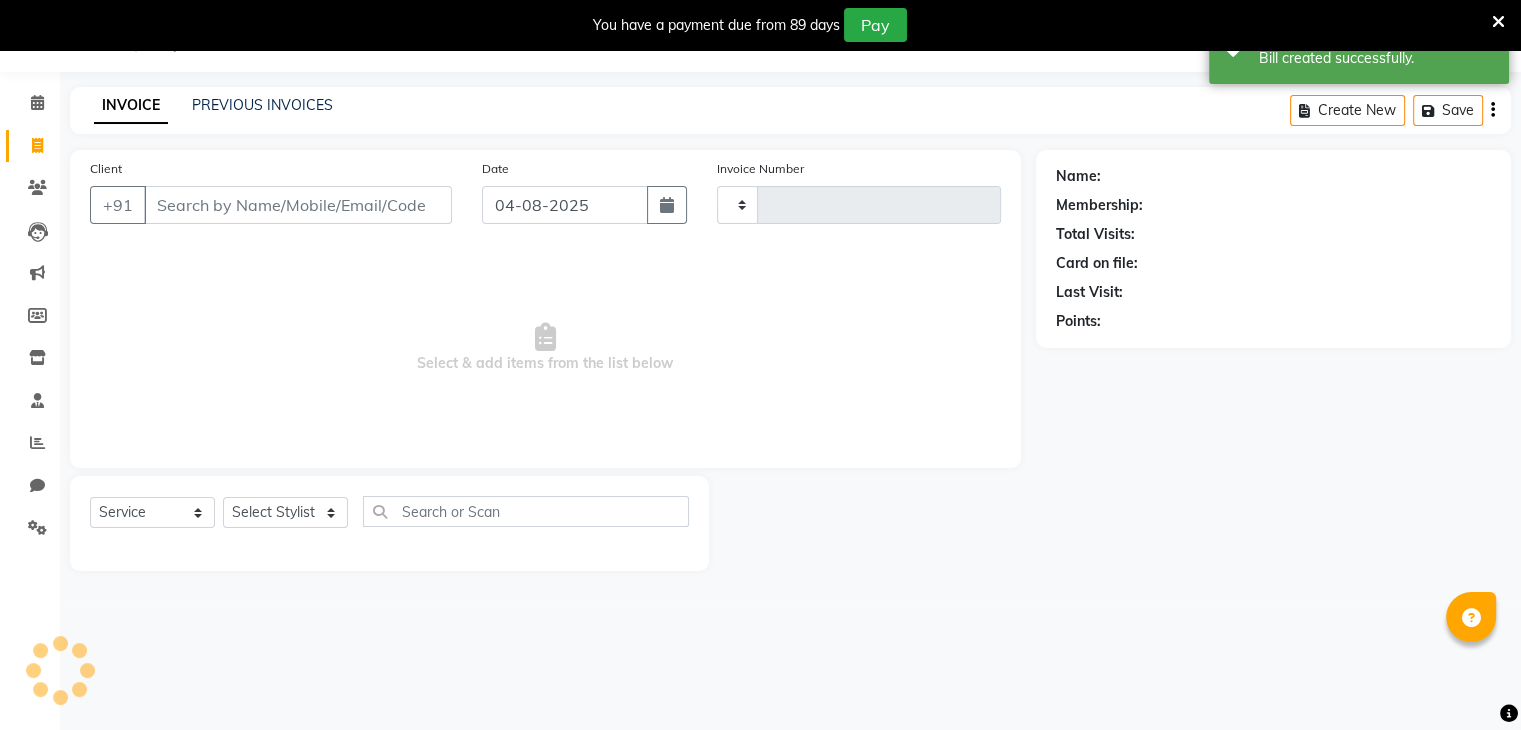 type on "0262" 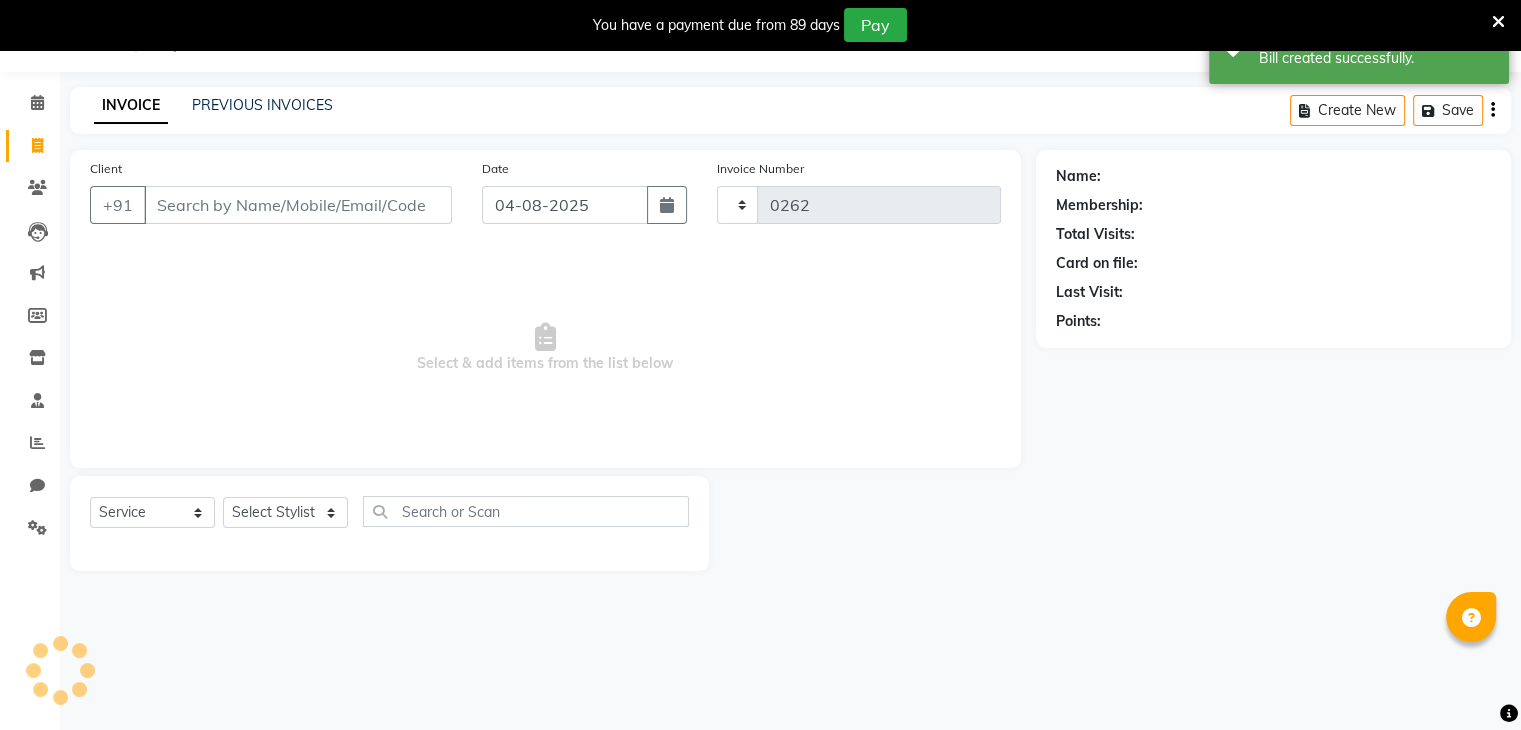 select on "8076" 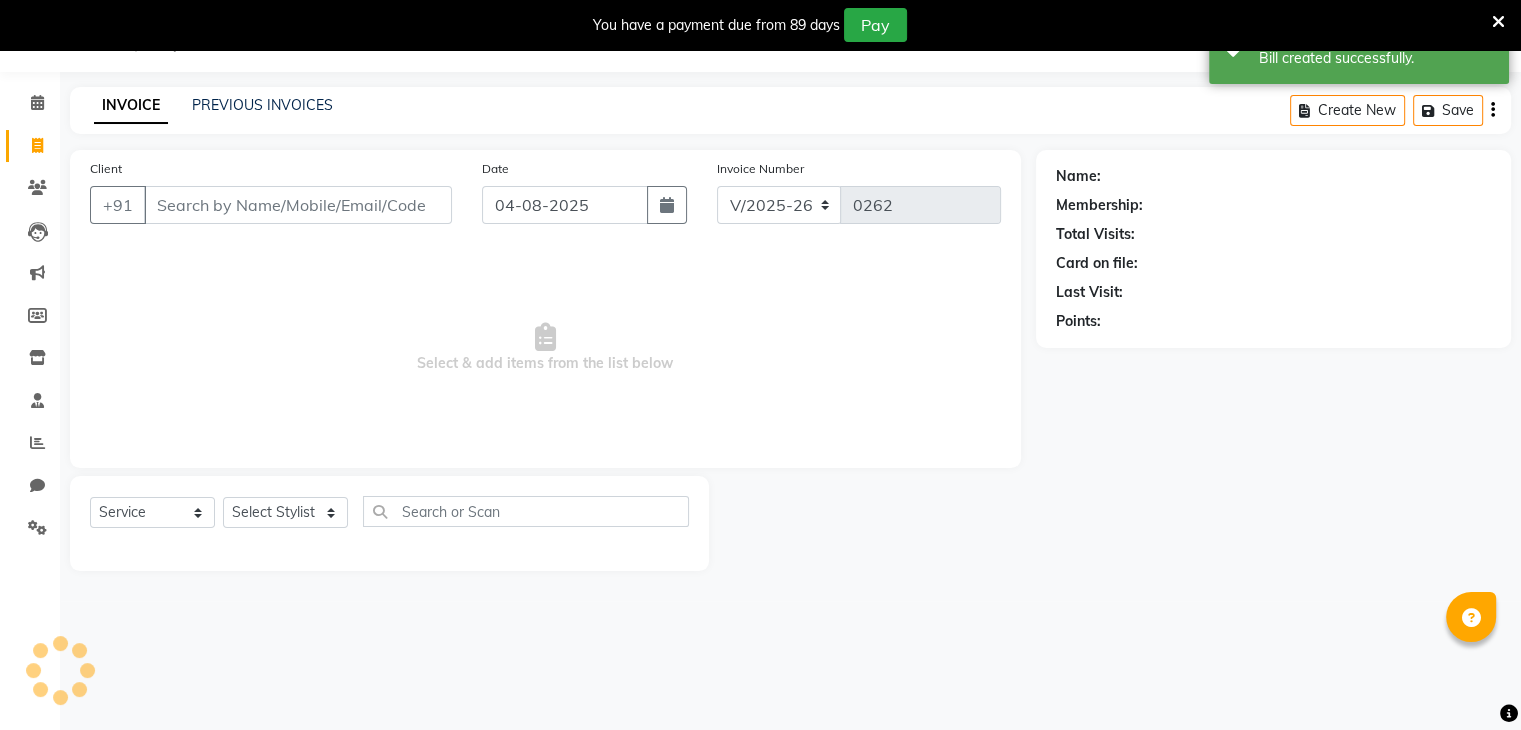 scroll, scrollTop: 50, scrollLeft: 0, axis: vertical 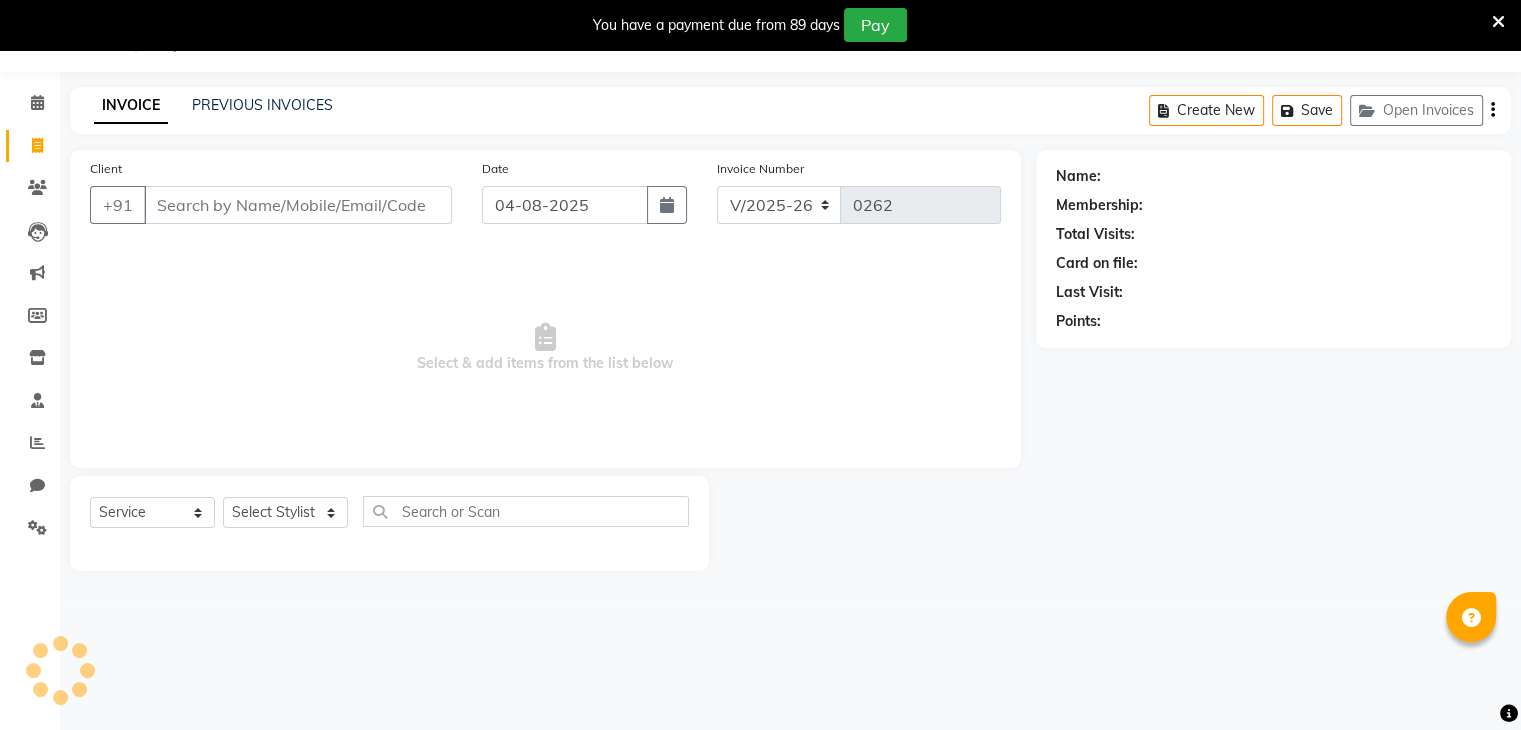 click on "Client" at bounding box center (298, 205) 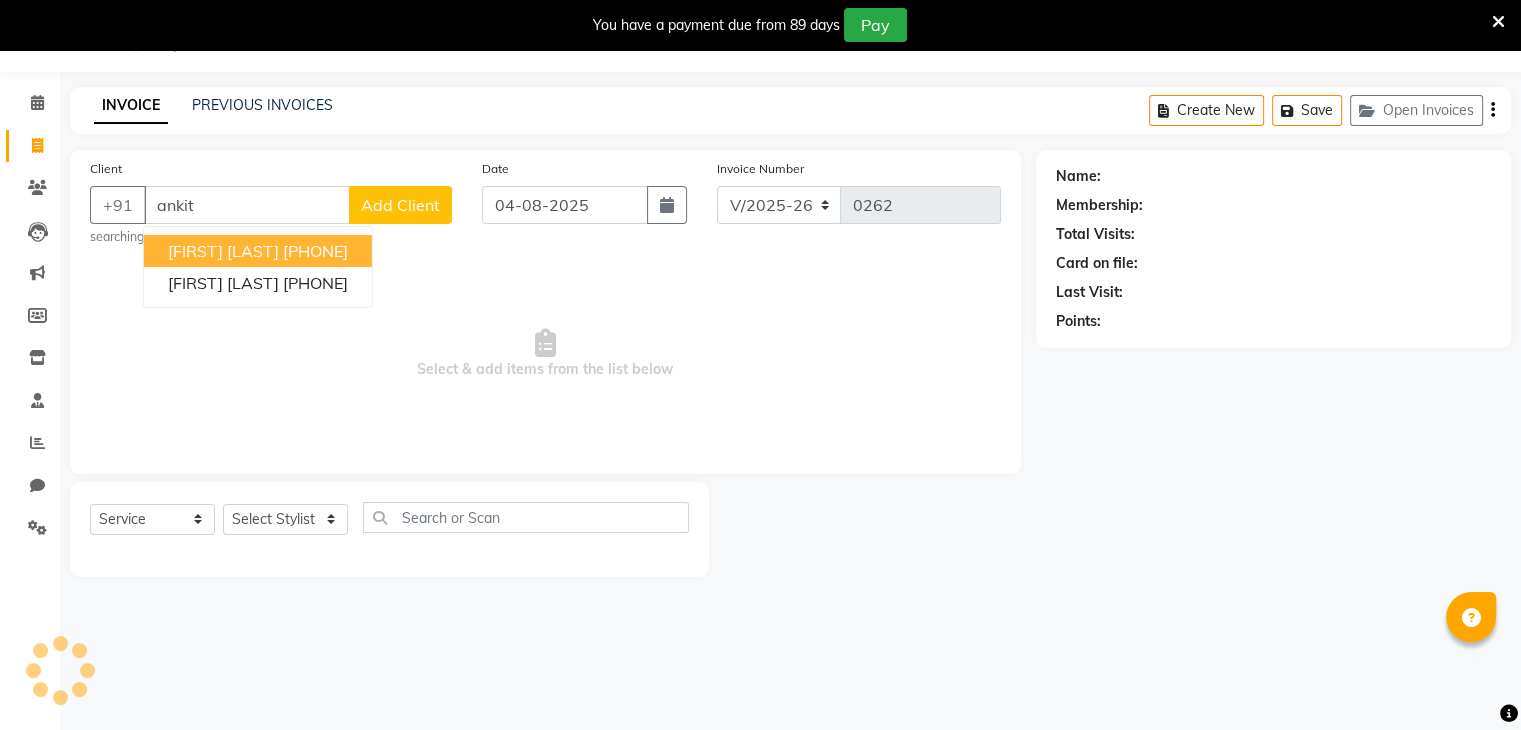 click on "[FIRST] [LAST]" at bounding box center [223, 251] 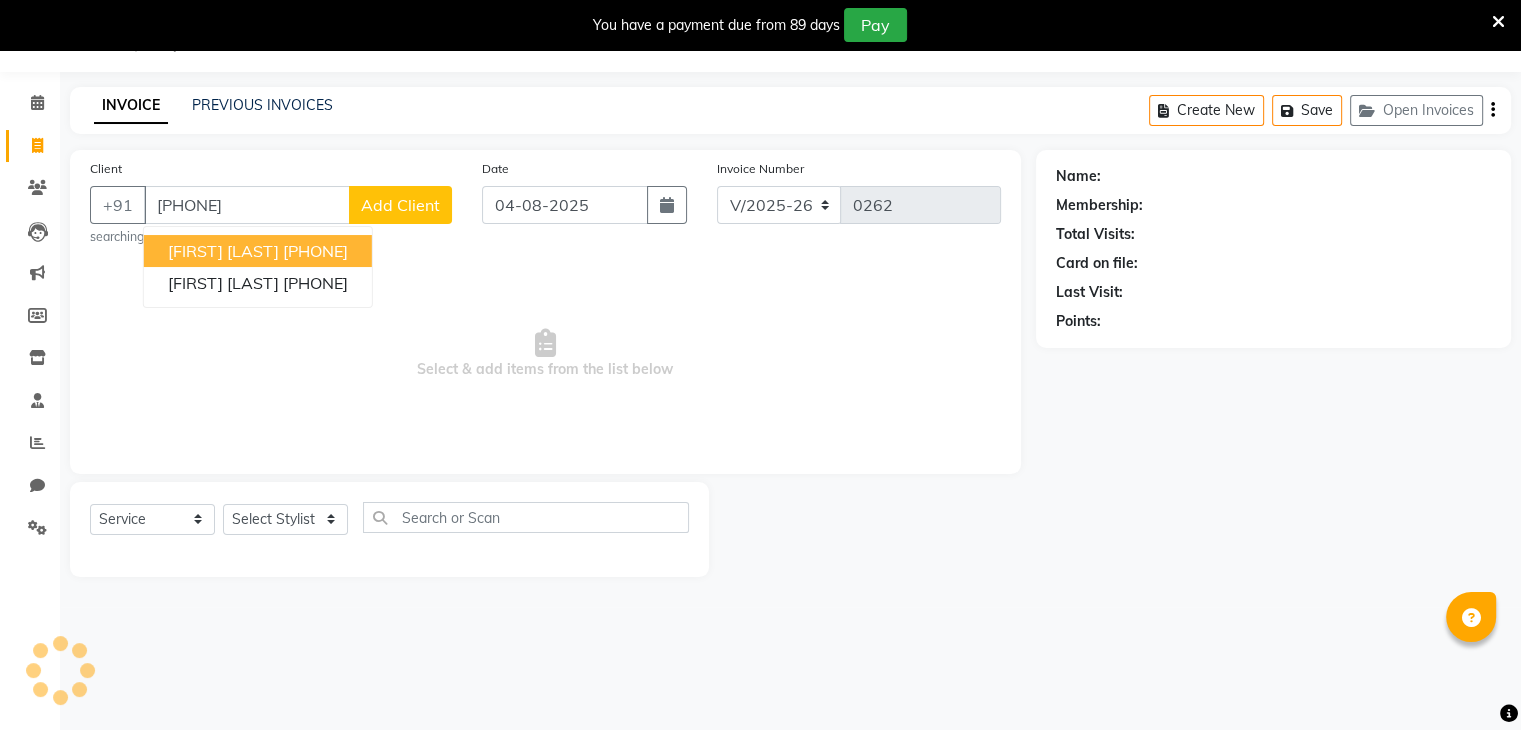 type on "[PHONE]" 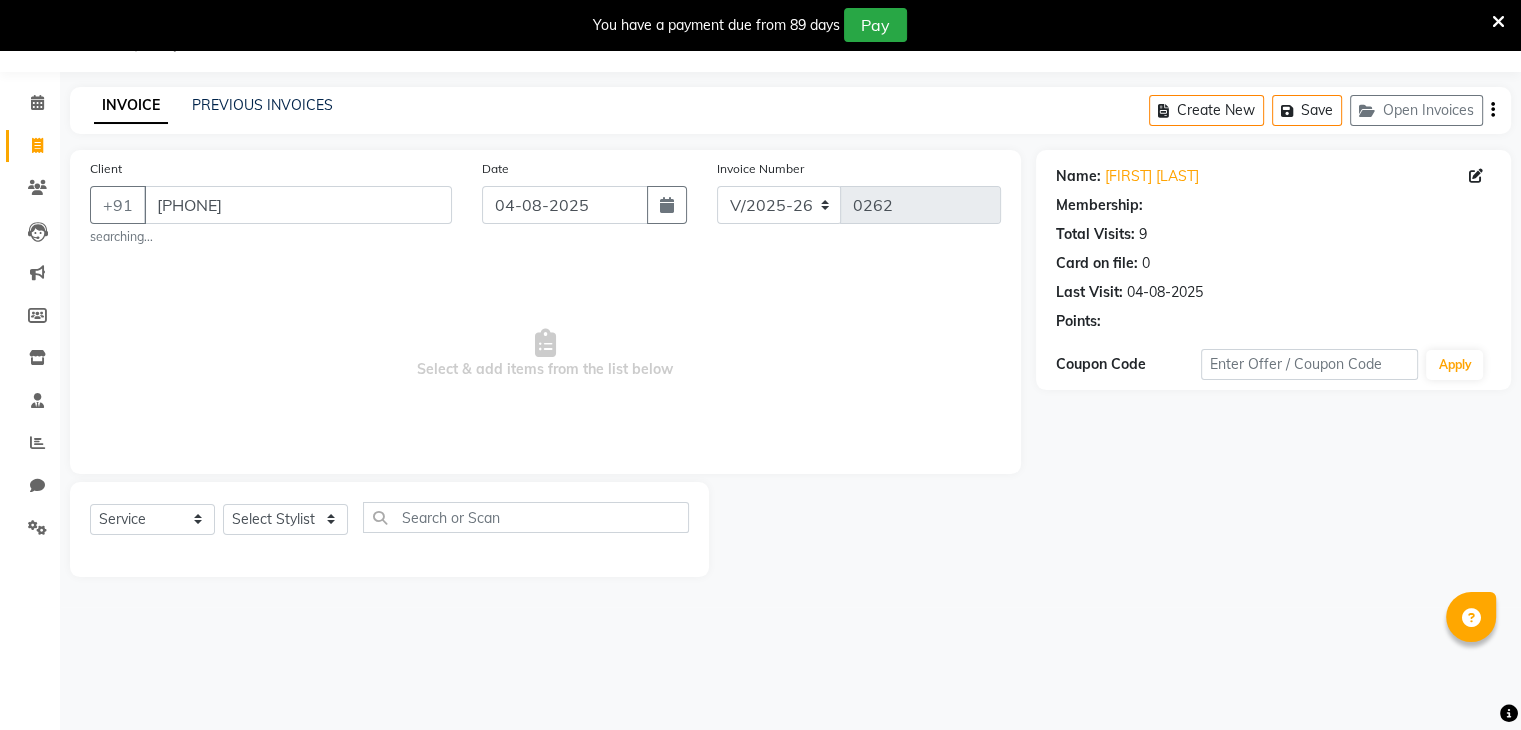 select on "1: Object" 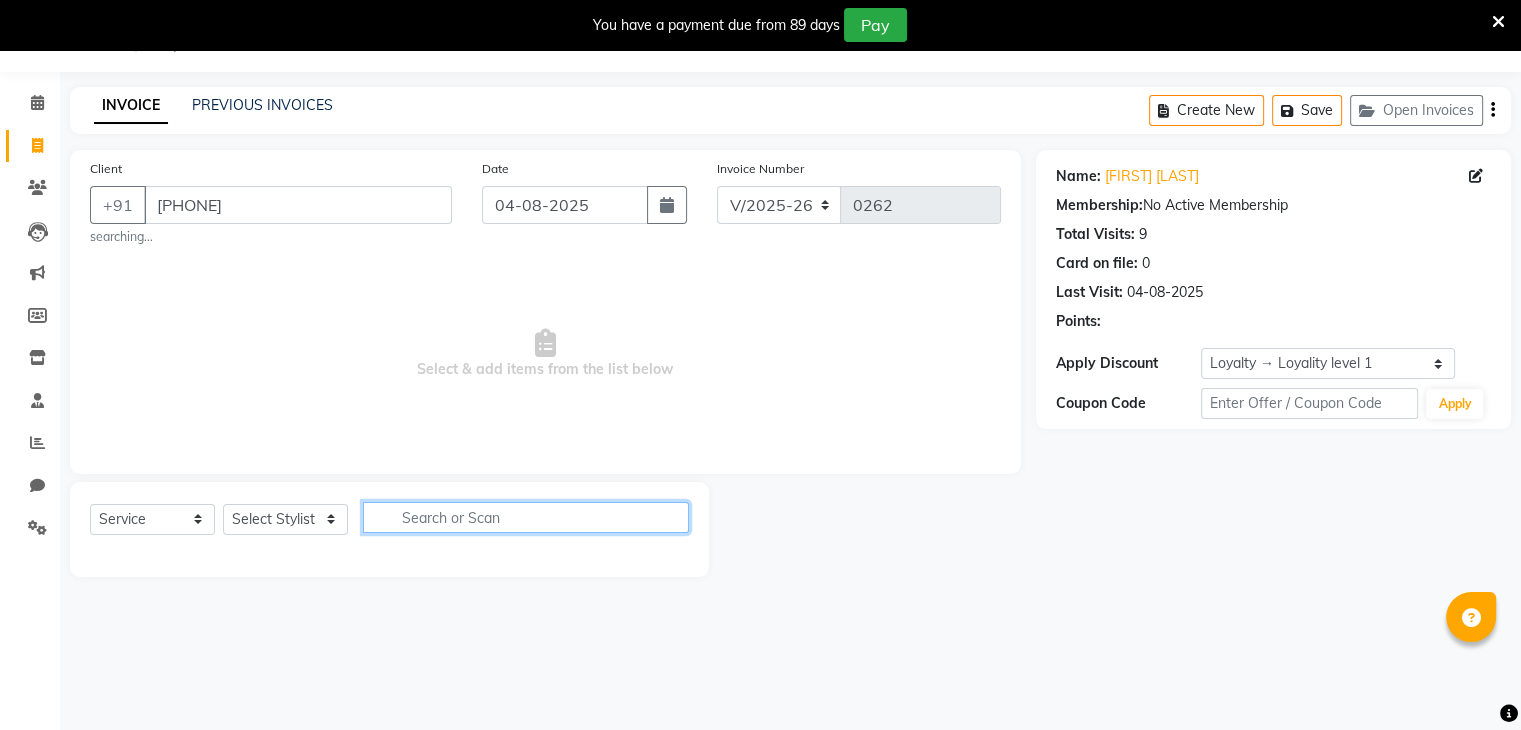 click 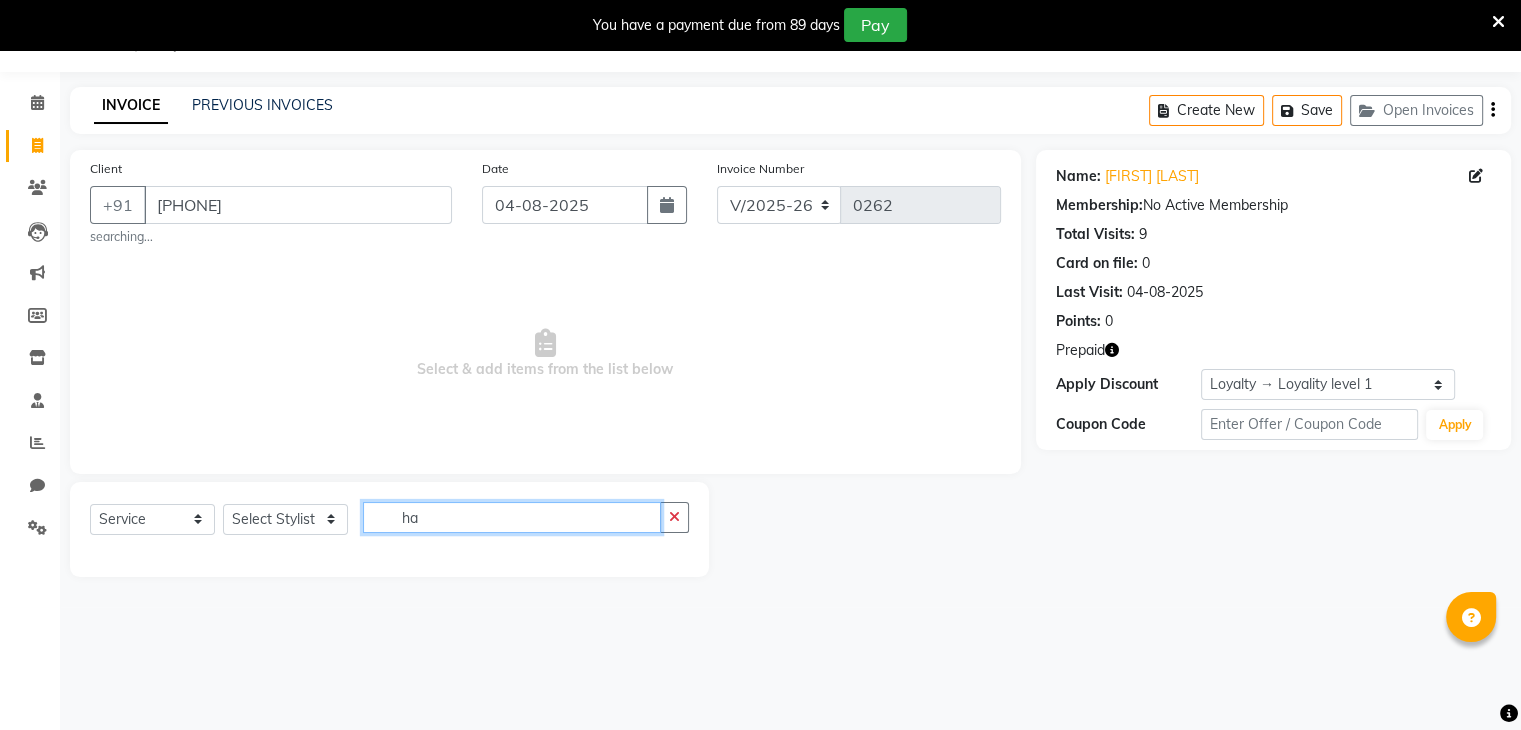 type on "h" 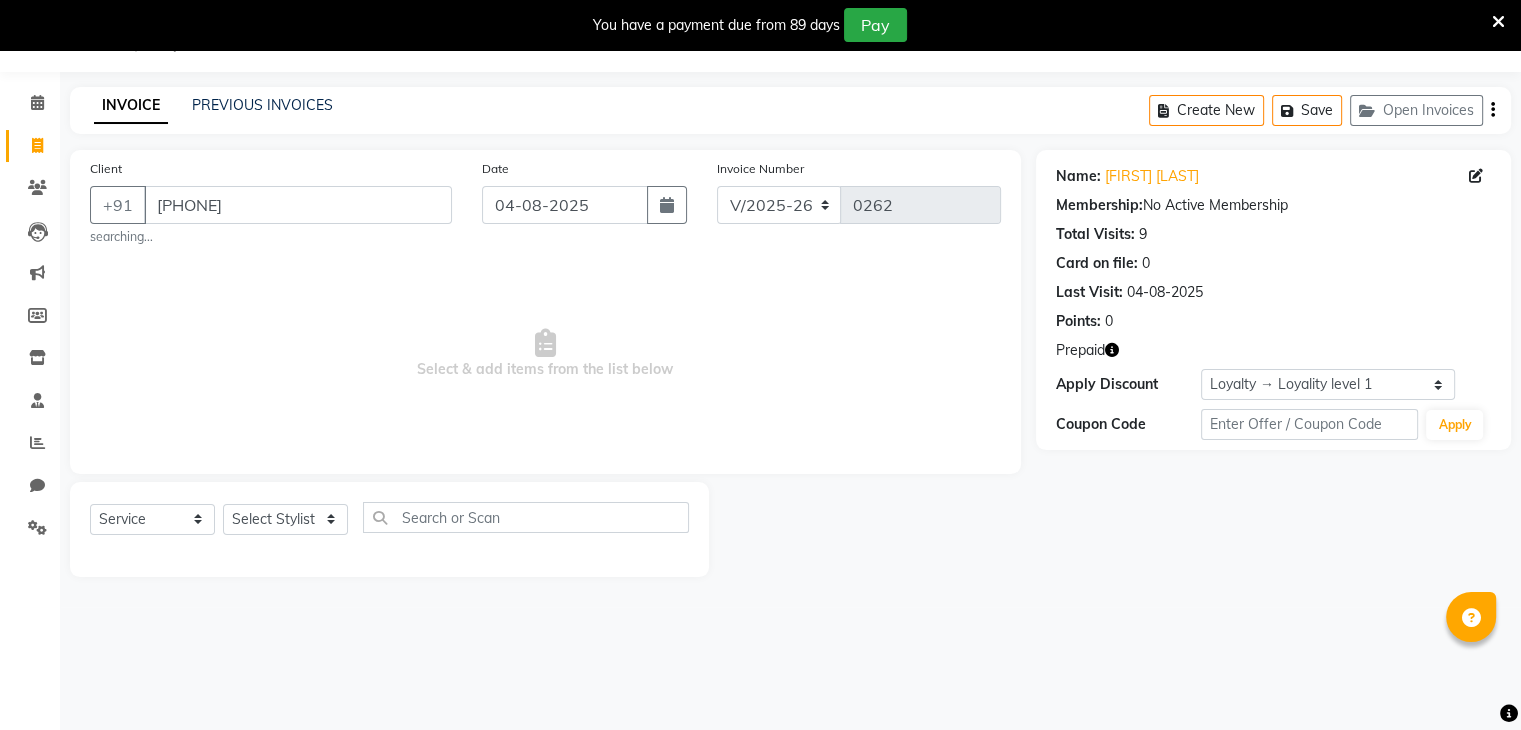 click on "Select & add items from the list below" at bounding box center [545, 354] 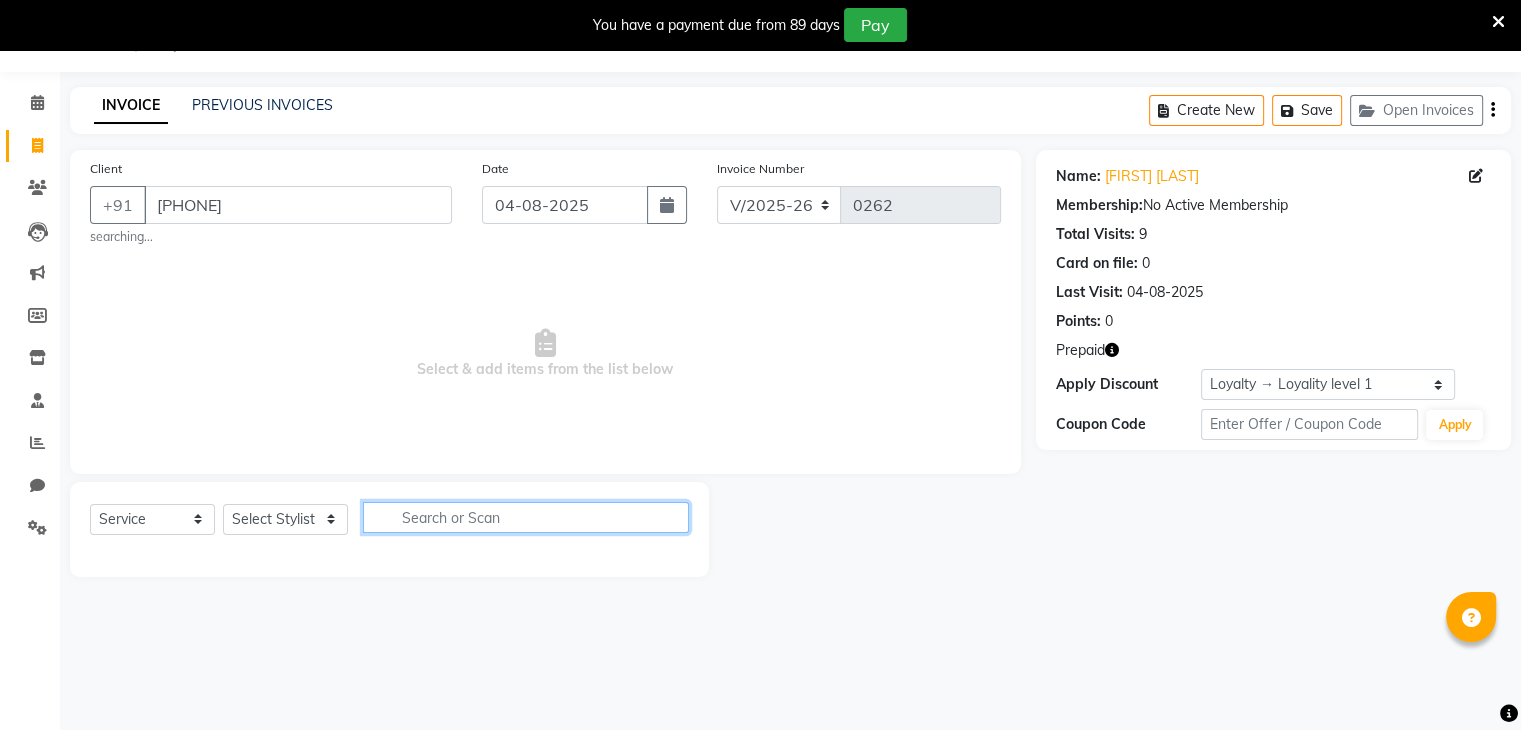 click 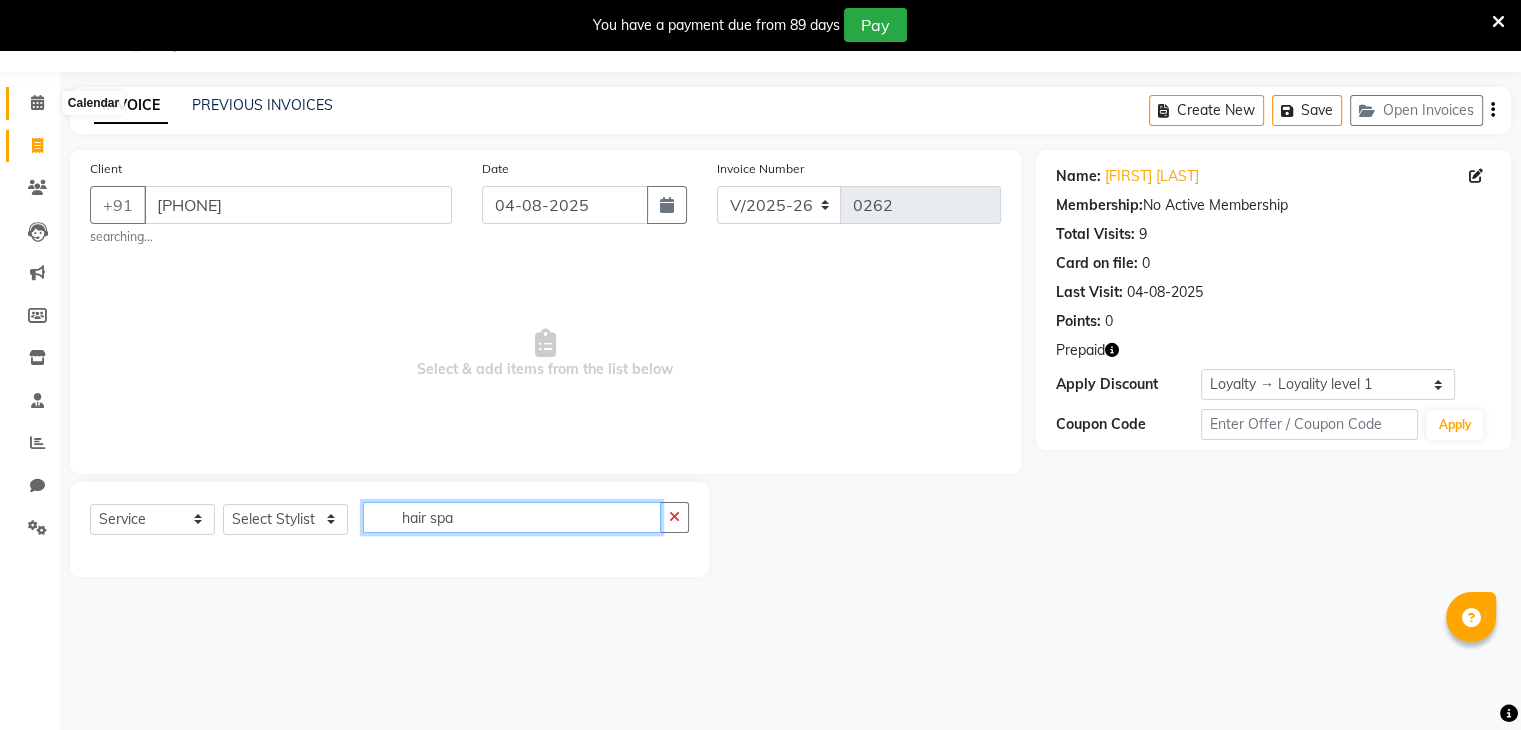 type on "hair spa" 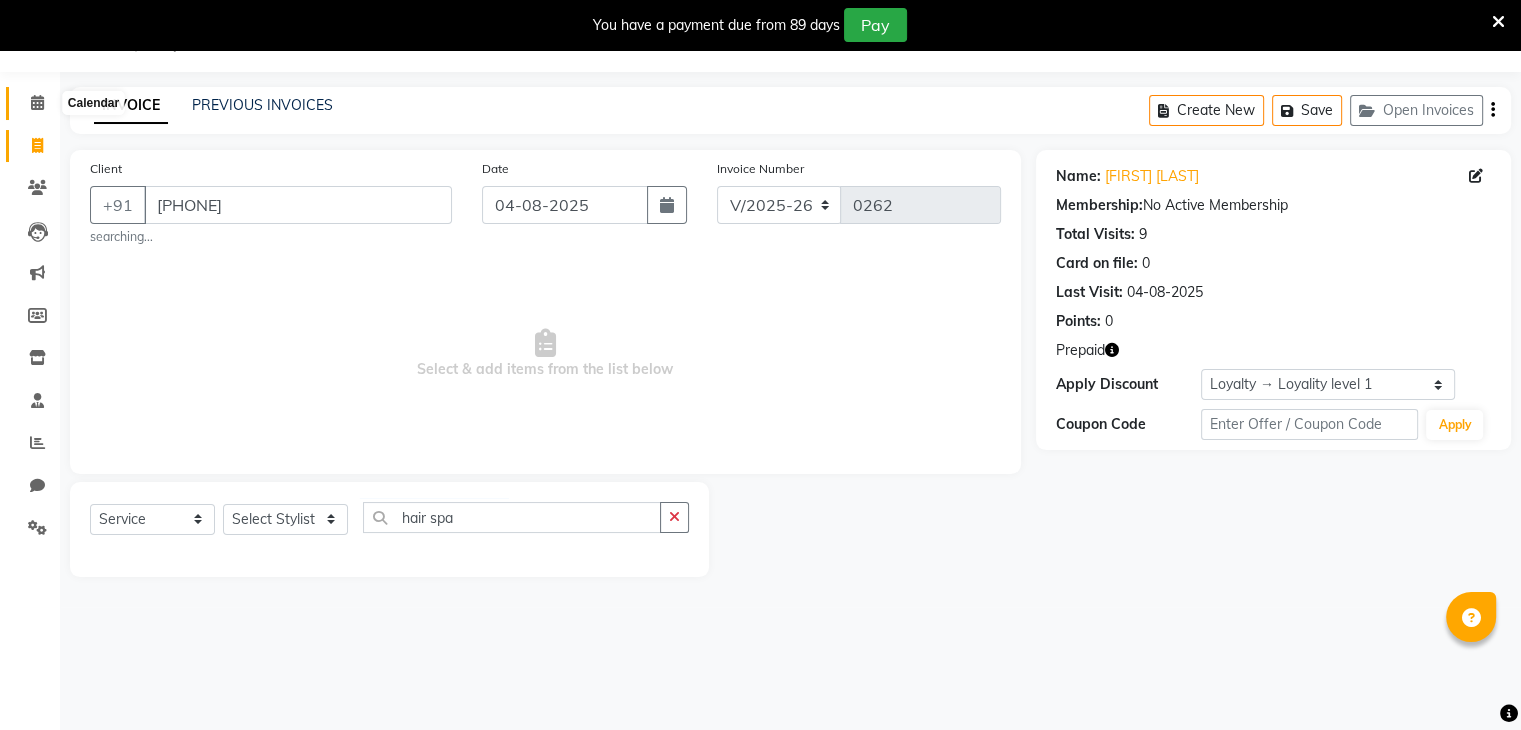 click 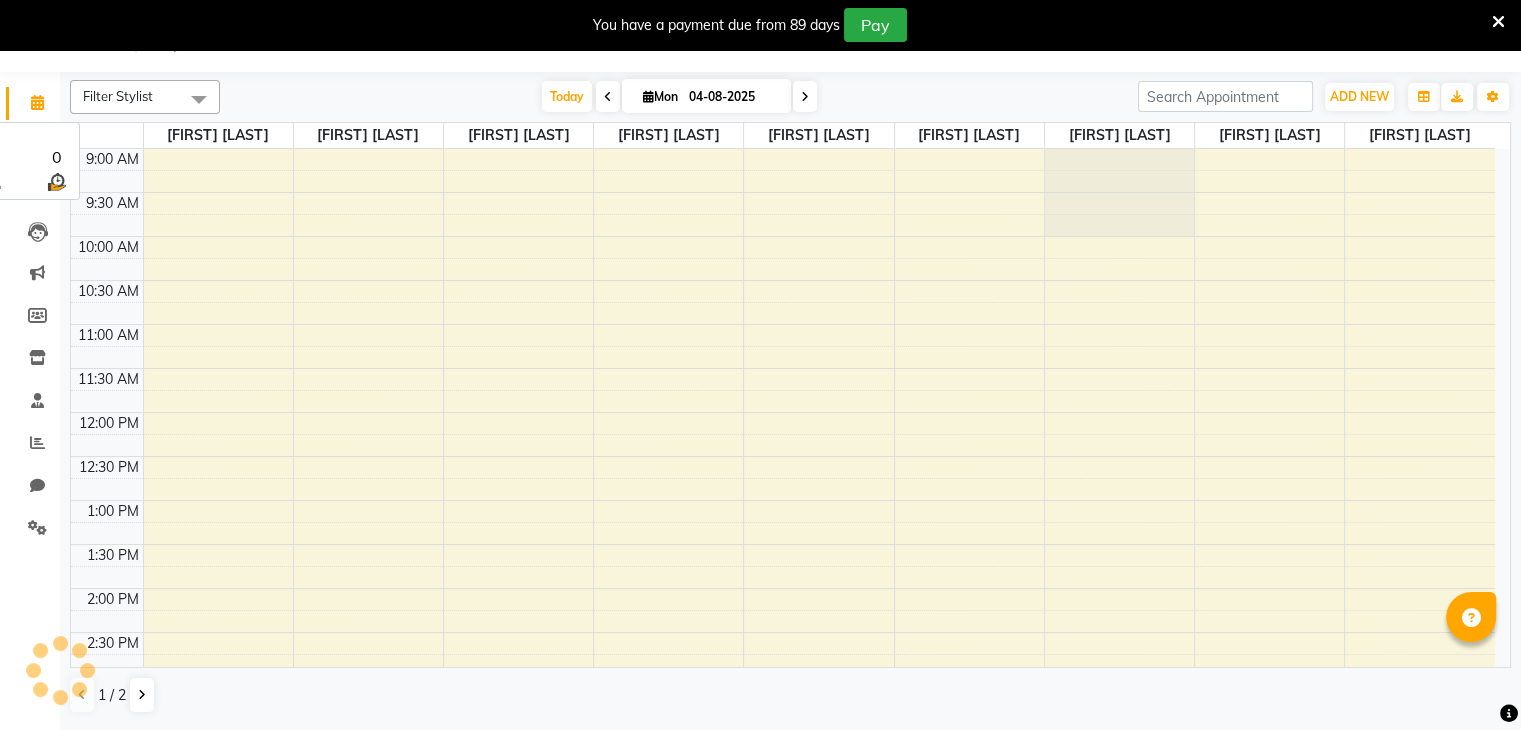 scroll, scrollTop: 0, scrollLeft: 0, axis: both 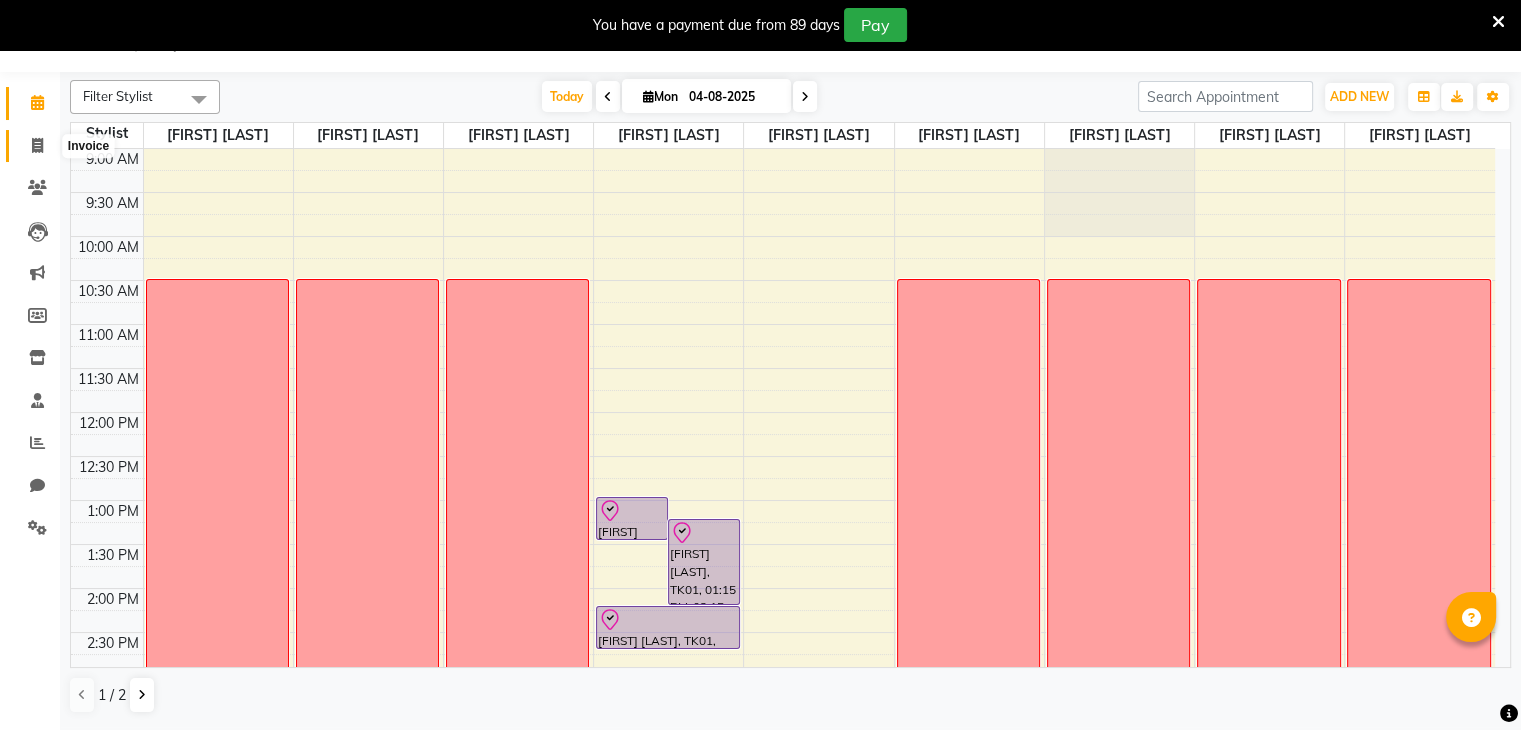 click 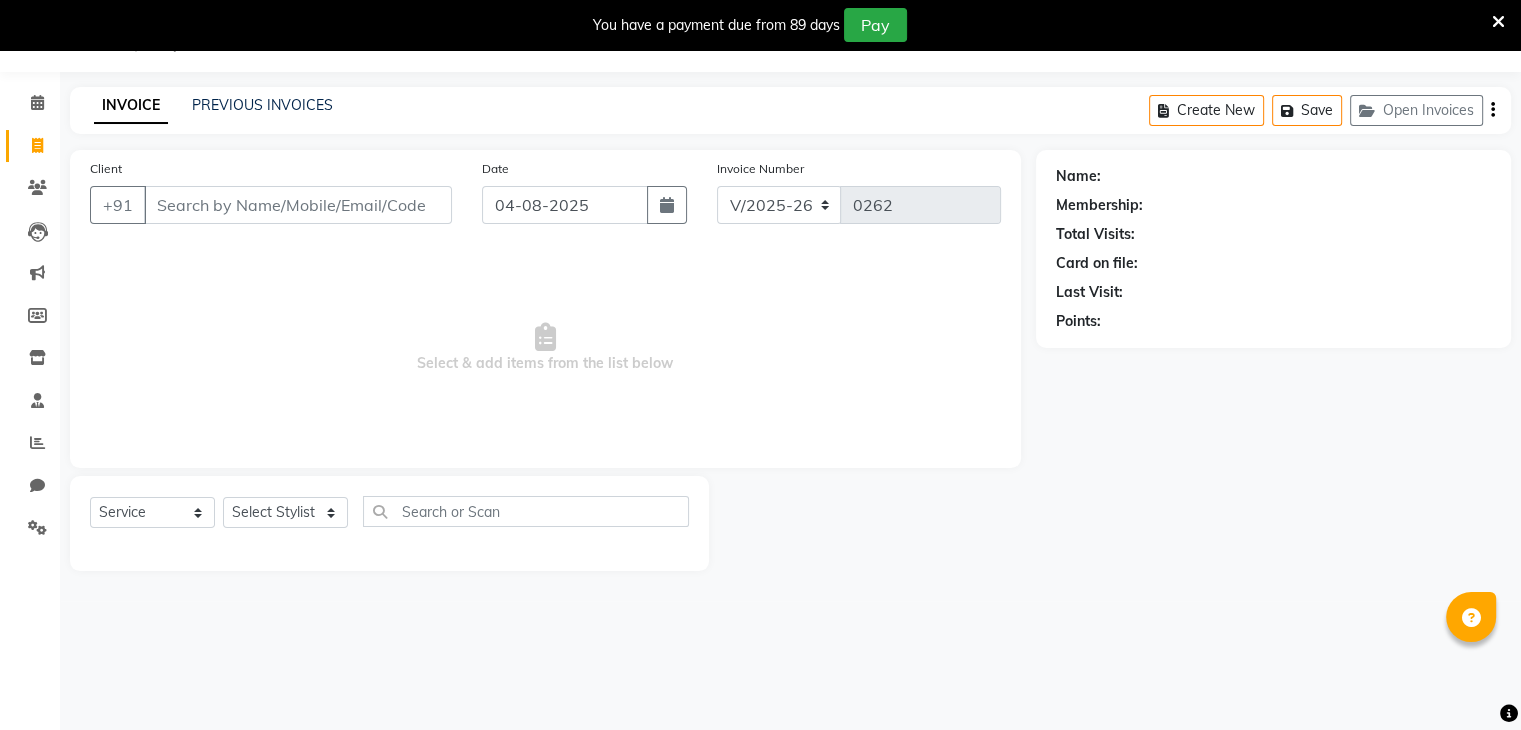 click on "Client" at bounding box center (298, 205) 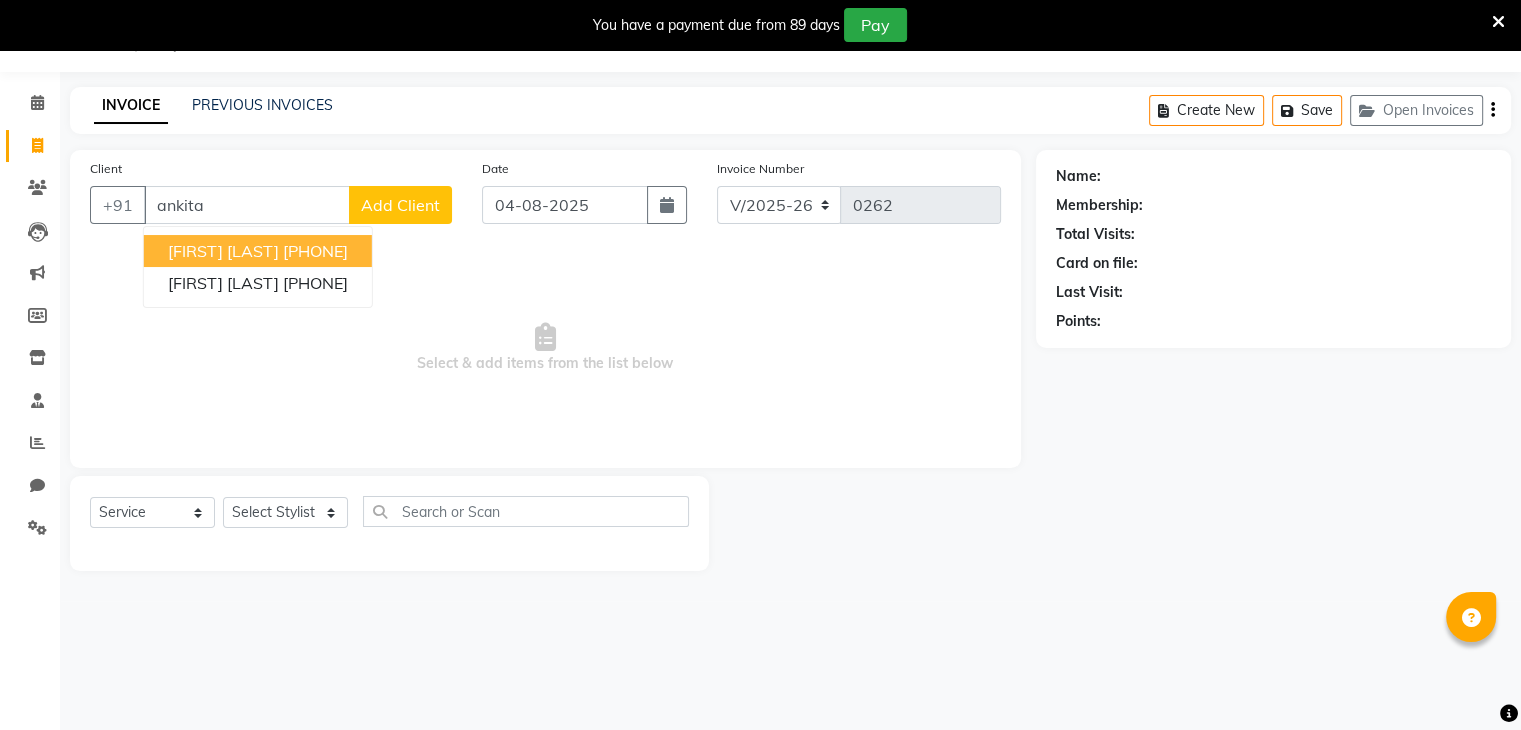 click on "[FIRST] [LAST]" at bounding box center (223, 251) 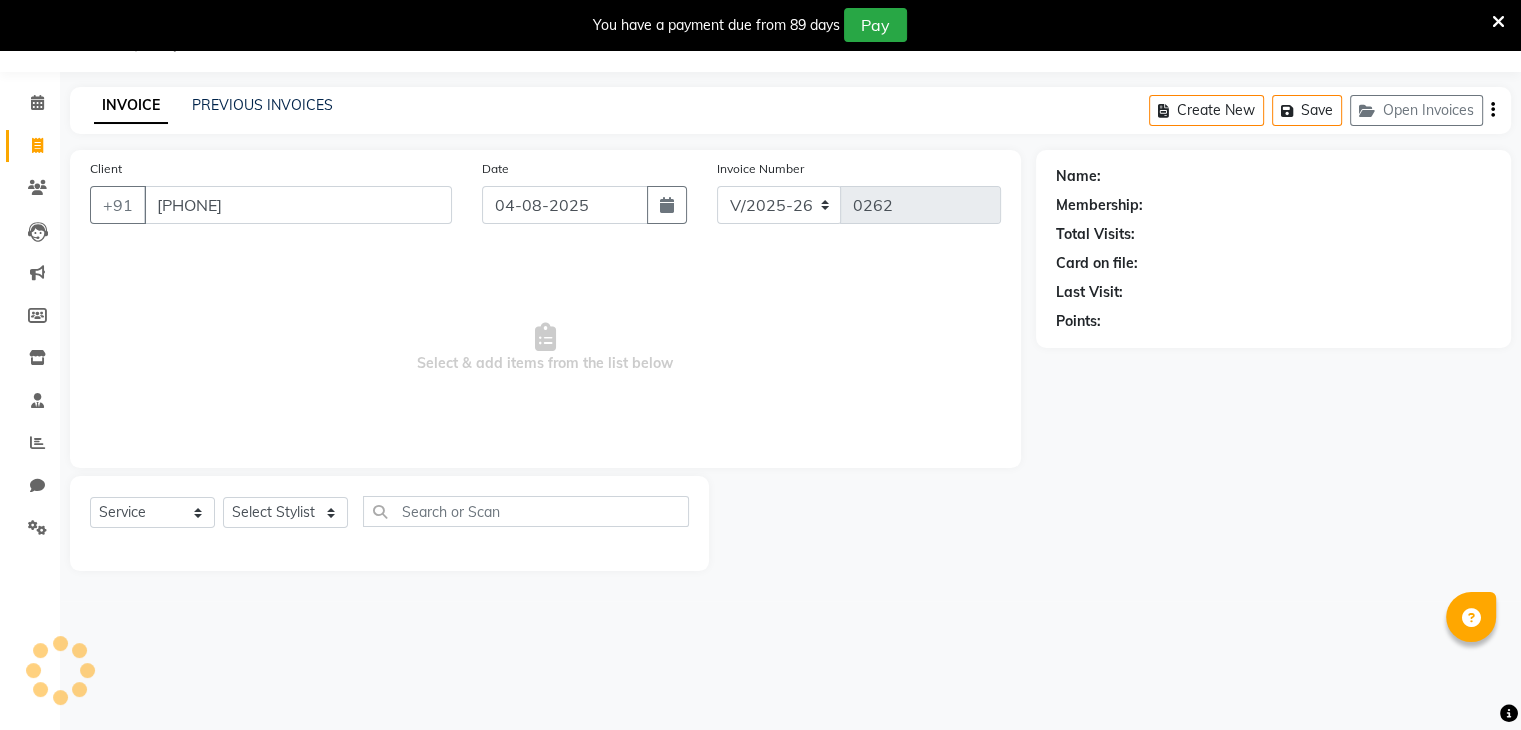 type on "[PHONE]" 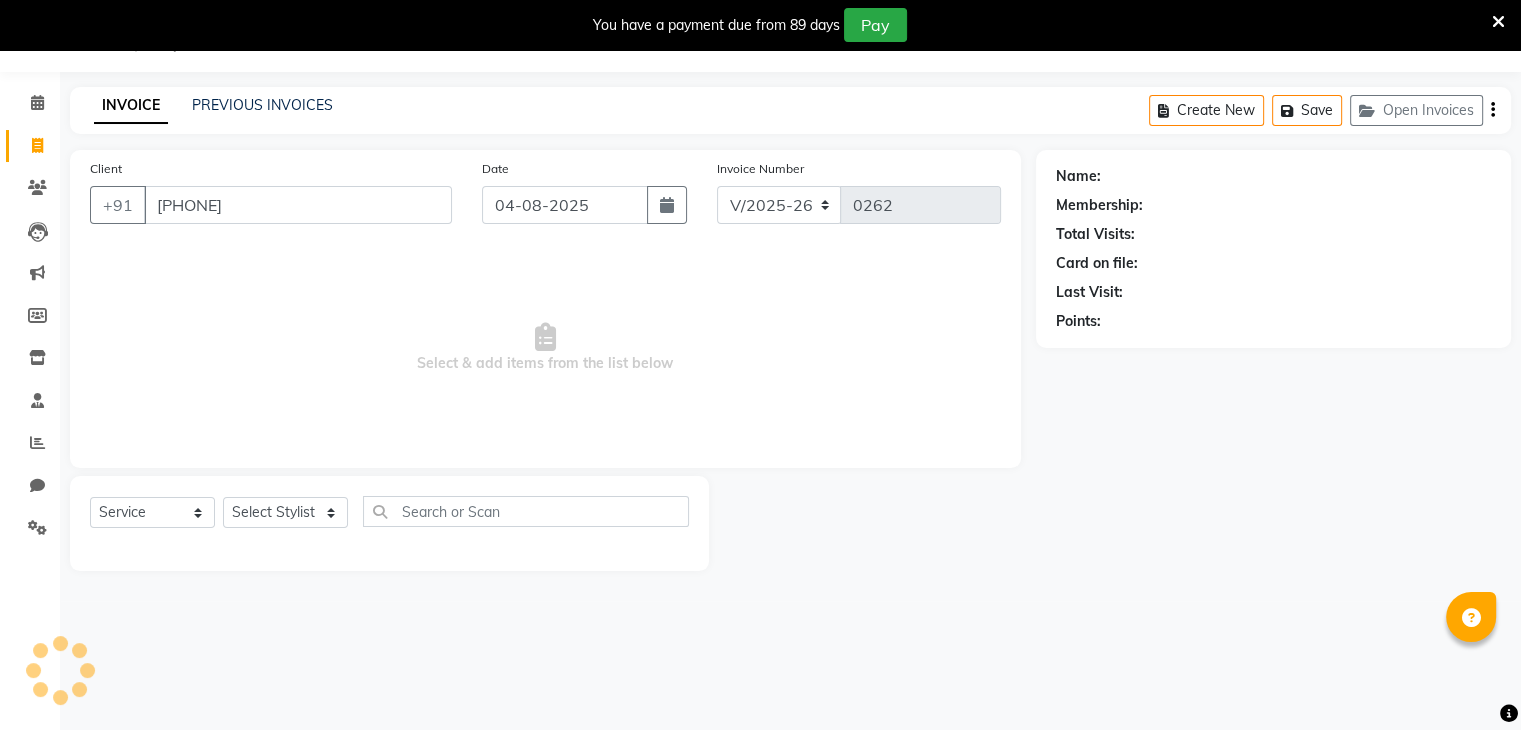select on "1: Object" 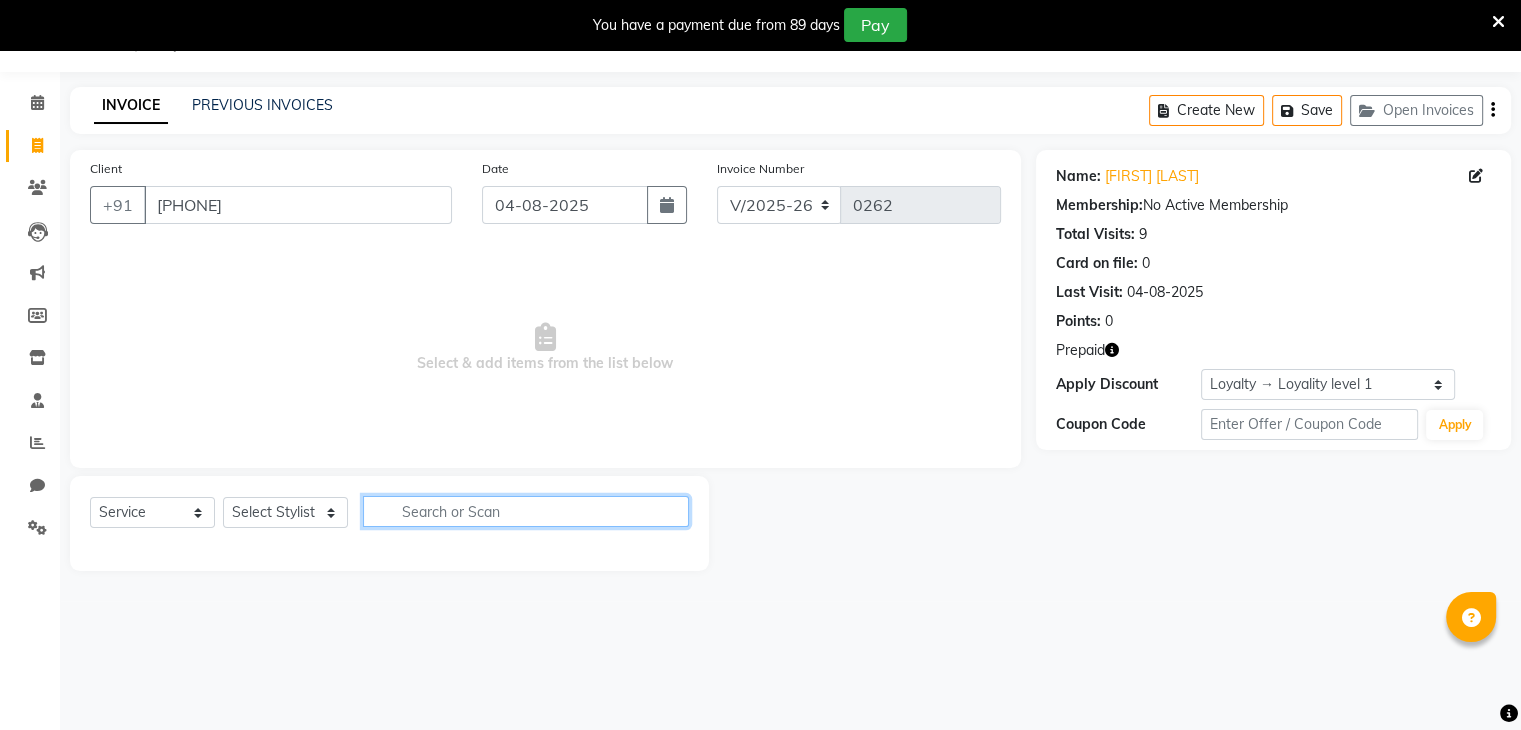 click 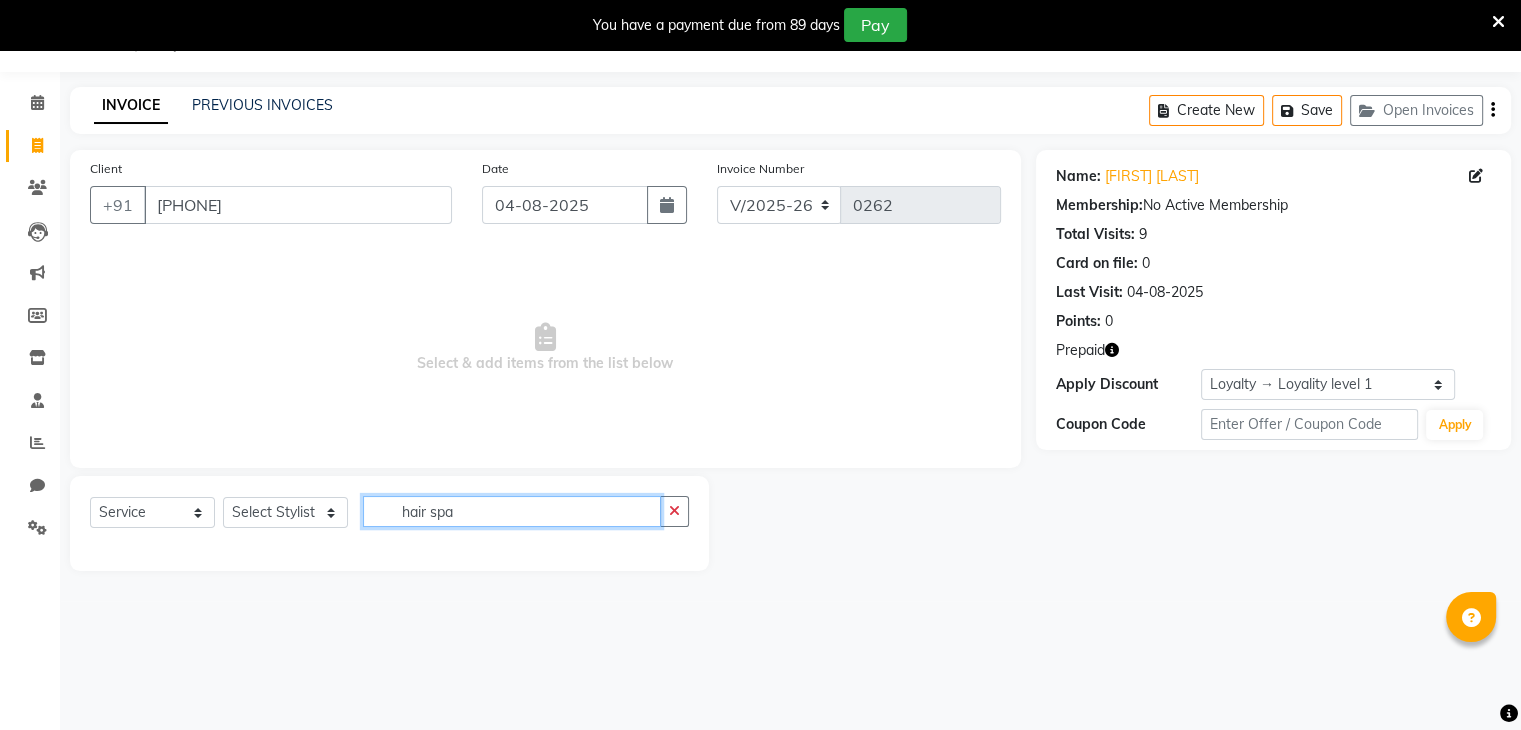 click on "hair spa" 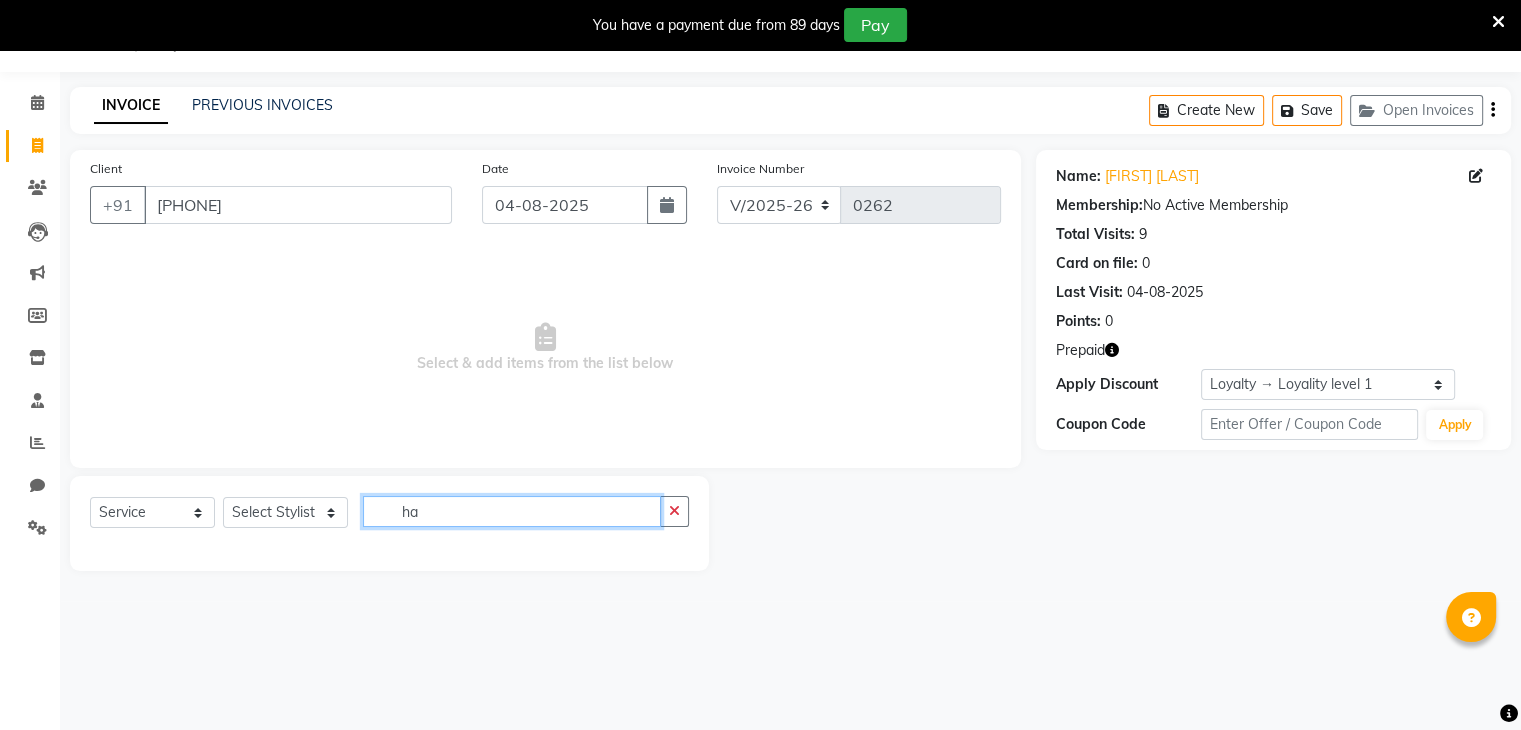 type on "h" 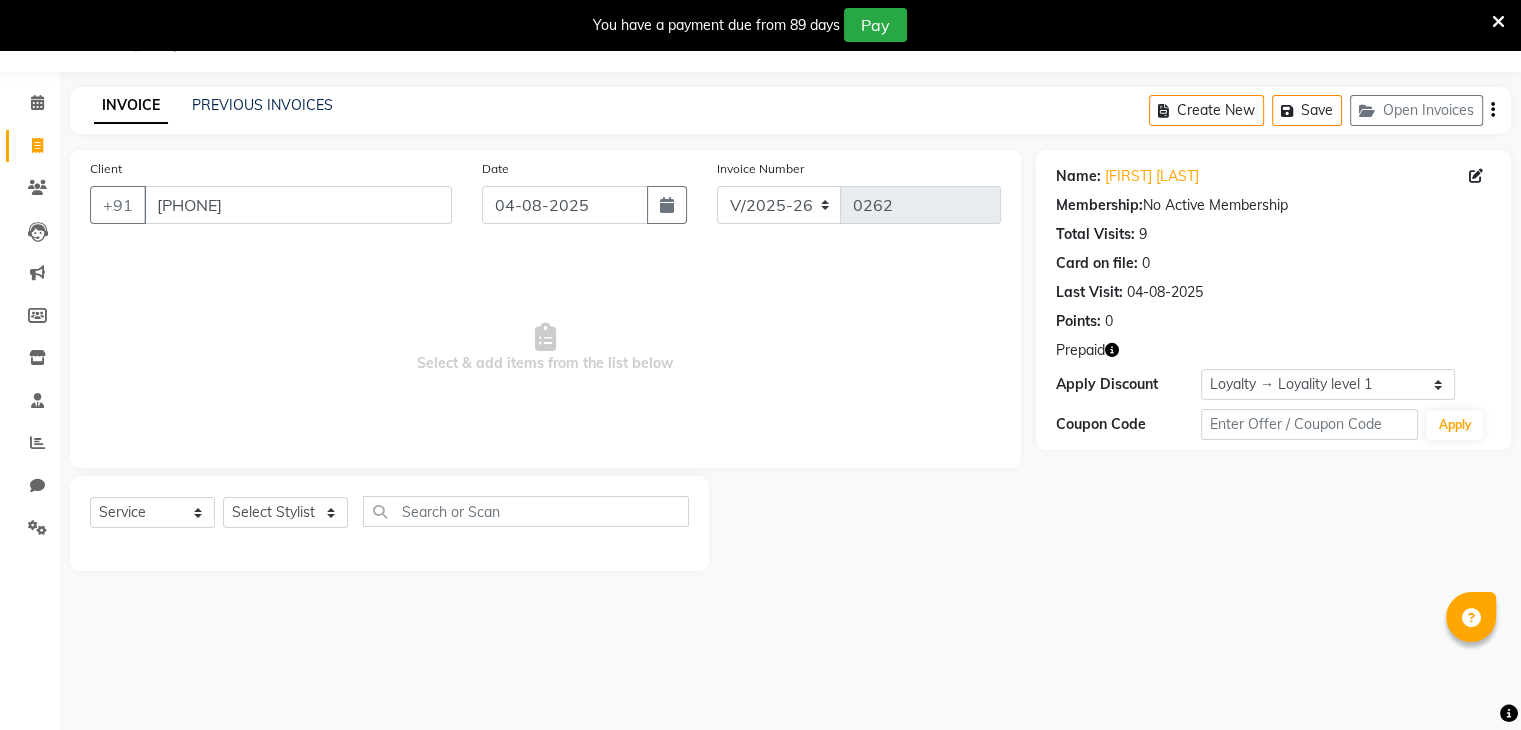 click on "You have a payment due from 89 days   Pay" at bounding box center (750, 25) 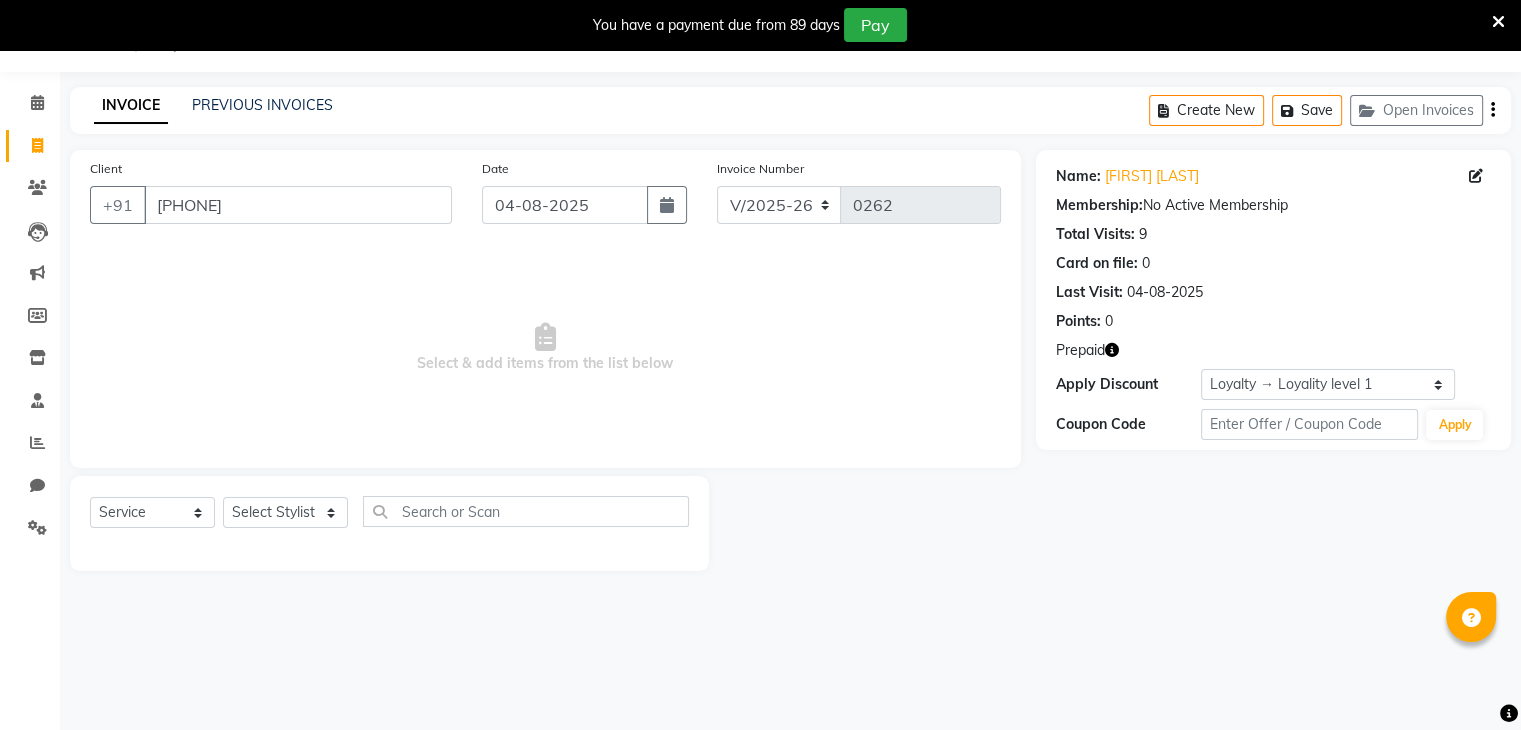 click on "You have a payment due from 89 days   Pay" at bounding box center (750, 25) 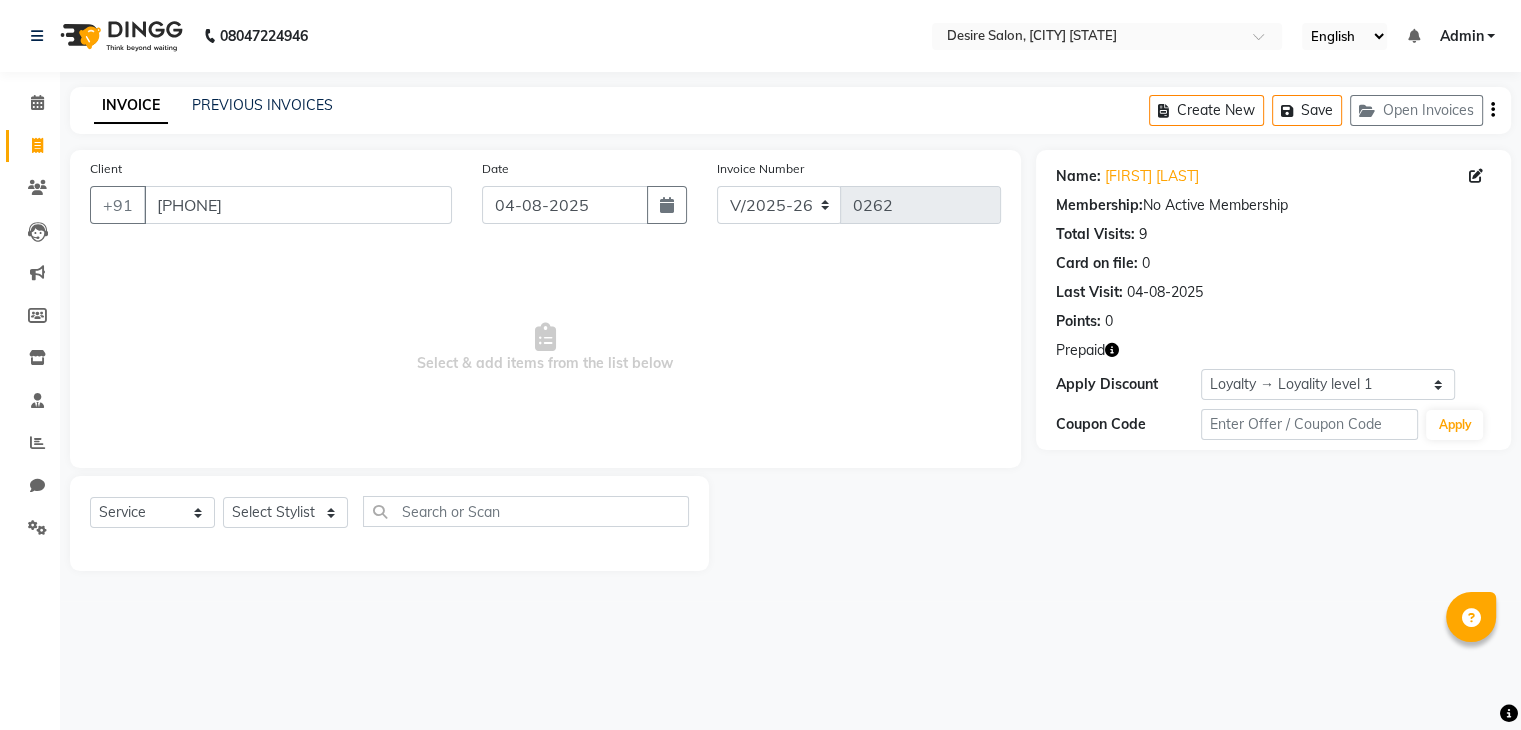 scroll, scrollTop: 0, scrollLeft: 0, axis: both 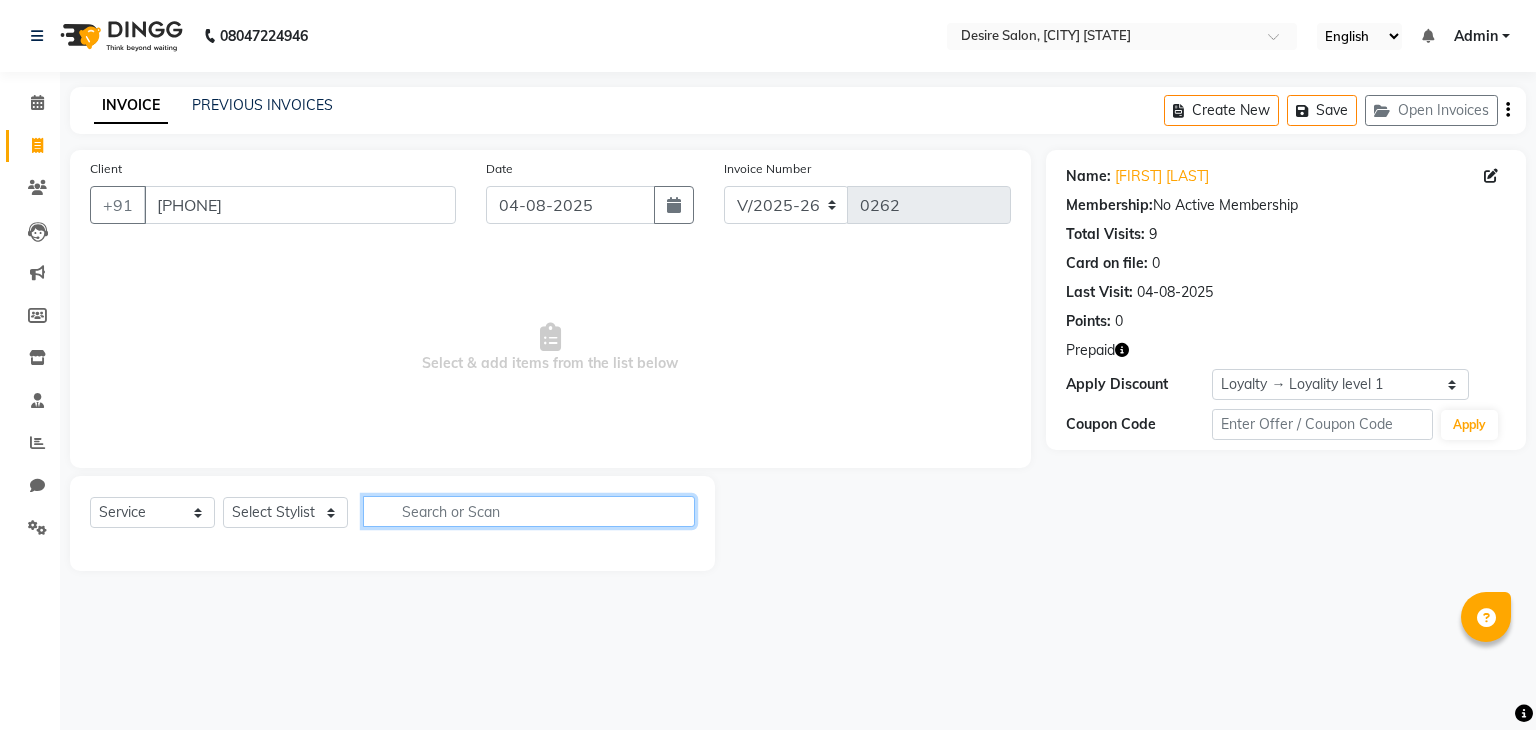 click 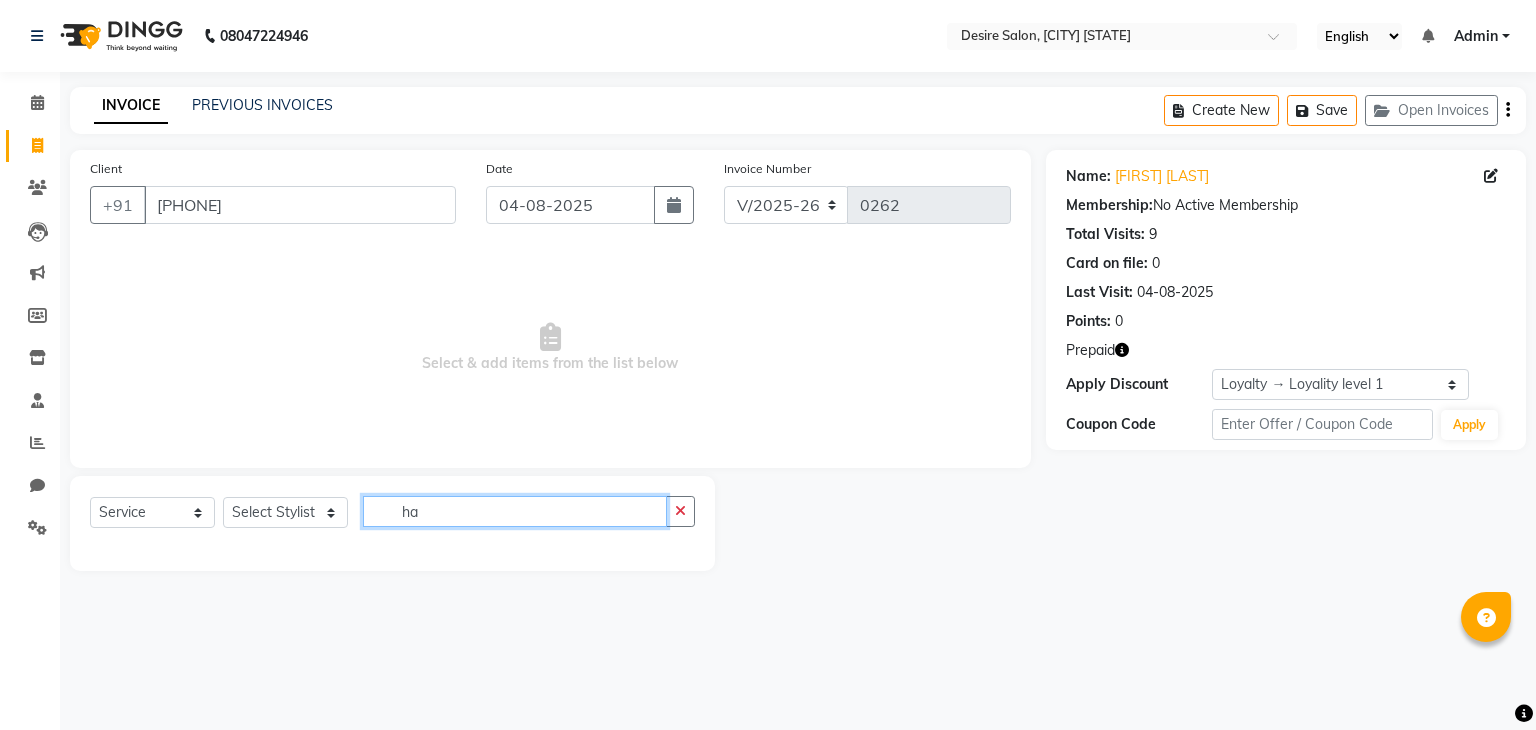 type on "h" 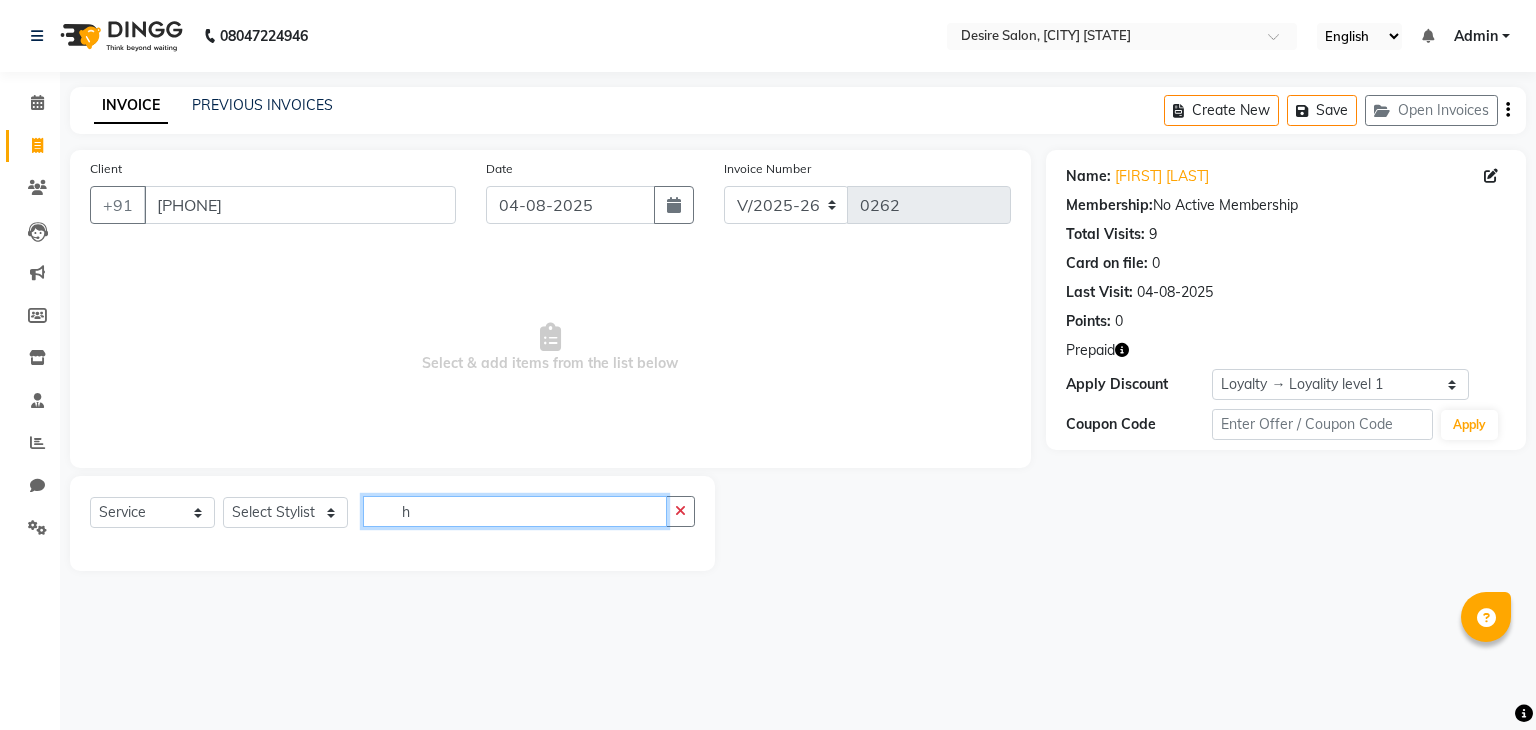 type 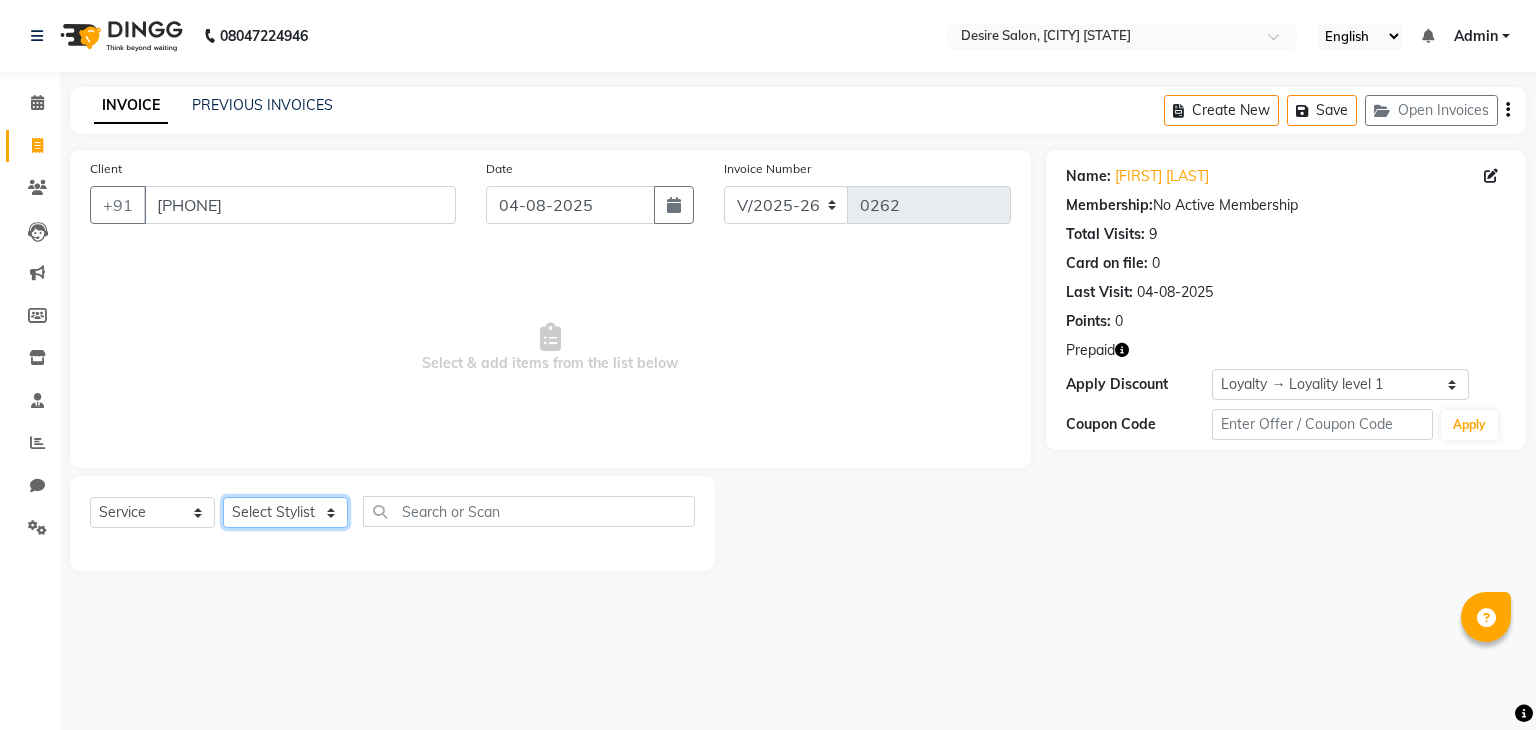 click on "Select Stylist Archana Pawar  Bhavna shelke Bhavna Solanki desire salon Jagruti pendhari Nisha pawar savita landage sayali panchal Sonali khandeker Yogita Deshmukh" 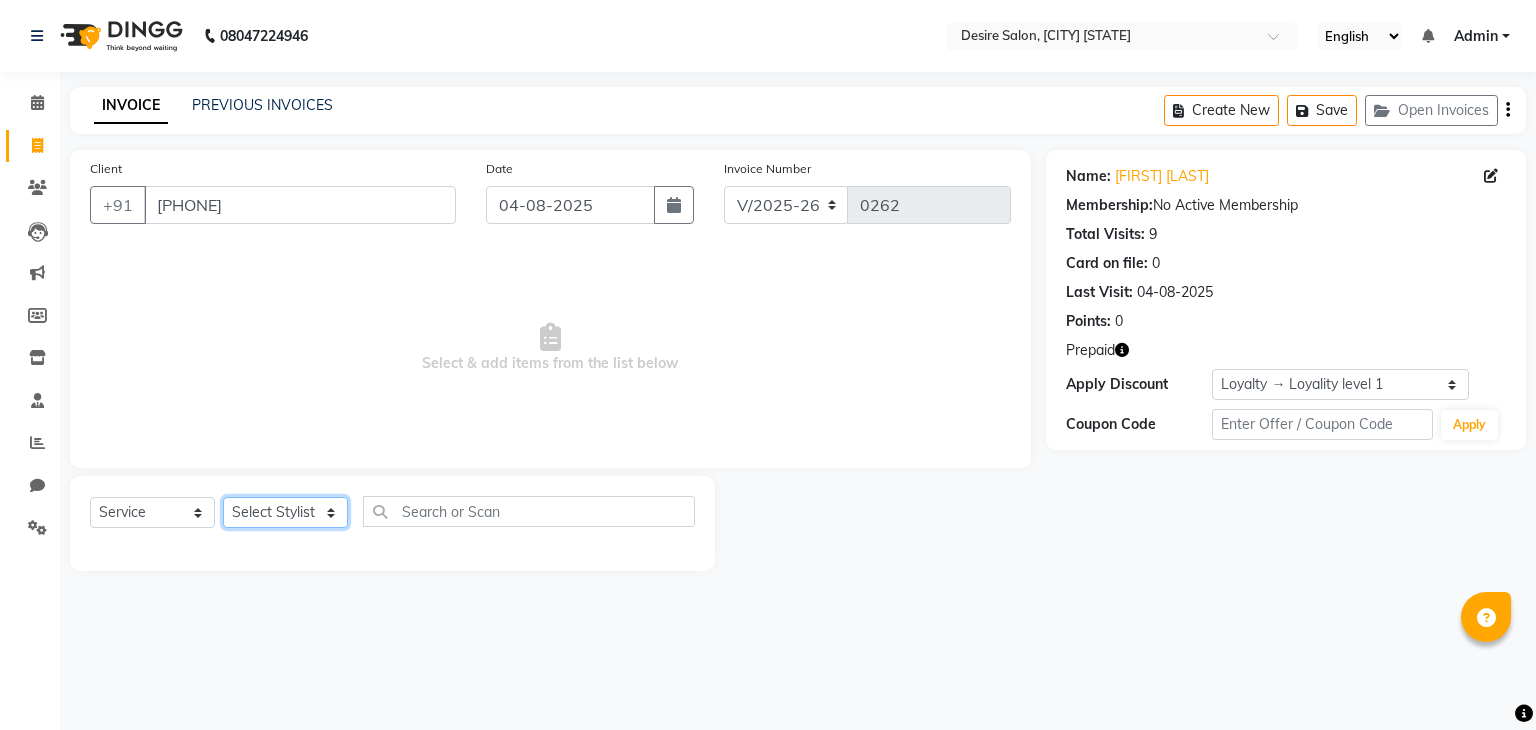 select on "86566" 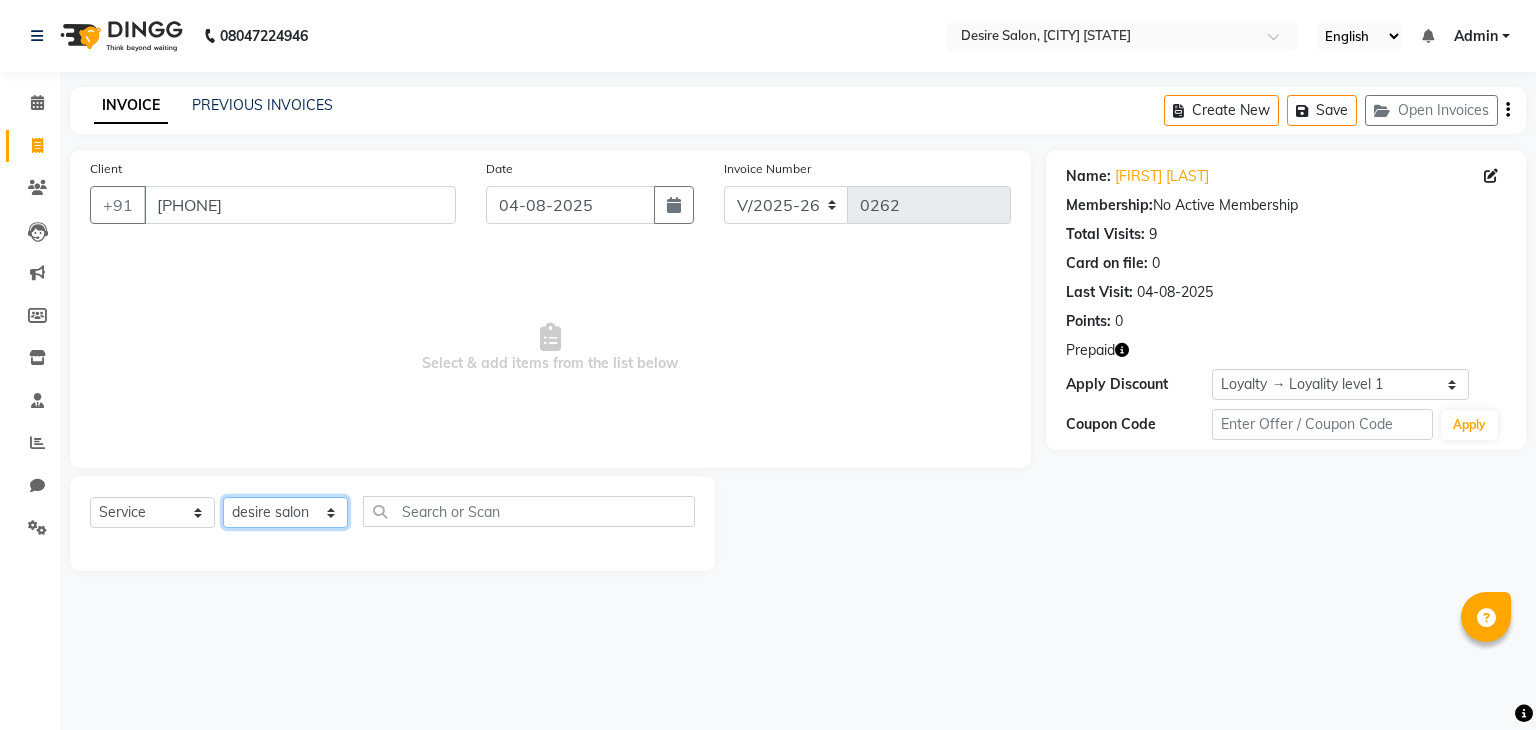 click on "Select Stylist Archana Pawar  Bhavna shelke Bhavna Solanki desire salon Jagruti pendhari Nisha pawar savita landage sayali panchal Sonali khandeker Yogita Deshmukh" 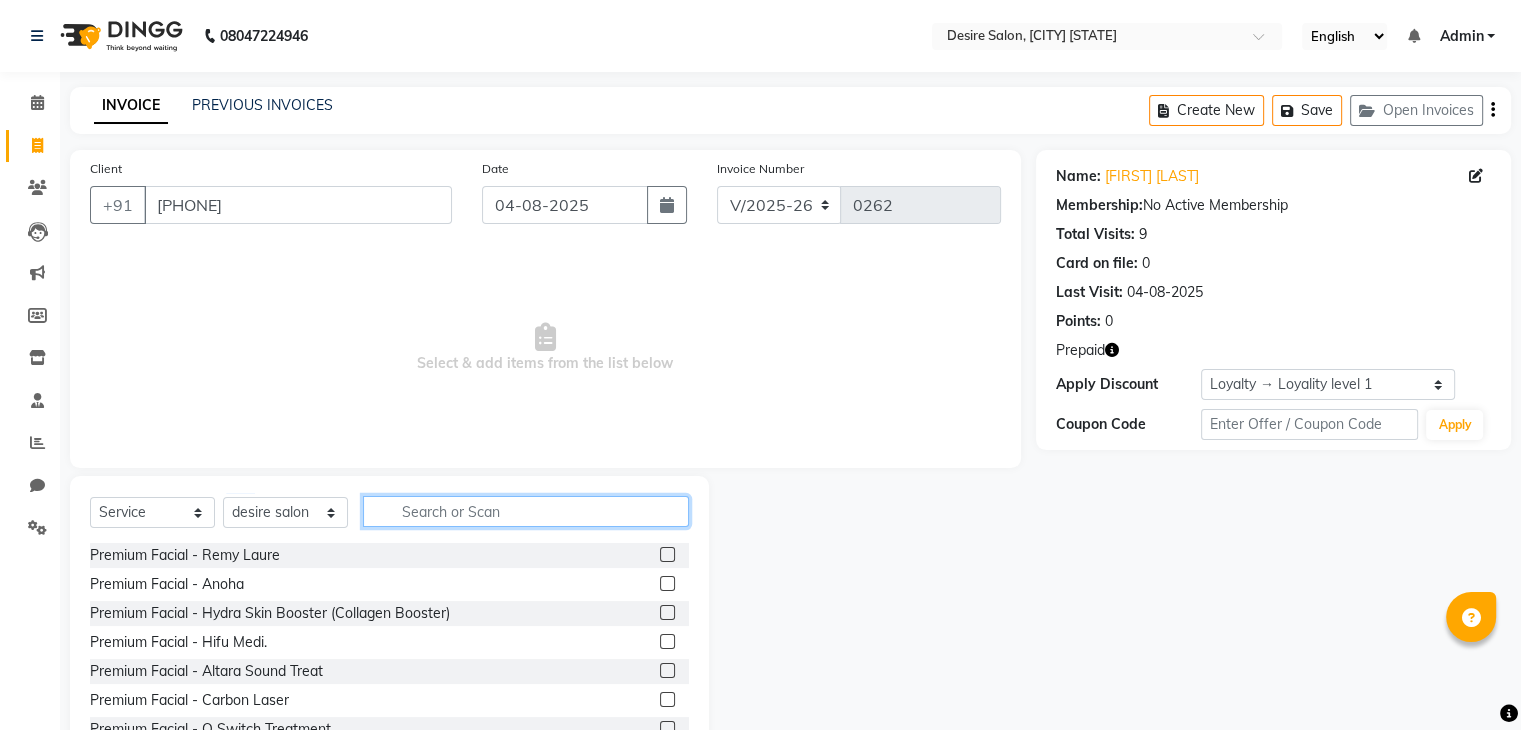 click 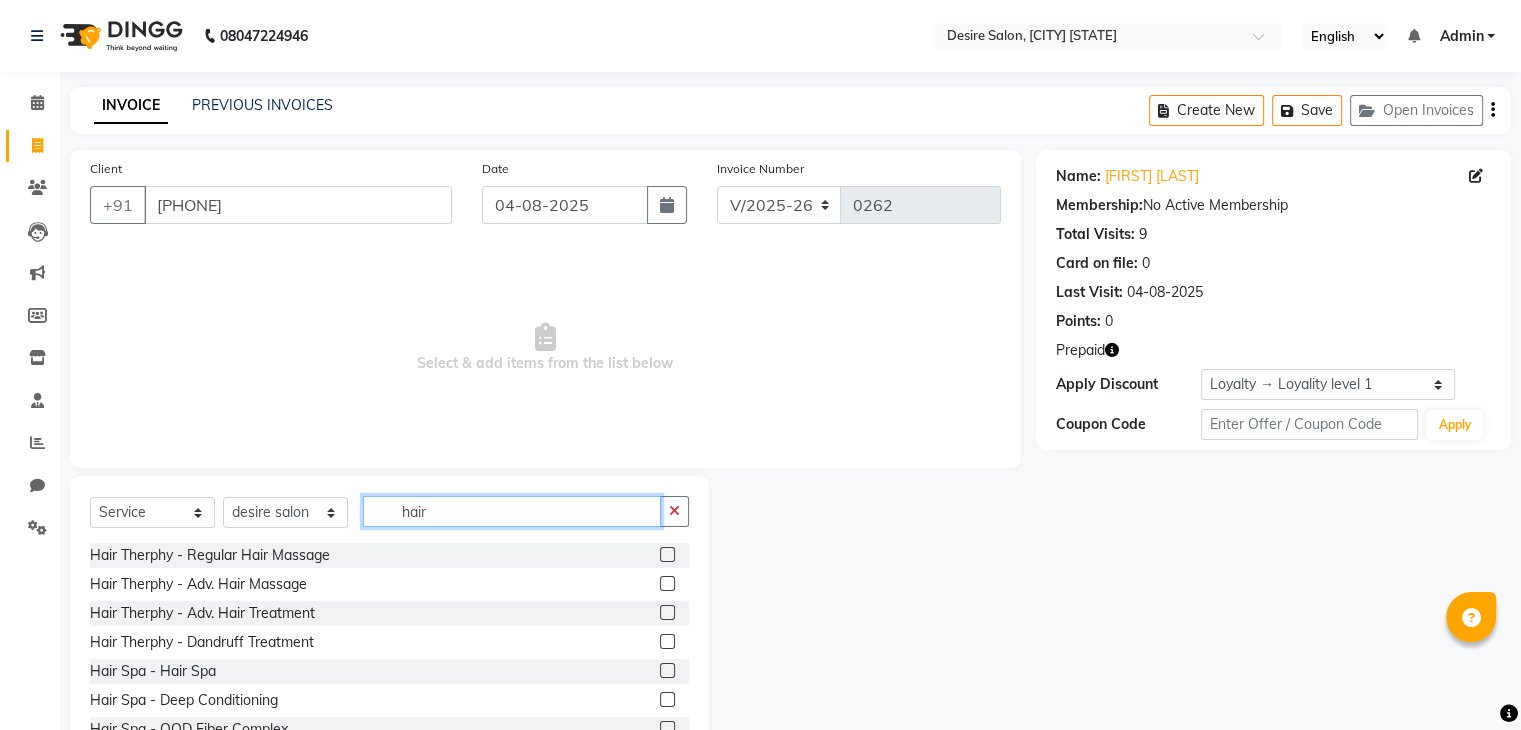 type on "hair" 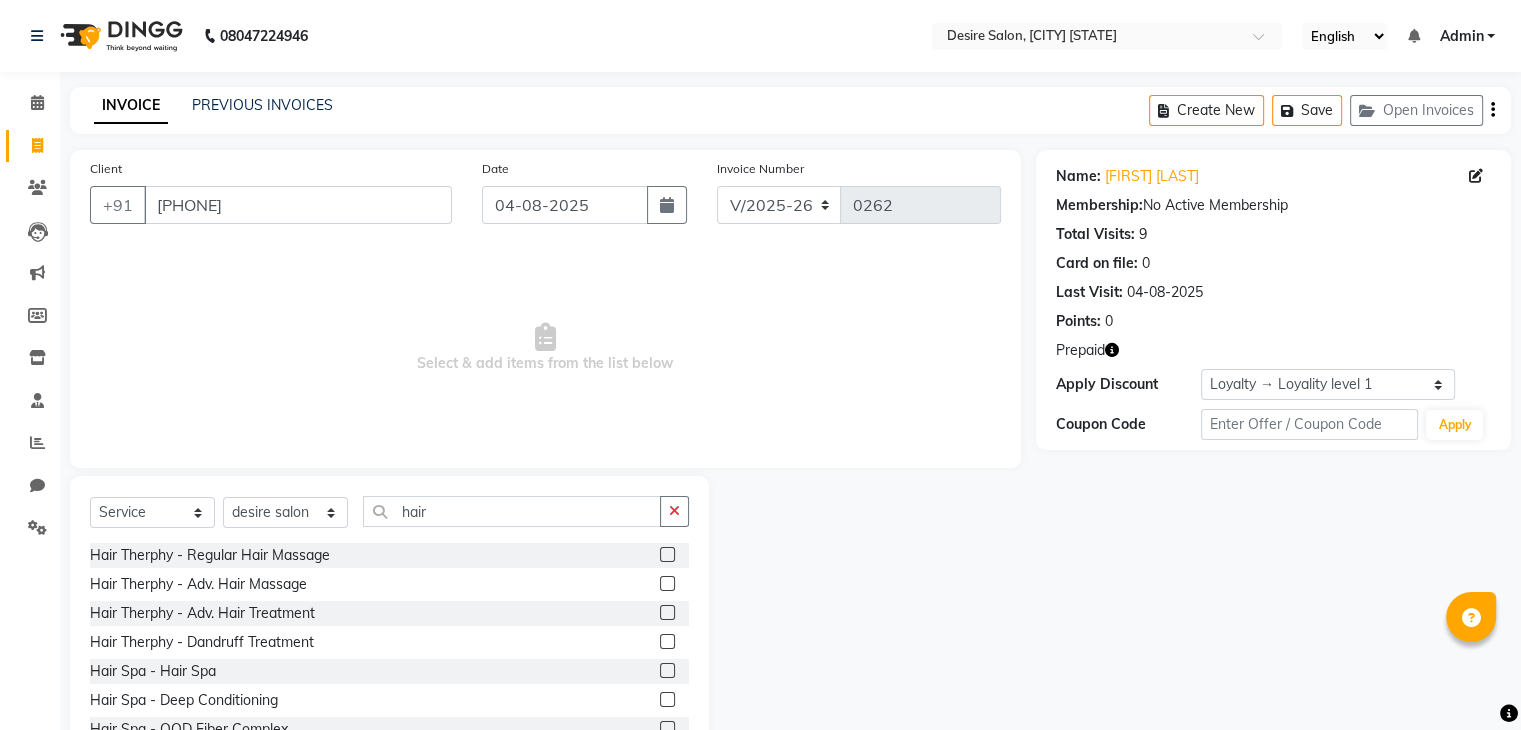 click 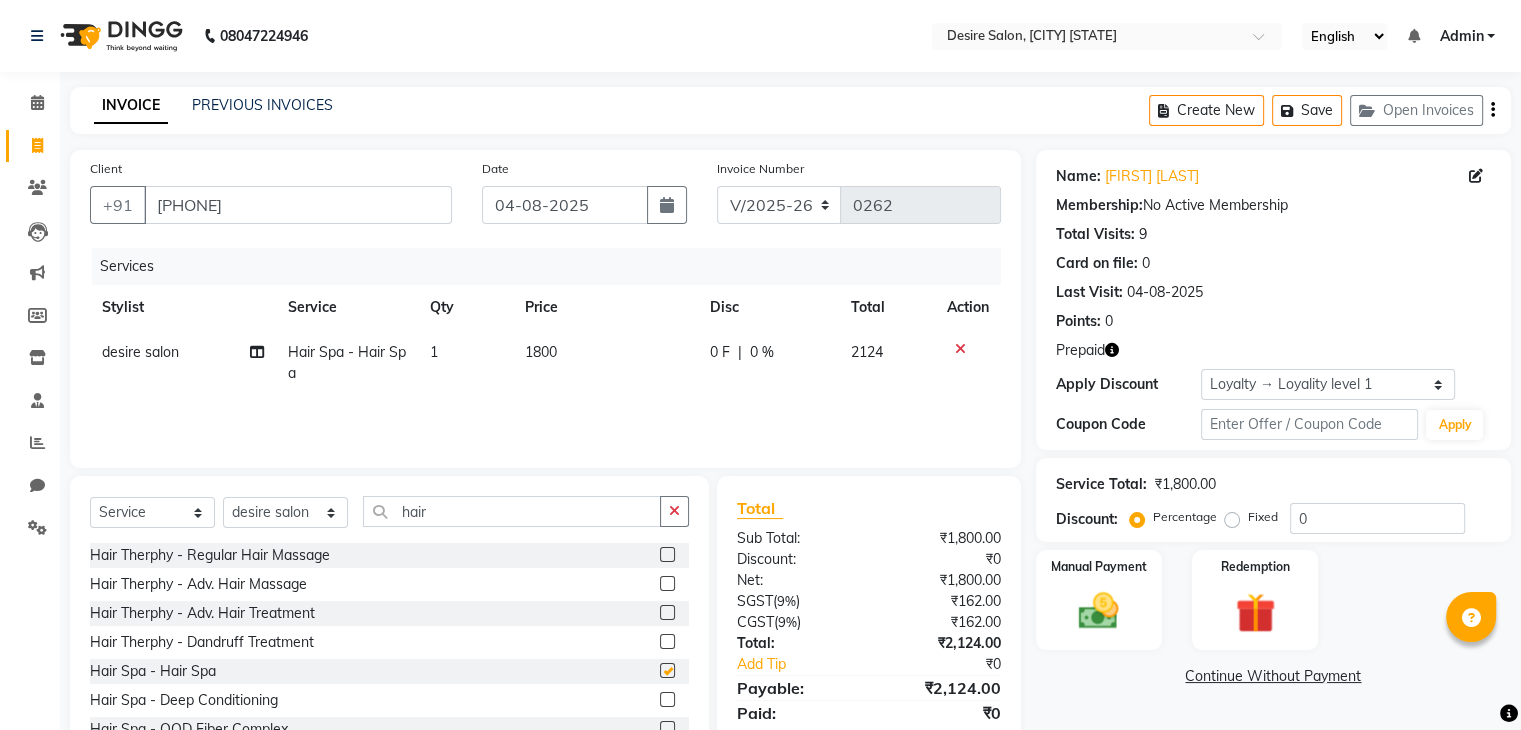 checkbox on "false" 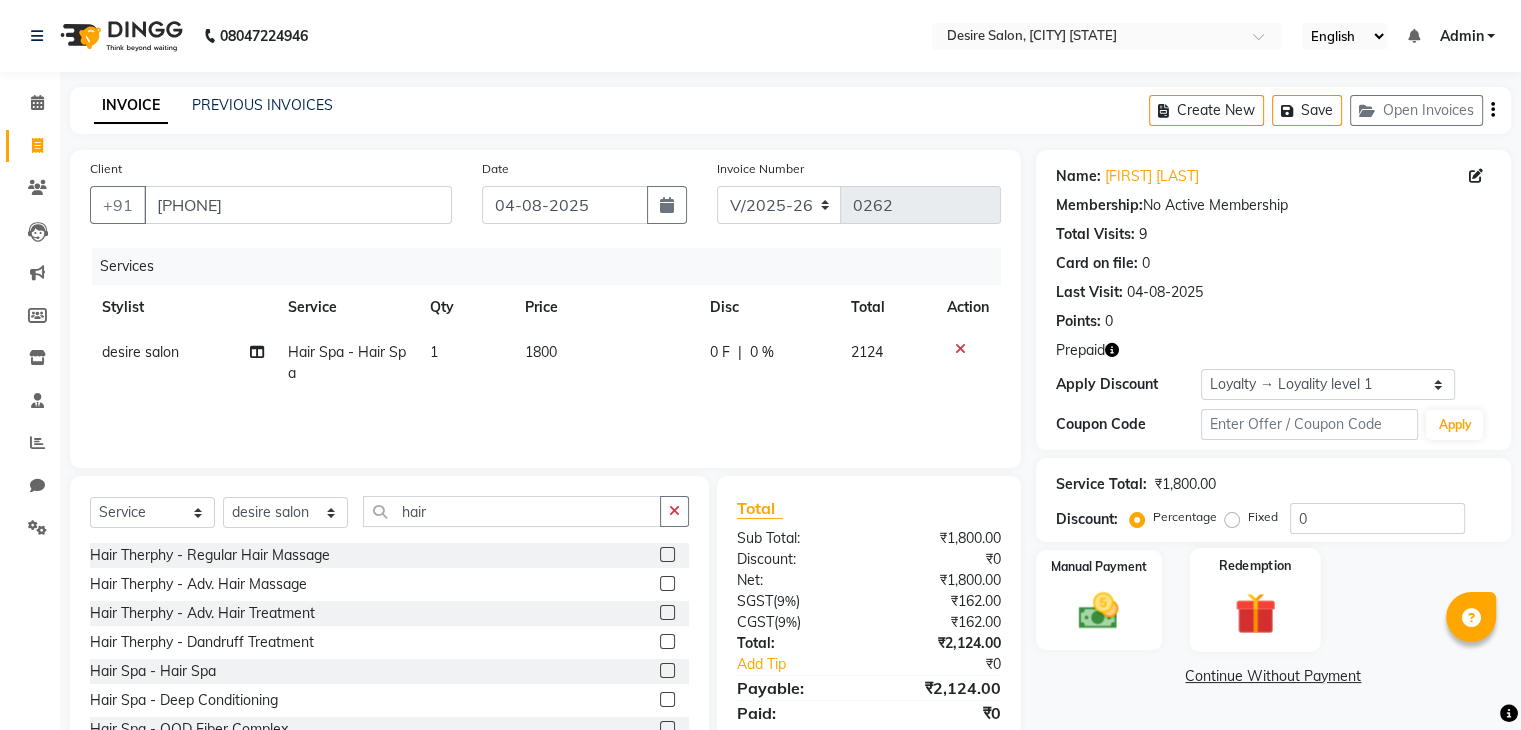 scroll, scrollTop: 72, scrollLeft: 0, axis: vertical 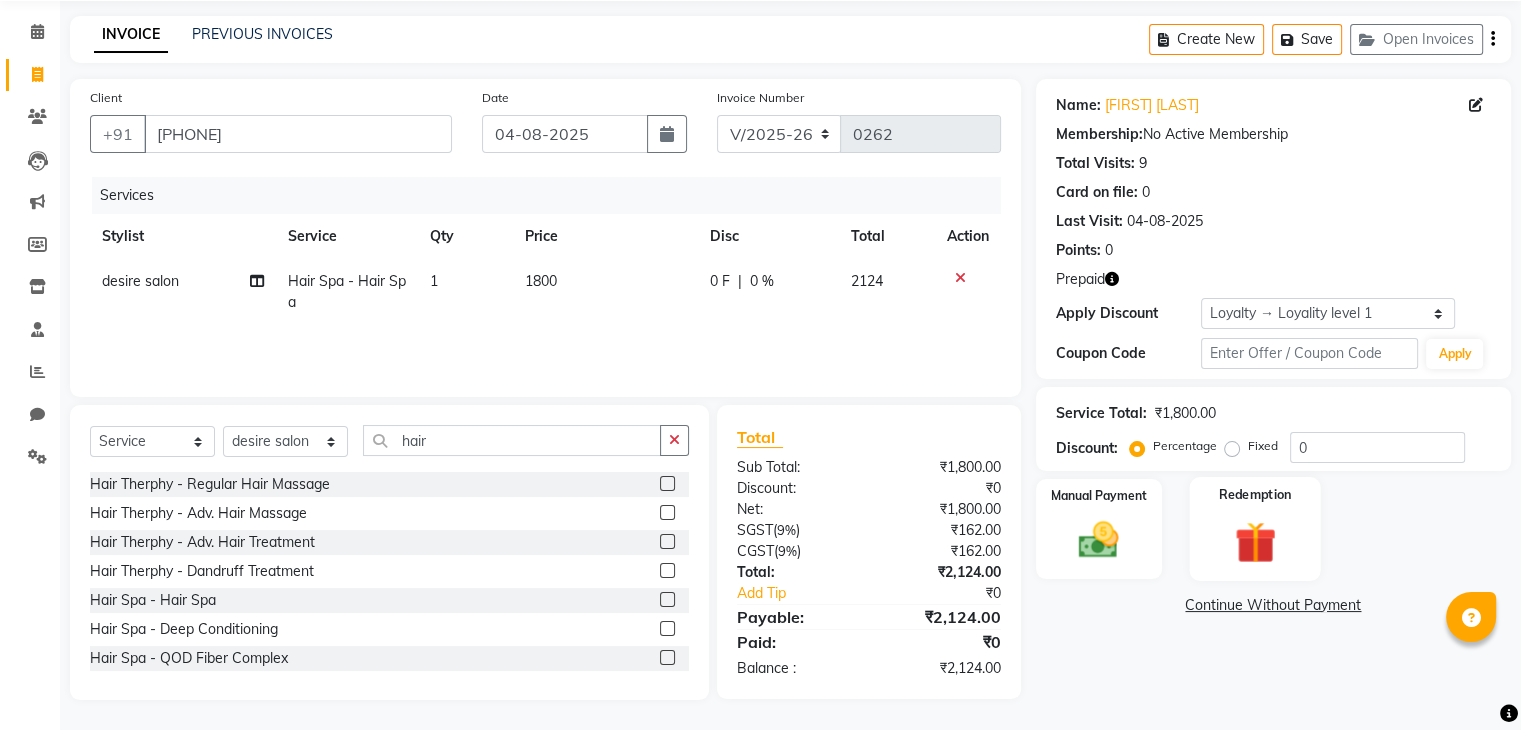 click 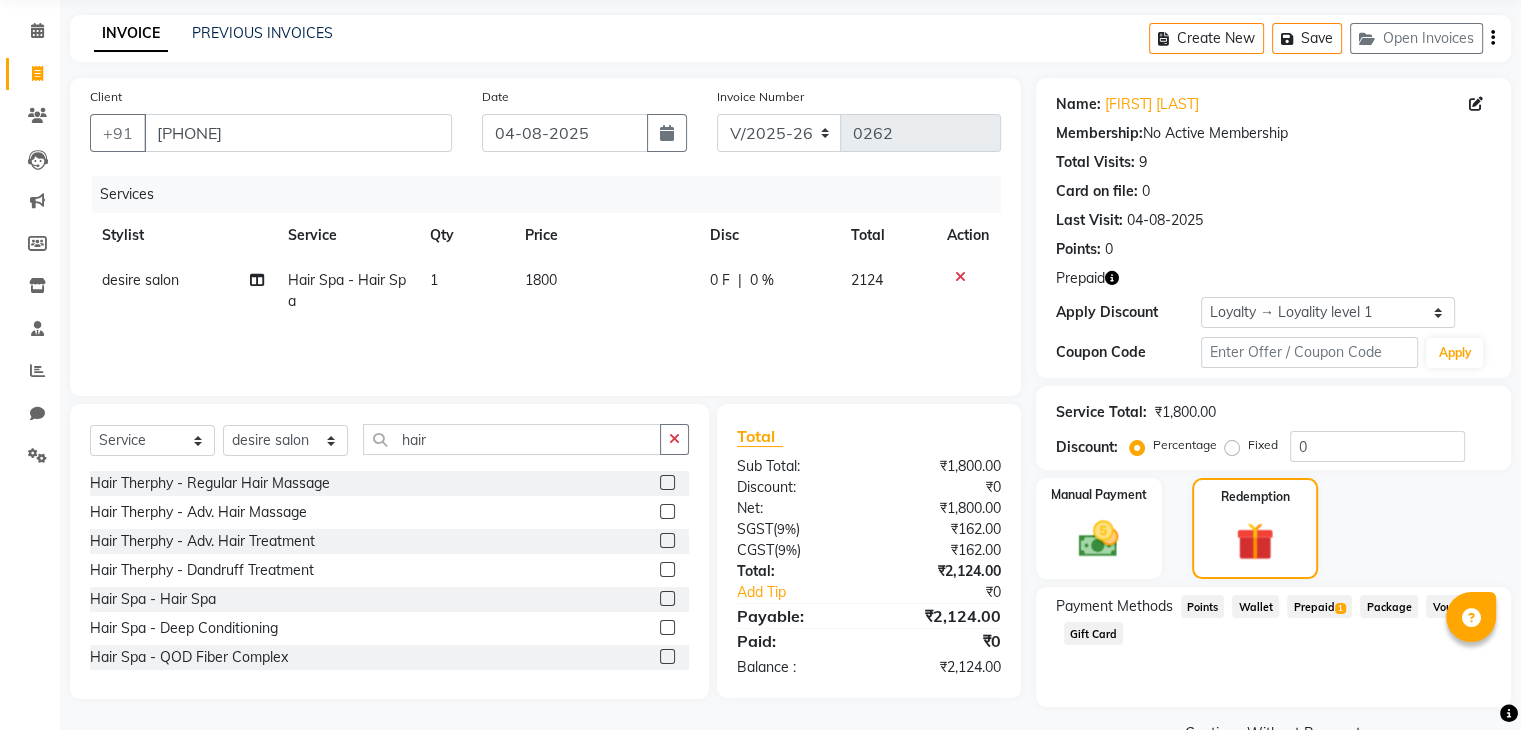 click on "Voucher" 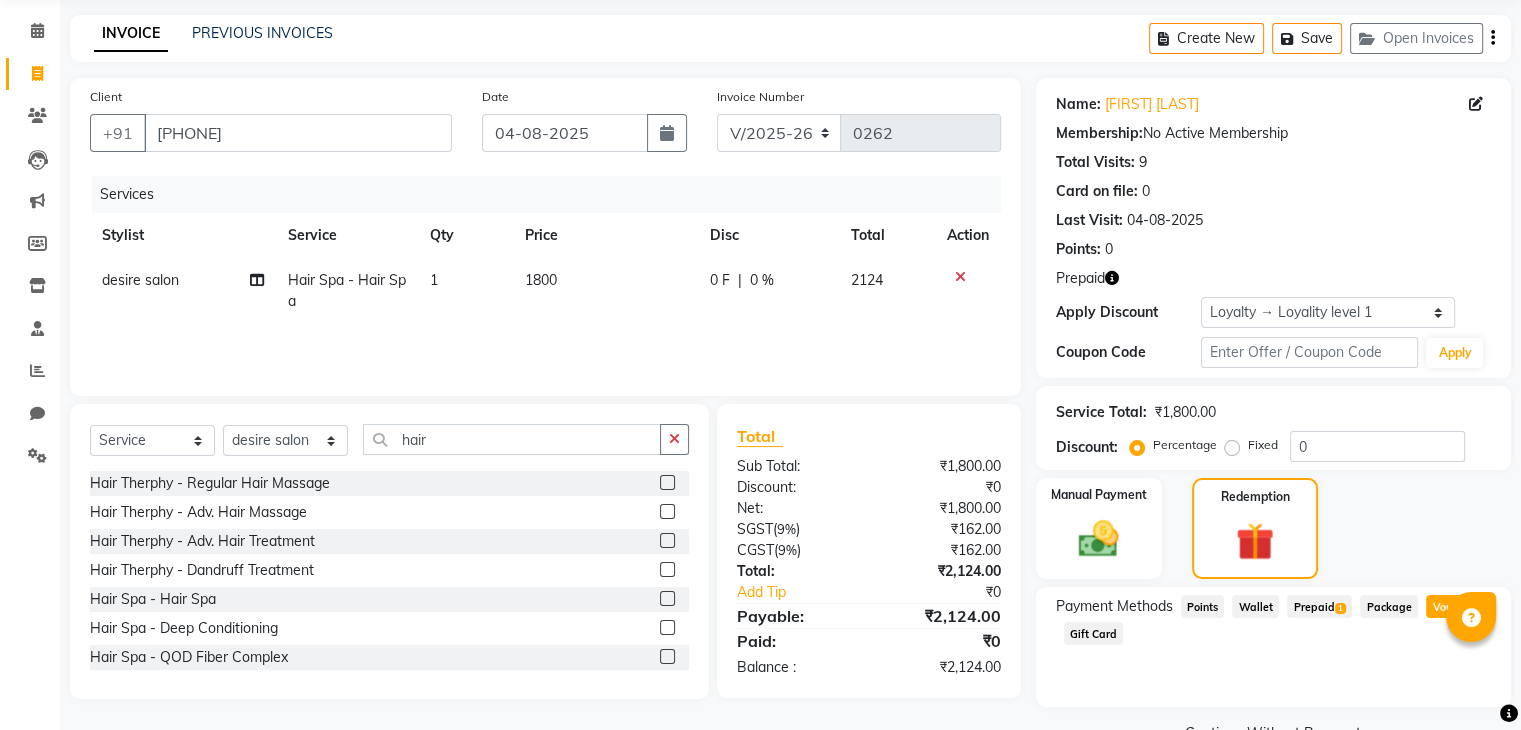 scroll, scrollTop: 120, scrollLeft: 0, axis: vertical 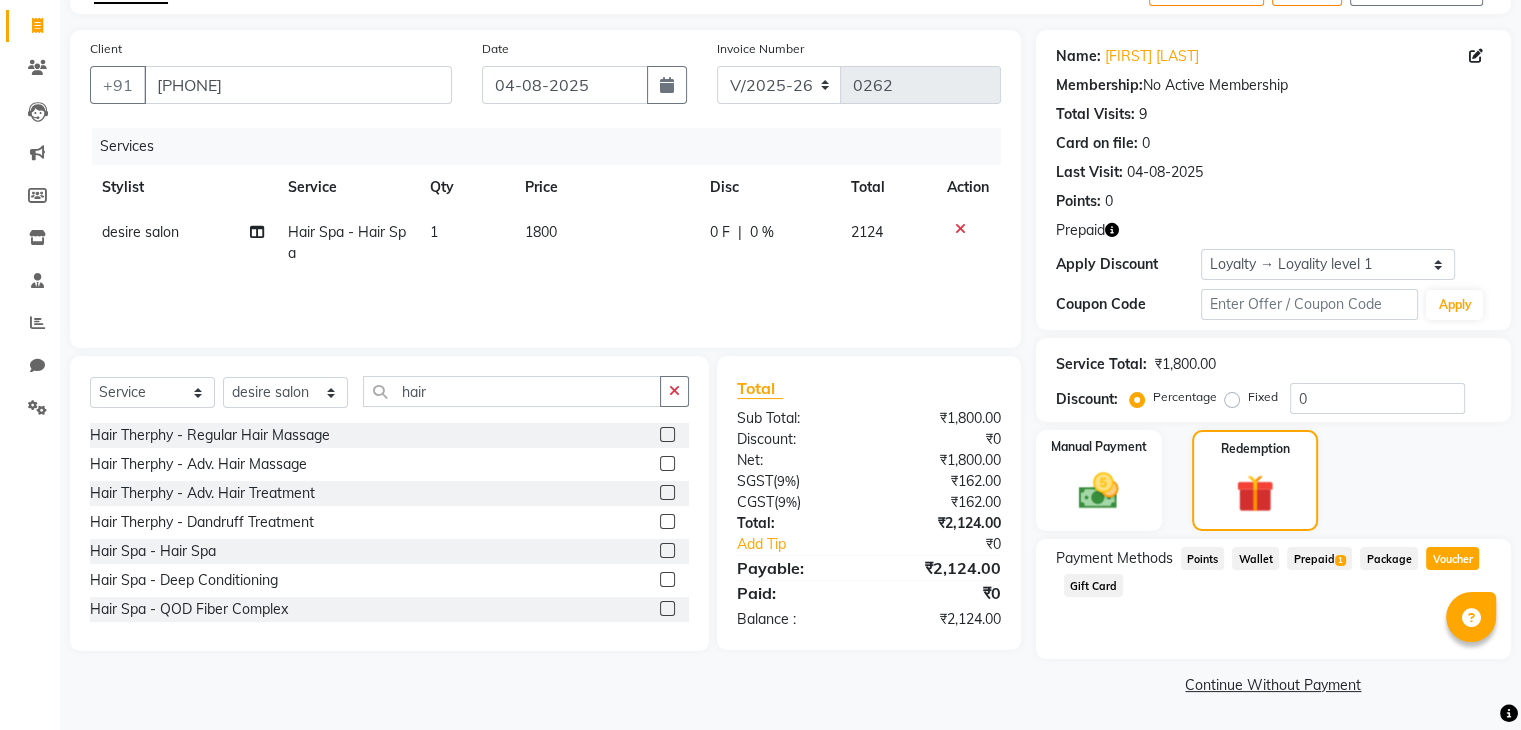 click on "Voucher" 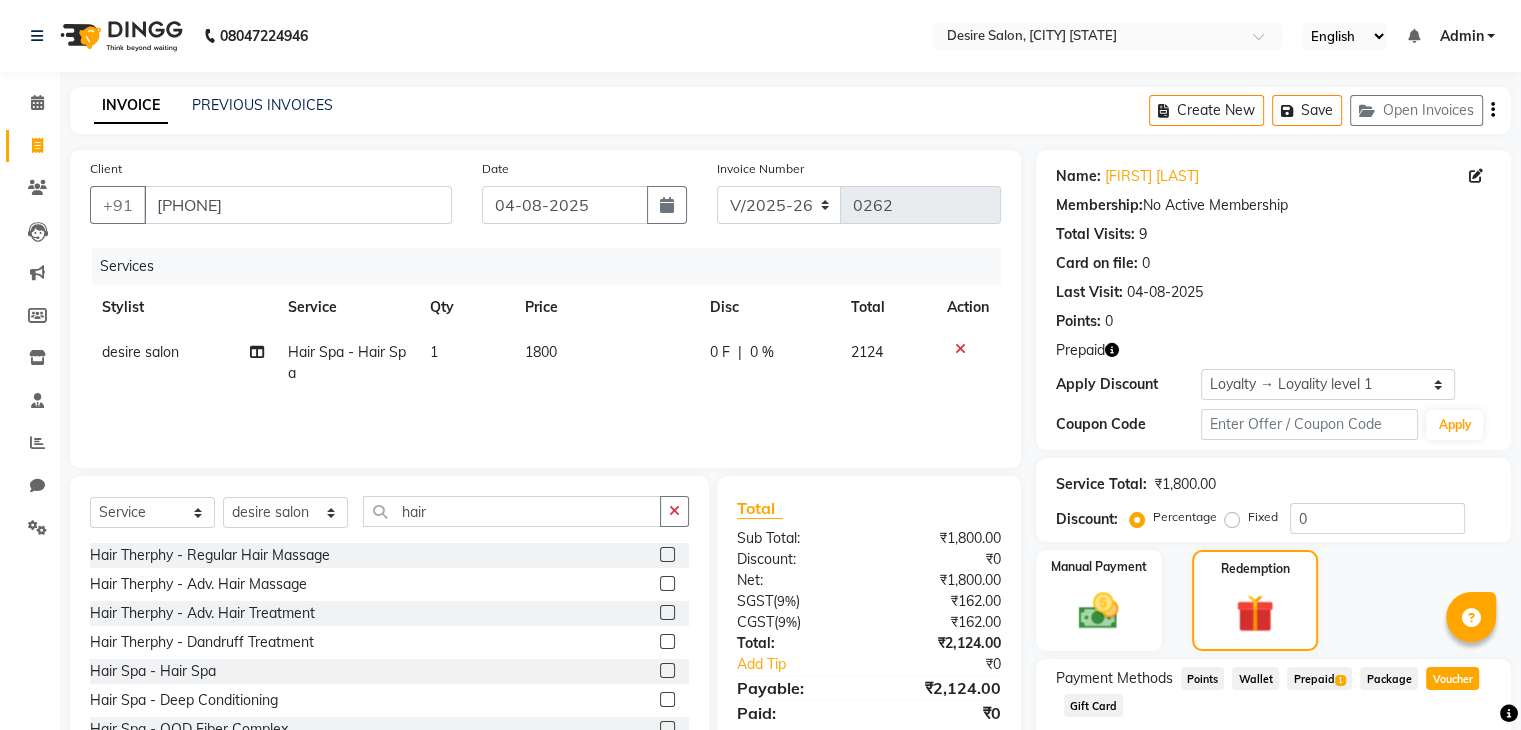 click 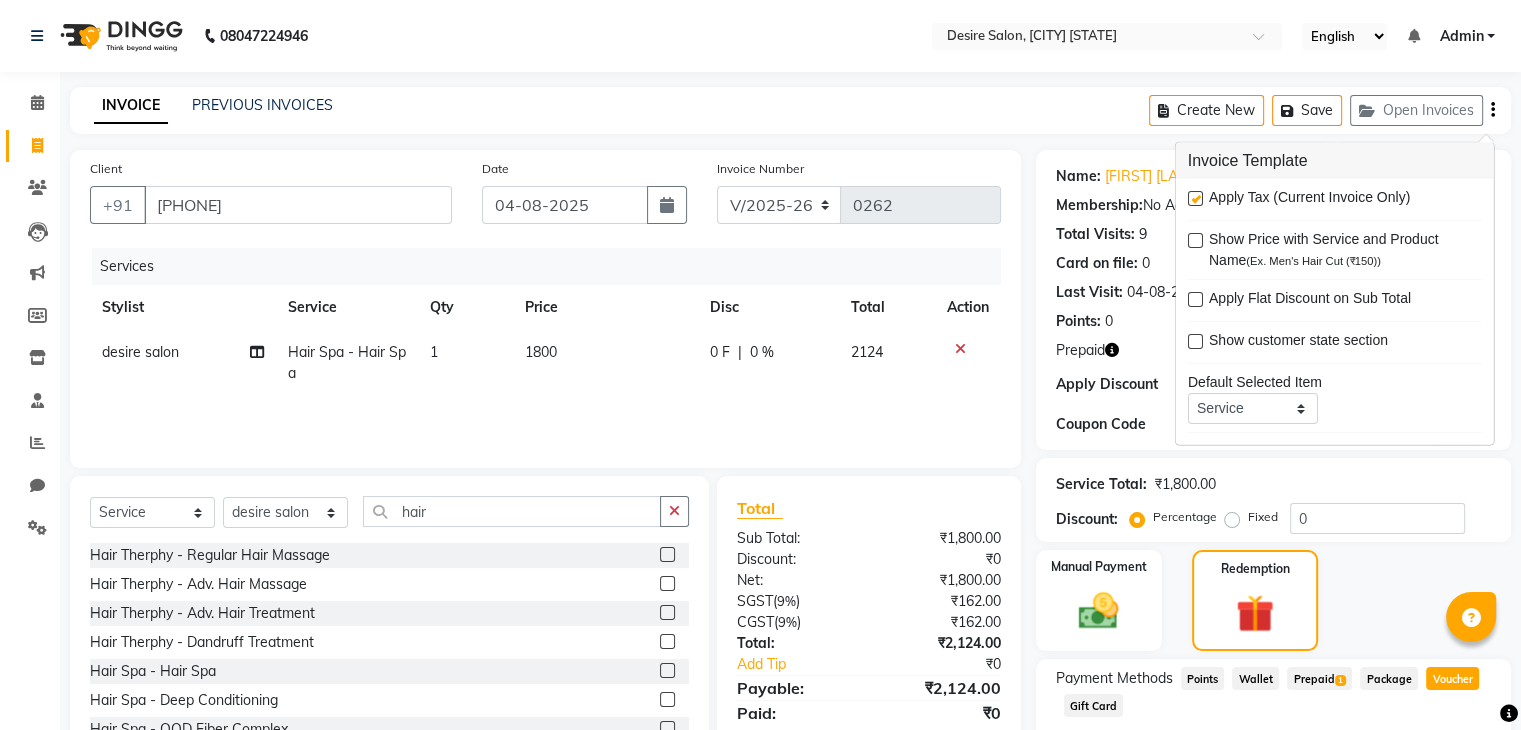 click at bounding box center (1195, 198) 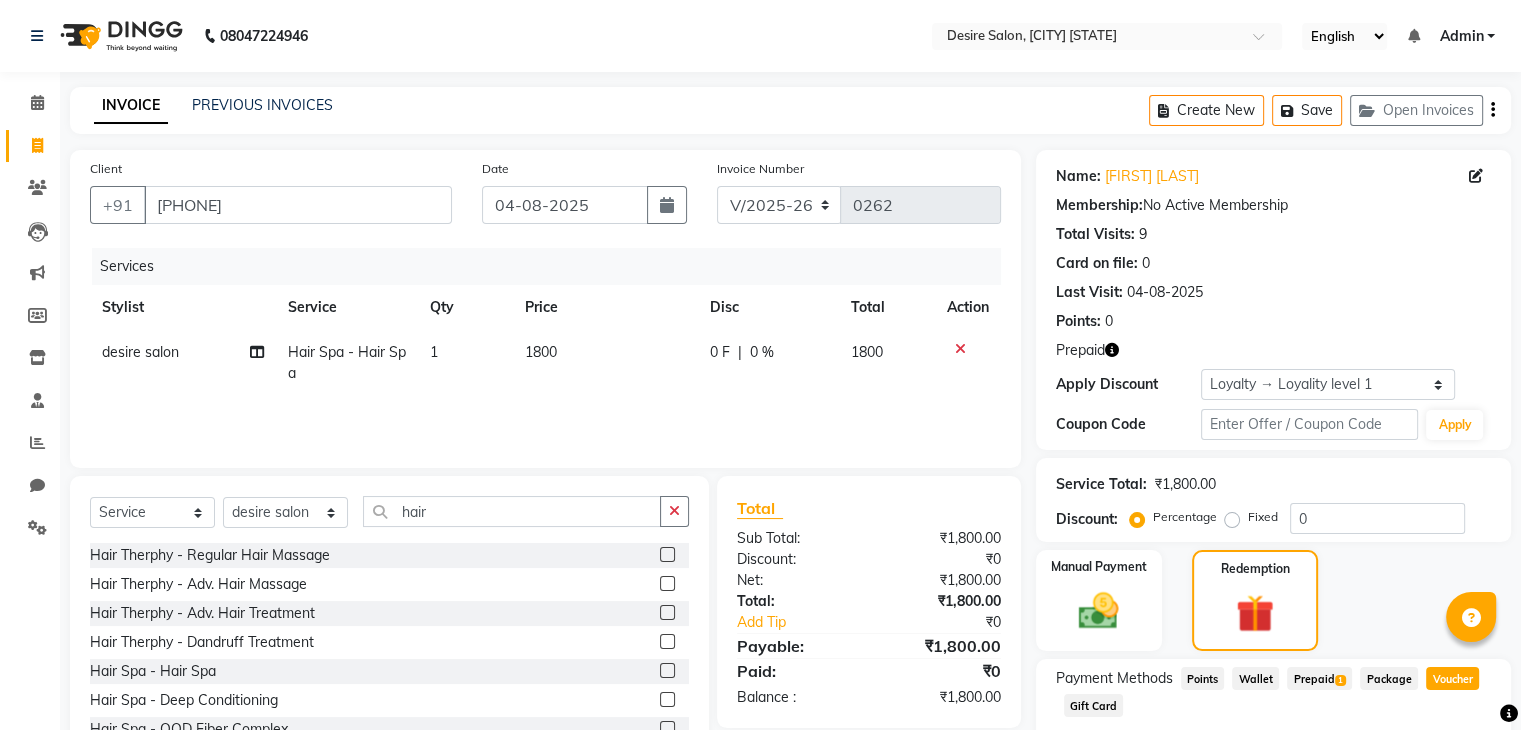 scroll, scrollTop: 120, scrollLeft: 0, axis: vertical 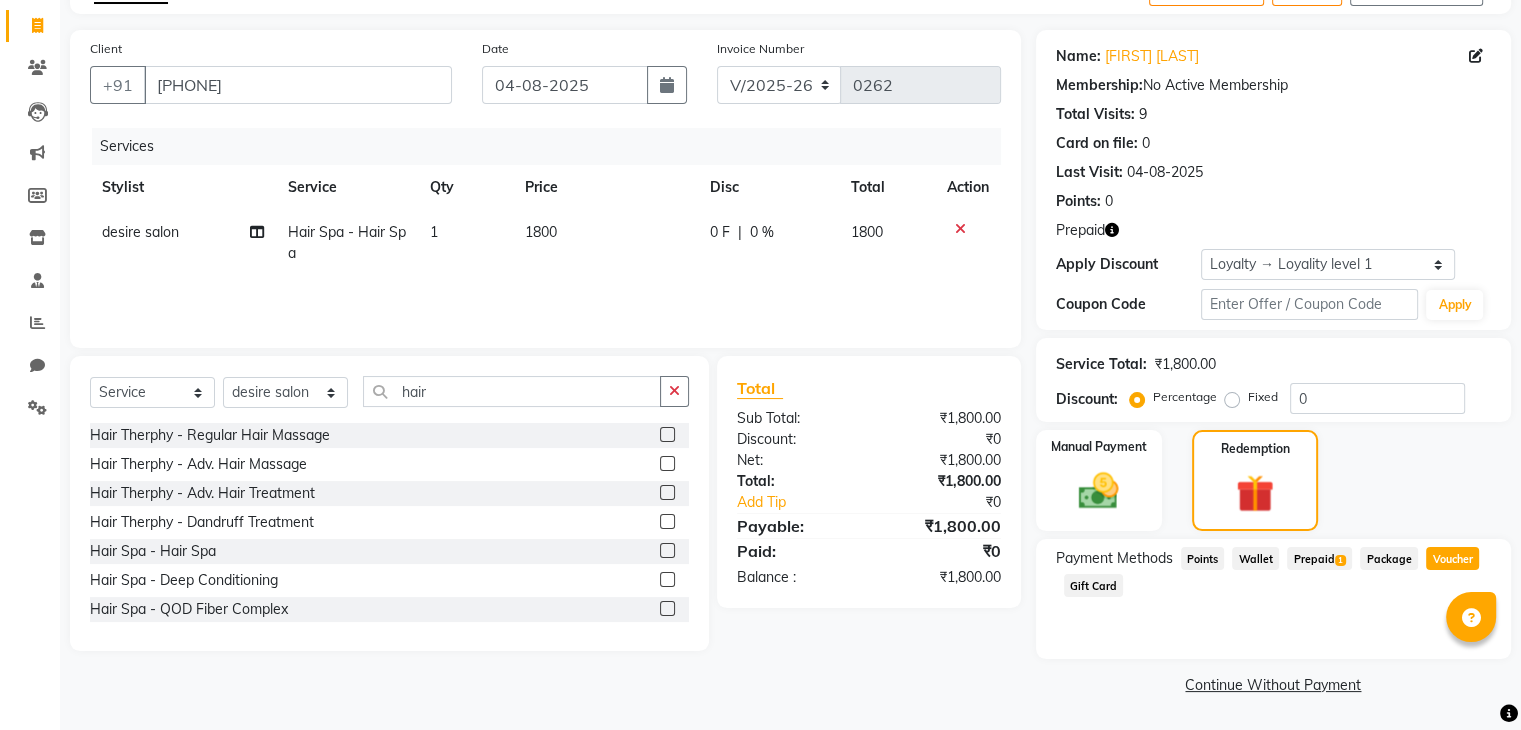 click on "Voucher" 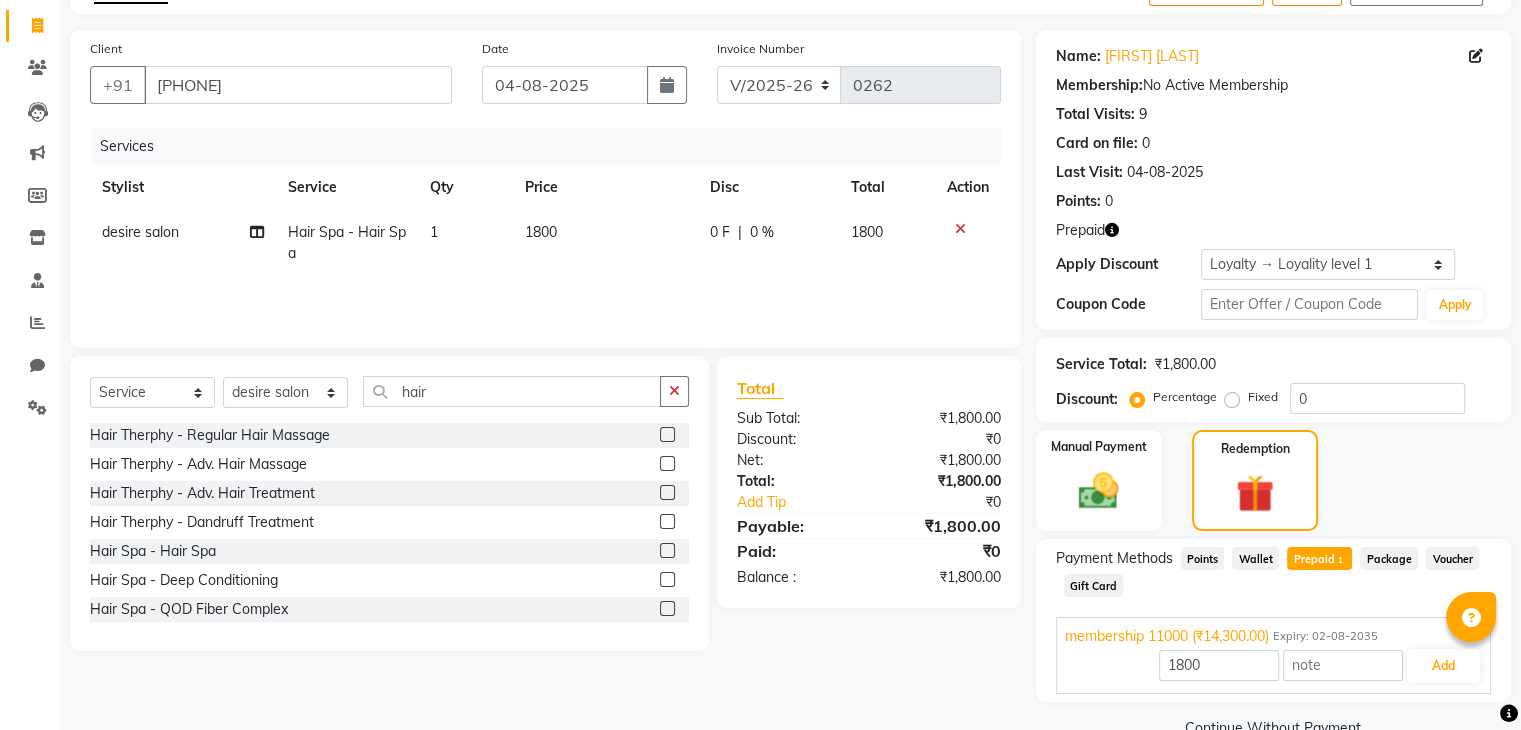 scroll, scrollTop: 164, scrollLeft: 0, axis: vertical 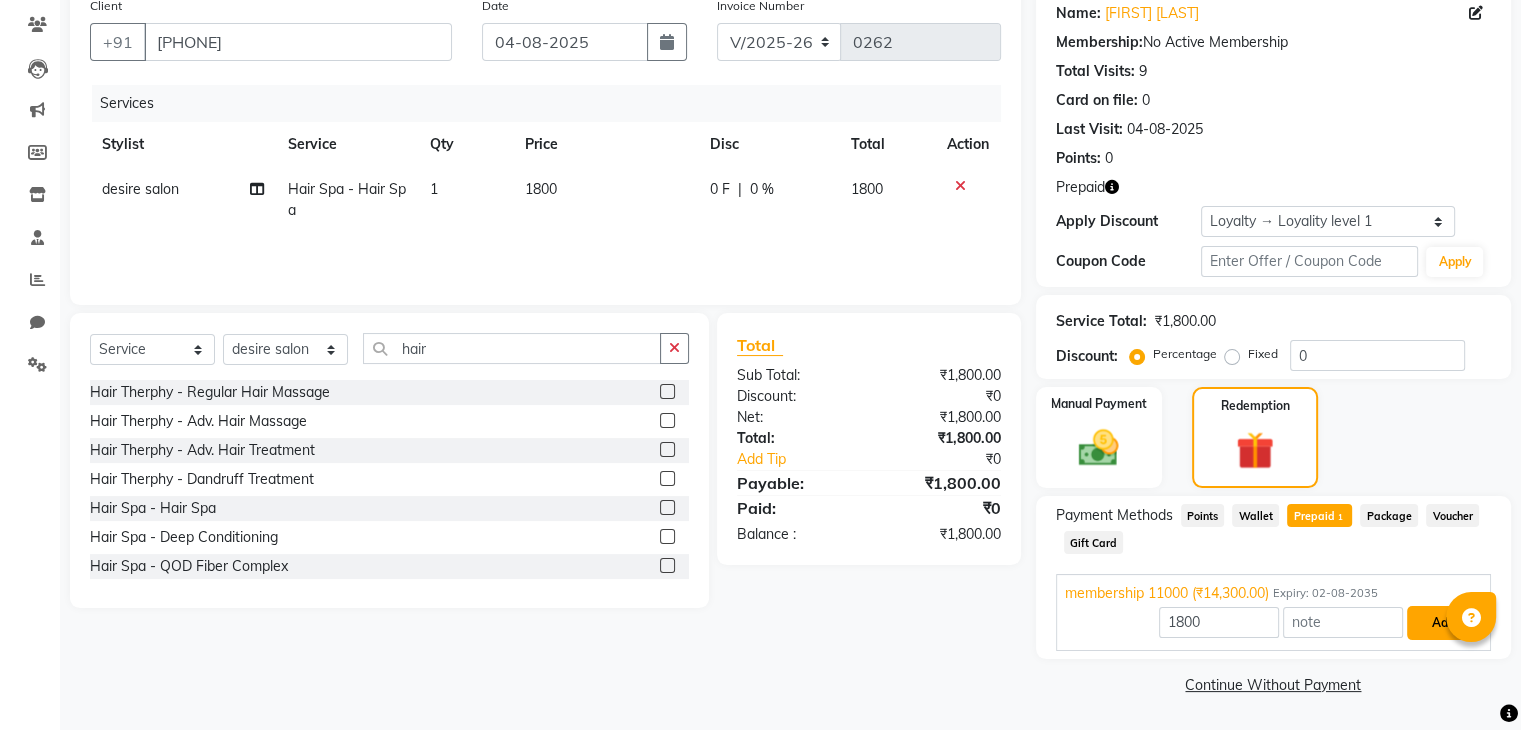 click on "Add" at bounding box center [1443, 623] 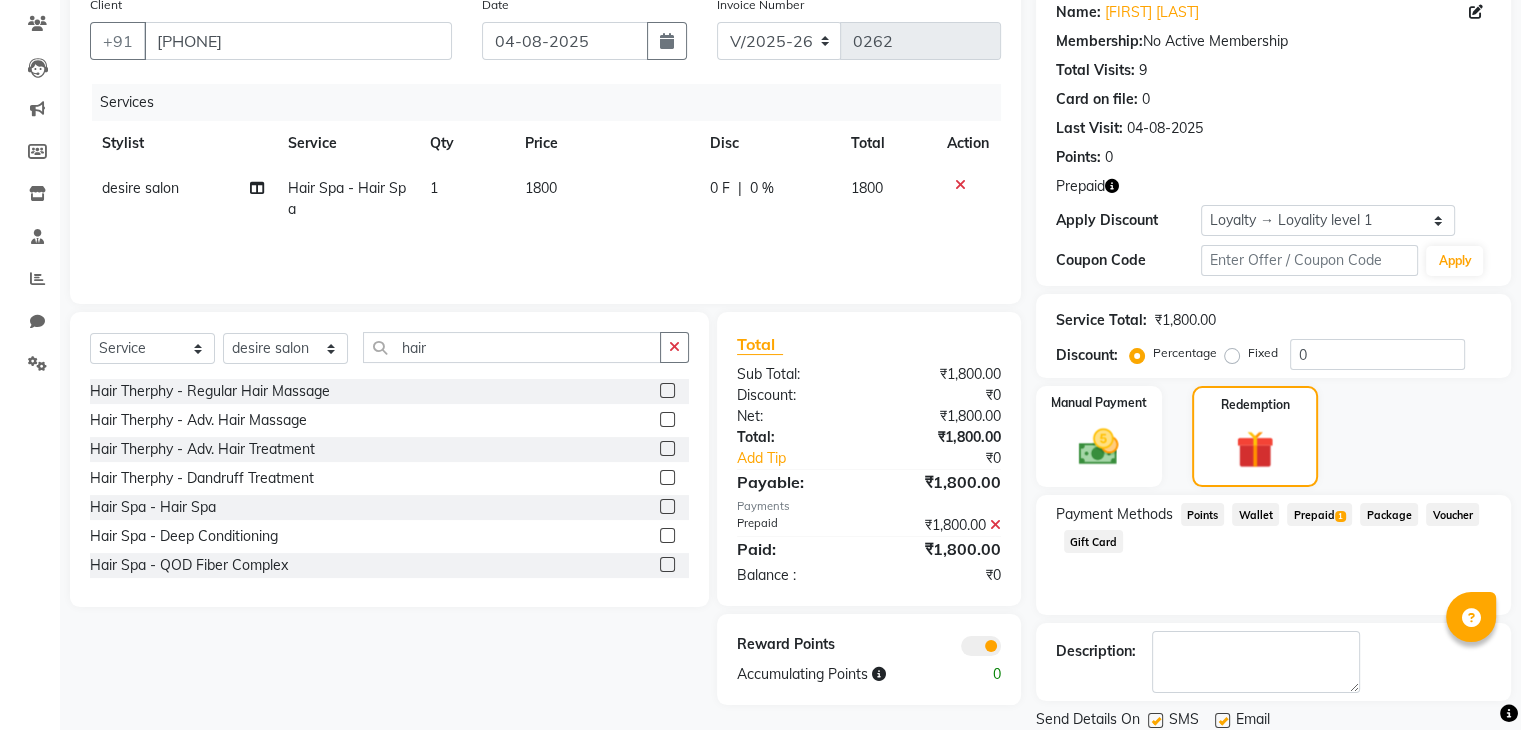 click on "Voucher" 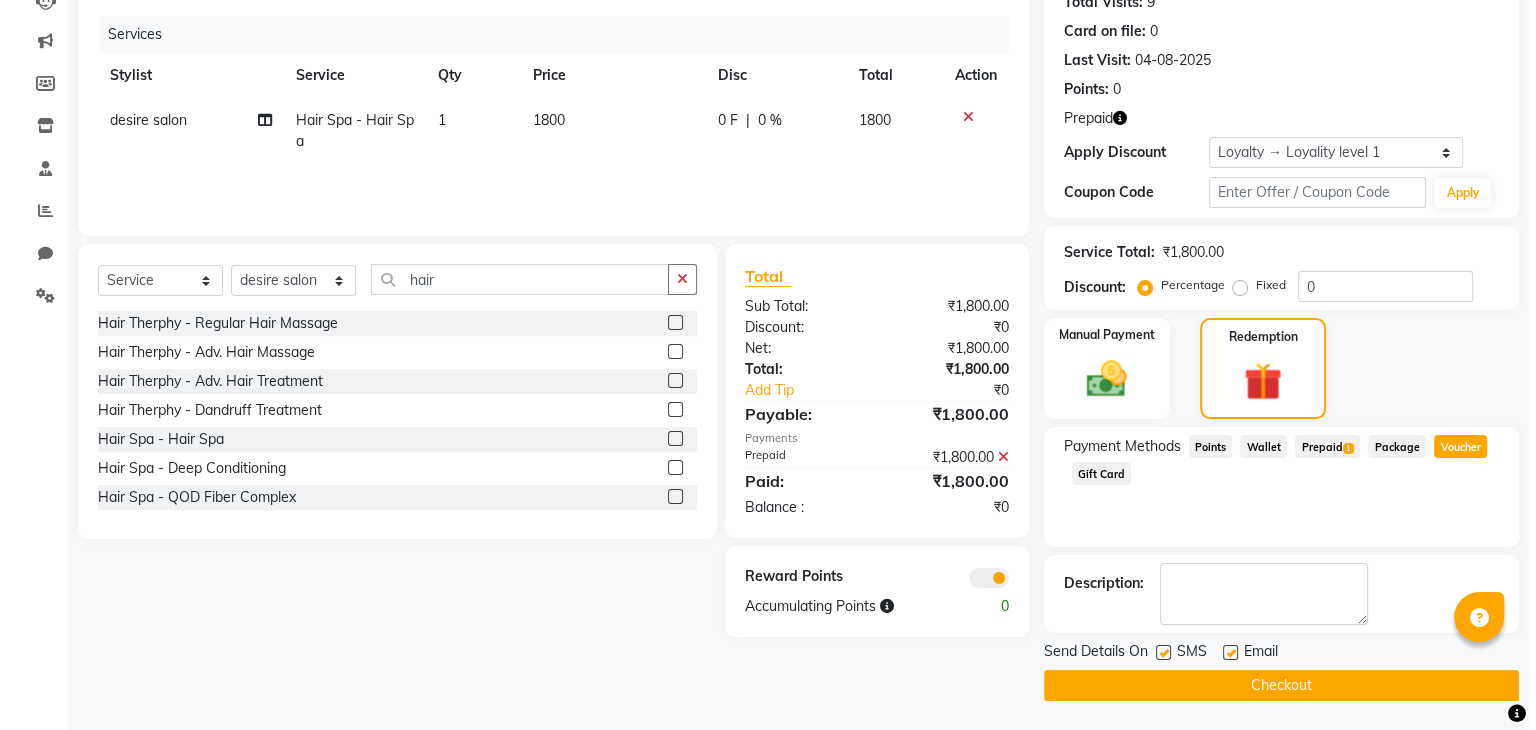 scroll, scrollTop: 0, scrollLeft: 0, axis: both 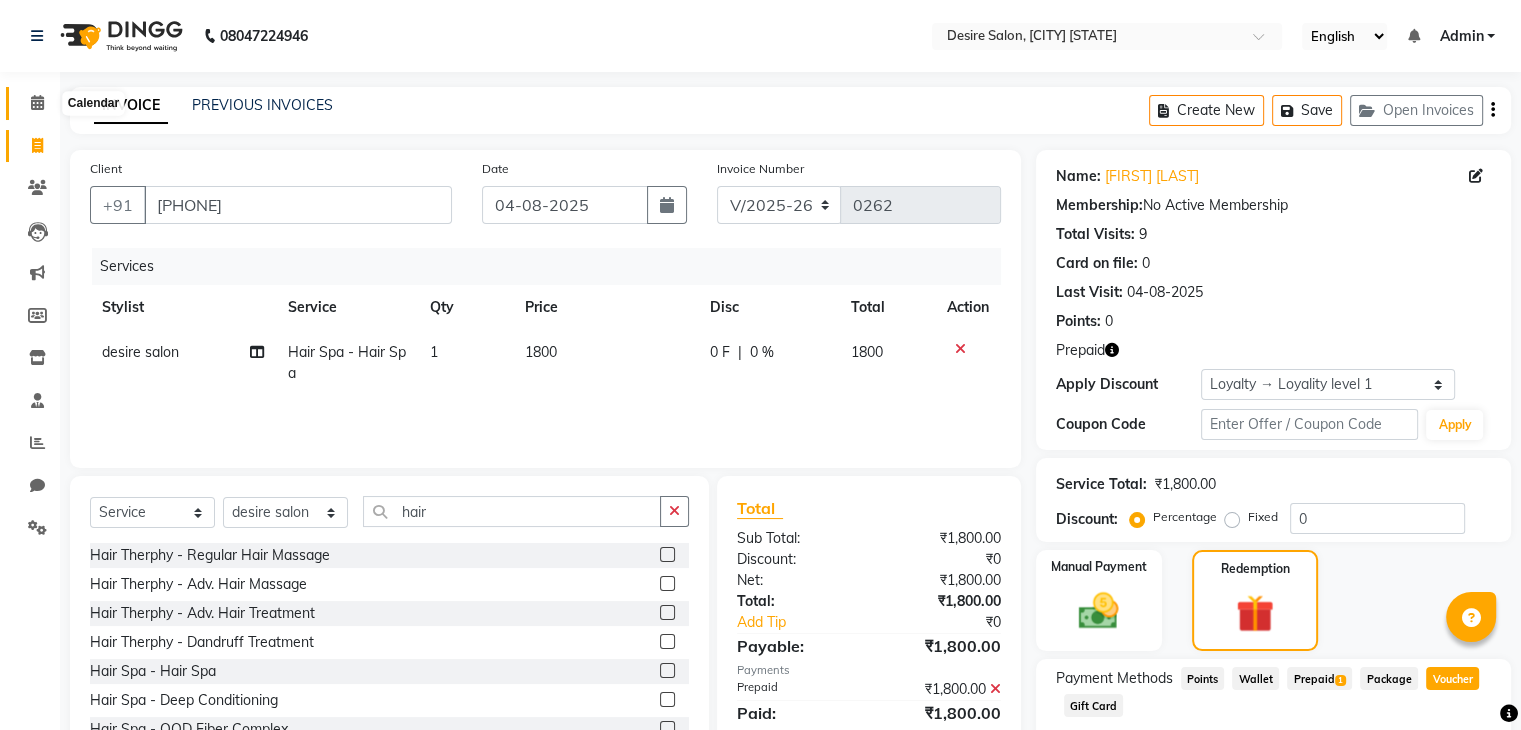 click 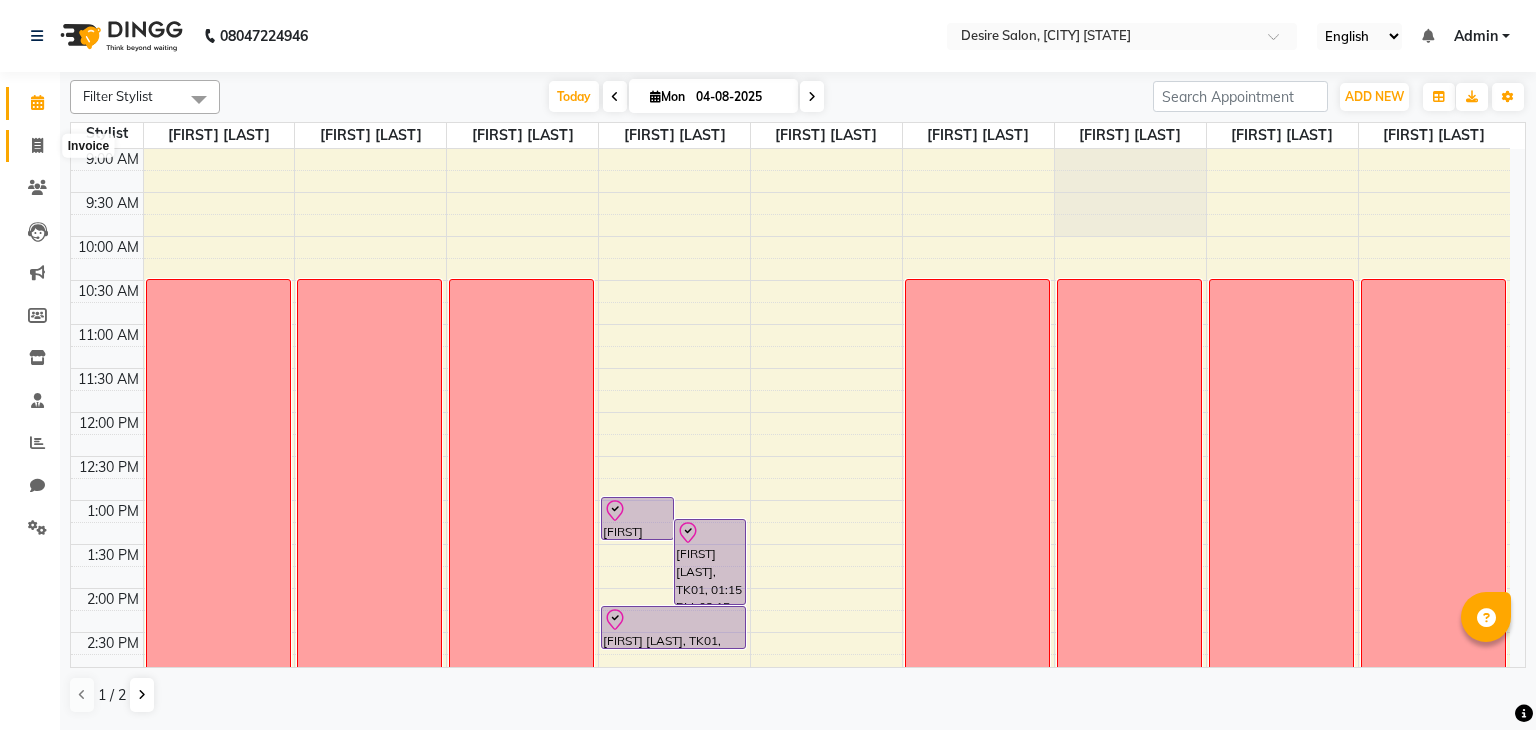 click 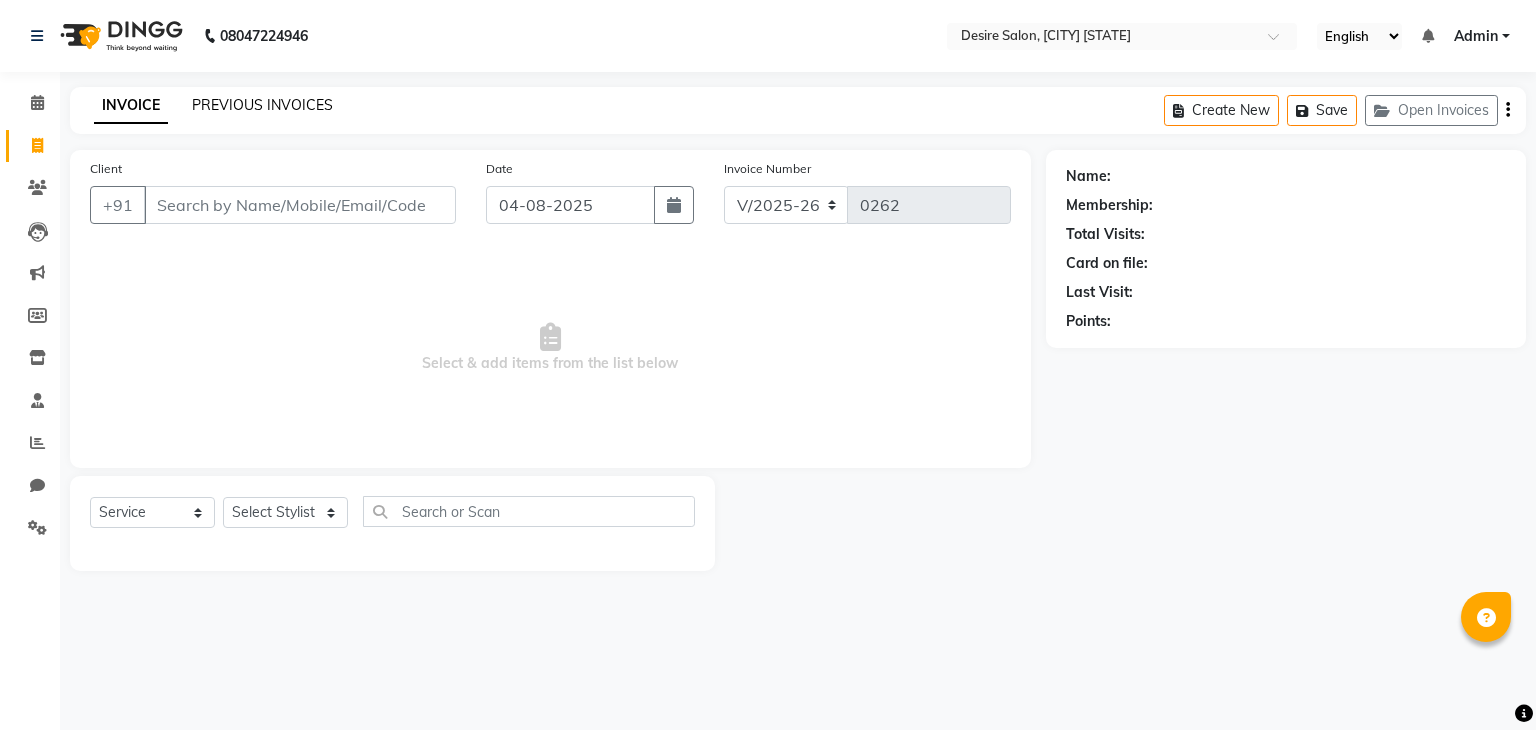 click on "PREVIOUS INVOICES" 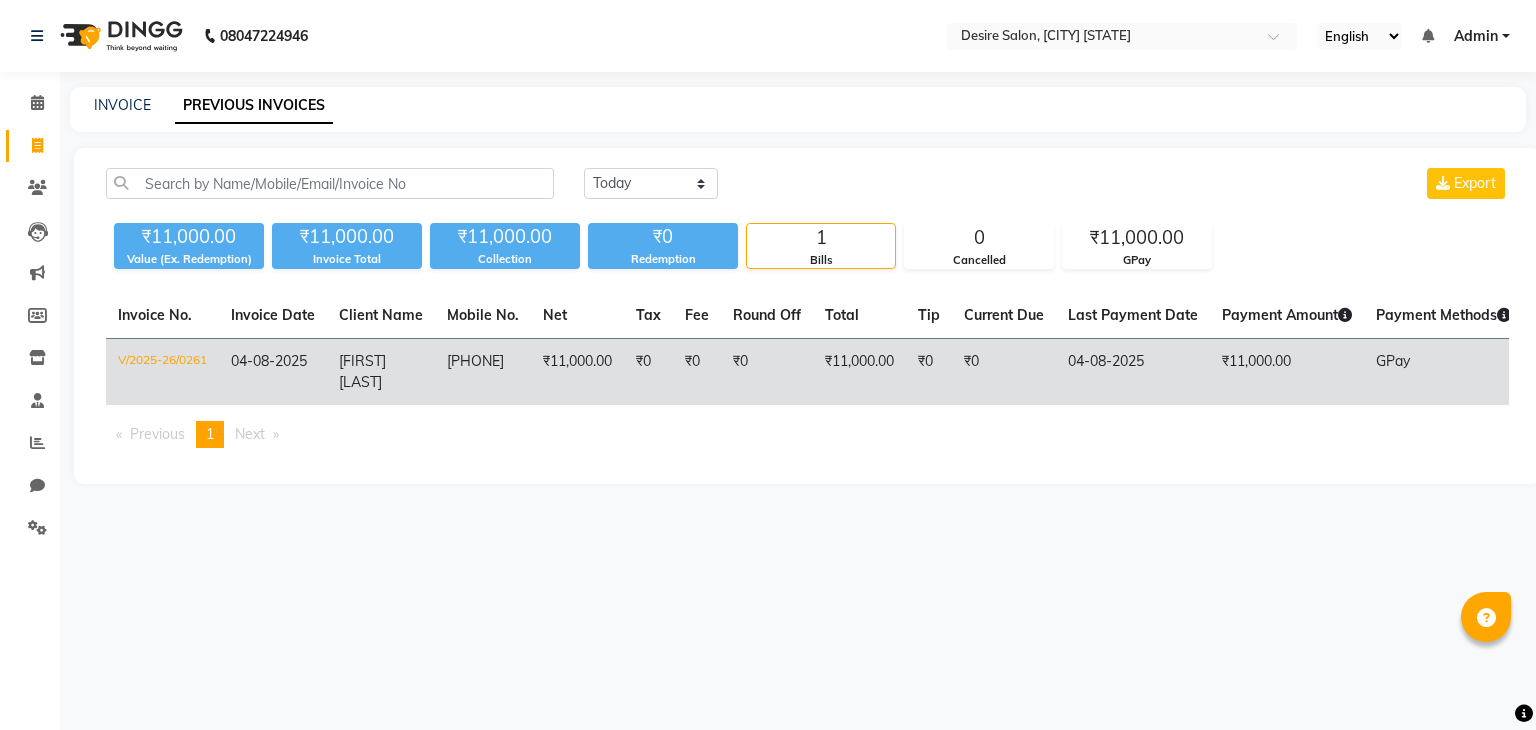 click on "₹0" 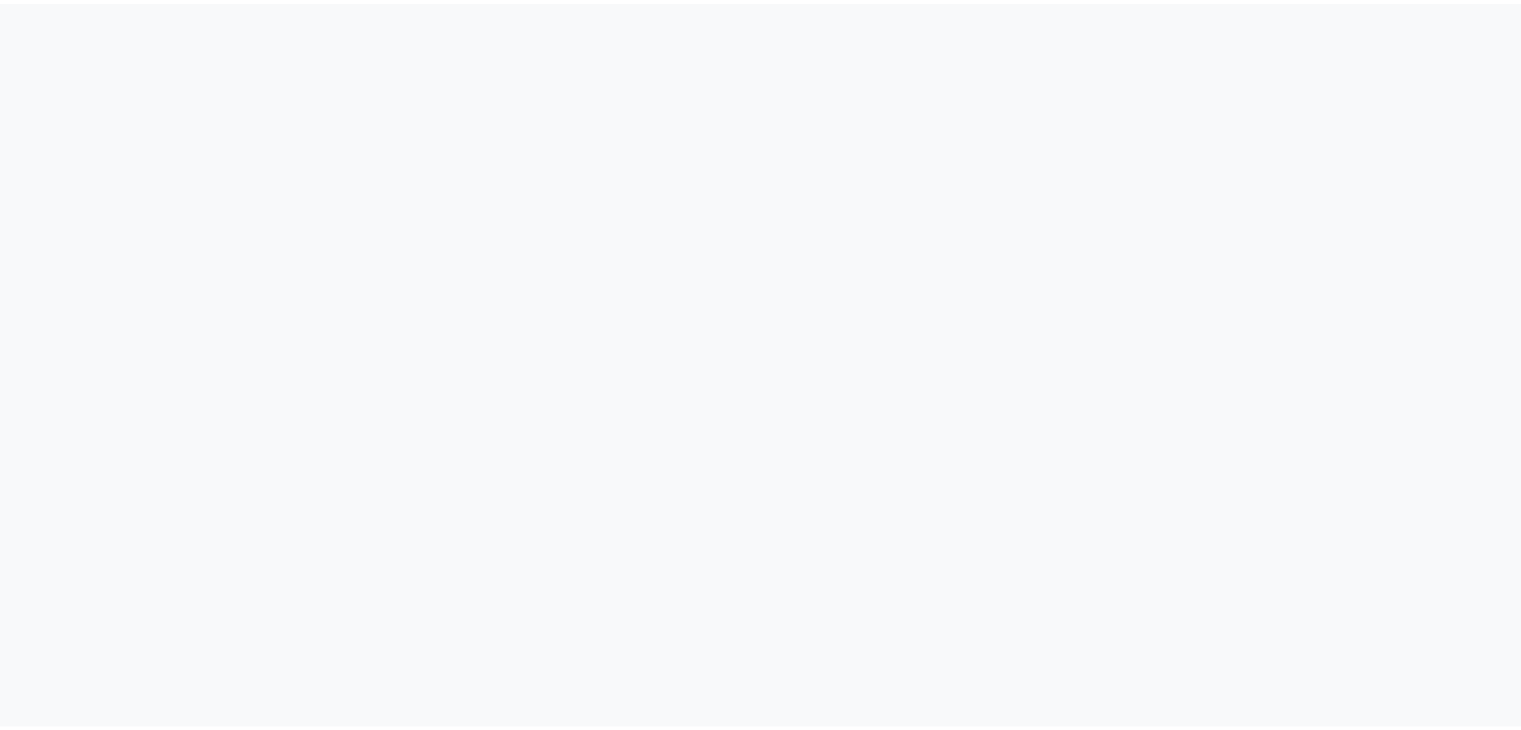 scroll, scrollTop: 0, scrollLeft: 0, axis: both 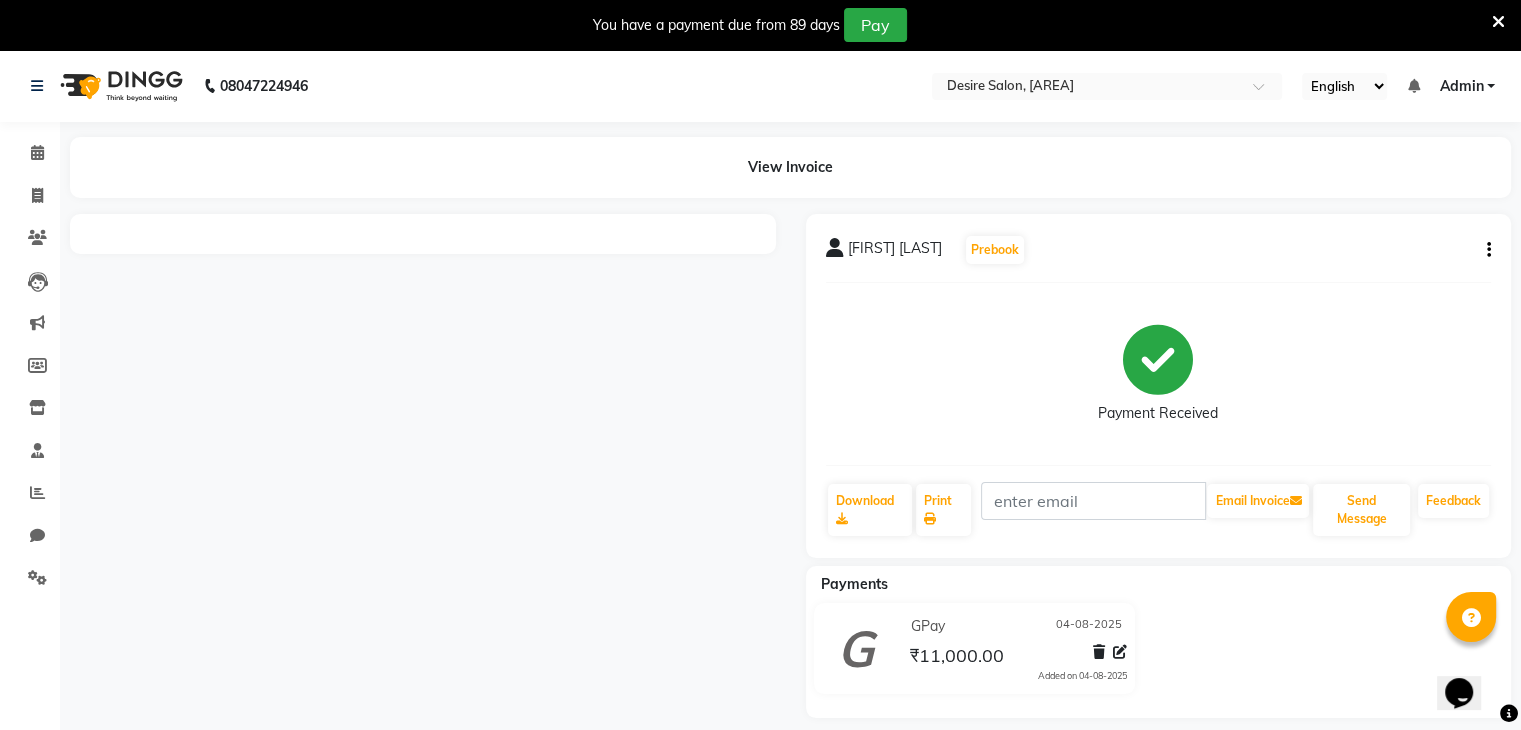 click 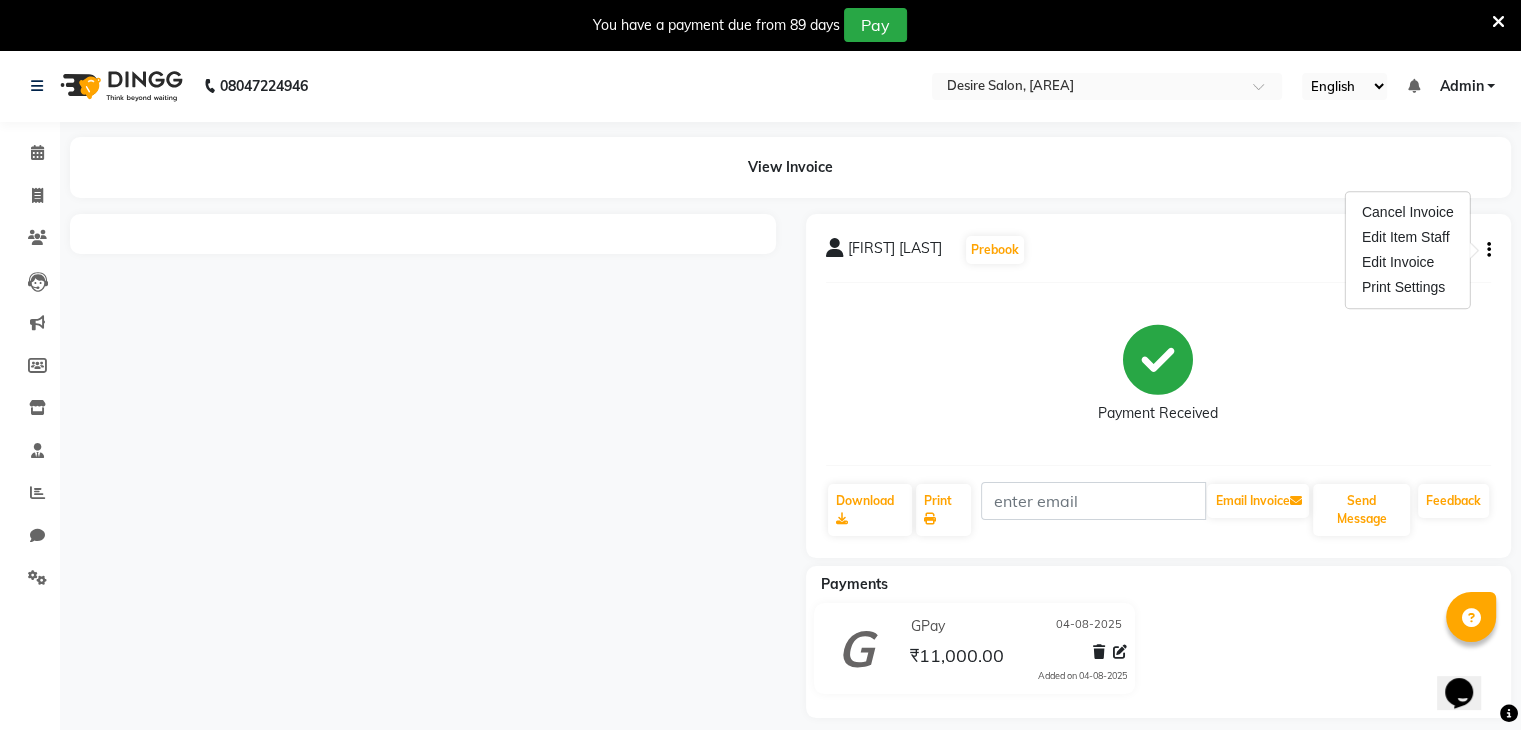 click at bounding box center [423, 466] 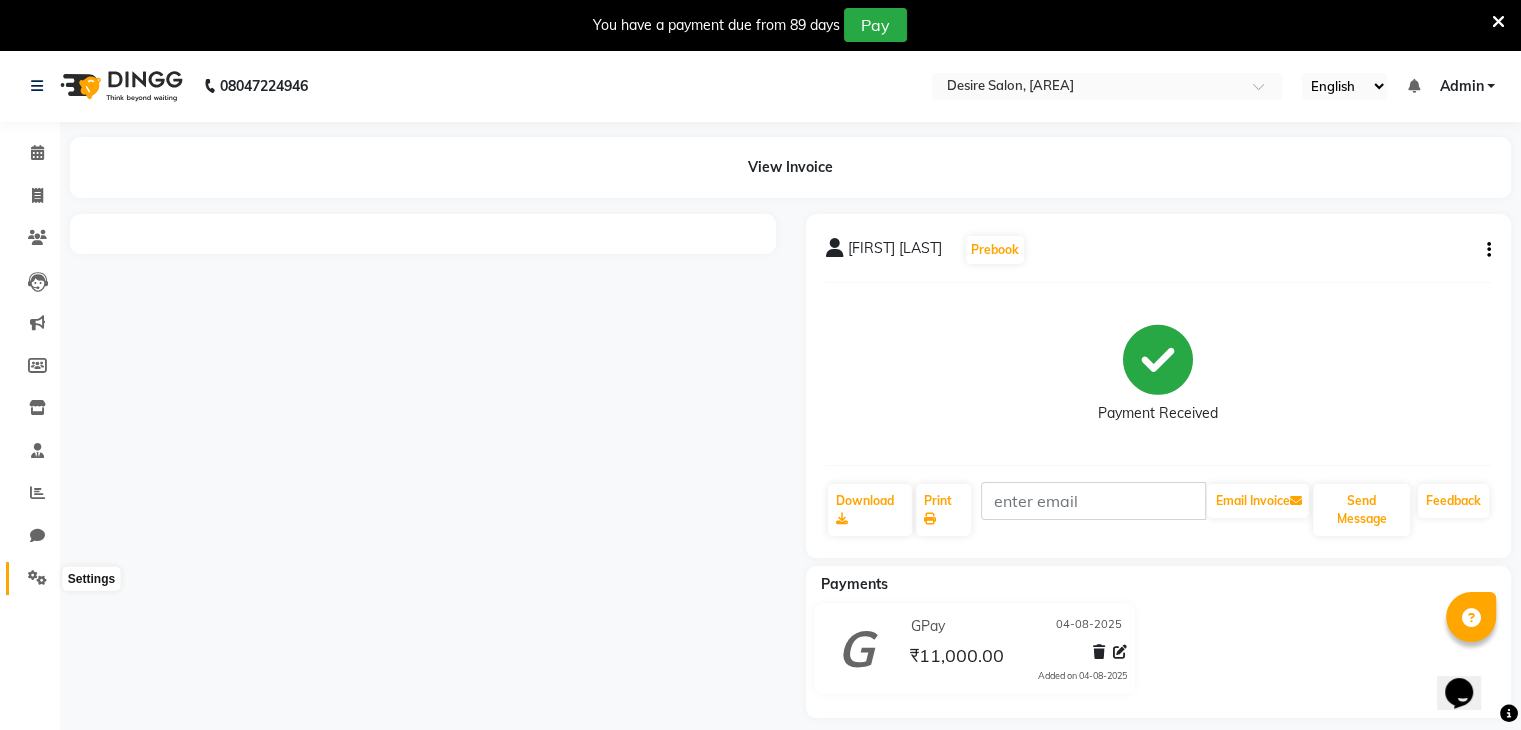 click 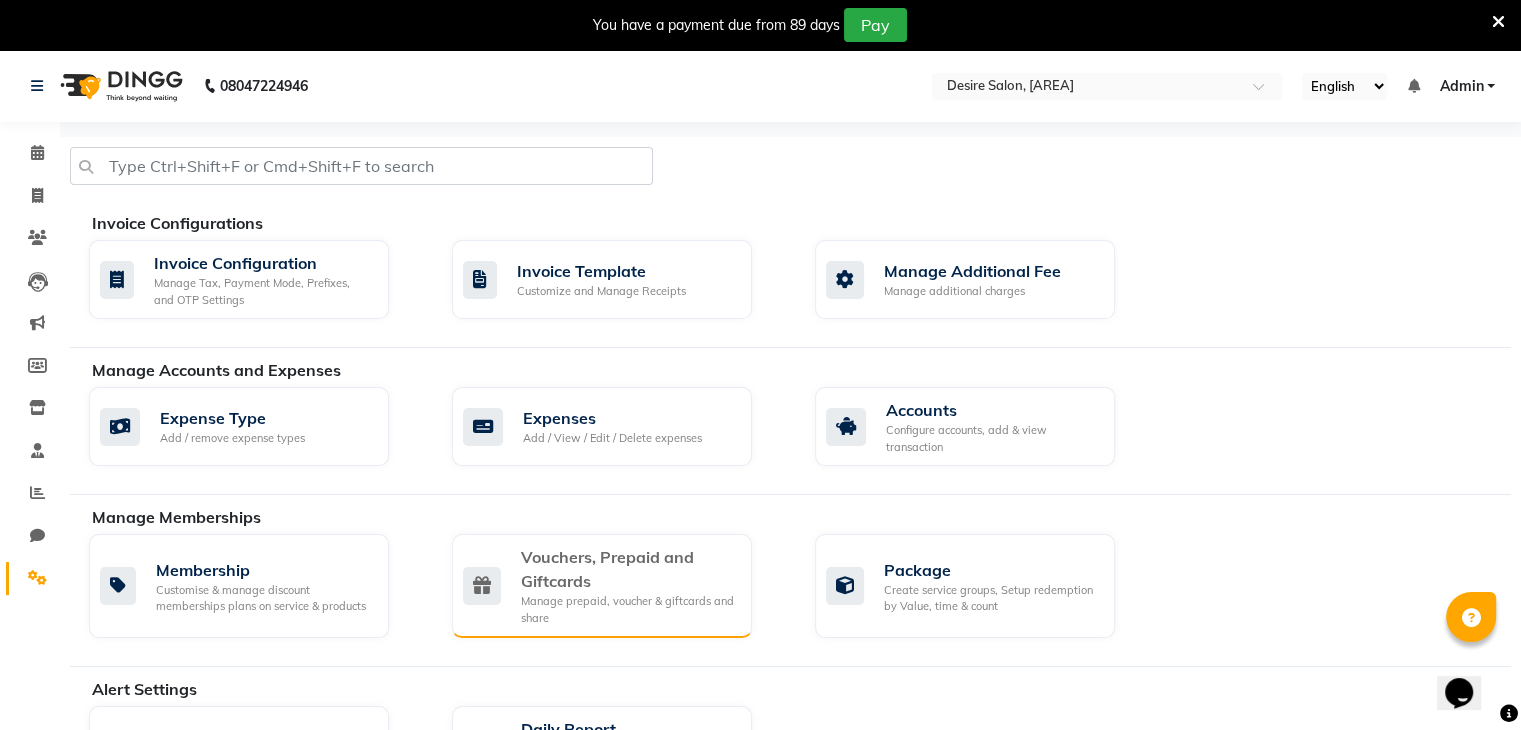 click on "Manage prepaid, voucher & giftcards and share" 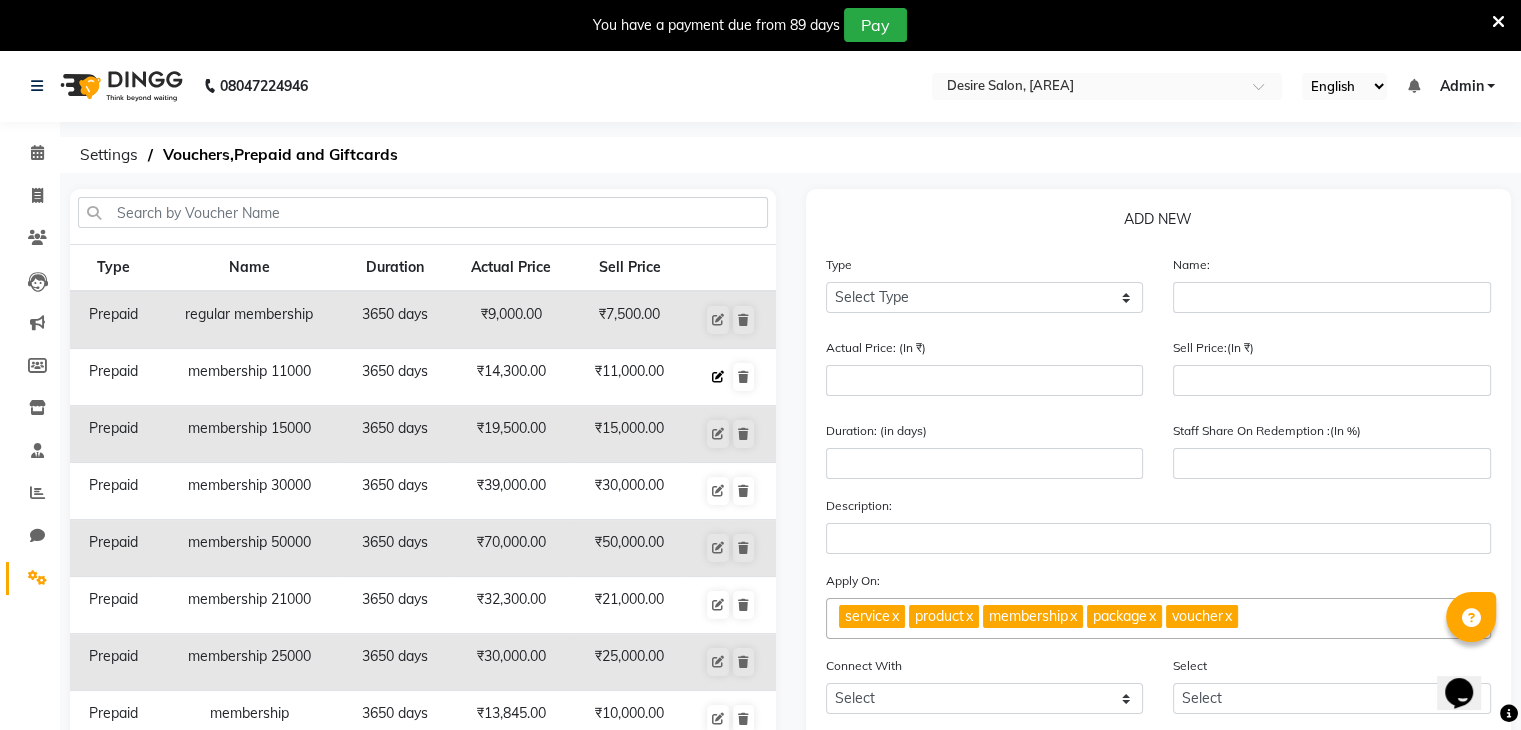 click 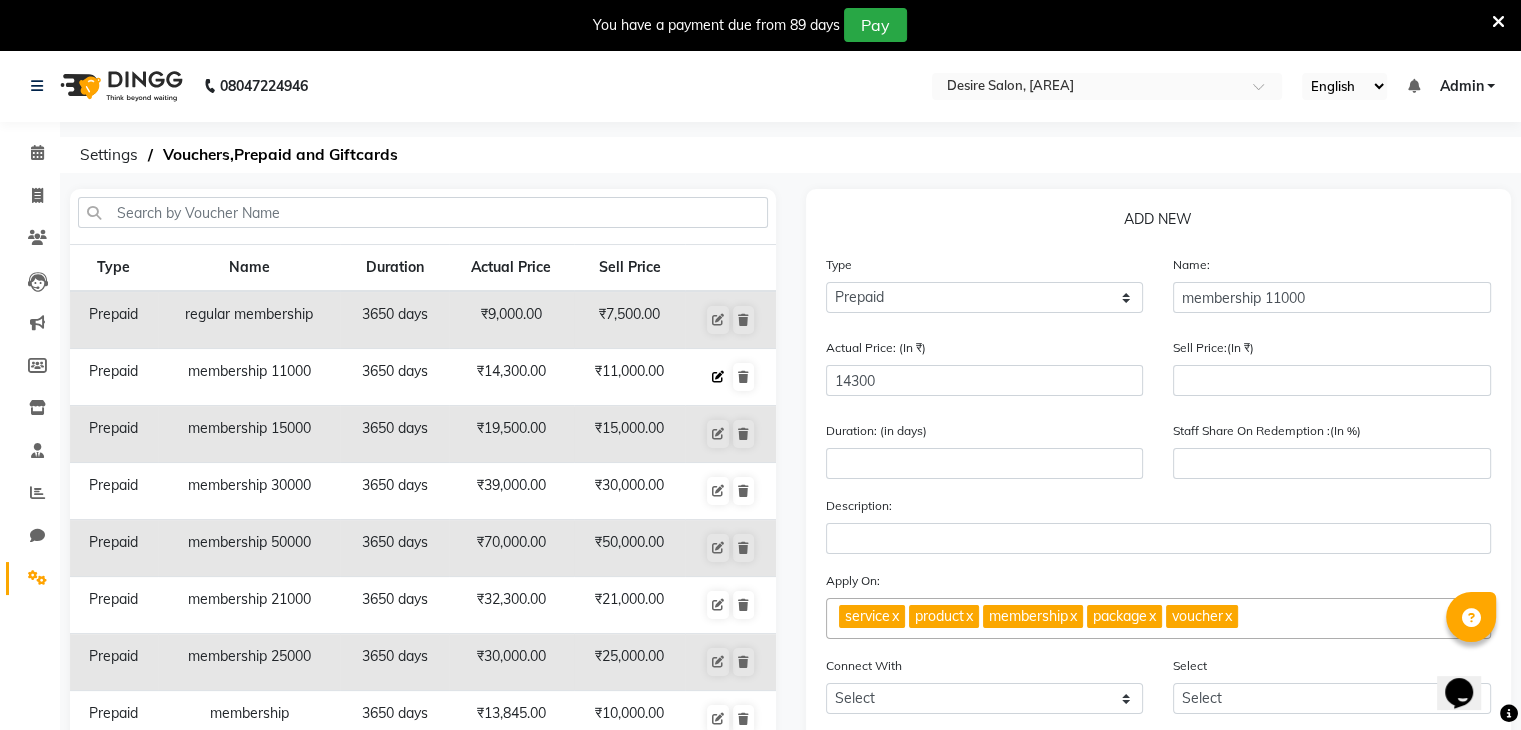 type on "11000" 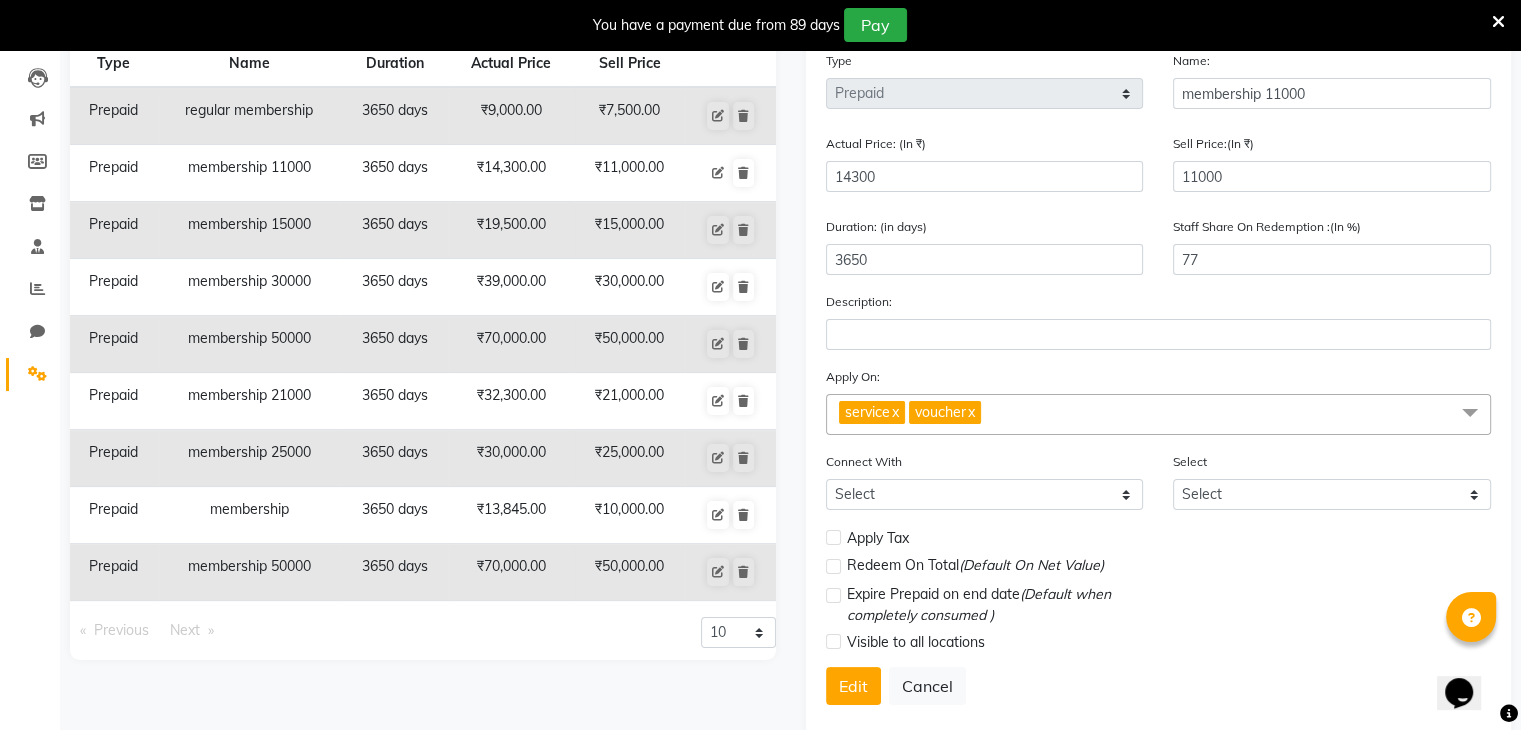 scroll, scrollTop: 204, scrollLeft: 0, axis: vertical 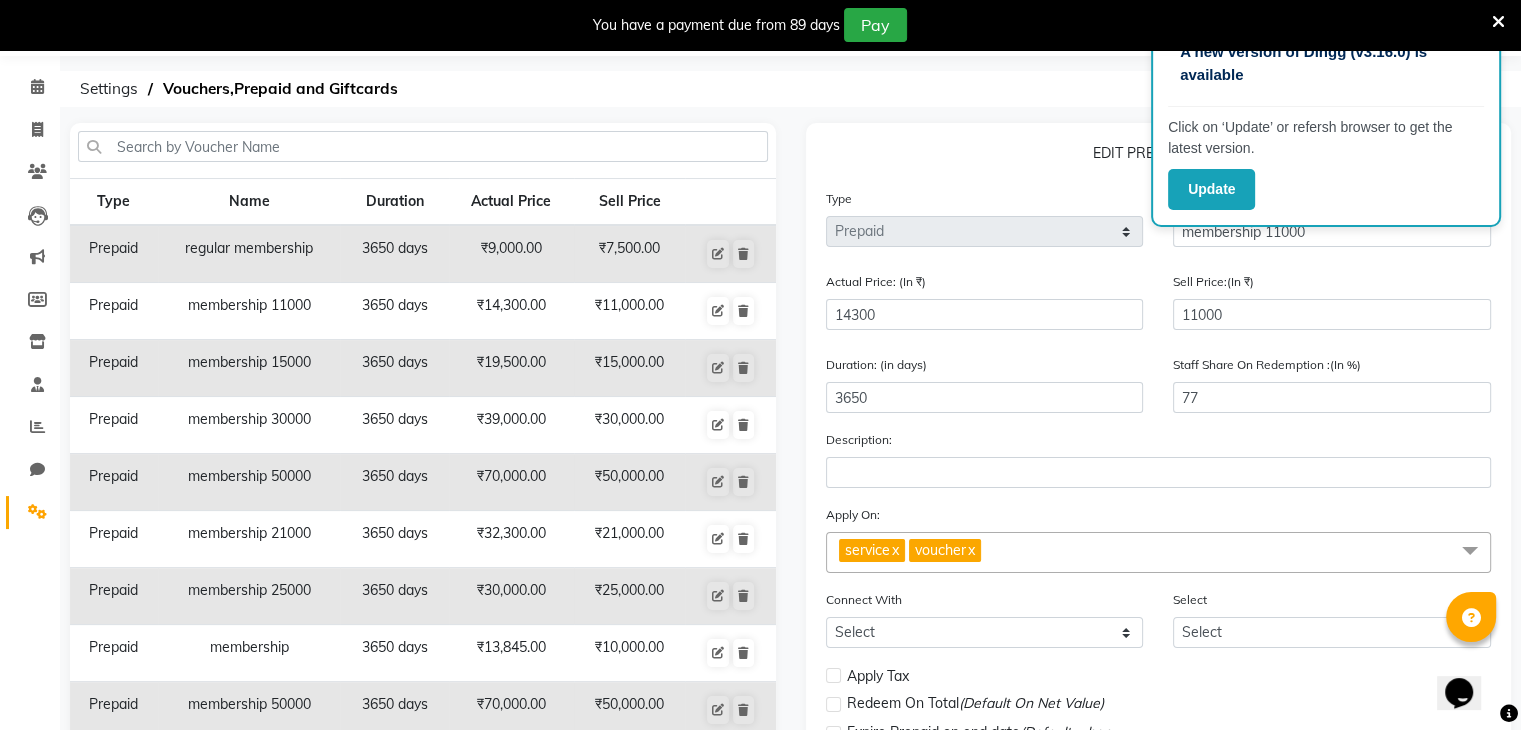 click on "EDIT PREPAID TYPE" 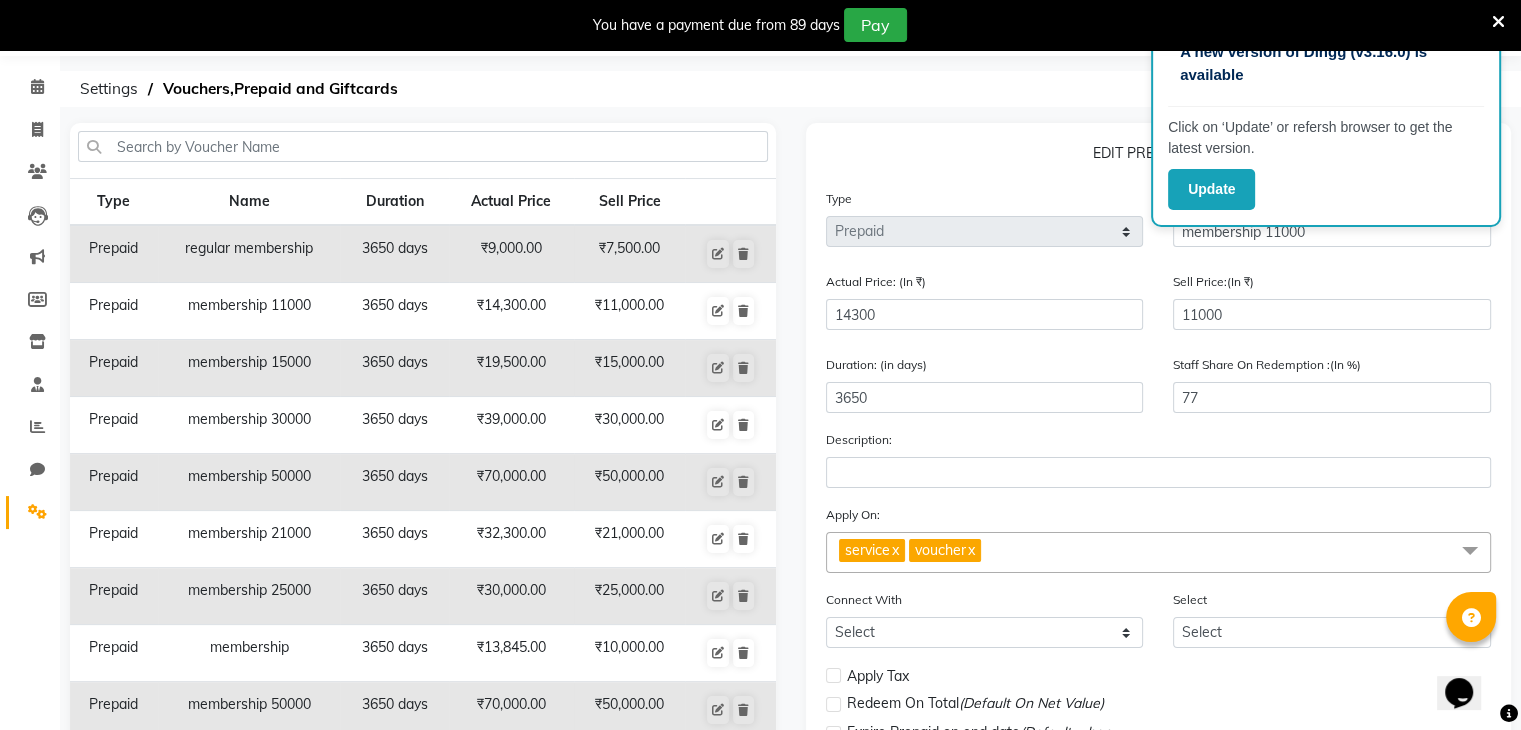 scroll, scrollTop: 0, scrollLeft: 0, axis: both 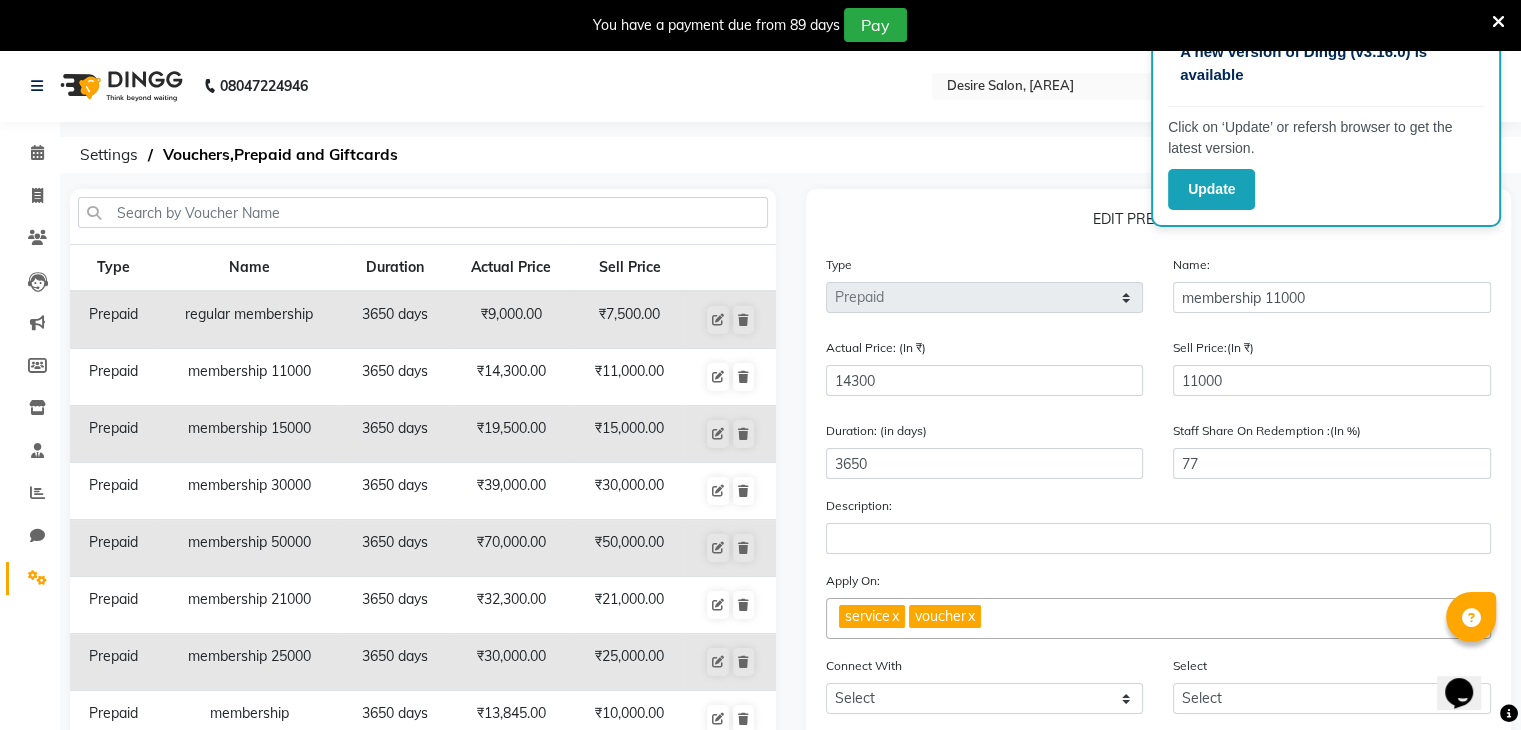 click at bounding box center [1498, 22] 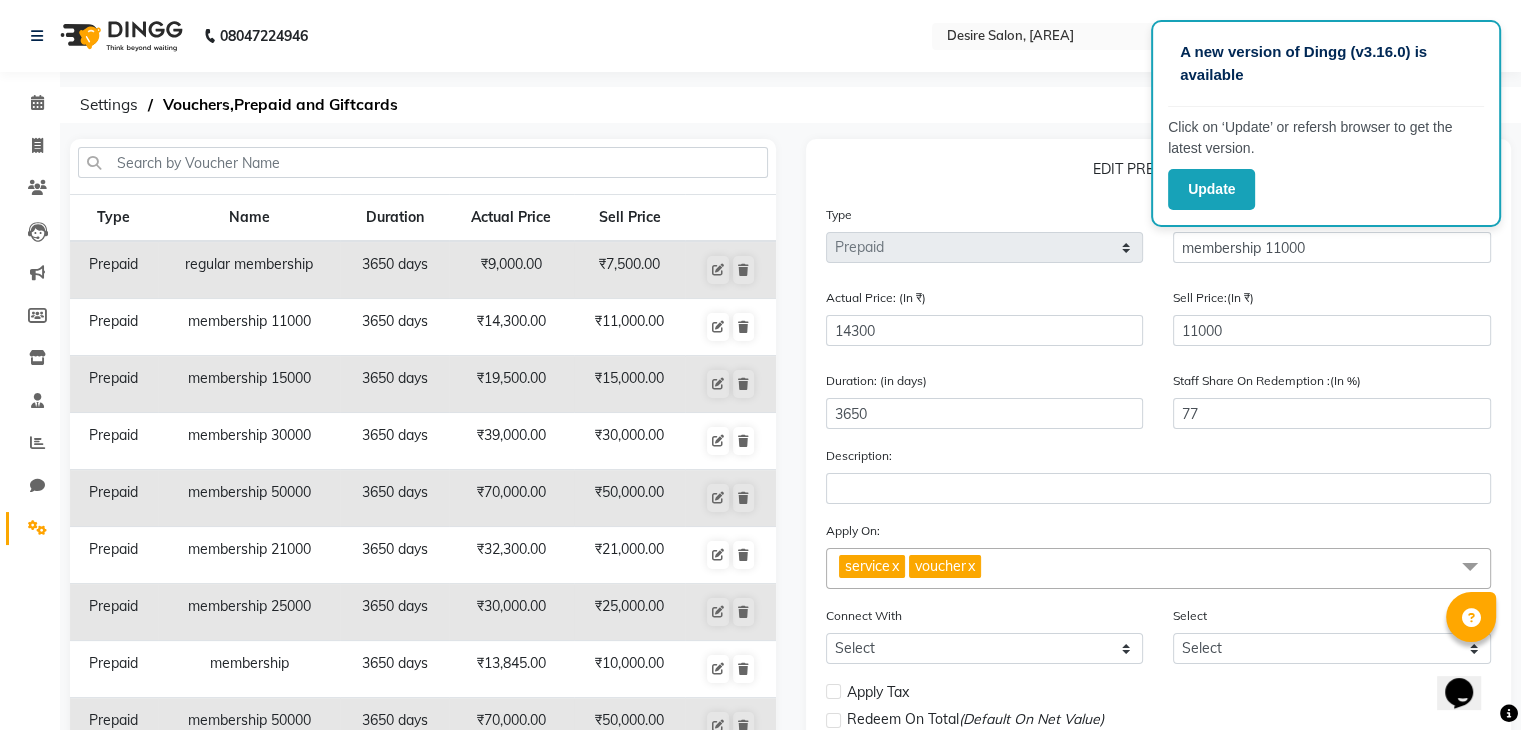 click on "EDIT PREPAID TYPE  Type Select Type Voucher Prepaid Gift Card Name: membership 11000 Actual Price: (In ₹) 14300 Sell Price:(In ₹) 11000 Duration: (in days) 3650 Staff Share On Redemption :(In %) 77 Description: Apply On: service  x voucher  x Select All service product membership package voucher Connect With Select Membership Package Select Select Apply Tax Redeem On Total  (Default On Net Value) Expire Prepaid on end date  (Default when completely consumed ) Visible to all locations  Edit   Cancel" 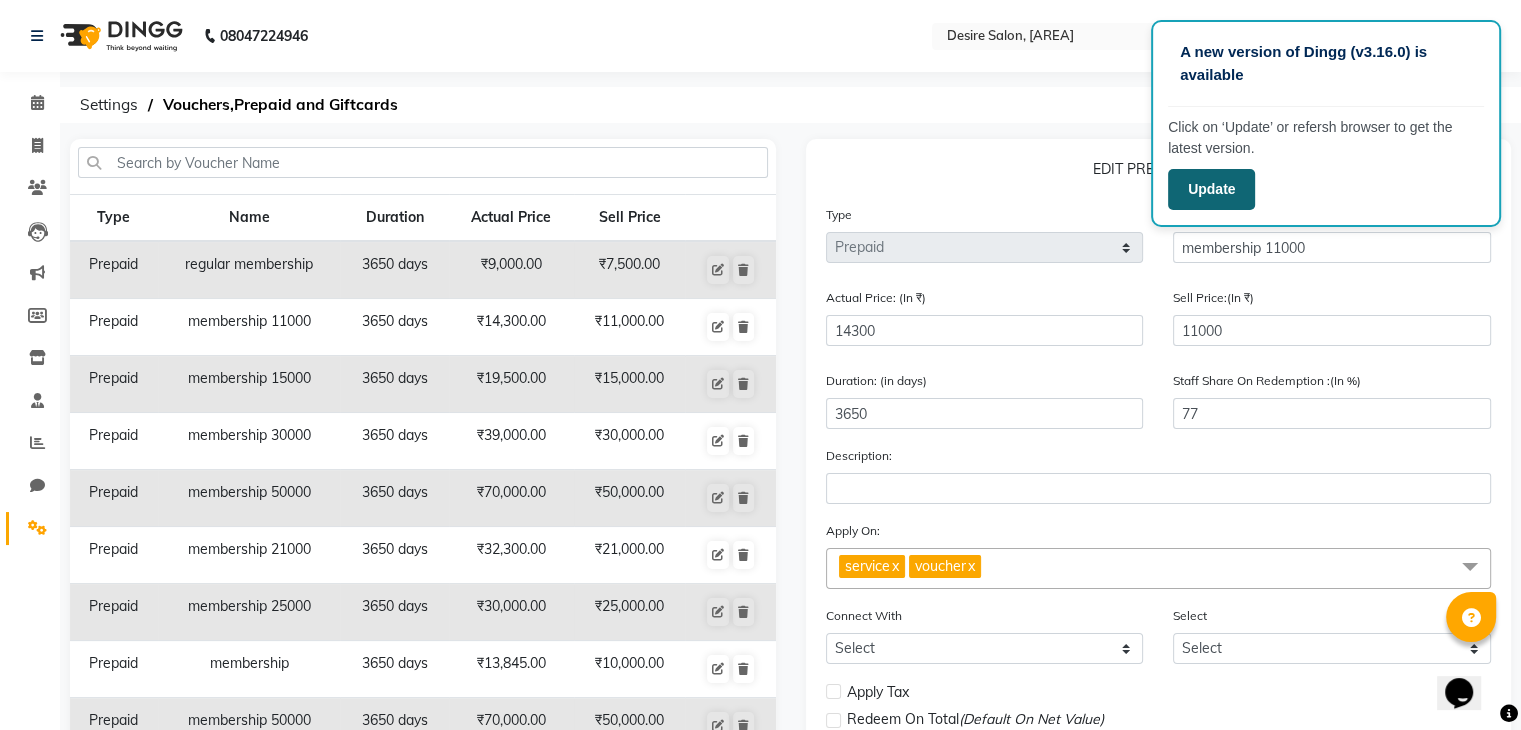 click on "Update" 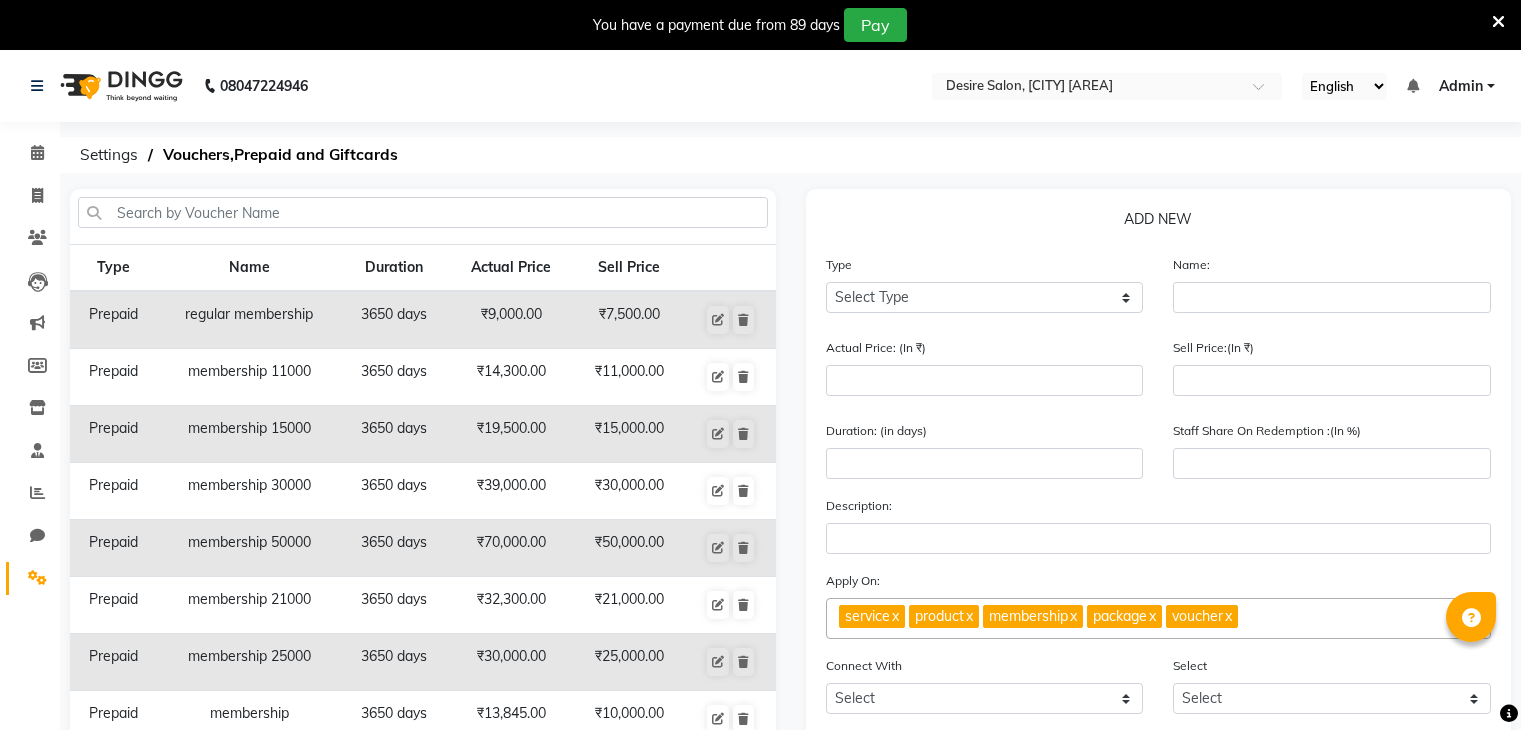 scroll, scrollTop: 0, scrollLeft: 0, axis: both 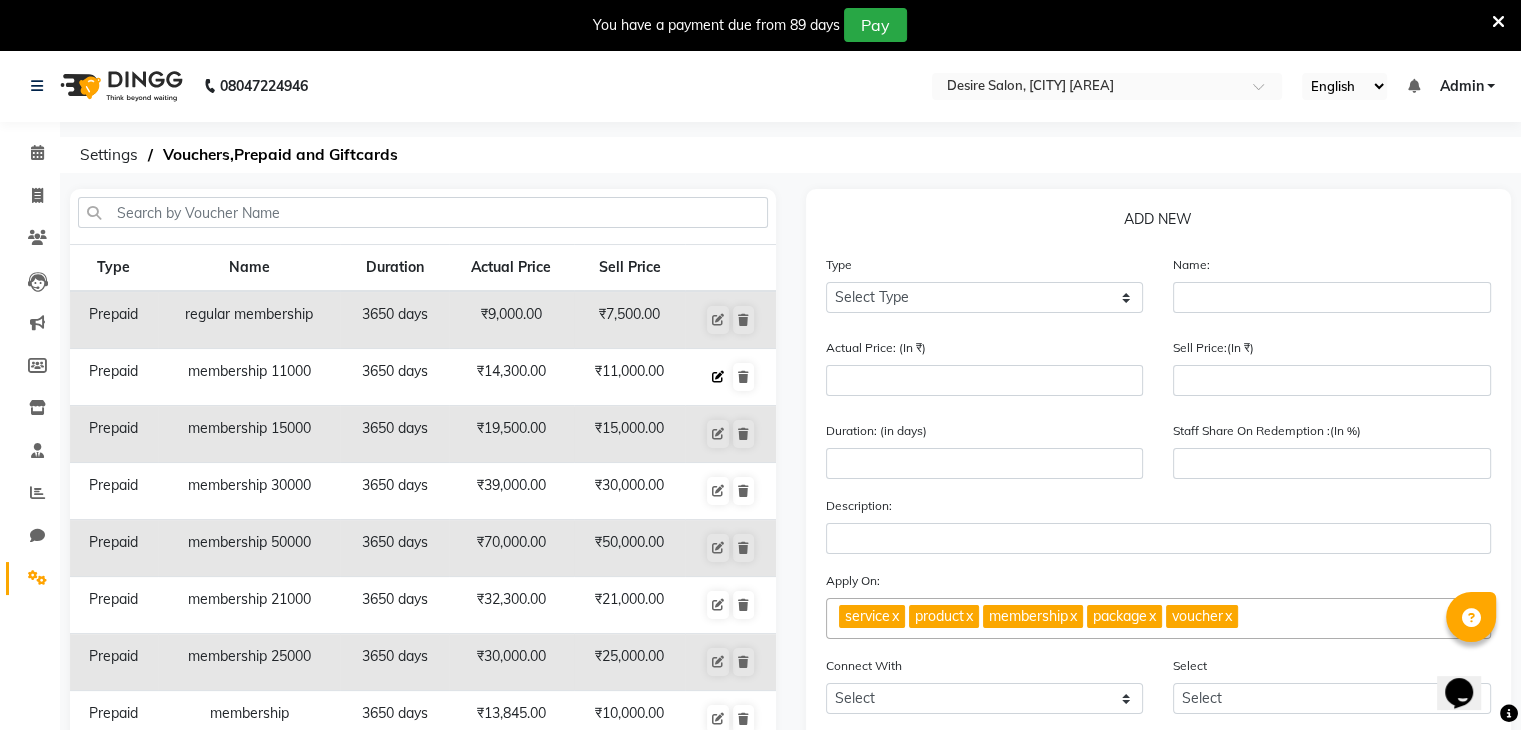 click 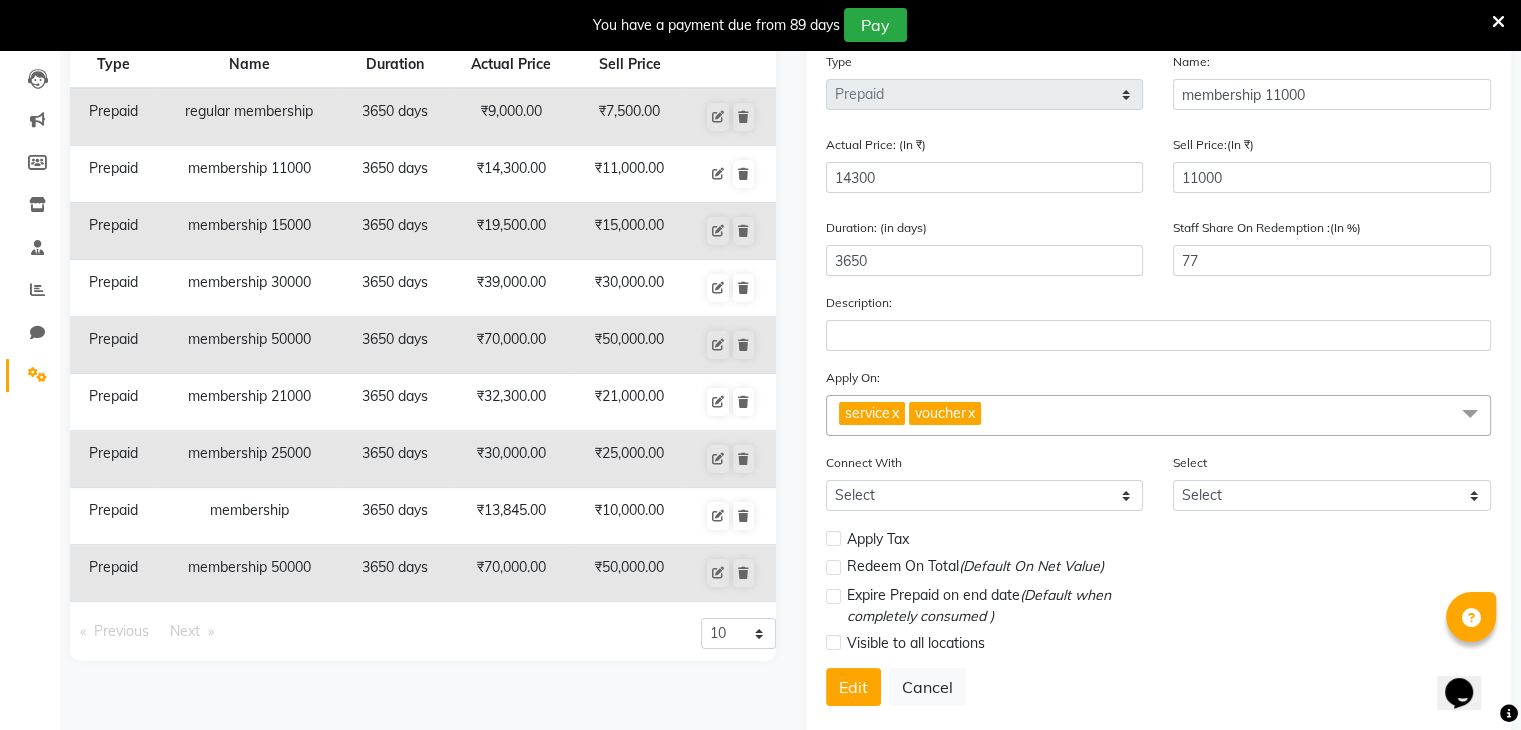 scroll, scrollTop: 218, scrollLeft: 0, axis: vertical 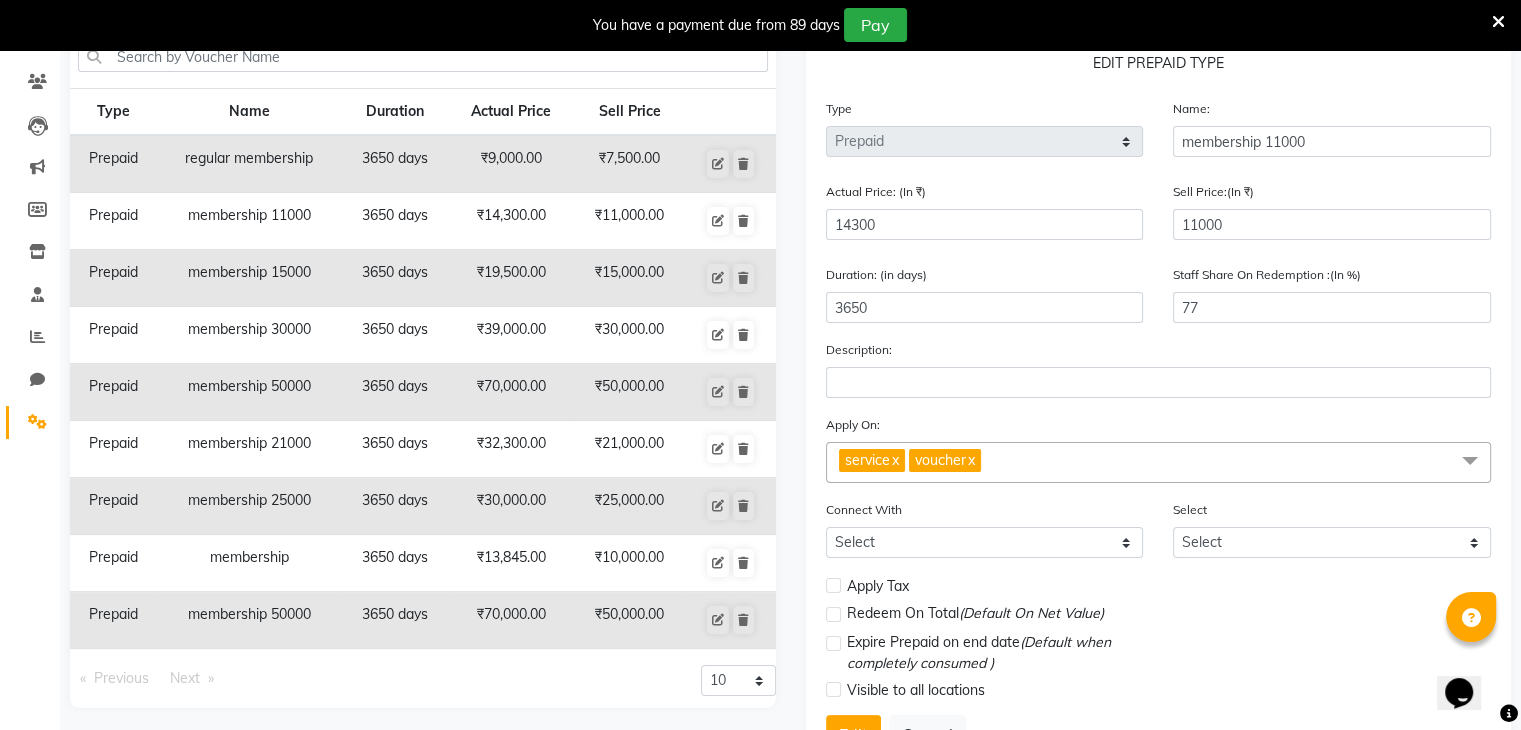 click on "x" 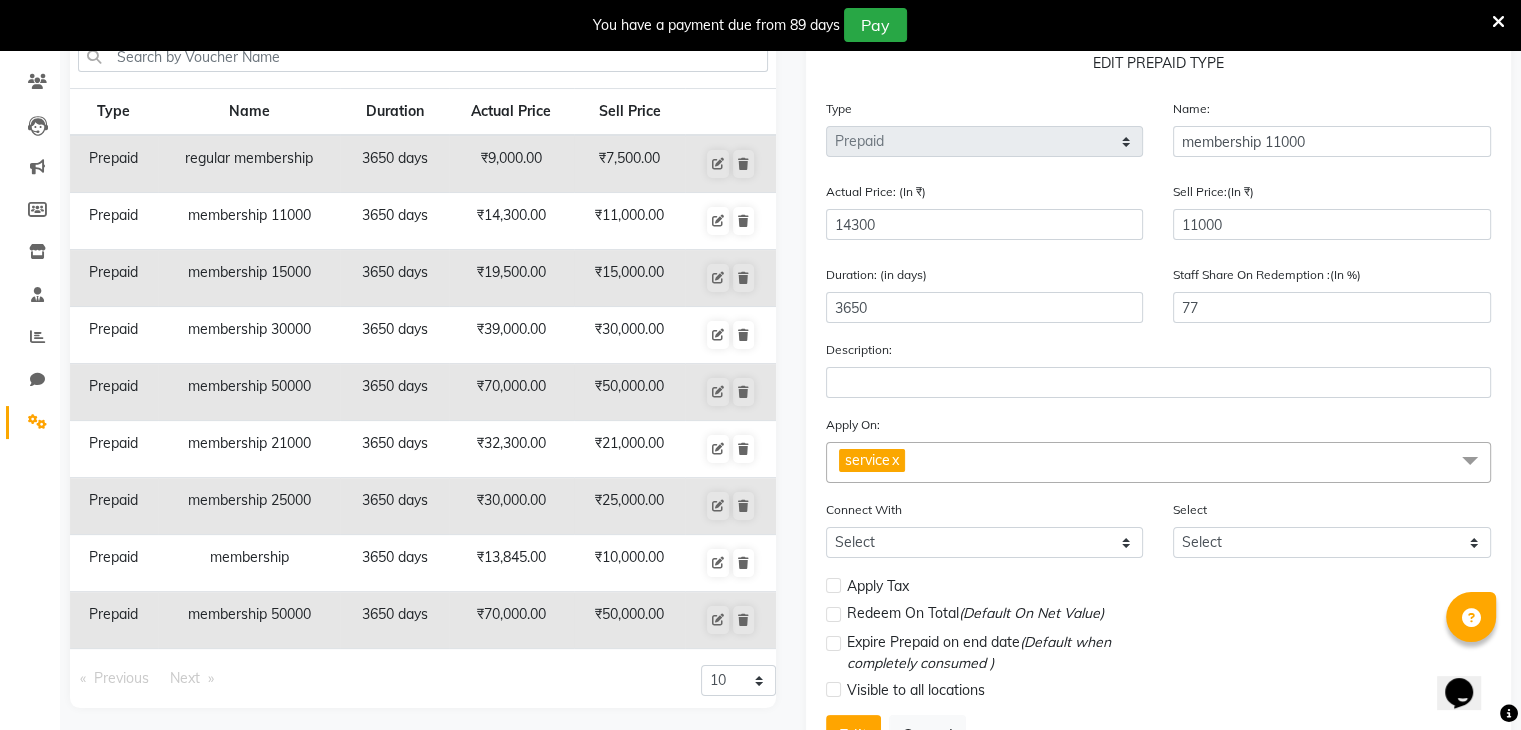 click on "service  x" 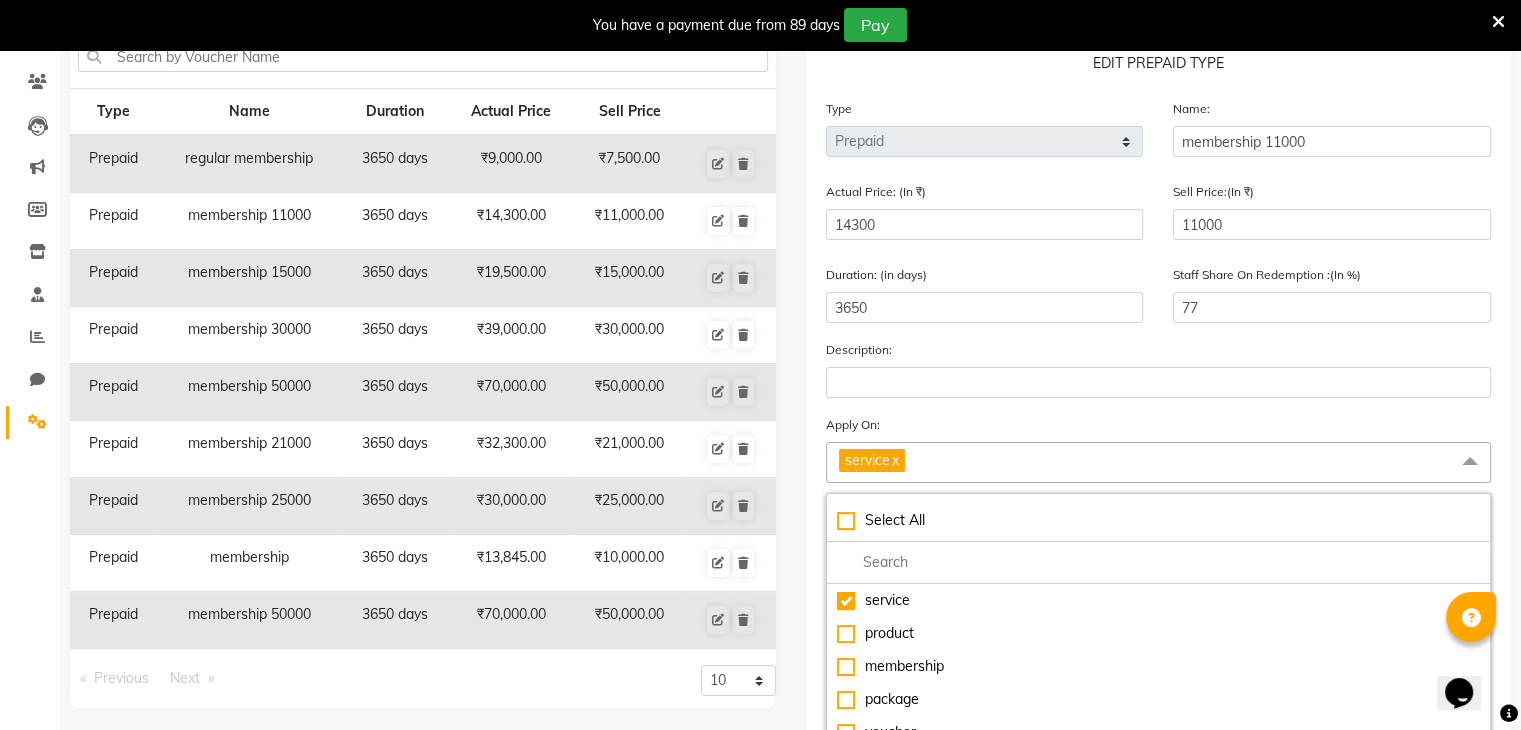 scroll, scrollTop: 252, scrollLeft: 0, axis: vertical 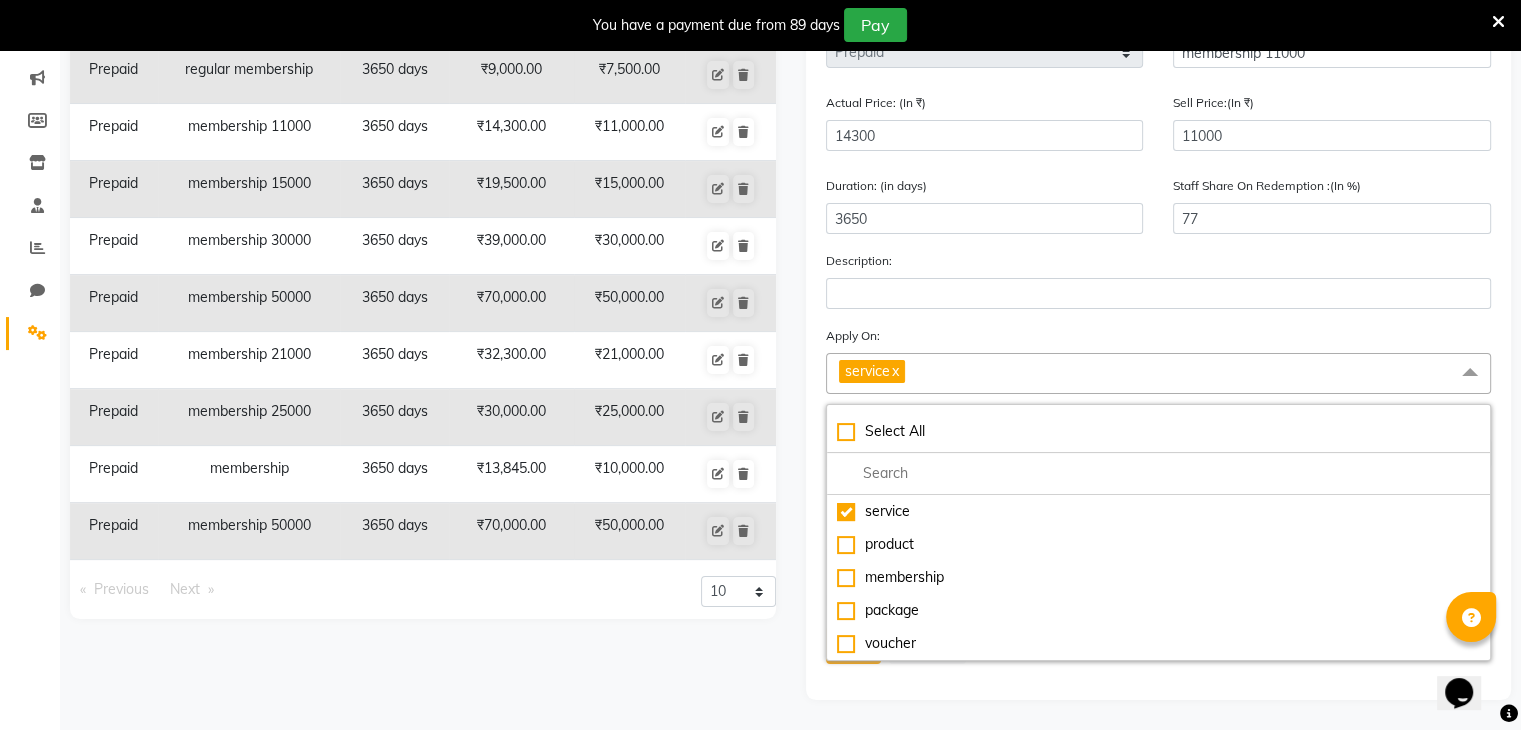 click on "Apply On: service  x Select All service product membership package voucher" 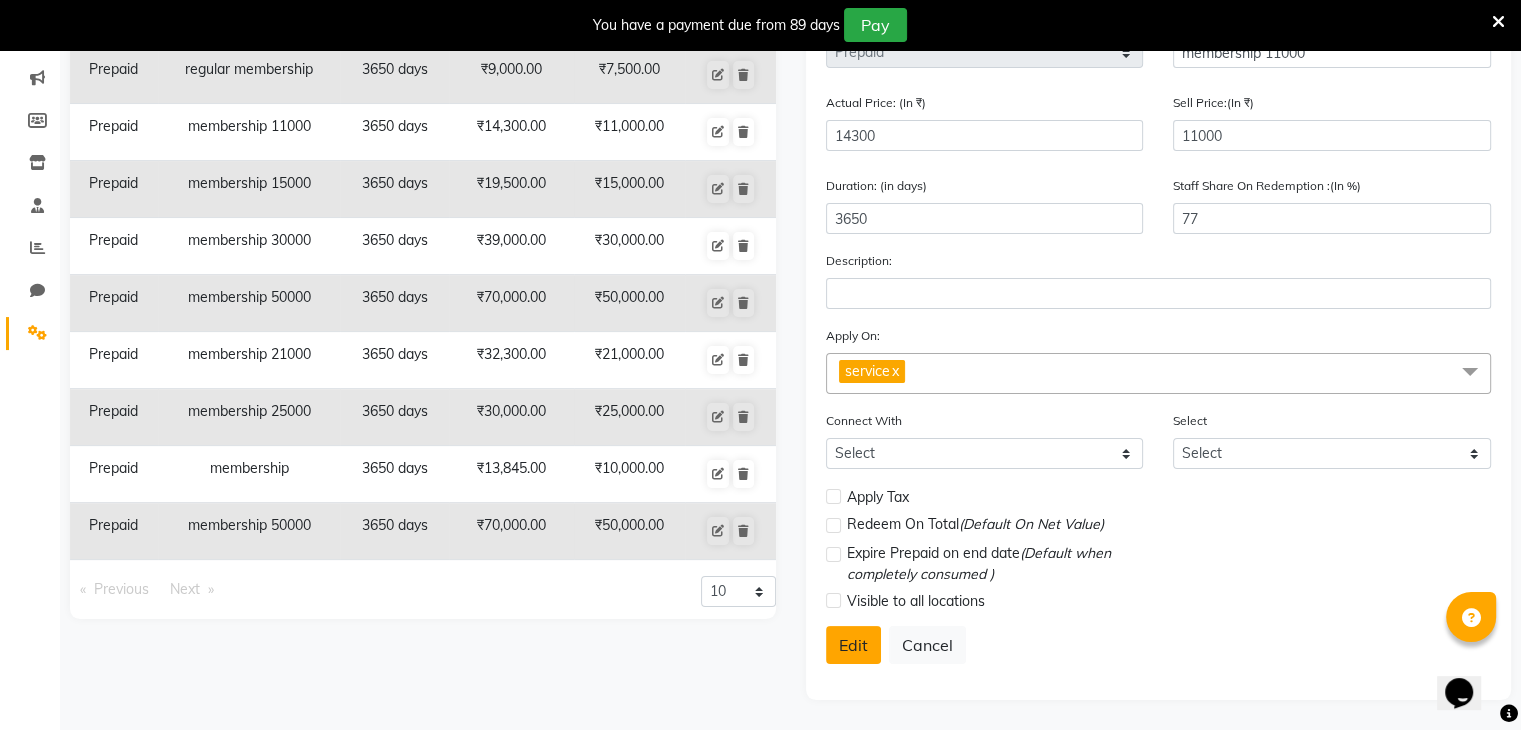 click on "Edit" 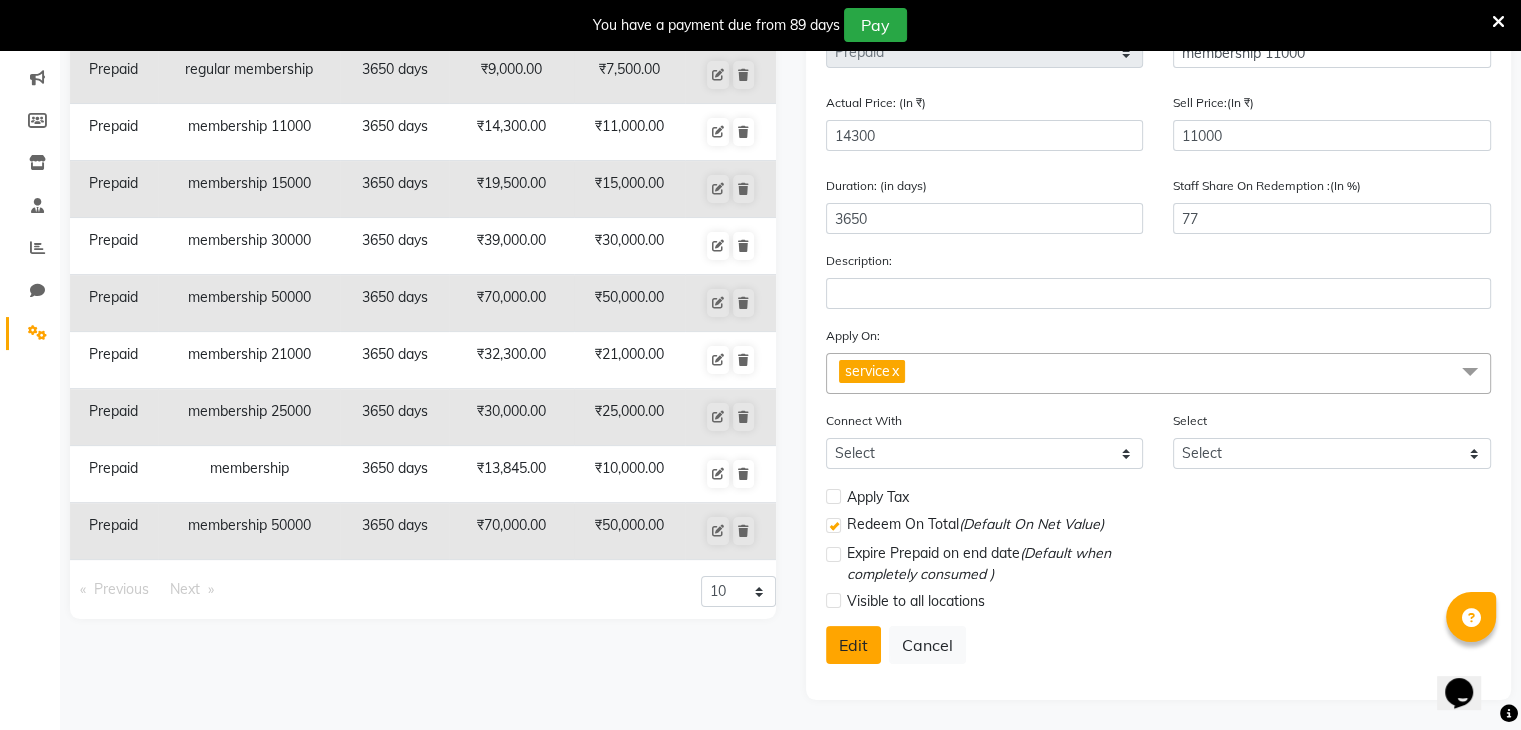 select 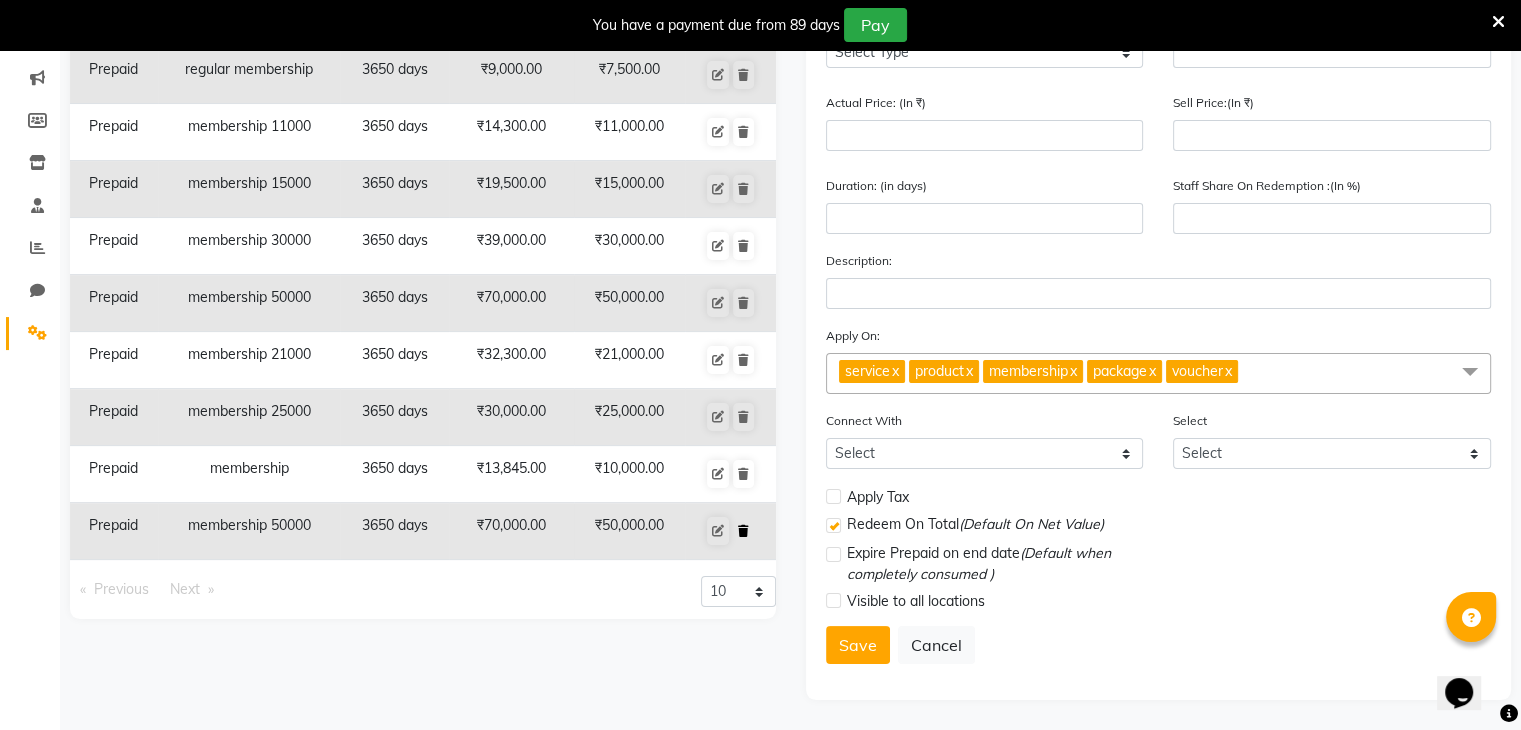 click 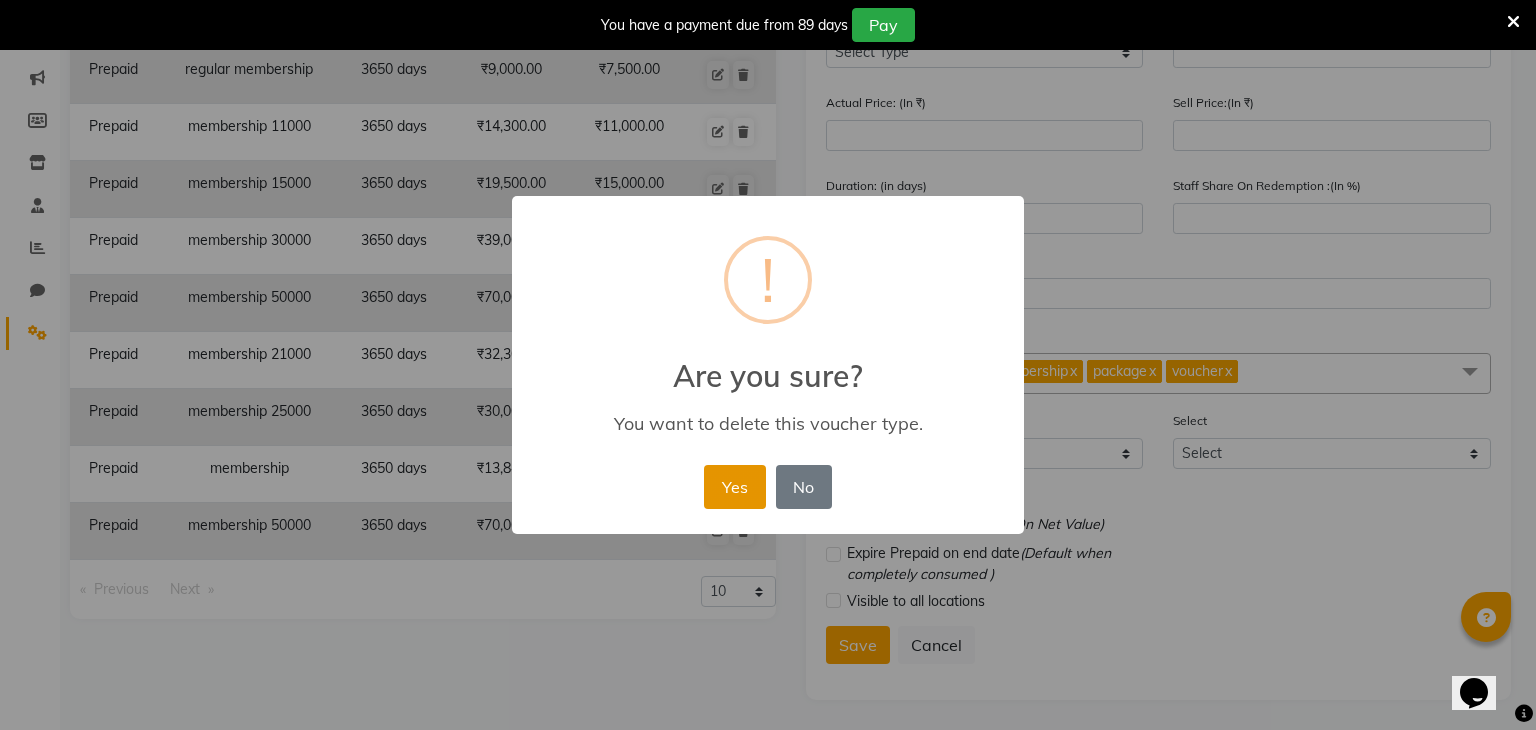 click on "Yes" at bounding box center [734, 487] 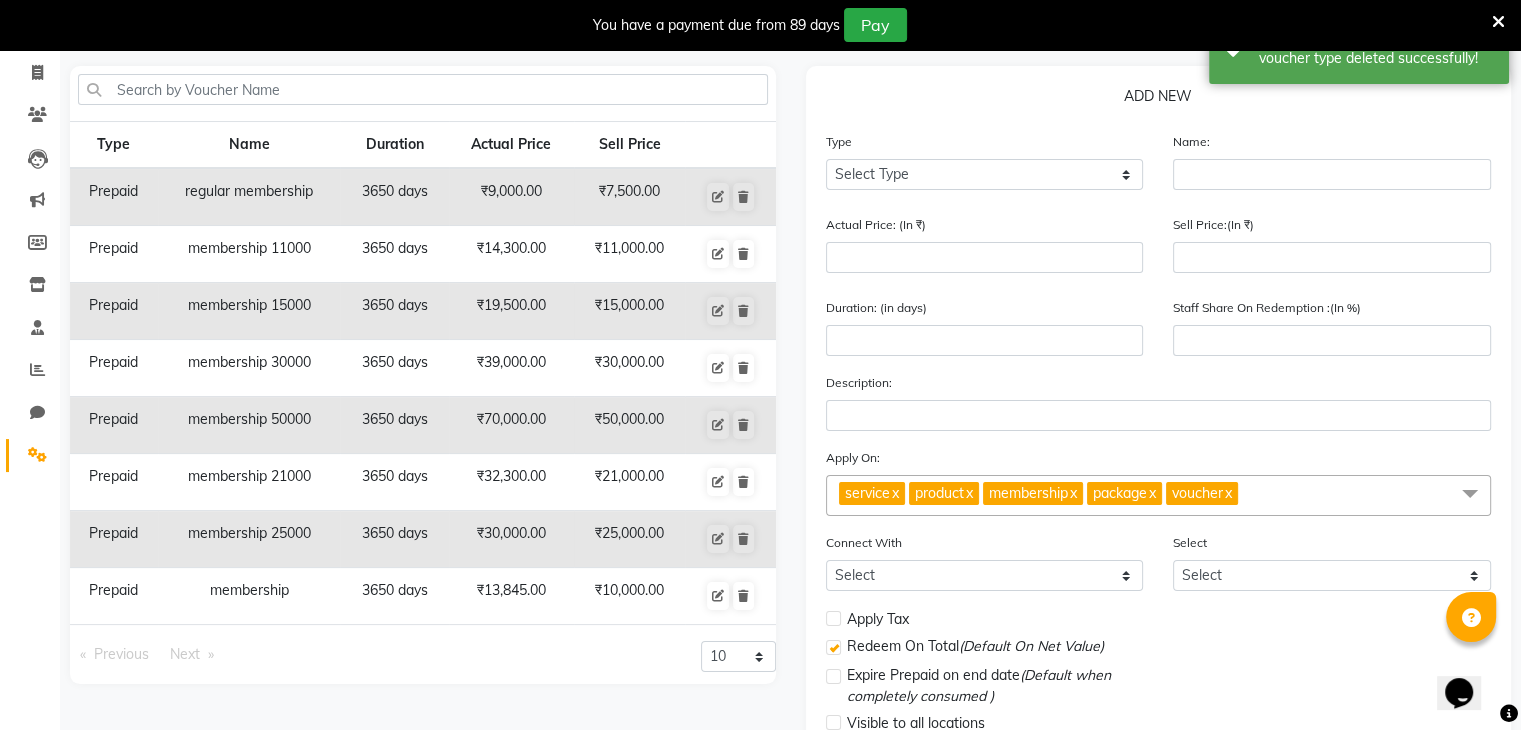 scroll, scrollTop: 104, scrollLeft: 0, axis: vertical 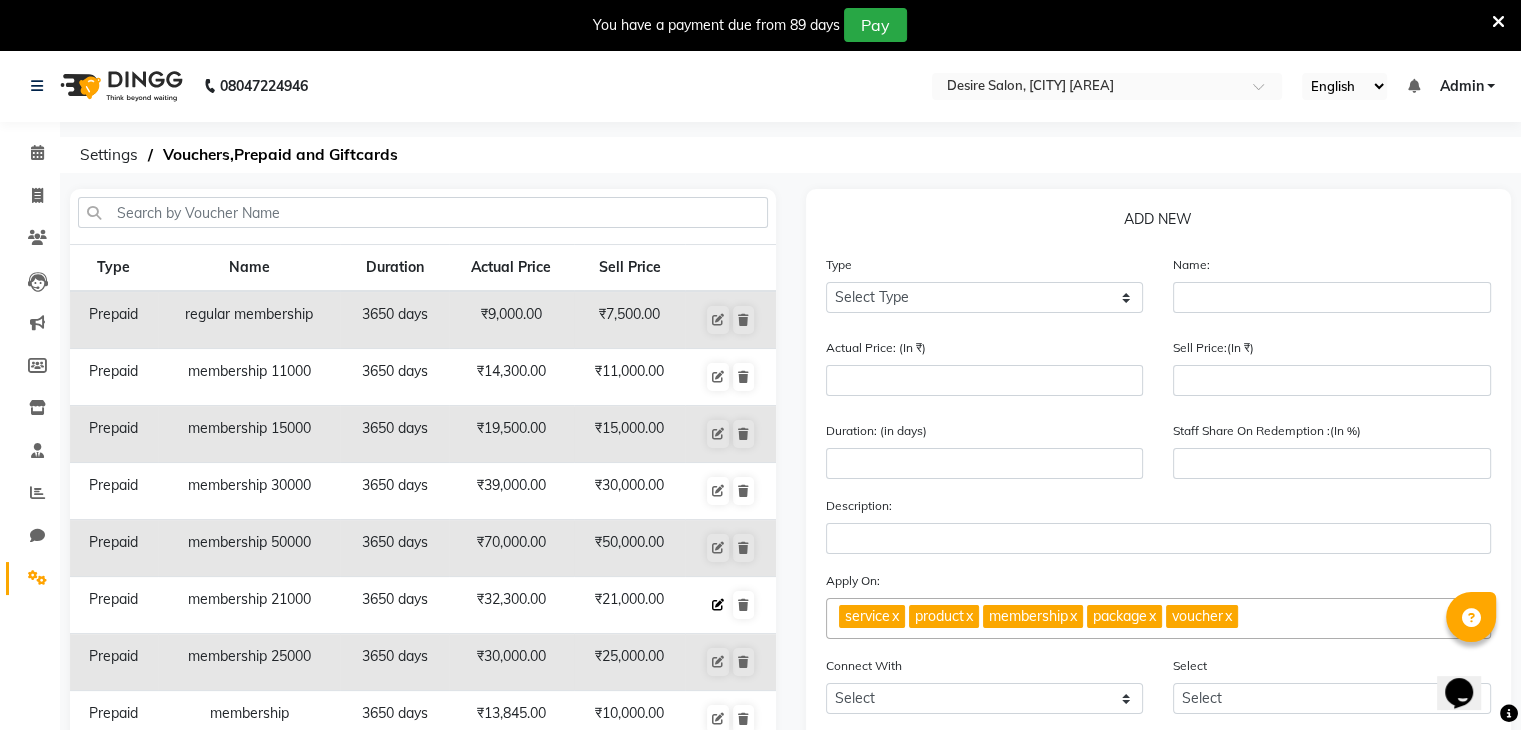click 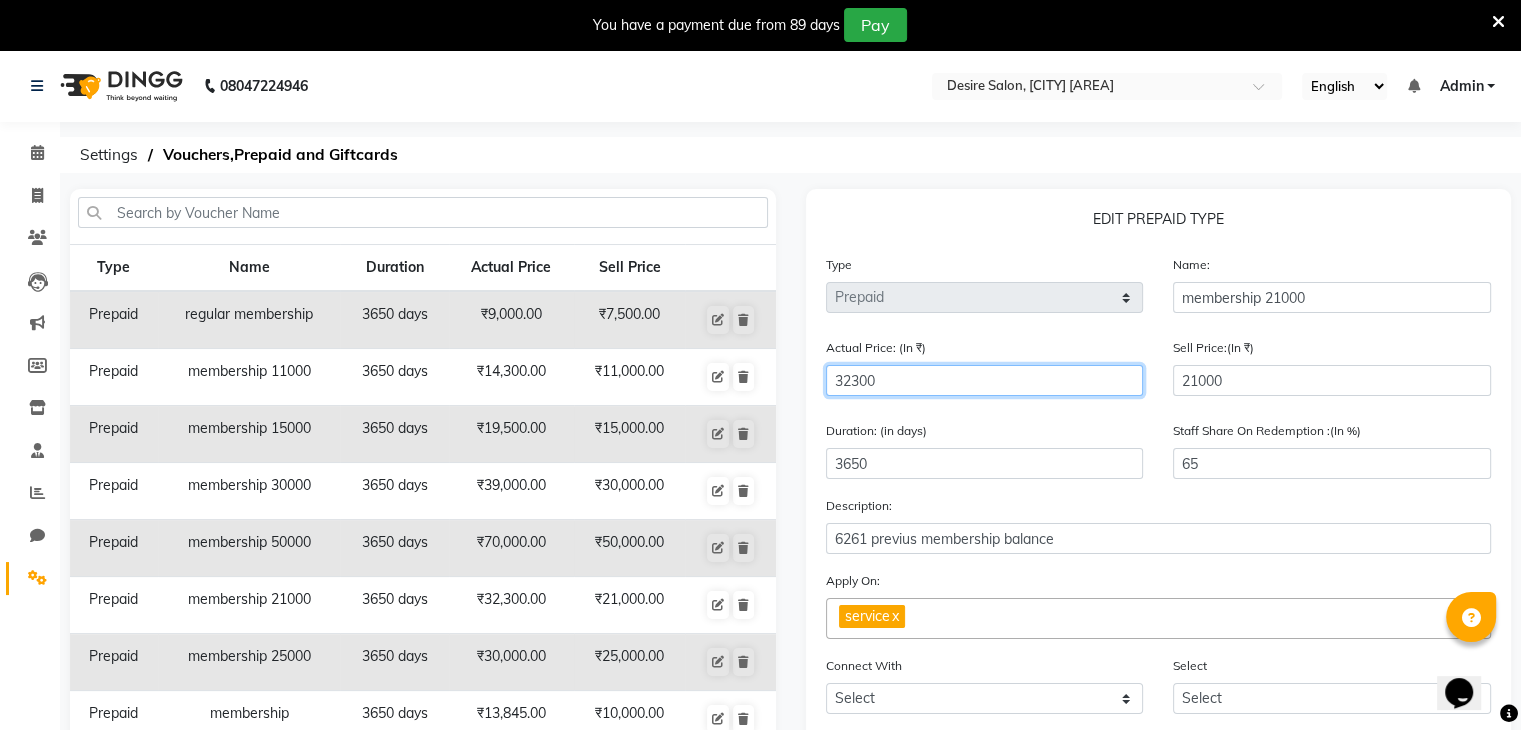 click on "32300" 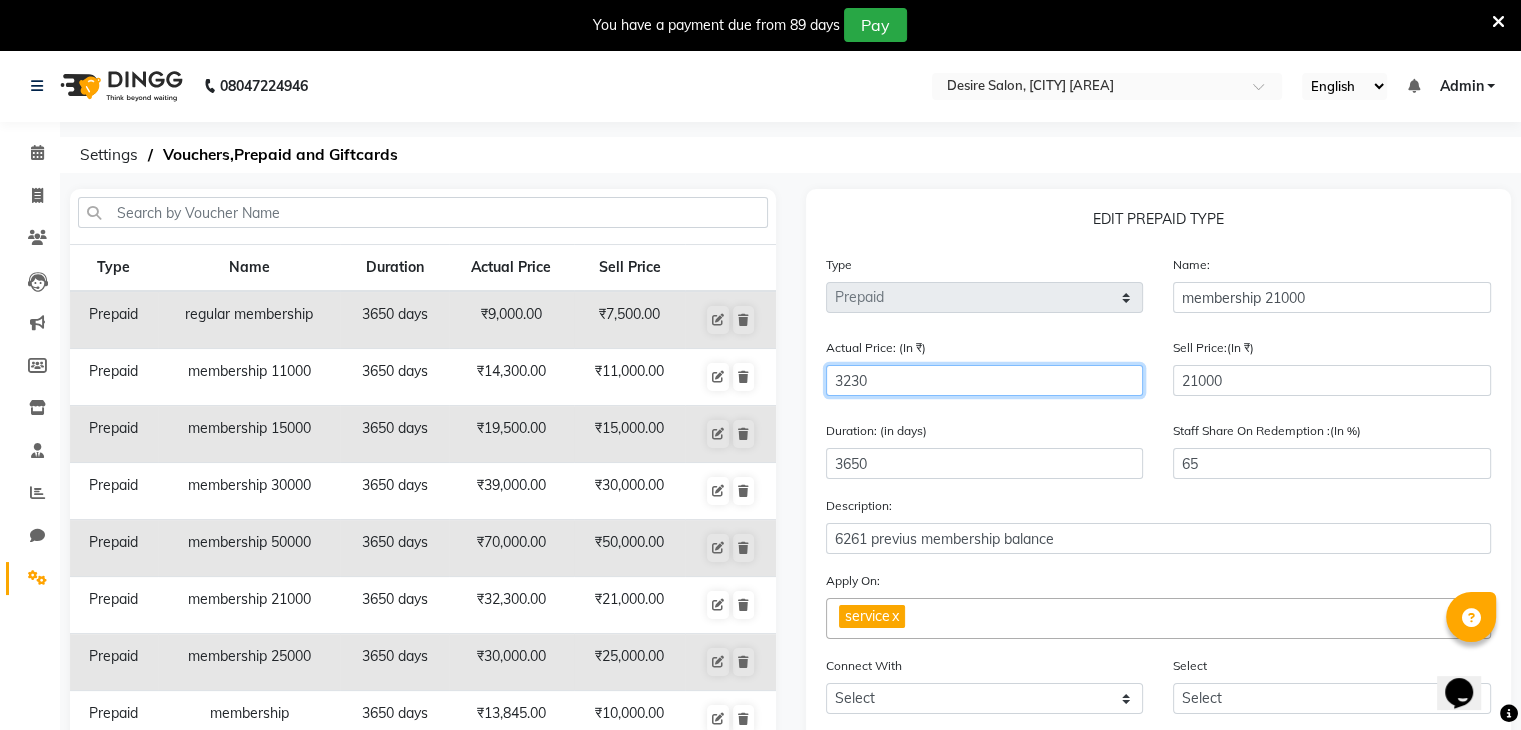 type on "650" 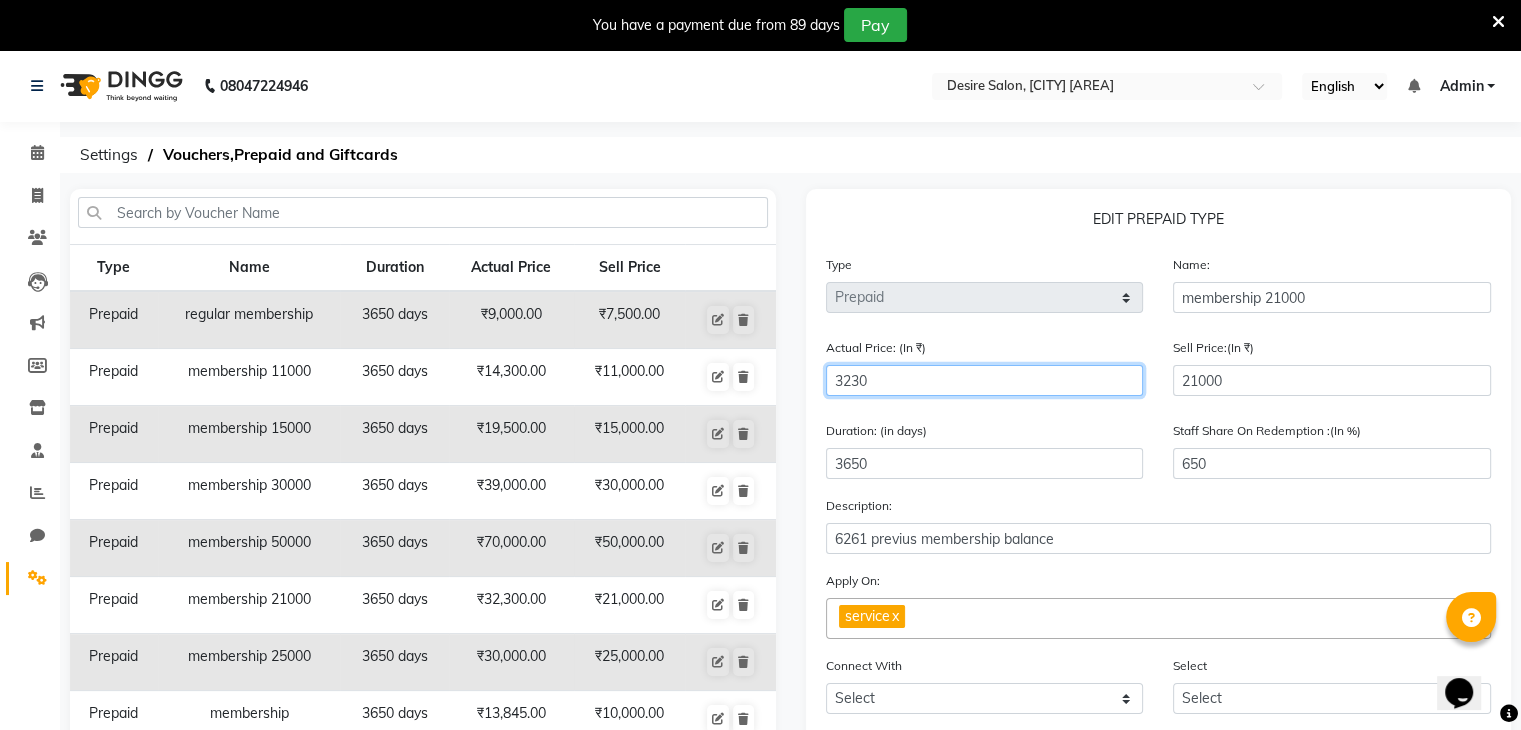 type on "323" 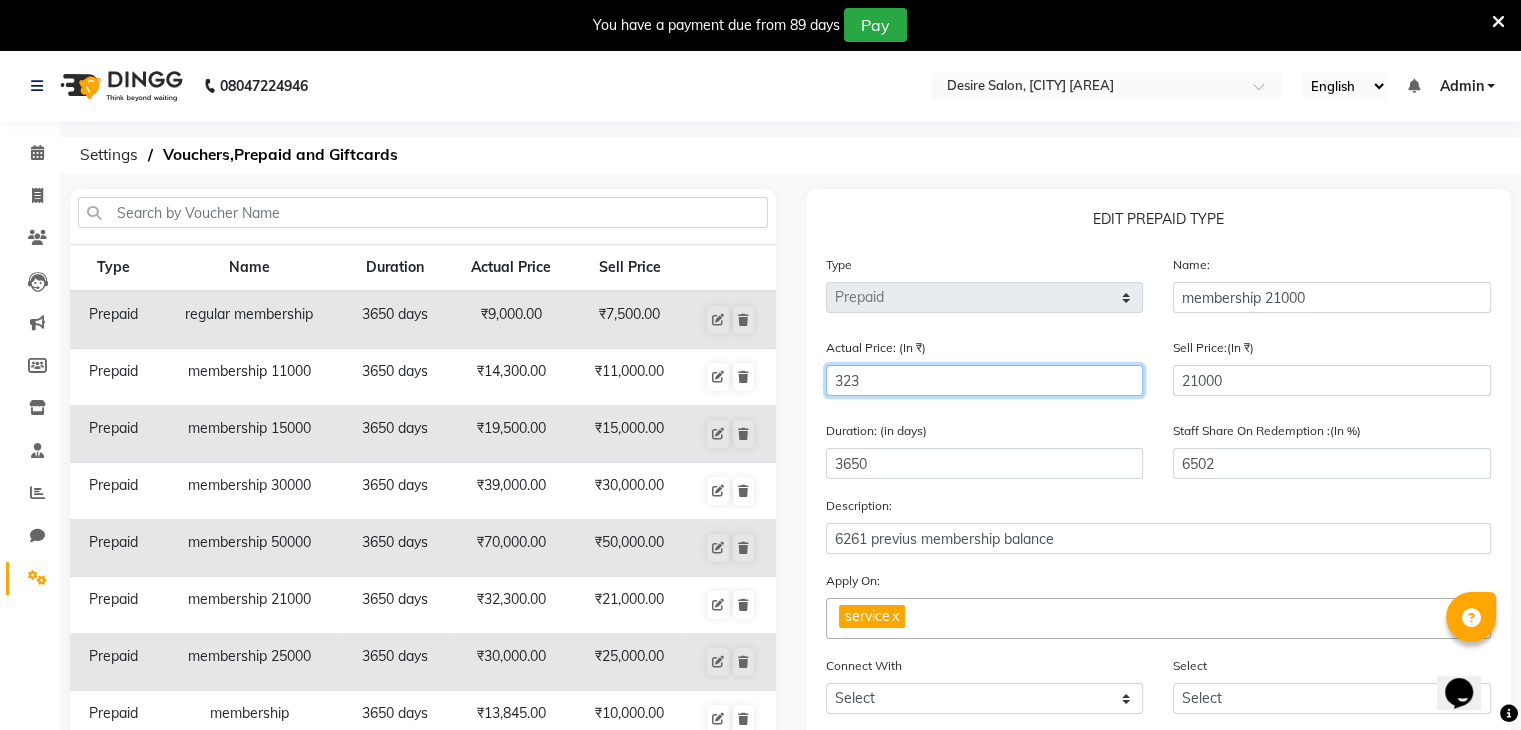 type on "32" 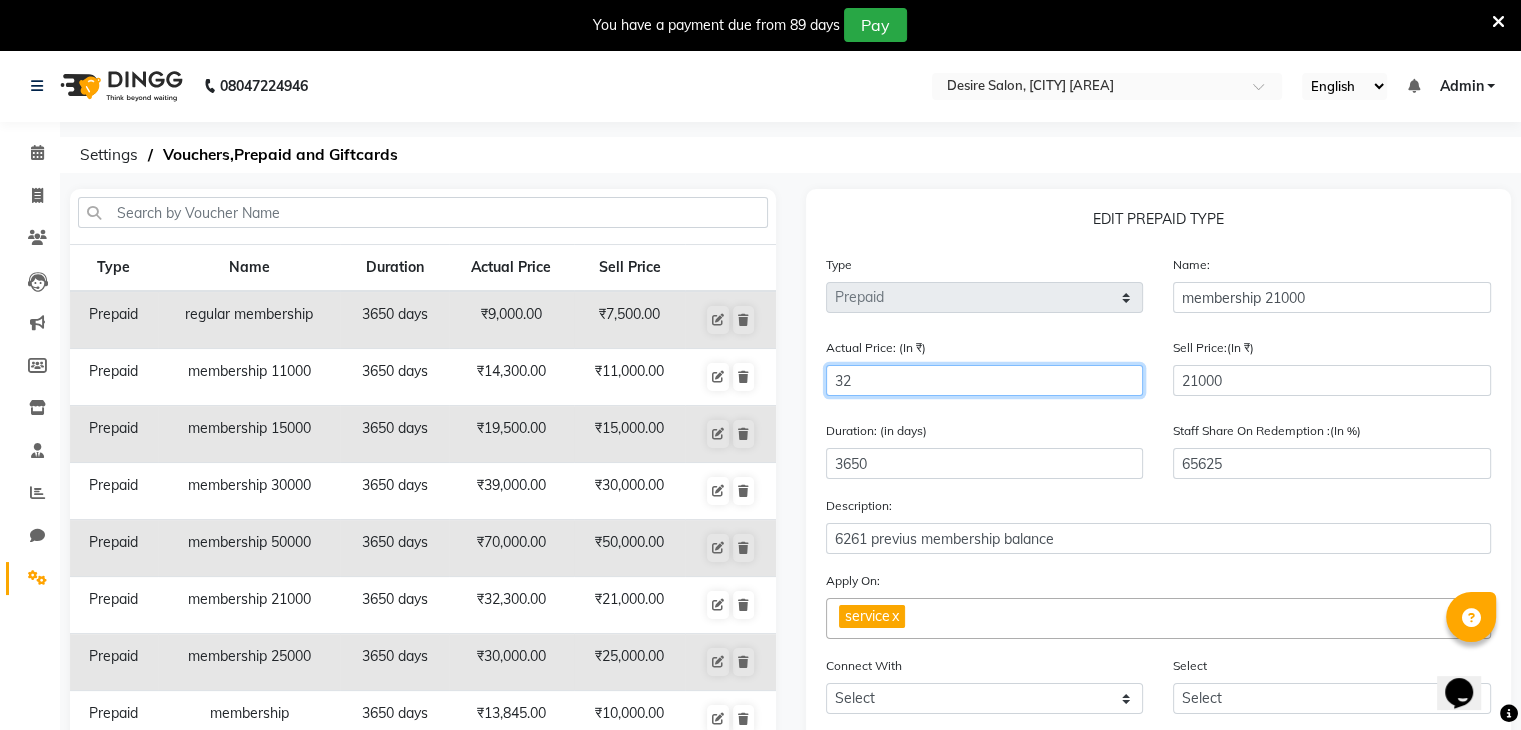 type on "3" 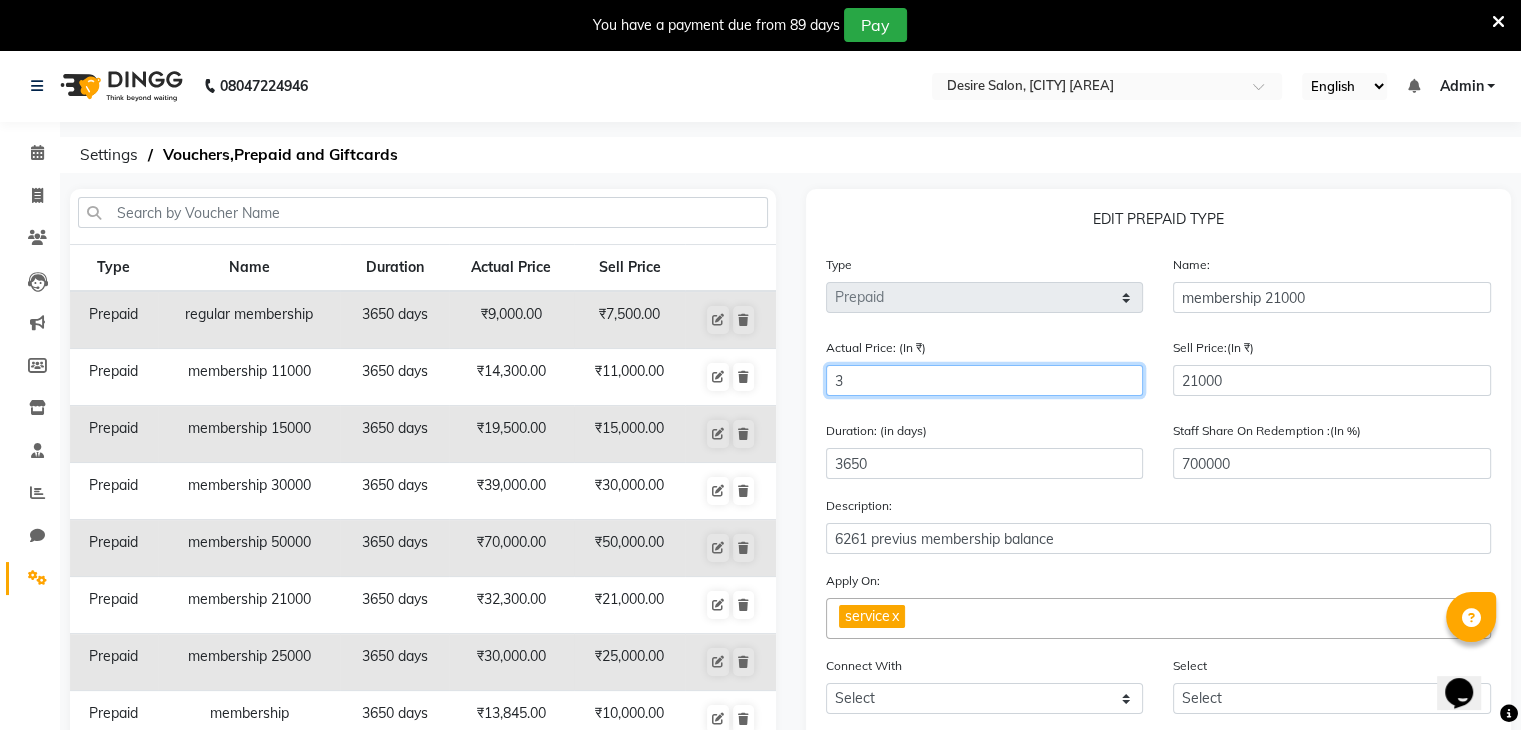 type 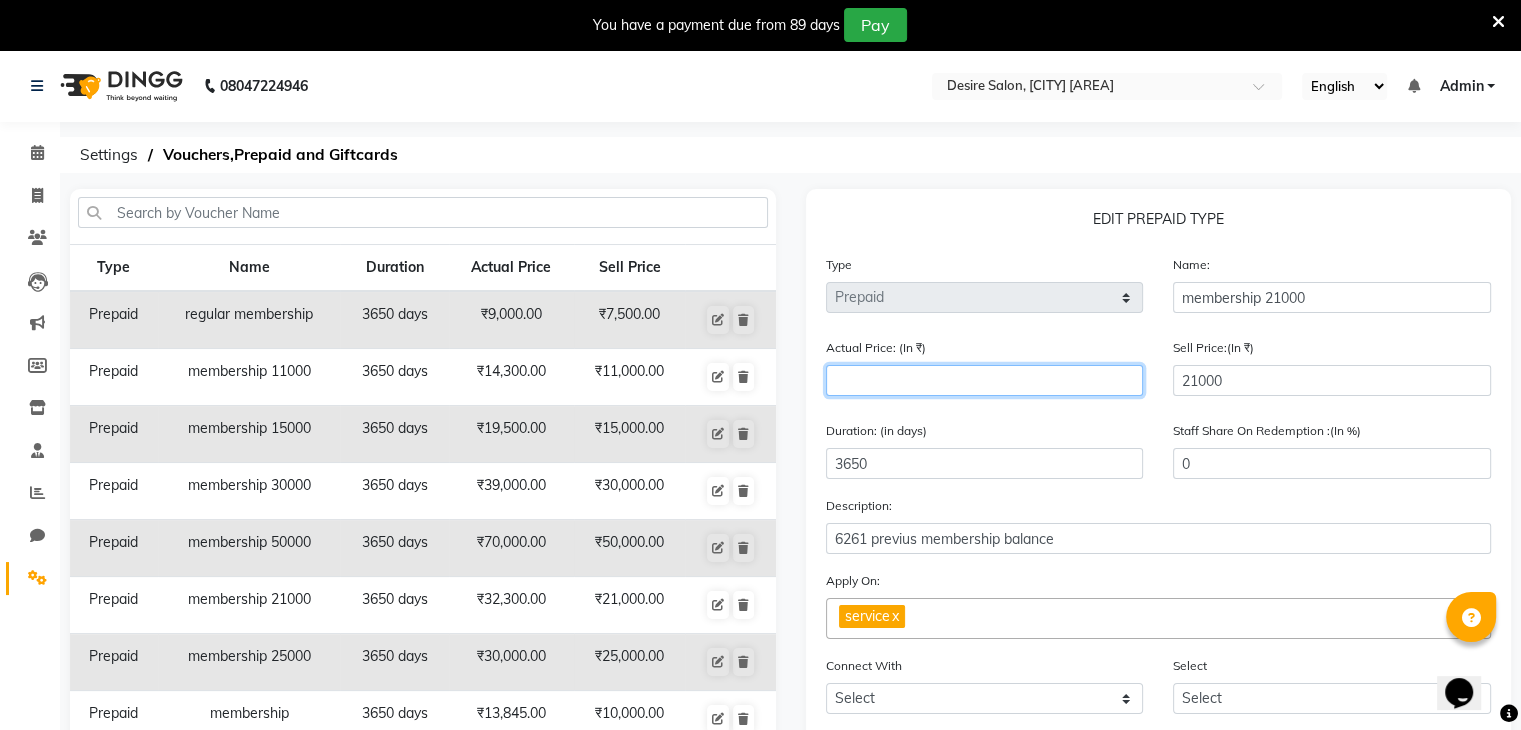 type on "2" 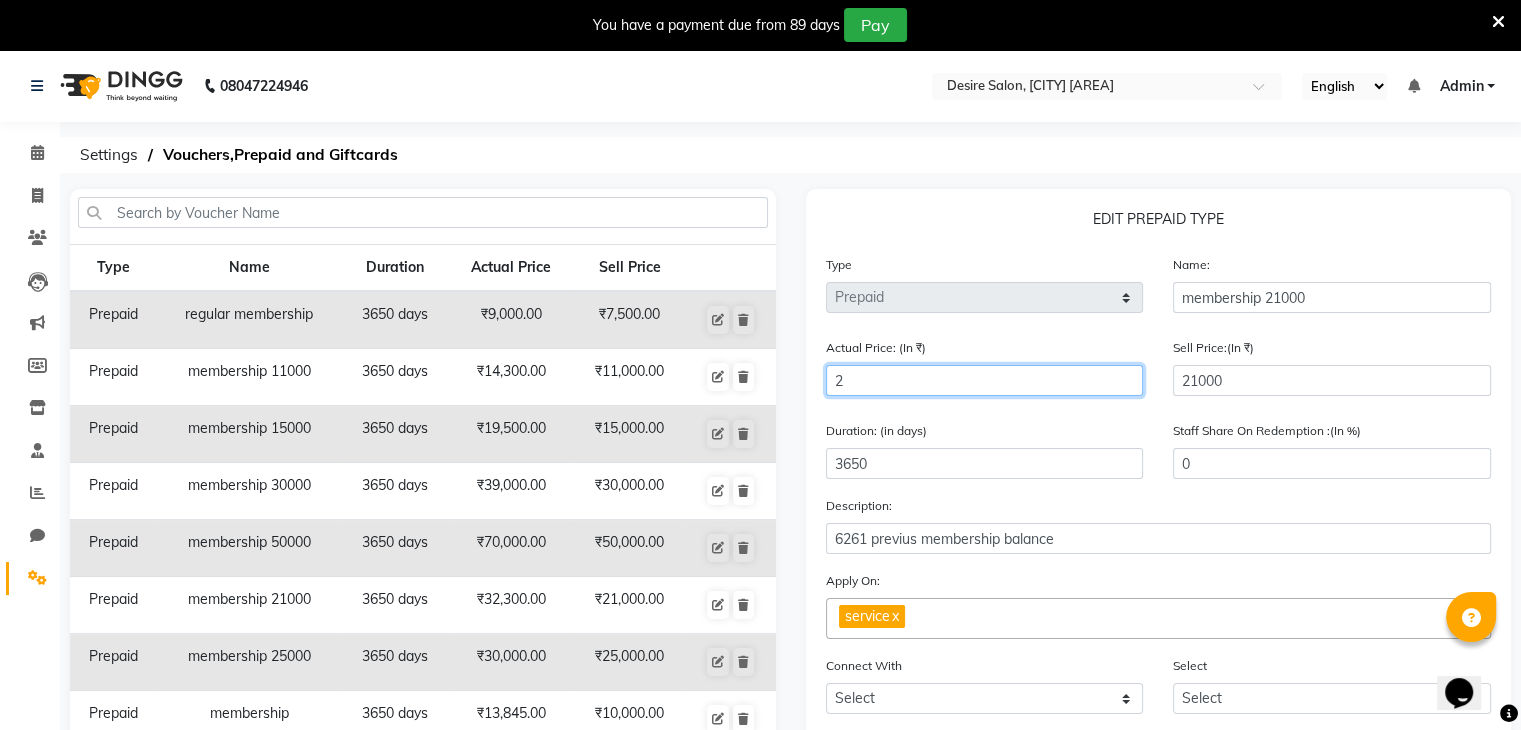 type on "27" 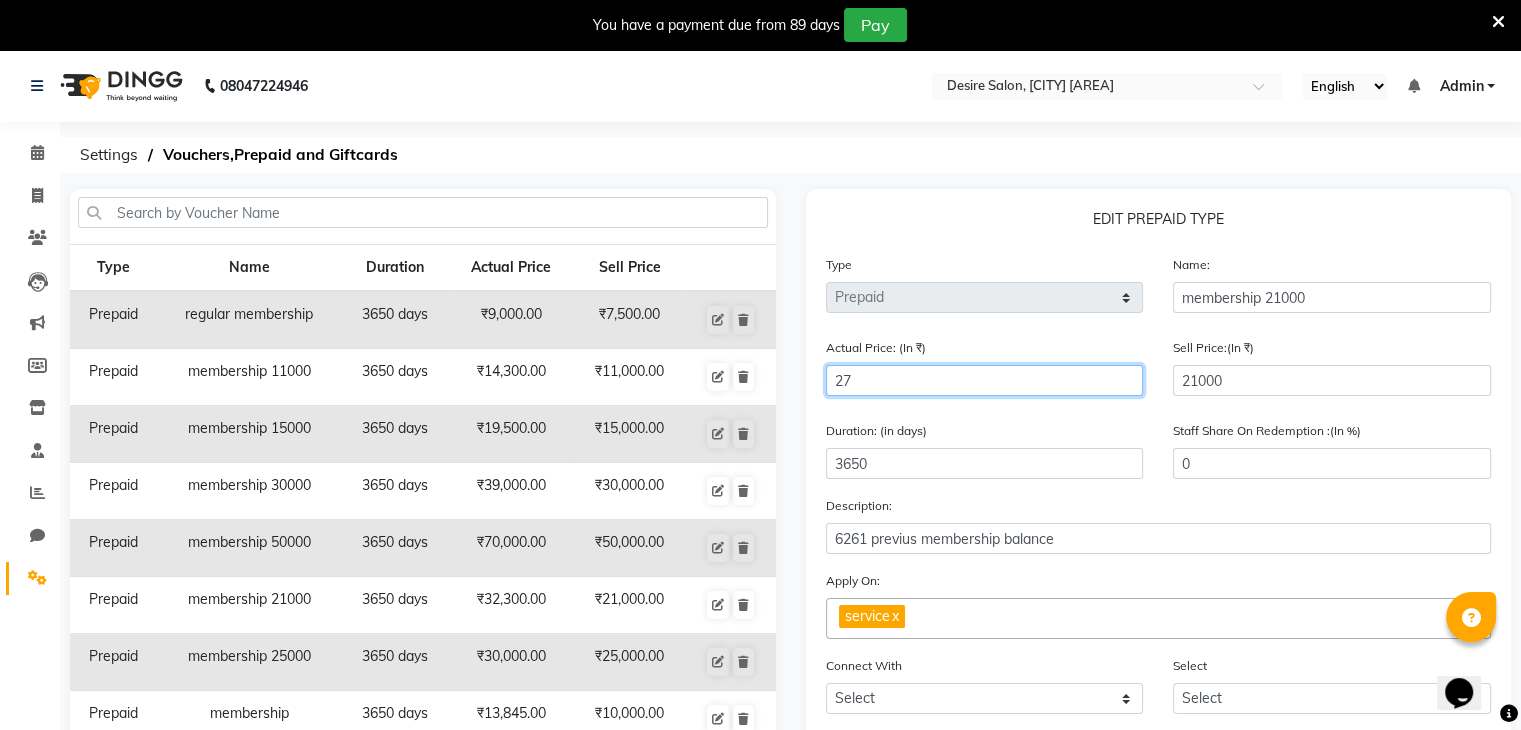 type on "273" 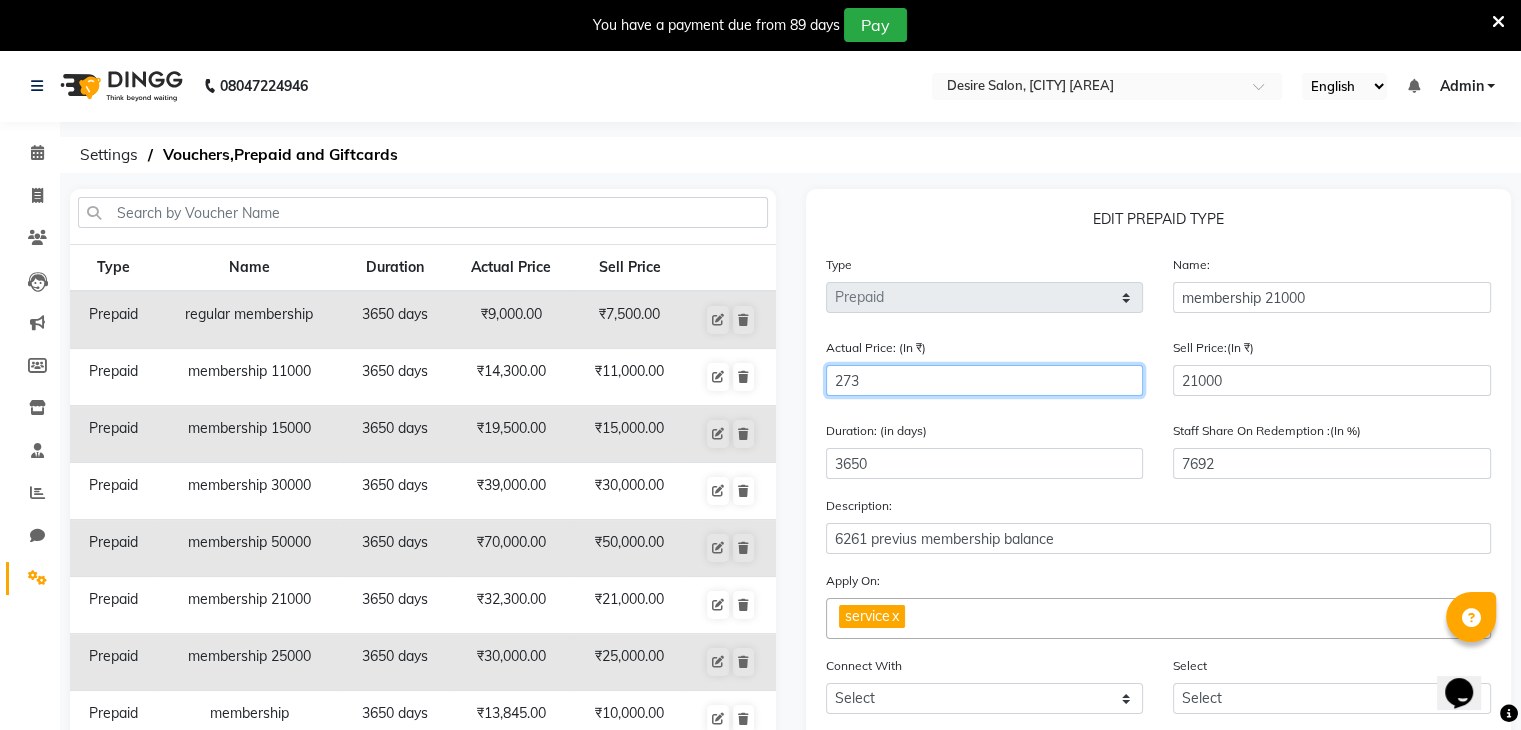 type on "2730" 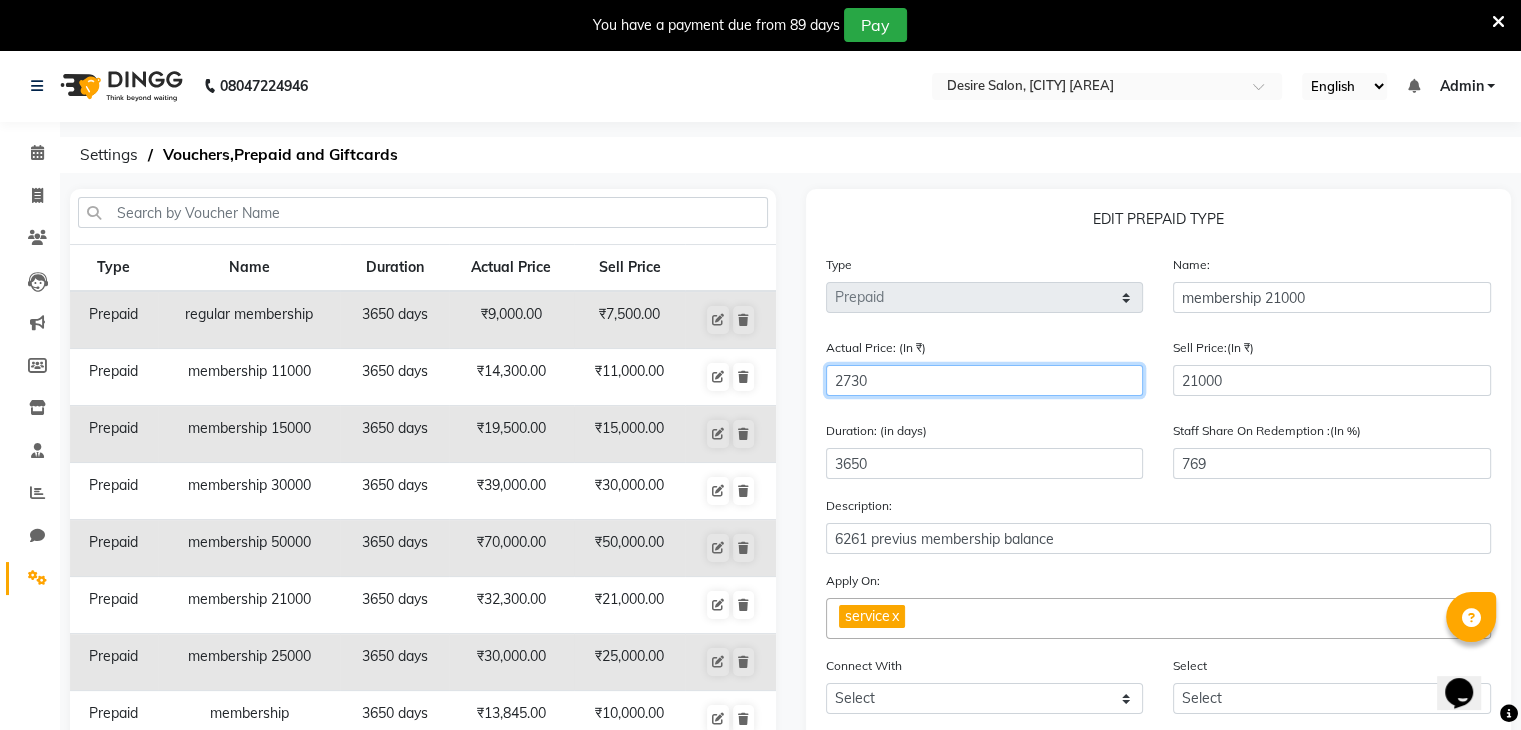 type on "27300" 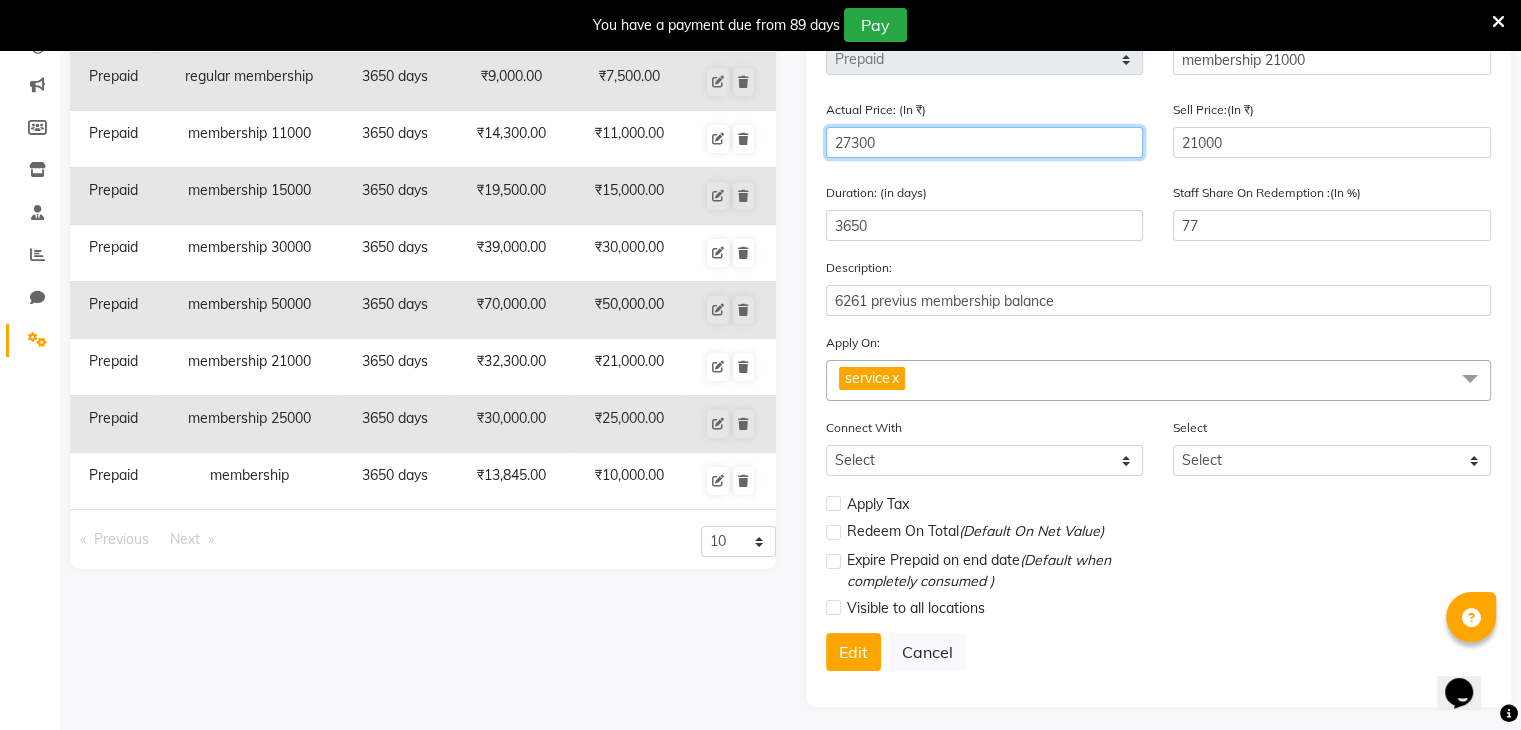 scroll, scrollTop: 252, scrollLeft: 0, axis: vertical 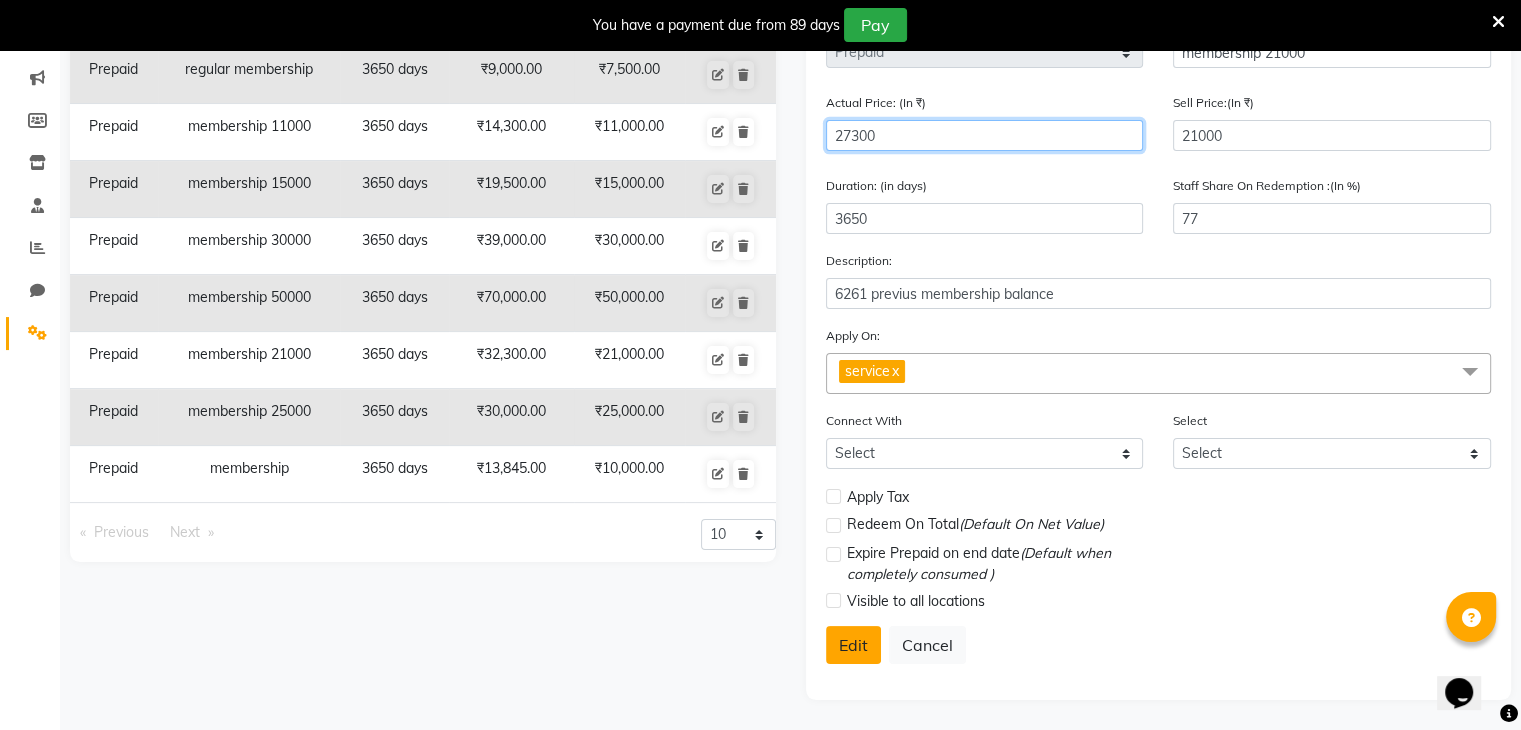 type on "27300" 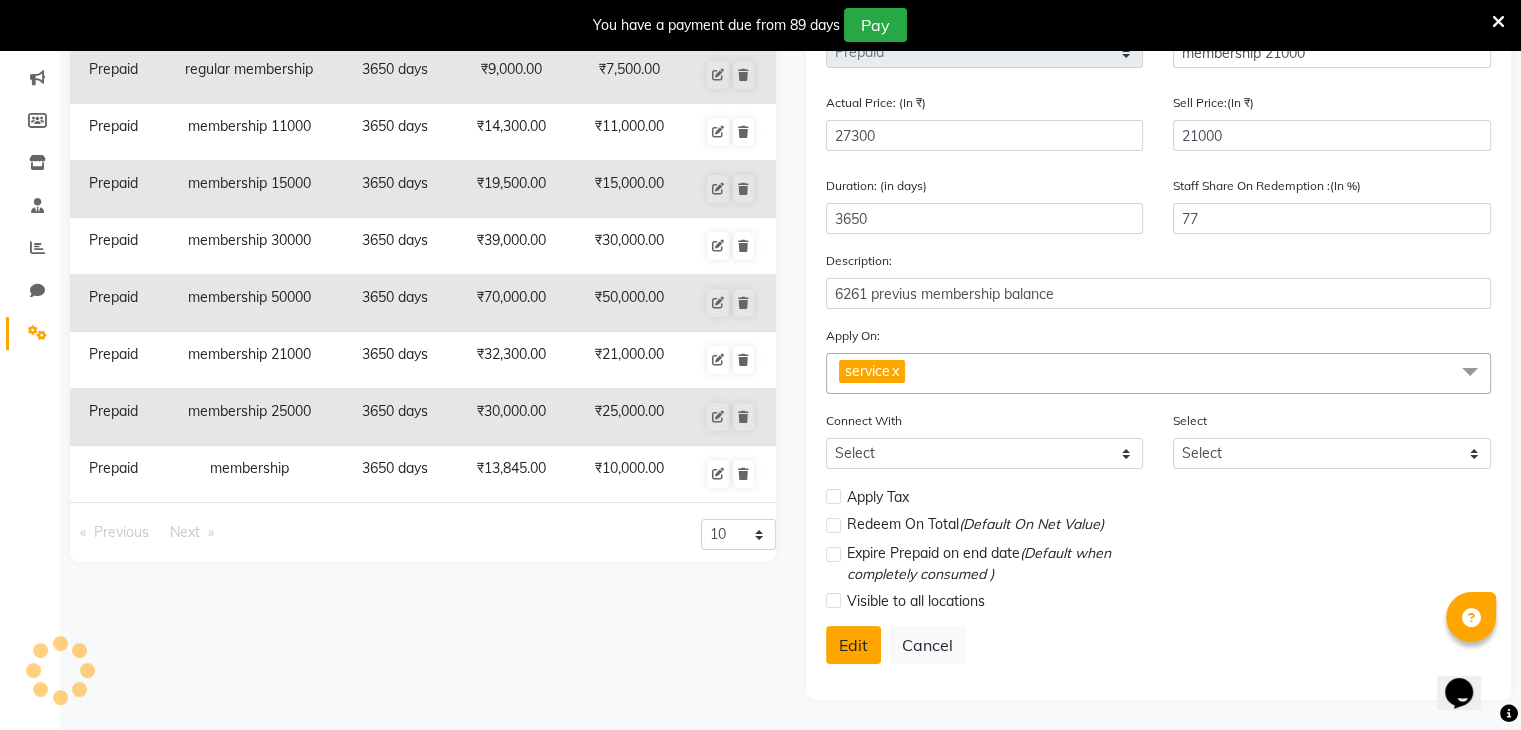 click on "Edit" 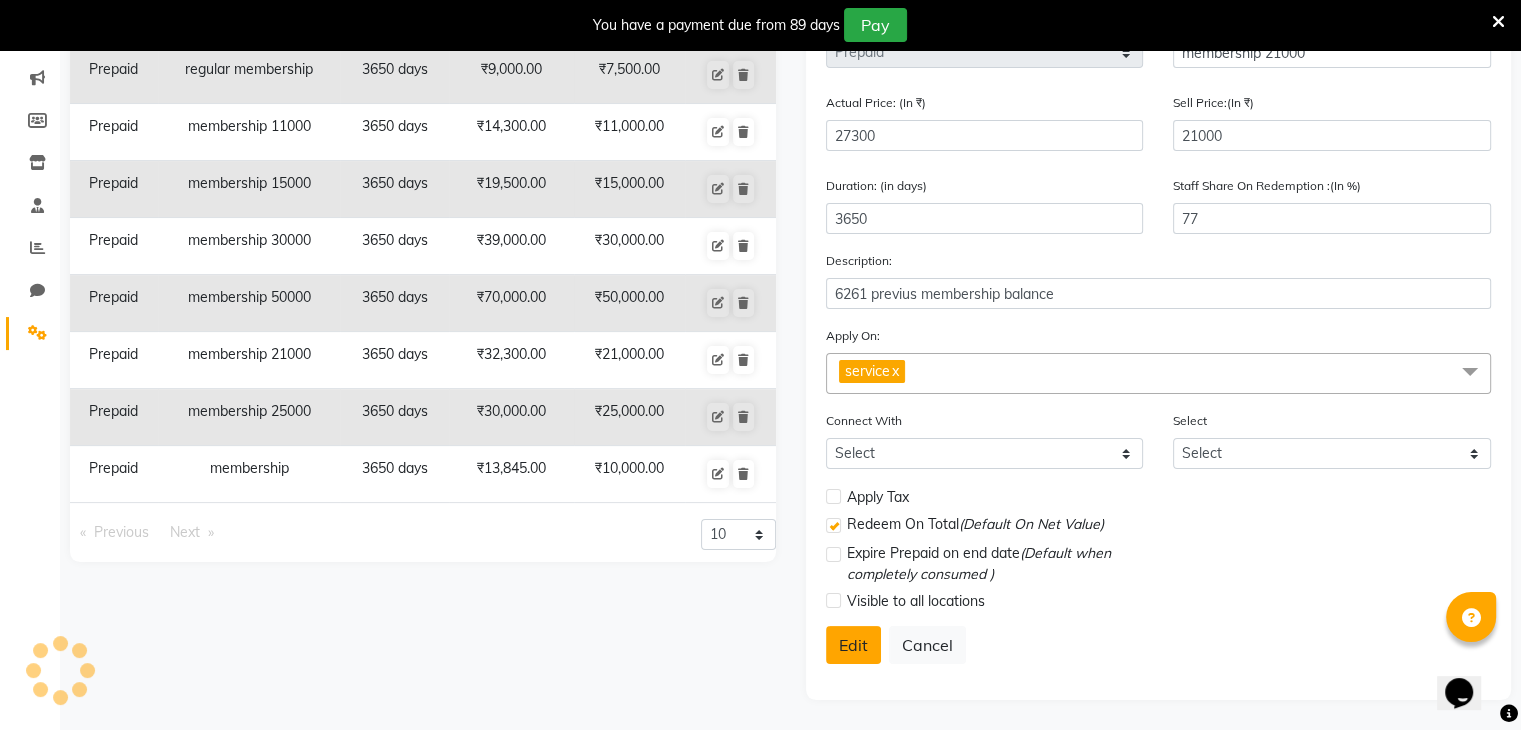 select 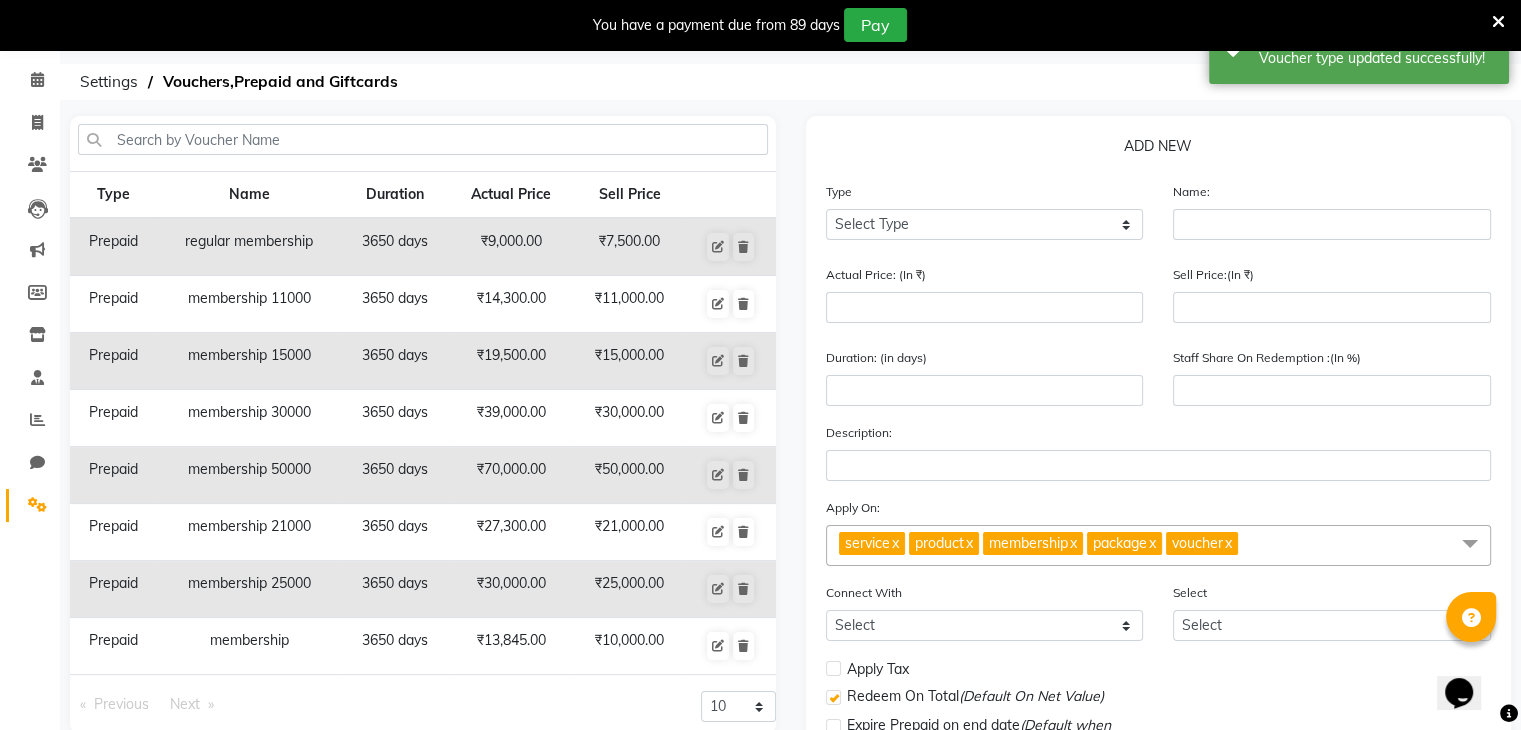 scroll, scrollTop: 0, scrollLeft: 0, axis: both 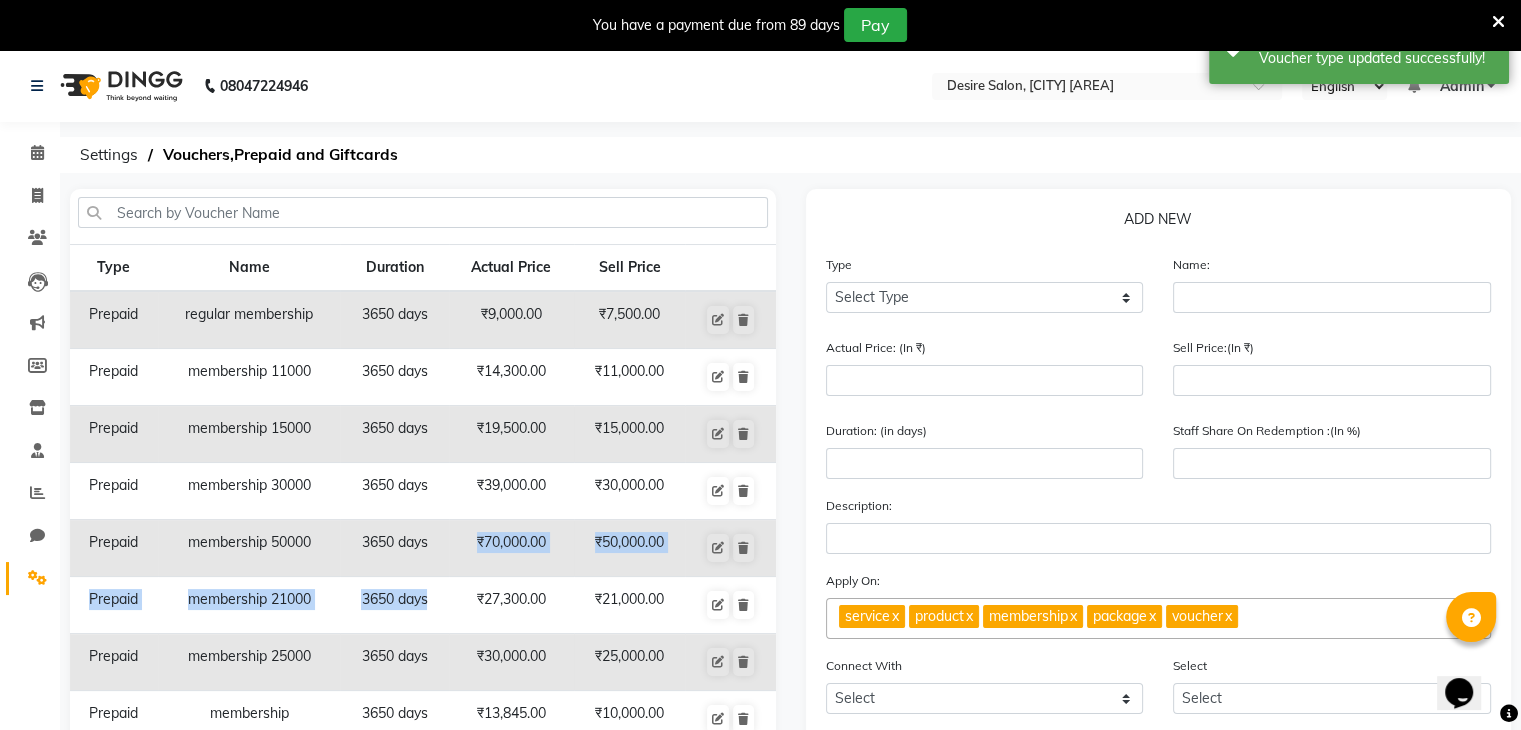drag, startPoint x: 433, startPoint y: 625, endPoint x: 433, endPoint y: 534, distance: 91 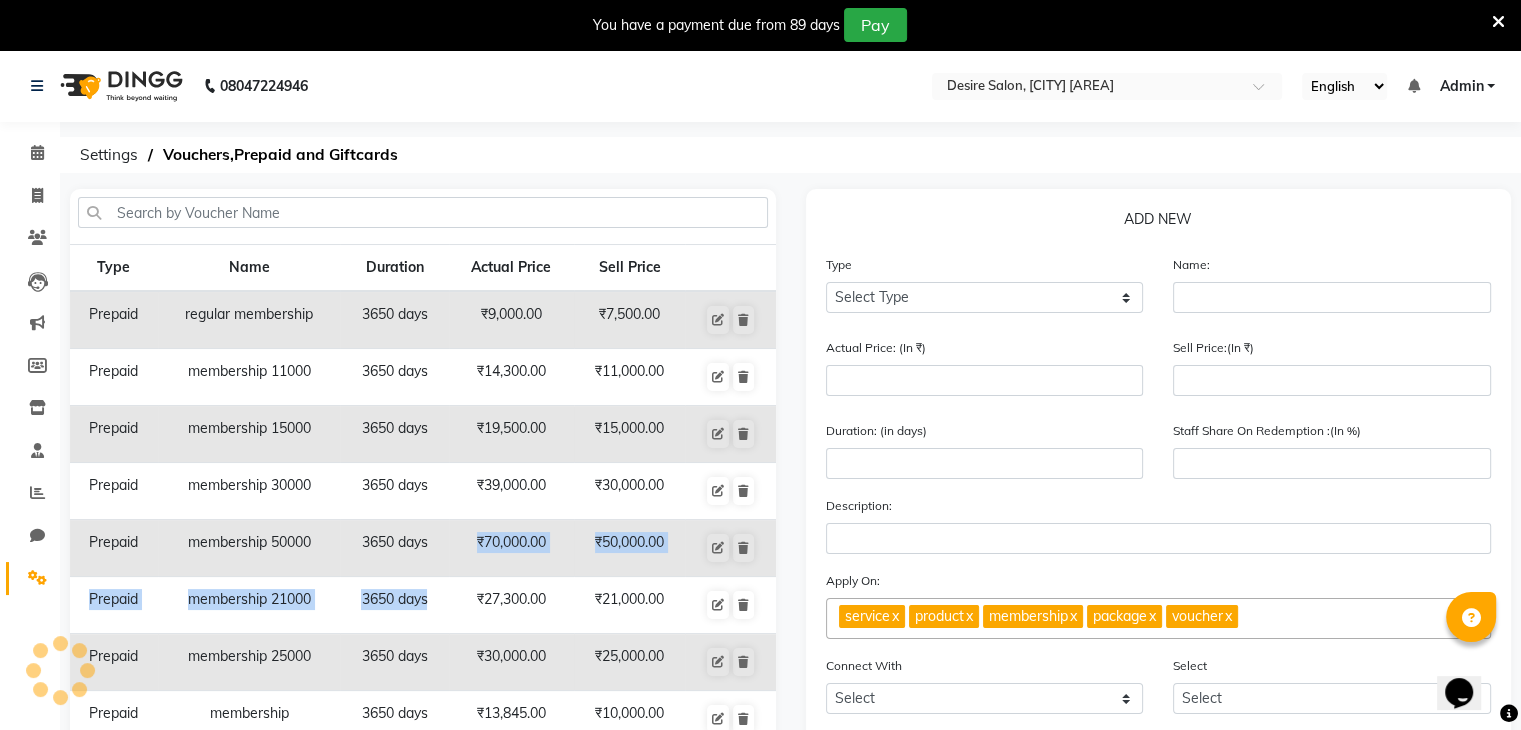 click on "3650 days" 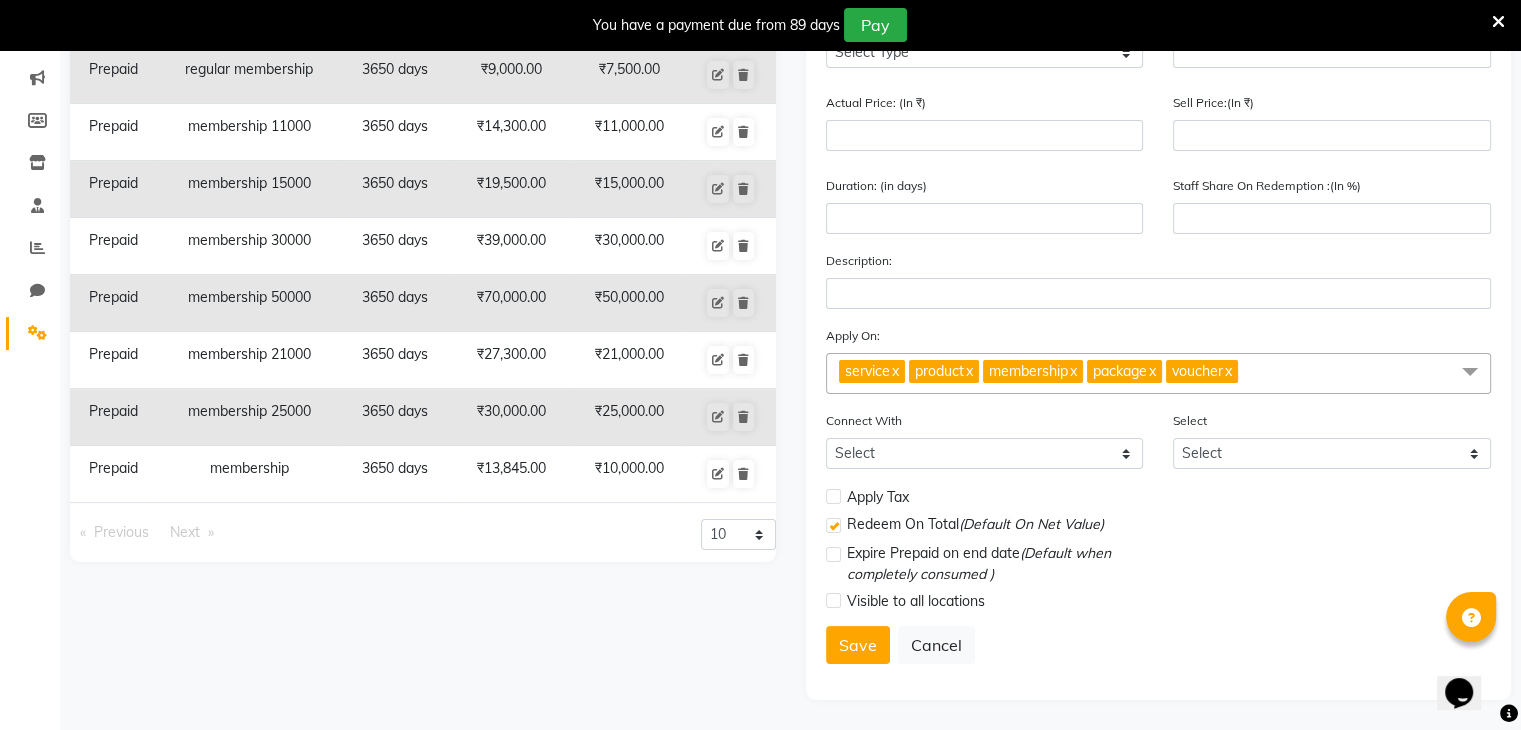 scroll, scrollTop: 252, scrollLeft: 0, axis: vertical 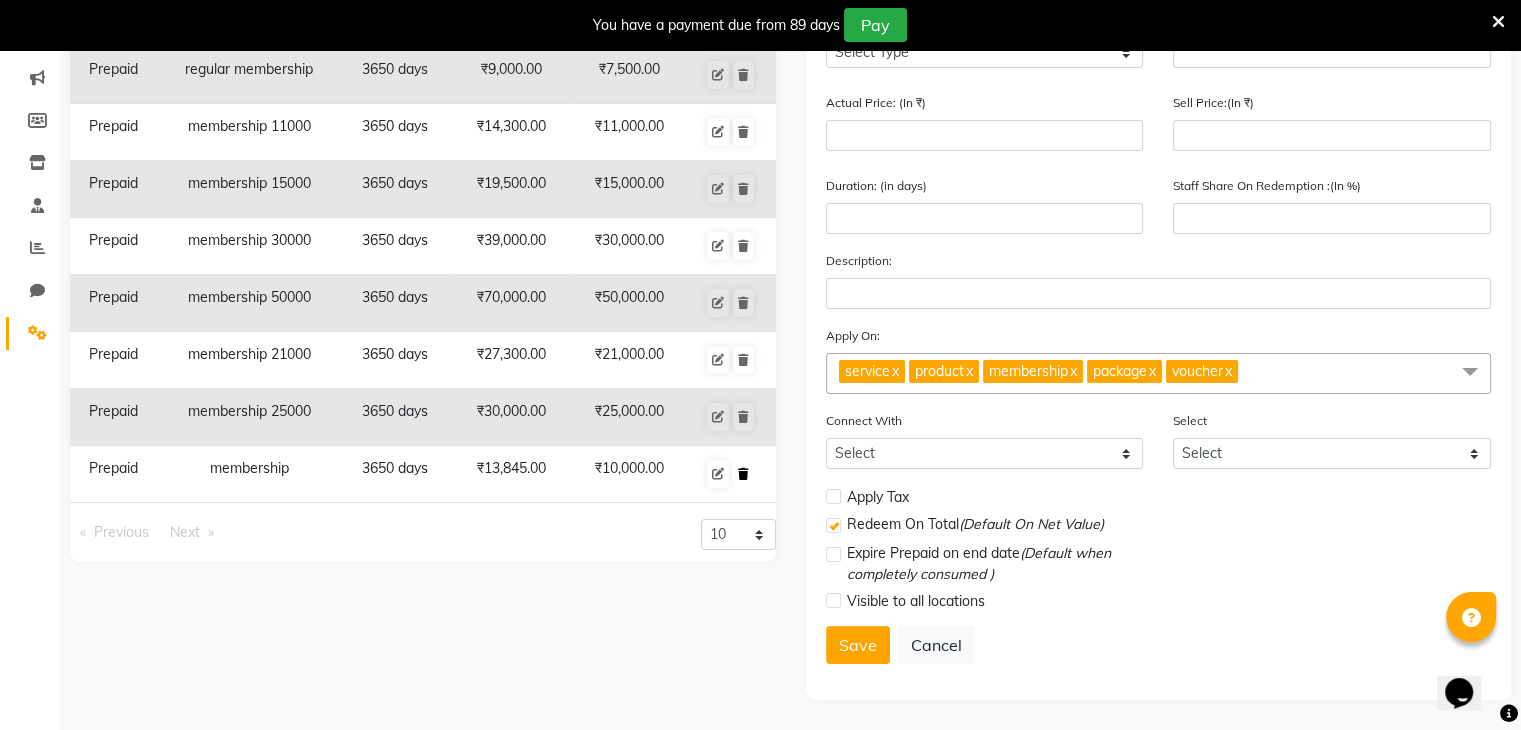 click 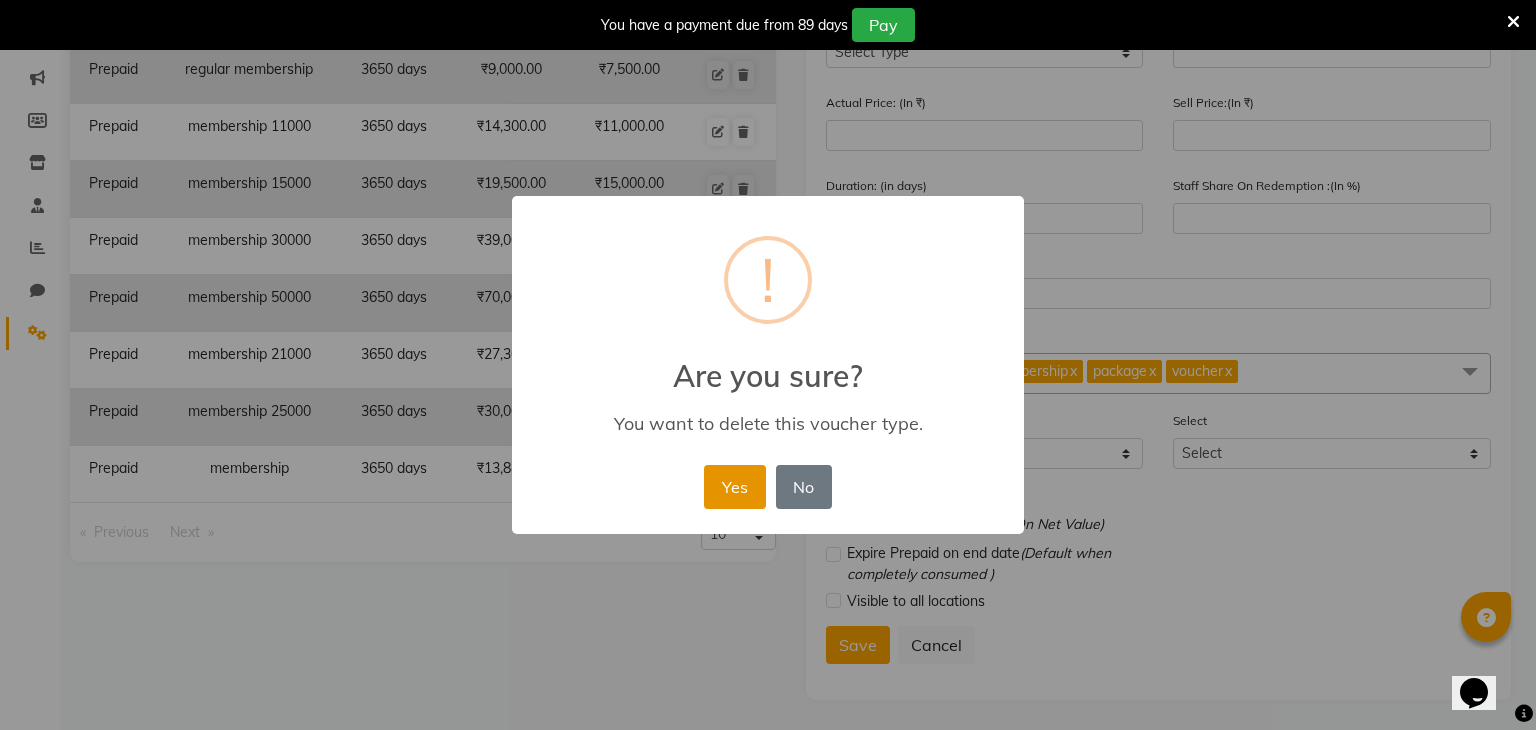 click on "Yes" at bounding box center [734, 487] 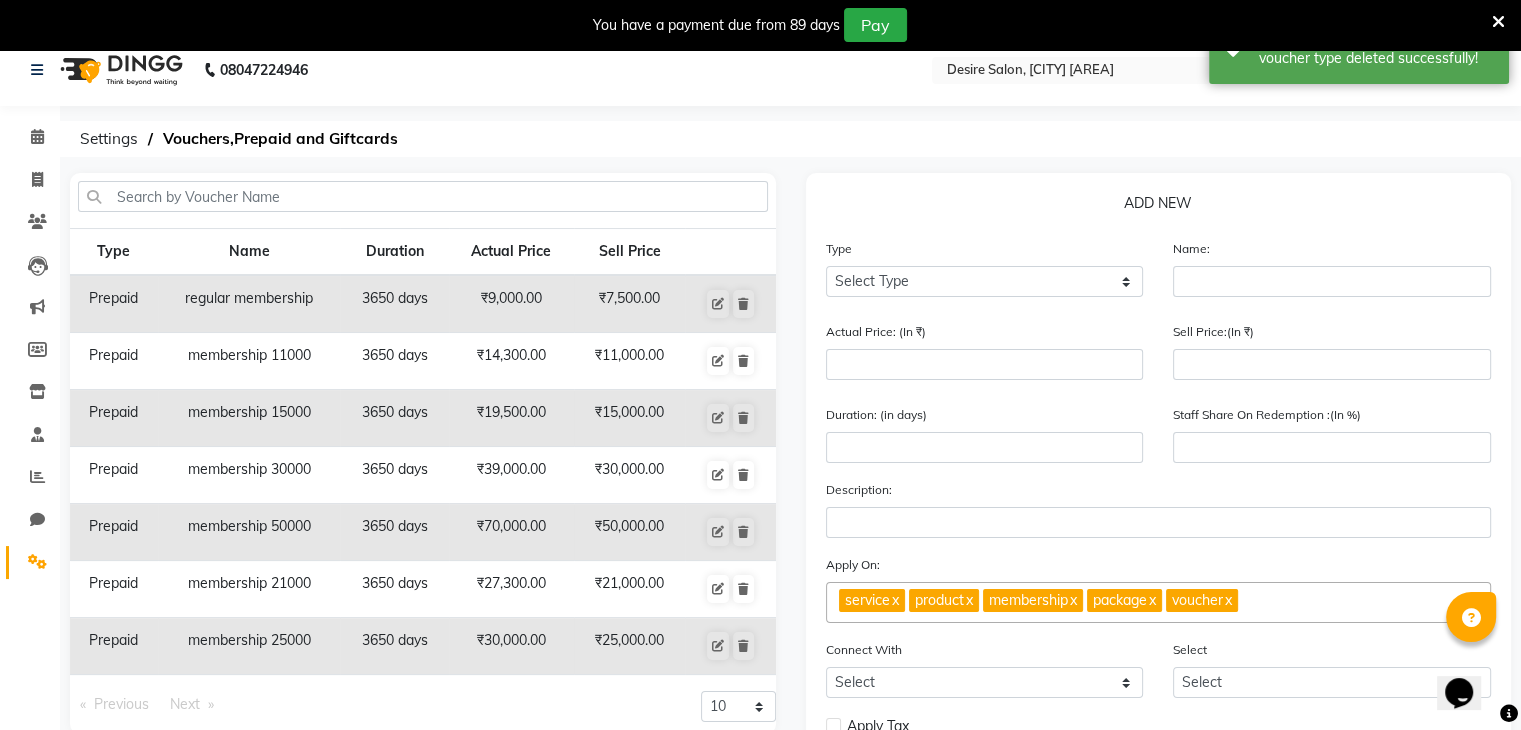 scroll, scrollTop: 14, scrollLeft: 0, axis: vertical 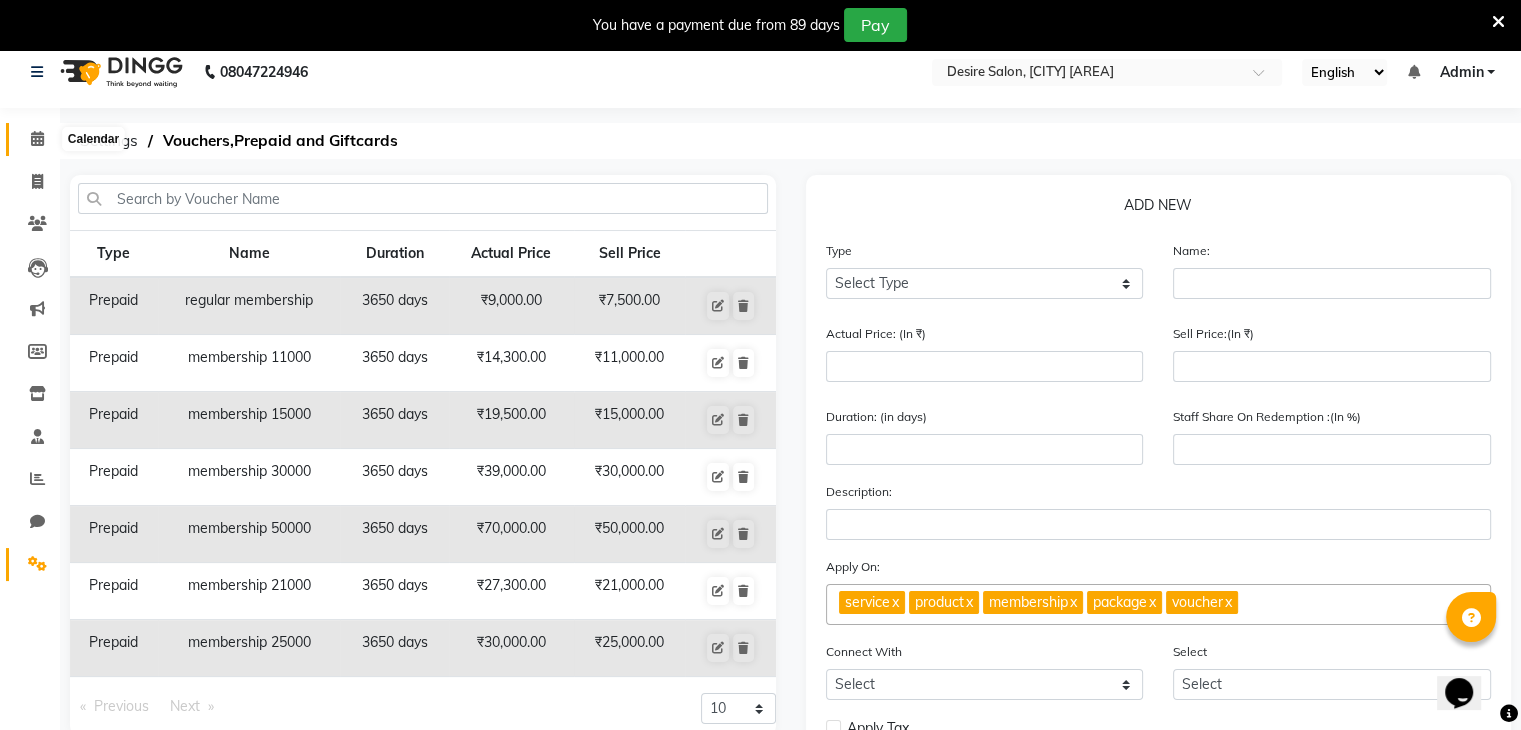 click 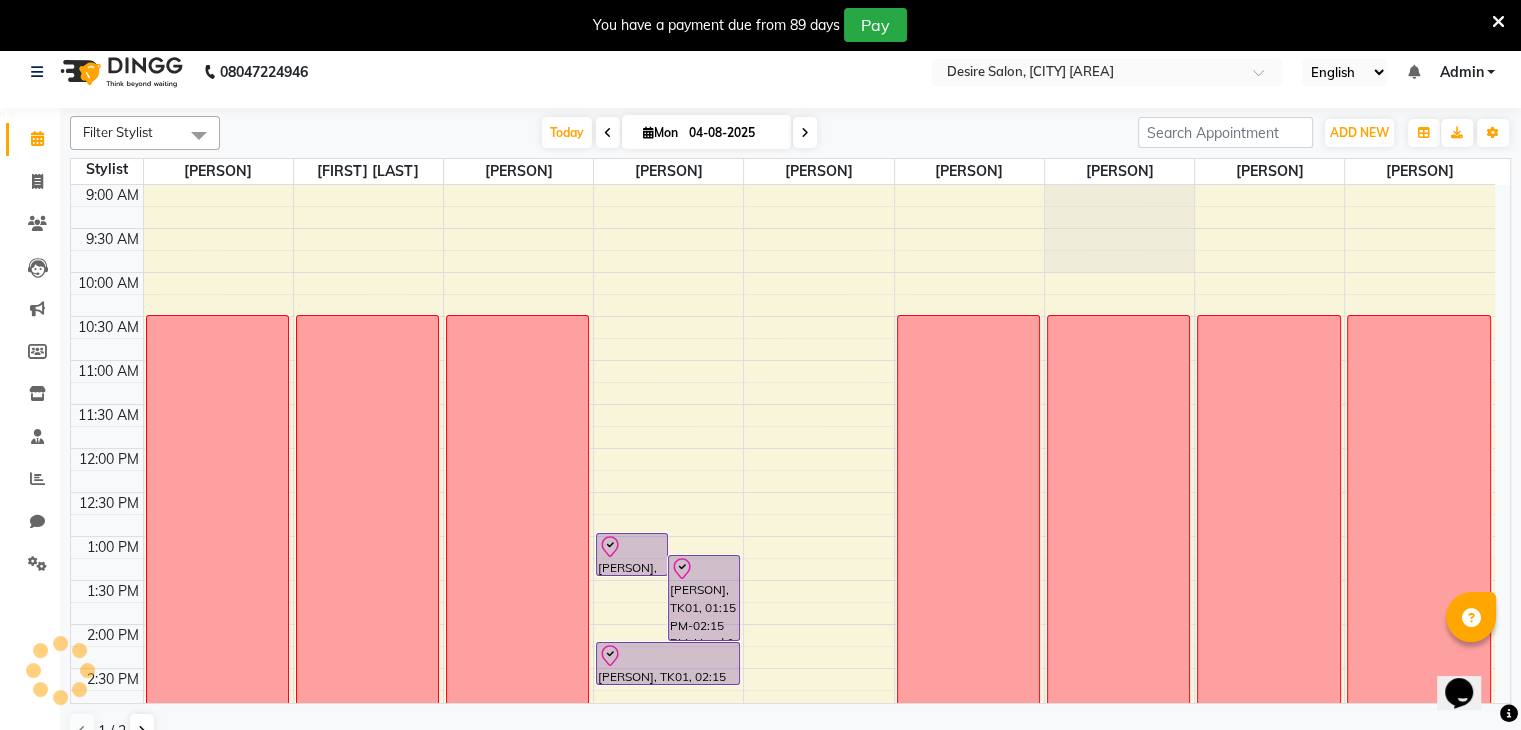 scroll, scrollTop: 0, scrollLeft: 0, axis: both 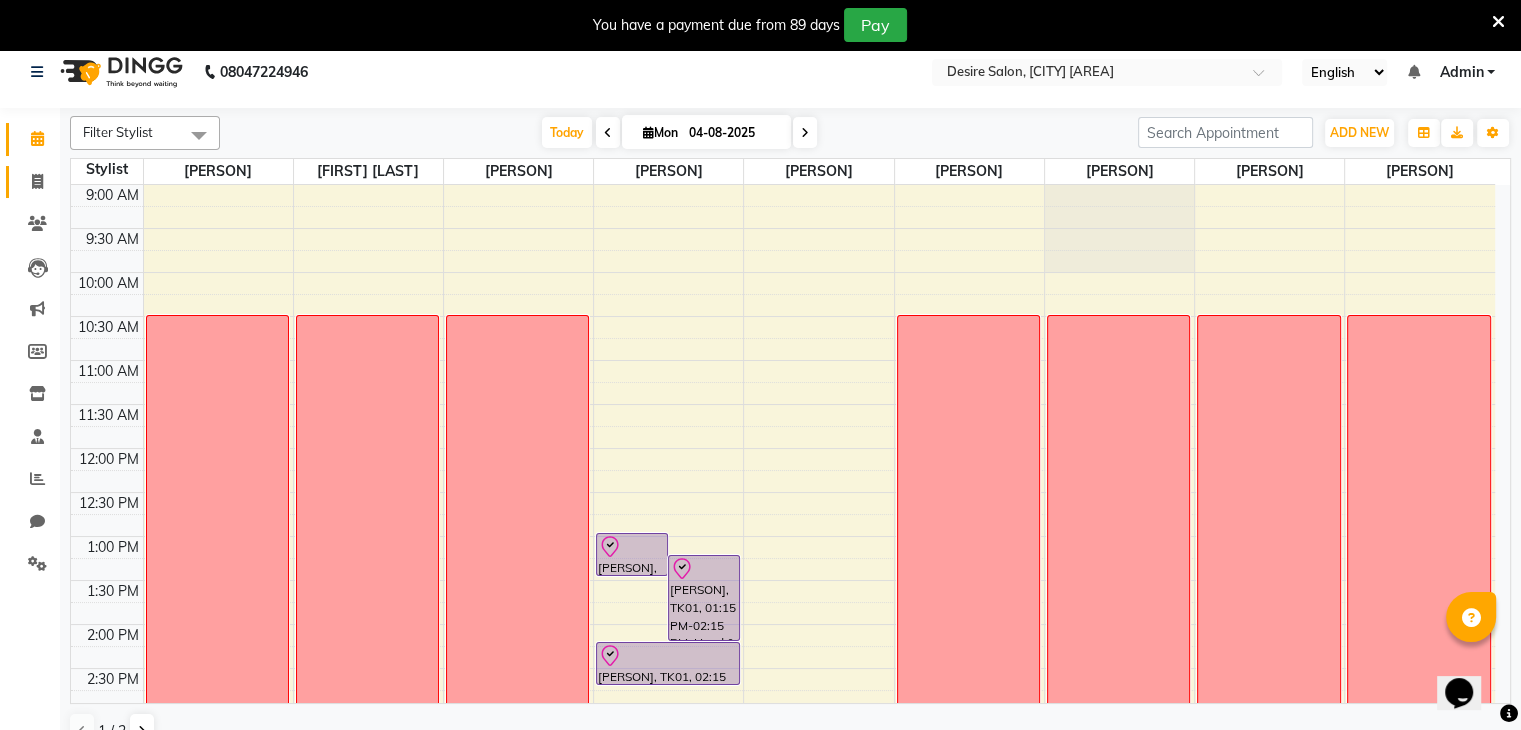 click 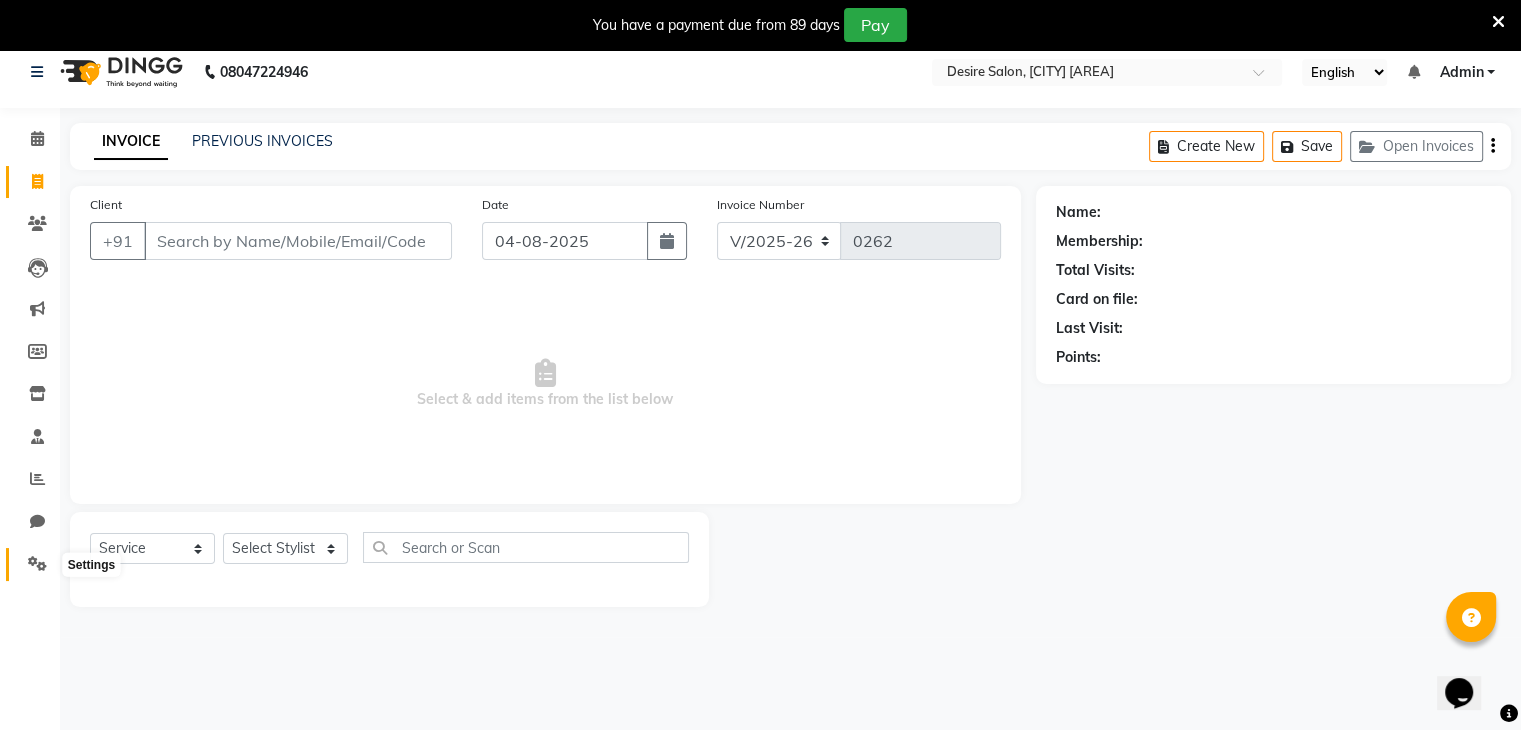 click 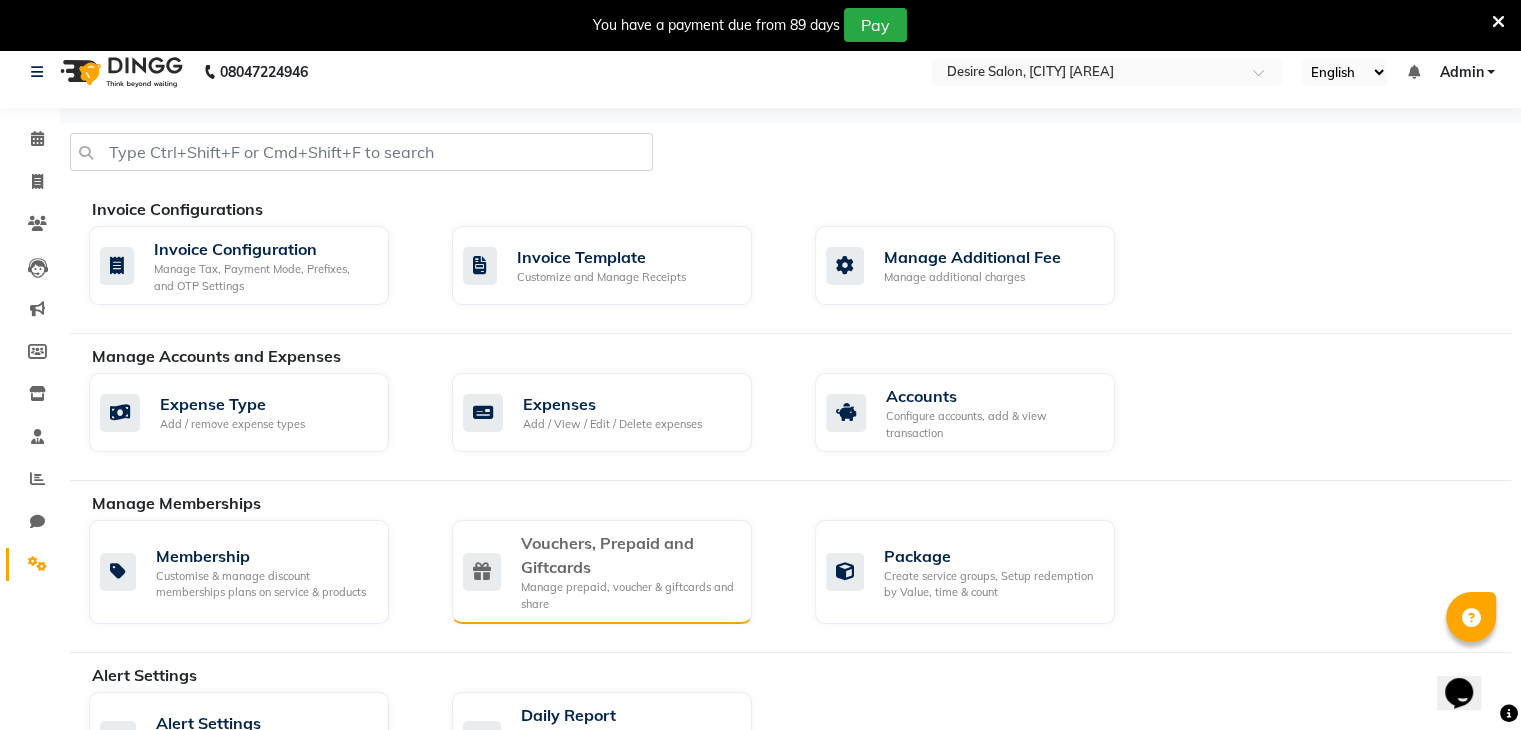 click on "Manage prepaid, voucher & giftcards and share" 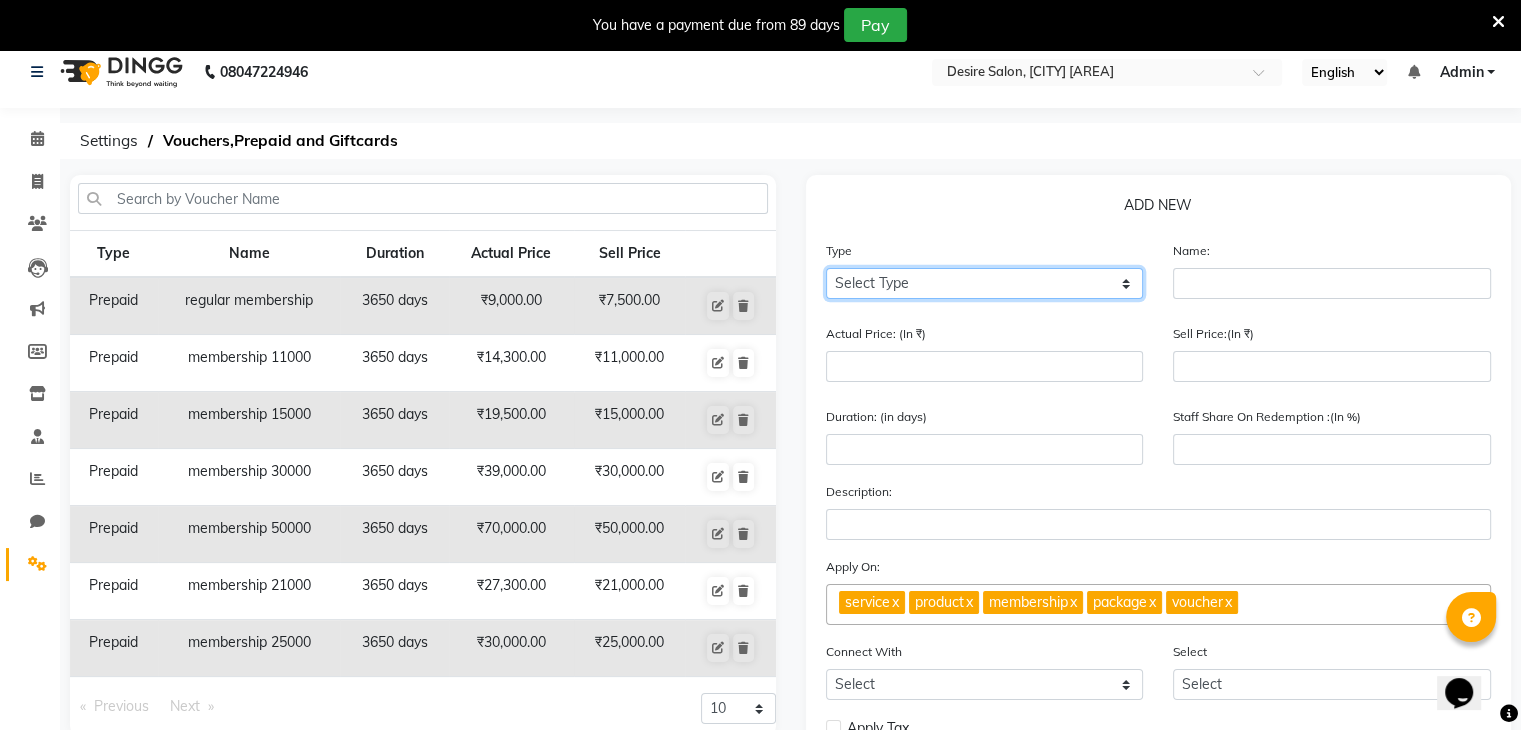click on "Select Type Voucher Prepaid Gift Card" 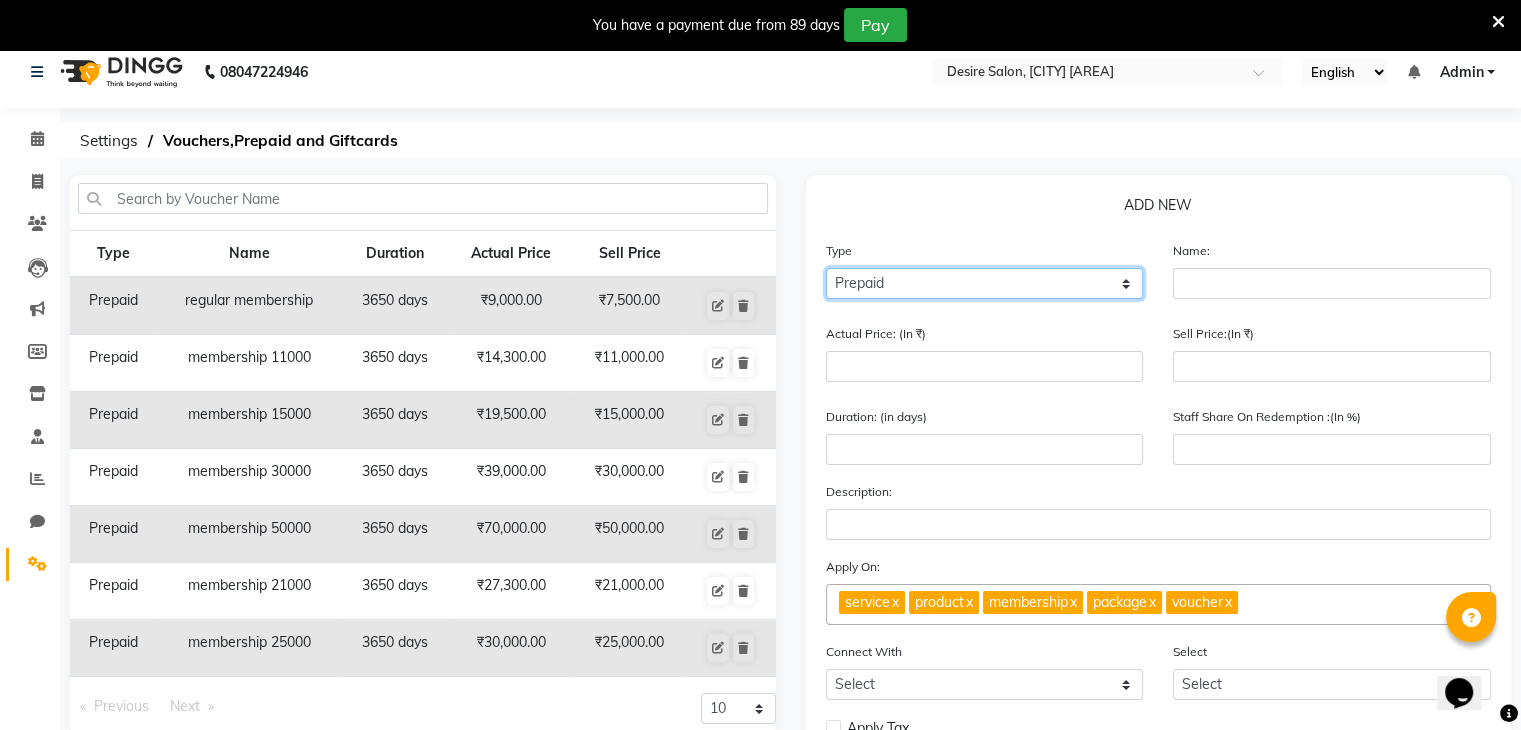 click on "Select Type Voucher Prepaid Gift Card" 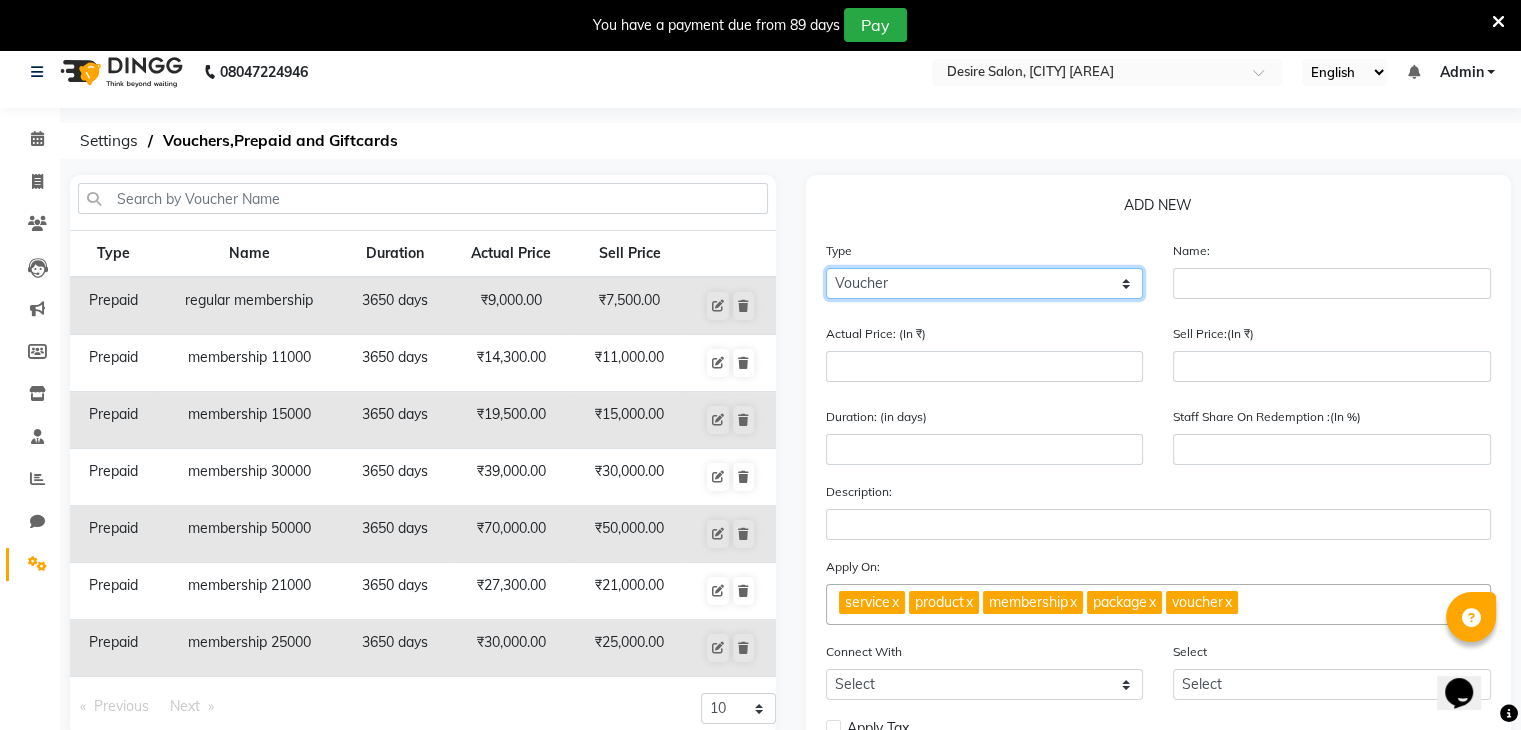 click on "Select Type Voucher Prepaid Gift Card" 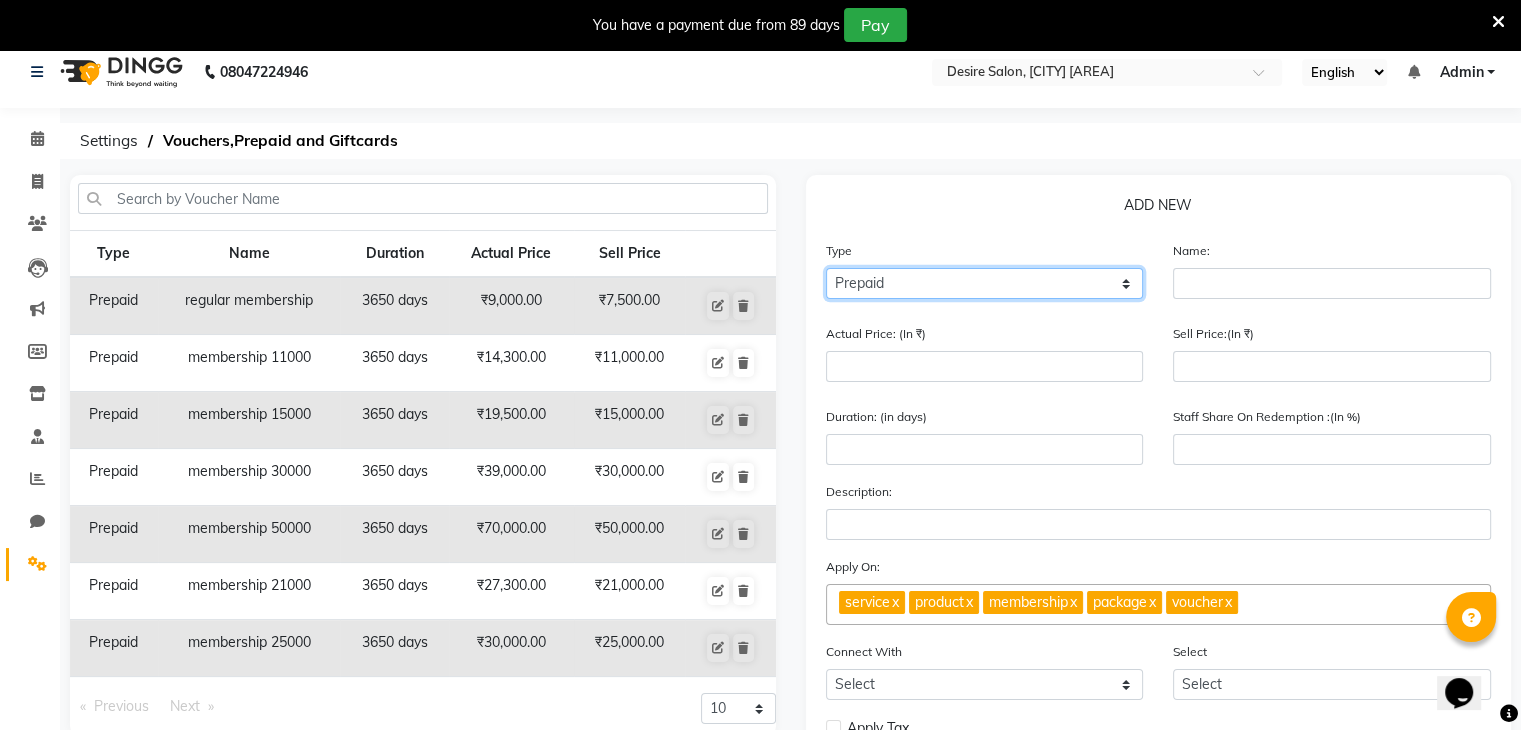 click on "Select Type Voucher Prepaid Gift Card" 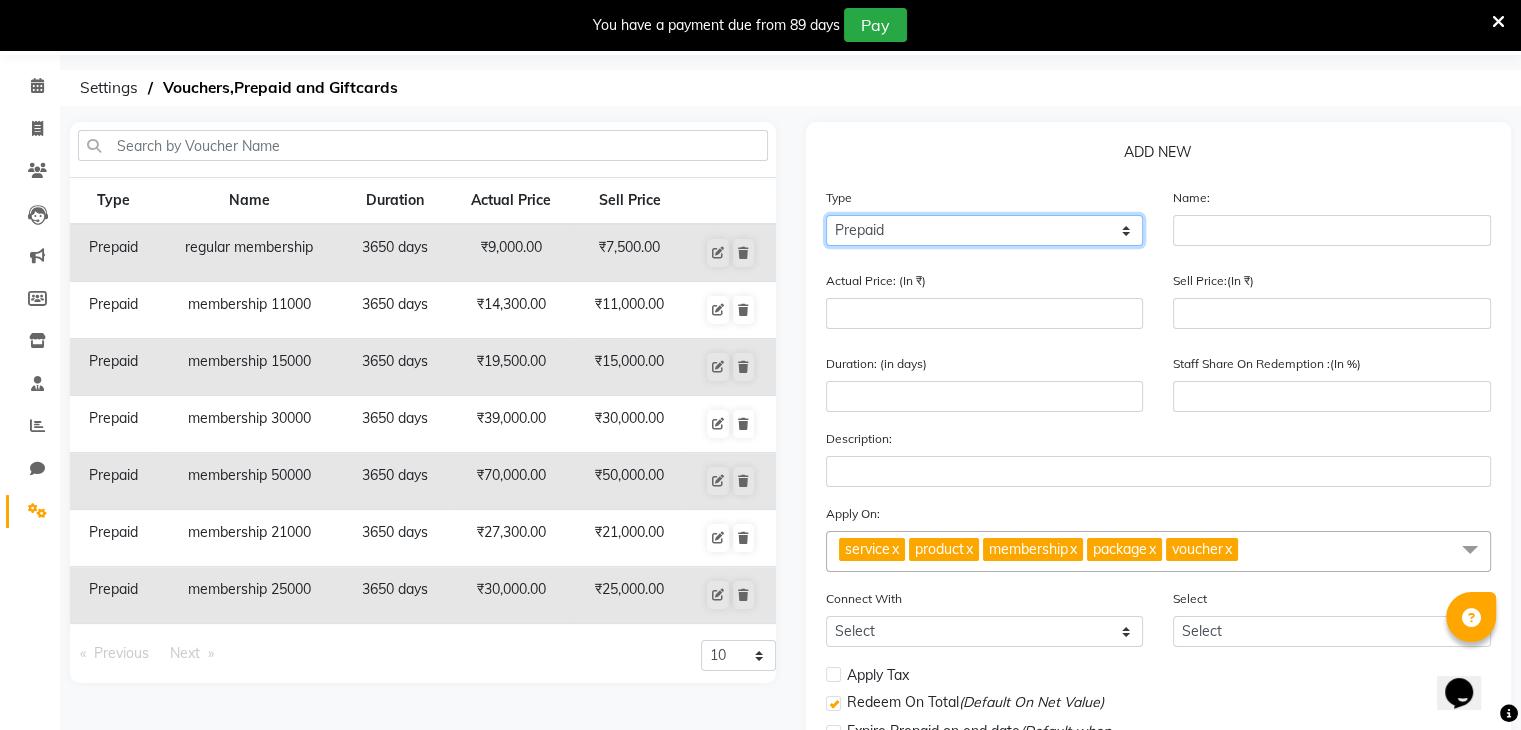 scroll, scrollTop: 63, scrollLeft: 0, axis: vertical 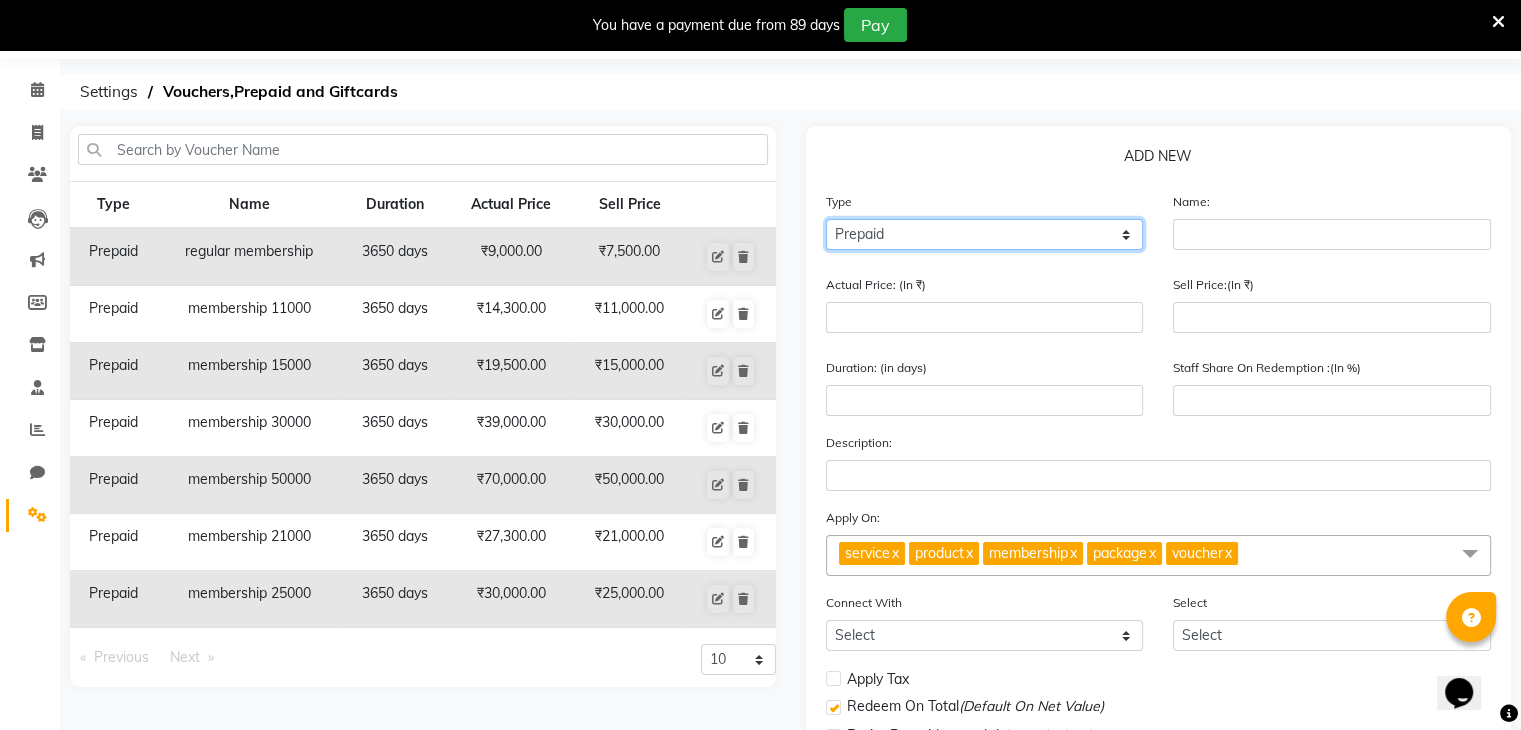 click on "Select Type Voucher Prepaid Gift Card" 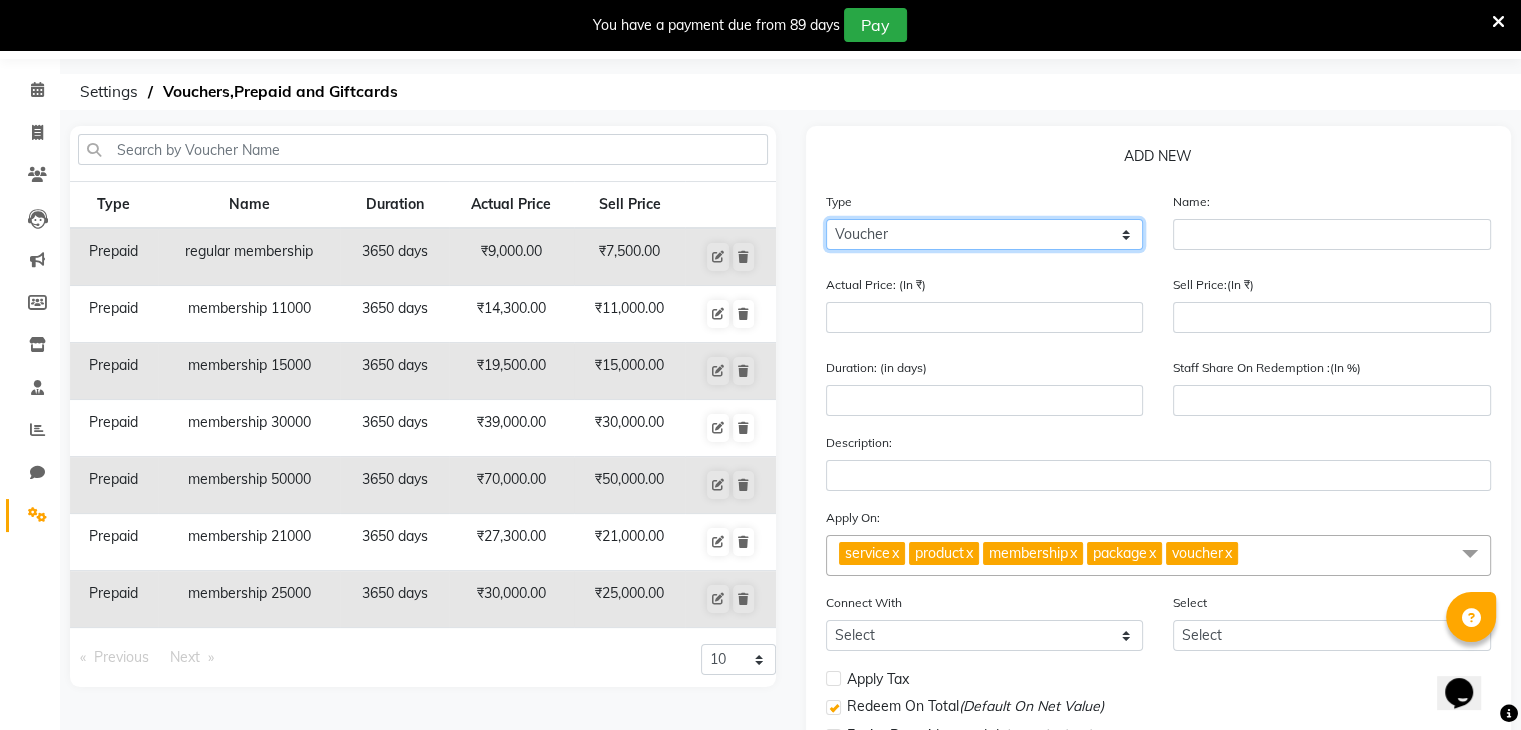 click on "Select Type Voucher Prepaid Gift Card" 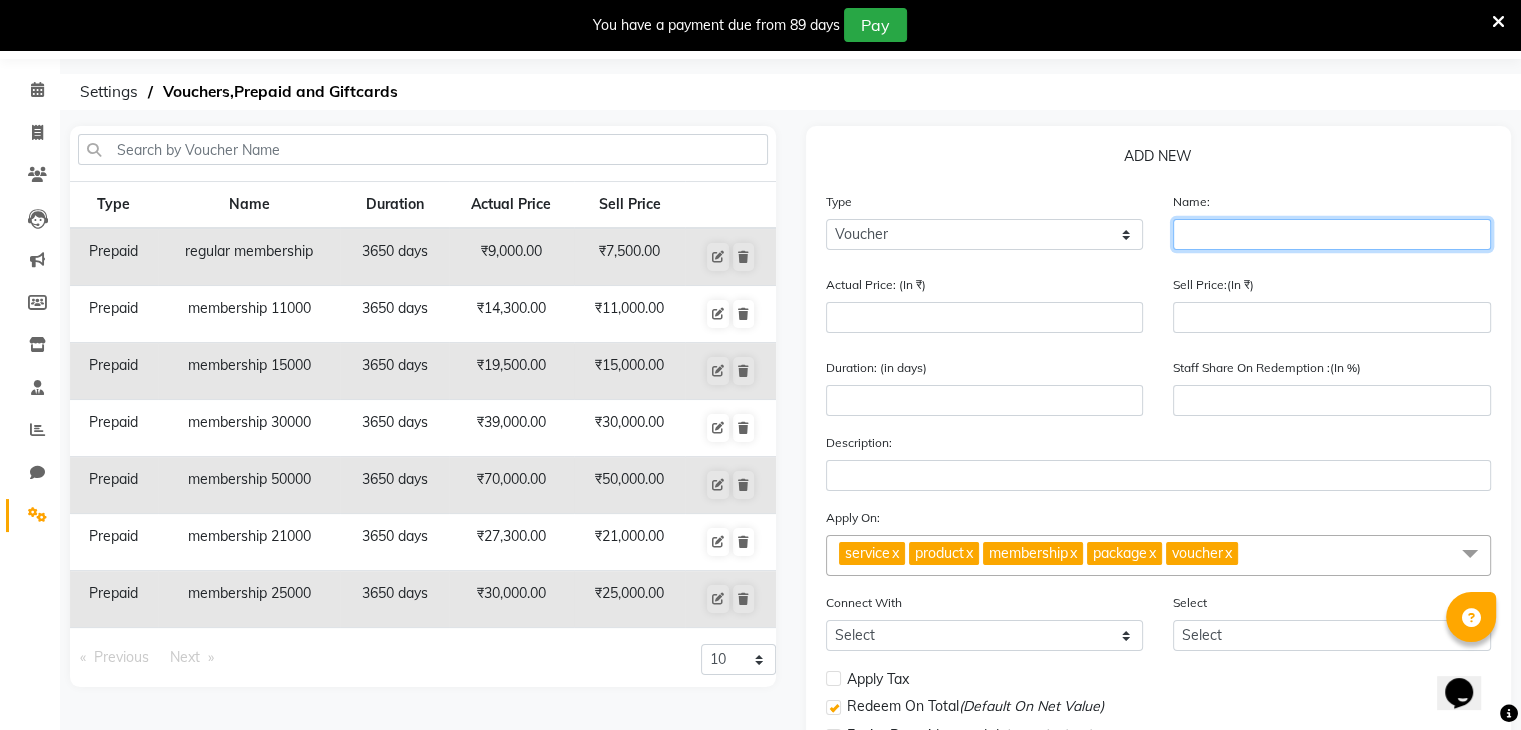 click 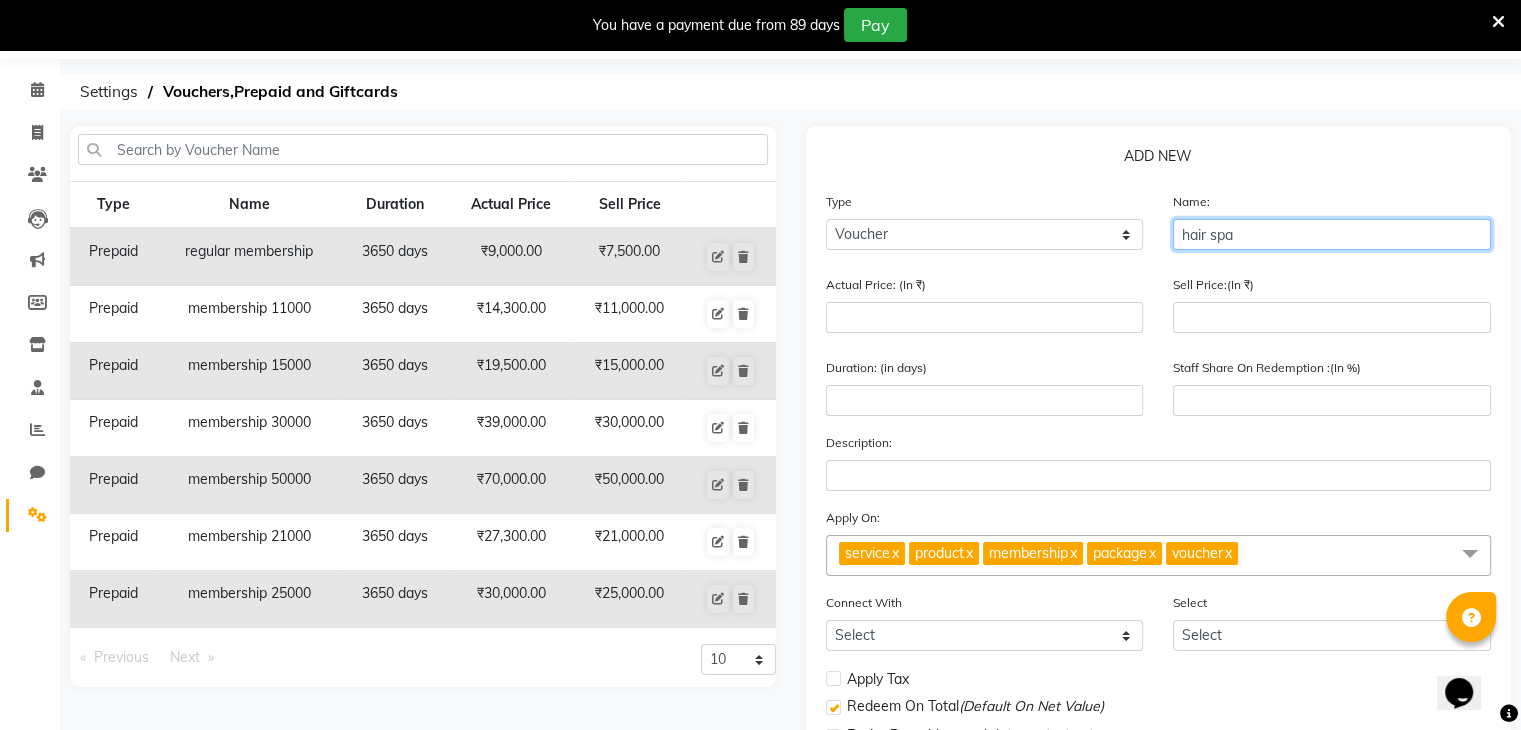 type on "hair spa" 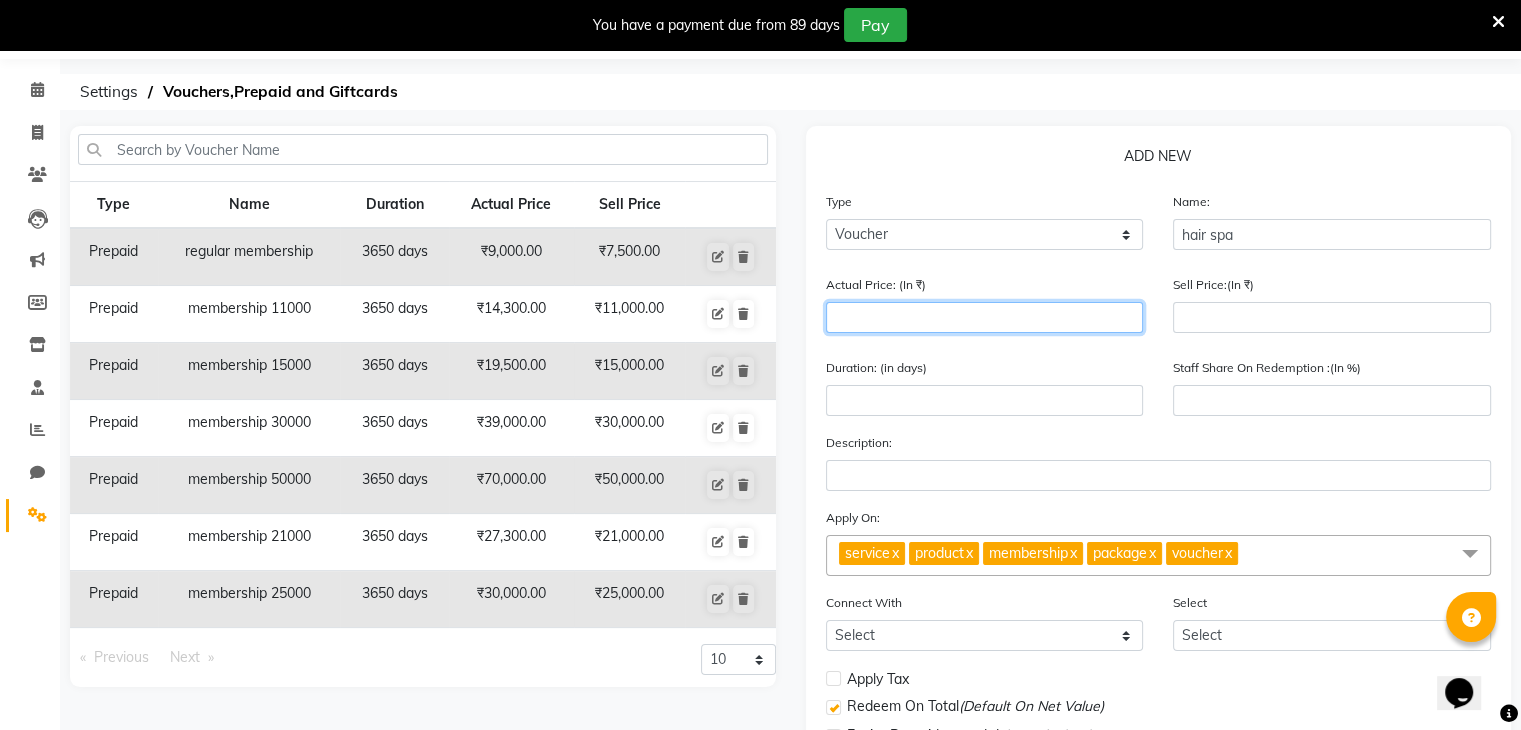 click 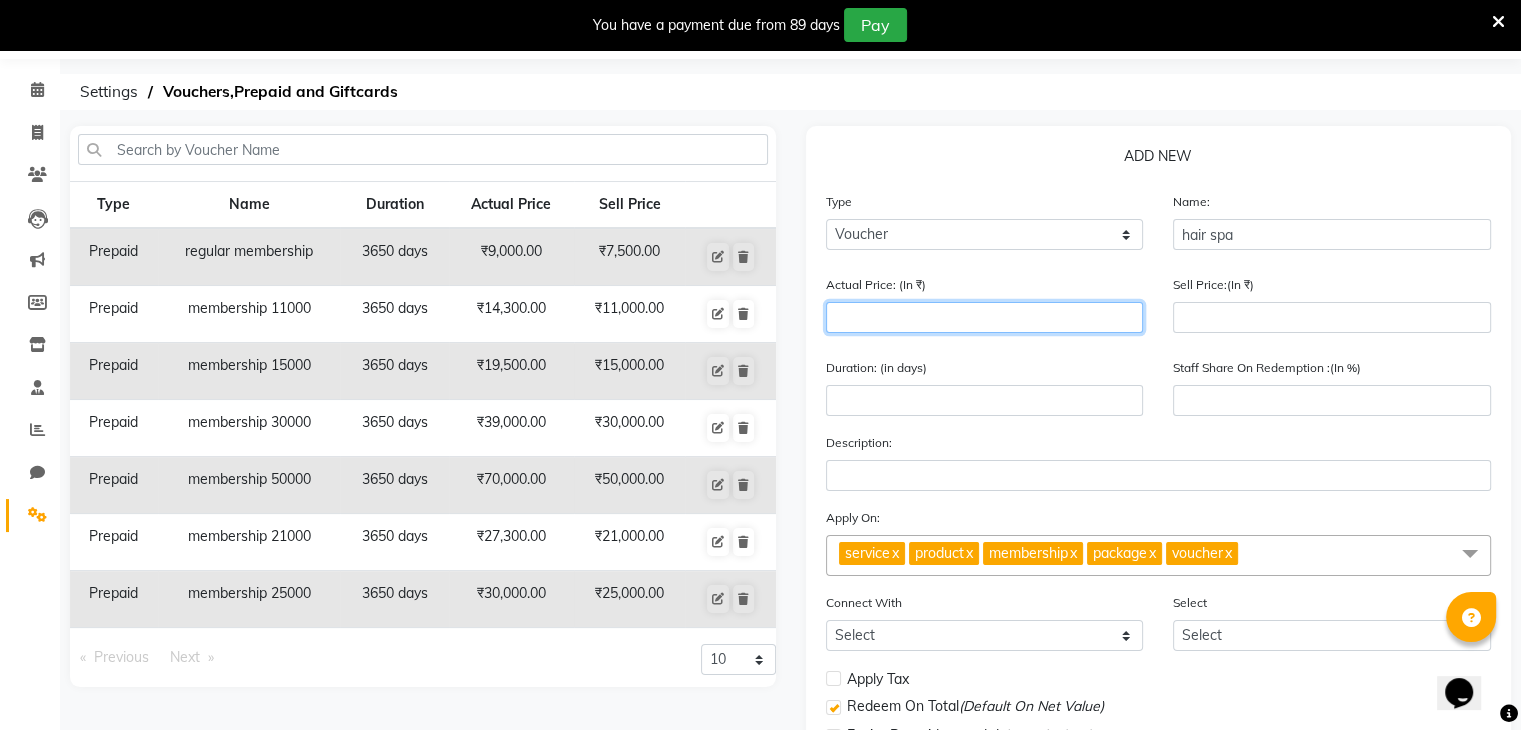 type on "1" 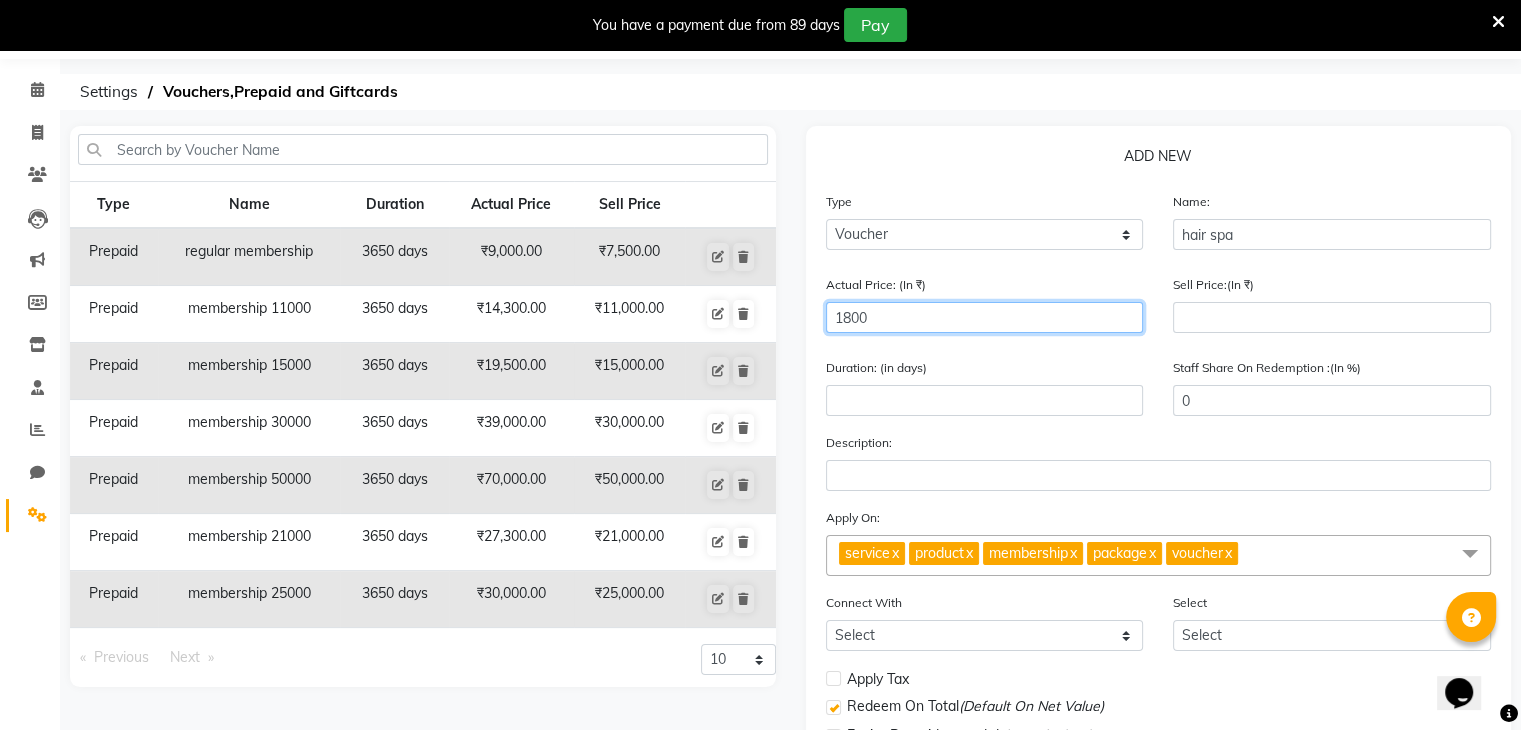 type on "1800" 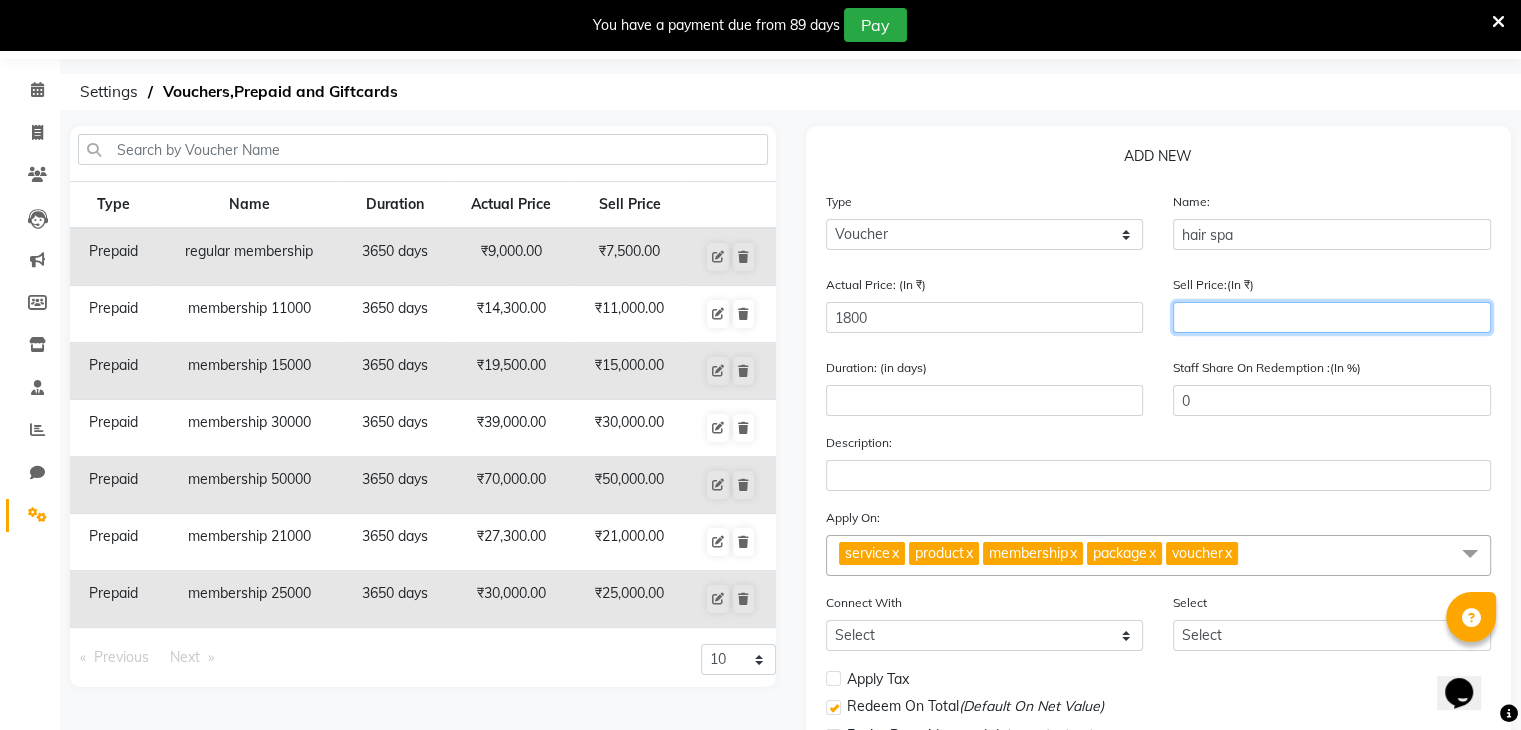 click 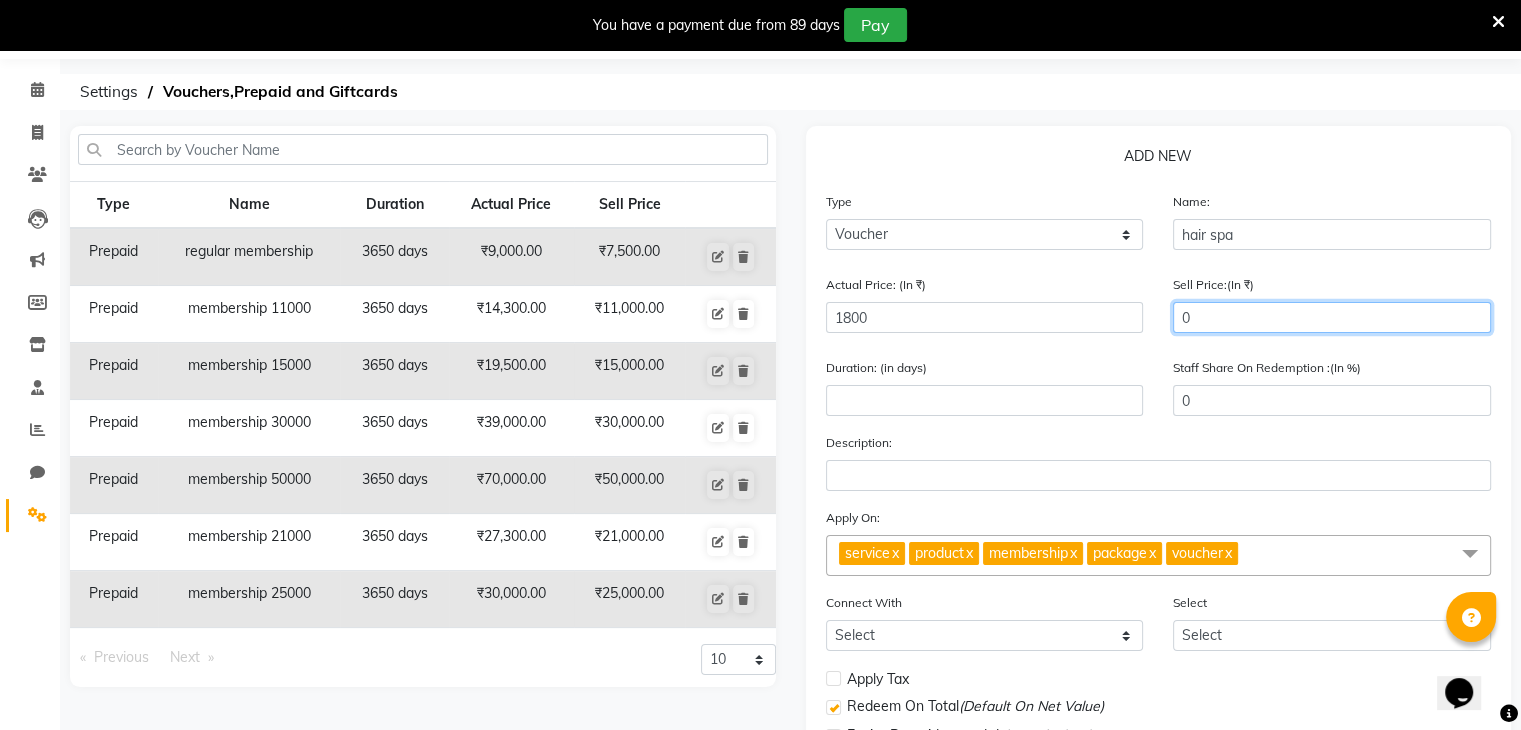 type on "0" 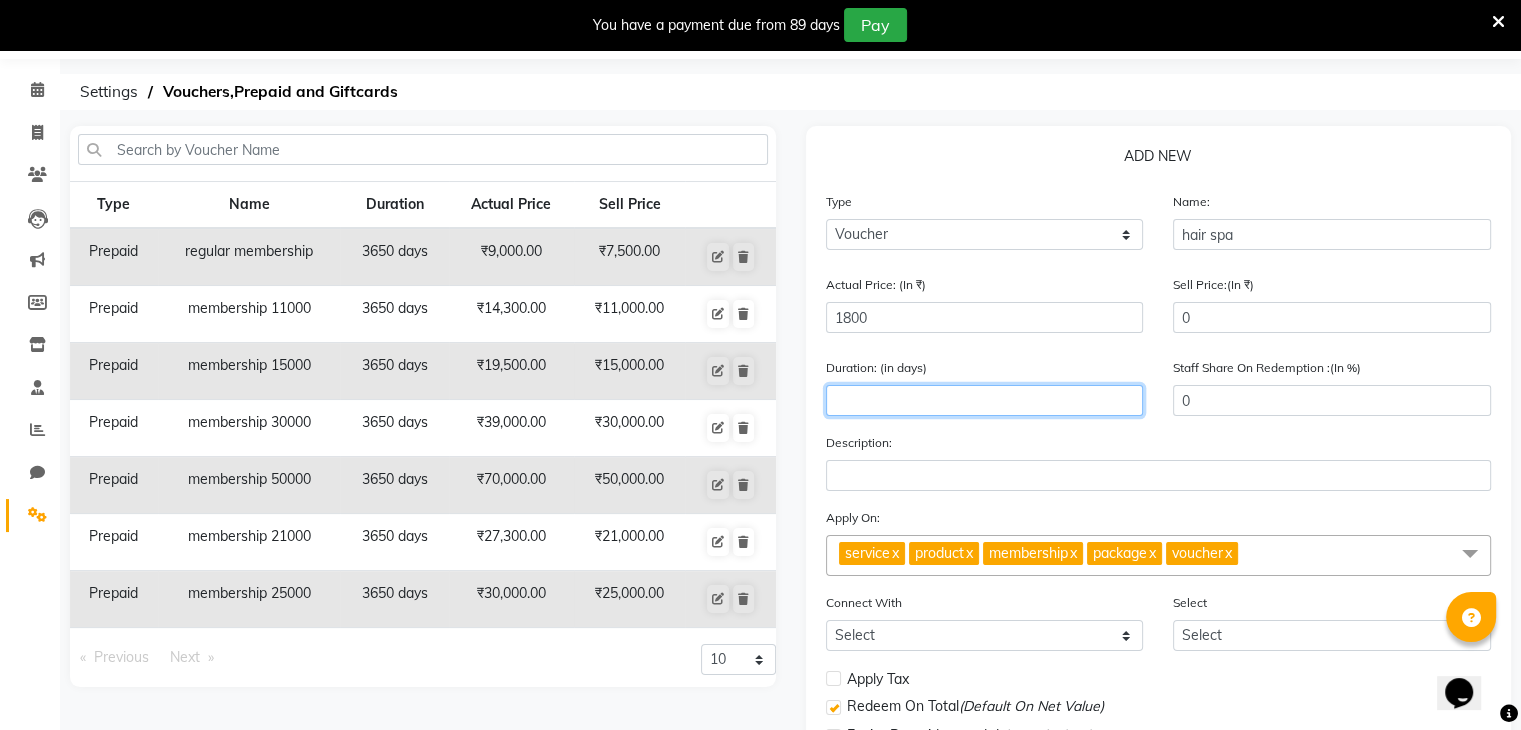 click 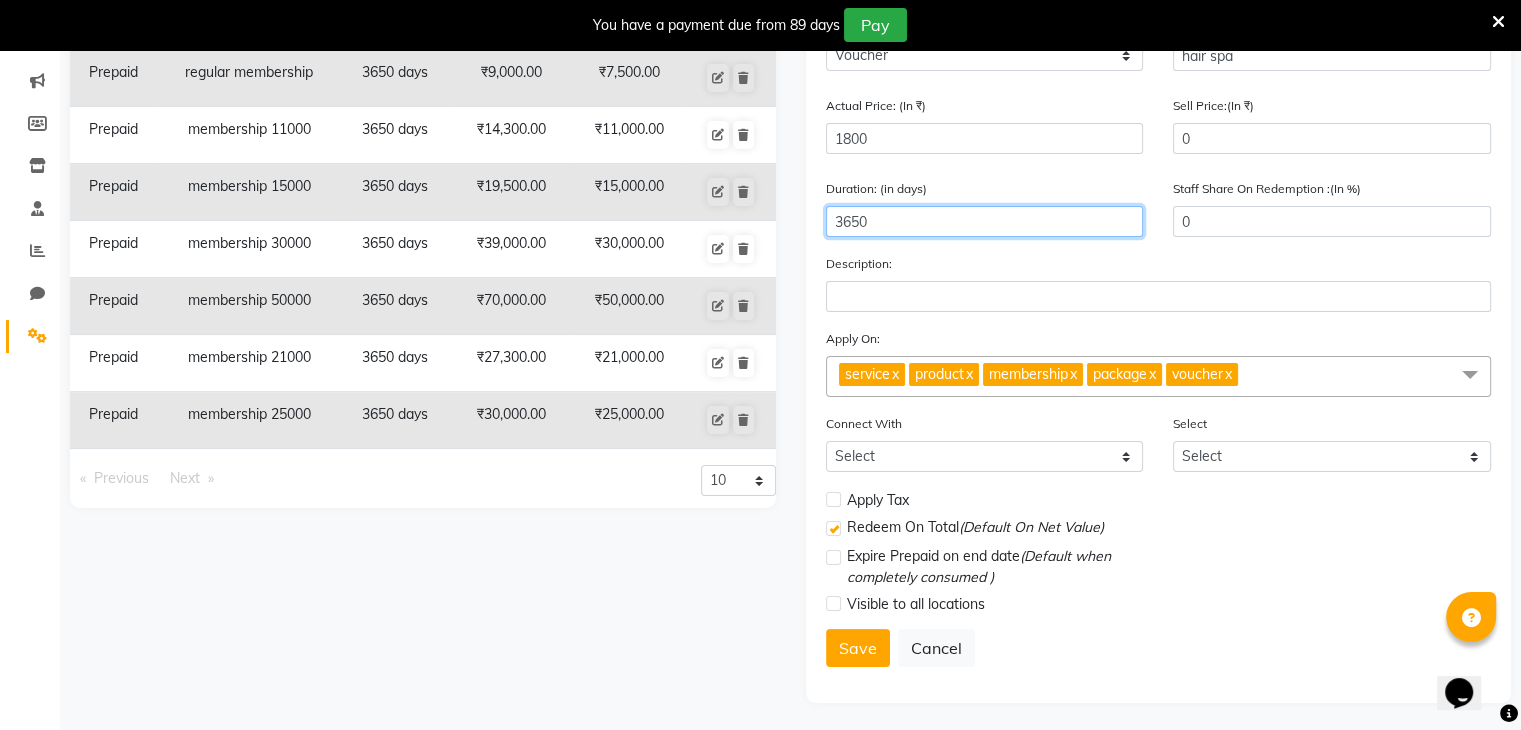 scroll, scrollTop: 252, scrollLeft: 0, axis: vertical 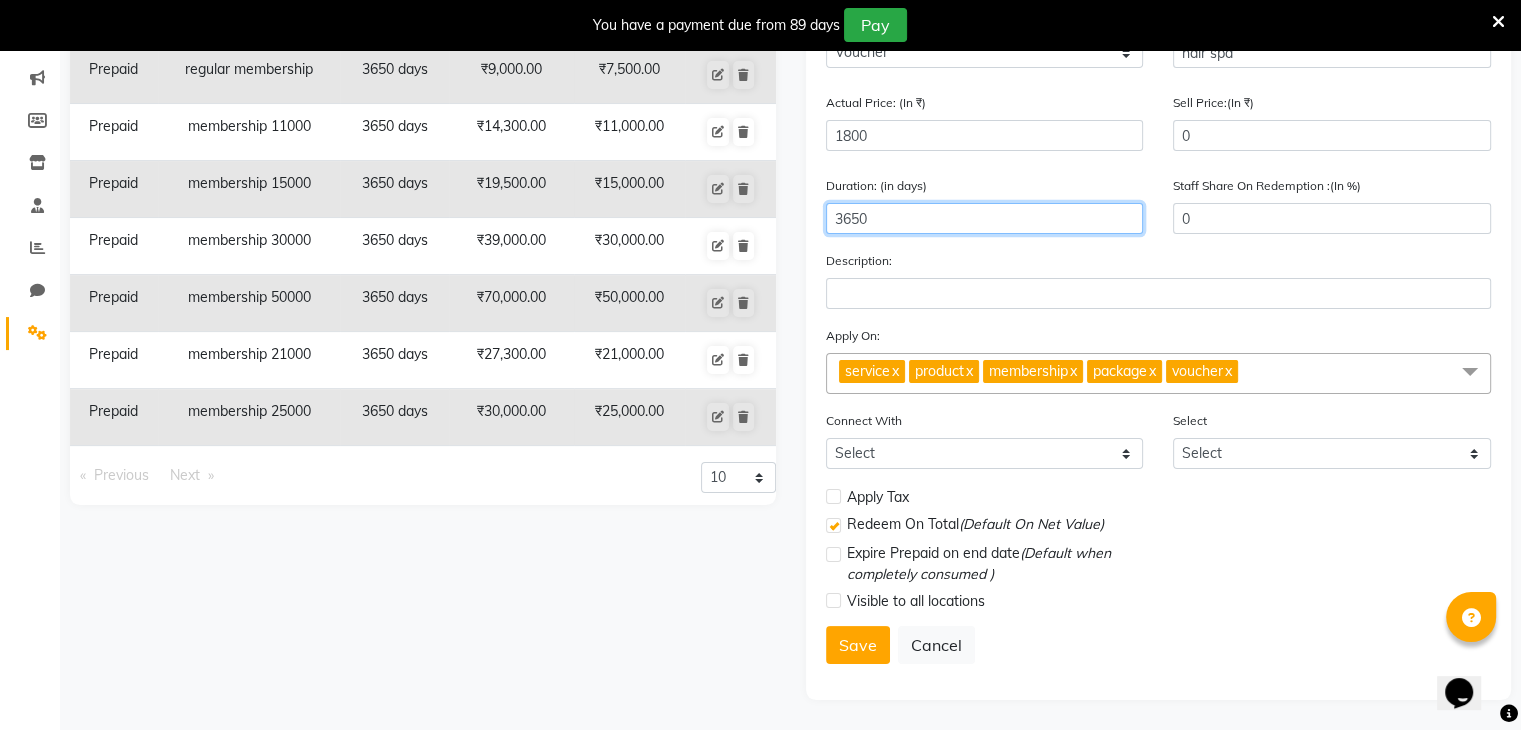 type on "3650" 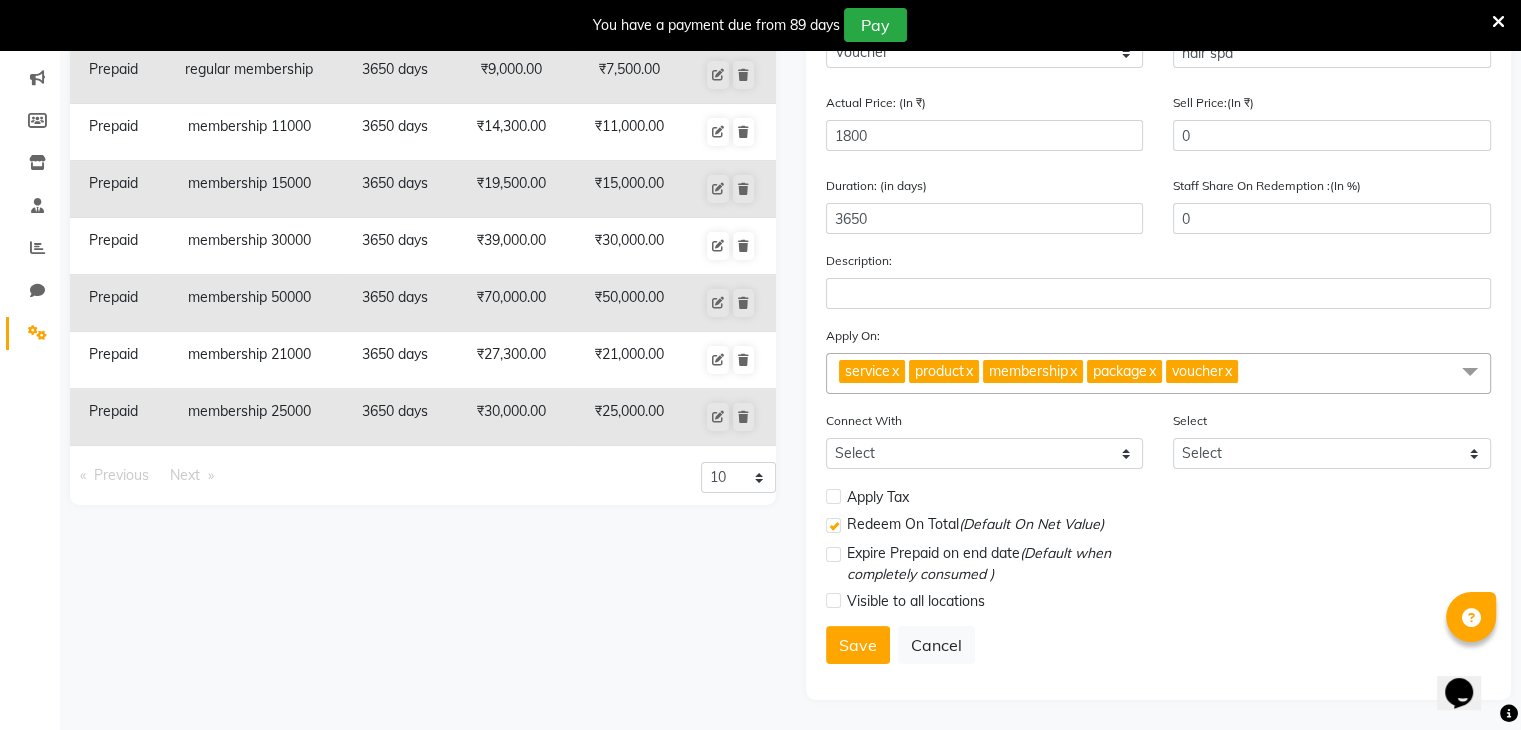 click on "x" 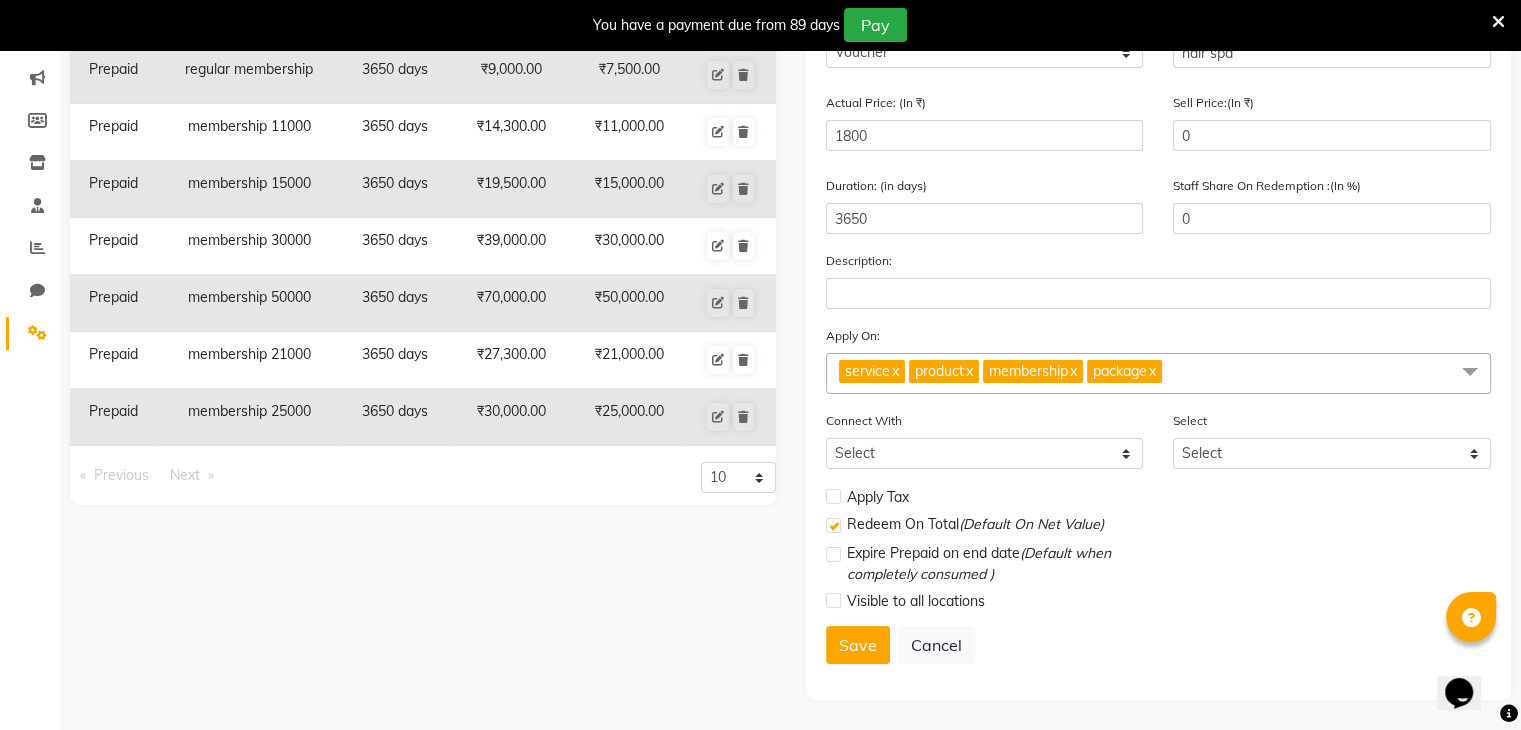 click on "x" 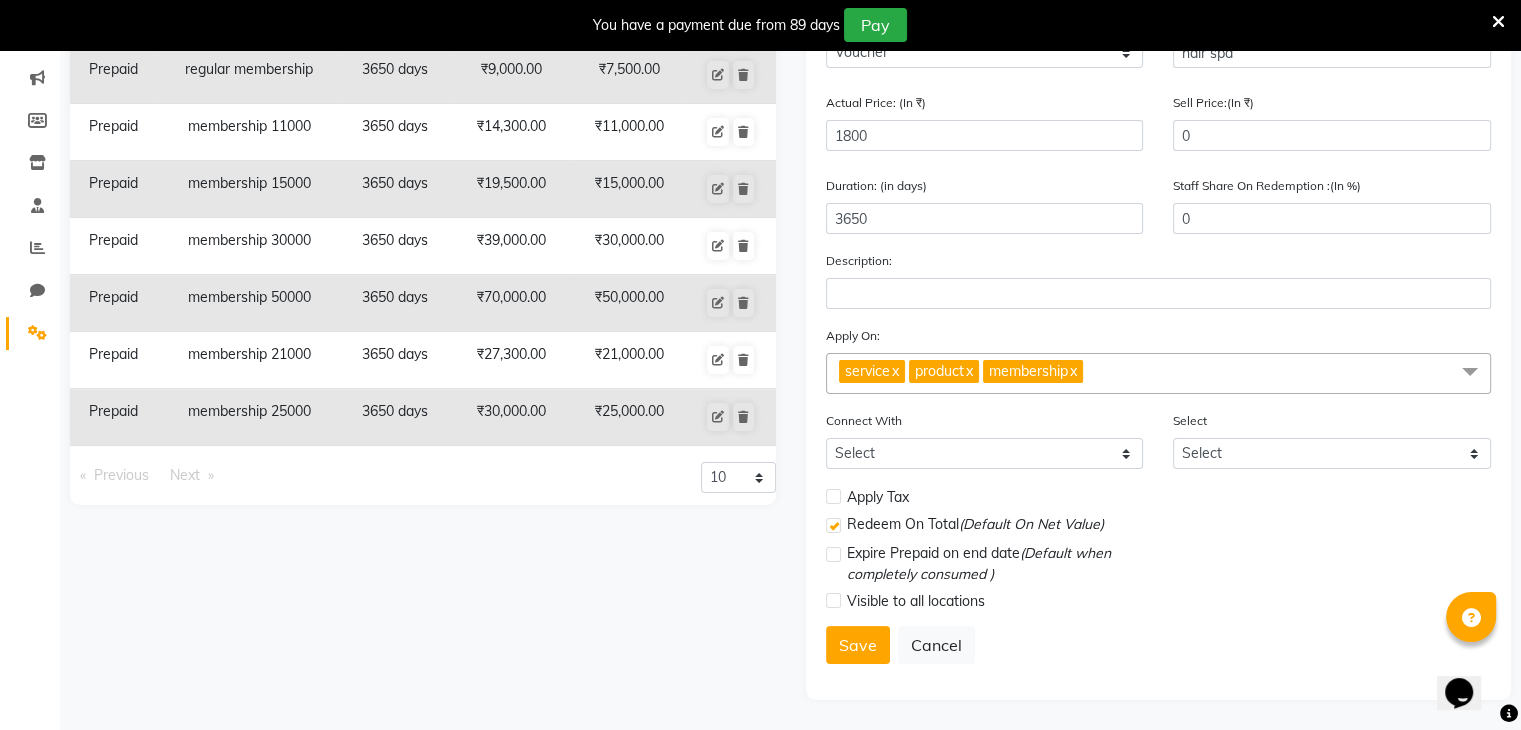 click on "x" 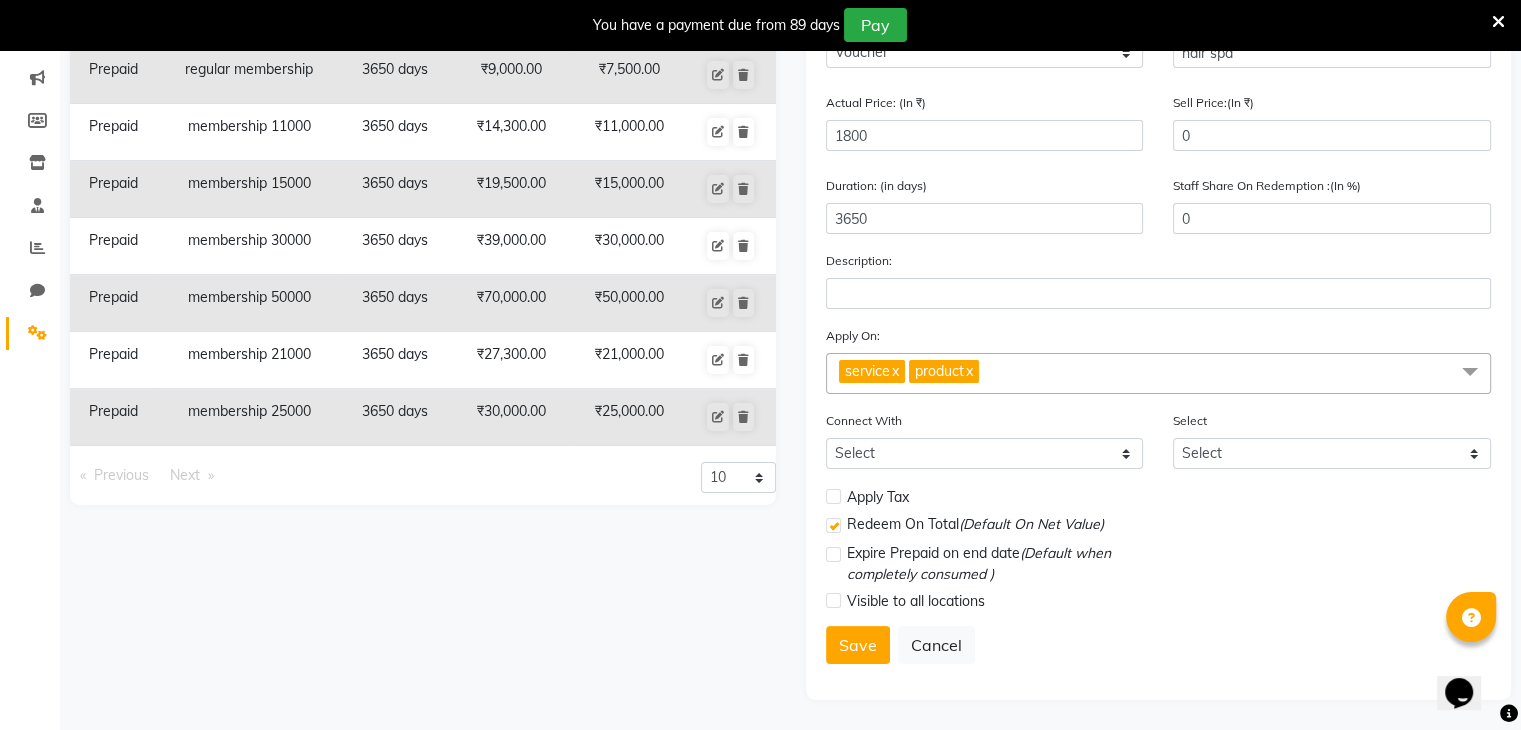 click on "x" 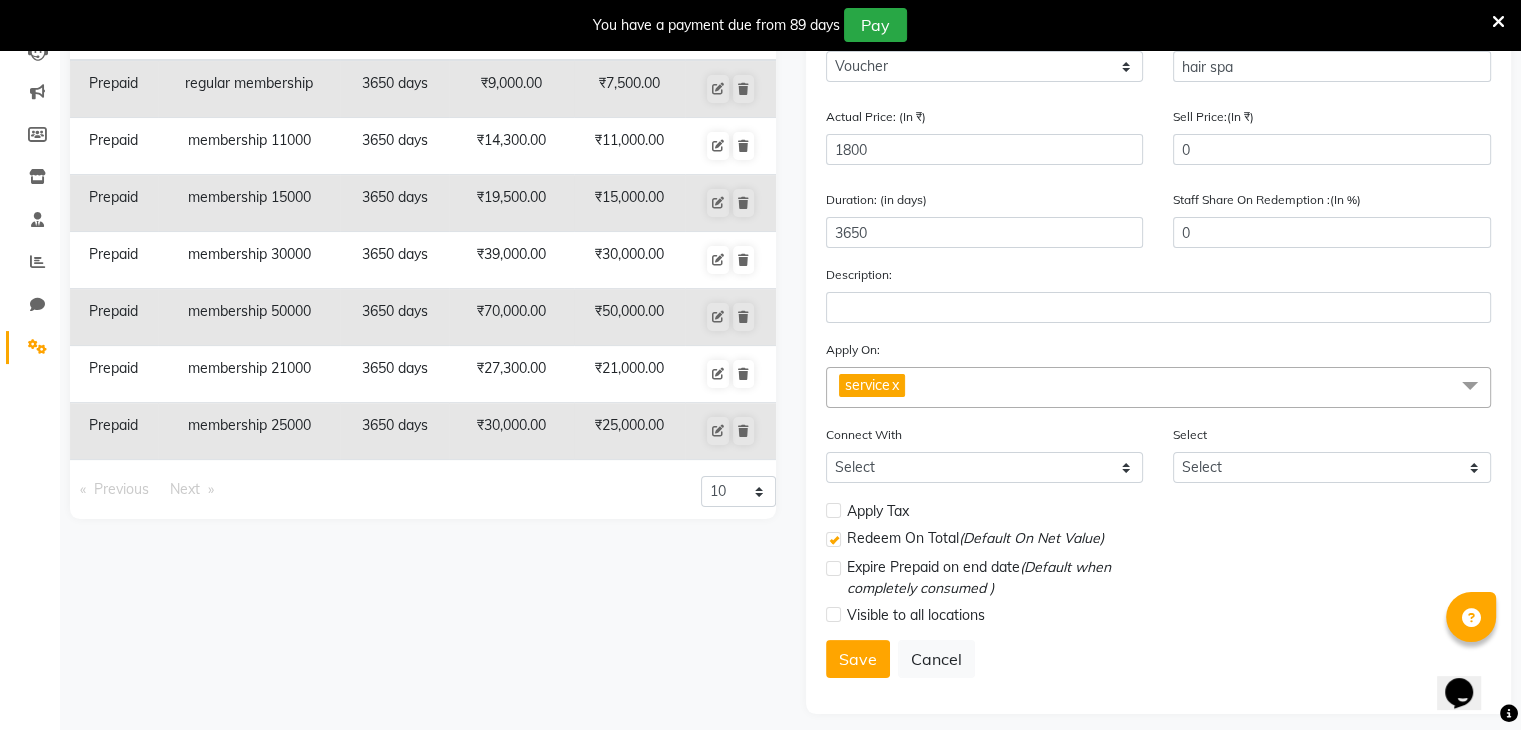 scroll, scrollTop: 252, scrollLeft: 0, axis: vertical 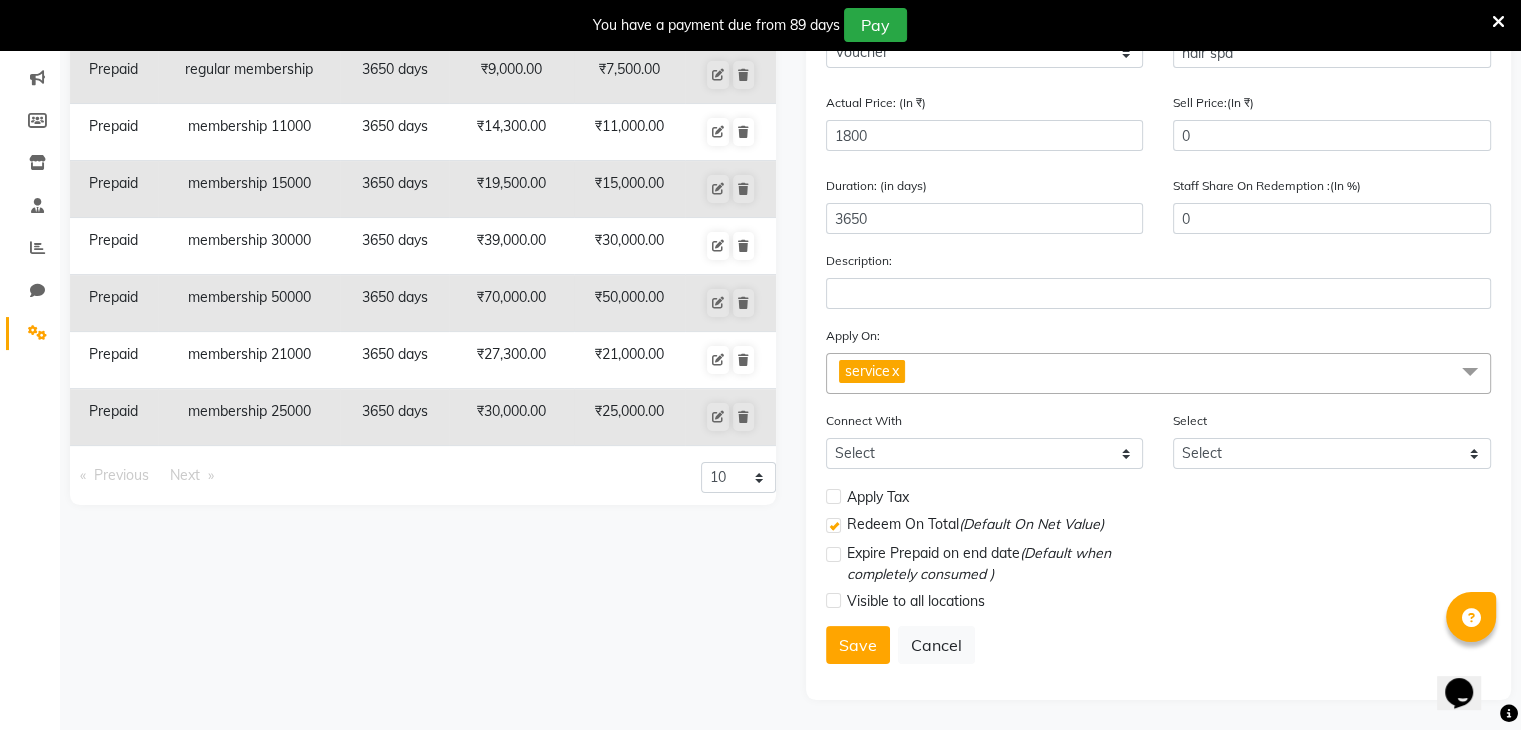 click 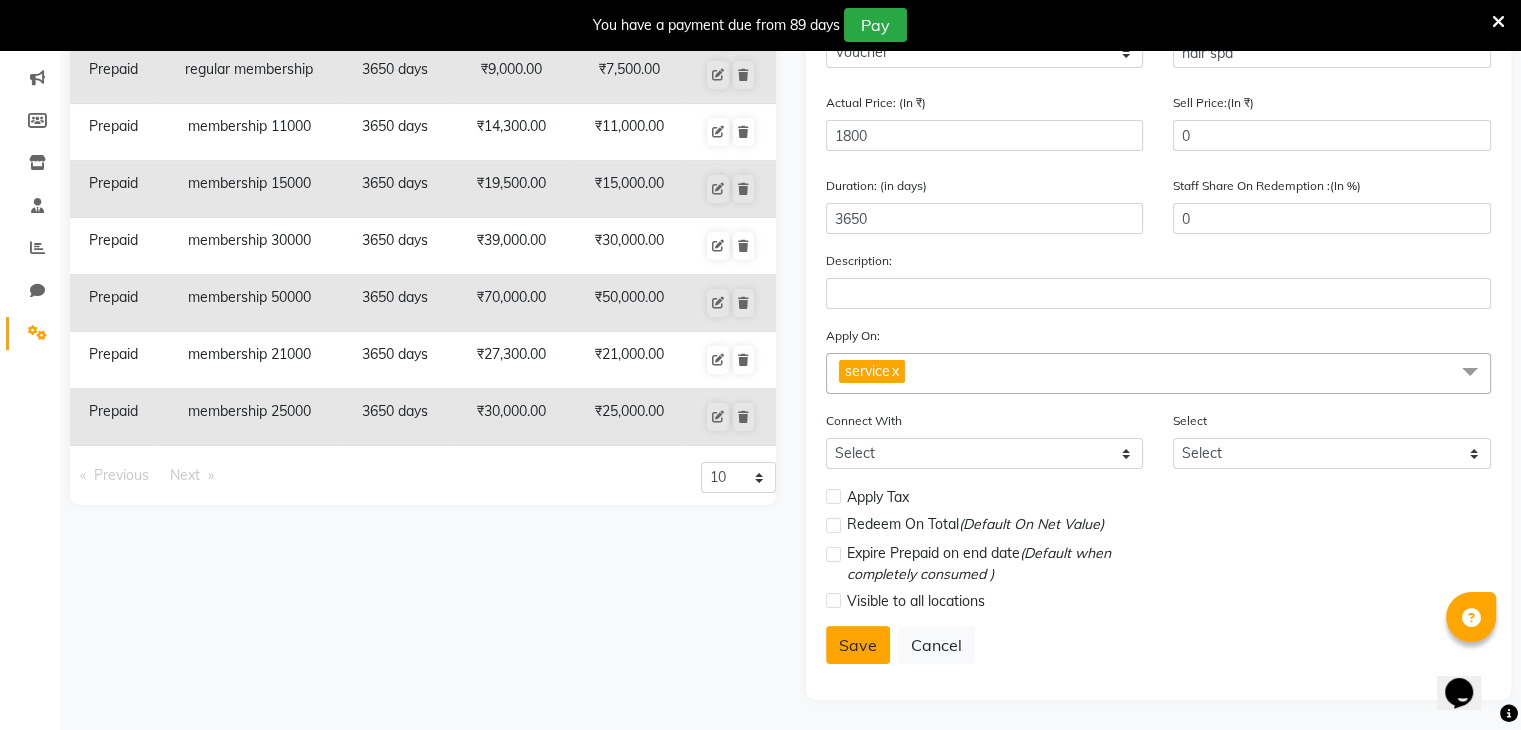 click on "Save" 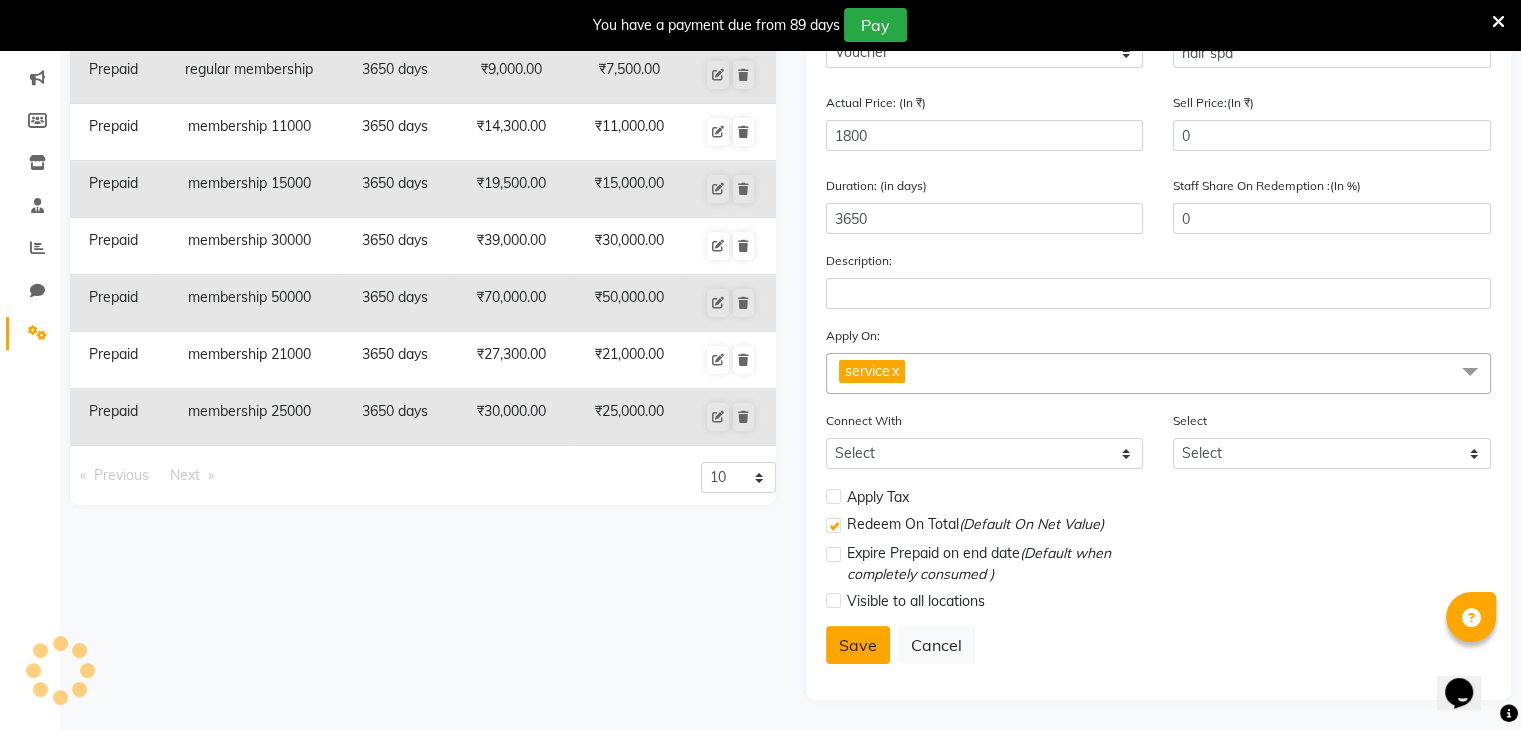 select 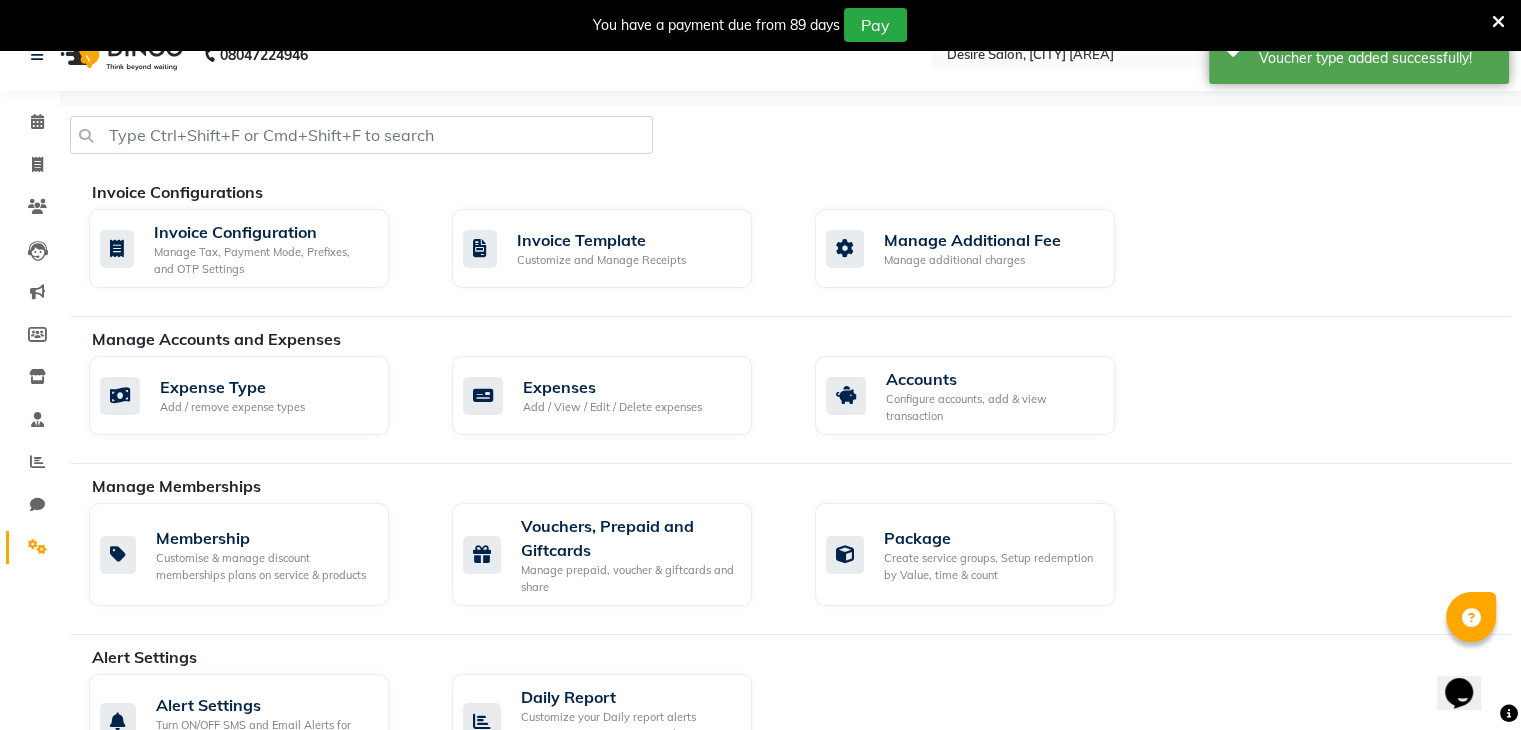 scroll, scrollTop: 14, scrollLeft: 0, axis: vertical 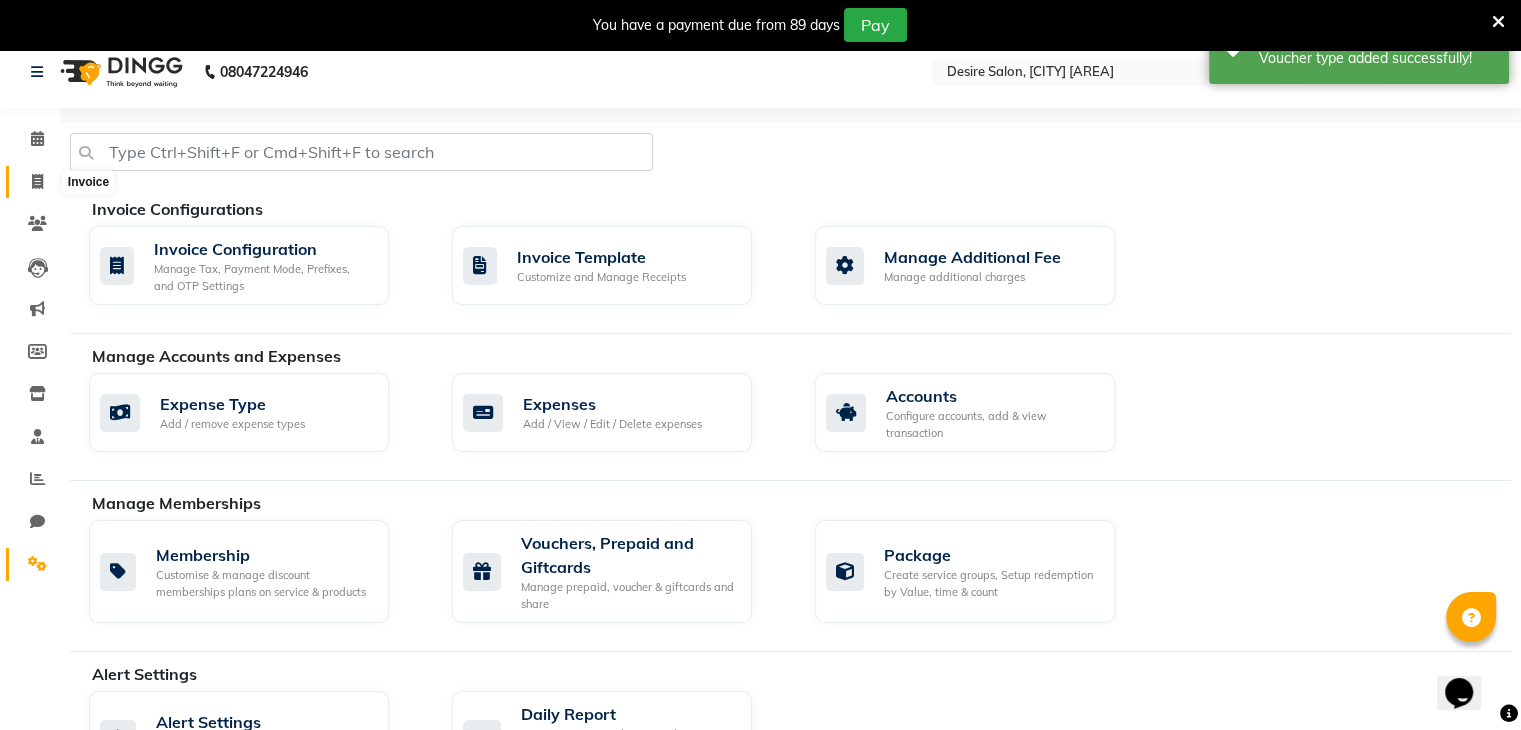 click 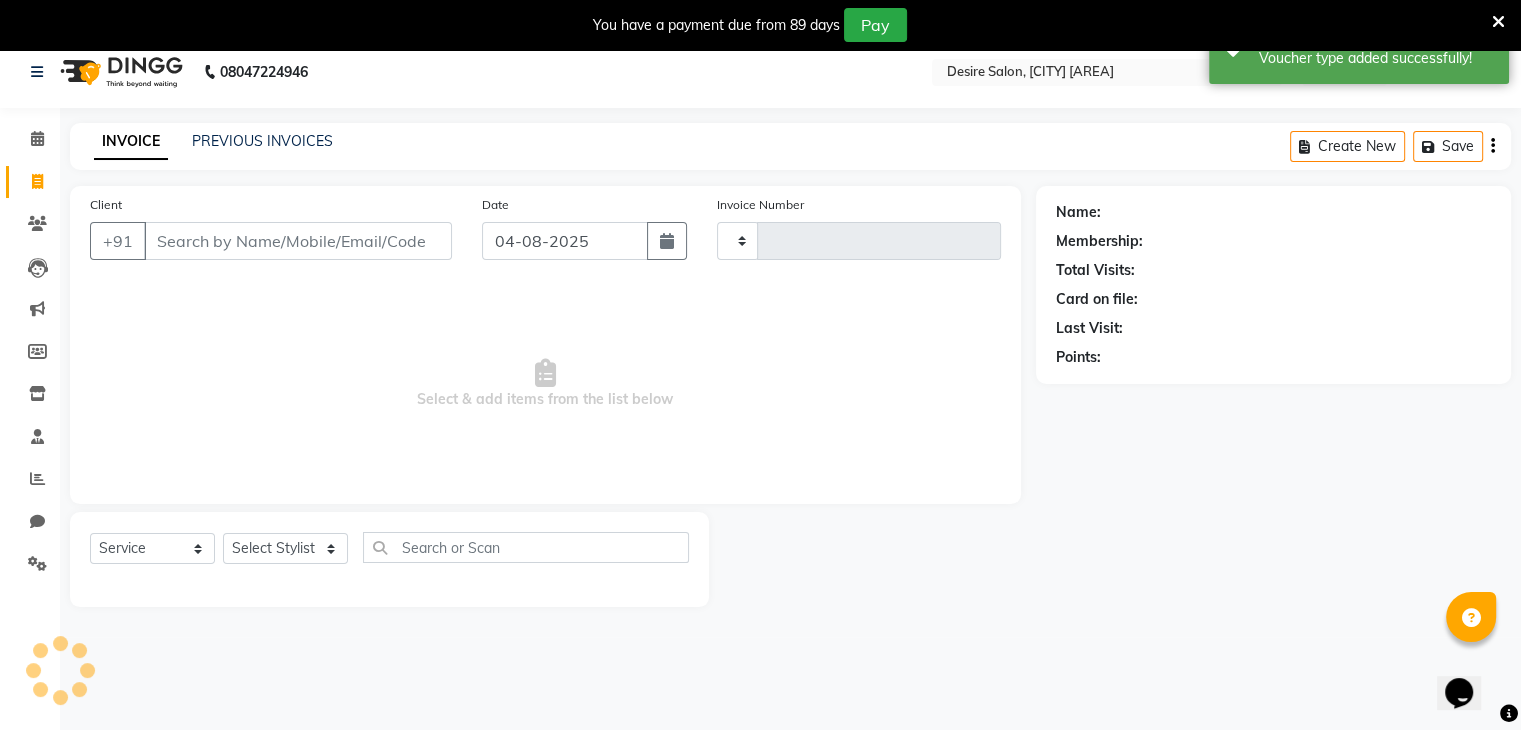 type on "0262" 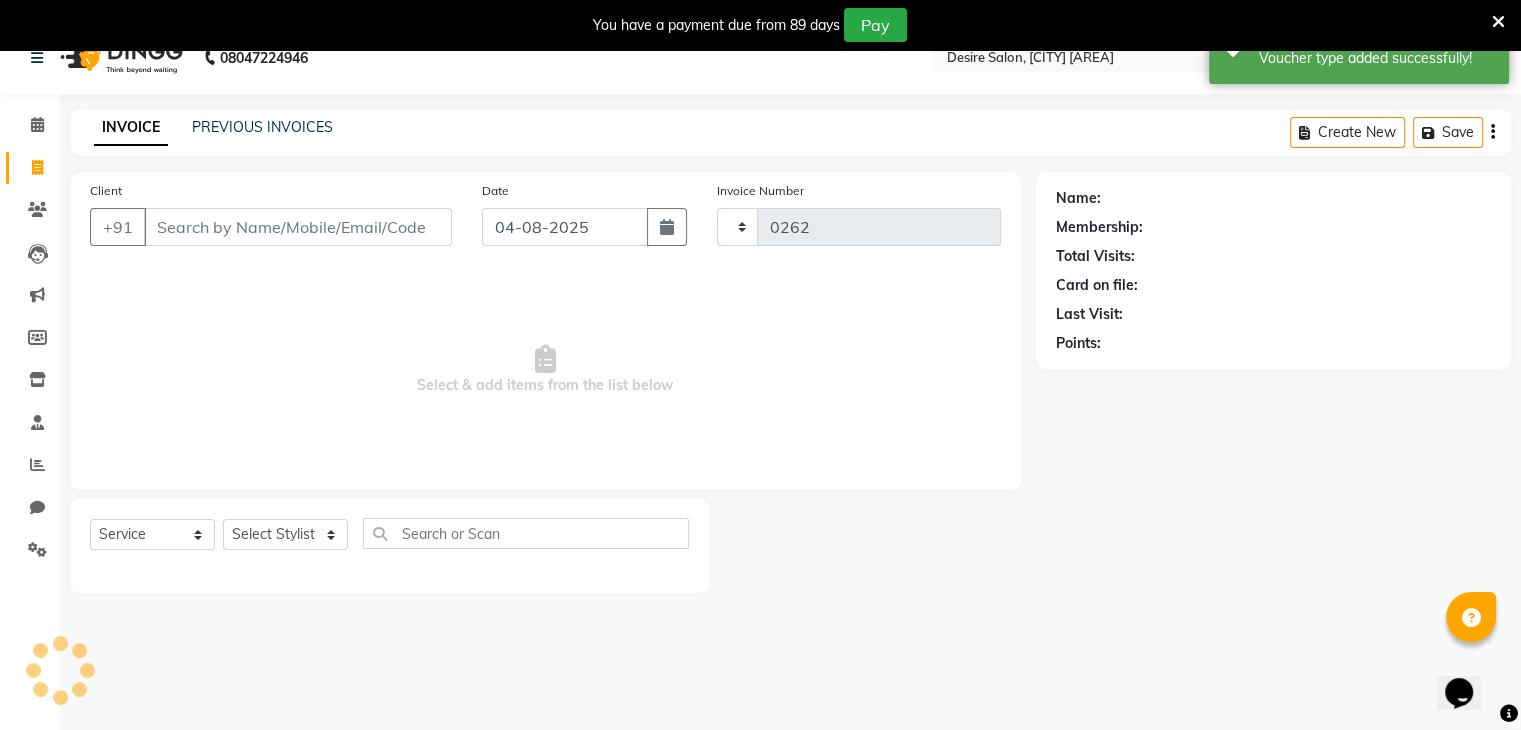 select on "8076" 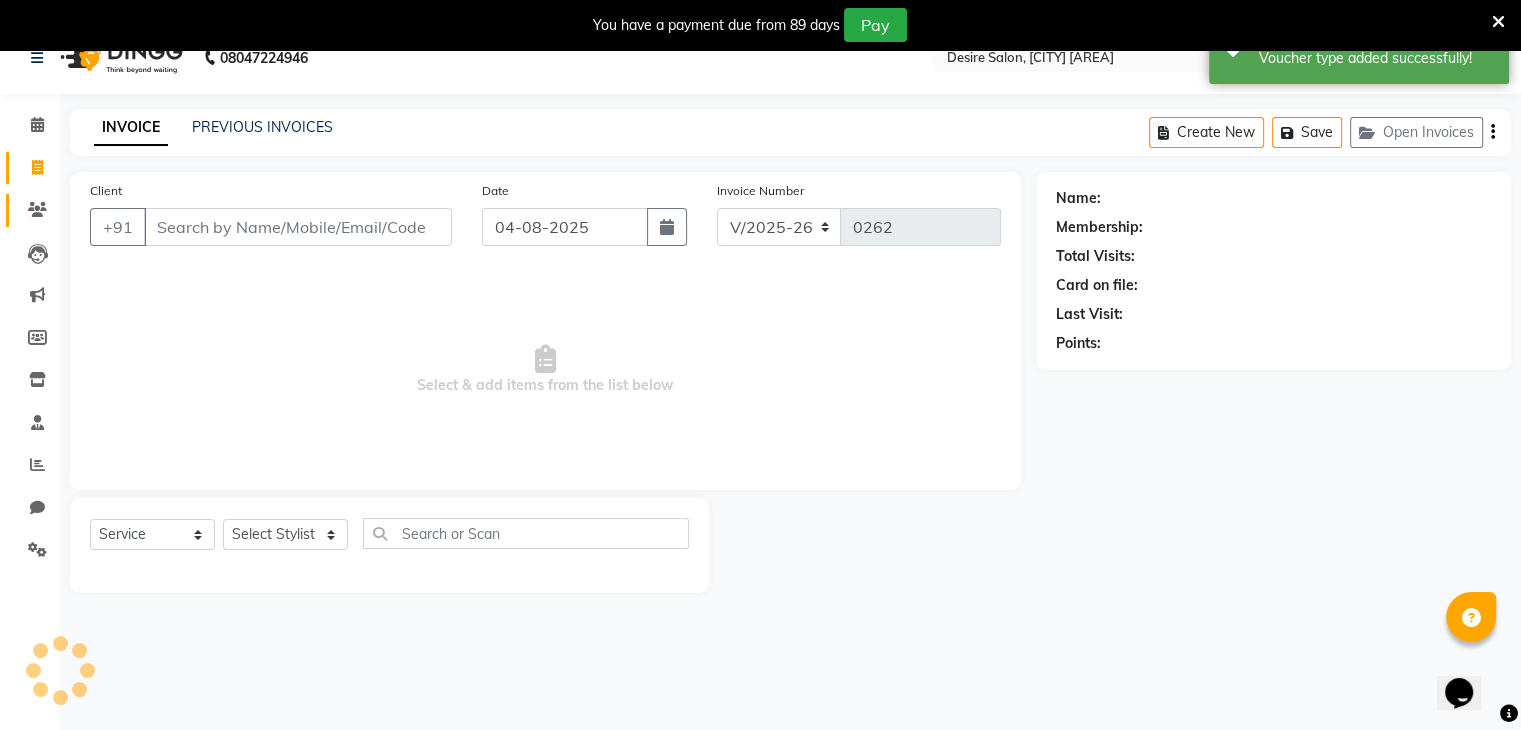 scroll, scrollTop: 50, scrollLeft: 0, axis: vertical 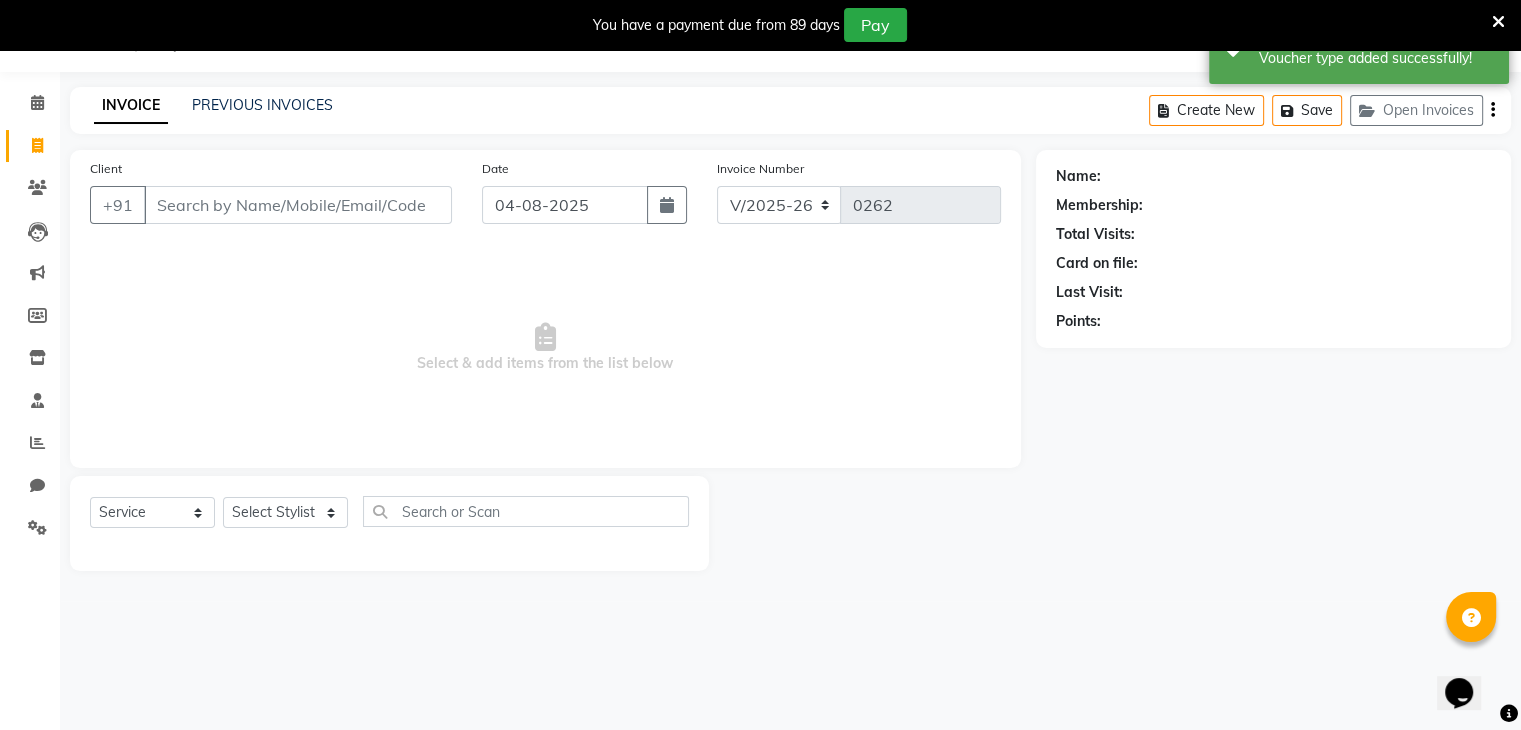 click on "Client" at bounding box center [298, 205] 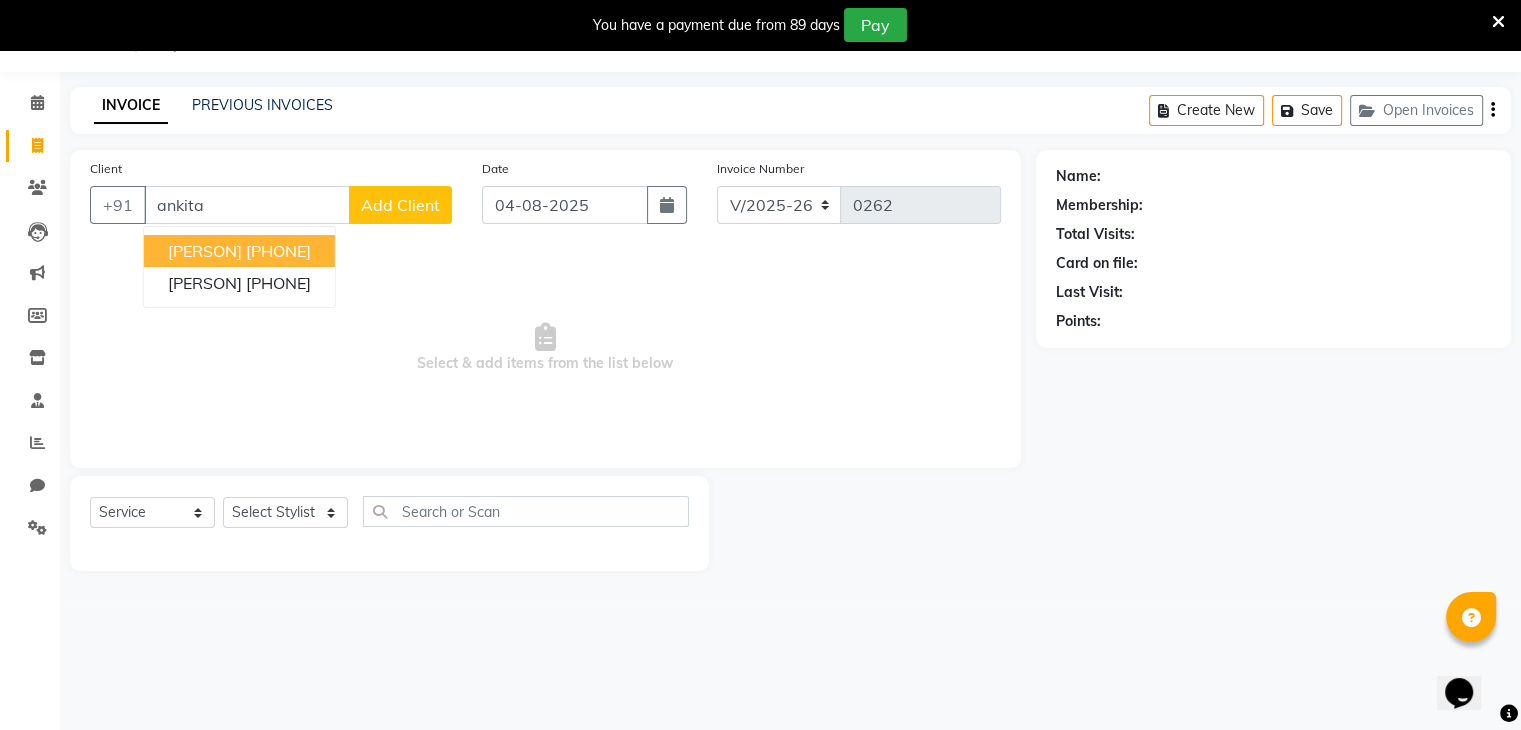 click on "[FIRST] [LAST]" at bounding box center (205, 251) 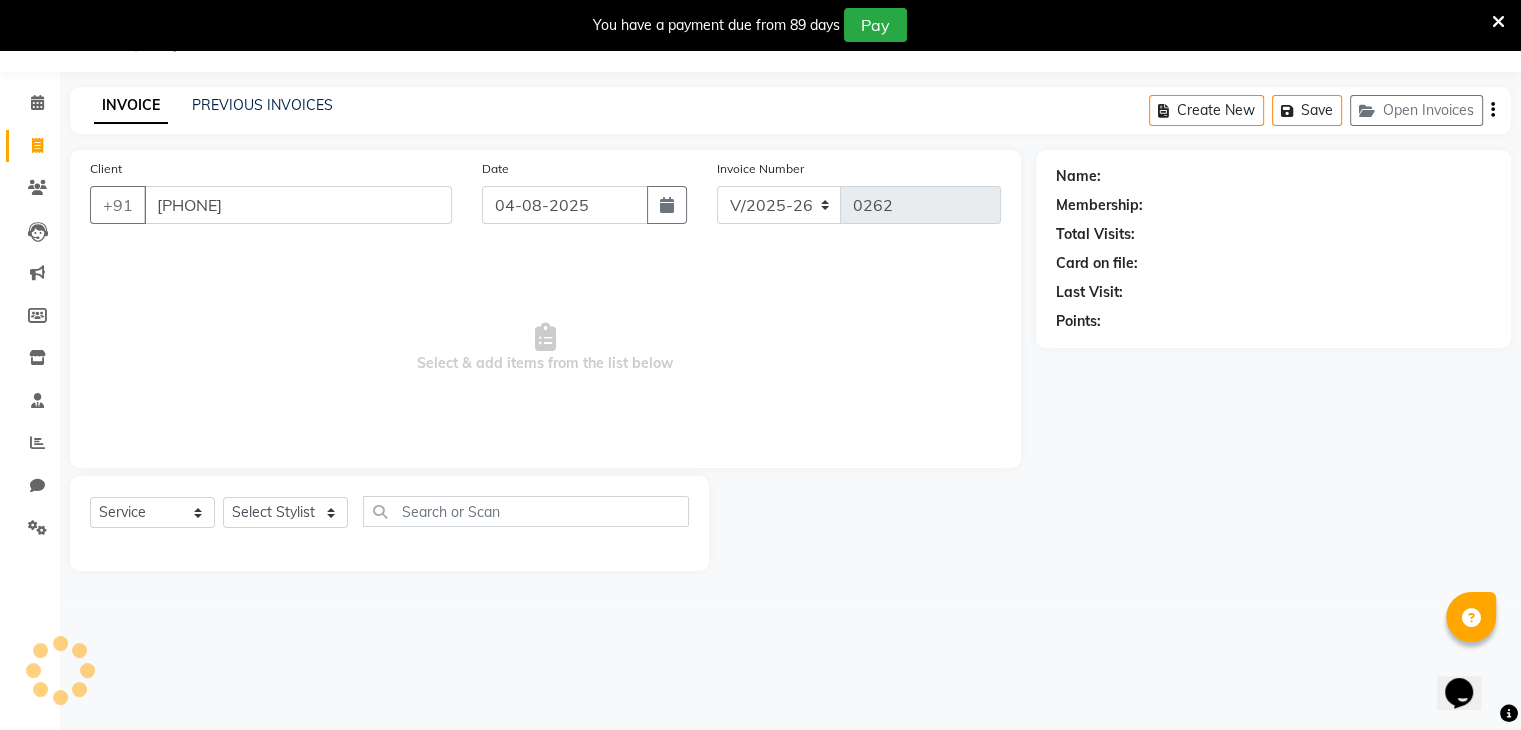type on "[PHONE]" 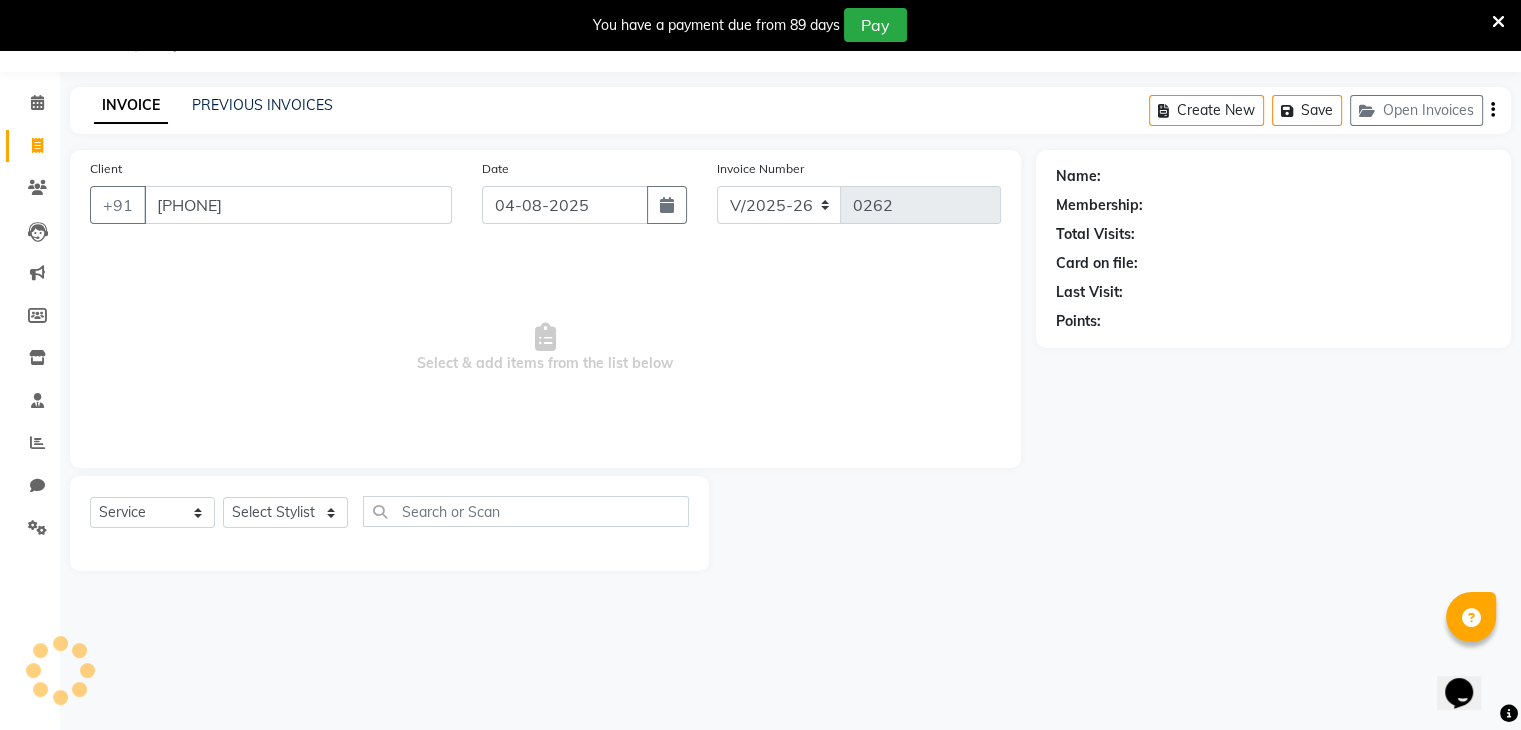 select on "1: Object" 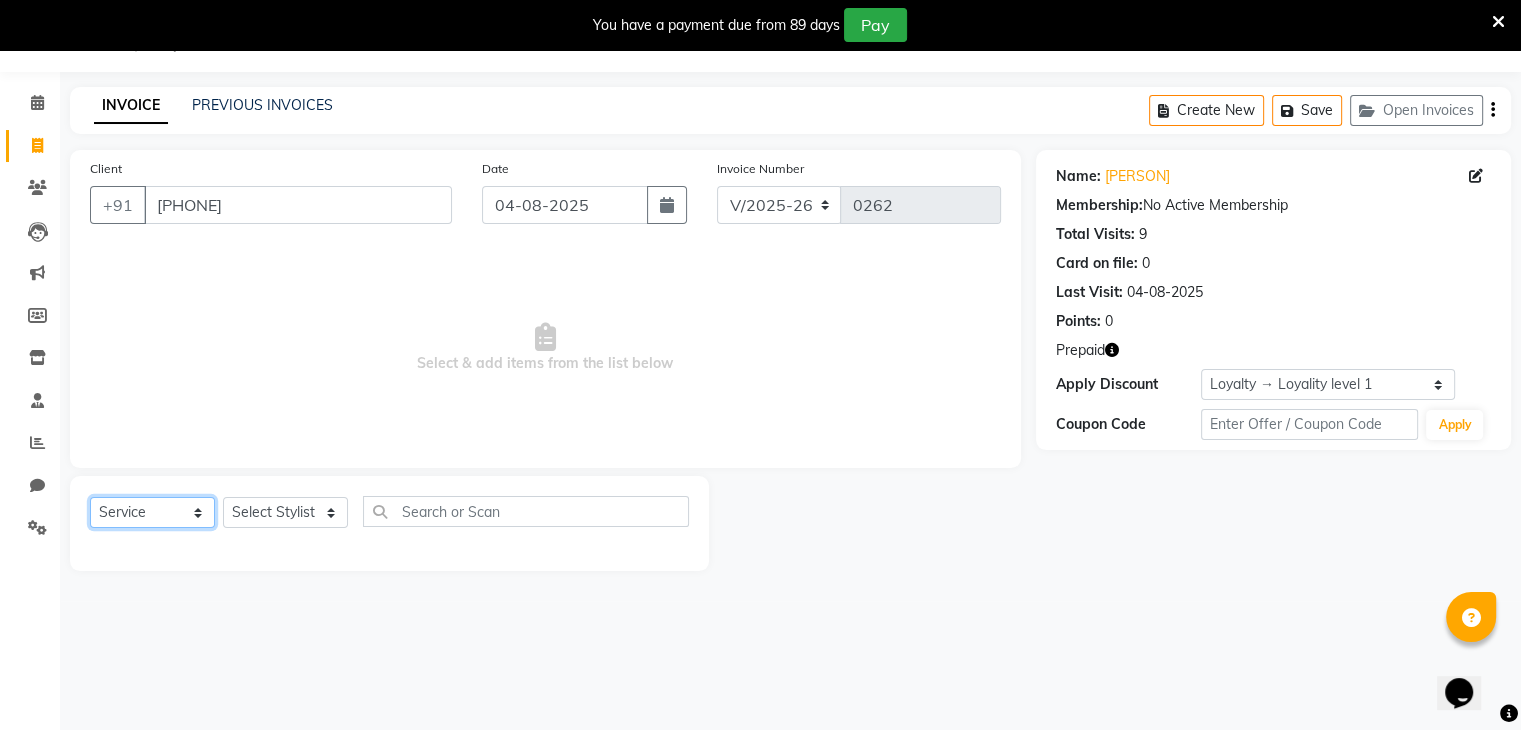 click on "Select  Service  Product  Membership  Package Voucher Prepaid Gift Card" 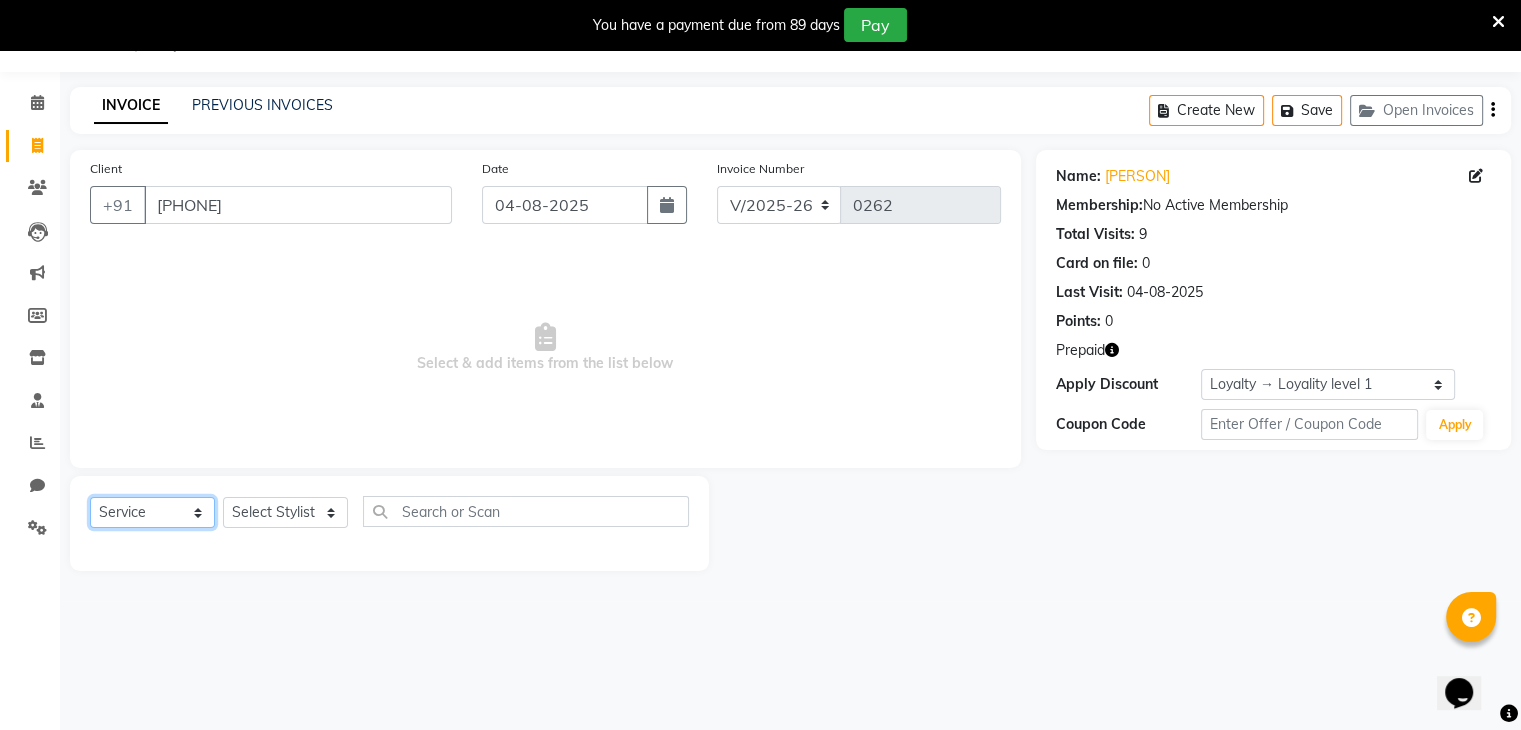 select on "P" 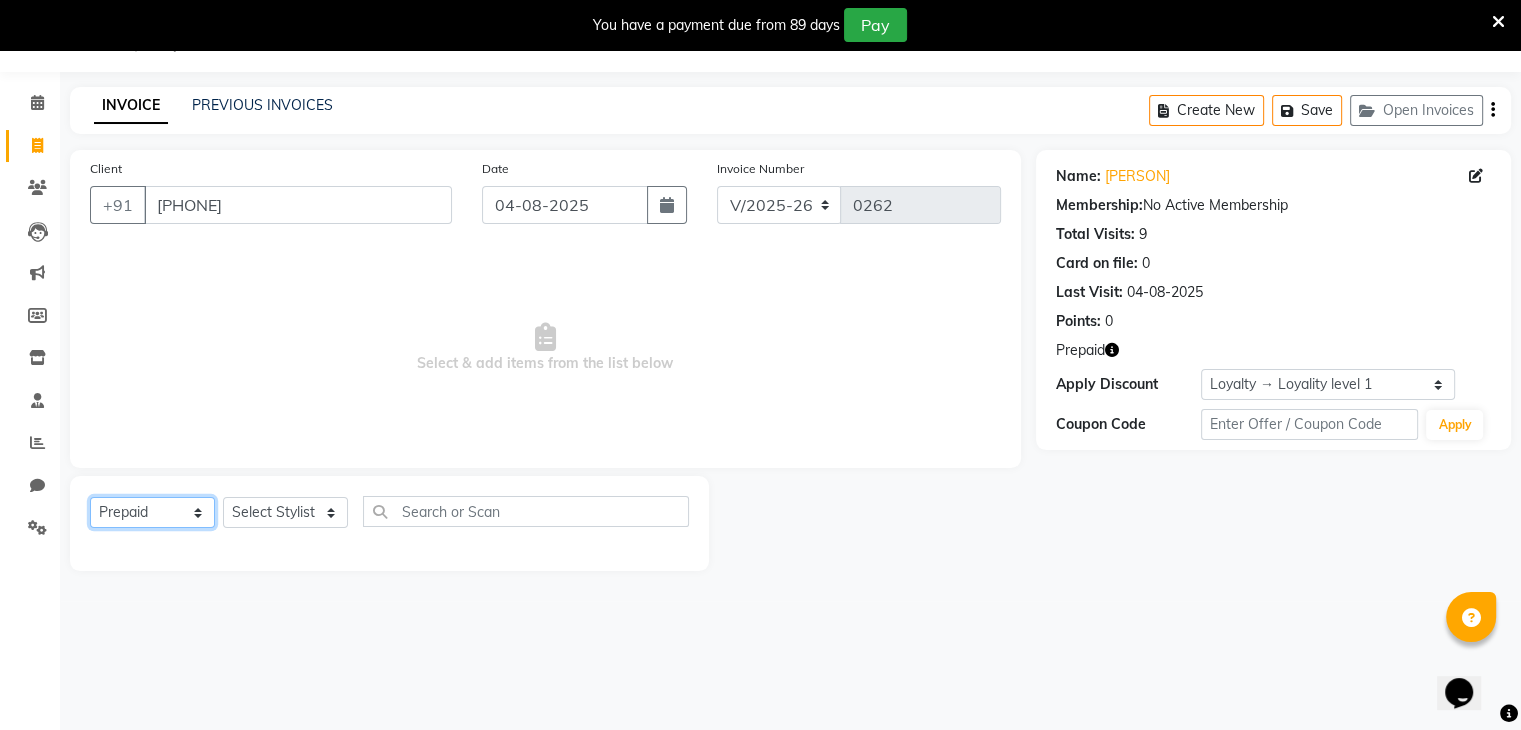 click on "Select  Service  Product  Membership  Package Voucher Prepaid Gift Card" 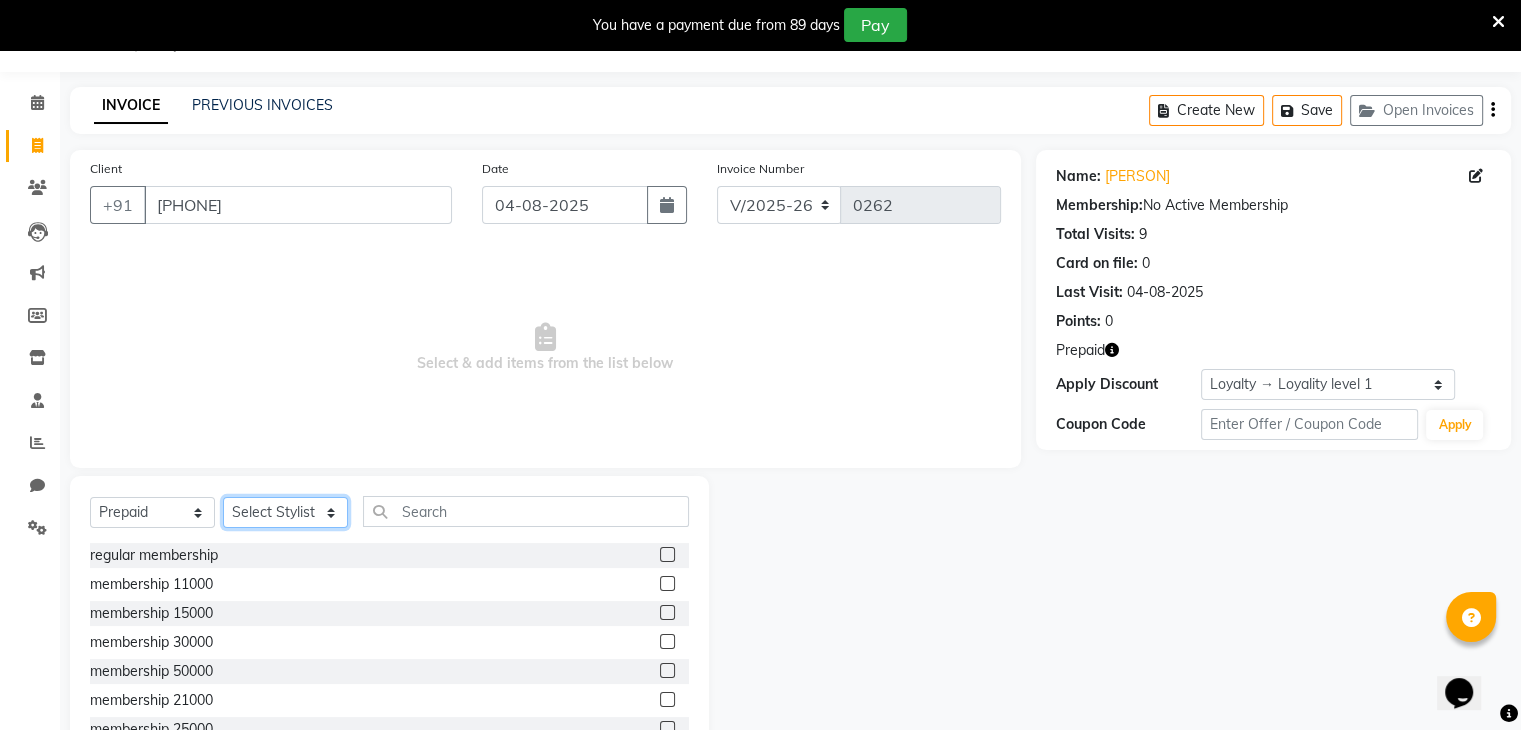 click on "Select Stylist Archana Pawar  Bhavna shelke Bhavna Solanki desire salon Jagruti pendhari Nisha pawar savita landage sayali panchal Sonali khandeker Yogita Deshmukh" 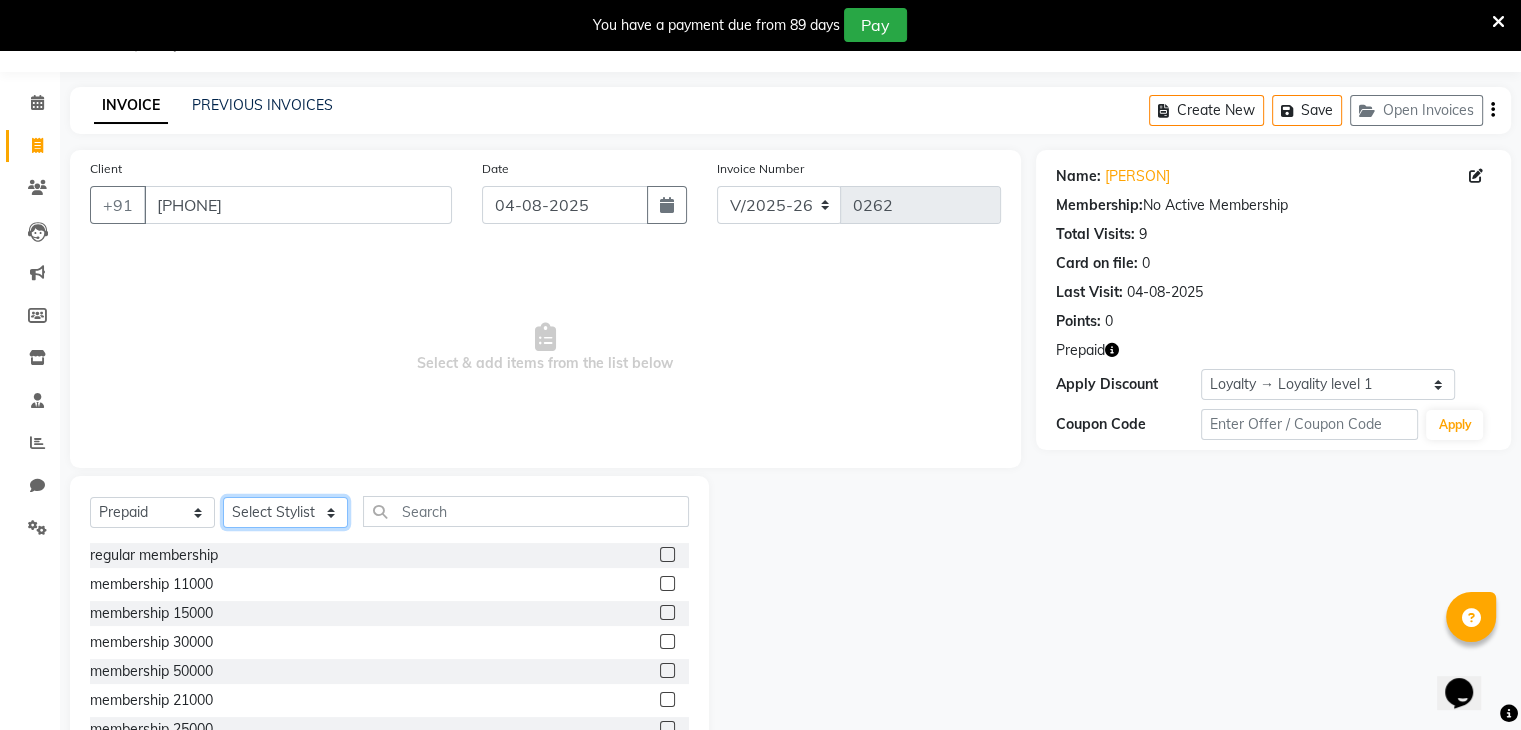 select on "86566" 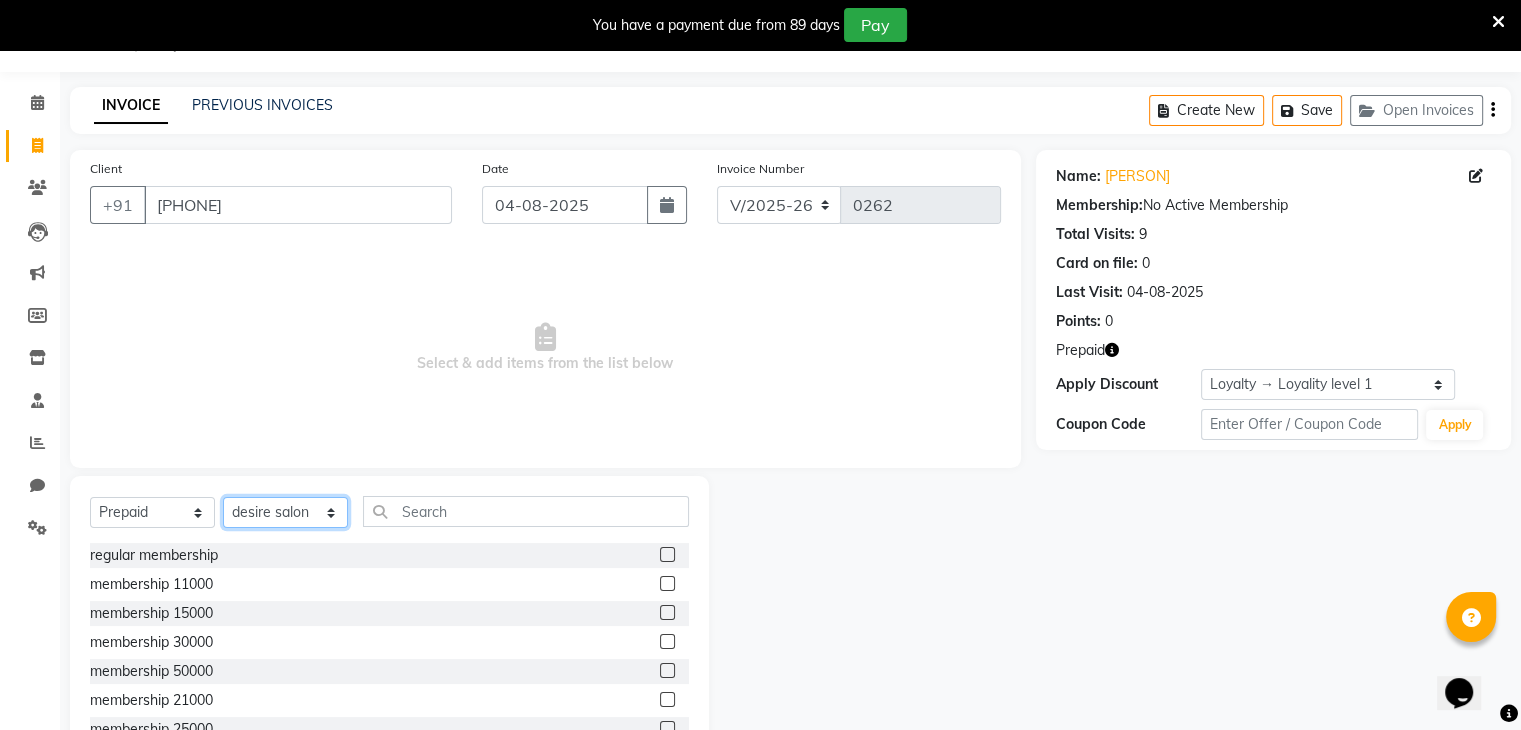 click on "Select Stylist Archana Pawar  Bhavna shelke Bhavna Solanki desire salon Jagruti pendhari Nisha pawar savita landage sayali panchal Sonali khandeker Yogita Deshmukh" 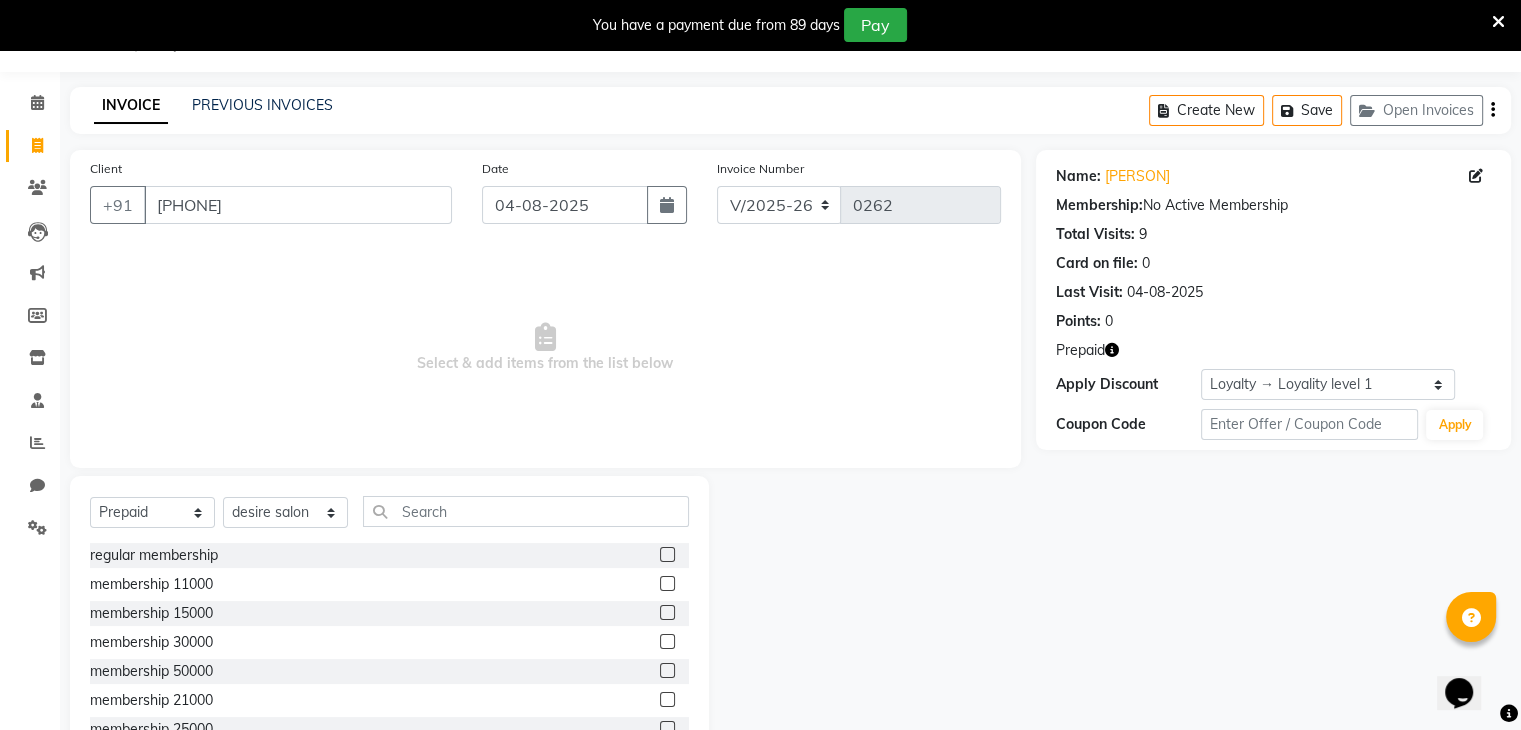 click 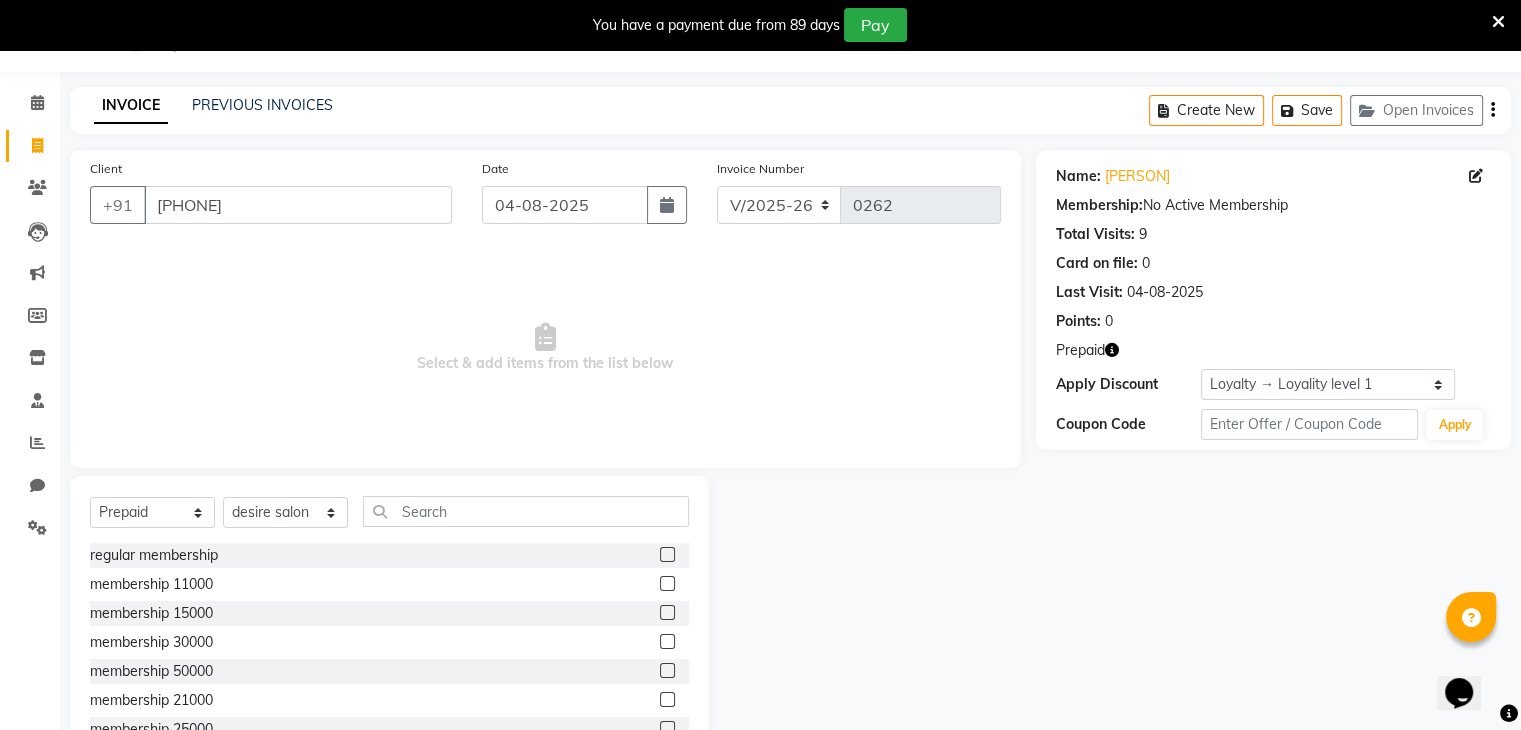 click at bounding box center [666, 584] 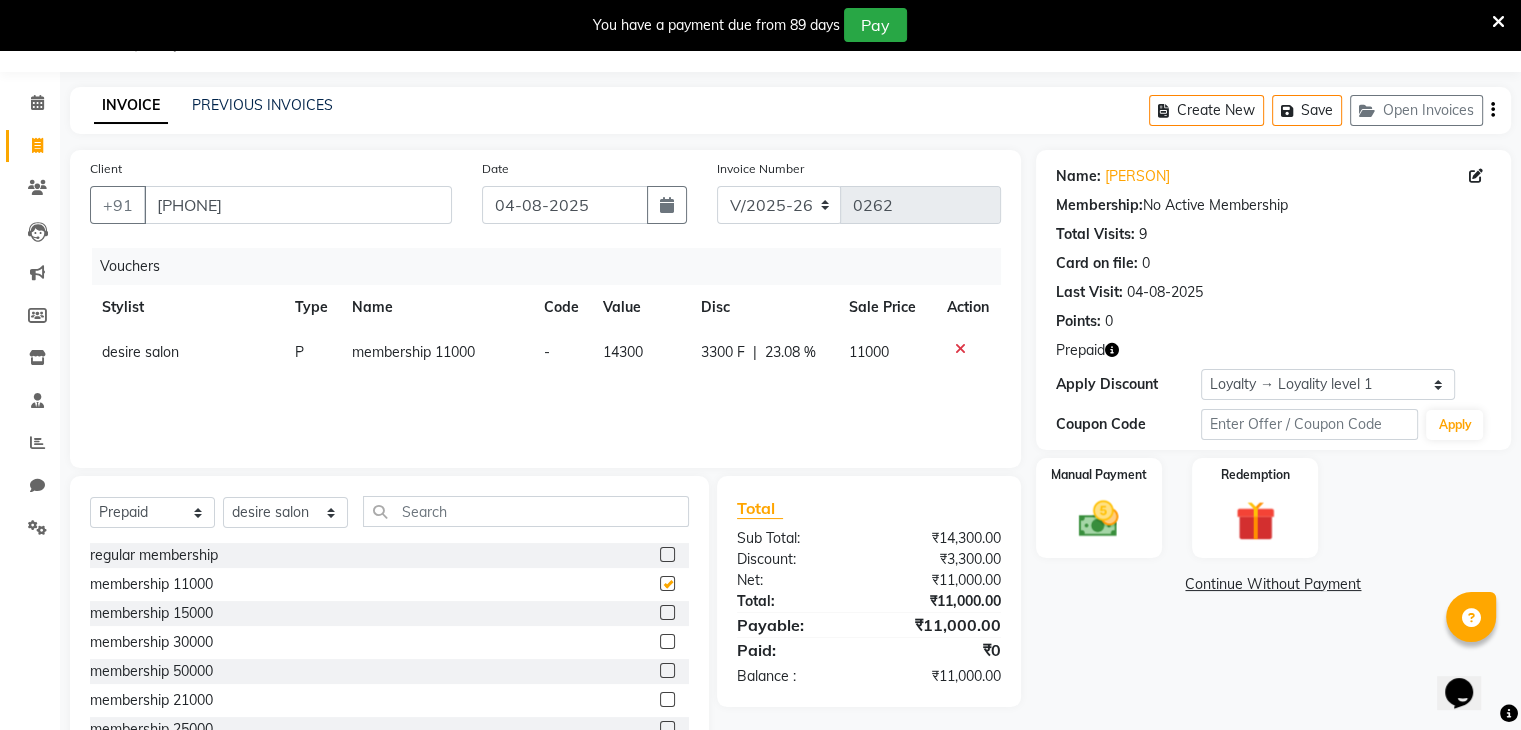 checkbox on "false" 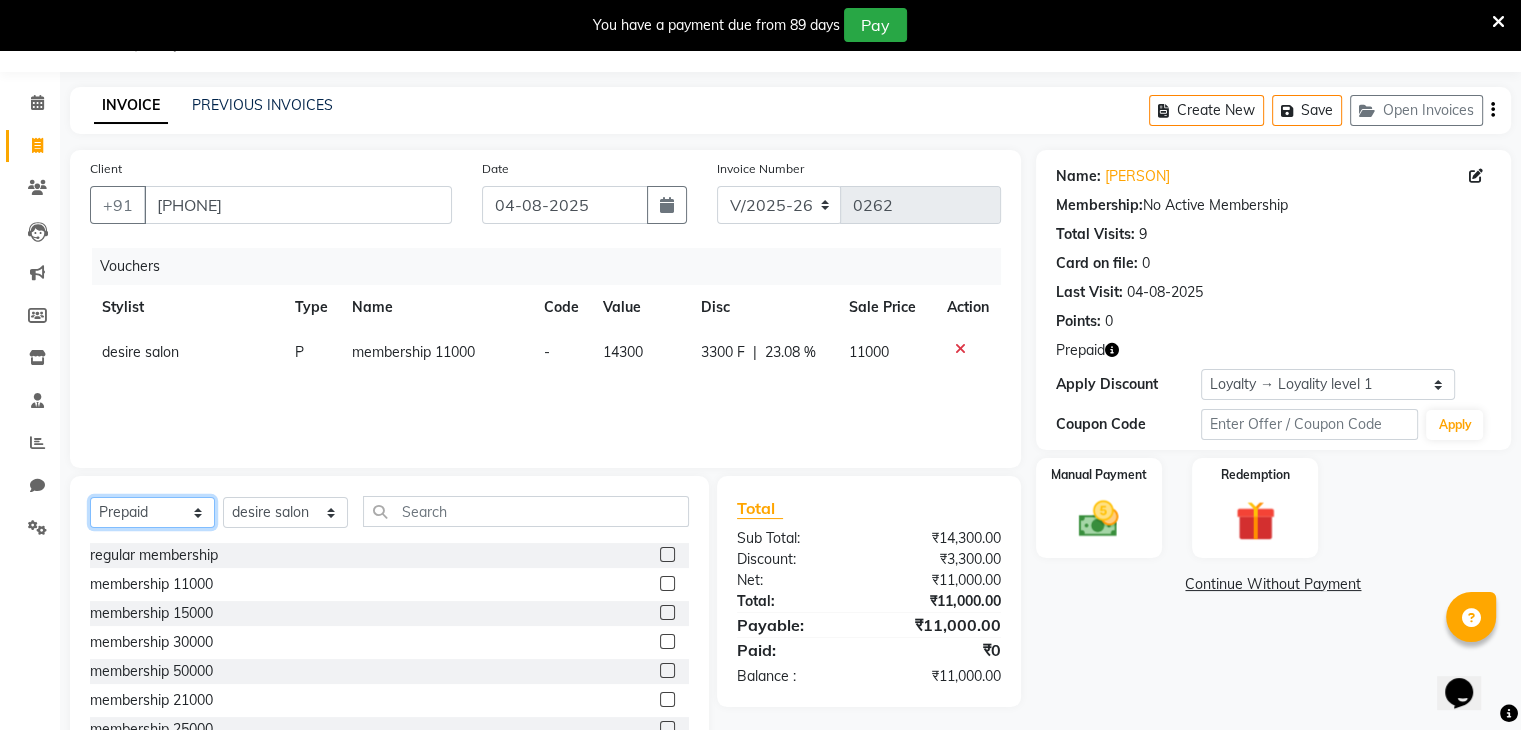 click on "Select  Service  Product  Membership  Package Voucher Prepaid Gift Card" 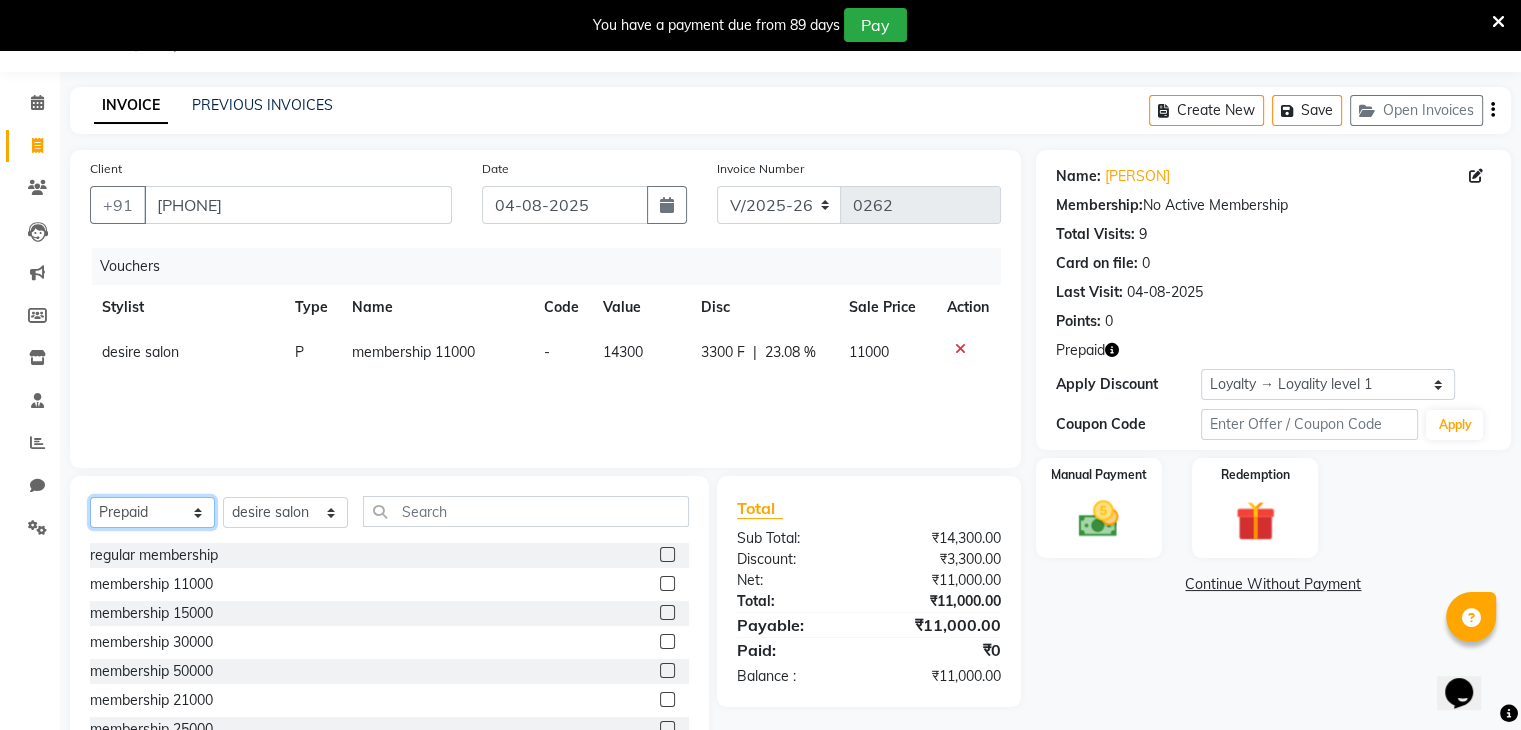 select on "V" 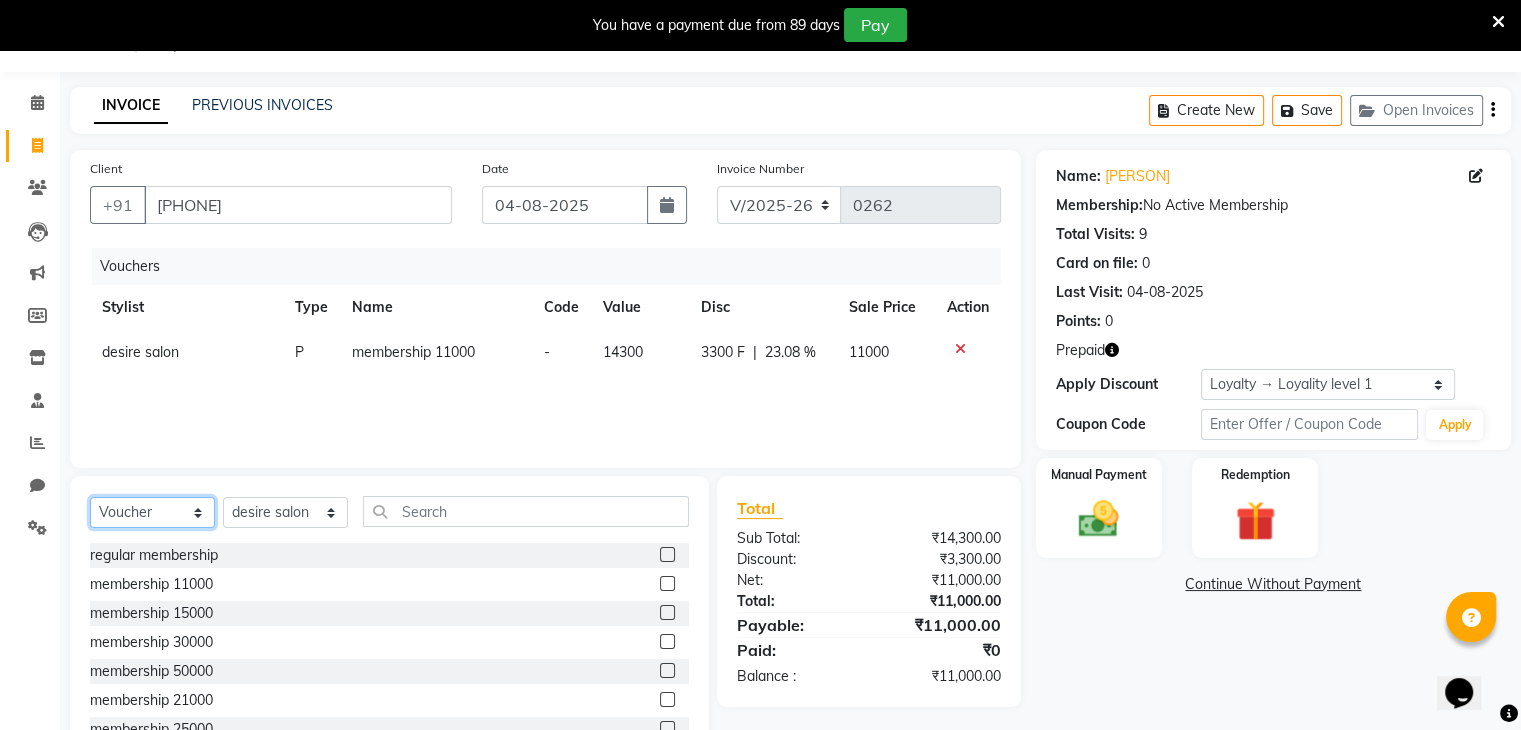 click on "Select  Service  Product  Membership  Package Voucher Prepaid Gift Card" 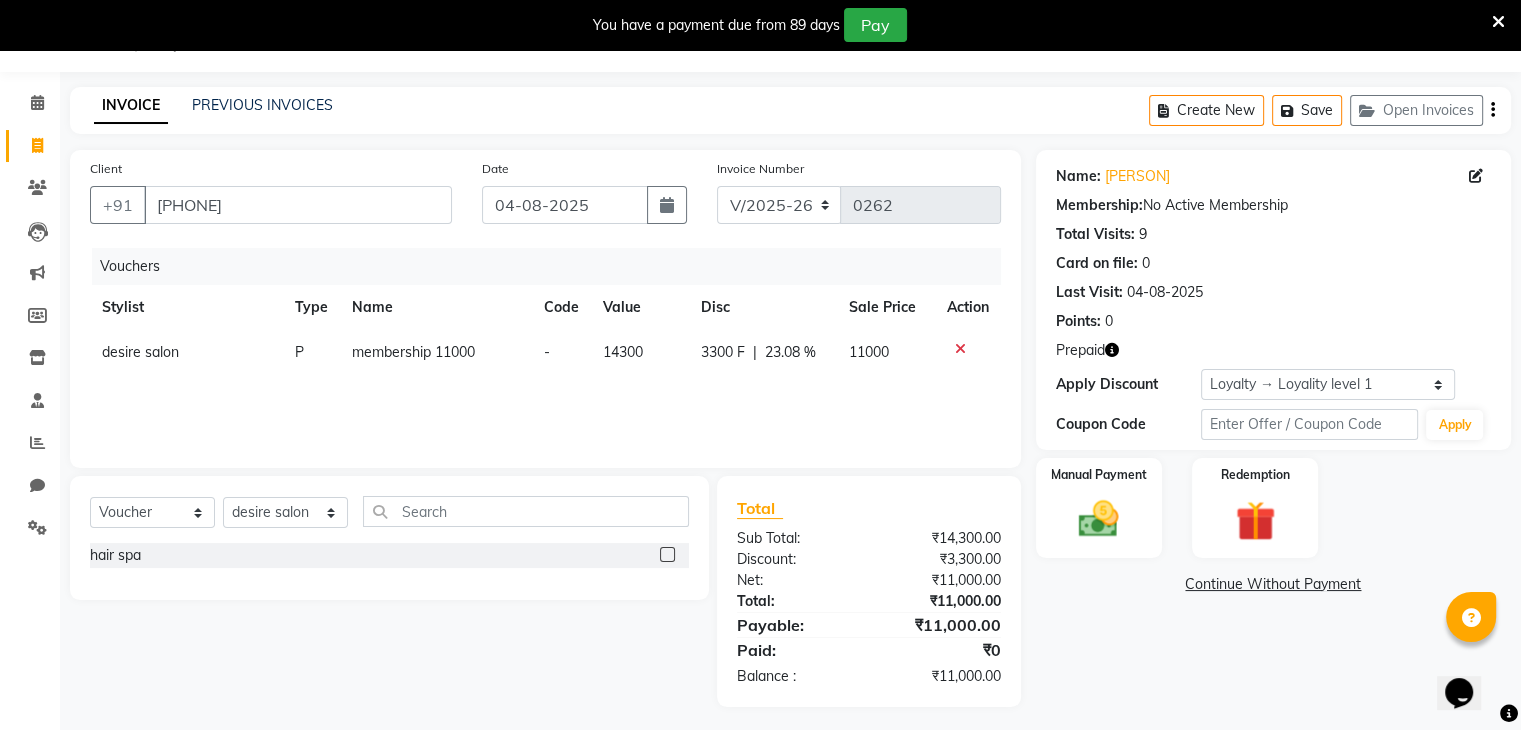 click on "hair spa" 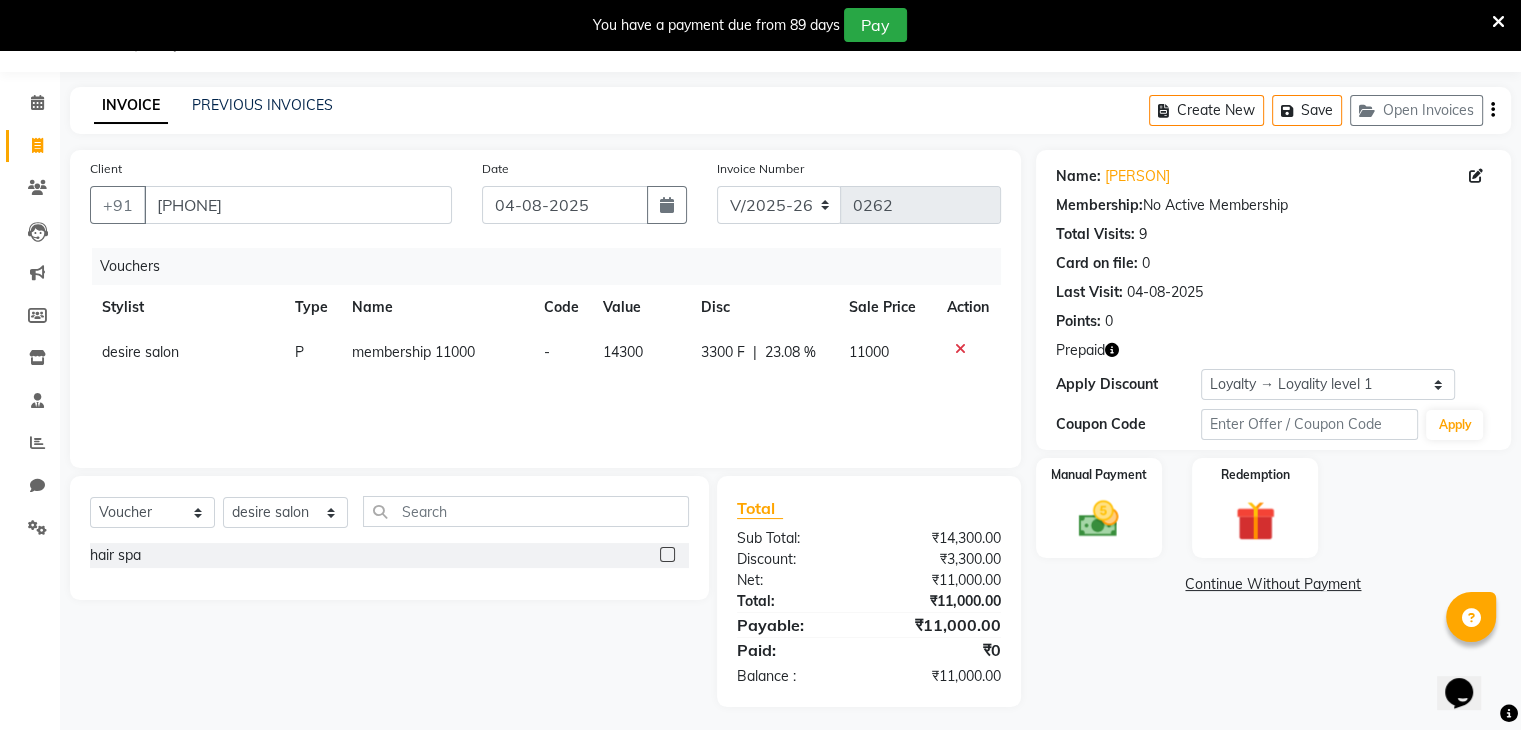click at bounding box center [666, 555] 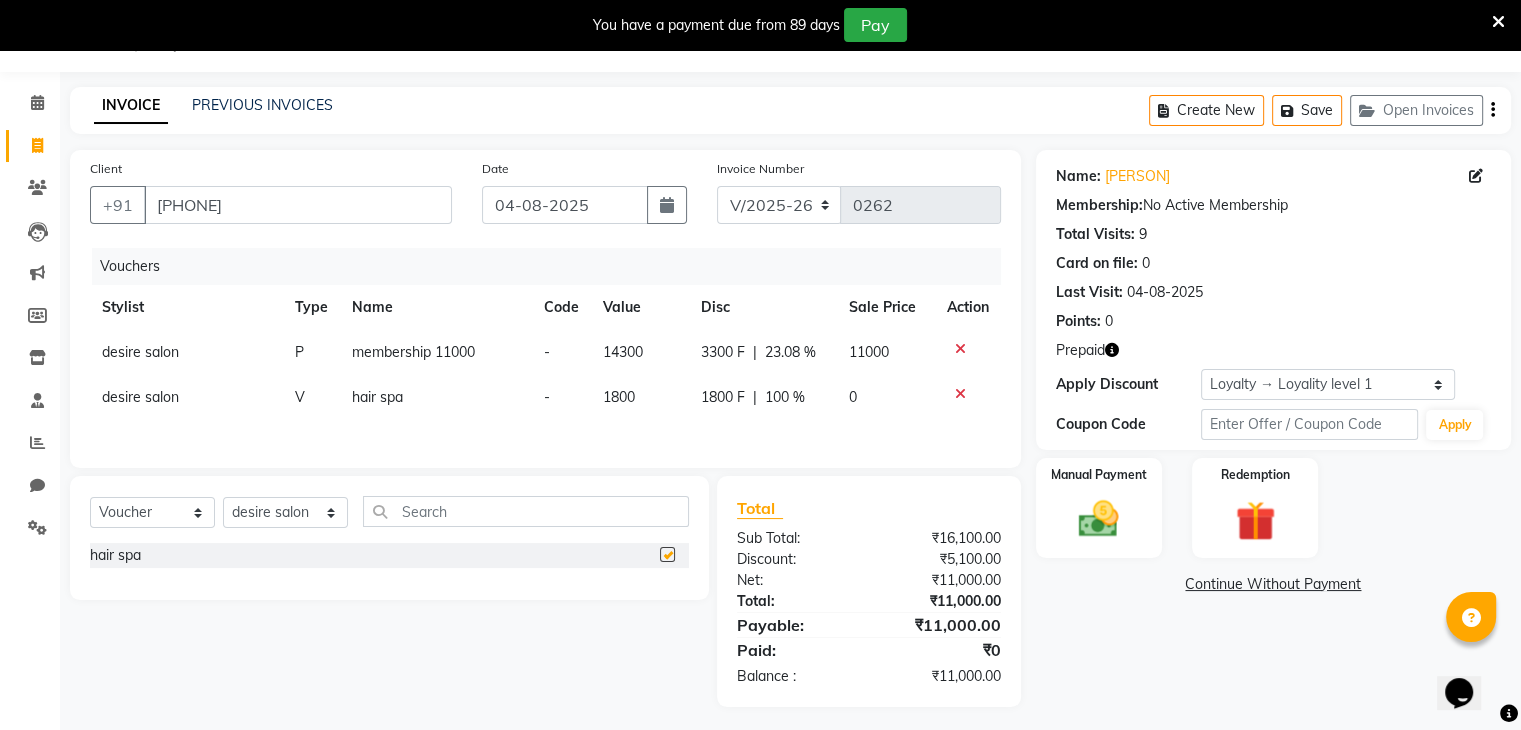 checkbox on "false" 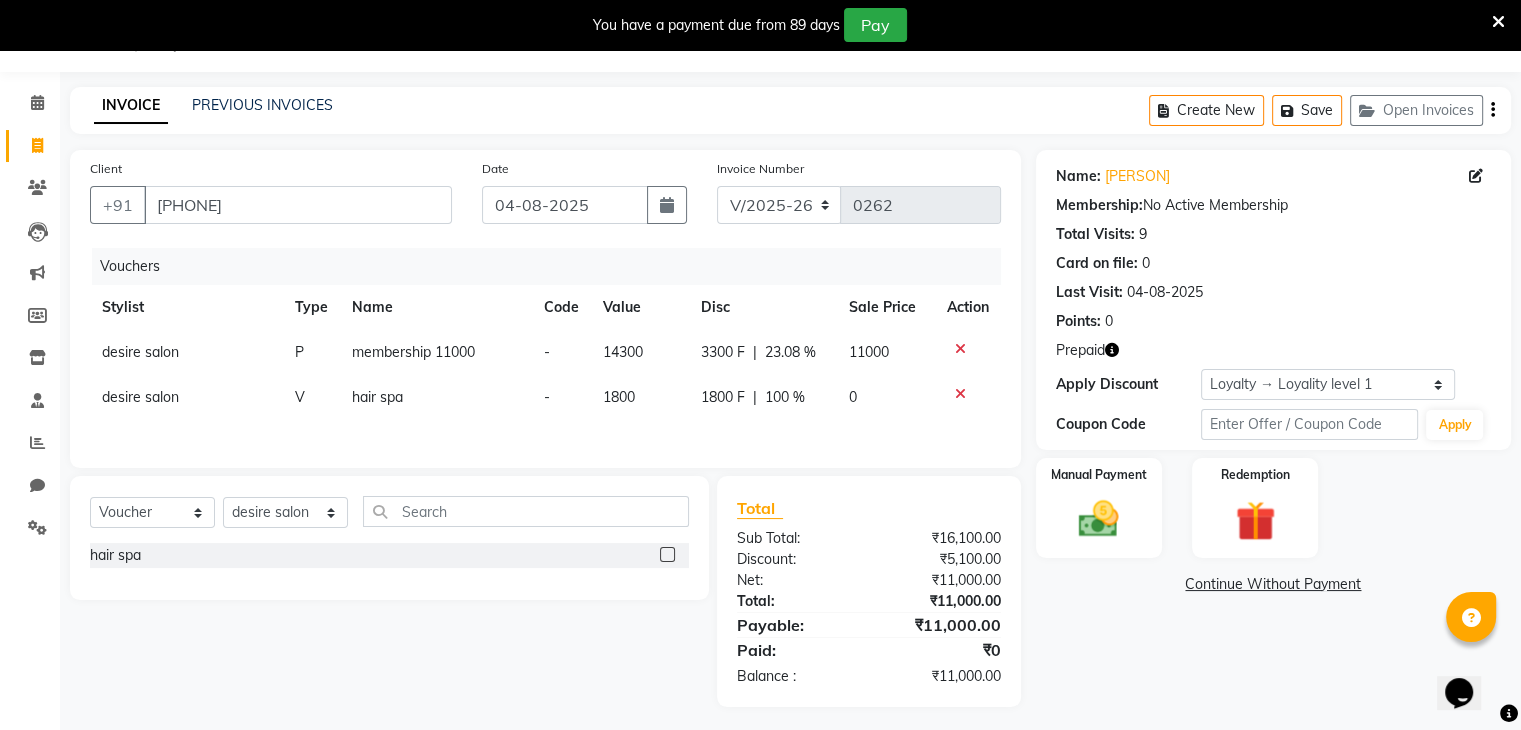 scroll, scrollTop: 60, scrollLeft: 0, axis: vertical 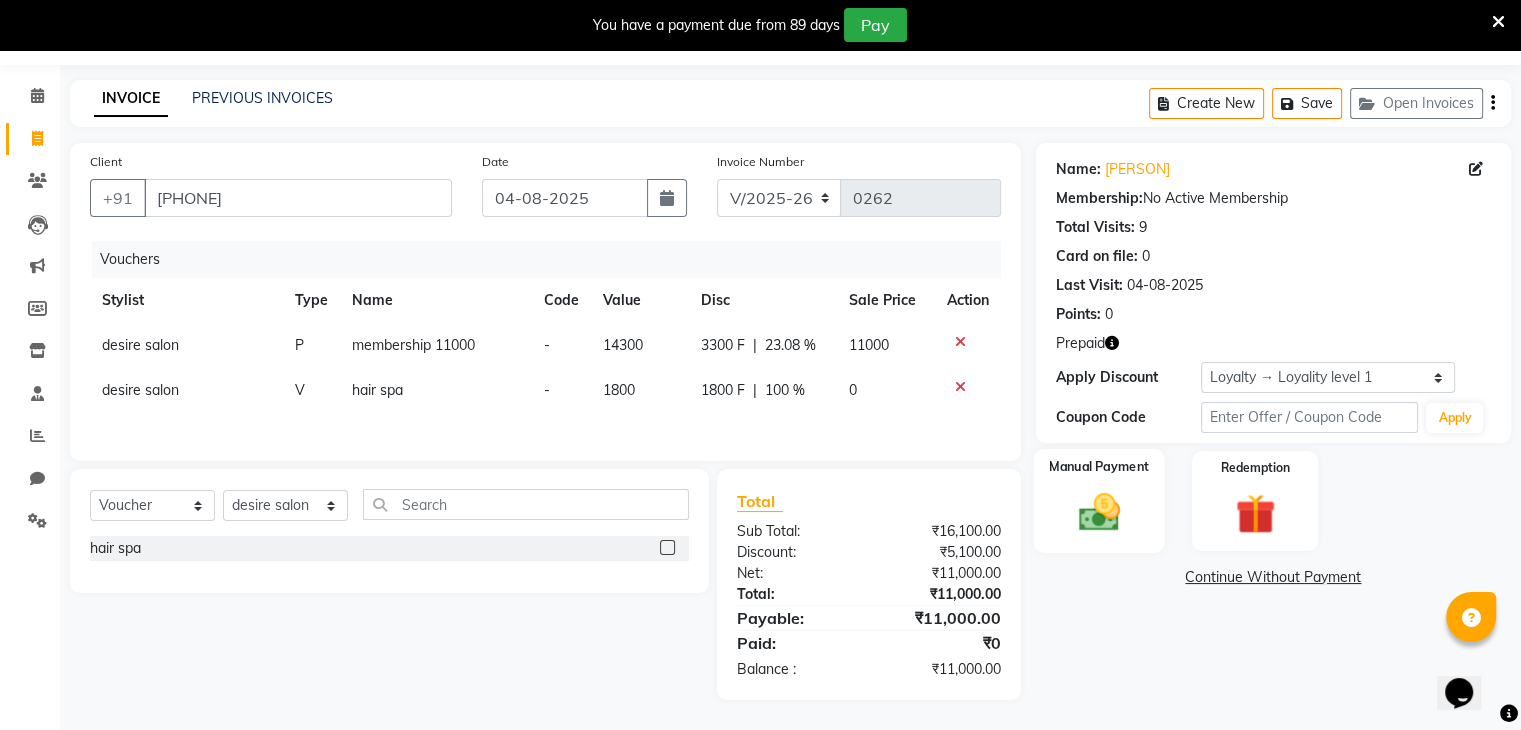 click on "Manual Payment" 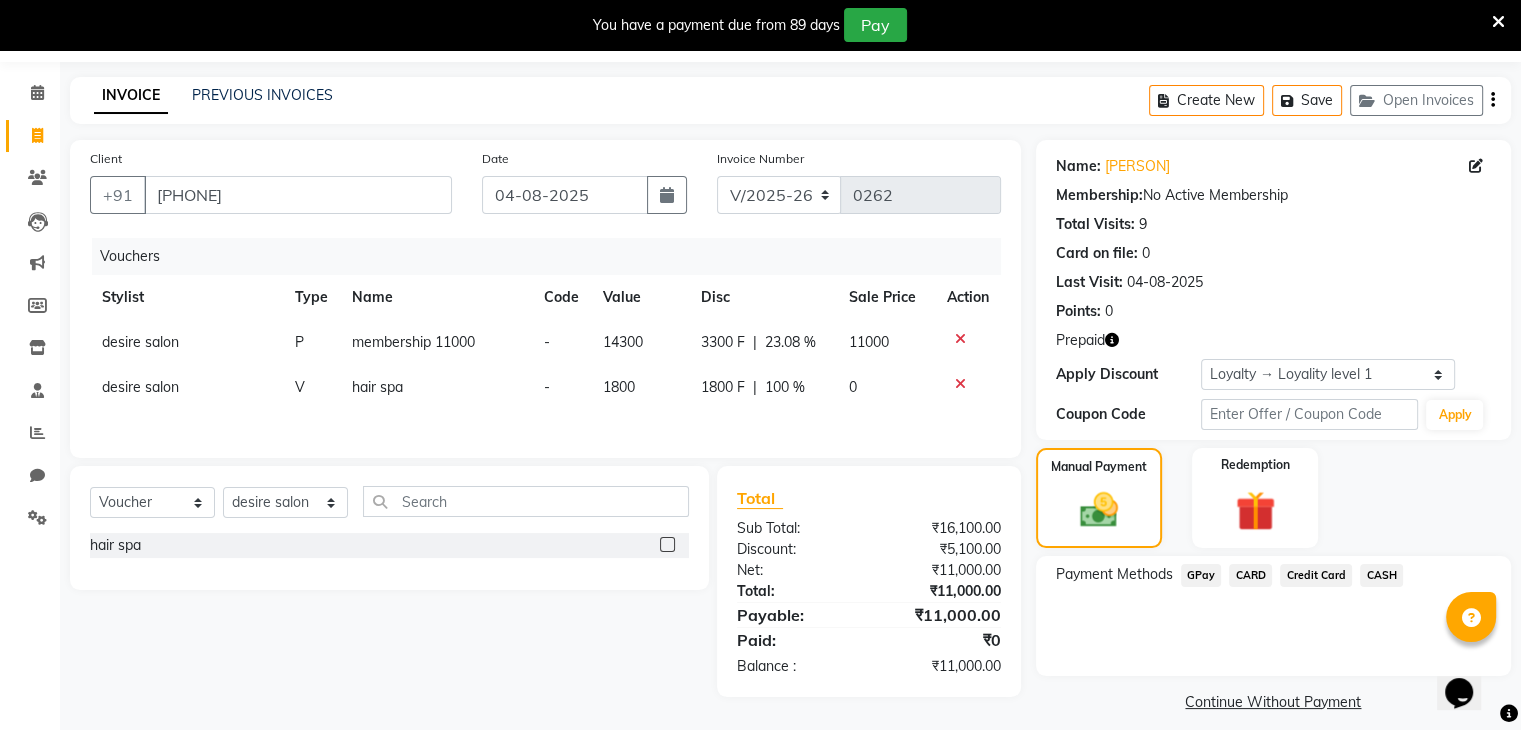 click on "CASH" 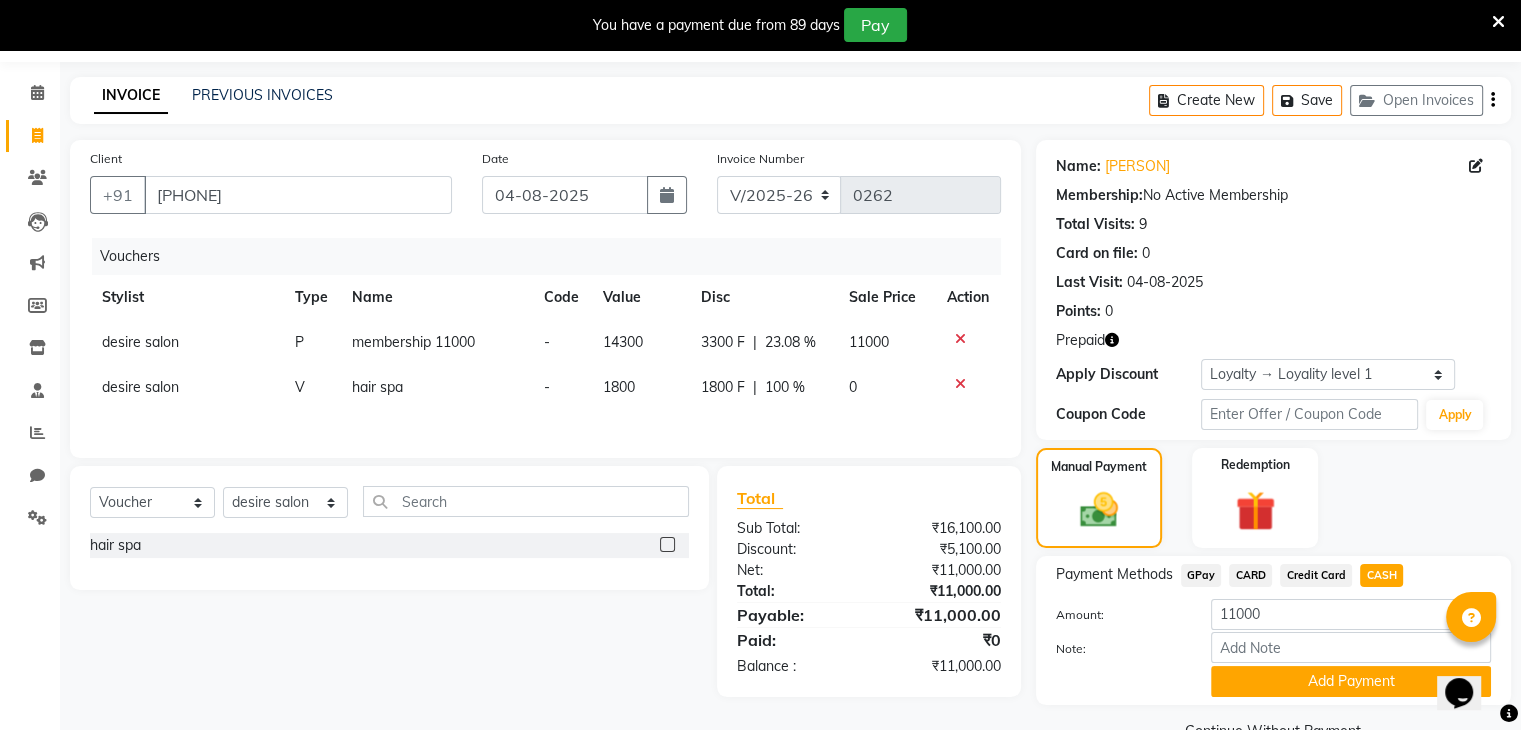scroll, scrollTop: 108, scrollLeft: 0, axis: vertical 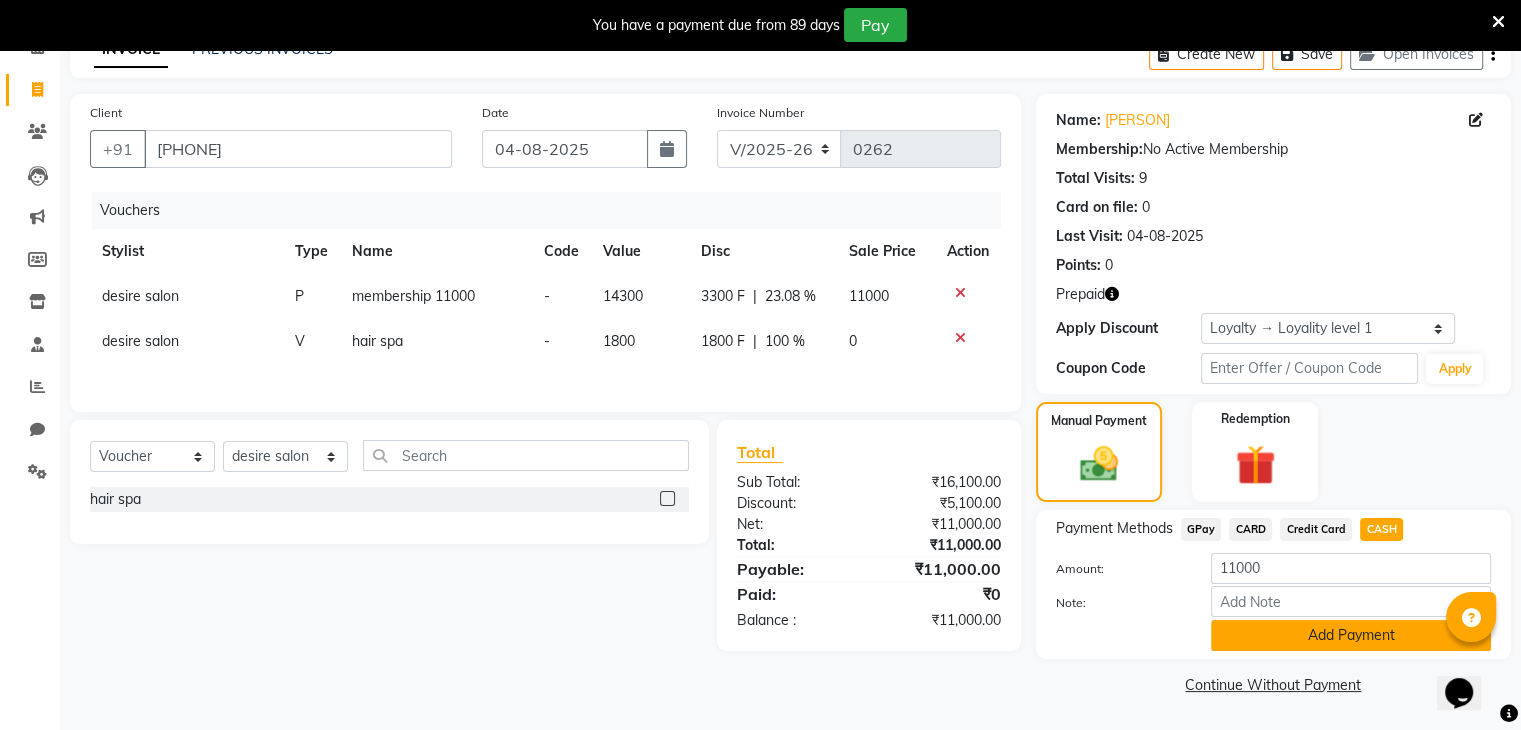 click on "Add Payment" 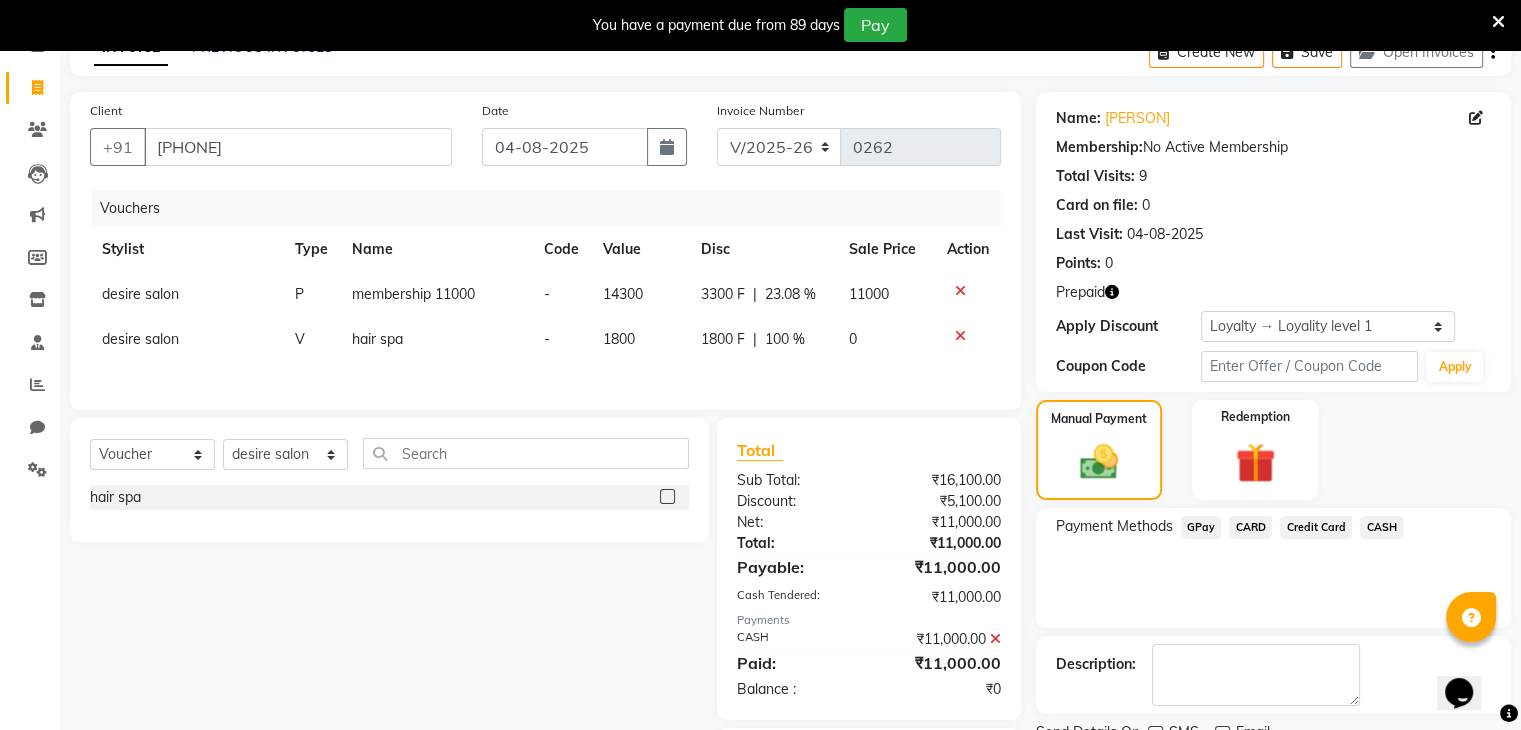 scroll, scrollTop: 232, scrollLeft: 0, axis: vertical 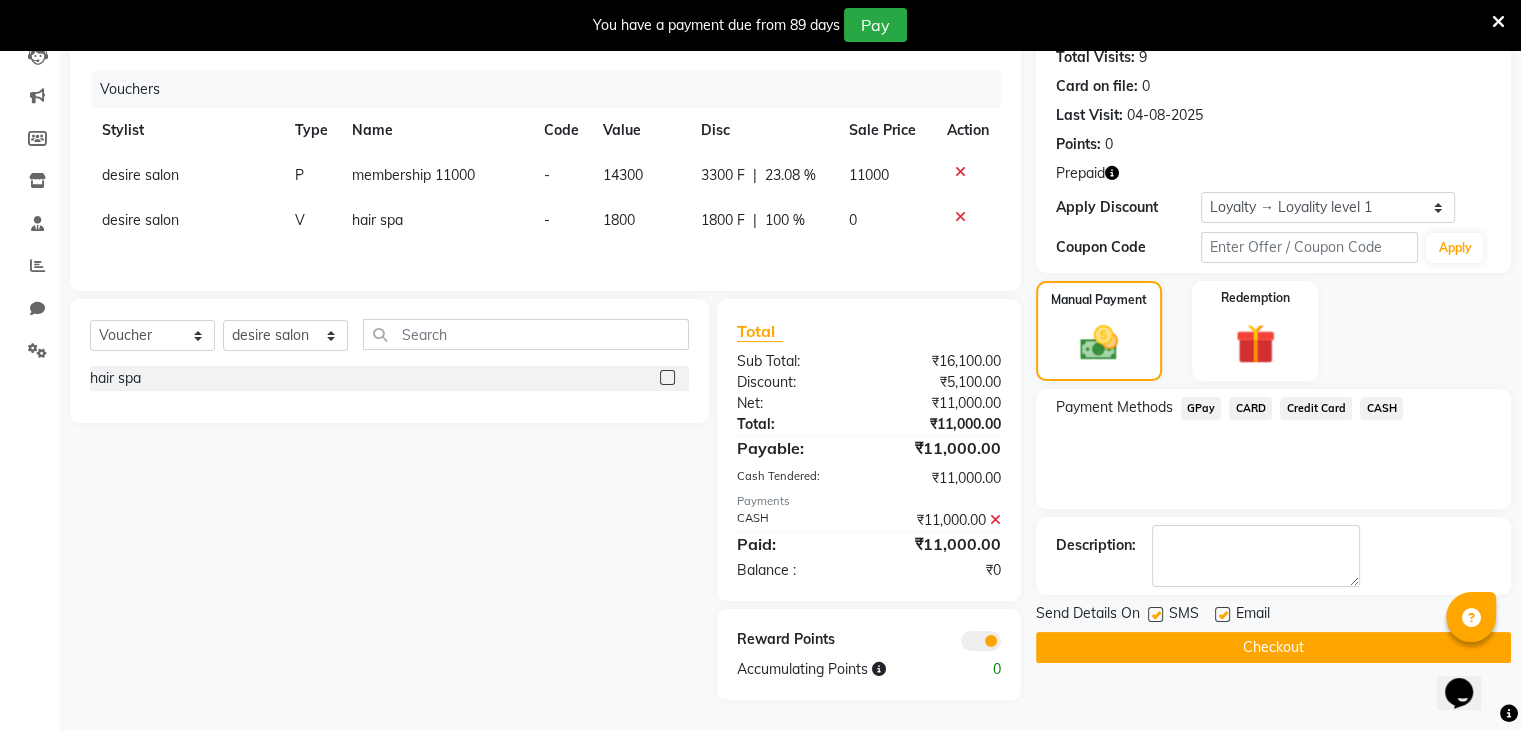 click on "Checkout" 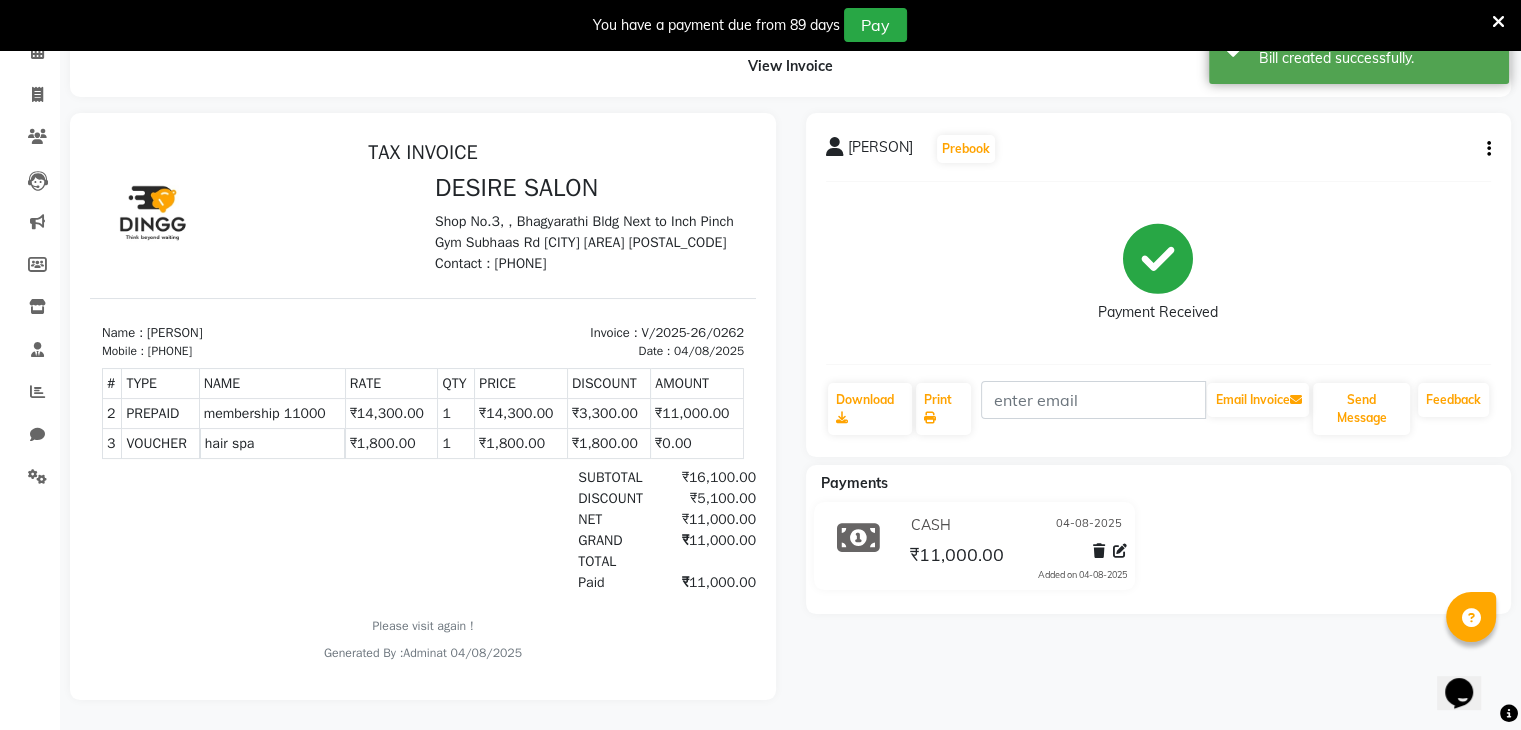 scroll, scrollTop: 0, scrollLeft: 0, axis: both 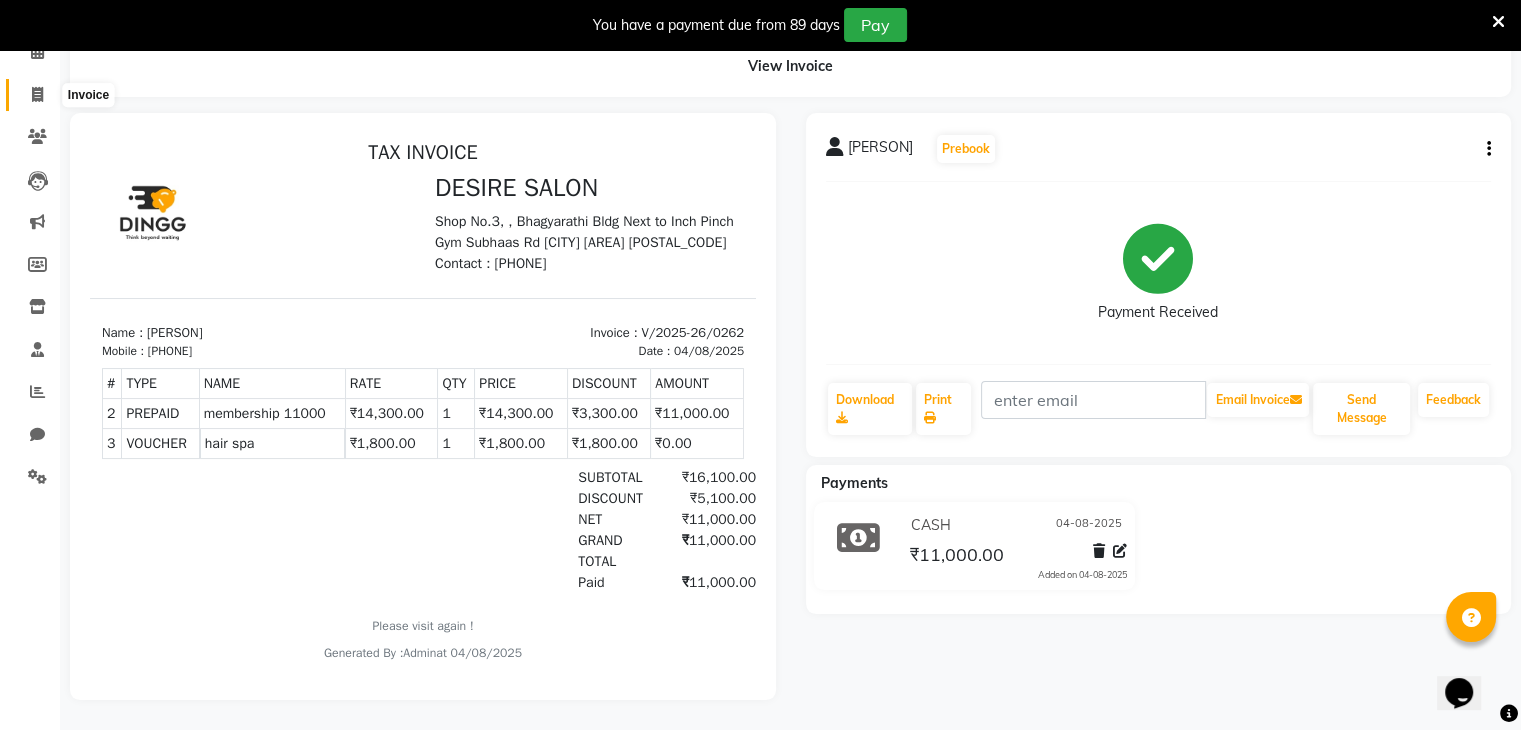 click 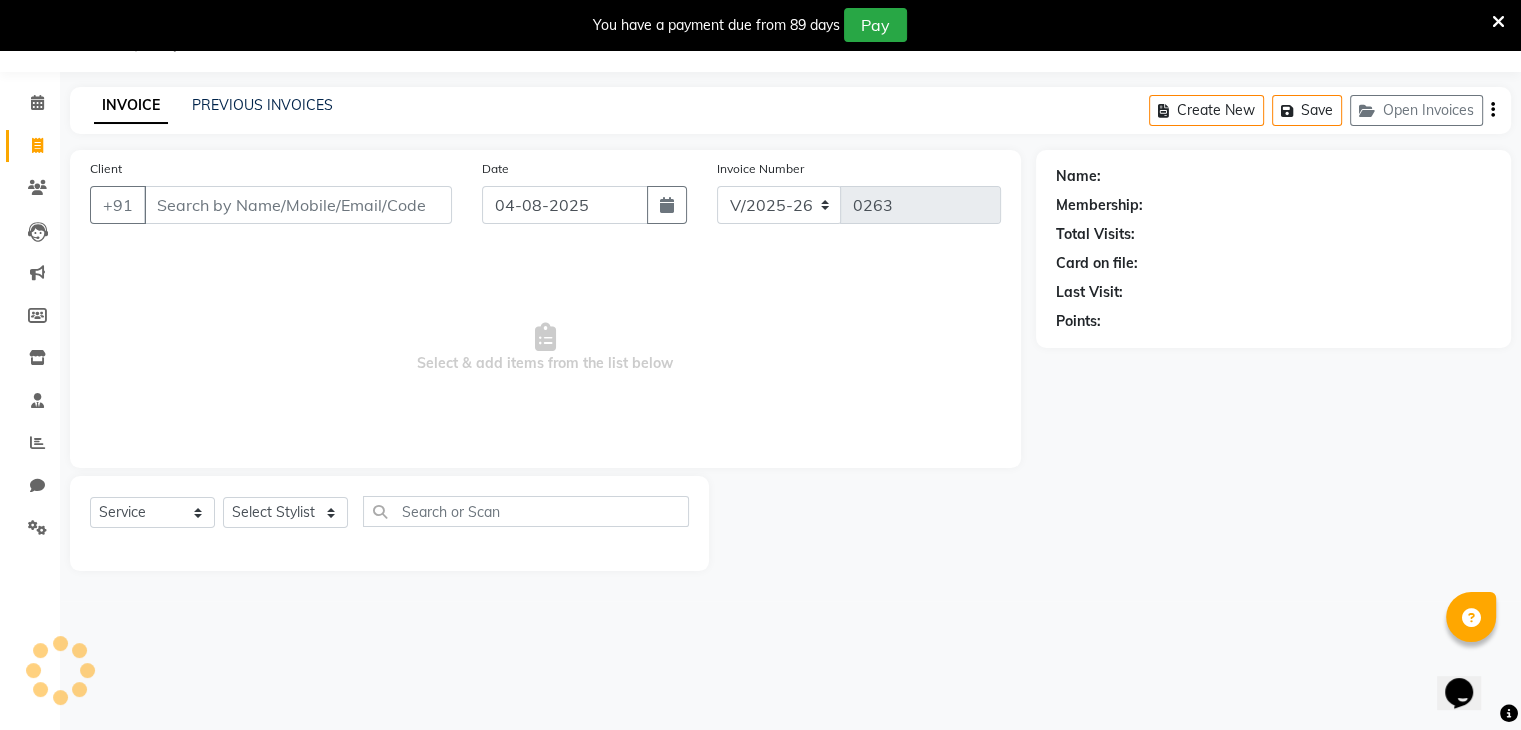 scroll, scrollTop: 50, scrollLeft: 0, axis: vertical 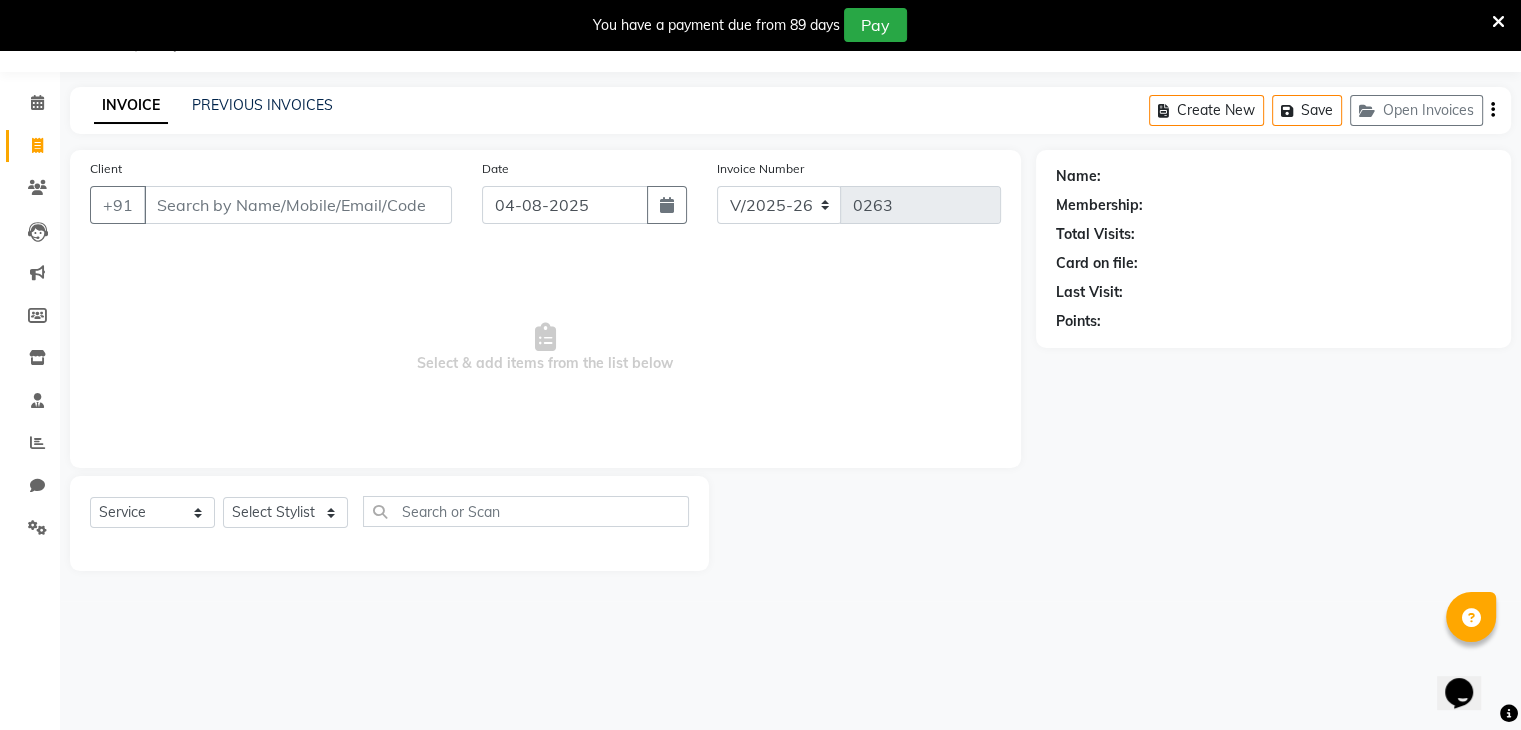 click on "Client" at bounding box center (298, 205) 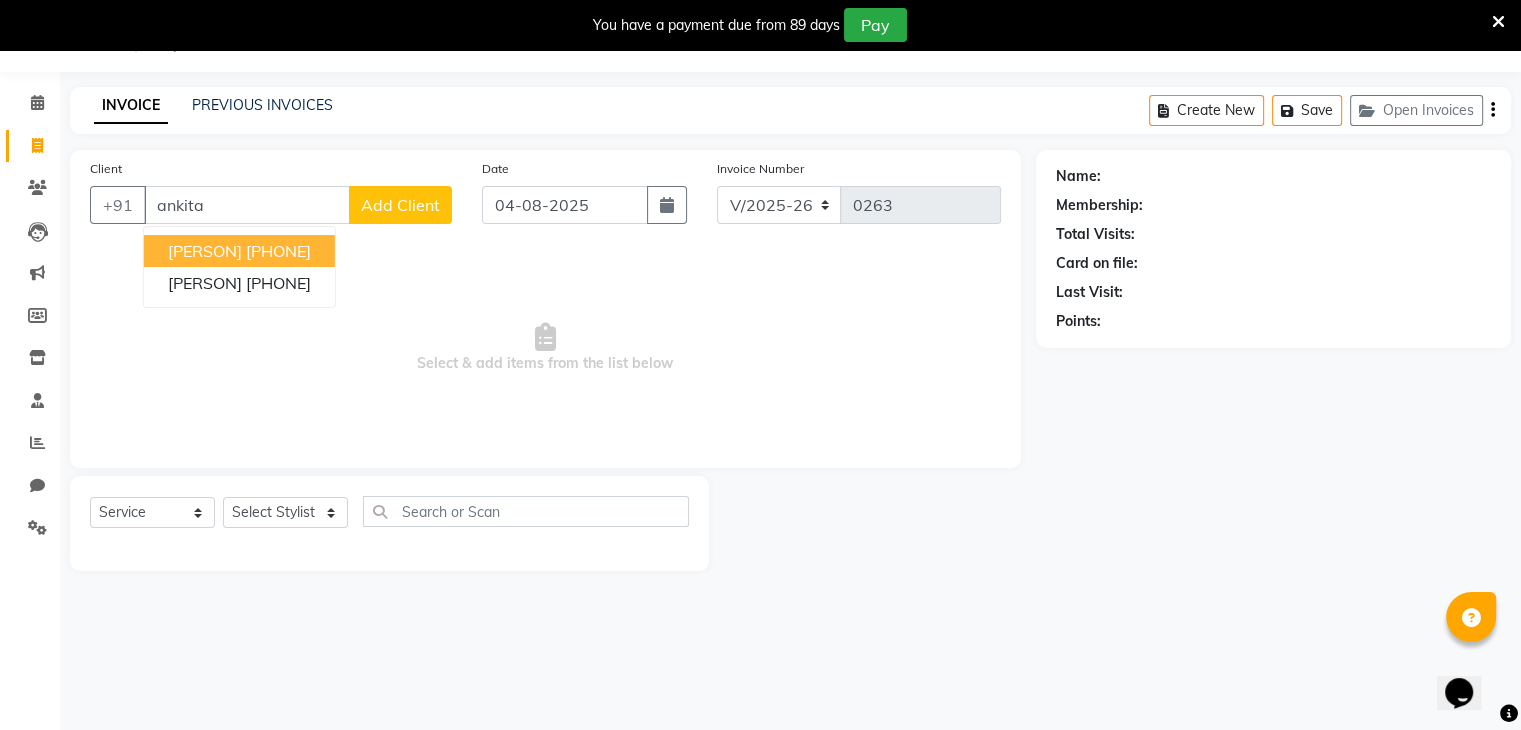 click on "[PHONE]" at bounding box center (278, 251) 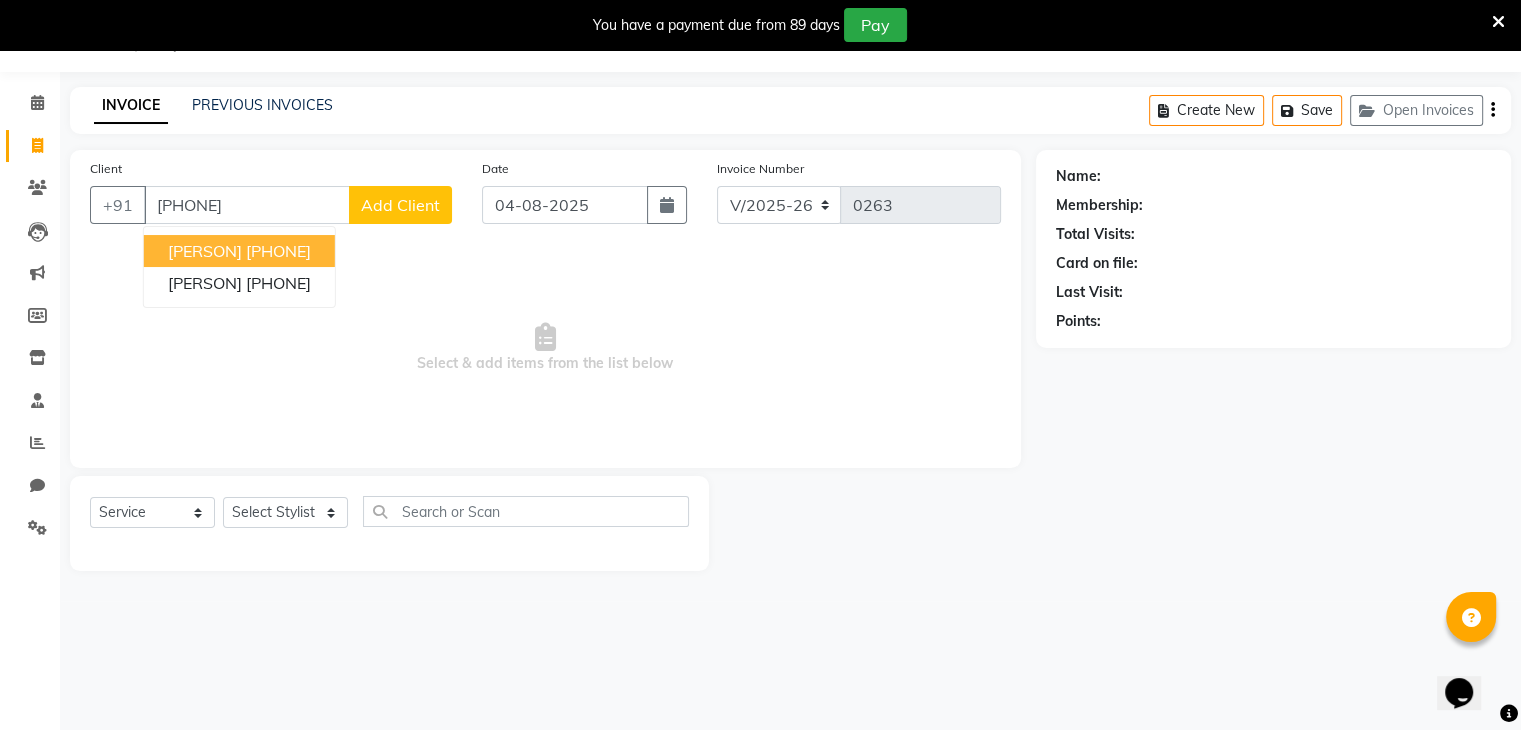 type on "[PHONE]" 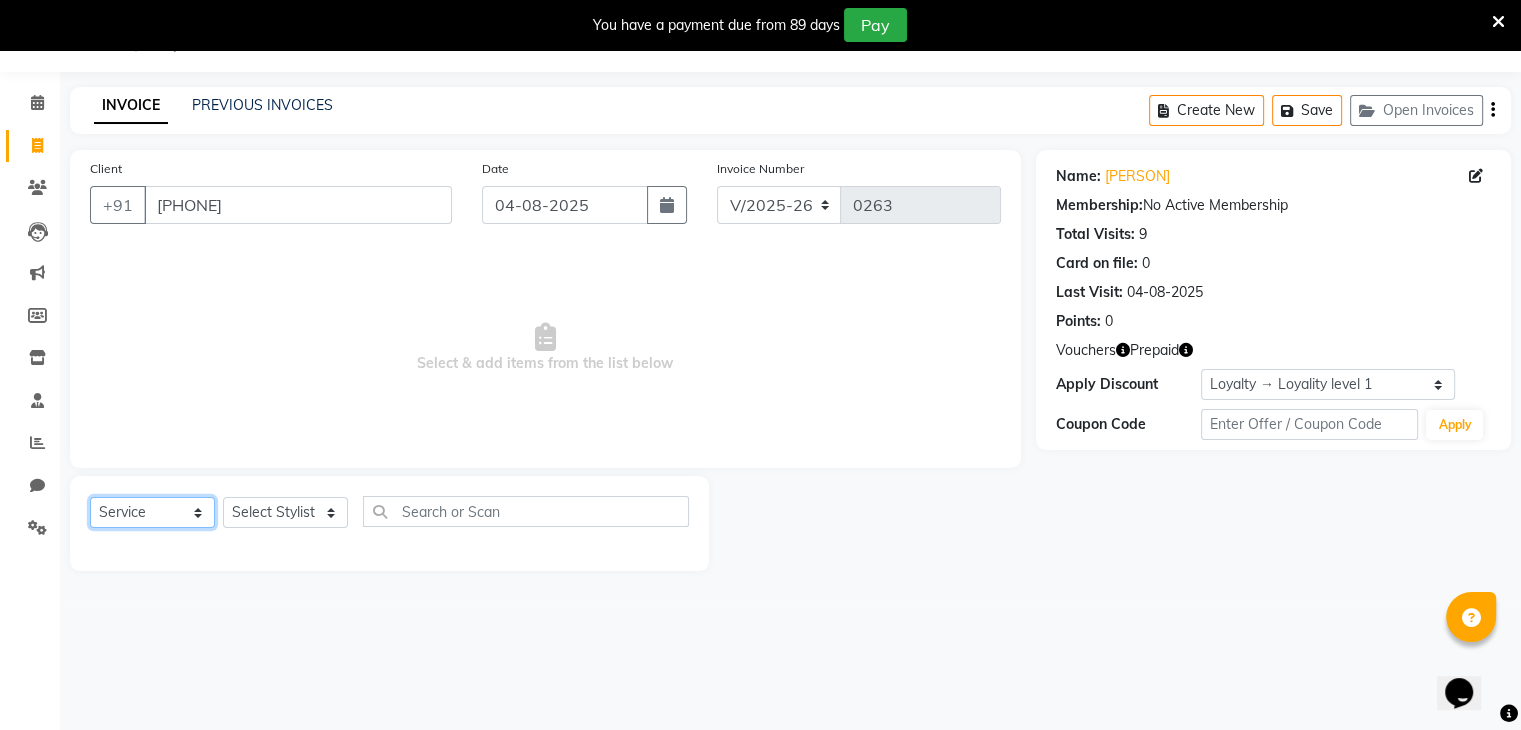click on "Select  Service  Product  Membership  Package Voucher Prepaid Gift Card" 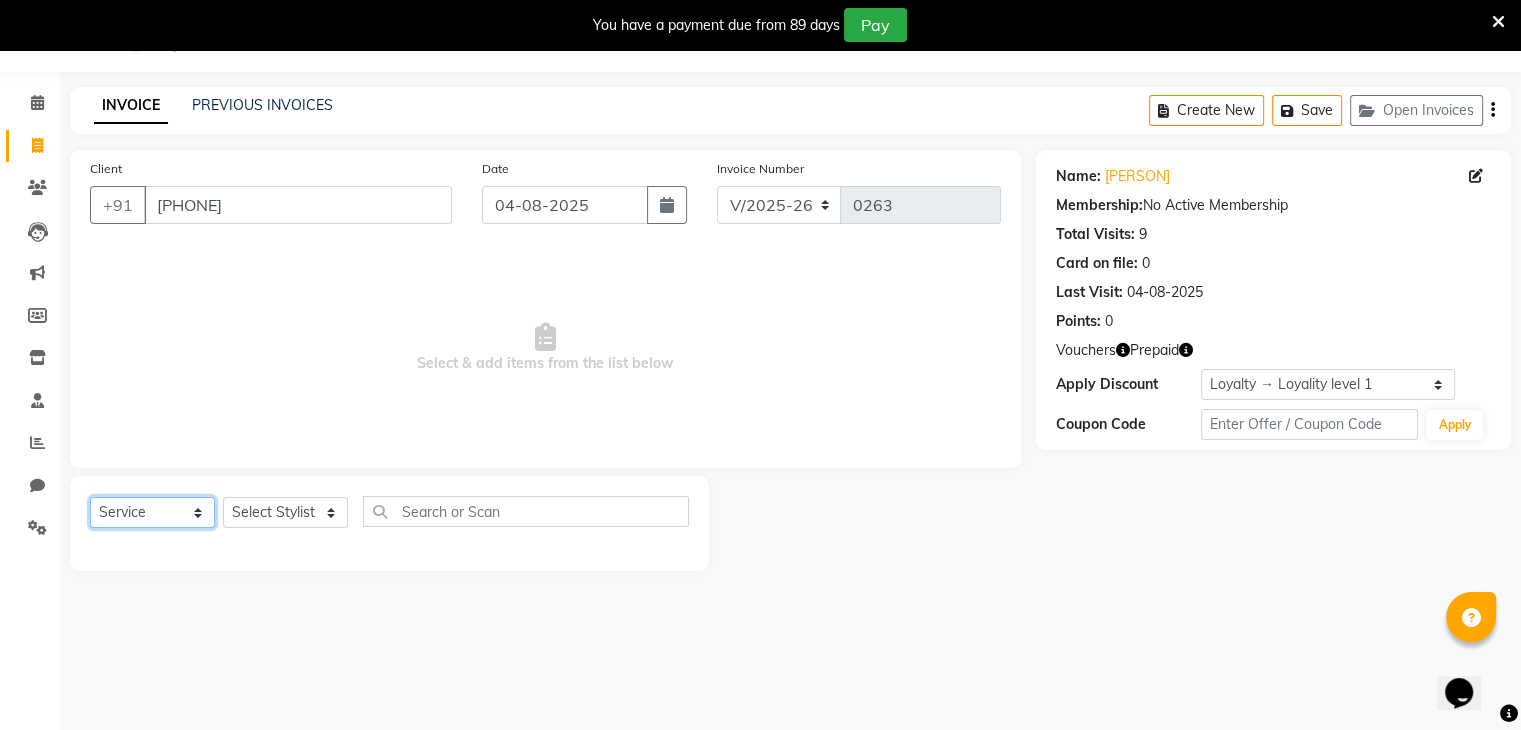 select on "V" 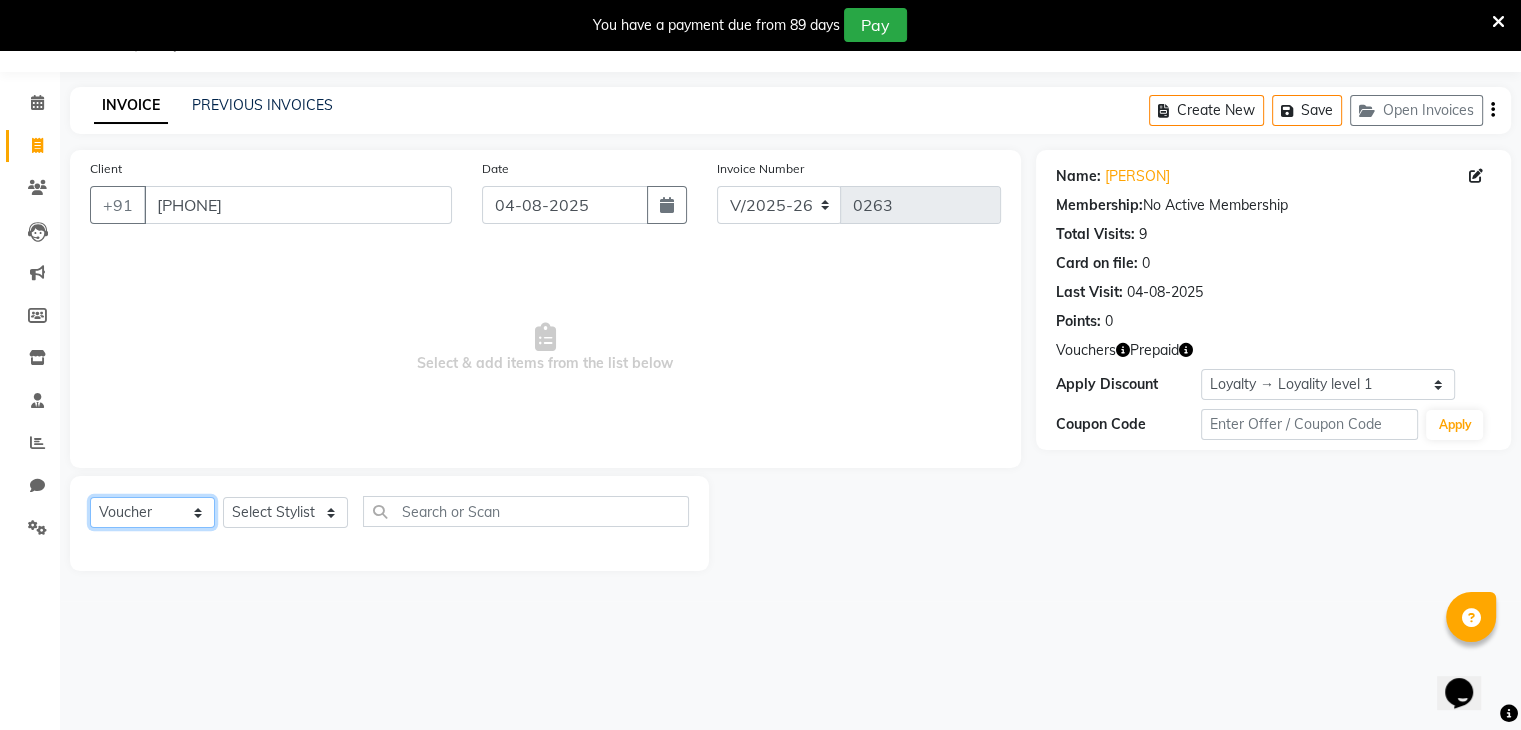 click on "Select  Service  Product  Membership  Package Voucher Prepaid Gift Card" 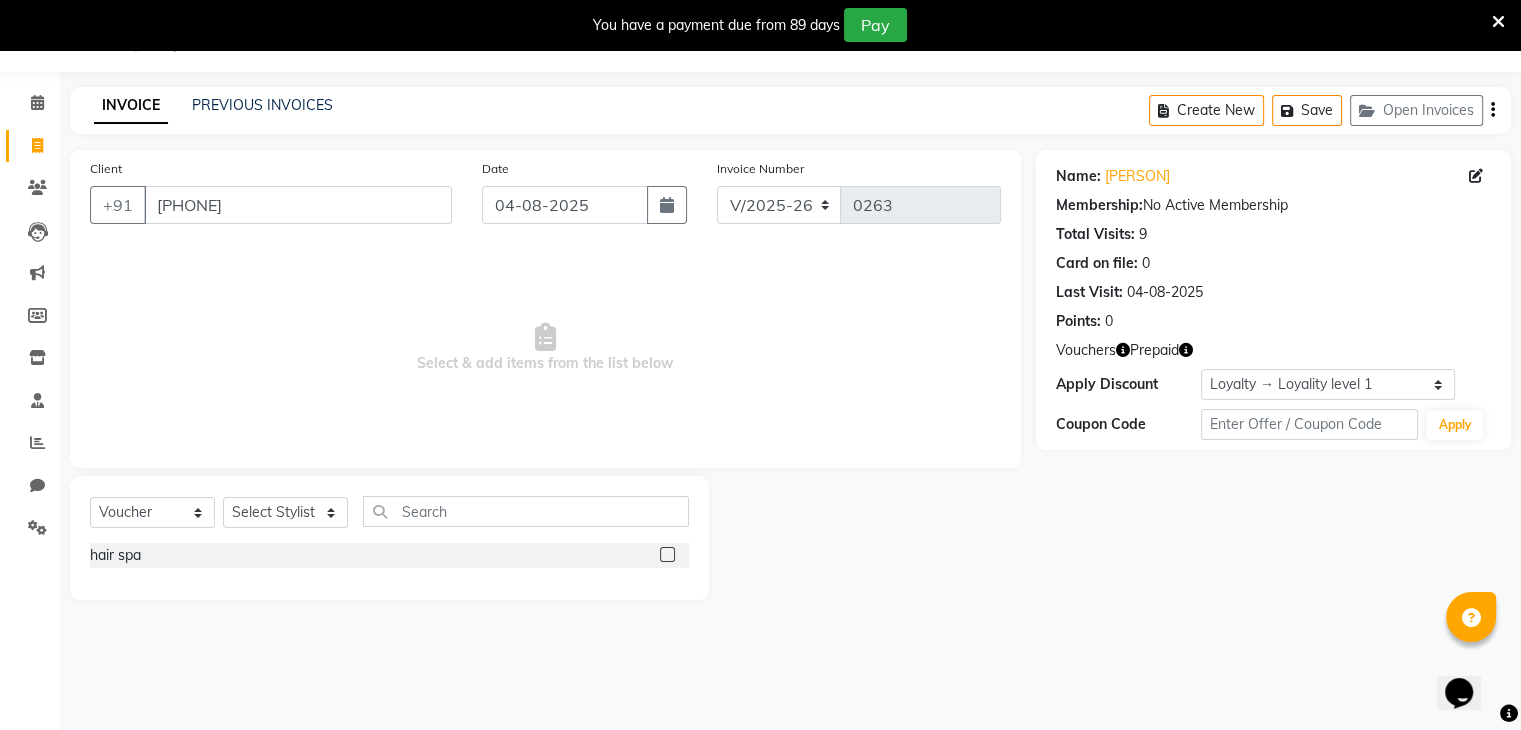 click 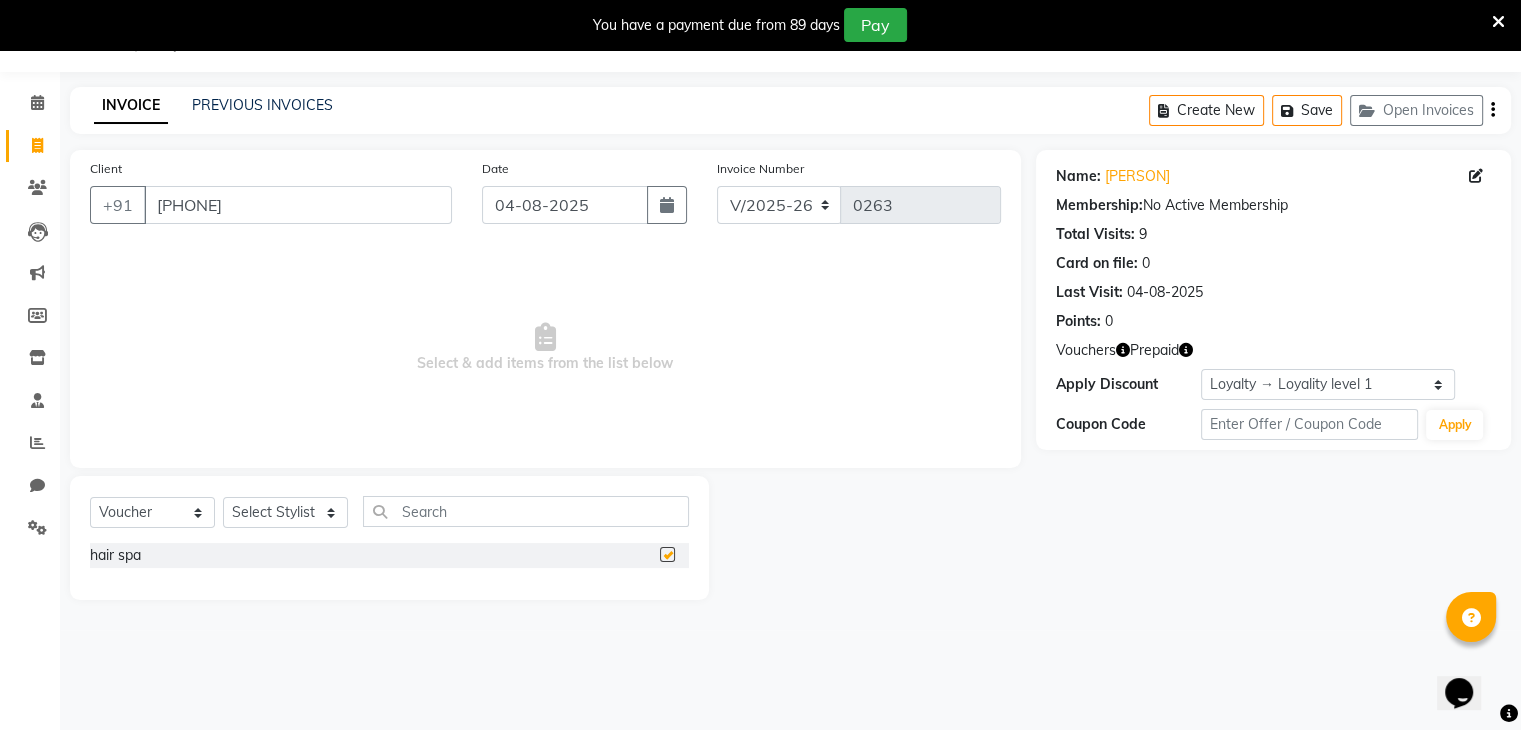 checkbox on "false" 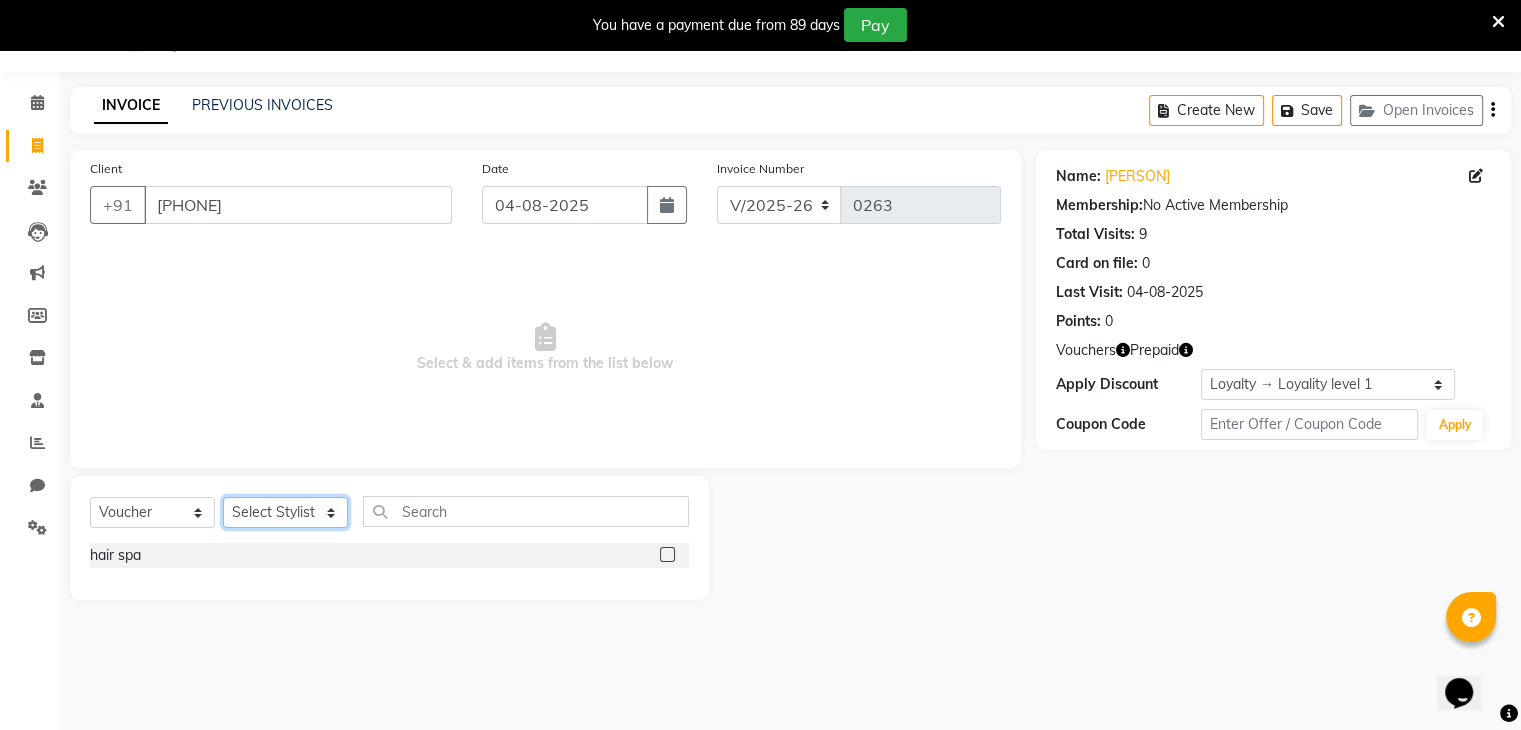 click on "Select Stylist Archana Pawar  Bhavna shelke Bhavna Solanki desire salon Jagruti pendhari Nisha pawar savita landage sayali panchal Sonali khandeker Yogita Deshmukh" 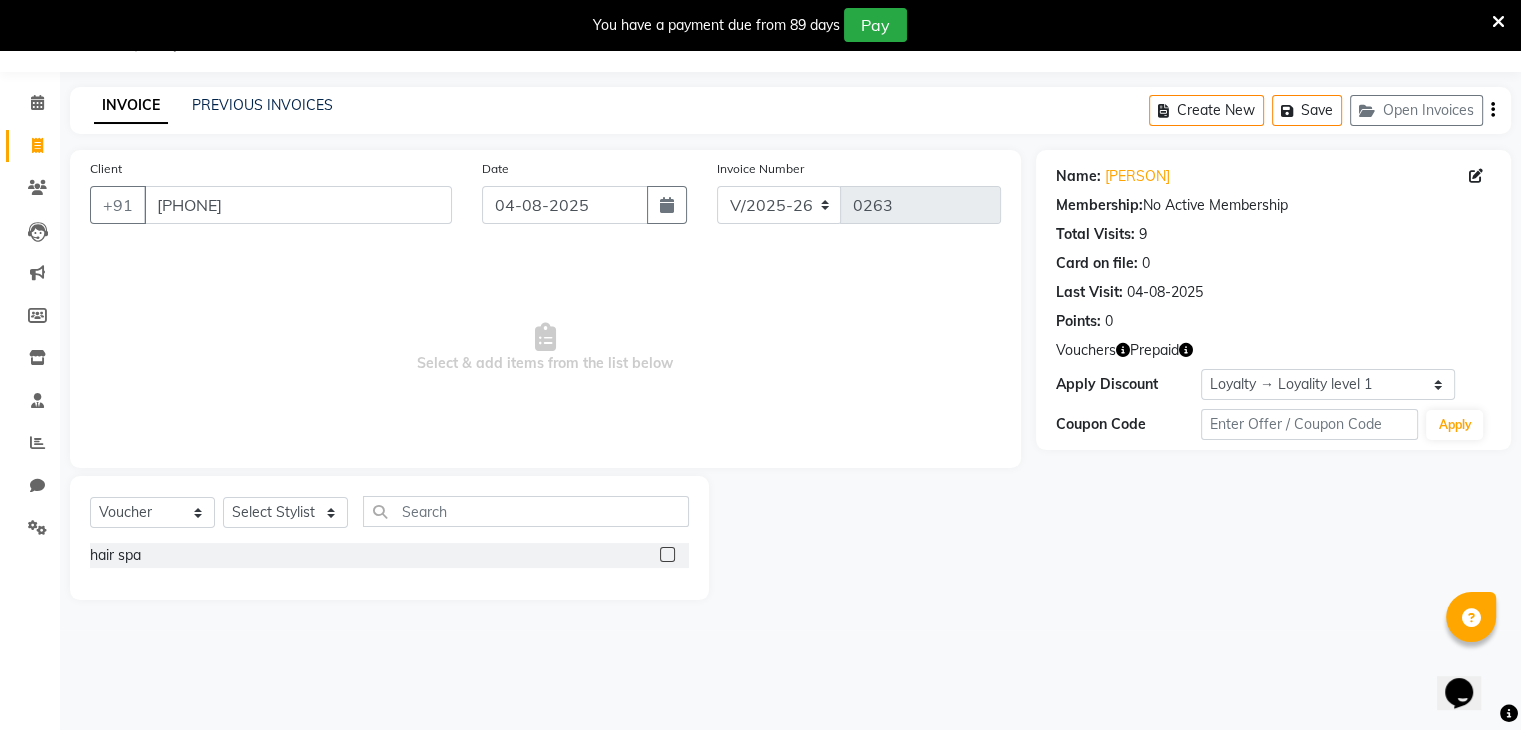 click 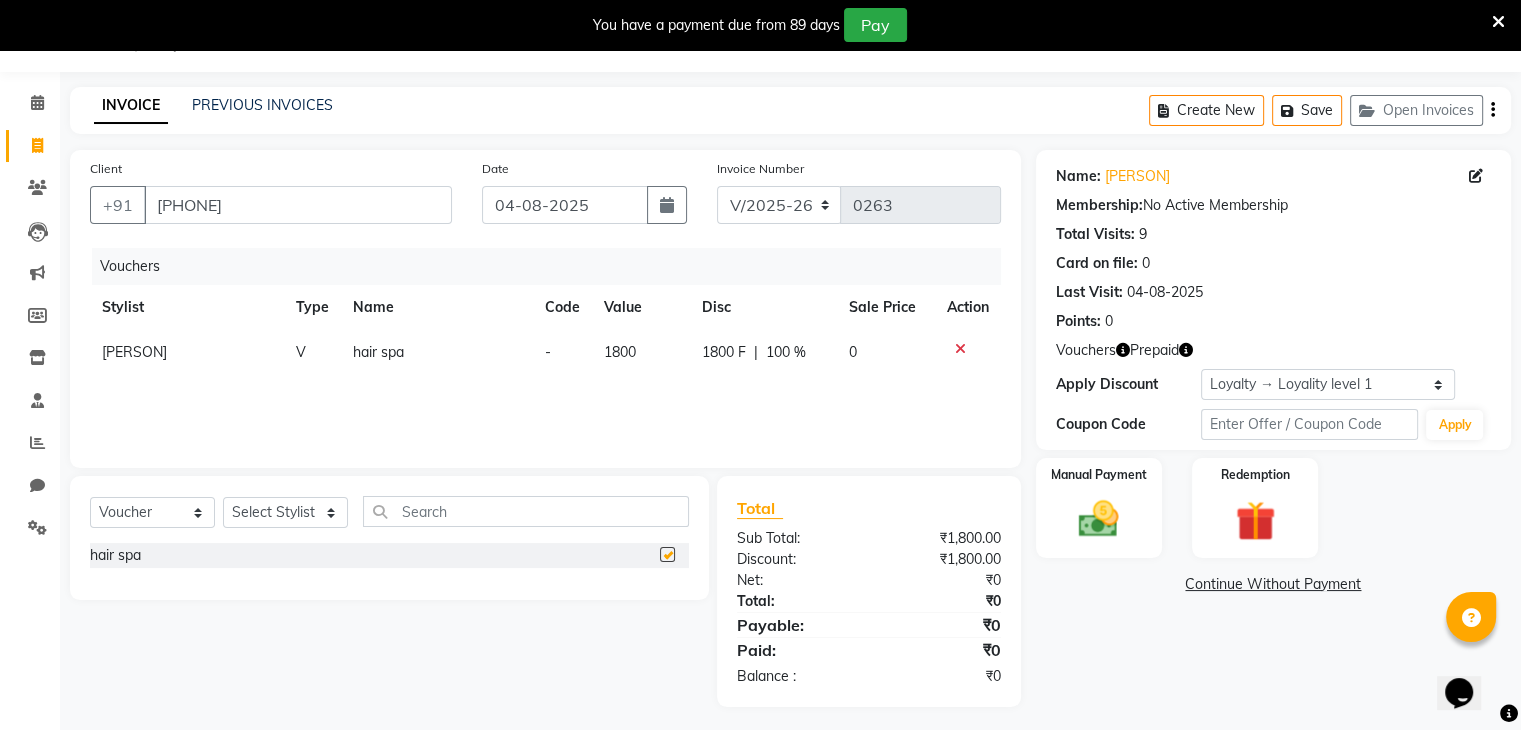 checkbox on "false" 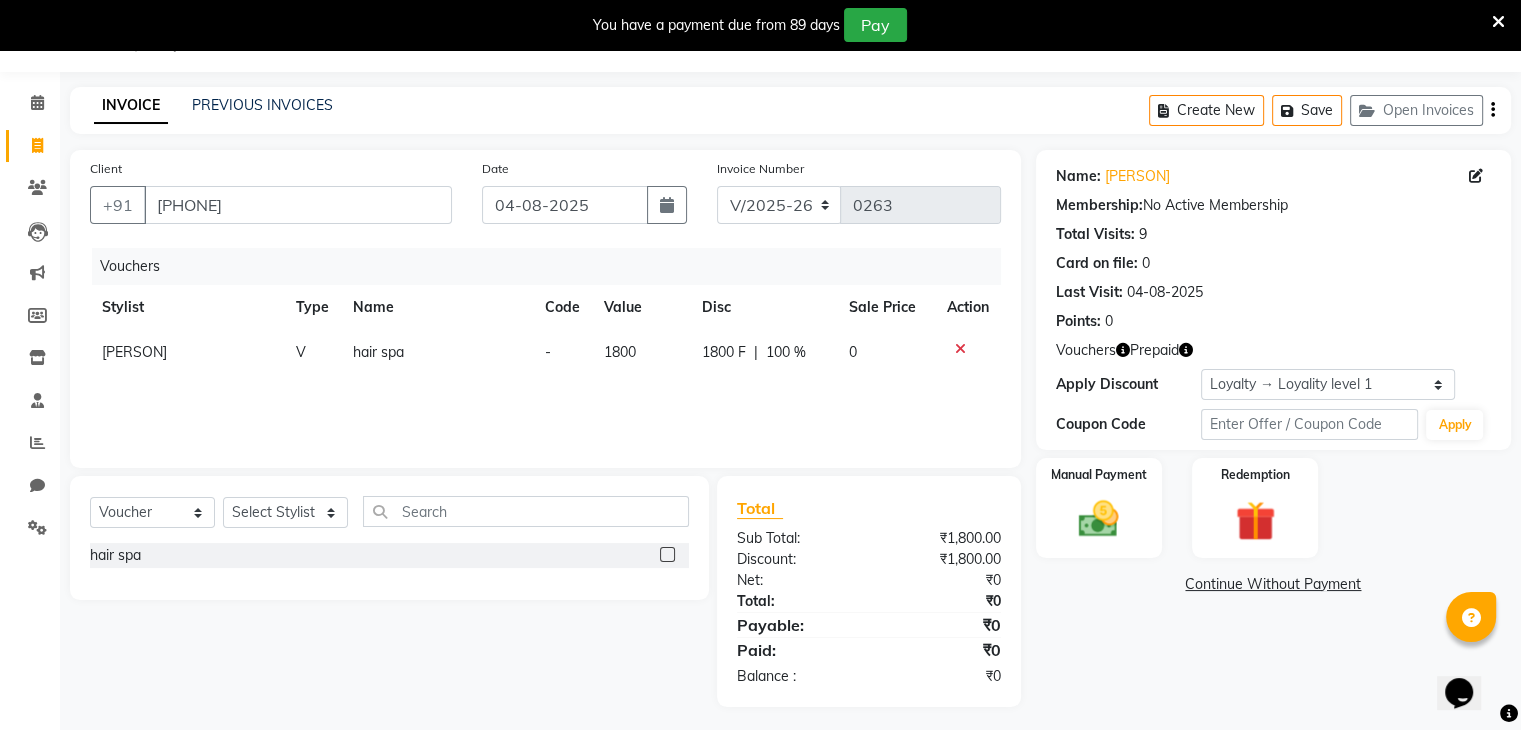 scroll, scrollTop: 57, scrollLeft: 0, axis: vertical 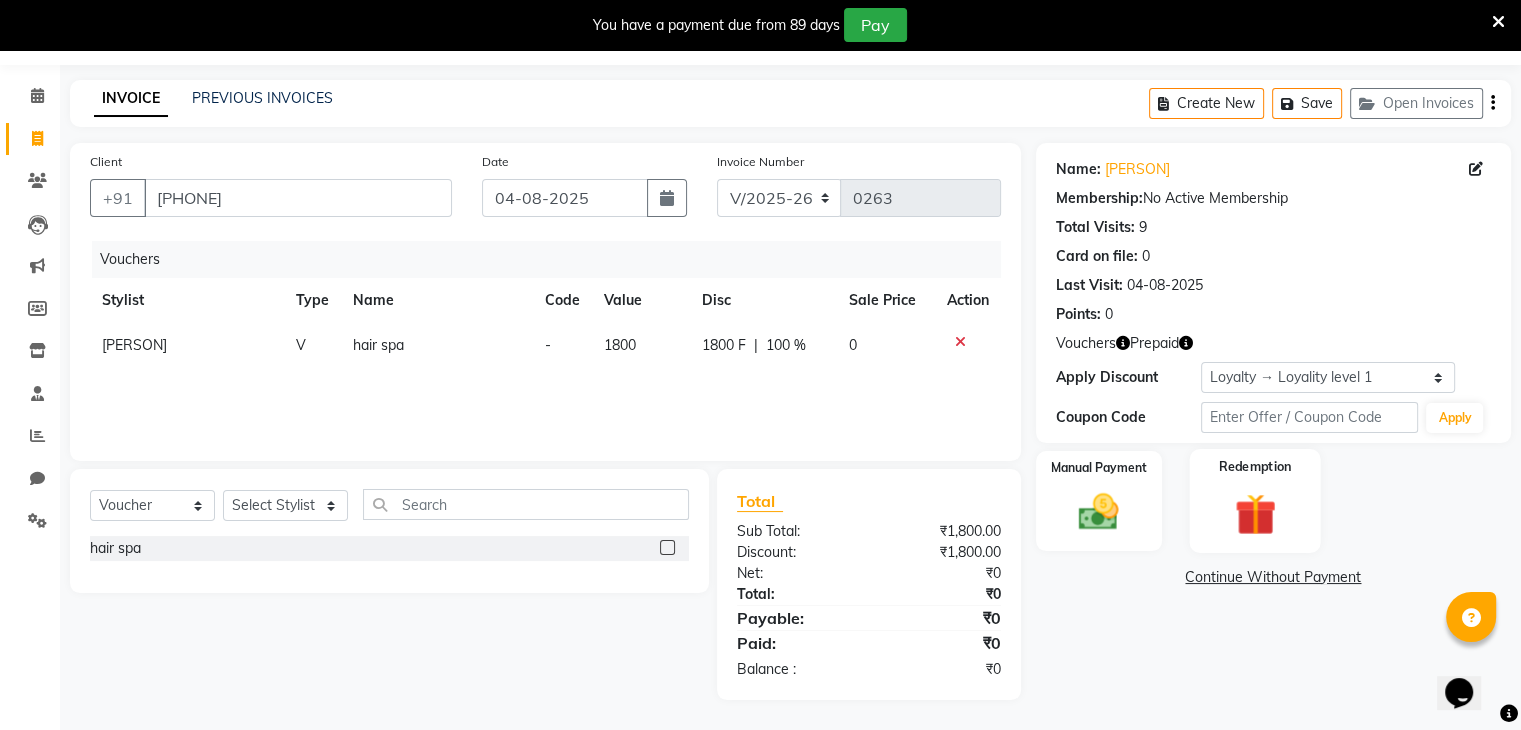 click on "Redemption" 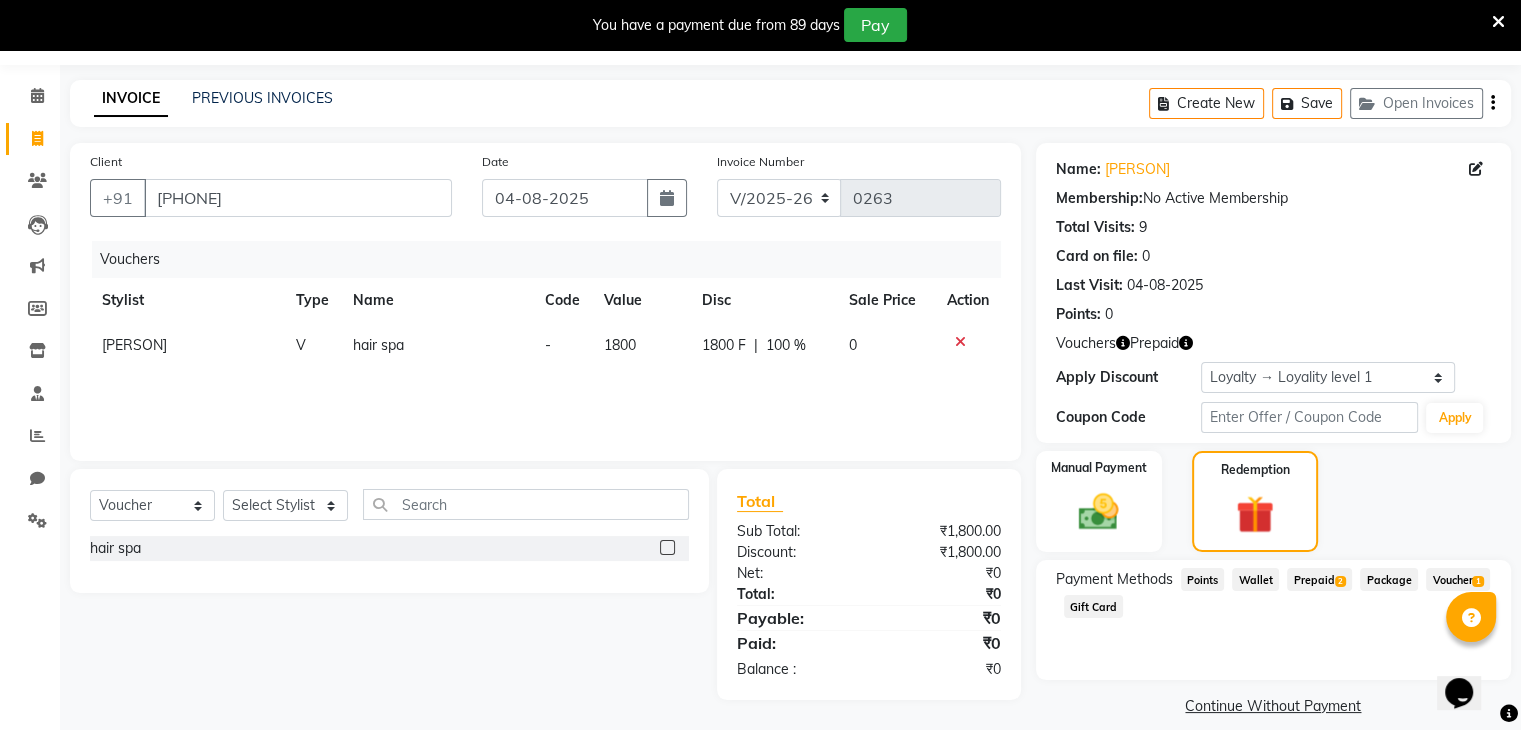 click on "Voucher  1" 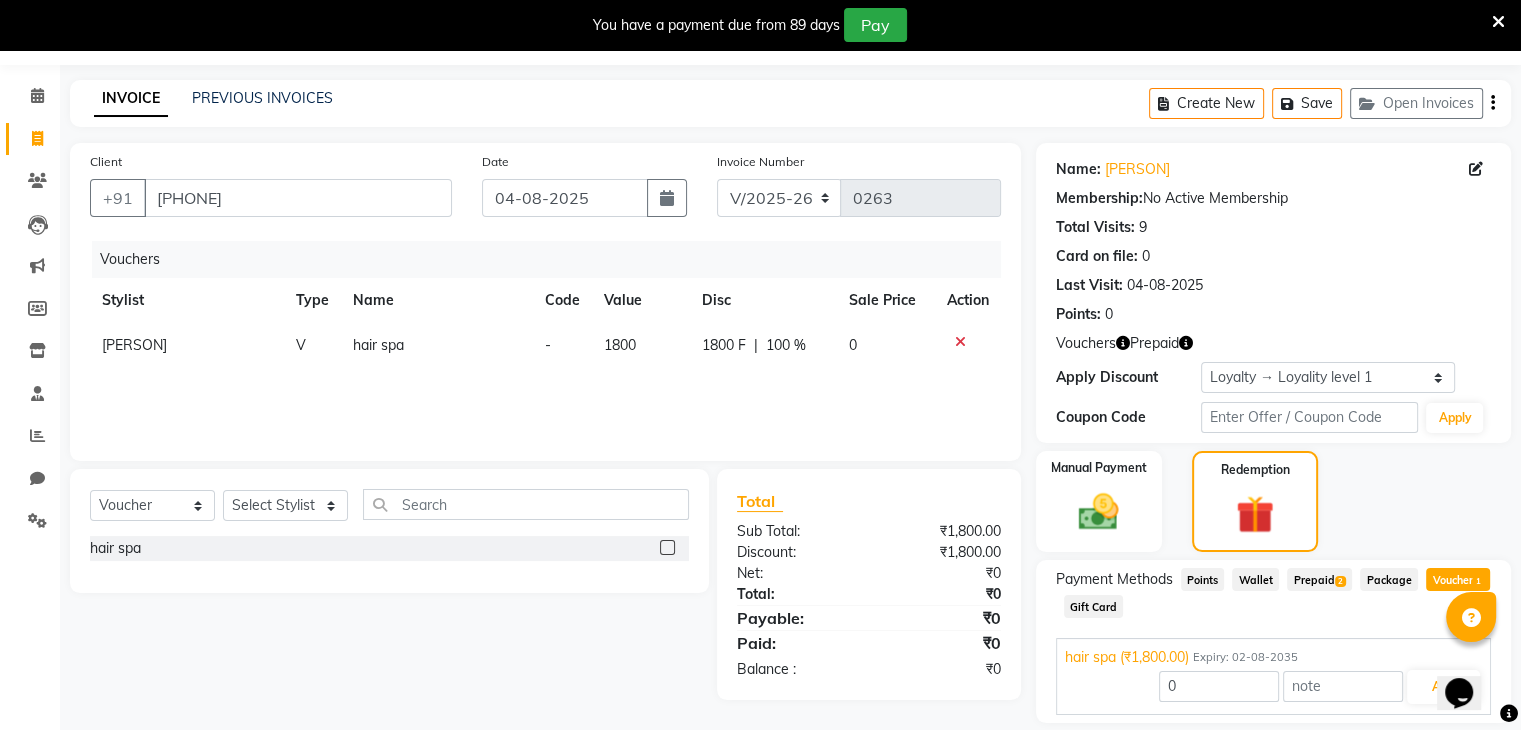 scroll, scrollTop: 122, scrollLeft: 0, axis: vertical 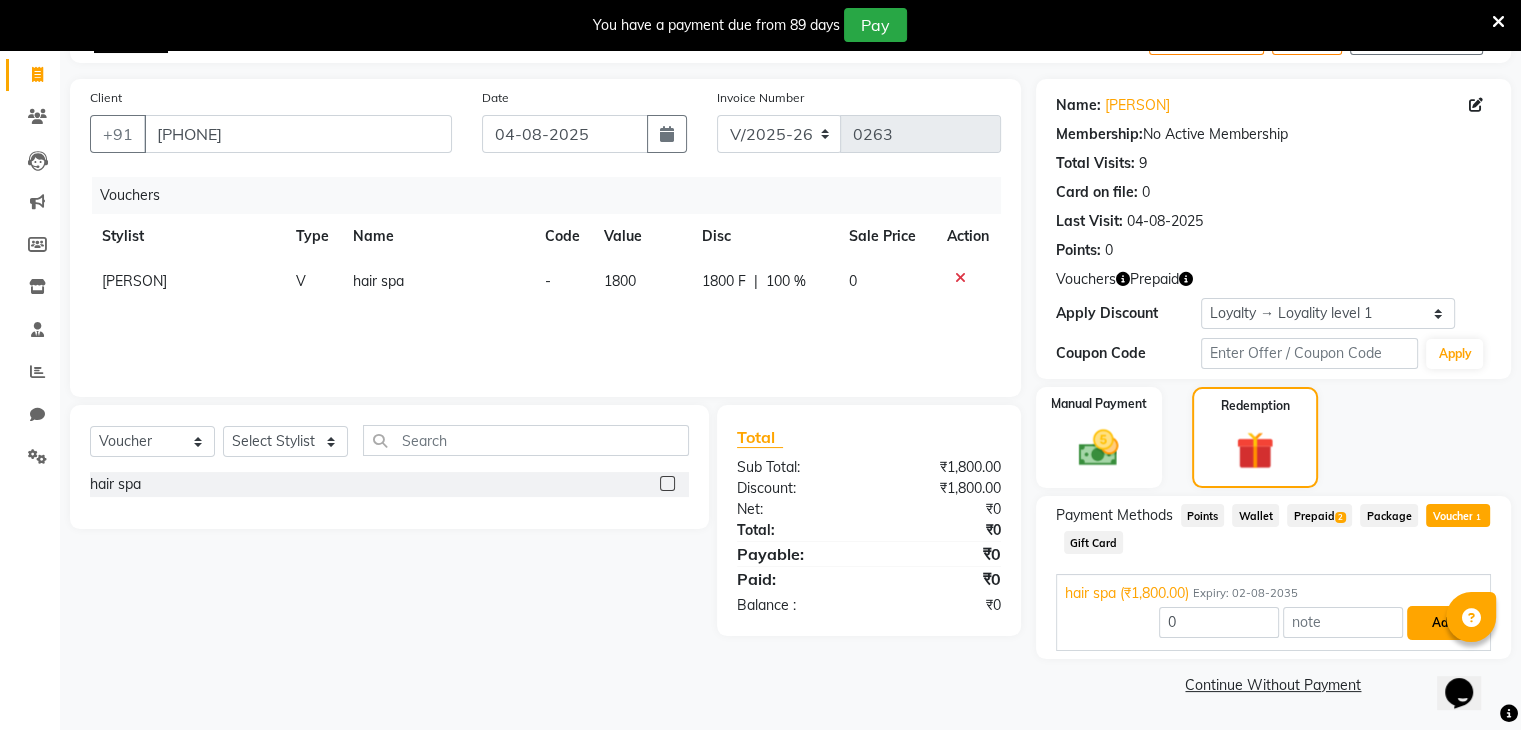 click on "Add" at bounding box center [1443, 623] 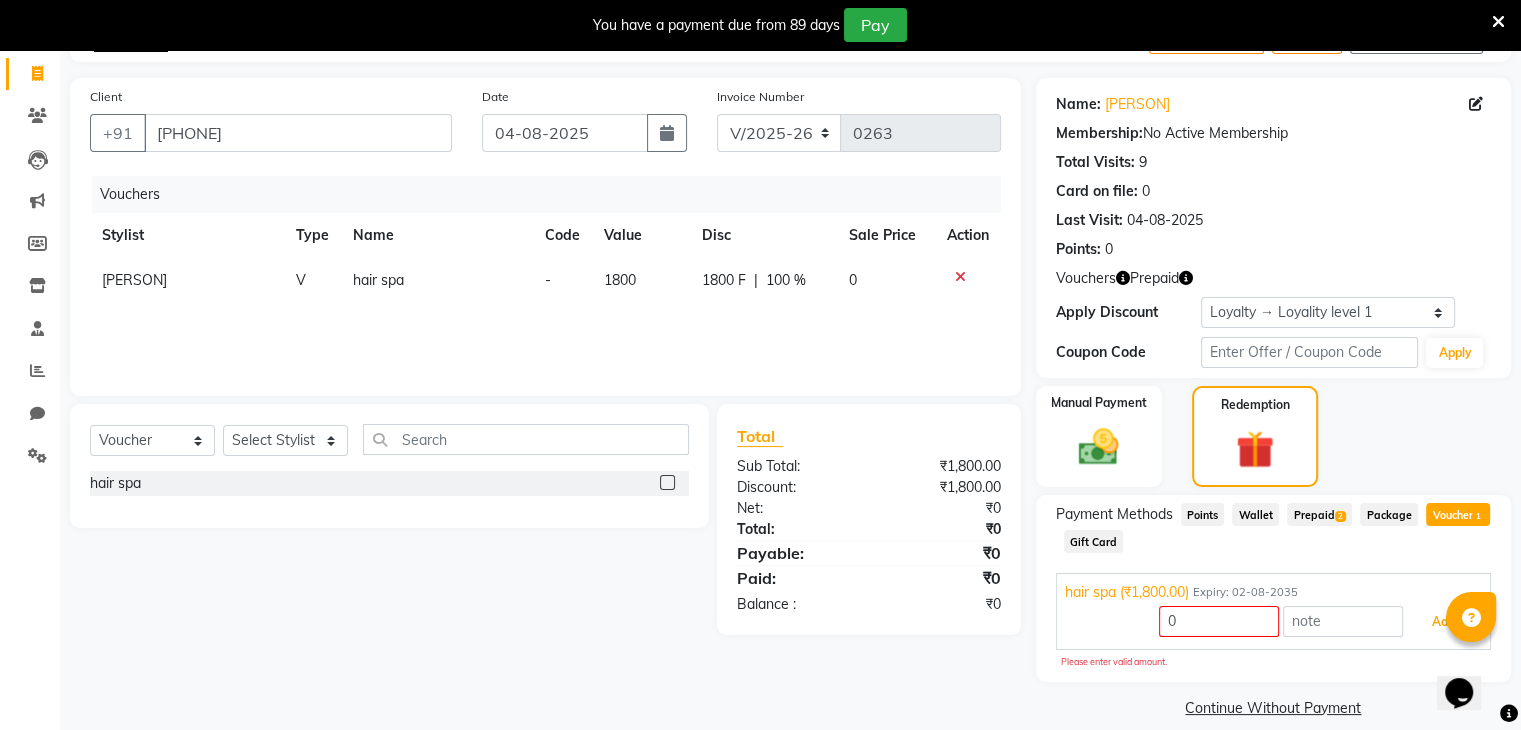 scroll, scrollTop: 145, scrollLeft: 0, axis: vertical 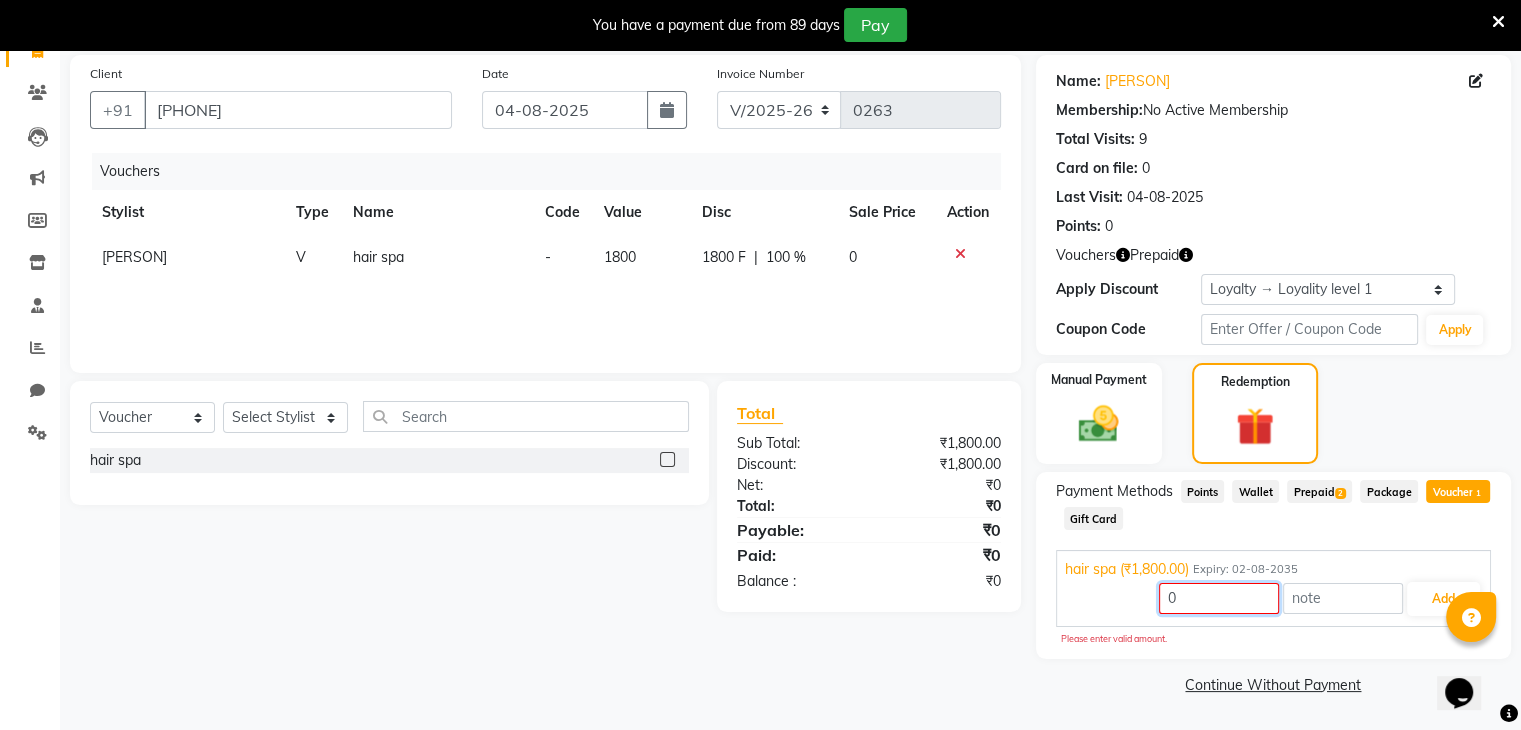 click on "0" at bounding box center [1219, 598] 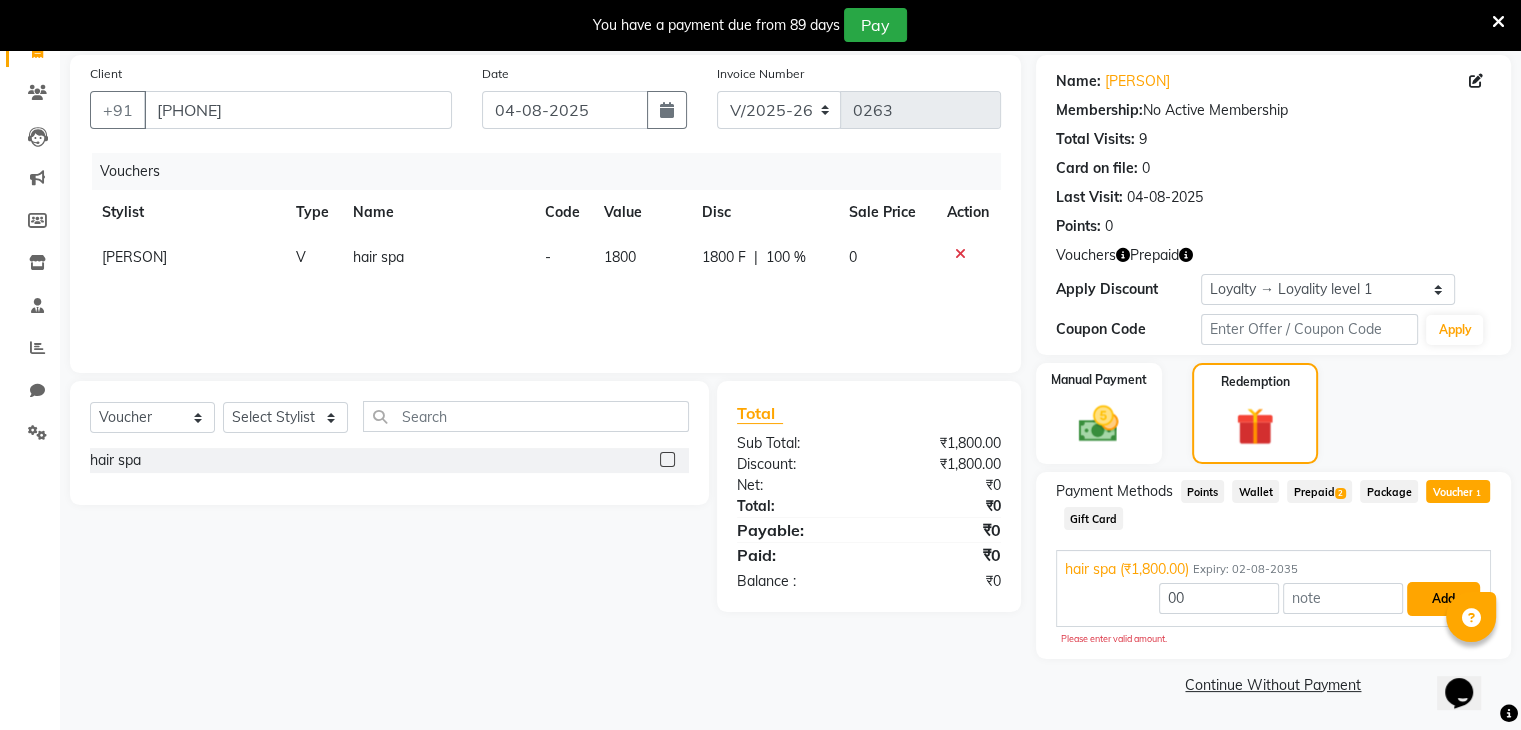 click on "Add" at bounding box center [1443, 599] 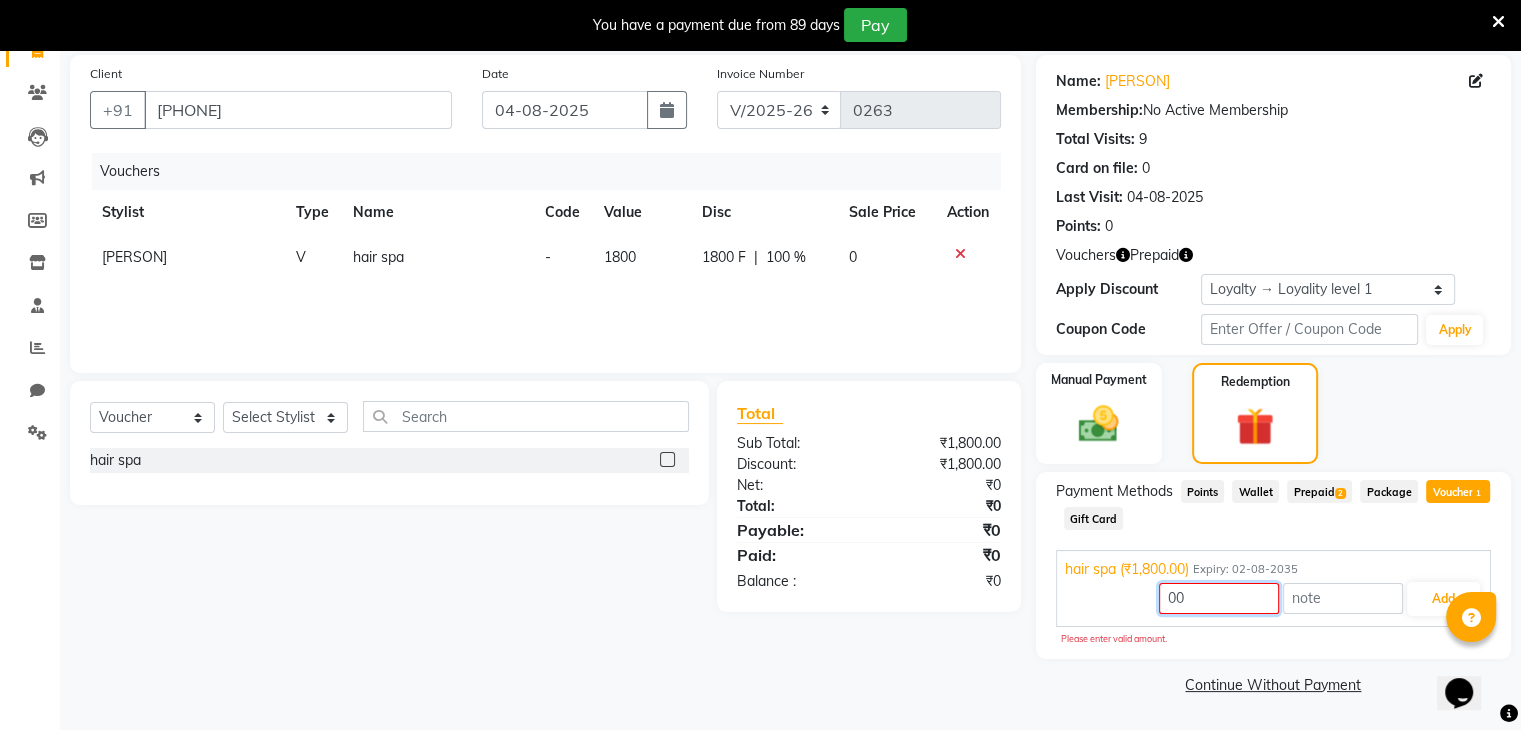 click on "00" at bounding box center [1219, 598] 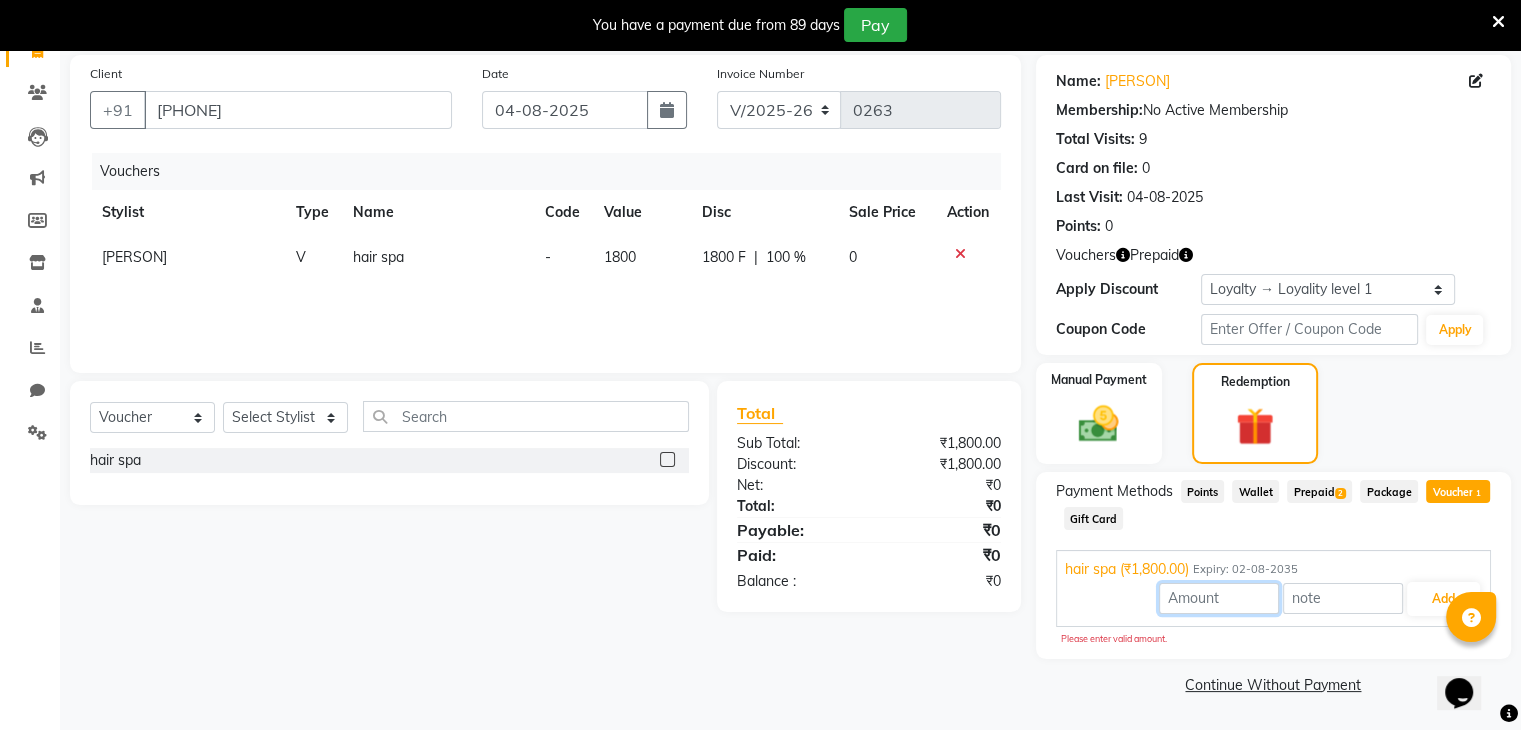type 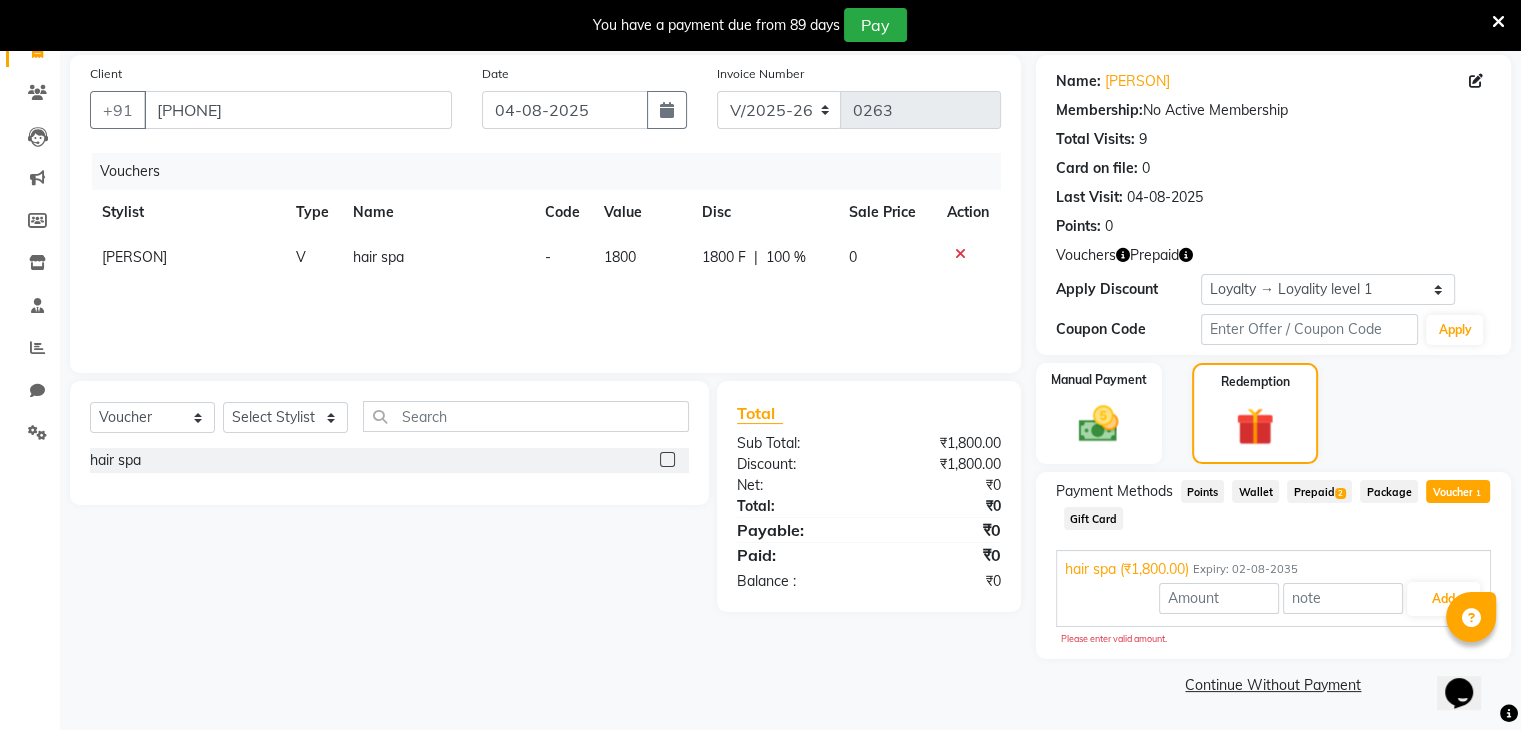 click on "Client +91 7506611891 Date 04-08-2025 Invoice Number V/2025 V/2025-26 0263 Vouchers Stylist Type Name Code Value Disc Sale Price Action Nisha pawar V hair spa - 1800 1800 F | 100 % 0 Select  Service  Product  Membership  Package Voucher Prepaid Gift Card  Select Stylist Archana Pawar  Bhavna shelke Bhavna Solanki desire salon Jagruti pendhari Nisha pawar savita landage sayali panchal Sonali khandeker Yogita Deshmukh hair spa  Total Sub Total: ₹1,800.00 Discount: ₹1,800.00 Net: ₹0 Total: ₹0 Payable: ₹0 Paid: ₹0 Balance   : ₹0" 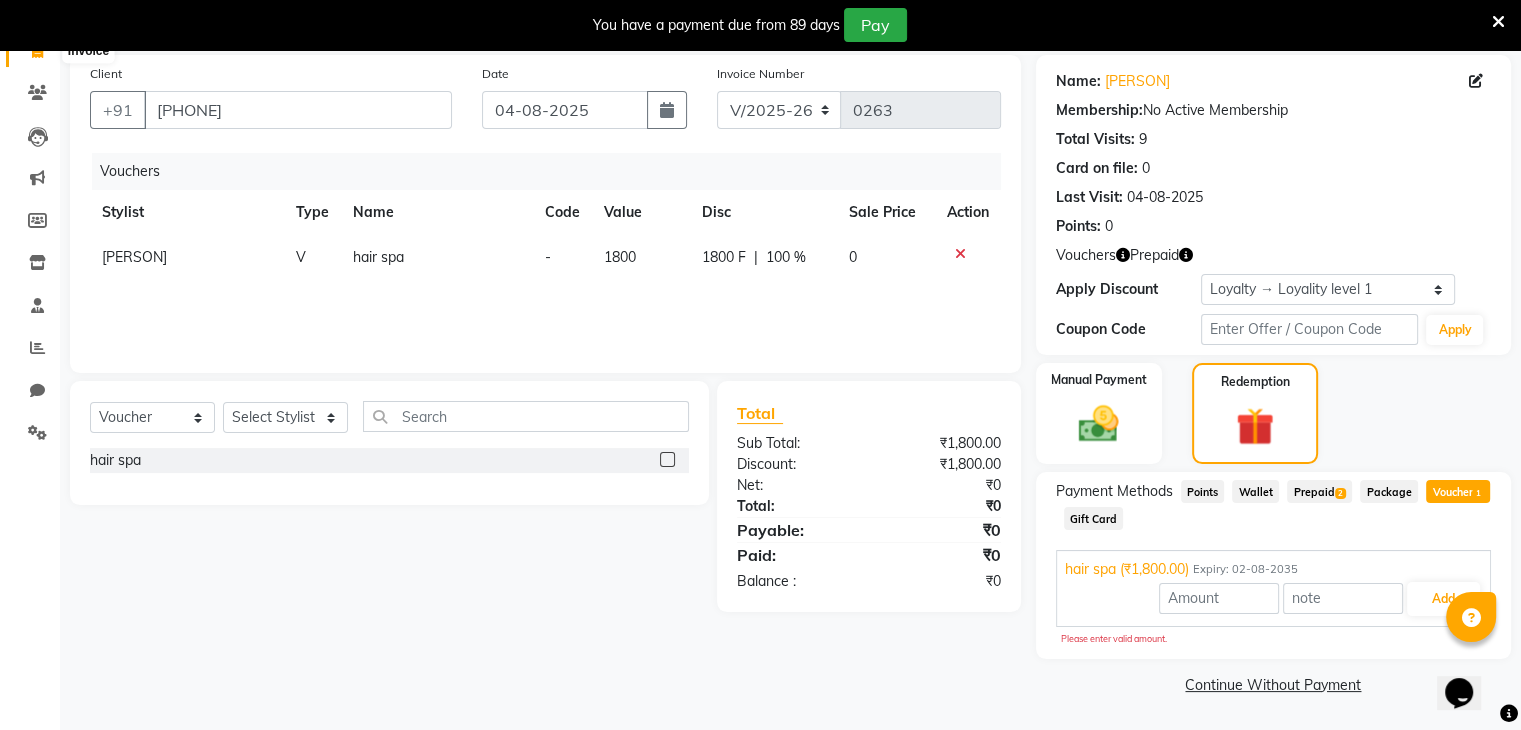click 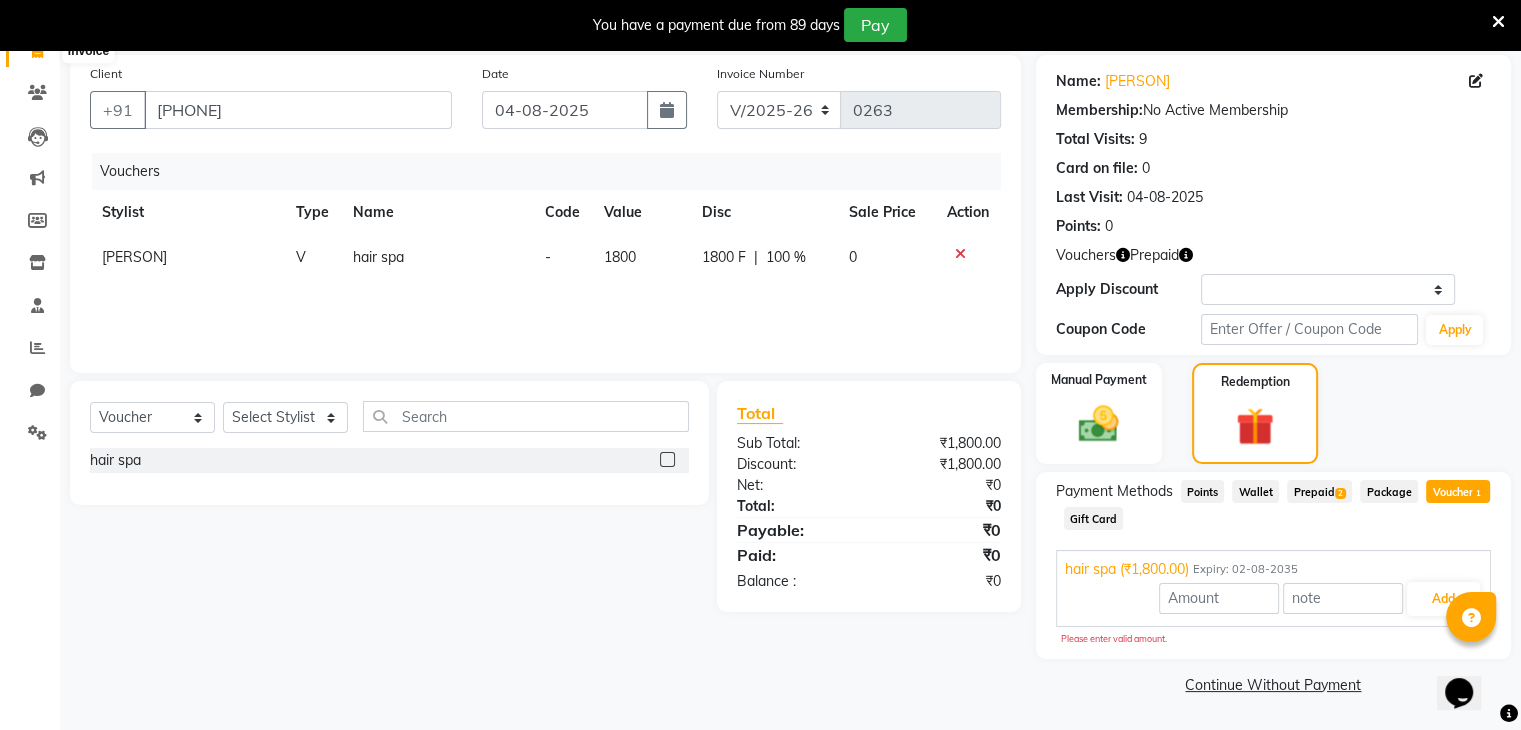 select on "service" 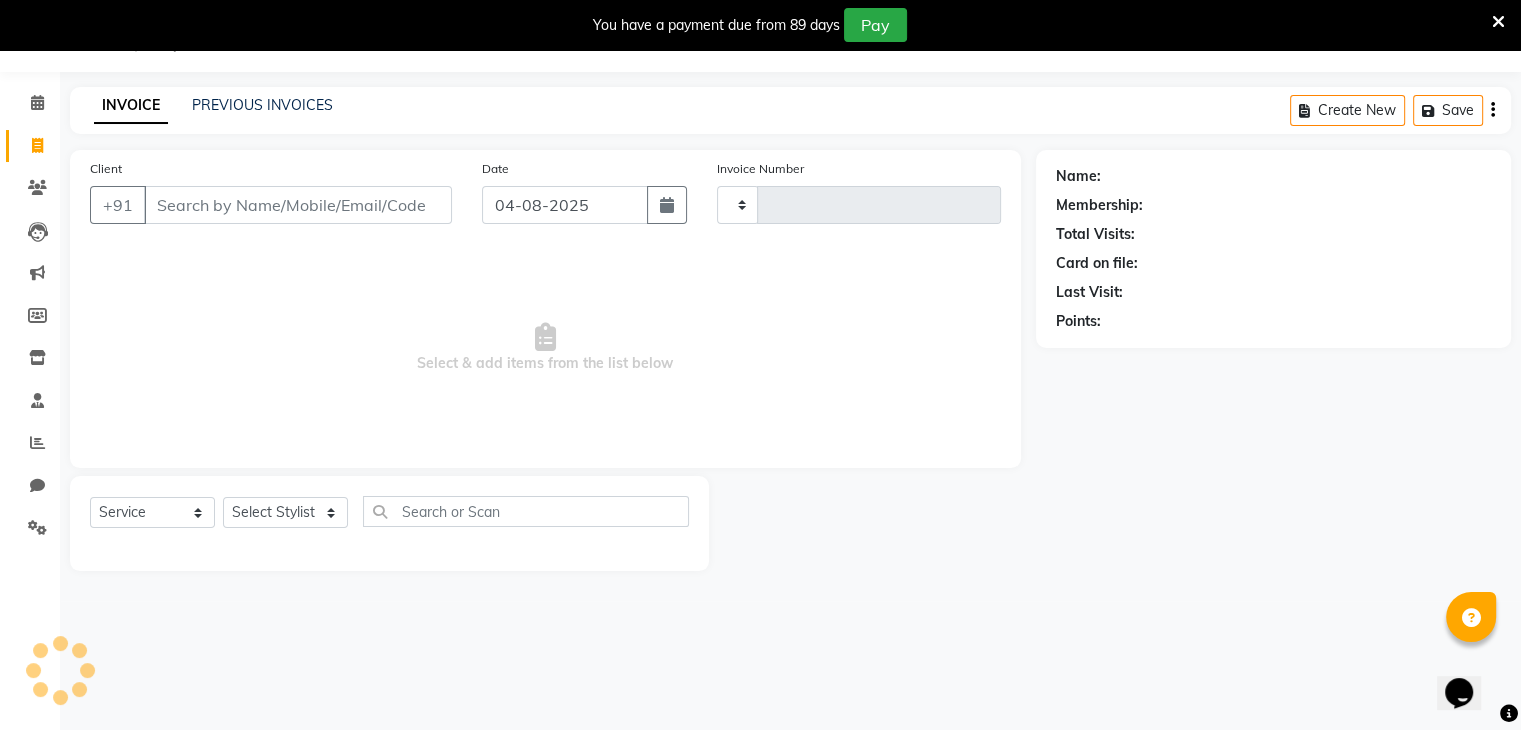 type on "0263" 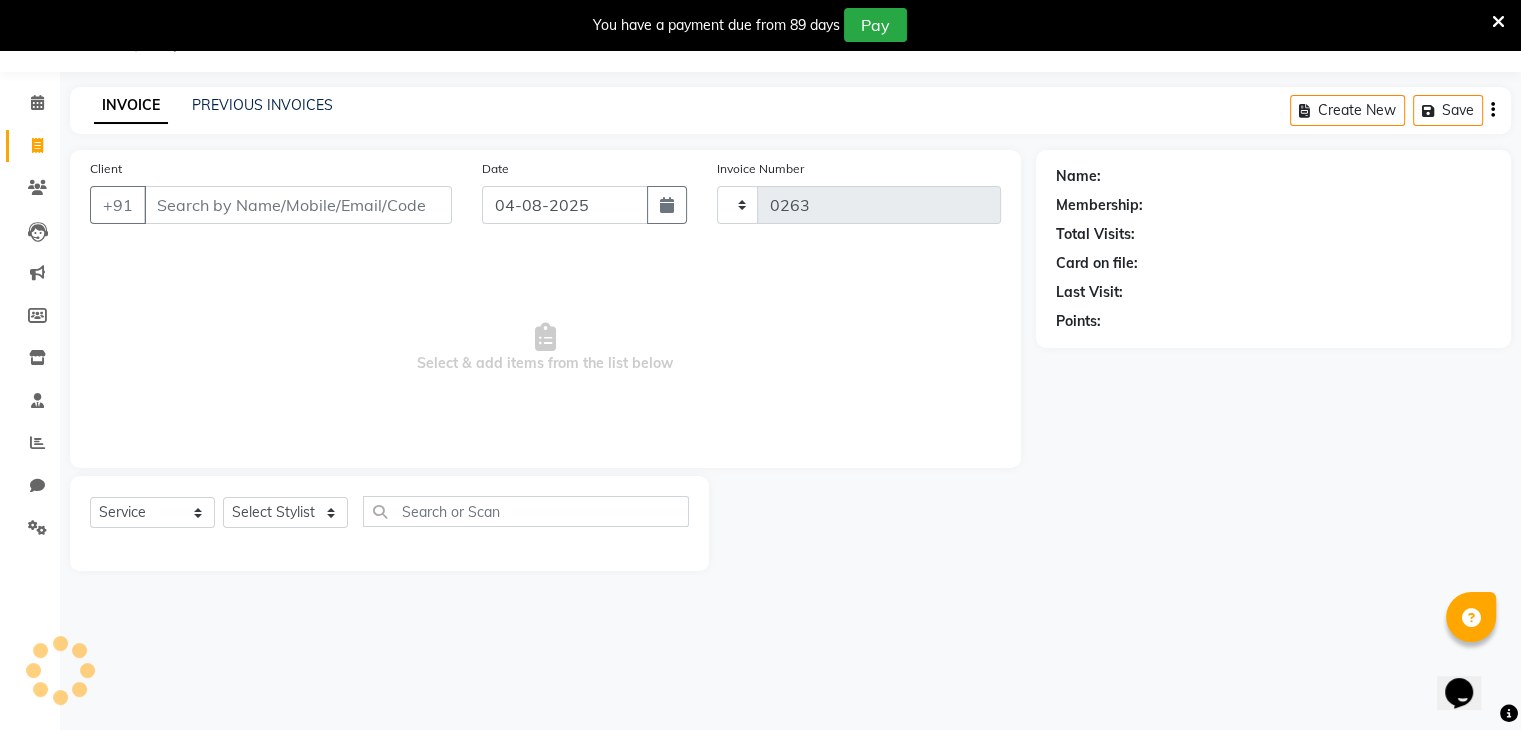 scroll, scrollTop: 50, scrollLeft: 0, axis: vertical 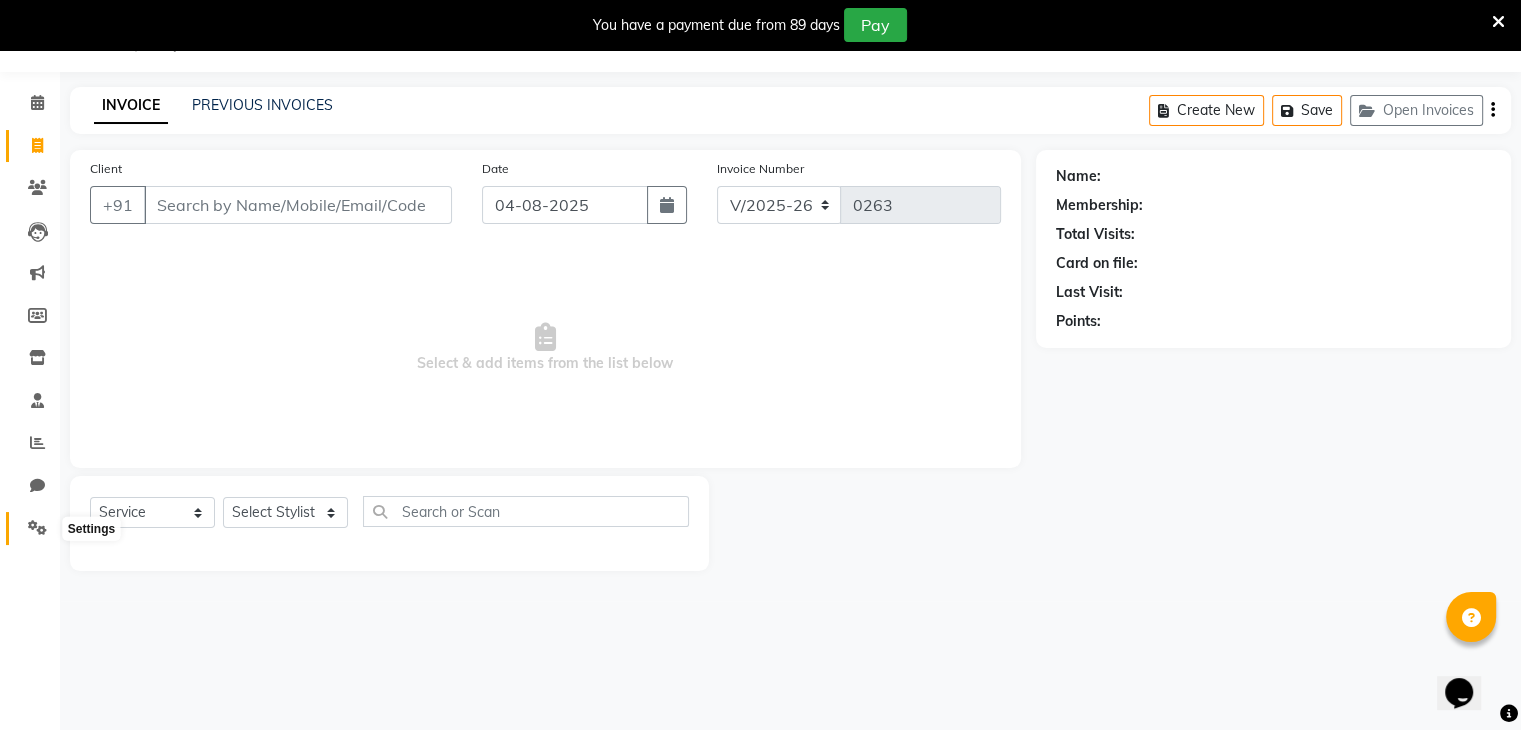 click 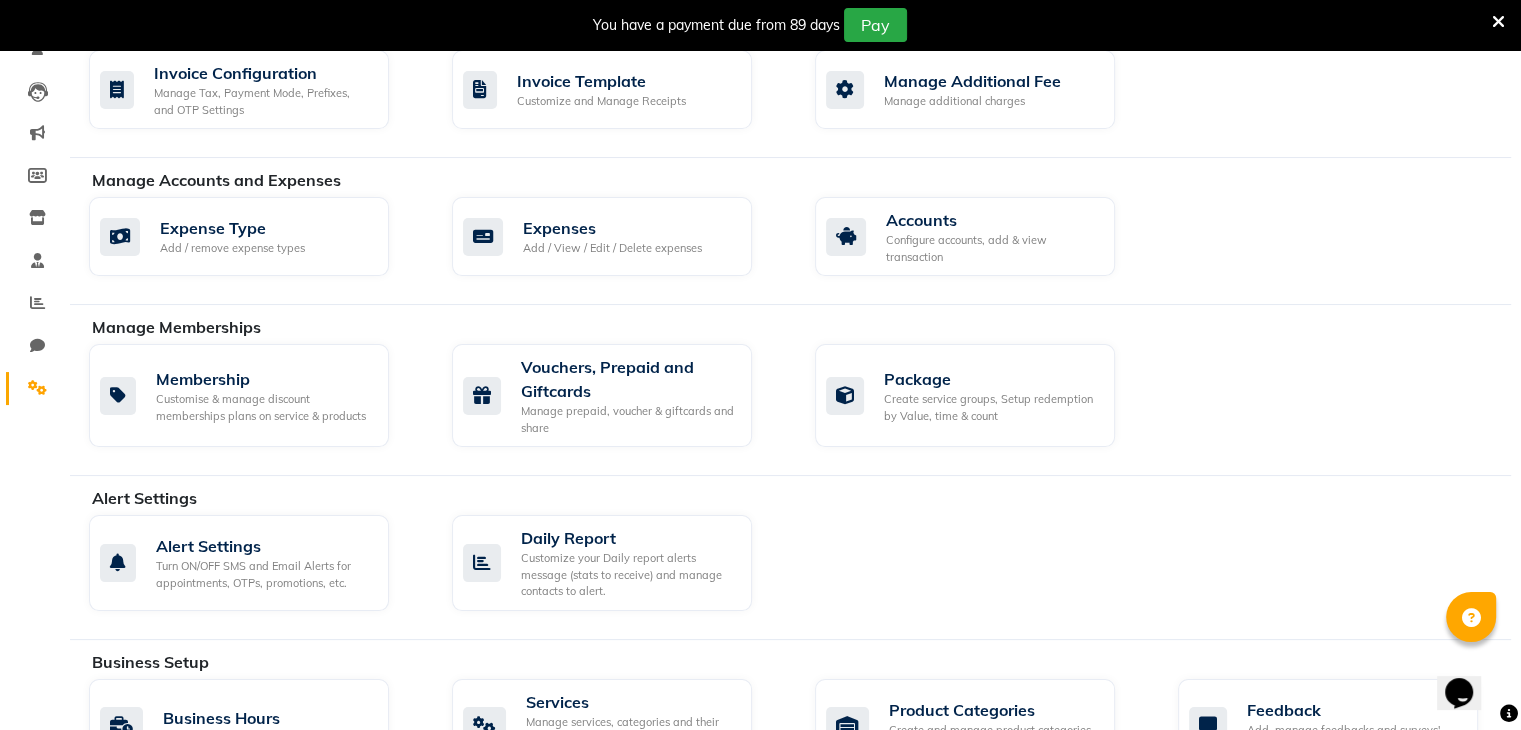 scroll, scrollTop: 180, scrollLeft: 0, axis: vertical 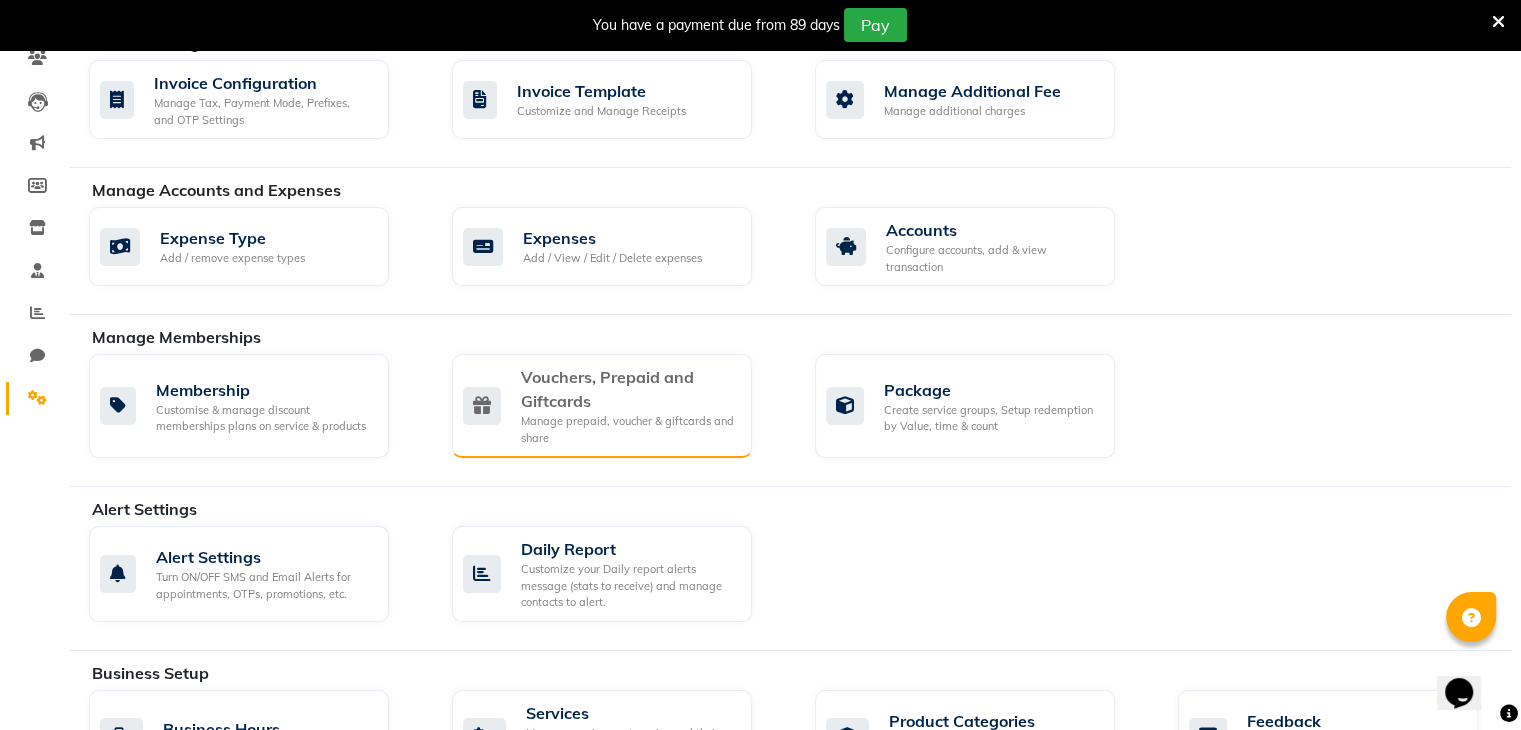 click on "Vouchers, Prepaid and Giftcards Manage prepaid, voucher & giftcards and share" 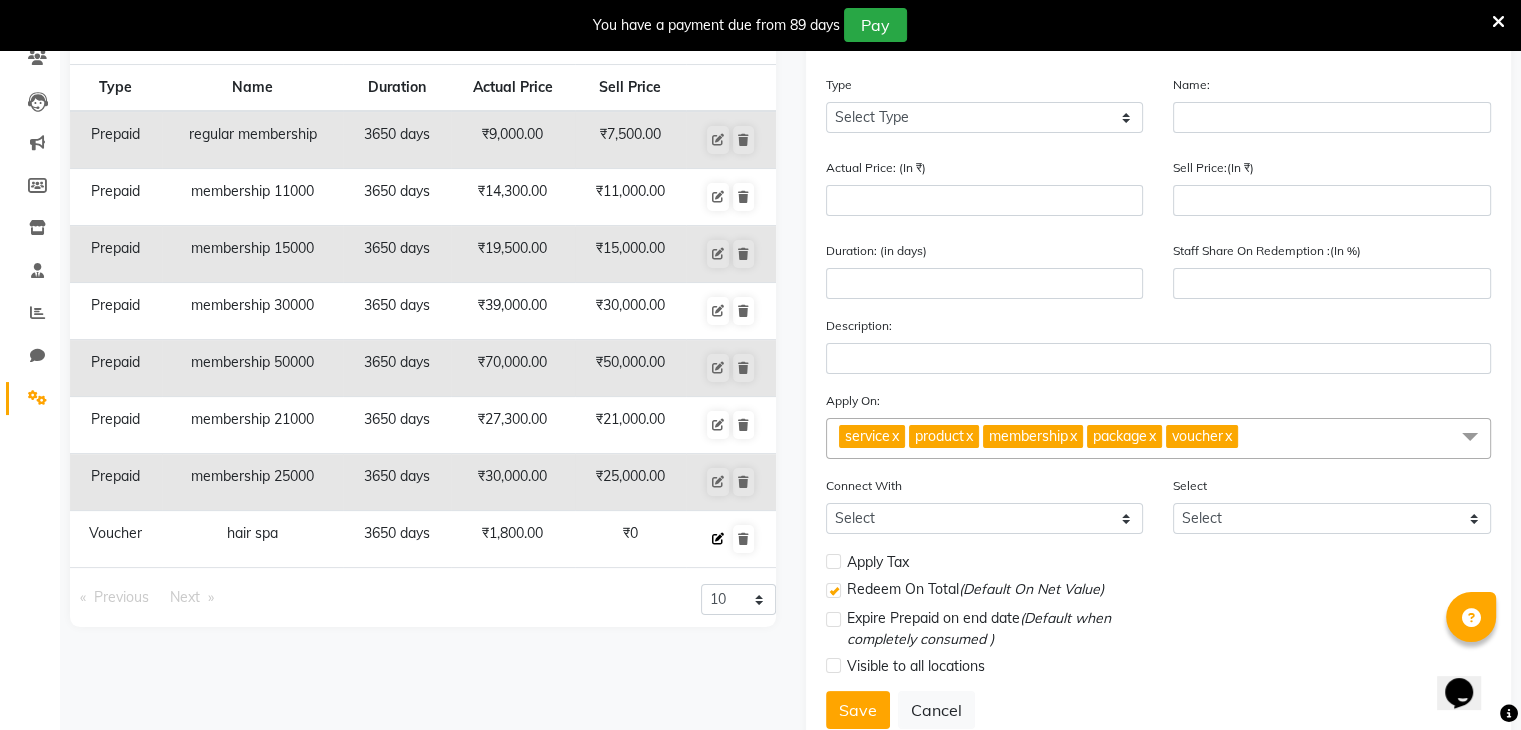 click 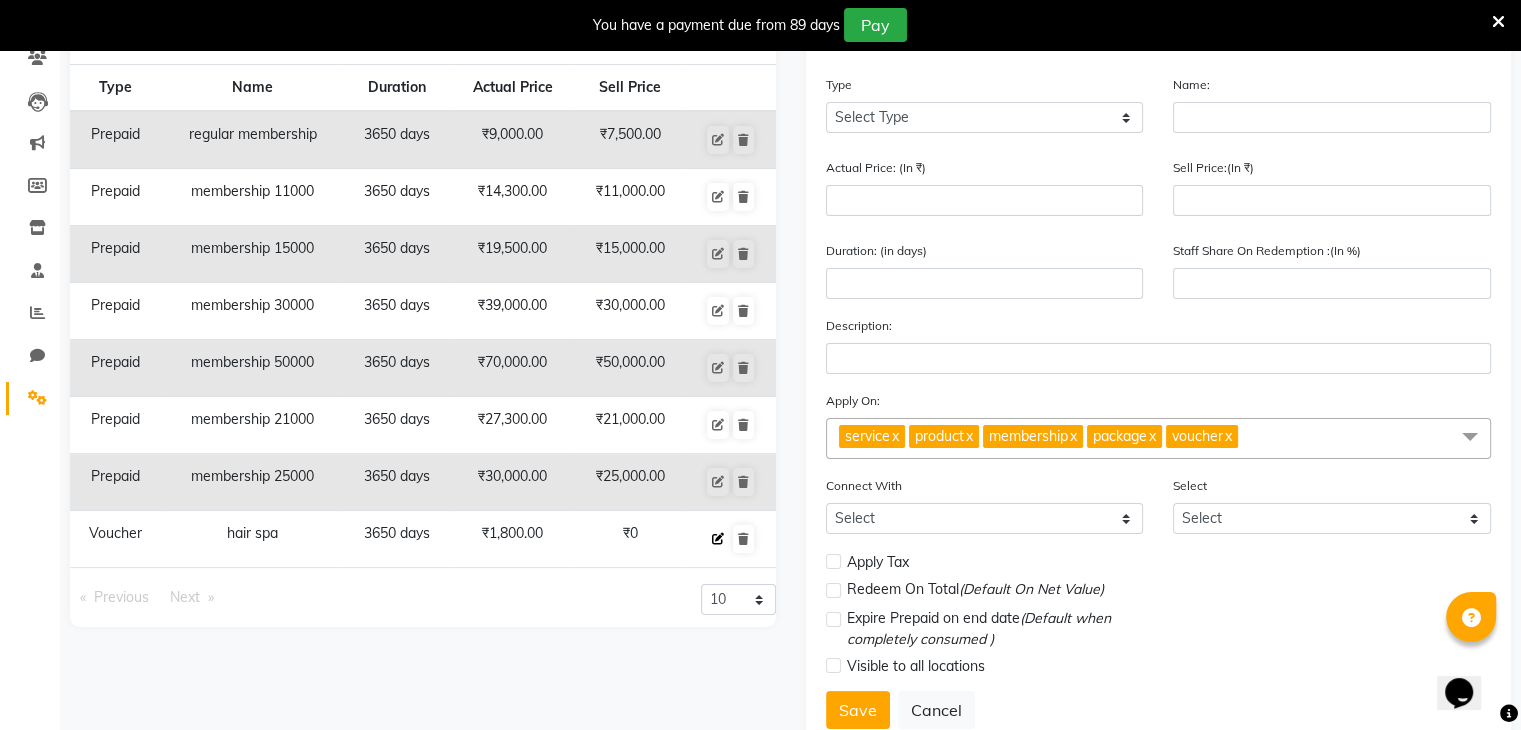 select on "V" 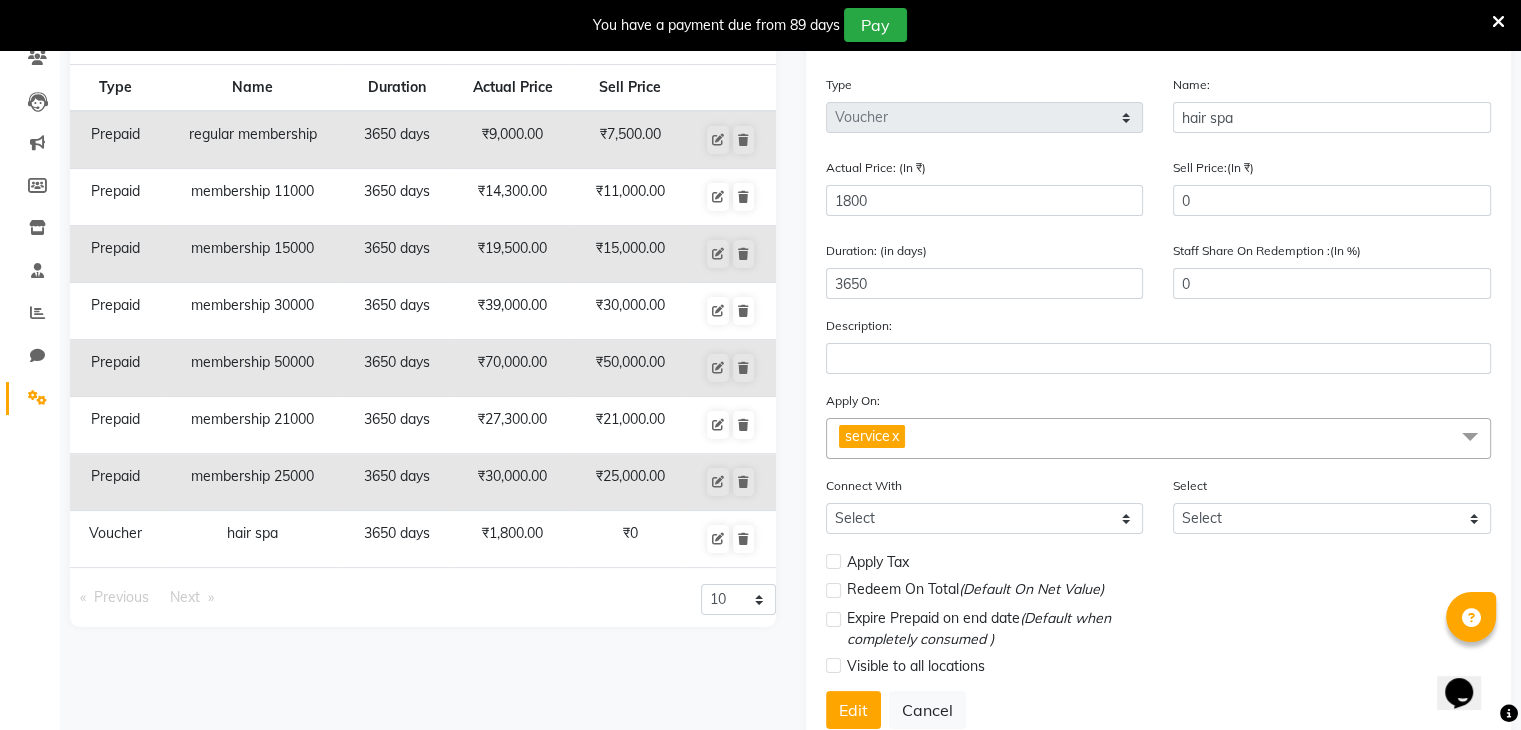 click 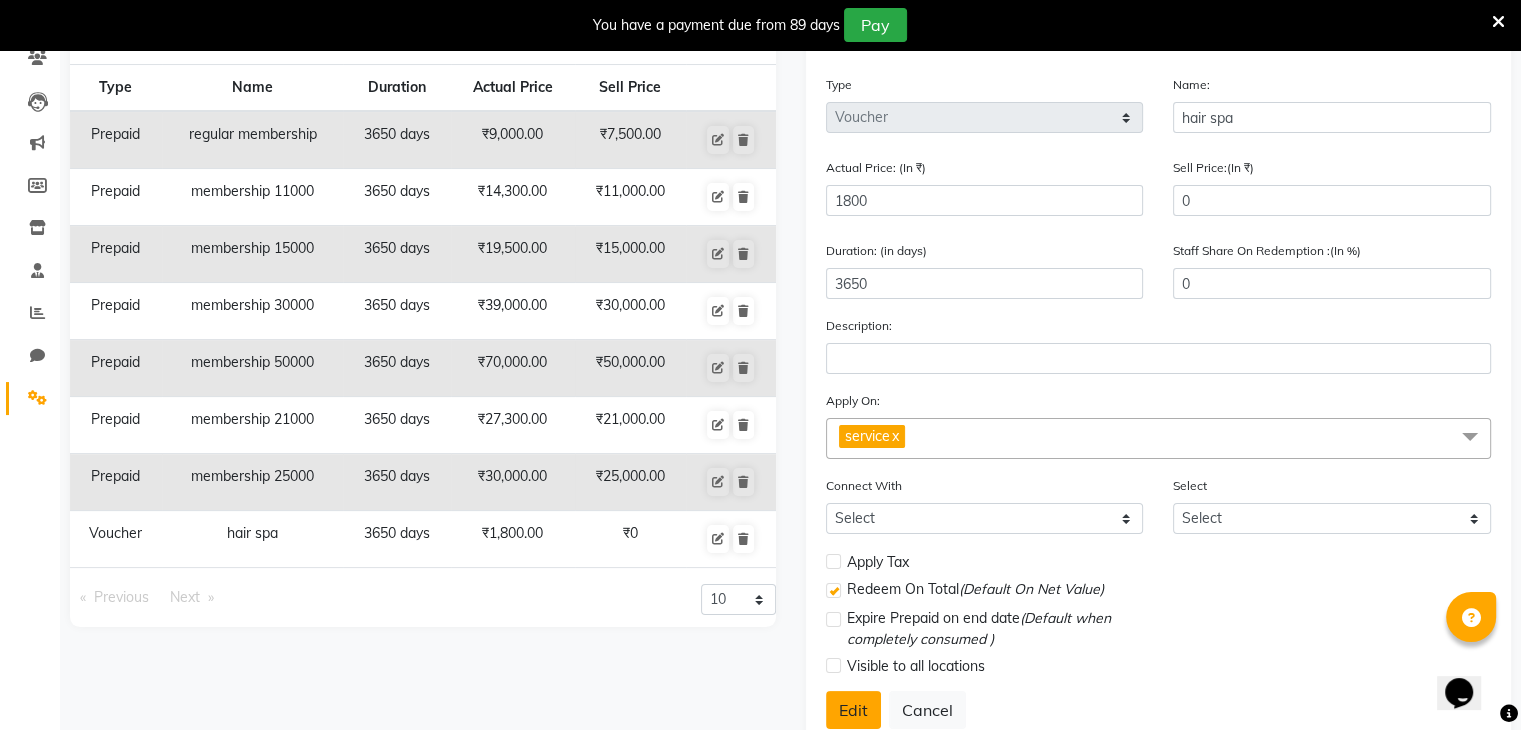 click on "Edit" 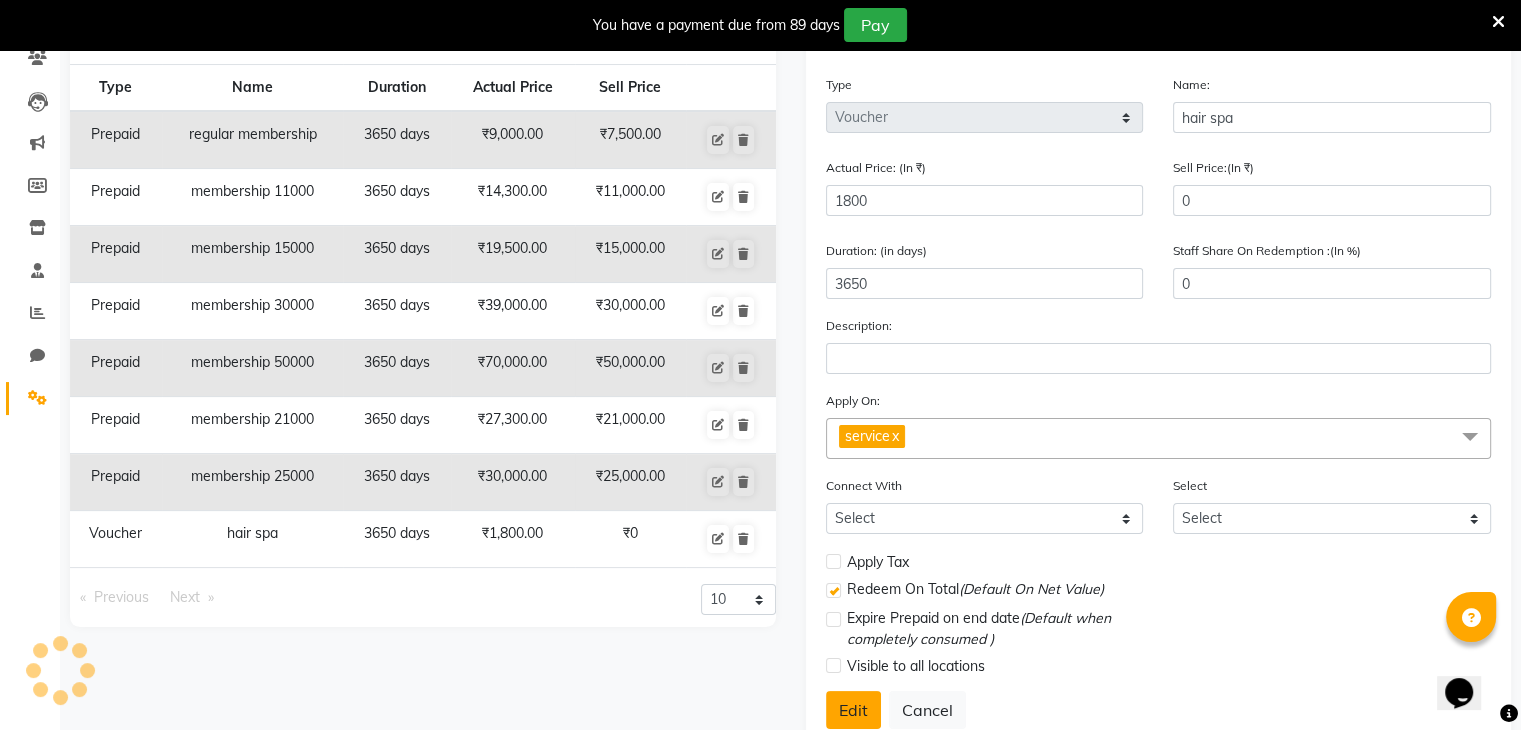 select 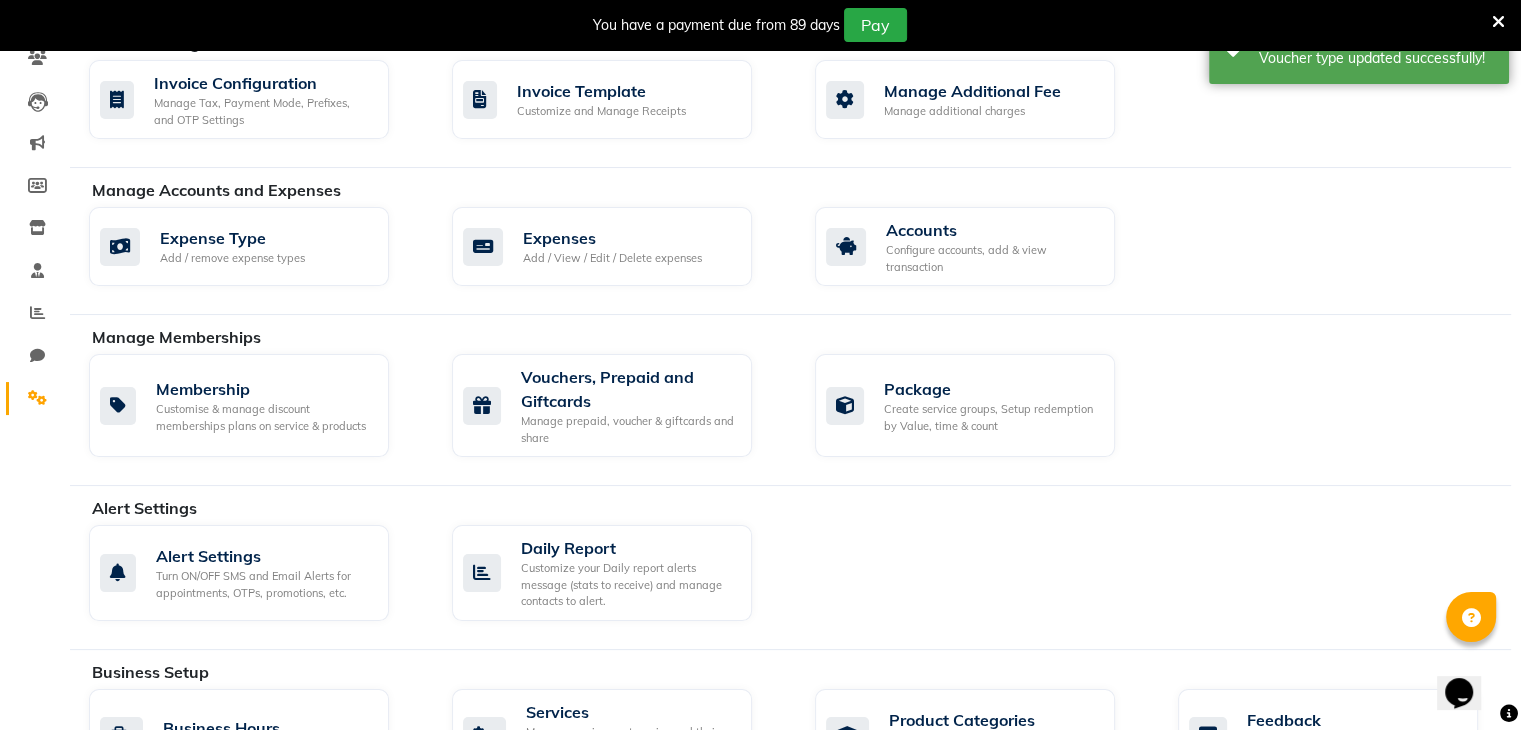 scroll, scrollTop: 50, scrollLeft: 0, axis: vertical 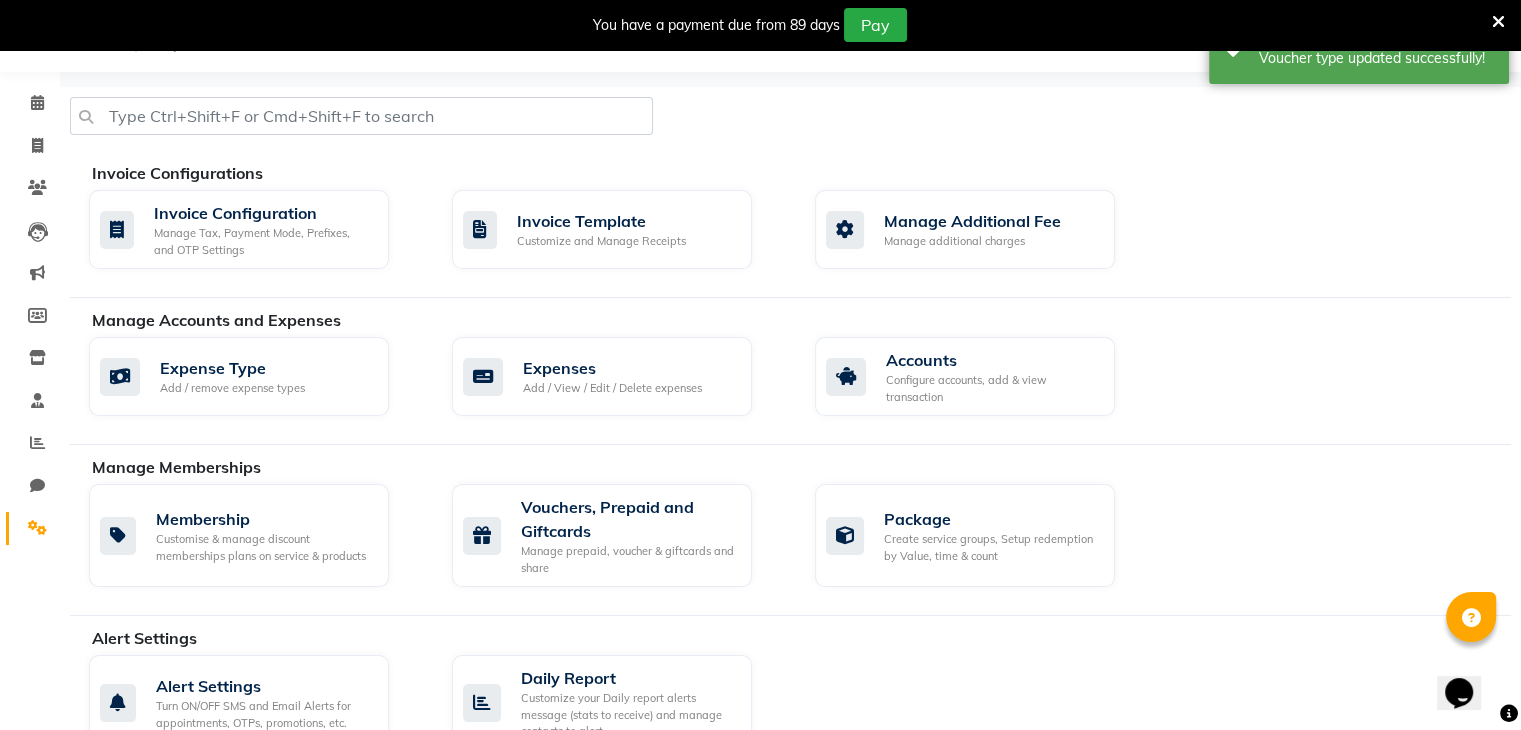 select on "8076" 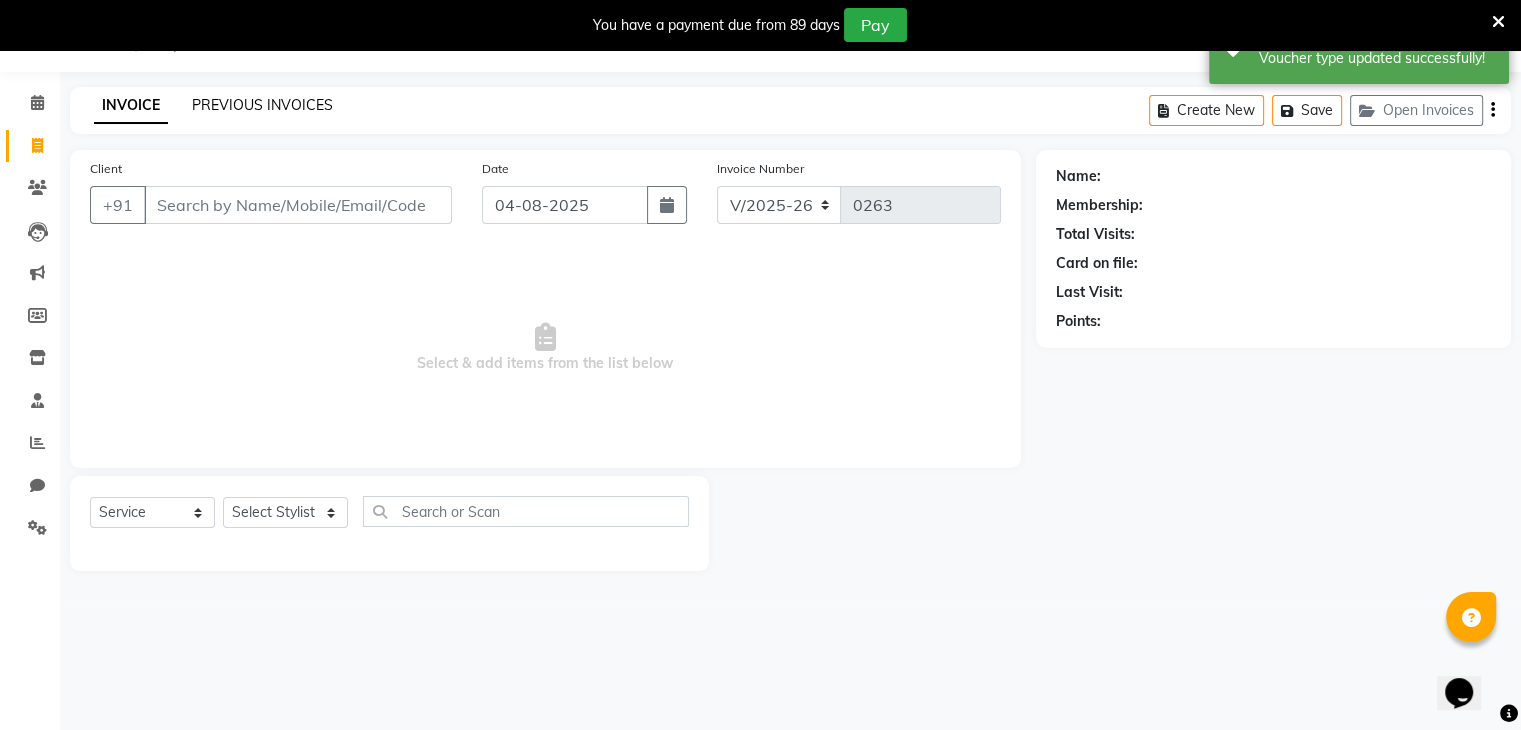 click on "PREVIOUS INVOICES" 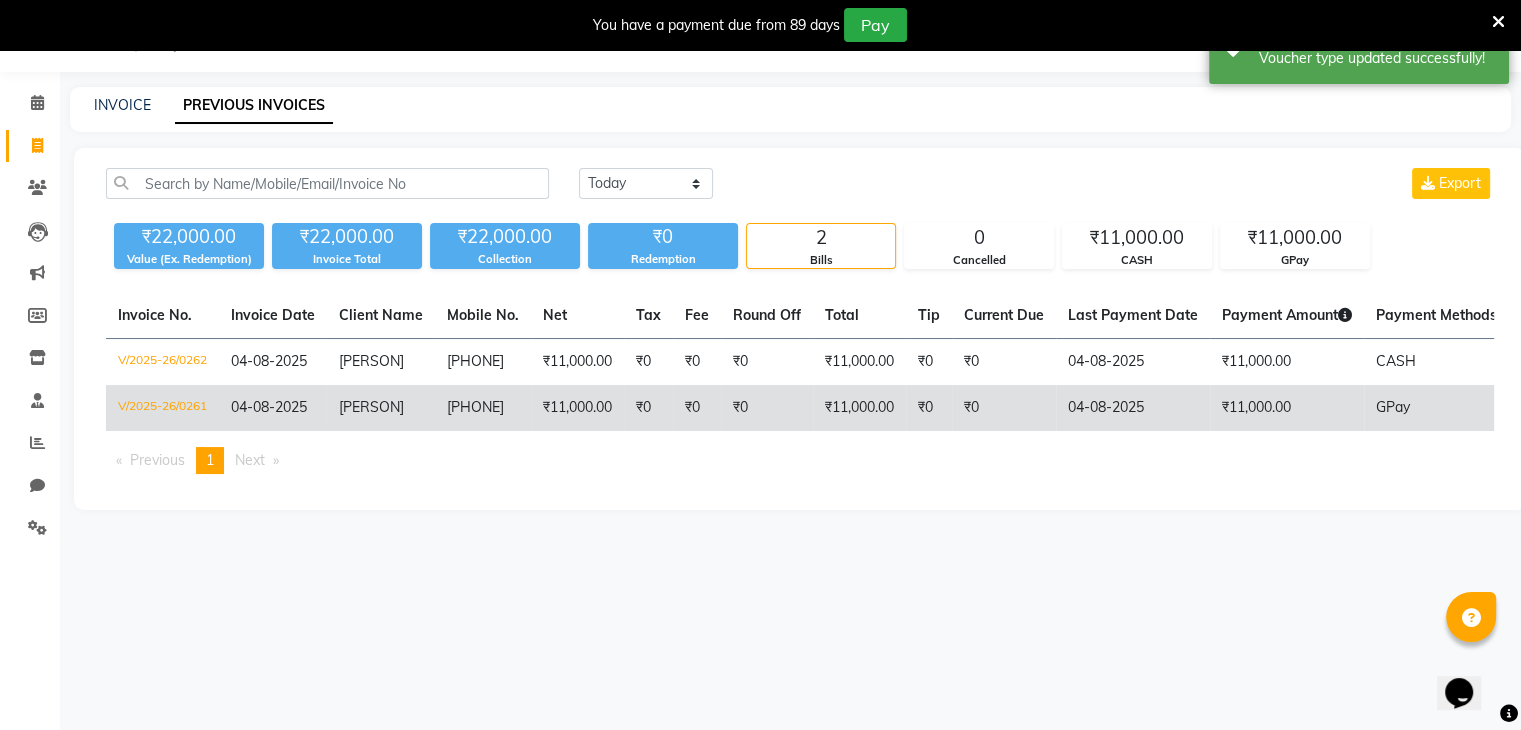 click on "[PHONE]" 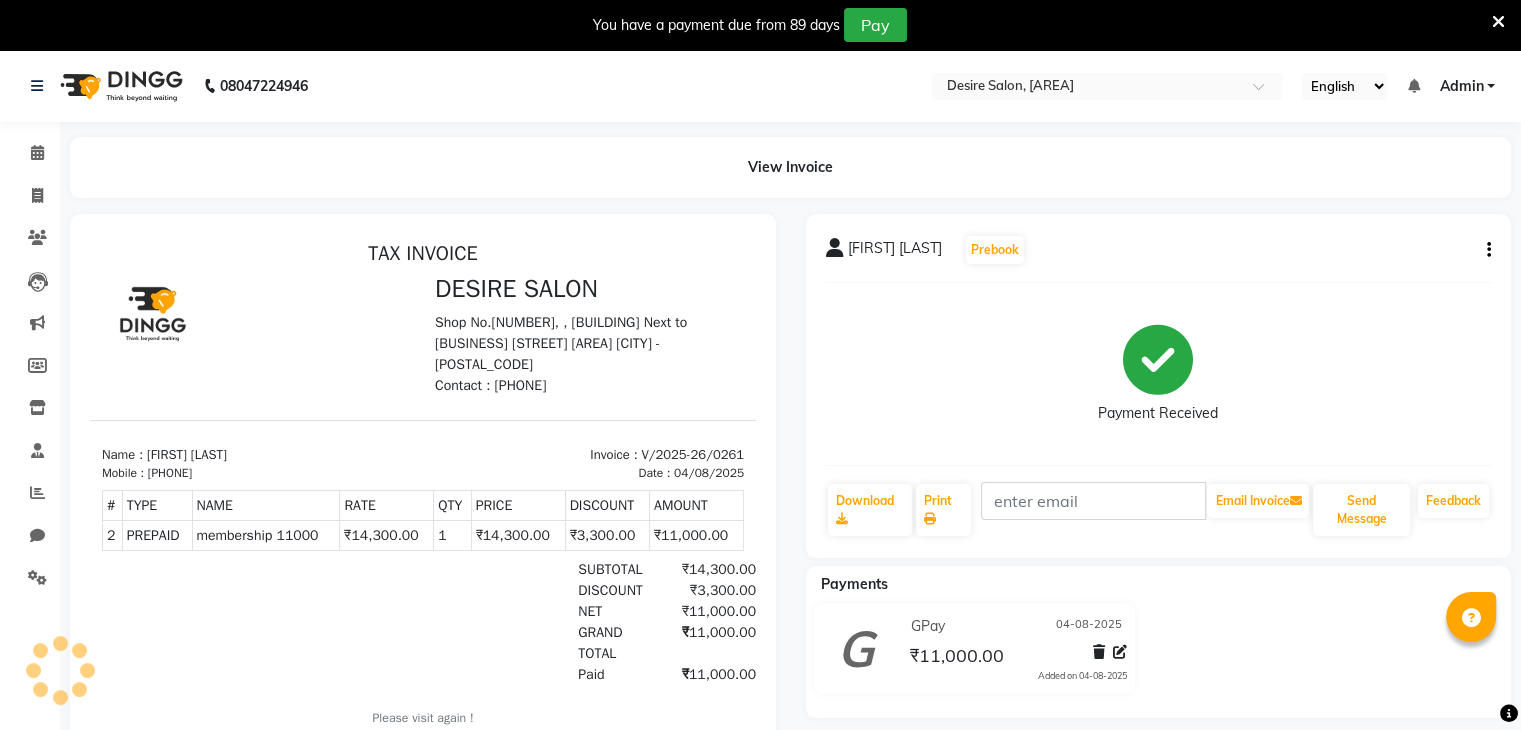 scroll, scrollTop: 0, scrollLeft: 0, axis: both 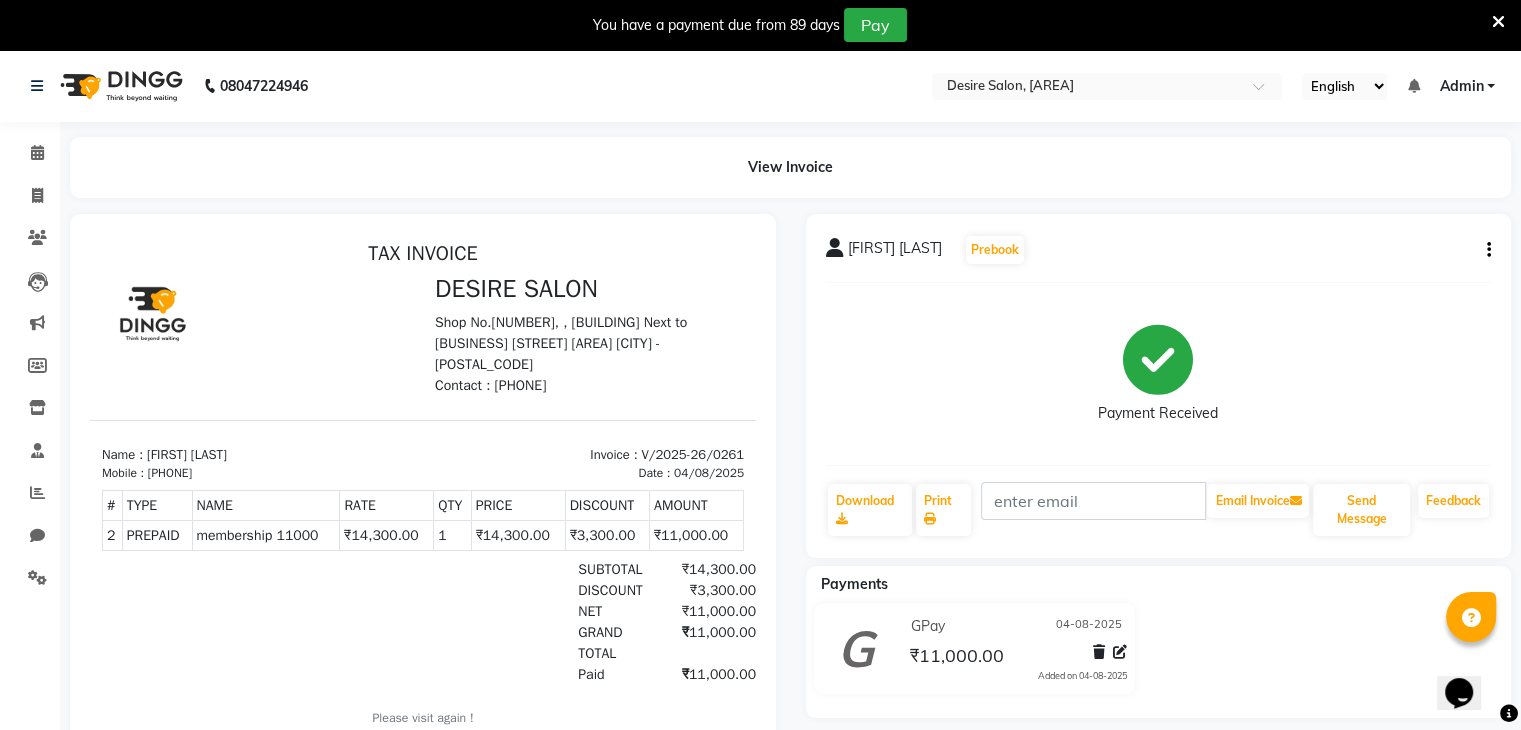 click 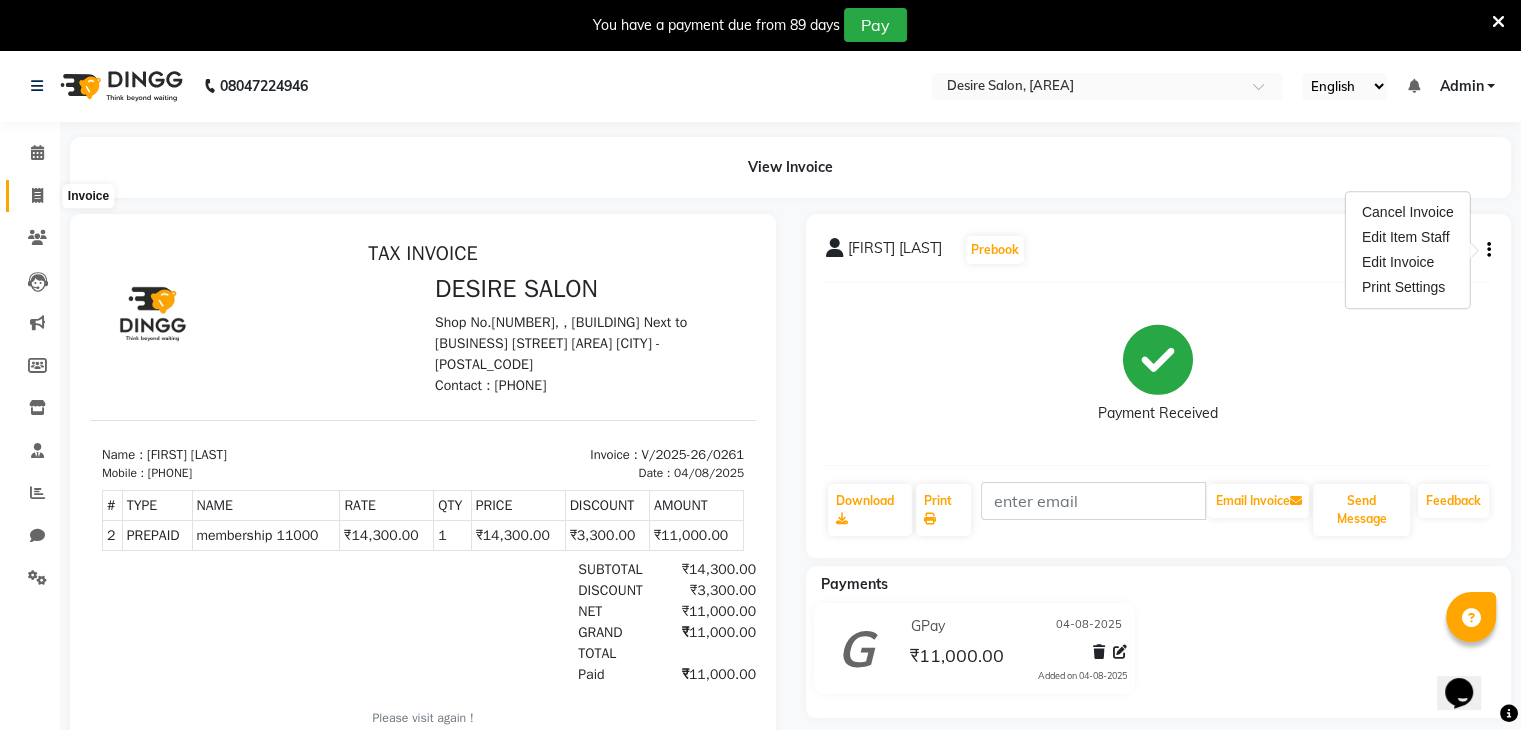 click 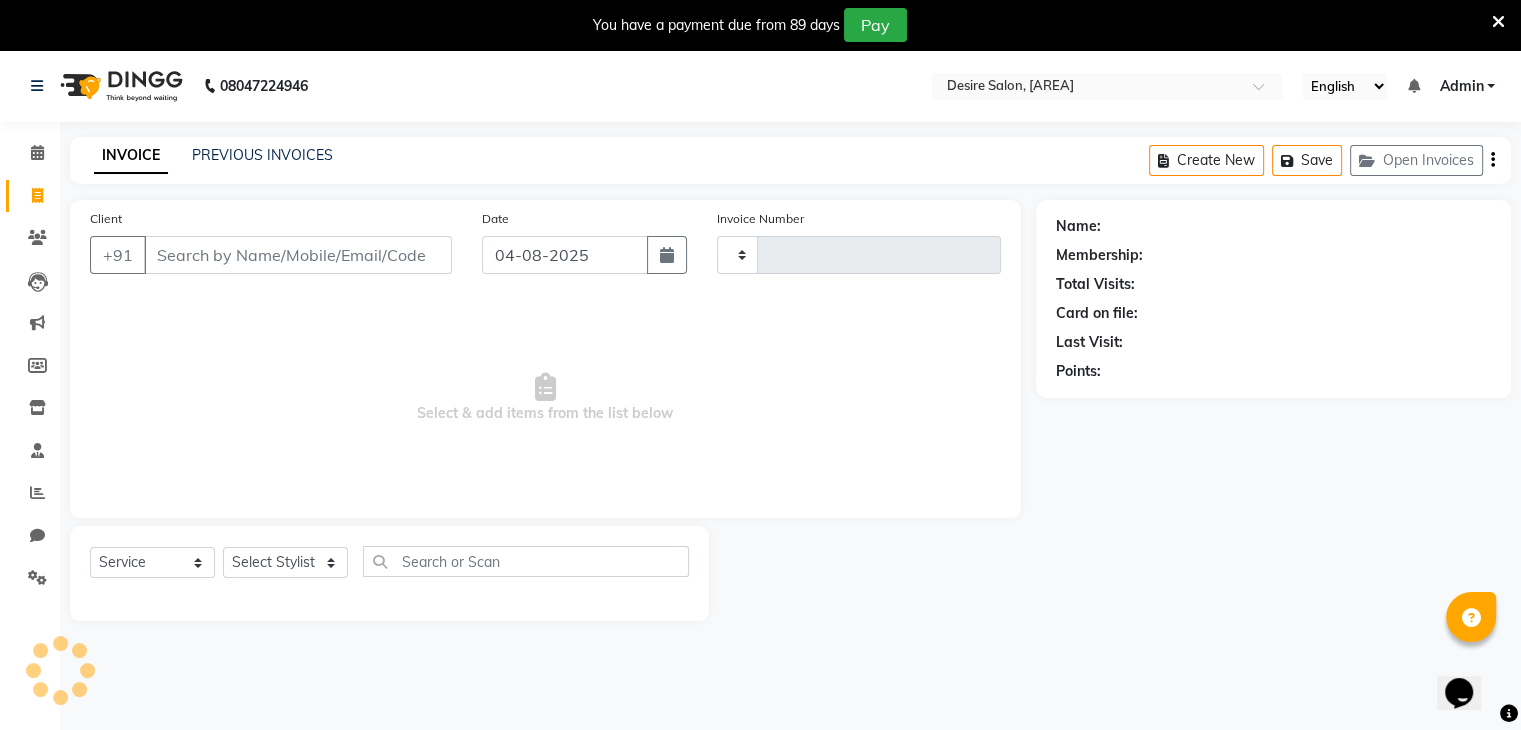type on "0263" 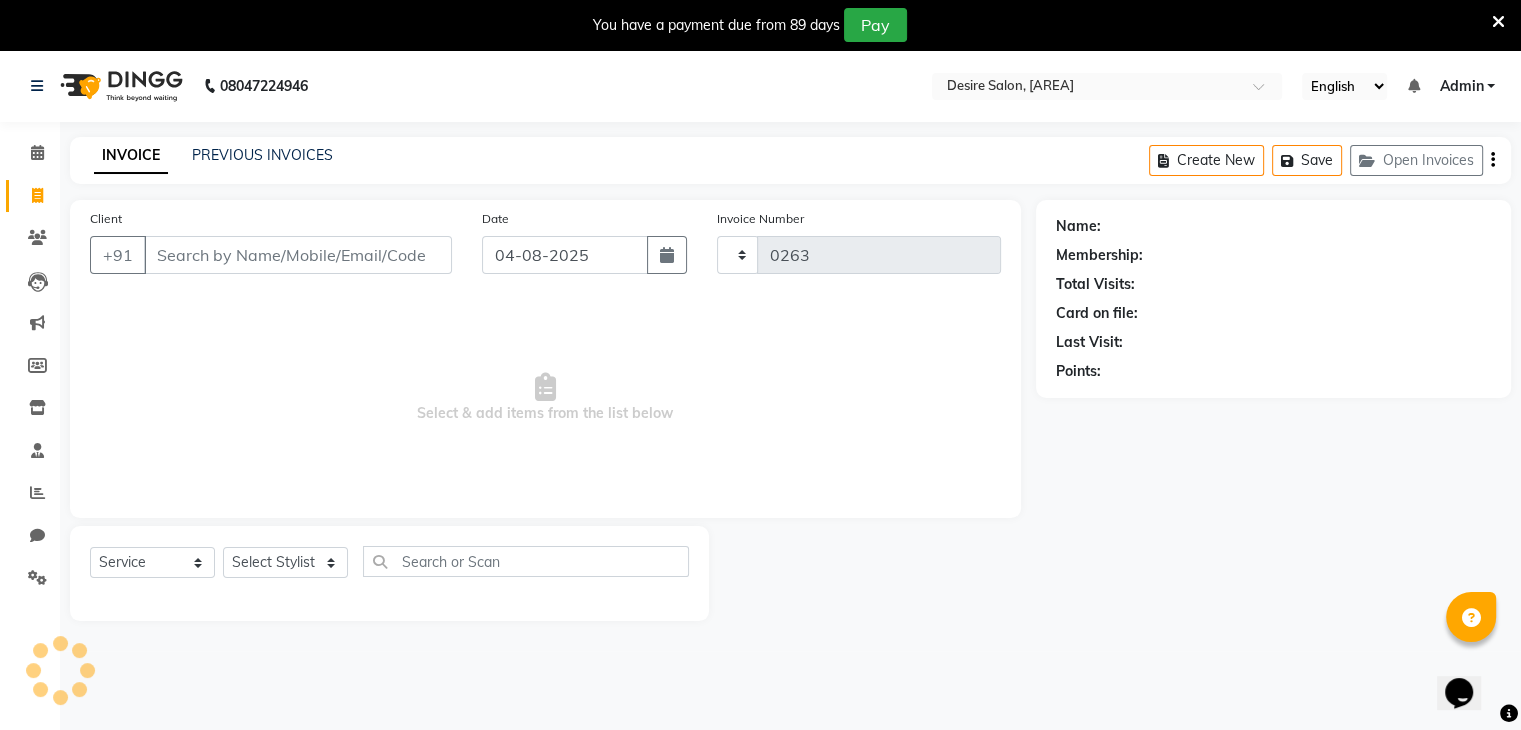 scroll, scrollTop: 50, scrollLeft: 0, axis: vertical 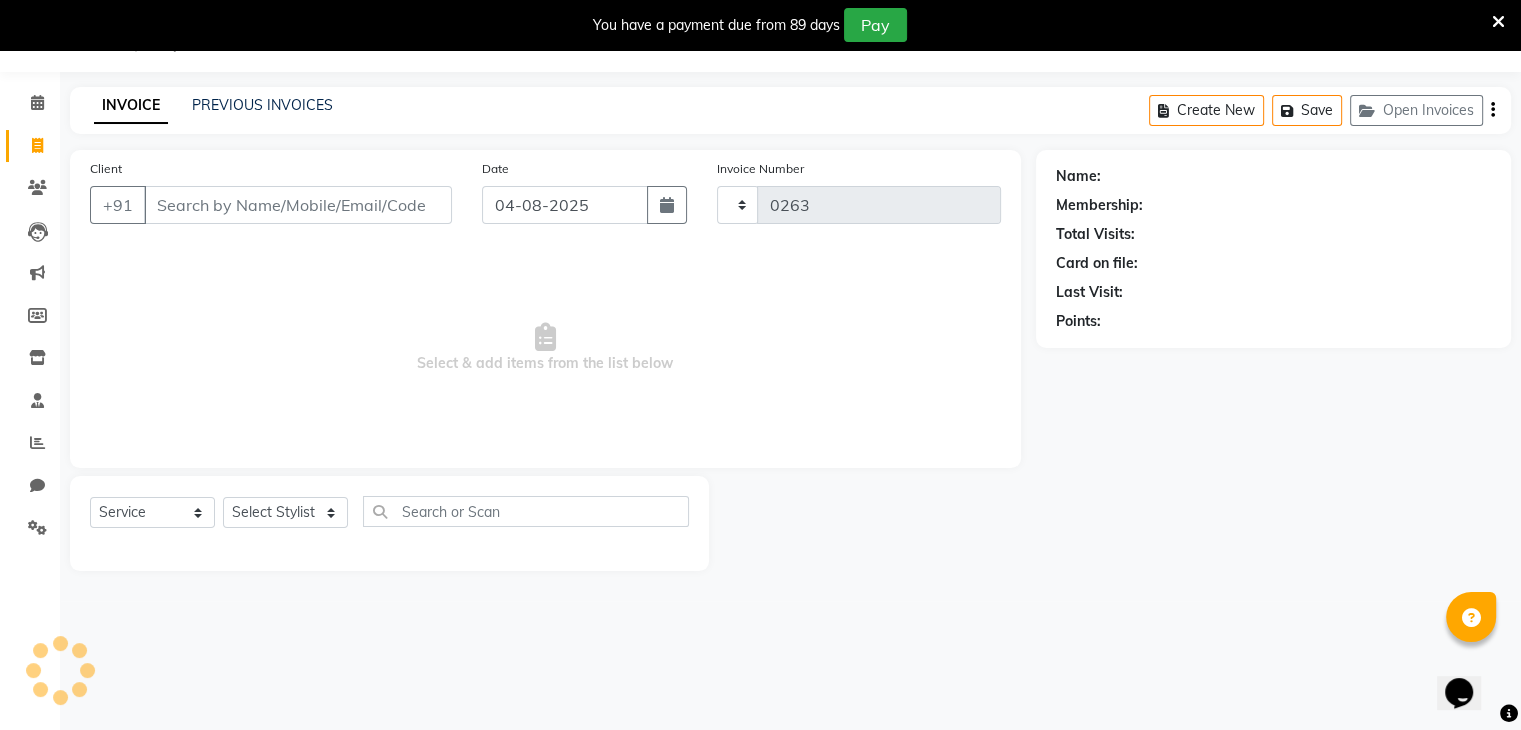 select on "8076" 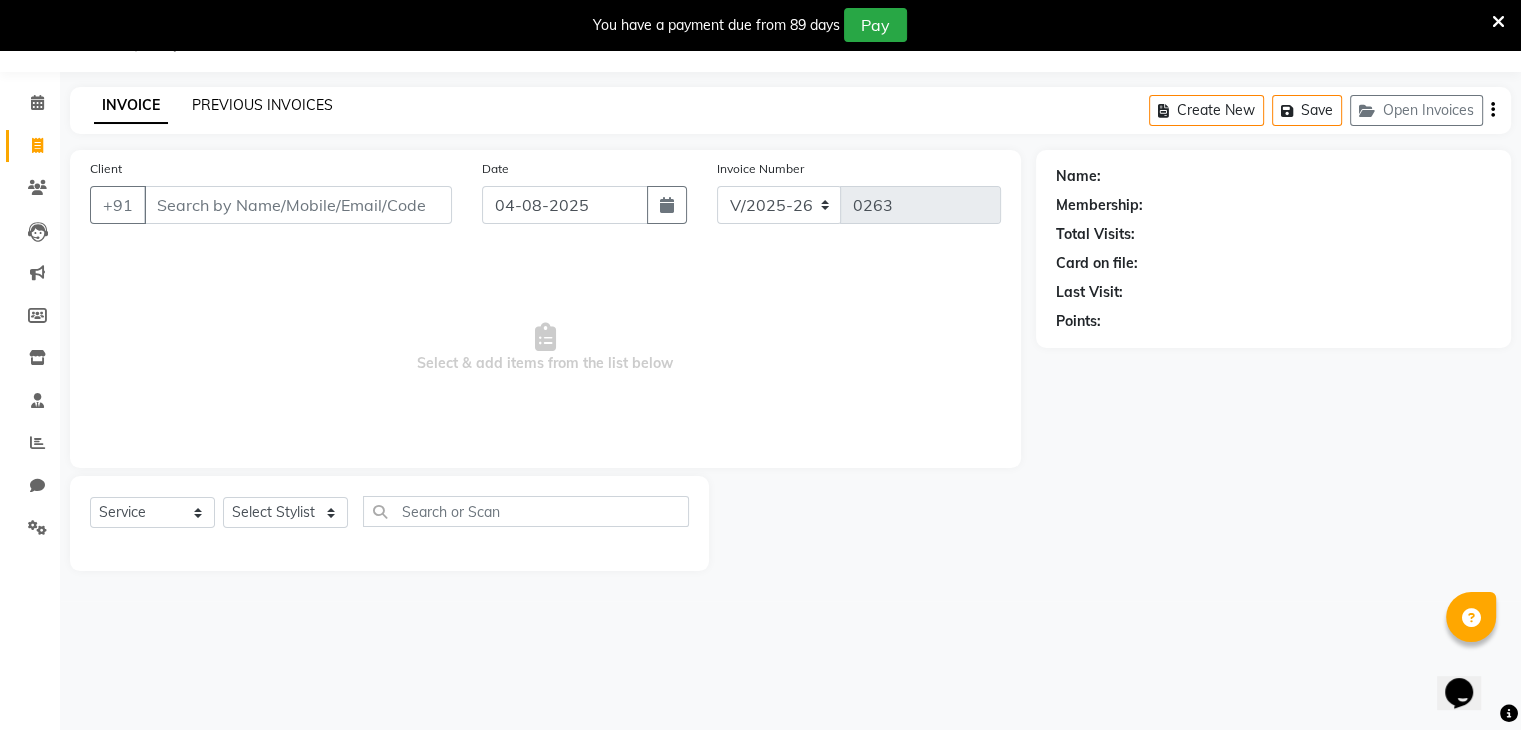 click on "PREVIOUS INVOICES" 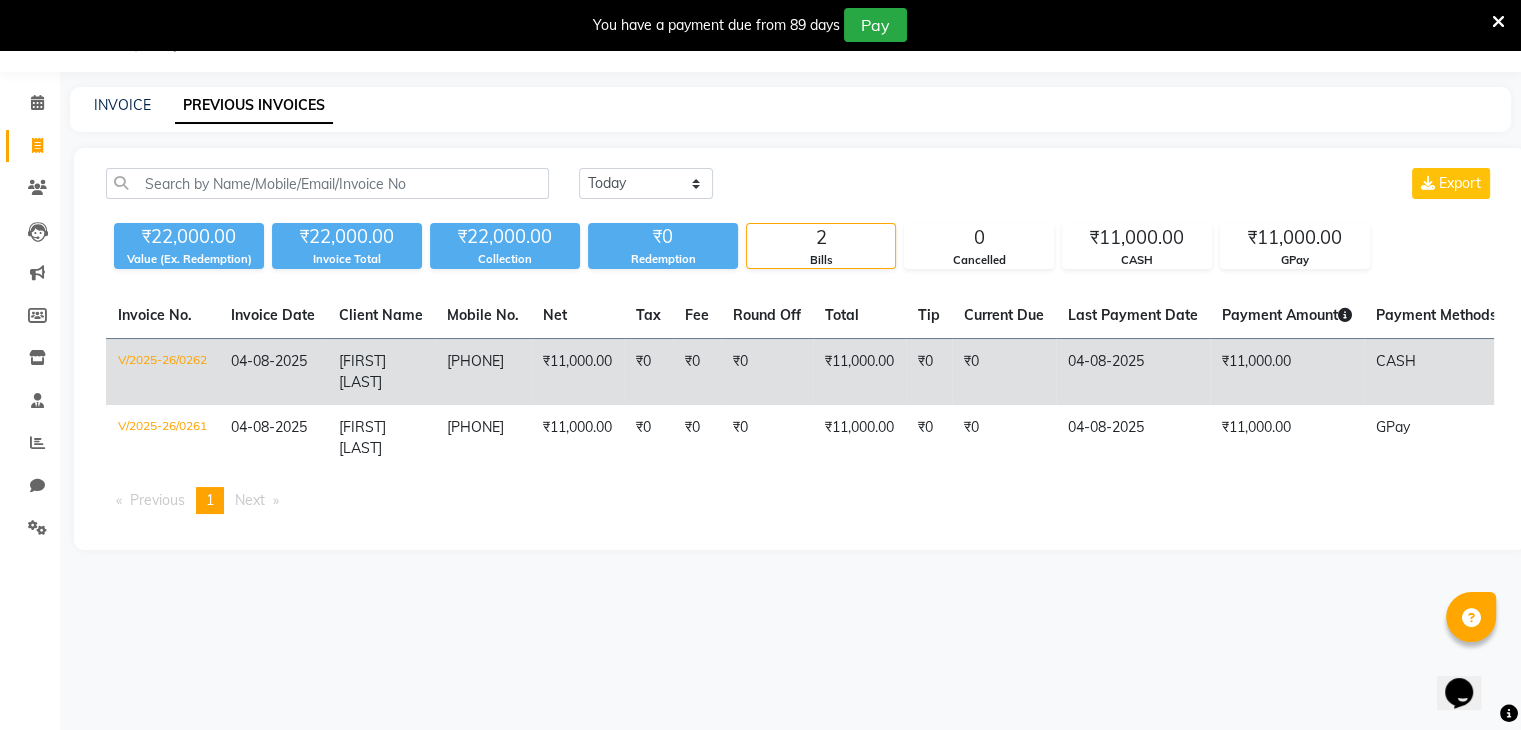 click on "₹0" 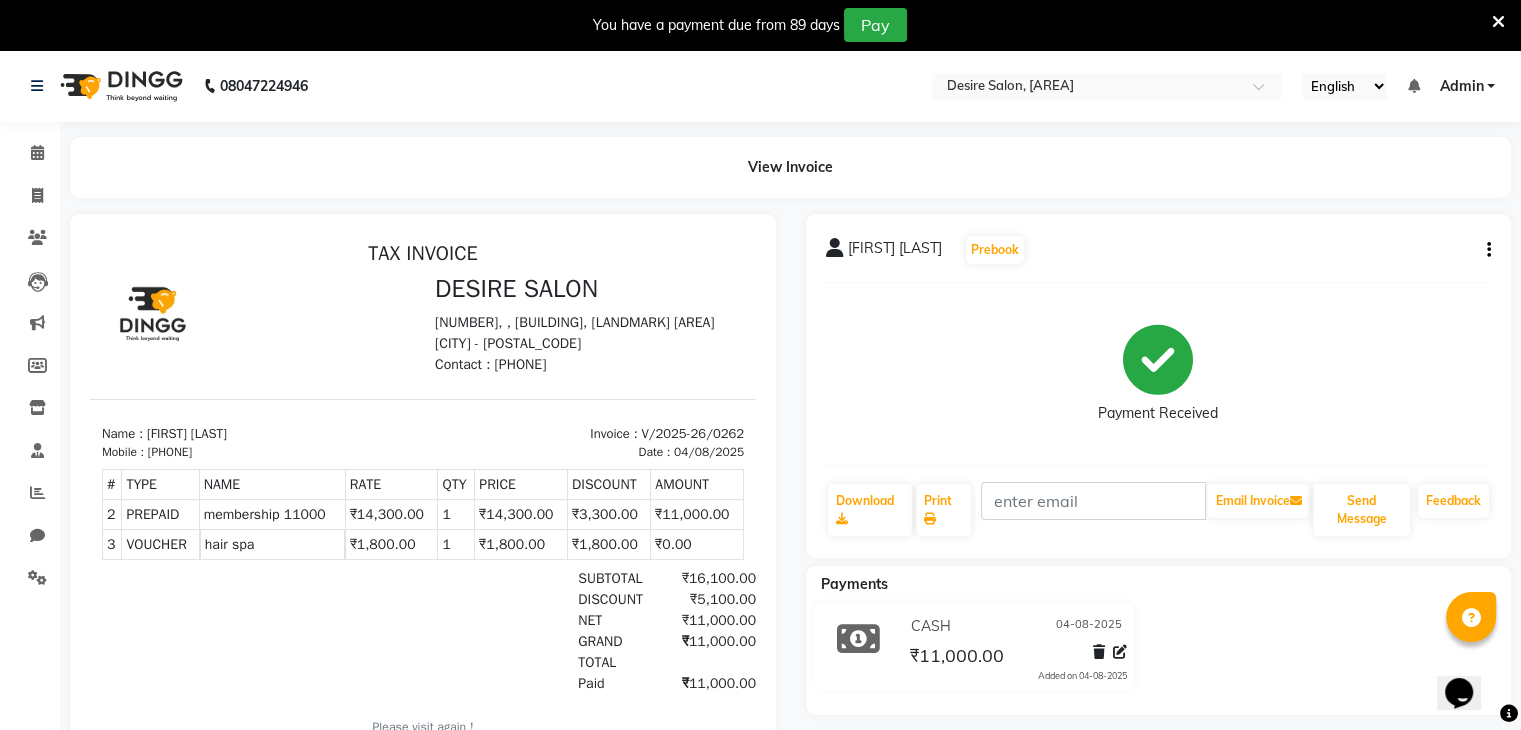 scroll, scrollTop: 0, scrollLeft: 0, axis: both 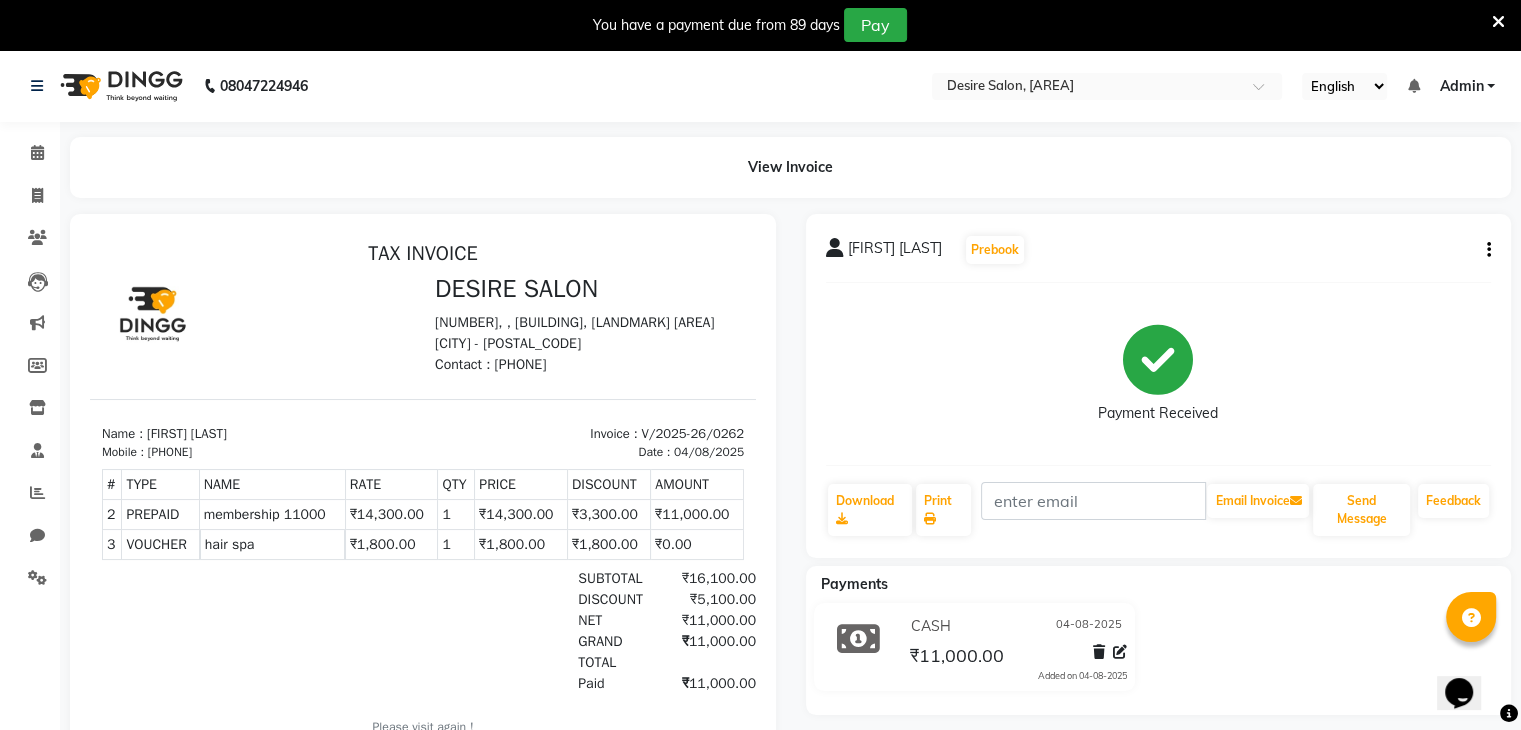 click 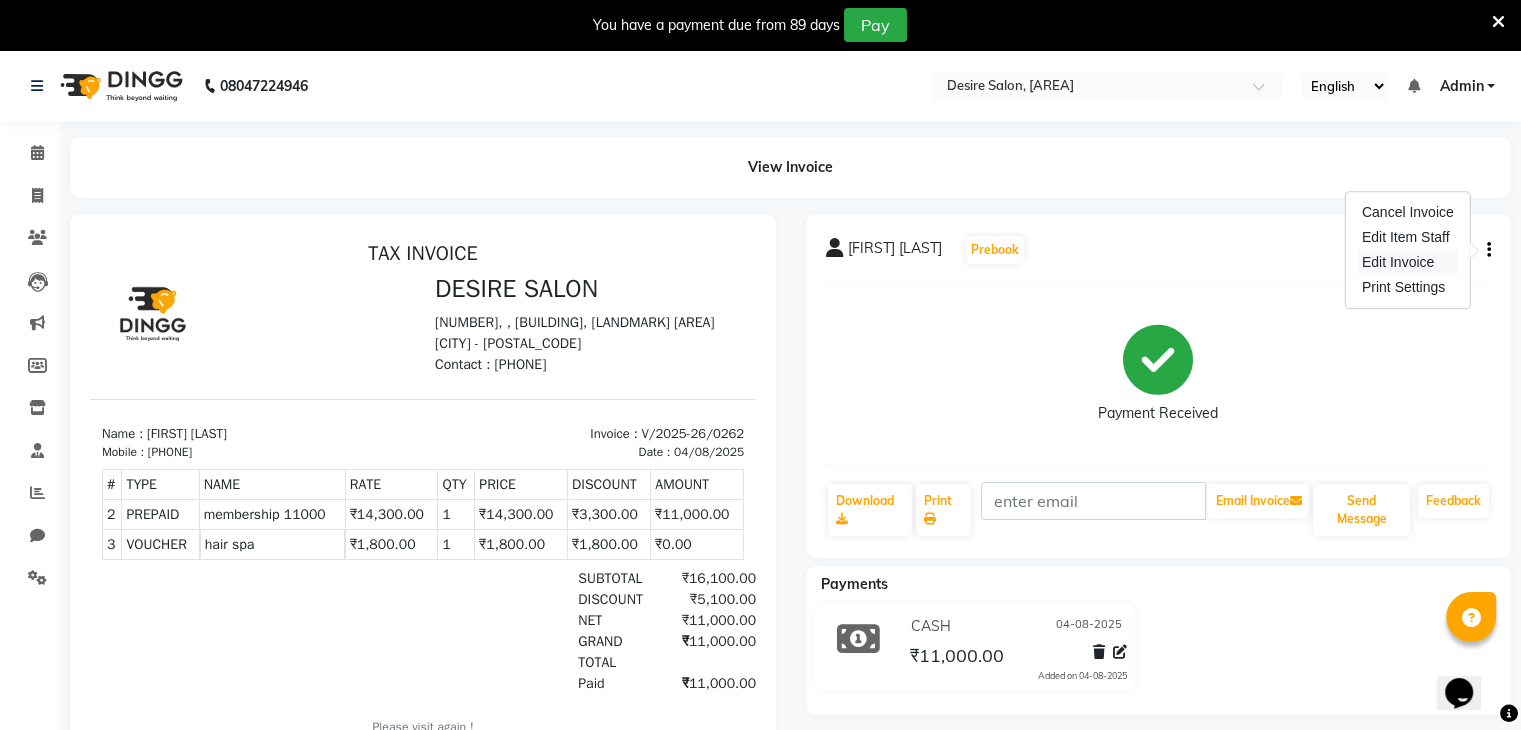 click on "Edit Invoice" at bounding box center (1408, 262) 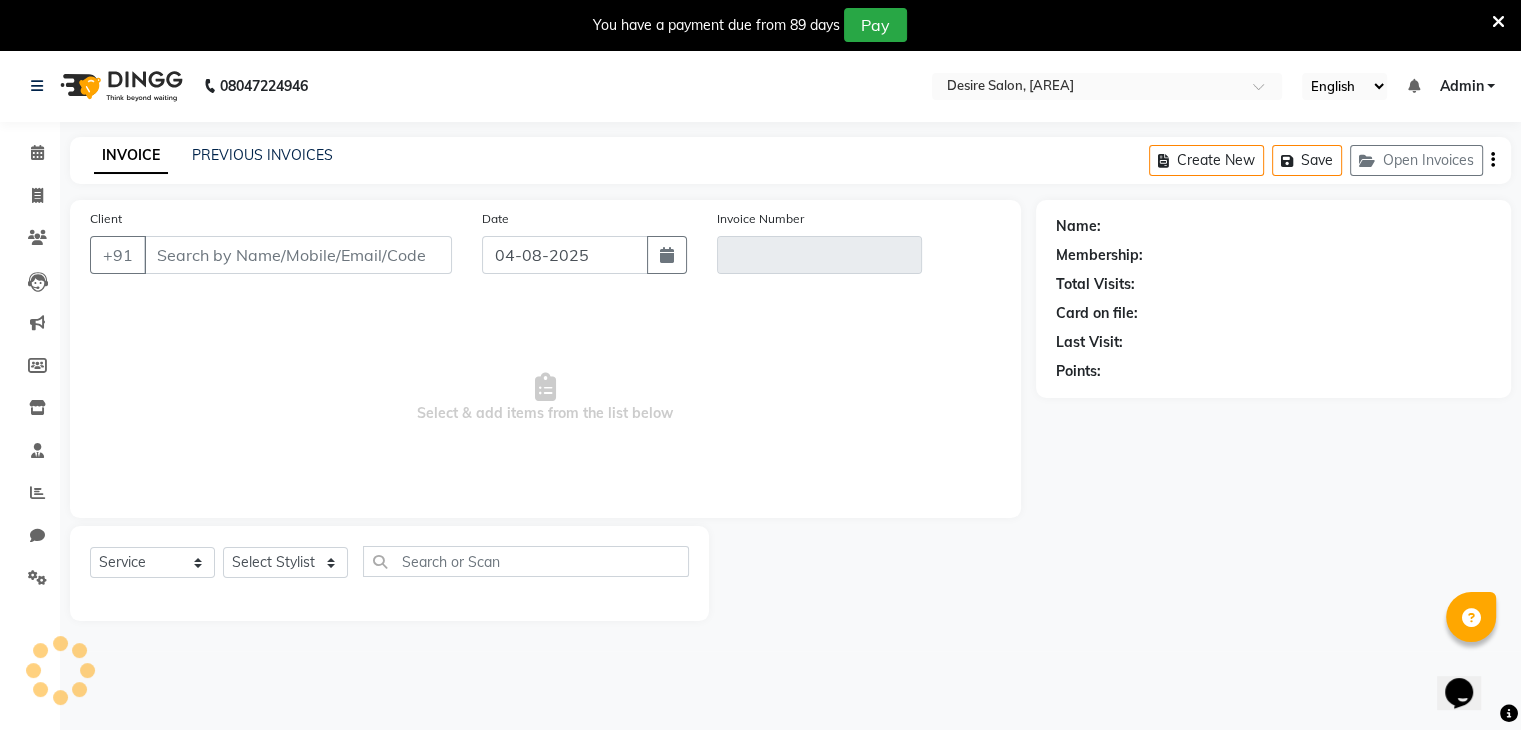 scroll, scrollTop: 50, scrollLeft: 0, axis: vertical 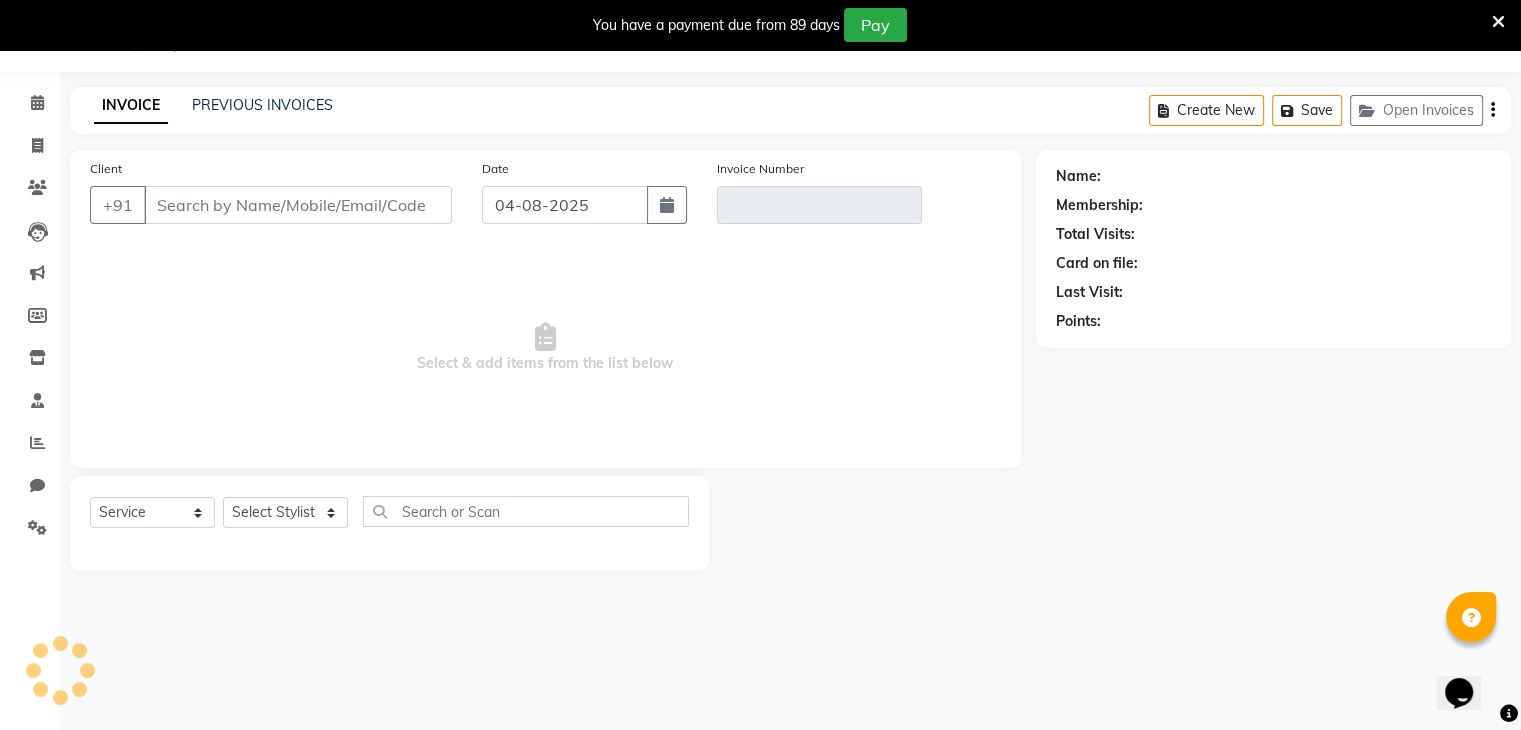 type on "[PHONE]" 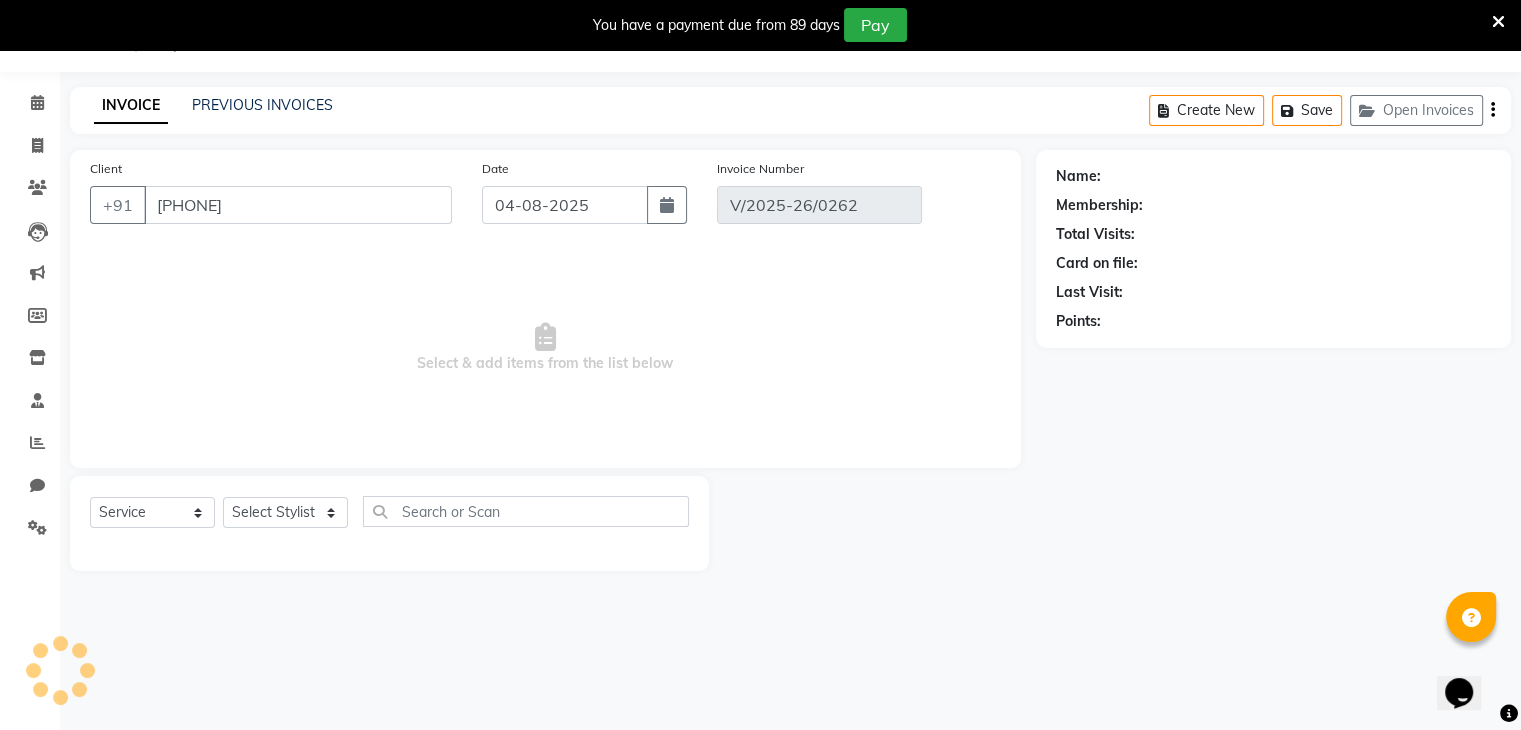 select on "1: Object" 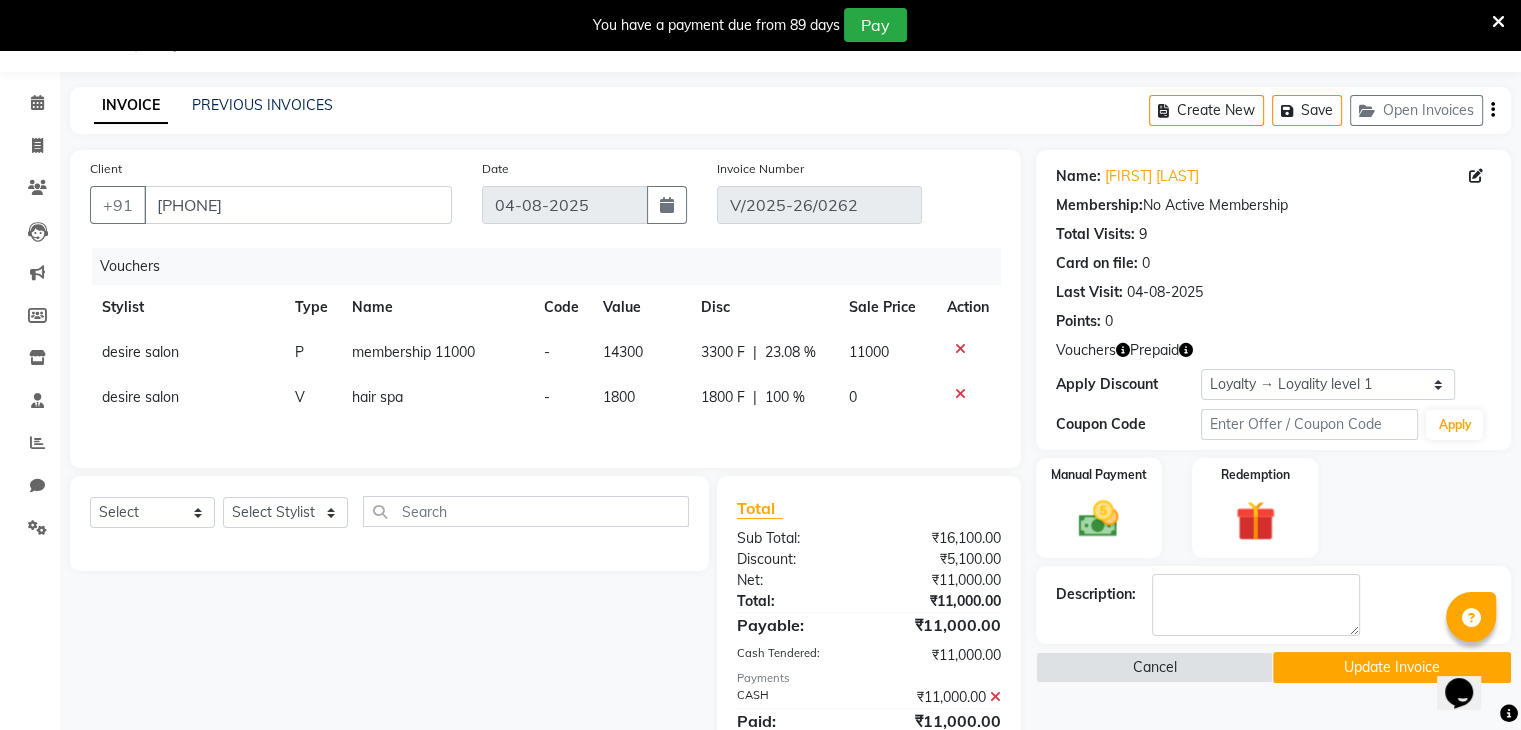 click 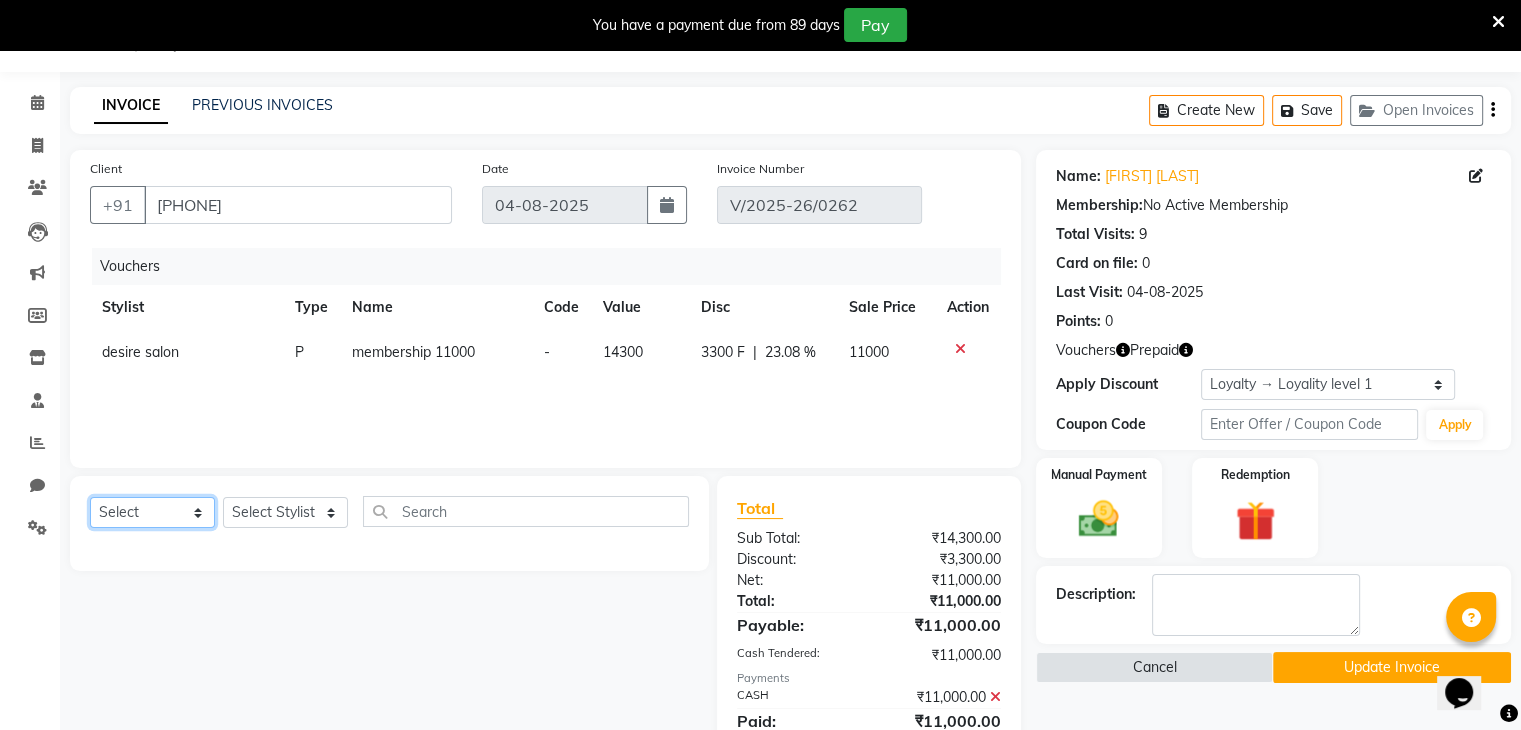 click on "Select  Service  Product  Membership  Package Voucher Prepaid Gift Card" 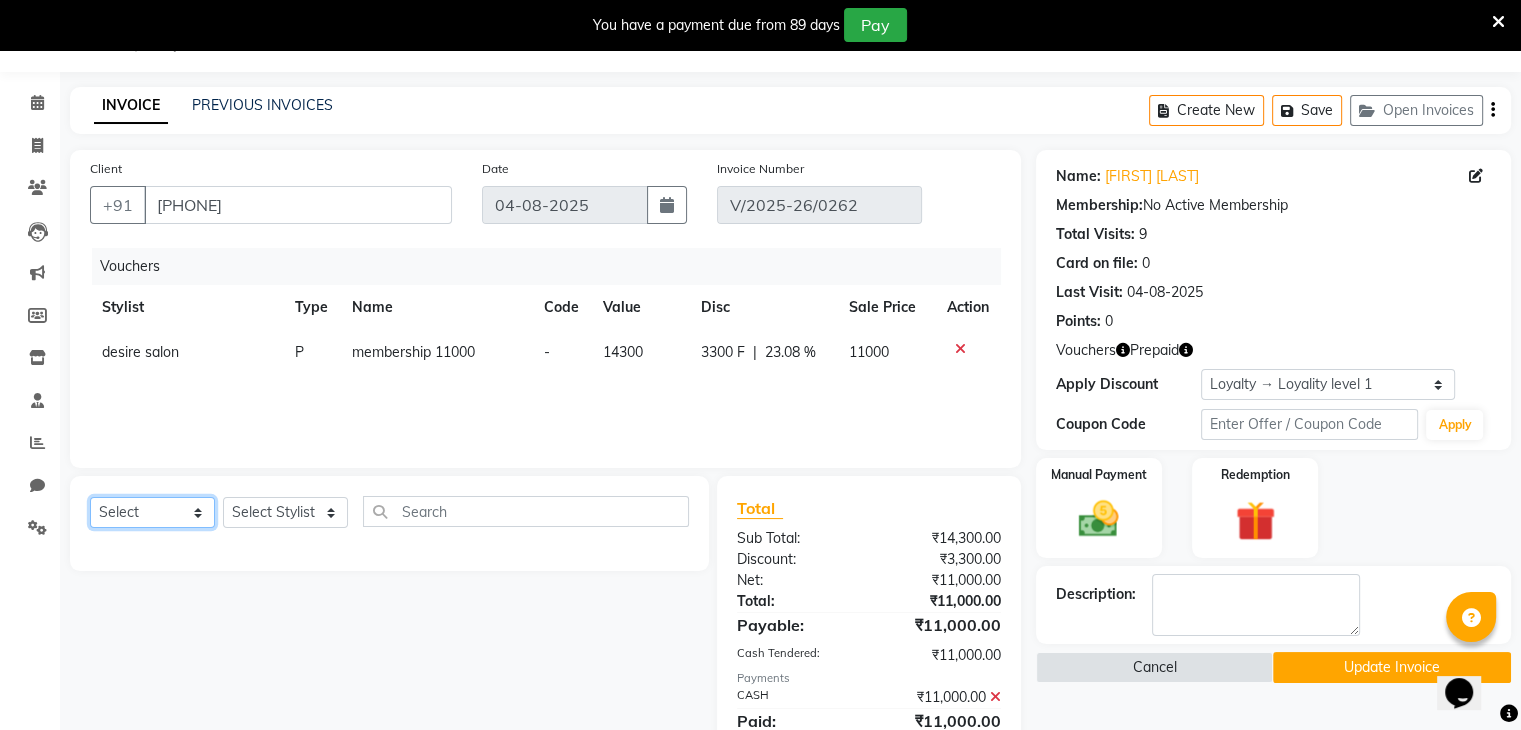 select on "V" 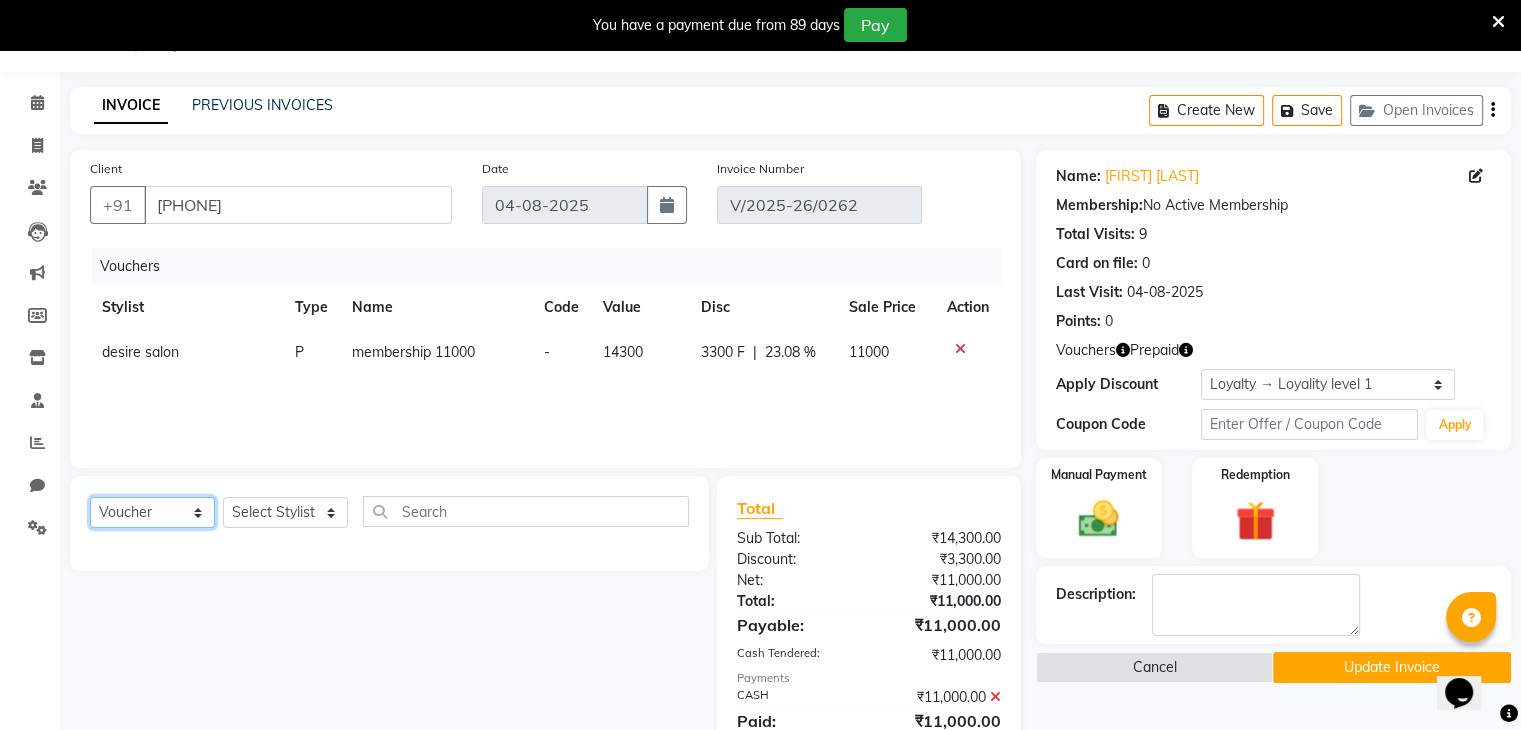 click on "Select  Service  Product  Membership  Package Voucher Prepaid Gift Card" 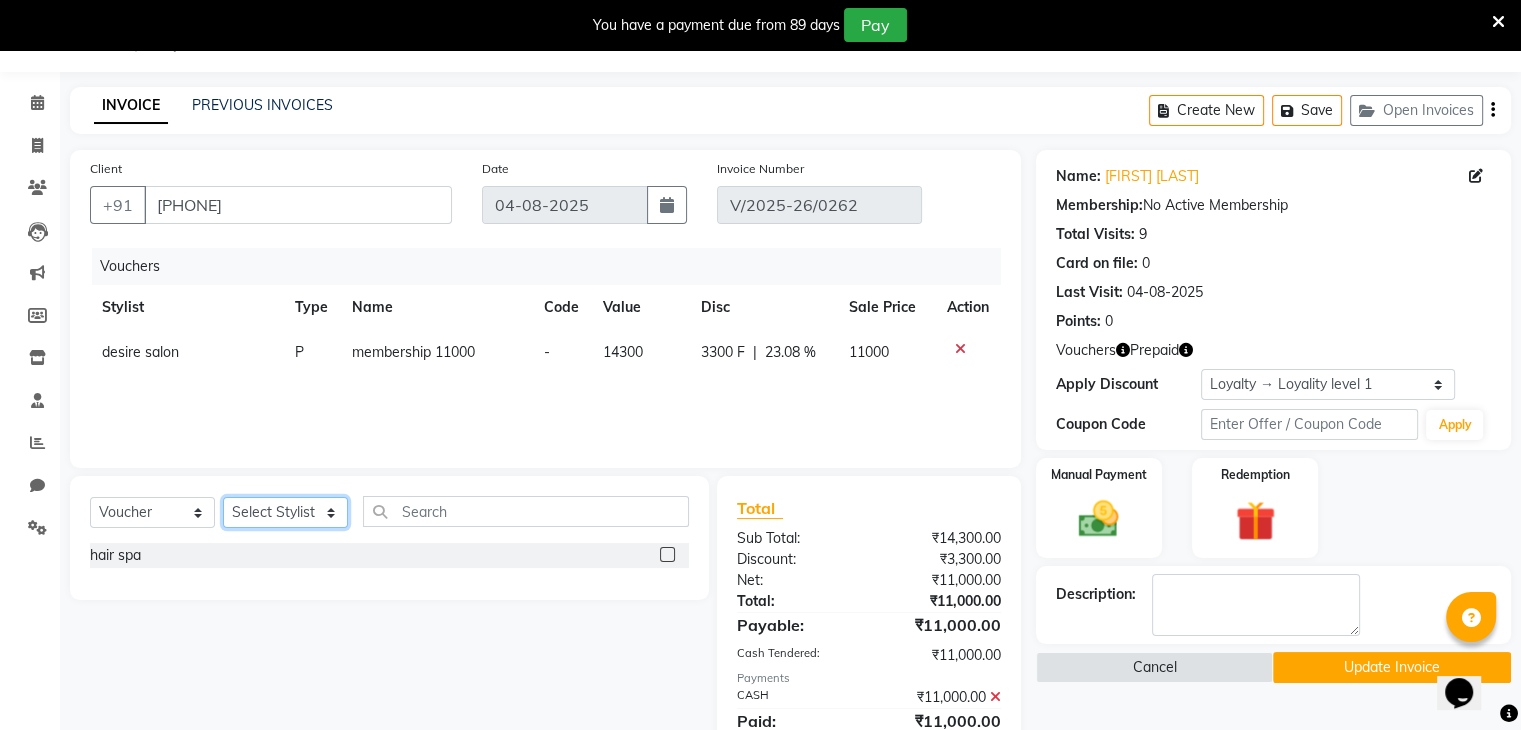 click on "Select Stylist Archana Pawar  Bhavna shelke Bhavna Solanki desire salon Jagruti pendhari Nisha pawar savita landage sayali panchal Sonali khandeker Yogita Deshmukh" 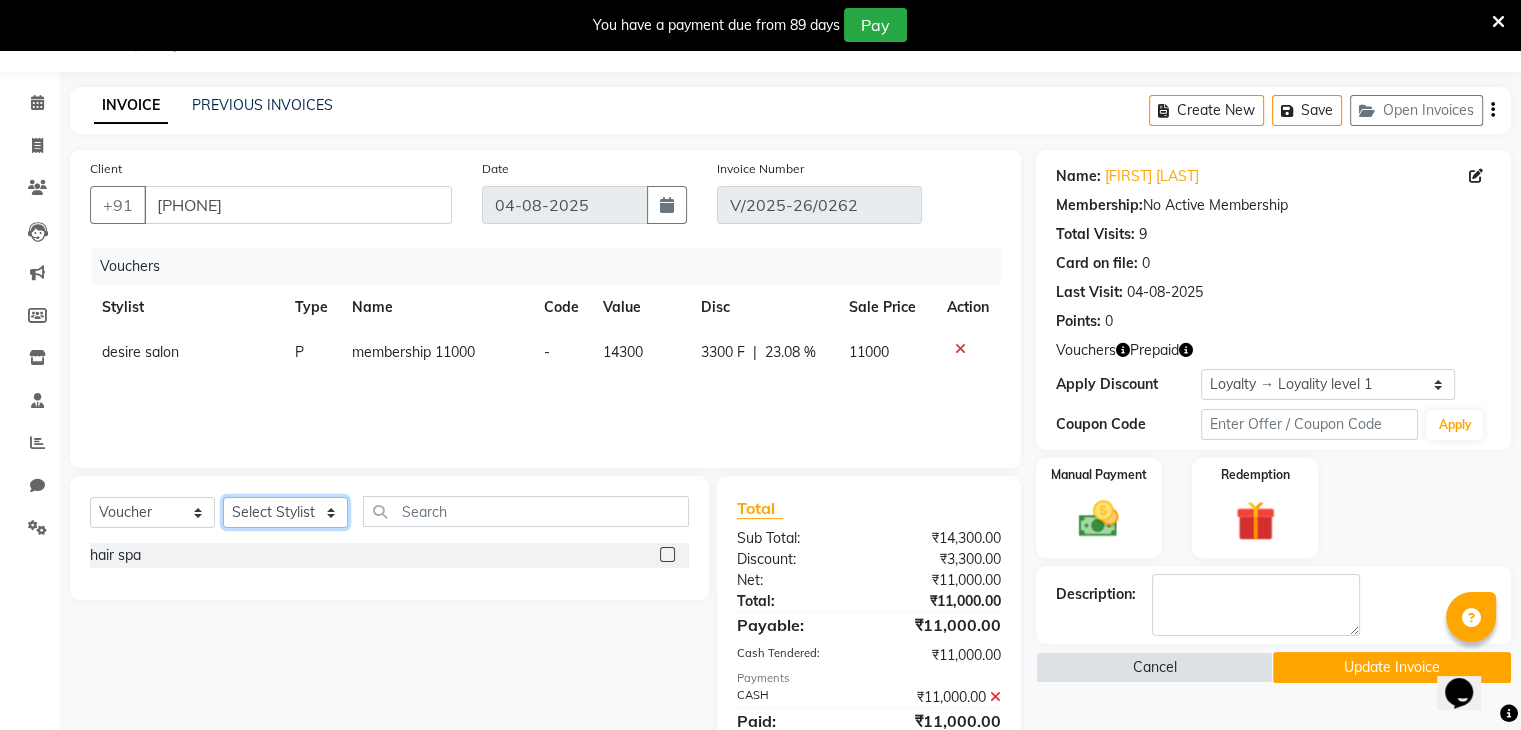 select on "86566" 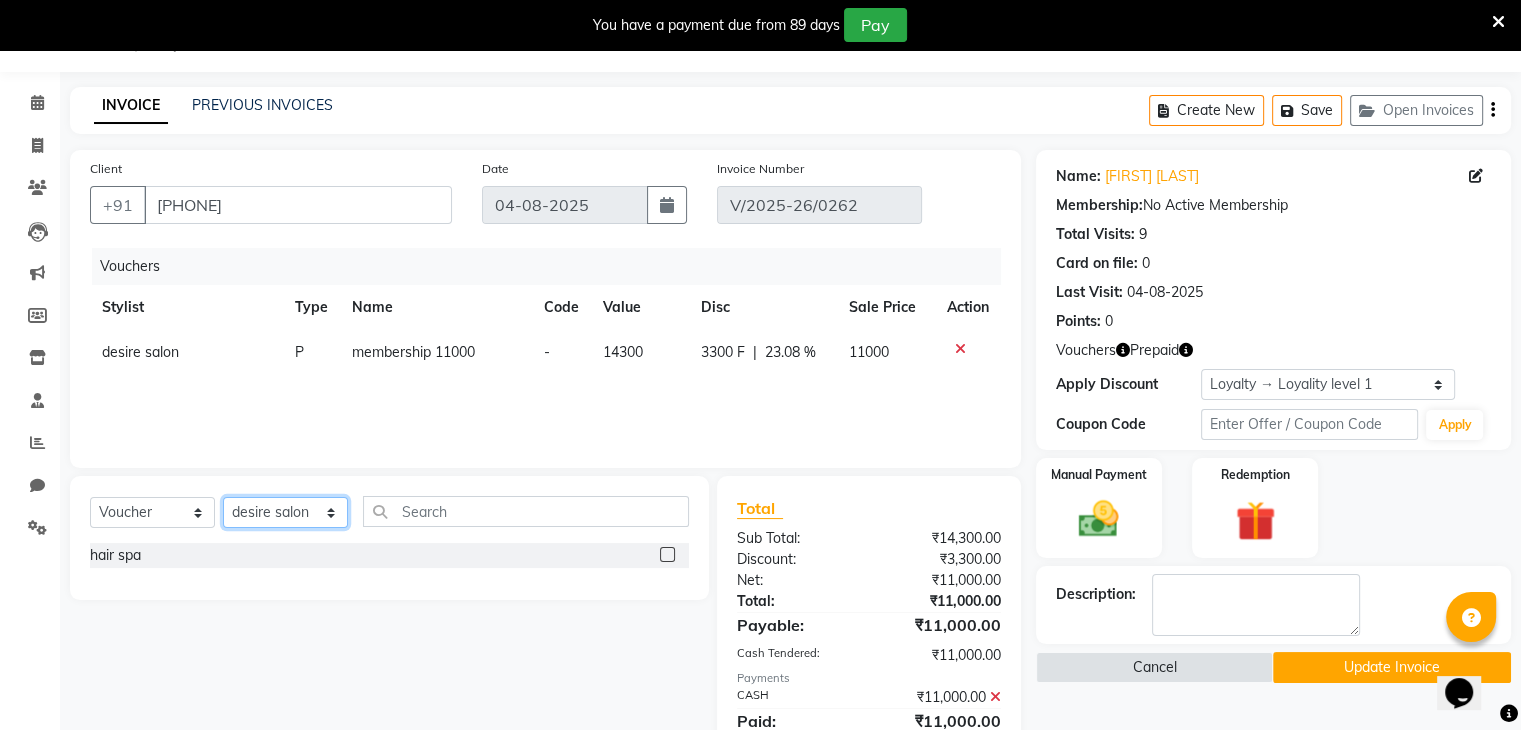 click on "Select Stylist Archana Pawar  Bhavna shelke Bhavna Solanki desire salon Jagruti pendhari Nisha pawar savita landage sayali panchal Sonali khandeker Yogita Deshmukh" 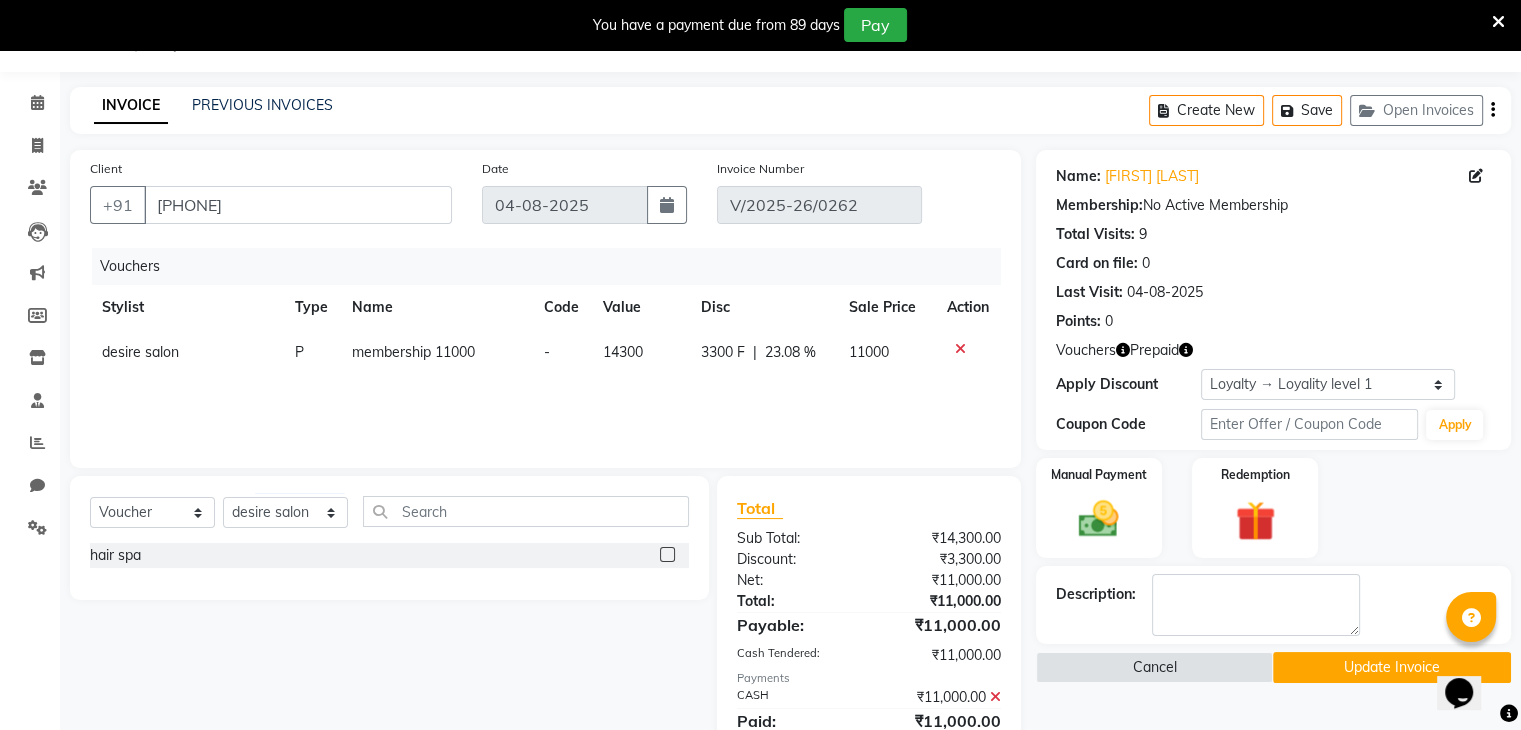 click on "hair spa" 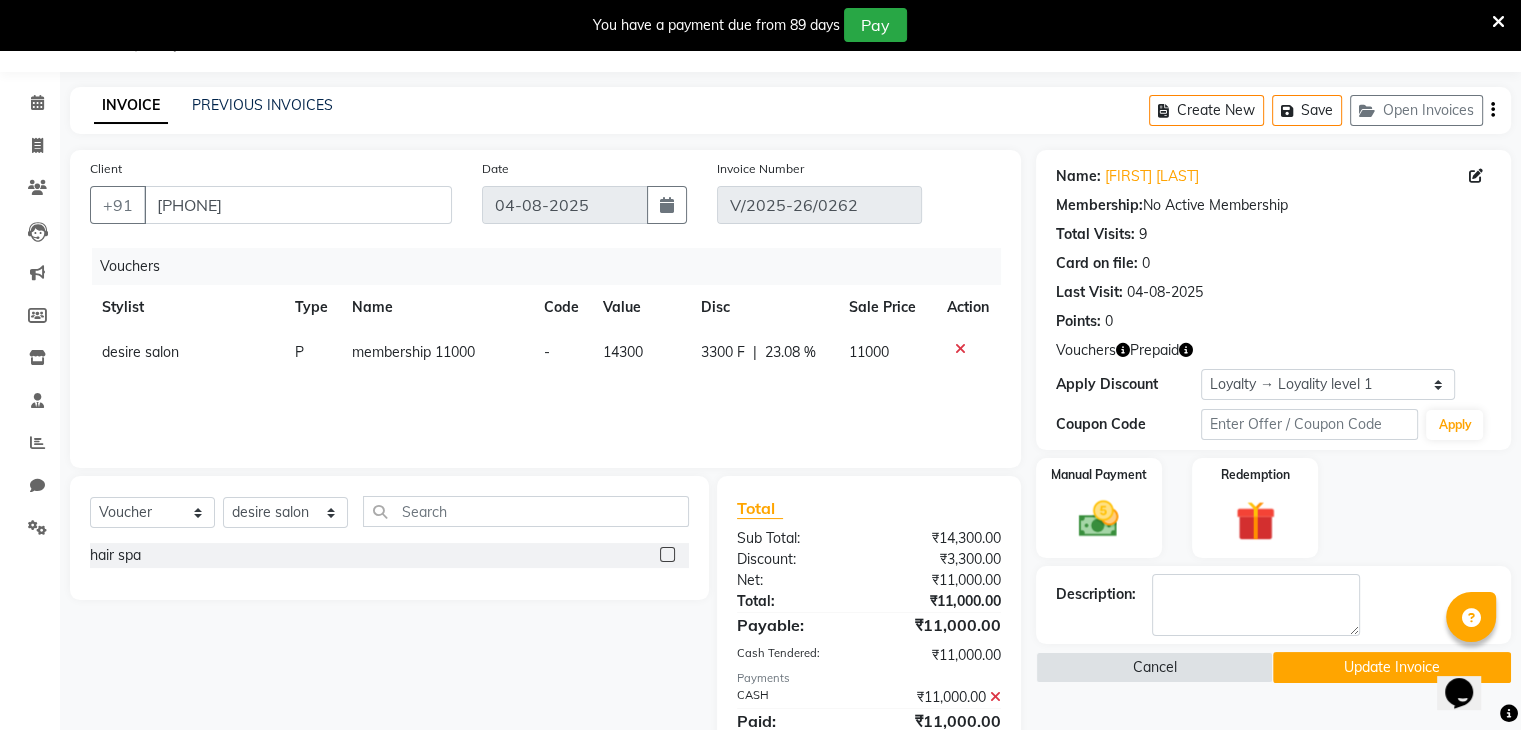 click 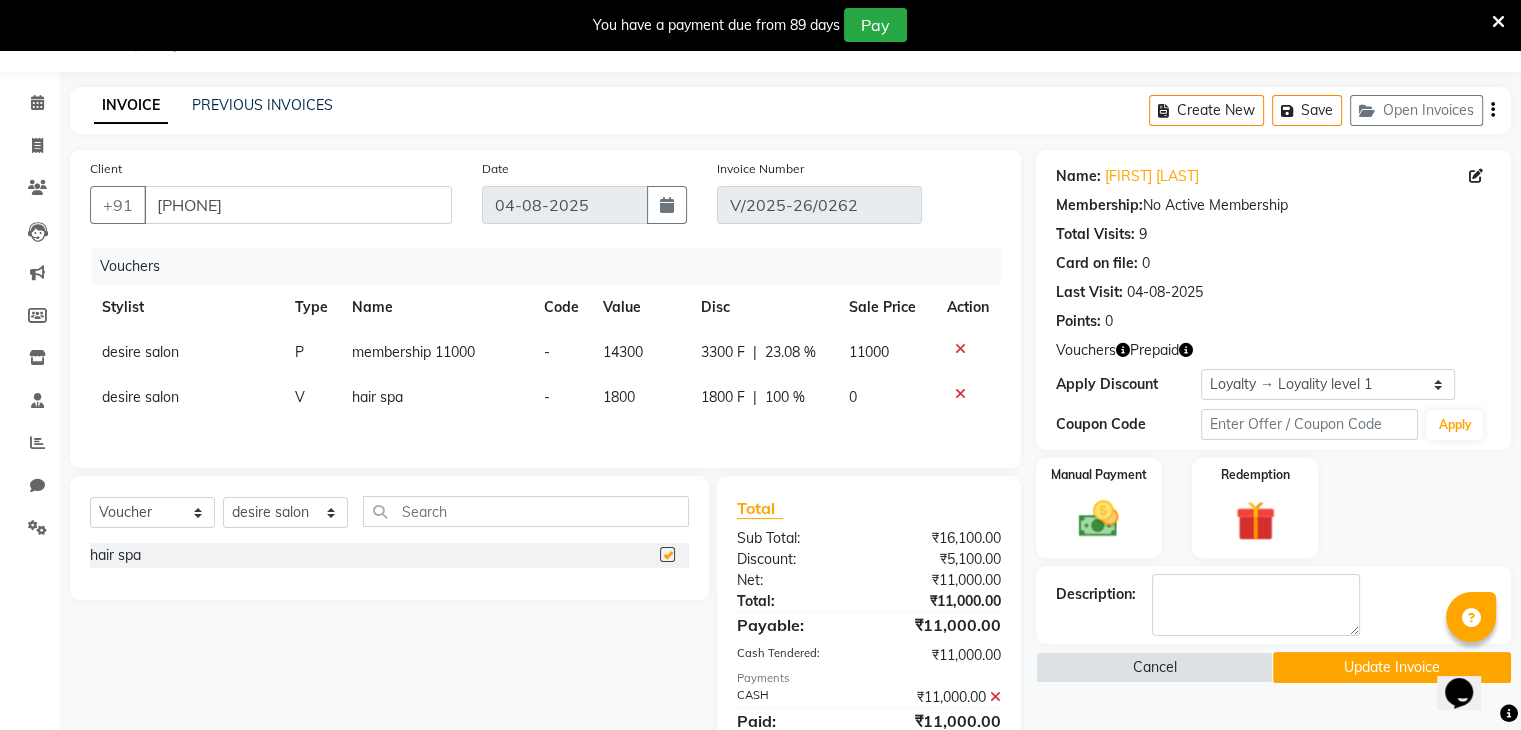 checkbox on "false" 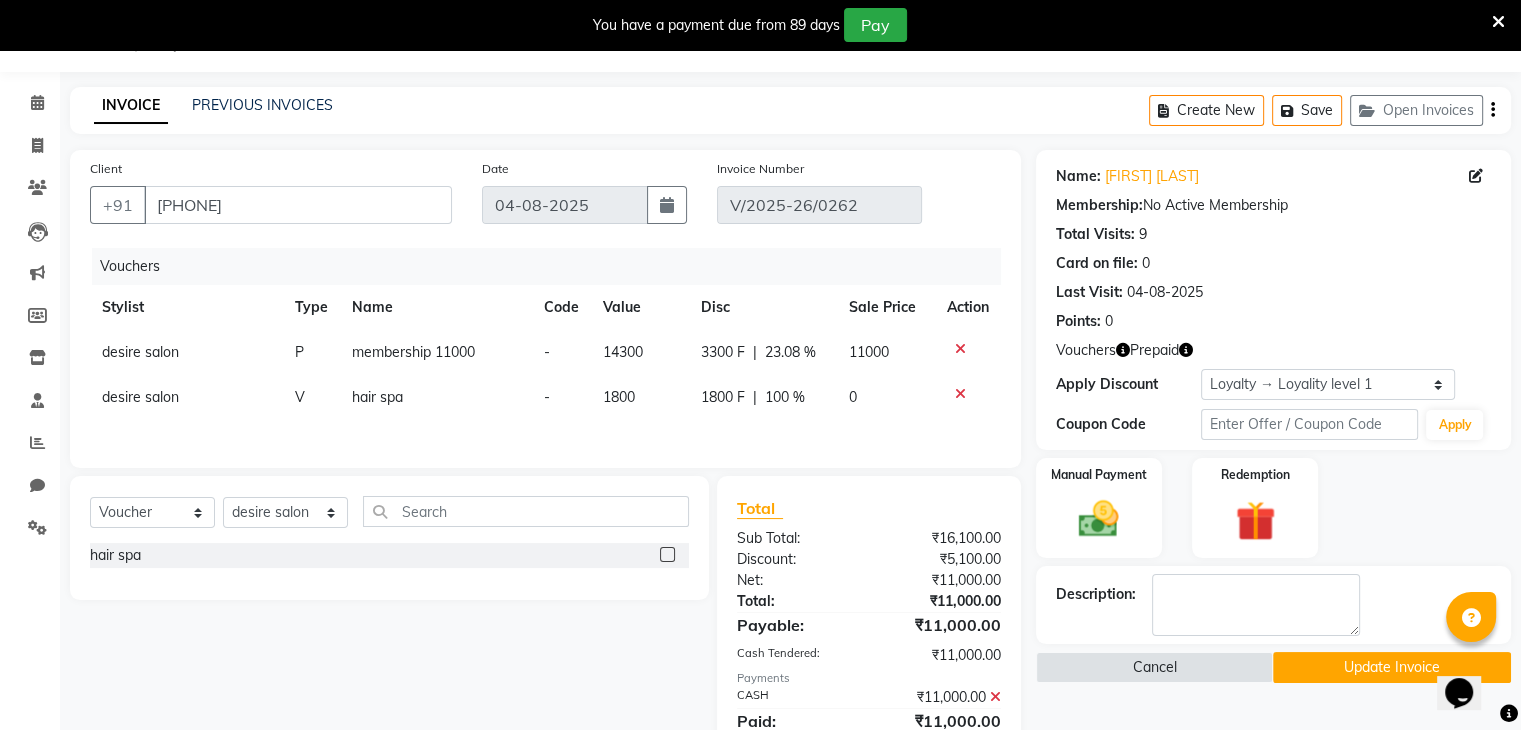 scroll, scrollTop: 232, scrollLeft: 0, axis: vertical 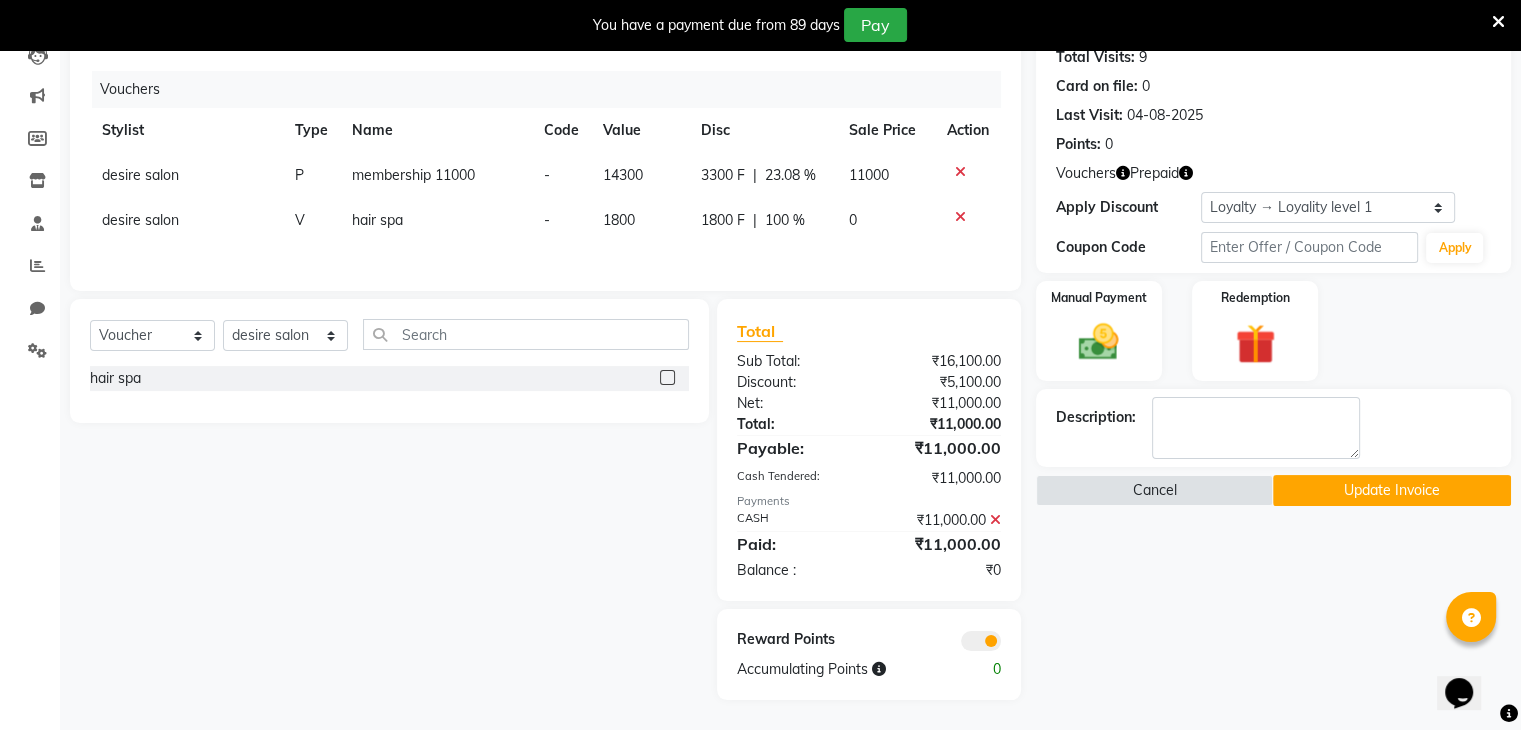 click on "Update Invoice" 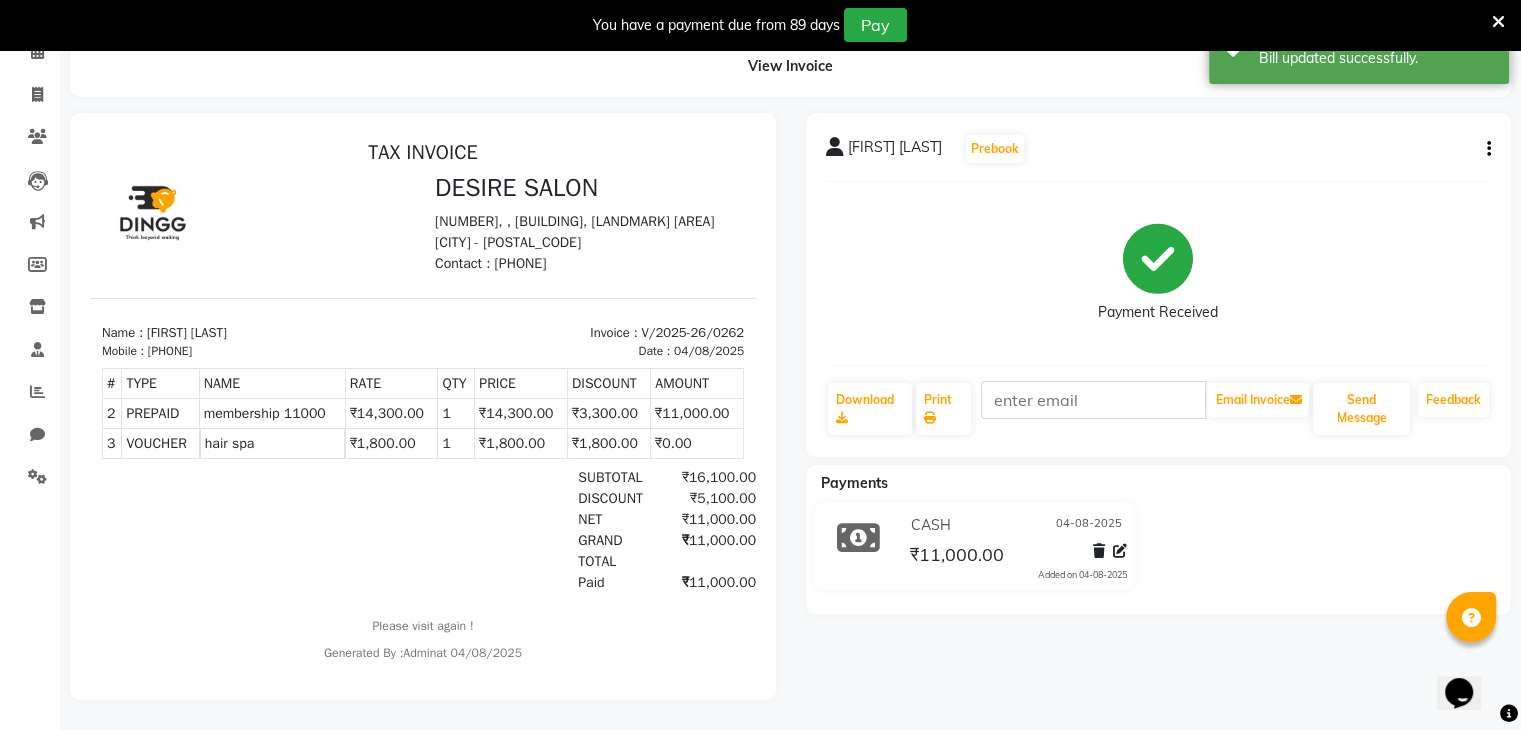 scroll, scrollTop: 0, scrollLeft: 0, axis: both 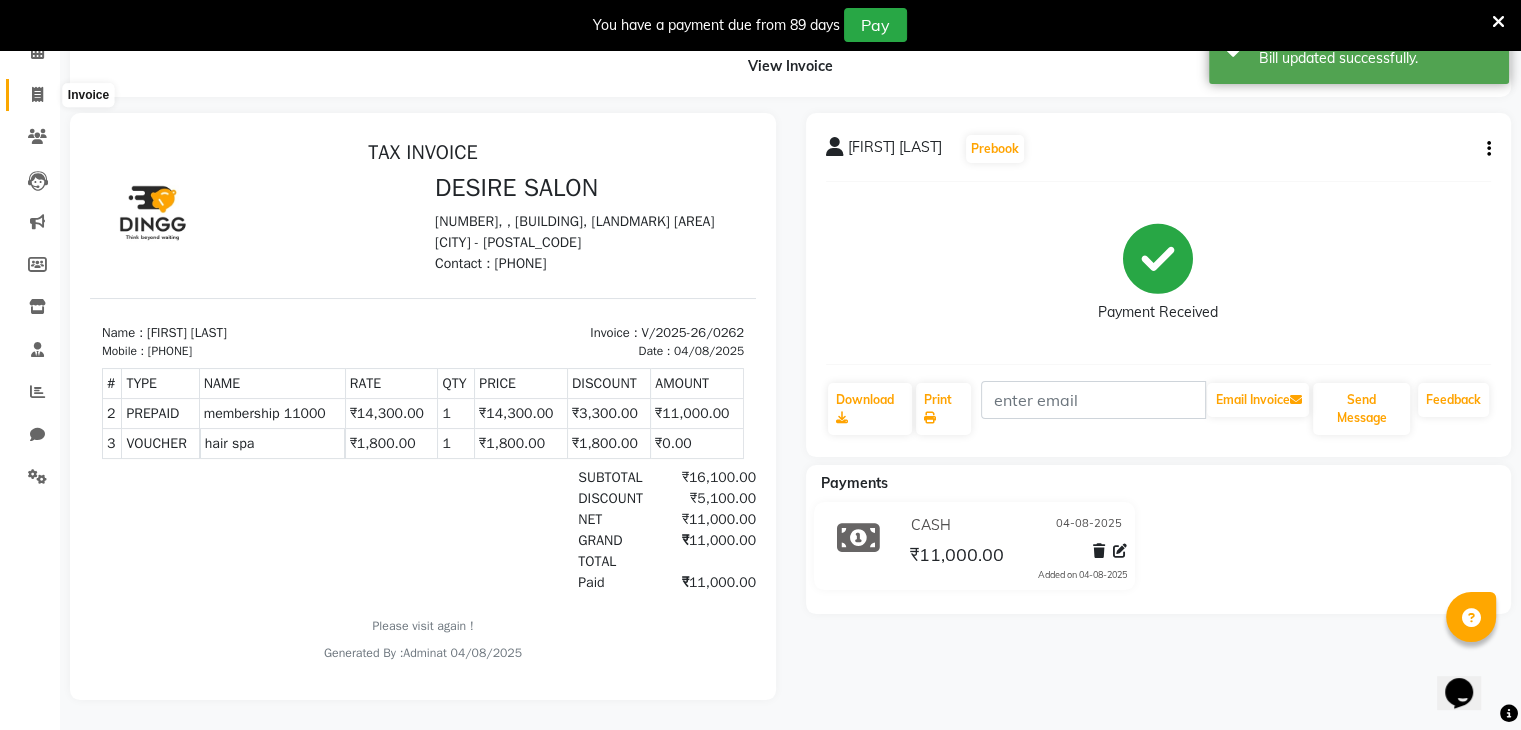 click 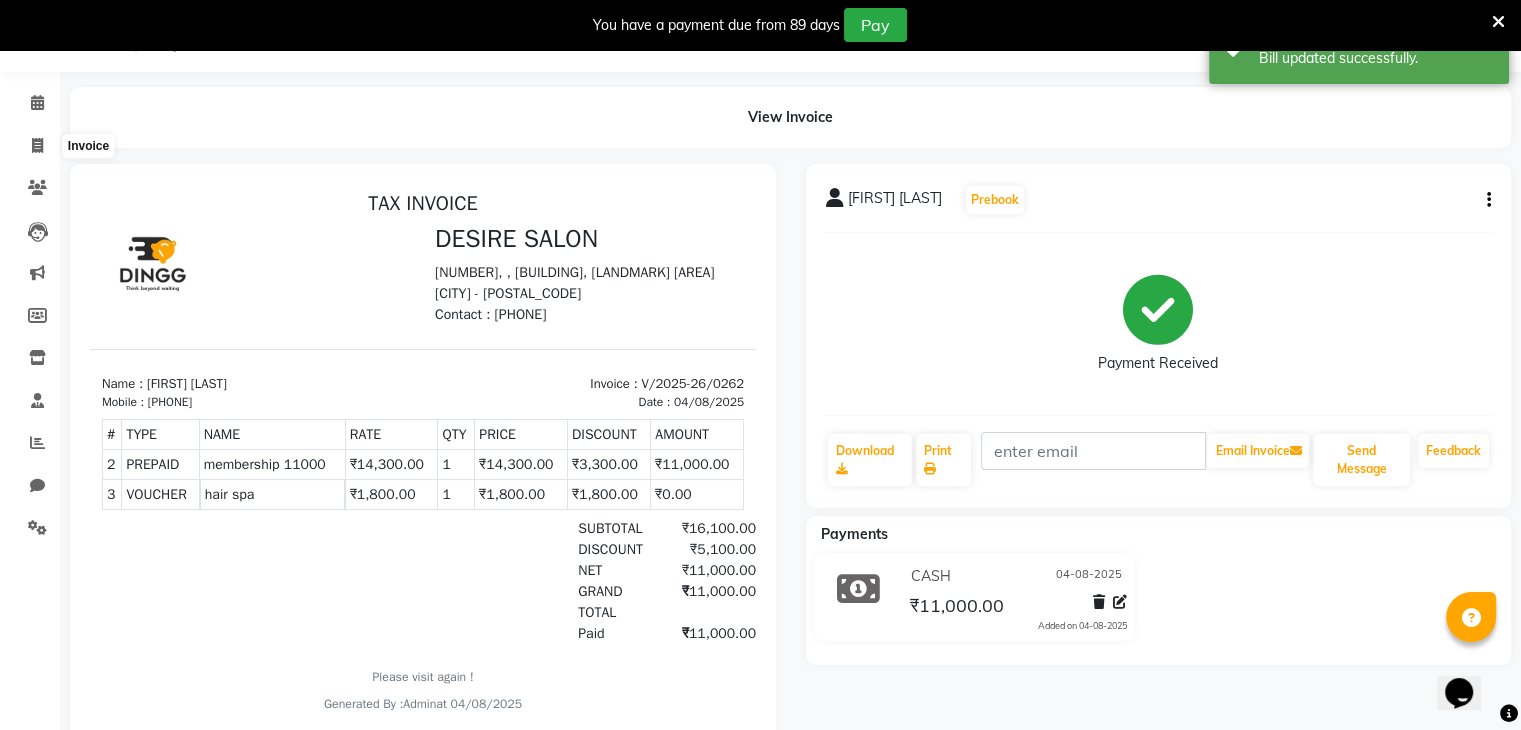 select on "8076" 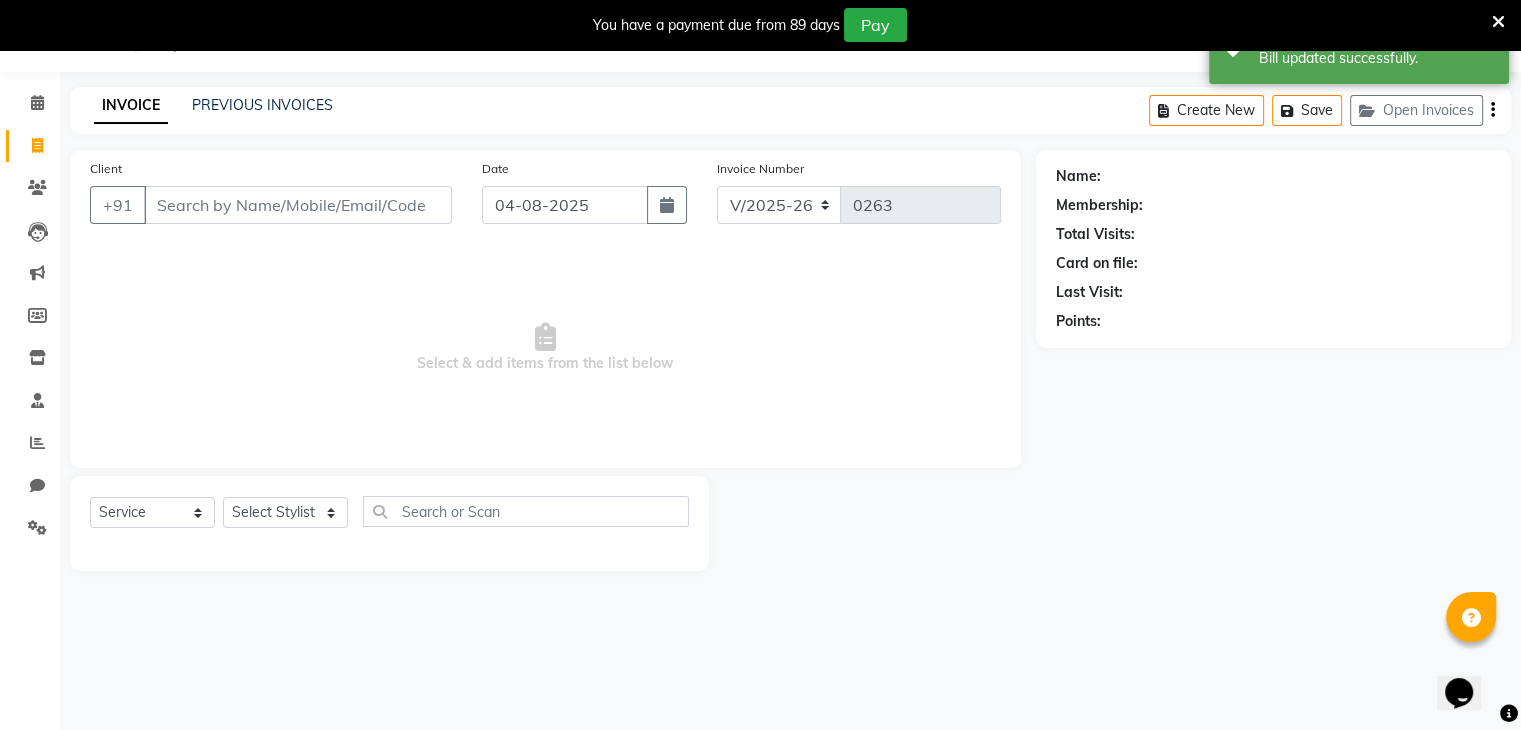 click on "Client" at bounding box center [298, 205] 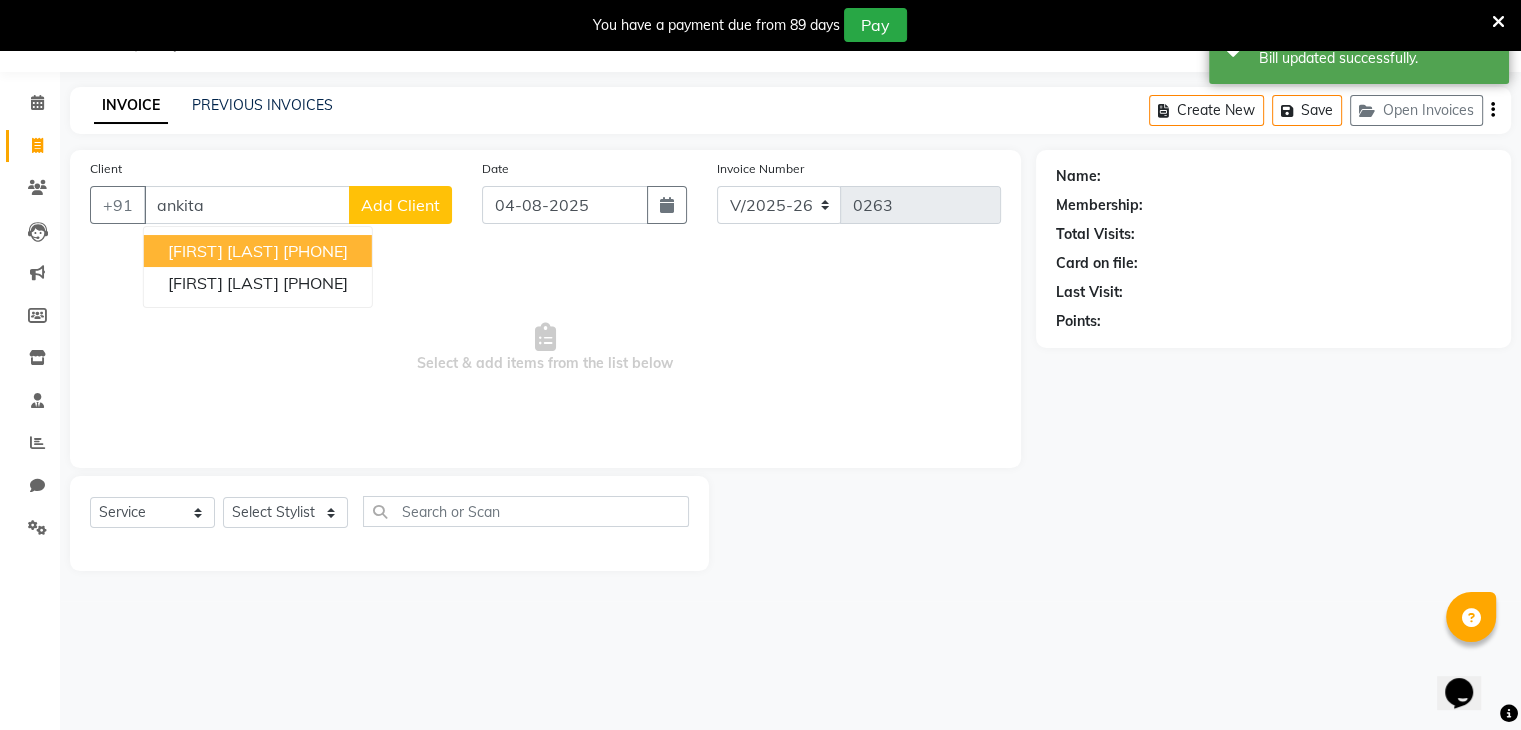 click on "[FIRST] [LAST]" at bounding box center [223, 251] 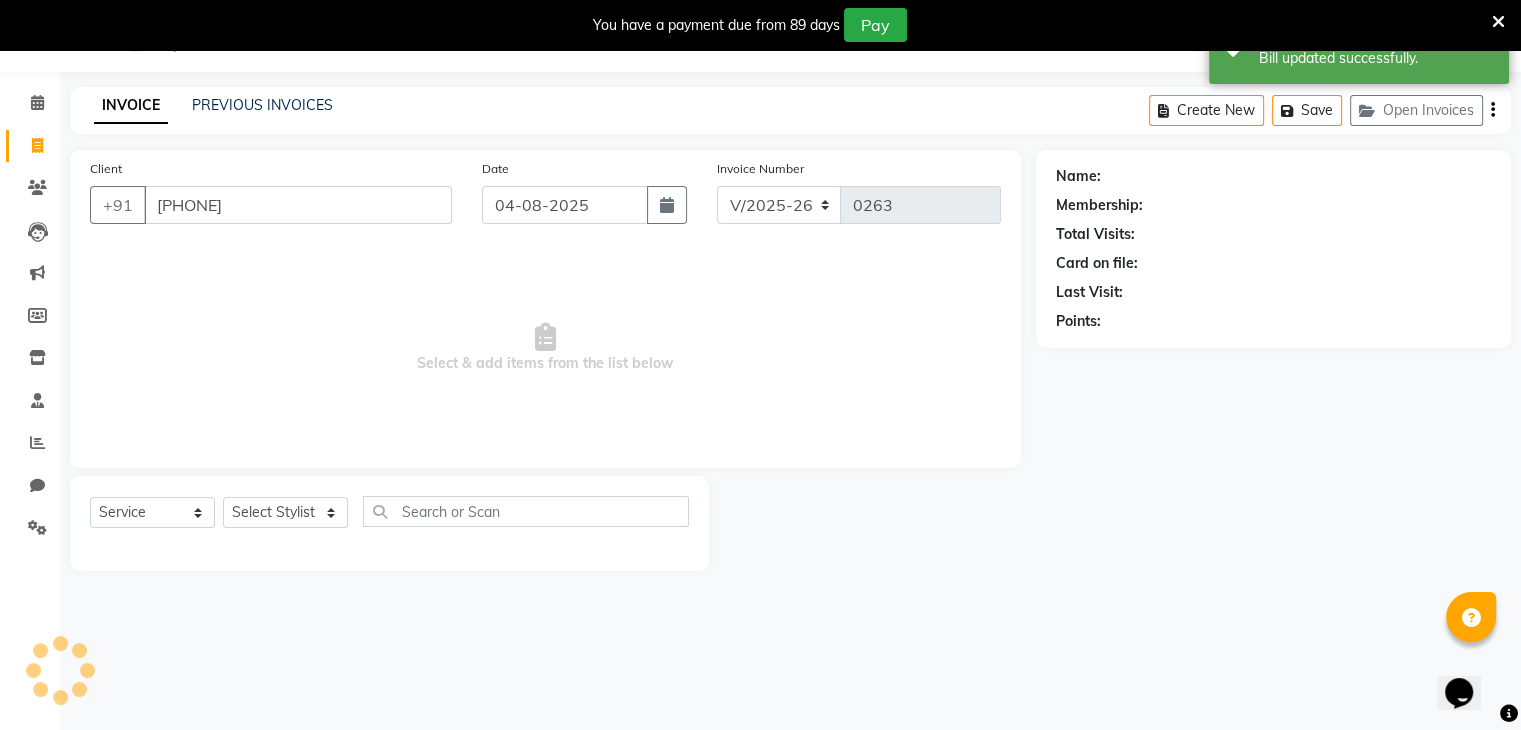 type on "[PHONE]" 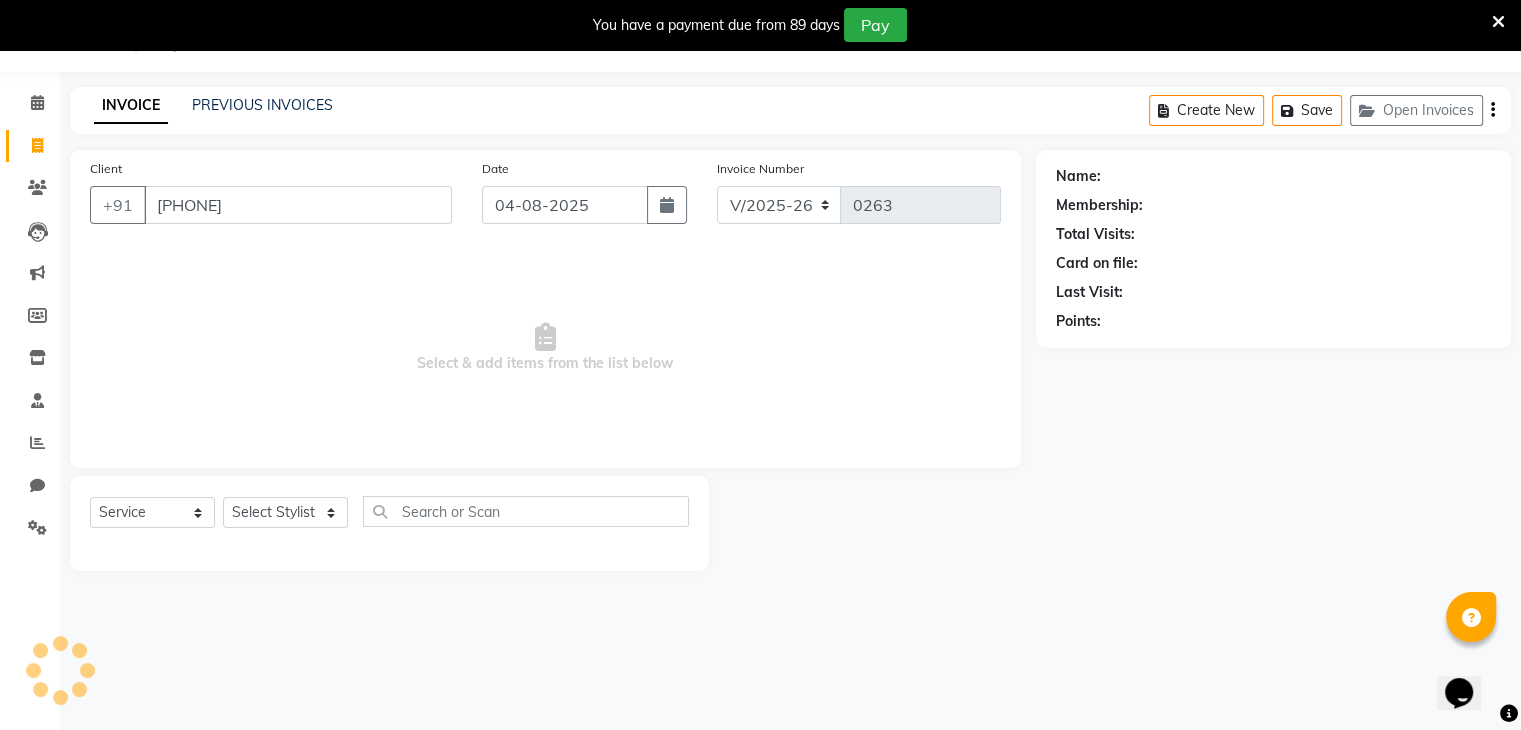 select on "1: Object" 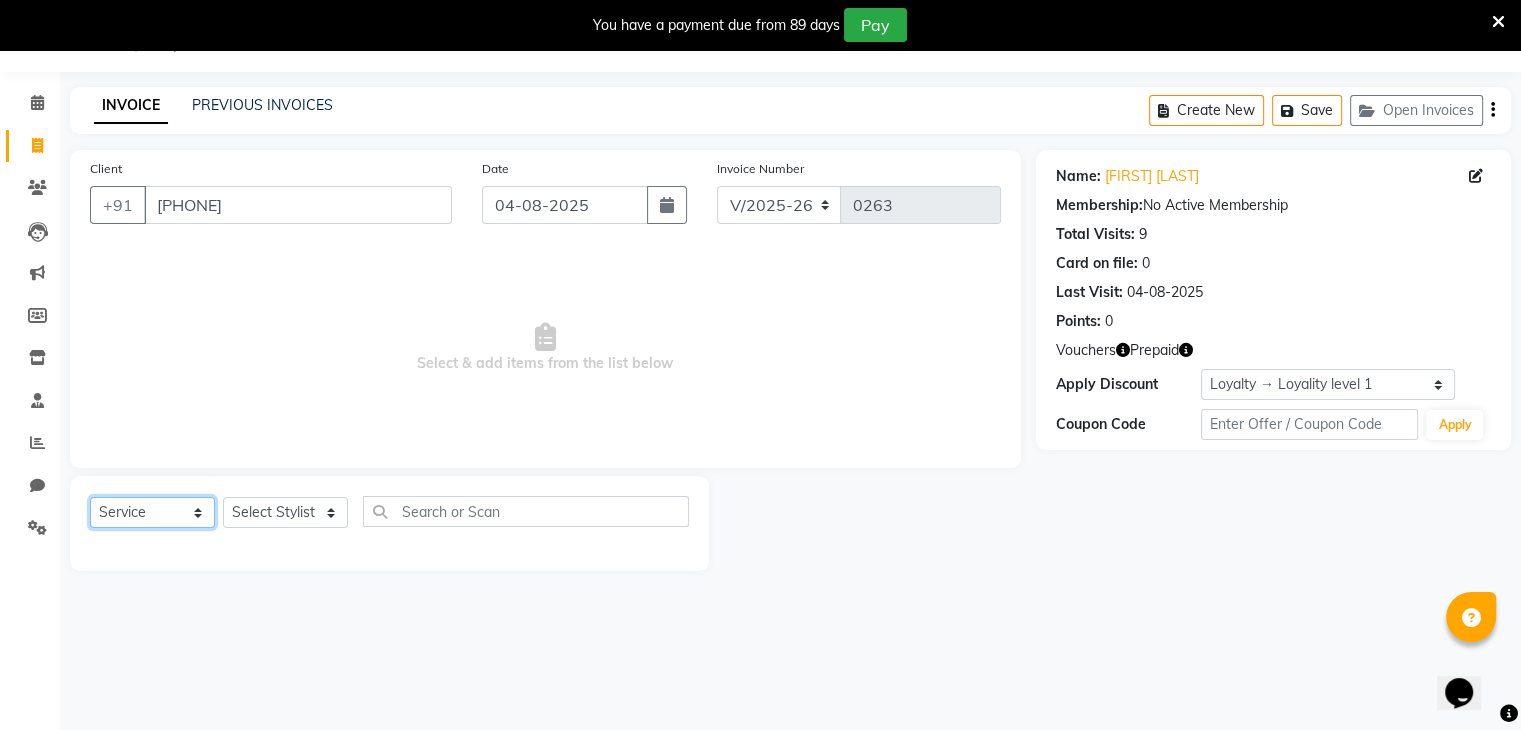 click on "Select  Service  Product  Membership  Package Voucher Prepaid Gift Card" 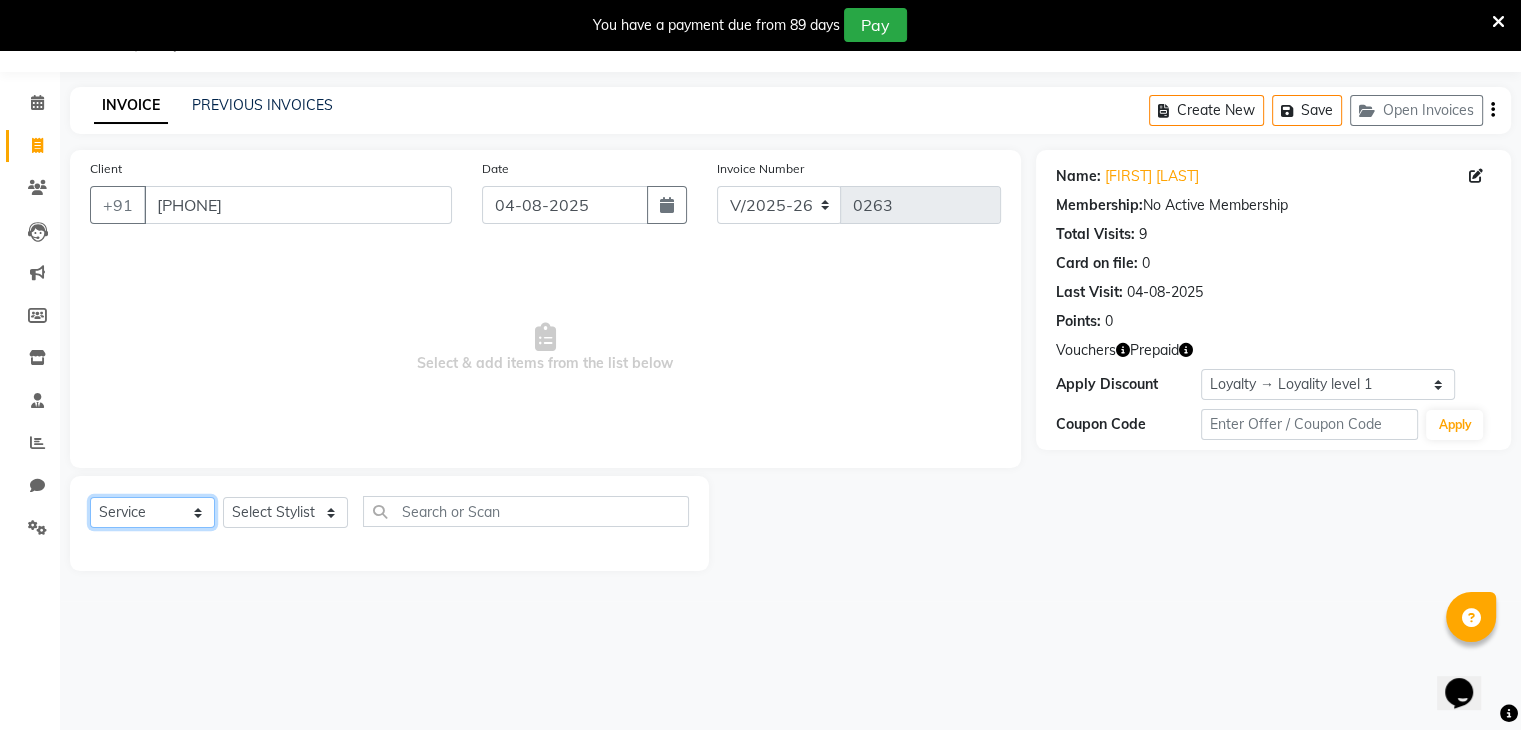 select on "V" 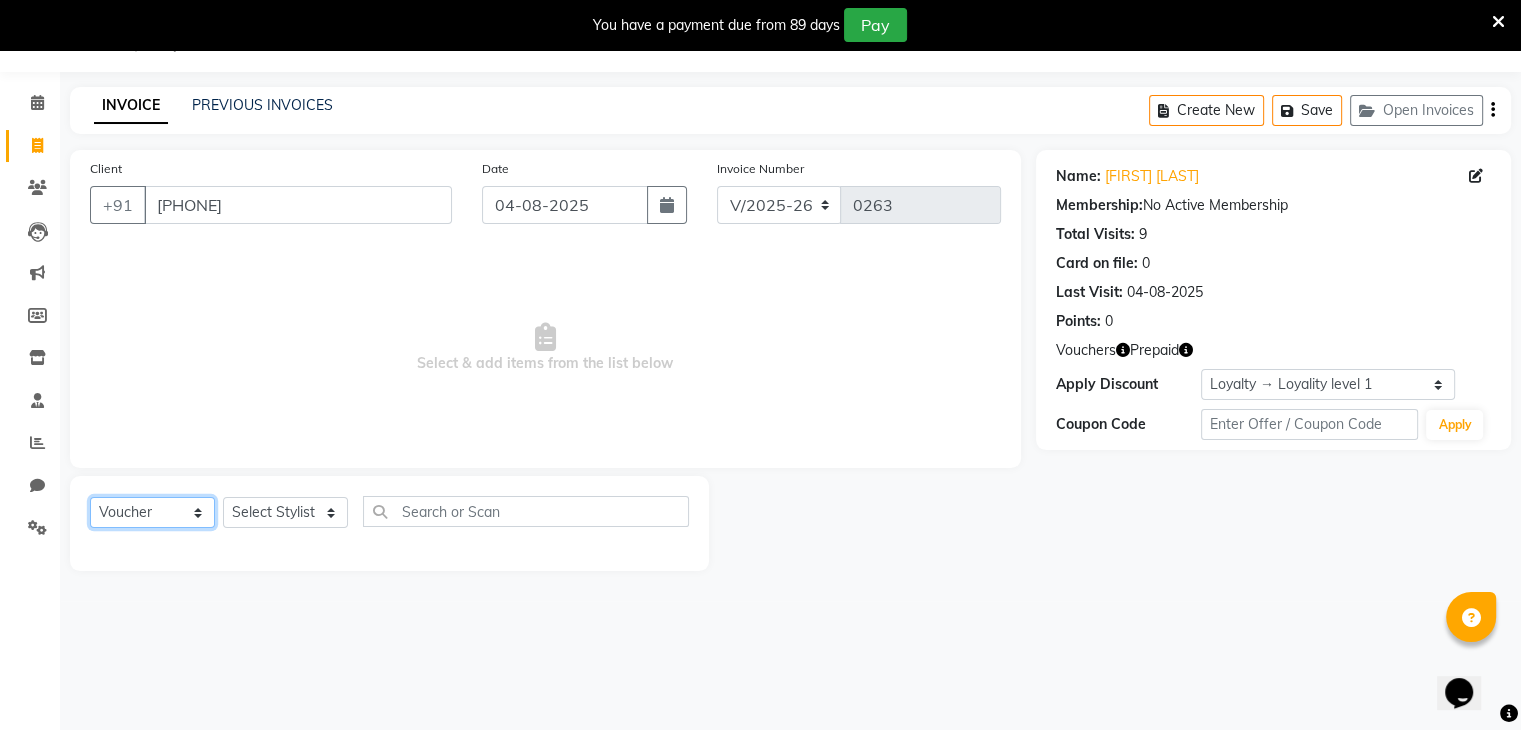 click on "Select  Service  Product  Membership  Package Voucher Prepaid Gift Card" 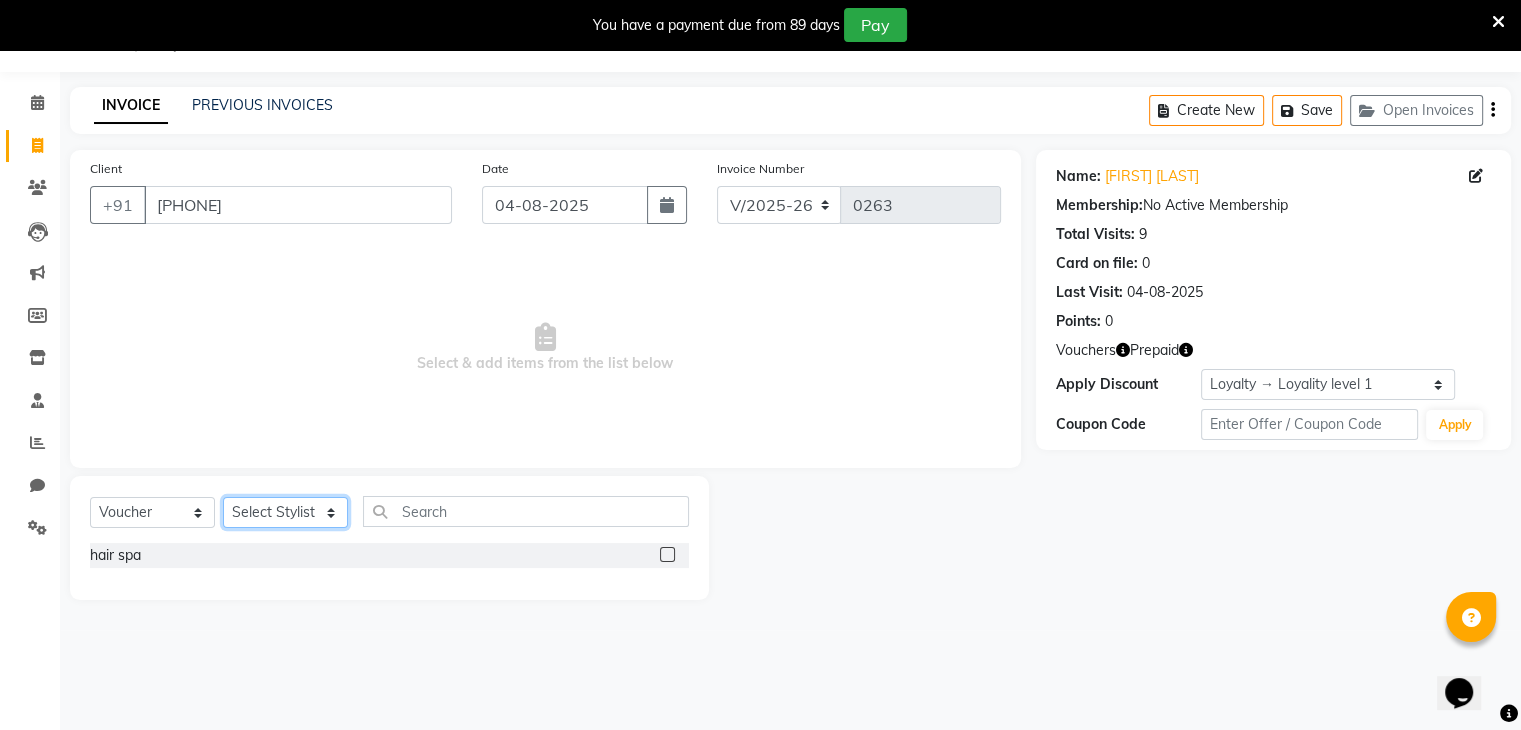 click on "Select Stylist Archana Pawar  Bhavna shelke Bhavna Solanki desire salon Jagruti pendhari Nisha pawar savita landage sayali panchal Sonali khandeker Yogita Deshmukh" 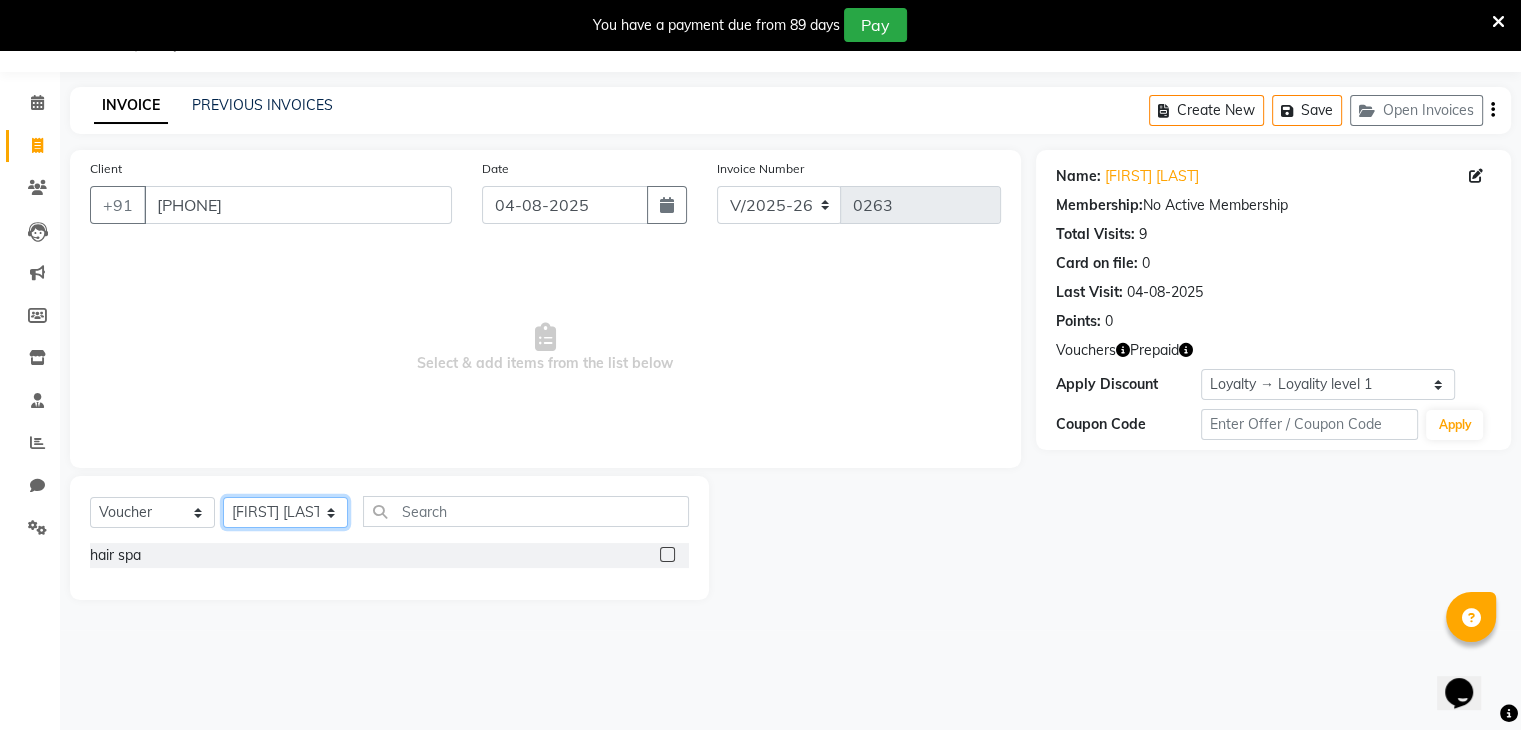 click on "Select Stylist Archana Pawar  Bhavna shelke Bhavna Solanki desire salon Jagruti pendhari Nisha pawar savita landage sayali panchal Sonali khandeker Yogita Deshmukh" 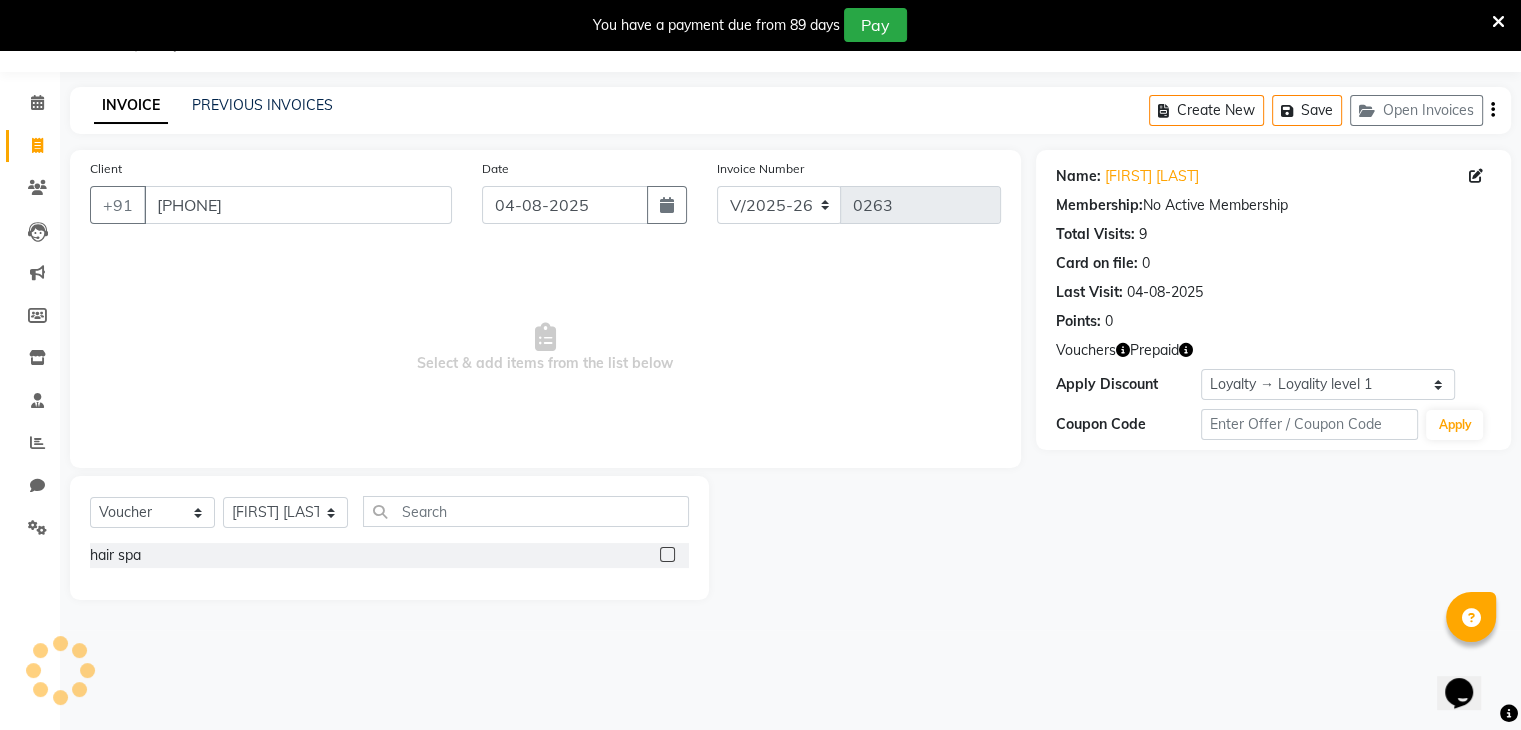 click 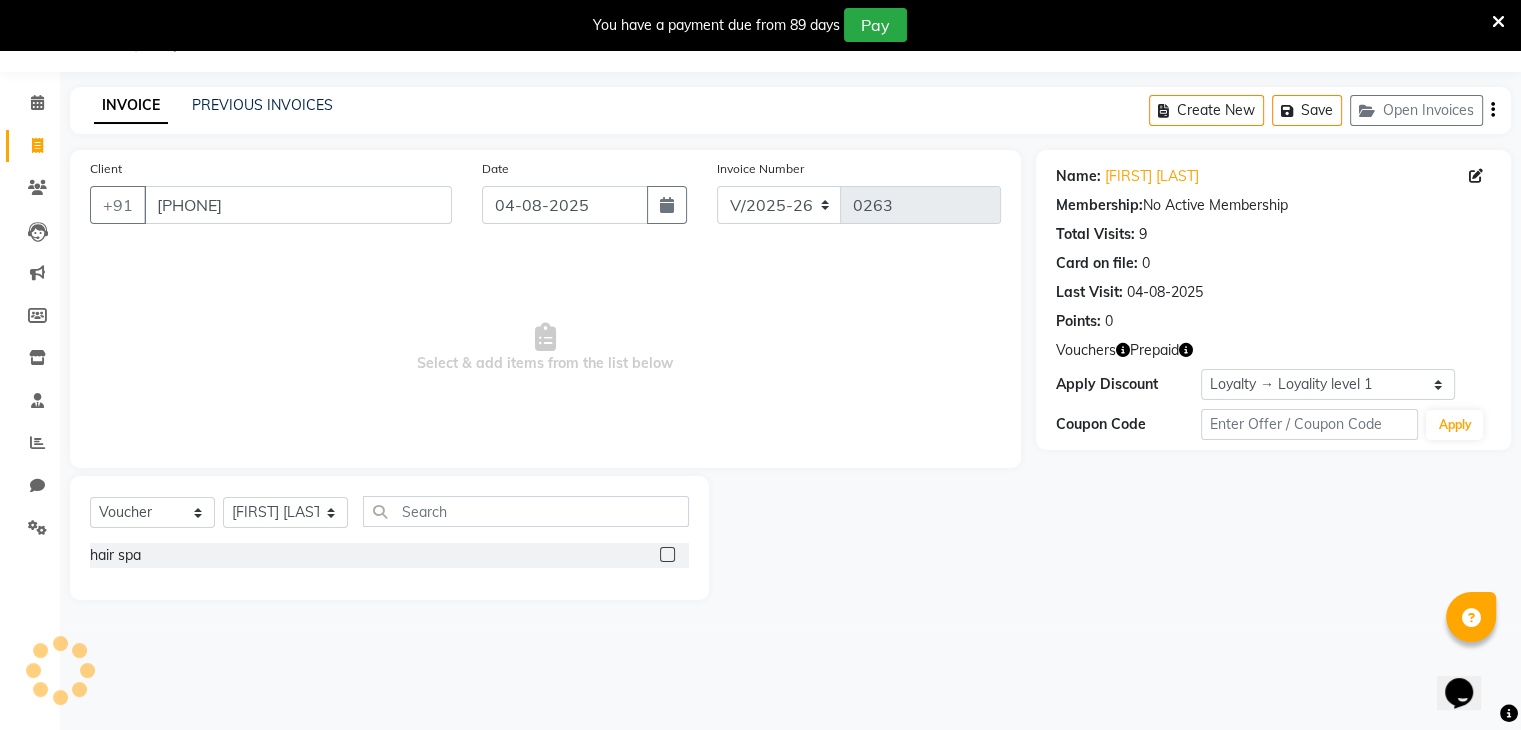 click at bounding box center (666, 555) 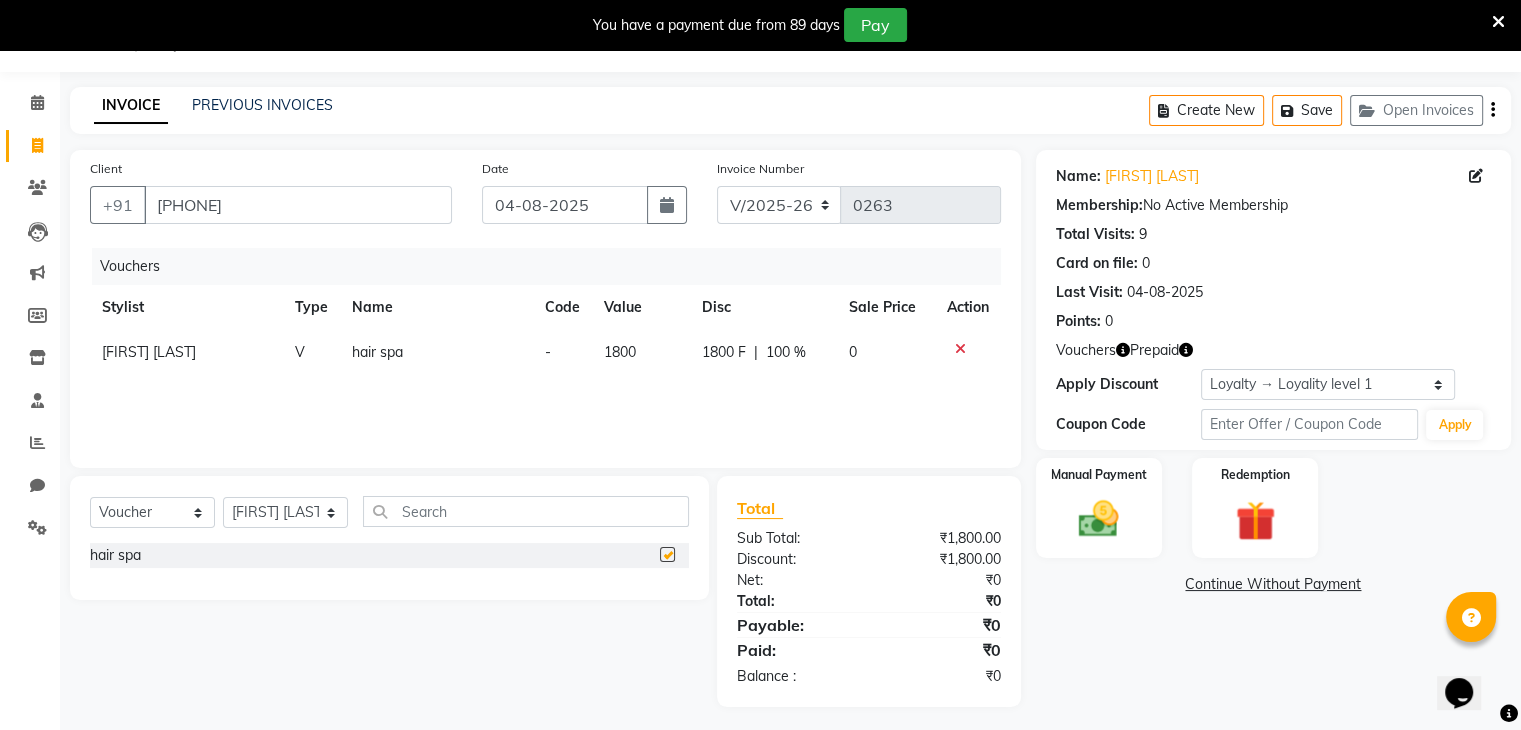 checkbox on "false" 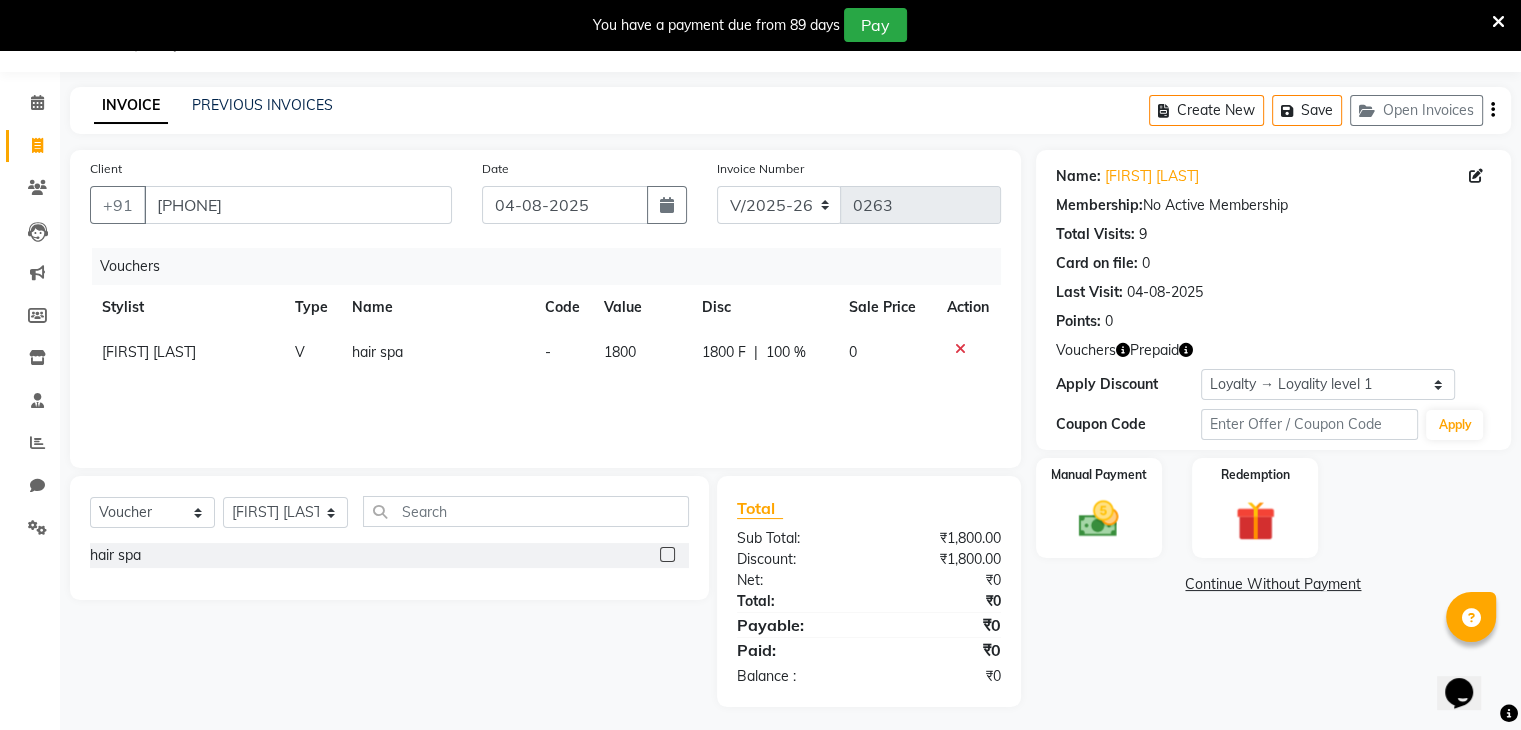 scroll, scrollTop: 57, scrollLeft: 0, axis: vertical 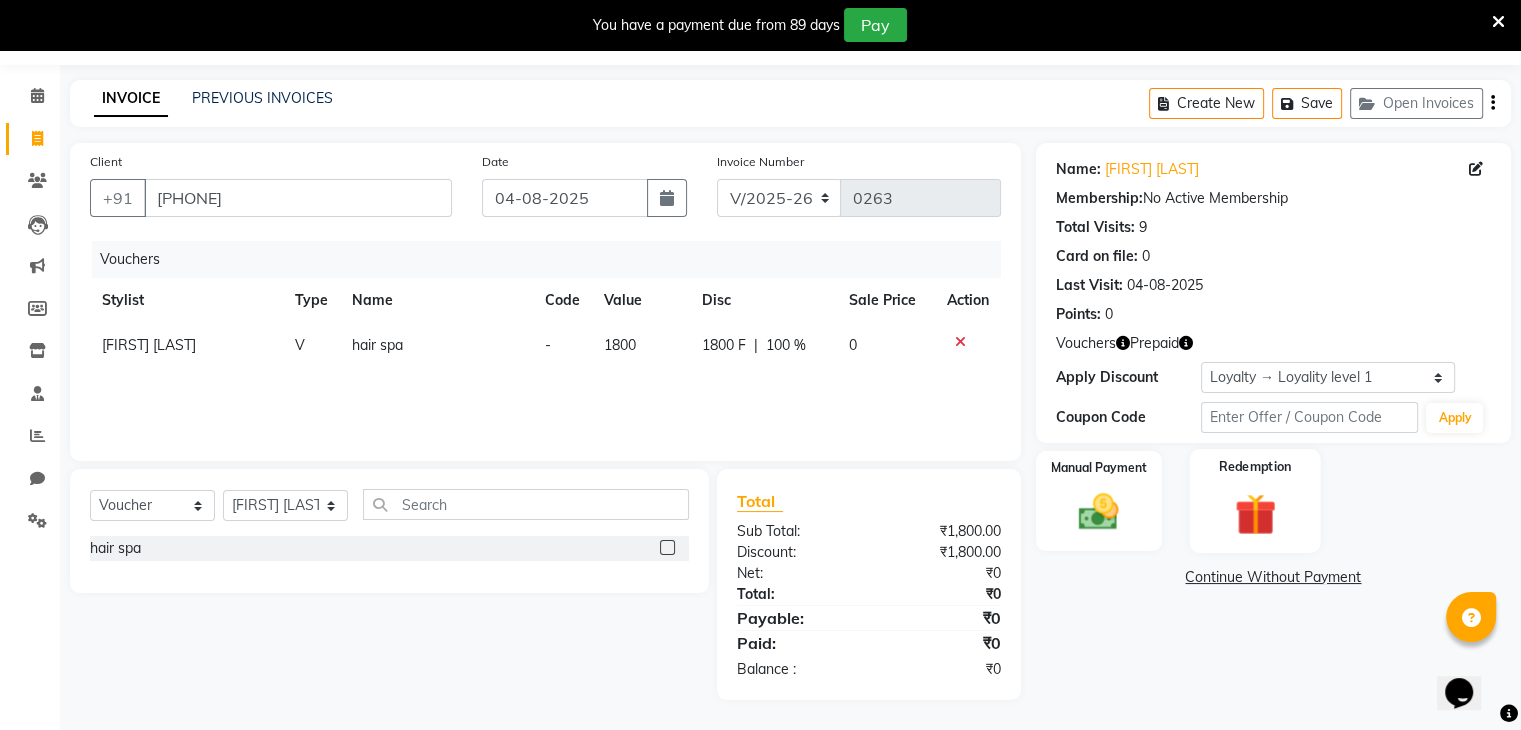 click on "Redemption" 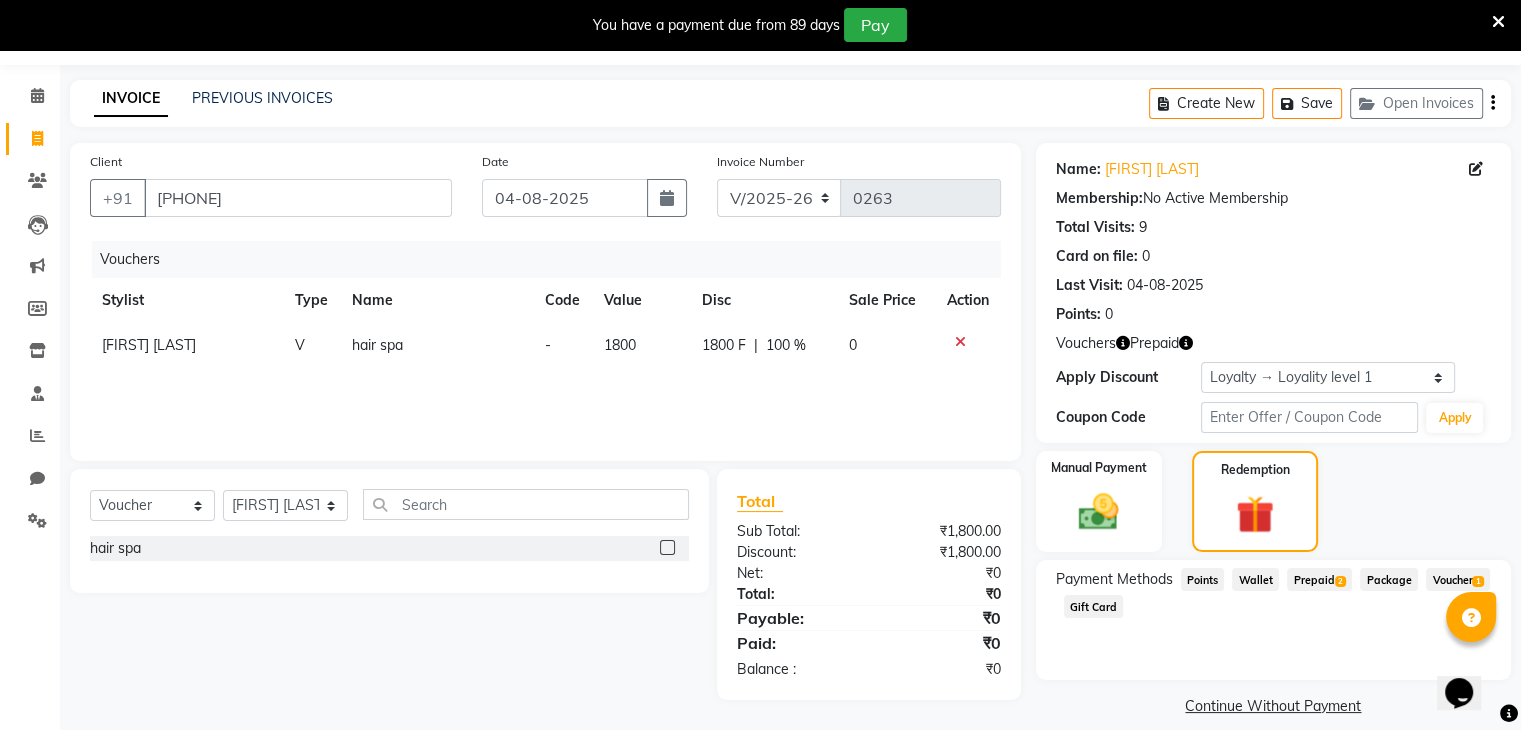 click on "Voucher  1" 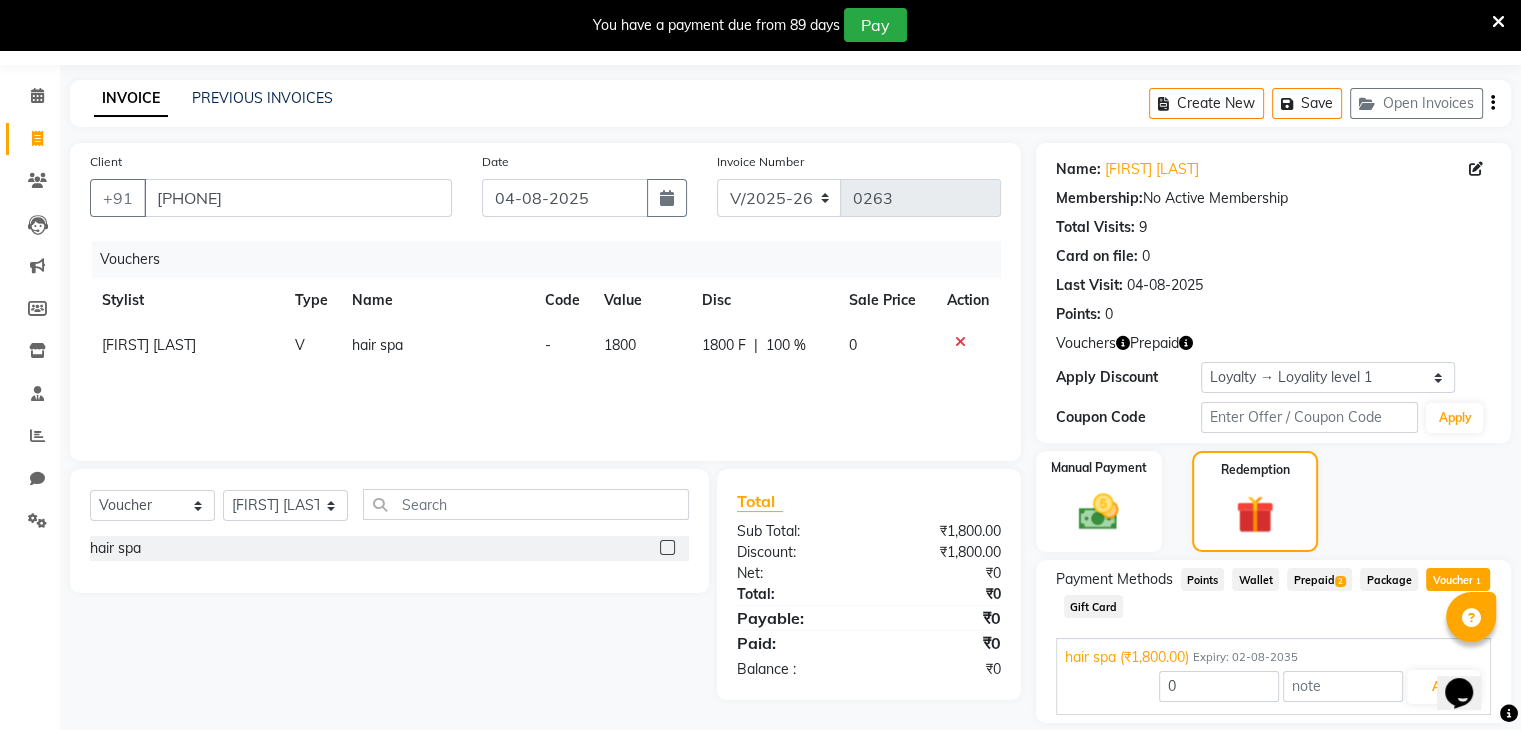 scroll, scrollTop: 122, scrollLeft: 0, axis: vertical 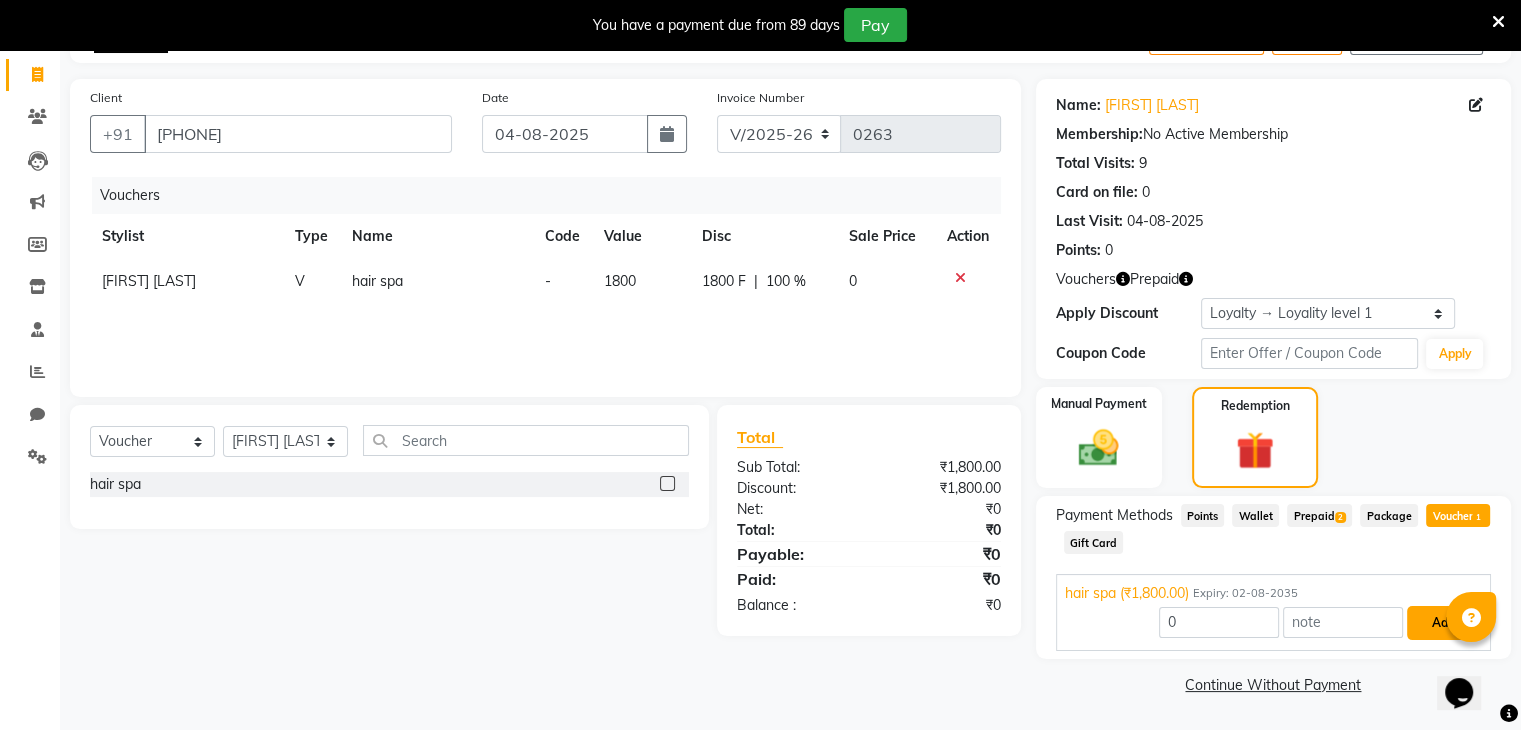 click on "Add" at bounding box center (1443, 623) 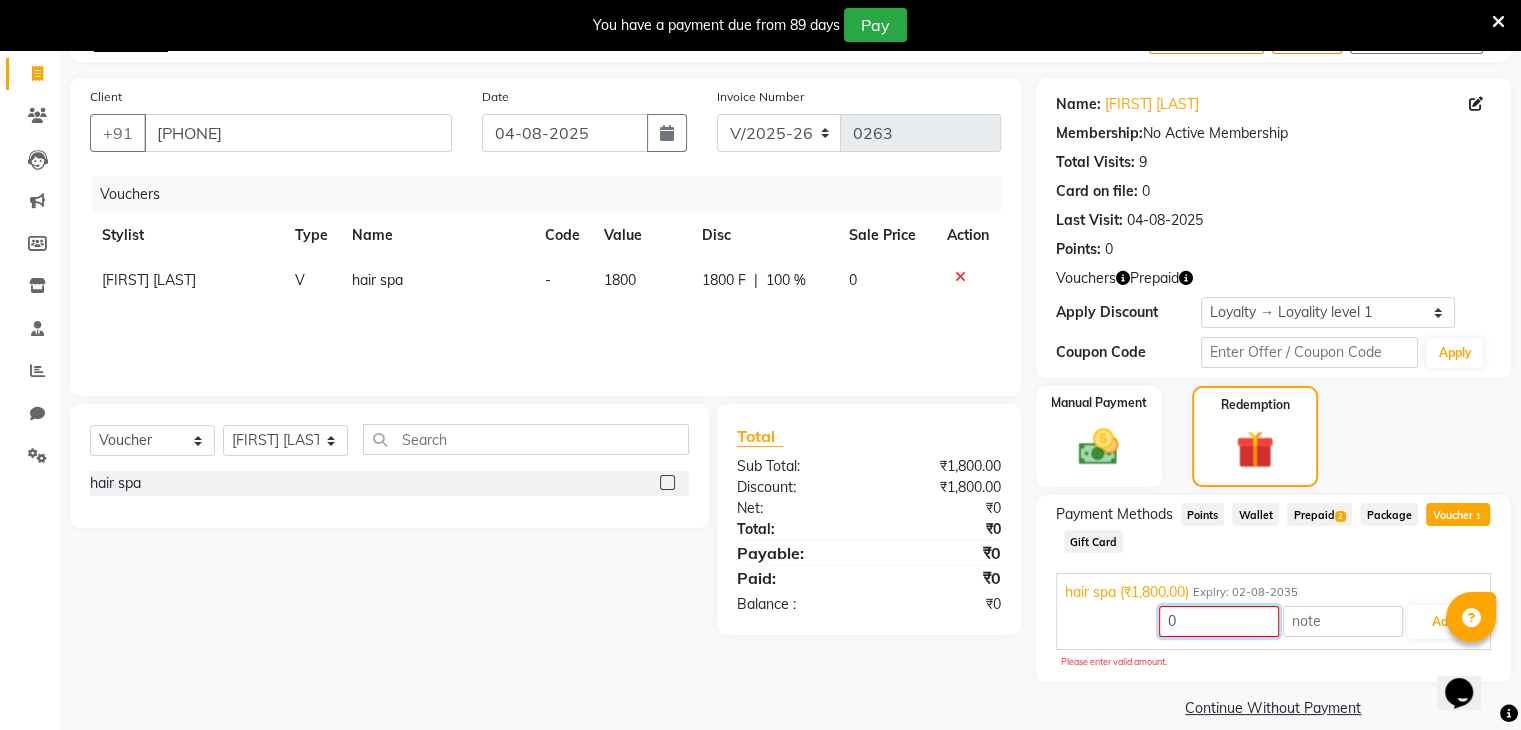 click on "0" at bounding box center [1219, 621] 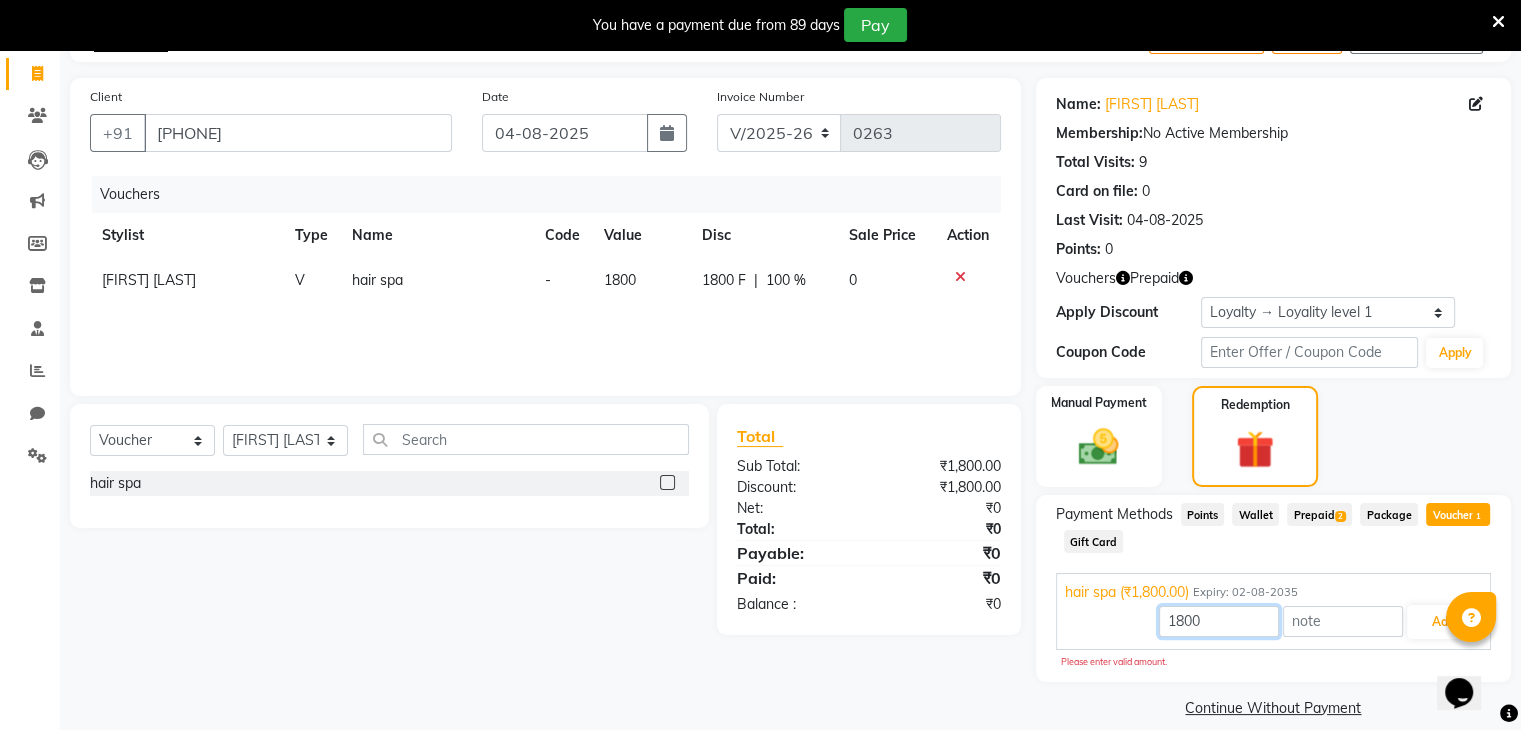 scroll, scrollTop: 145, scrollLeft: 0, axis: vertical 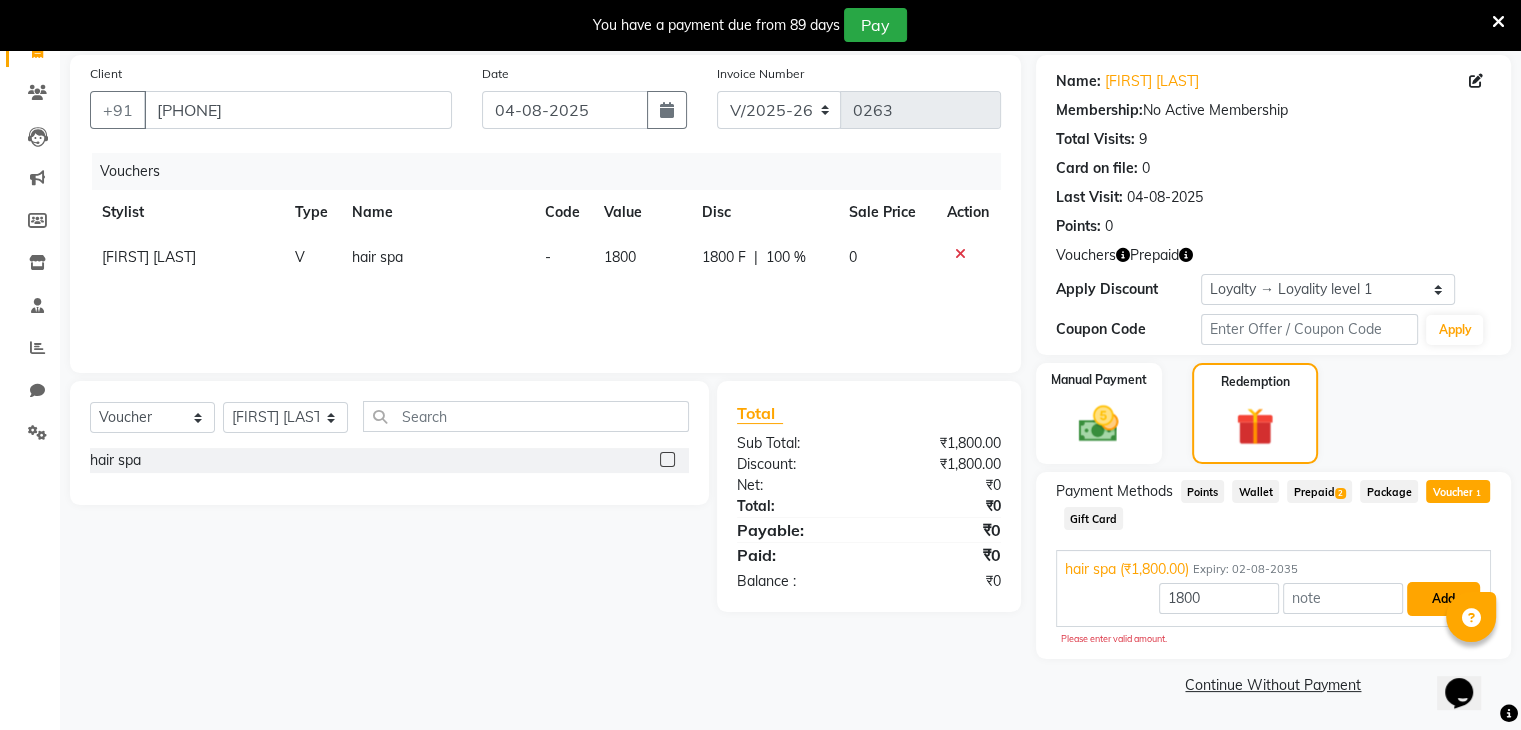 click on "Add" at bounding box center [1443, 599] 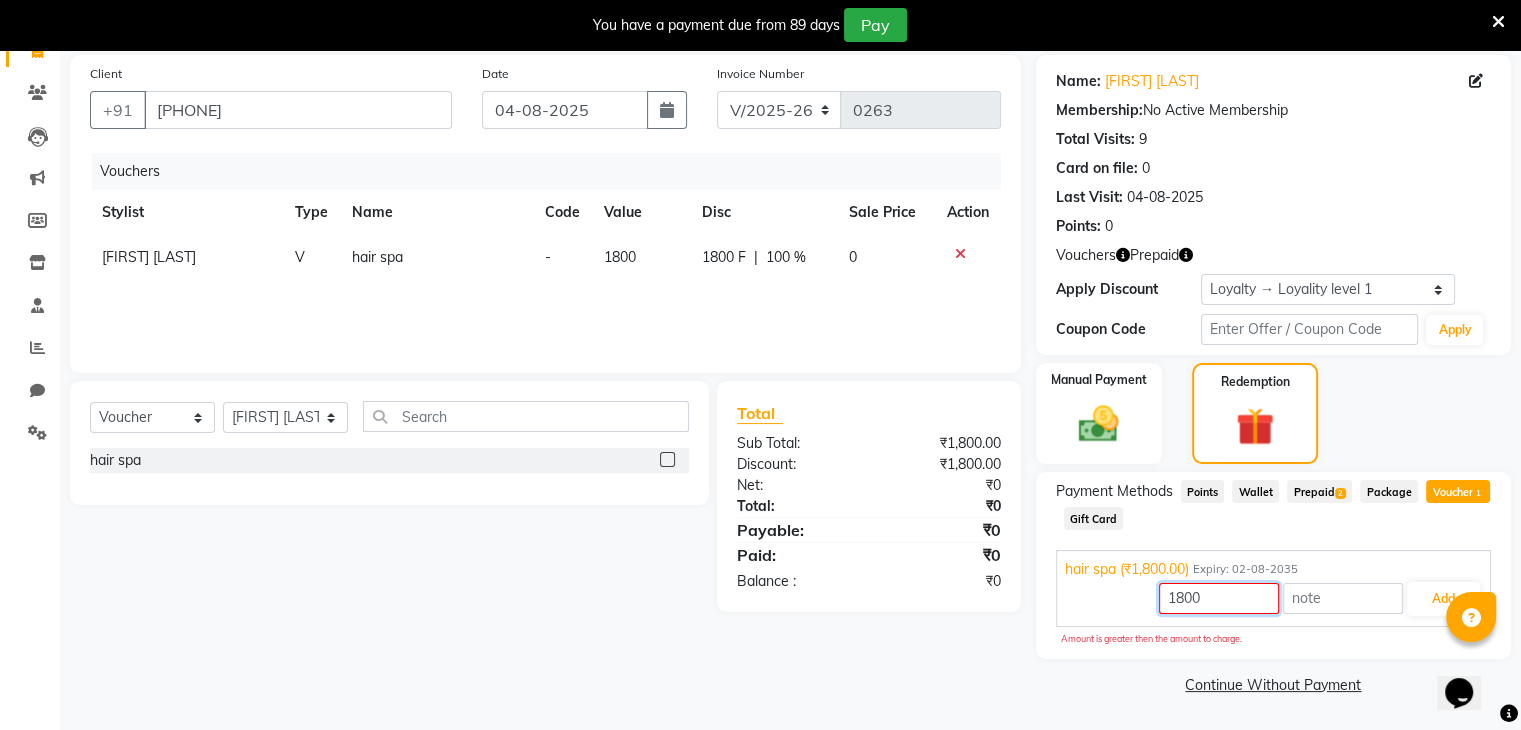 click on "1800" at bounding box center (1219, 598) 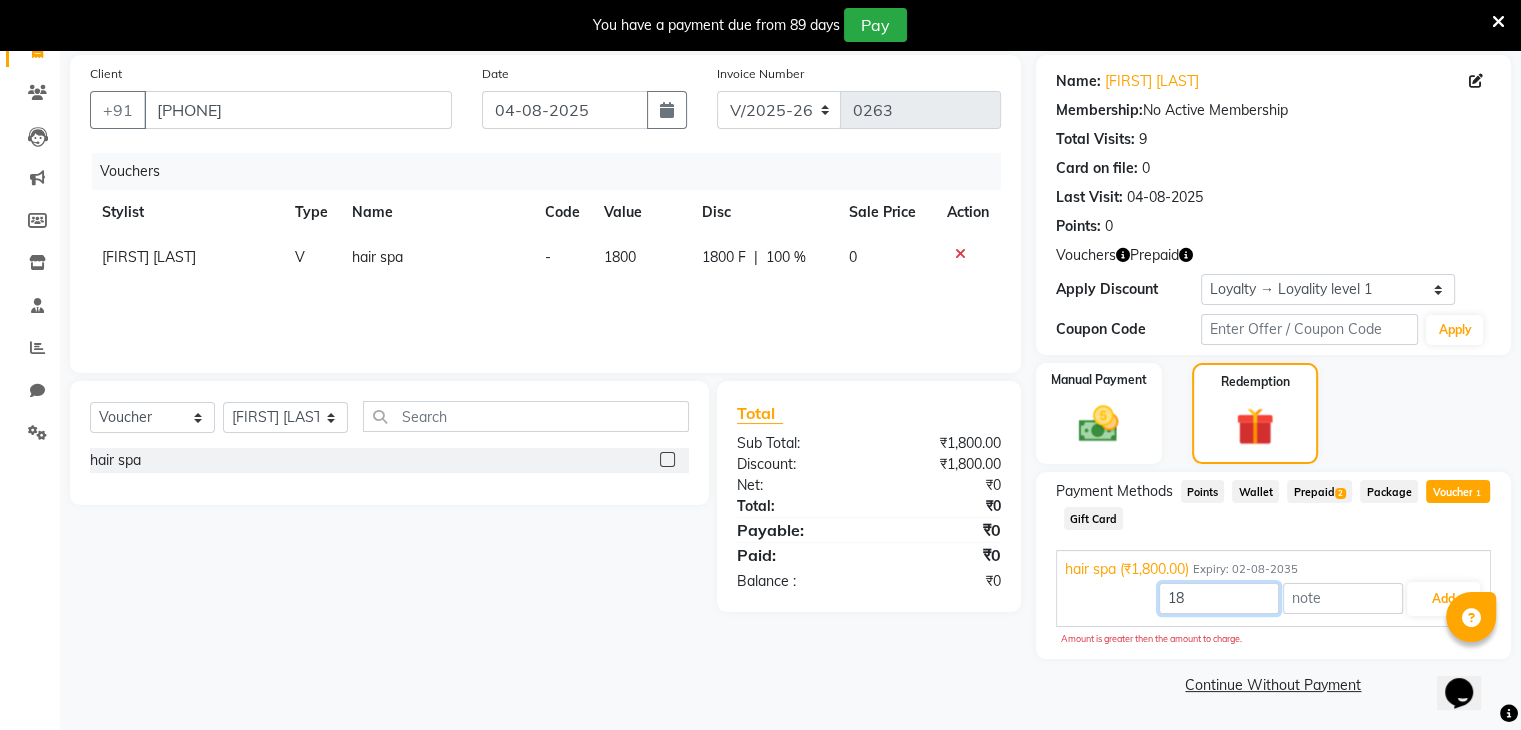 type on "1" 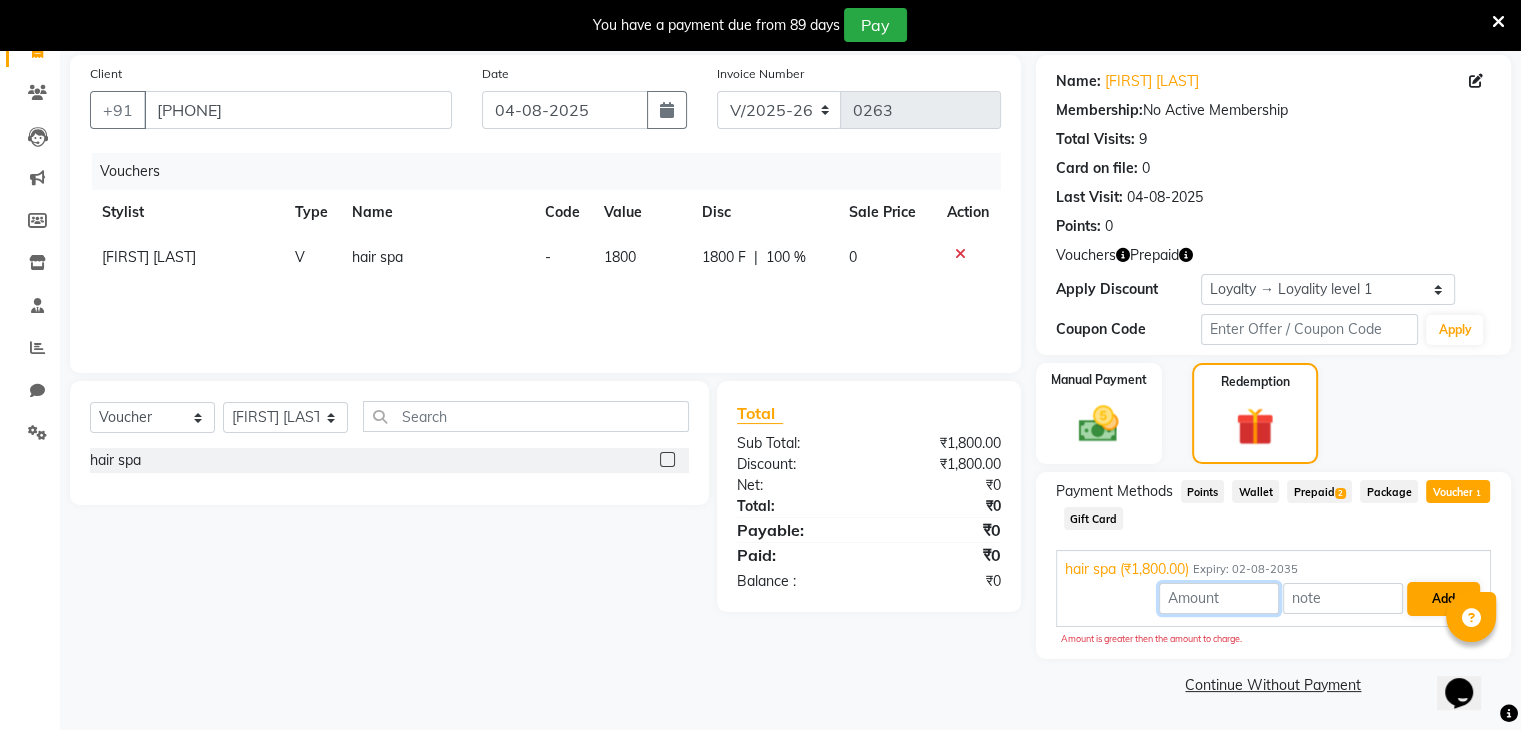 type 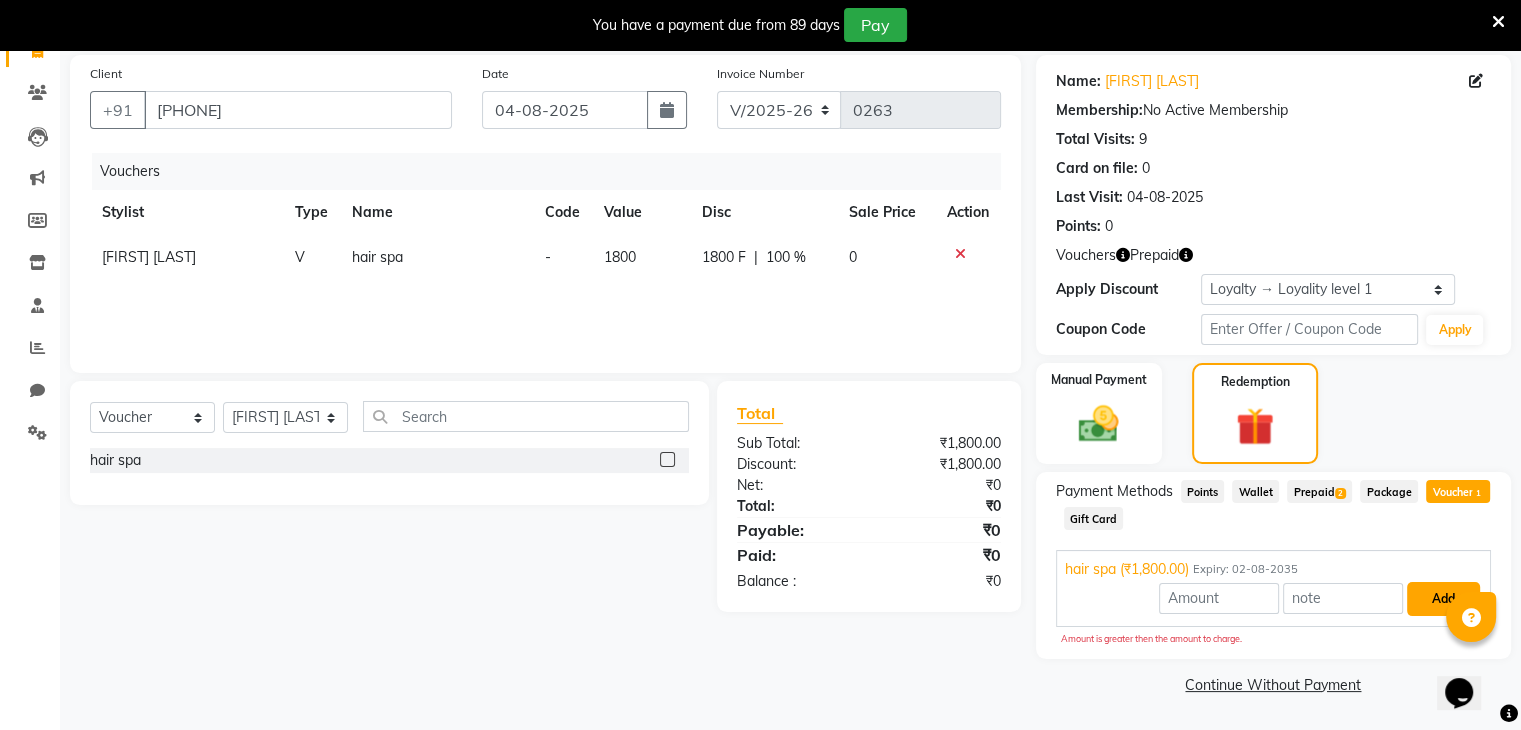 click on "Add" at bounding box center [1443, 599] 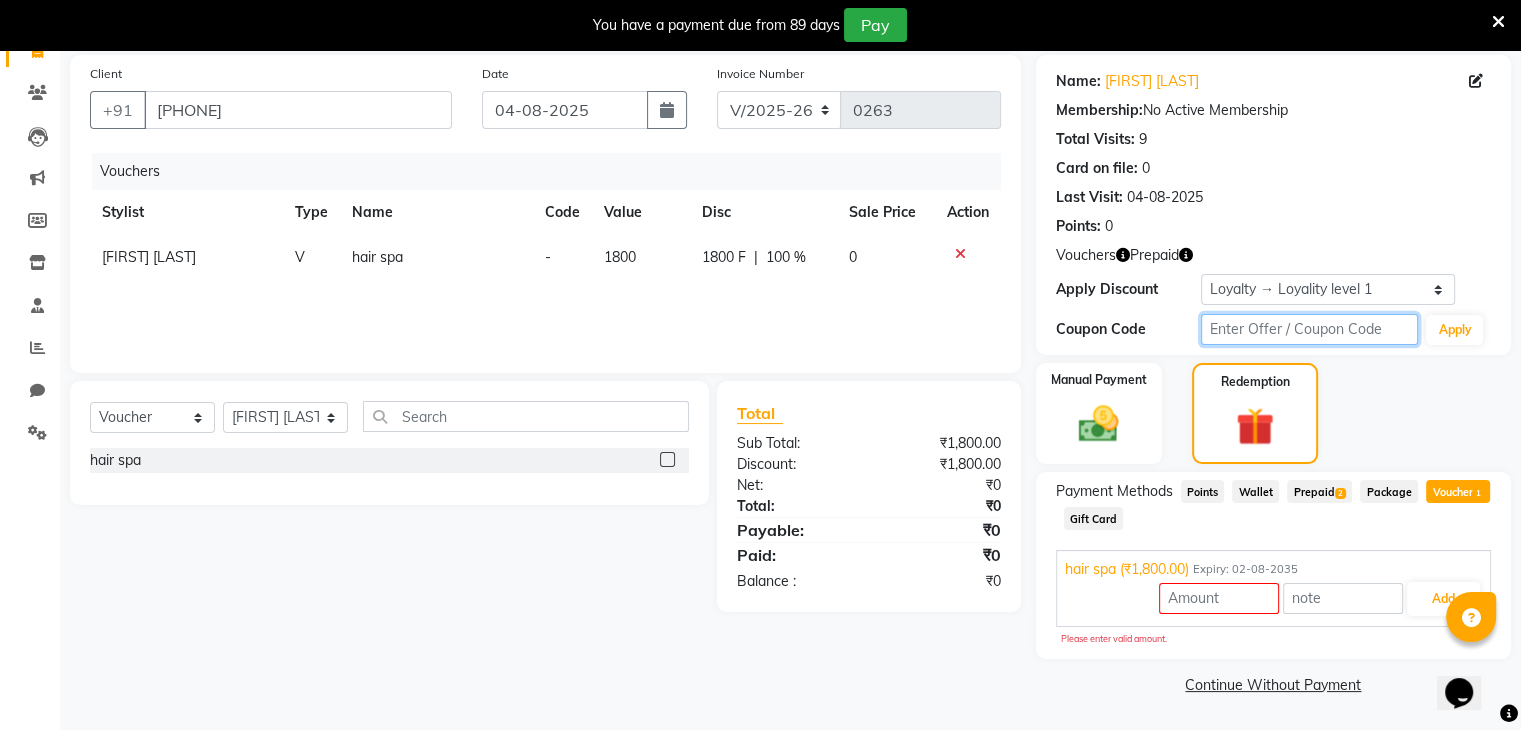 click 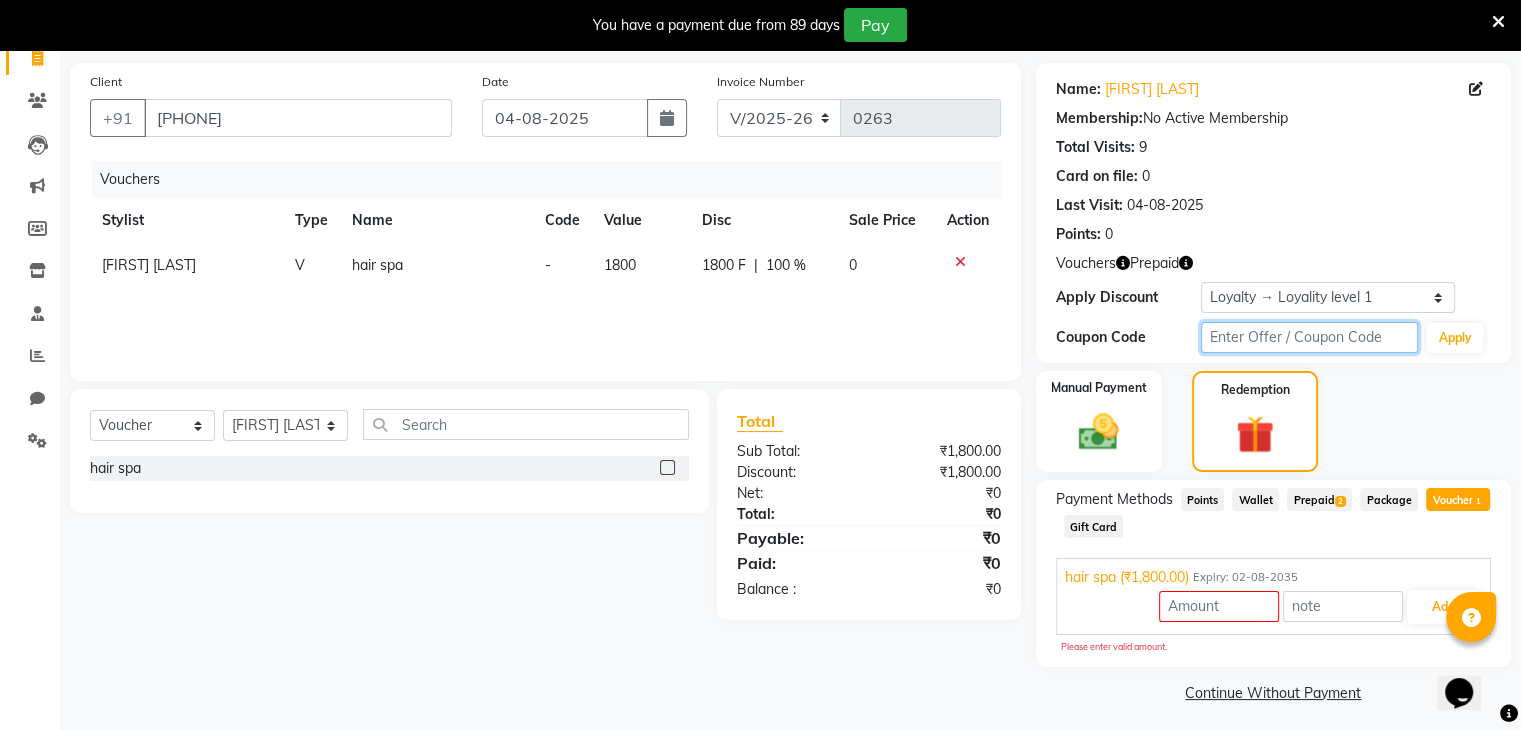 scroll, scrollTop: 145, scrollLeft: 0, axis: vertical 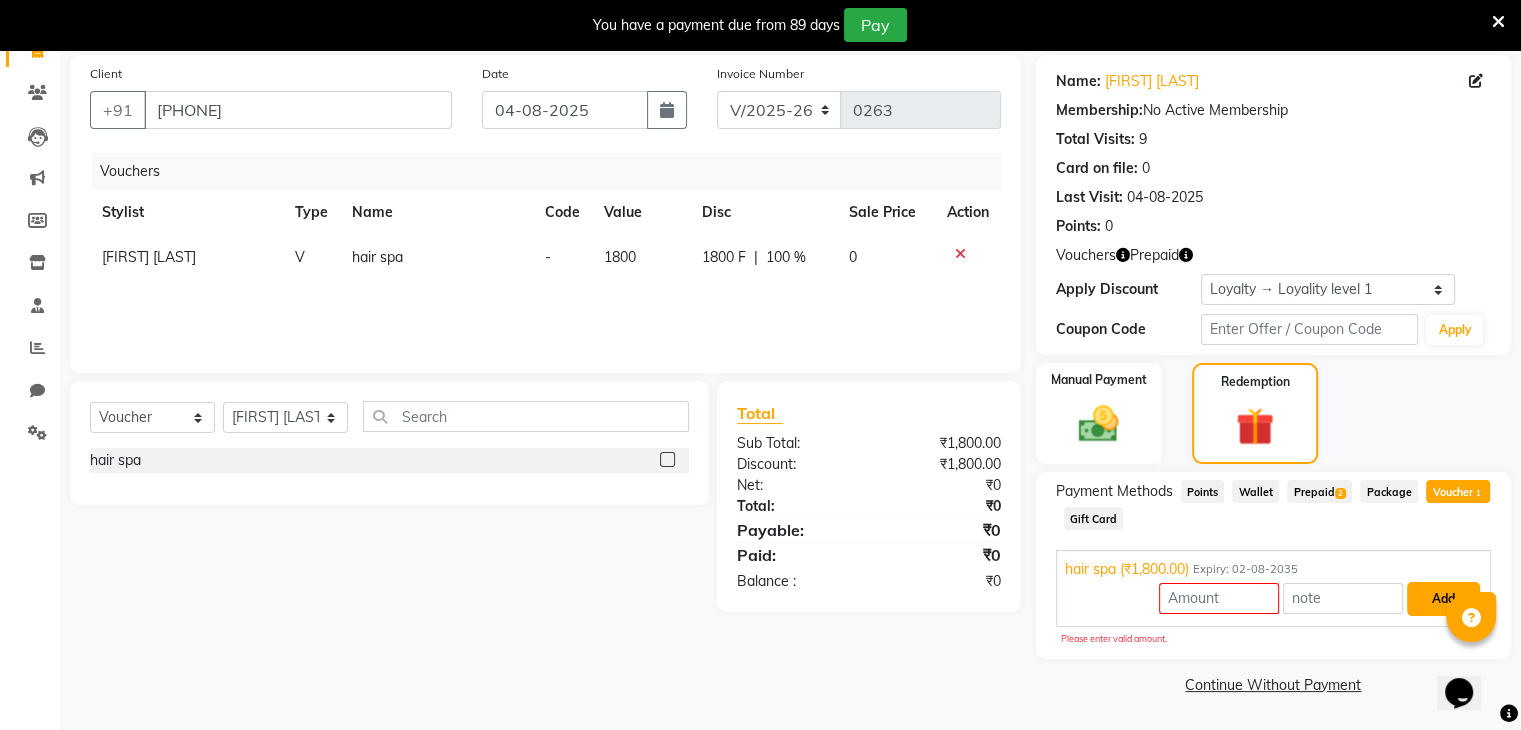 click on "Add" at bounding box center (1443, 599) 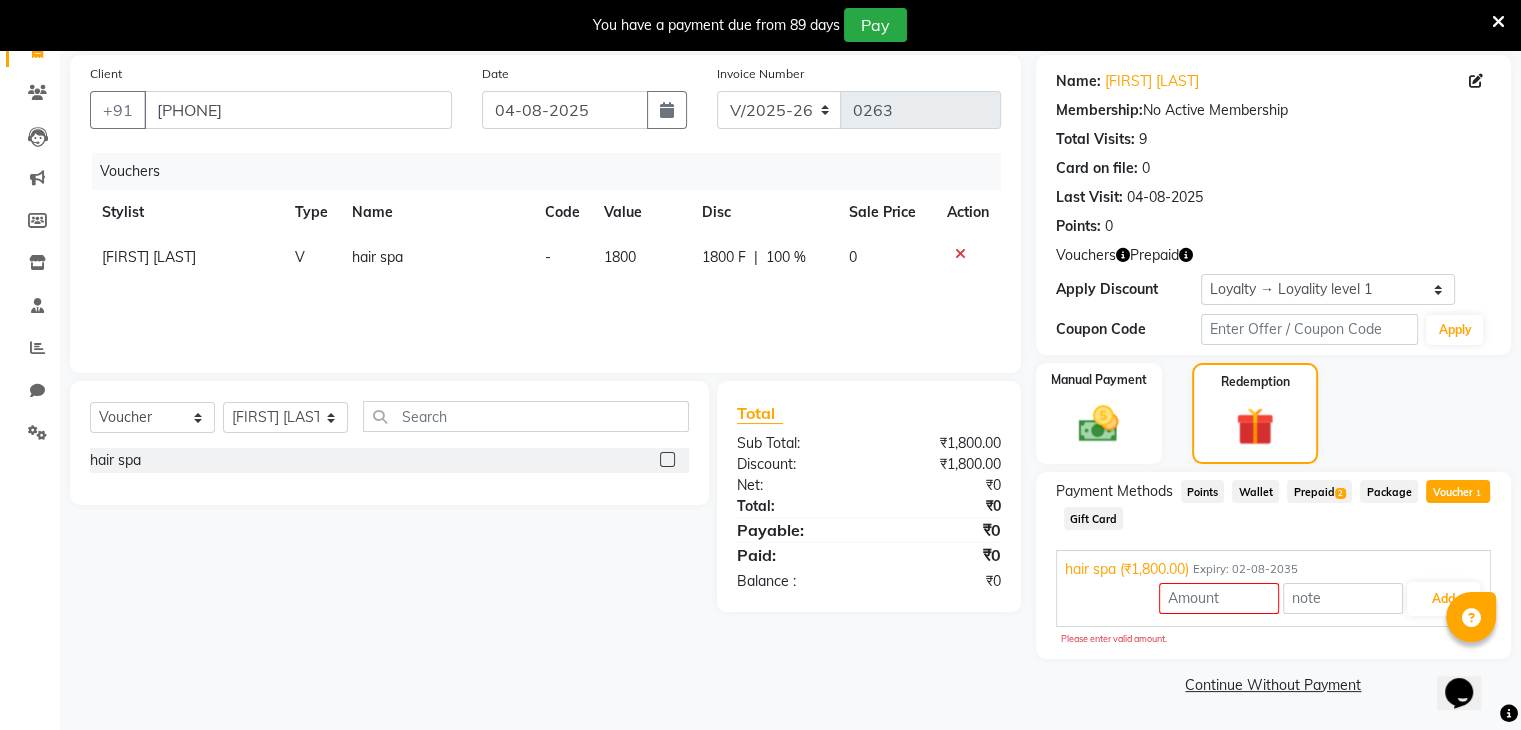 click at bounding box center (1498, 22) 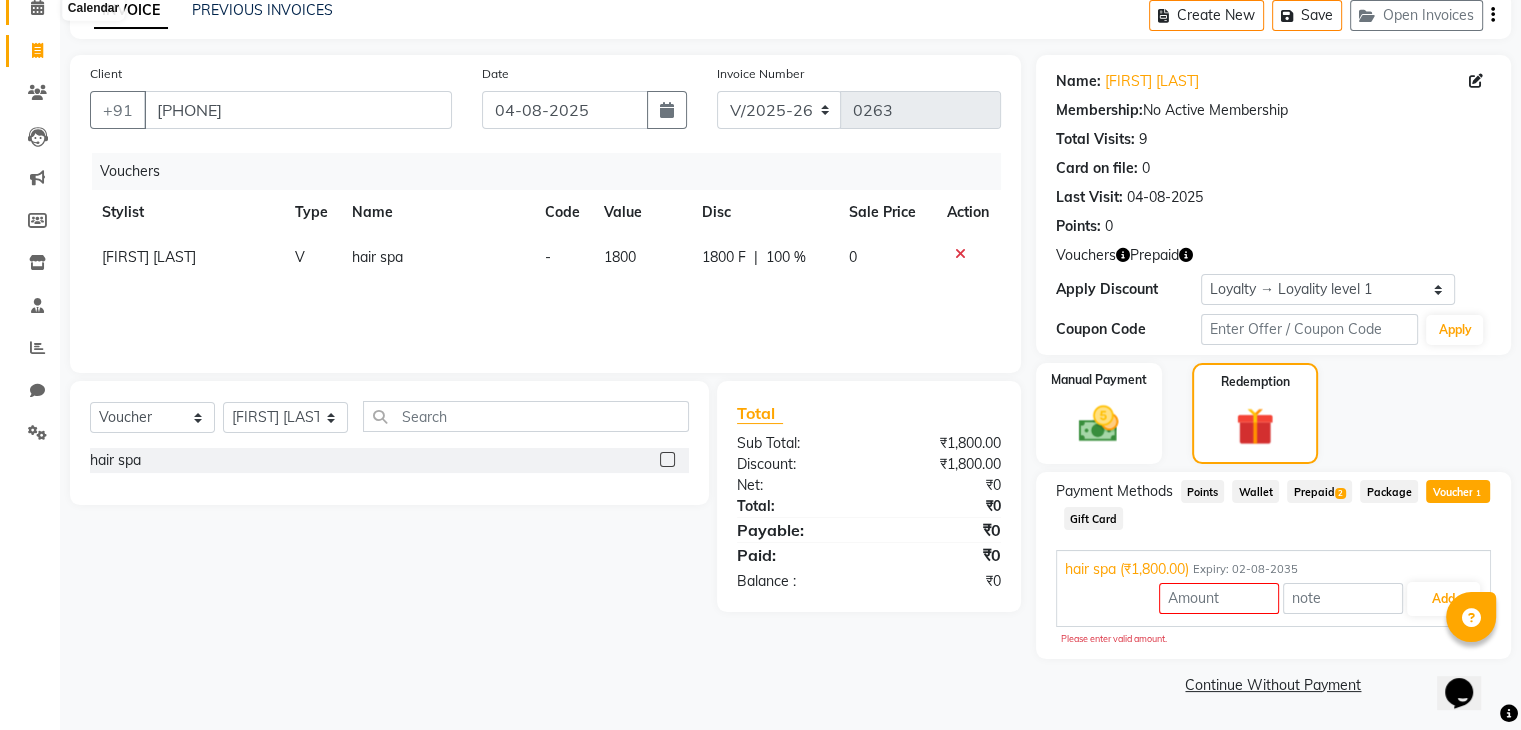 click 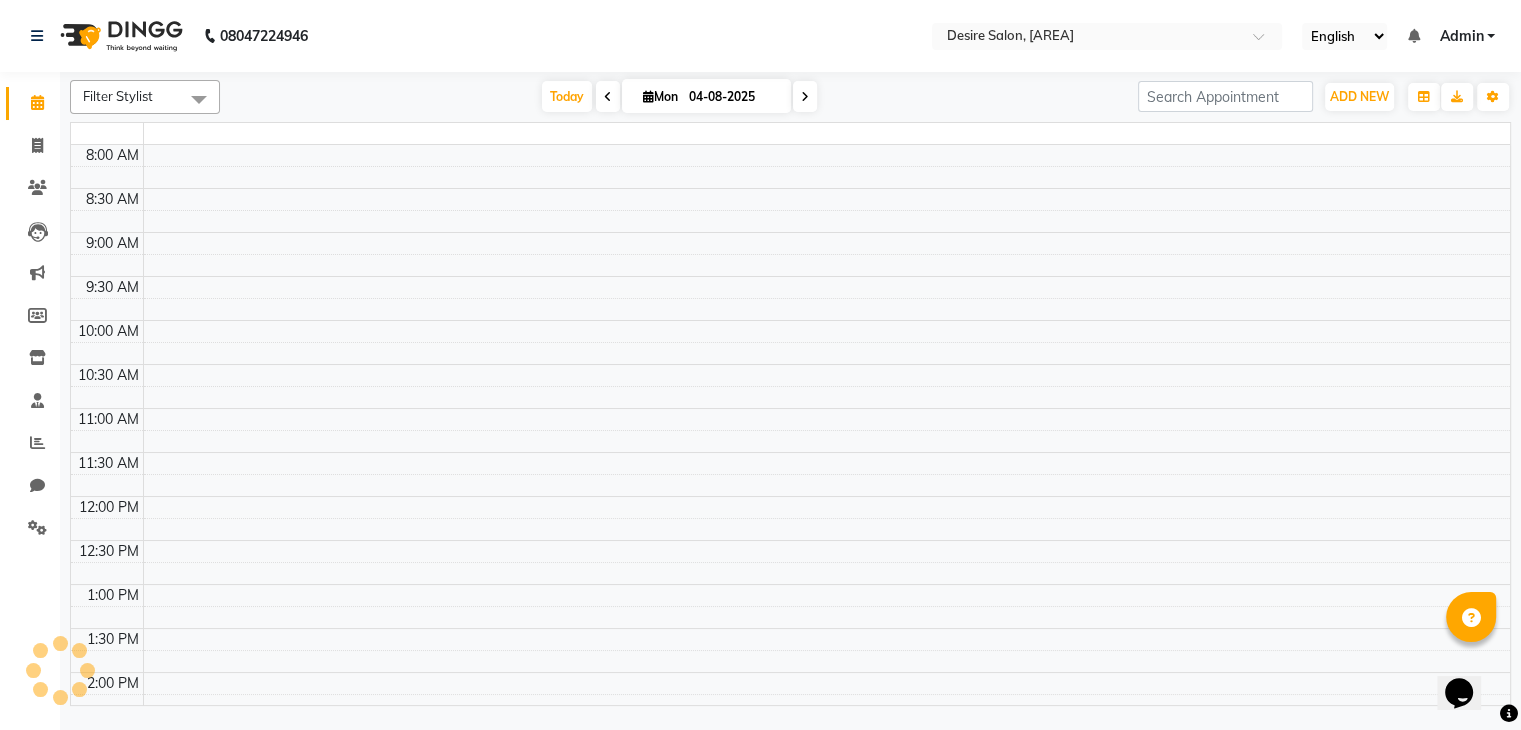 scroll, scrollTop: 0, scrollLeft: 0, axis: both 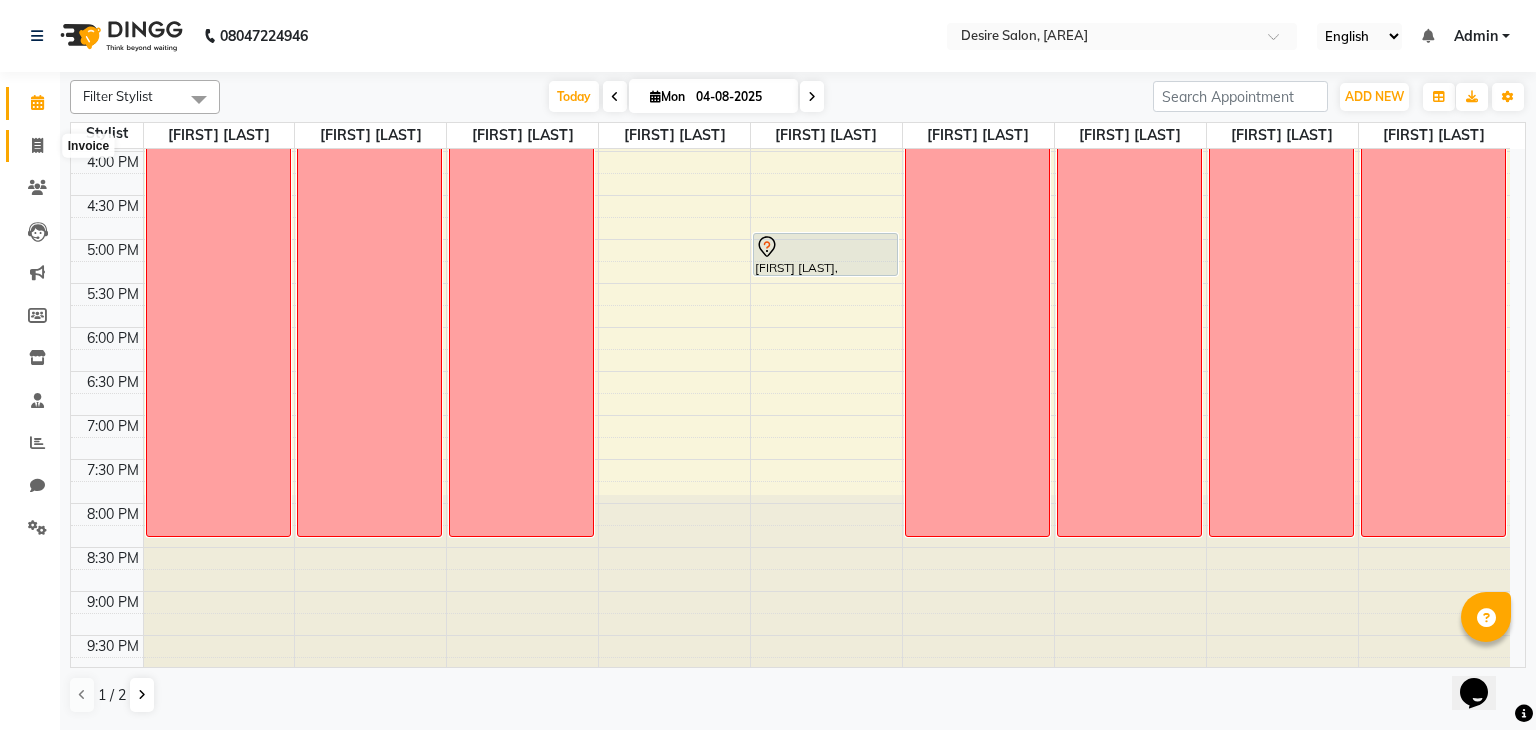 click 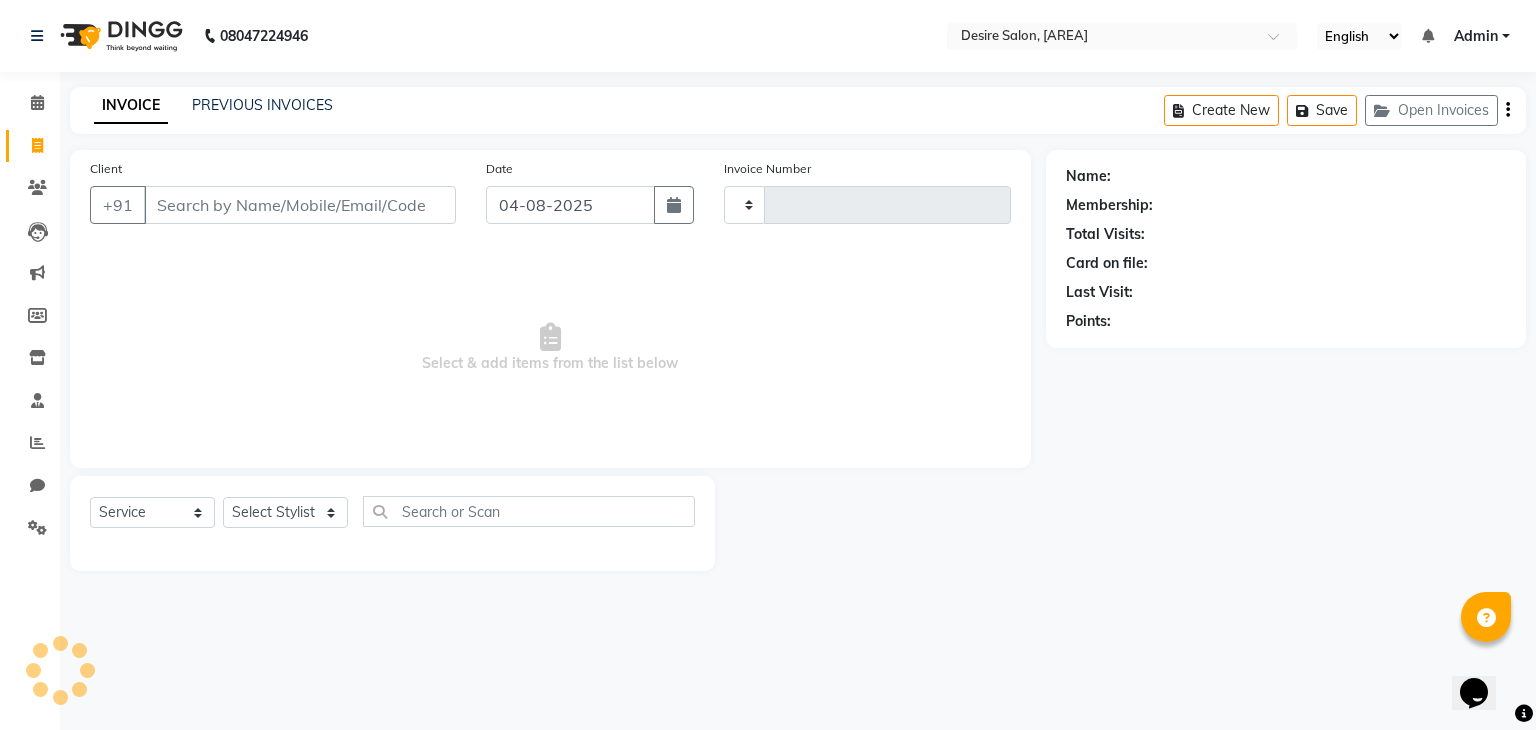 type on "0263" 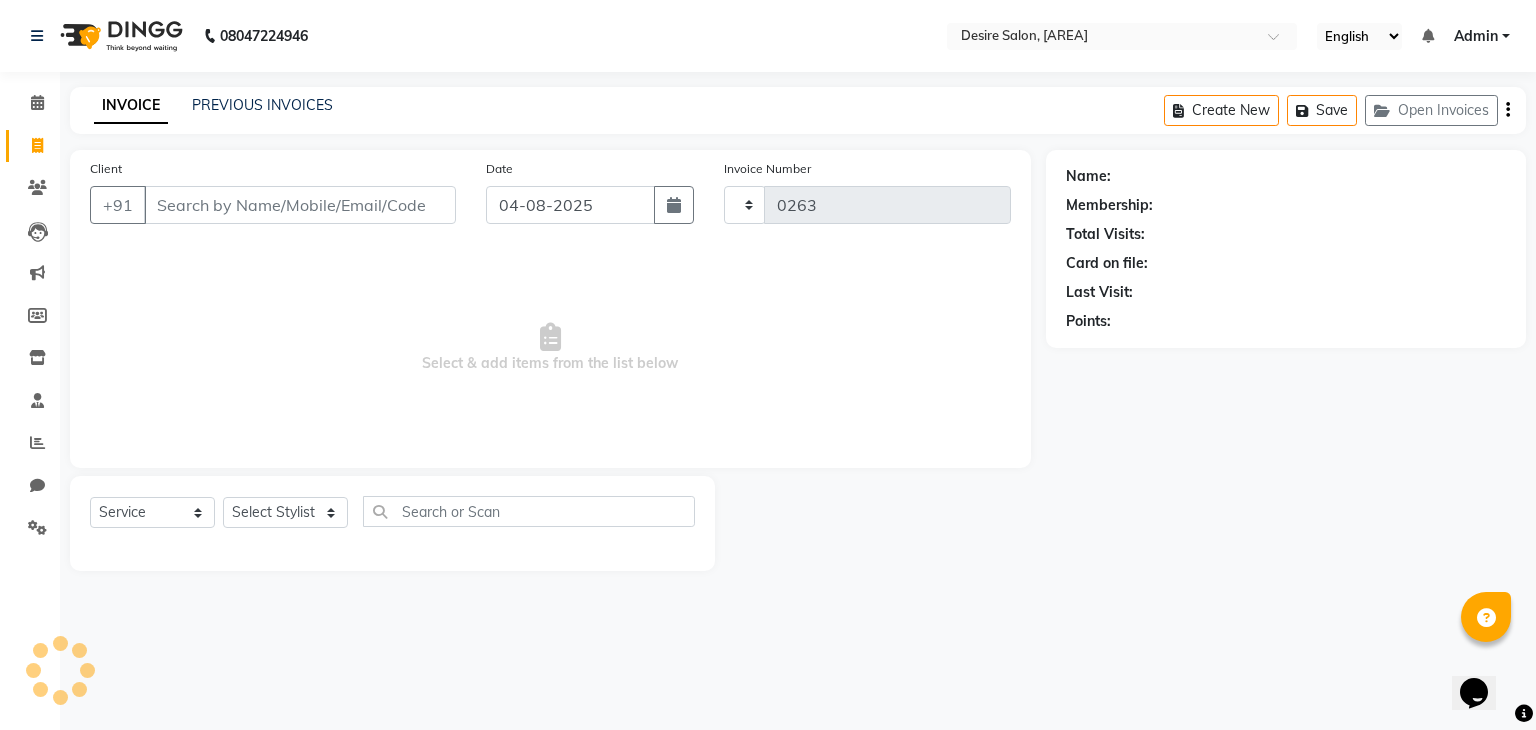 select on "8076" 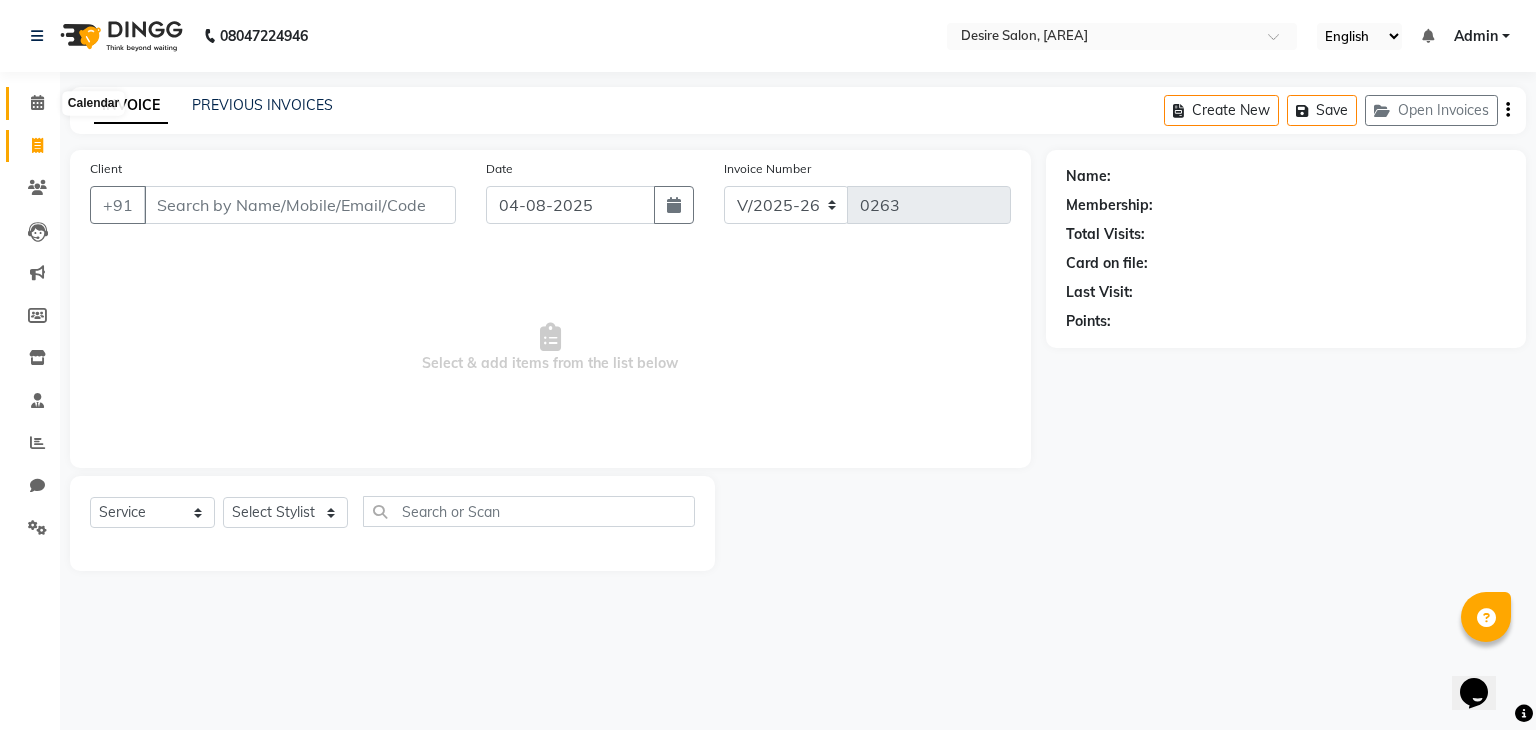 click 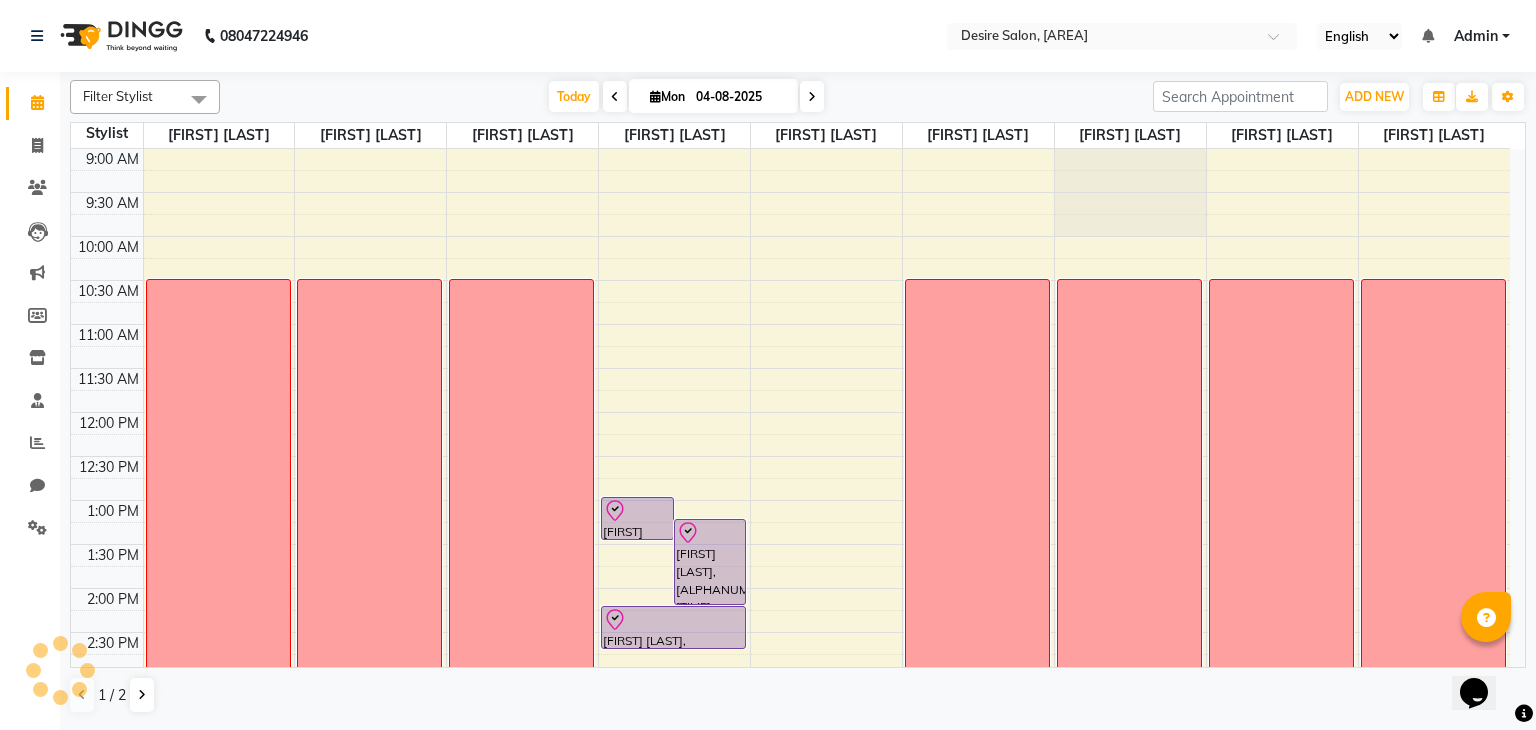 scroll, scrollTop: 0, scrollLeft: 0, axis: both 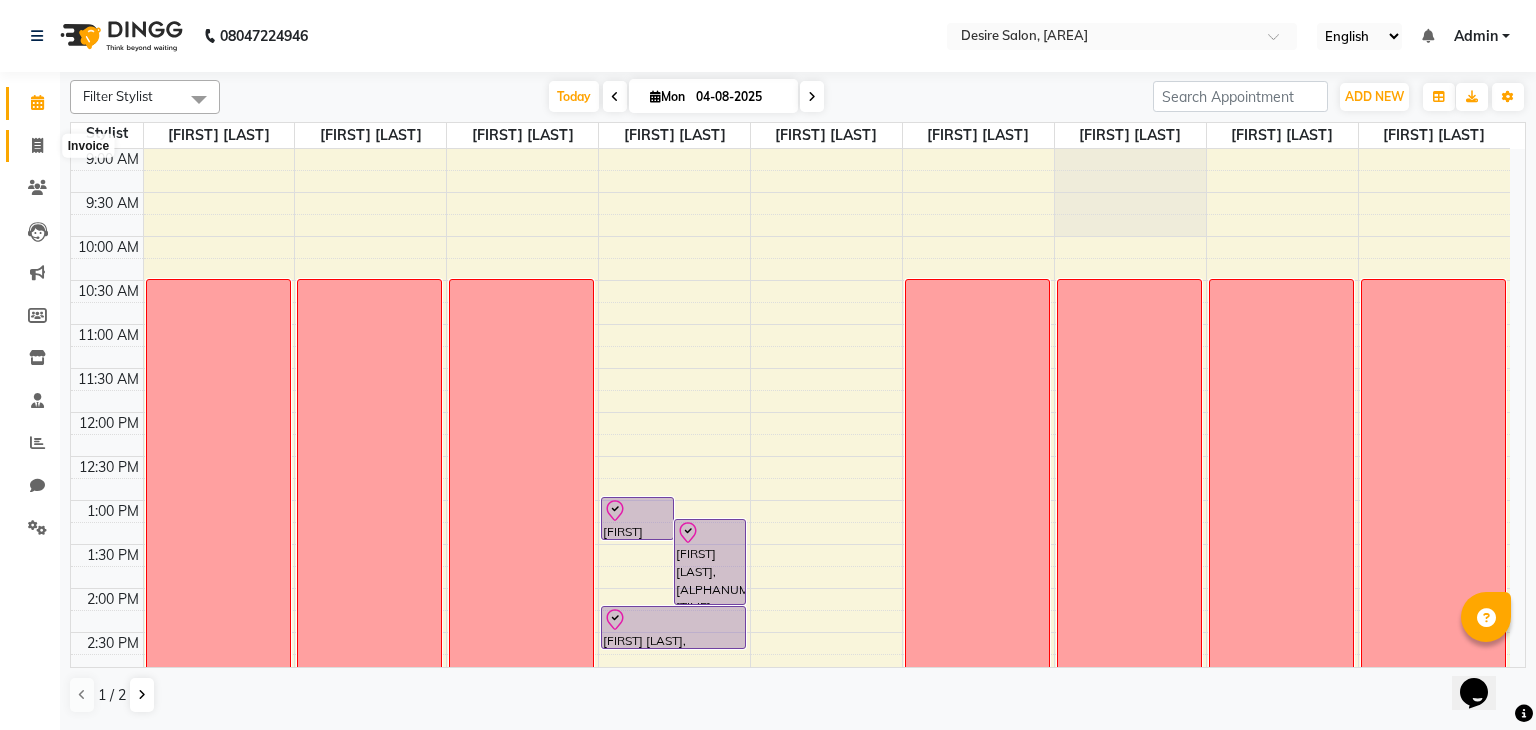 click 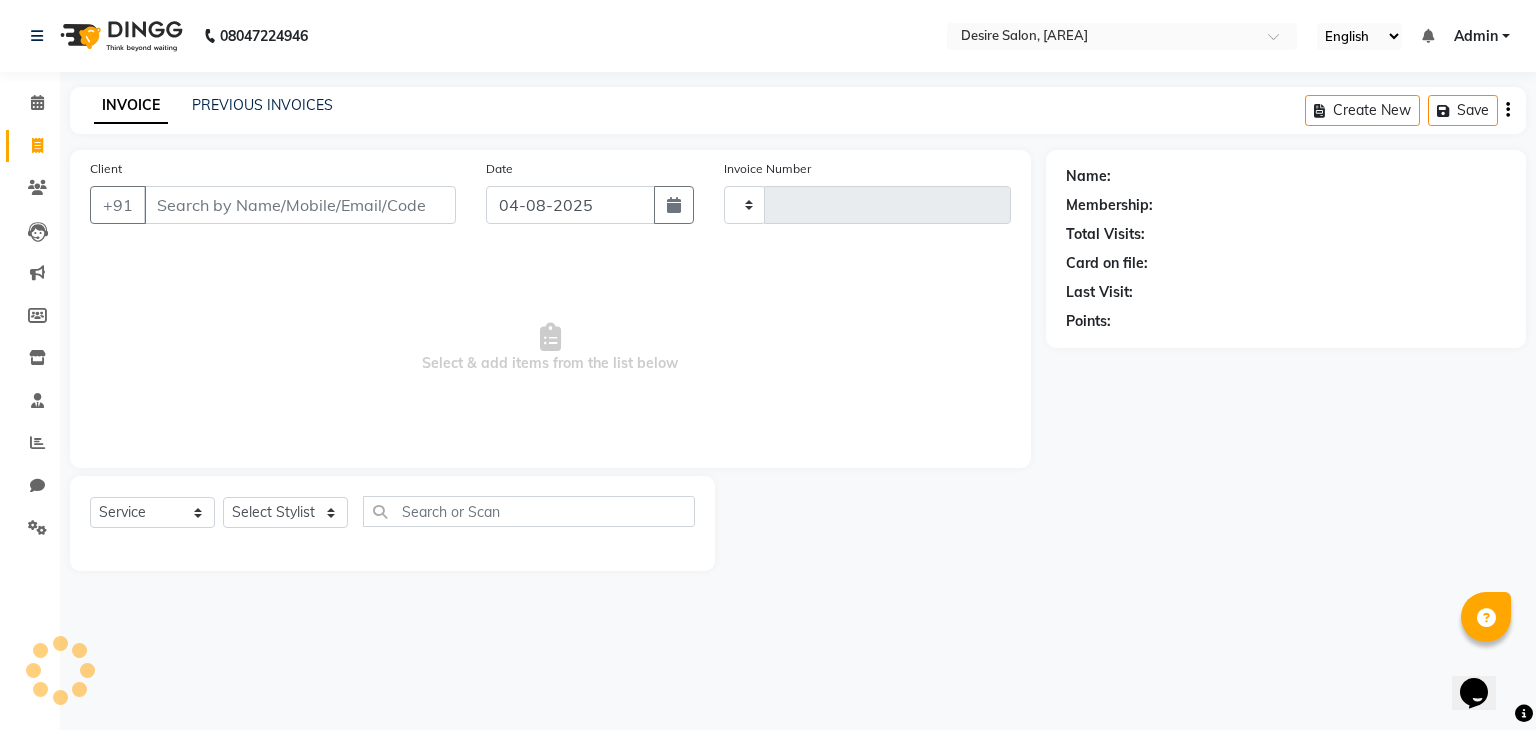 type on "0263" 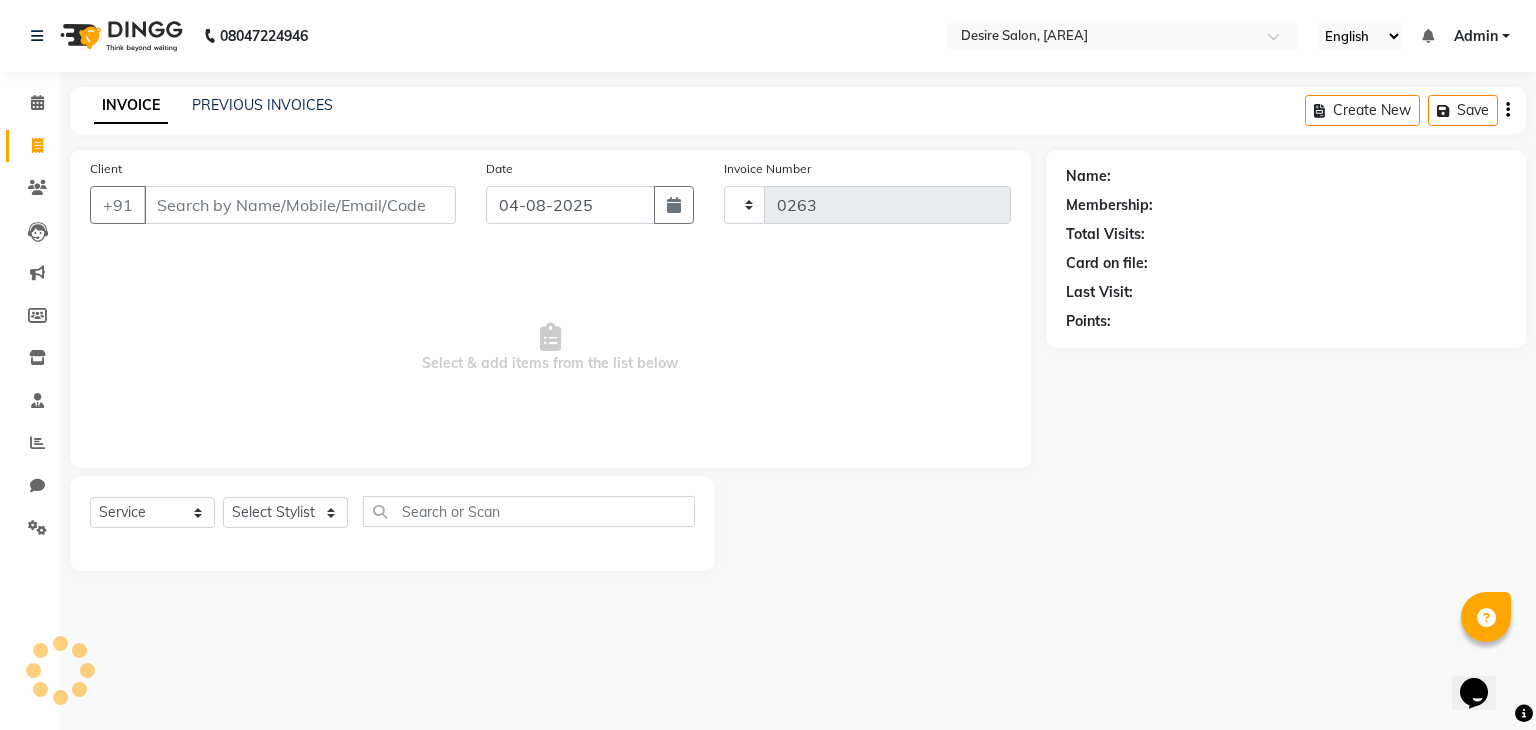 select on "8076" 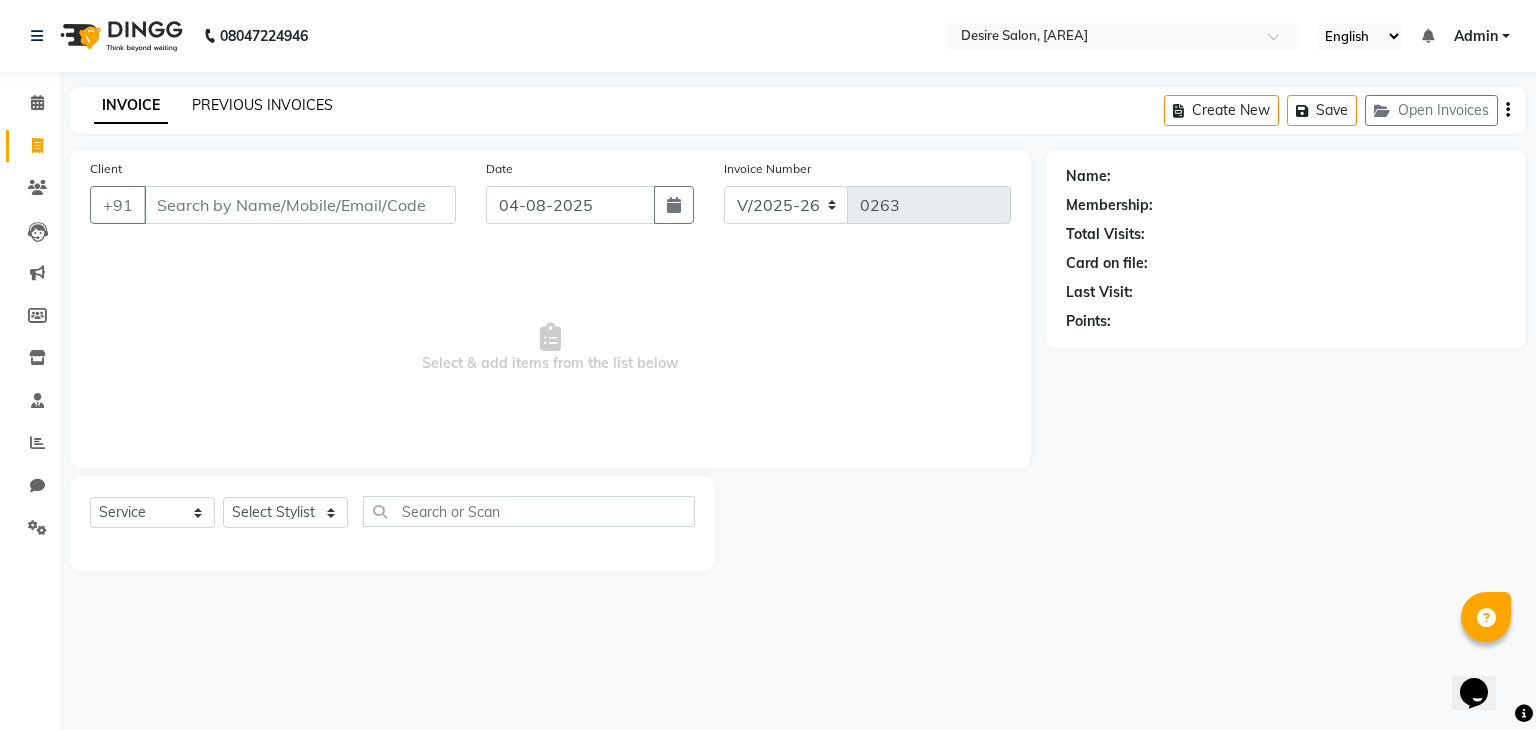 click on "PREVIOUS INVOICES" 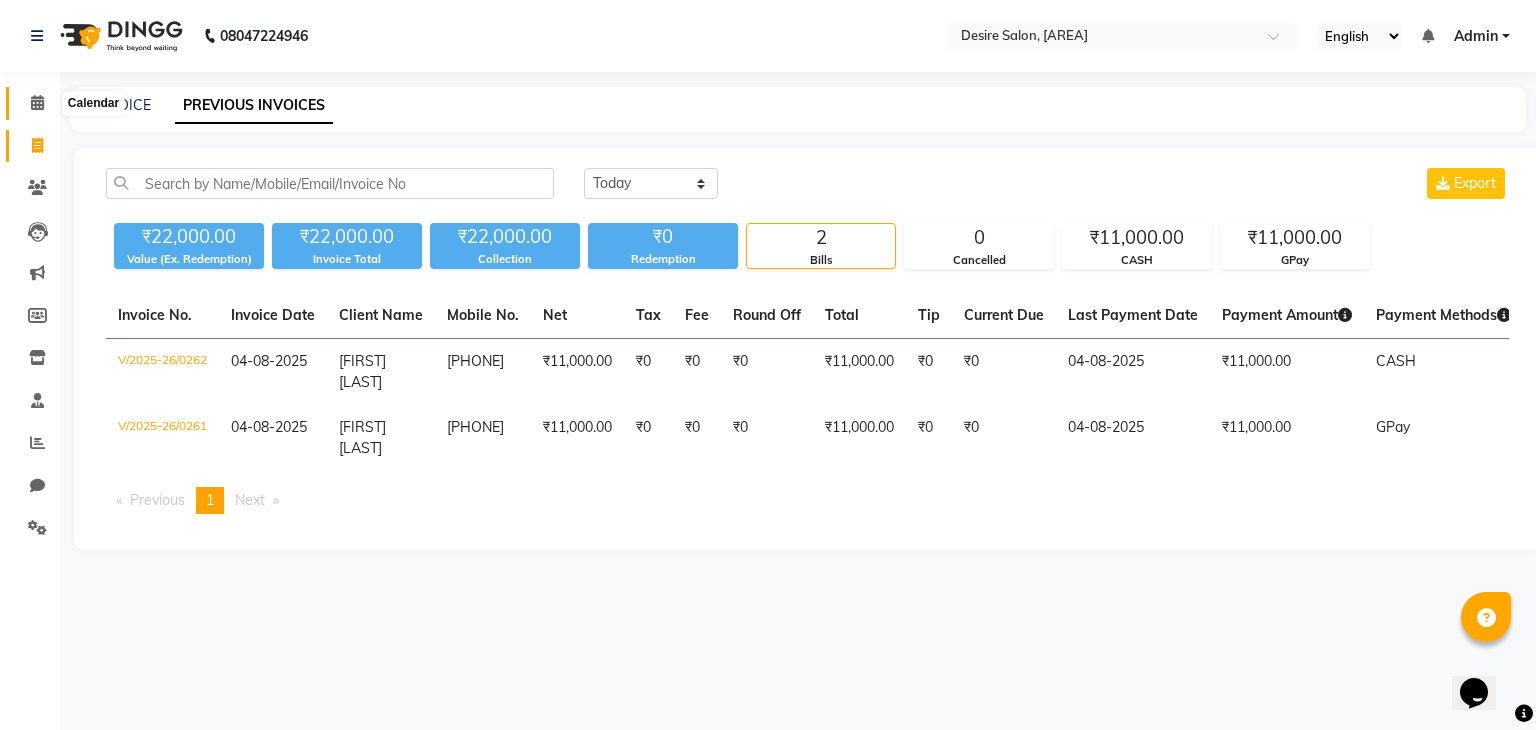 click 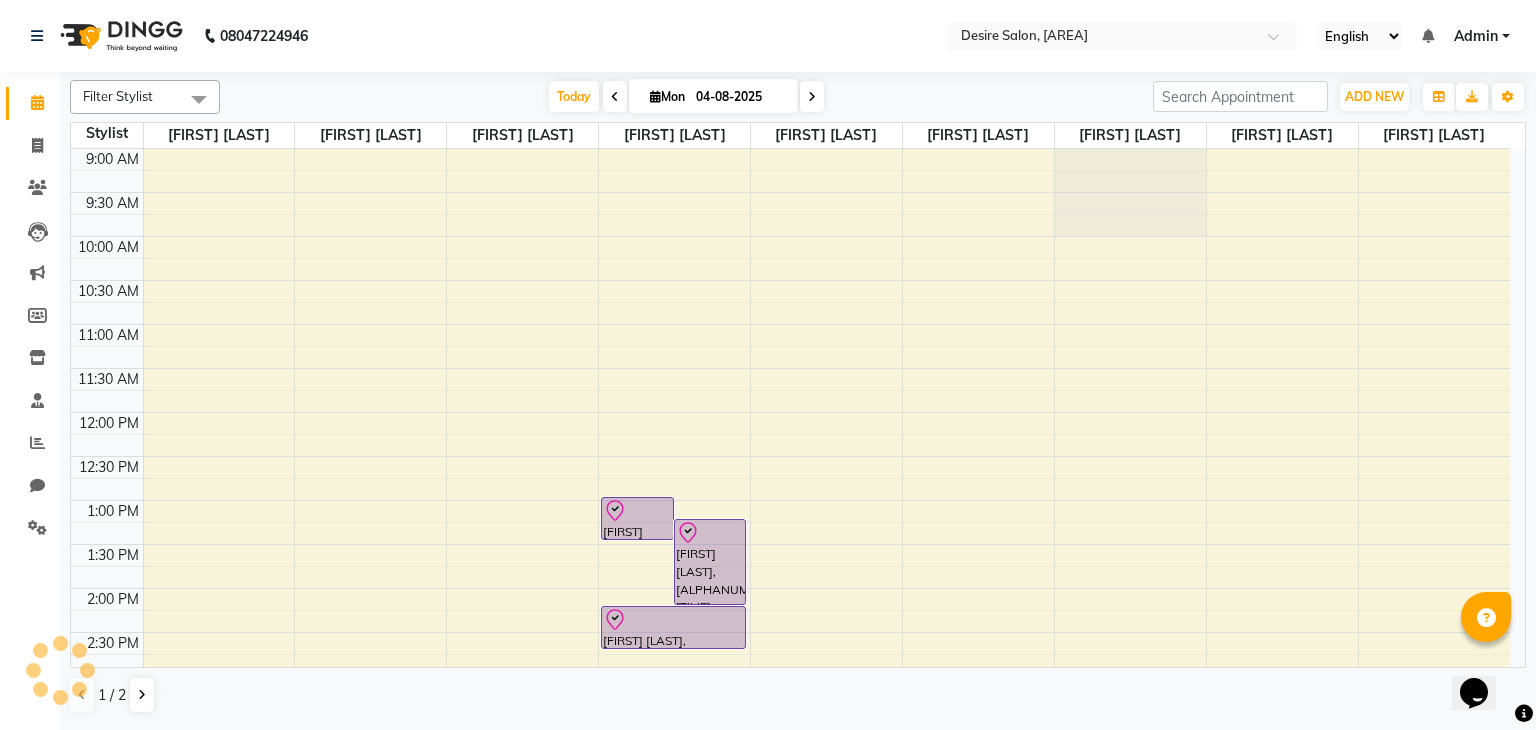 scroll, scrollTop: 524, scrollLeft: 0, axis: vertical 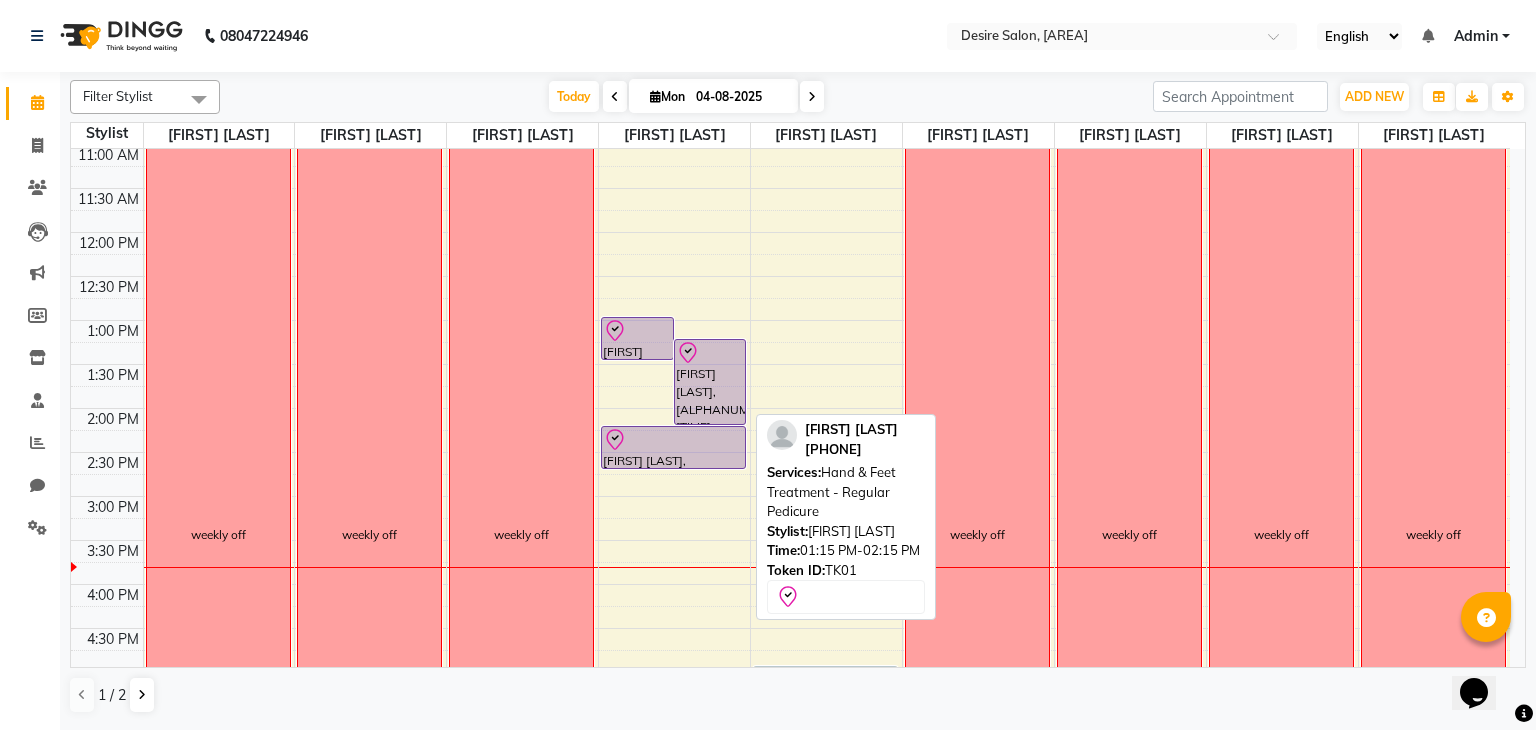 click on "[FIRST] [LAST], TK01, 01:15 PM-02:15 PM, Hand & Feet Treatment - Regular Pedicure" at bounding box center (710, 382) 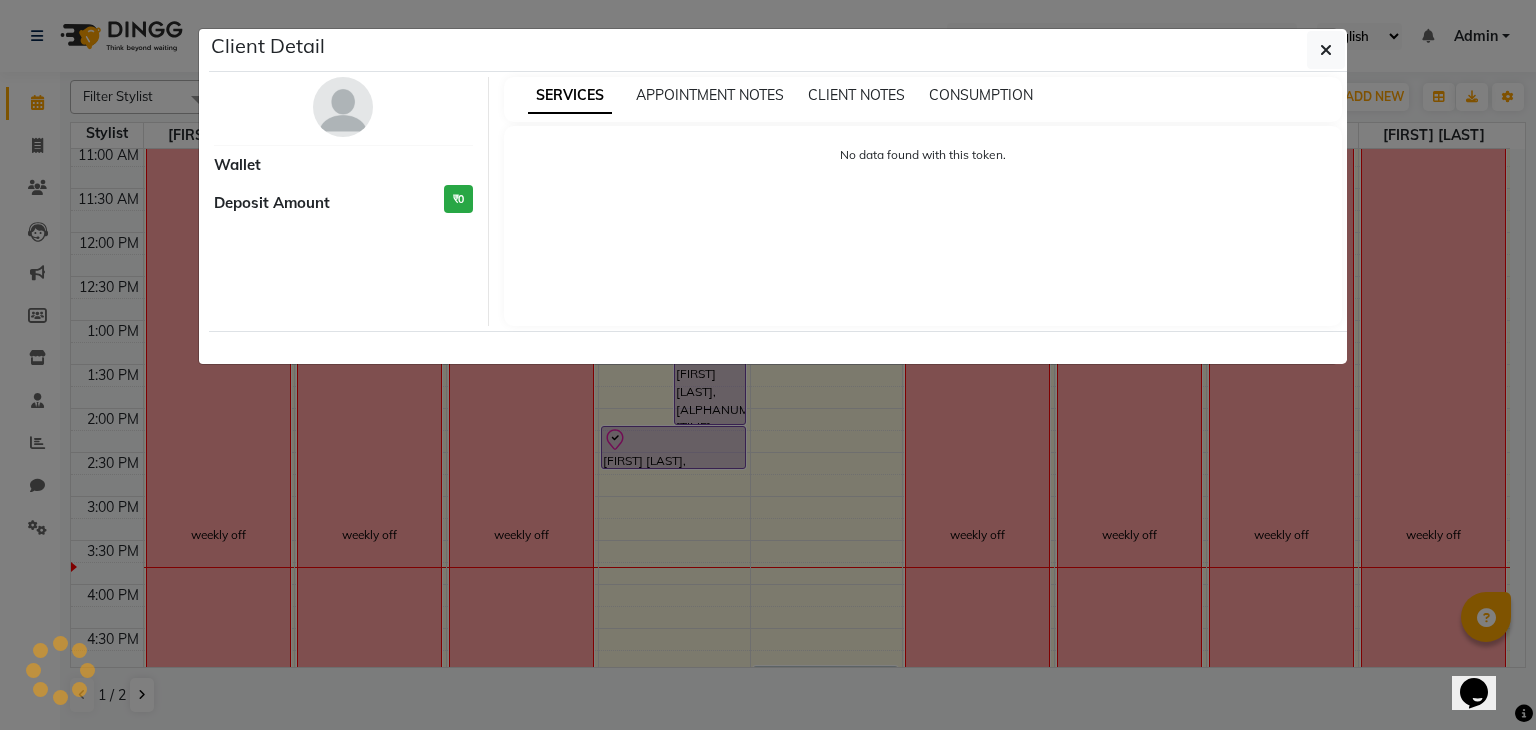 select on "8" 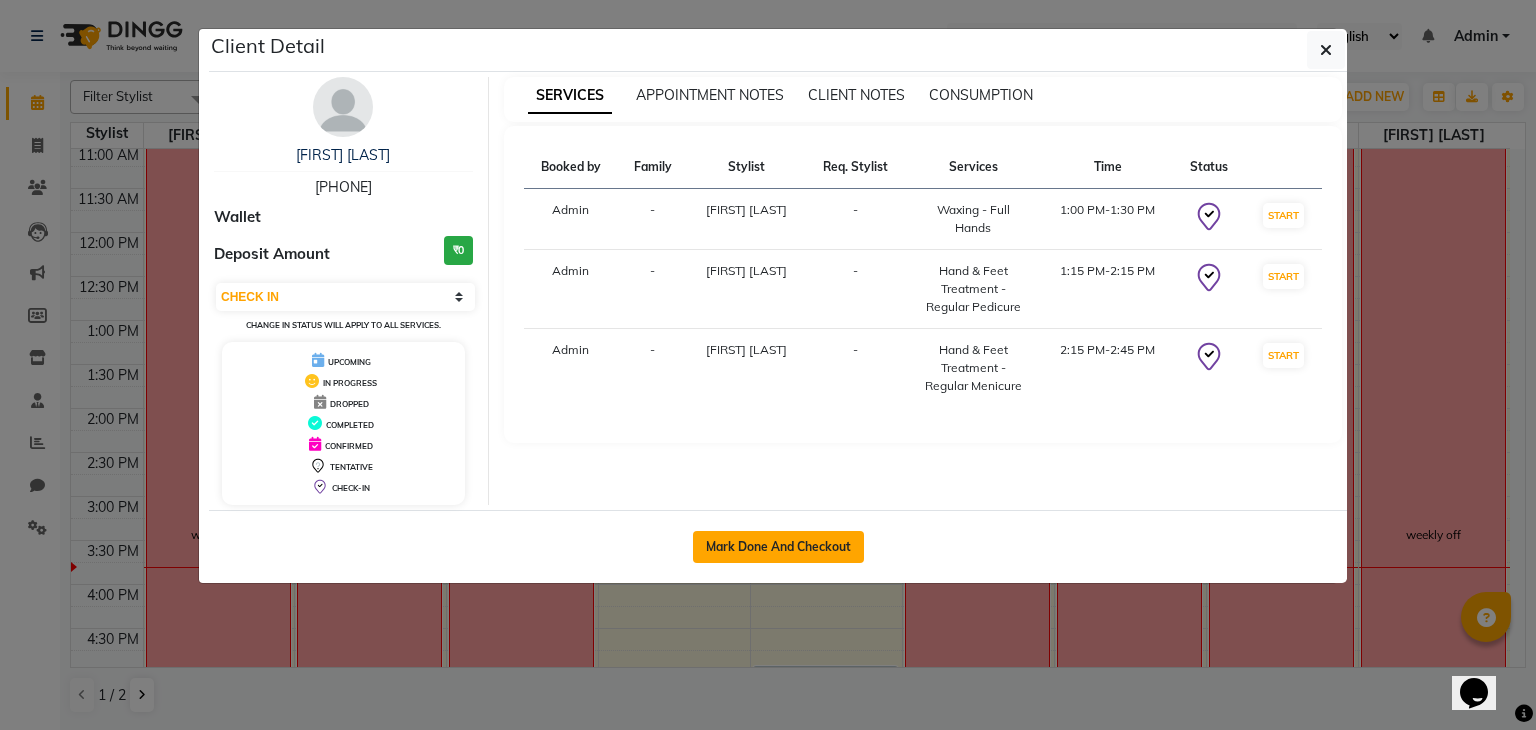 click on "Mark Done And Checkout" 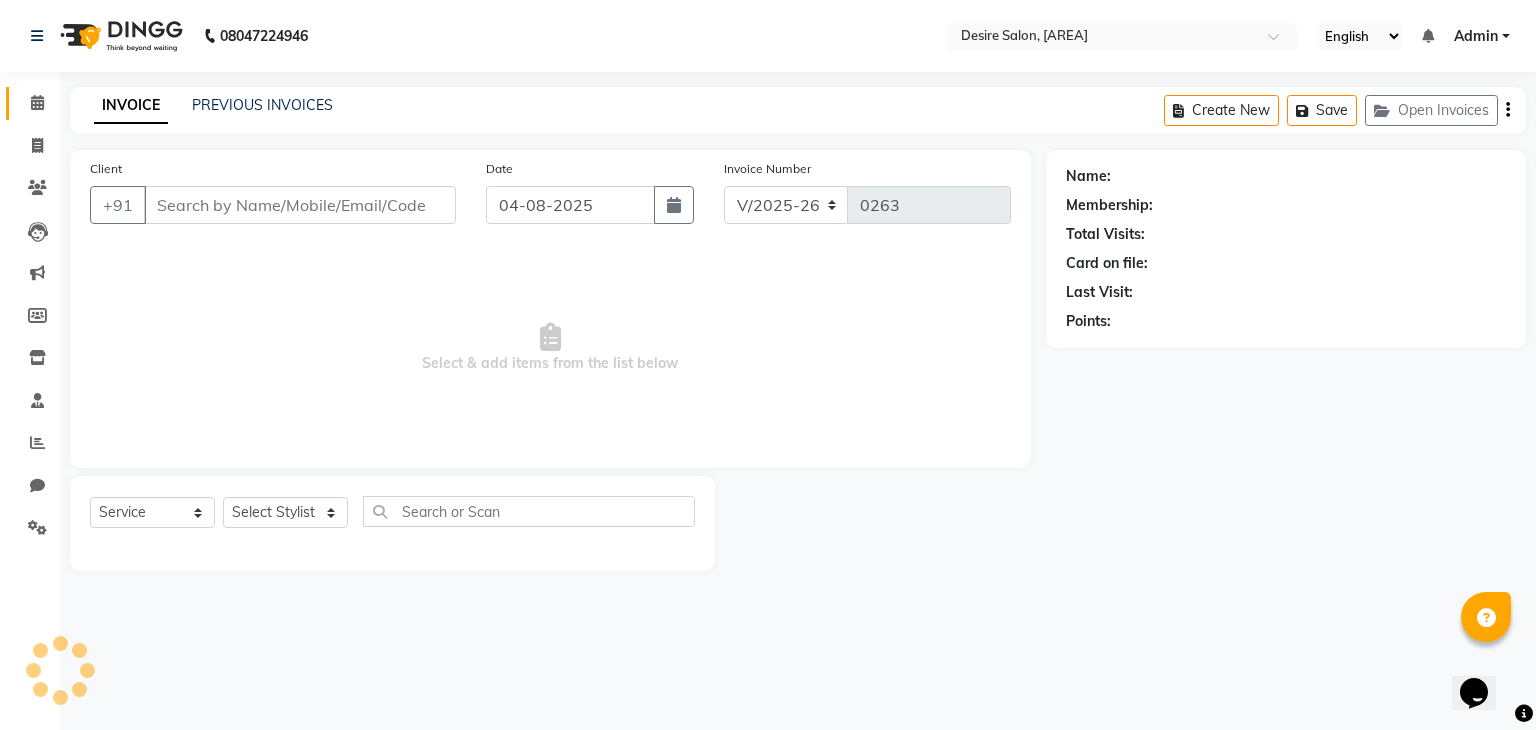 type on "[PHONE]" 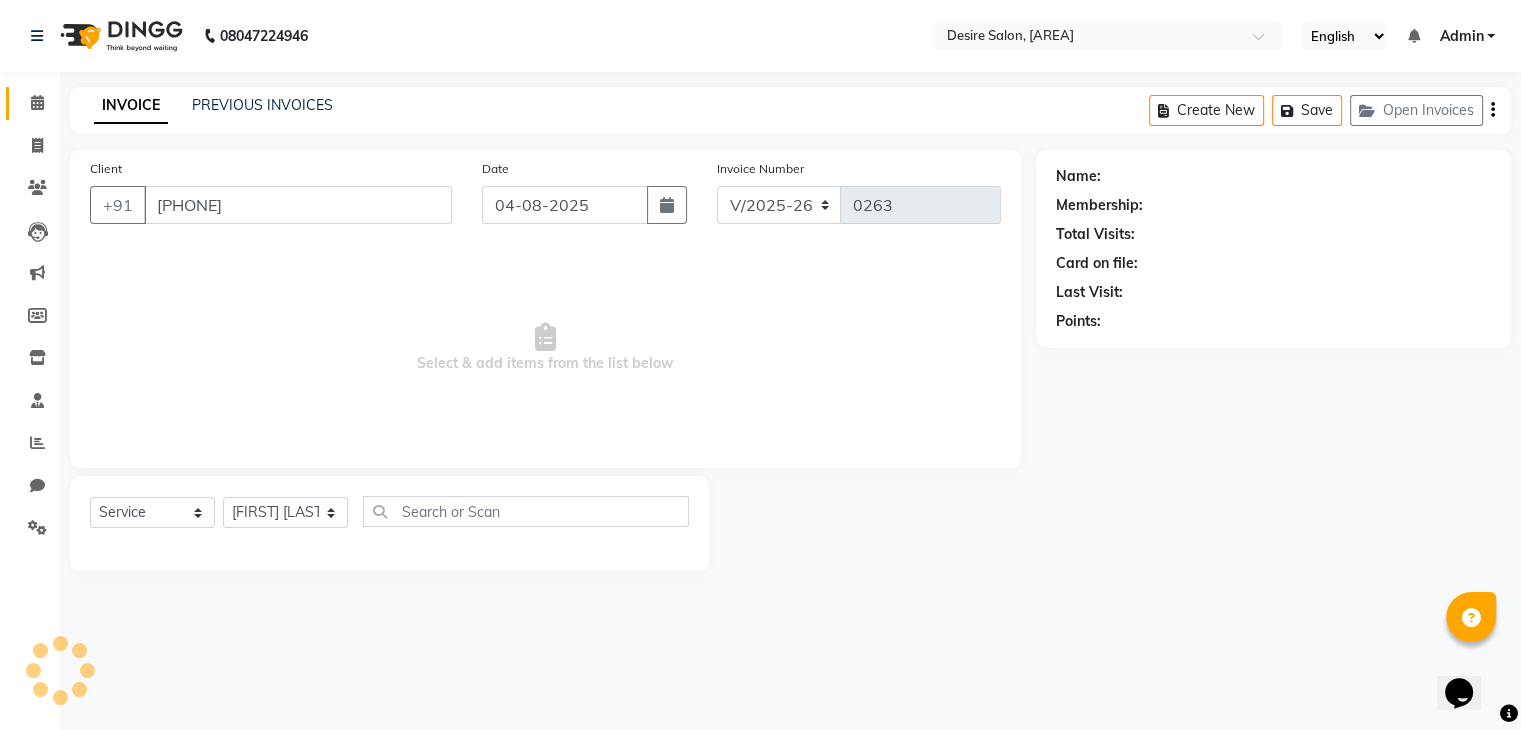 select on "1: Object" 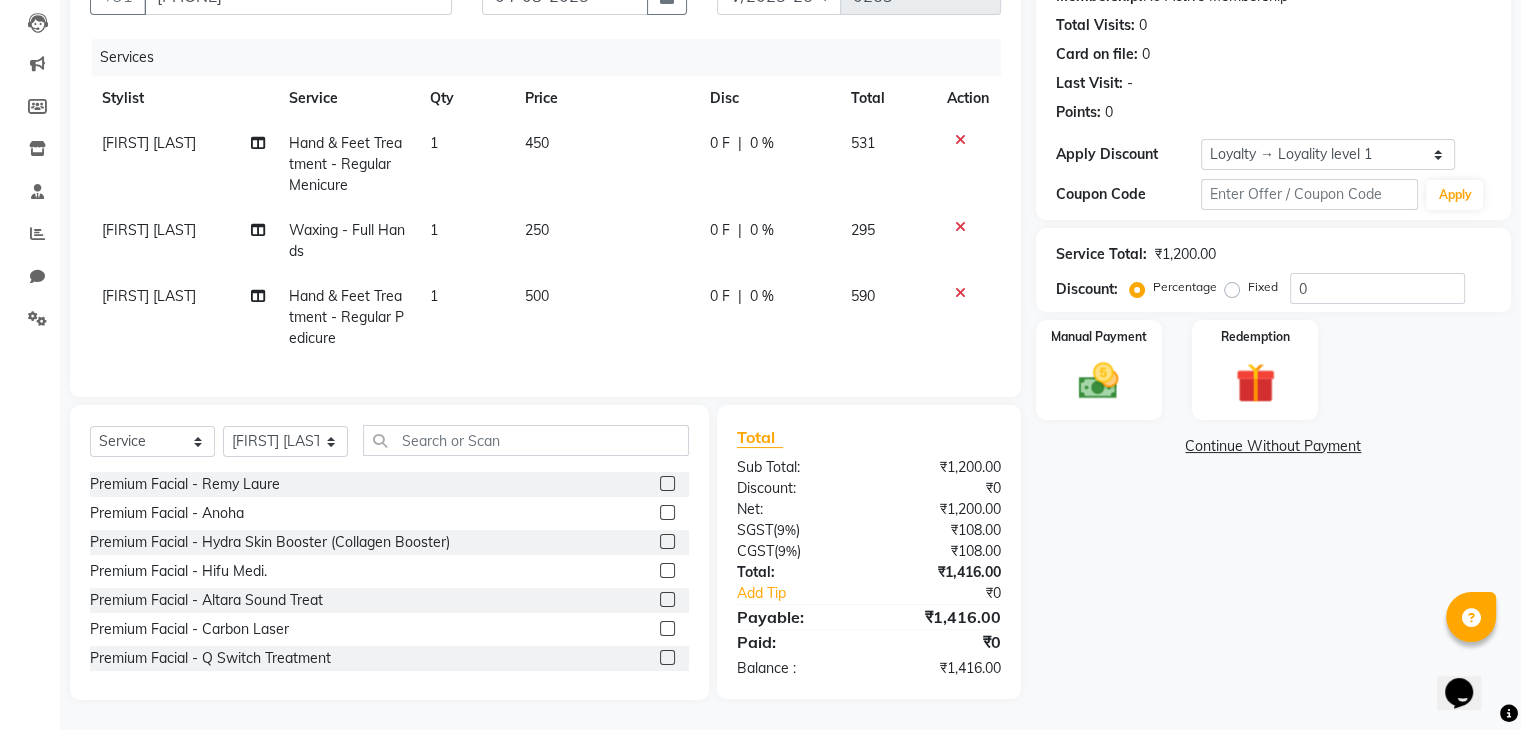 scroll, scrollTop: 58, scrollLeft: 0, axis: vertical 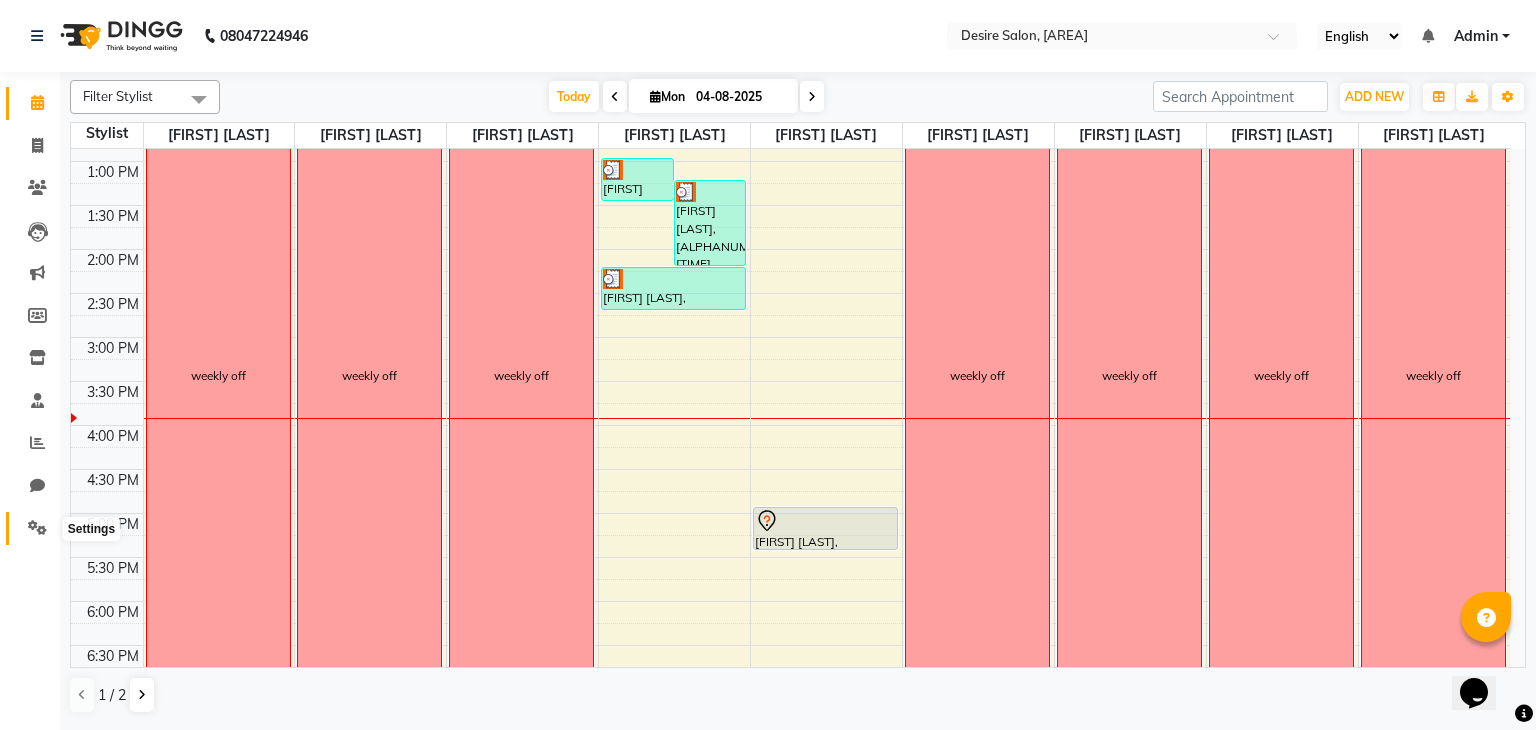 click 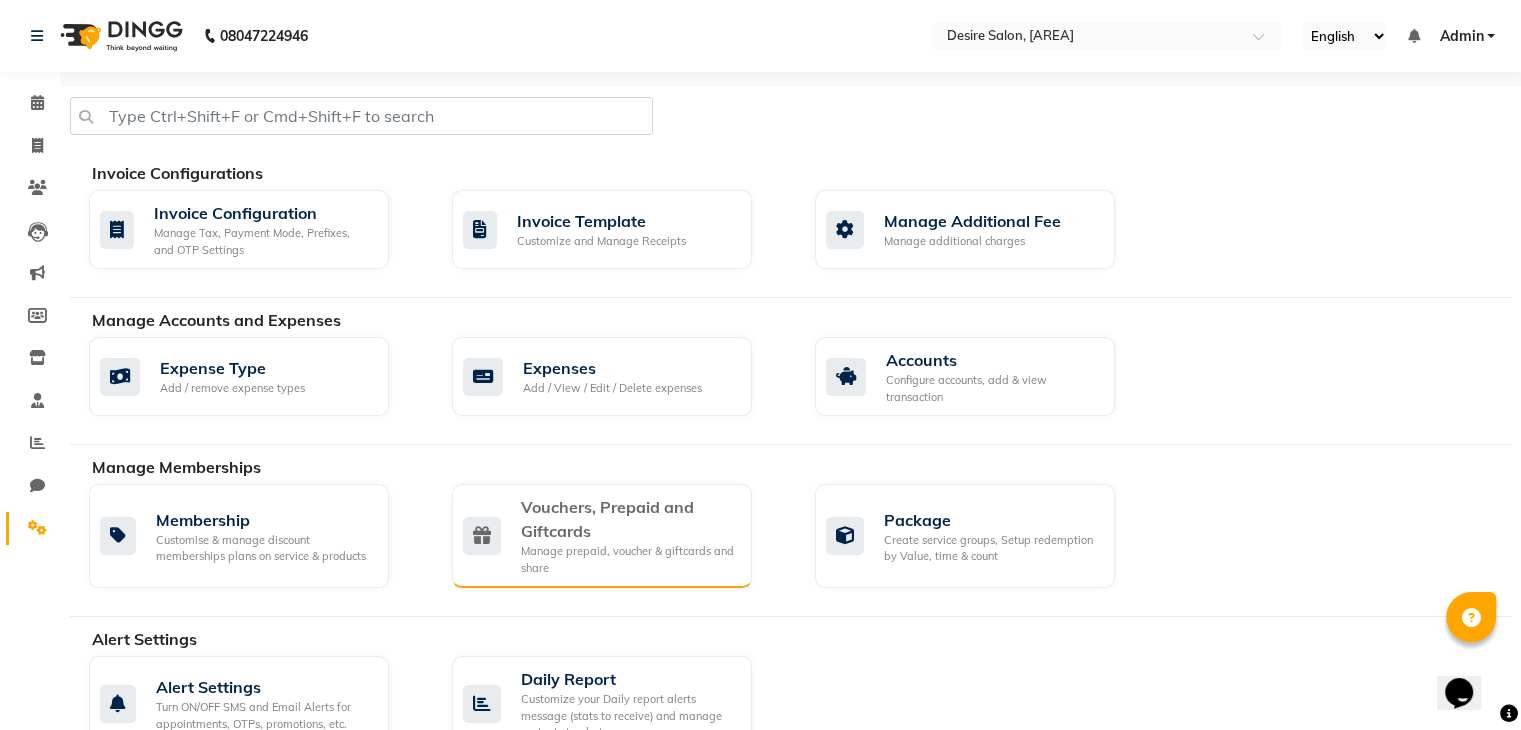 click on "Manage prepaid, voucher & giftcards and share" 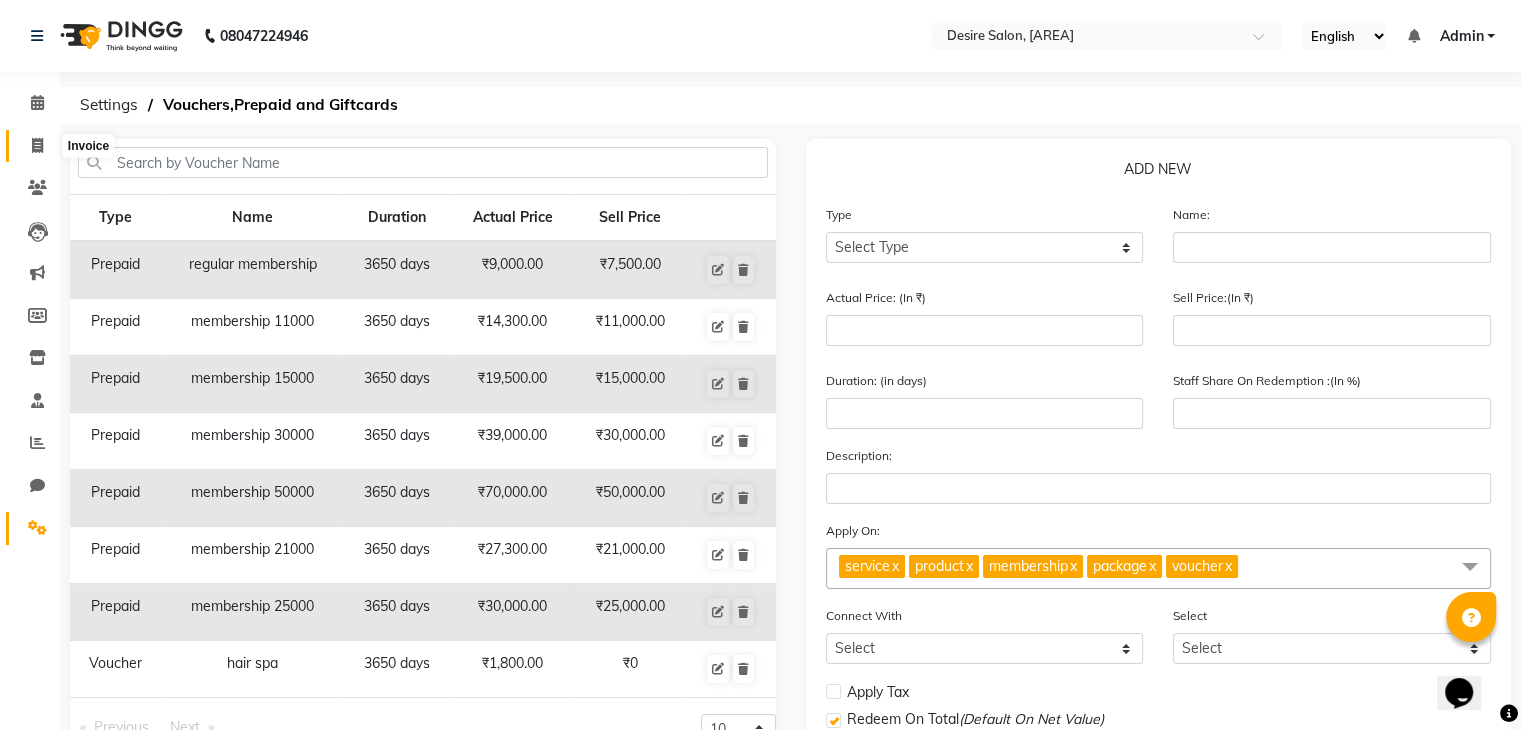 click 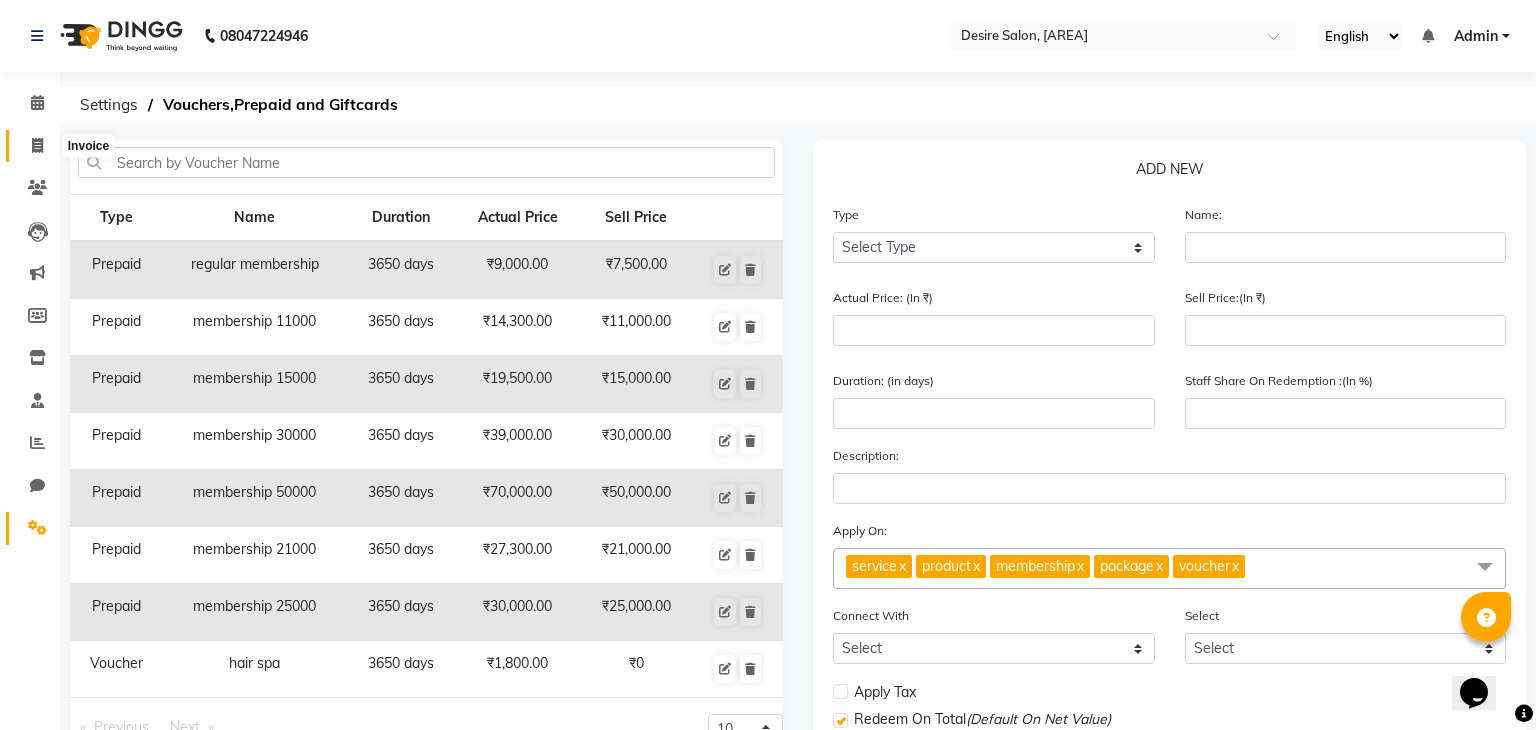 select on "8076" 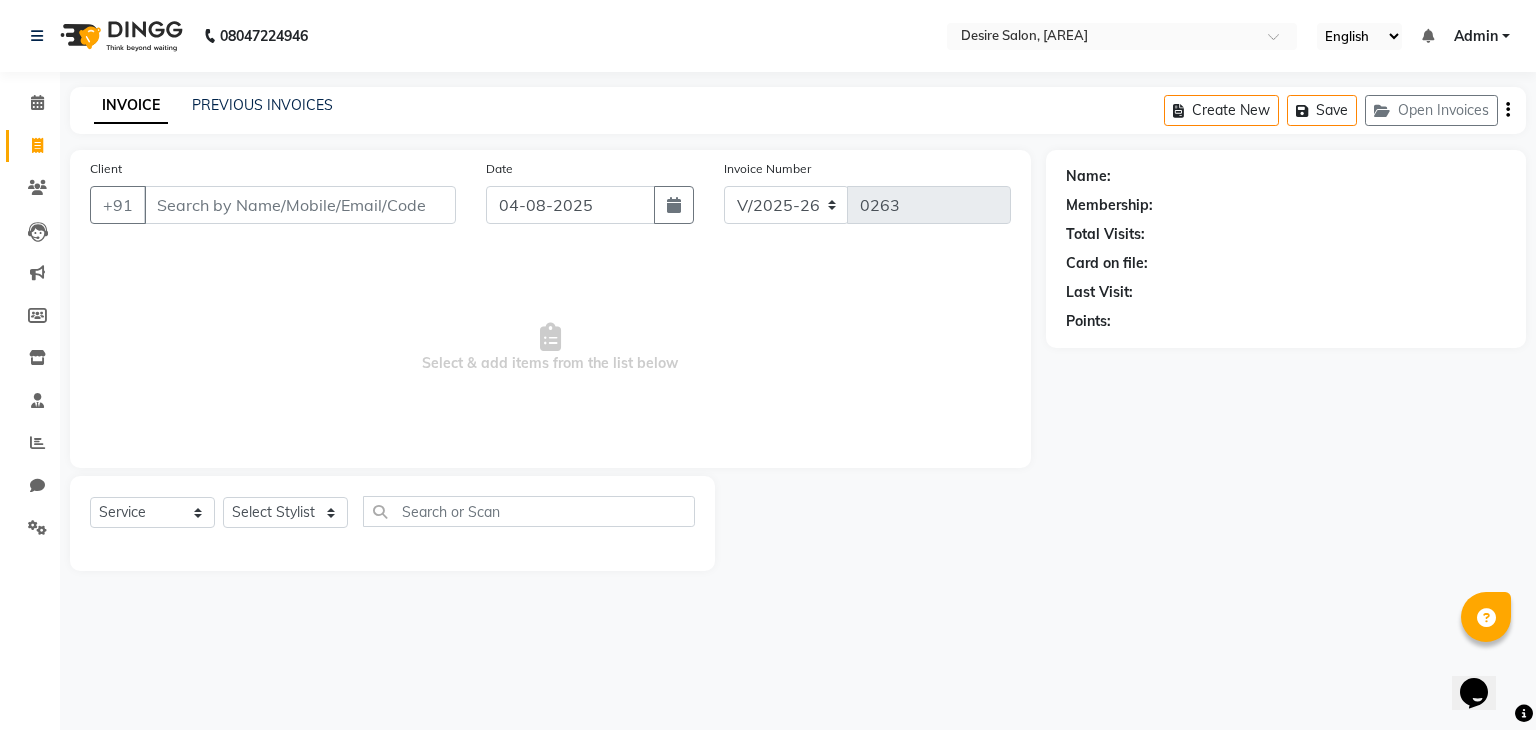 click on "Client" at bounding box center (300, 205) 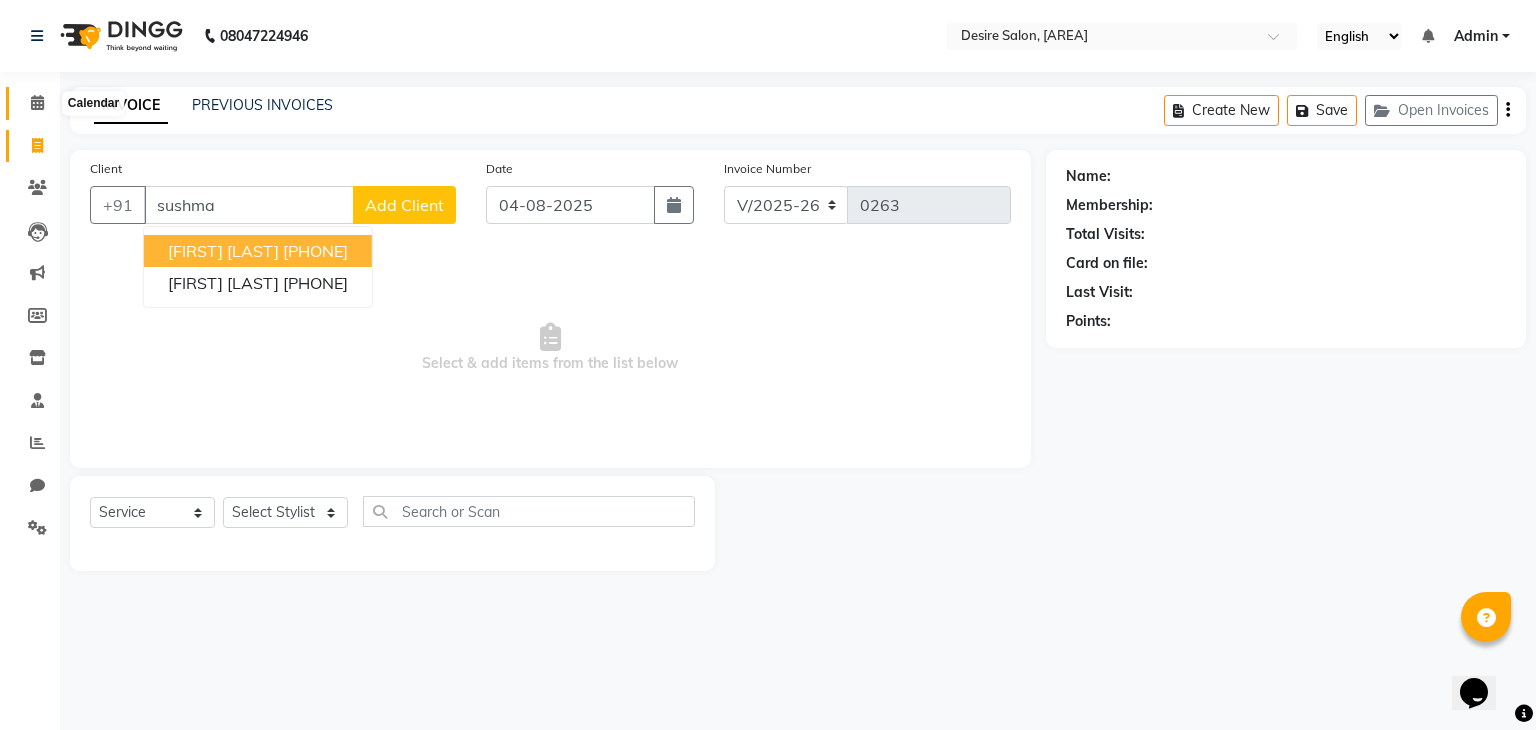 type on "sushma" 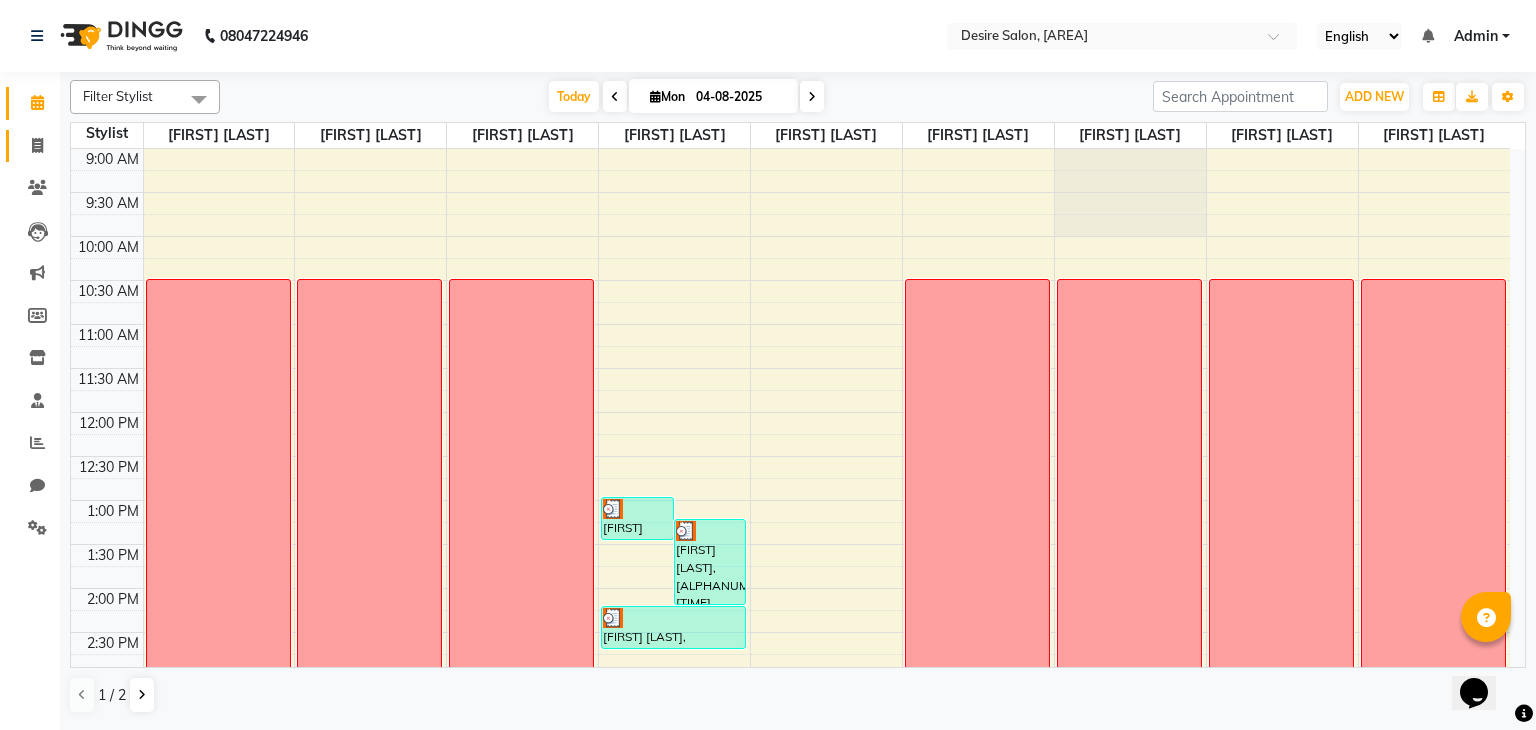 click 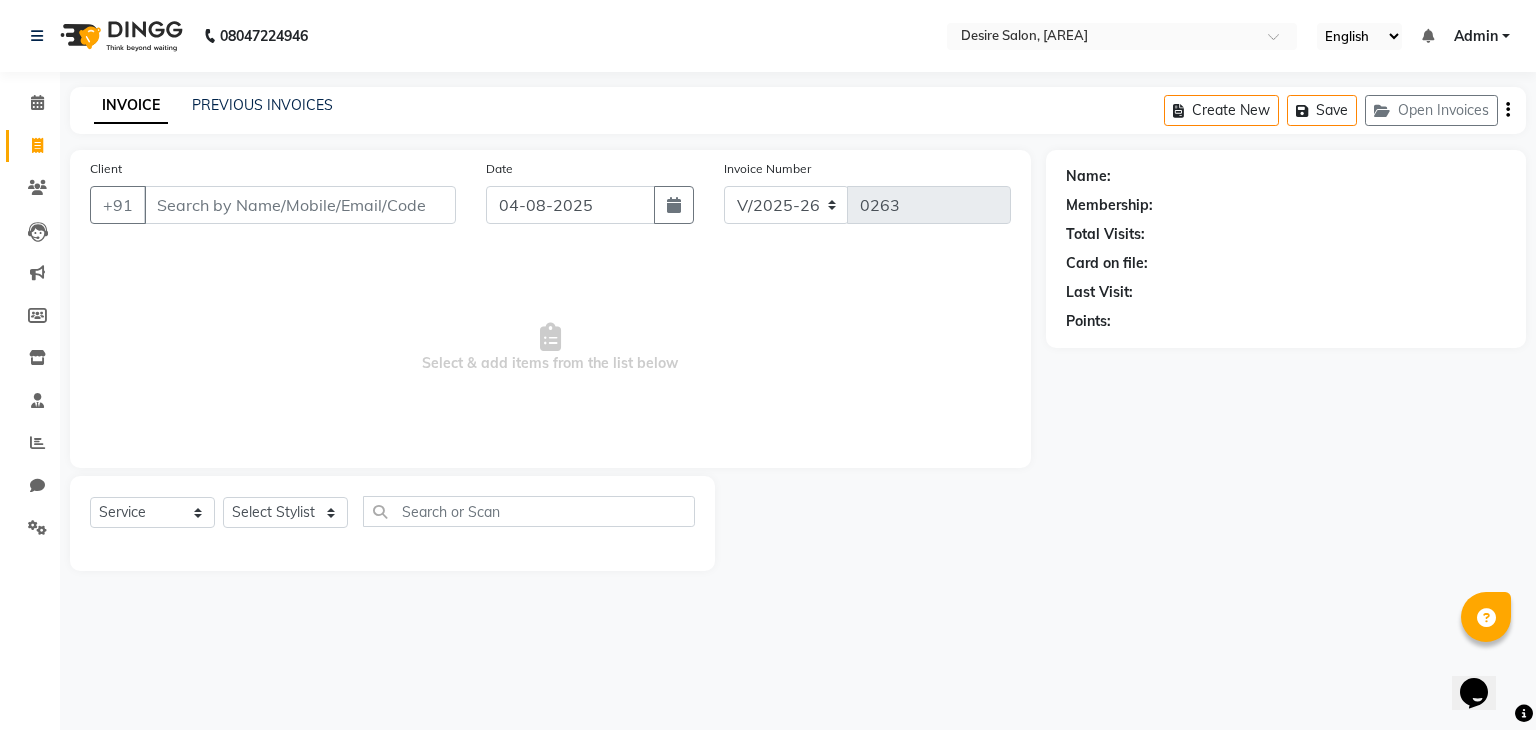 click on "Client" at bounding box center (300, 205) 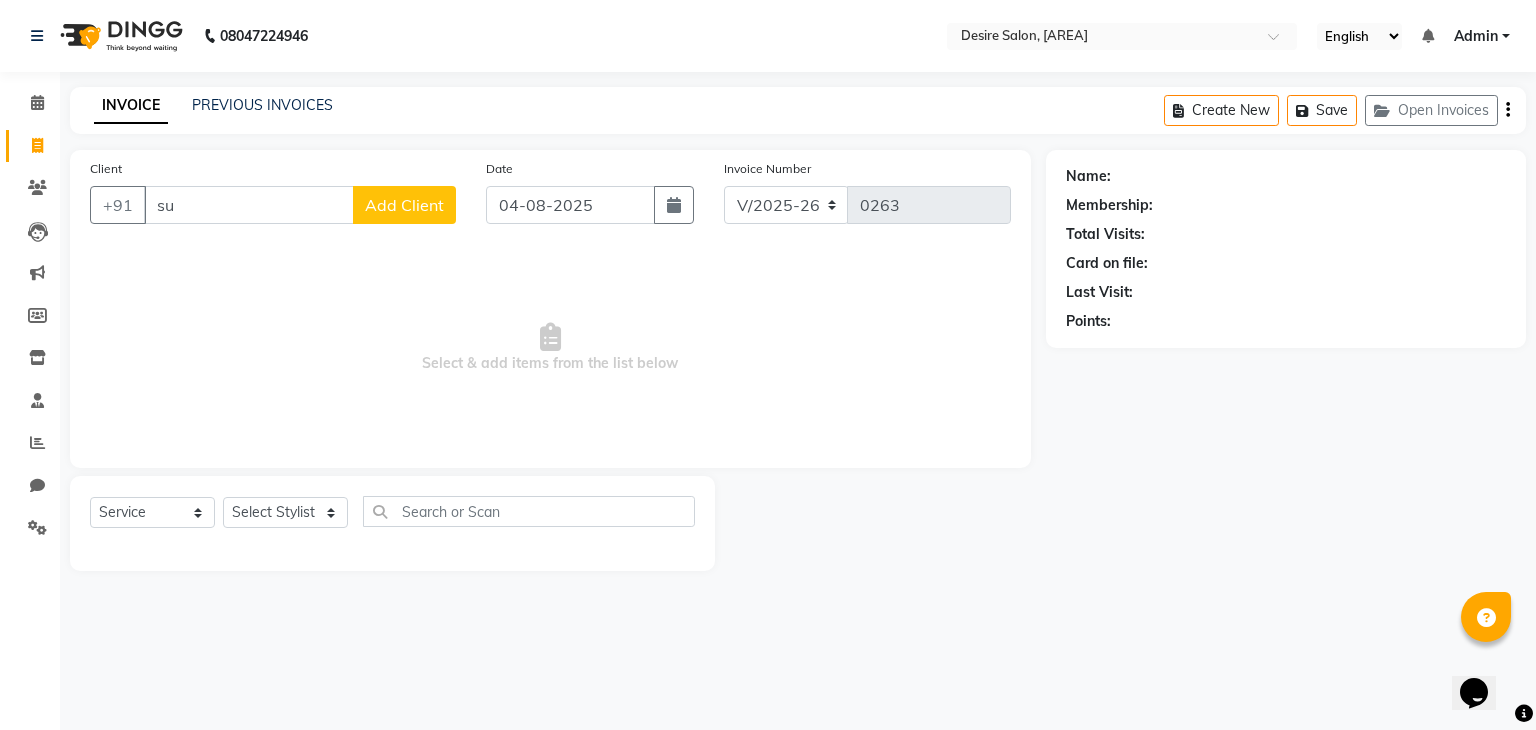 type on "s" 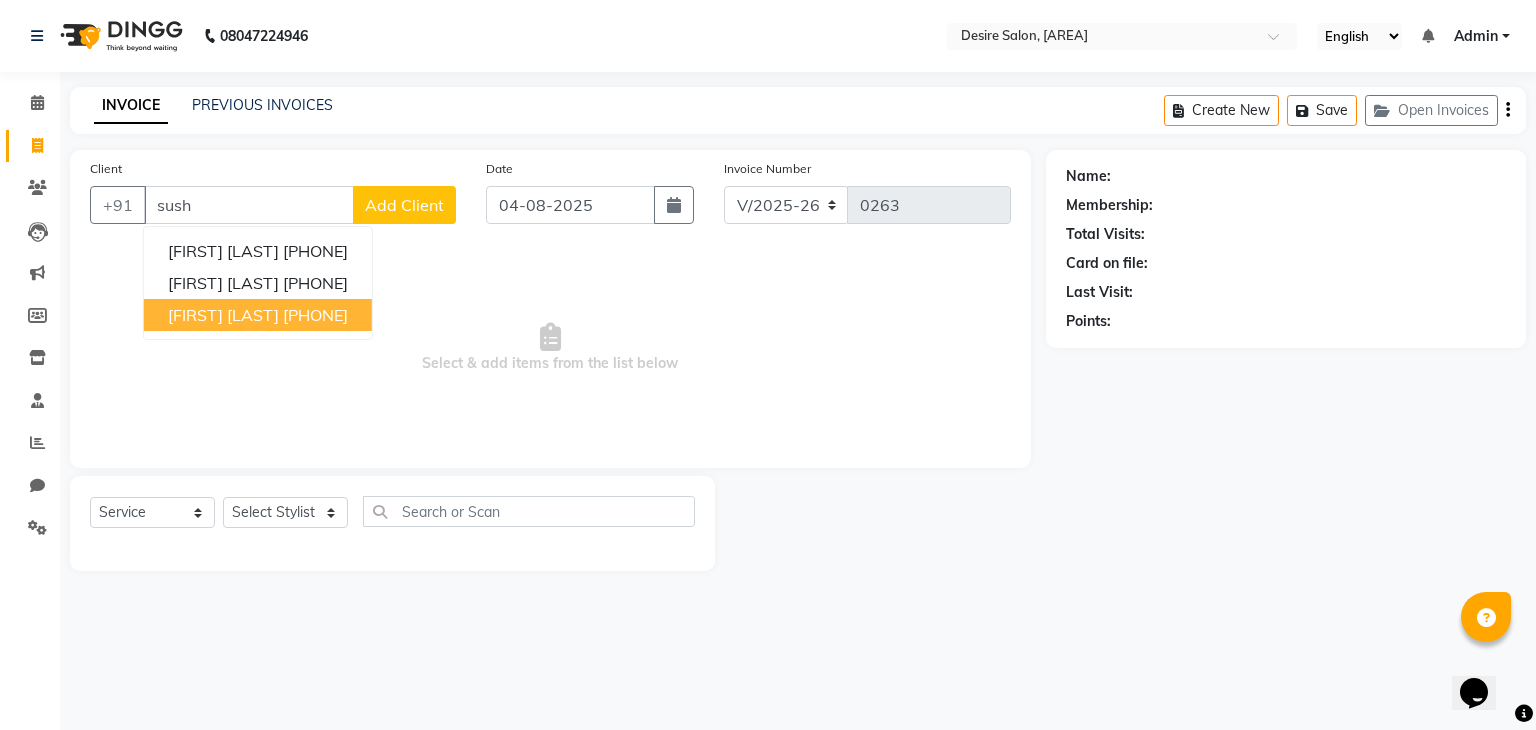 click on "[FIRST] [LAST]" at bounding box center [223, 315] 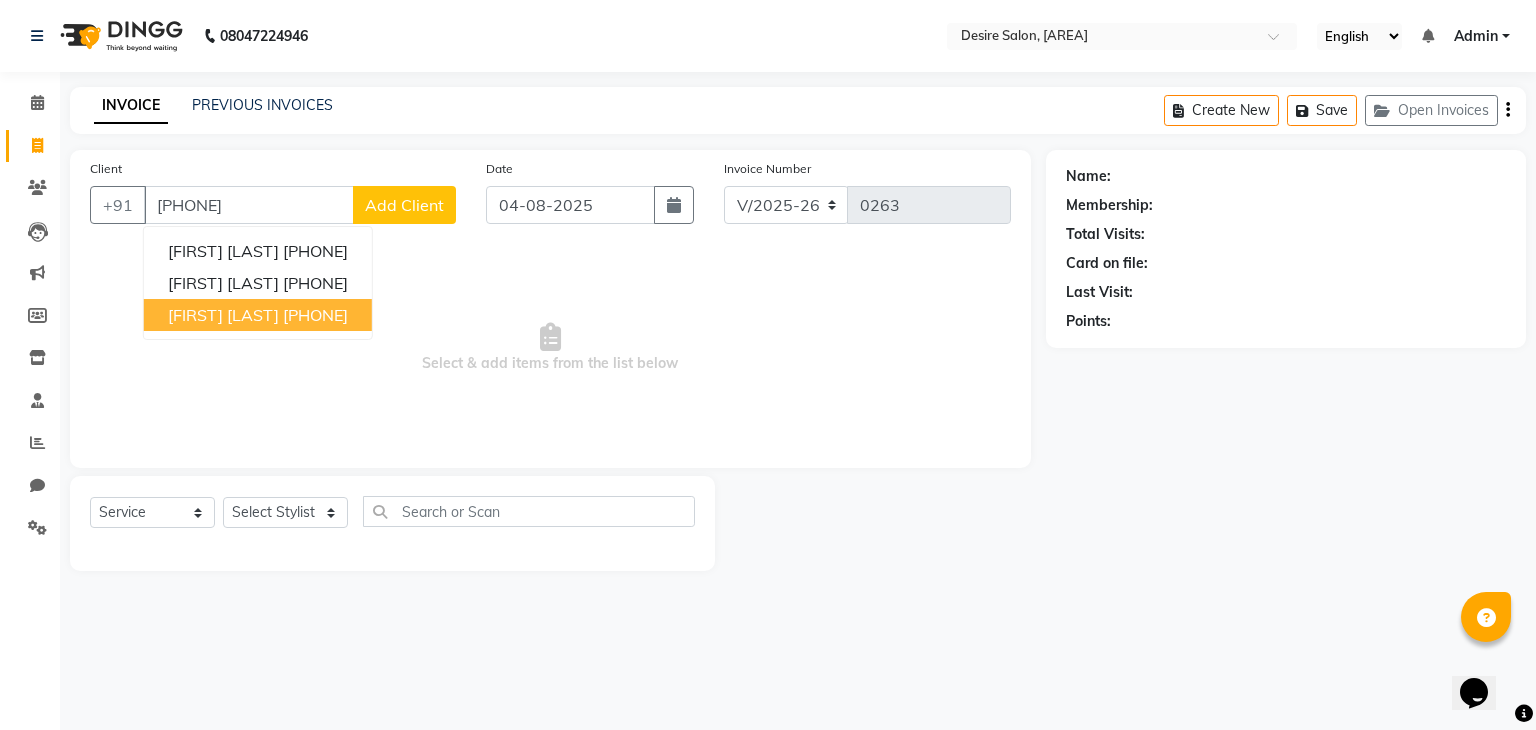 type on "[PHONE]" 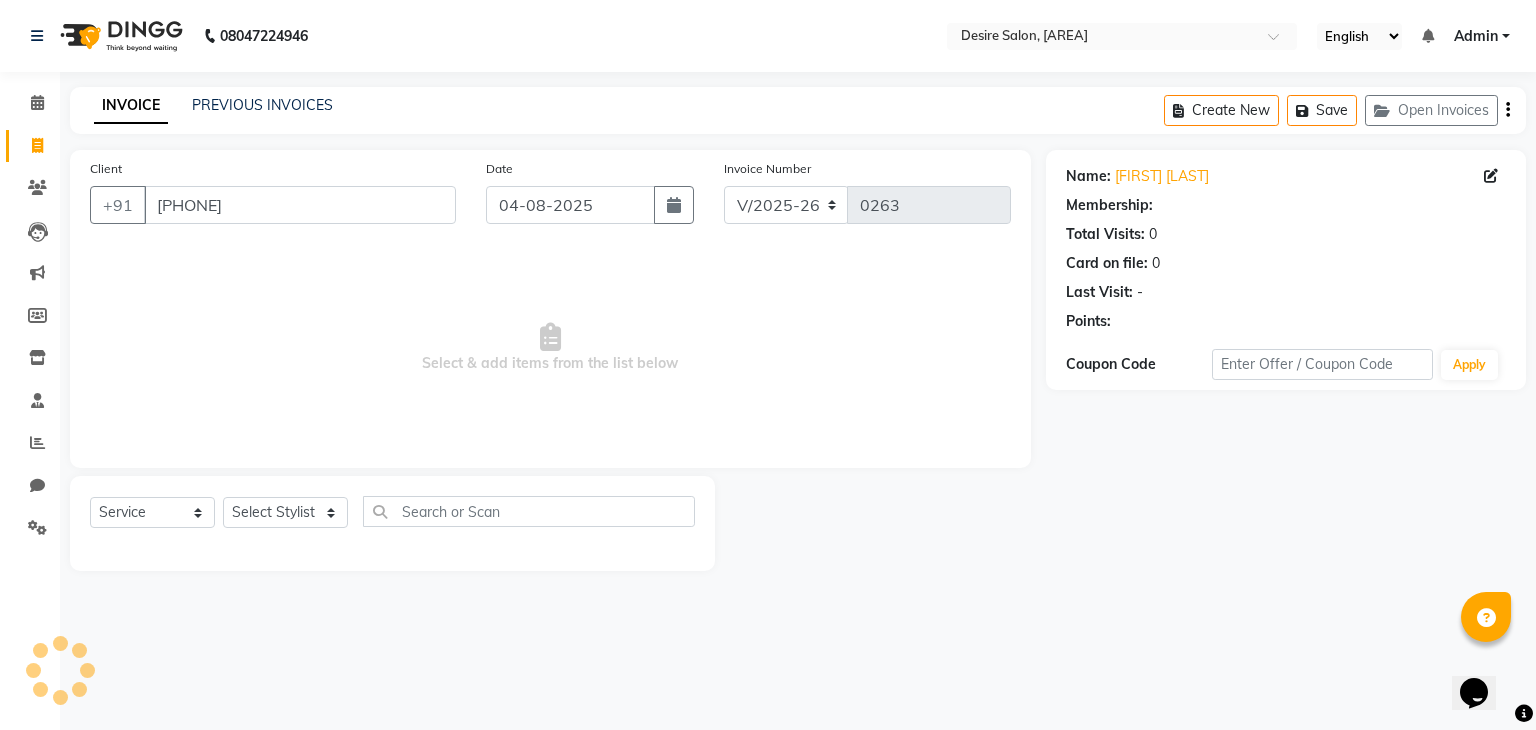 select on "1: Object" 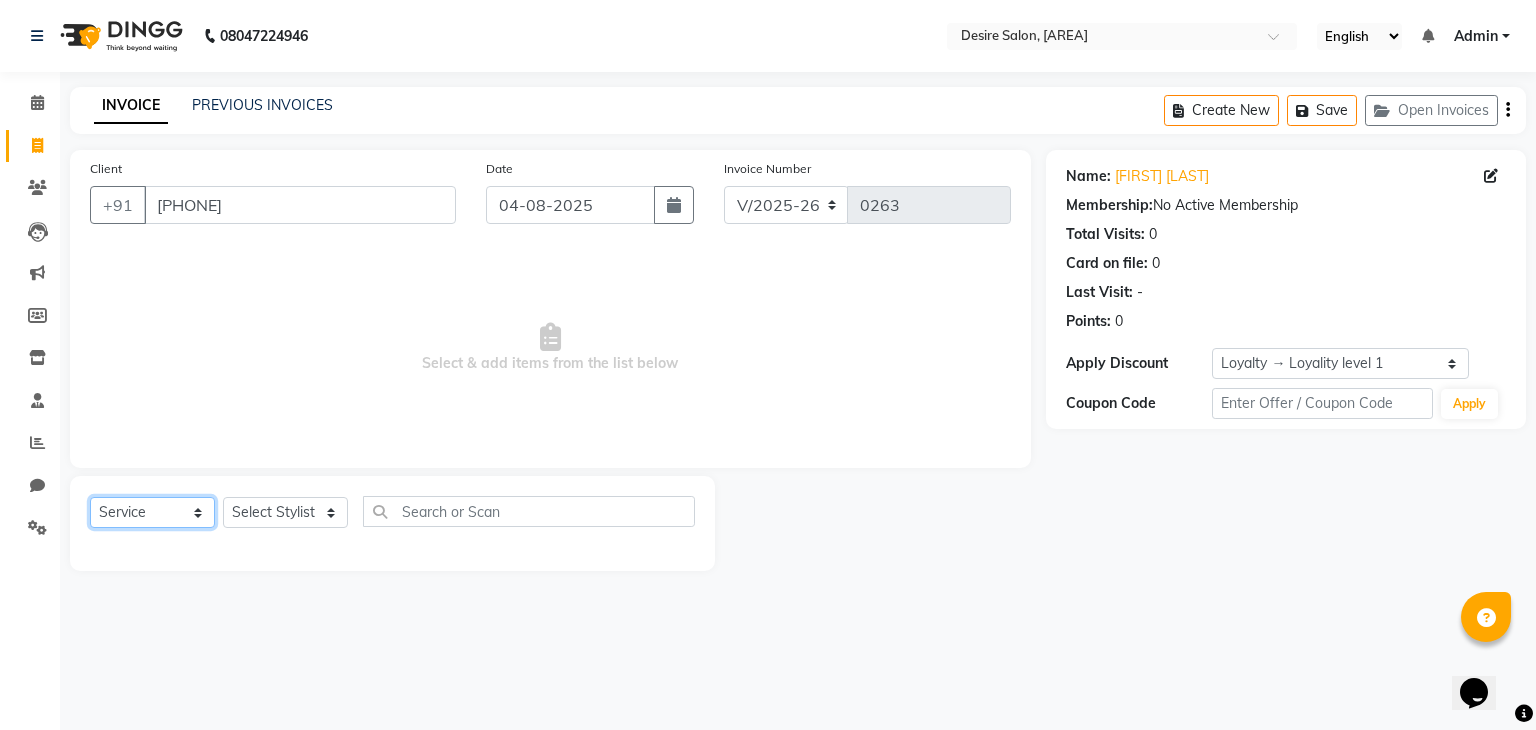 click on "Select  Service  Product  Membership  Package Voucher Prepaid Gift Card" 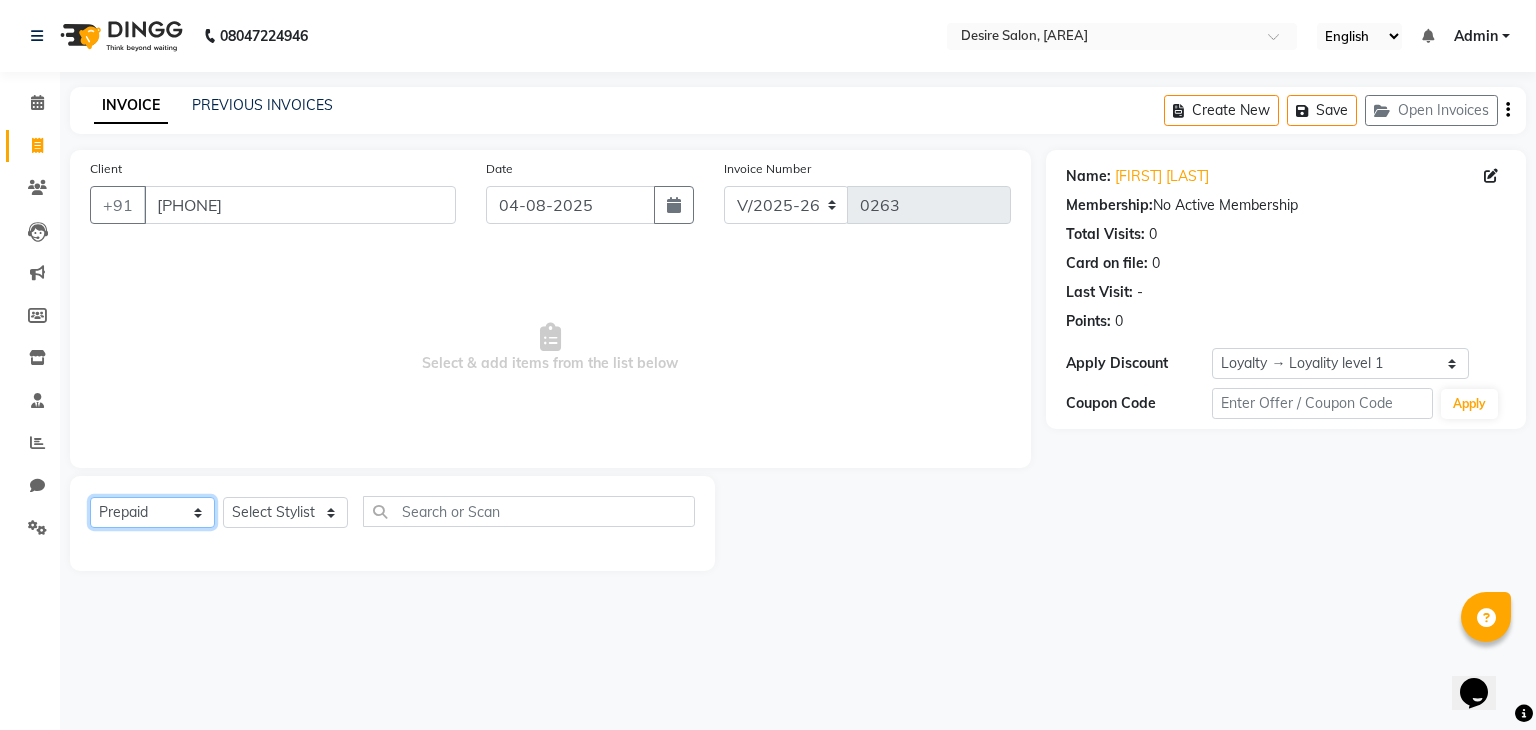 click on "Select  Service  Product  Membership  Package Voucher Prepaid Gift Card" 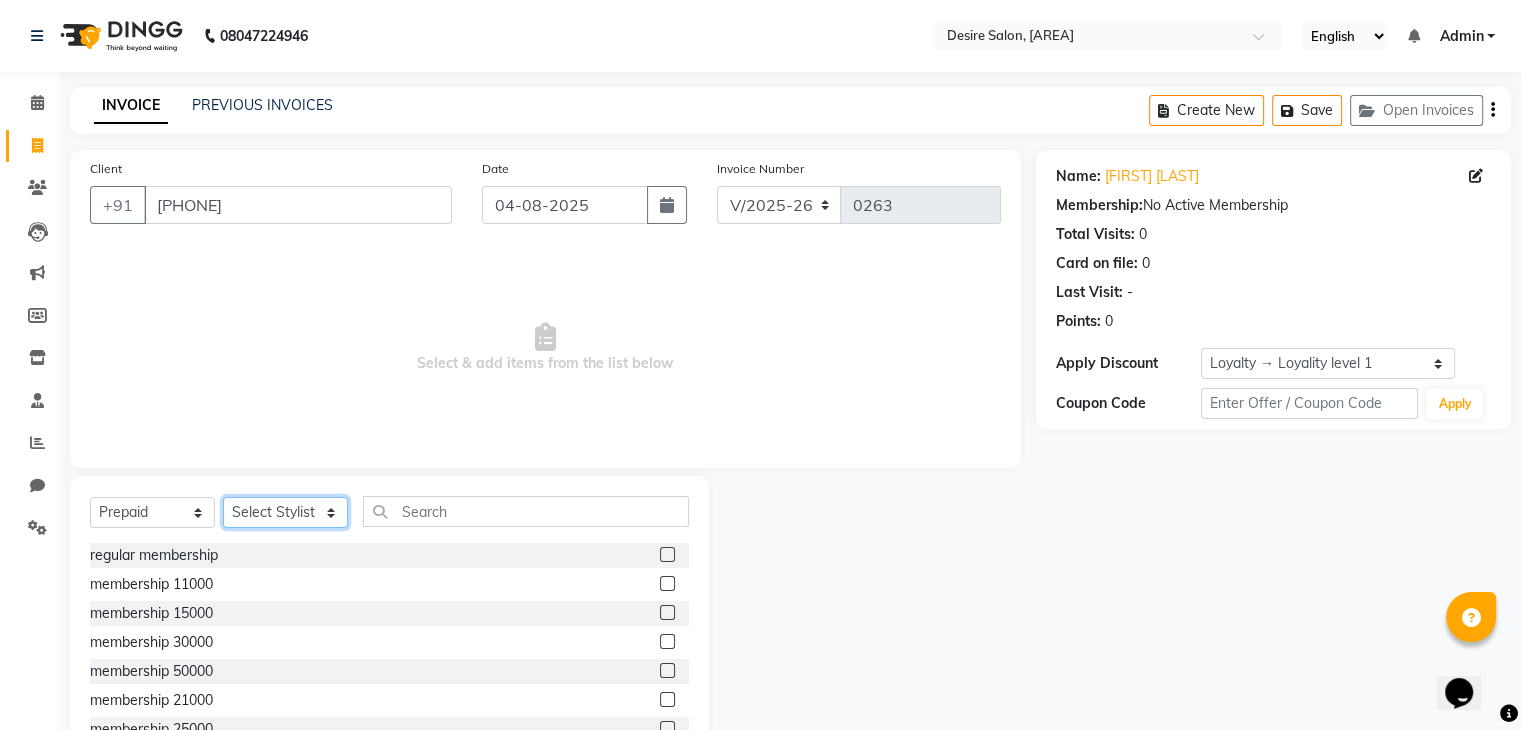 click on "Select Stylist Archana Pawar  Bhavna shelke Bhavna Solanki desire salon Jagruti pendhari Nisha pawar savita landage sayali panchal Sonali khandeker Yogita Deshmukh" 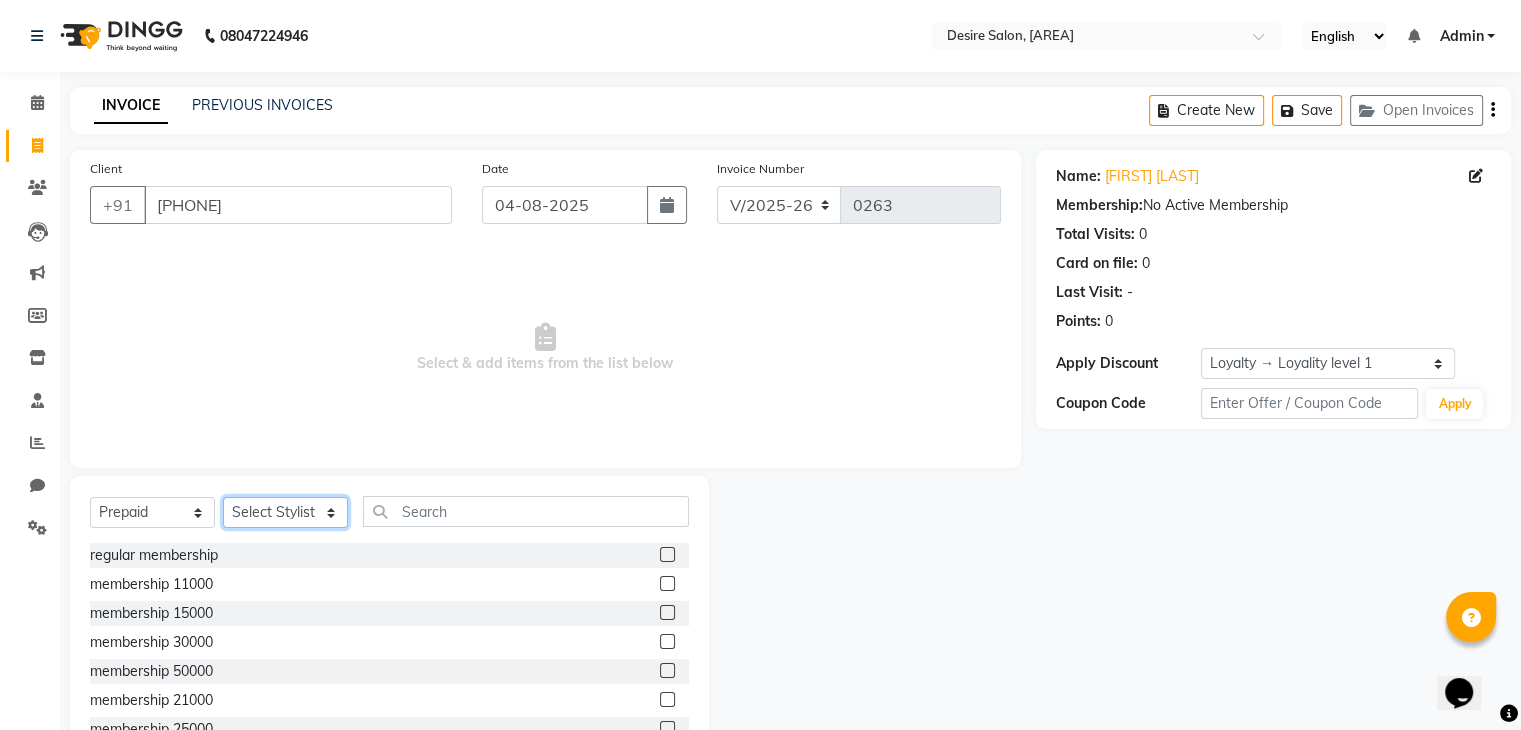 select on "86566" 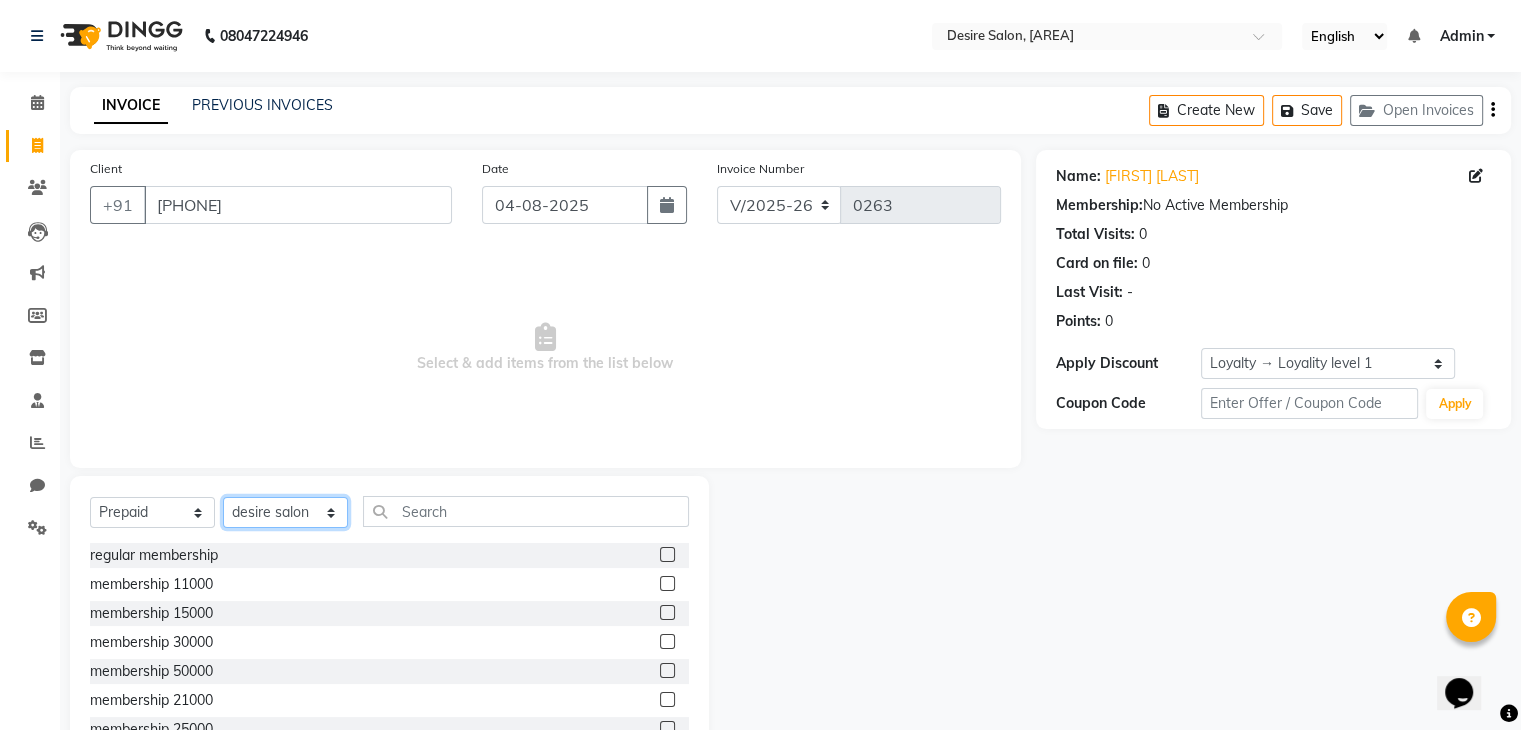 click on "Select Stylist Archana Pawar  Bhavna shelke Bhavna Solanki desire salon Jagruti pendhari Nisha pawar savita landage sayali panchal Sonali khandeker Yogita Deshmukh" 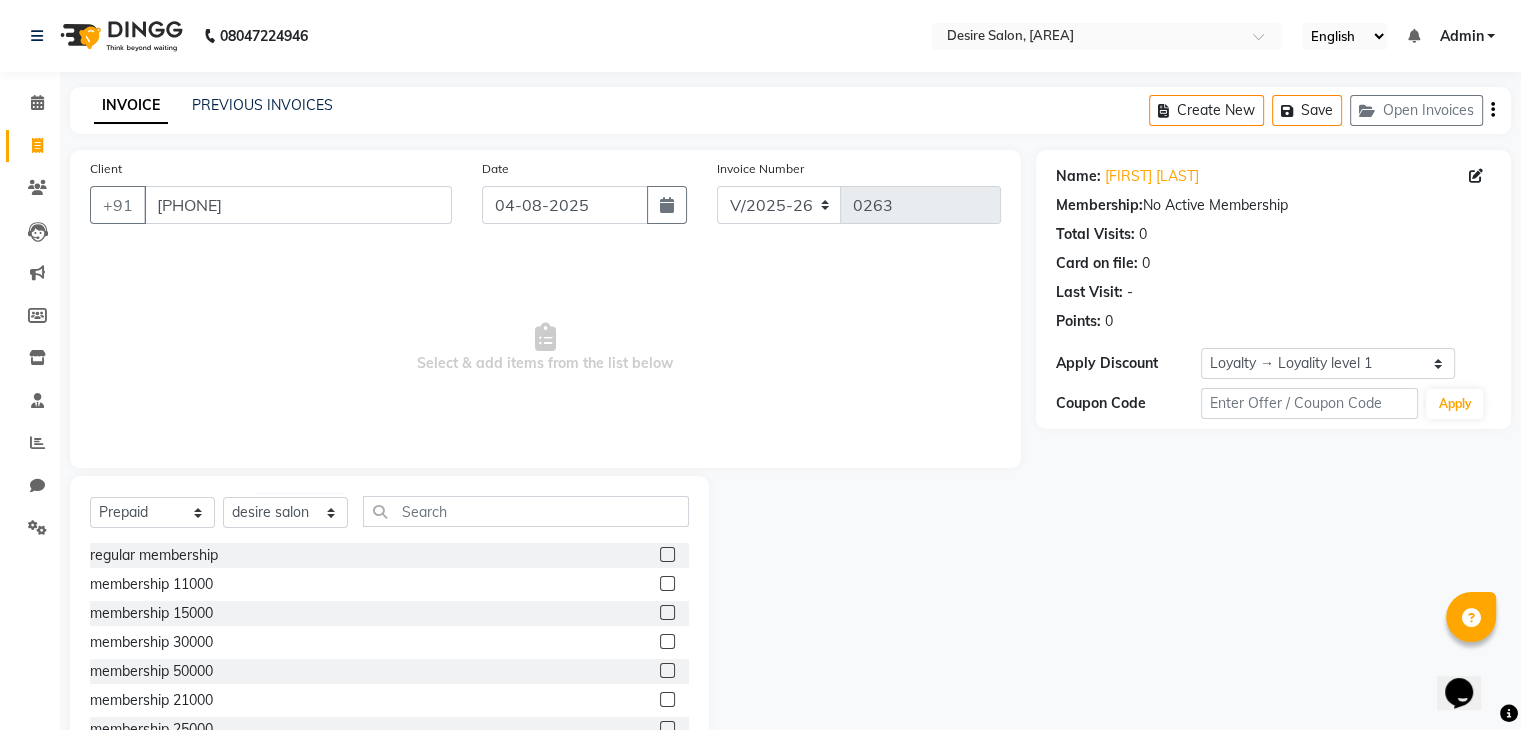 click 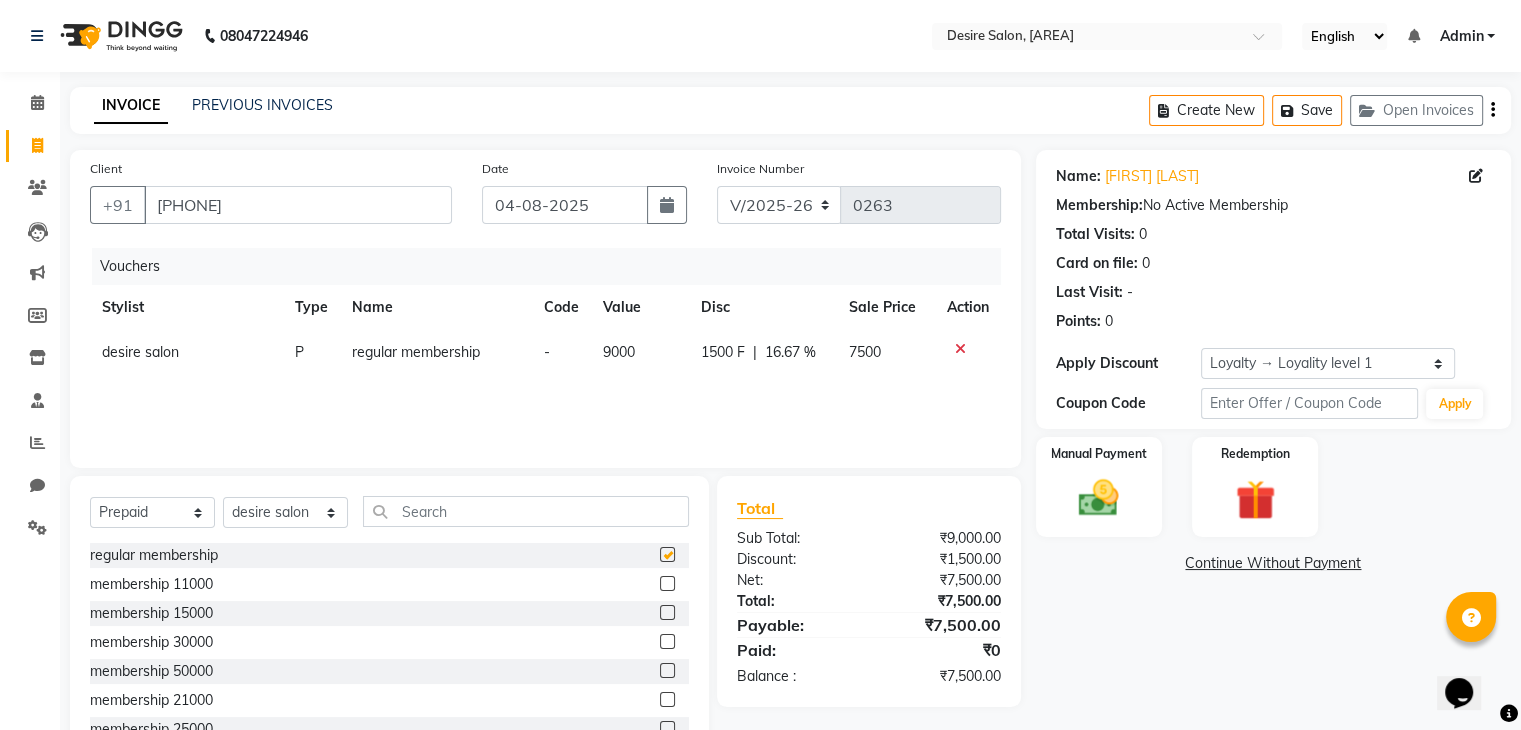 checkbox on "false" 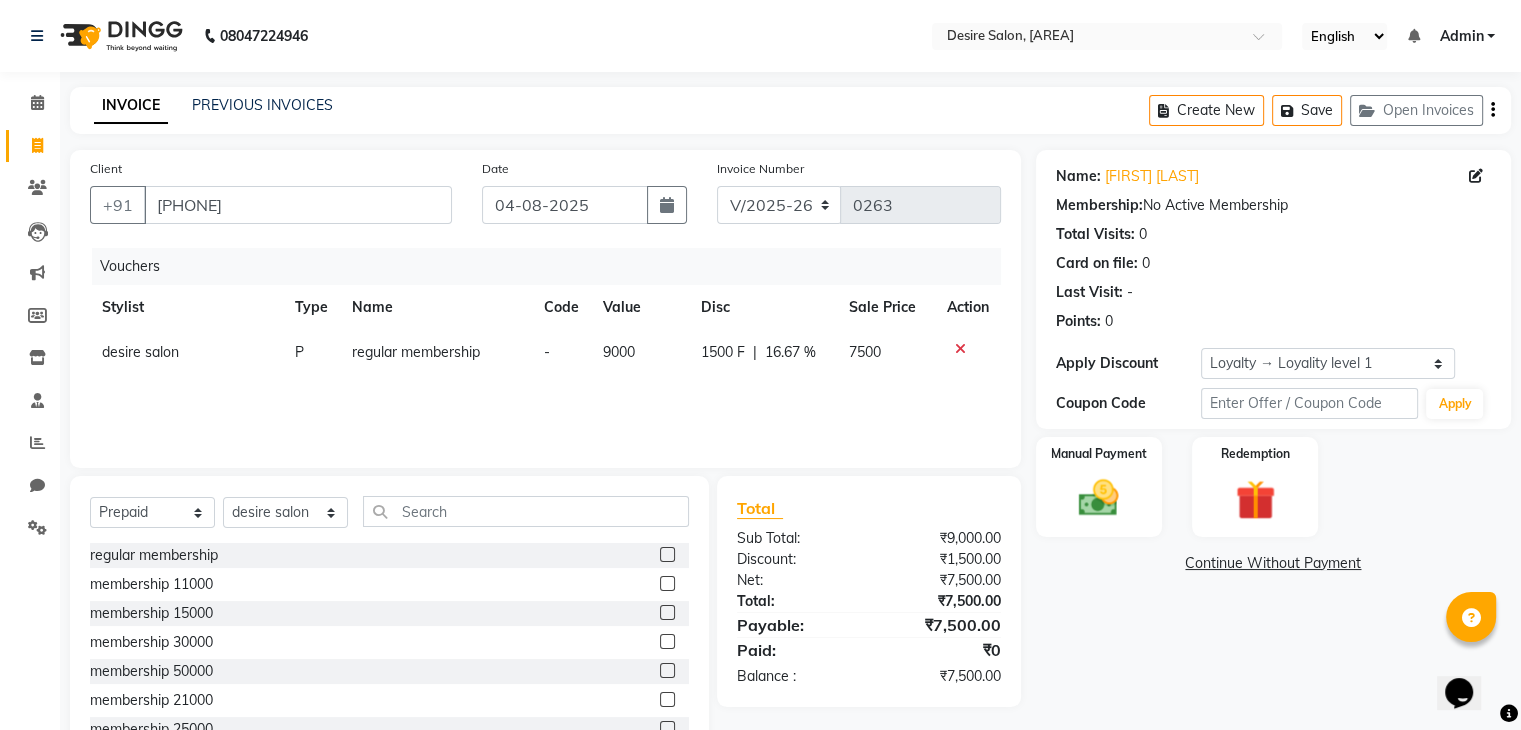 scroll, scrollTop: 72, scrollLeft: 0, axis: vertical 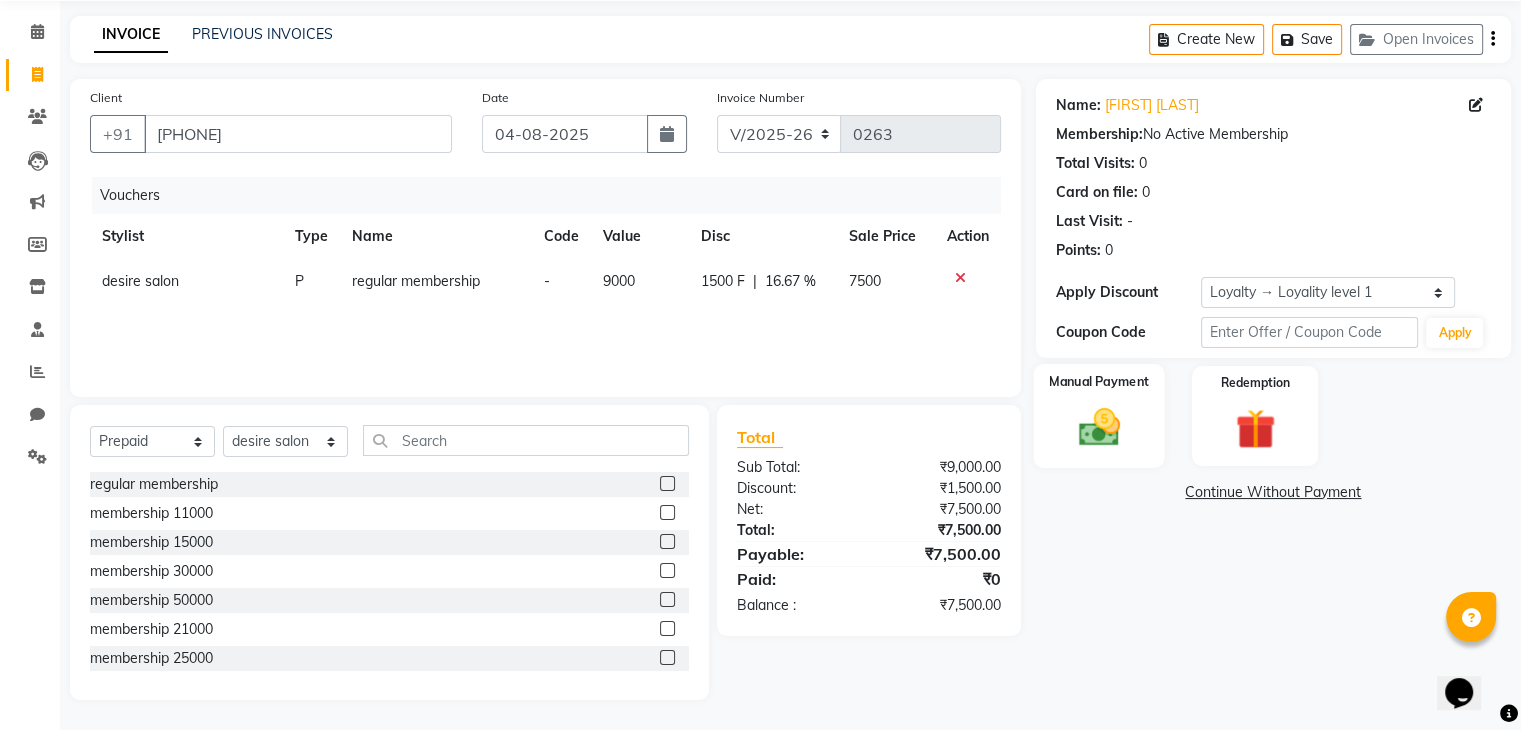 click on "Manual Payment" 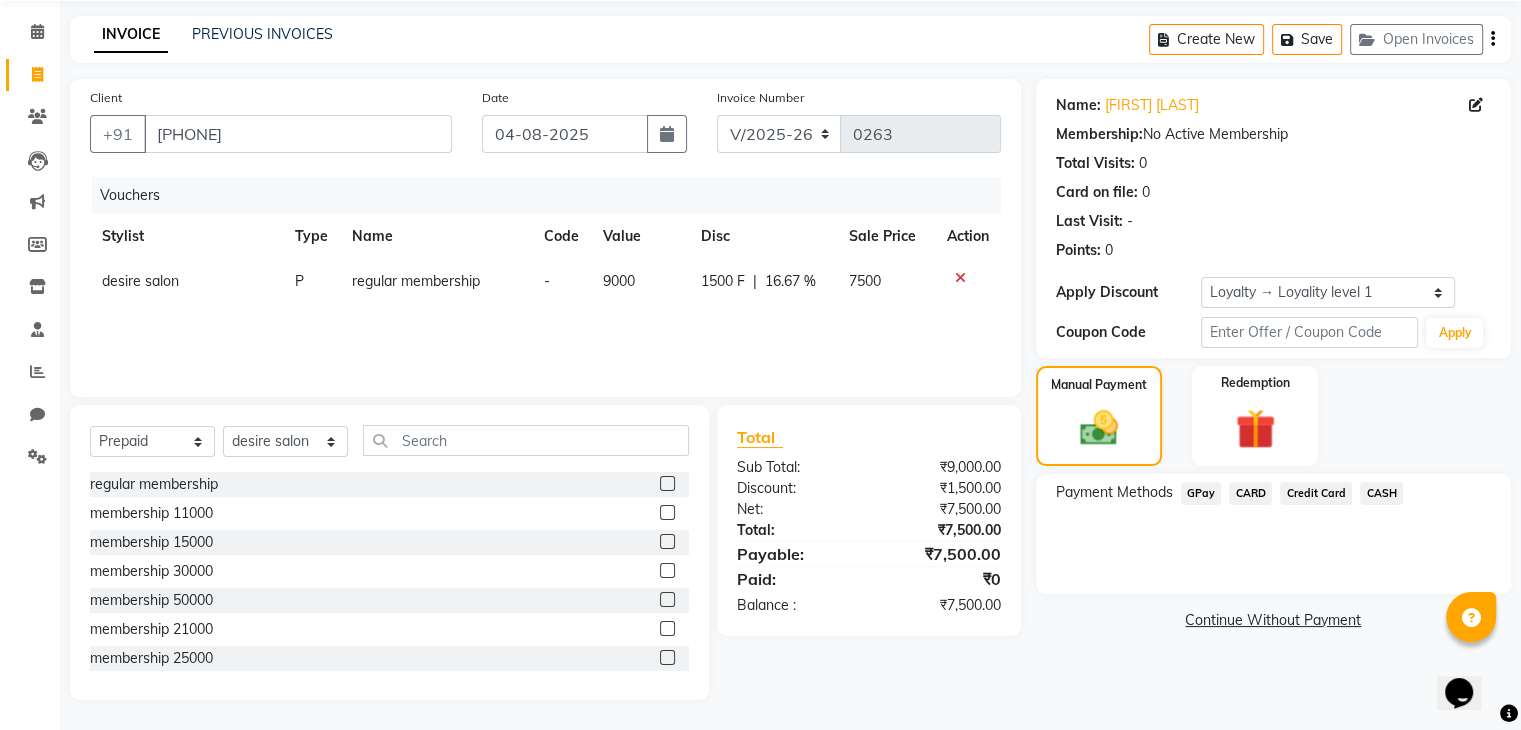 click on "CASH" 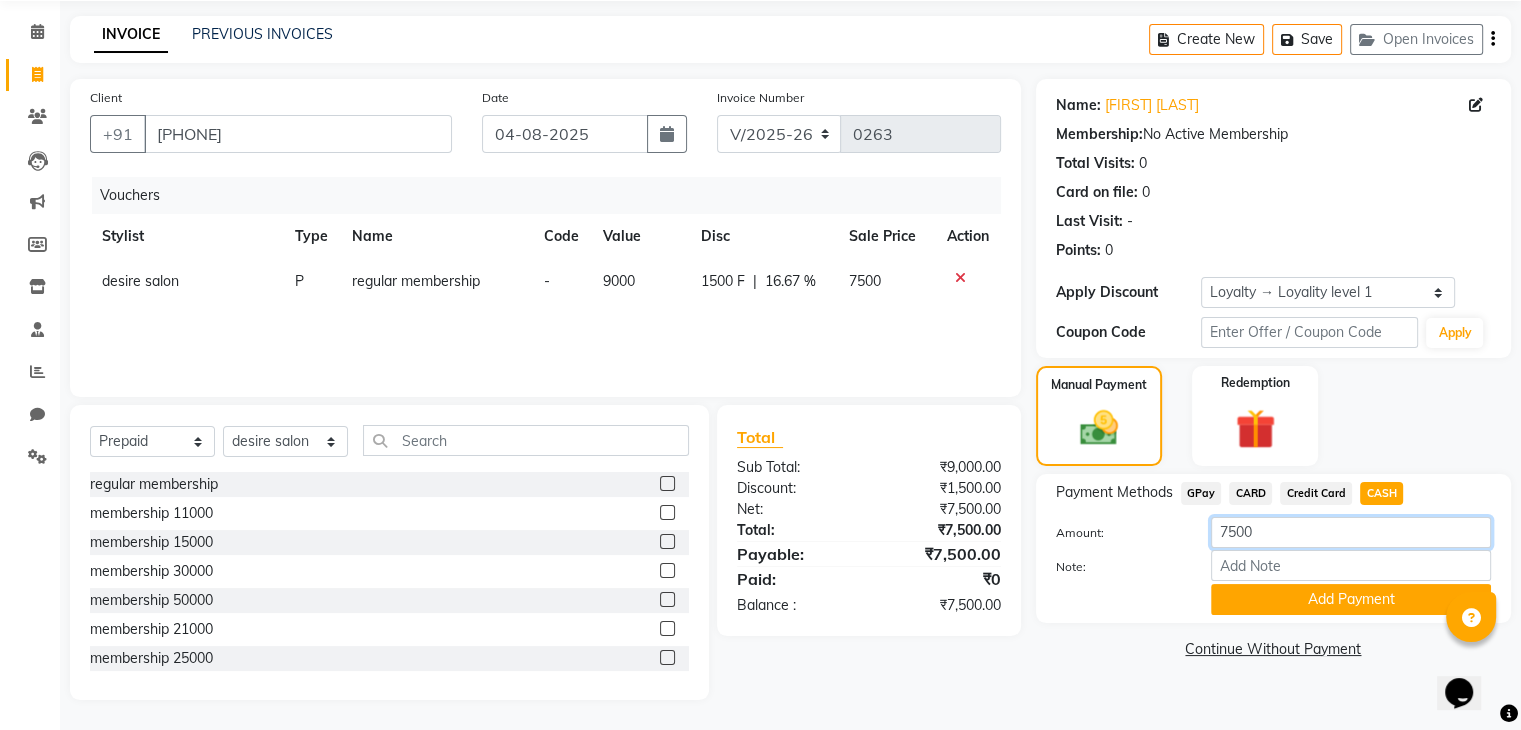 click on "7500" 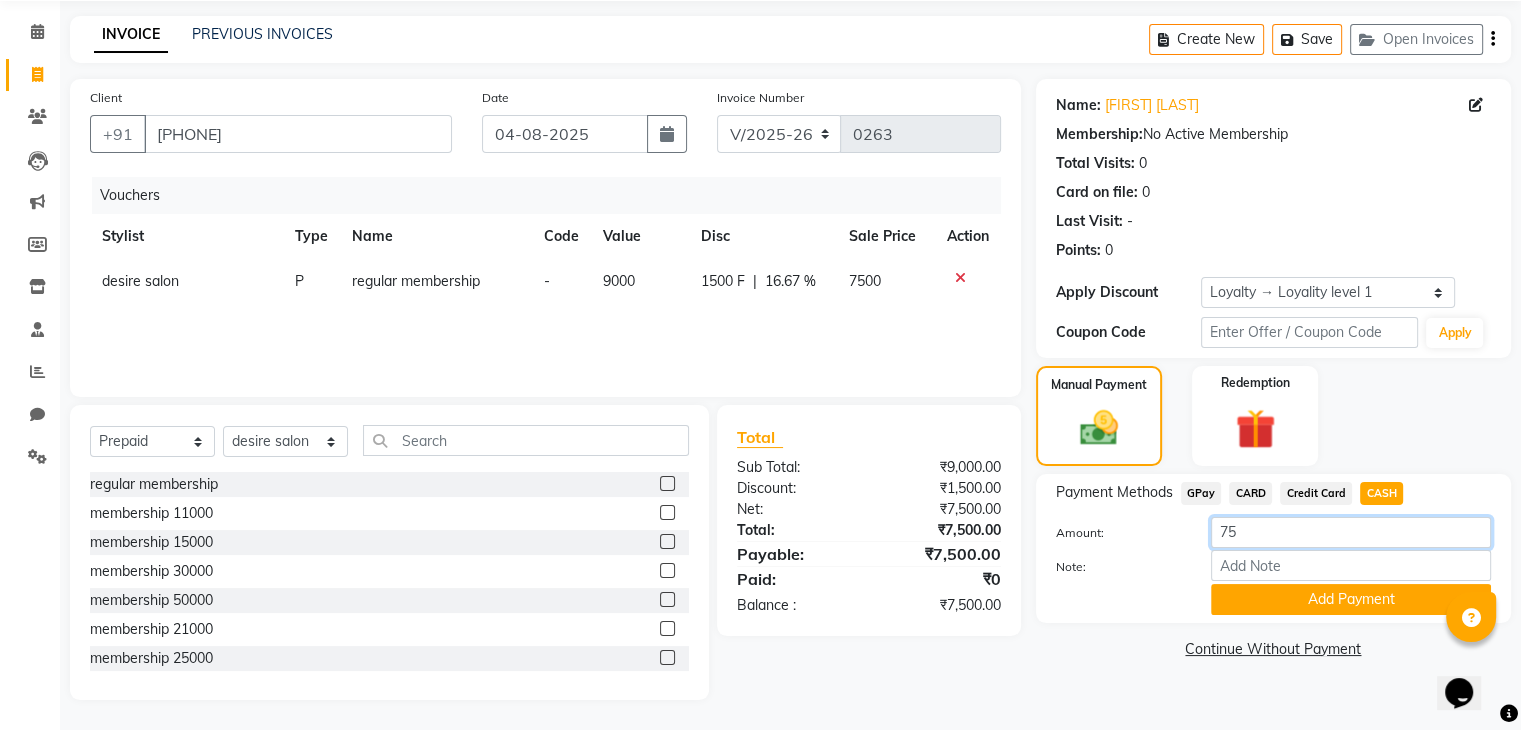 type on "7" 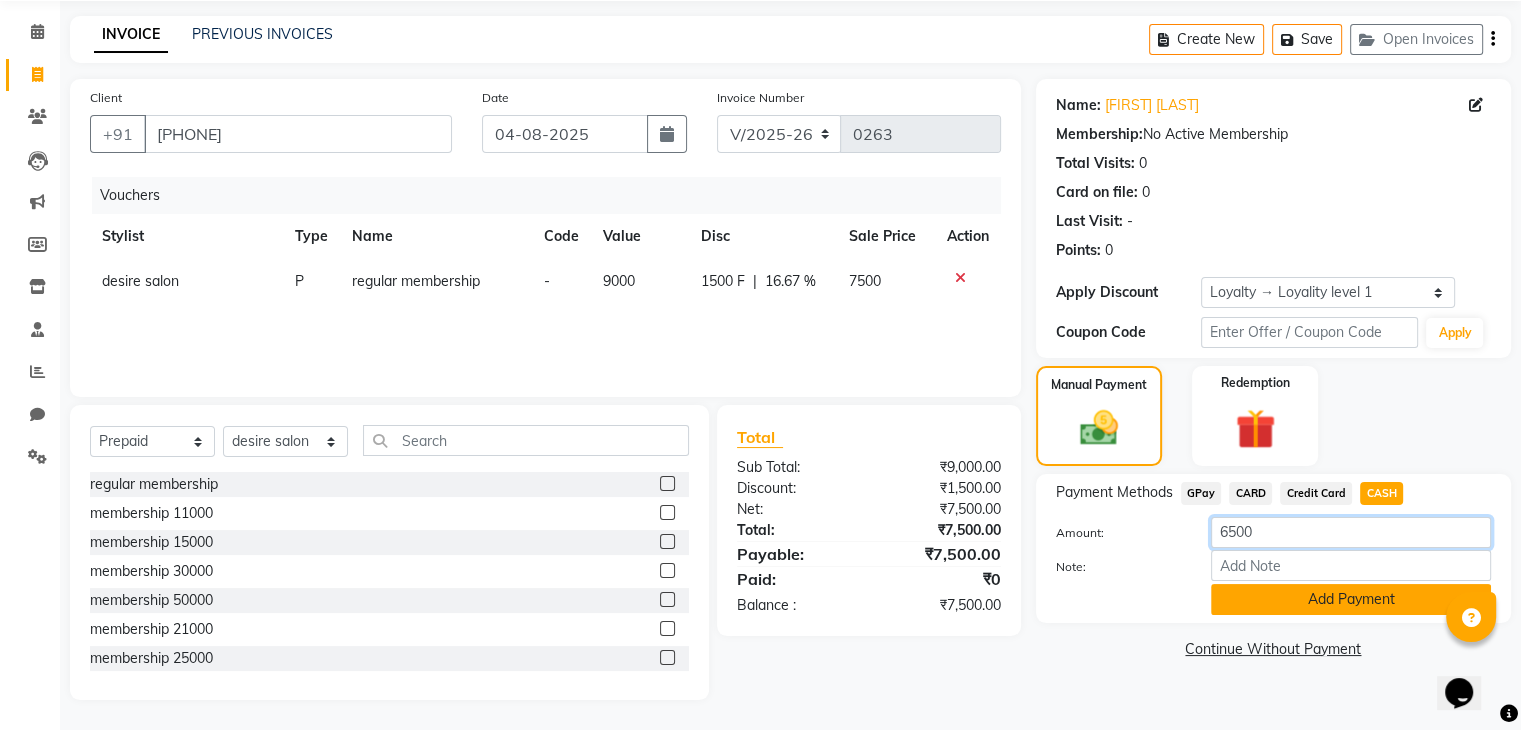 type on "6500" 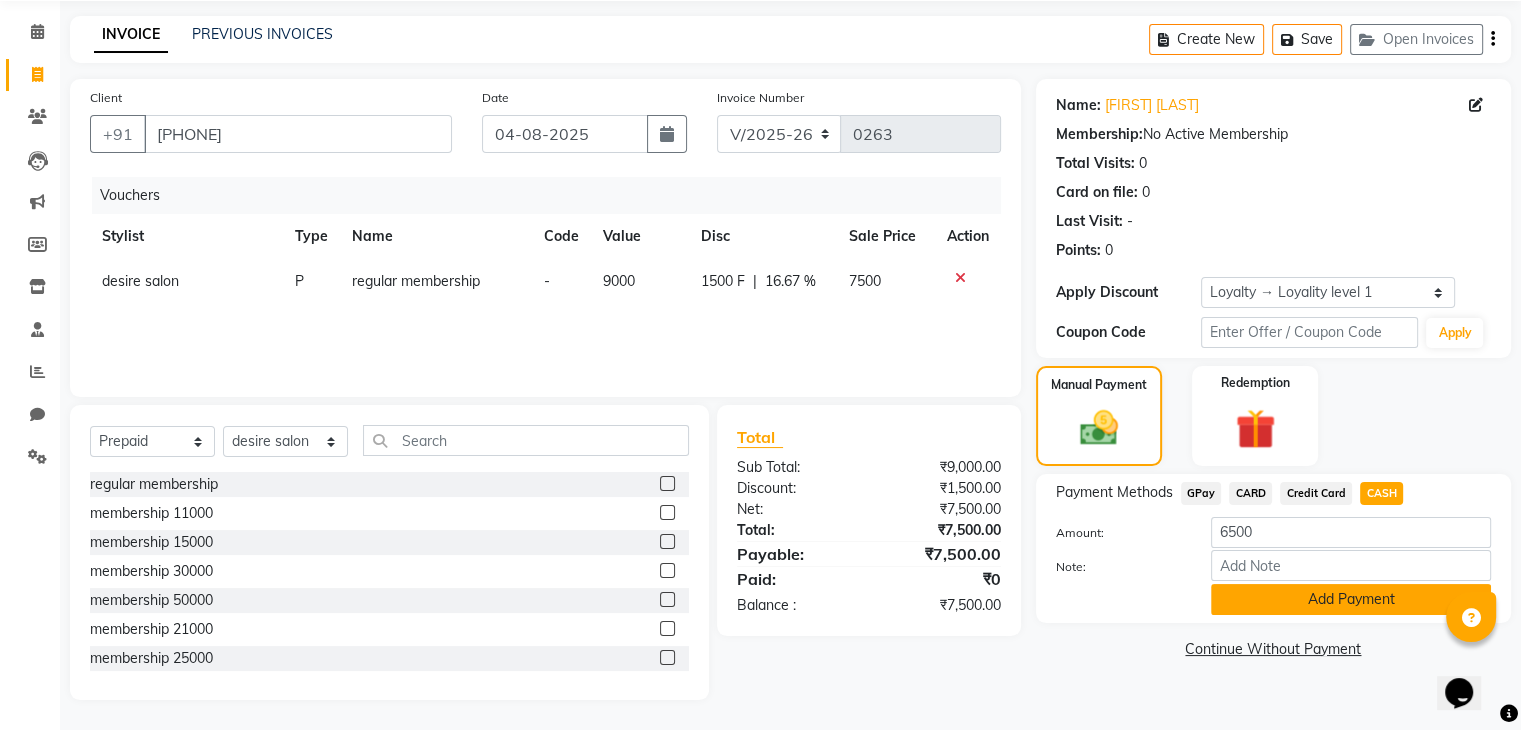click on "Add Payment" 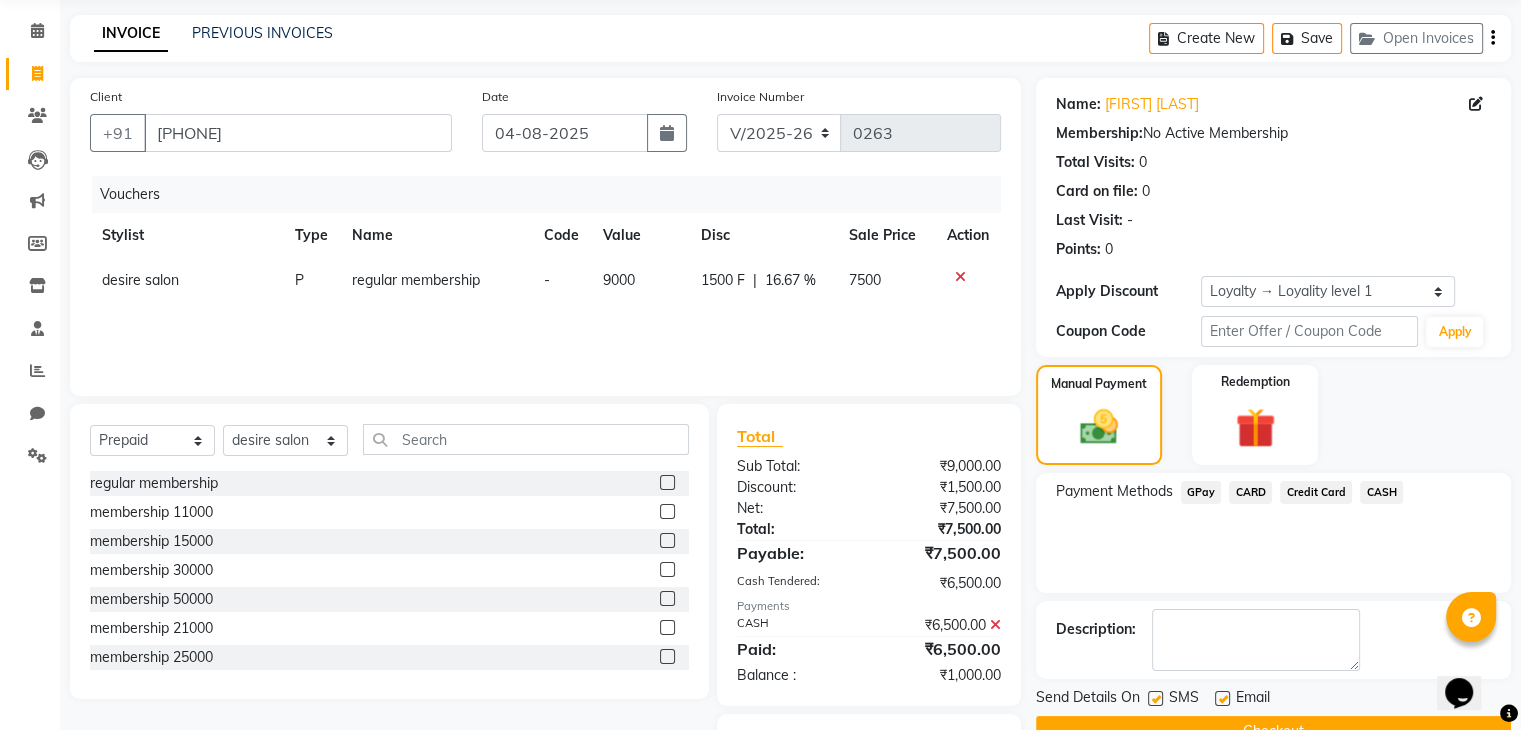 scroll, scrollTop: 179, scrollLeft: 0, axis: vertical 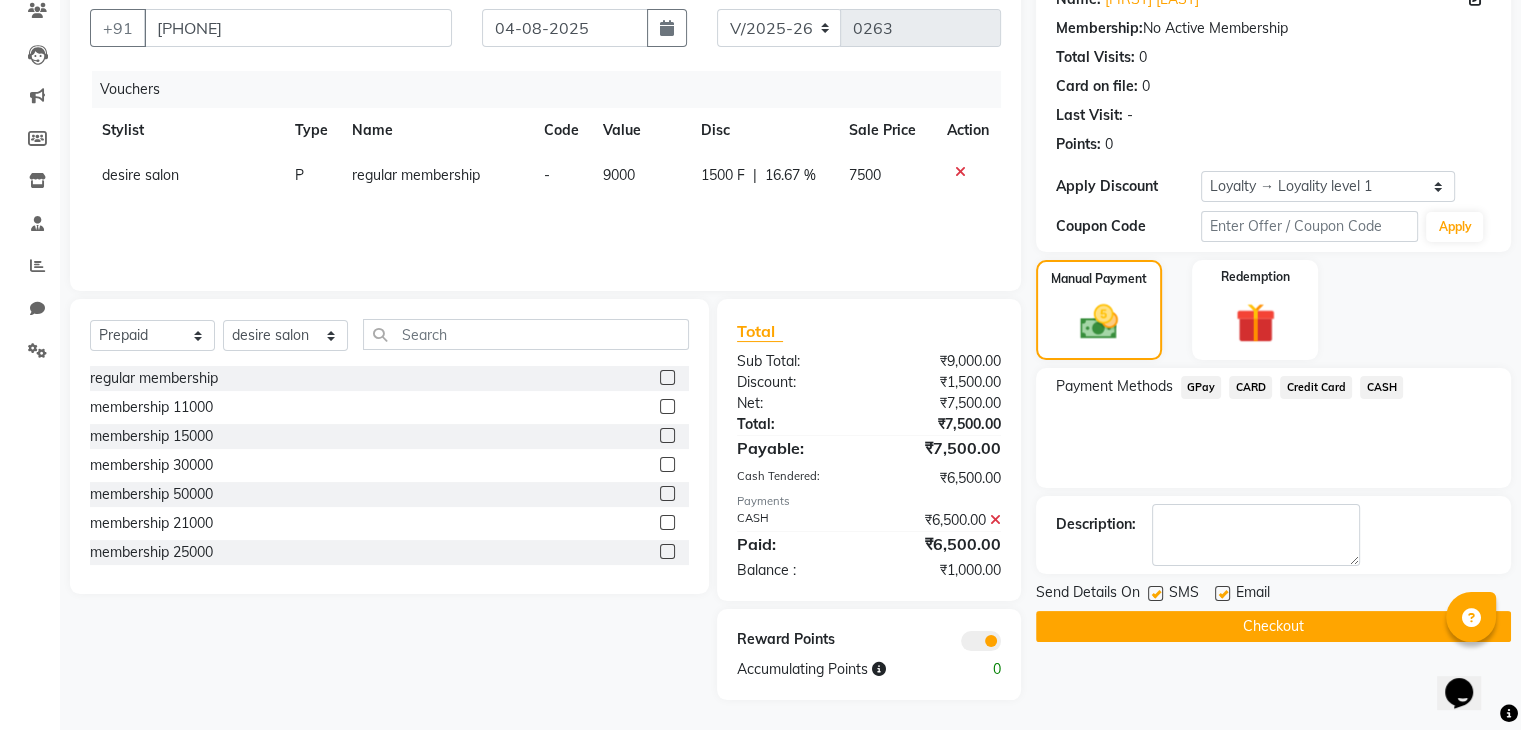 click on "Checkout" 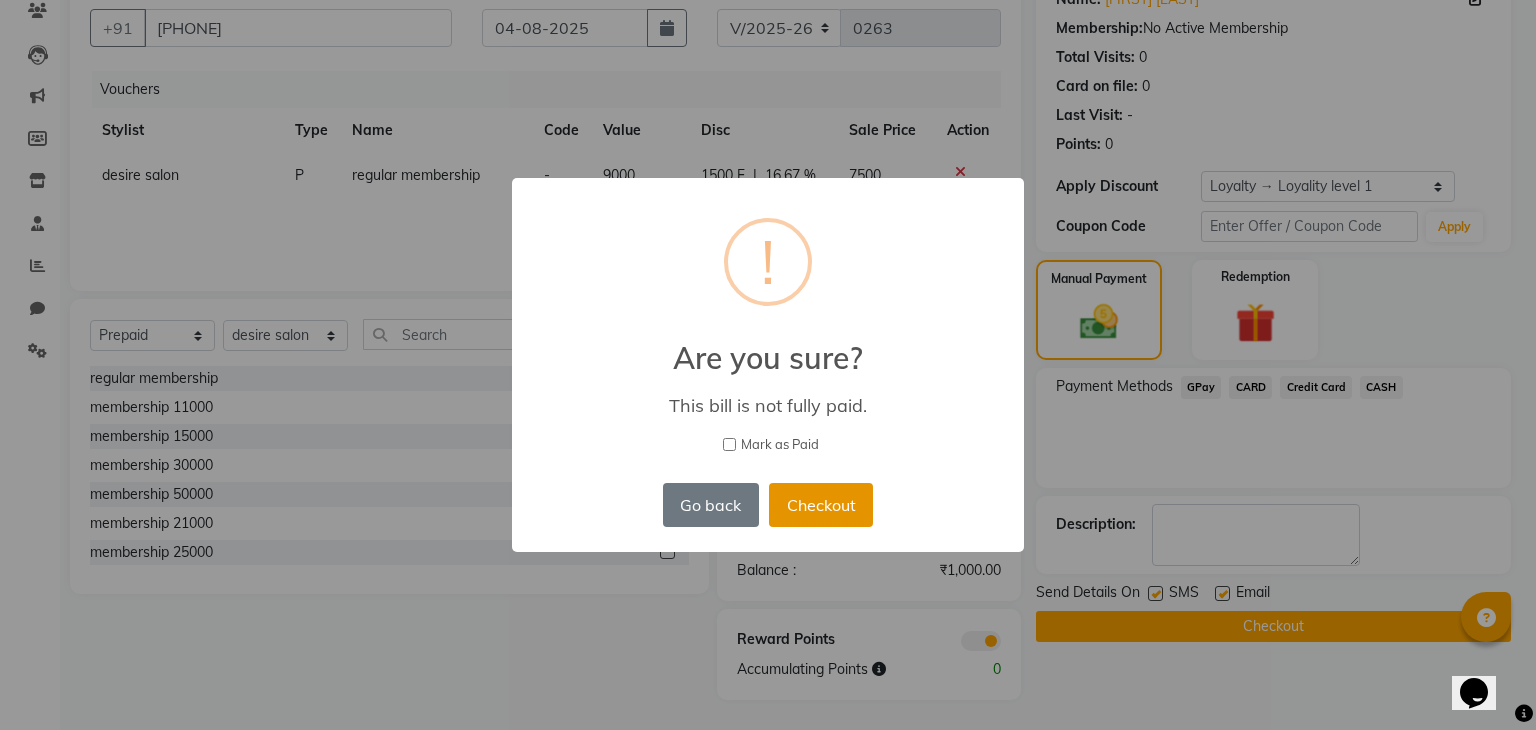 click on "Checkout" at bounding box center [821, 505] 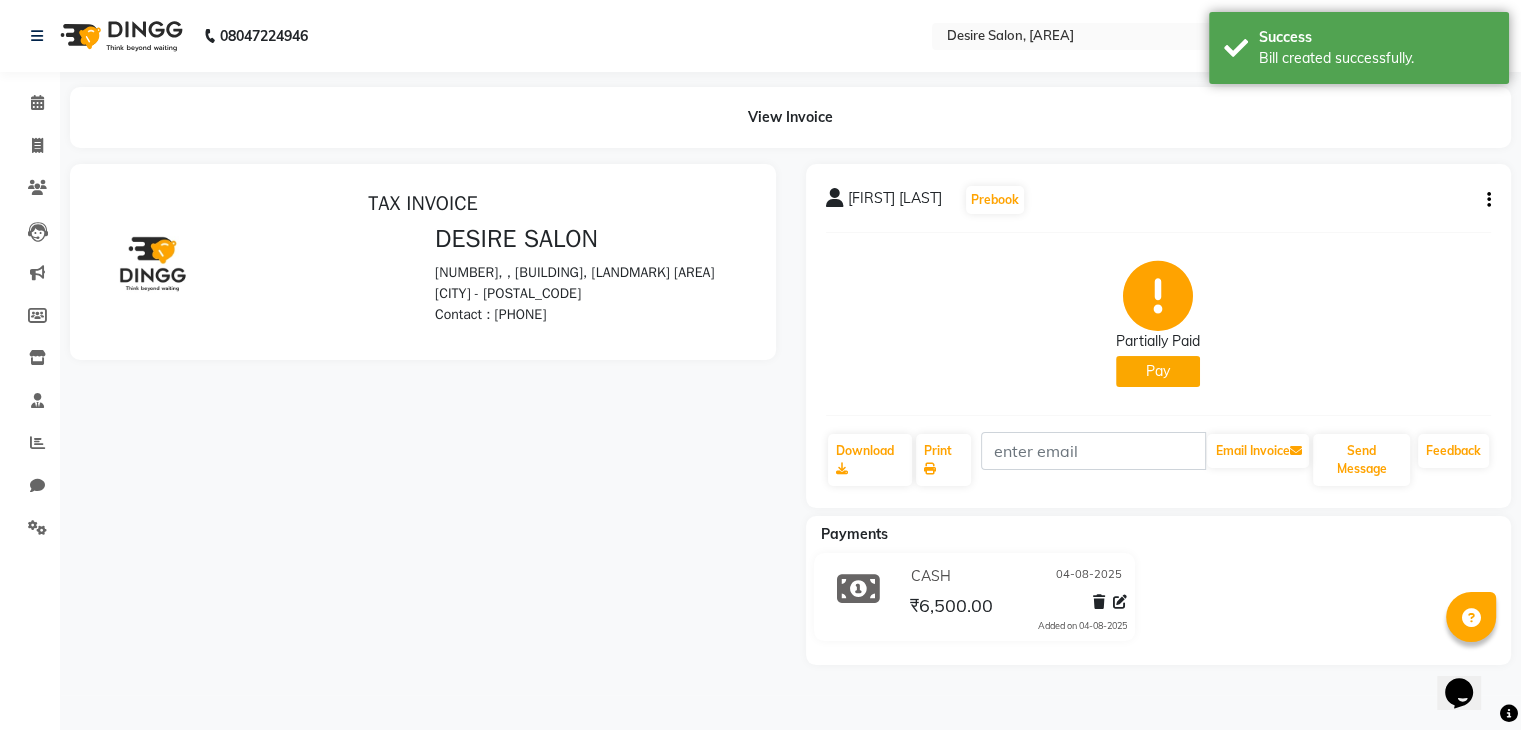 scroll, scrollTop: 0, scrollLeft: 0, axis: both 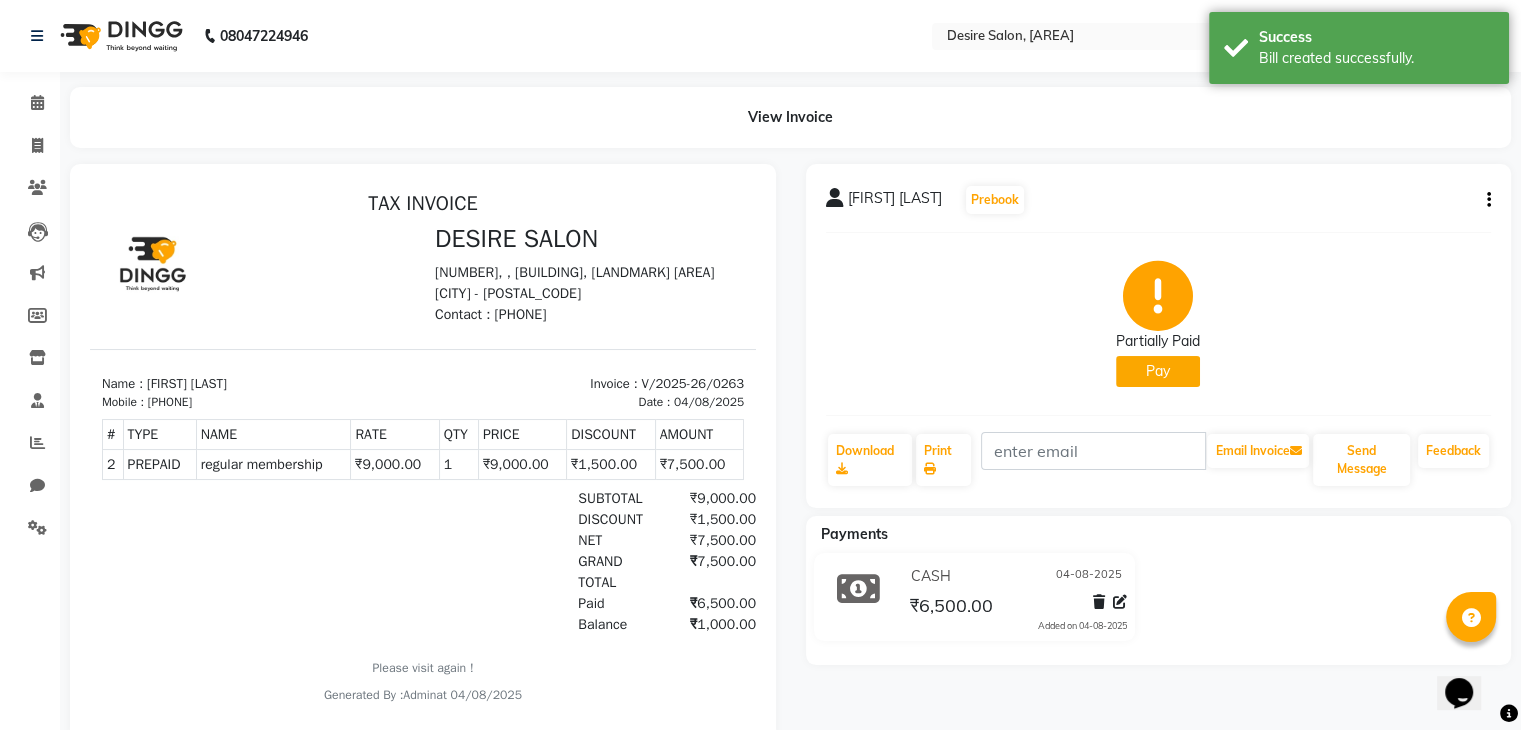 click on "Pay" 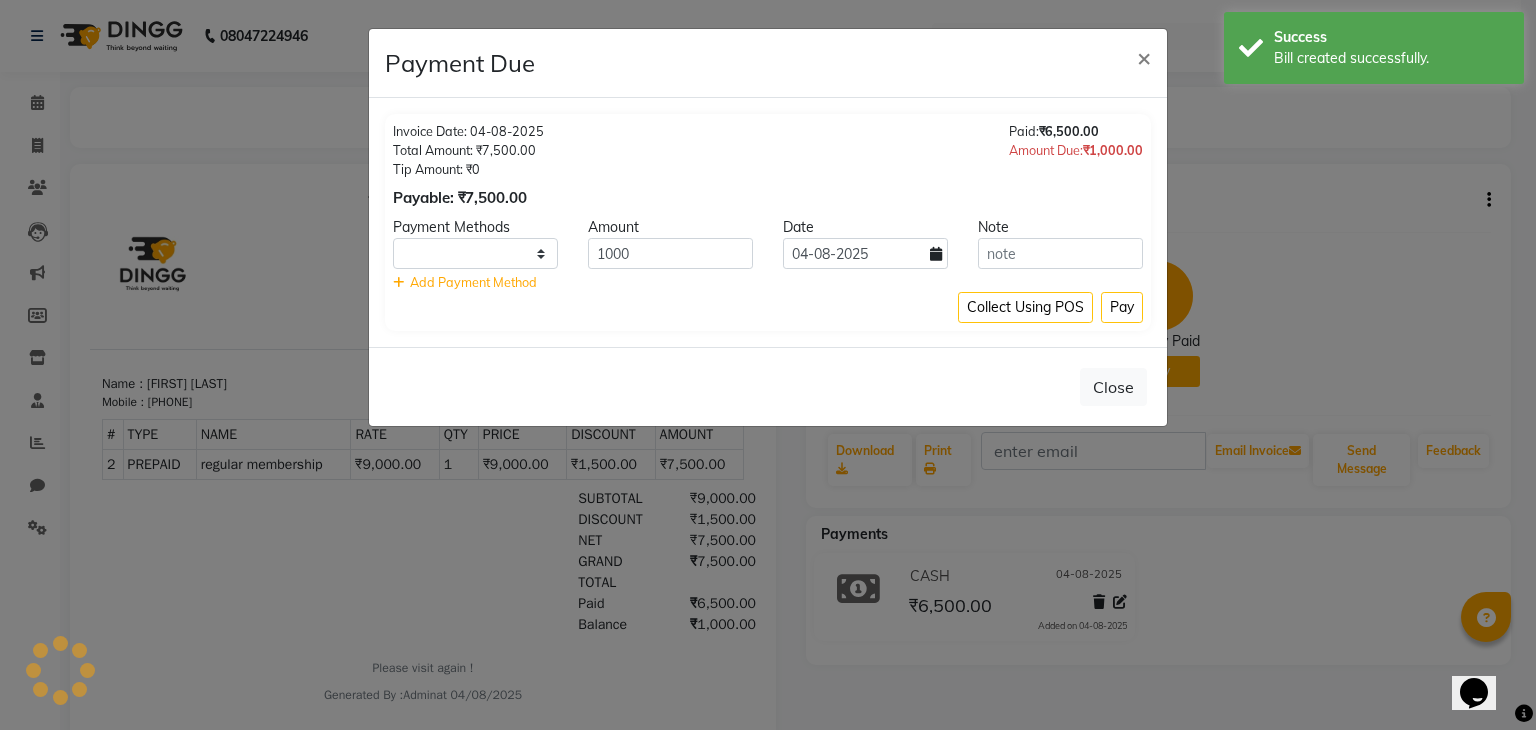 select on "1" 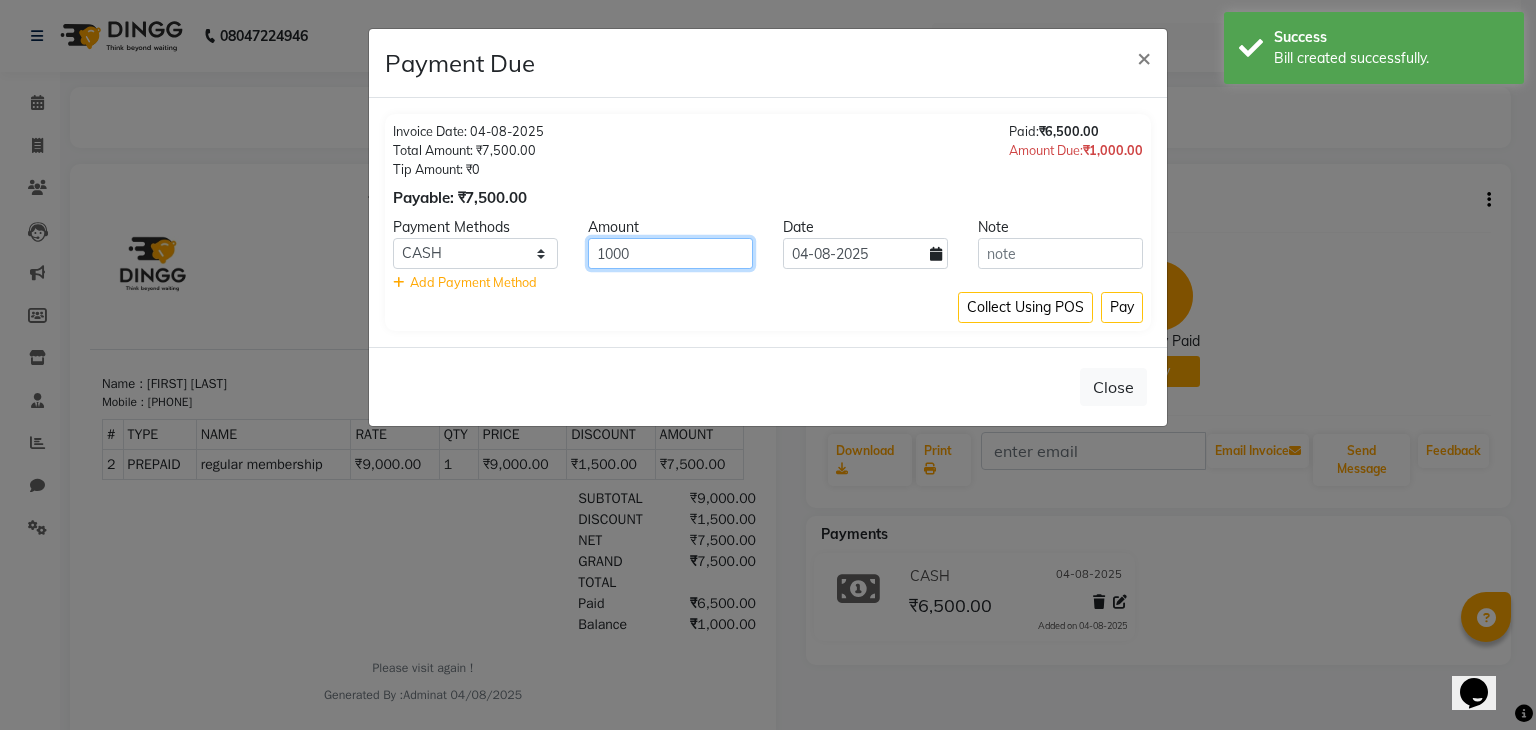 click on "1000" 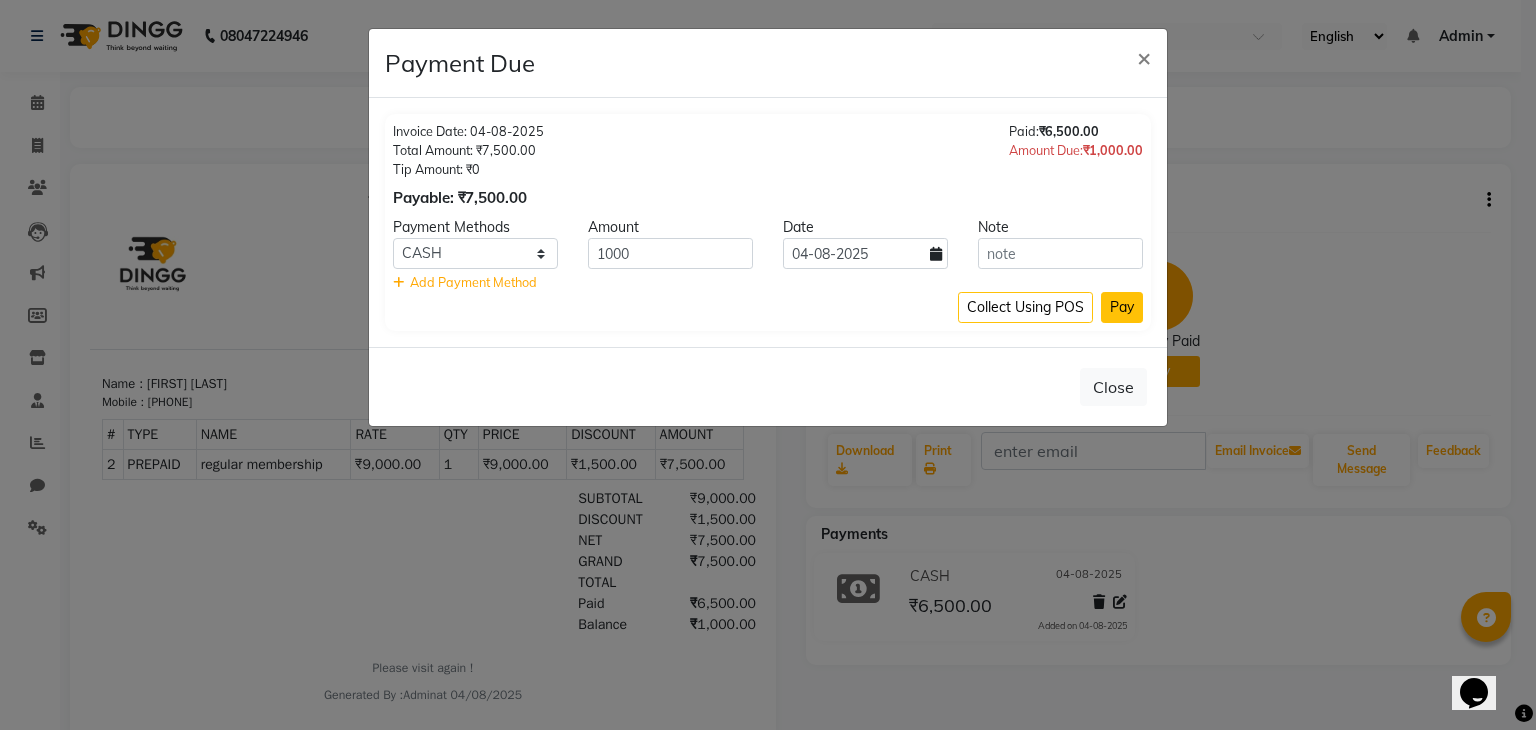 click on "Pay" 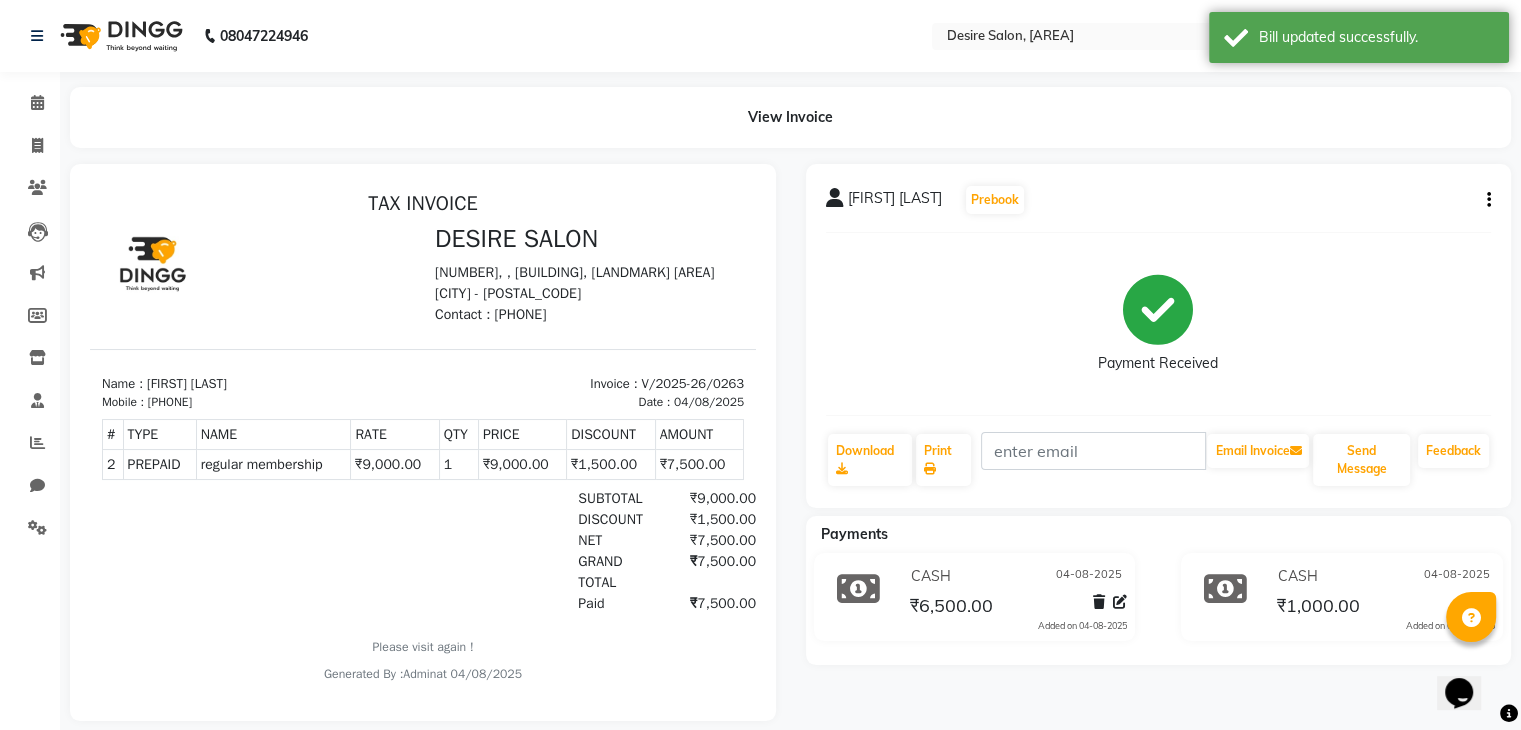 scroll, scrollTop: 36, scrollLeft: 0, axis: vertical 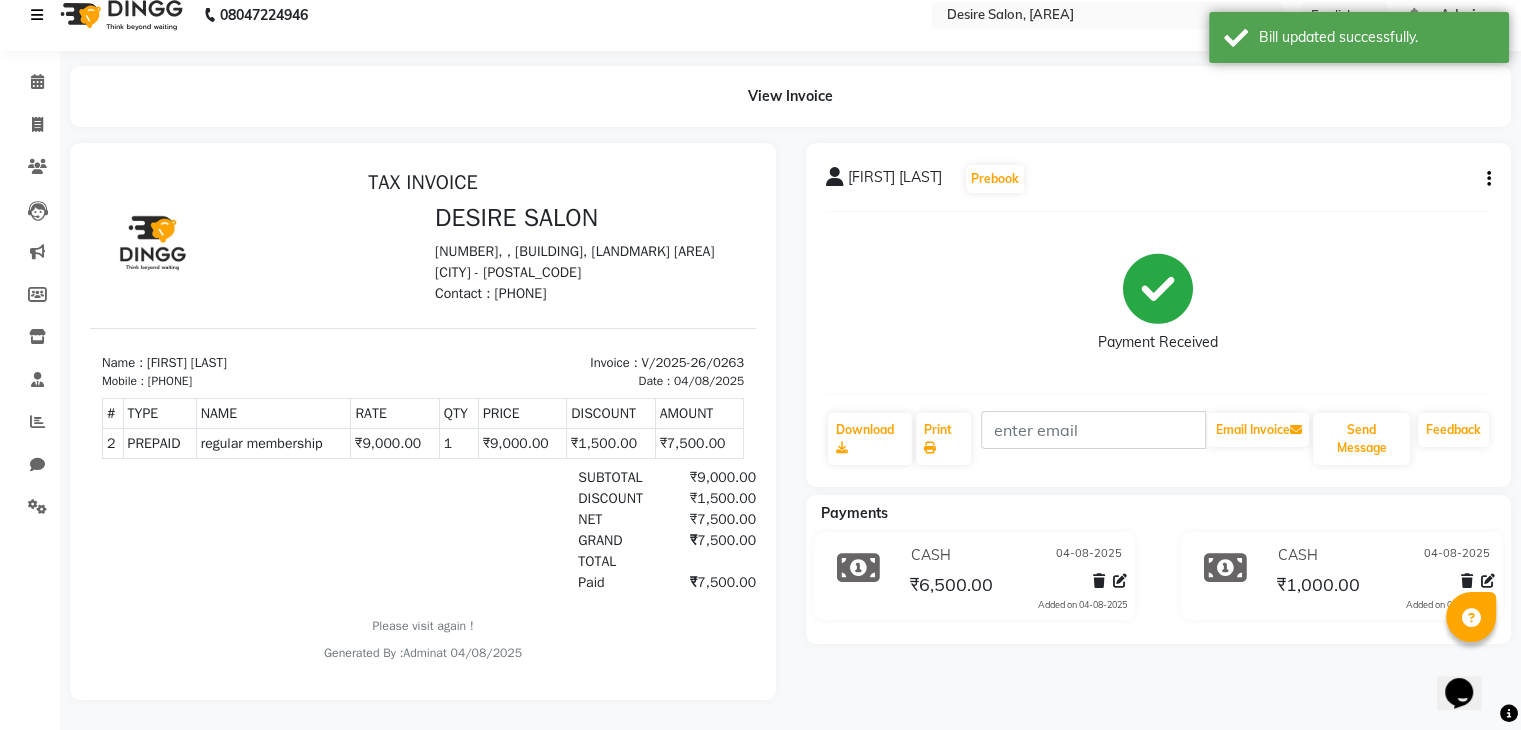 select on "service" 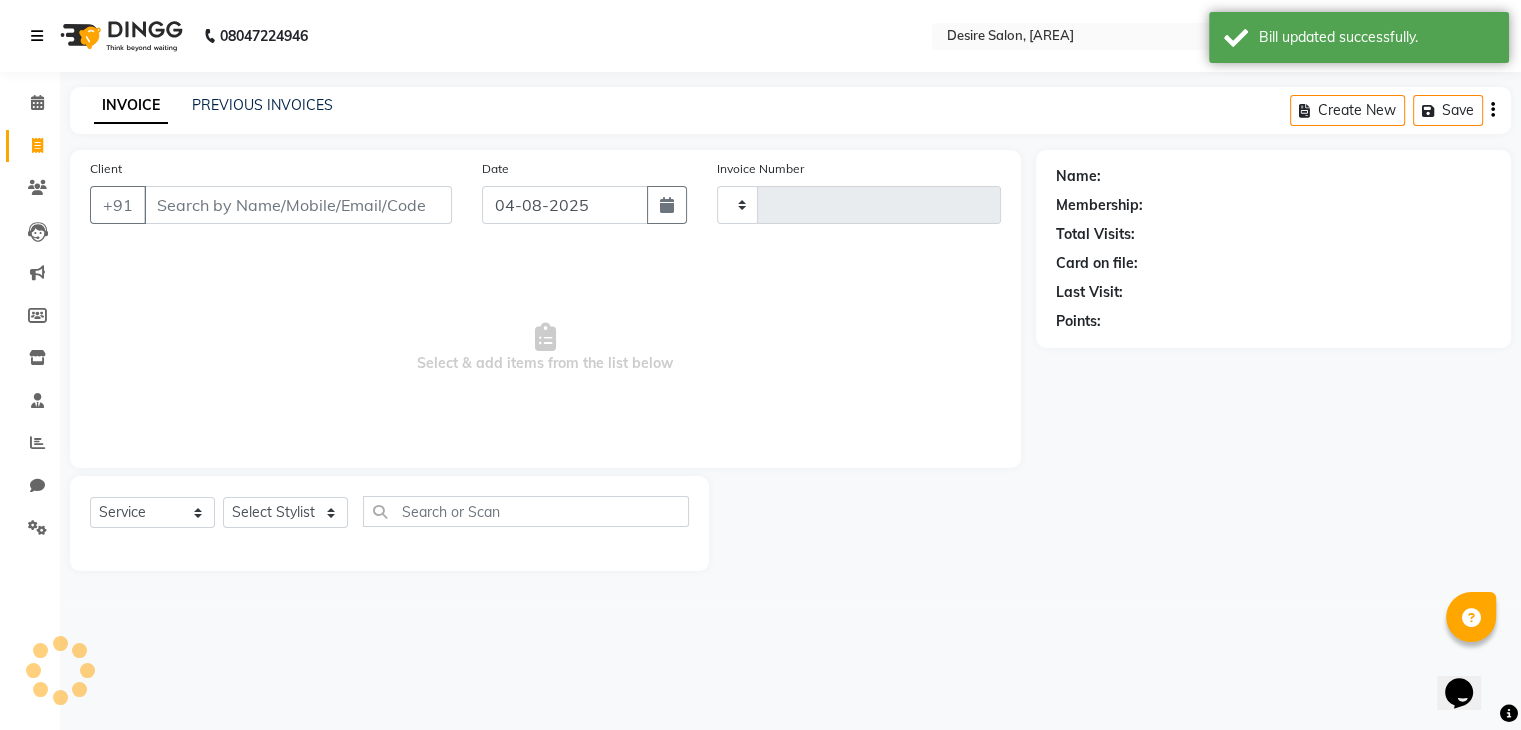 type on "0264" 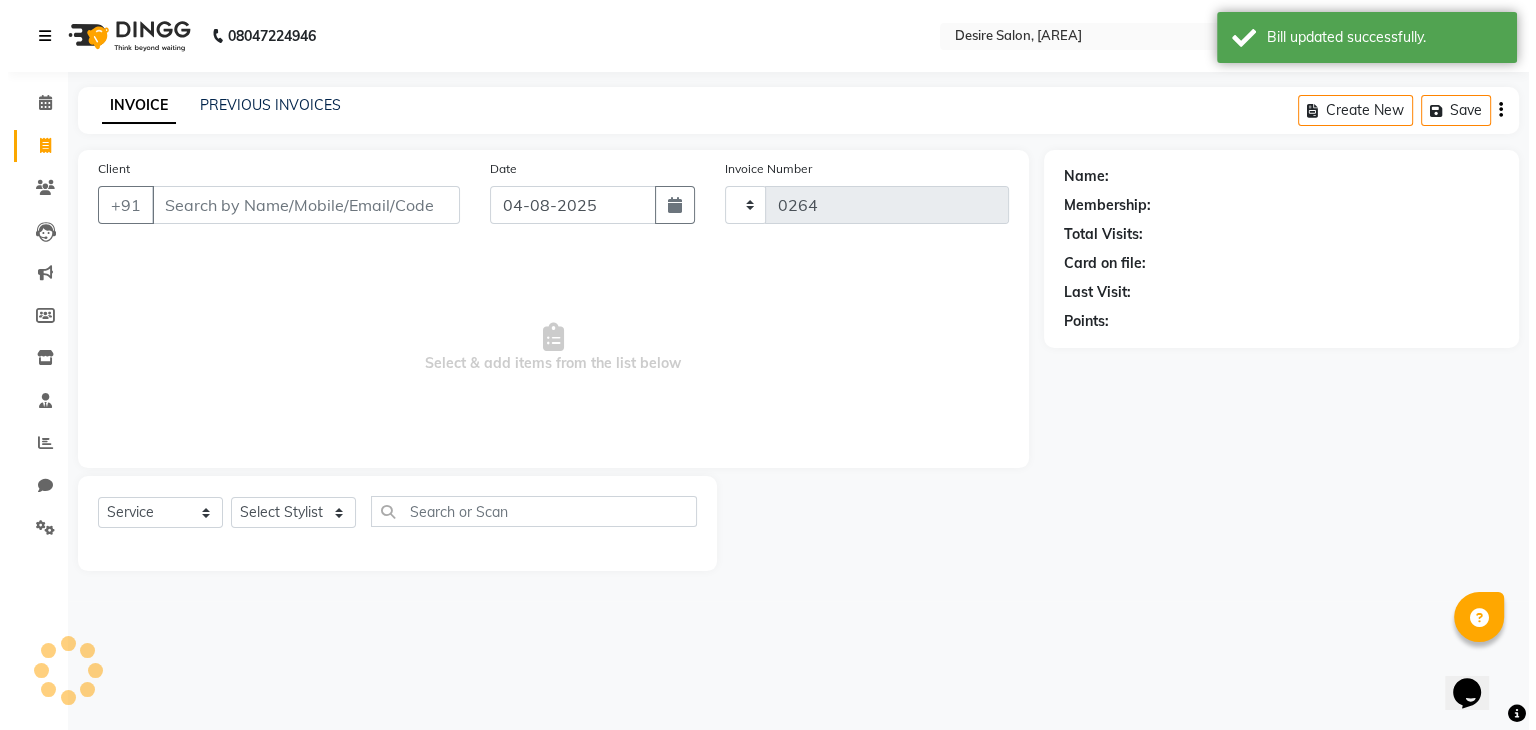 scroll, scrollTop: 0, scrollLeft: 0, axis: both 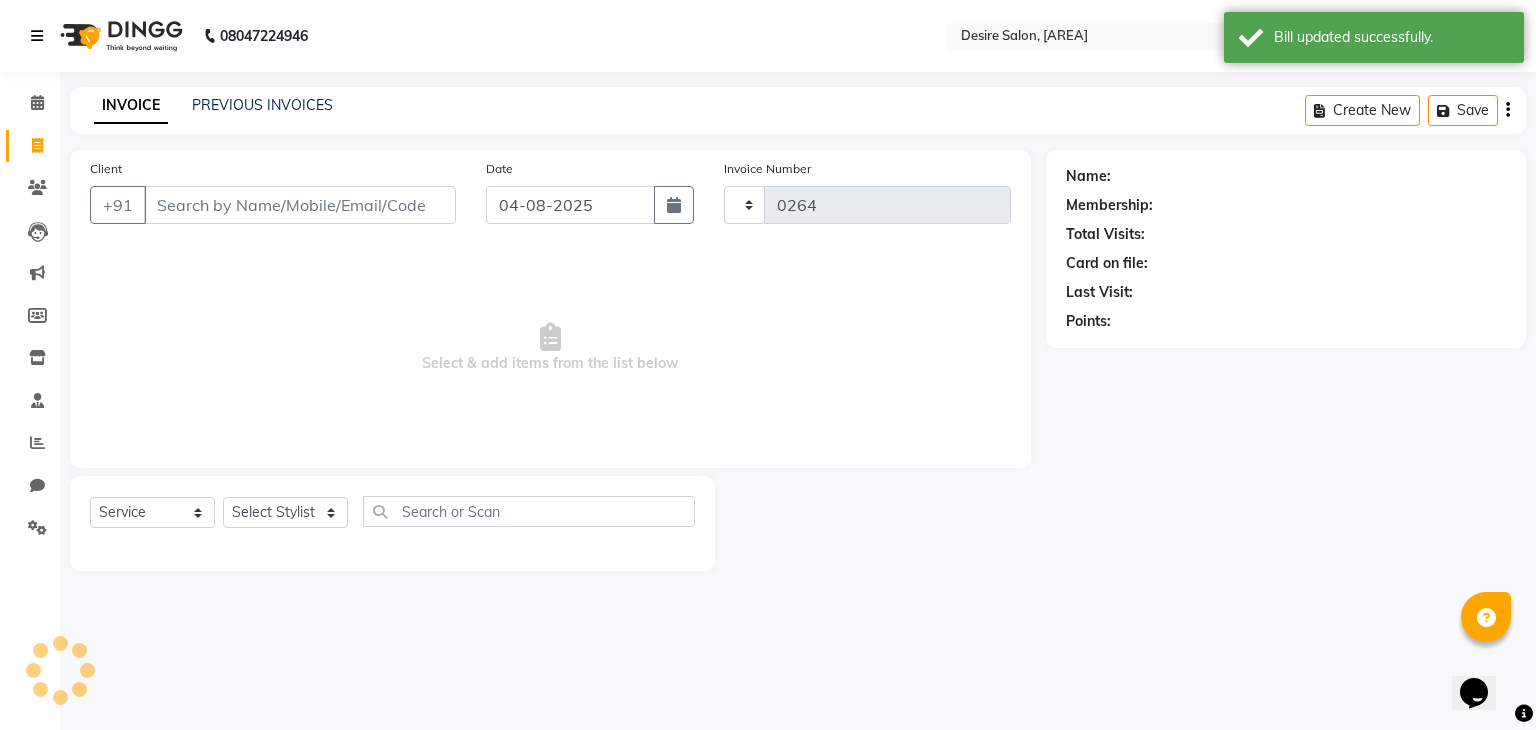 select on "8076" 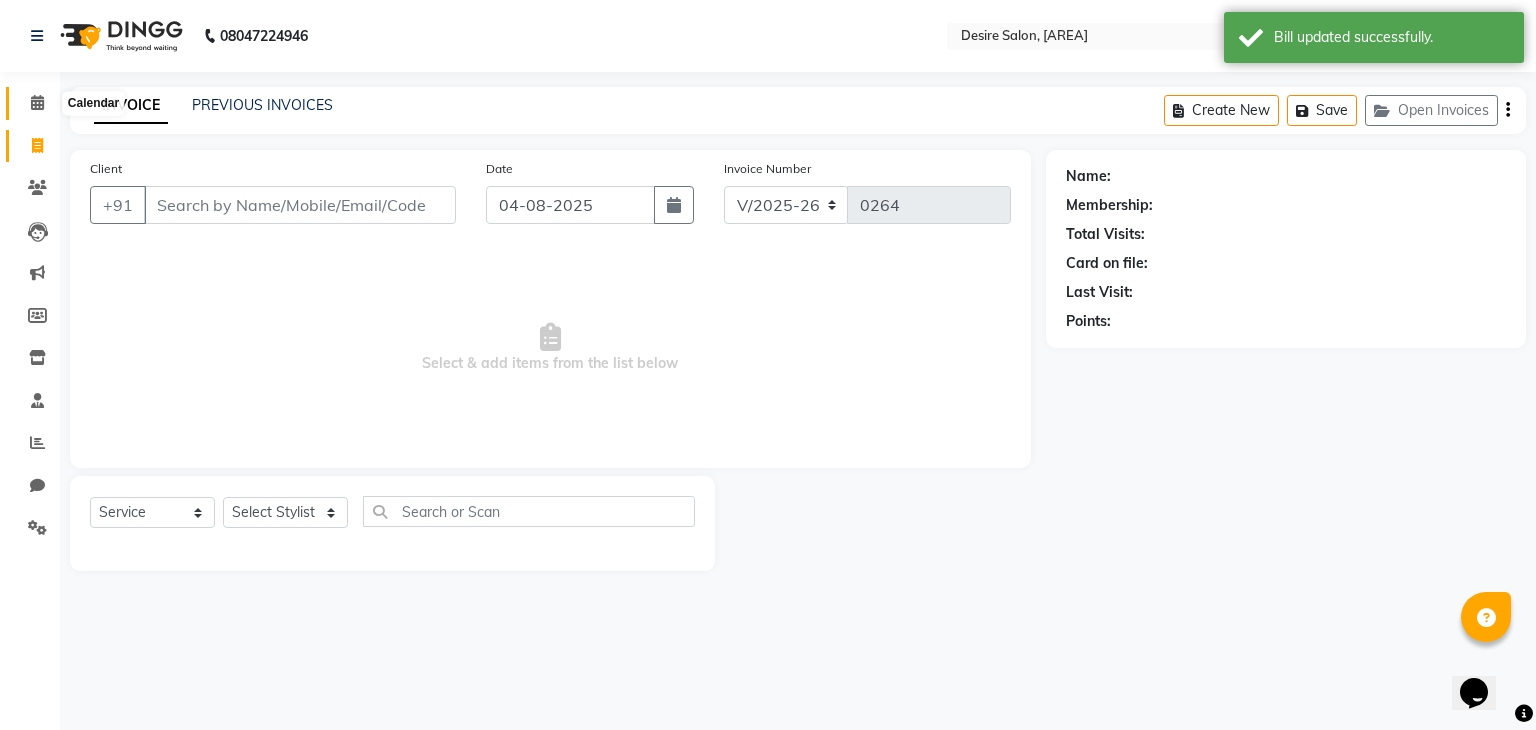 click 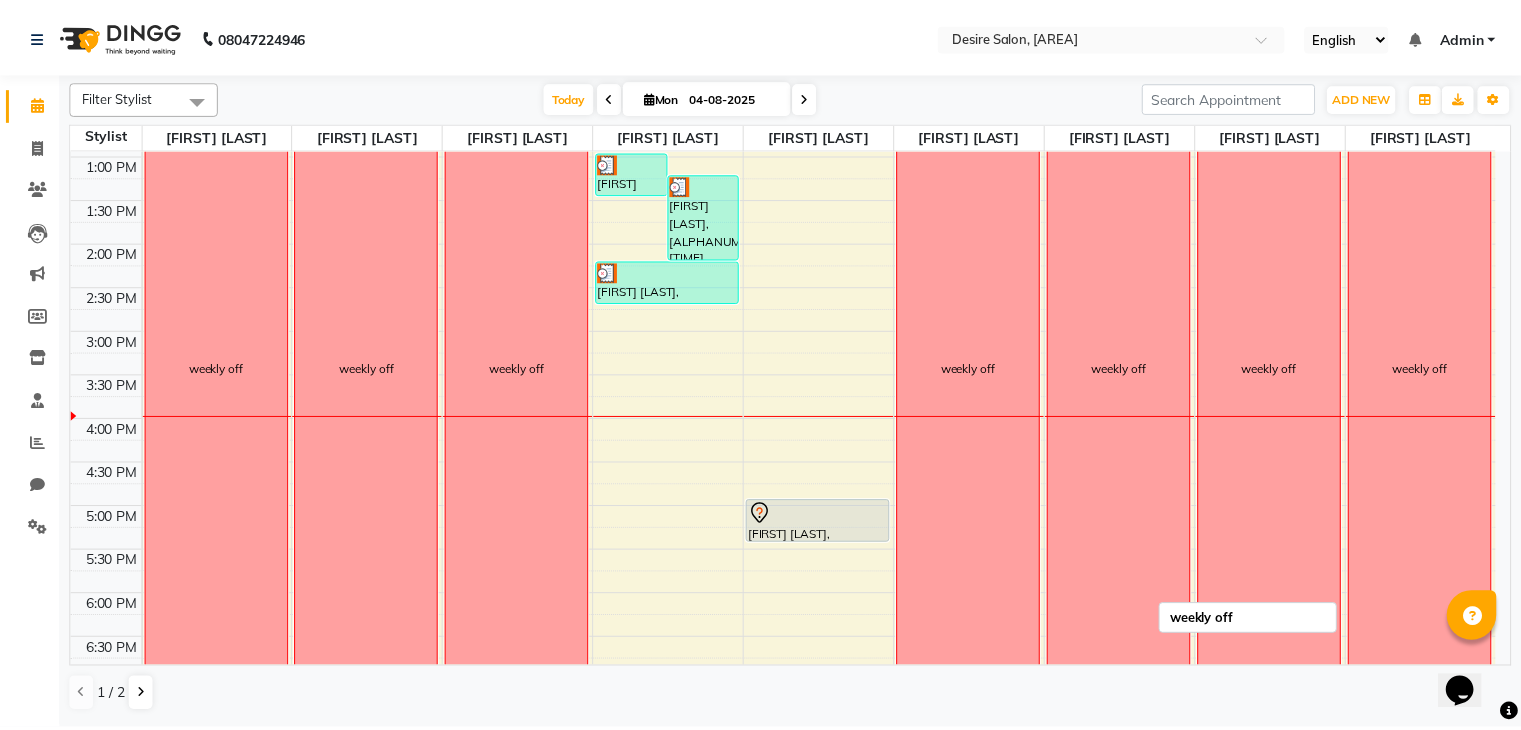 scroll, scrollTop: 395, scrollLeft: 0, axis: vertical 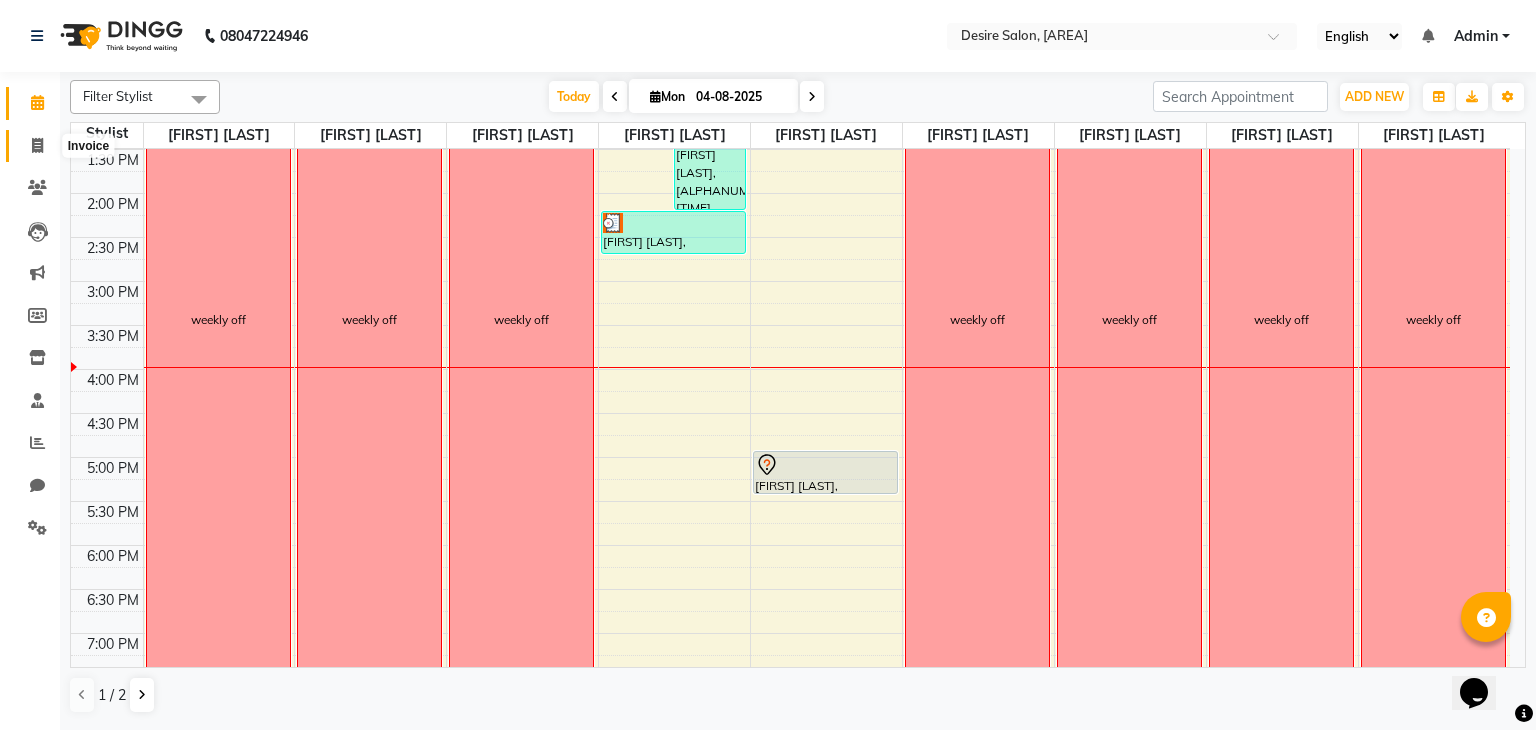 click 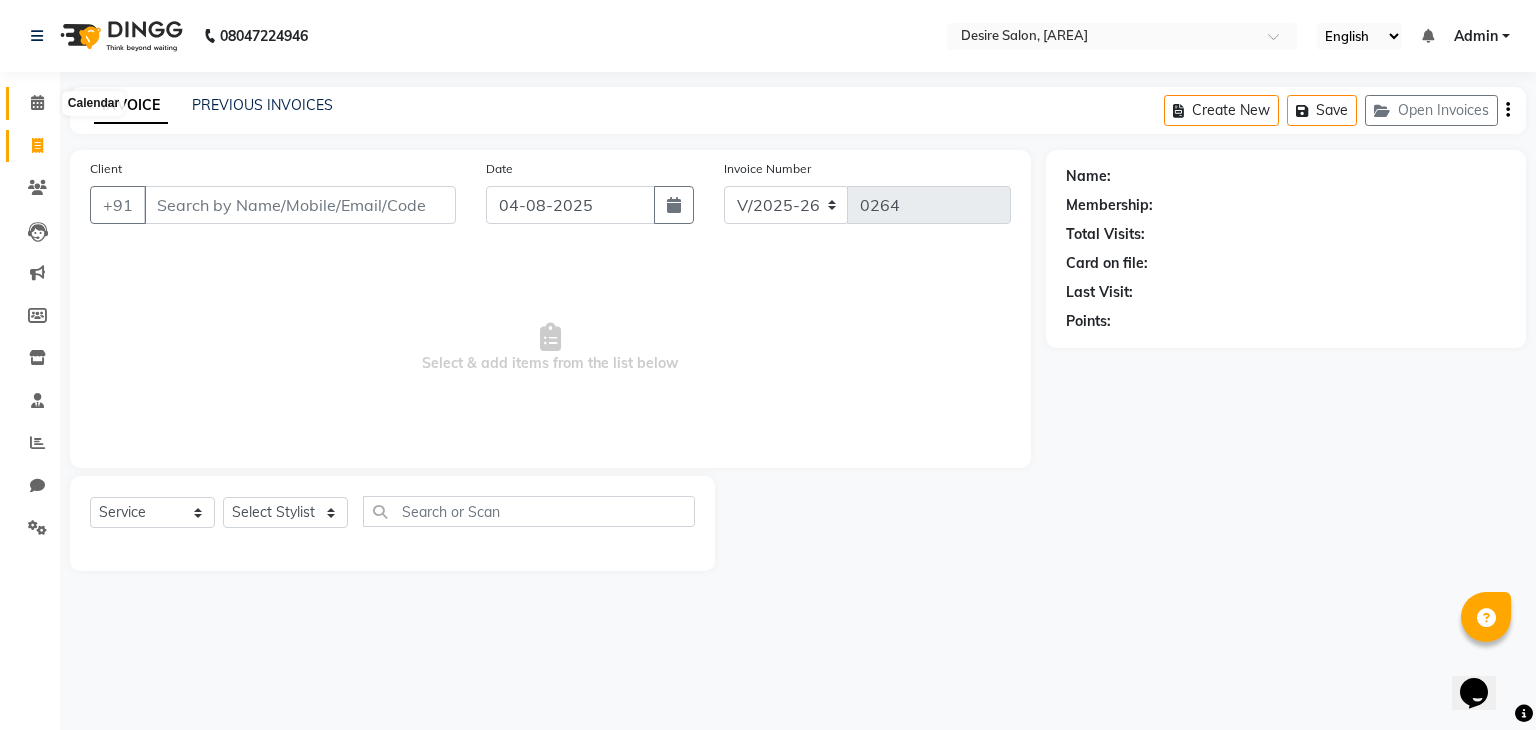 click 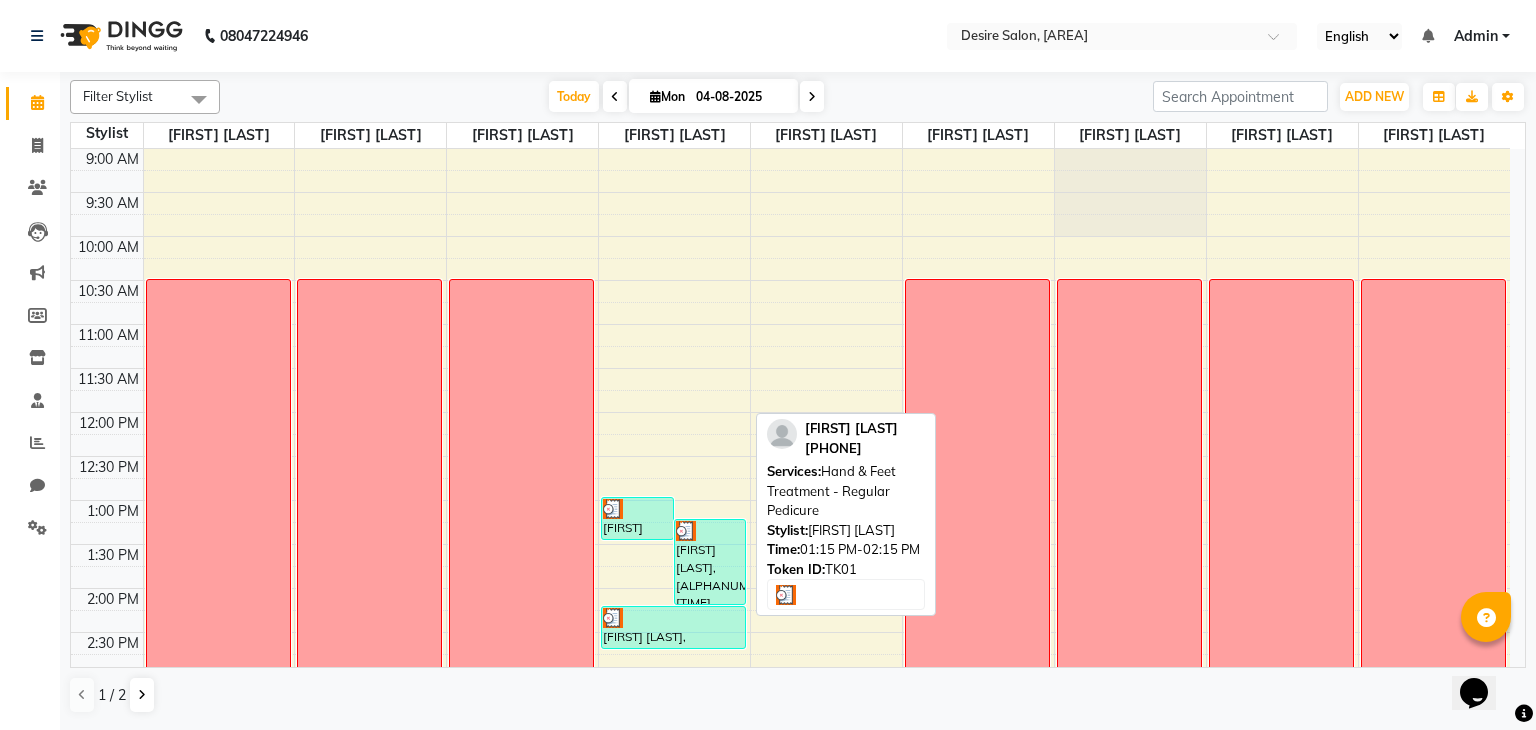 click on "[FIRST] [LAST], TK01, 01:15 PM-02:15 PM, Hand & Feet Treatment - Regular Pedicure" at bounding box center (710, 562) 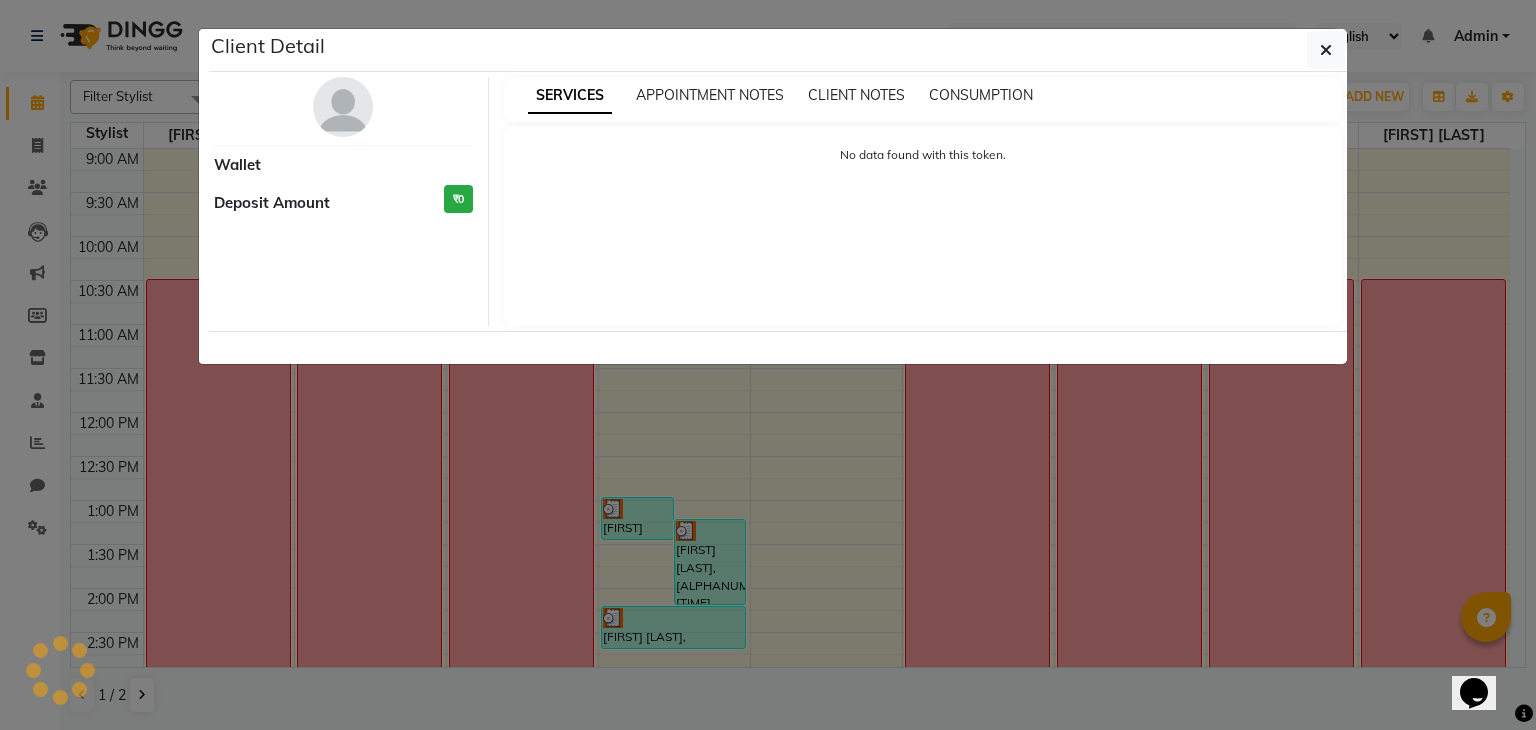 select on "3" 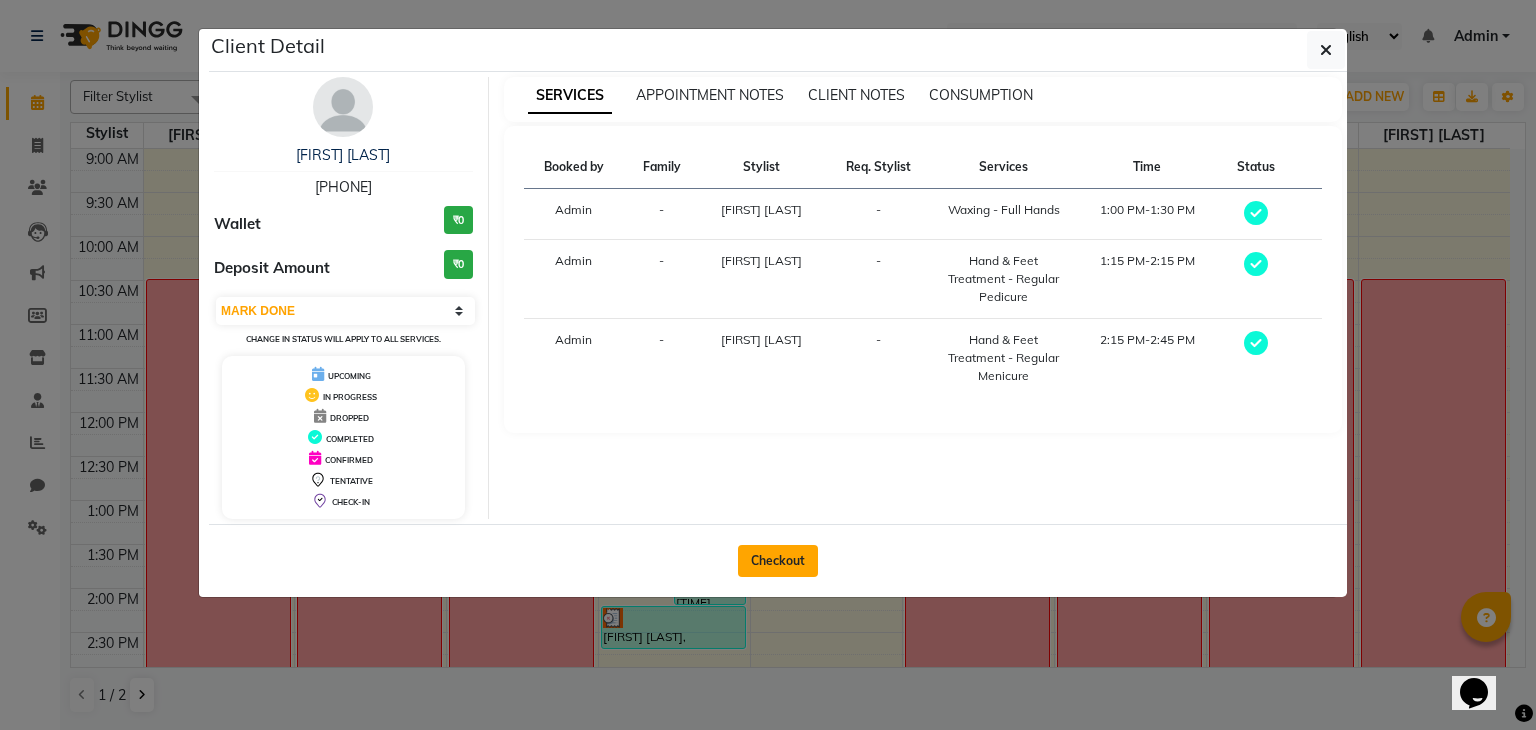 click on "Checkout" 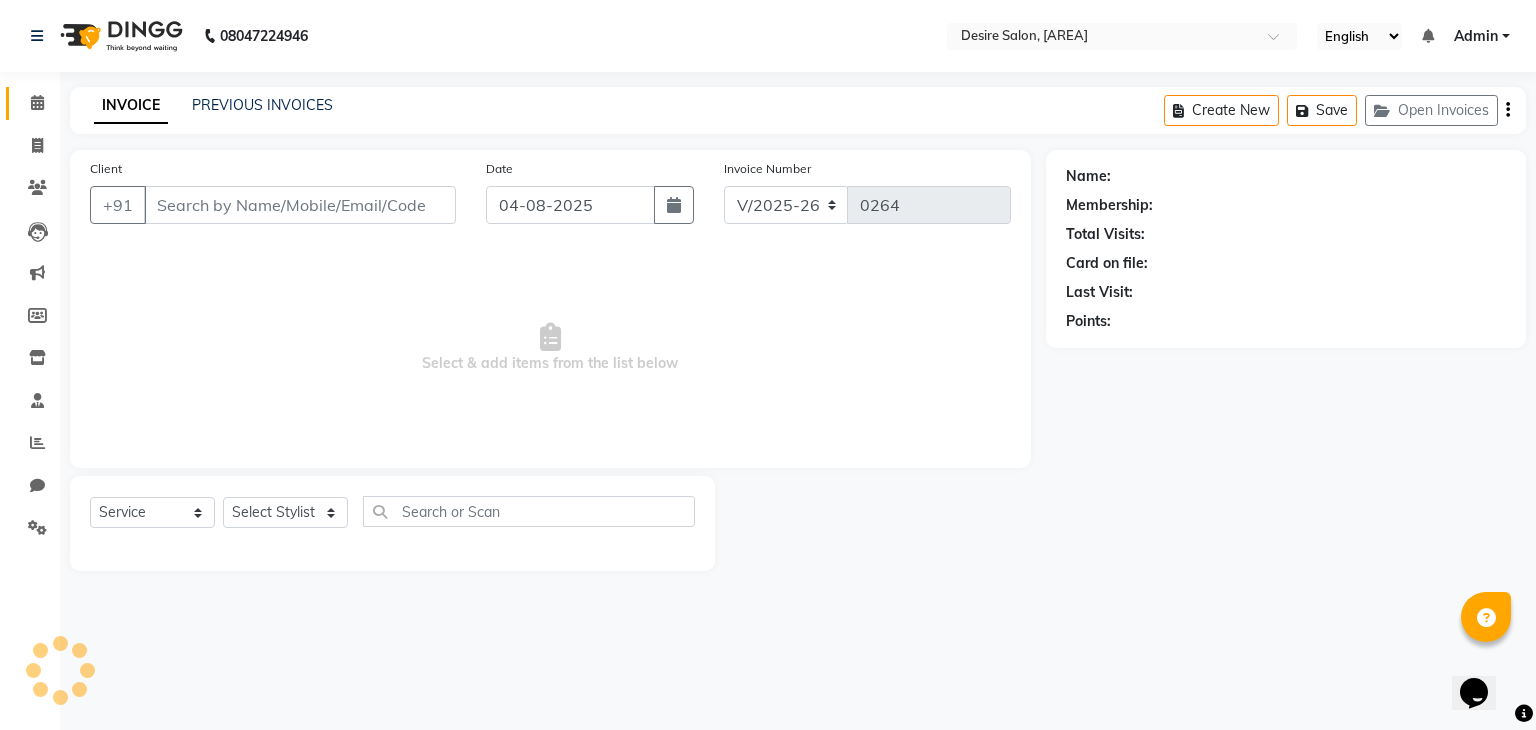 type on "[PHONE]" 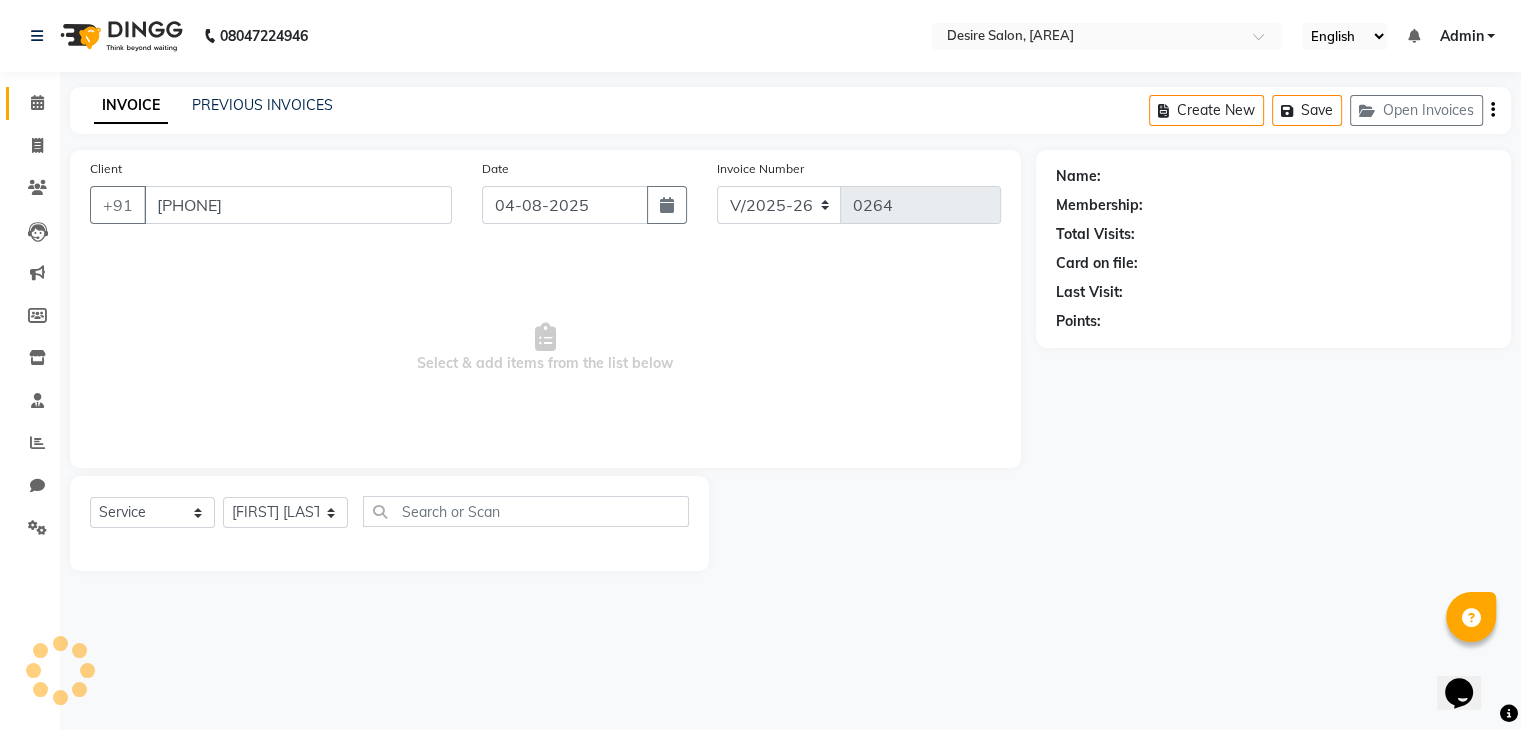 select on "1: Object" 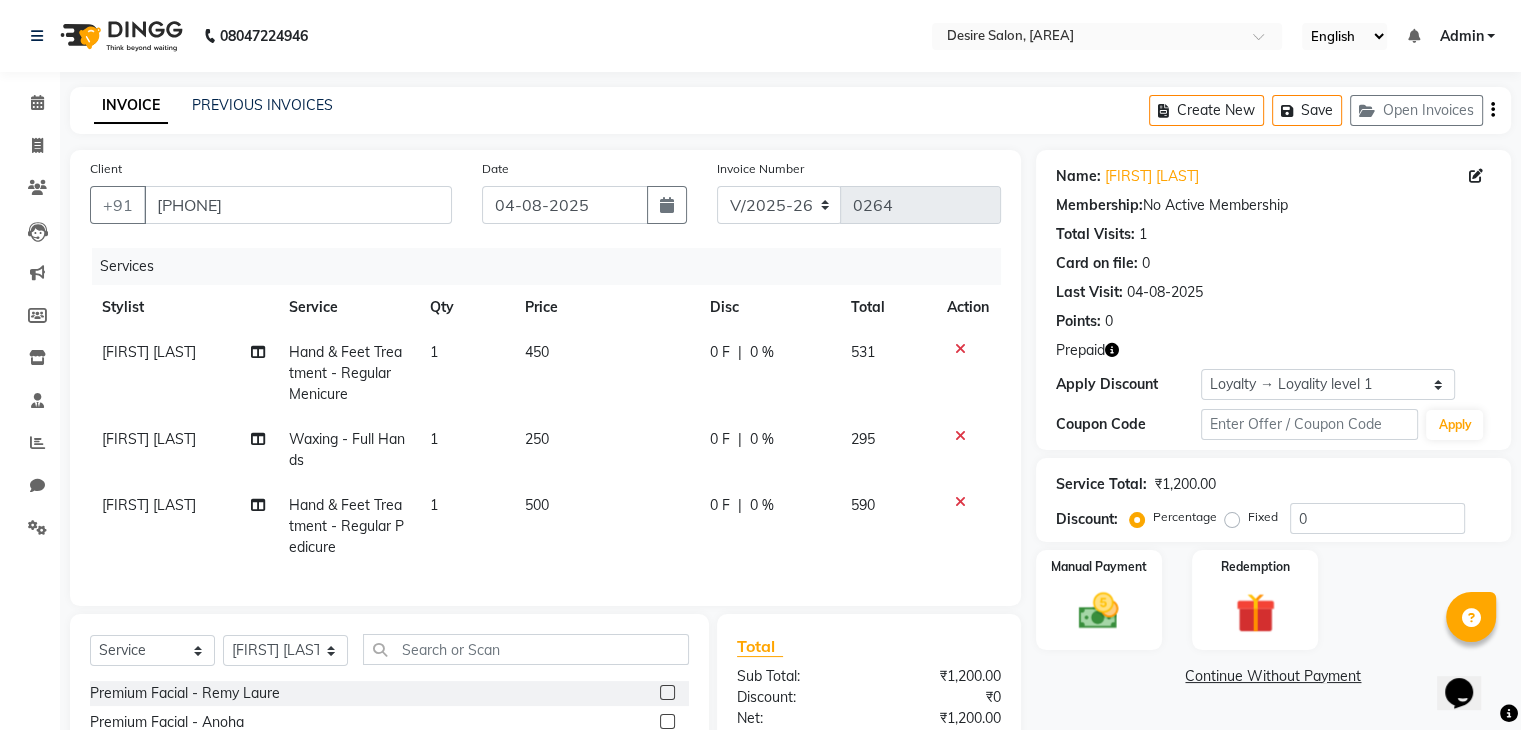 click on "Hand & Feet Treatment - Regular Menicure" 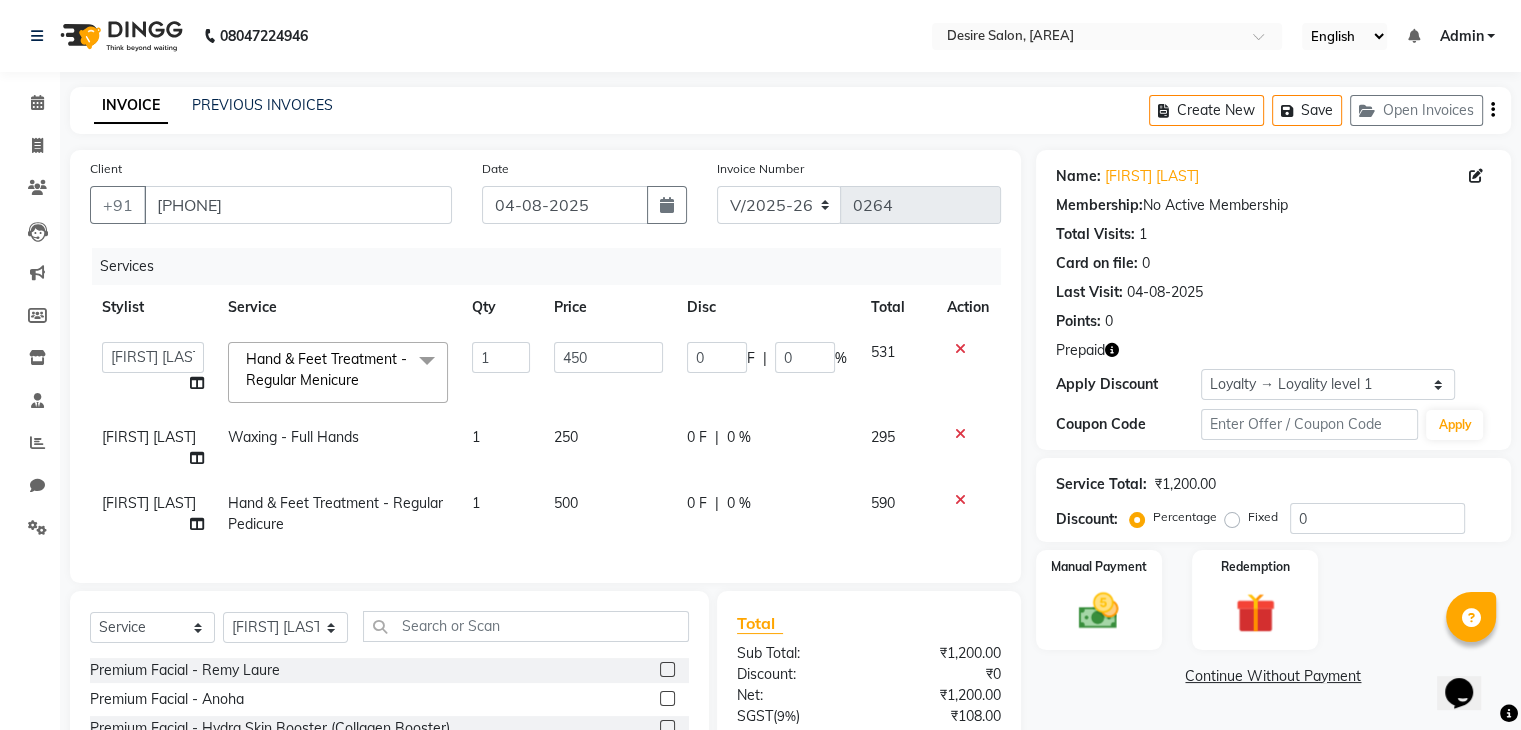 click 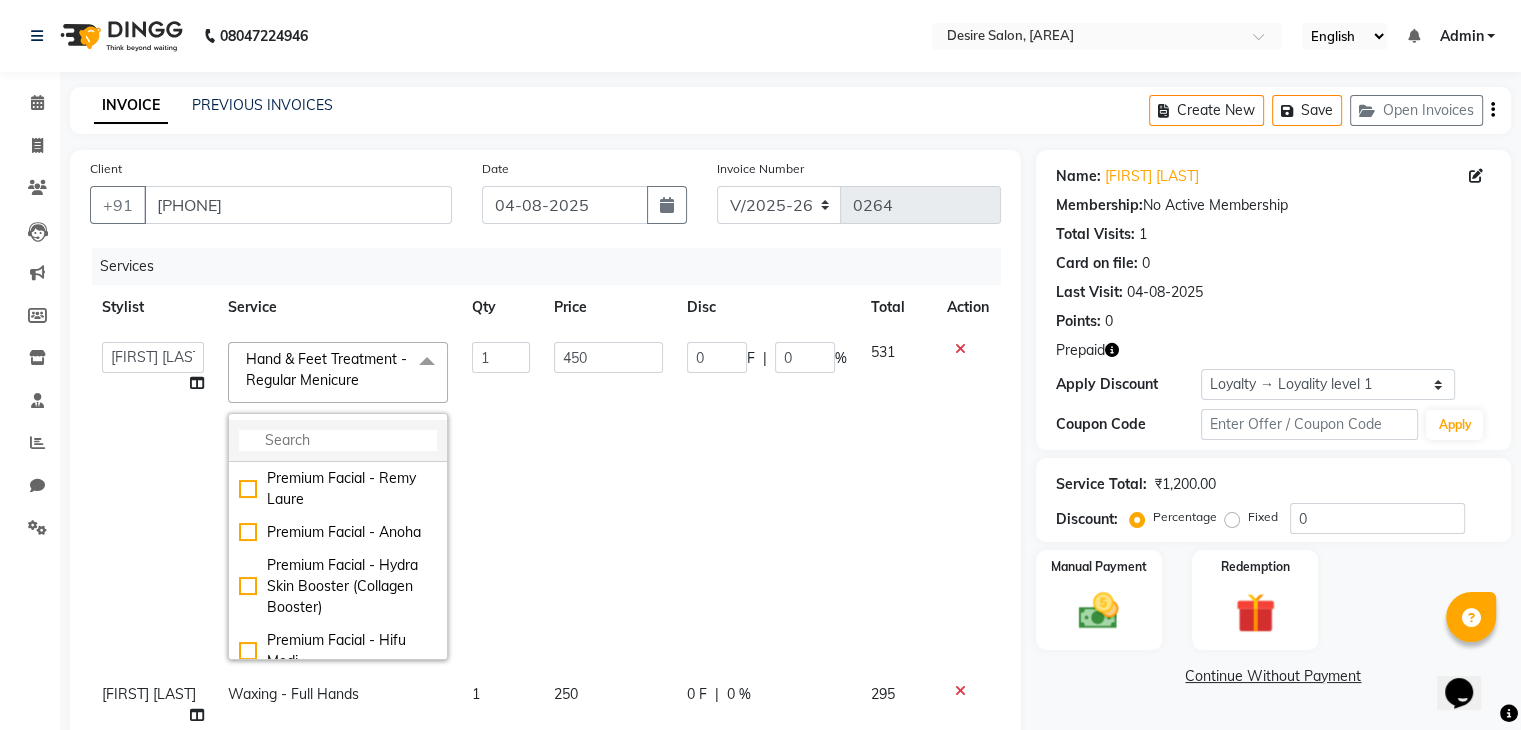 click 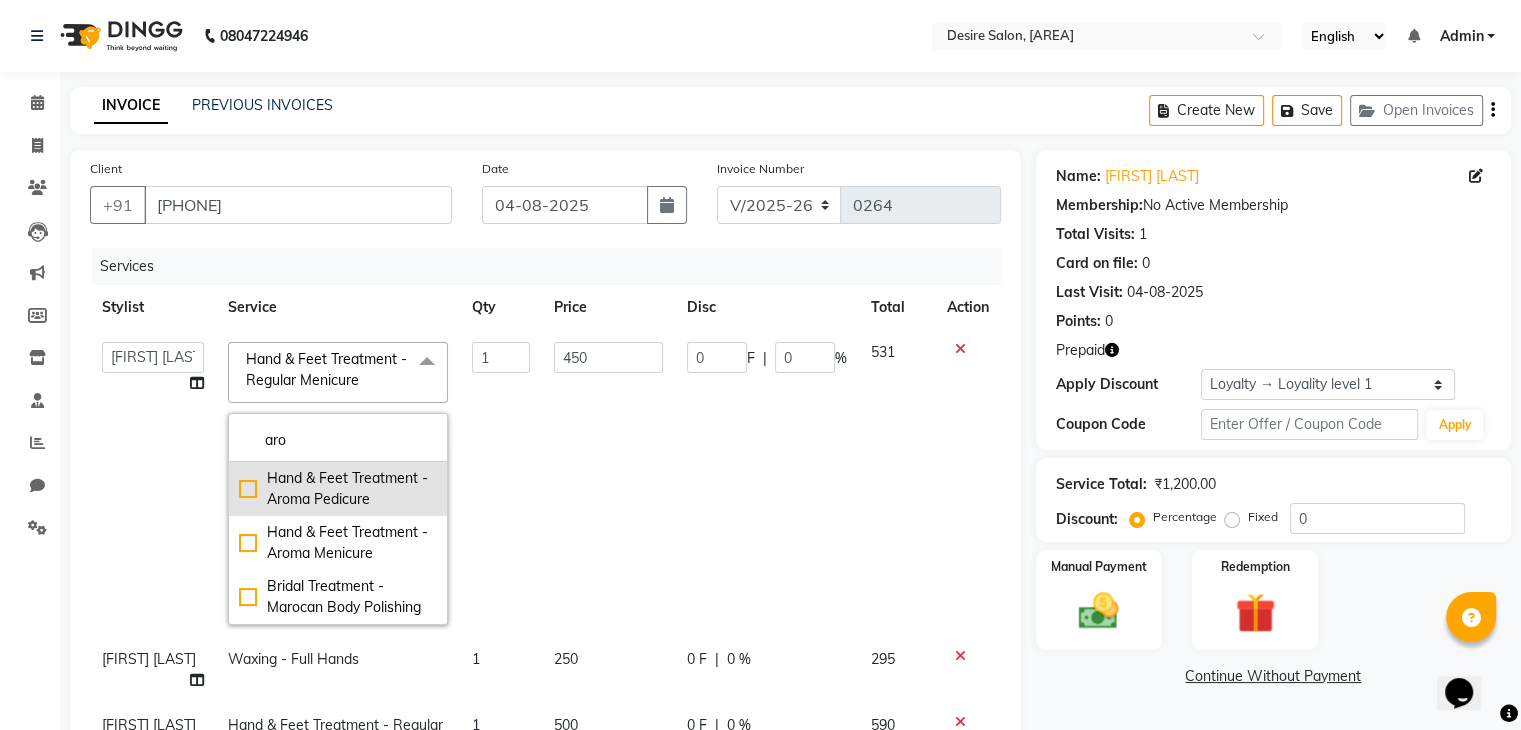type on "aro" 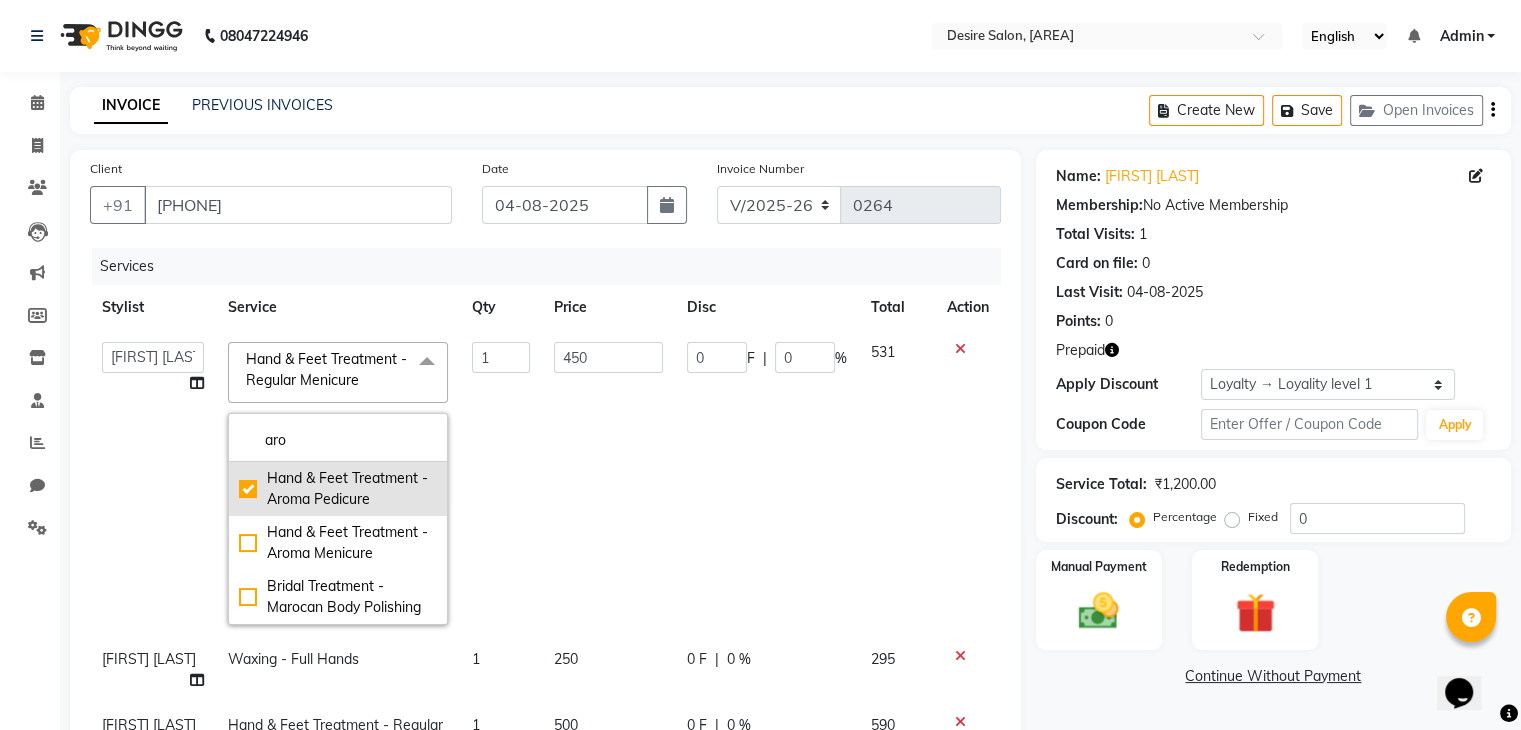 checkbox on "true" 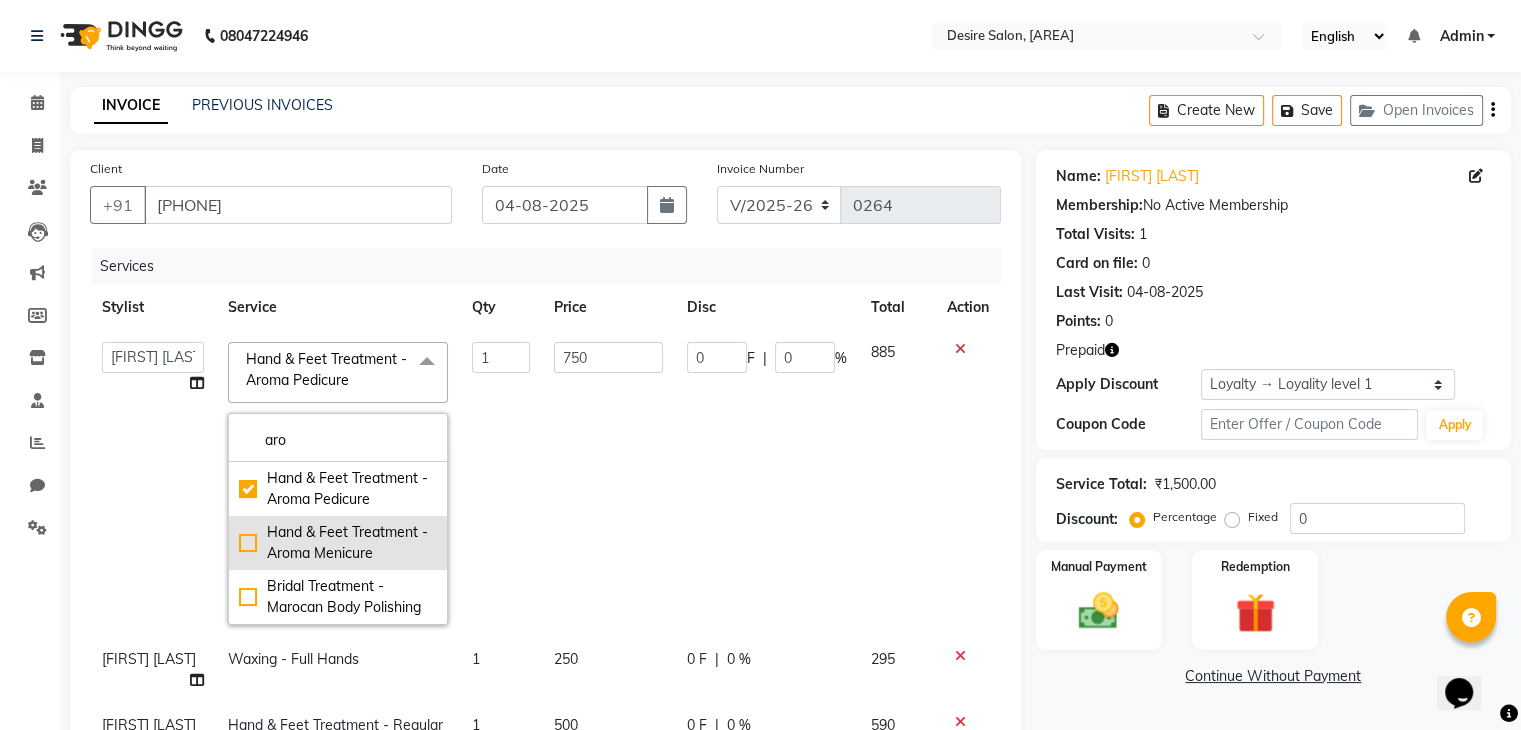 click on "Hand & Feet Treatment - Aroma Menicure" 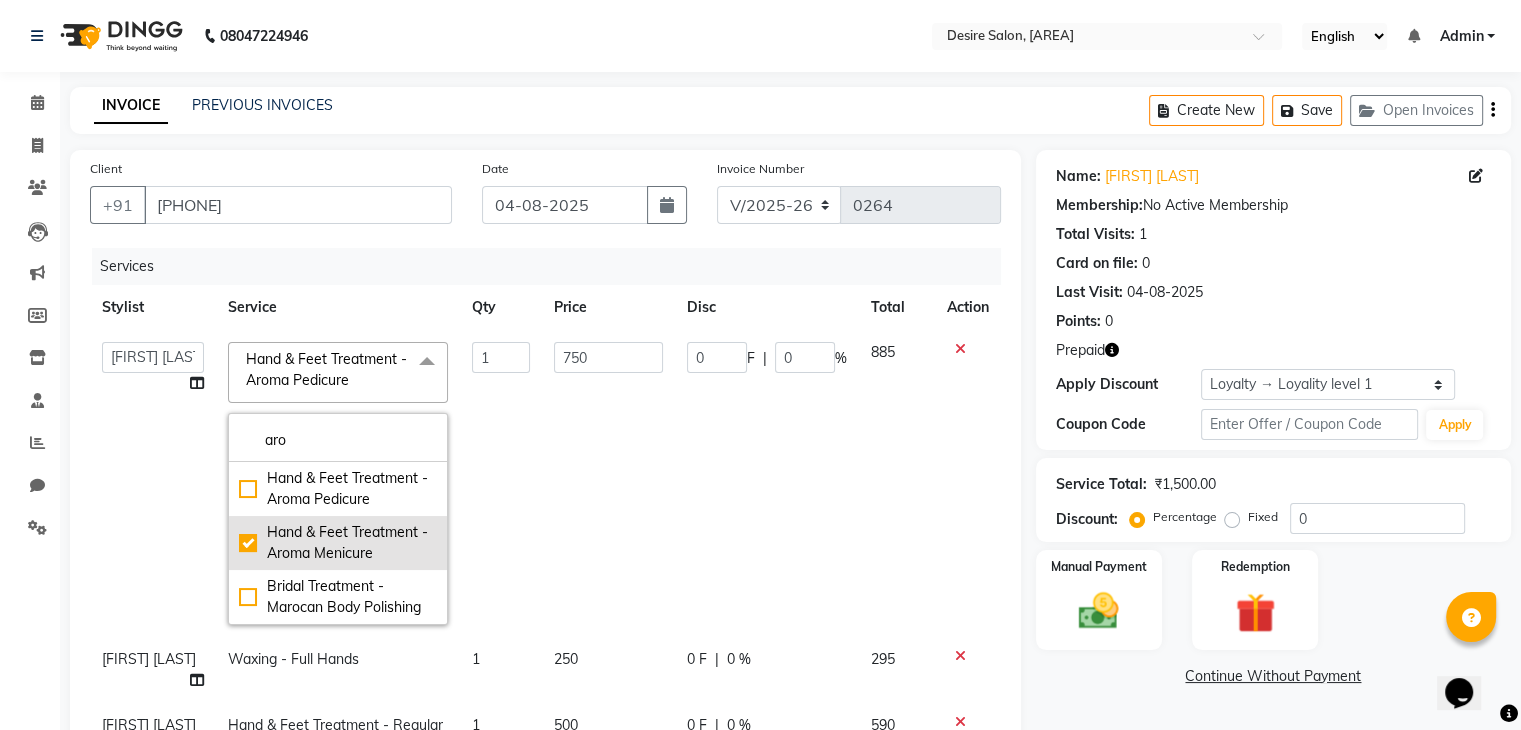 checkbox on "false" 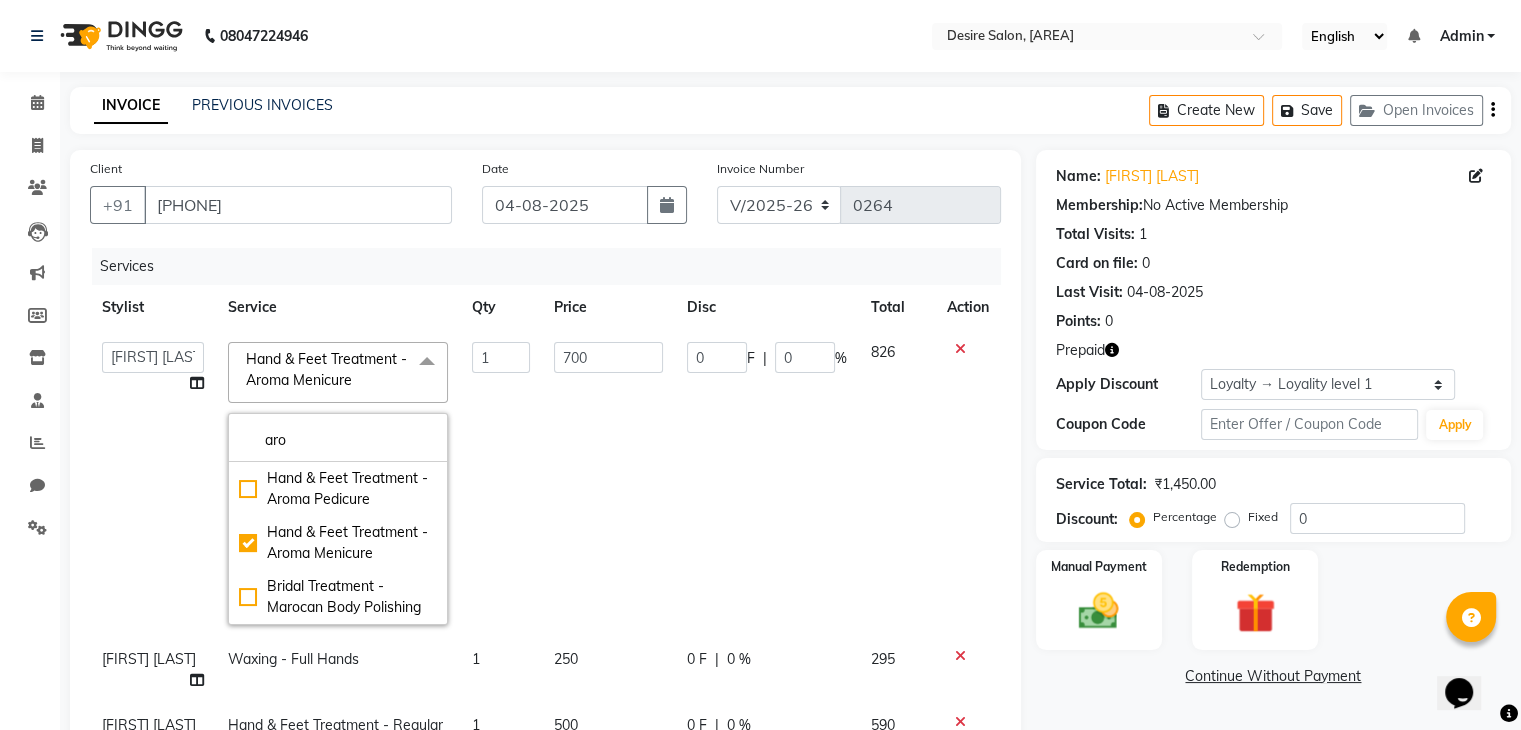 click on "1" 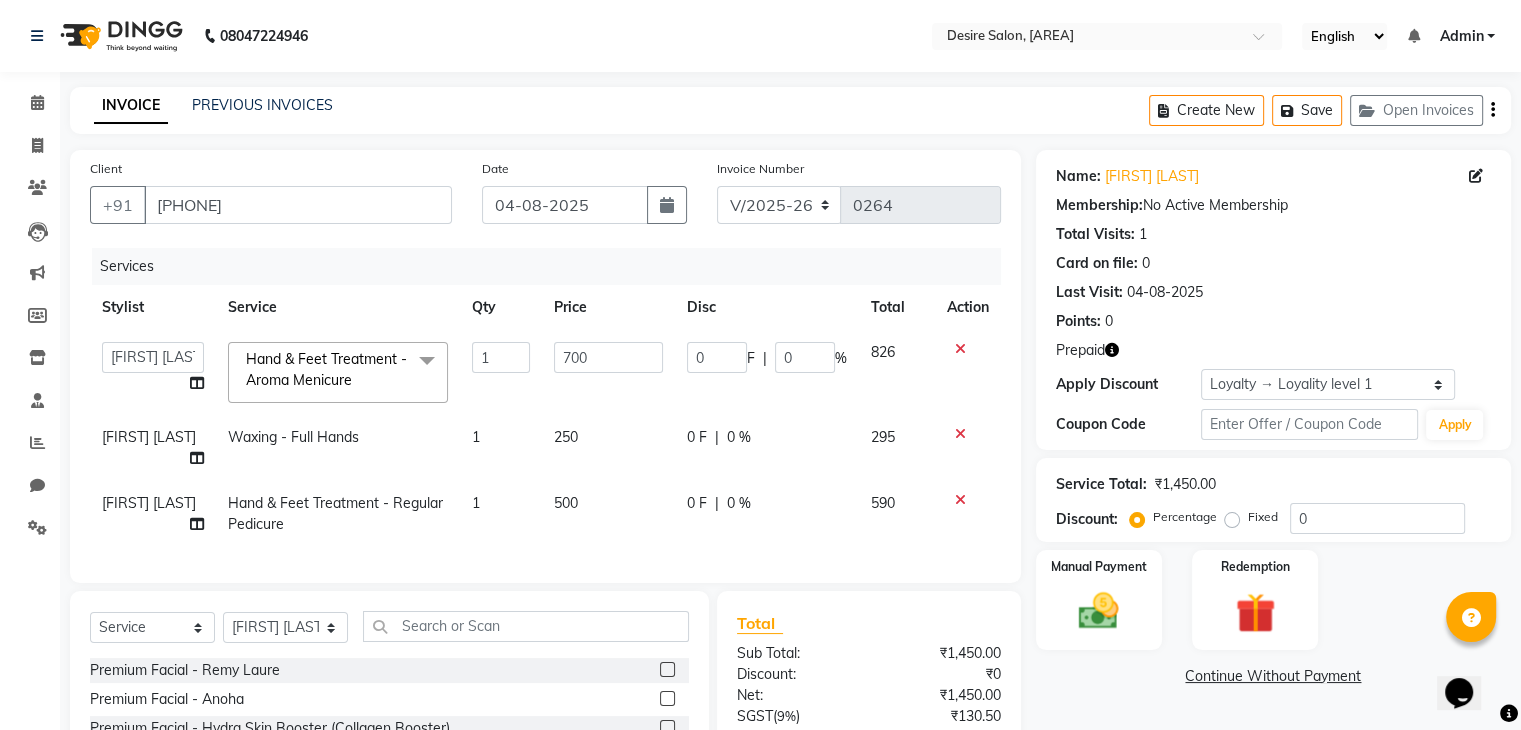 click 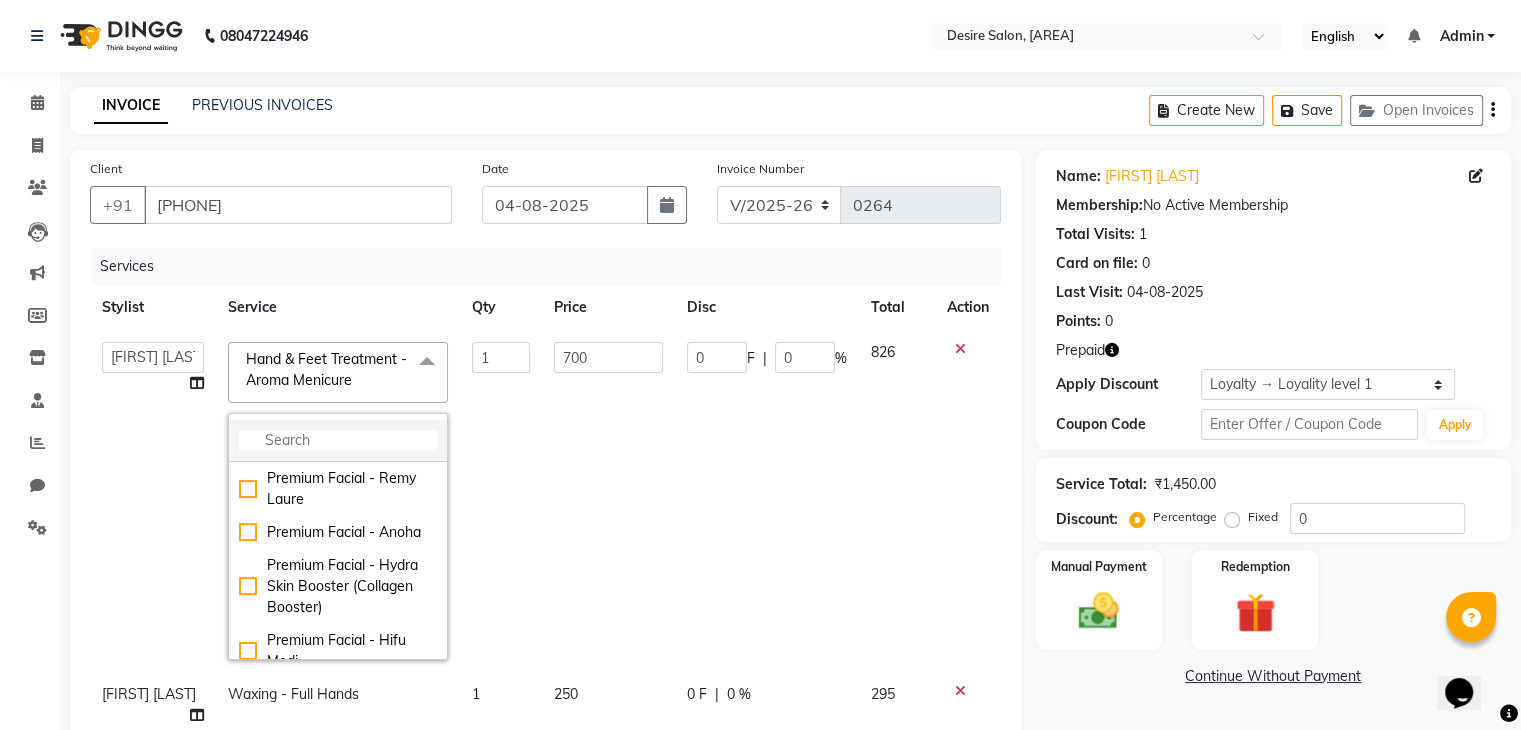 click 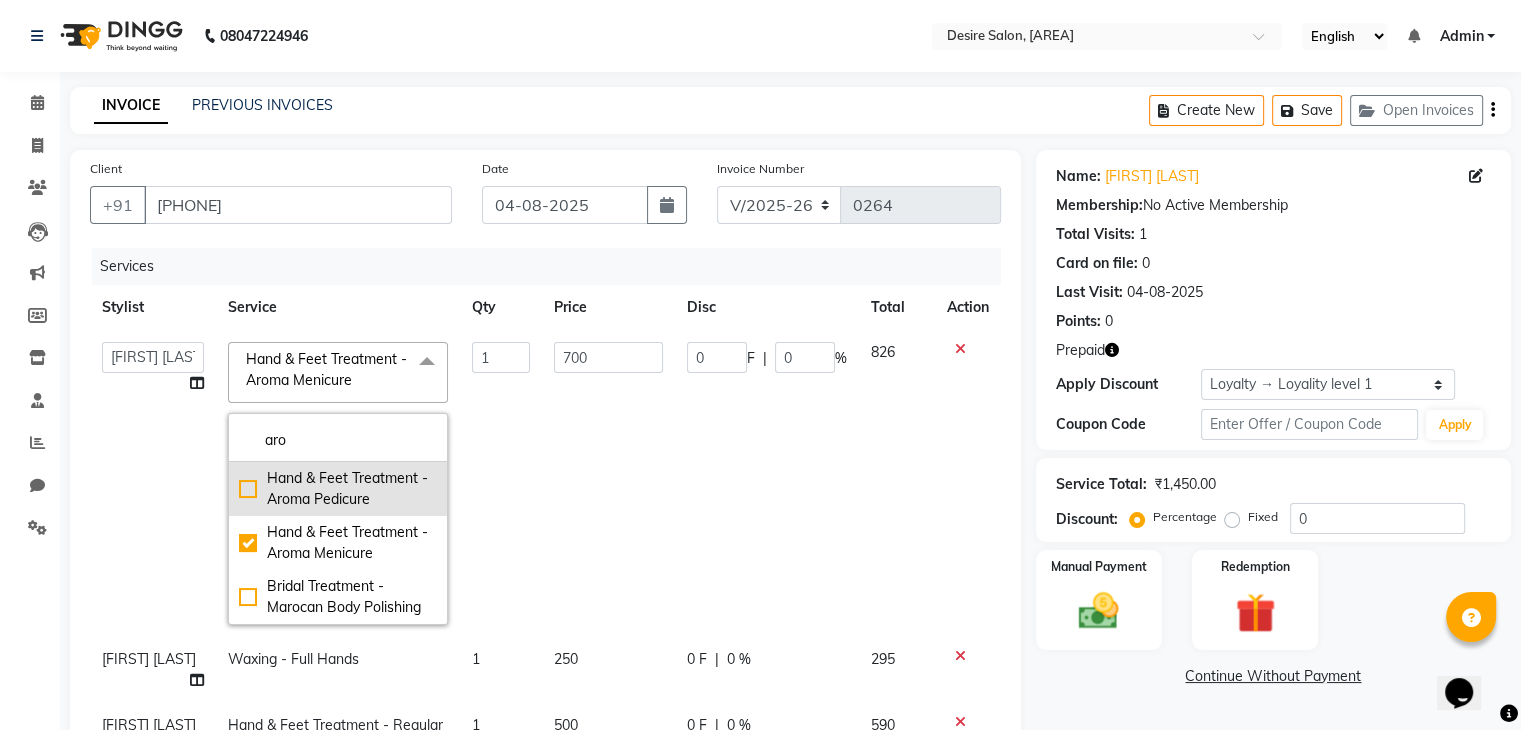 type on "aro" 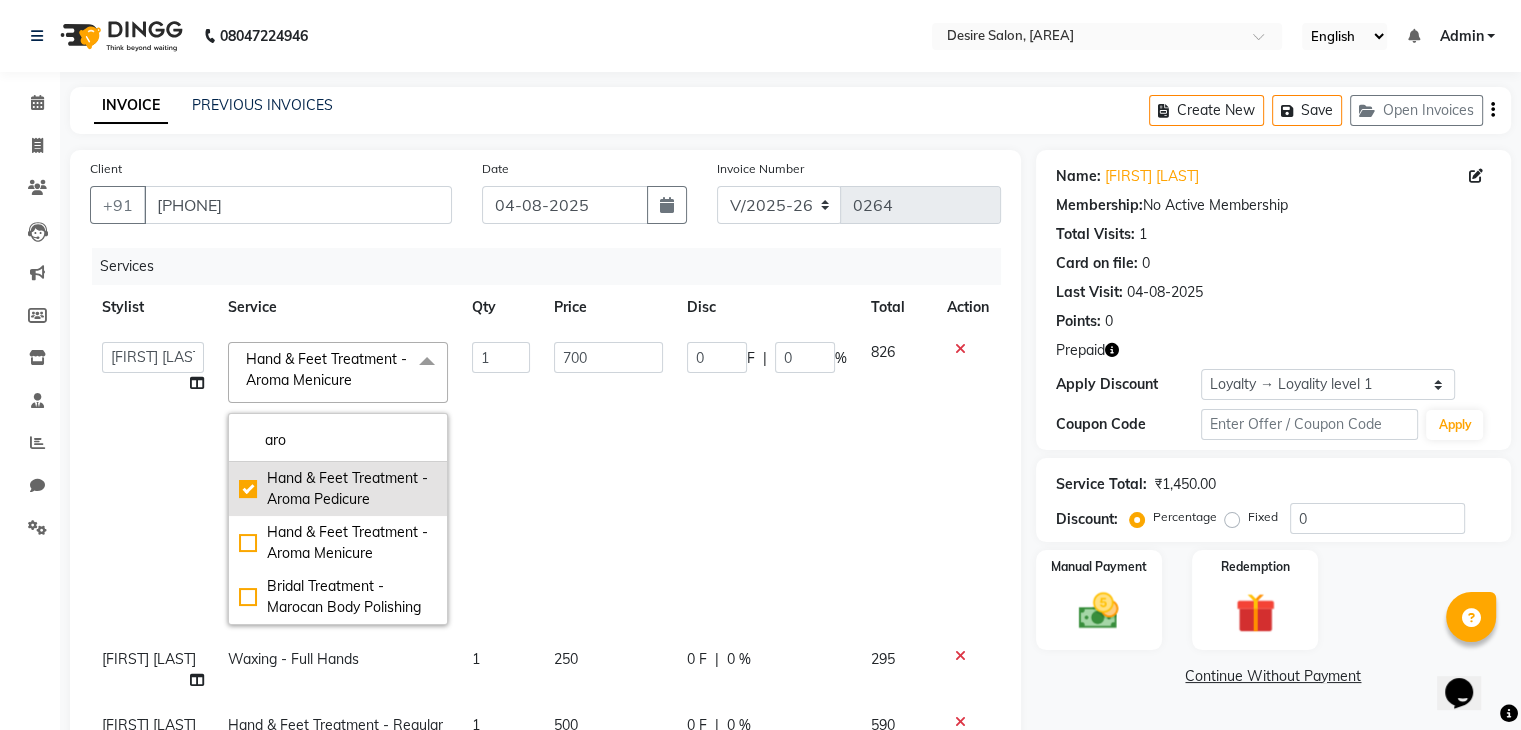 checkbox on "true" 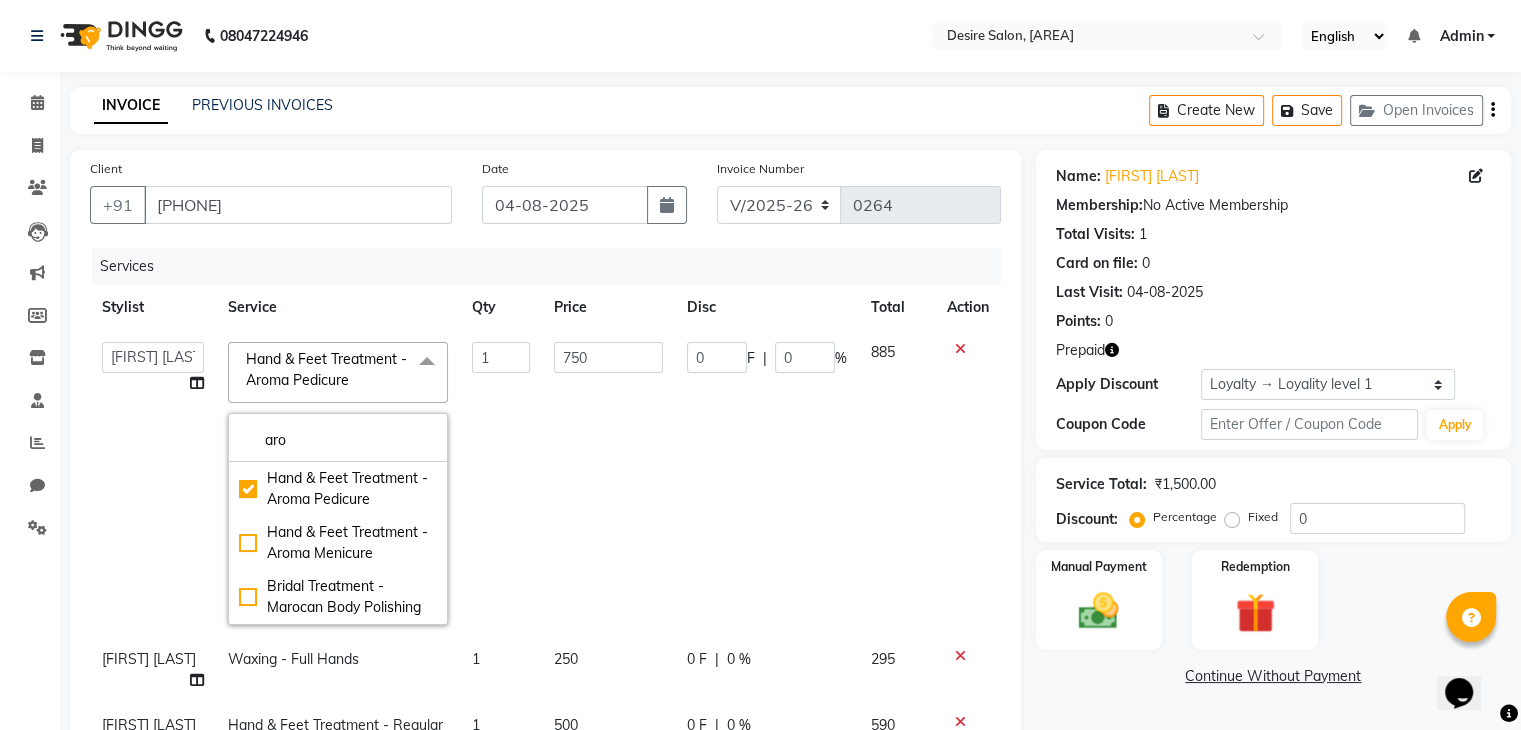 click on "1" 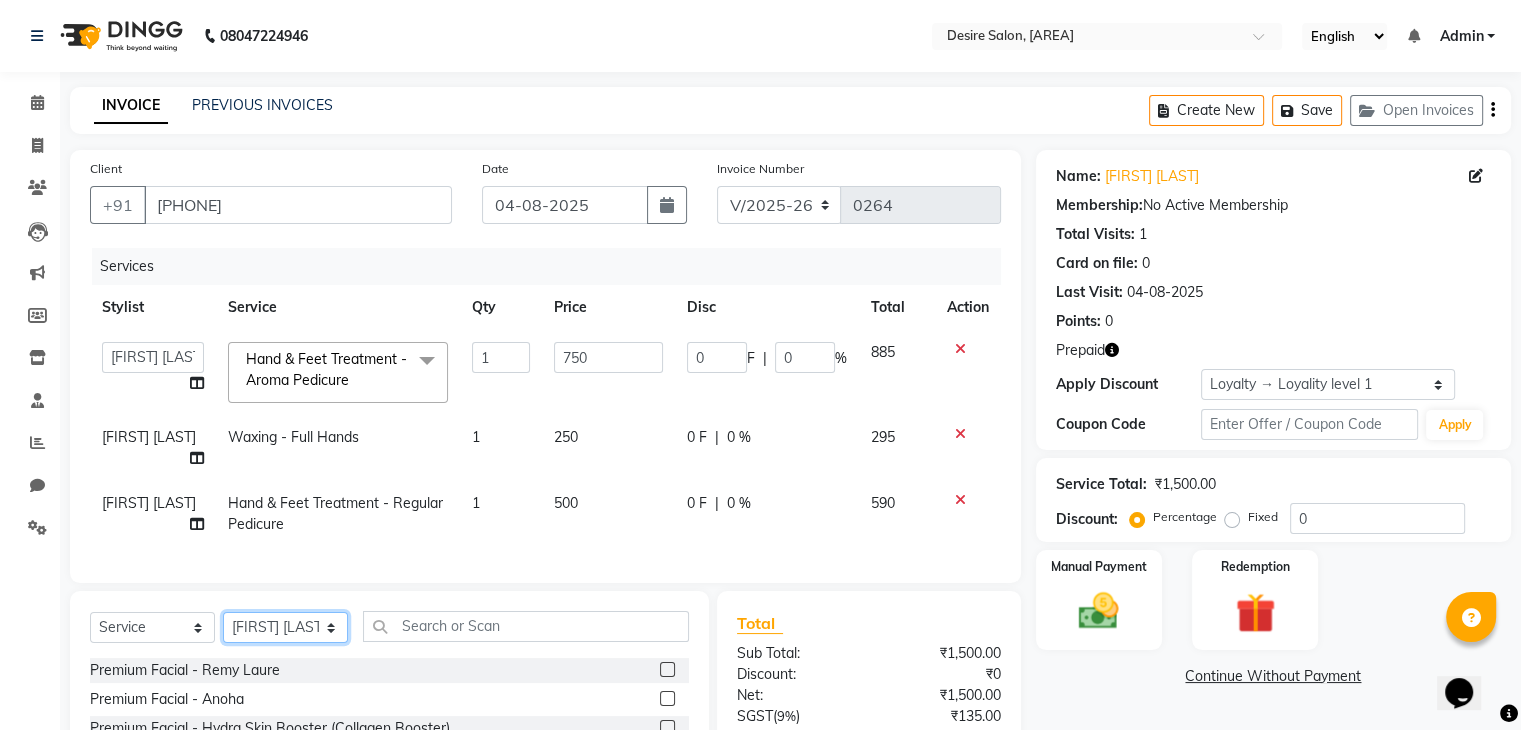 click on "Select Stylist Archana Pawar  Bhavna shelke Bhavna Solanki desire salon Jagruti pendhari Nisha pawar savita landage sayali panchal Sonali khandeker Yogita Deshmukh" 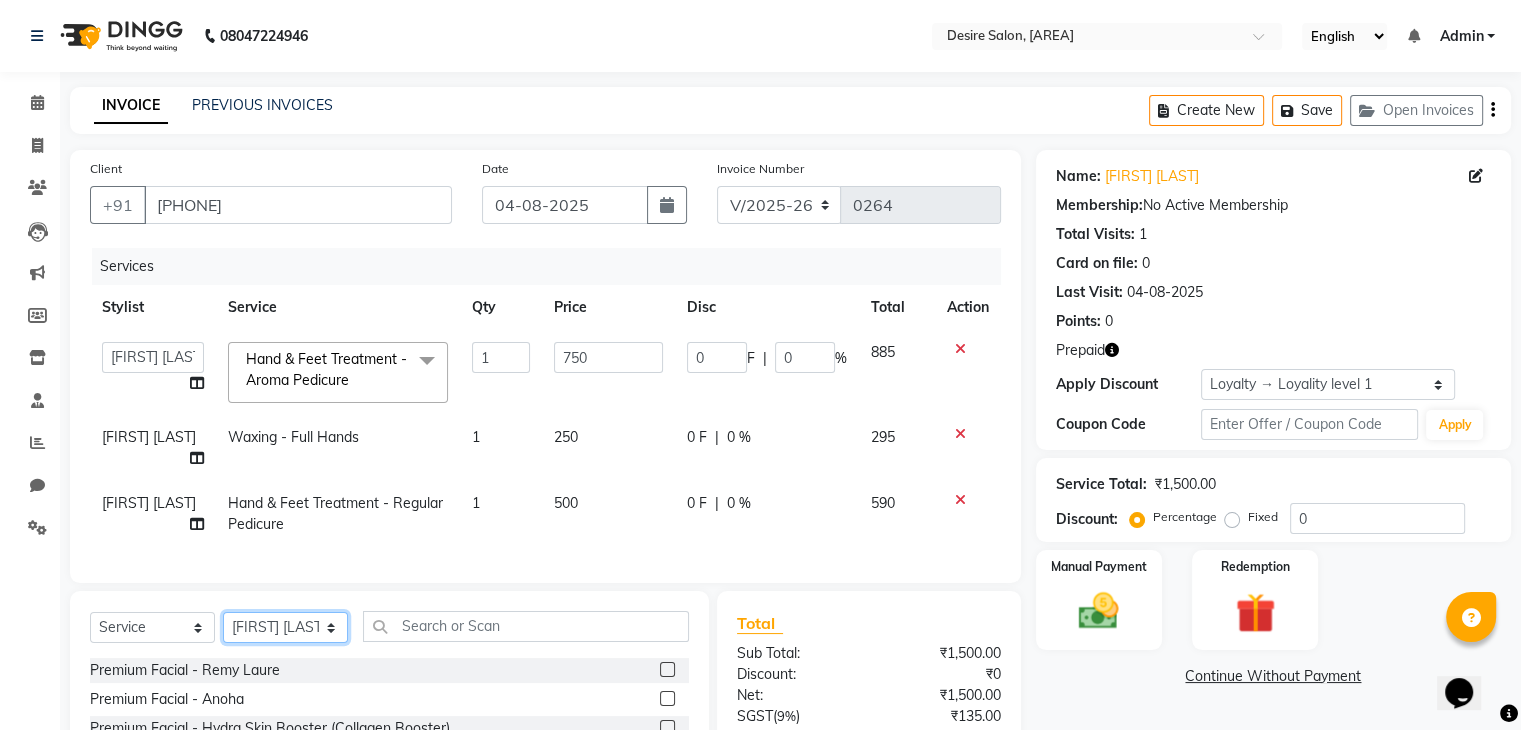 select on "75802" 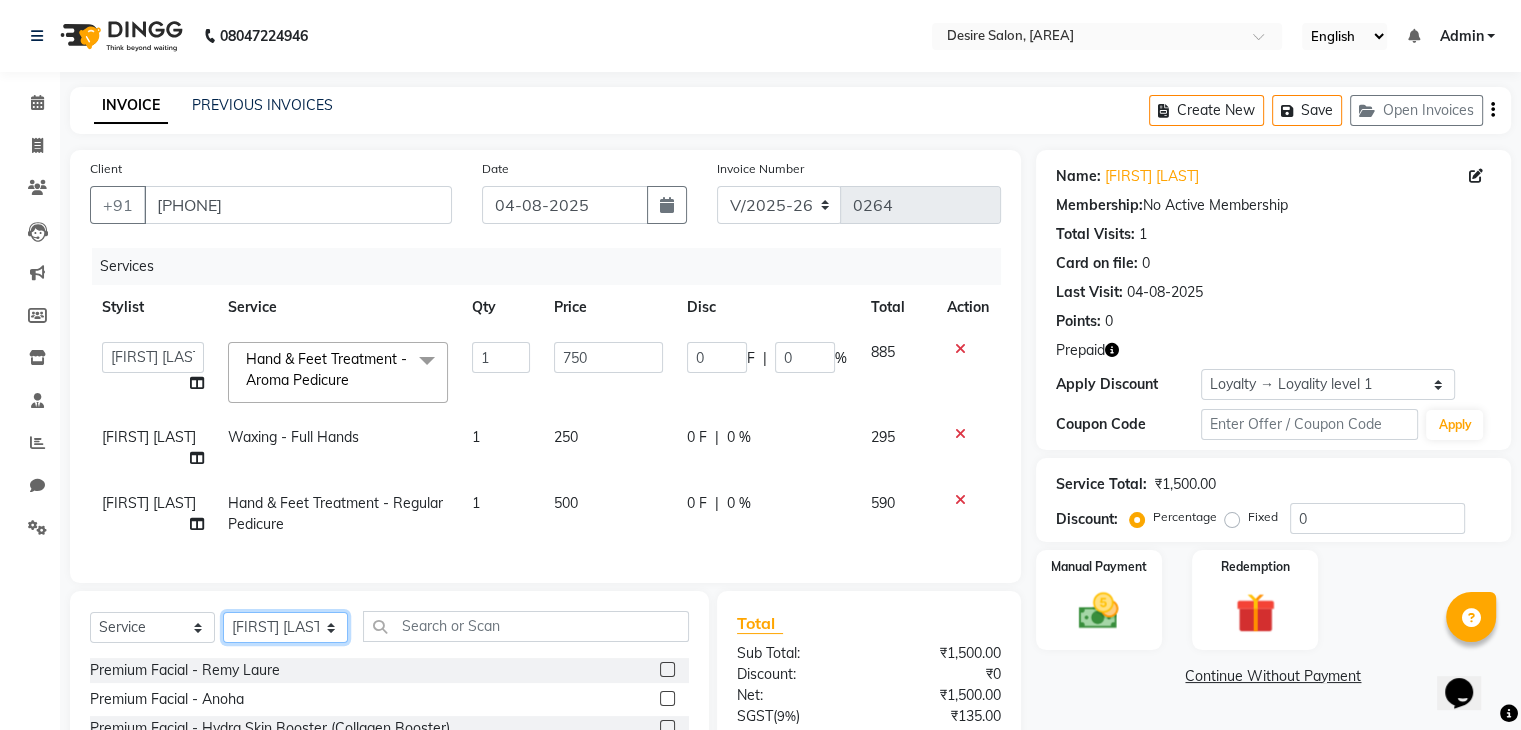 click on "Select Stylist Archana Pawar  Bhavna shelke Bhavna Solanki desire salon Jagruti pendhari Nisha pawar savita landage sayali panchal Sonali khandeker Yogita Deshmukh" 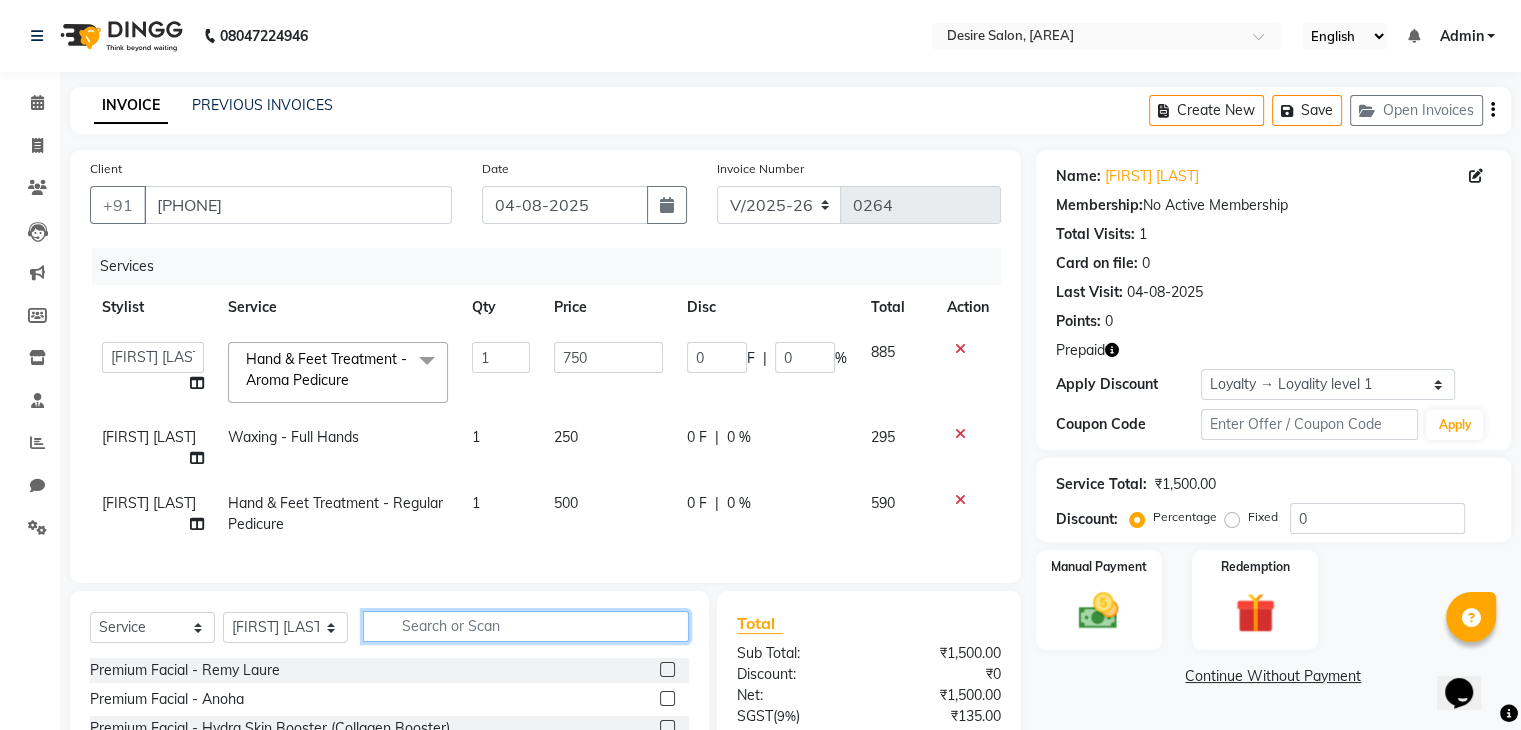 click 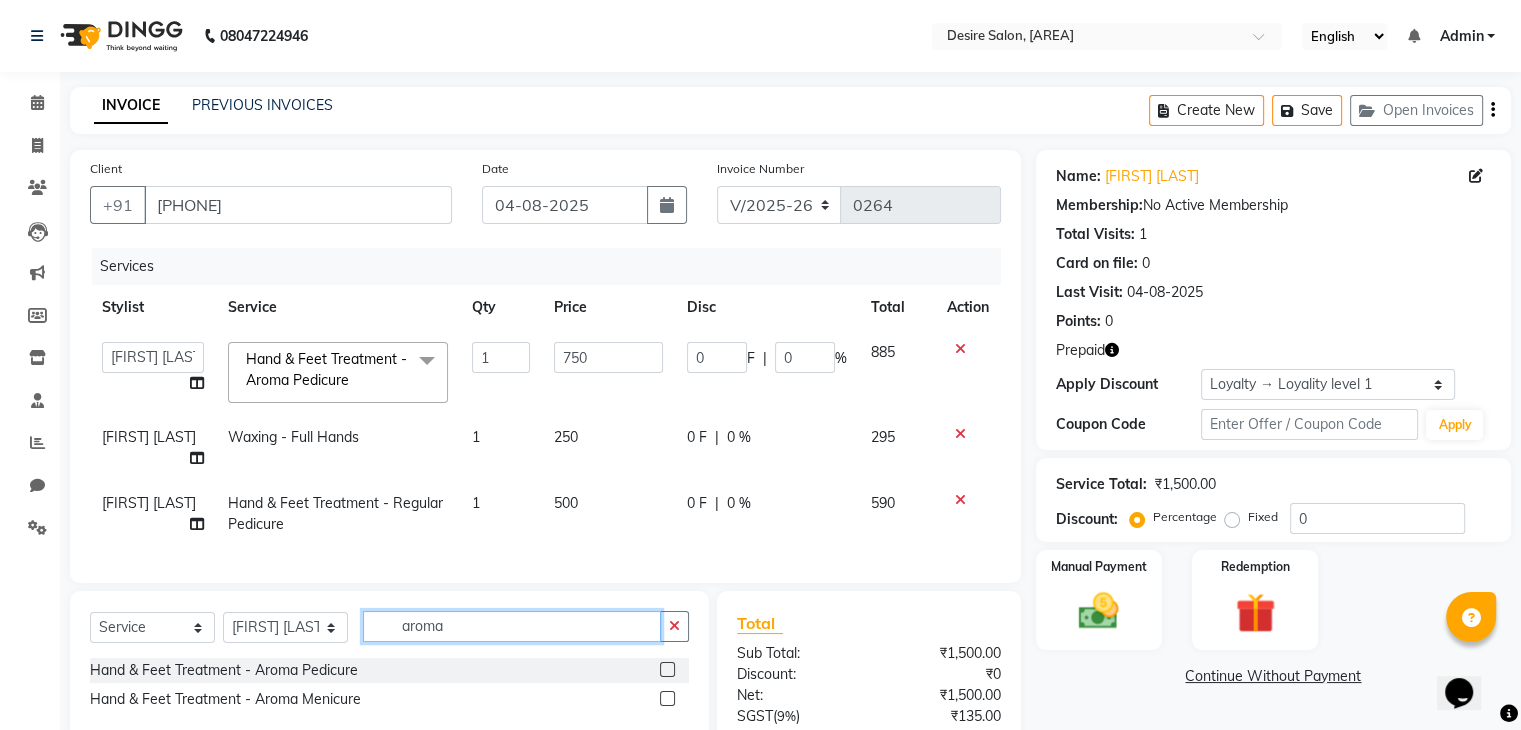 type on "aroma" 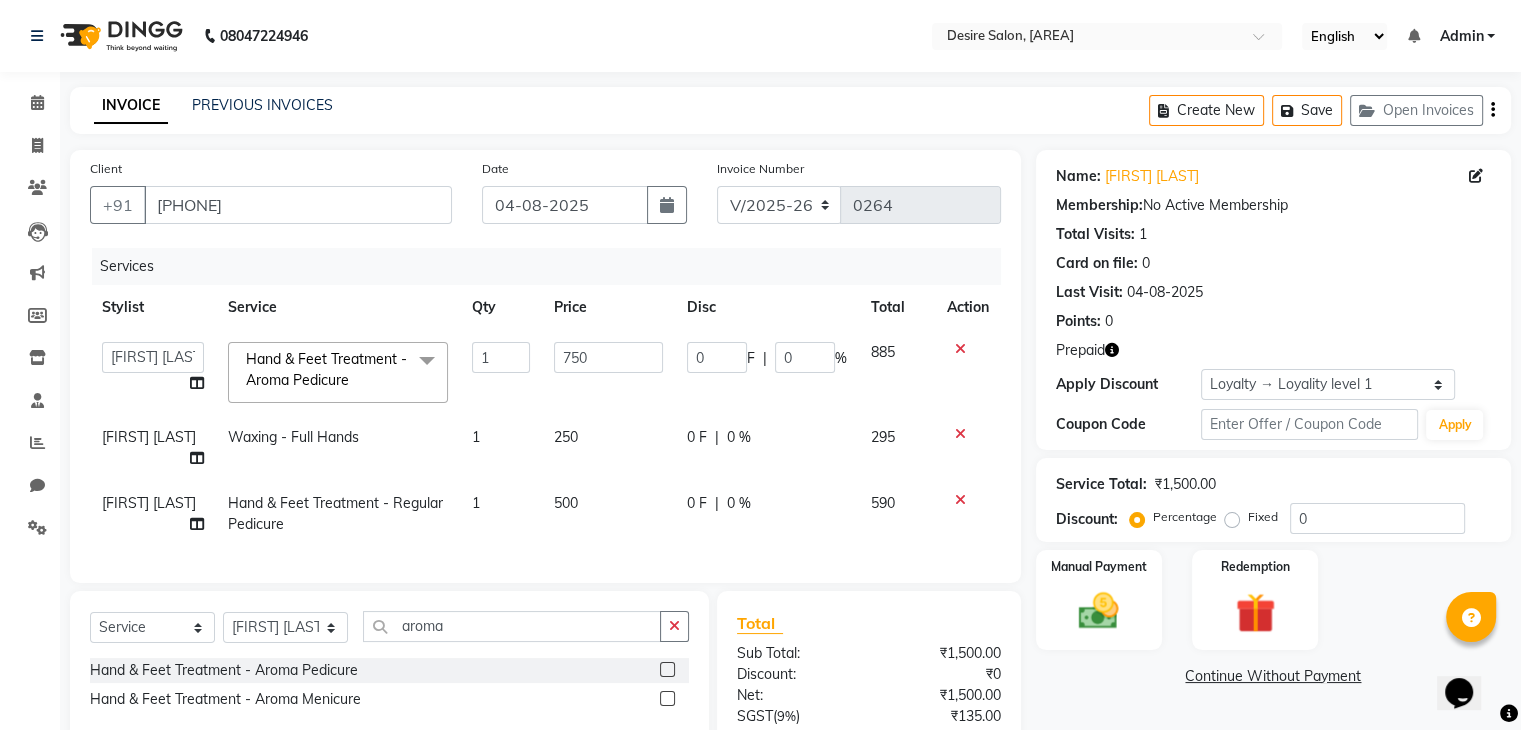 click 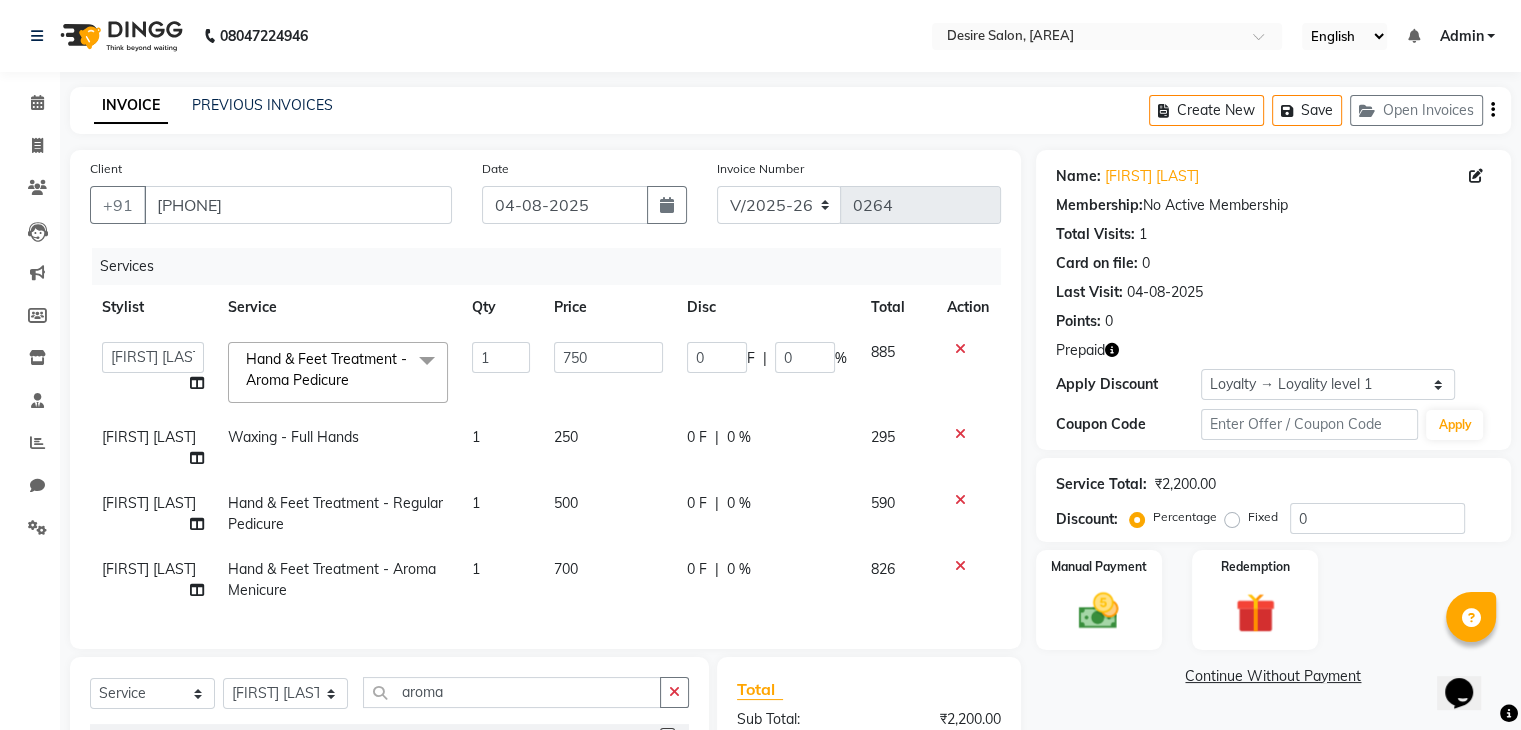 checkbox on "false" 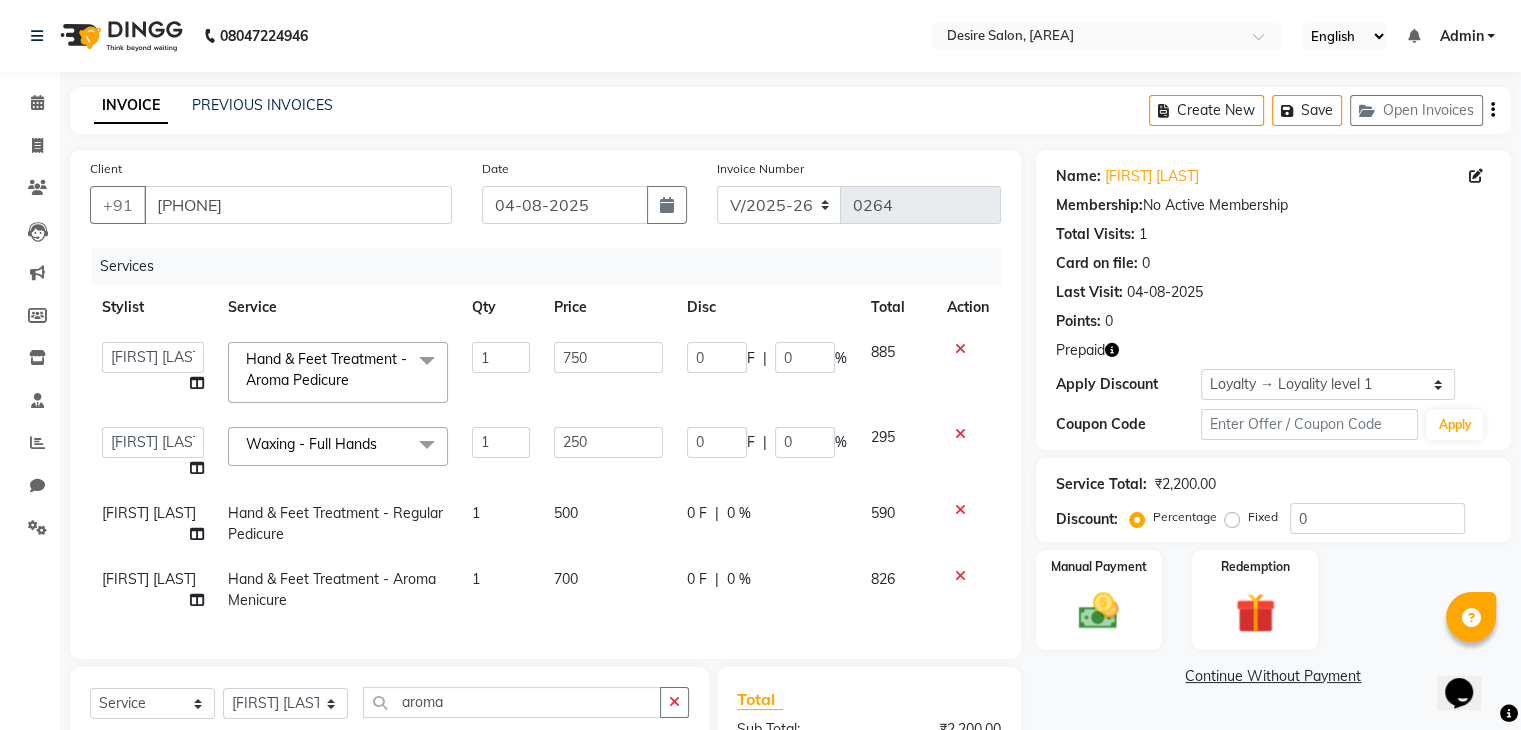 click 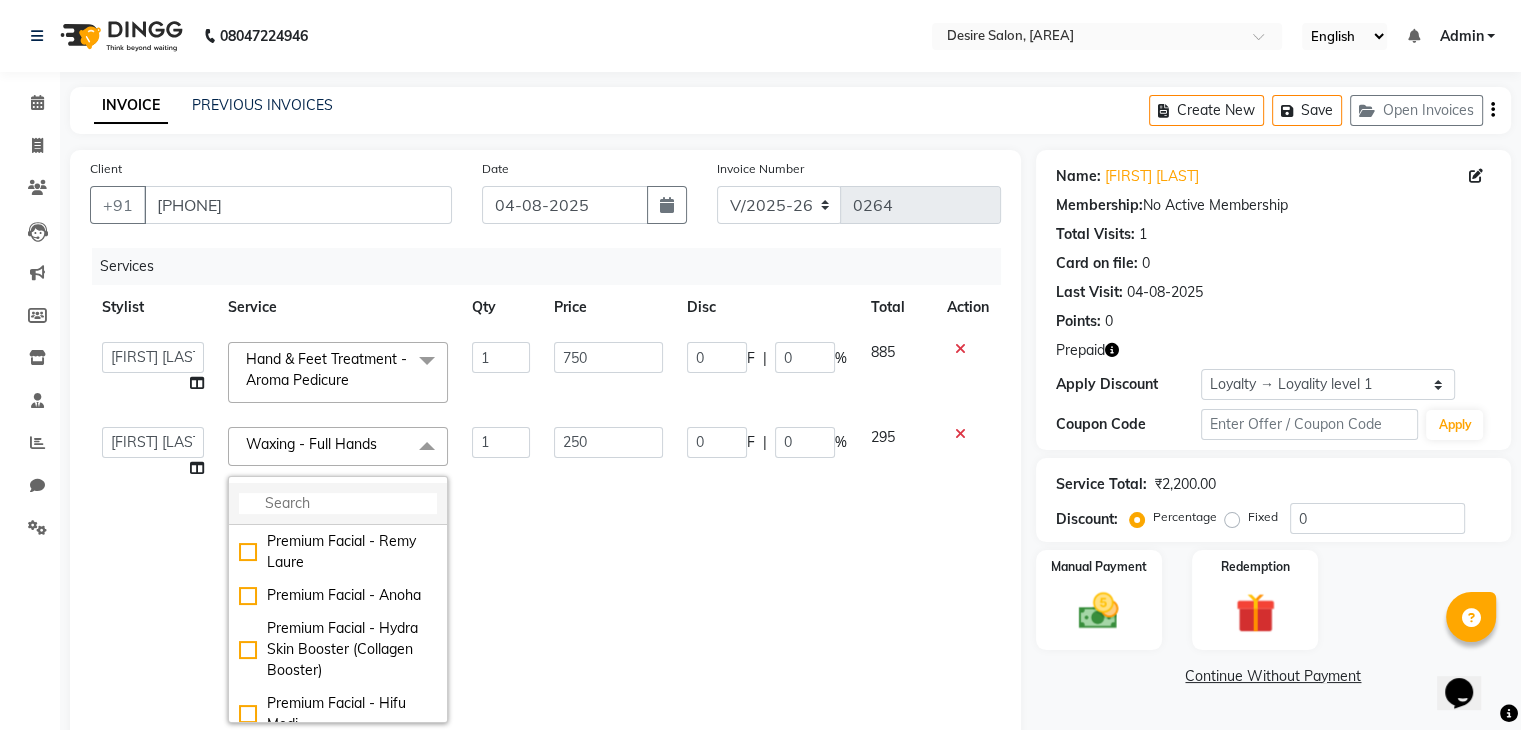 click 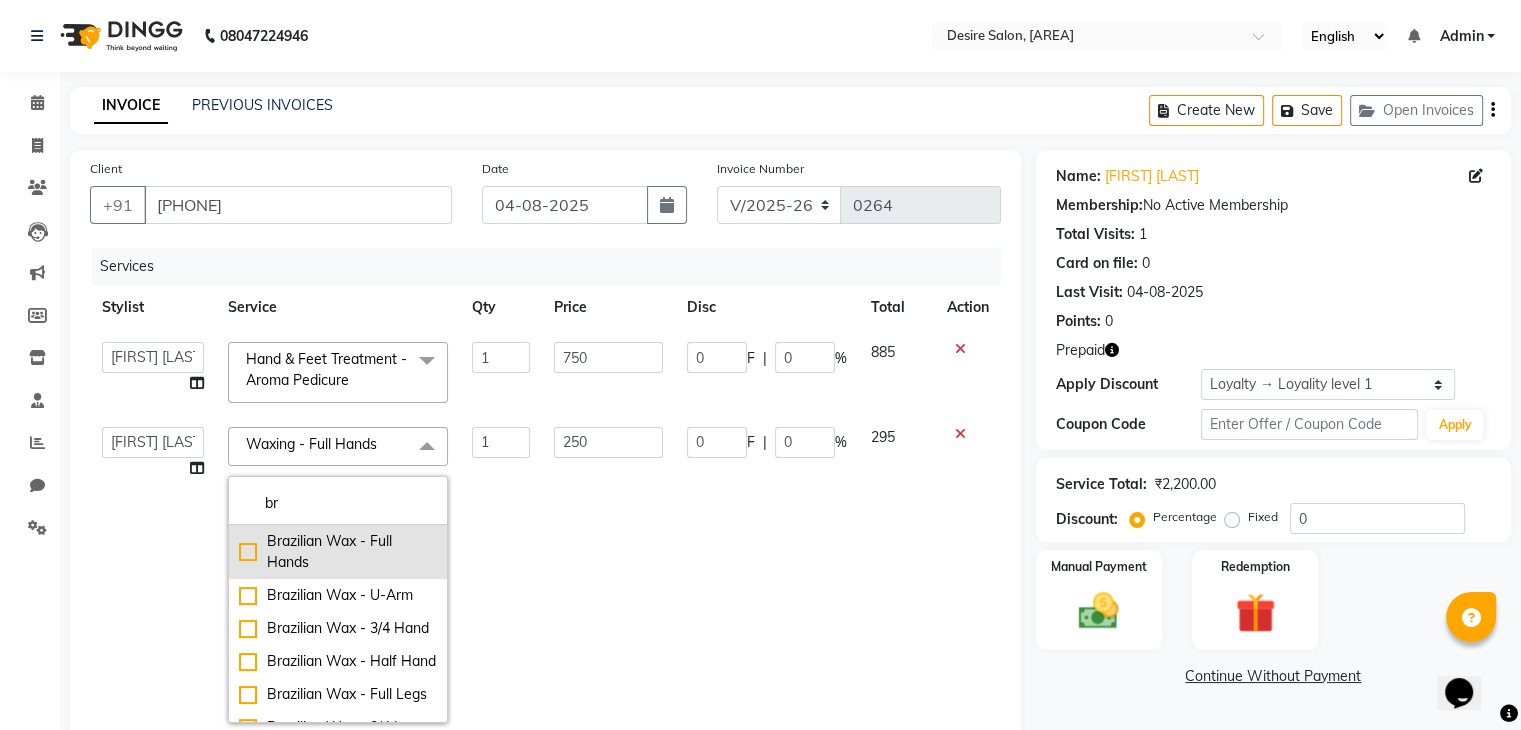 type on "br" 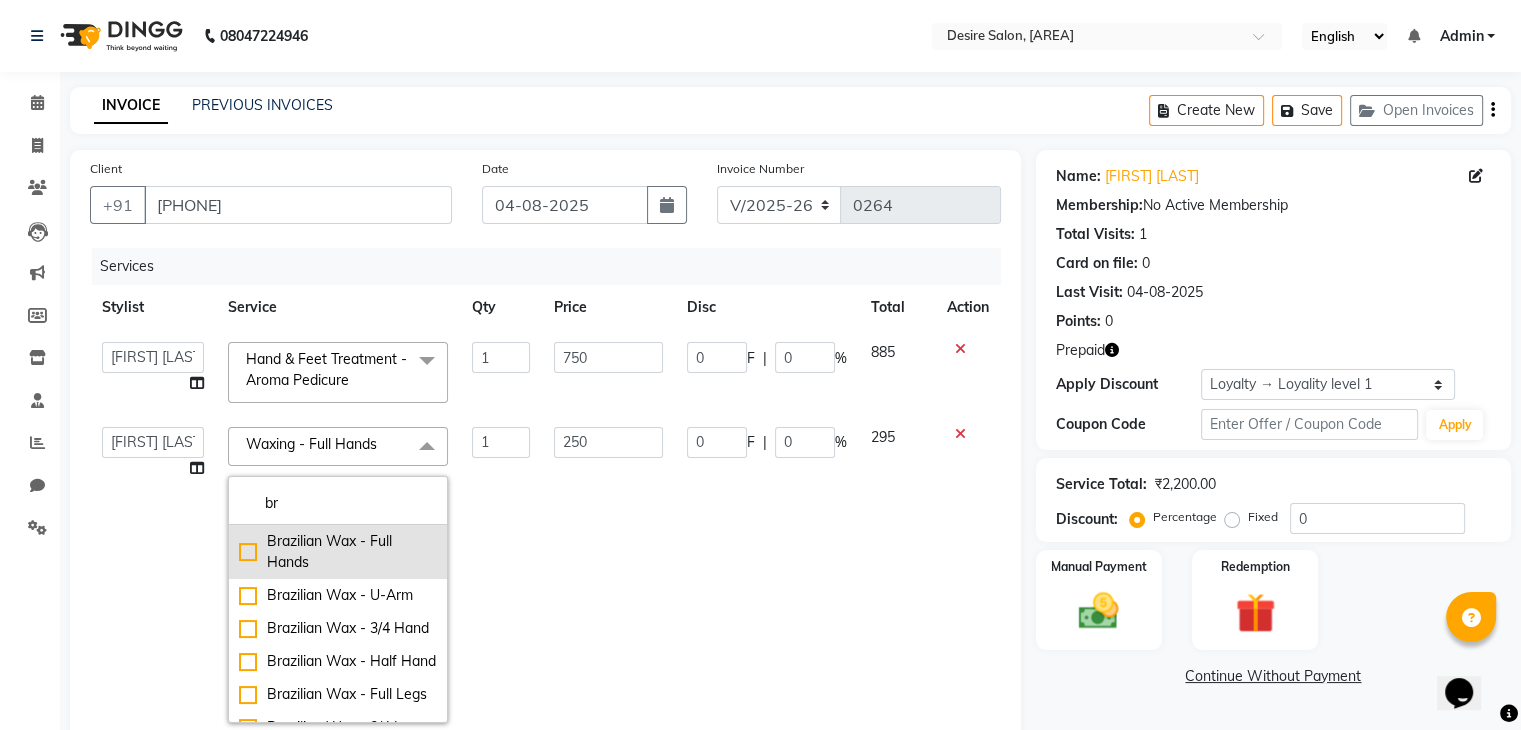 click on "Brazilian Wax - Full Hands" 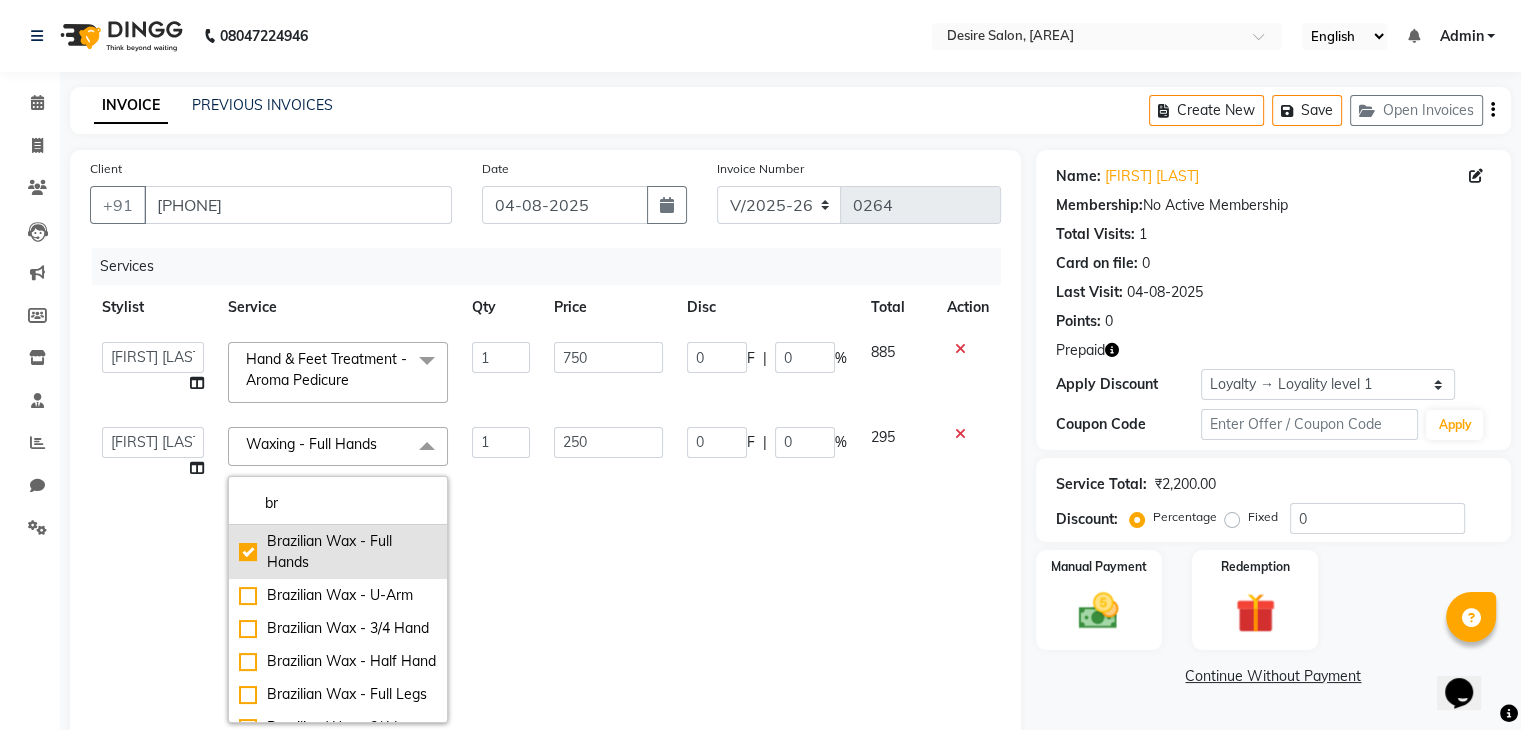 checkbox on "true" 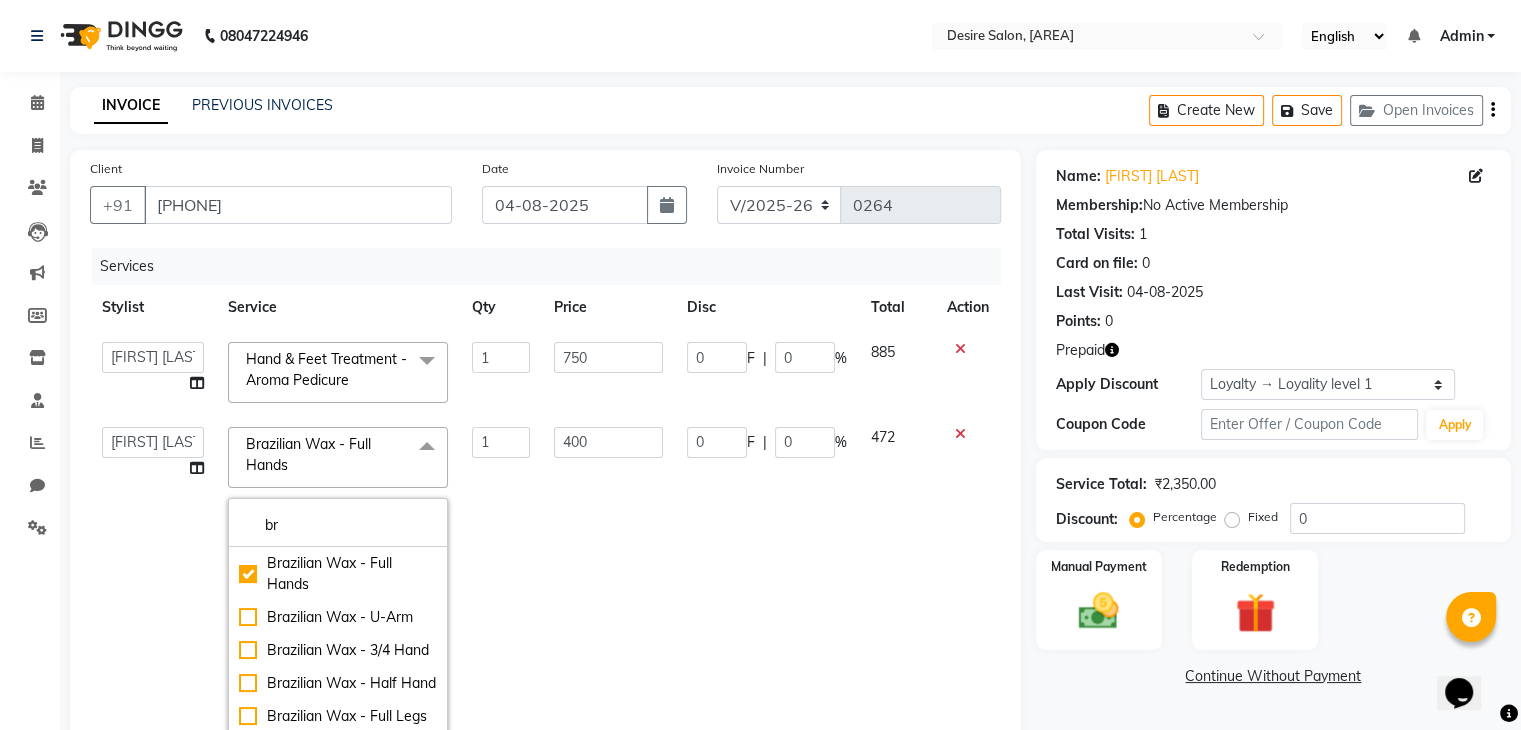 click on "400" 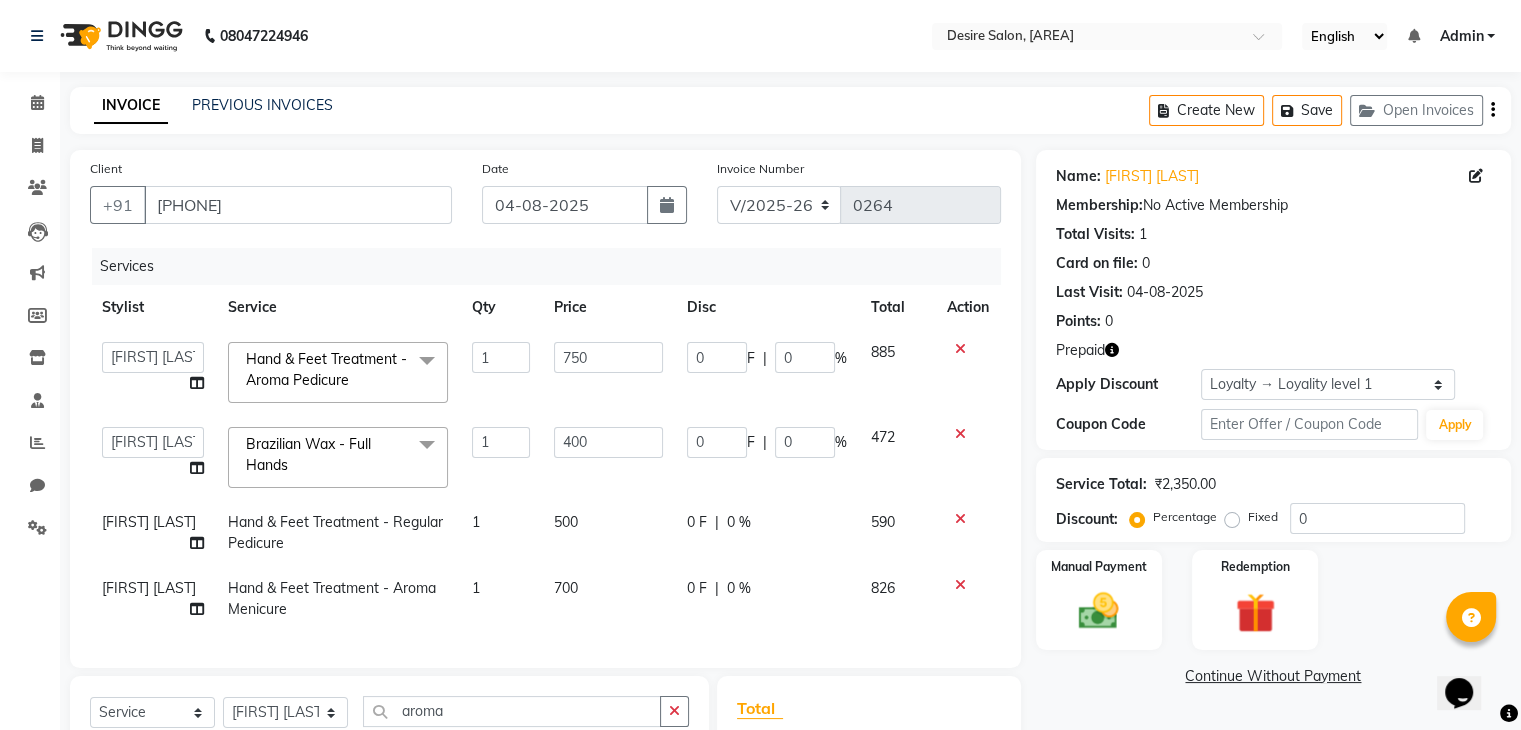 click 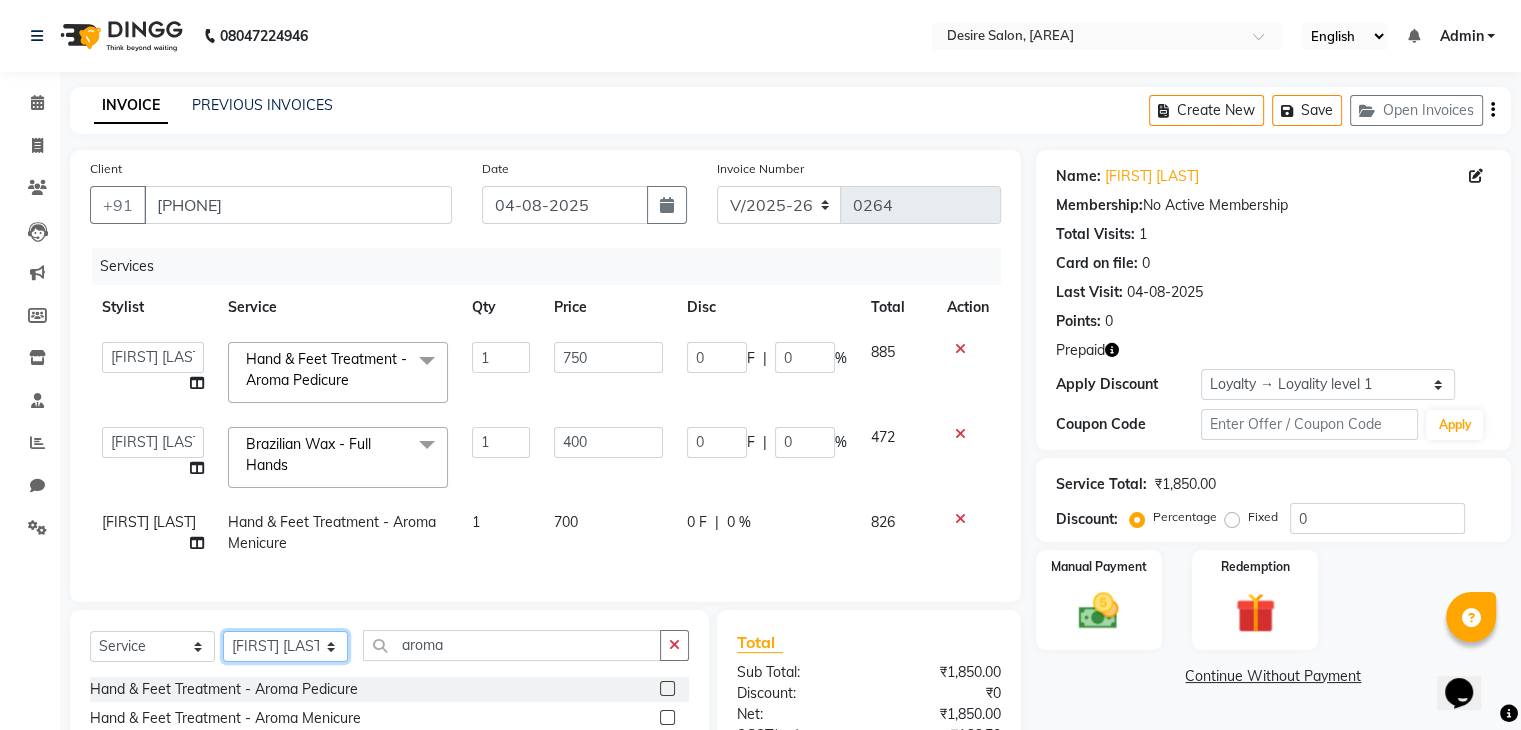 click on "Select Stylist Archana Pawar  Bhavna shelke Bhavna Solanki desire salon Jagruti pendhari Nisha pawar savita landage sayali panchal Sonali khandeker Yogita Deshmukh" 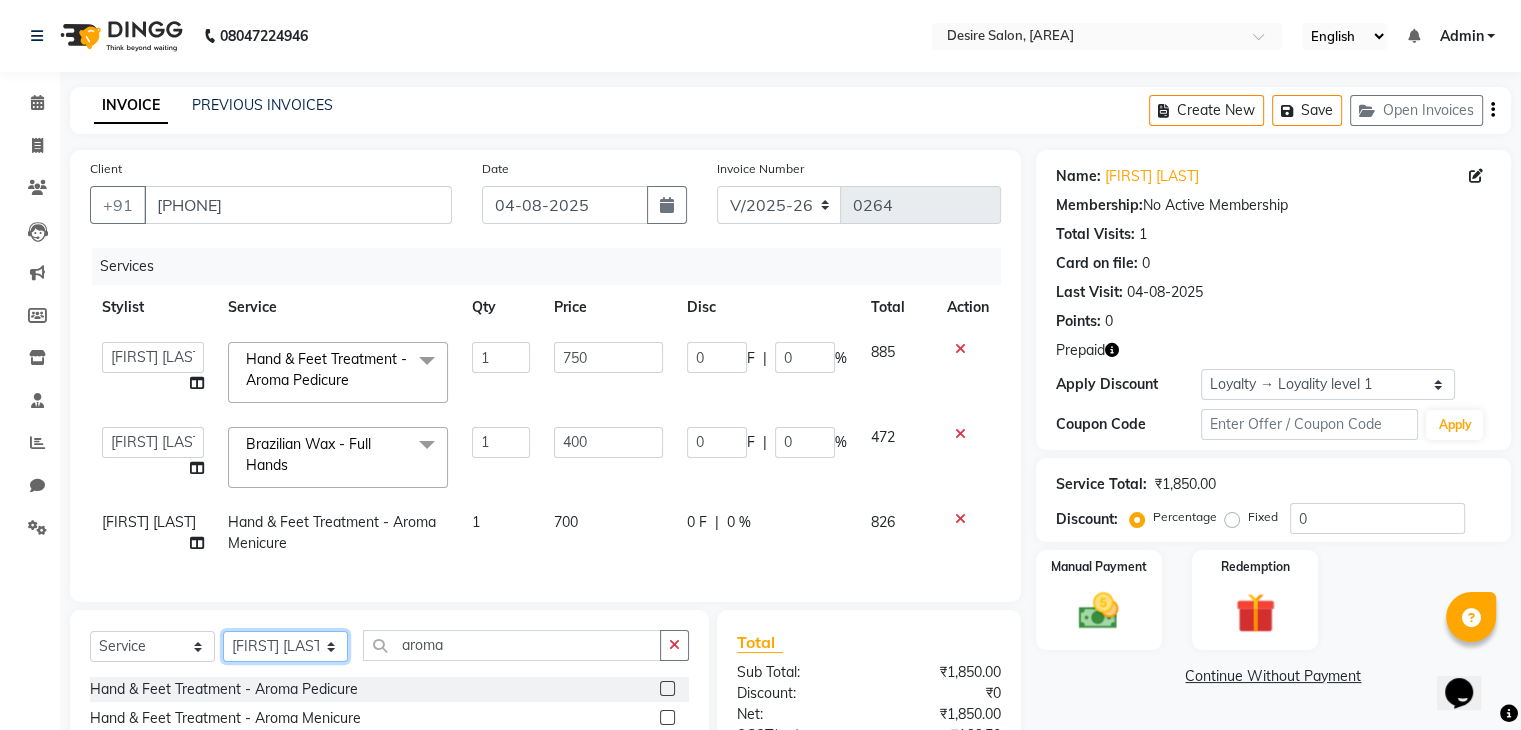 select on "74552" 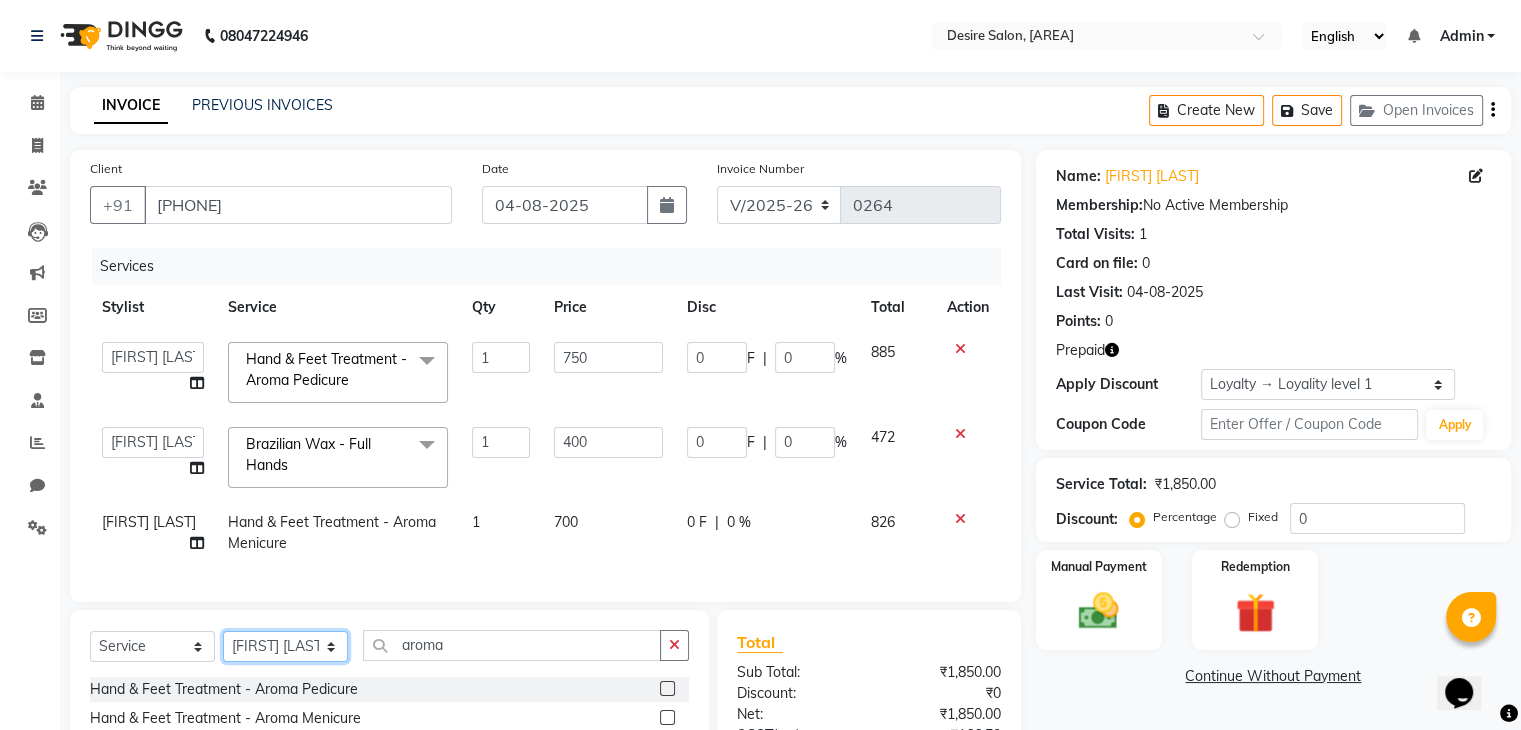 click on "Select Stylist Archana Pawar  Bhavna shelke Bhavna Solanki desire salon Jagruti pendhari Nisha pawar savita landage sayali panchal Sonali khandeker Yogita Deshmukh" 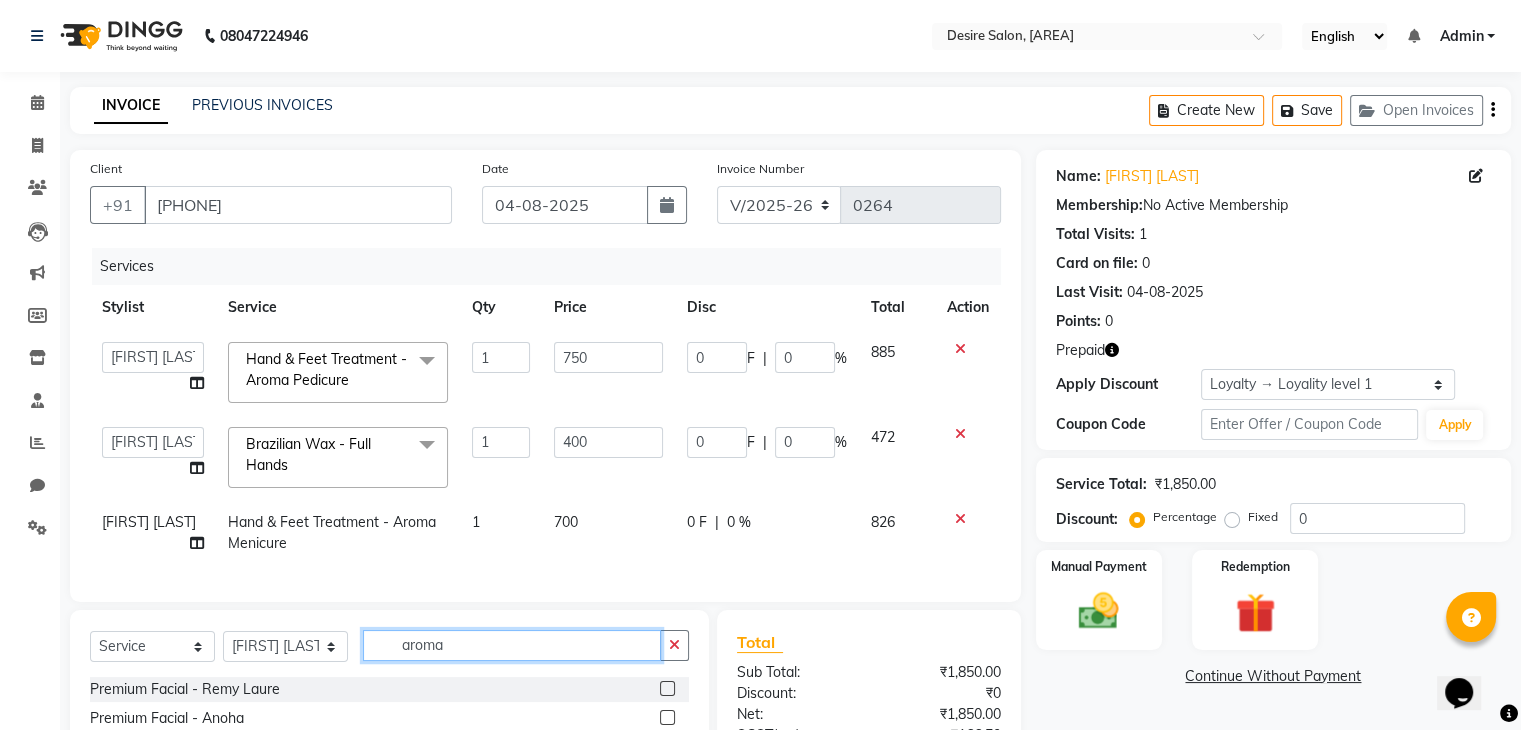 click on "aroma" 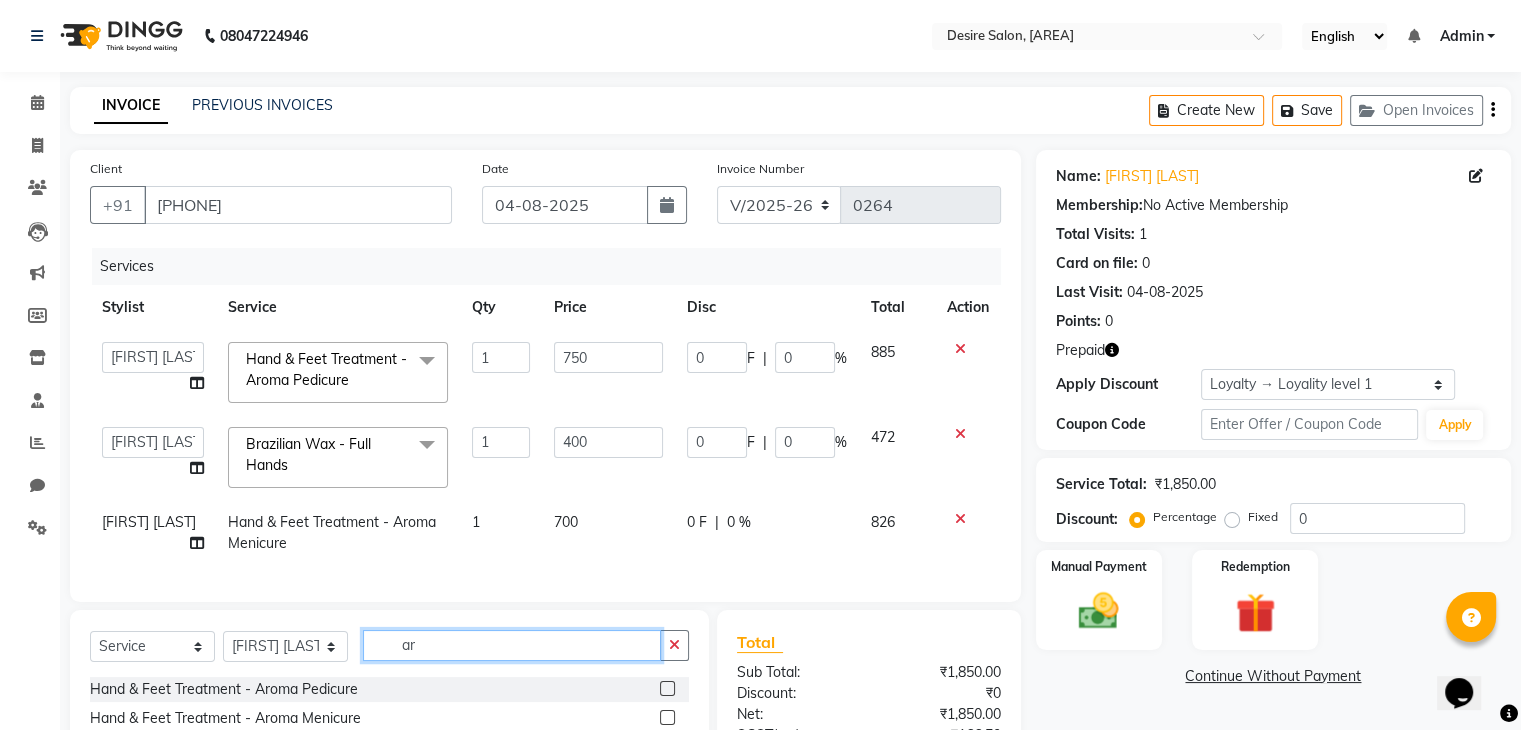 type on "a" 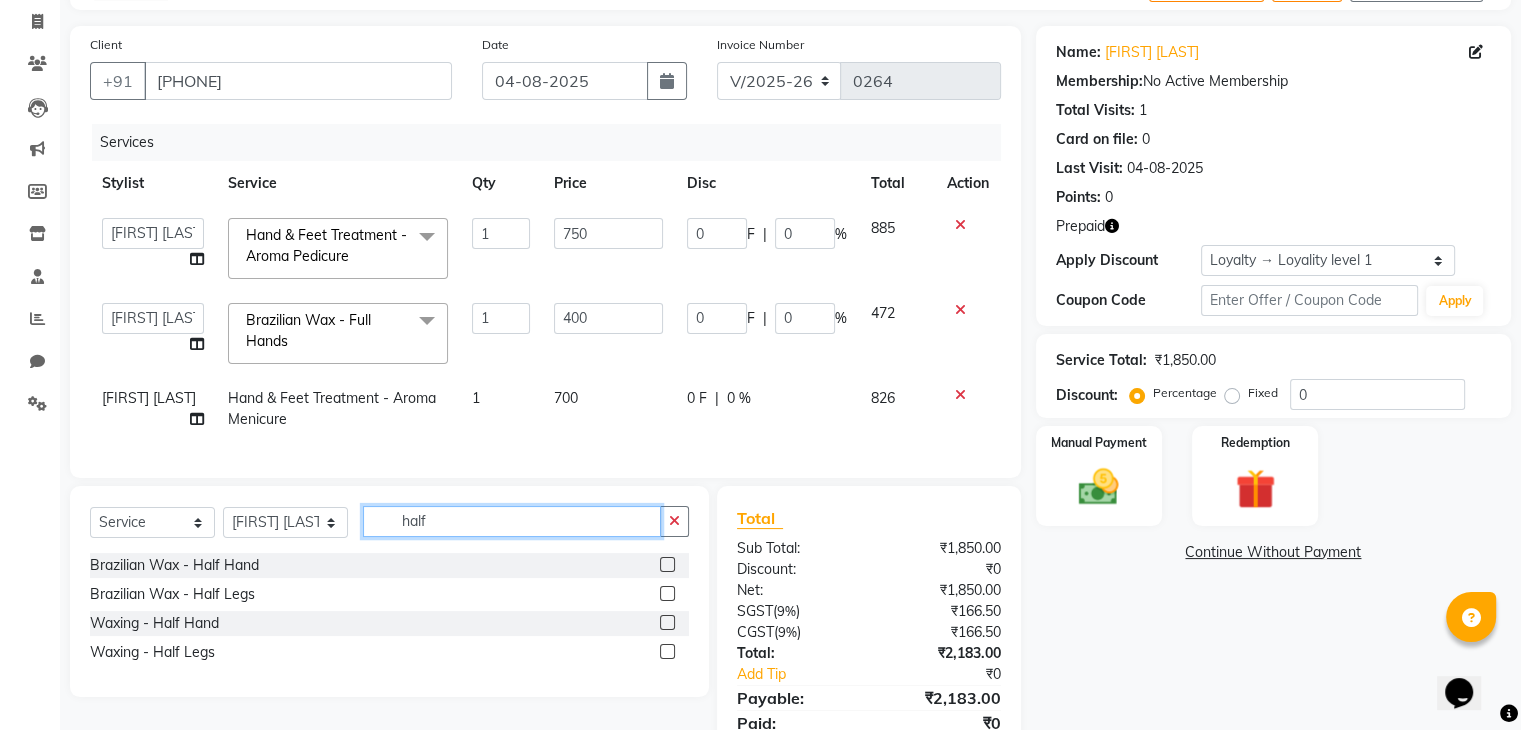 scroll, scrollTop: 175, scrollLeft: 0, axis: vertical 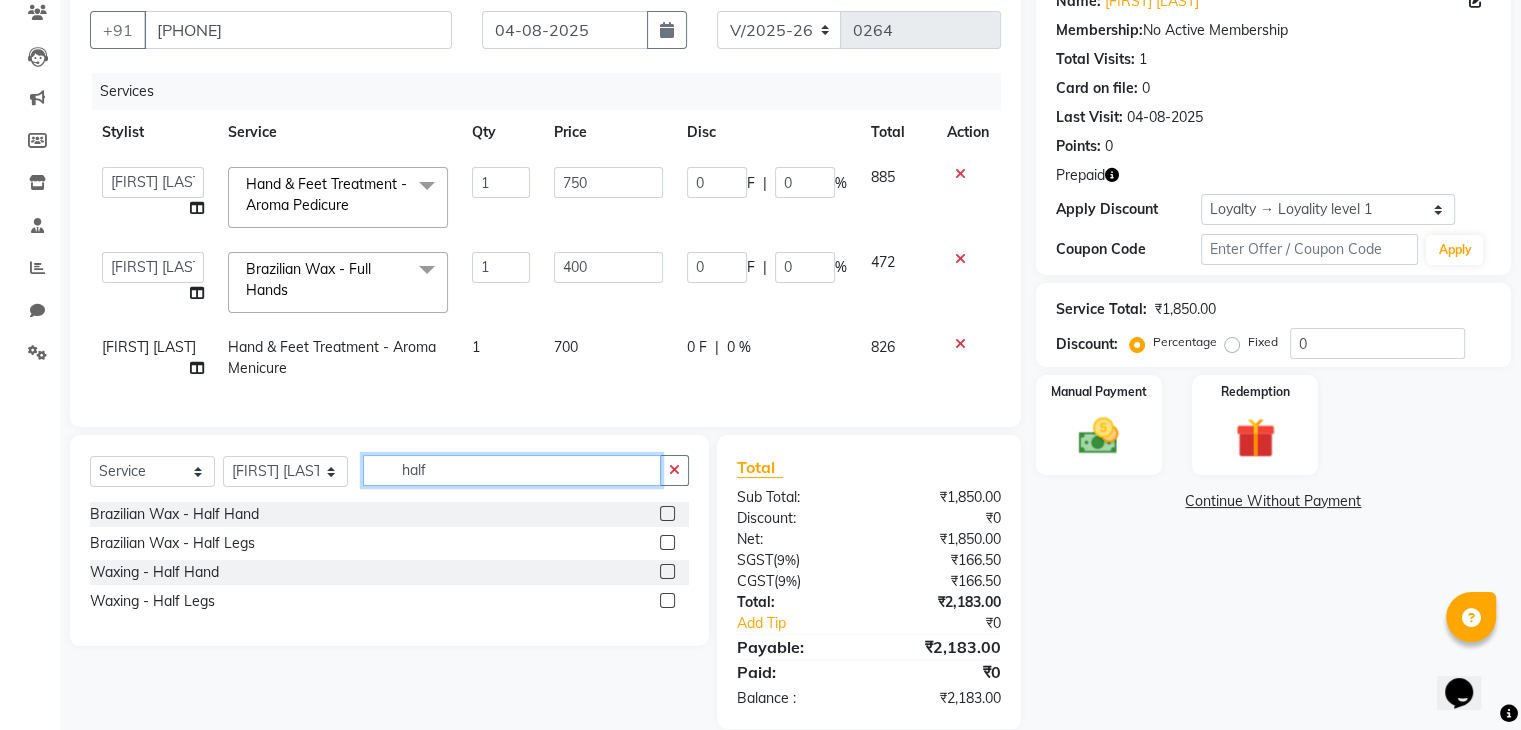 type on "half" 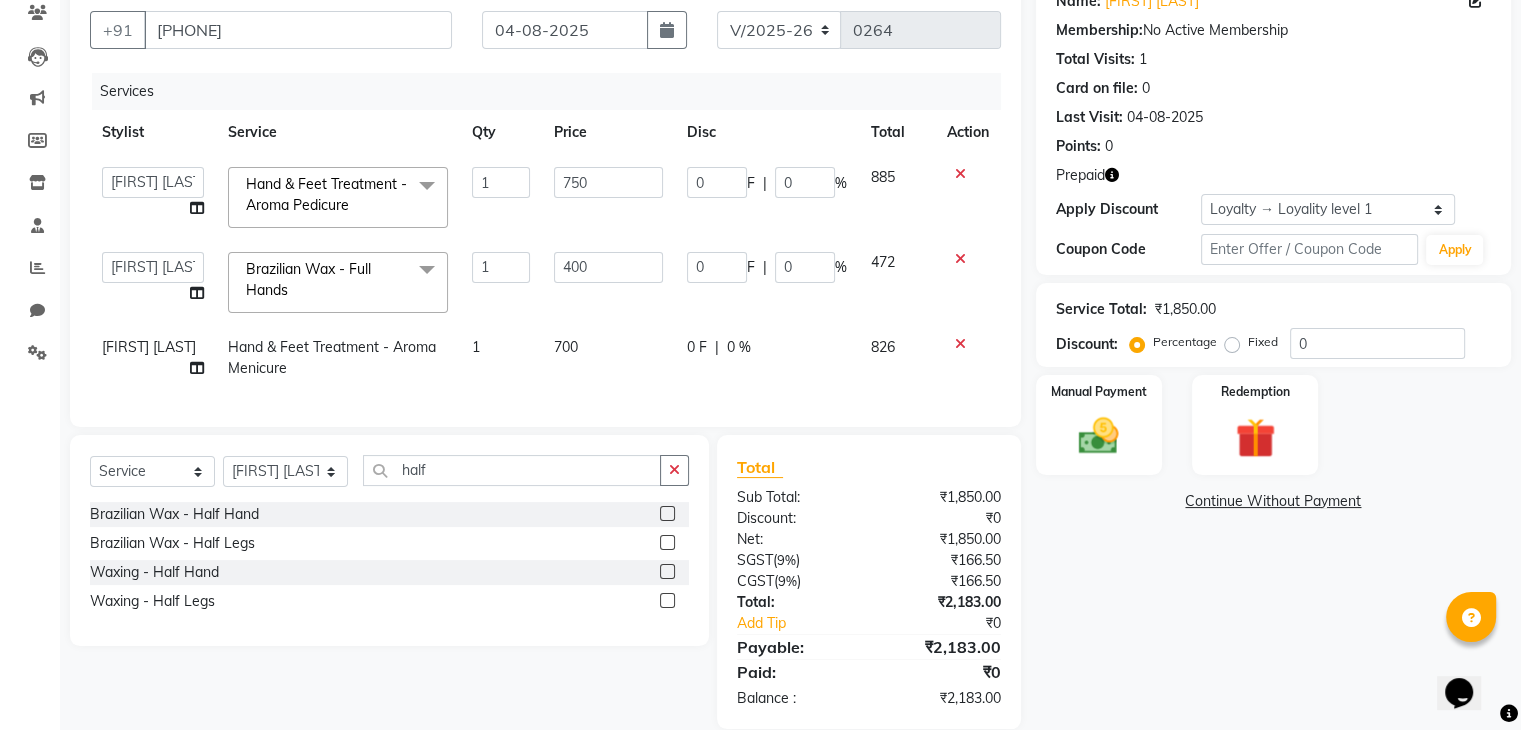 click 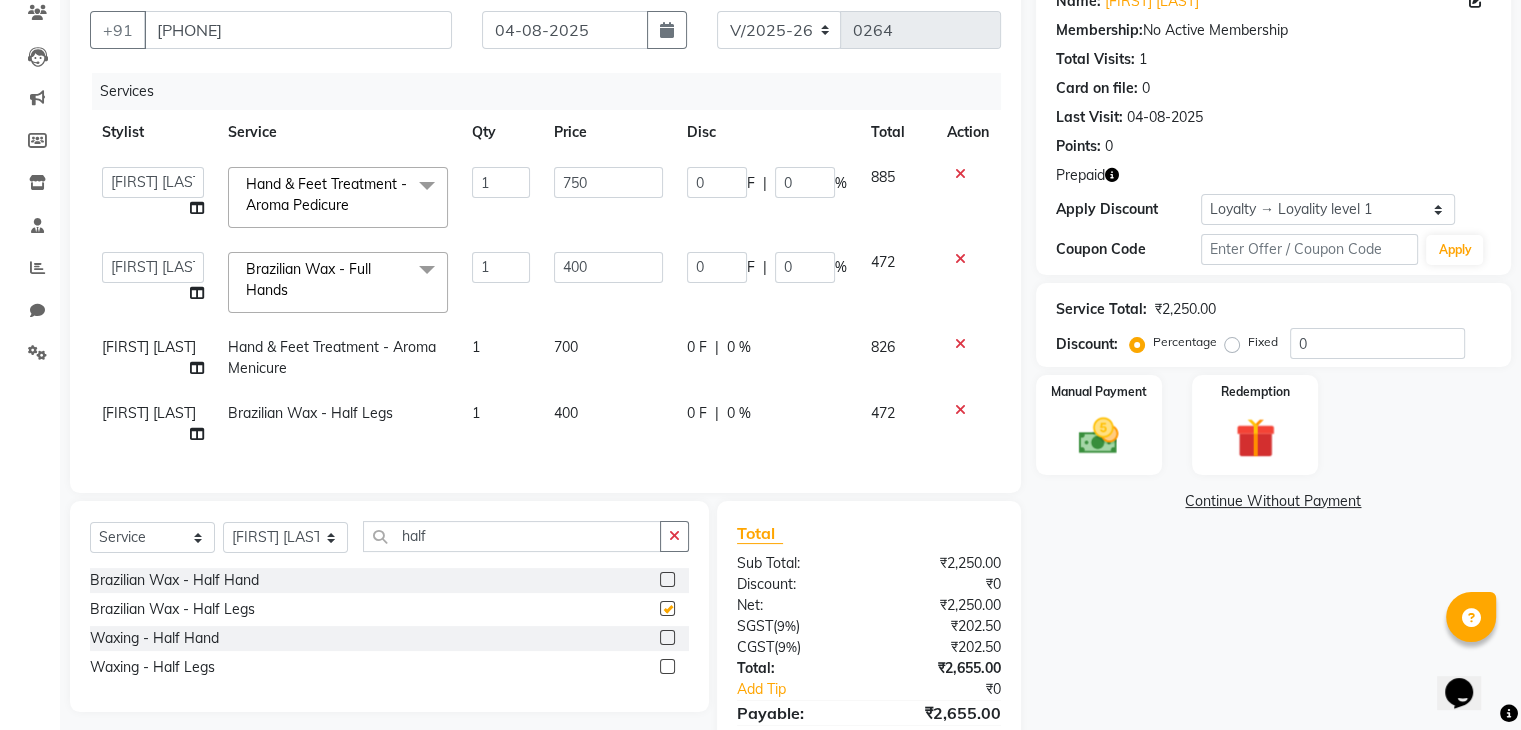 checkbox on "false" 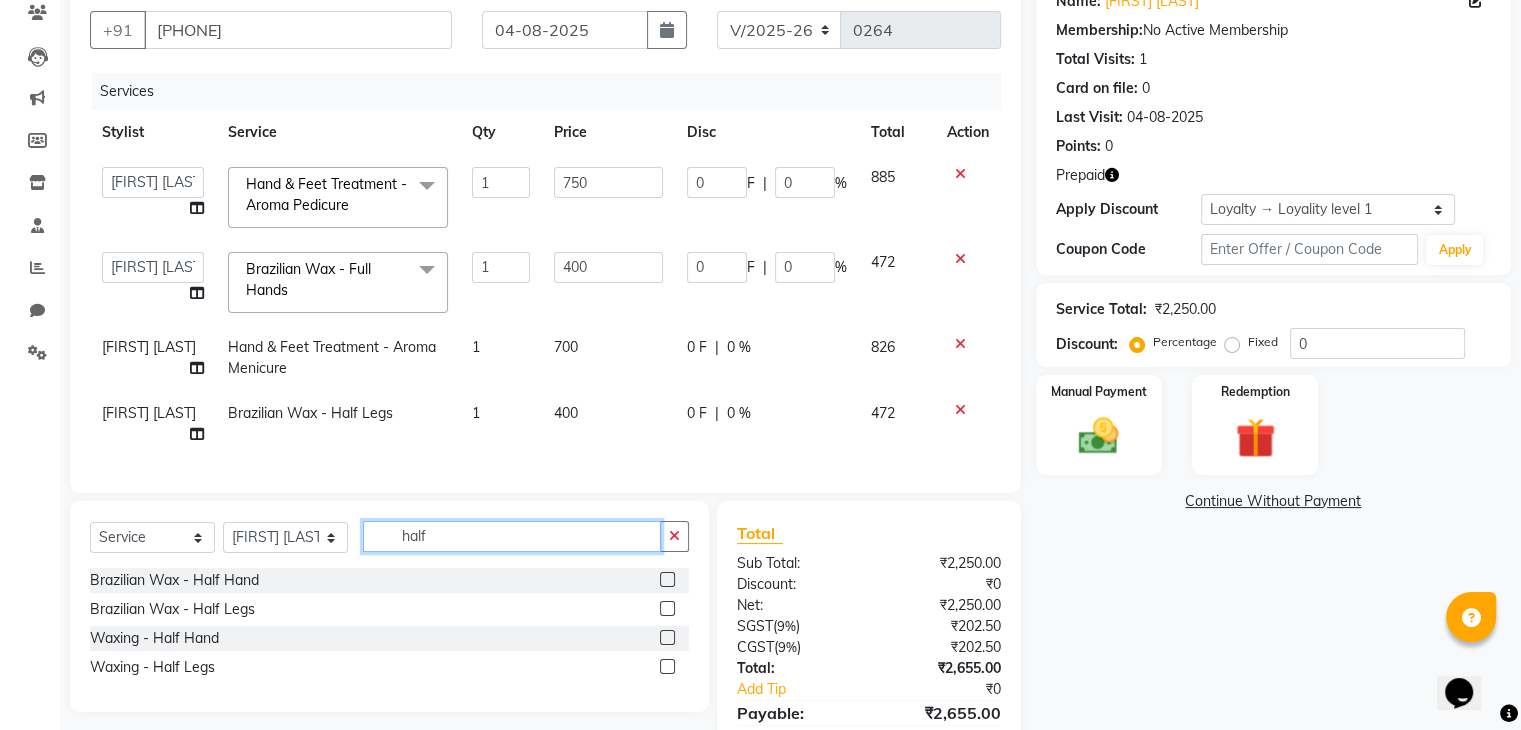 click on "half" 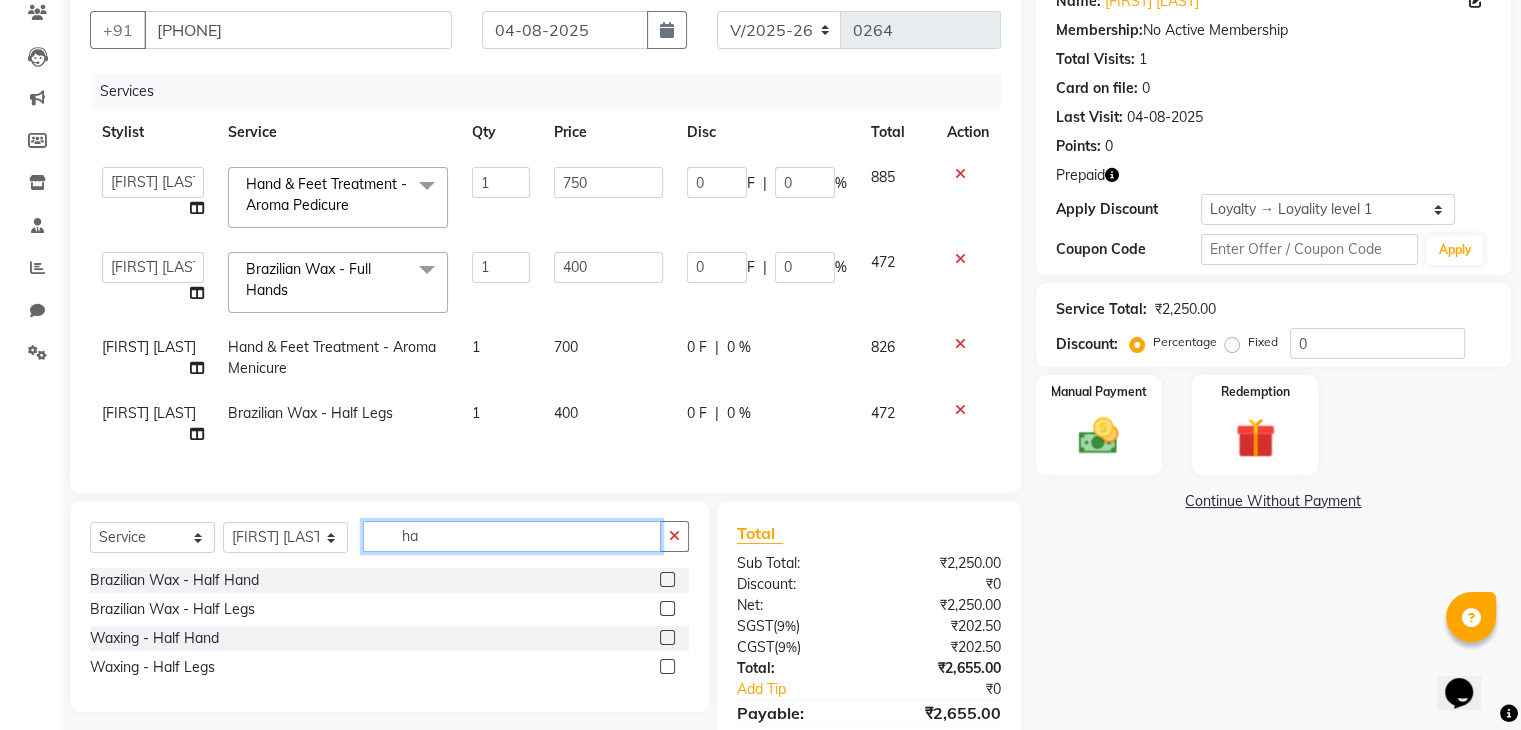 type on "h" 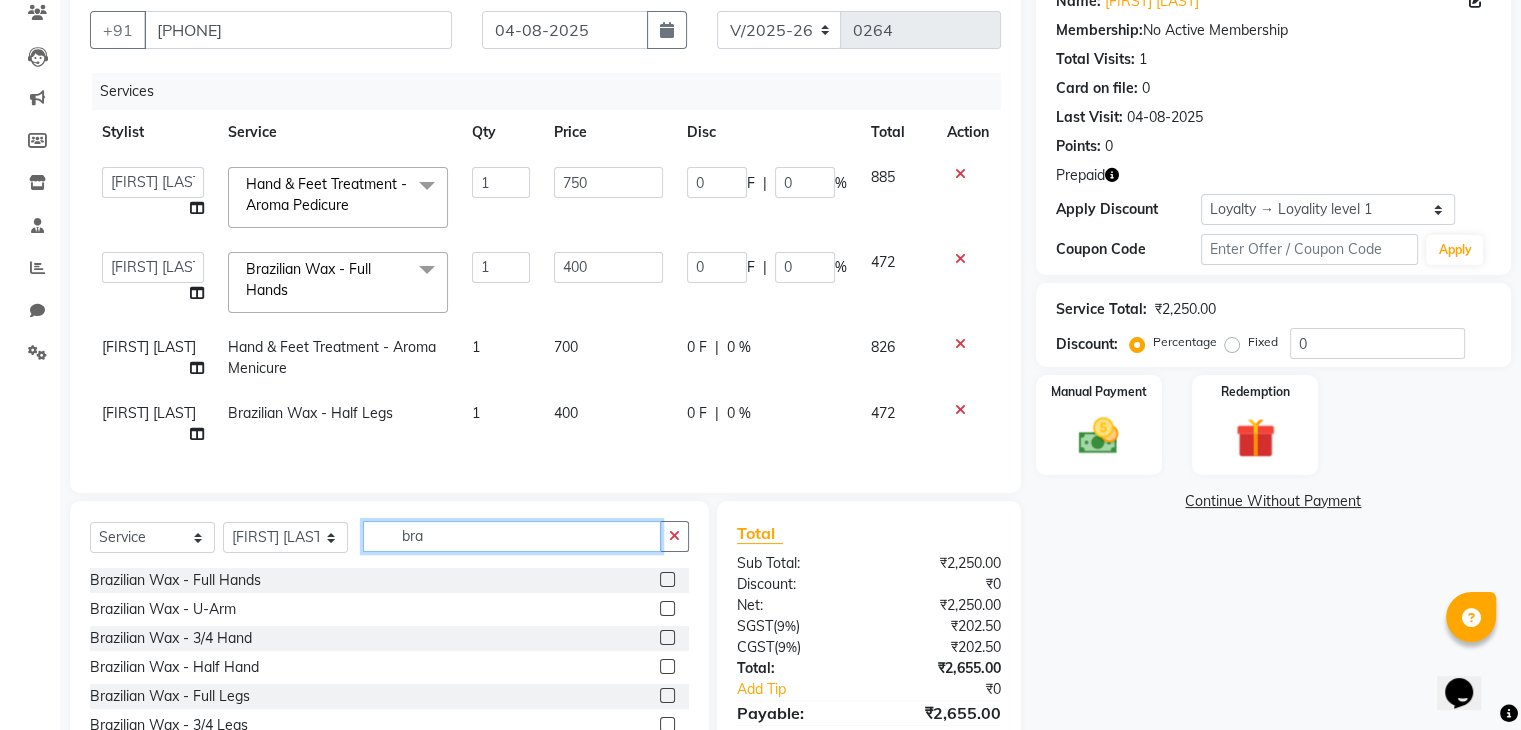 type on "bra" 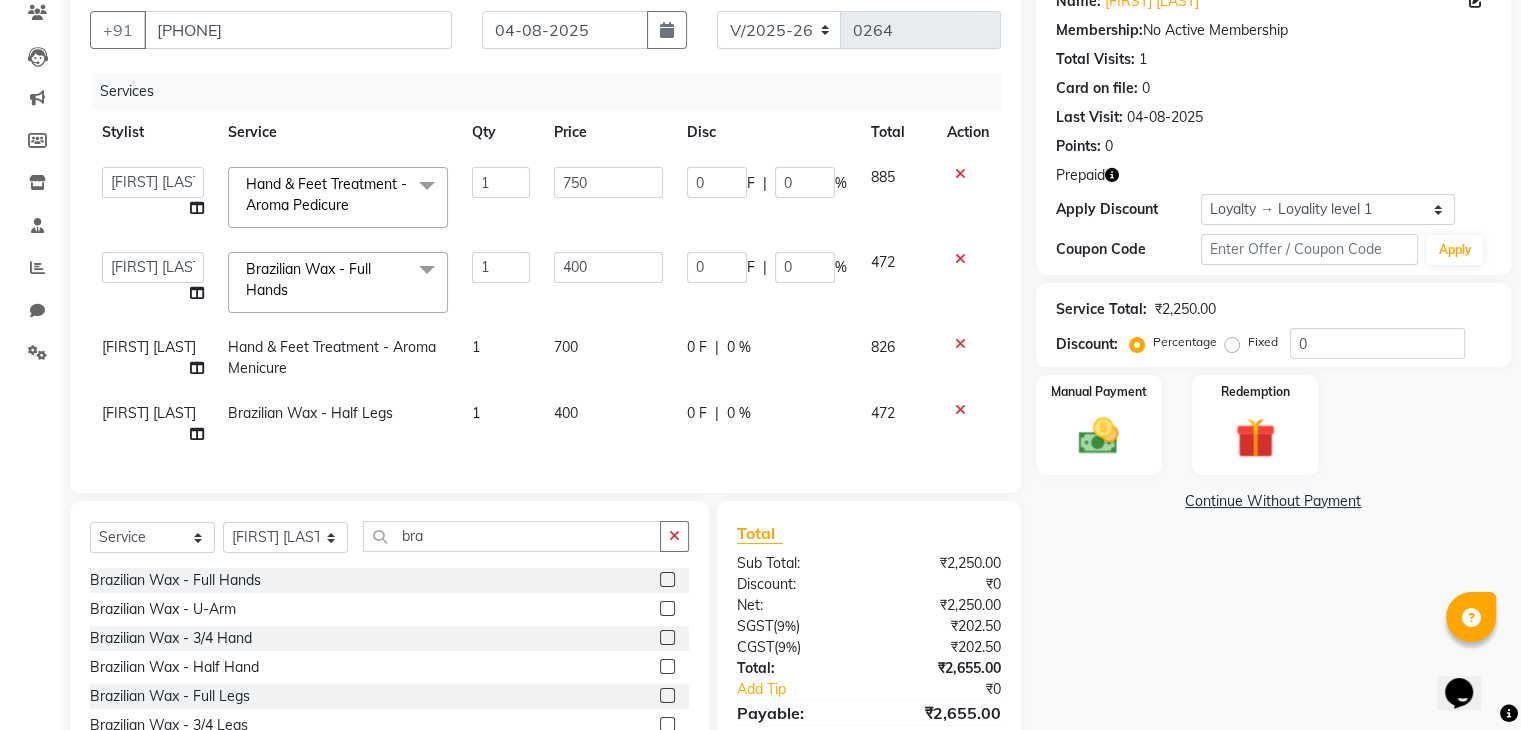 click 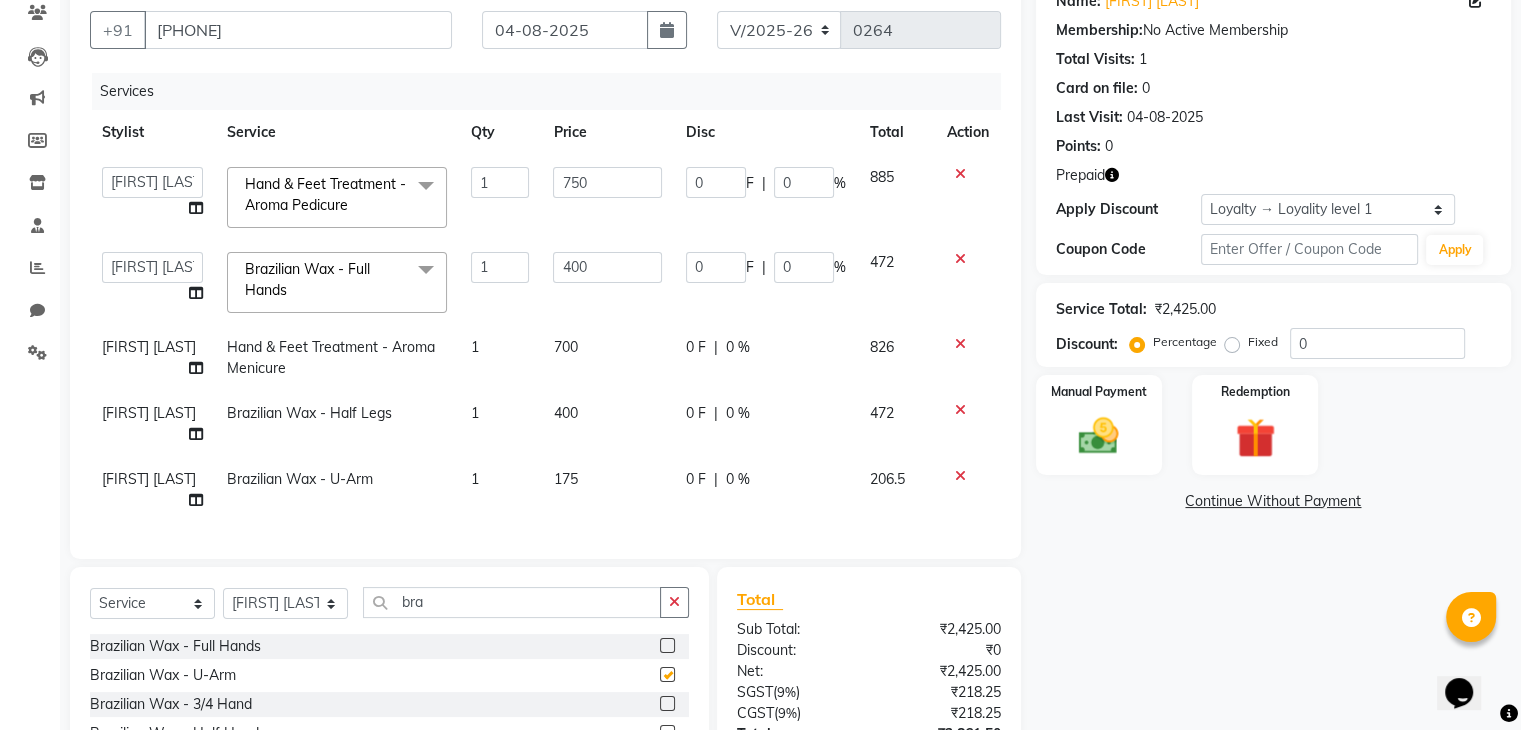 checkbox on "false" 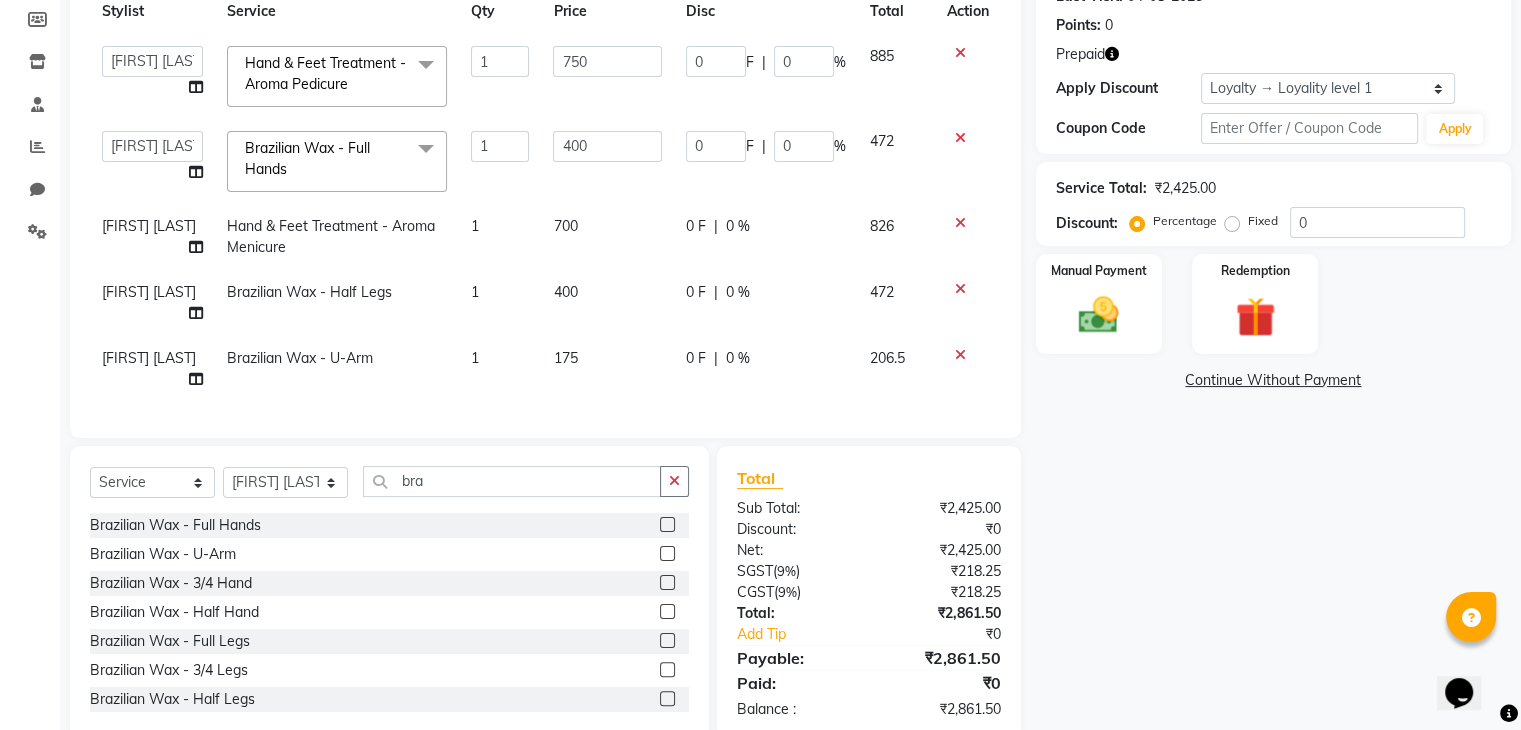 scroll, scrollTop: 324, scrollLeft: 0, axis: vertical 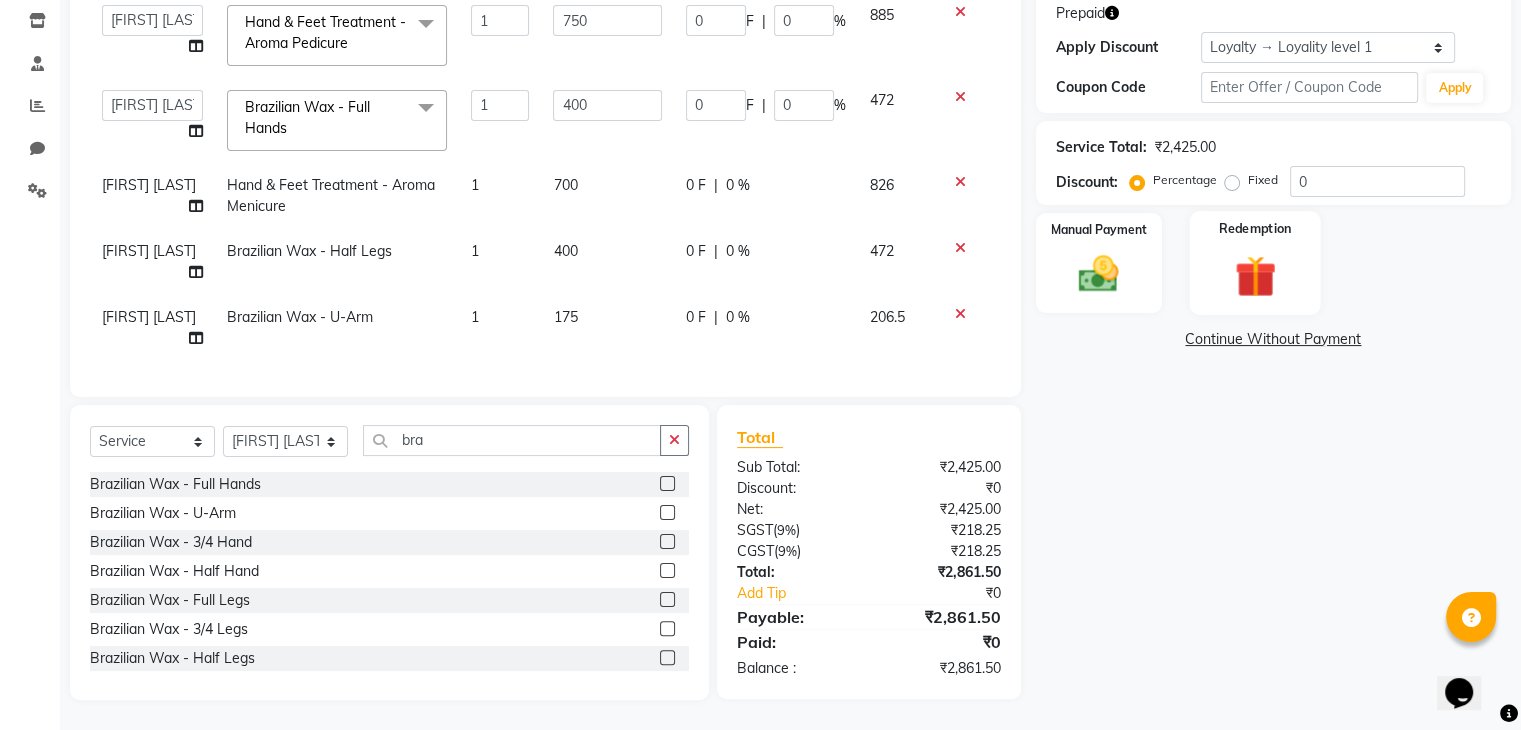 click on "Redemption" 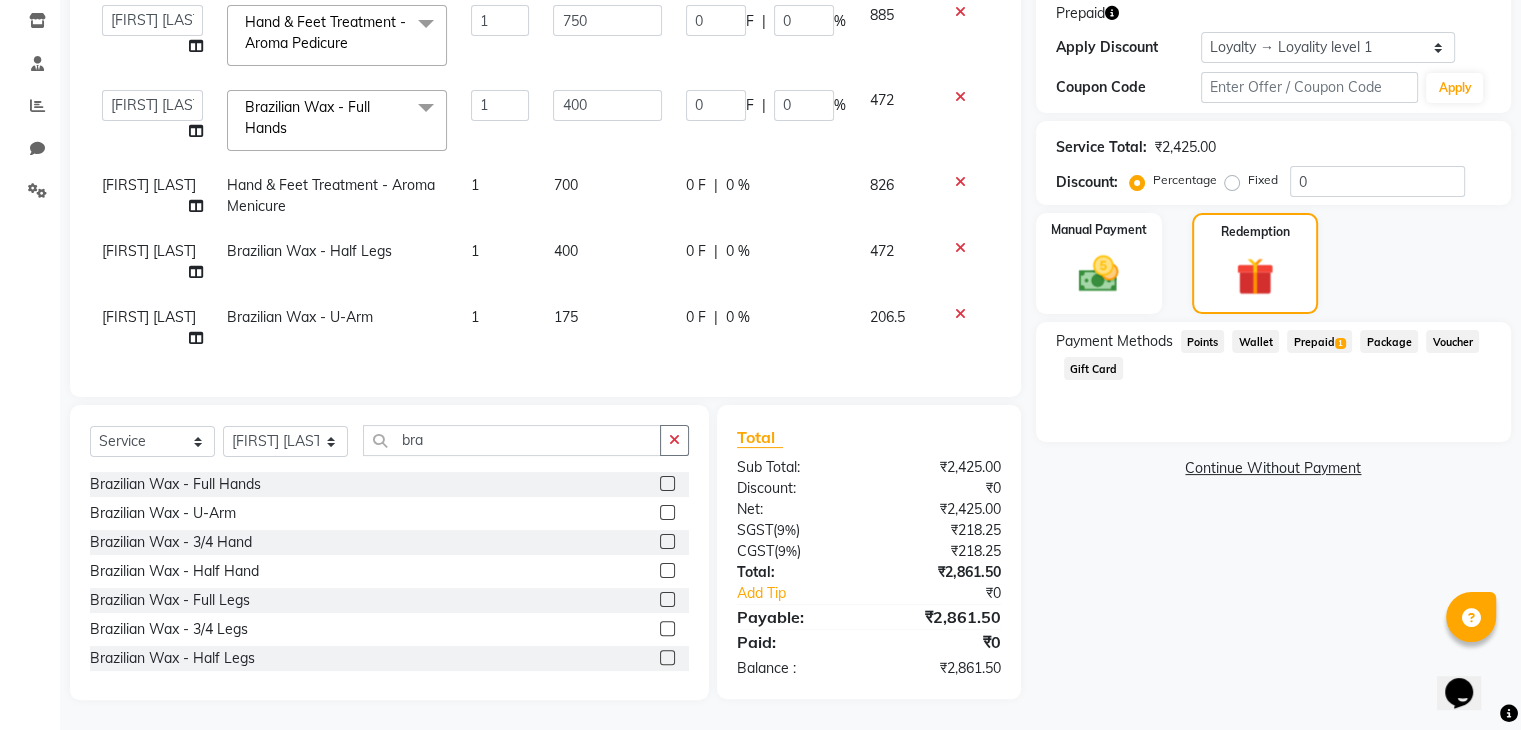 click on "Prepaid  1" 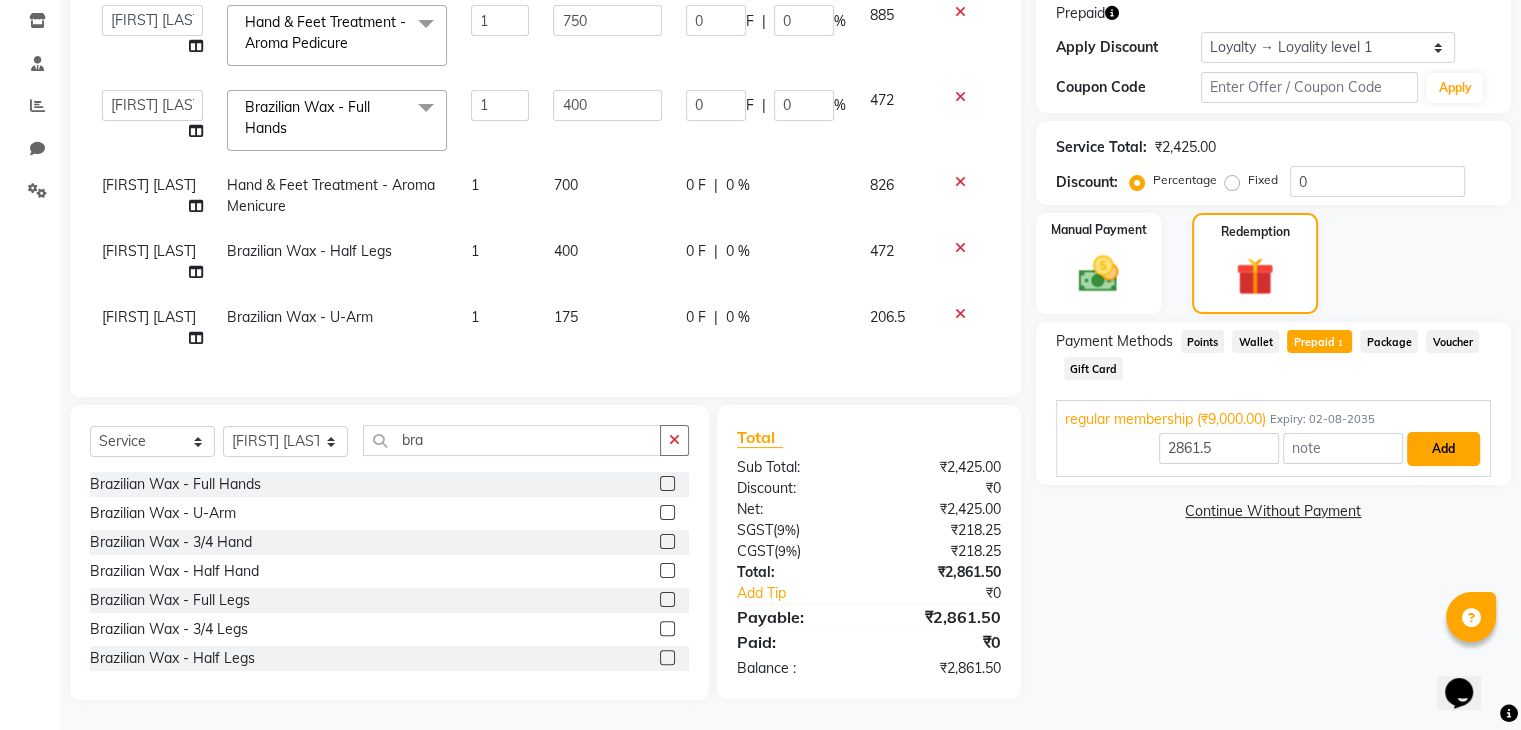 click on "Add" at bounding box center (1443, 449) 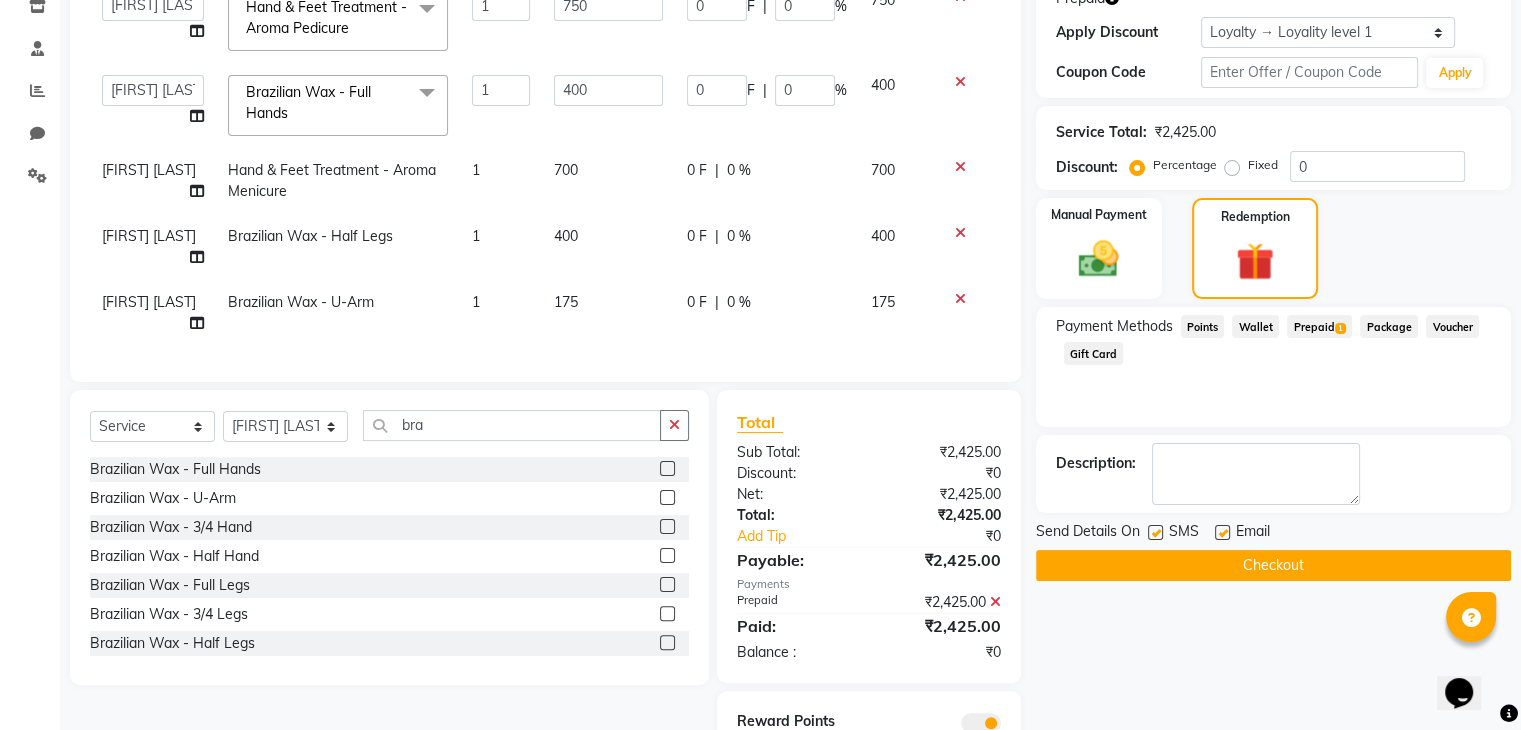scroll, scrollTop: 451, scrollLeft: 0, axis: vertical 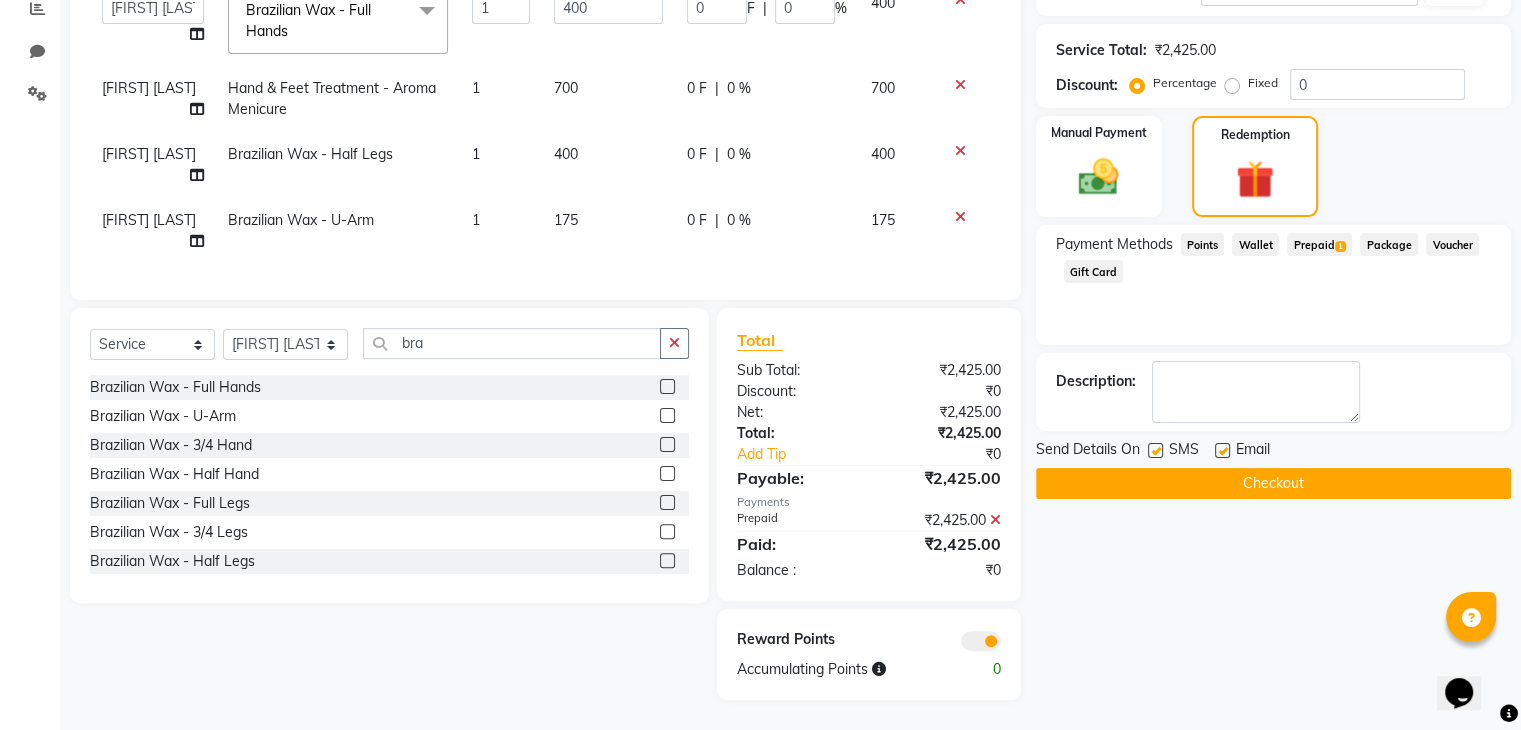 click on "Checkout" 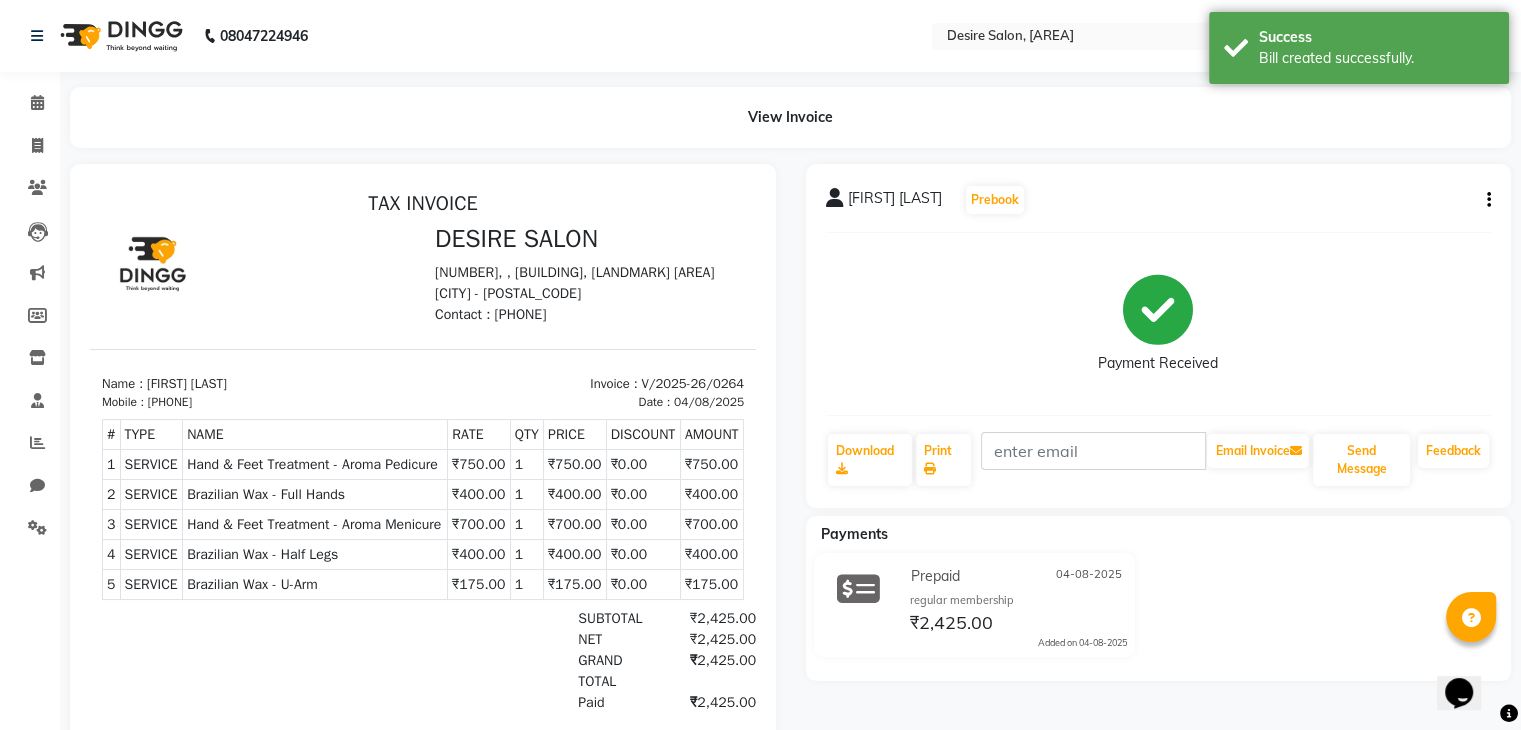 scroll, scrollTop: 0, scrollLeft: 0, axis: both 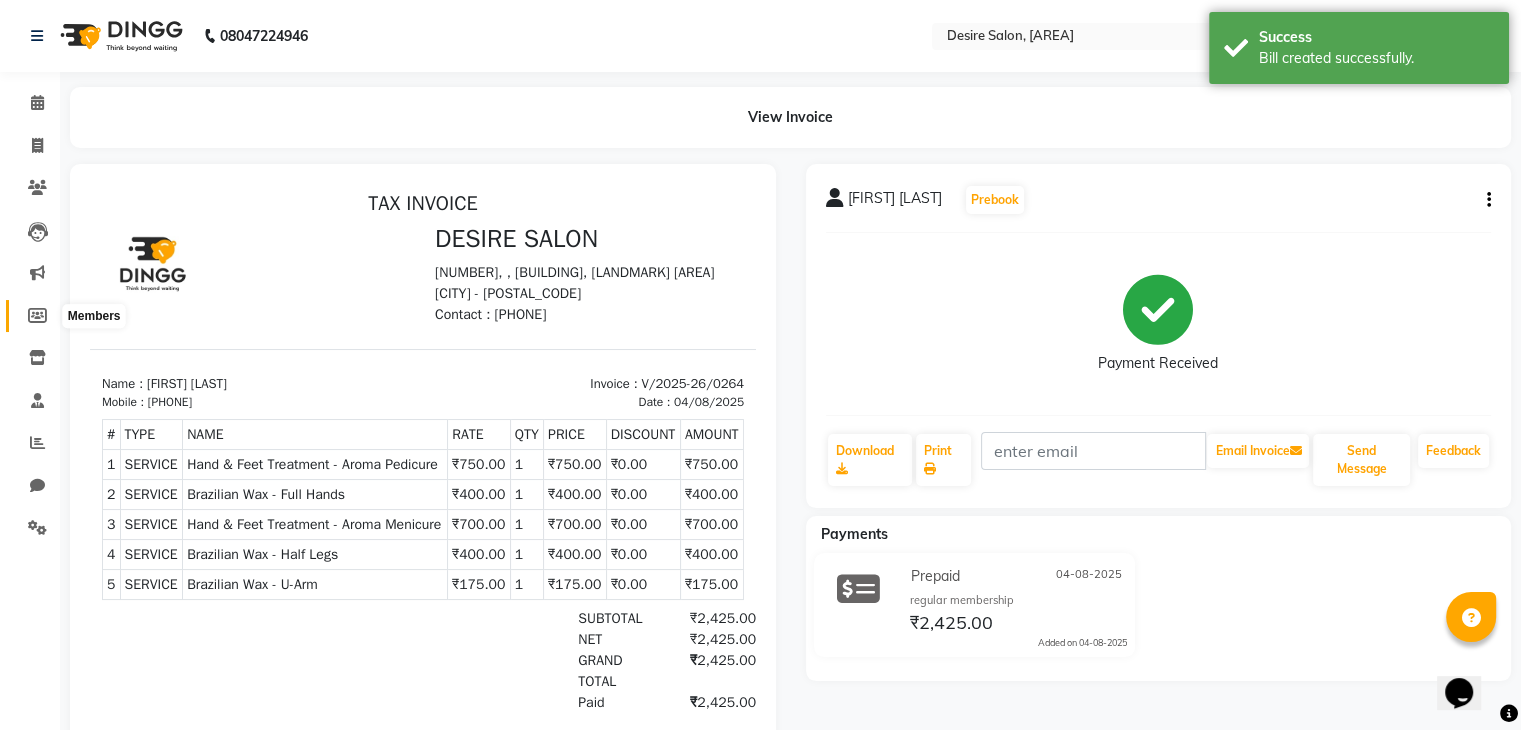 click 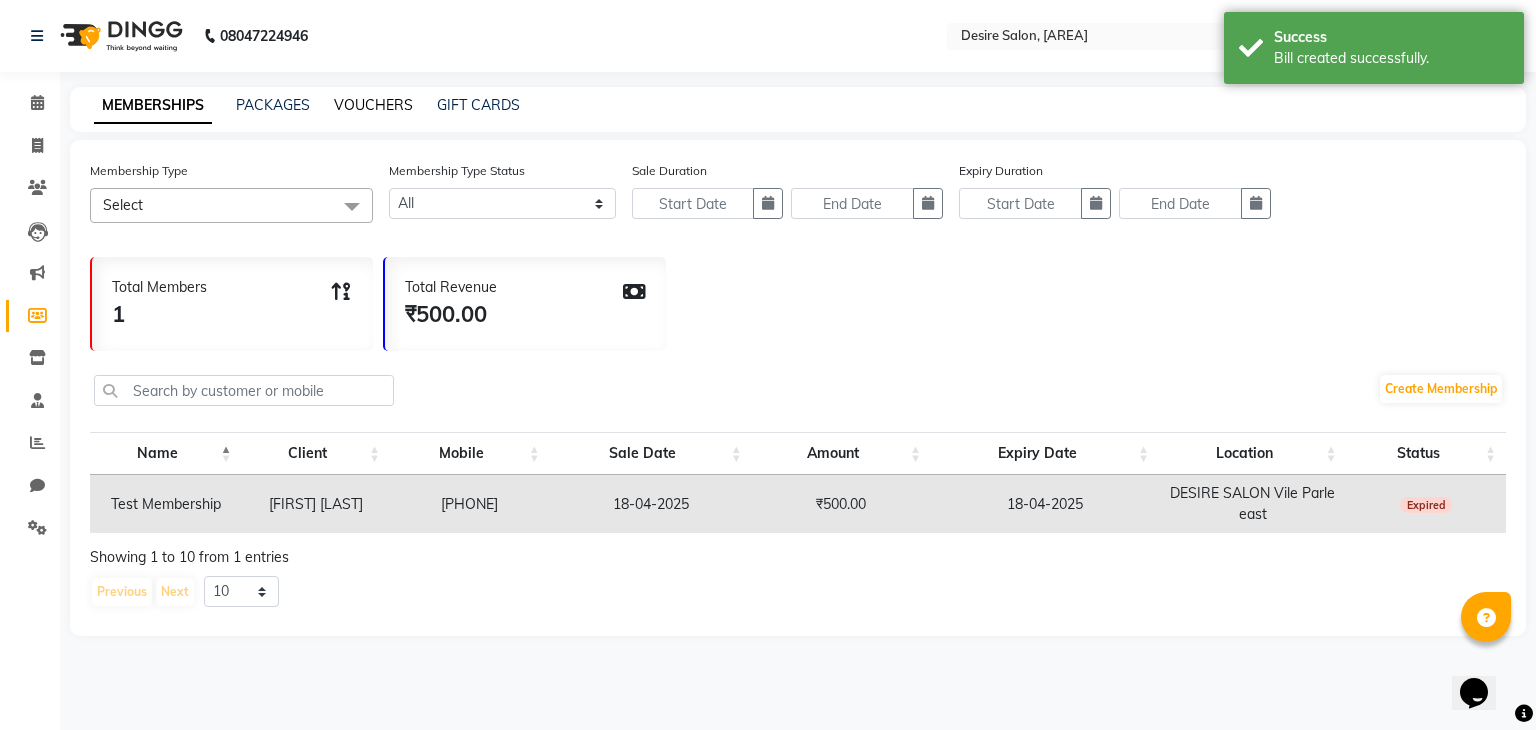 click on "VOUCHERS" 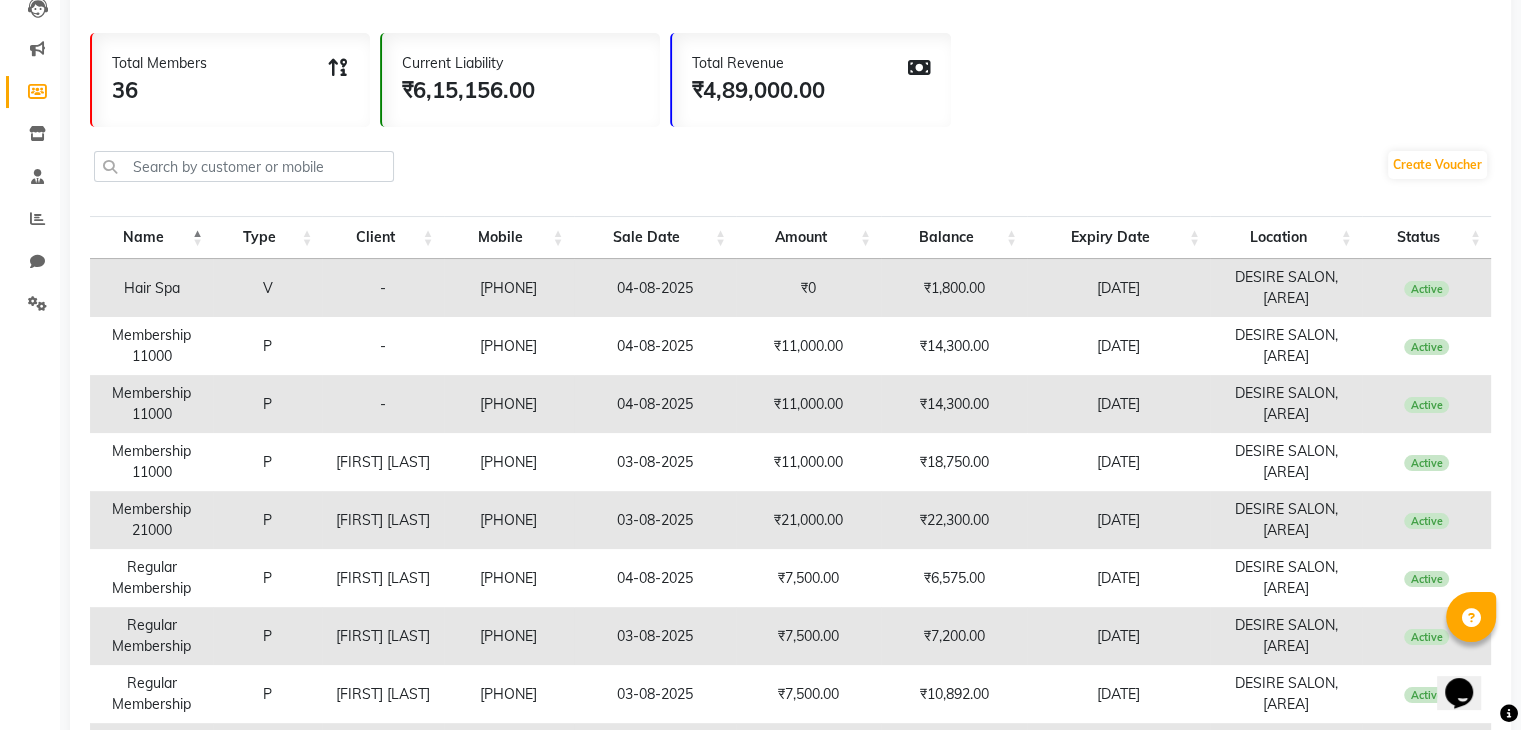 scroll, scrollTop: 0, scrollLeft: 0, axis: both 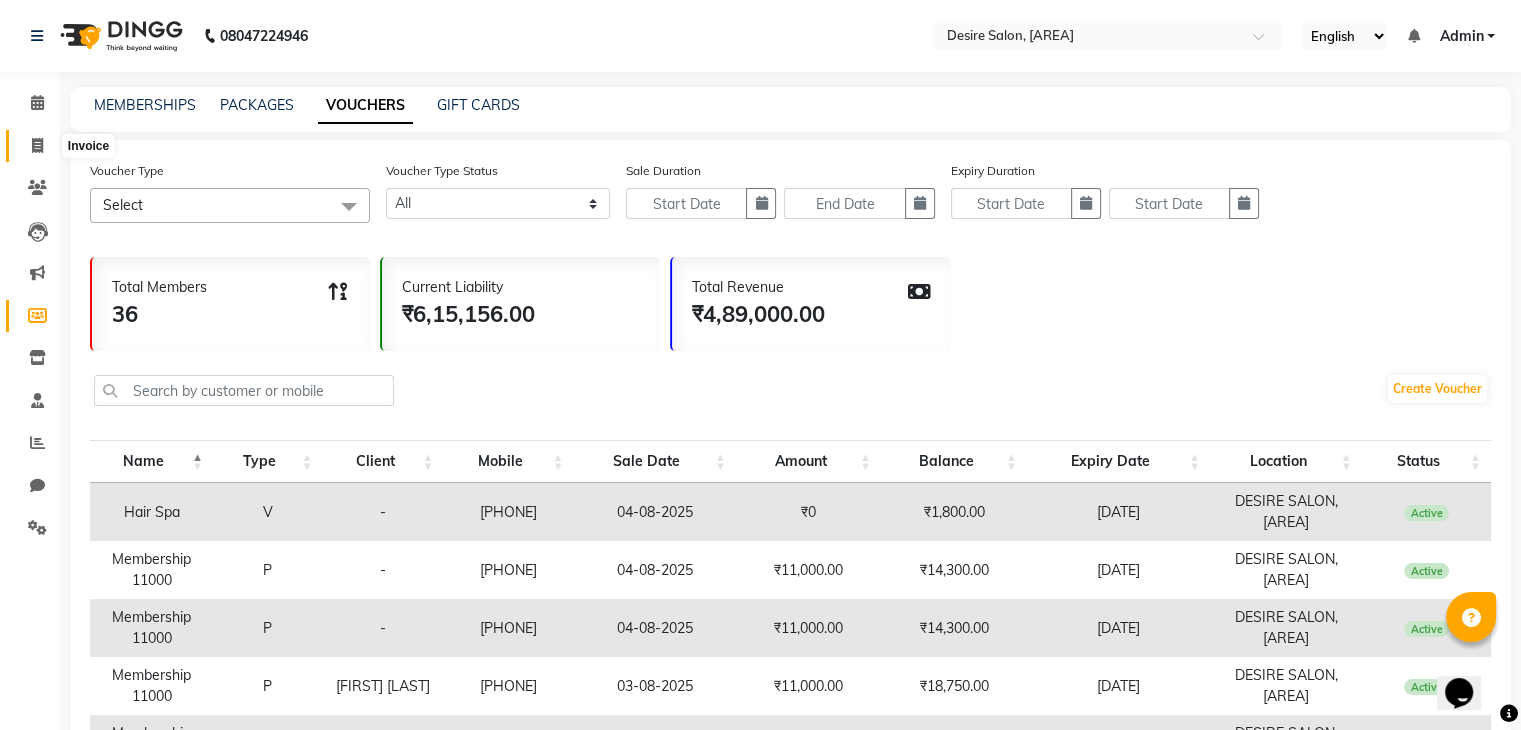 click 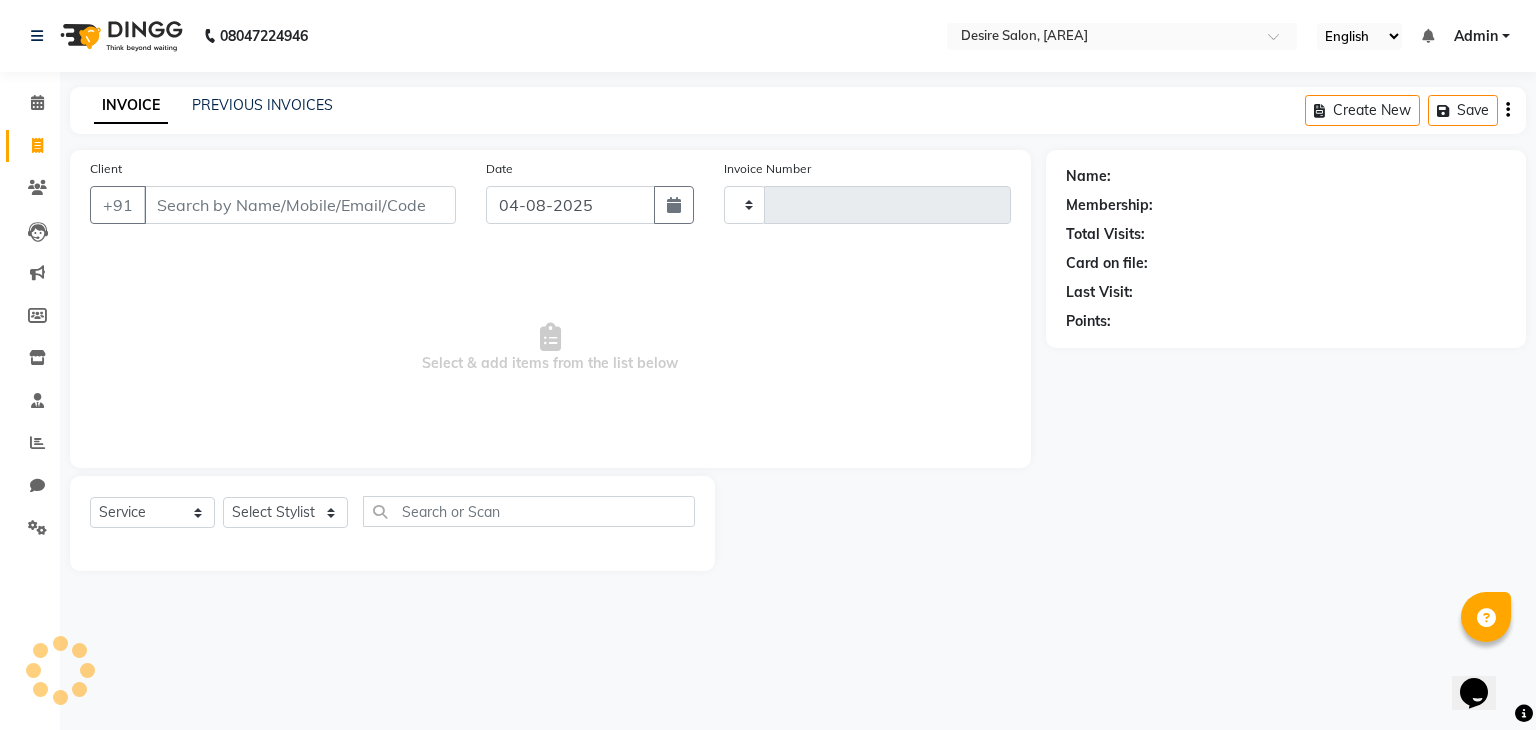 type on "0265" 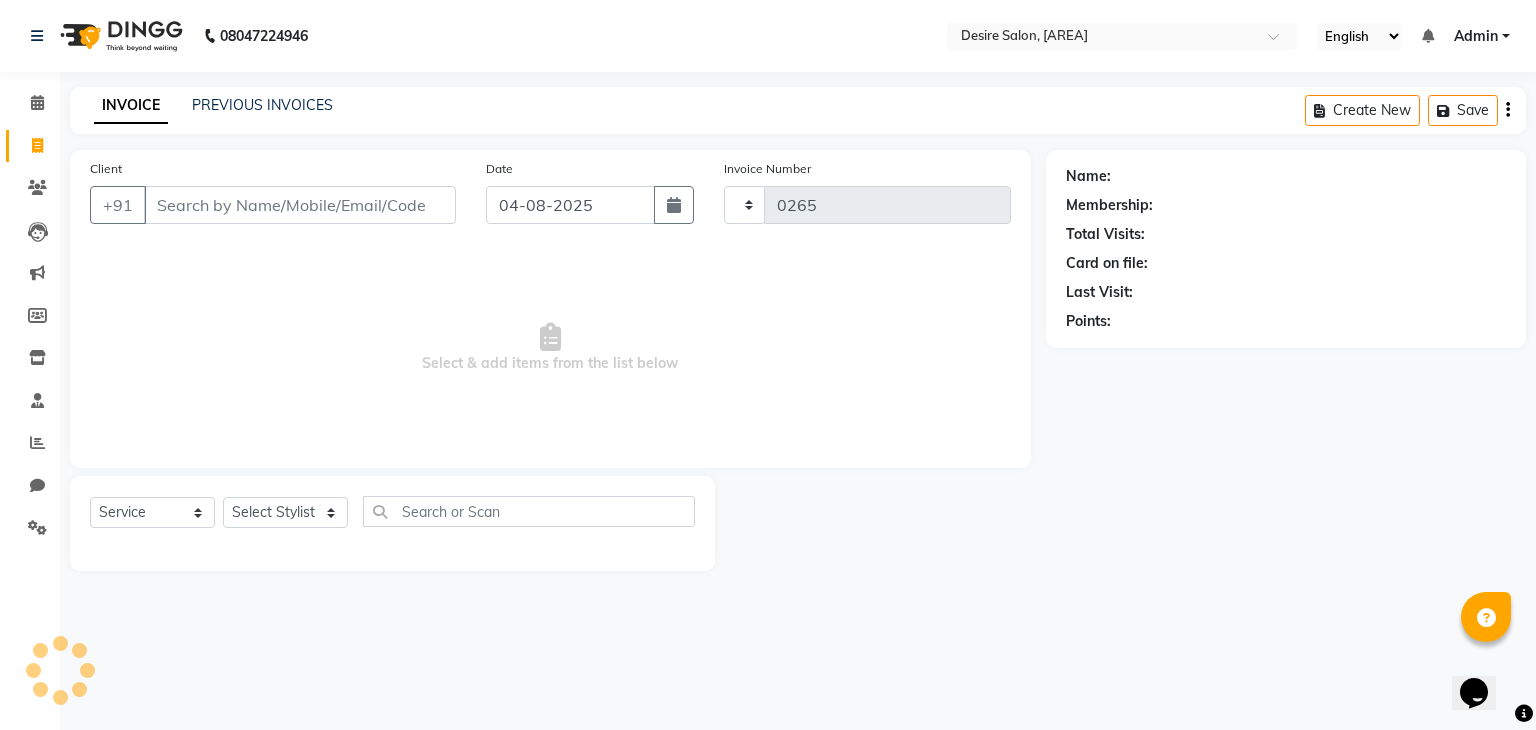select on "8076" 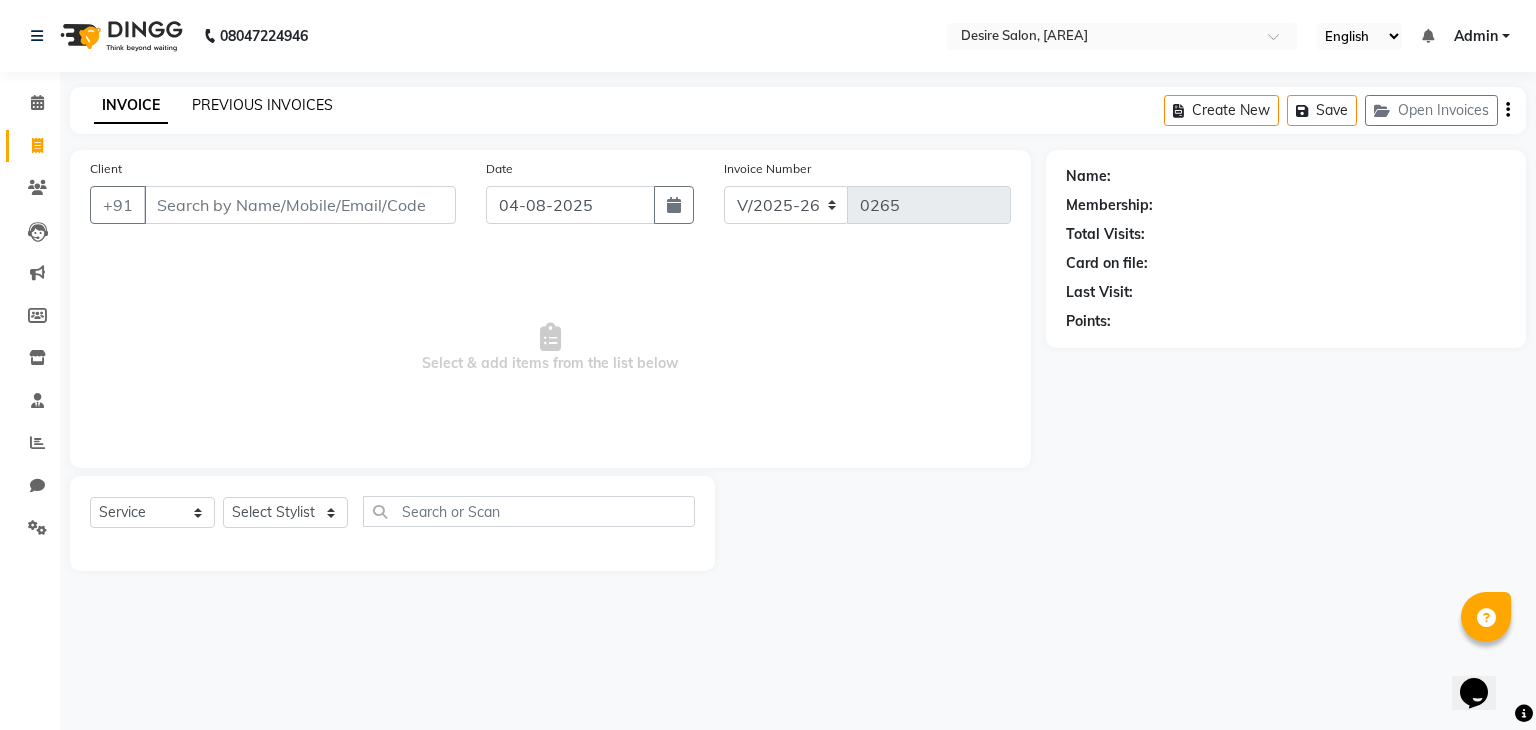 click on "PREVIOUS INVOICES" 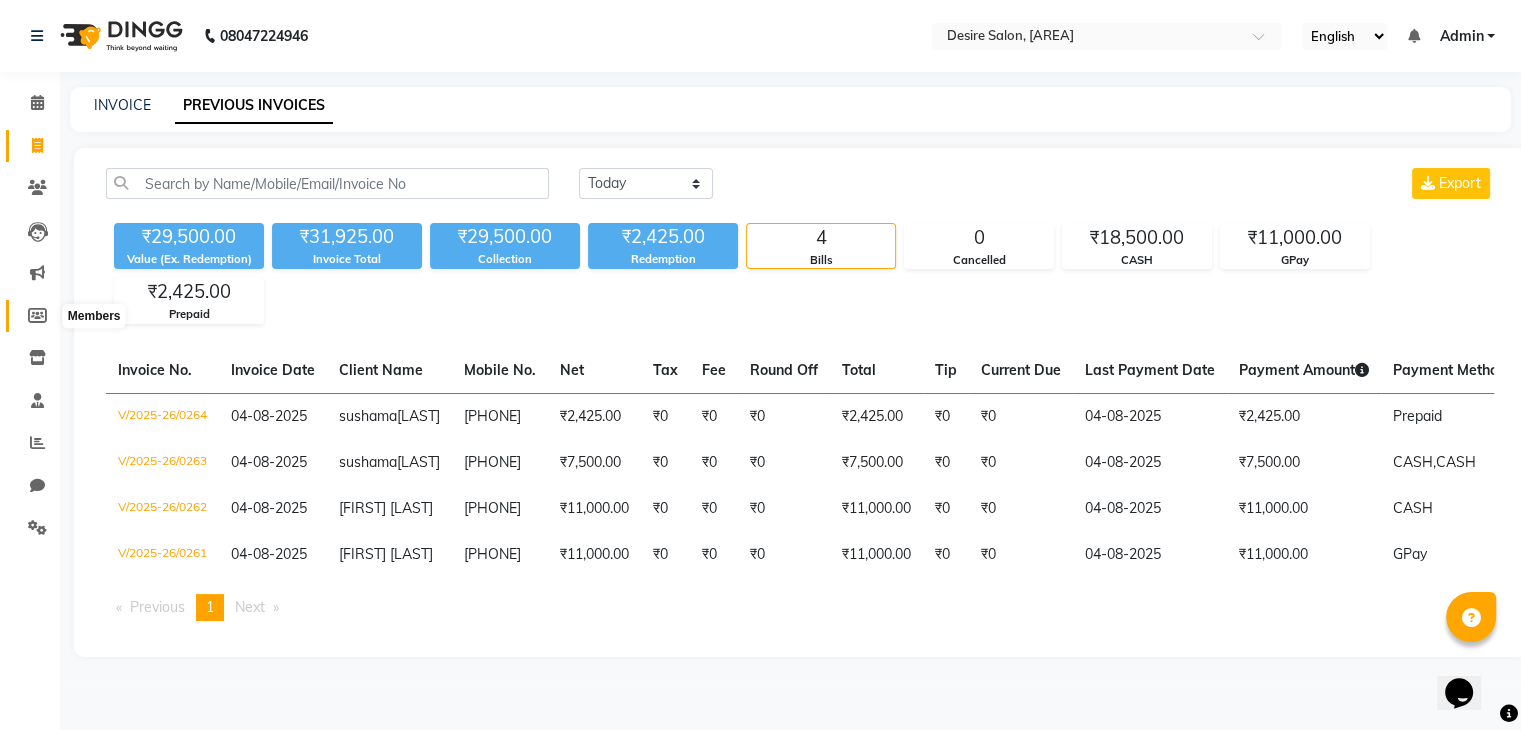 click 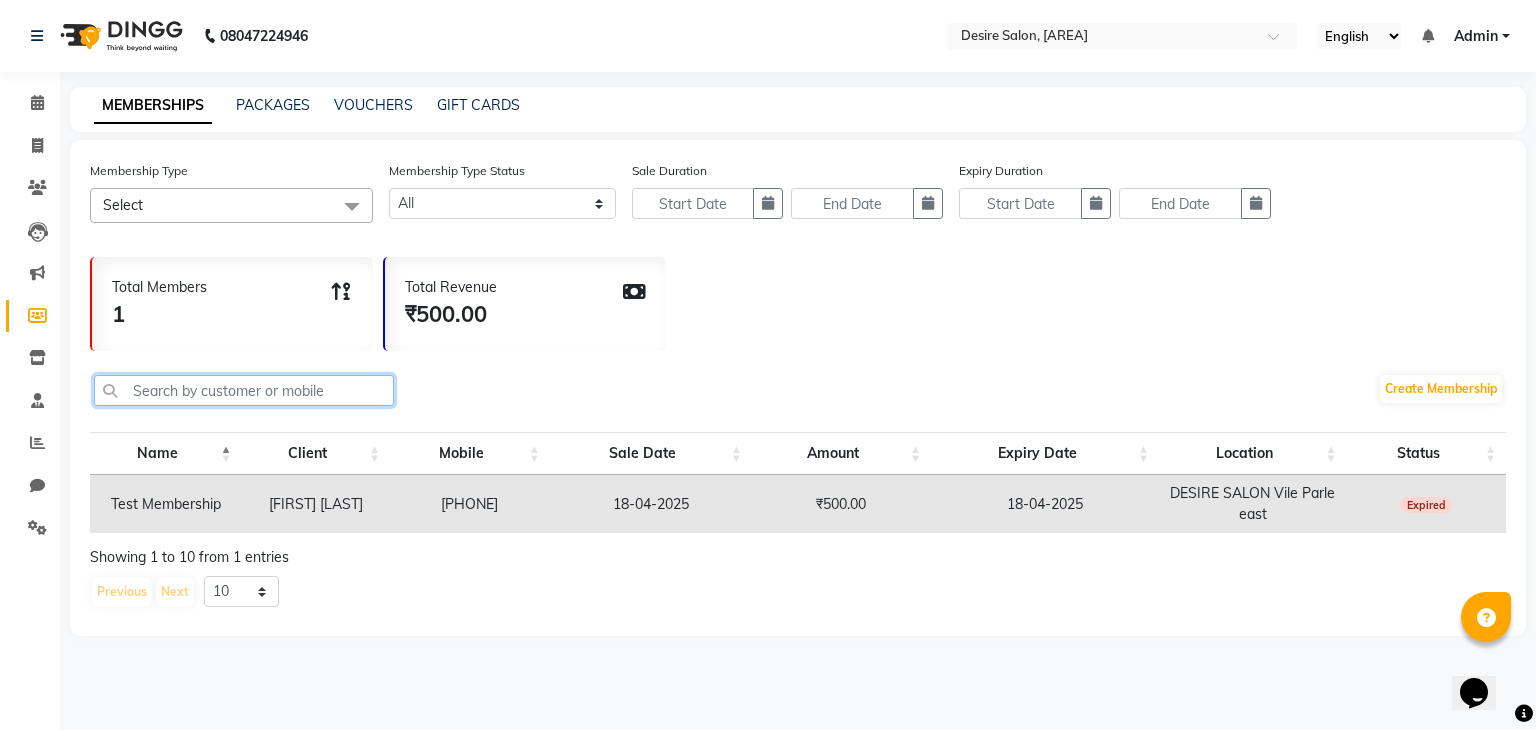 click 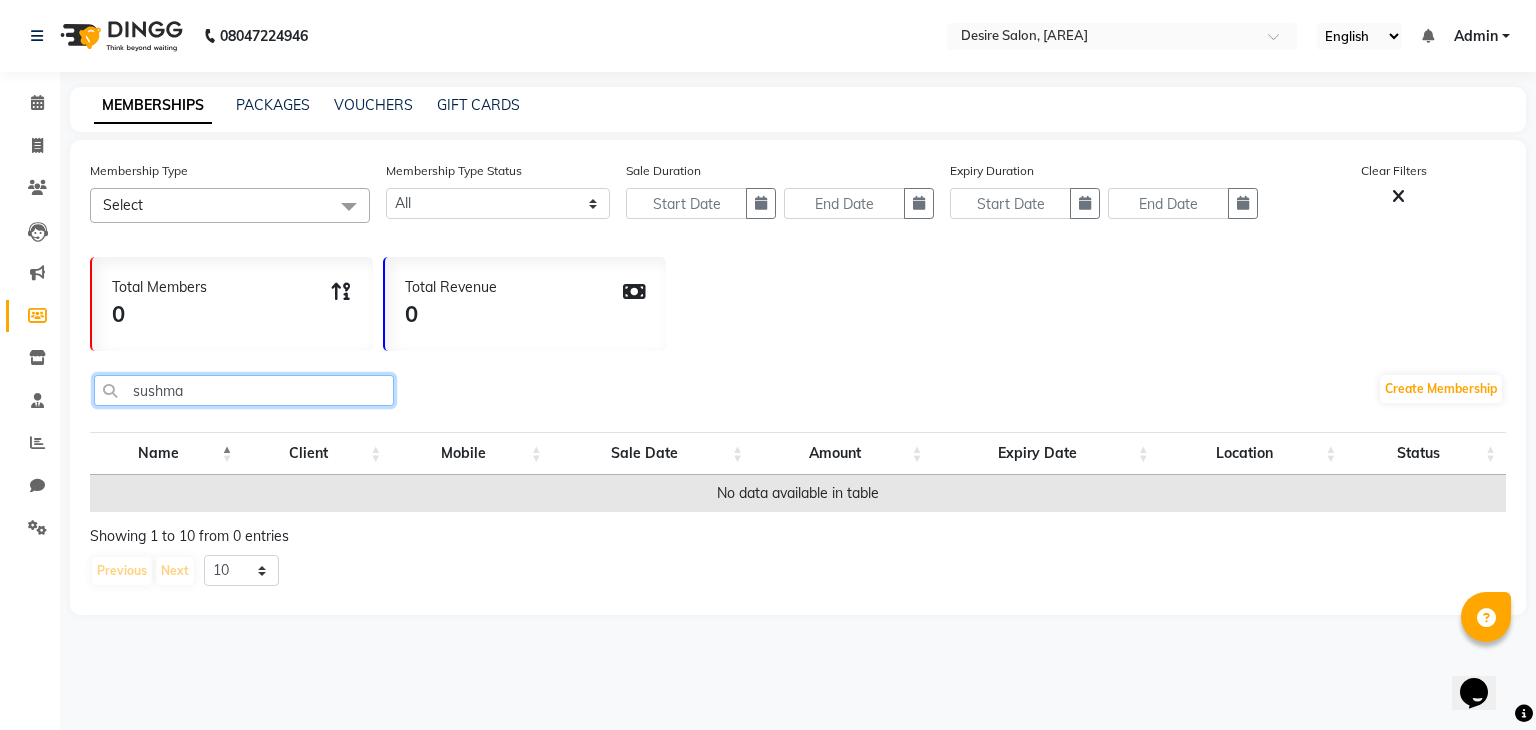 click on "sushma" 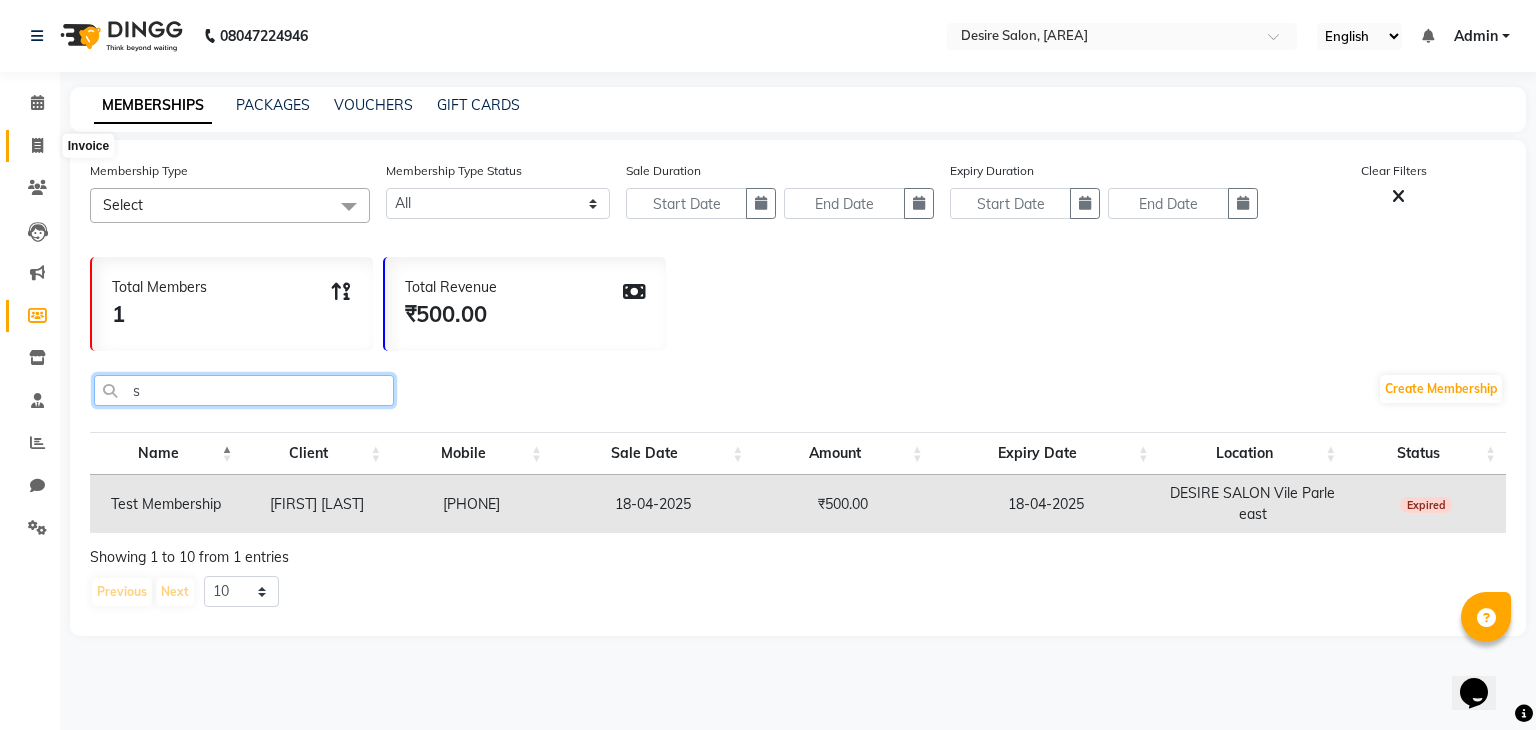 type on "s" 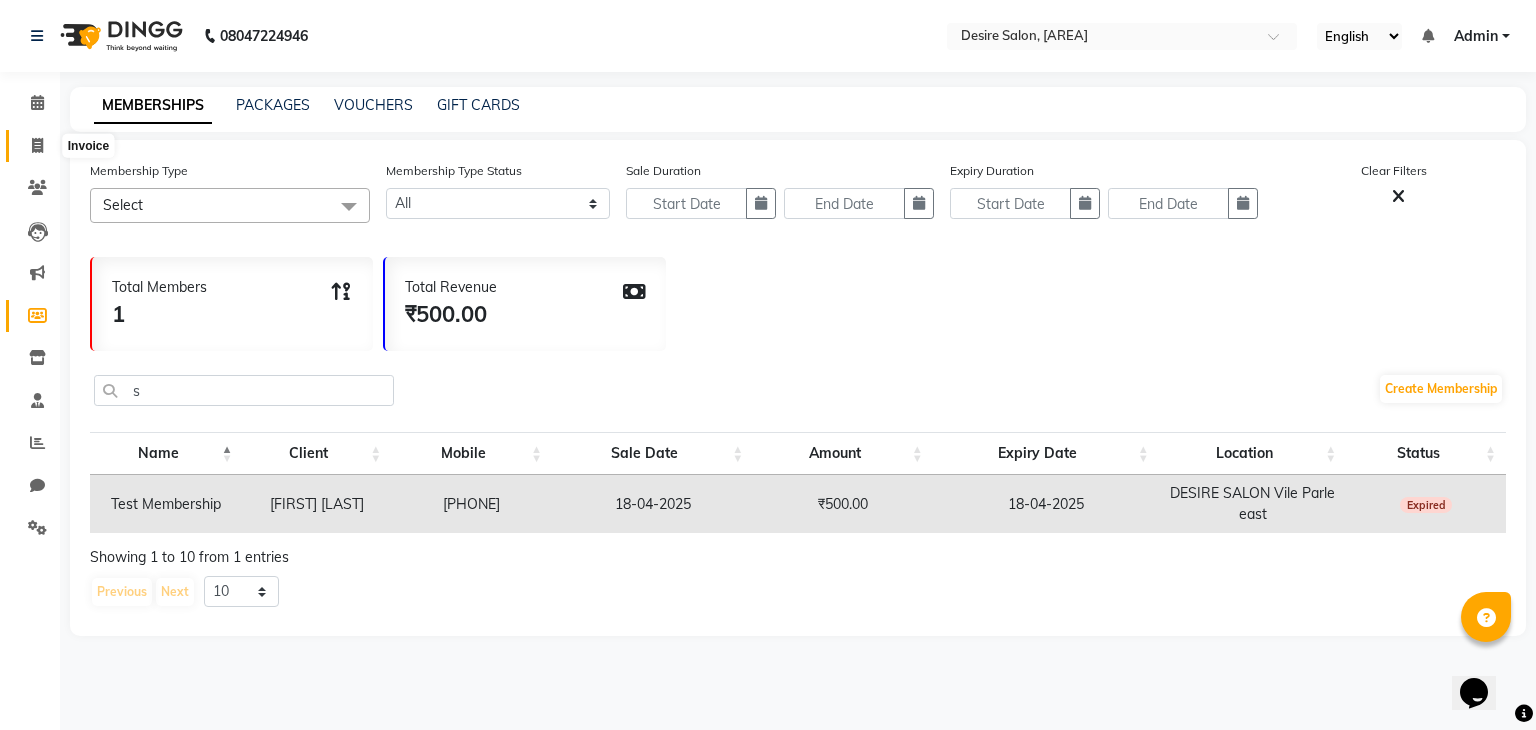 click 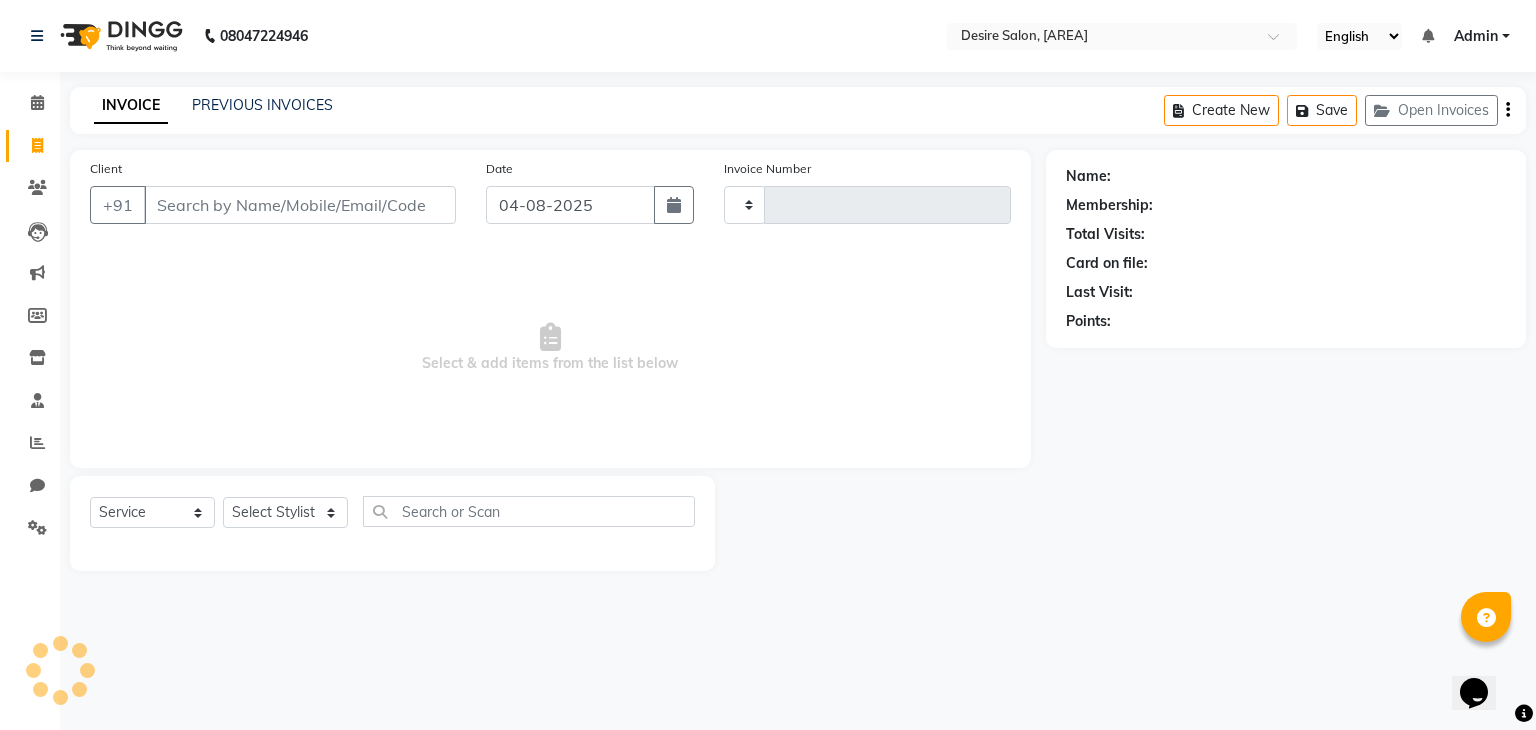 type on "0265" 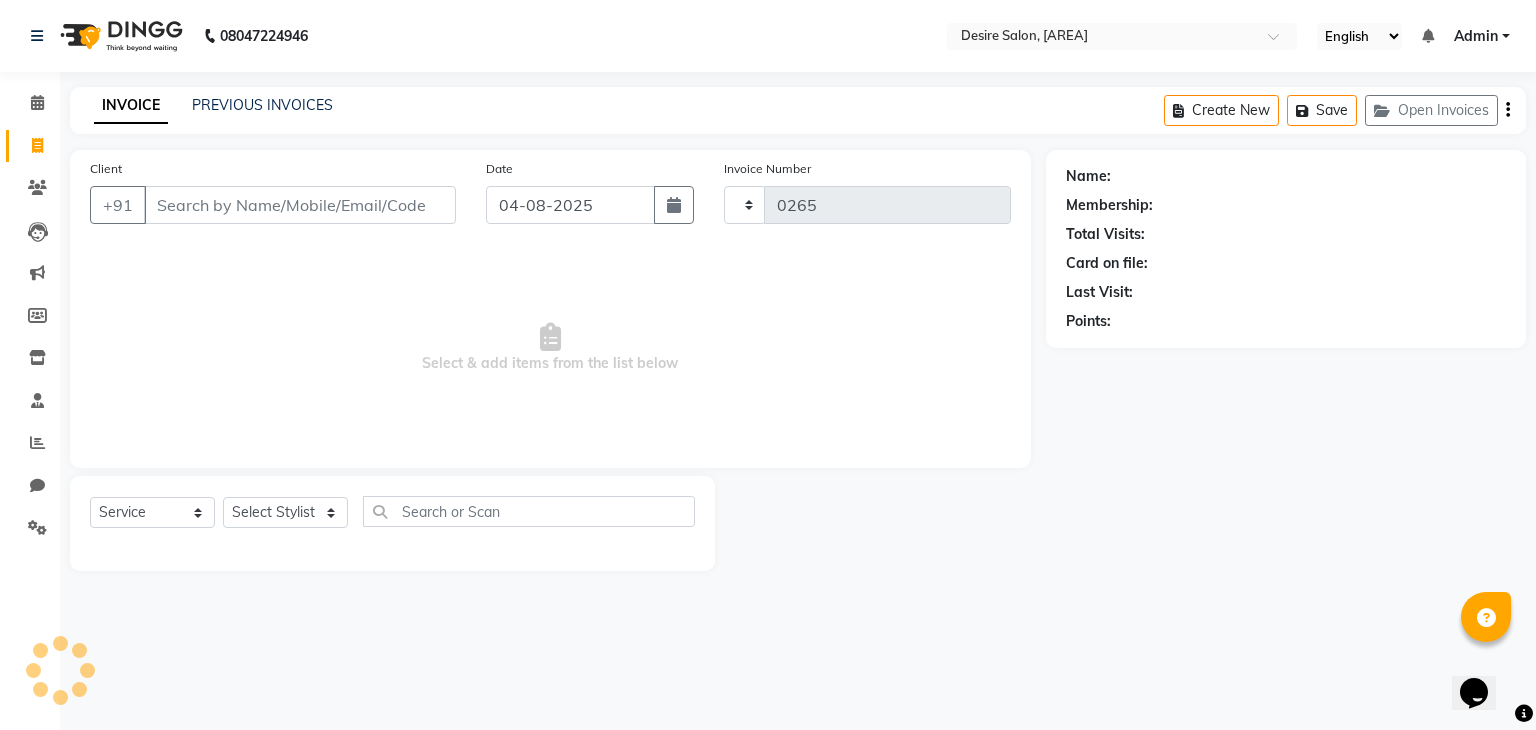 select on "8076" 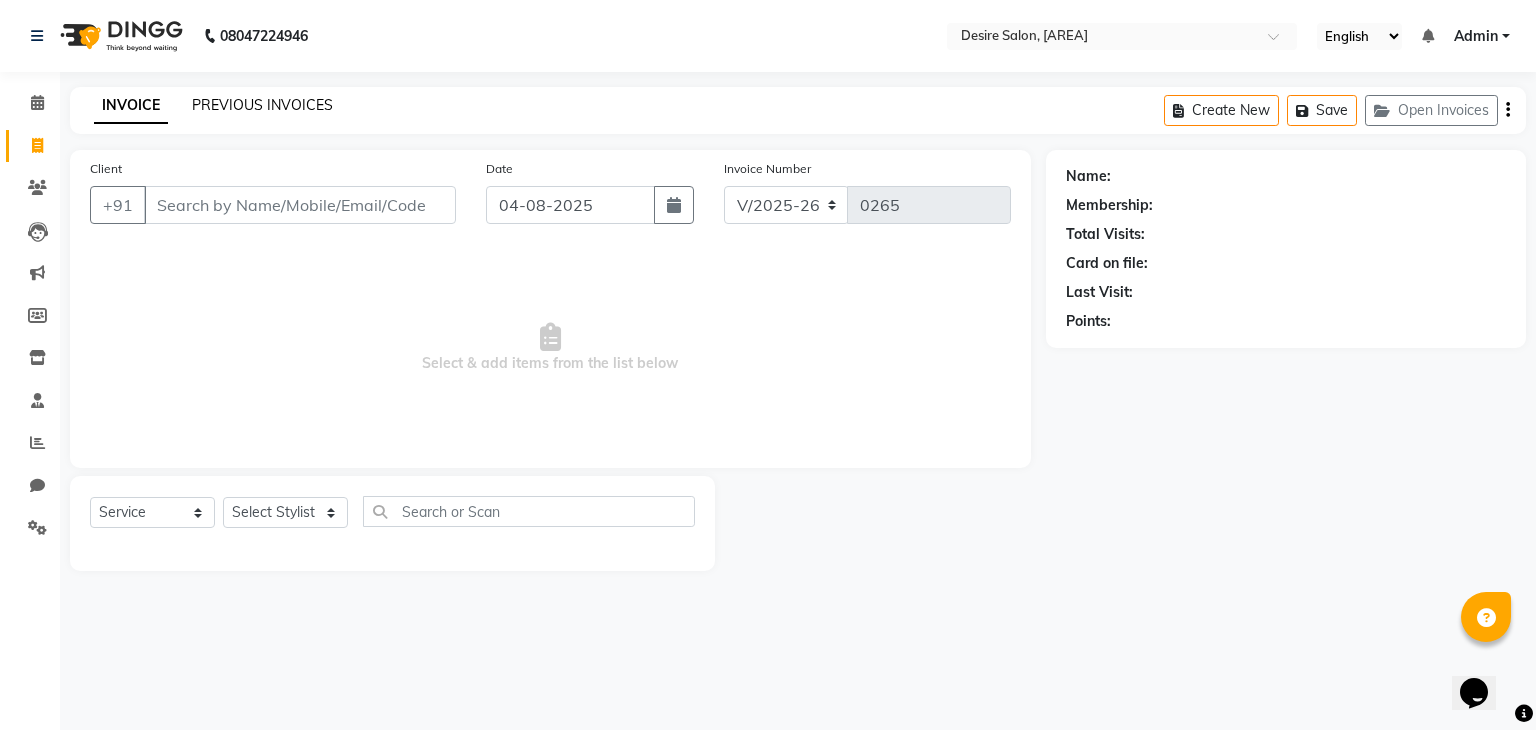 click on "PREVIOUS INVOICES" 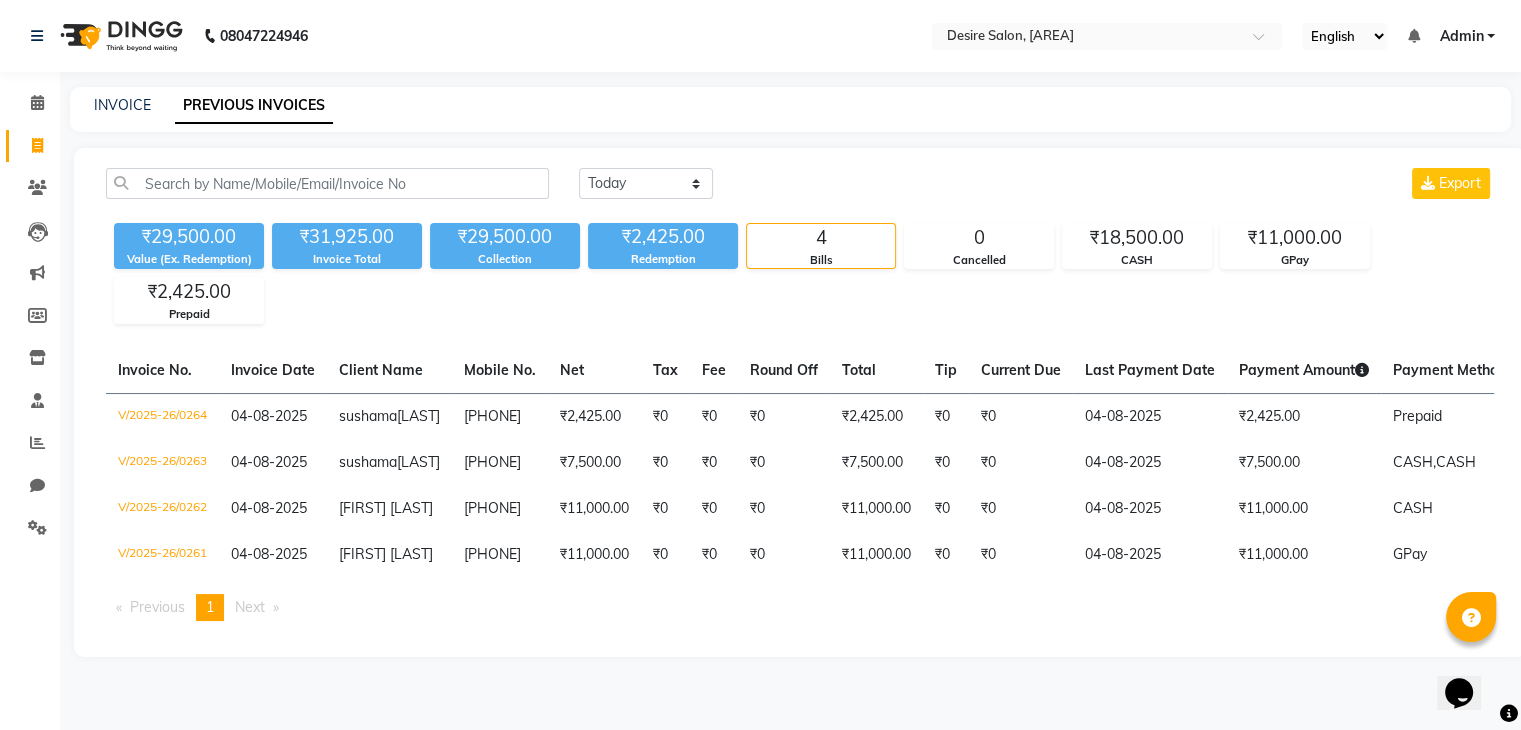 scroll, scrollTop: 12, scrollLeft: 0, axis: vertical 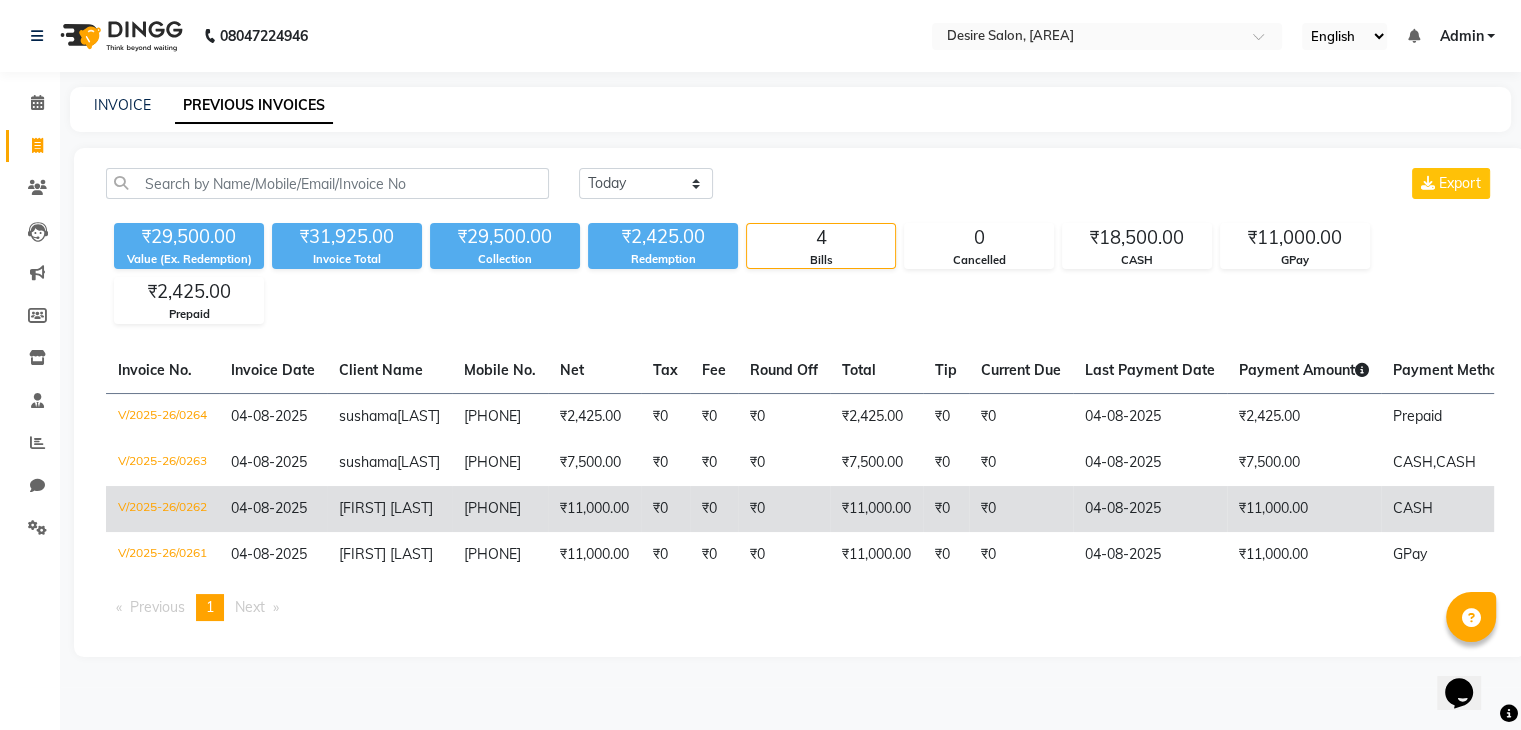click on "₹0" 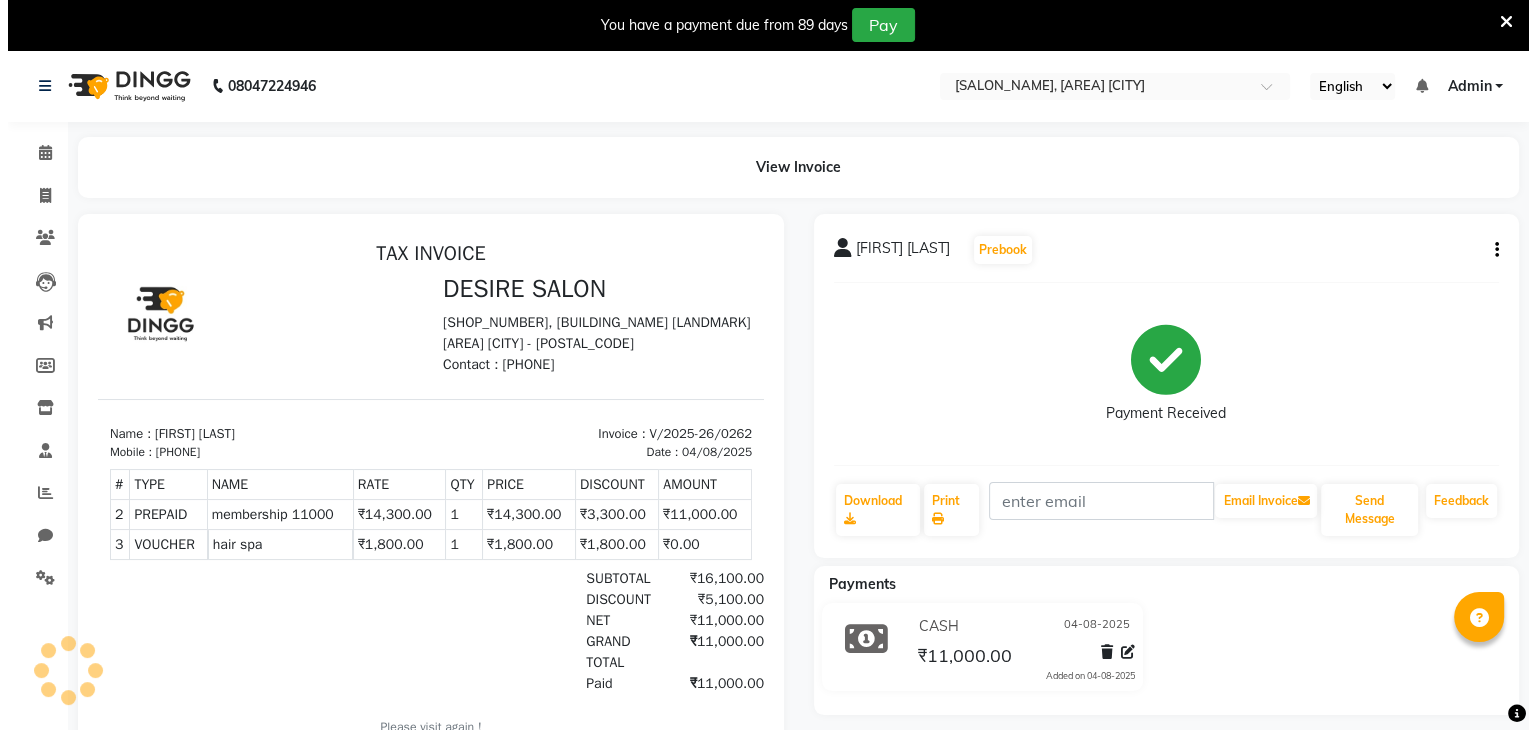 scroll, scrollTop: 0, scrollLeft: 0, axis: both 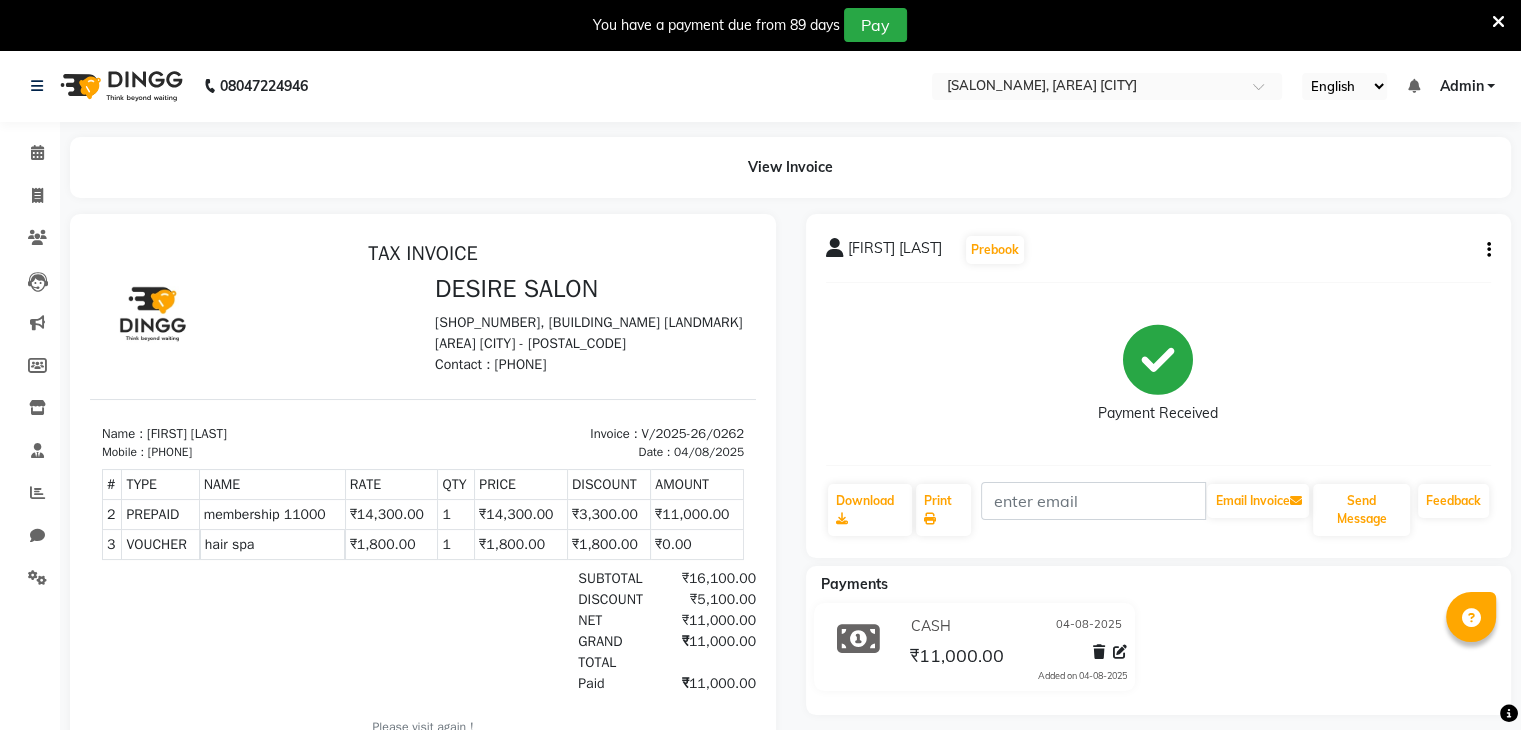 click 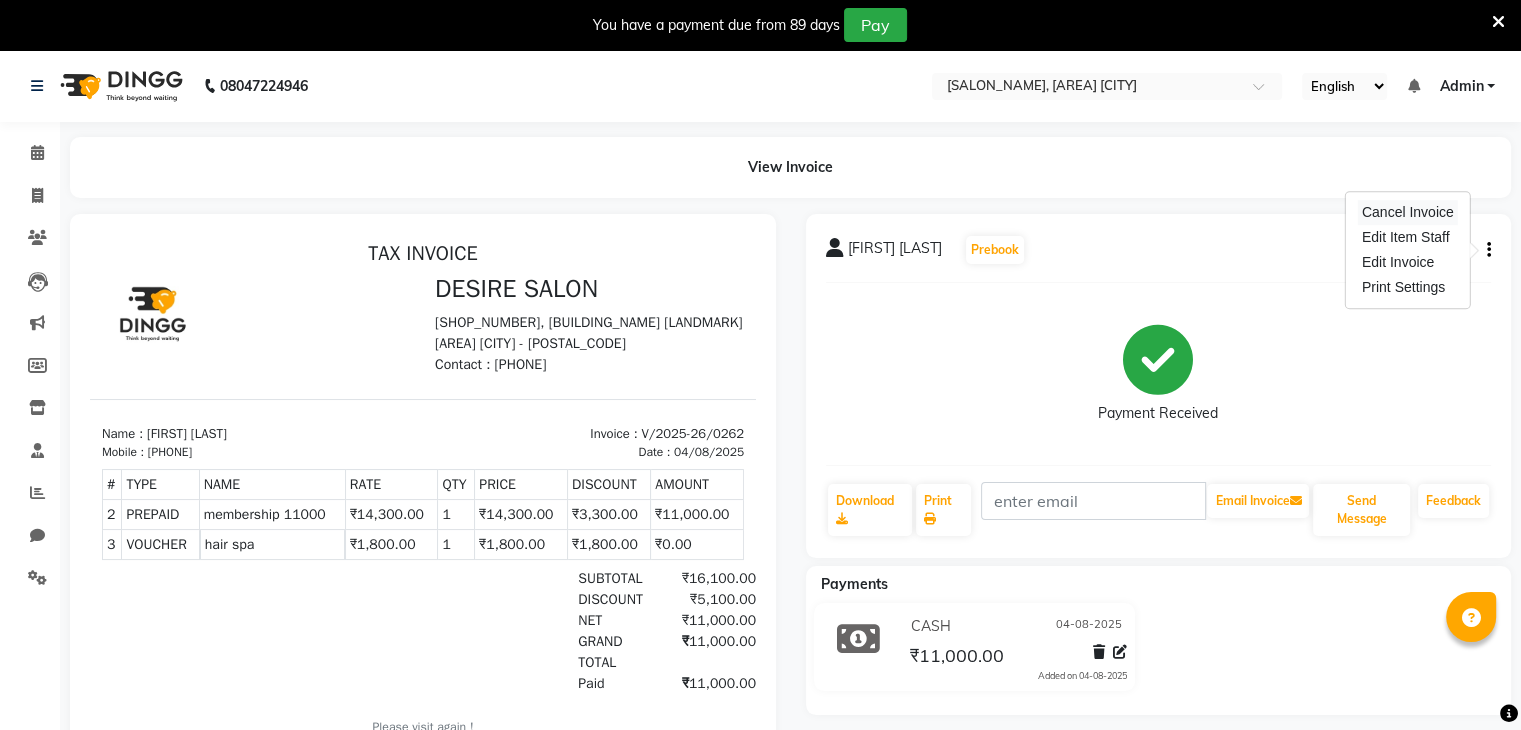click on "Cancel Invoice" at bounding box center [1408, 212] 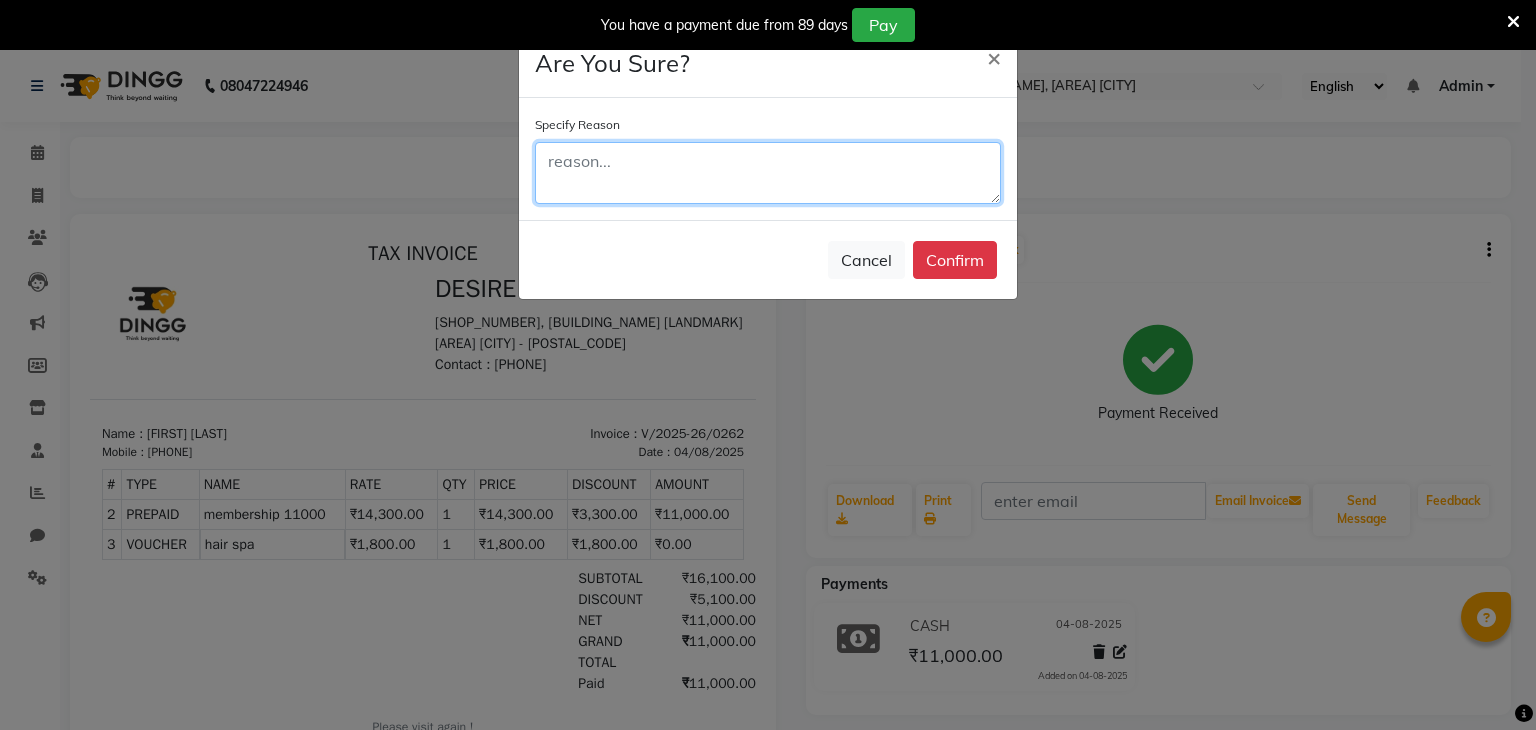 click 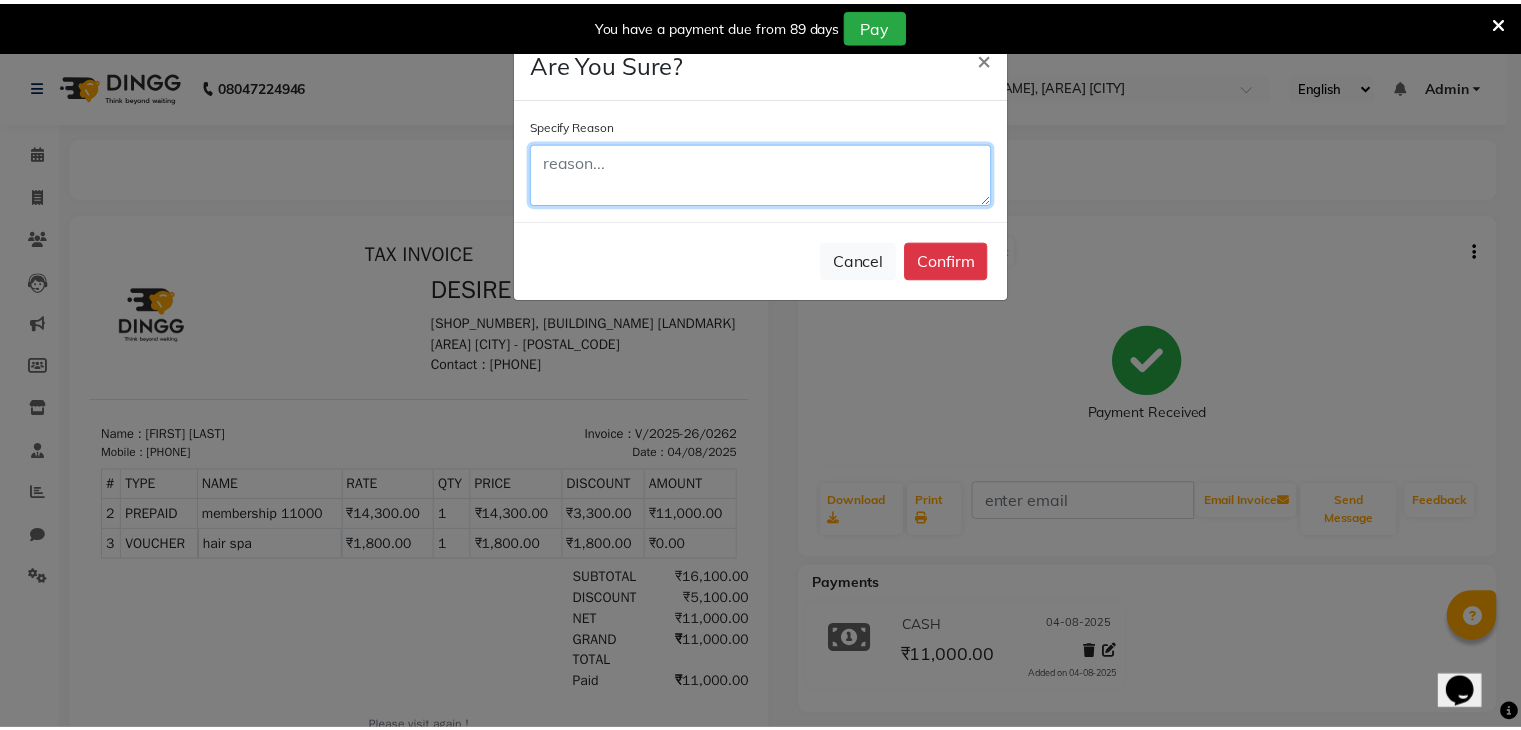 scroll, scrollTop: 0, scrollLeft: 0, axis: both 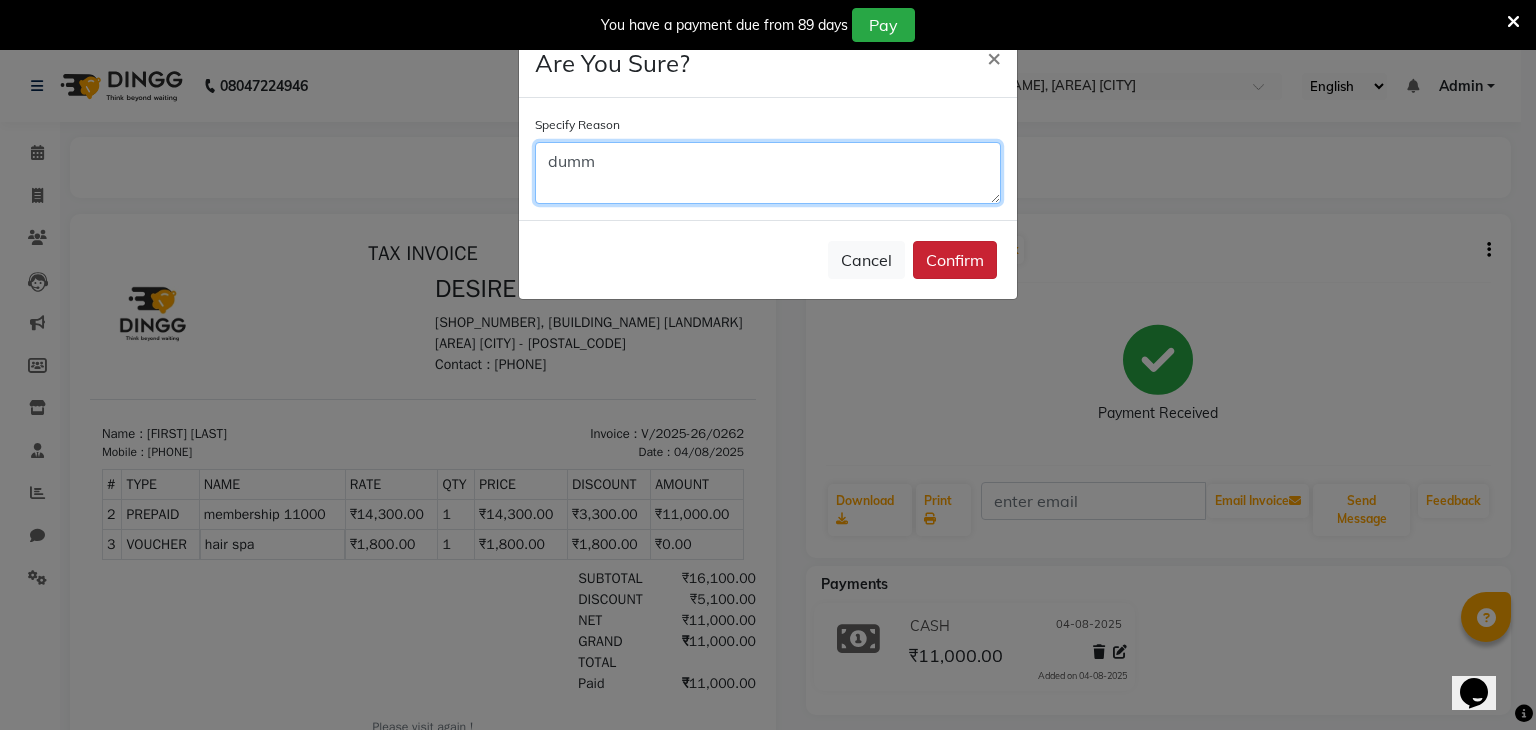 type on "dumm" 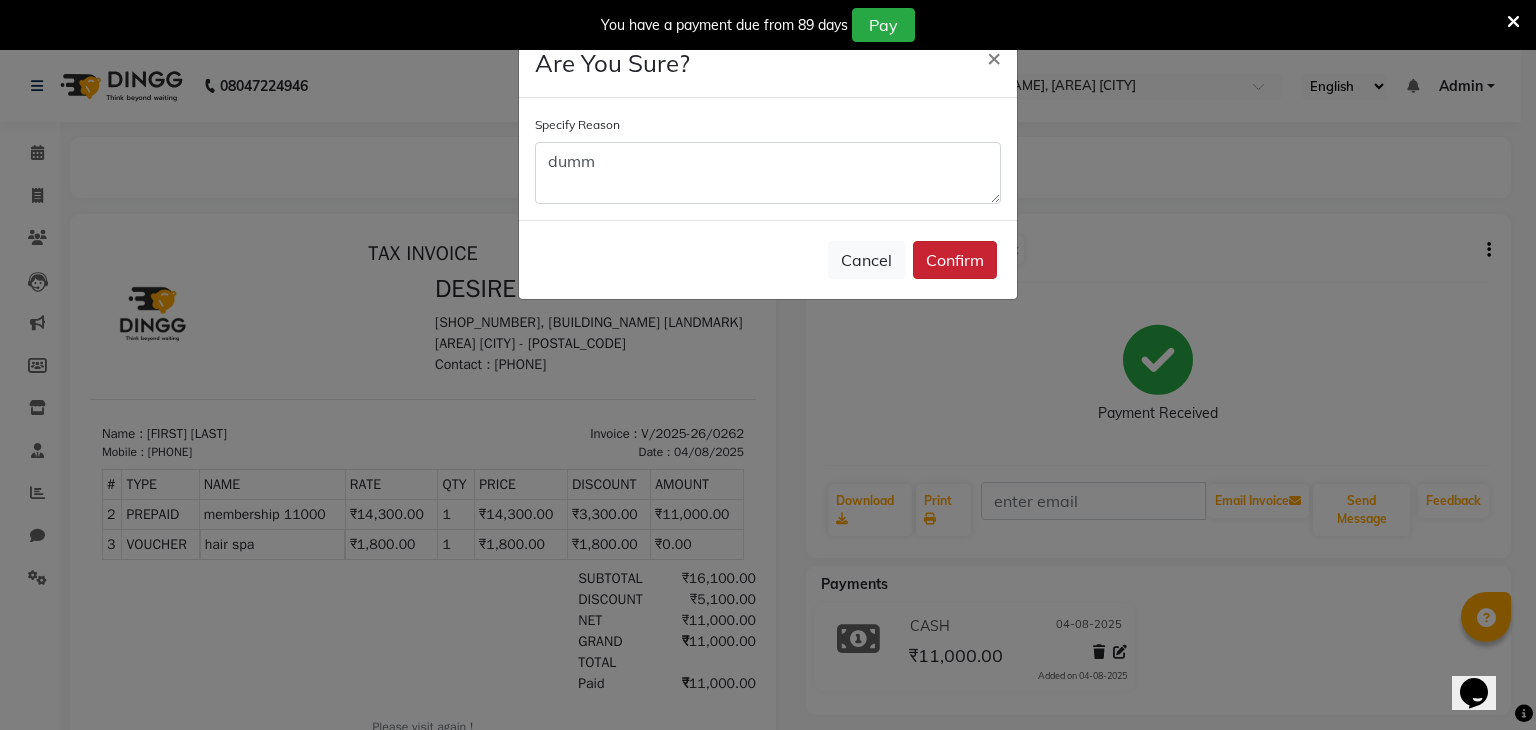 click on "Confirm" 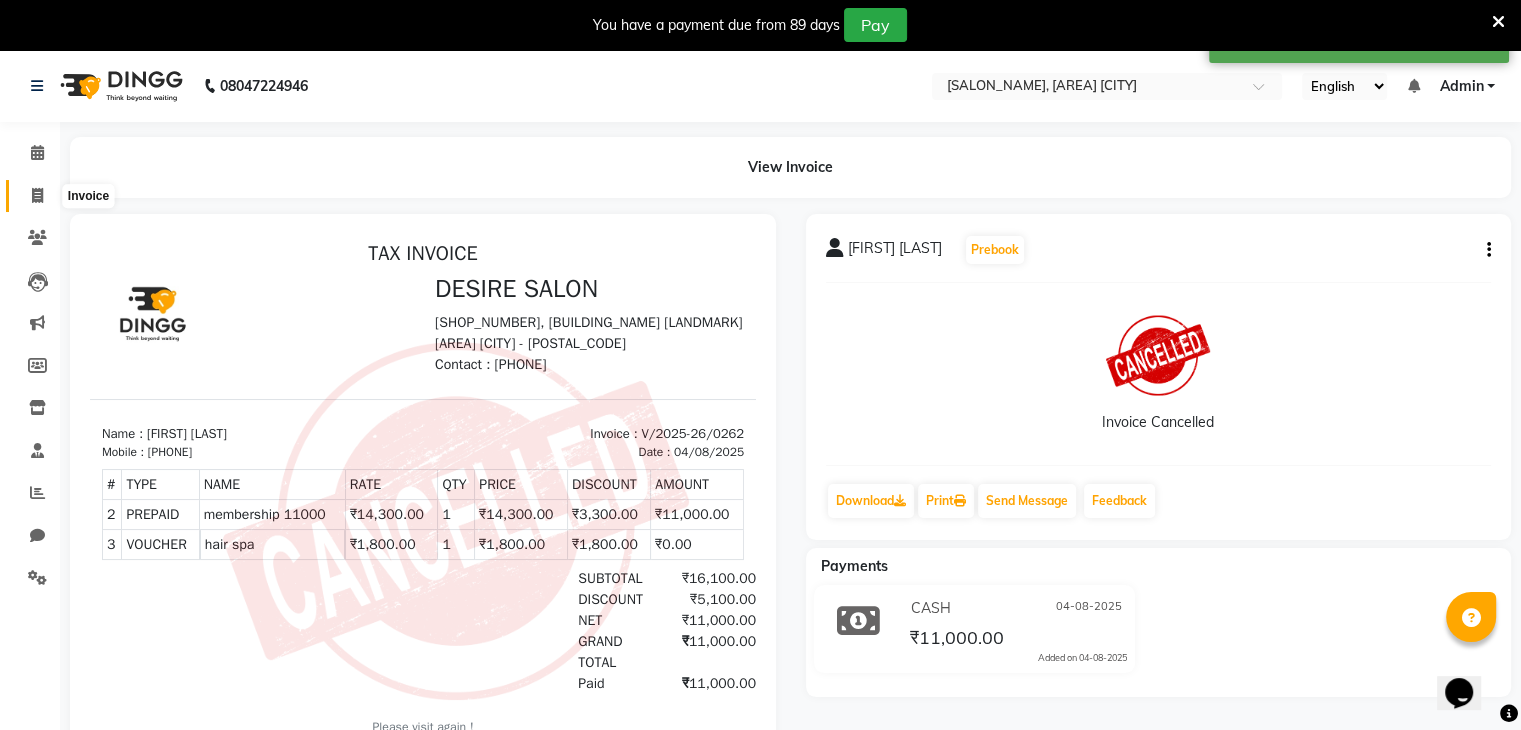 click 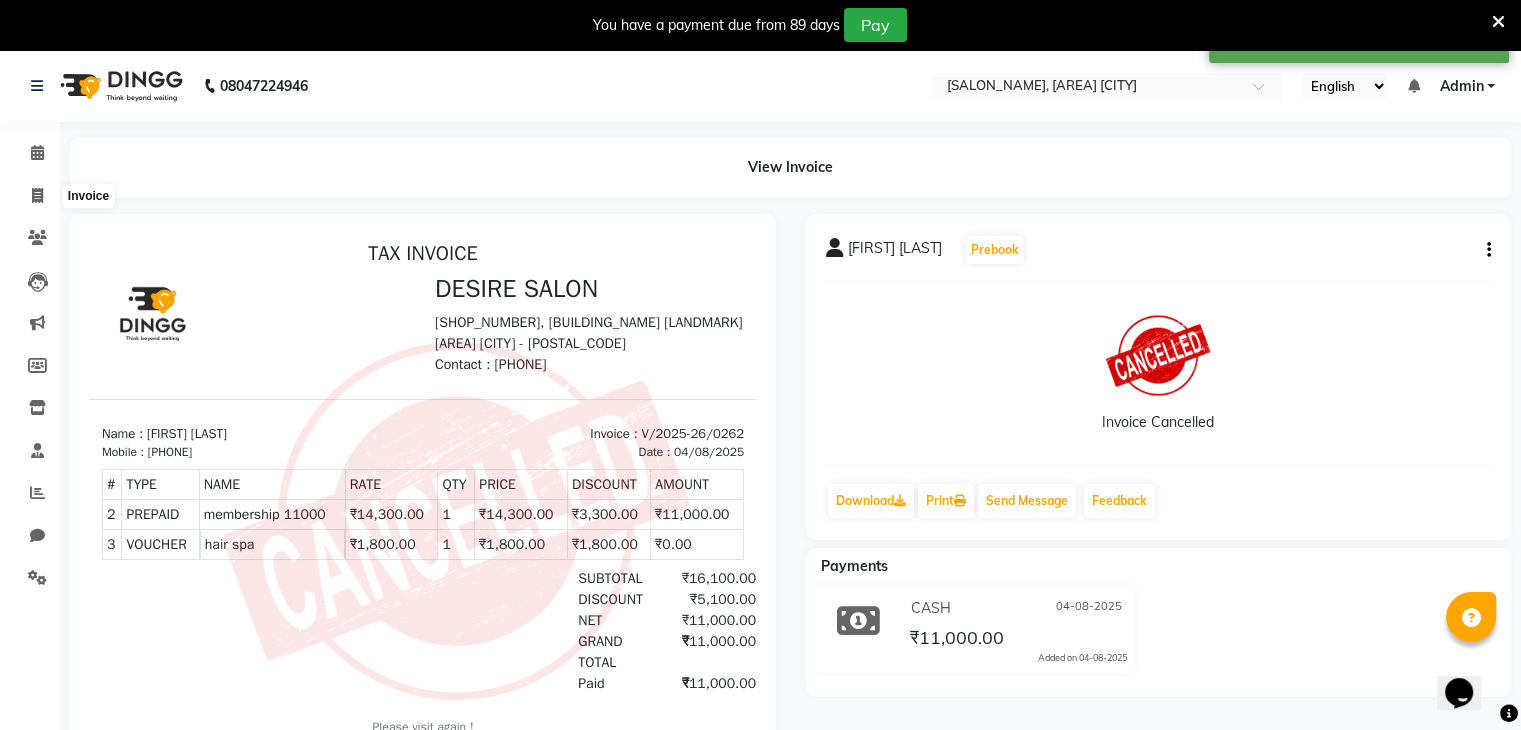 select on "8076" 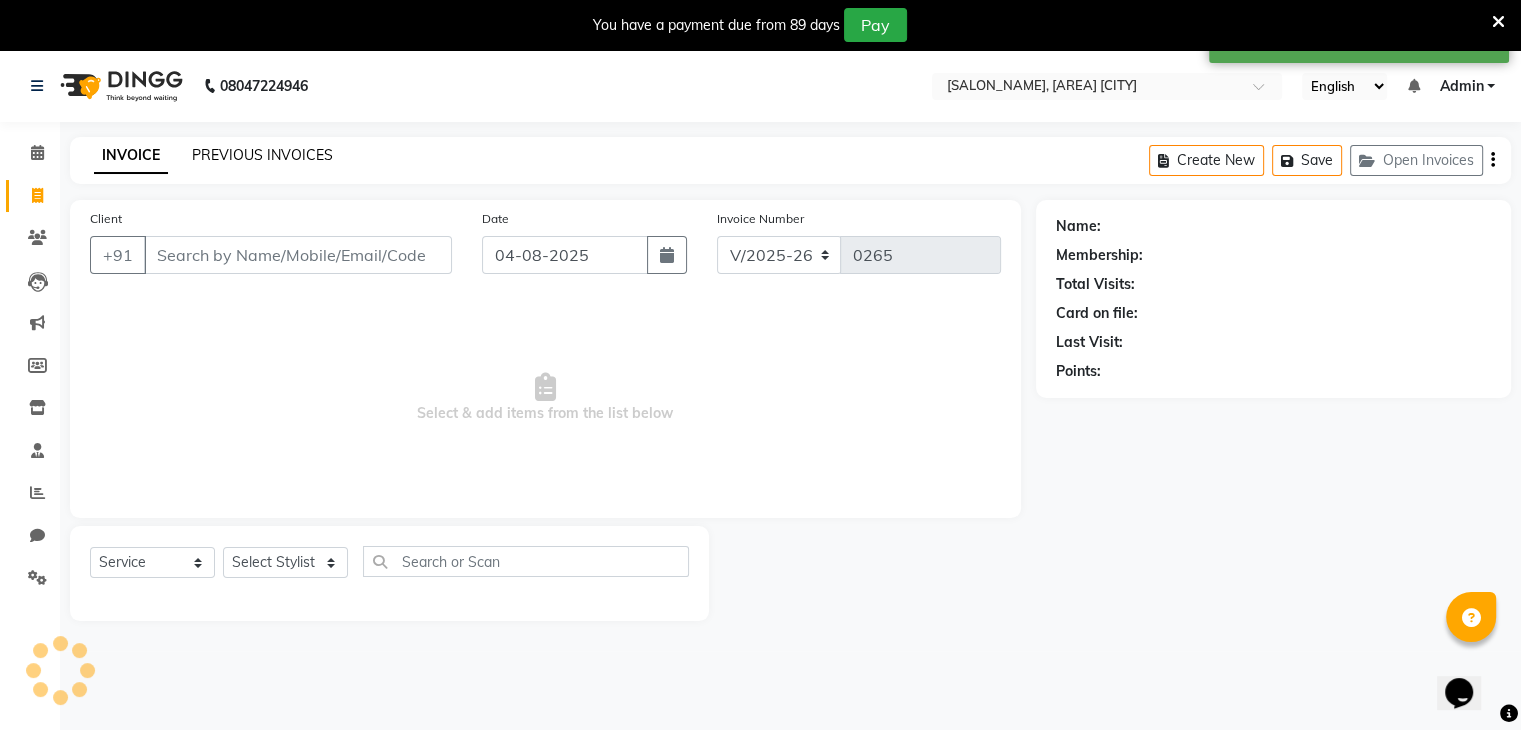 scroll, scrollTop: 50, scrollLeft: 0, axis: vertical 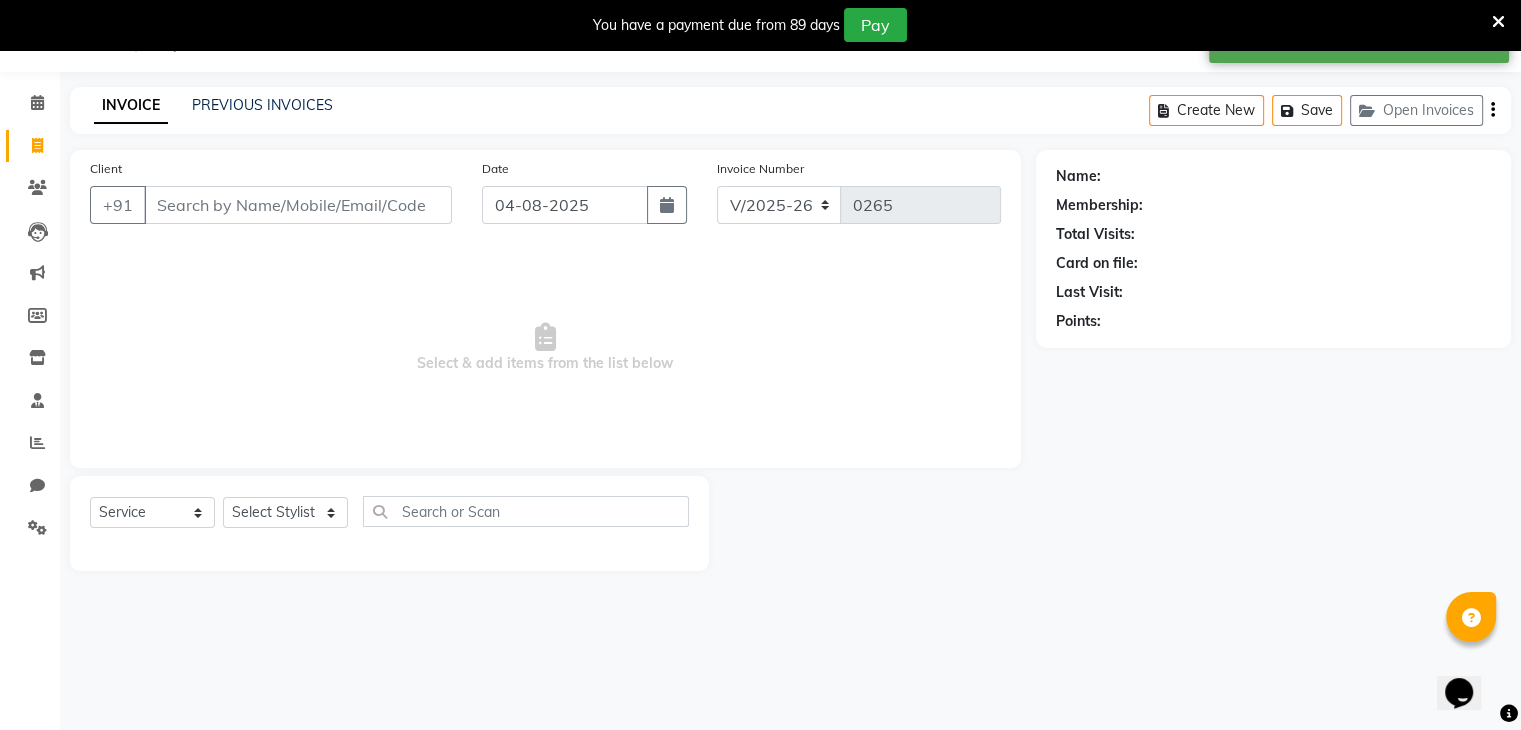 click on "PREVIOUS INVOICES" 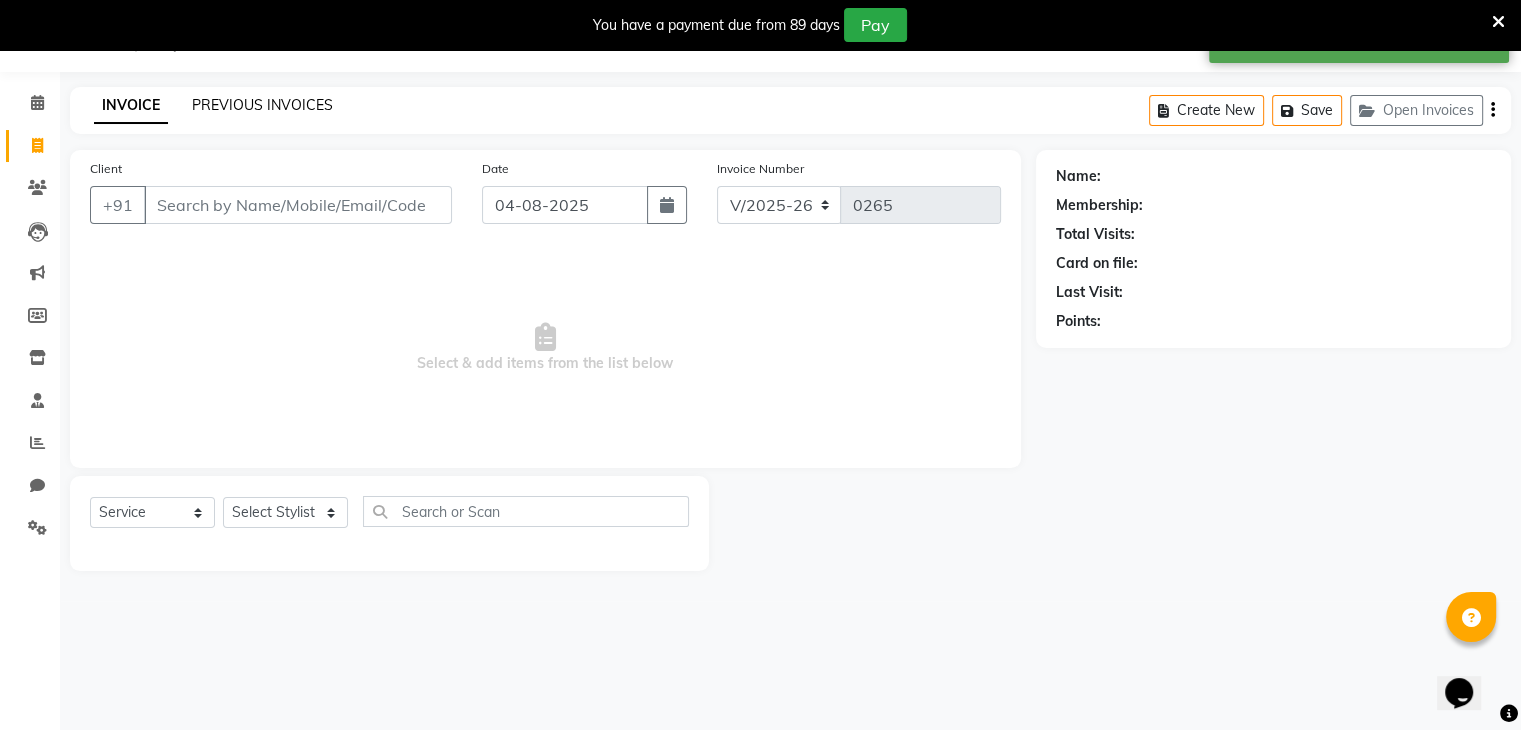 click on "PREVIOUS INVOICES" 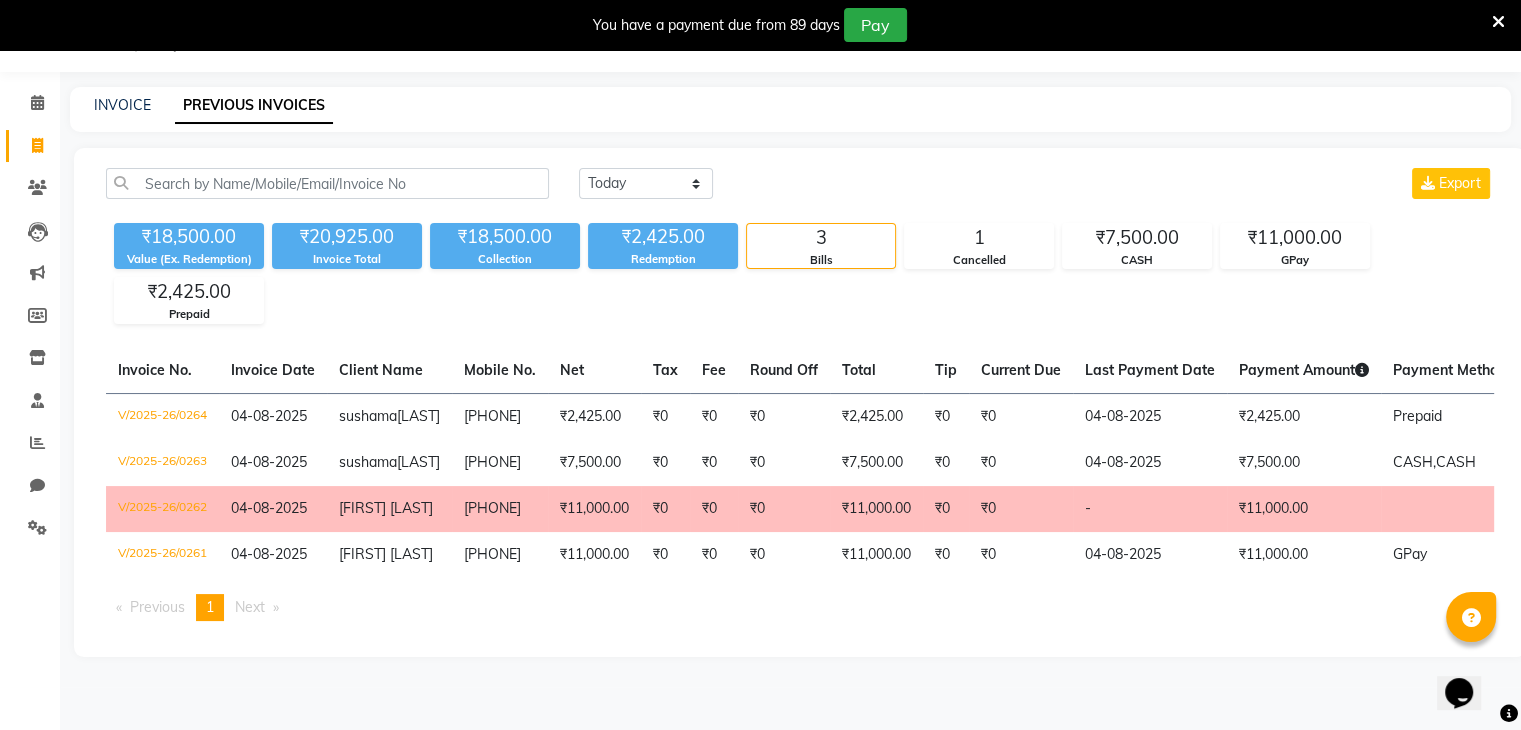 scroll, scrollTop: 61, scrollLeft: 0, axis: vertical 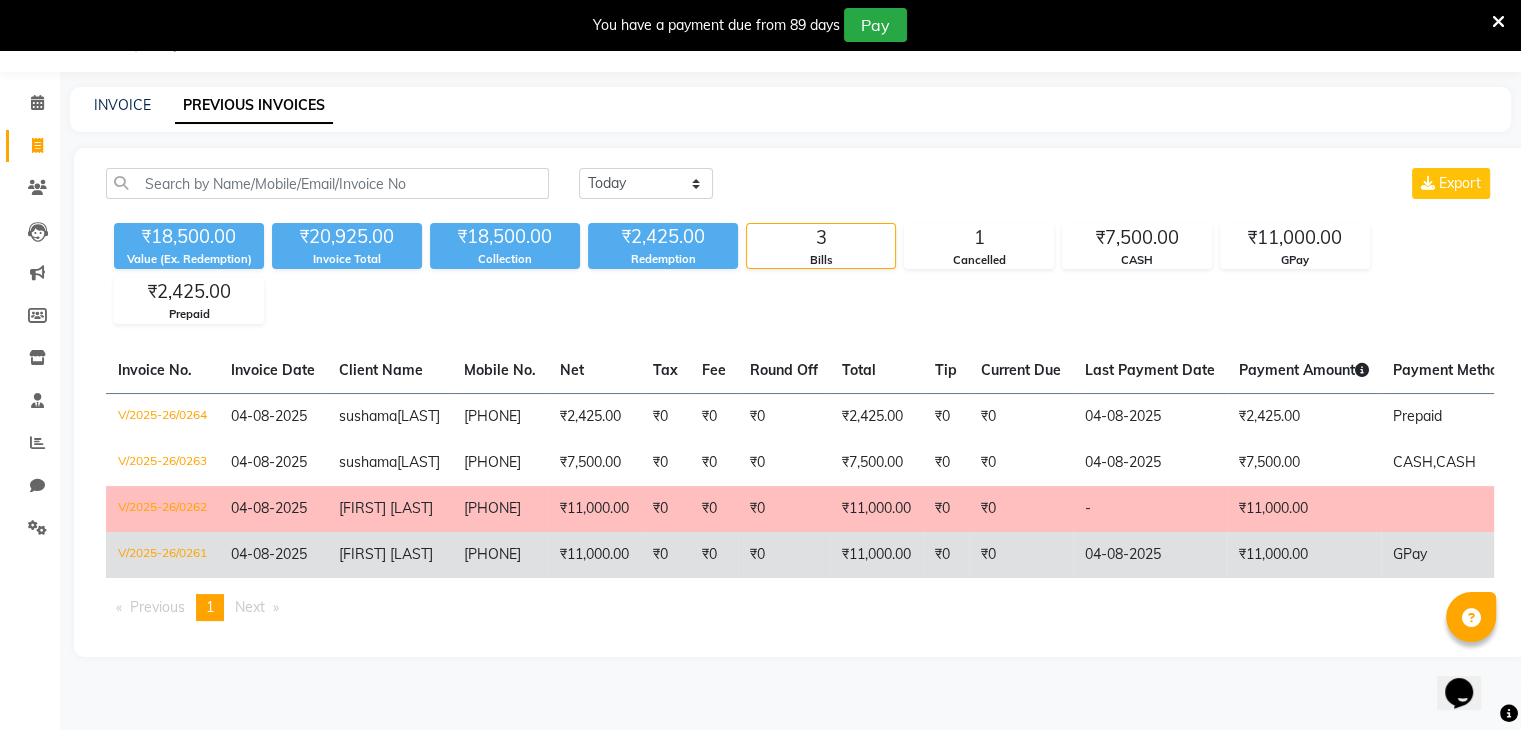 click on "₹0" 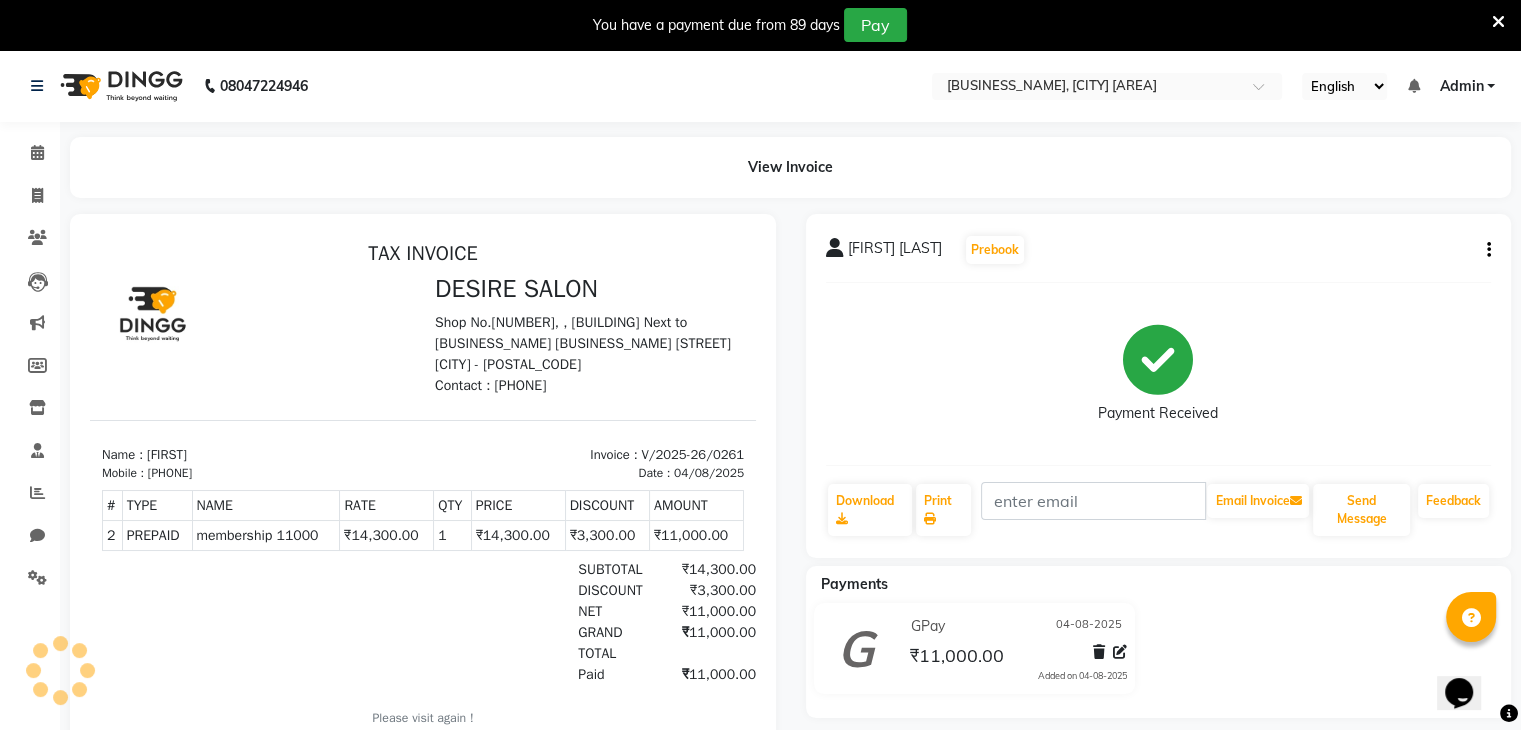 scroll, scrollTop: 0, scrollLeft: 0, axis: both 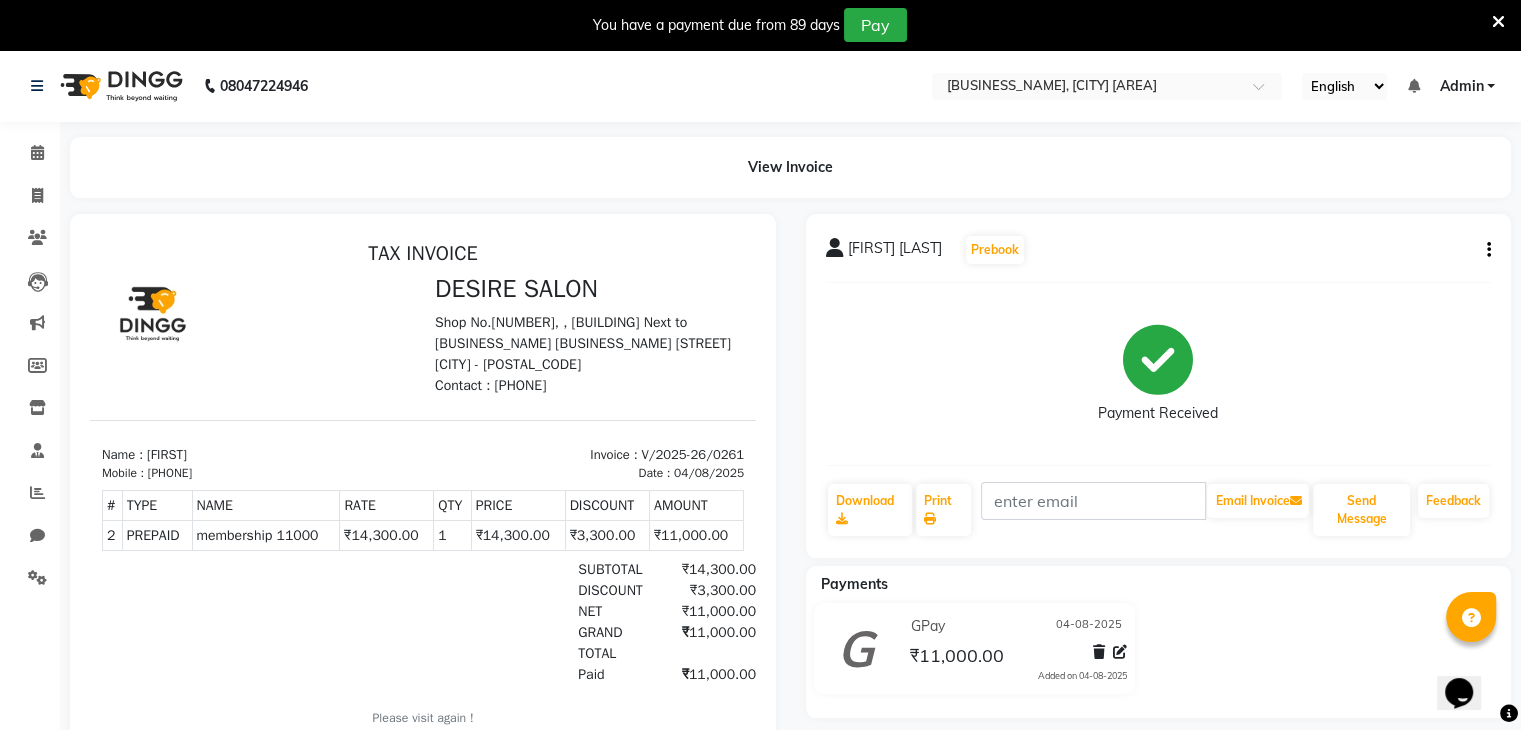 click on "Name : [FIRST]" 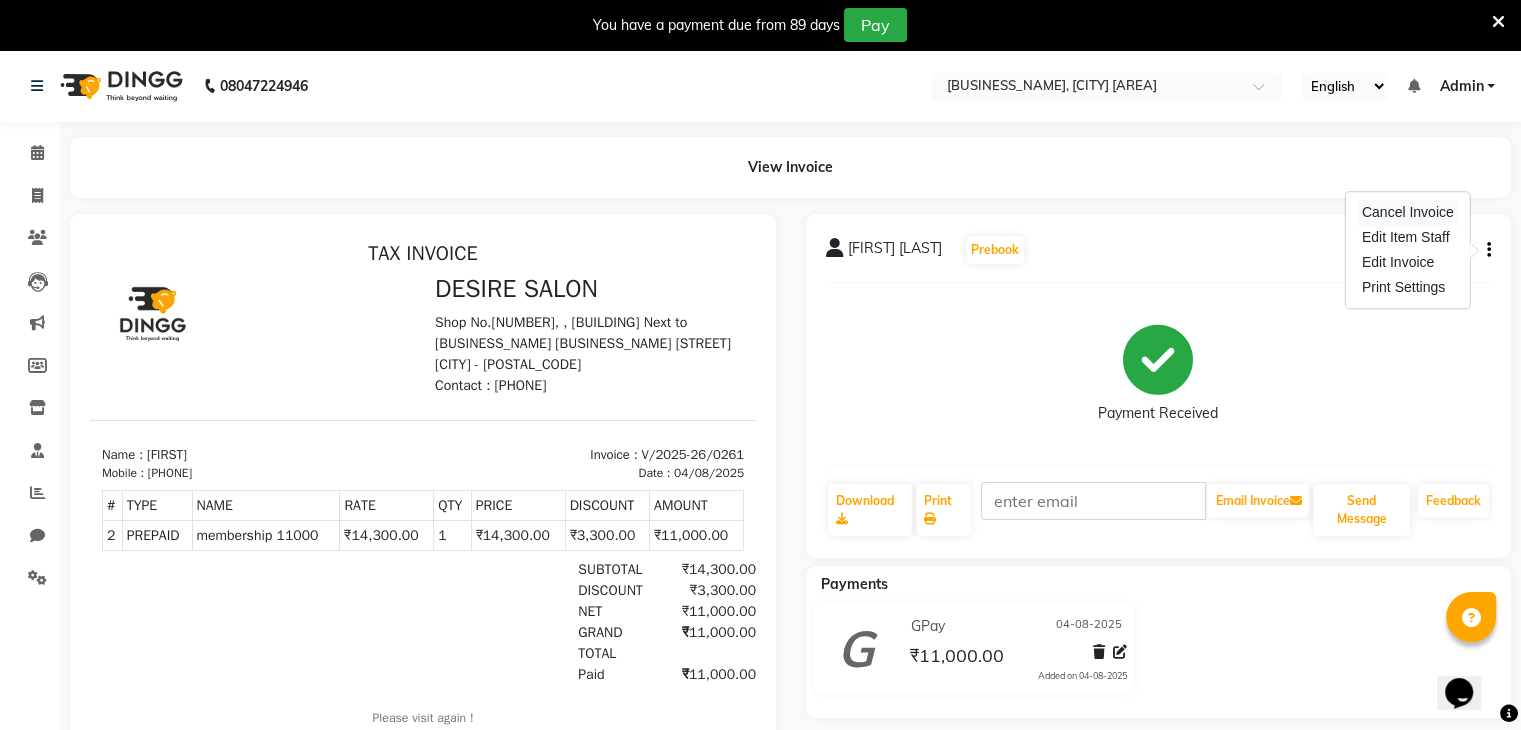 click on "Cancel Invoice" at bounding box center (1408, 212) 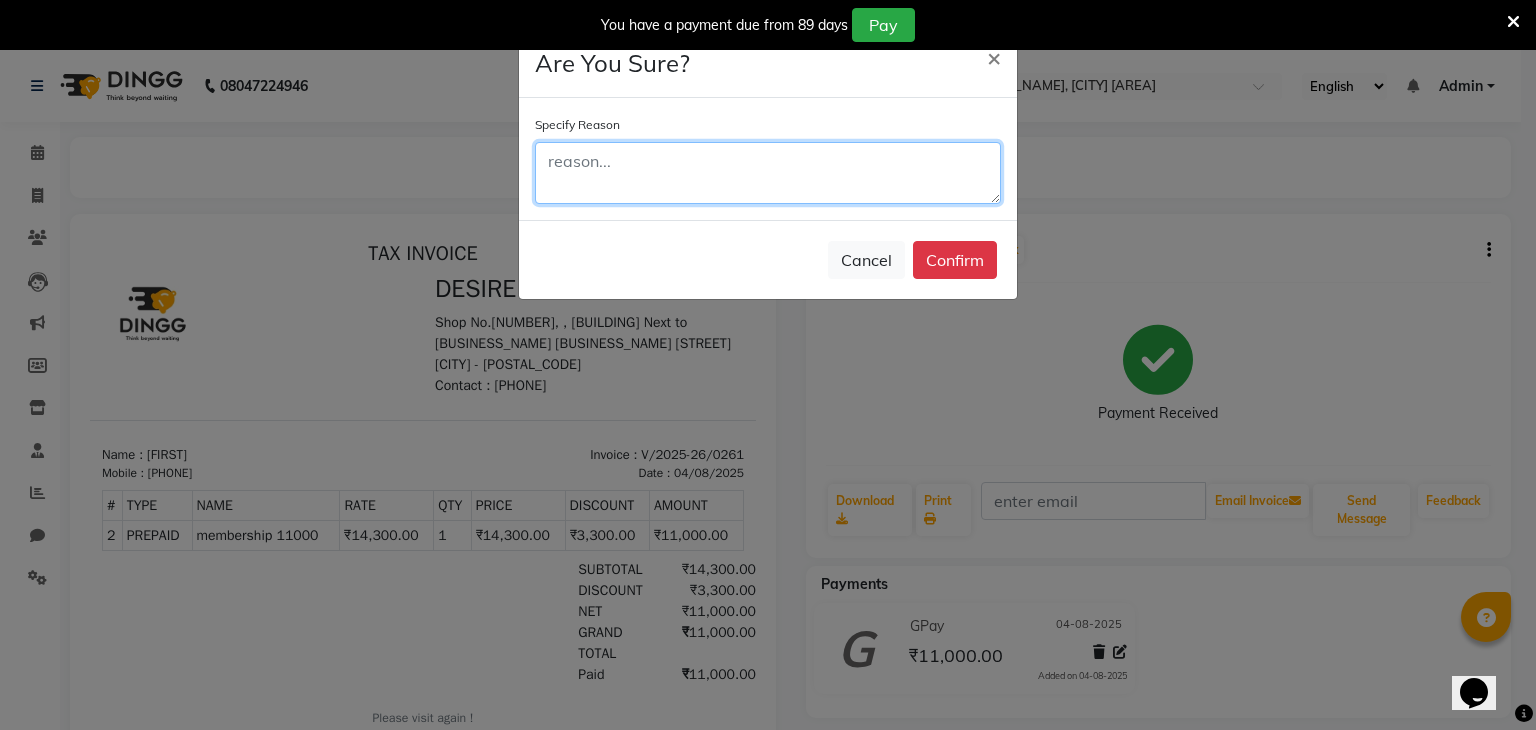 click 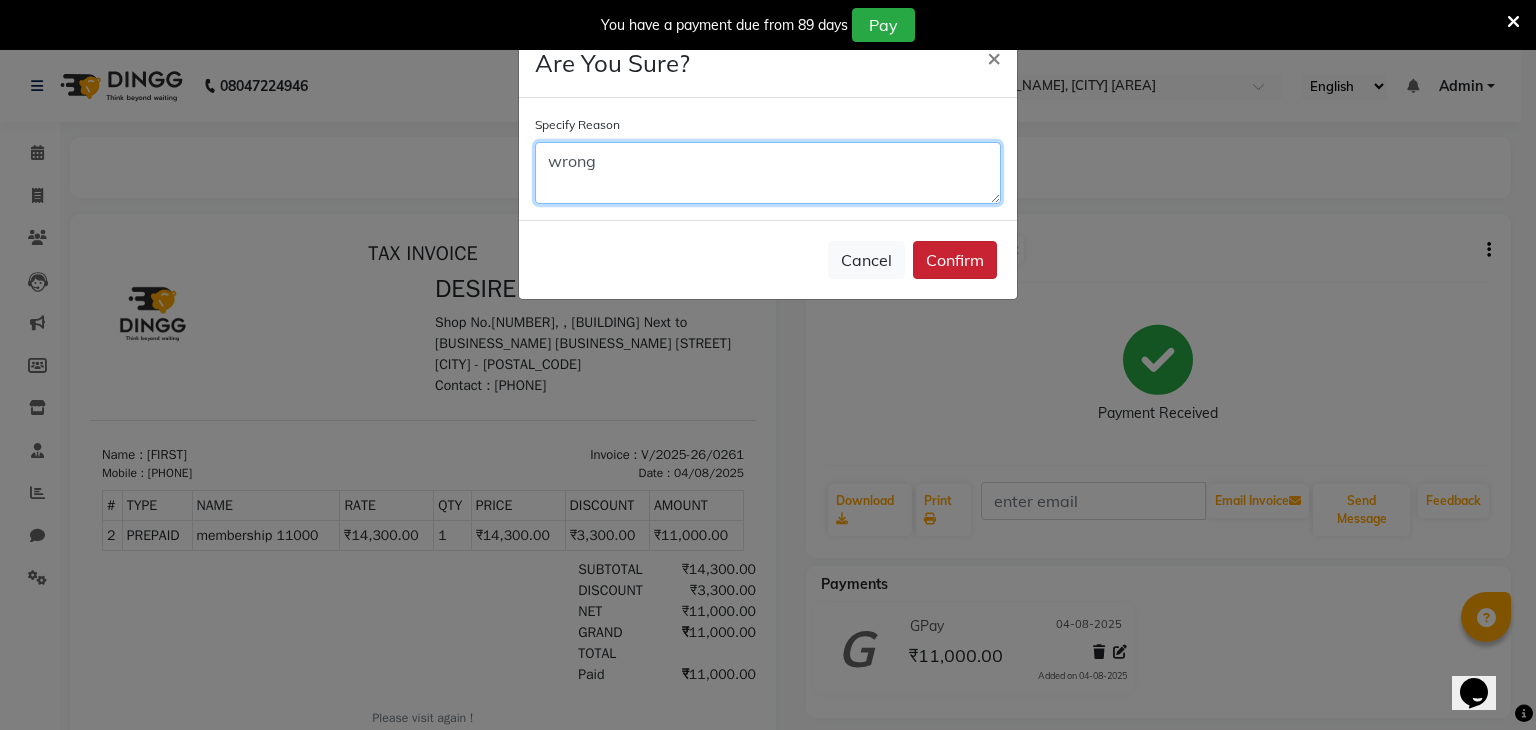 type on "wrong" 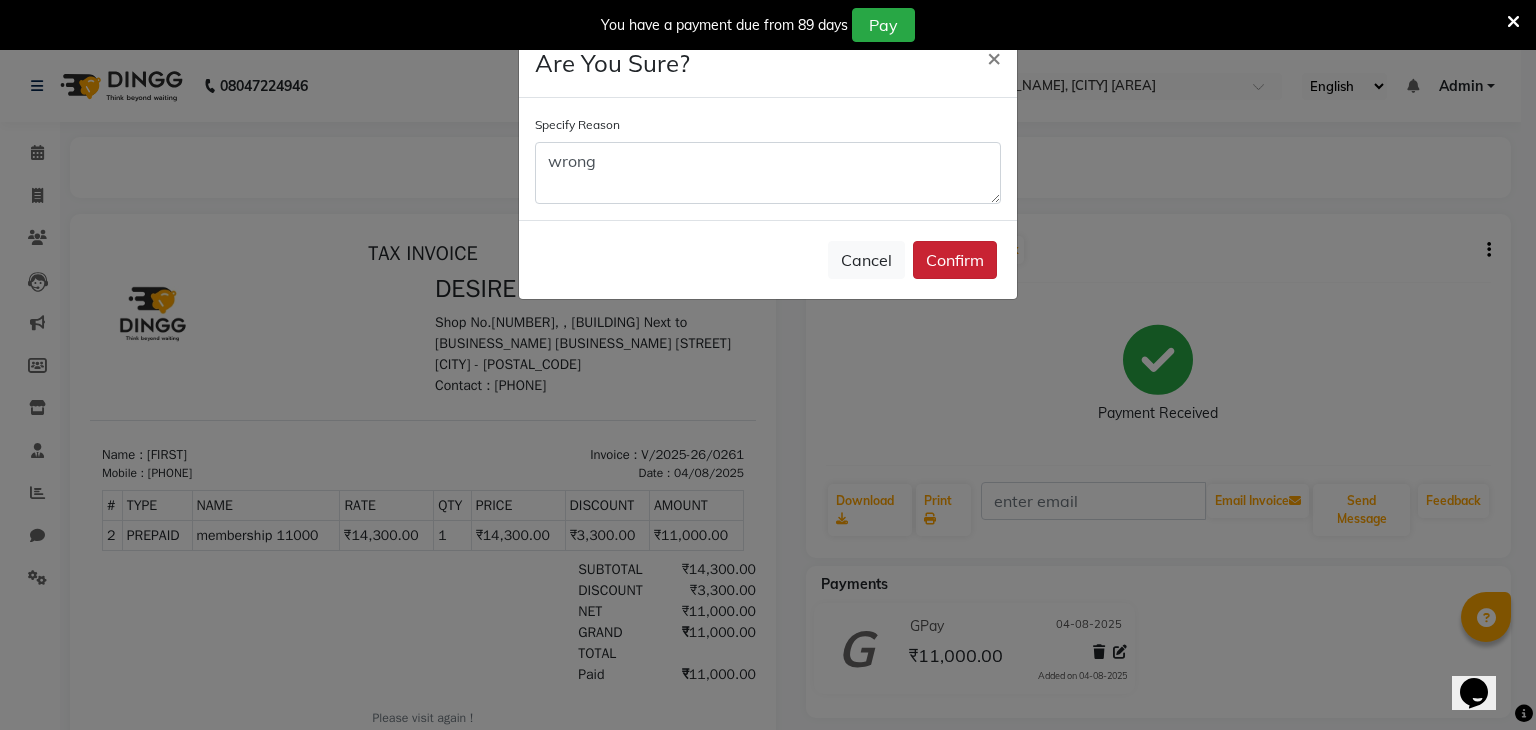 click on "Confirm" 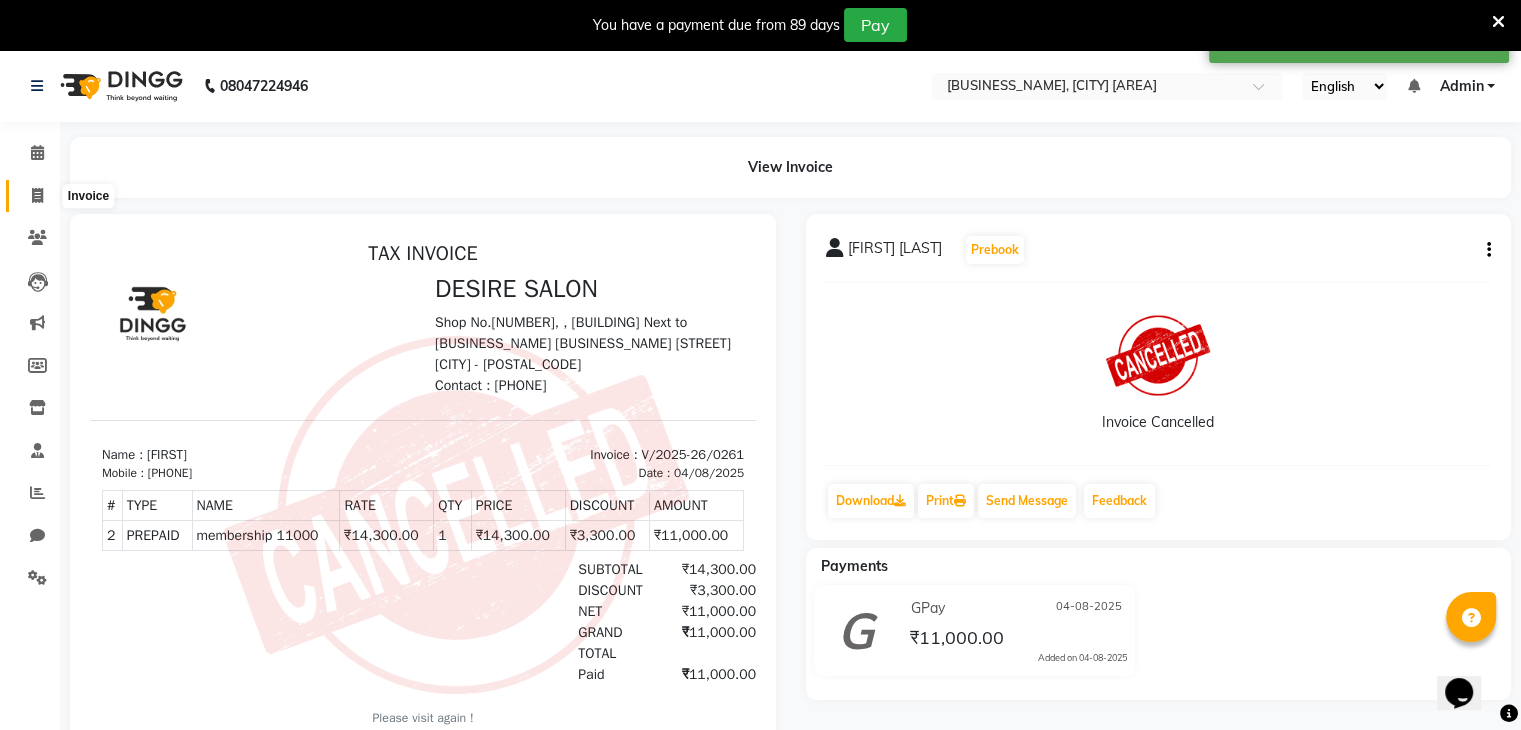 click 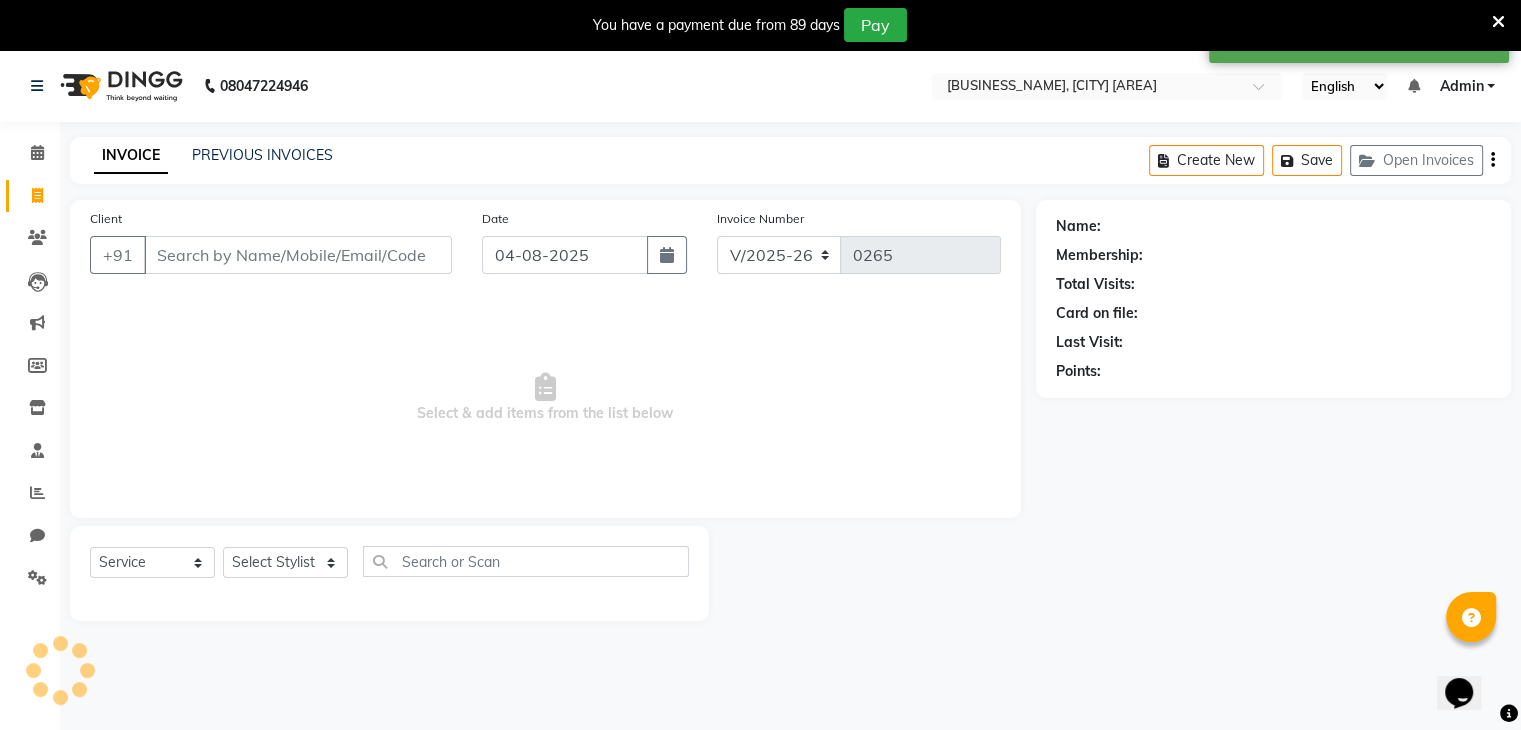 scroll, scrollTop: 50, scrollLeft: 0, axis: vertical 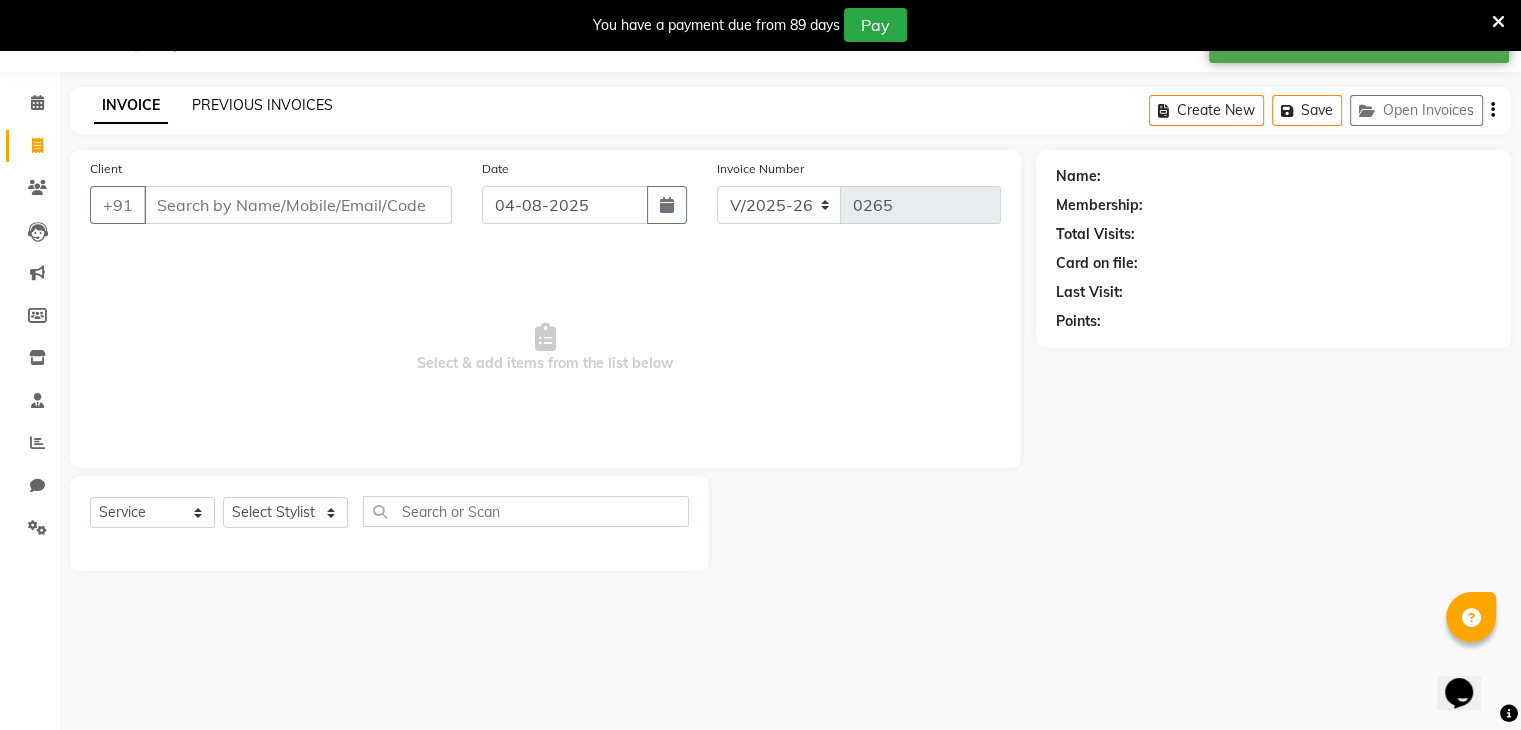 click on "PREVIOUS INVOICES" 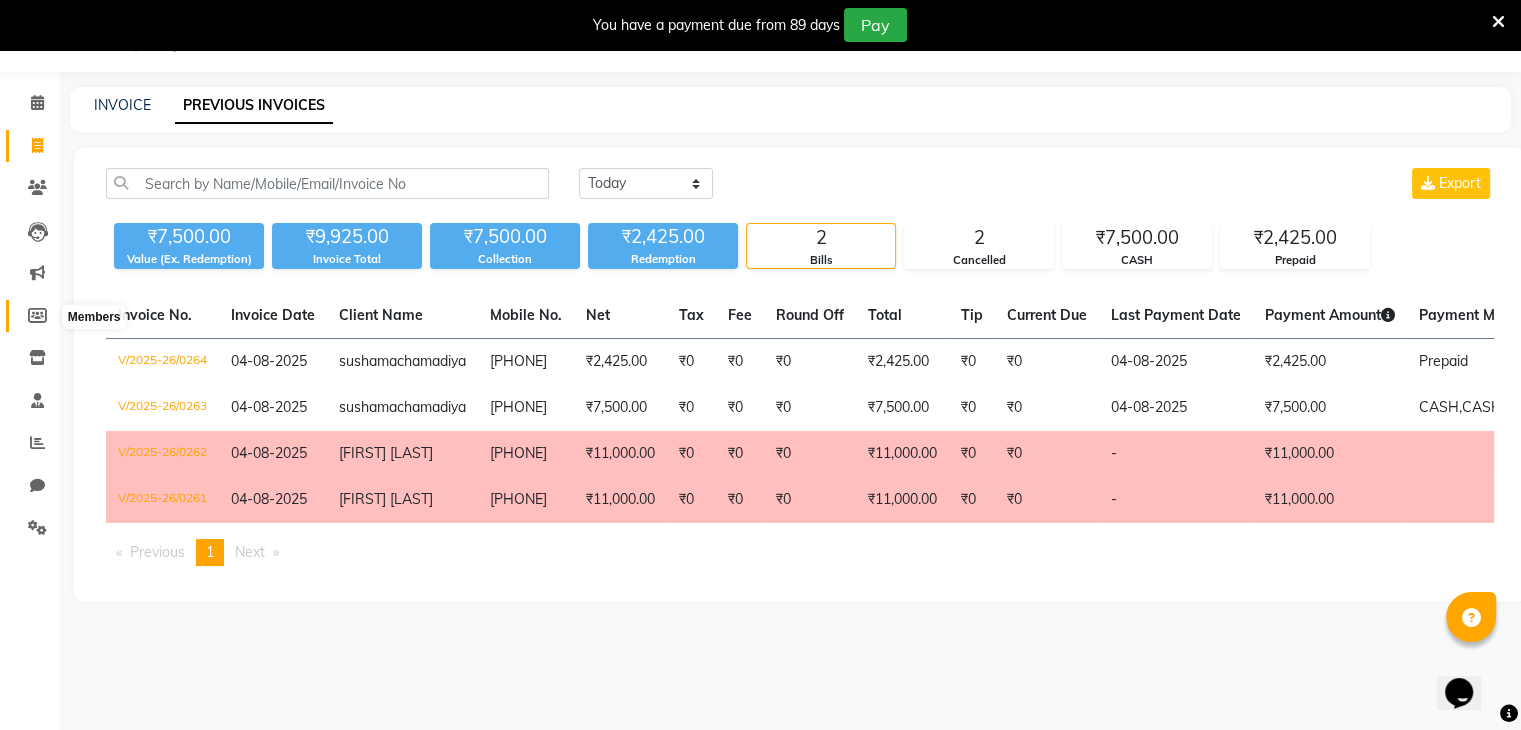 click 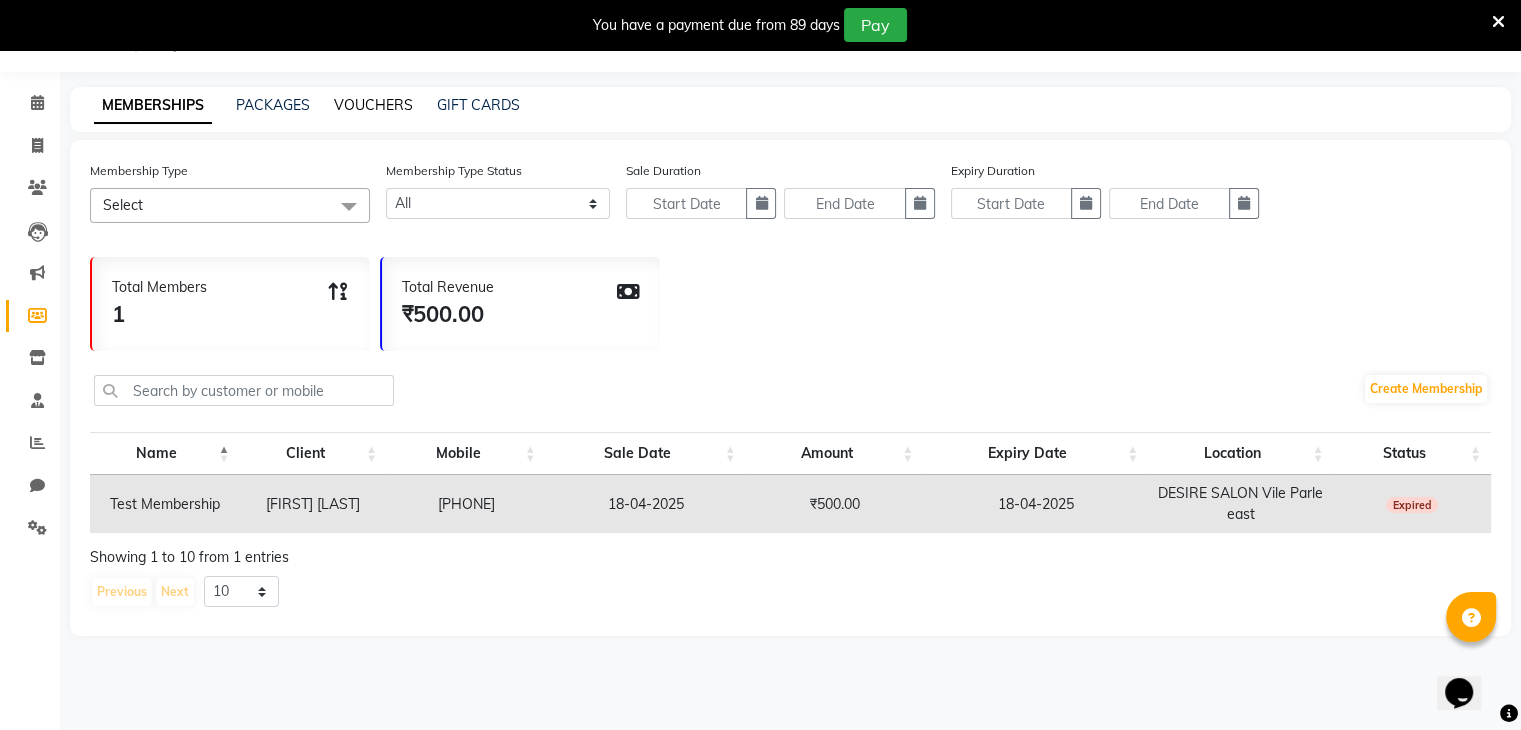 click on "VOUCHERS" 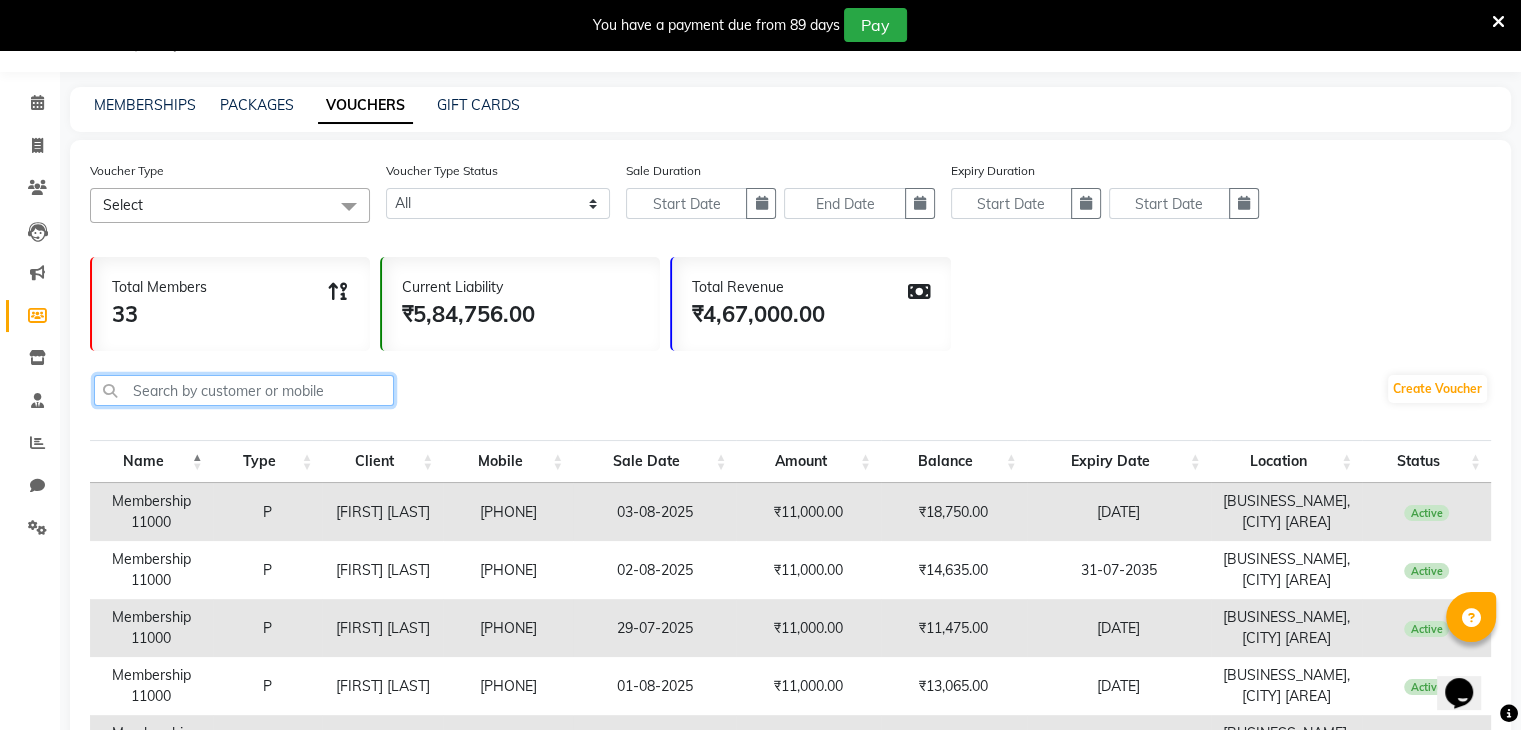 click 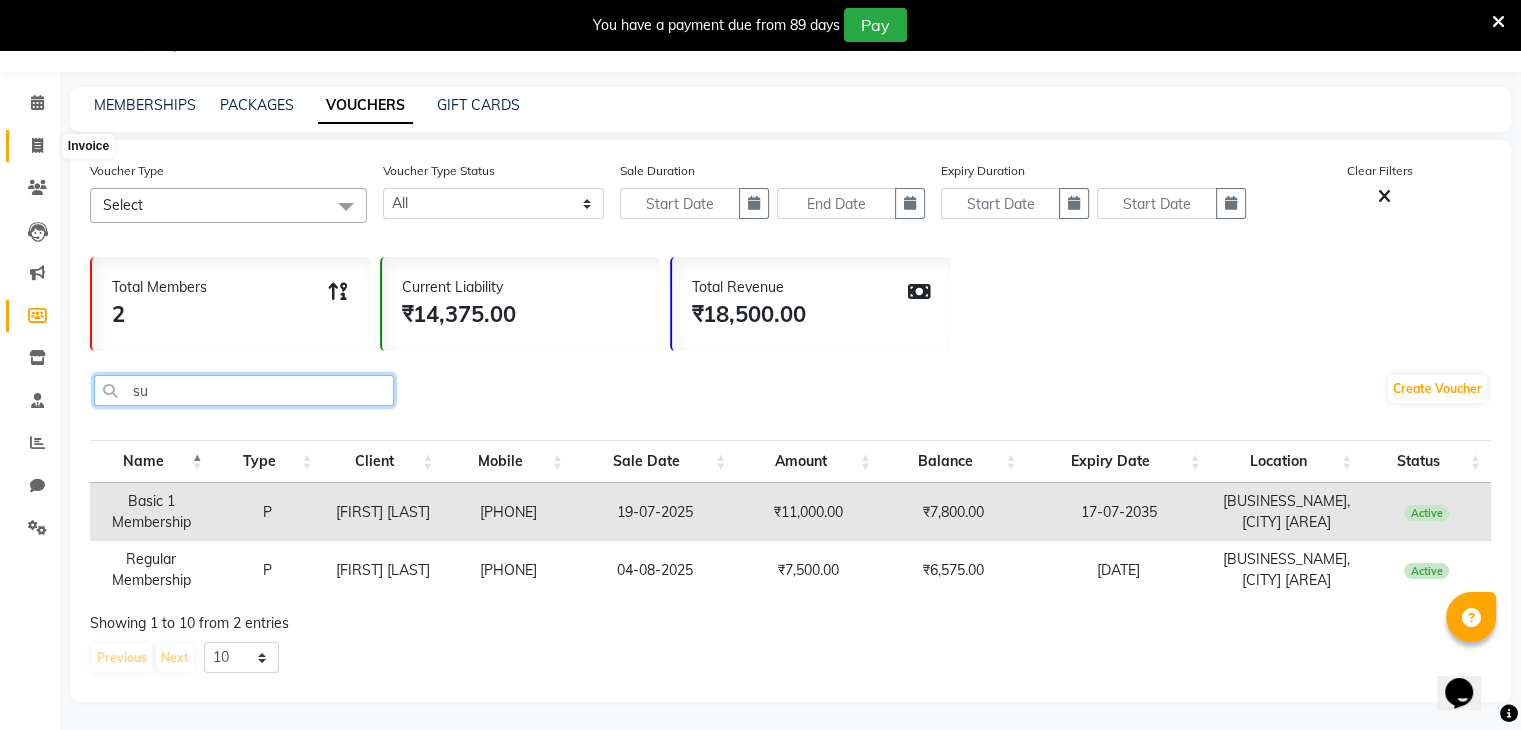 type on "su" 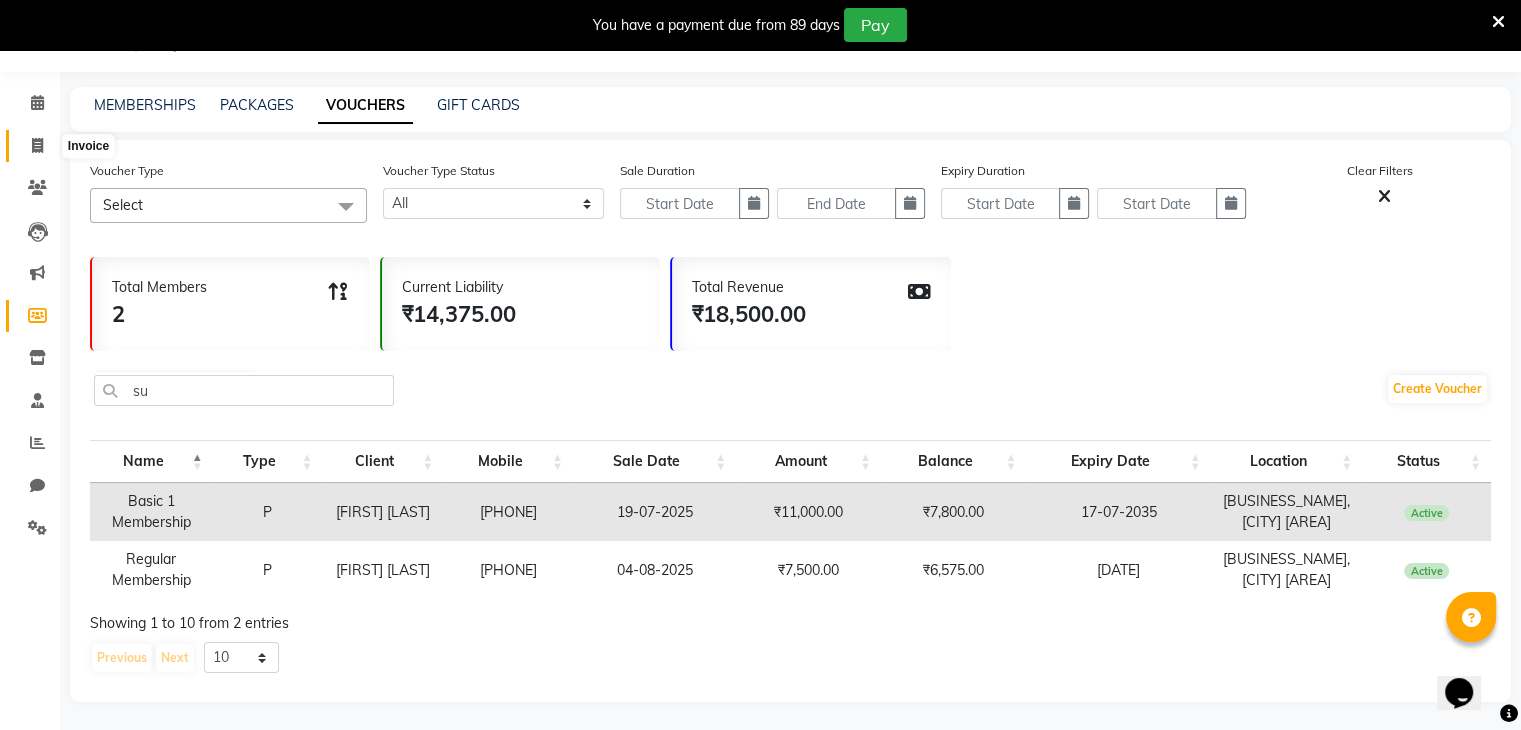 click 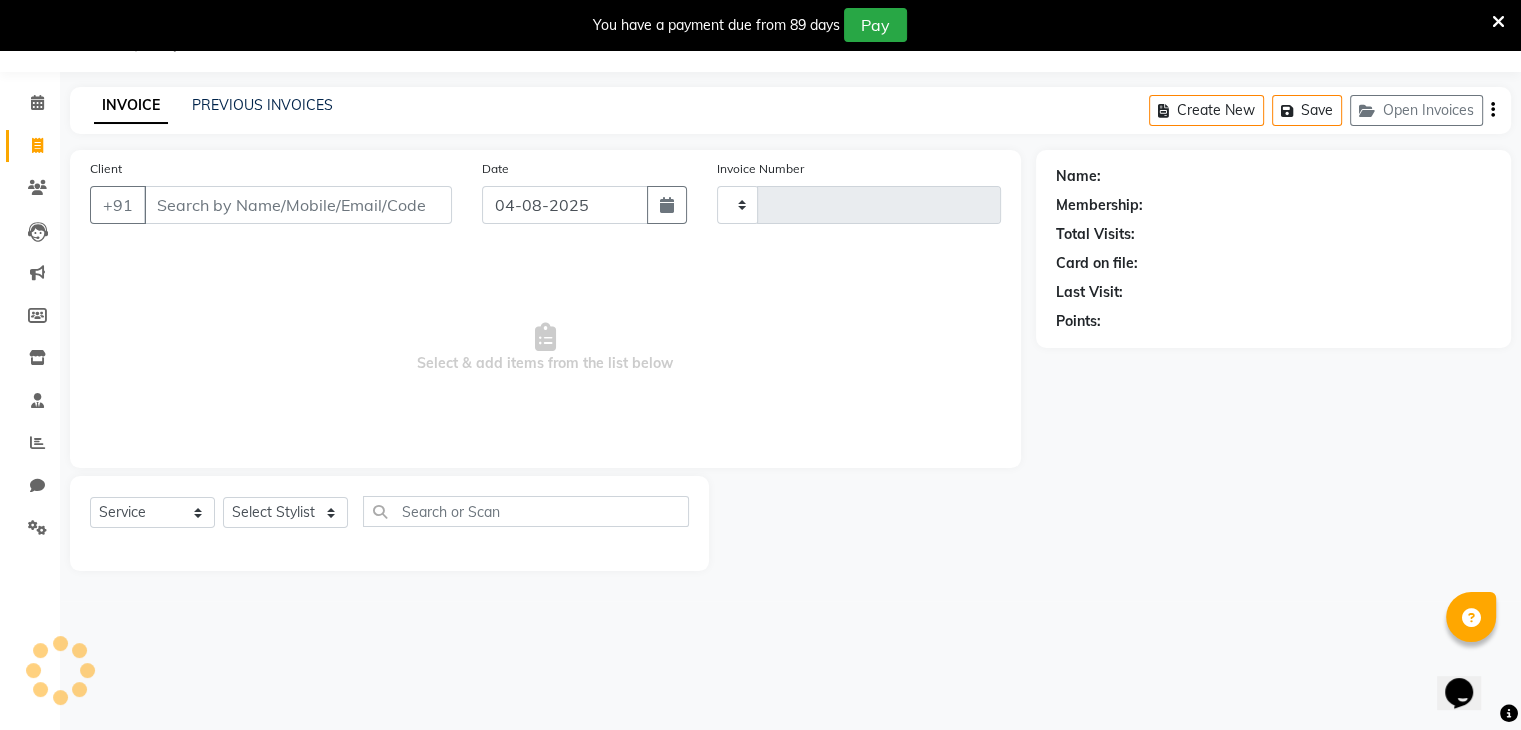 type on "0265" 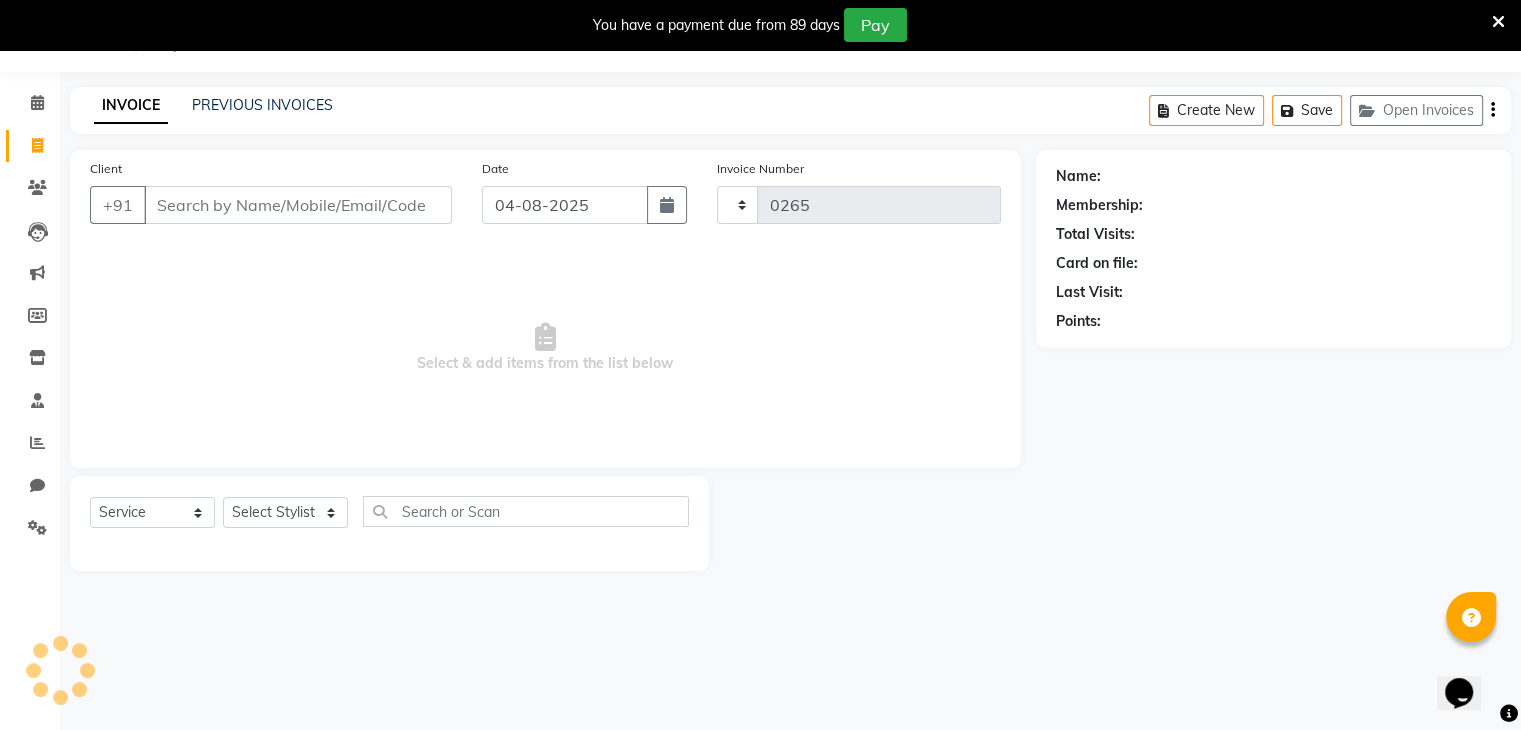 select on "8076" 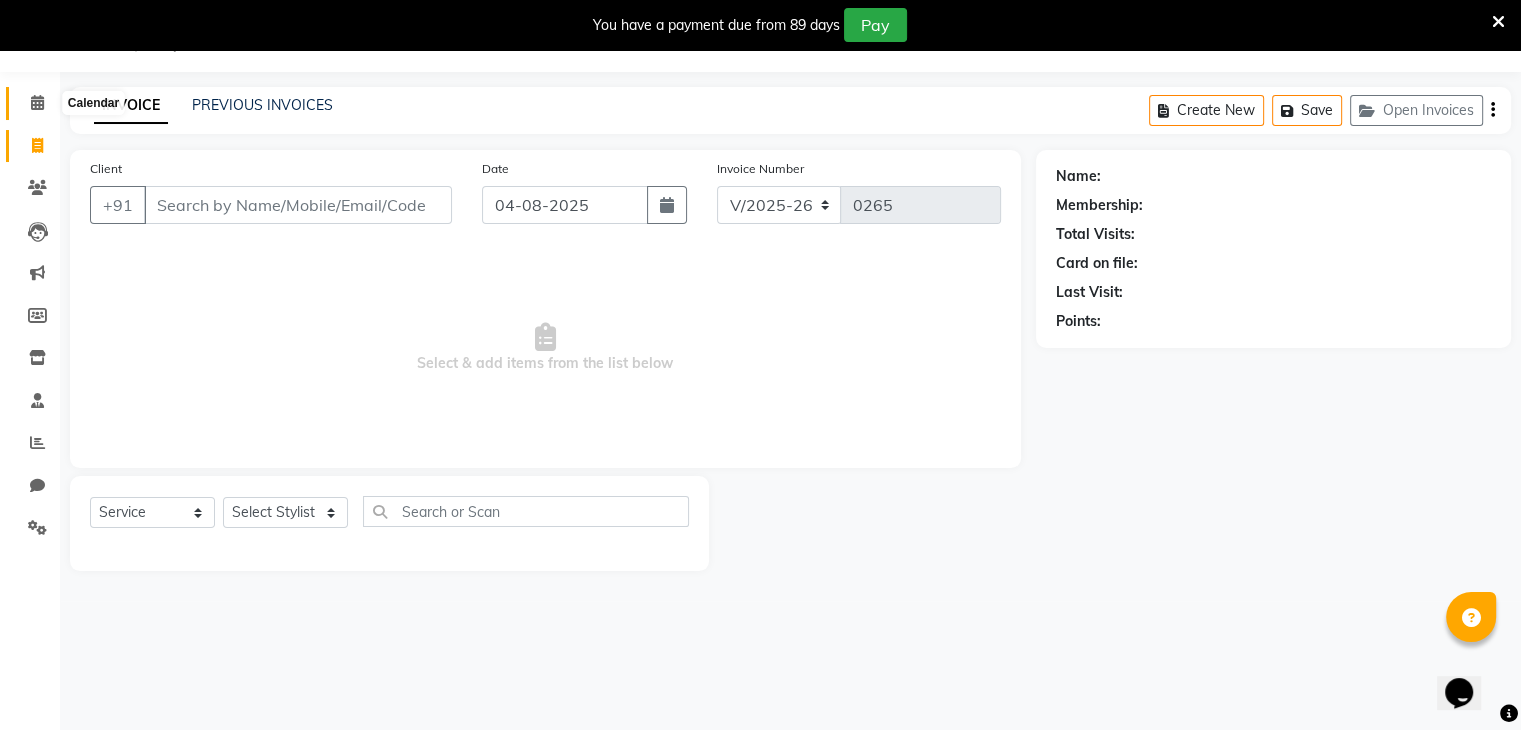 click 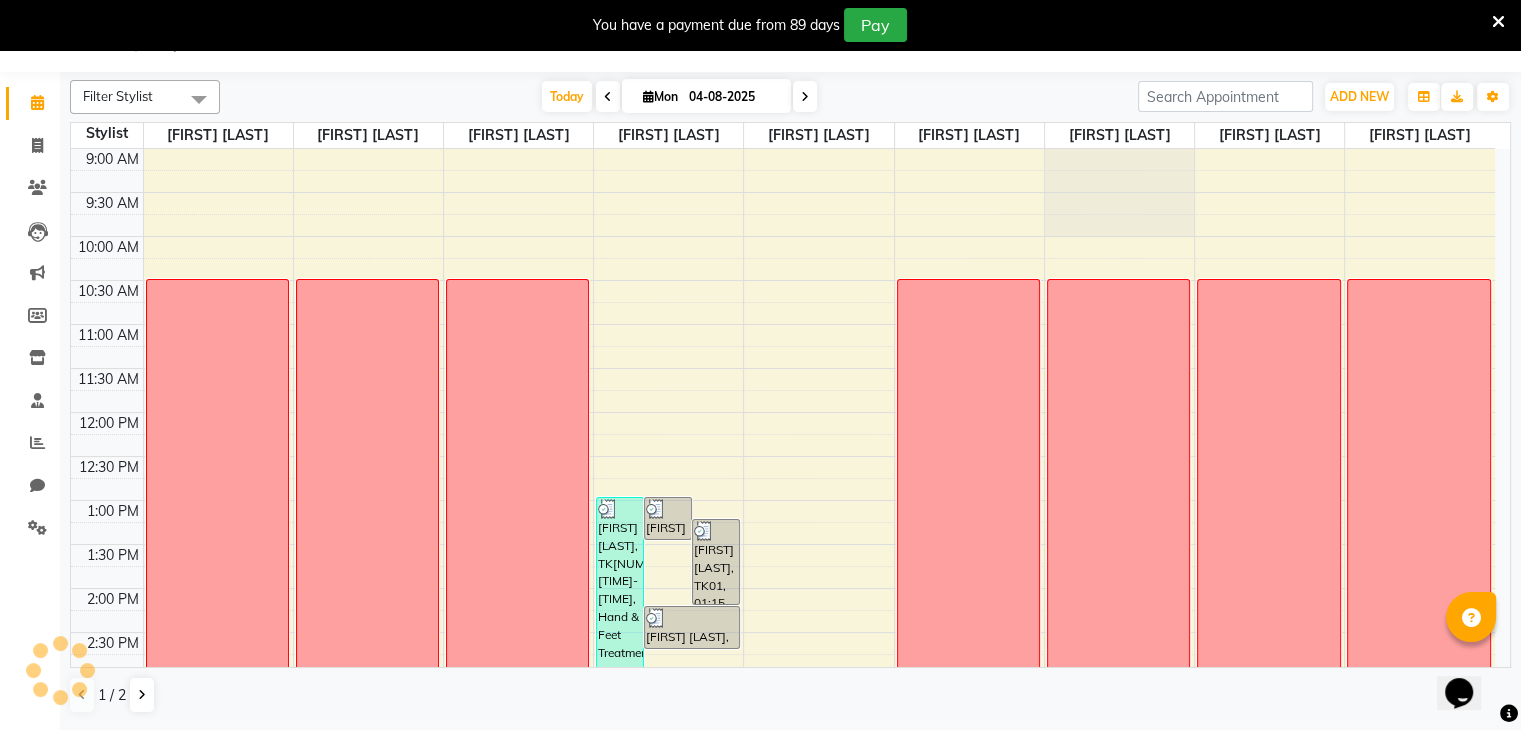 scroll, scrollTop: 0, scrollLeft: 0, axis: both 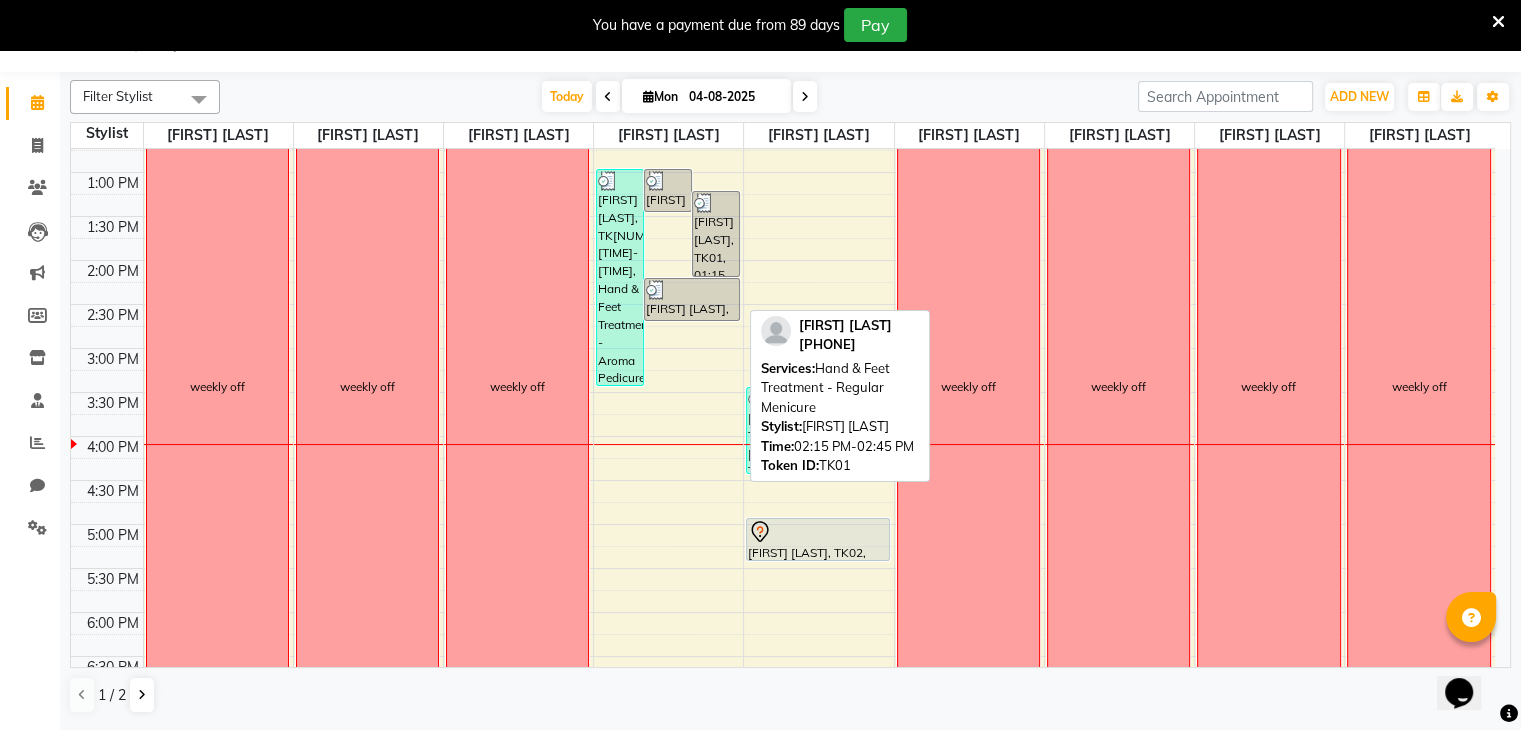click on "[FIRST] [LAST], TK01, 02:15 PM-02:45 PM, Hand & Feet Treatment - Regular Menicure" at bounding box center [692, 299] 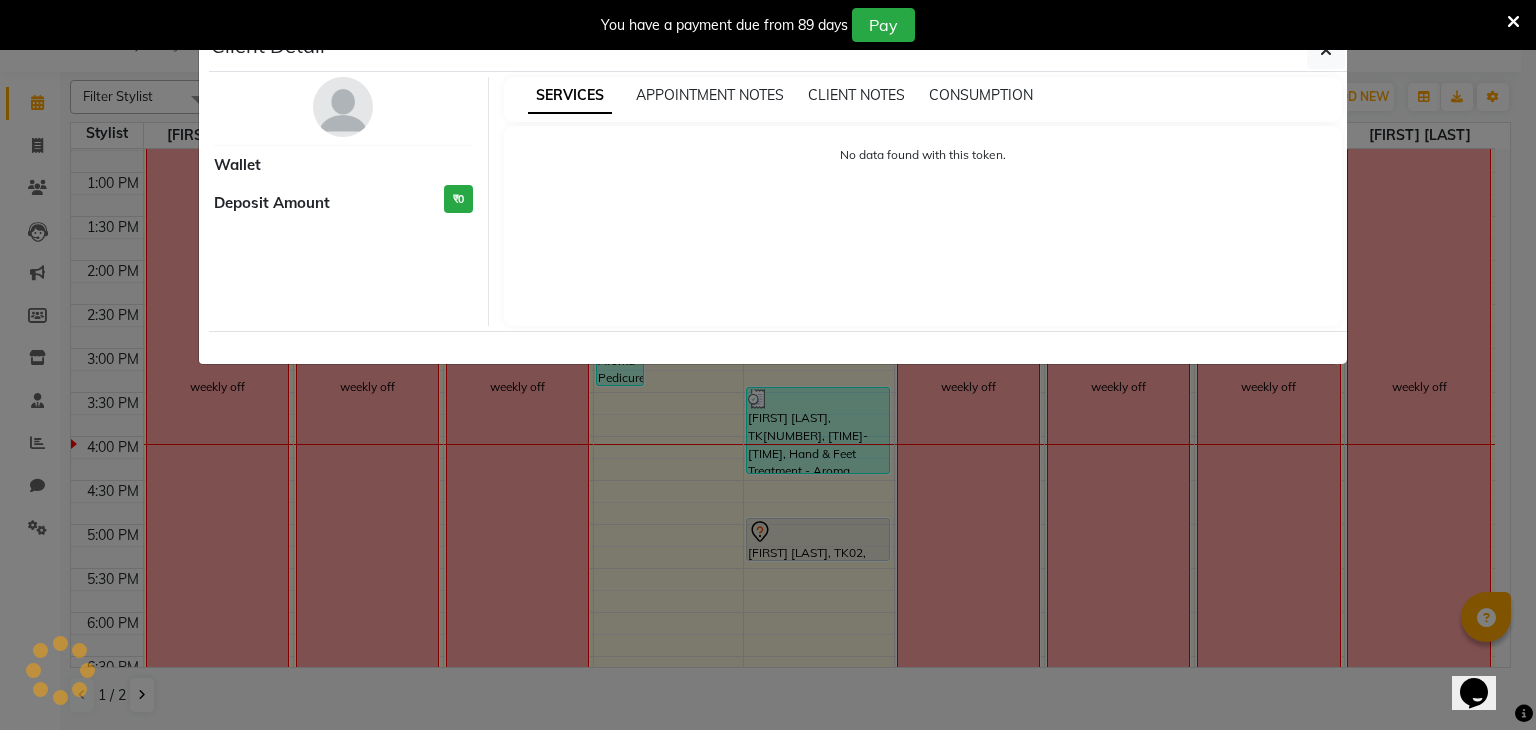 select on "3" 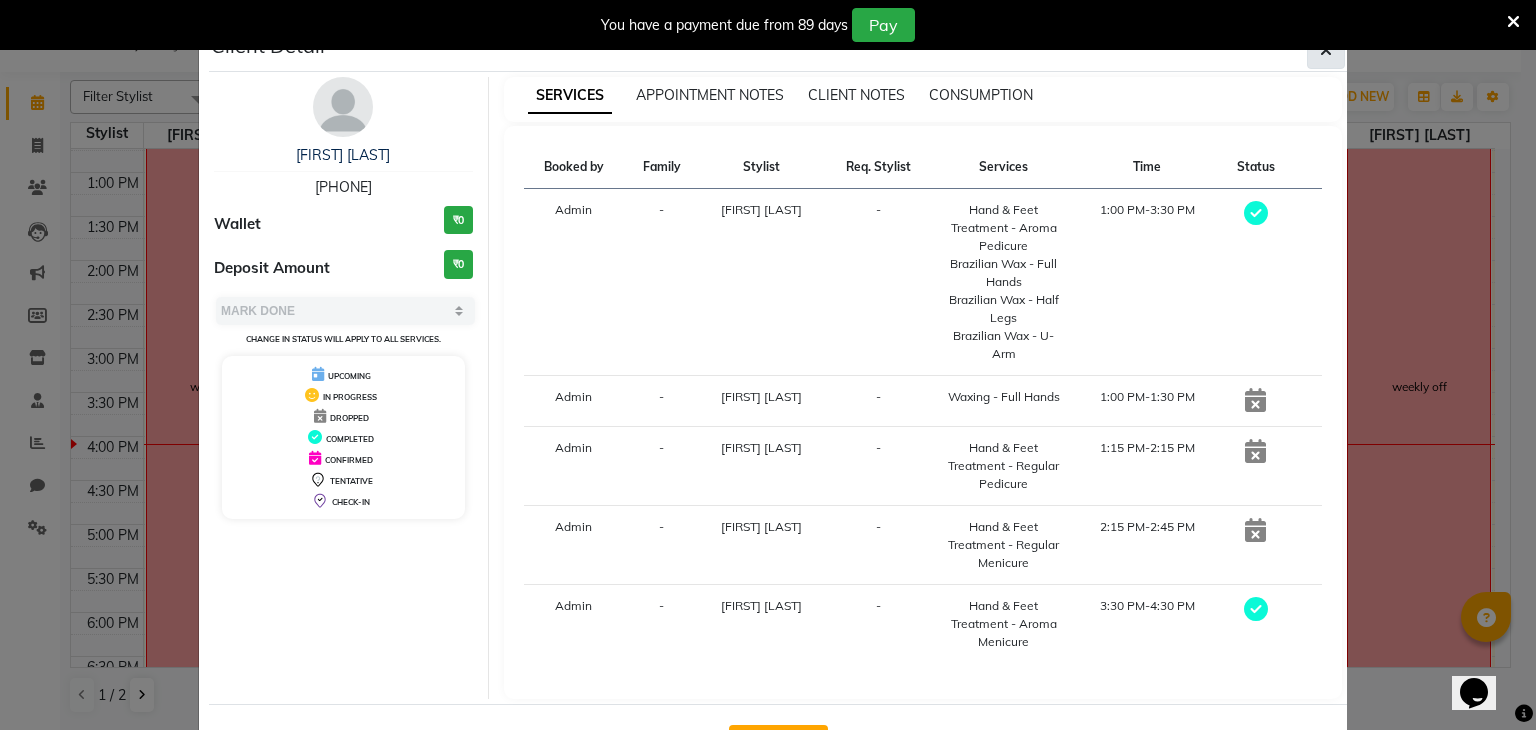click 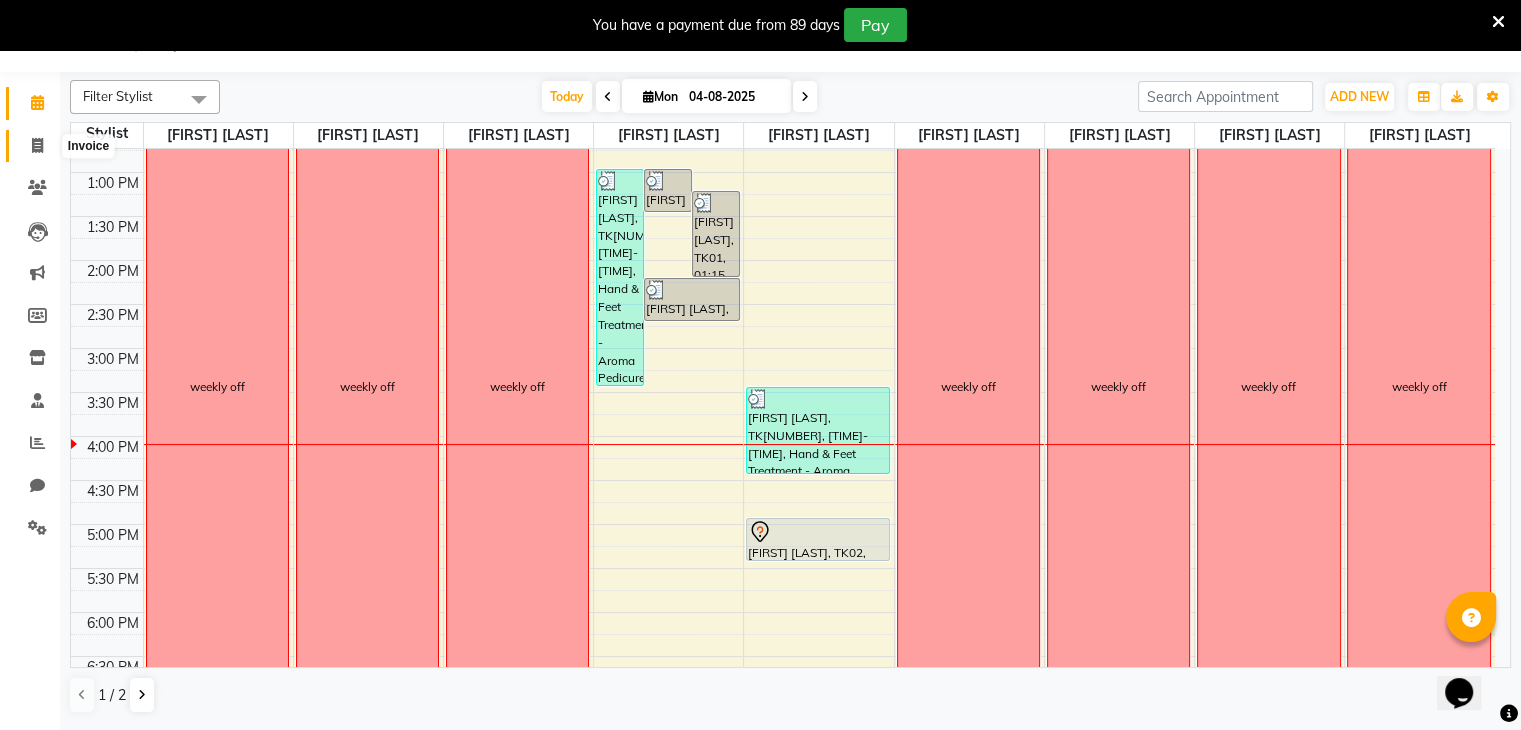 click 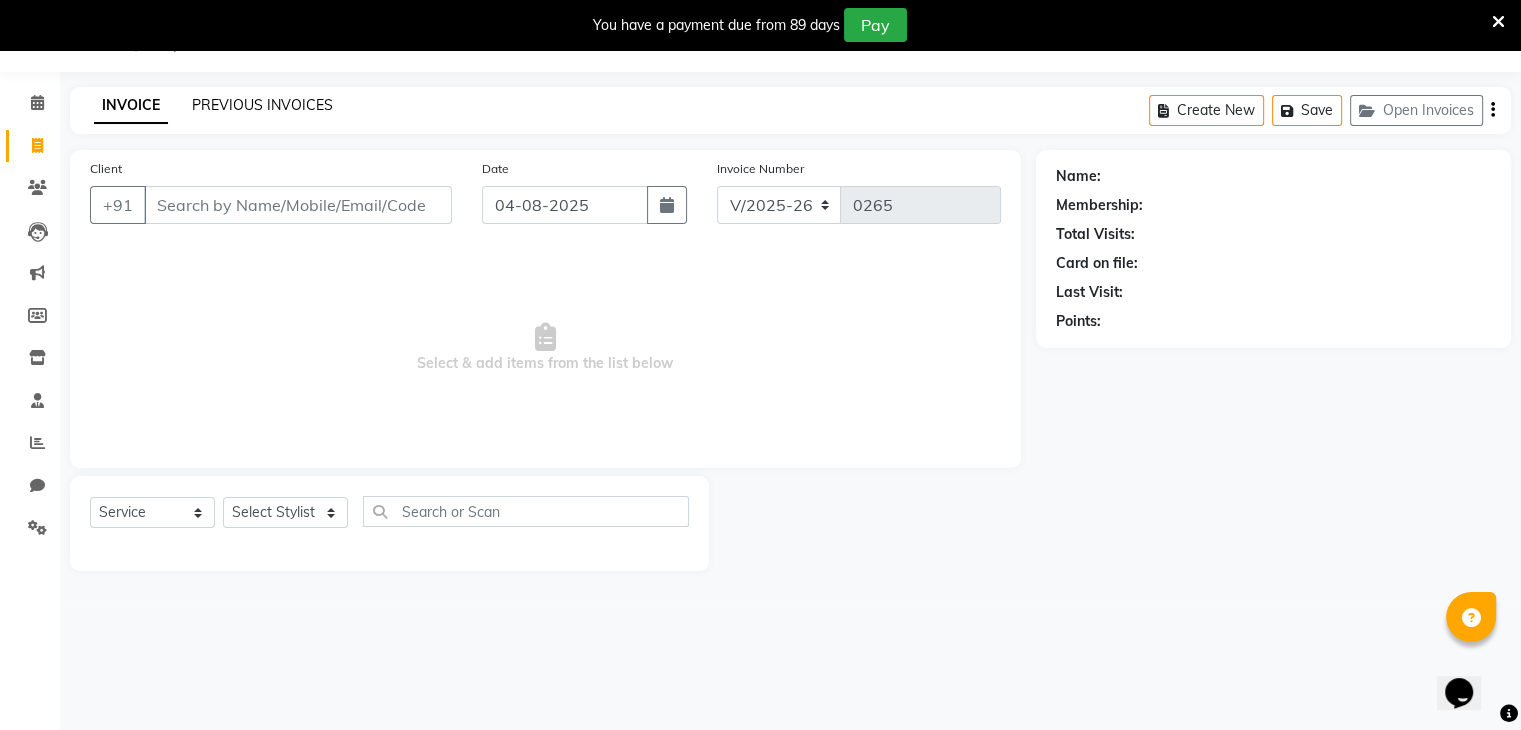 click on "PREVIOUS INVOICES" 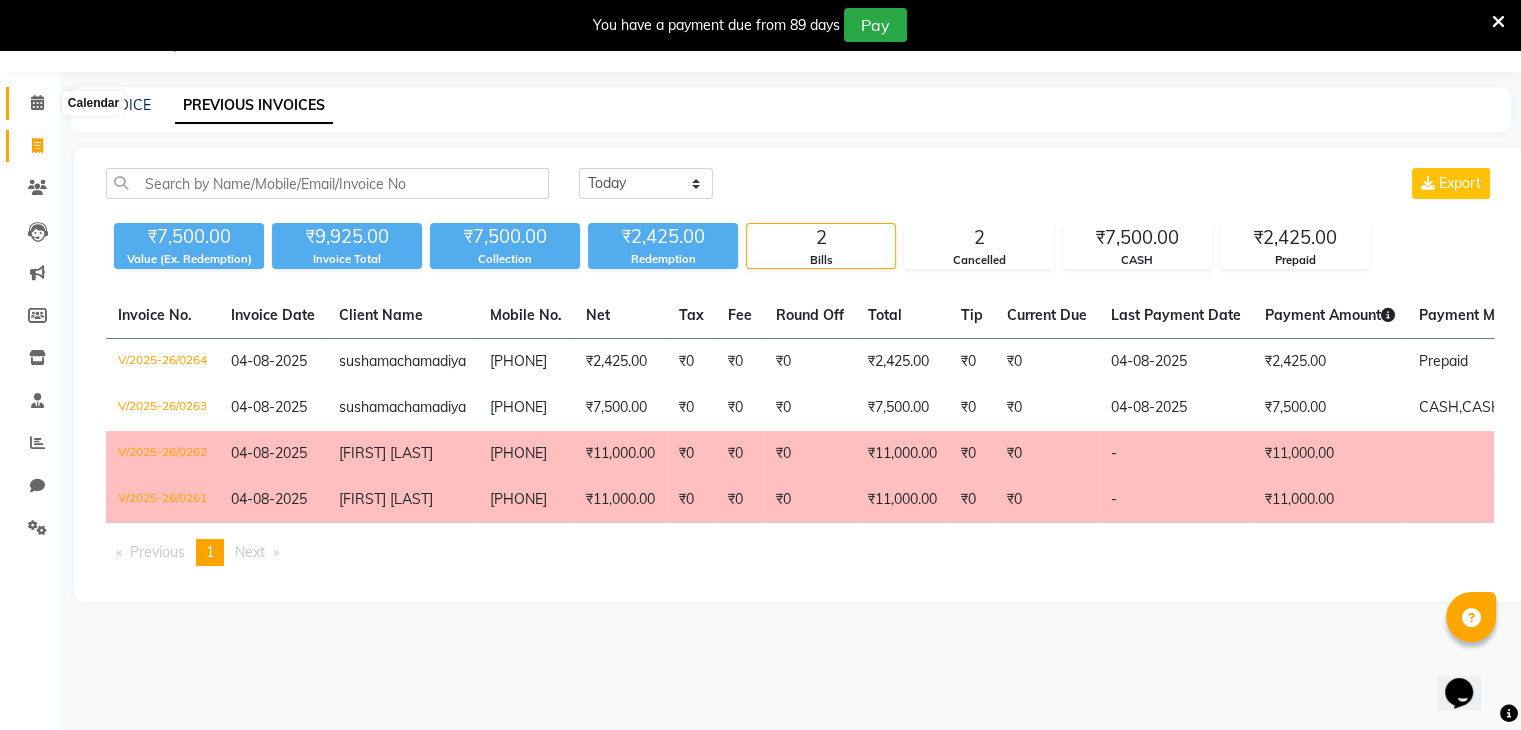 click 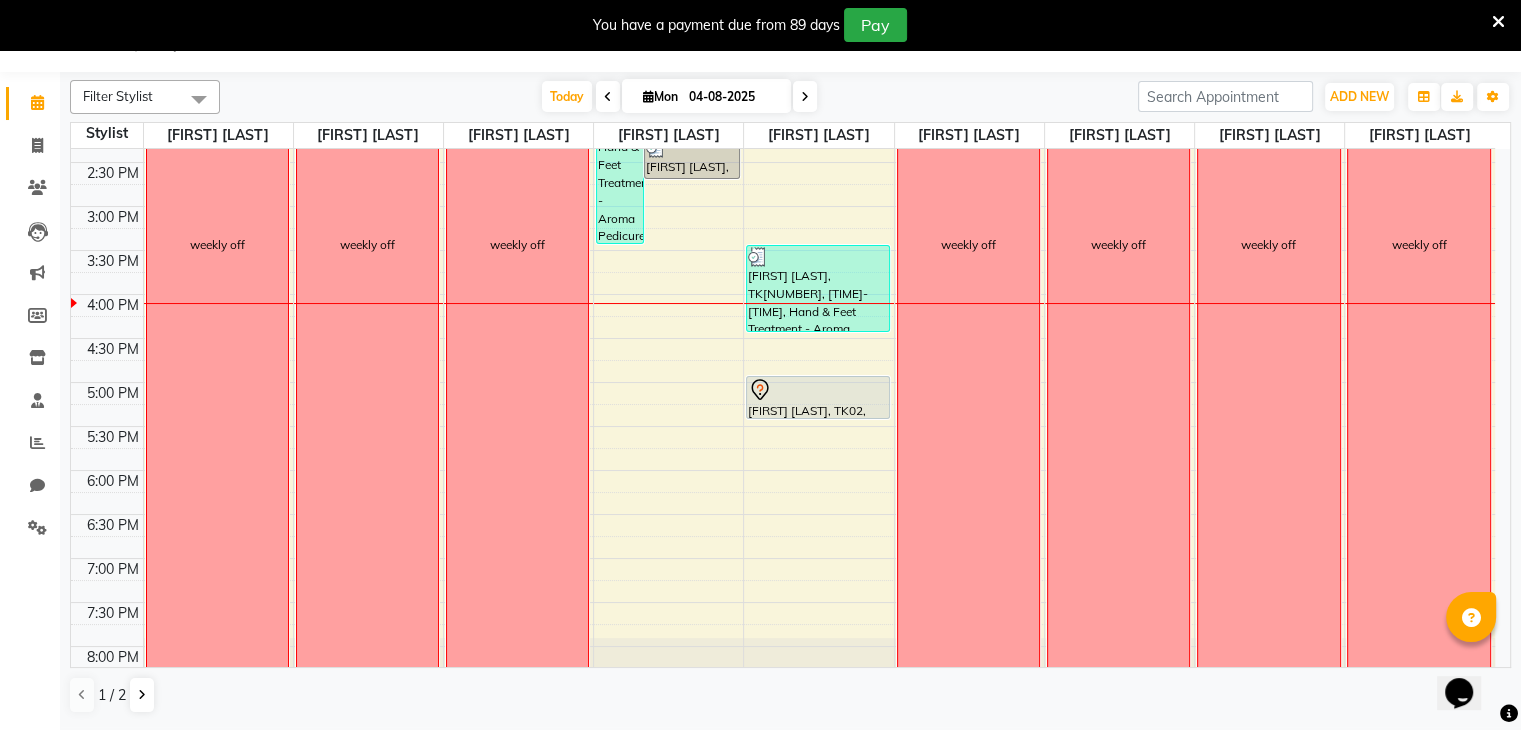 scroll, scrollTop: 474, scrollLeft: 0, axis: vertical 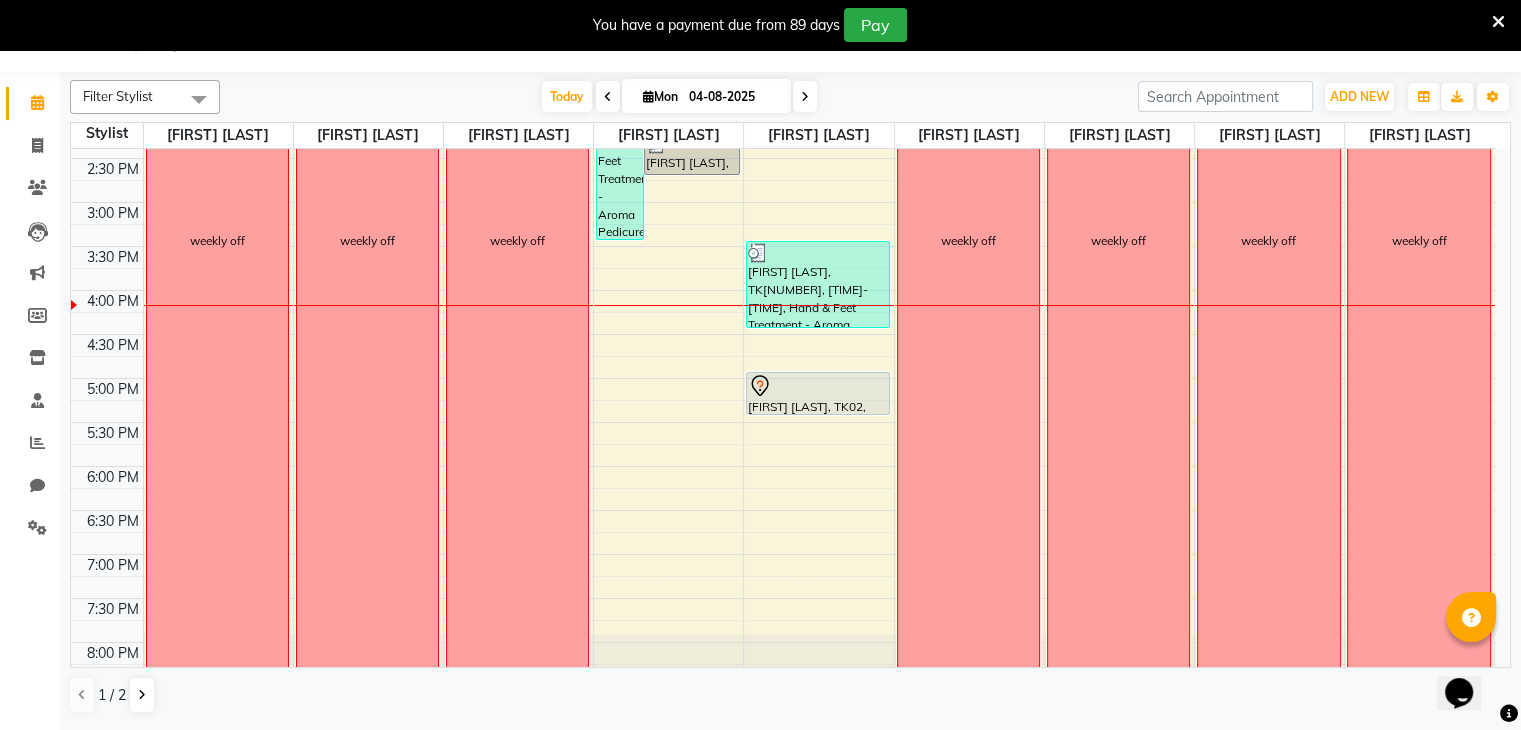 click on "04-08-2025" at bounding box center [733, 97] 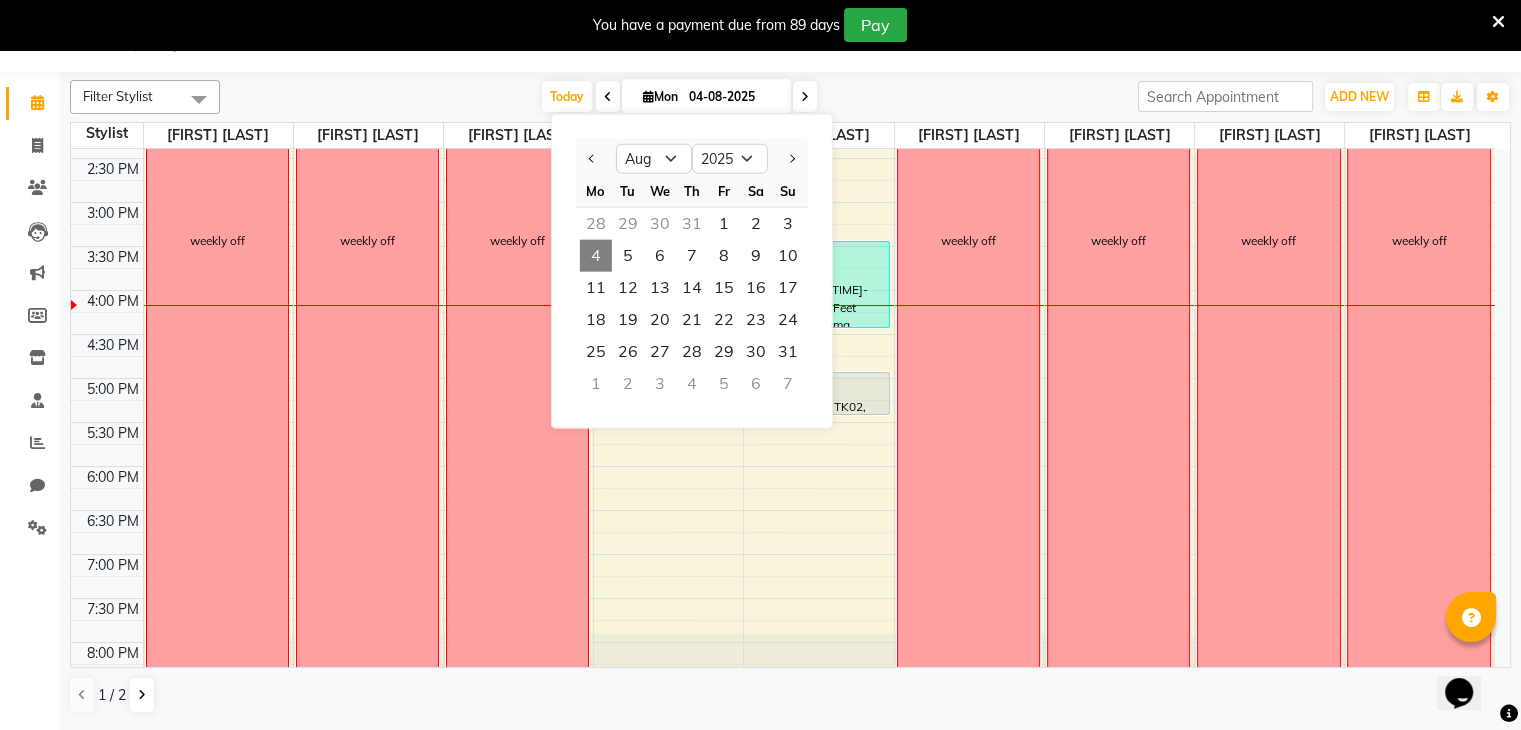 click on "Today  Mon 04-08-2025 Jan Feb Mar Apr May Jun Jul Aug Sep Oct Nov Dec 2015 2016 2017 2018 2019 2020 2021 2022 2023 2024 2025 2026 2027 2028 2029 2030 2031 2032 2033 2034 2035 Mo Tu We Th Fr Sa Su  28   29   30   31   1   2   3   4   5   6   7   8   9   10   11   12   13   14   15   16   17   18   19   20   21   22   23   24   25   26   27   28   29   30   31   1   2   3   4   5   6   7" at bounding box center [679, 97] 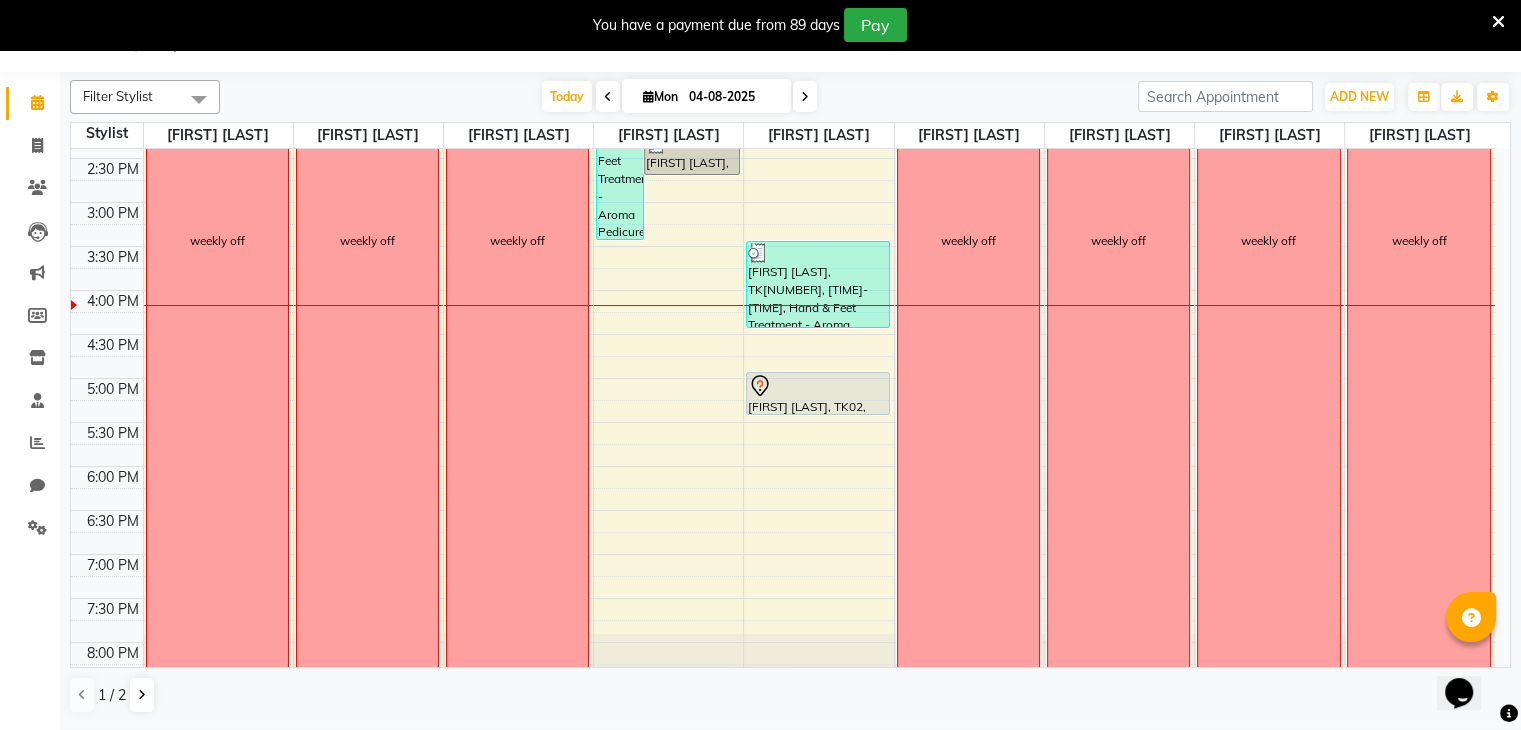 click at bounding box center [805, 96] 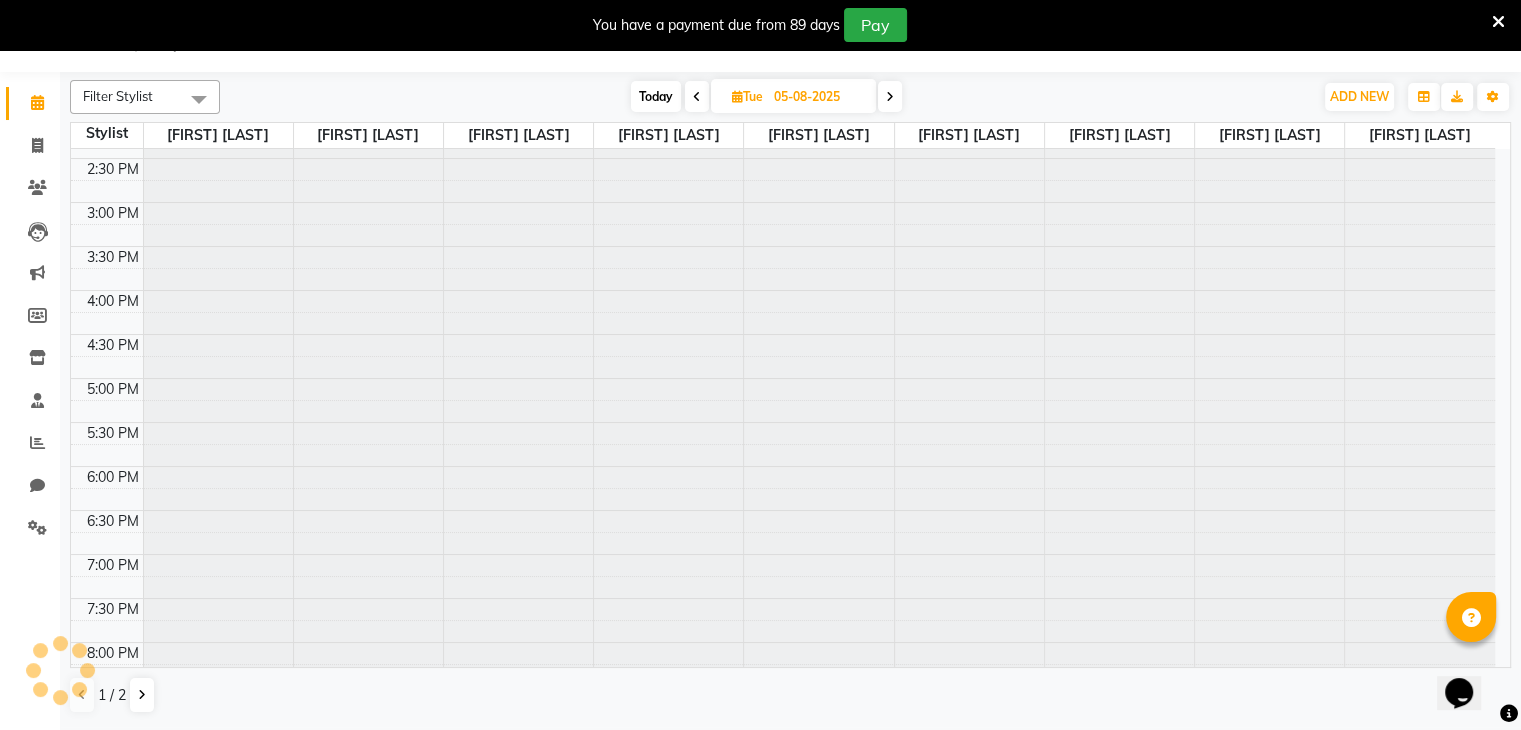 scroll, scrollTop: 612, scrollLeft: 0, axis: vertical 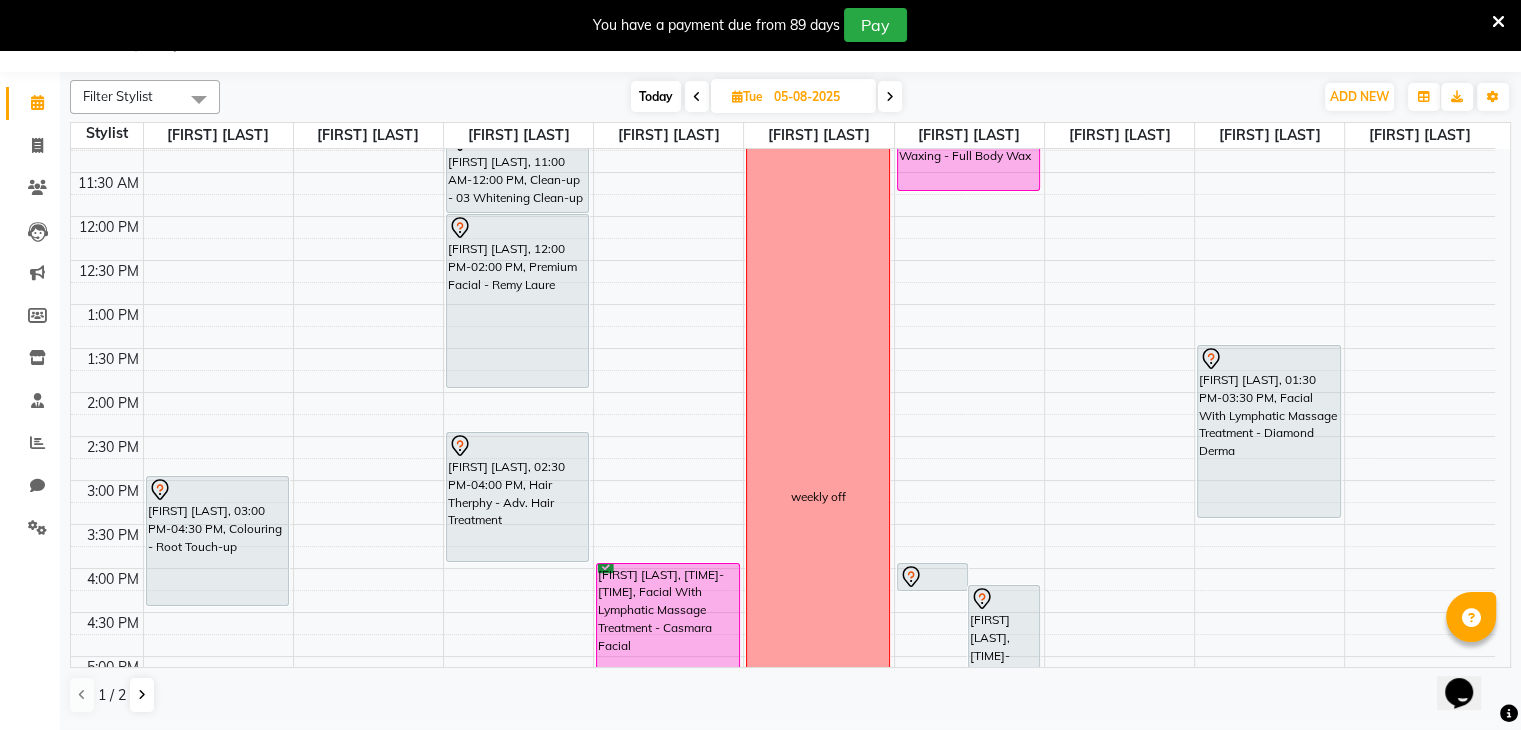 click on "Geeta Kuber, [TIME]-[TIME], Colouring - Root Touch-up  sari draiping      Sneha, [TIME]-[TIME], Hair Cut - Hair Cut Normal             kavita shinde, [TIME]-[TIME], Clean-up - 03 Whitening Clean-up             Alka phadke, [TIME]-[TIME], Premium Facial - Remy Laure             mamata kamat, [TIME]-[TIME], Hair Therphy - Adv. Hair Treatment     Aarti bugade, [TIME]-[TIME], Facial With Lymphatic Massage Treatment - Casmara Facial     Aarti bugade, [TIME]-[TIME], Brazilian Wax - Full Hands     Aarti bugade, [TIME]-[TIME], Brazilian Wax - Half Legs             Sandhya Sathe, [TIME]-[TIME], Hair Therphy - Adv. Hair Treatment  weekly off              supriya malvankar, [TIME]-[TIME], Face bleech" at bounding box center (783, 524) 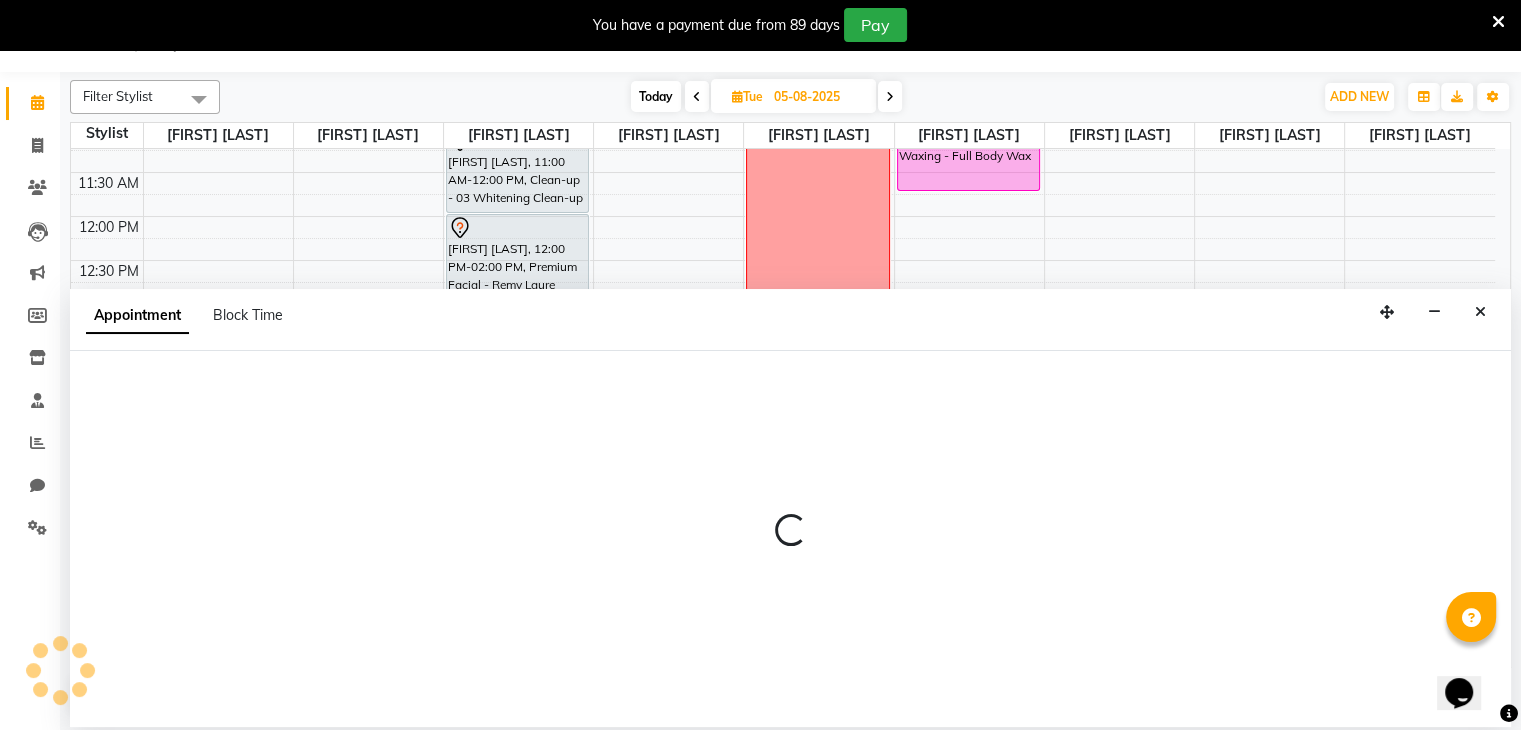 select on "74552" 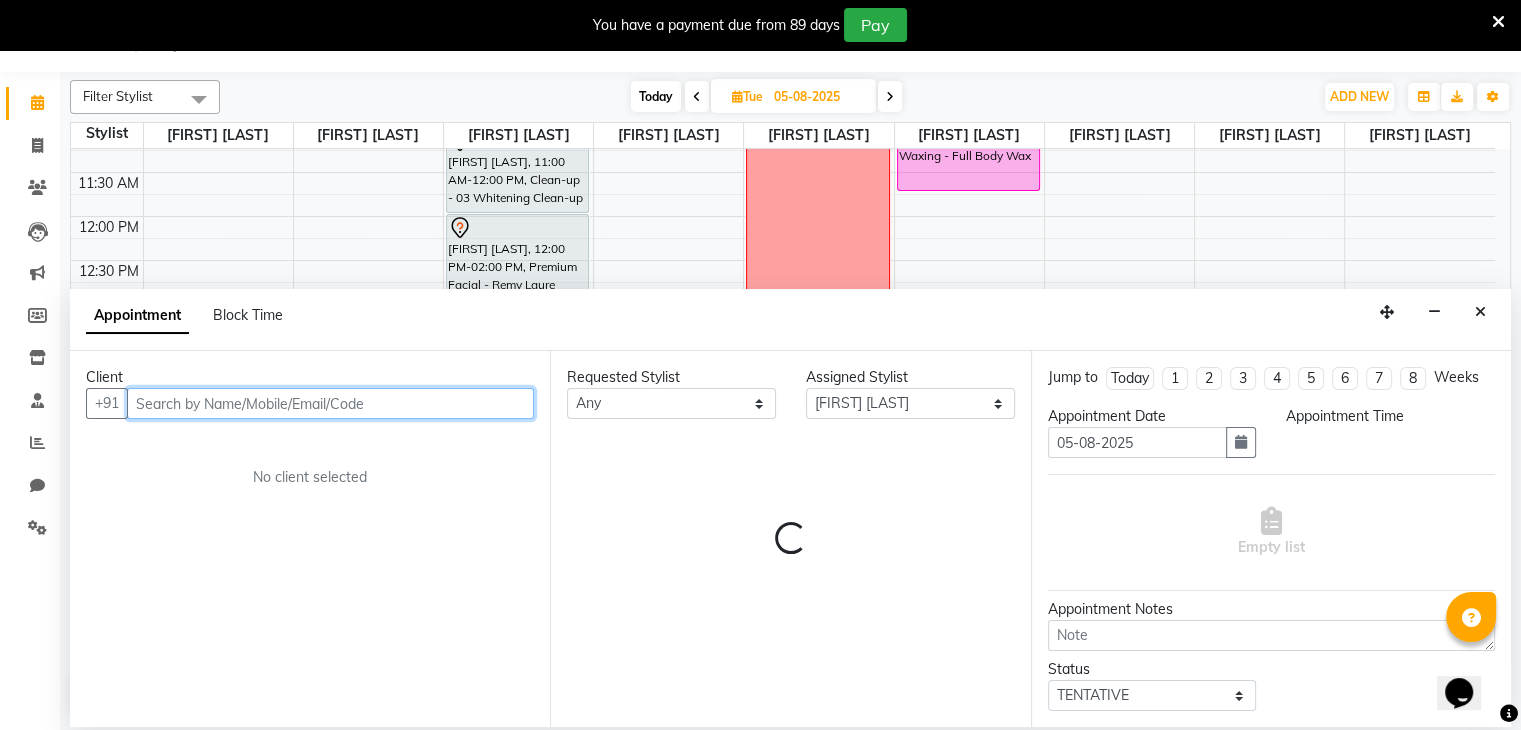 select on "870" 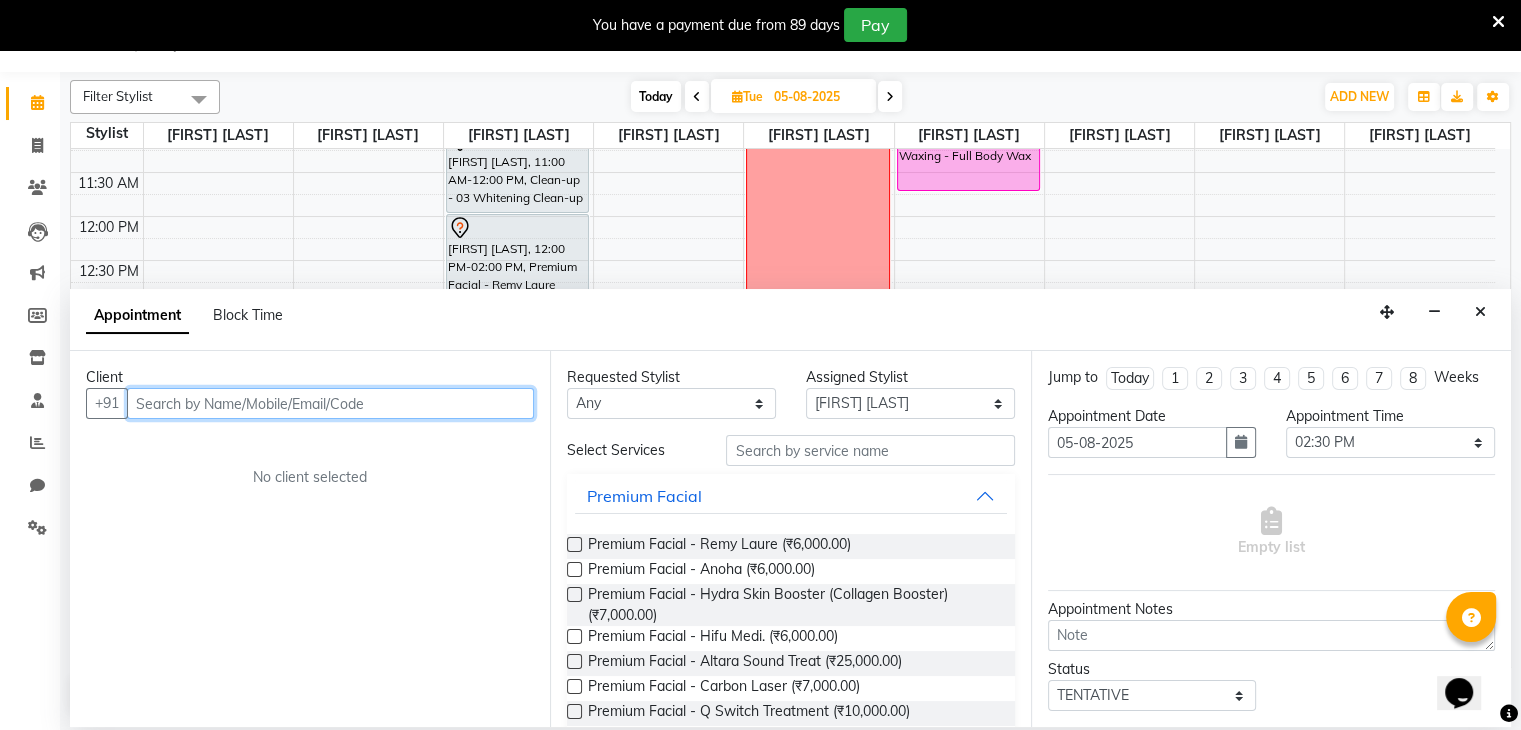 click at bounding box center (330, 403) 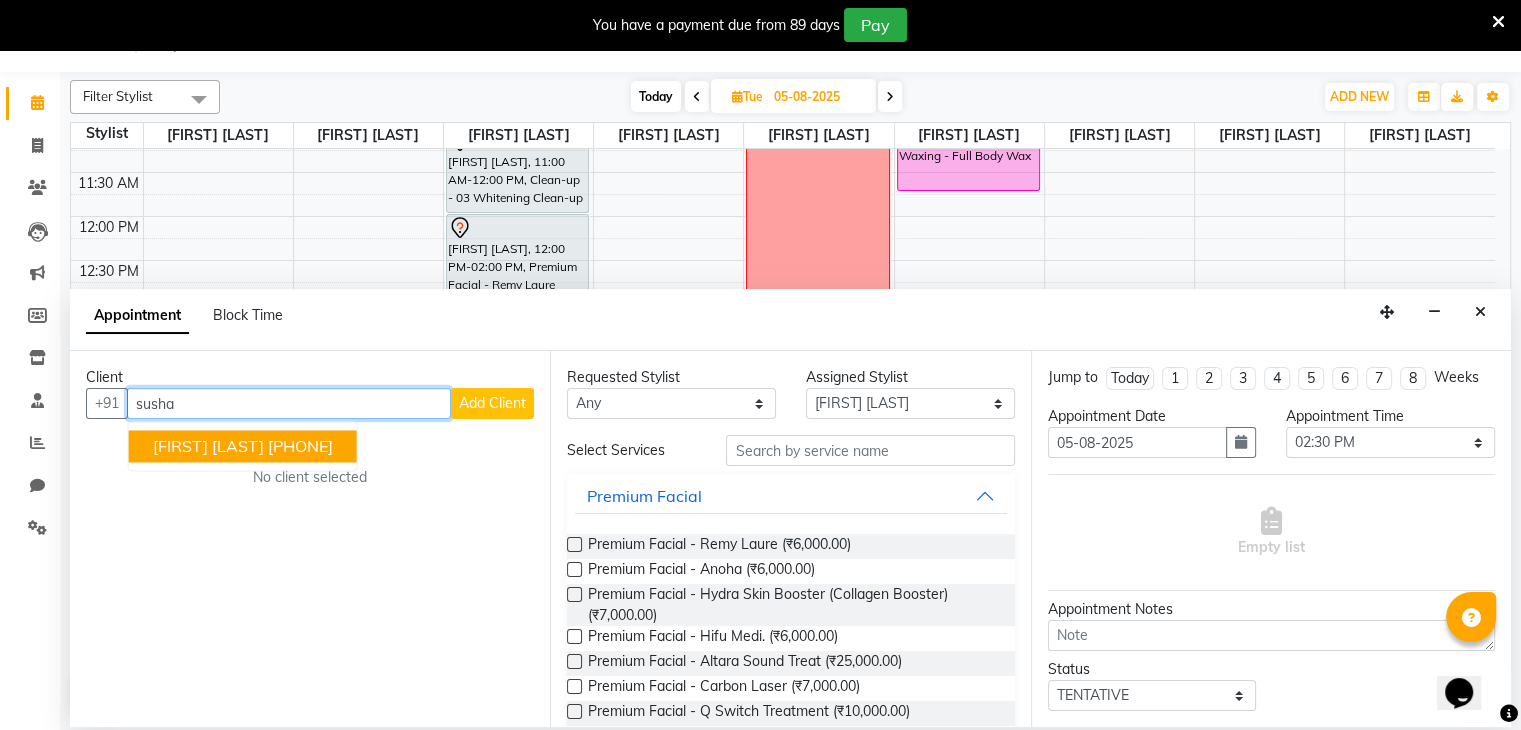 click on "[FIRST] [LAST]" at bounding box center (208, 447) 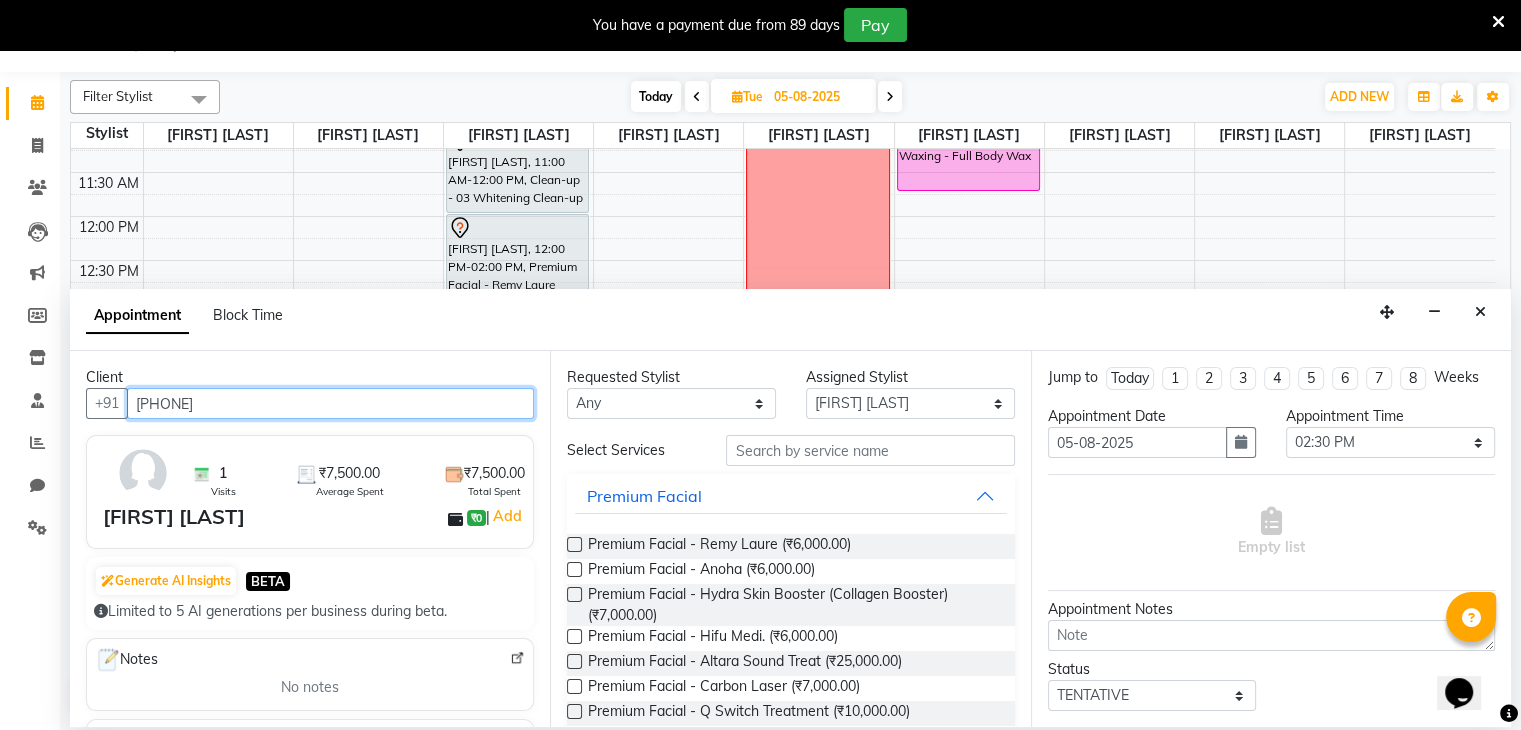 type on "[PHONE]" 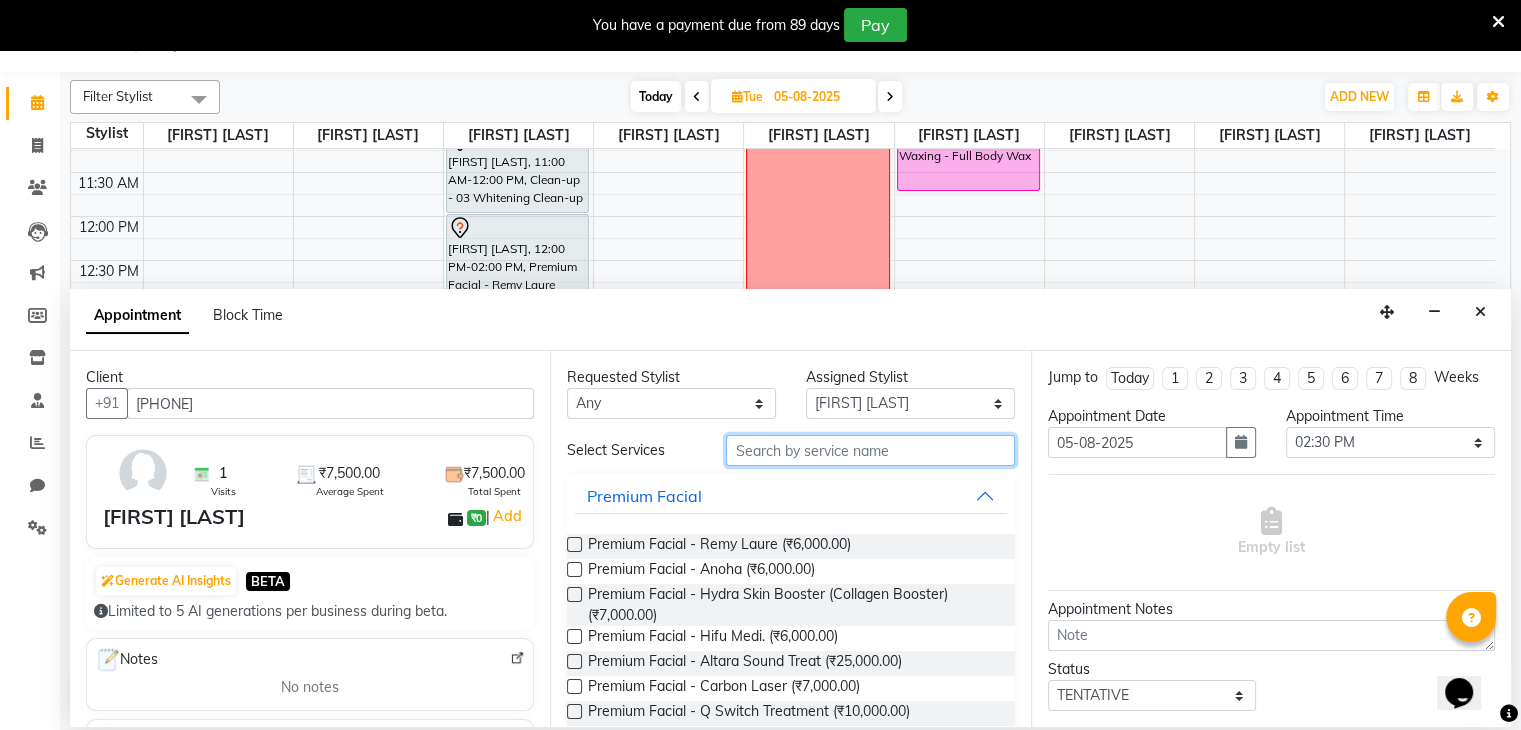 click at bounding box center (870, 450) 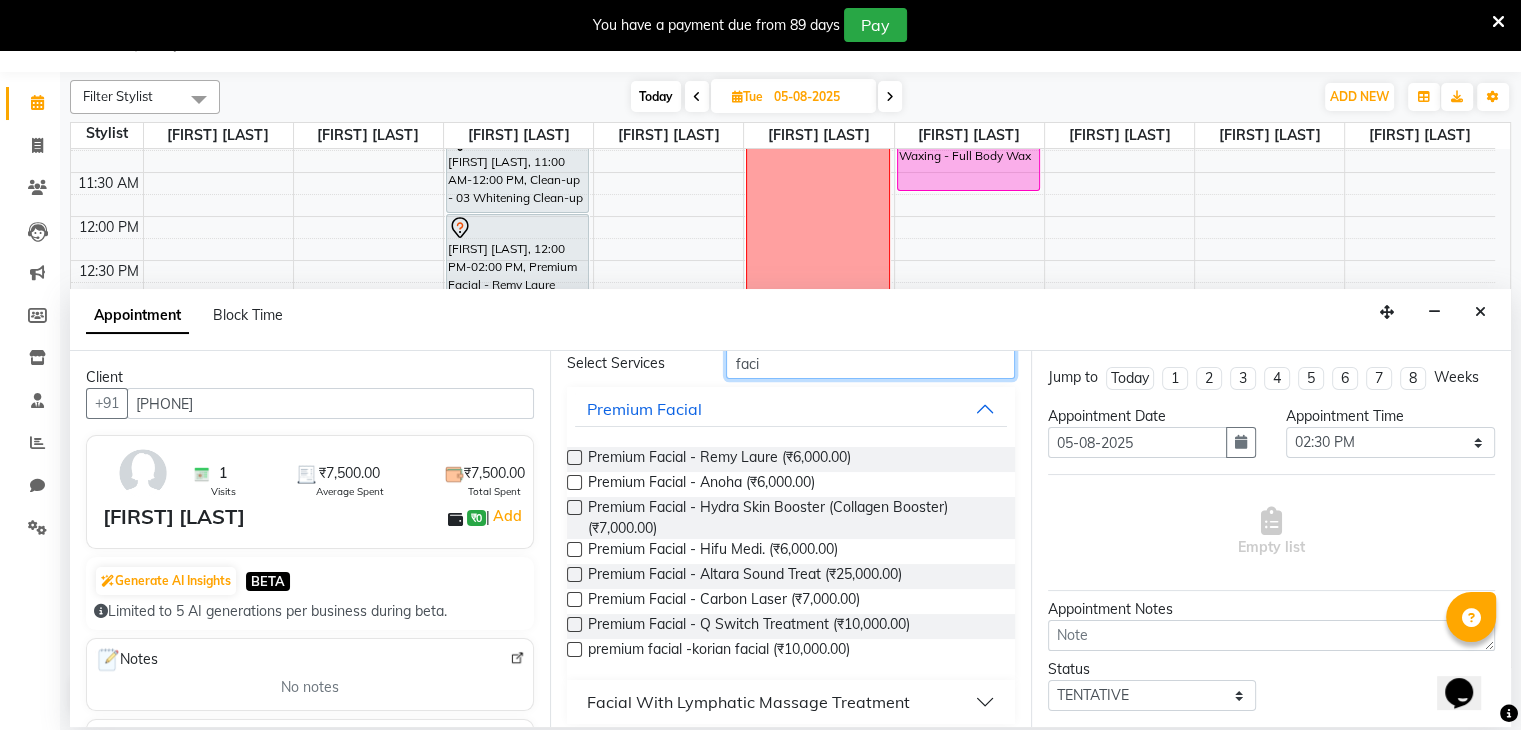 scroll, scrollTop: 100, scrollLeft: 0, axis: vertical 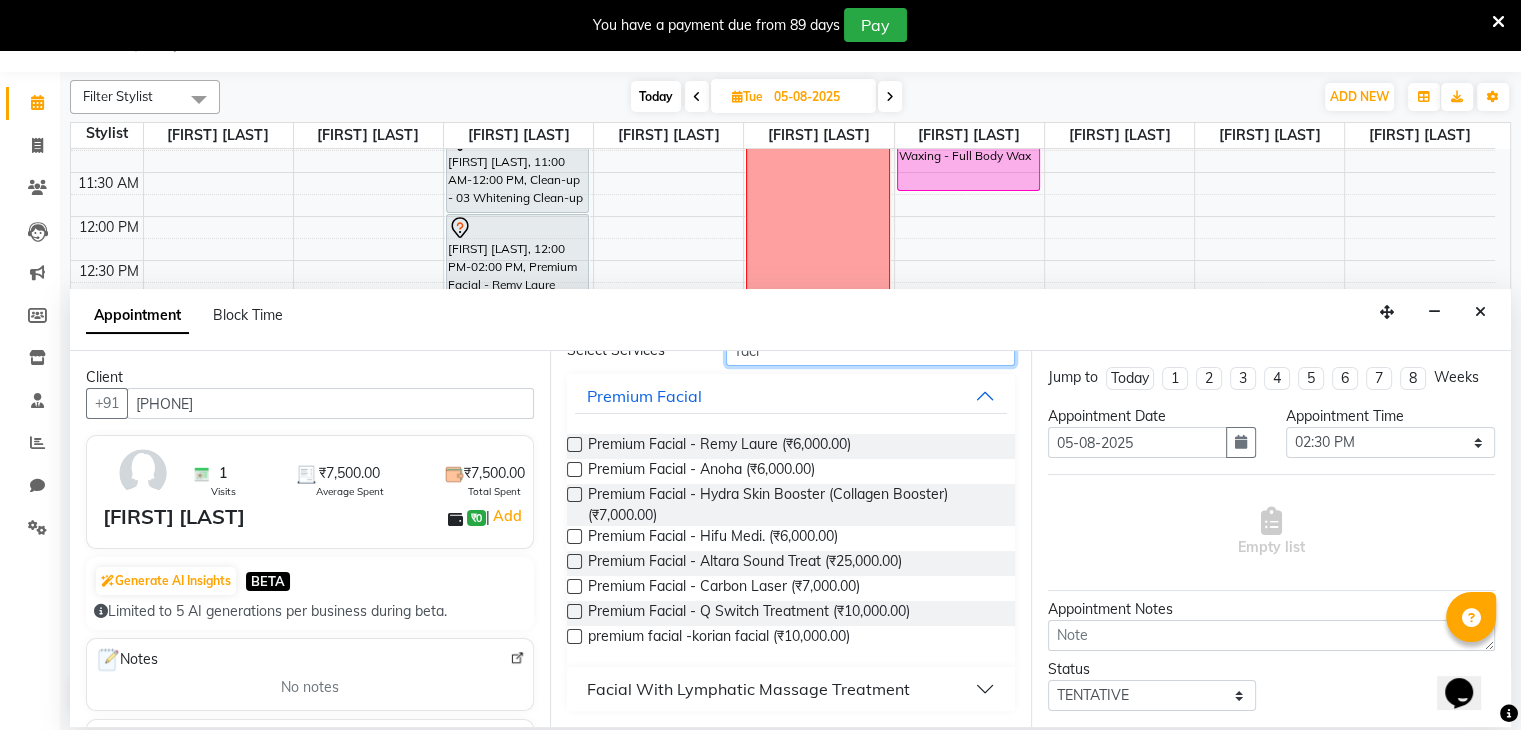 type on "faci" 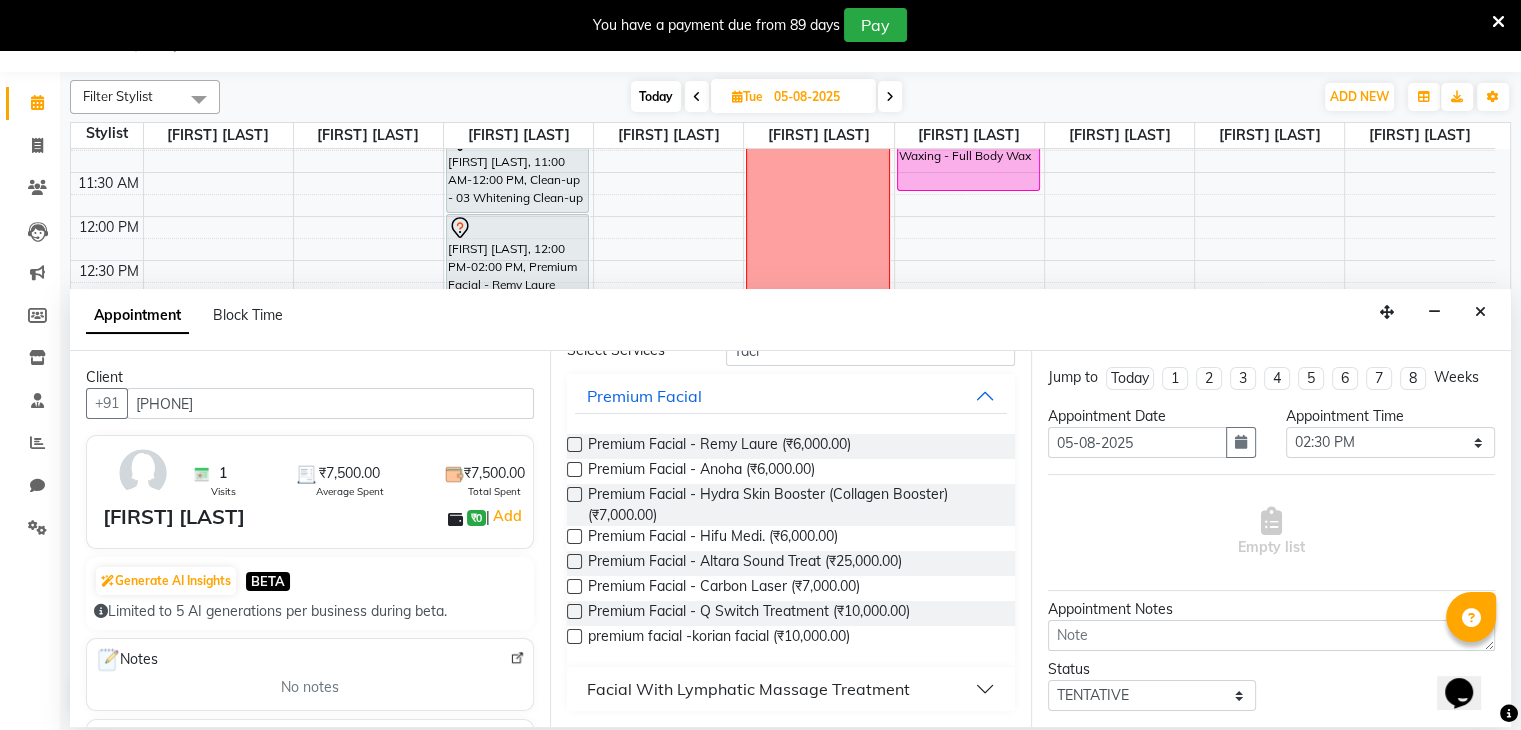 click on "Facial With Lymphatic Massage Treatment" at bounding box center (790, 689) 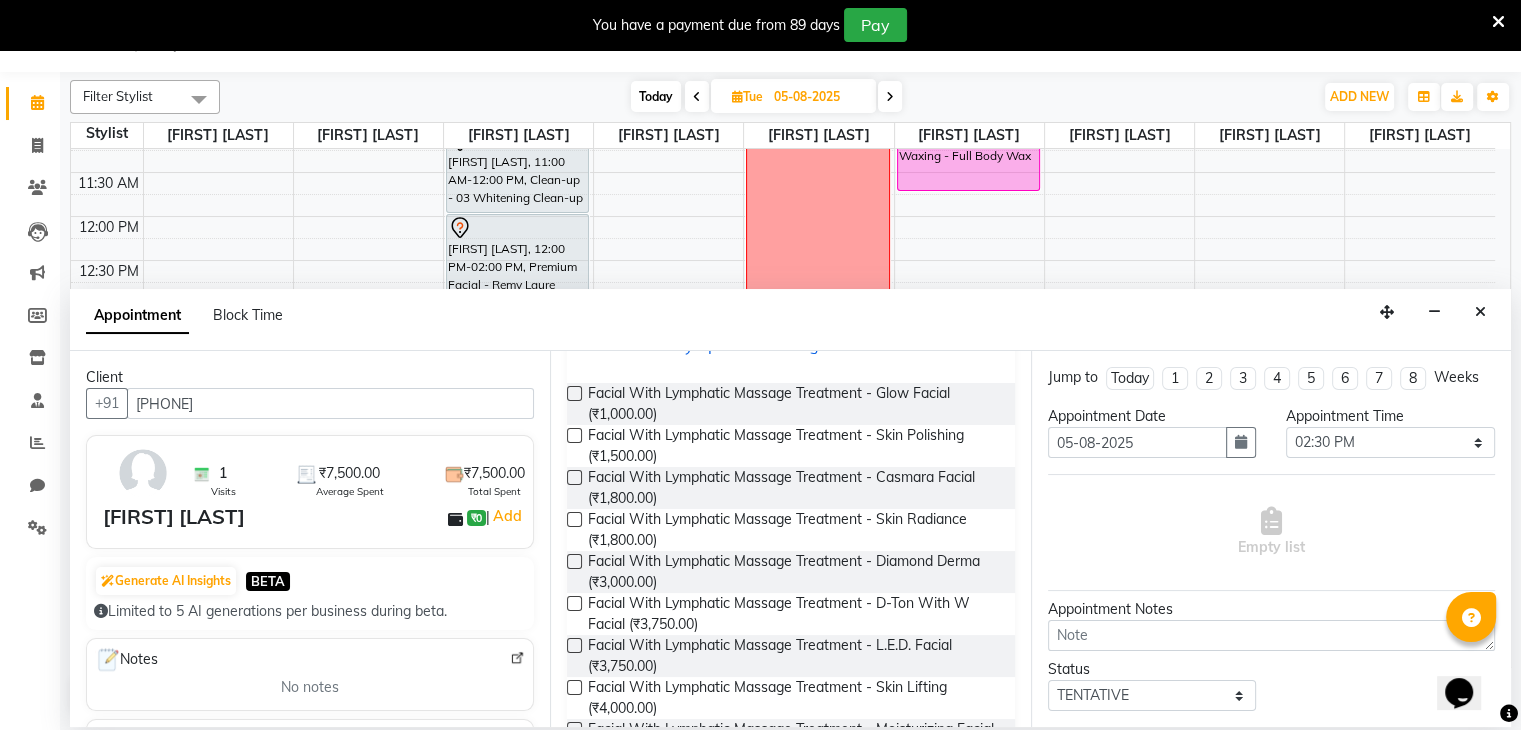 scroll, scrollTop: 446, scrollLeft: 0, axis: vertical 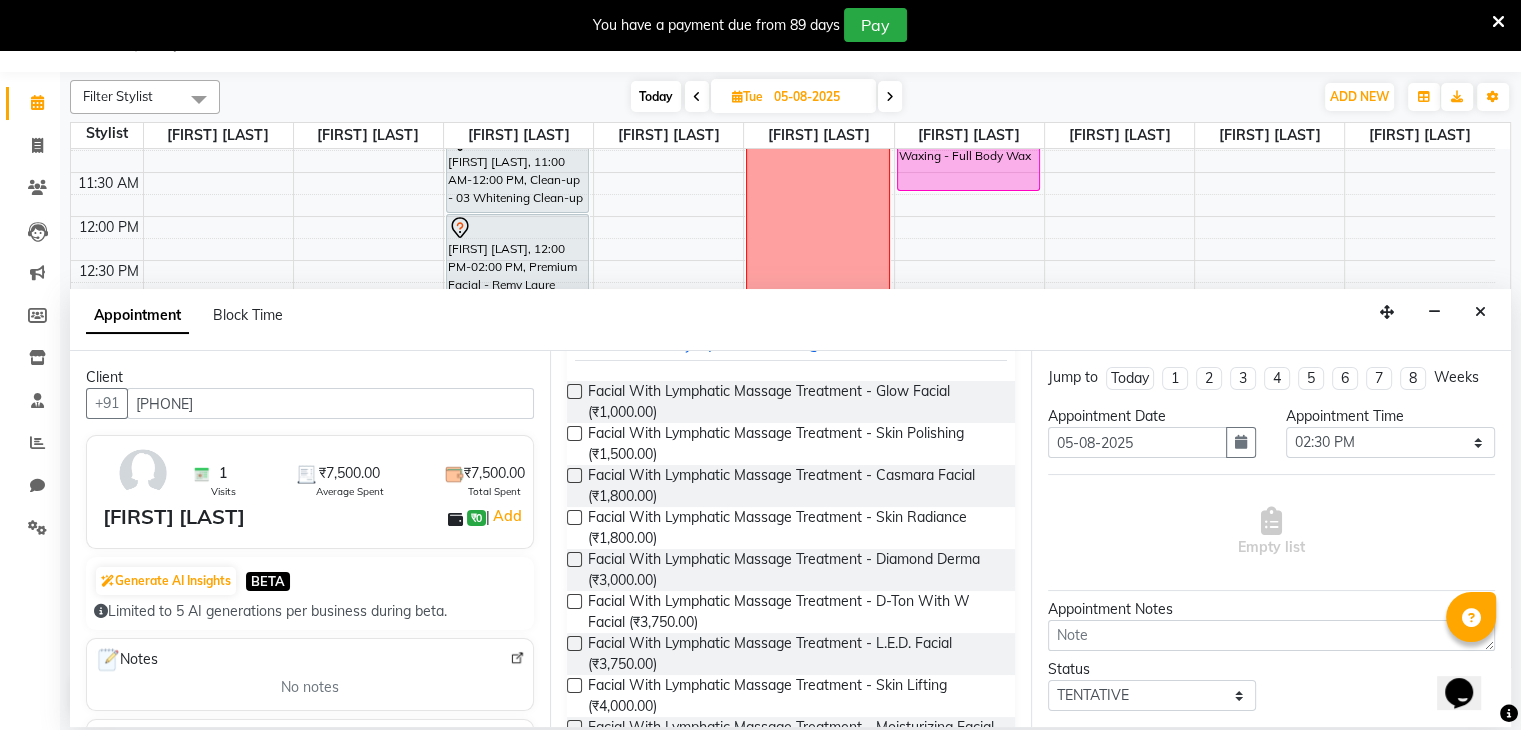 click at bounding box center [574, 559] 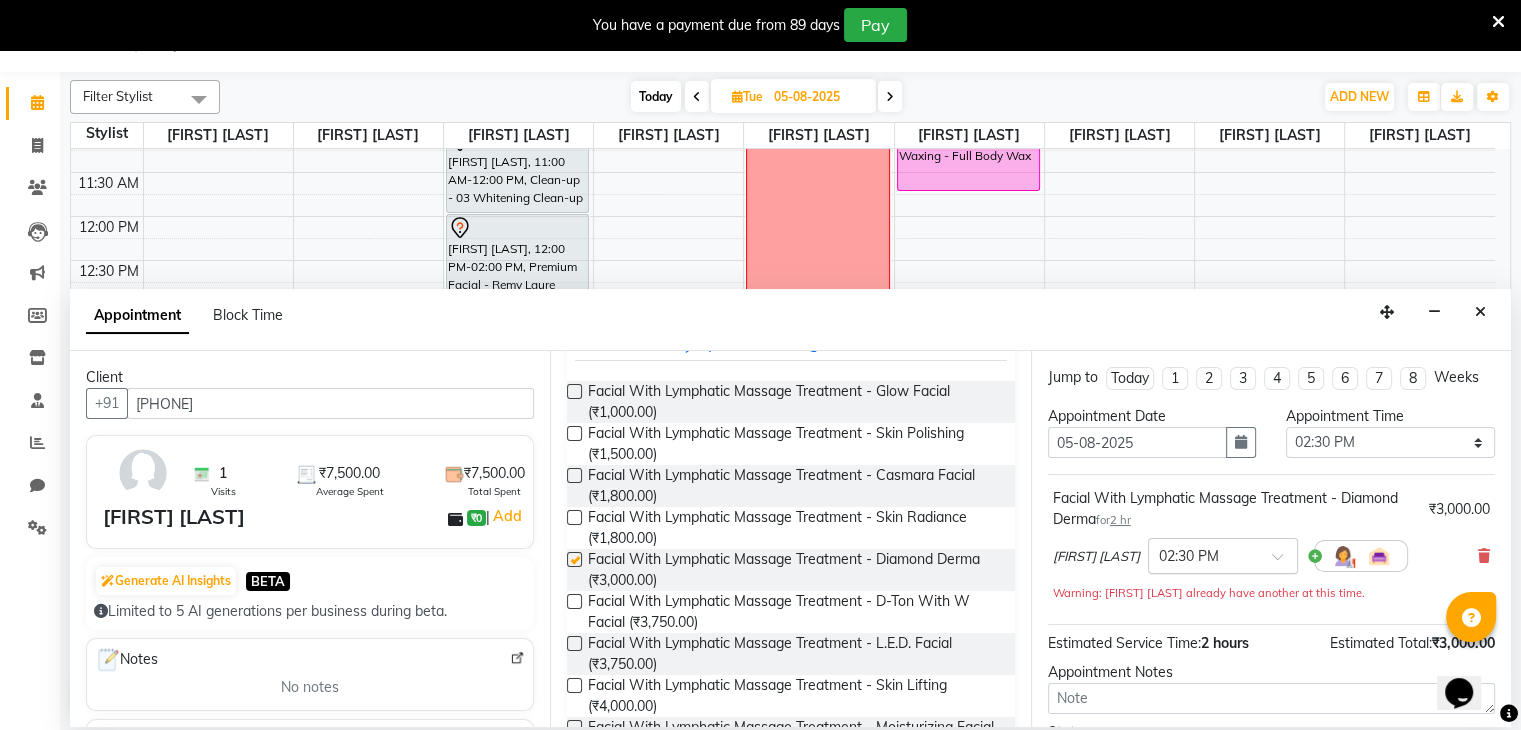 checkbox on "false" 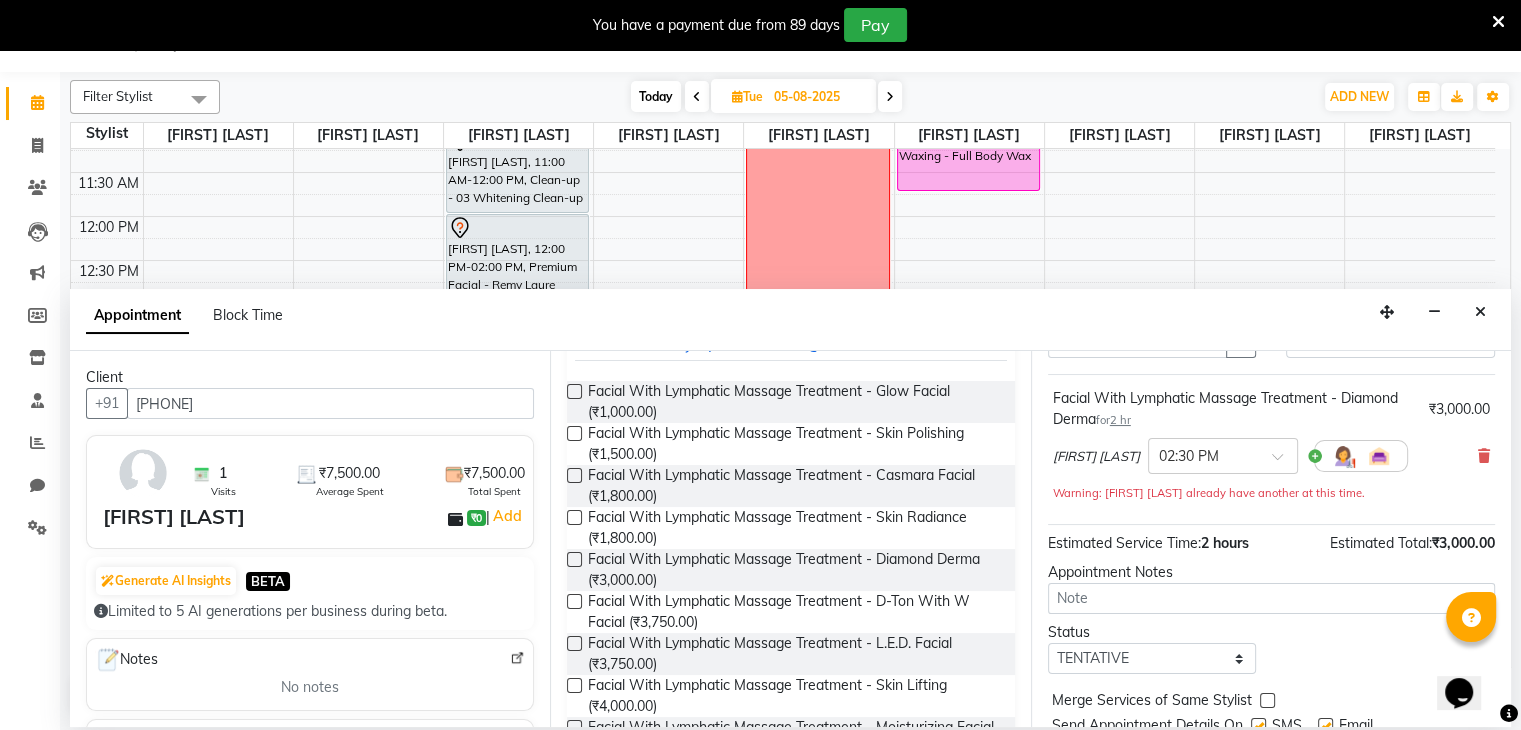 scroll, scrollTop: 0, scrollLeft: 0, axis: both 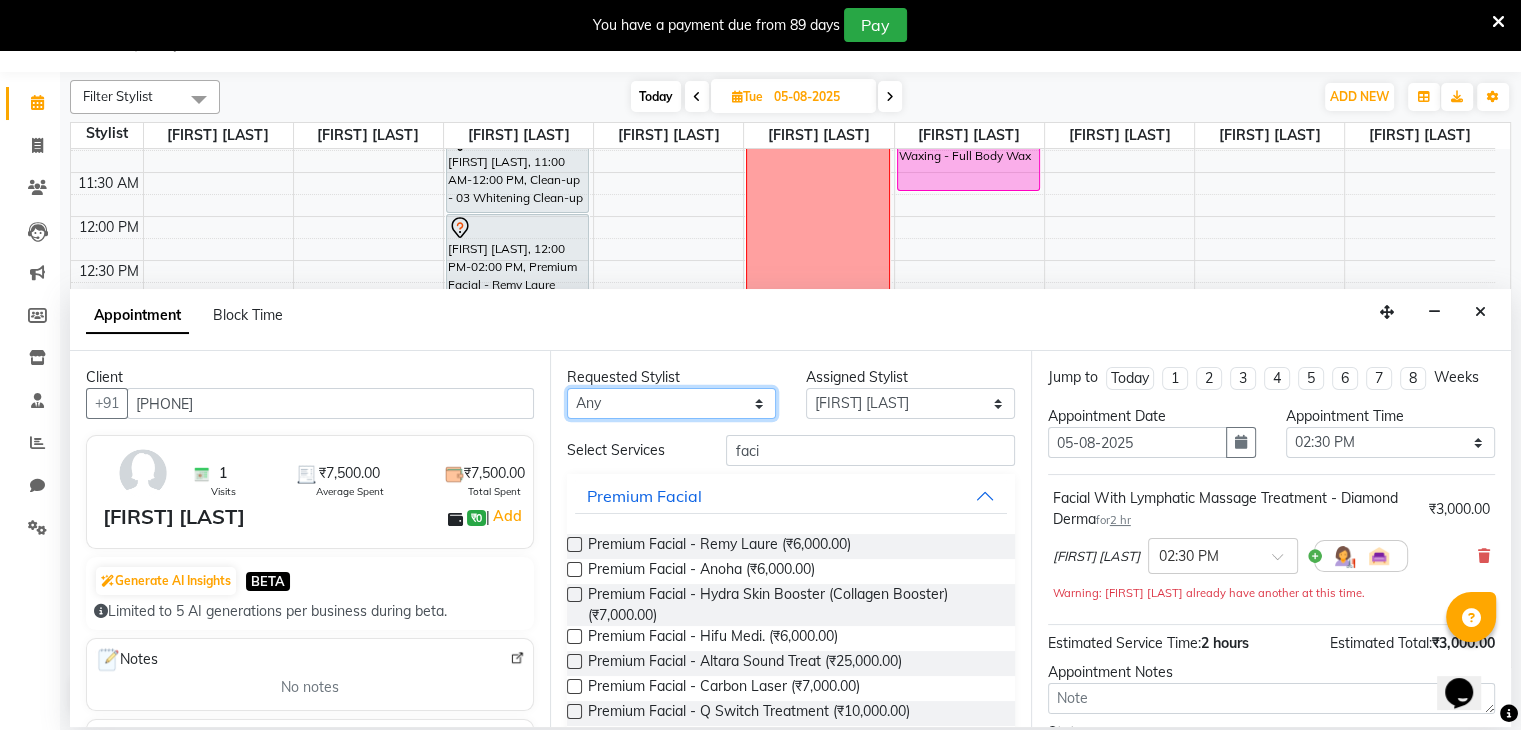 click on "Any Archana Pawar  Bhavna shelke Bhavna Solanki desire salon Jagruti pendhari Nisha pawar savita landage sayali panchal Sonali khandeker Yogita Deshmukh" at bounding box center [671, 403] 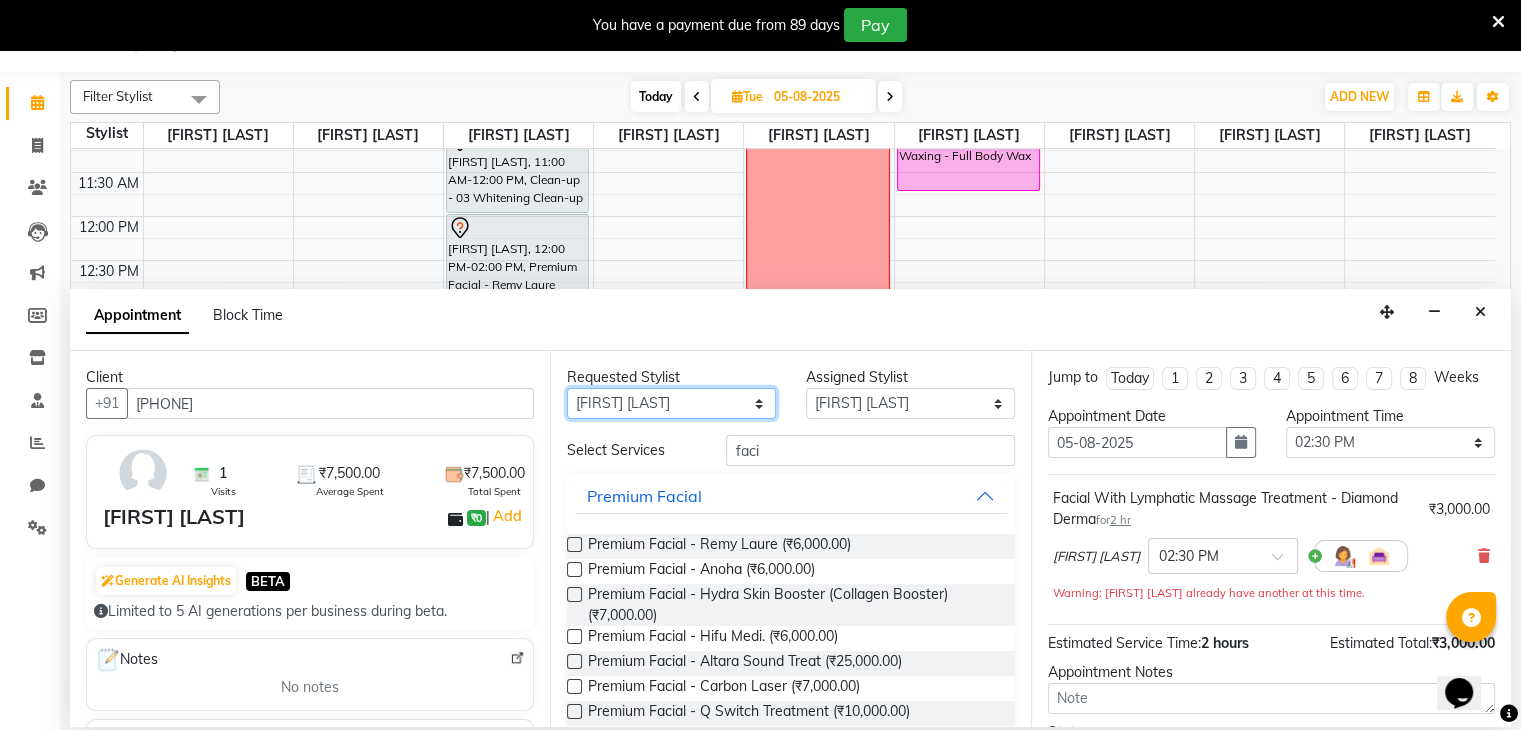 click on "Any Archana Pawar  Bhavna shelke Bhavna Solanki desire salon Jagruti pendhari Nisha pawar savita landage sayali panchal Sonali khandeker Yogita Deshmukh" at bounding box center [671, 403] 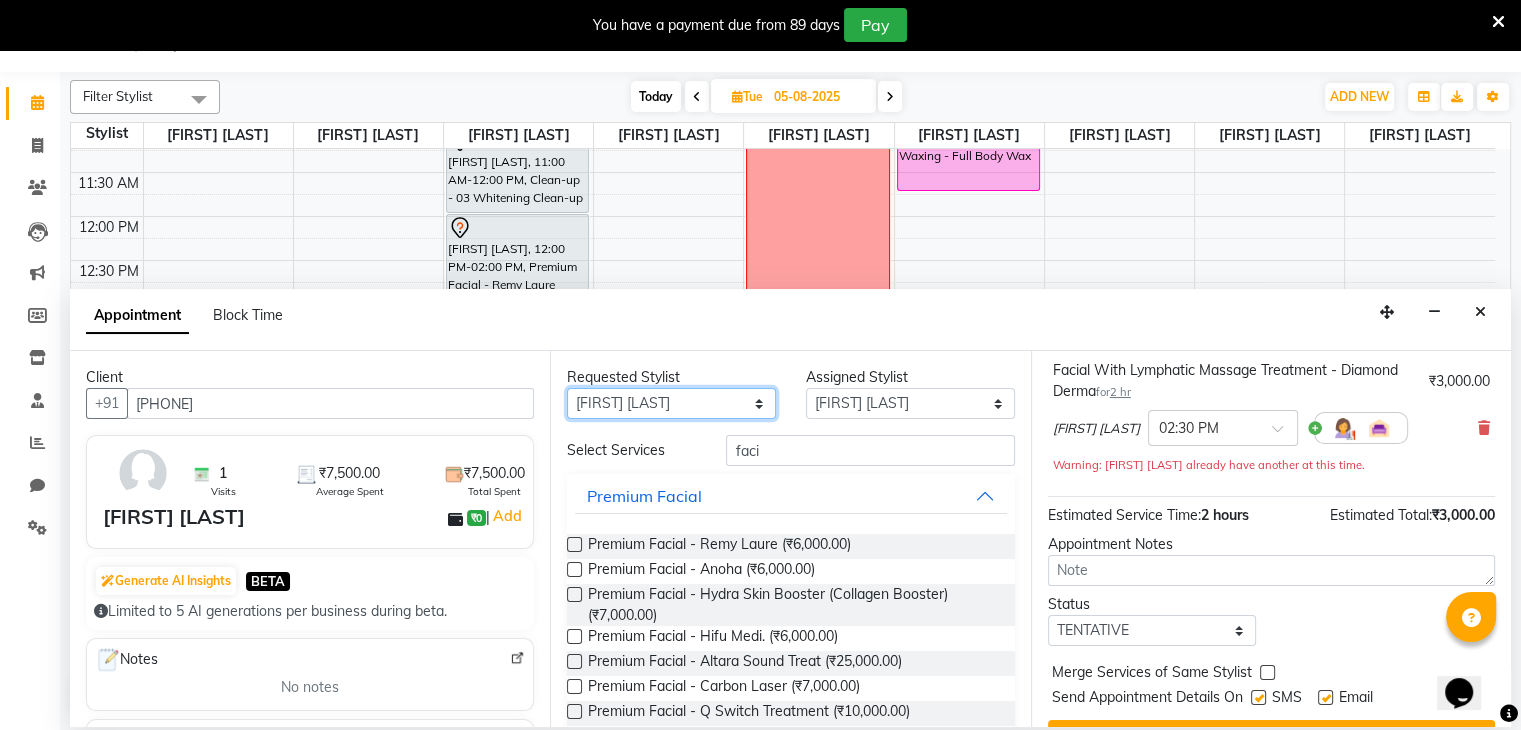 scroll, scrollTop: 172, scrollLeft: 0, axis: vertical 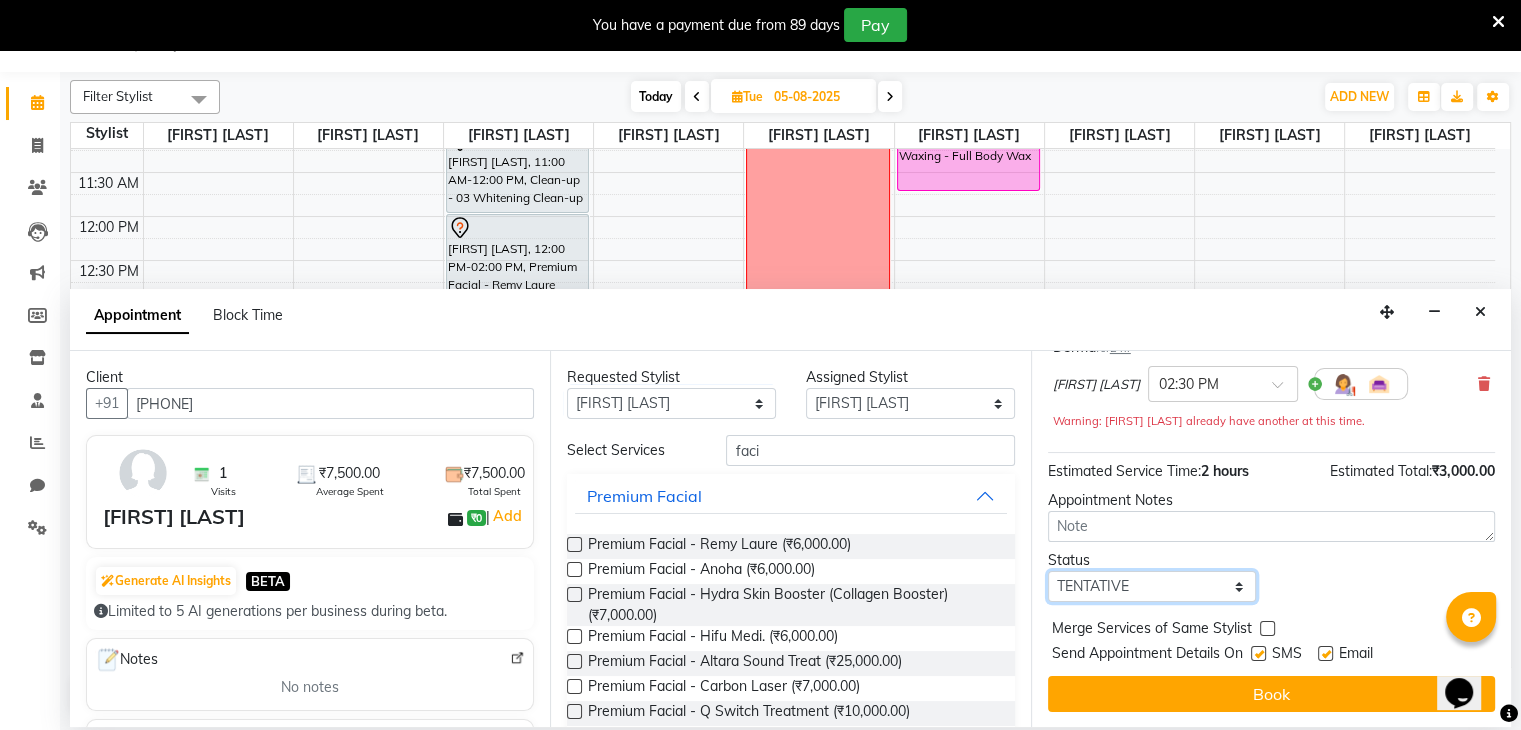 click on "Select TENTATIVE CONFIRM UPCOMING" at bounding box center (1152, 586) 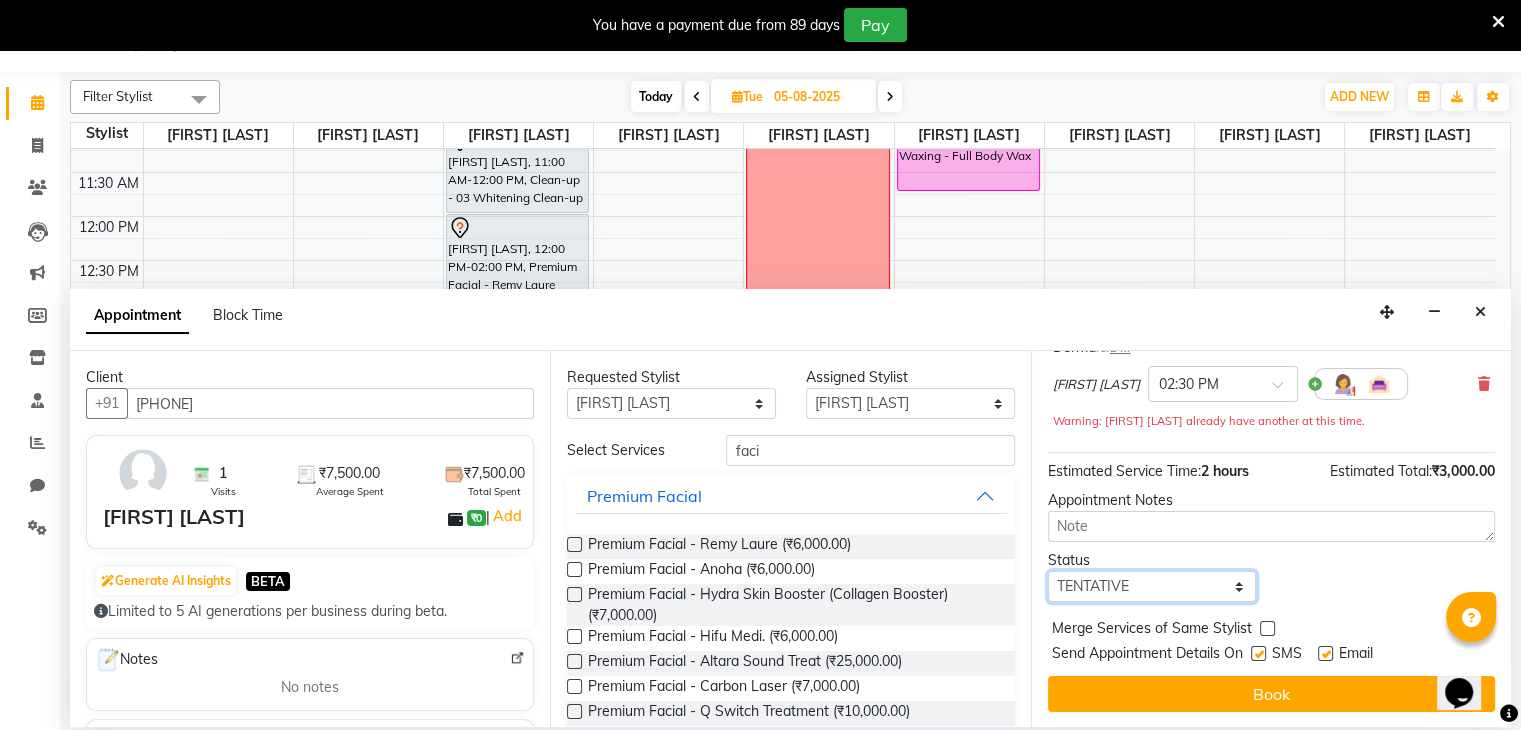 select on "confirm booking" 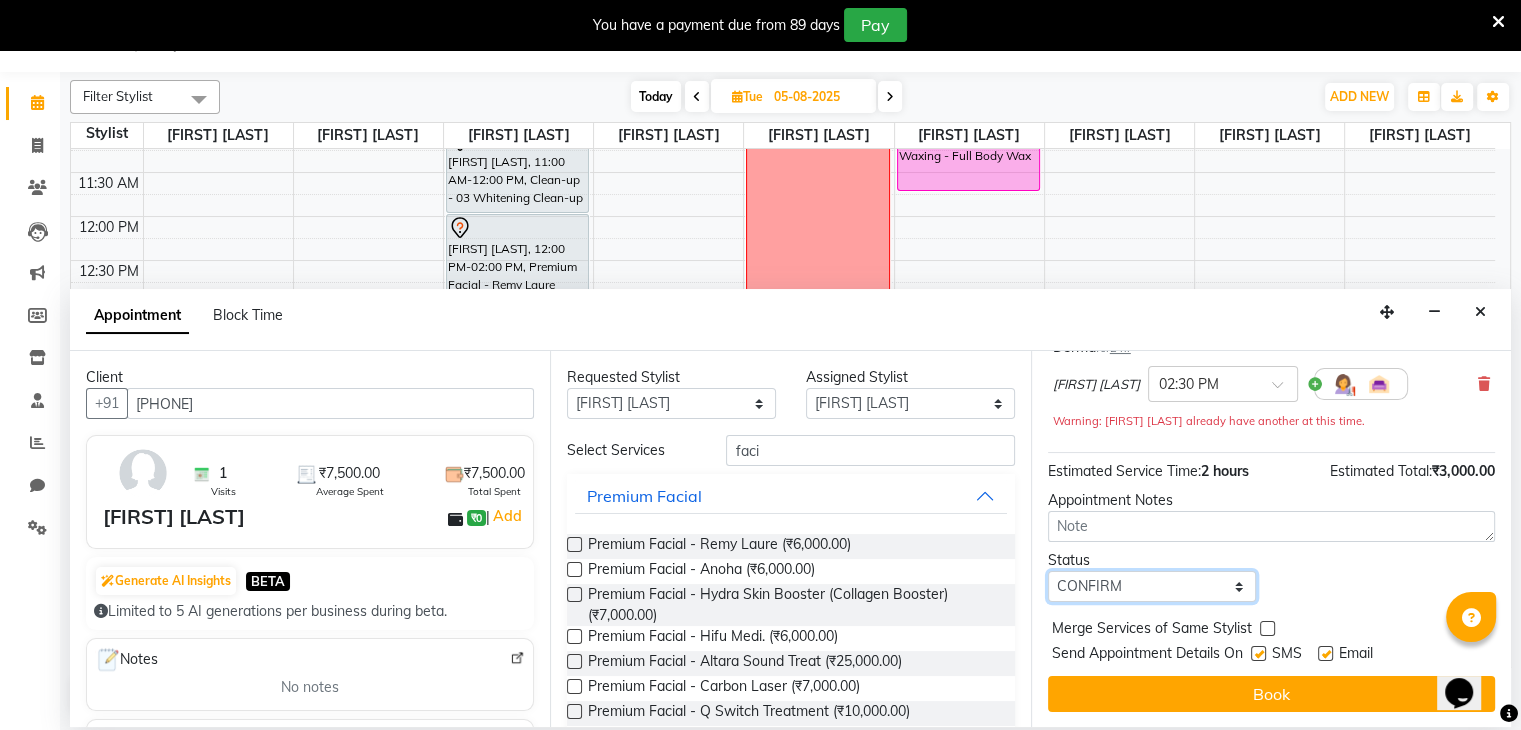 click on "Select TENTATIVE CONFIRM UPCOMING" at bounding box center (1152, 586) 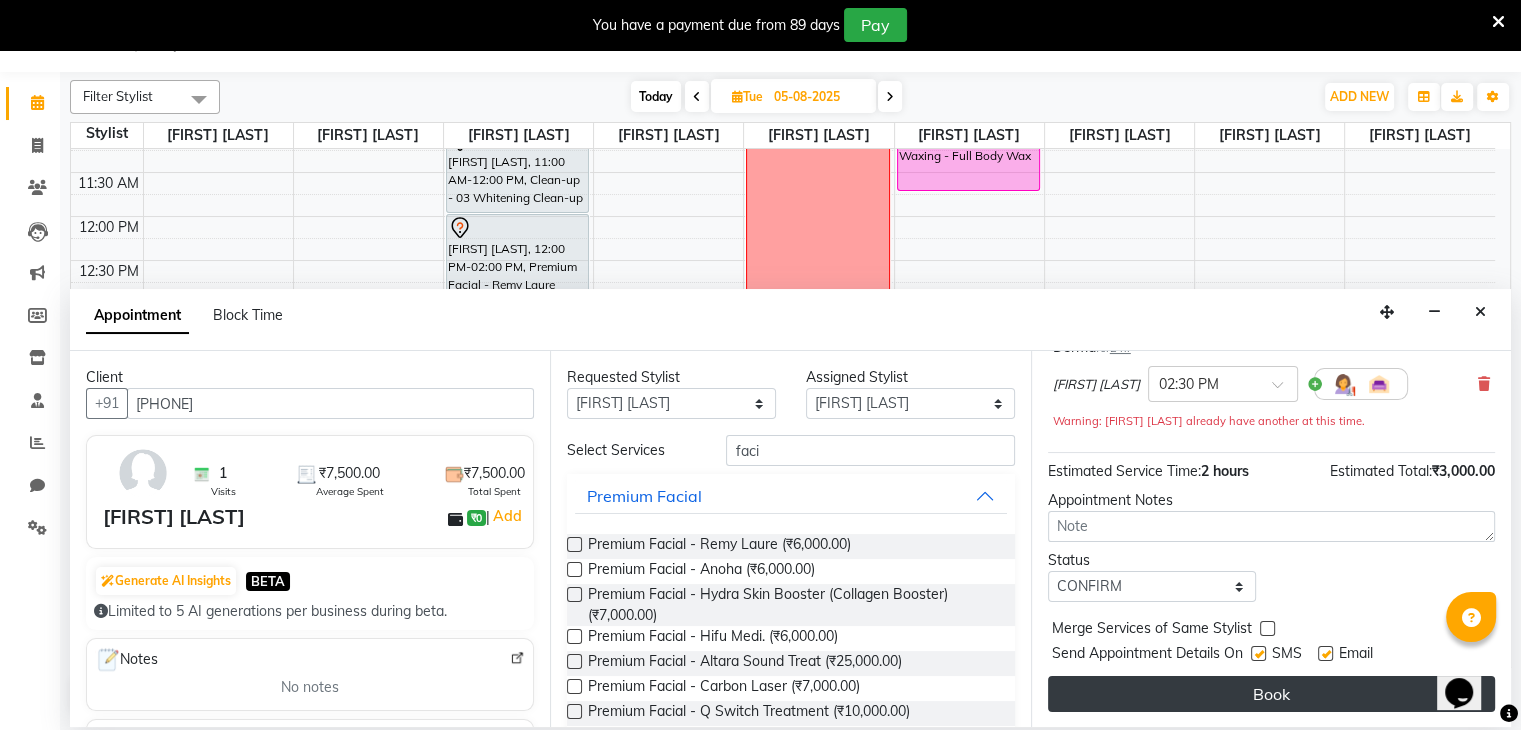 click on "Book" at bounding box center [1271, 694] 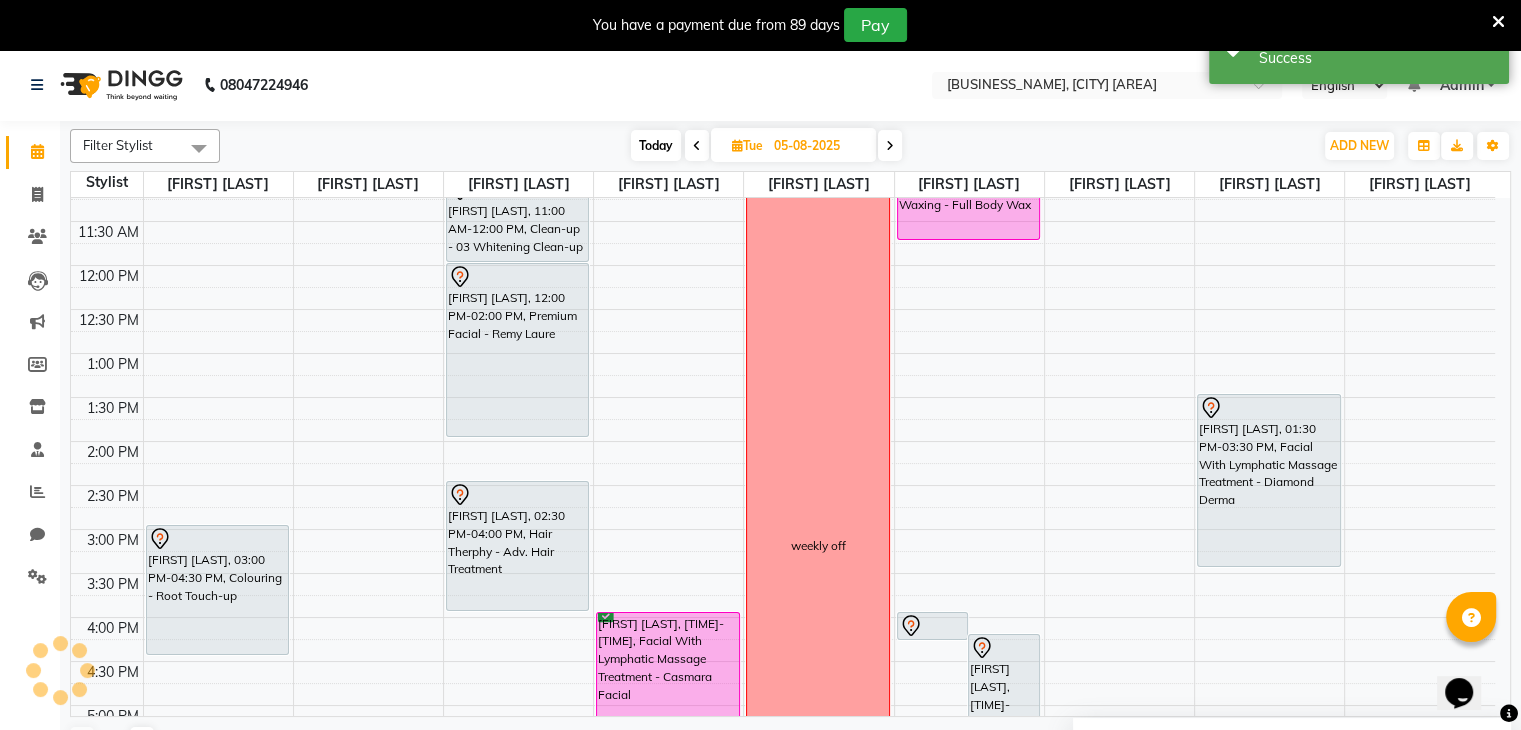 scroll, scrollTop: 0, scrollLeft: 0, axis: both 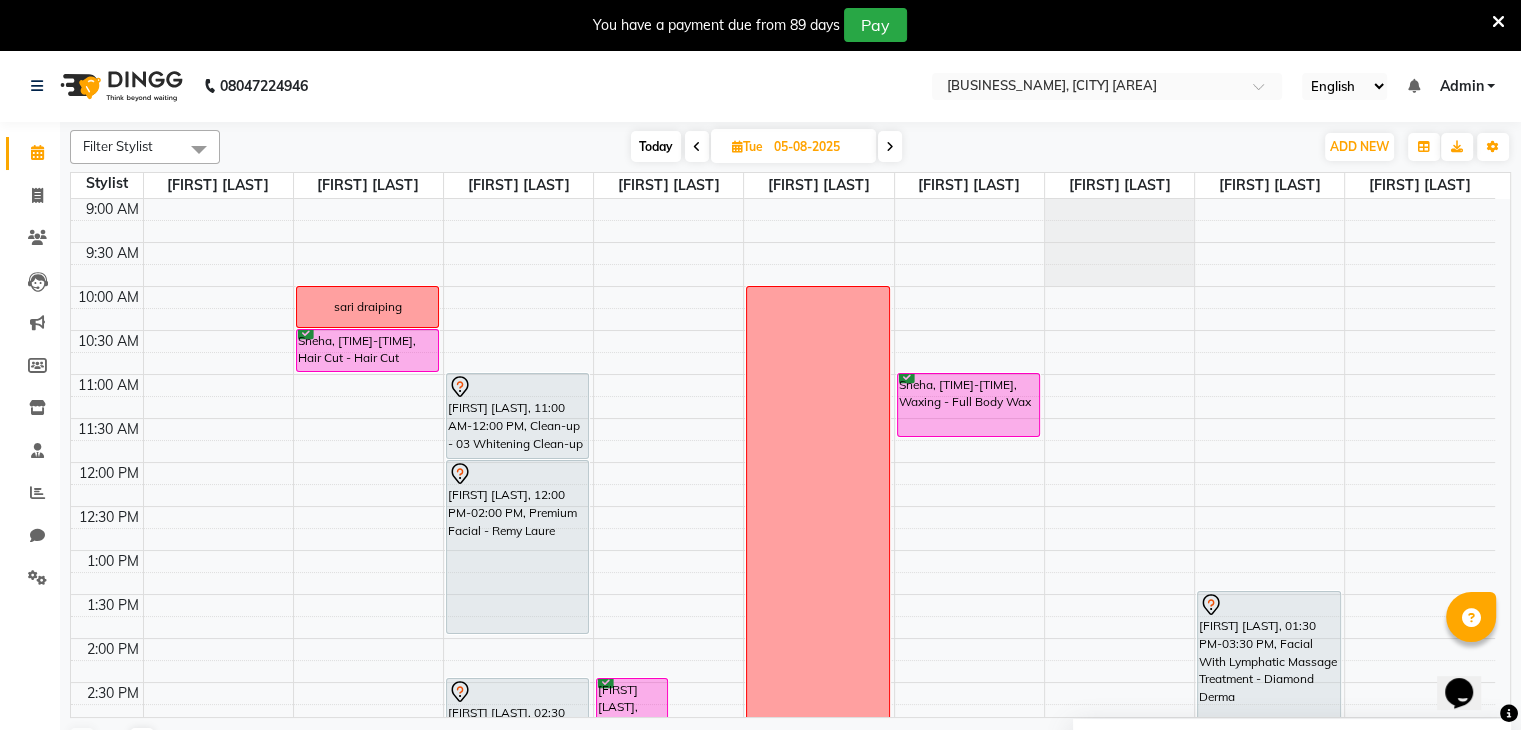 click at bounding box center (890, 146) 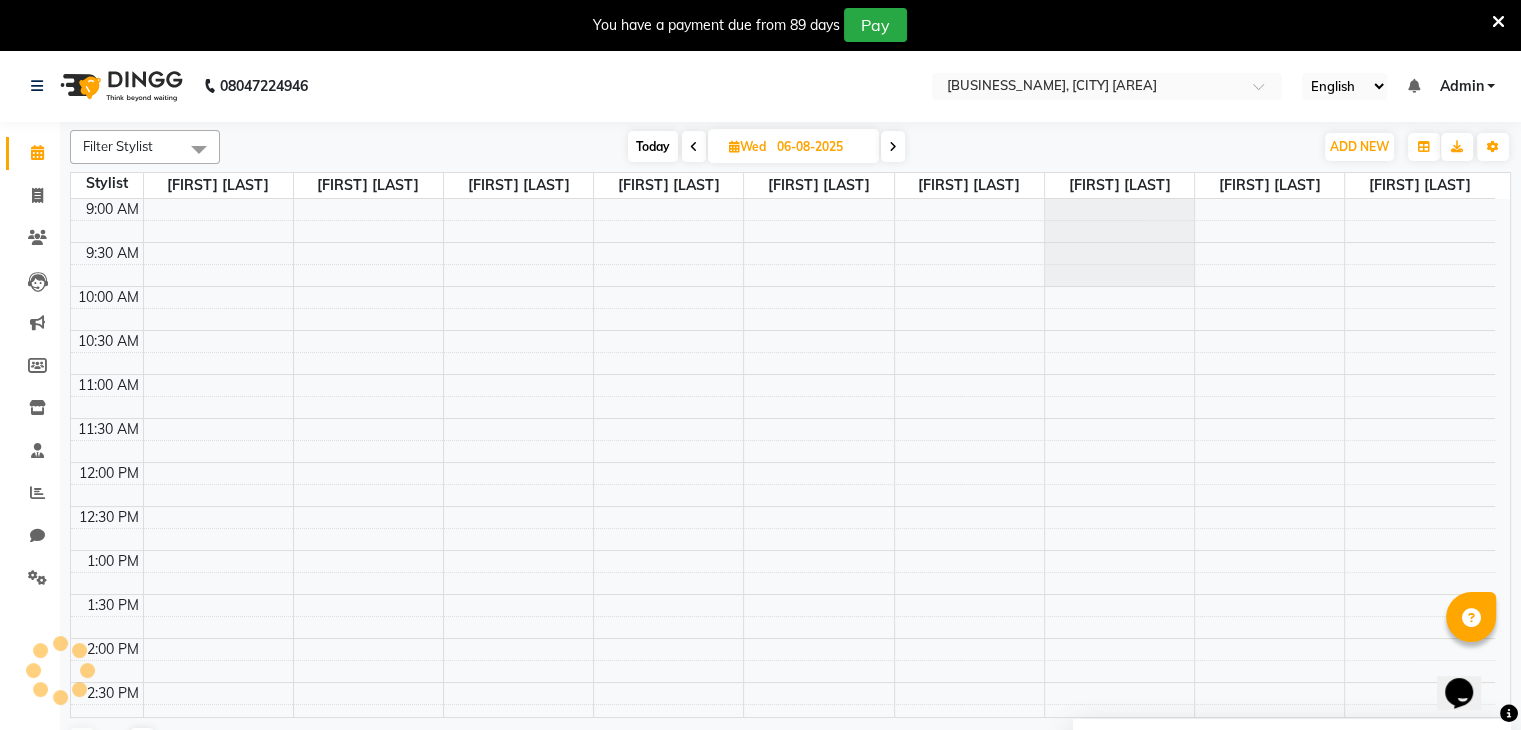 scroll, scrollTop: 611, scrollLeft: 0, axis: vertical 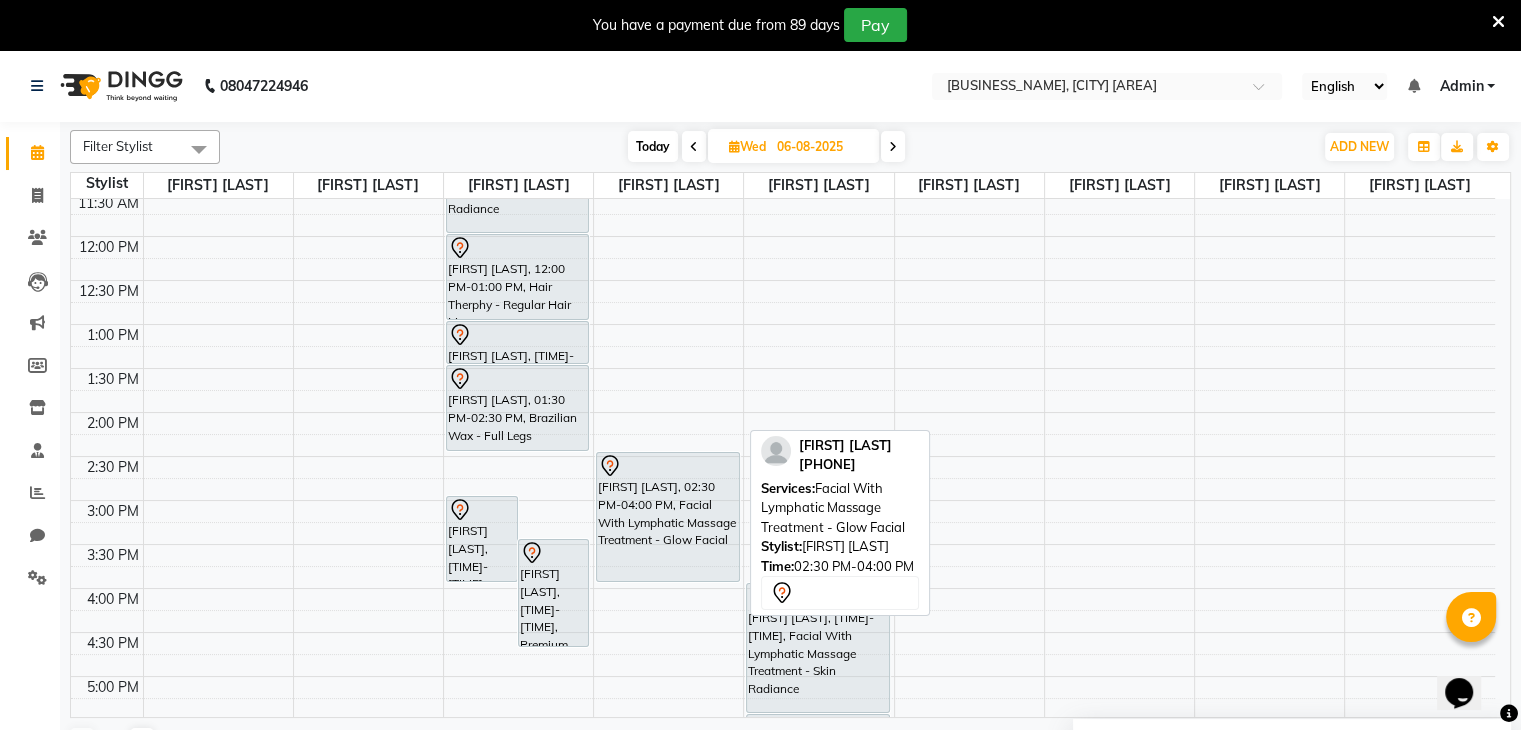 click on "[FIRST] [LAST], 02:30 PM-04:00 PM, Facial With Lymphatic Massage Treatment - Glow Facial" at bounding box center (668, 517) 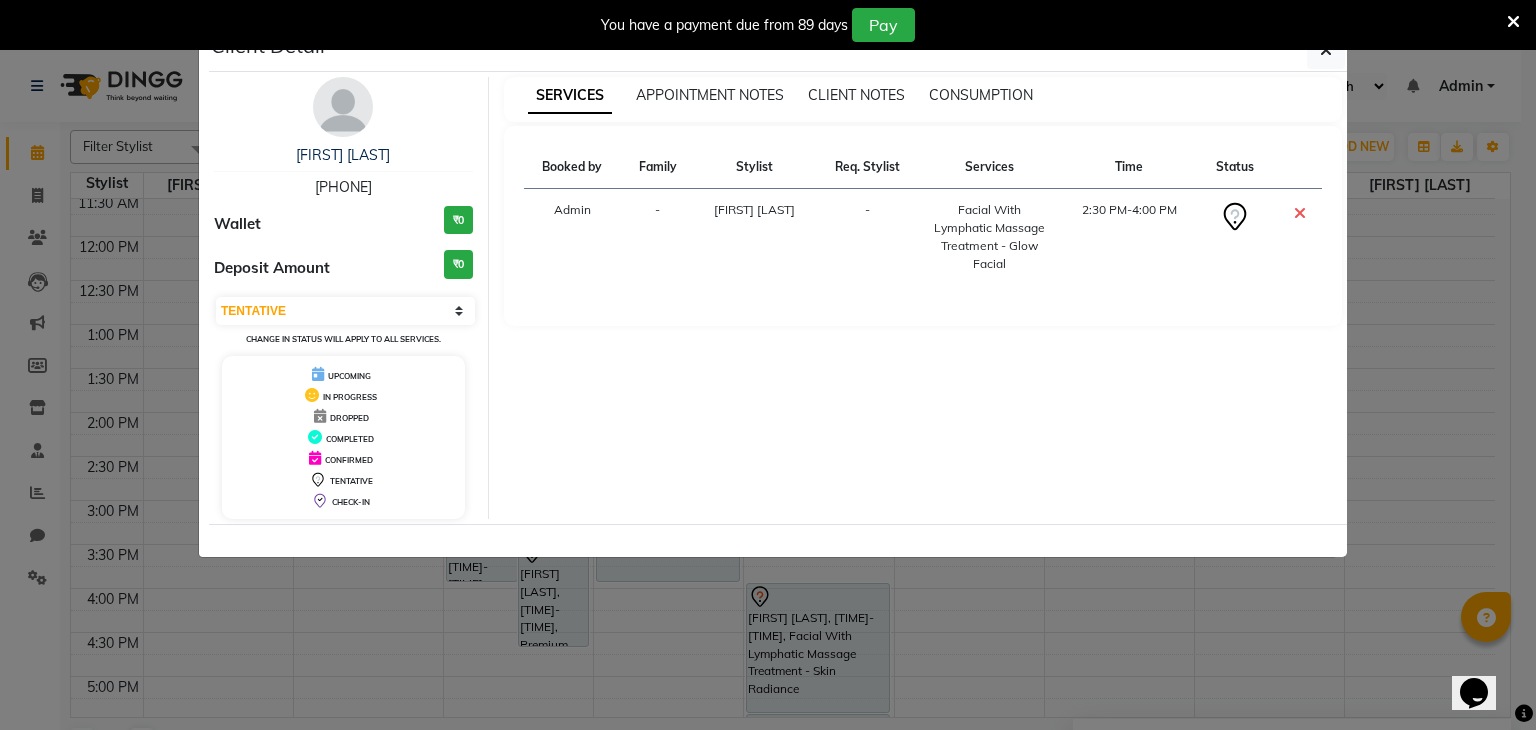 click on "You have a payment due from 89 days   Pay" at bounding box center [768, 25] 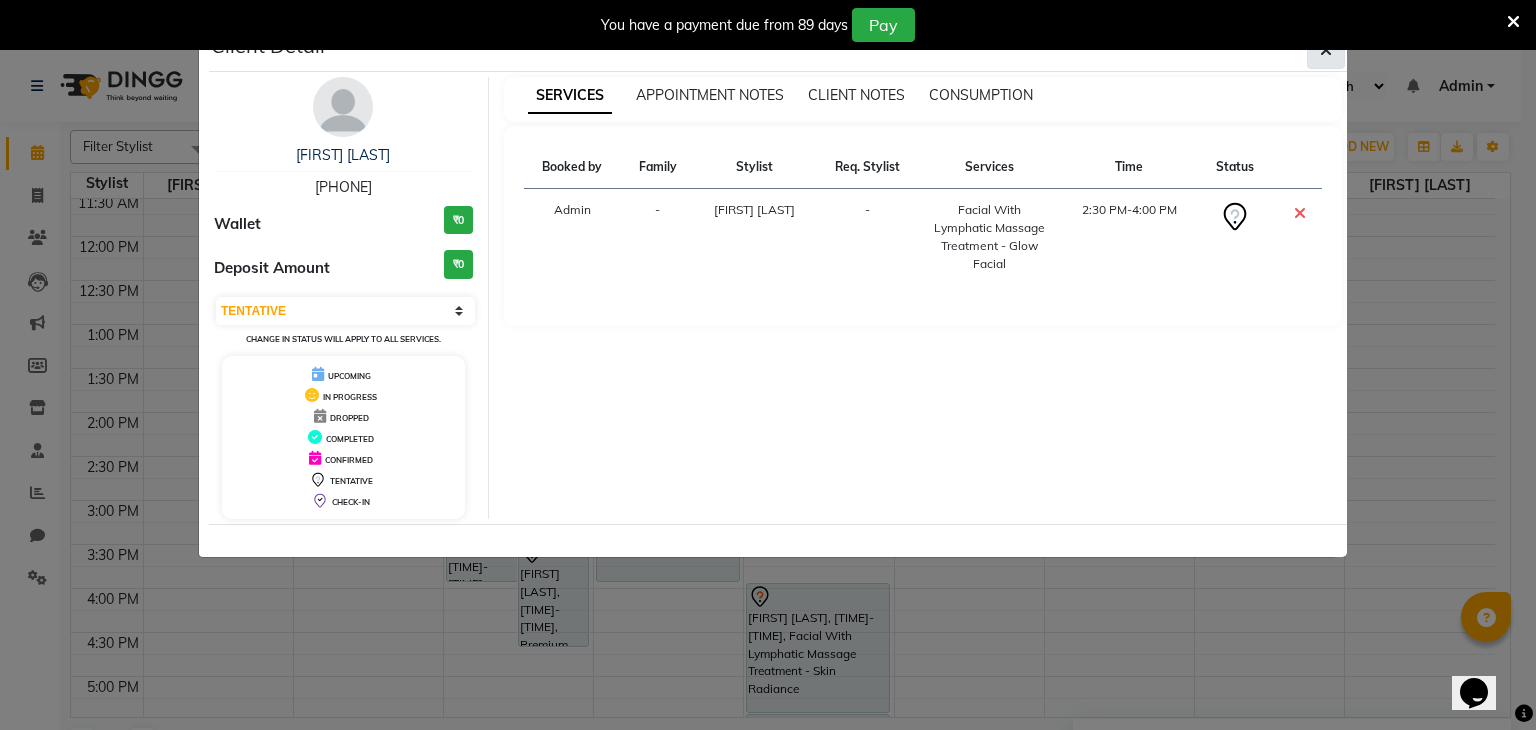 click 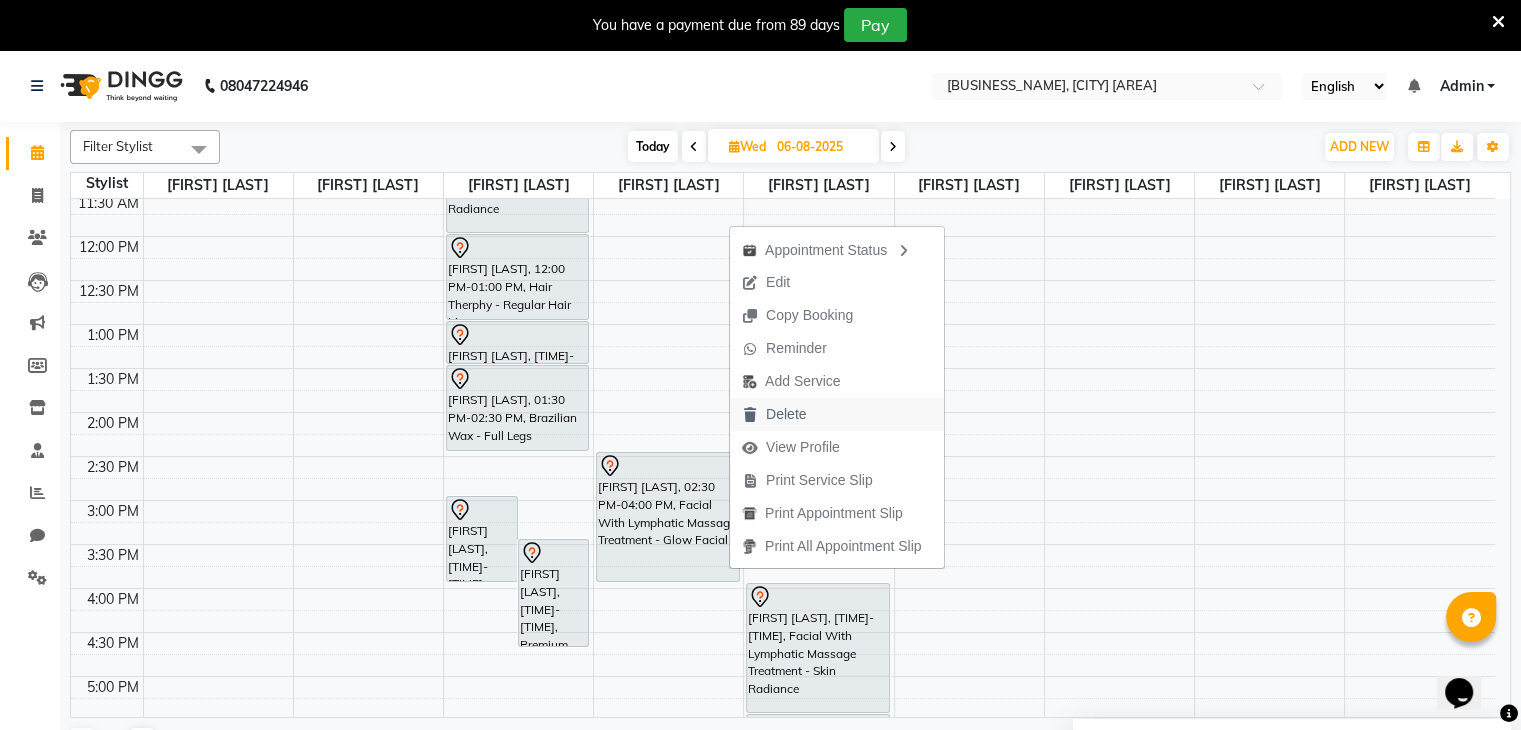 click on "Delete" at bounding box center (837, 414) 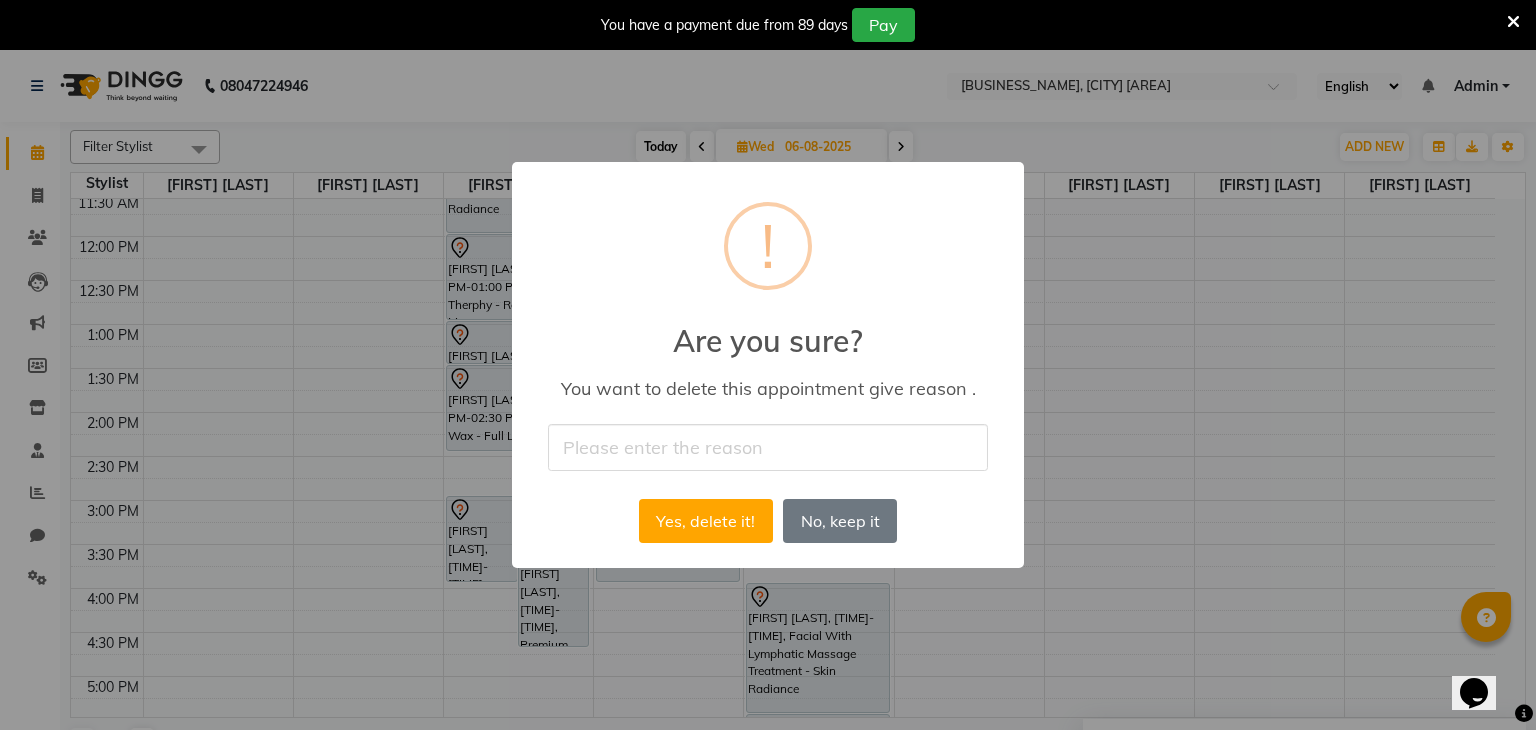 click at bounding box center [768, 447] 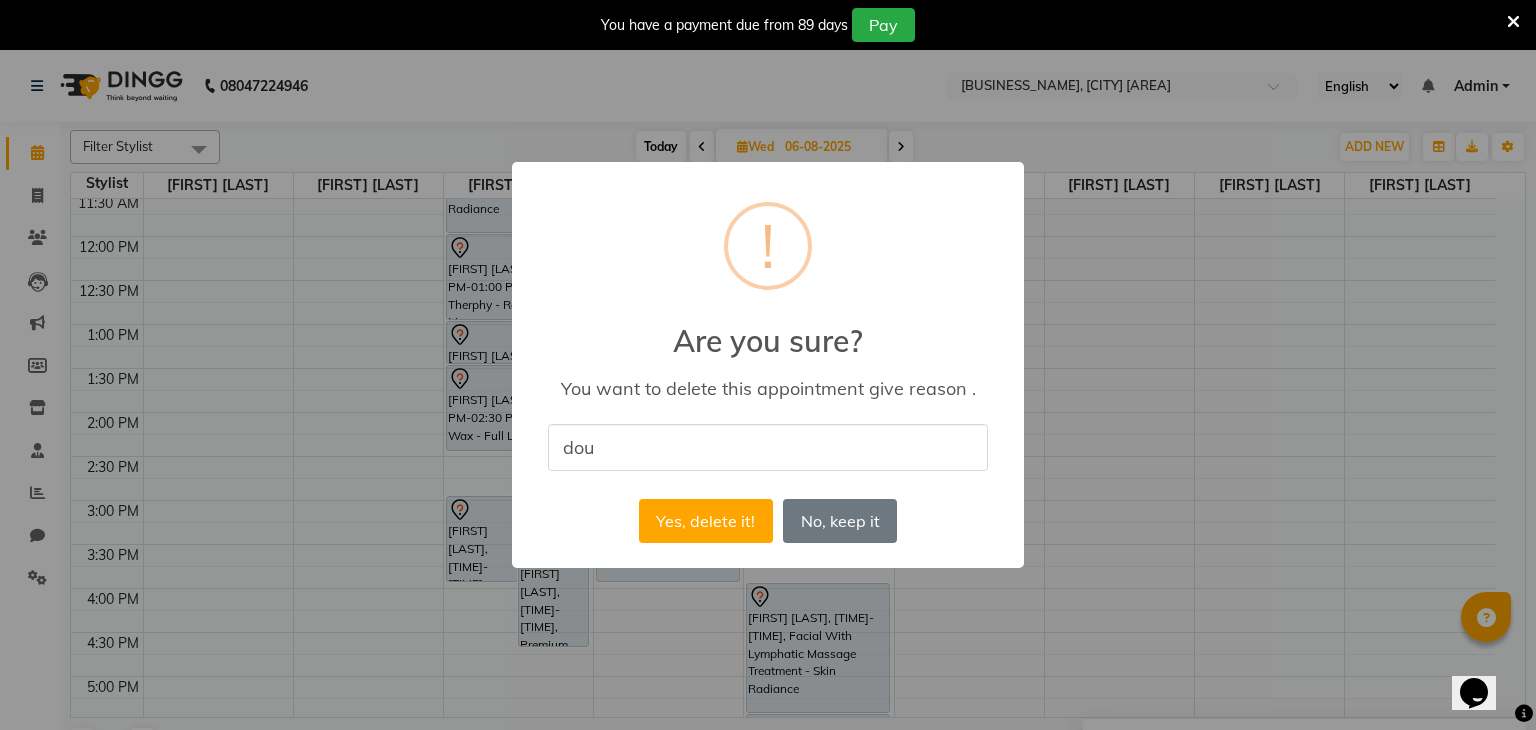 type on "double" 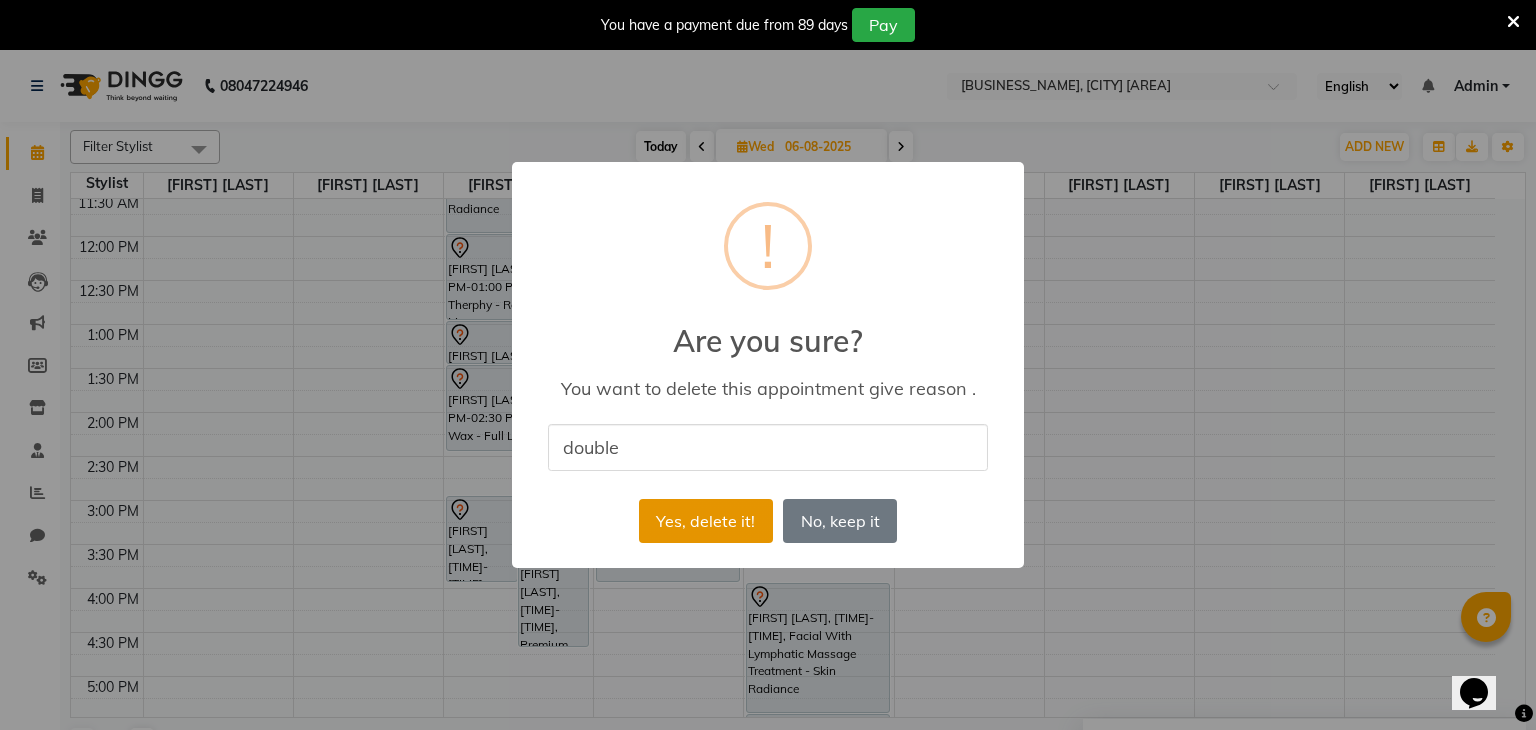 click on "Yes, delete it!" at bounding box center (706, 521) 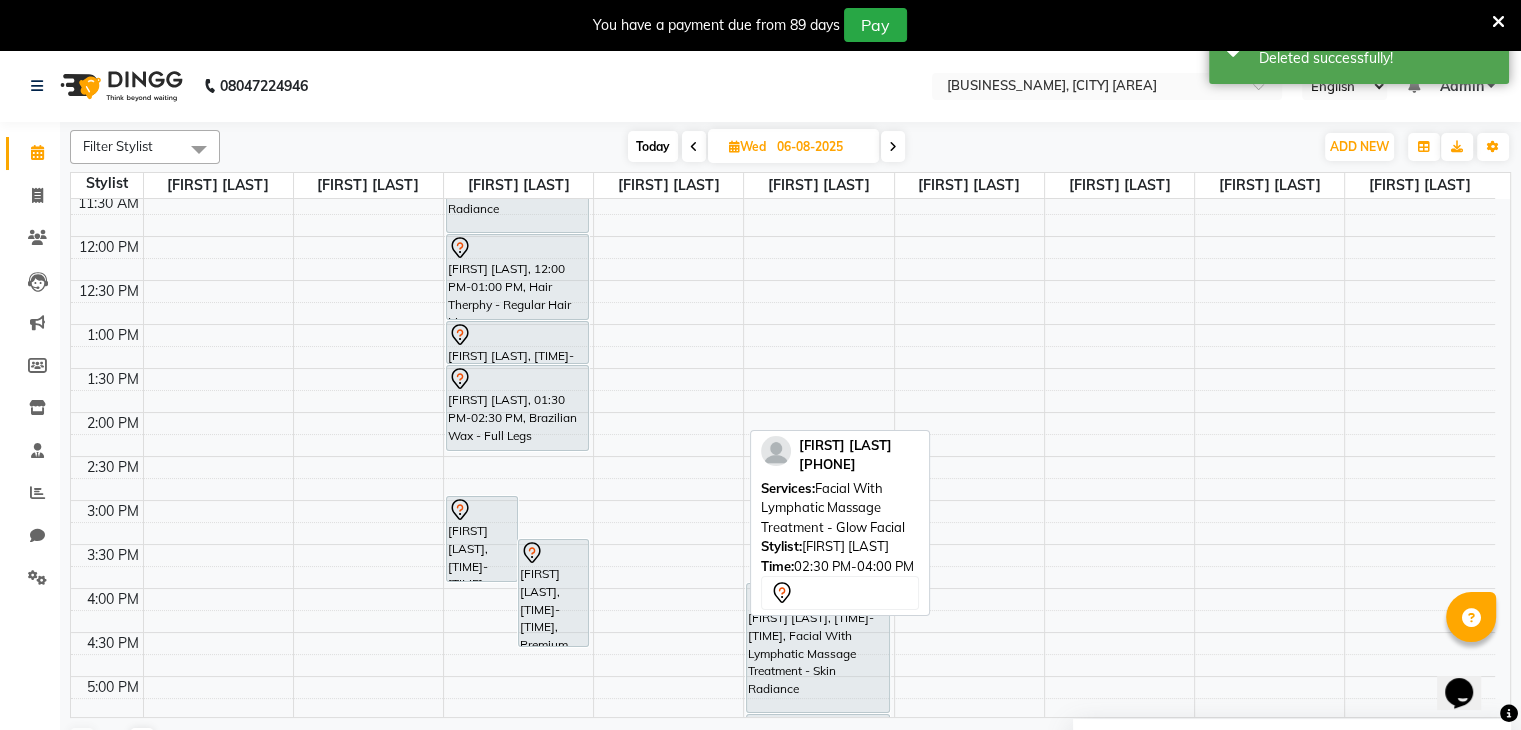 scroll, scrollTop: 0, scrollLeft: 0, axis: both 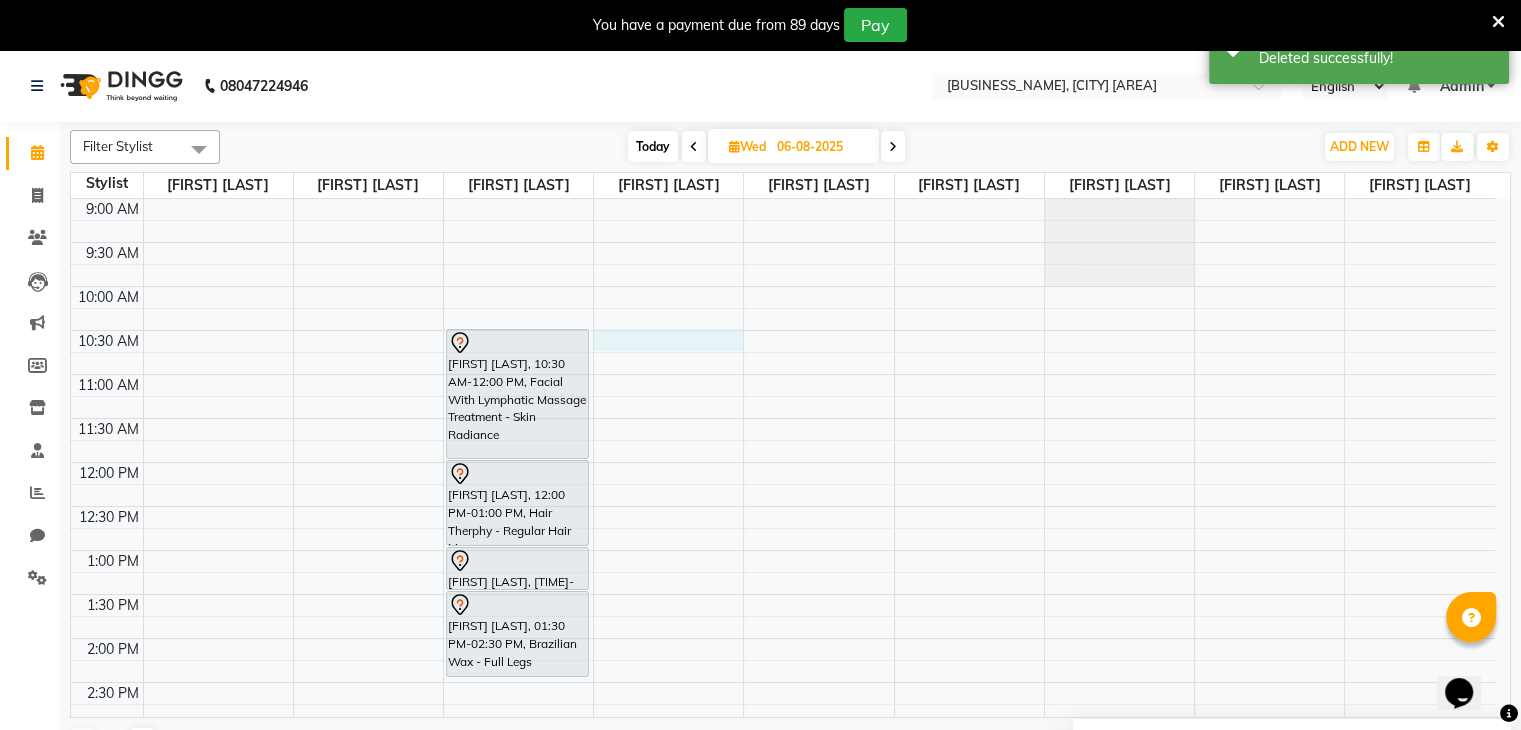 click on "jalpa doshi, 03:00 PM-04:00 PM, Premium Facial - Q Switch Treatment jalpa doshi, 03:30 PM-04:45 PM, Premium Facial - Q Switch Treatment KAMINI PATEL, 10:30 AM-12:00 PM, Facial With Lymphatic Massage Treatment - Skin Radiance KAMINI PATEL, 12:00 PM-01:00 PM, Hair Therphy - Regular Hair Massage KAMINI PATEL, 01:00 PM-01:30 PM, Brazilian Wax - Full Hands KAMINI PATEL, 01:30 PM-02:30 PM, Brazilian Wax - Full Legs [FIRST] [LAST], 04:00 PM-05:30 PM, Facial With Lymphatic Massage Treatment - Skin Radiance [FIRST] [LAST], 05:30 PM-06:00 PM, Brazilian Wax - Full Hands [FIRST] [LAST], 06:00 PM-07:00 PM, Brazilian Wax - Full Legs" at bounding box center (783, 770) 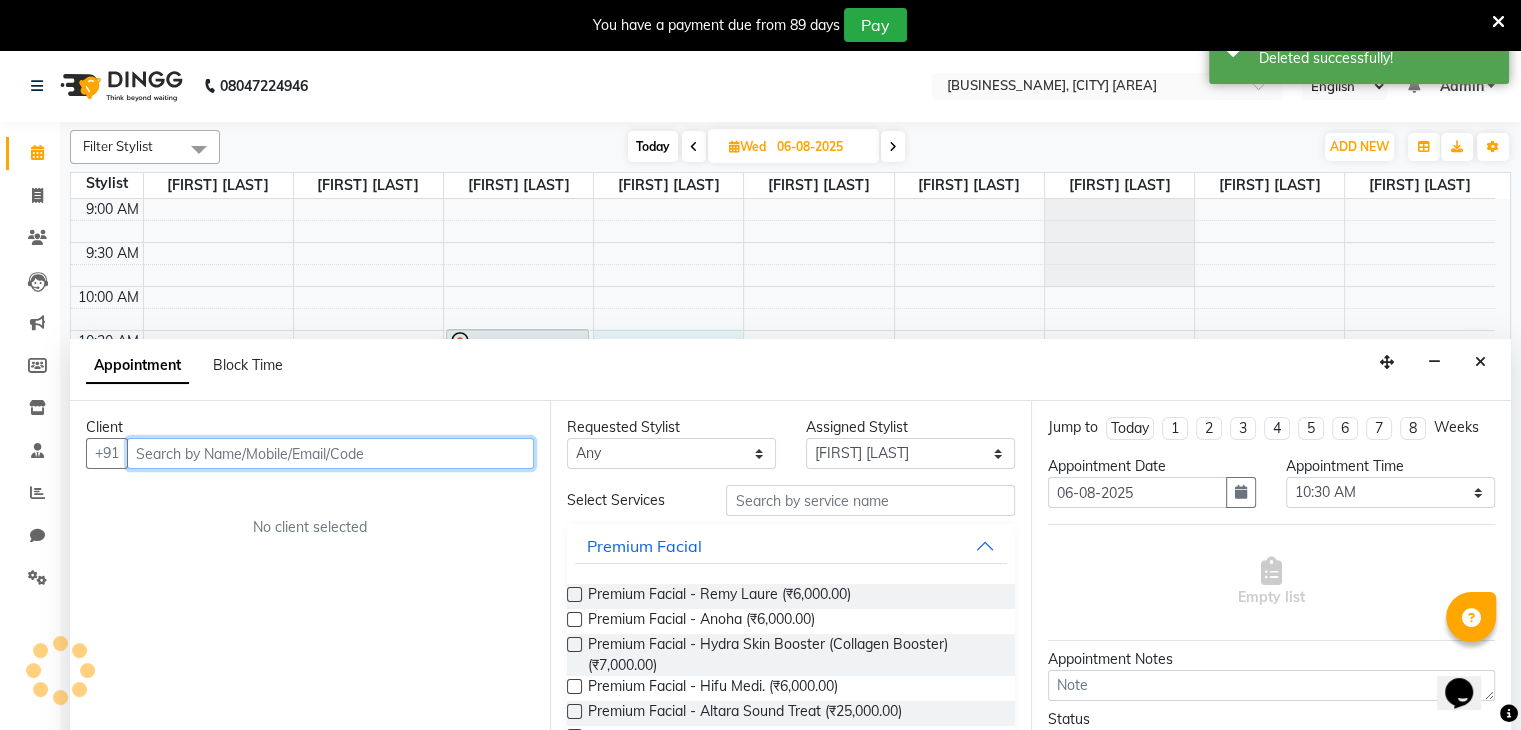 scroll, scrollTop: 50, scrollLeft: 0, axis: vertical 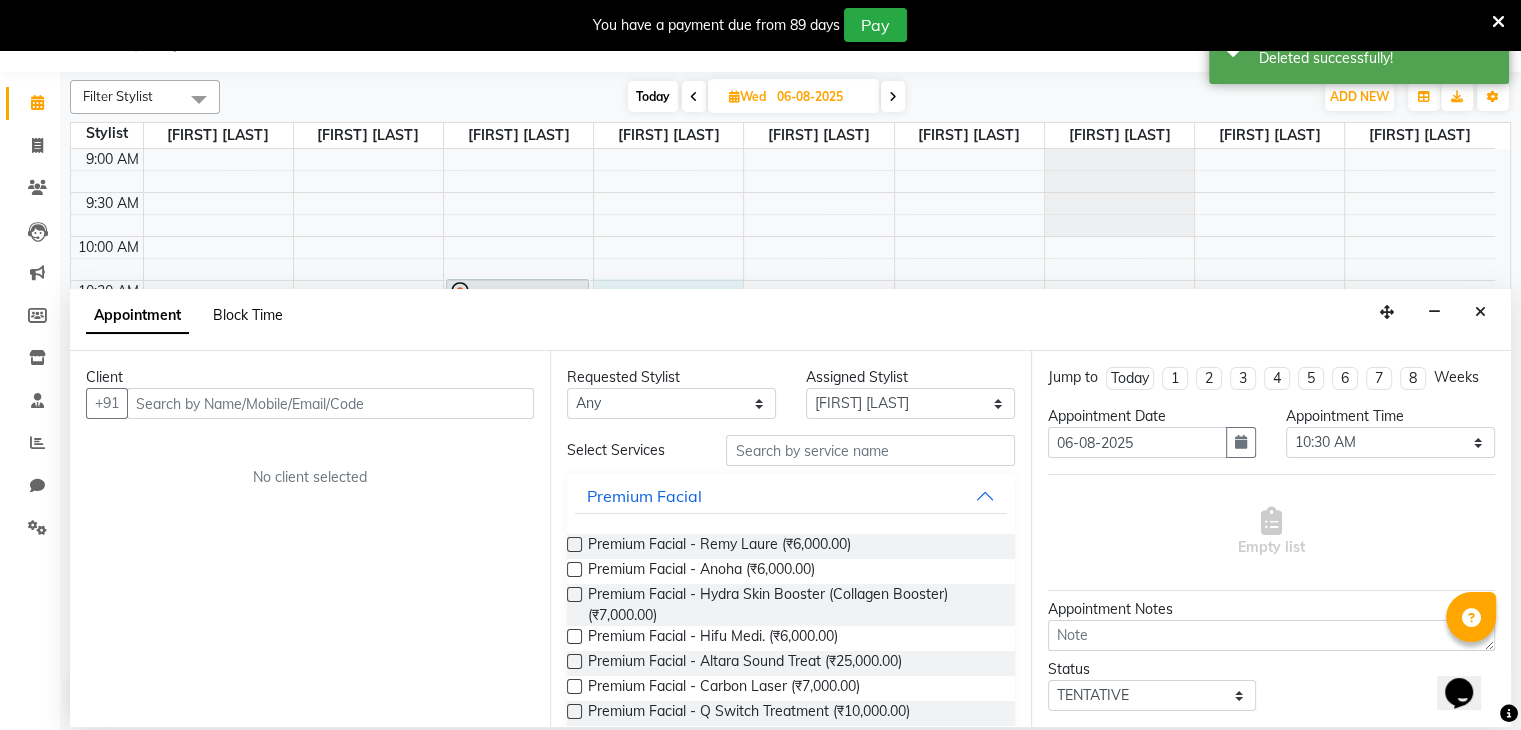 click on "Block Time" at bounding box center [248, 315] 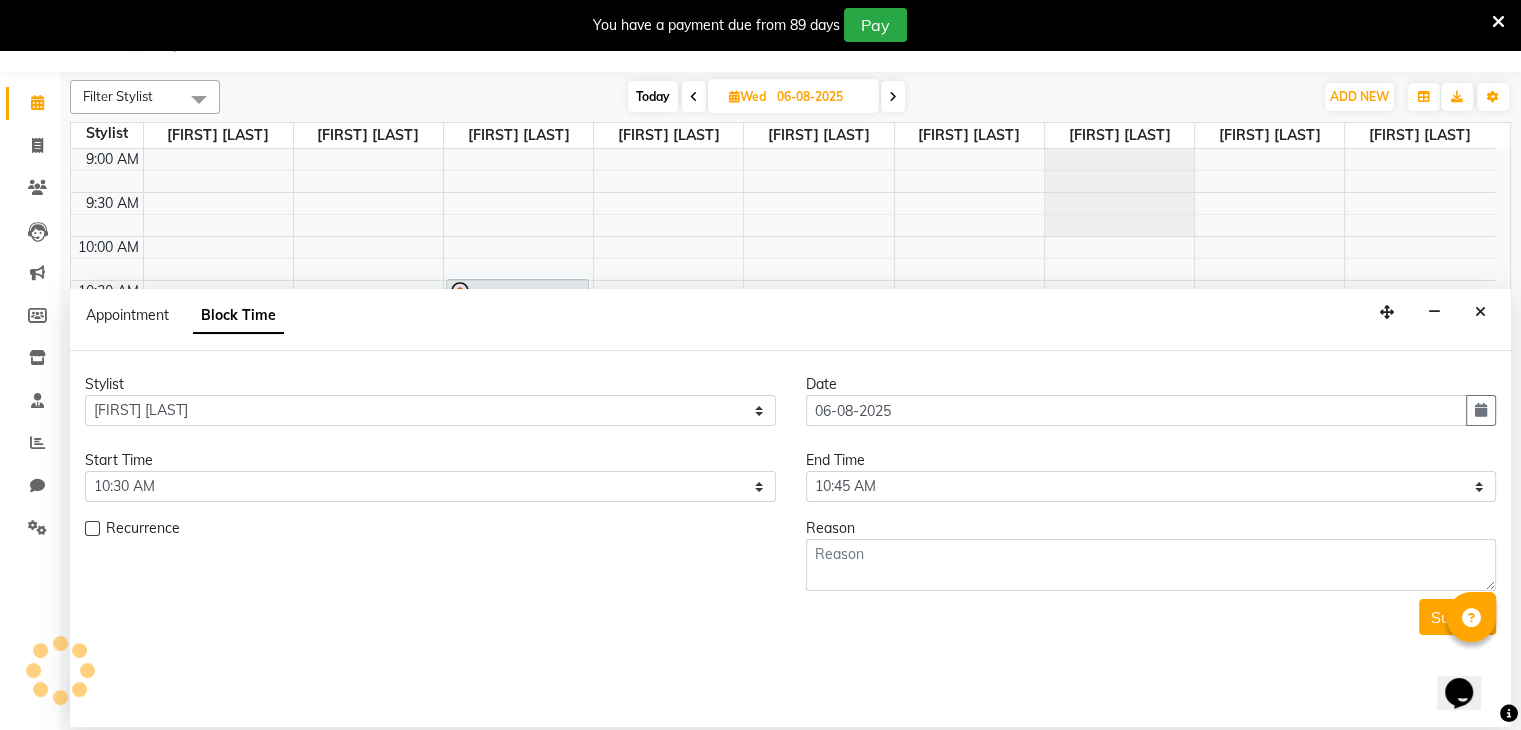 scroll, scrollTop: 612, scrollLeft: 0, axis: vertical 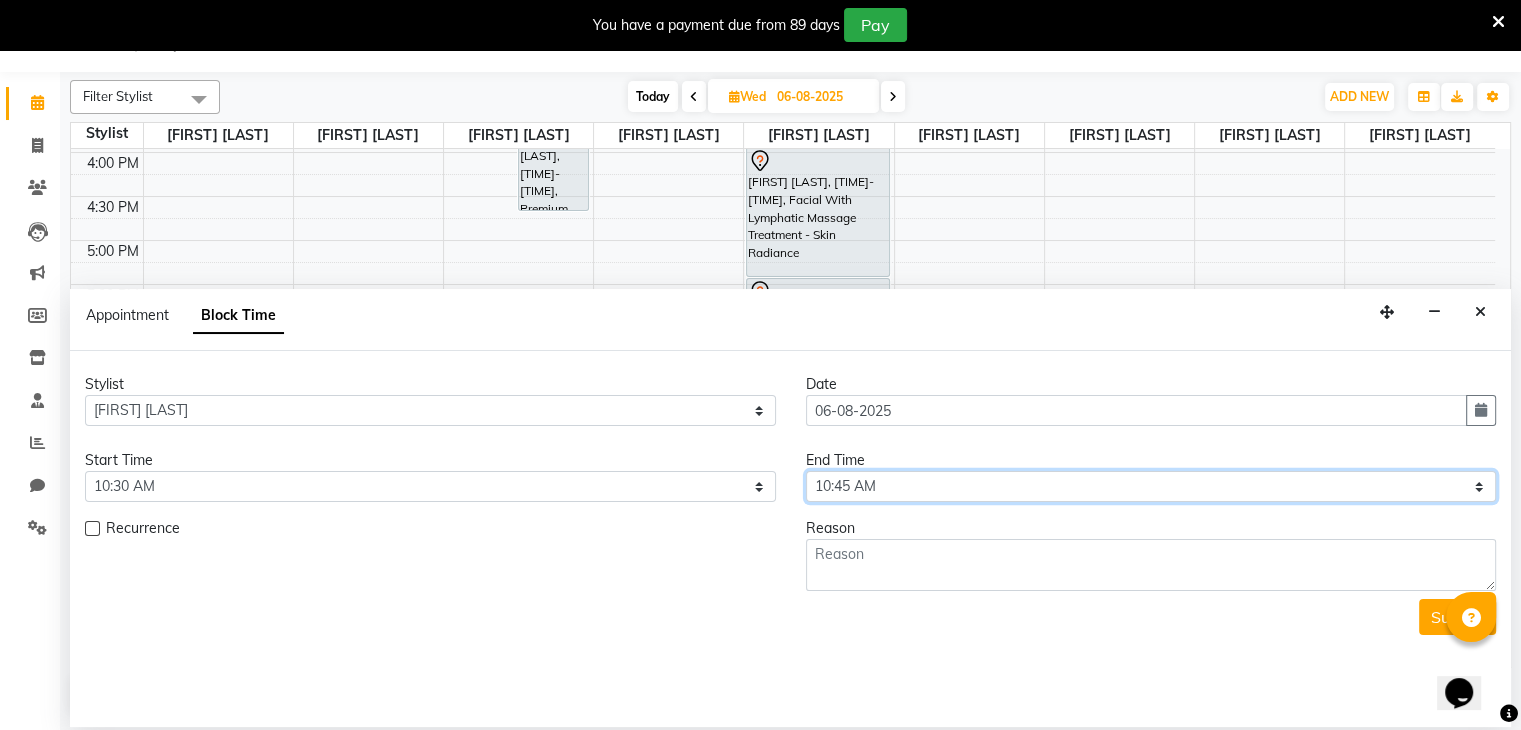 click on "Select 10:00 AM 10:15 AM 10:30 AM 10:45 AM 11:00 AM 11:15 AM 11:30 AM 11:45 AM 12:00 PM 12:15 PM 12:30 PM 12:45 PM 01:00 PM 01:15 PM 01:30 PM 01:45 PM 02:00 PM 02:15 PM 02:30 PM 02:45 PM 03:00 PM 03:15 PM 03:30 PM 03:45 PM 04:00 PM 04:15 PM 04:30 PM 04:45 PM 05:00 PM 05:15 PM 05:30 PM 05:45 PM 06:00 PM 06:15 PM 06:30 PM 06:45 PM 07:00 PM 07:15 PM 07:30 PM 07:45 PM 08:00 PM 08:15 PM 08:30 PM 08:45 PM 09:00 PM" at bounding box center [1151, 486] 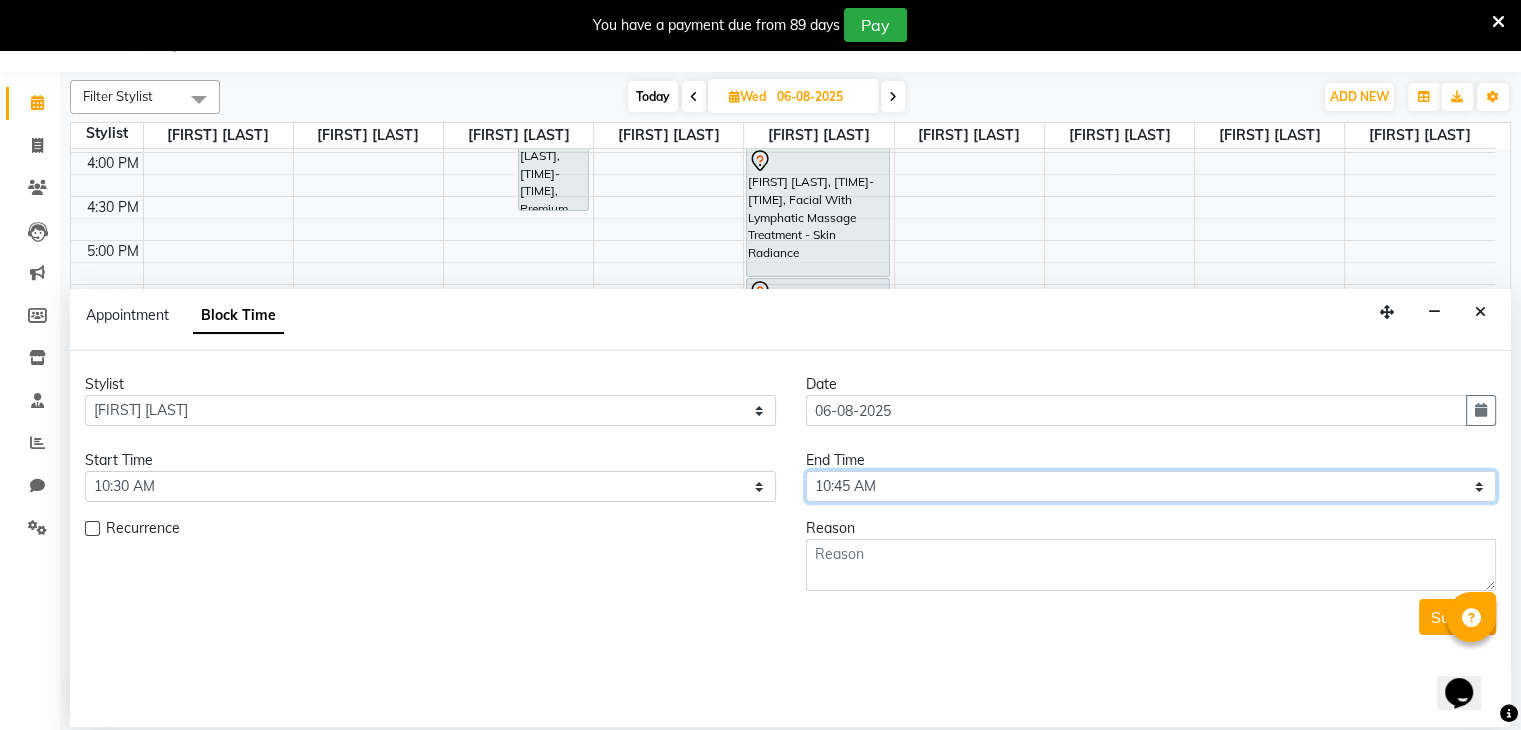 select on "1230" 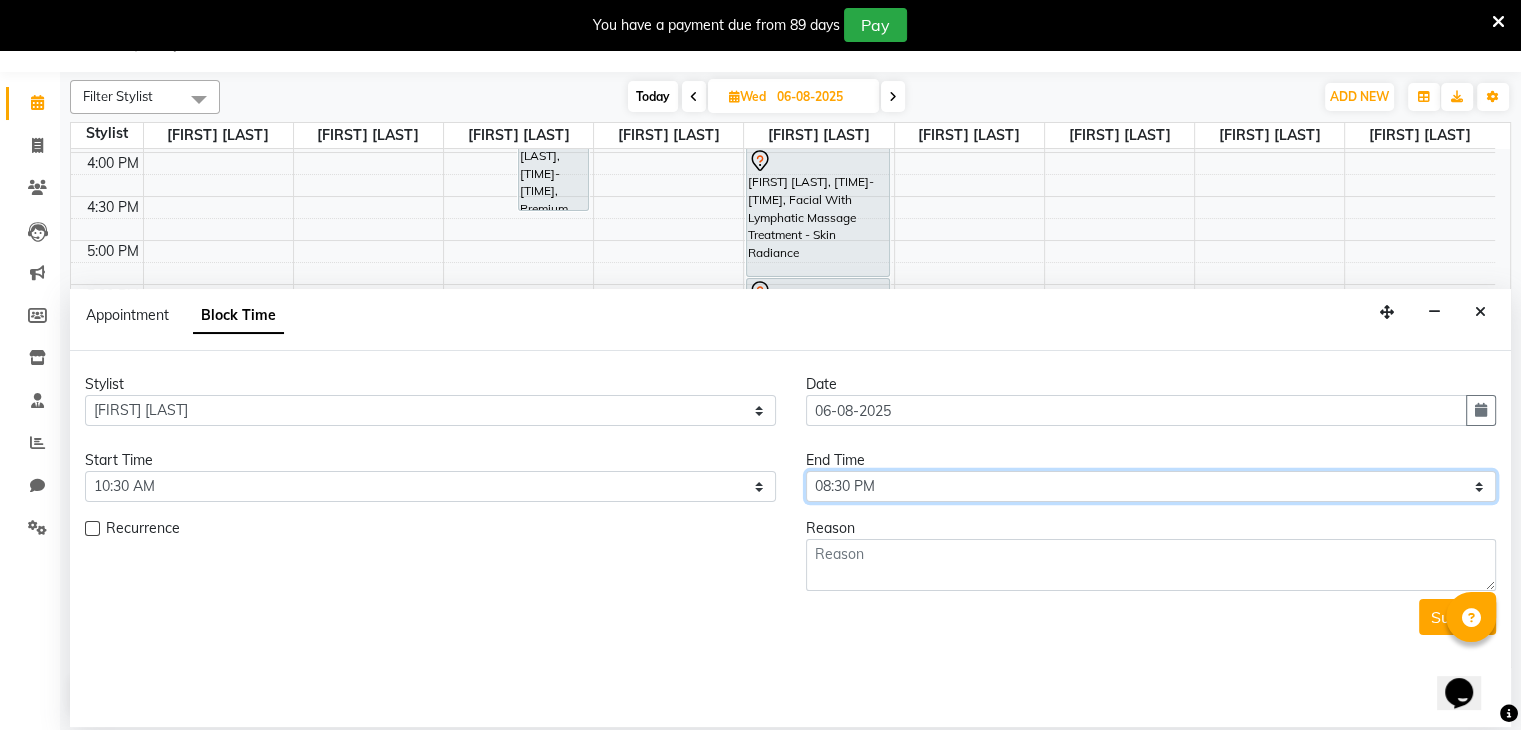 click on "Select 10:00 AM 10:15 AM 10:30 AM 10:45 AM 11:00 AM 11:15 AM 11:30 AM 11:45 AM 12:00 PM 12:15 PM 12:30 PM 12:45 PM 01:00 PM 01:15 PM 01:30 PM 01:45 PM 02:00 PM 02:15 PM 02:30 PM 02:45 PM 03:00 PM 03:15 PM 03:30 PM 03:45 PM 04:00 PM 04:15 PM 04:30 PM 04:45 PM 05:00 PM 05:15 PM 05:30 PM 05:45 PM 06:00 PM 06:15 PM 06:30 PM 06:45 PM 07:00 PM 07:15 PM 07:30 PM 07:45 PM 08:00 PM 08:15 PM 08:30 PM 08:45 PM 09:00 PM" at bounding box center (1151, 486) 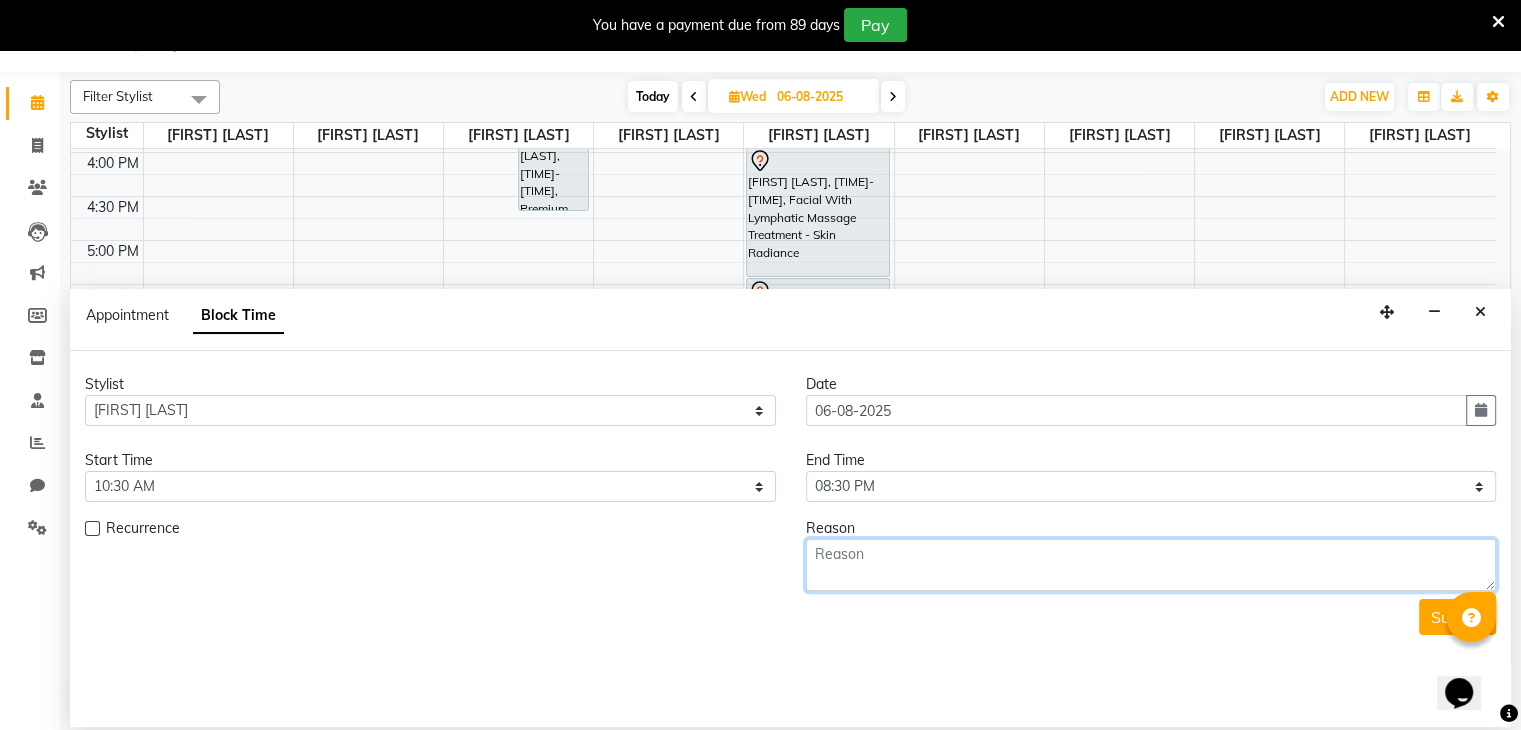 click at bounding box center (1151, 565) 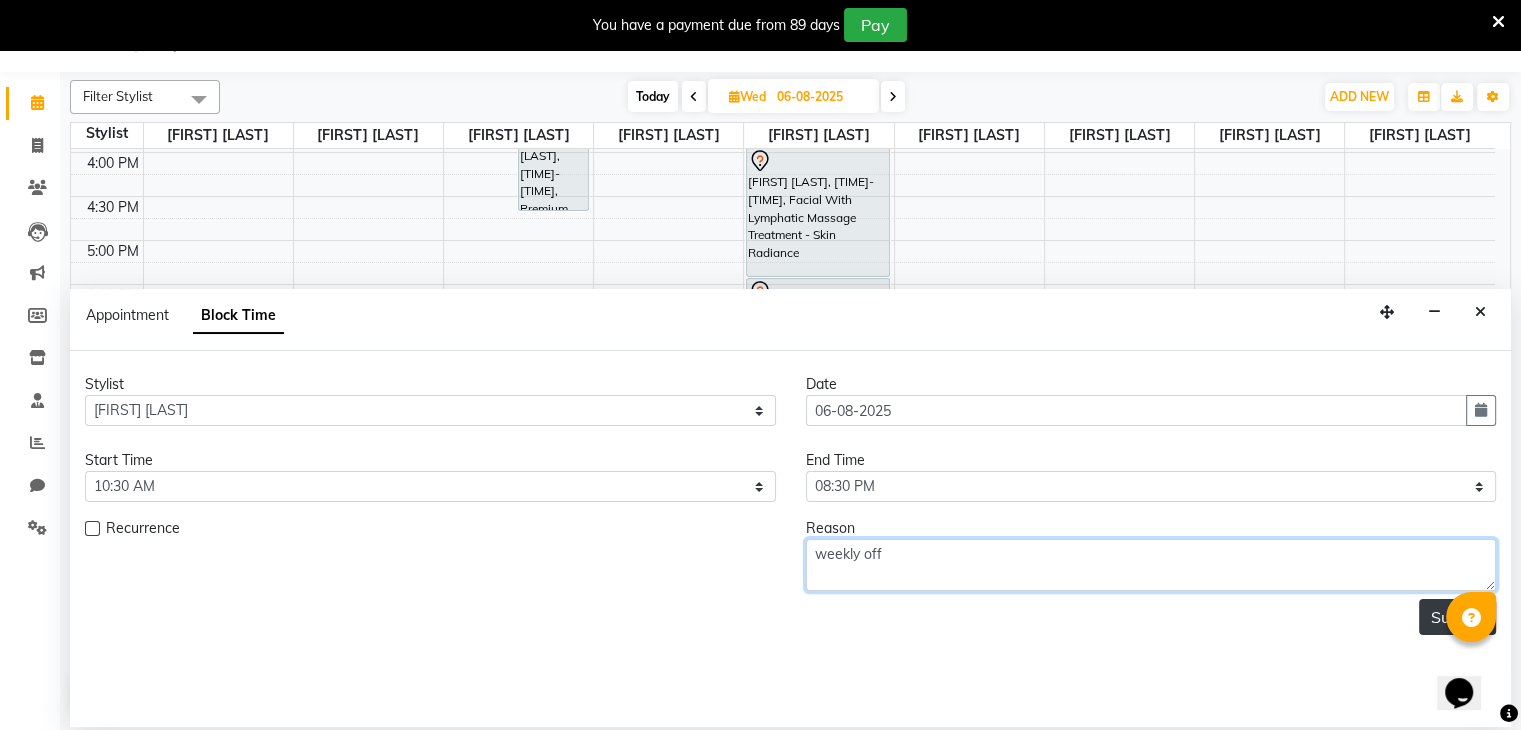 type on "weekly off" 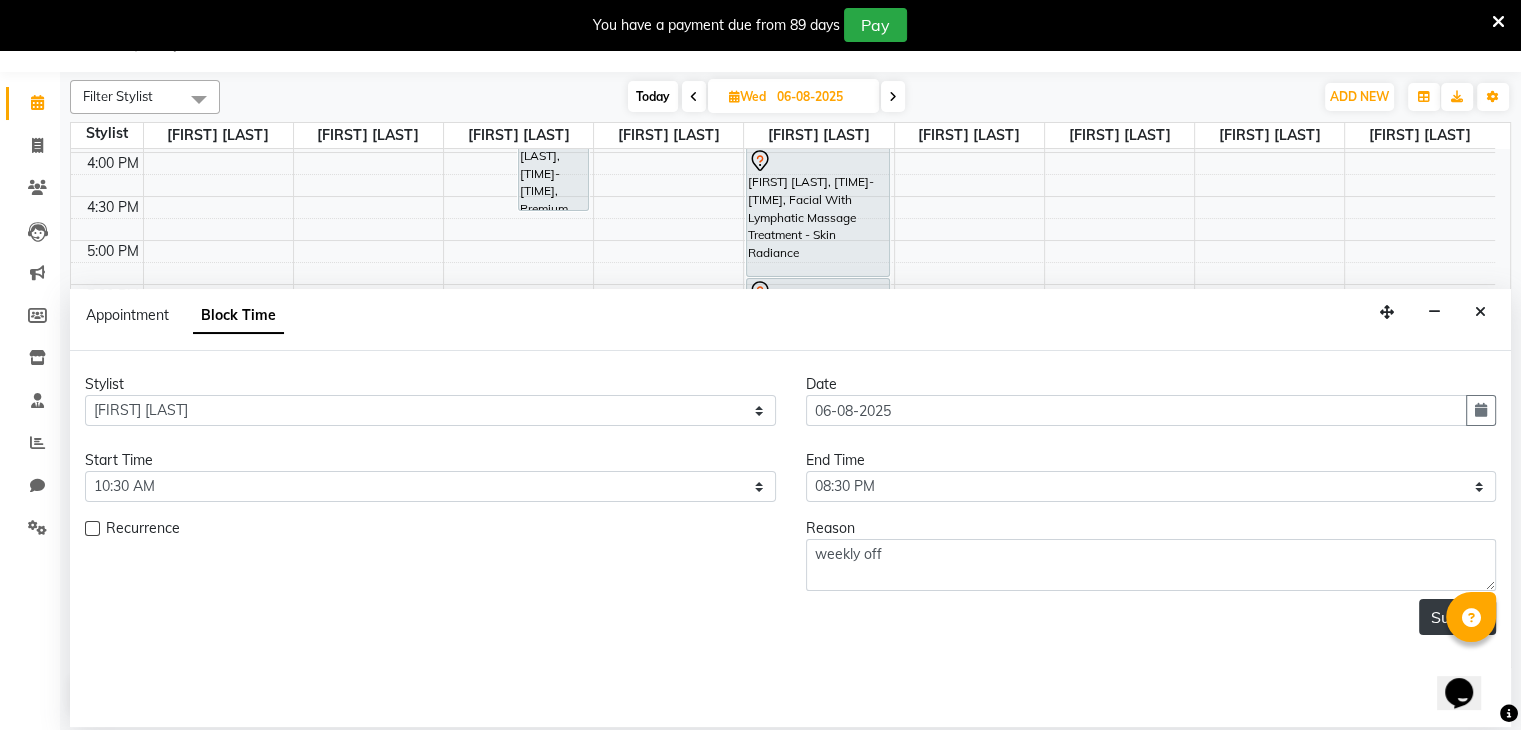 click on "Submit" at bounding box center [1457, 617] 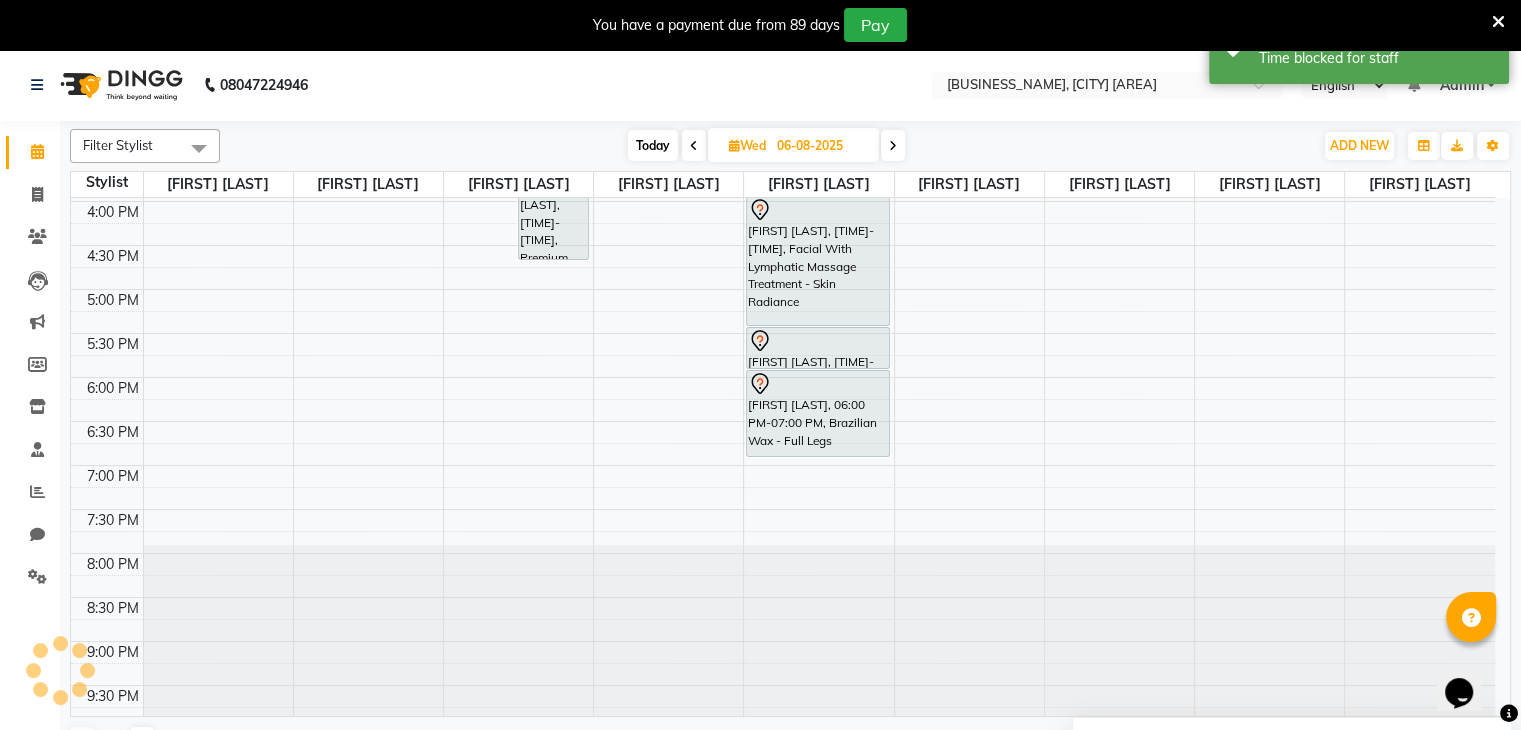 scroll, scrollTop: 0, scrollLeft: 0, axis: both 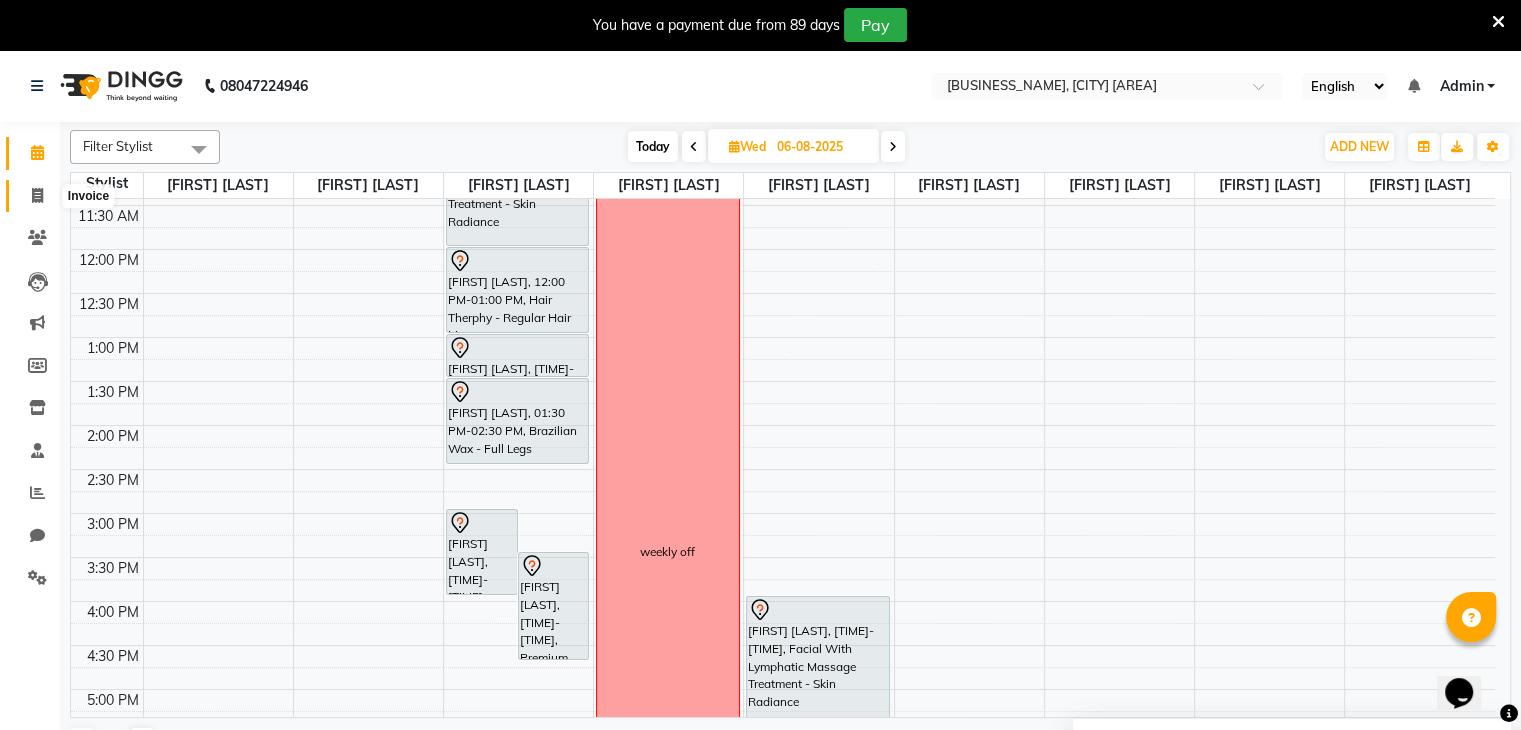 click 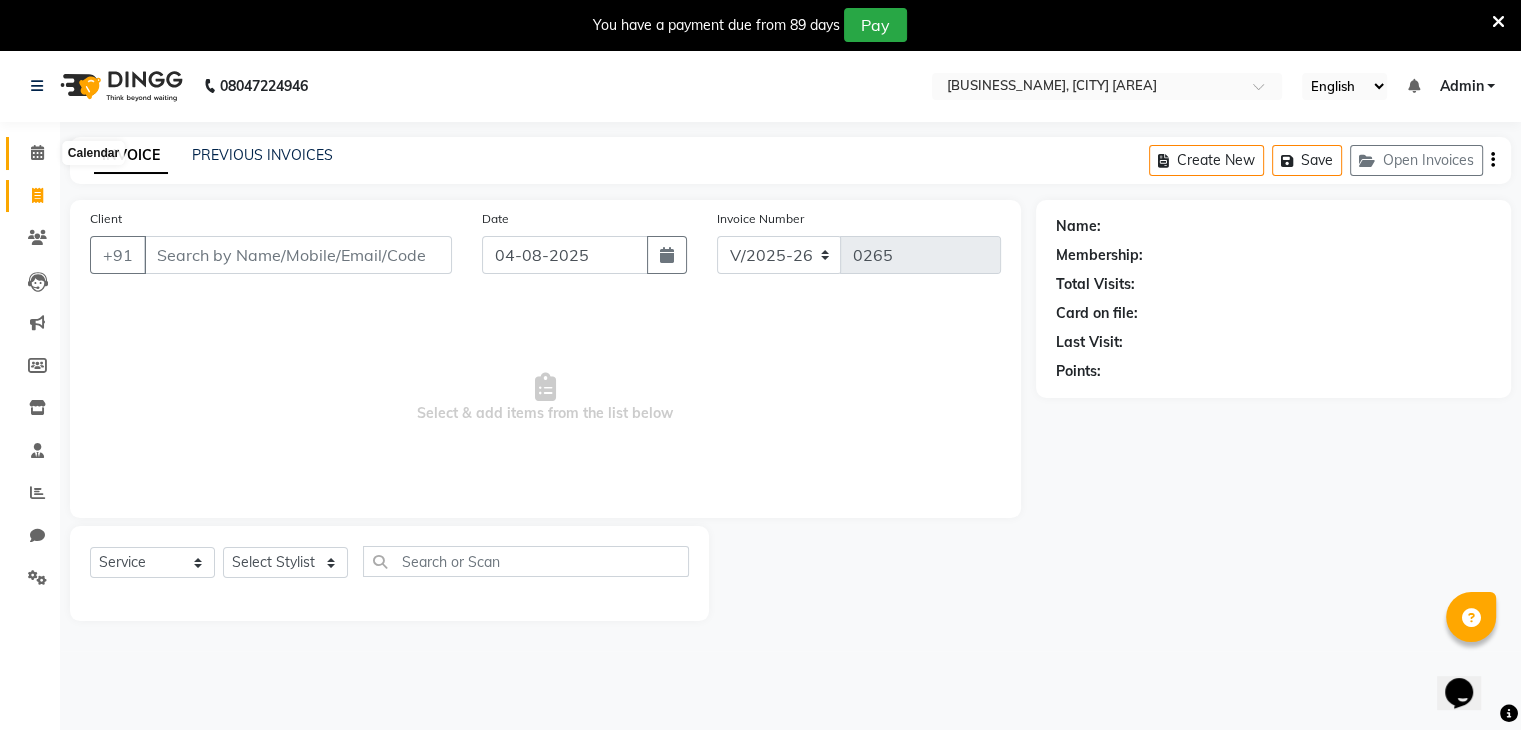 click 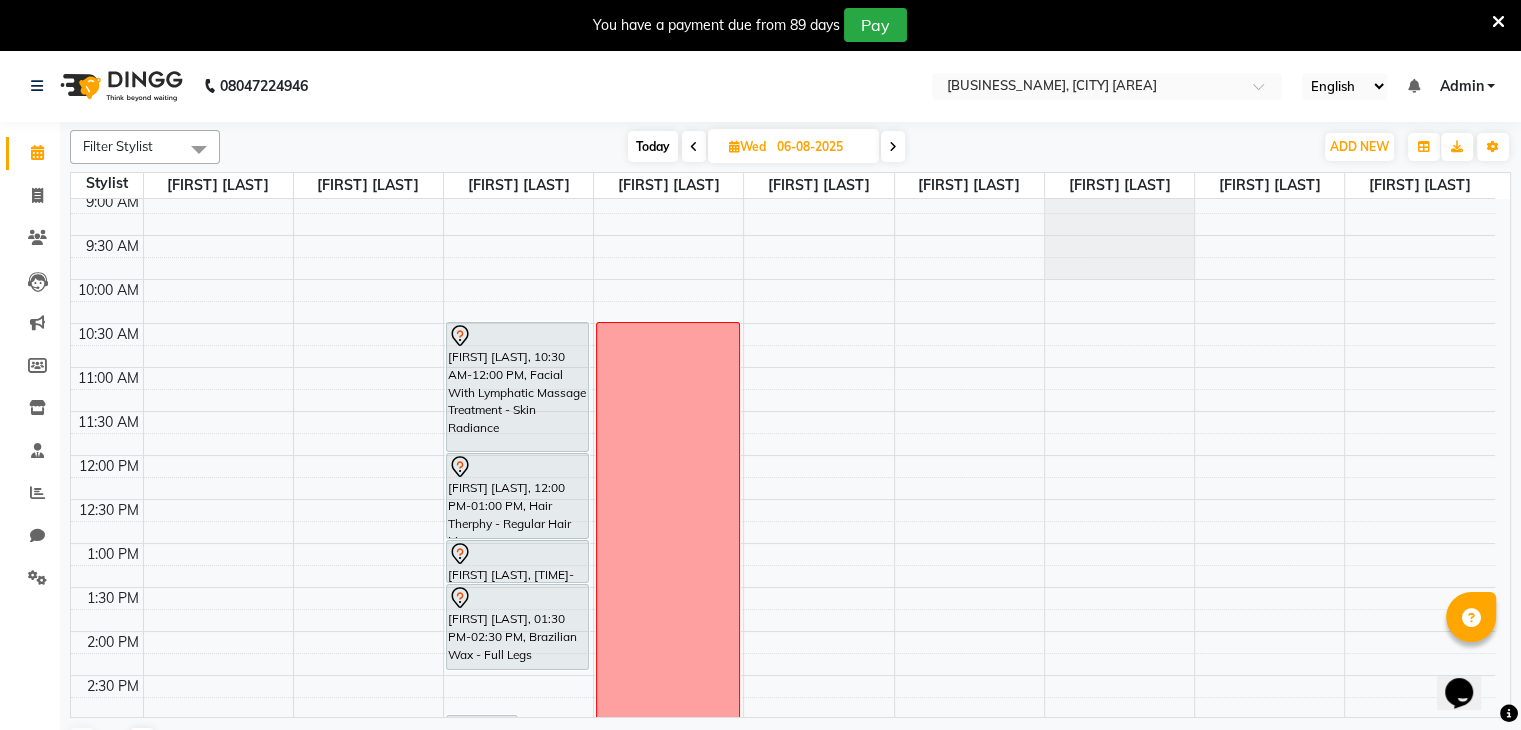 scroll, scrollTop: 4, scrollLeft: 0, axis: vertical 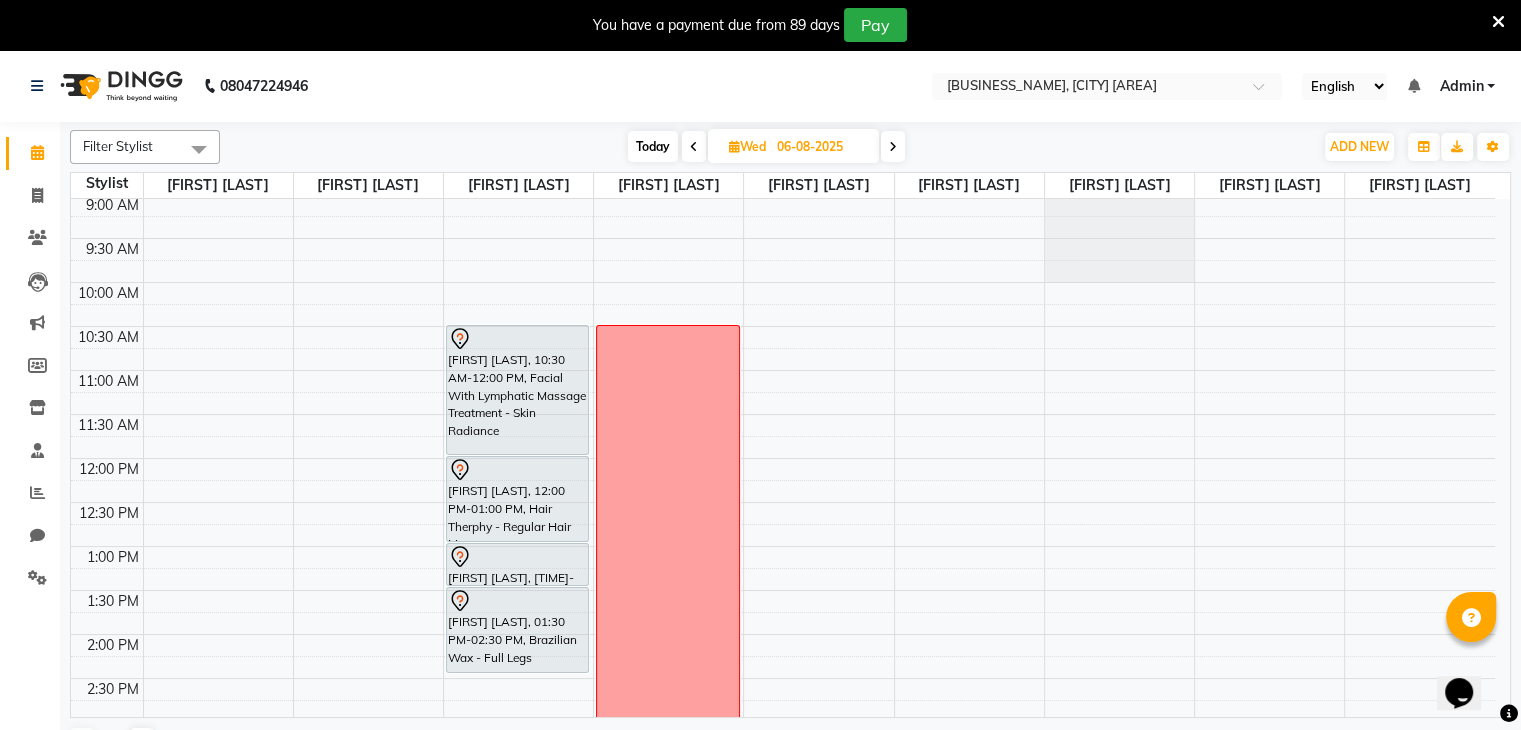 click on "Today" at bounding box center [653, 146] 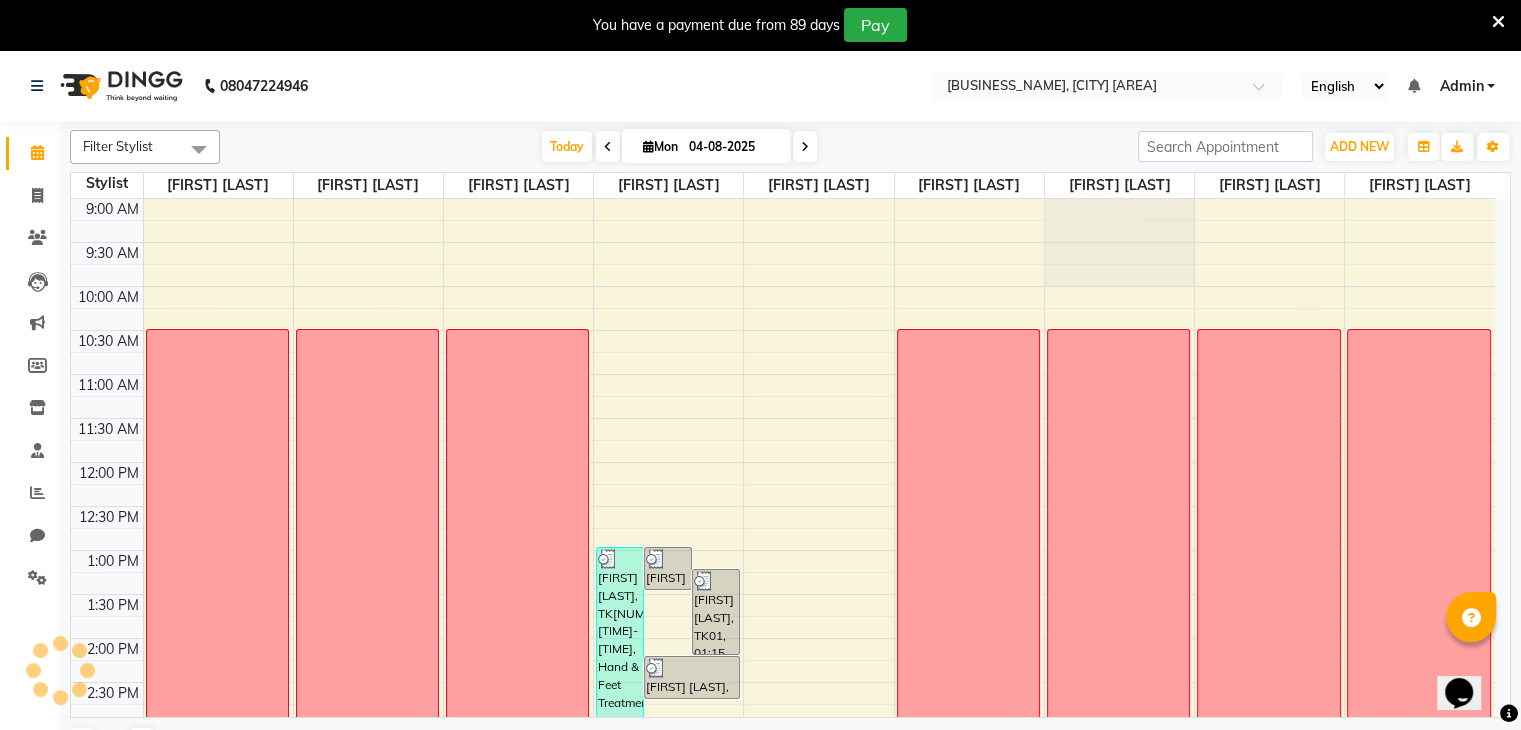 scroll, scrollTop: 612, scrollLeft: 0, axis: vertical 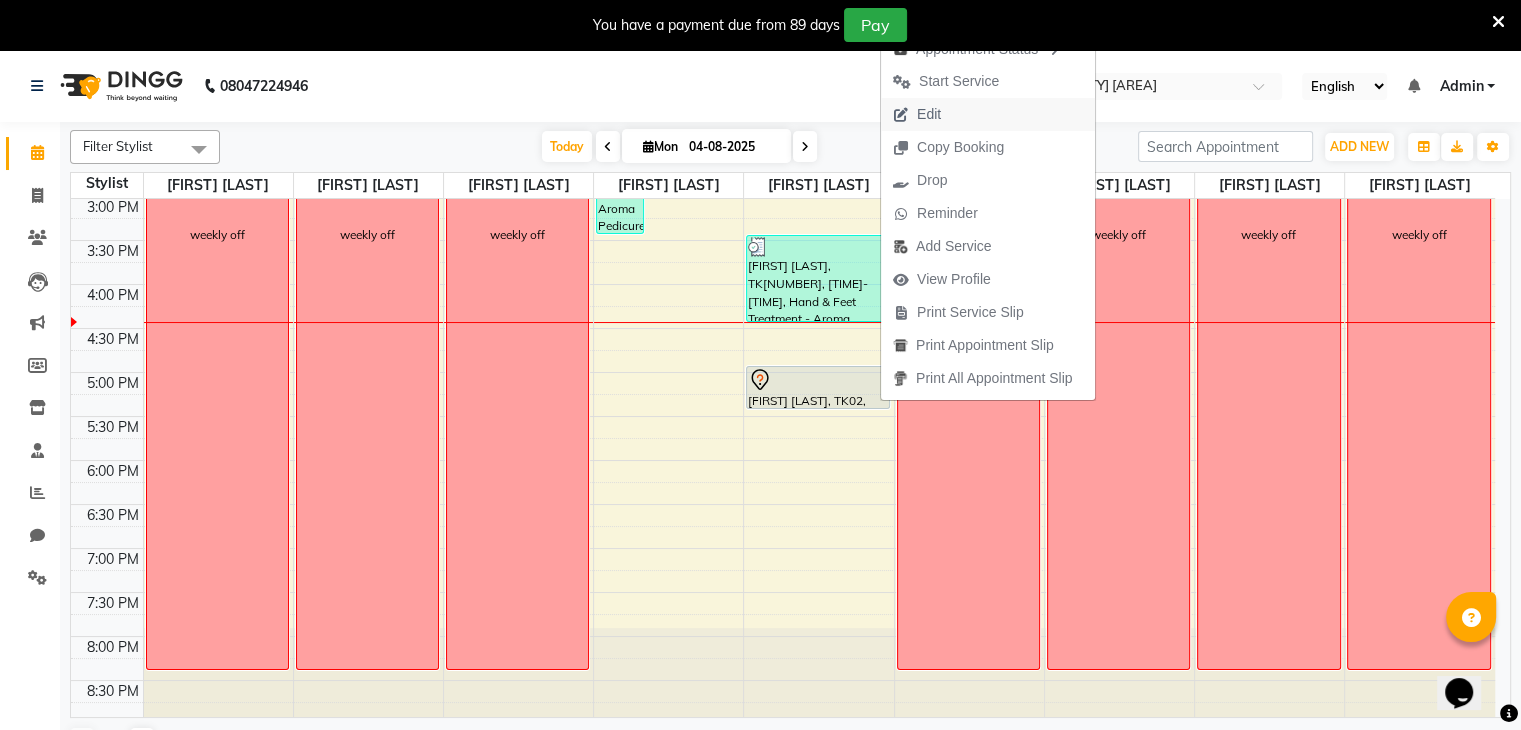click on "Edit" at bounding box center (917, 114) 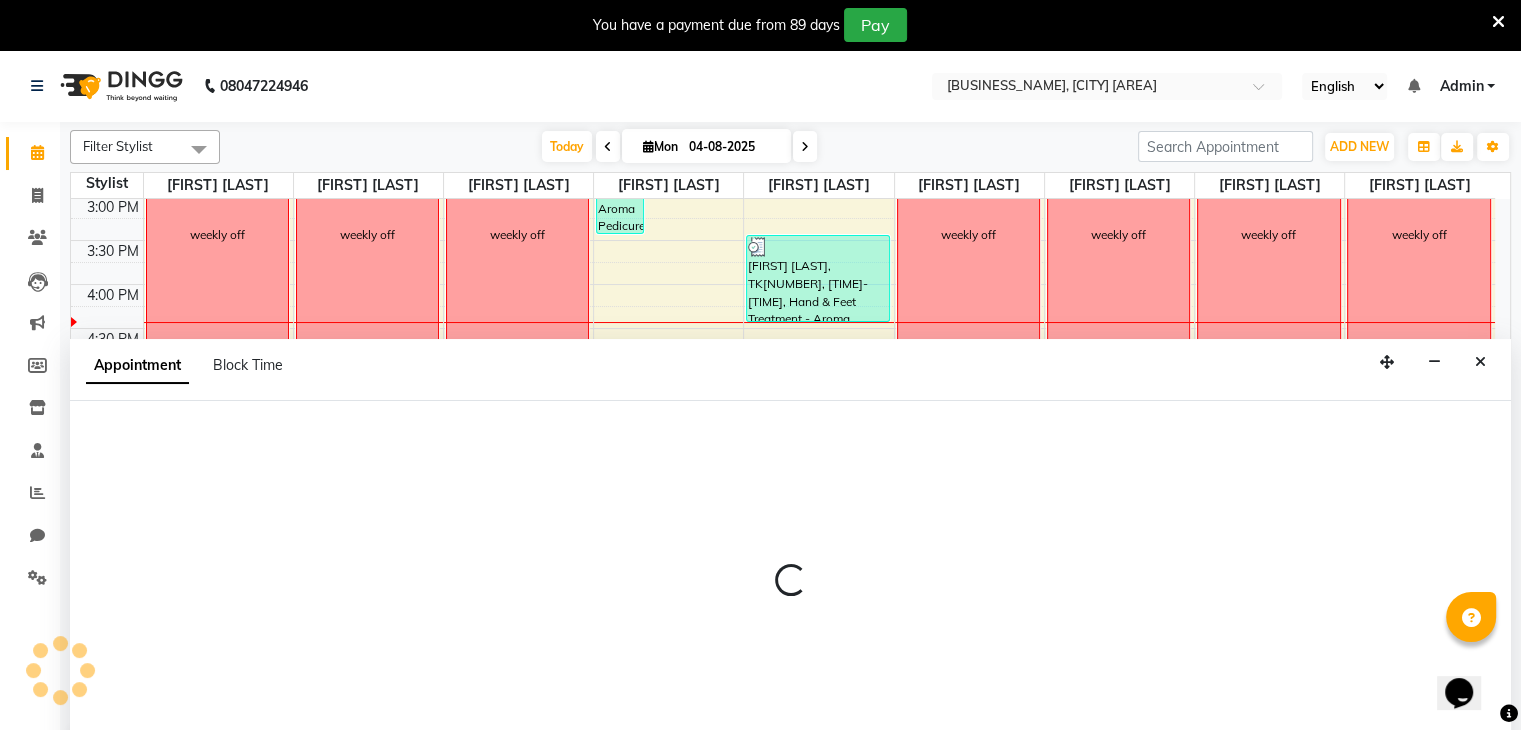 scroll, scrollTop: 44, scrollLeft: 0, axis: vertical 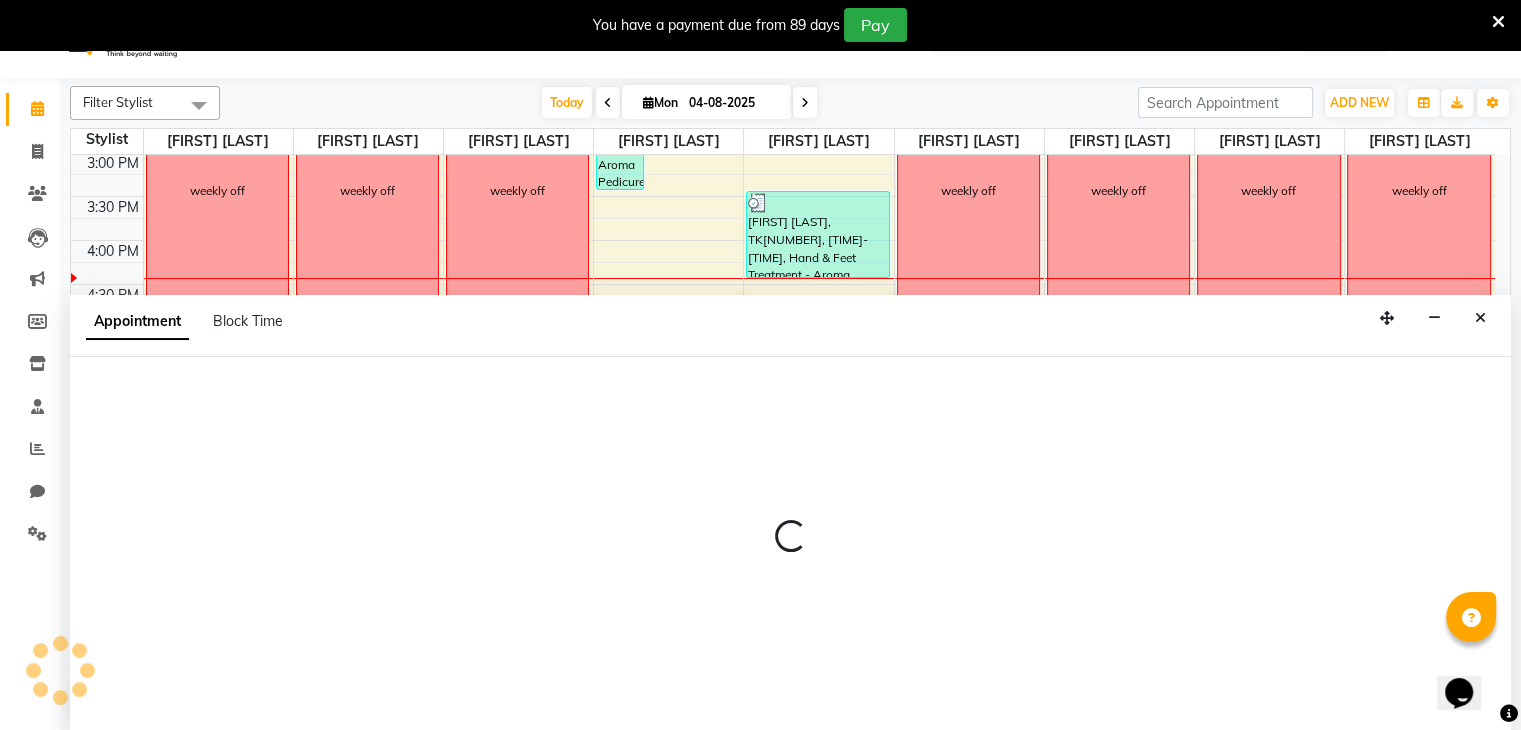 select on "75802" 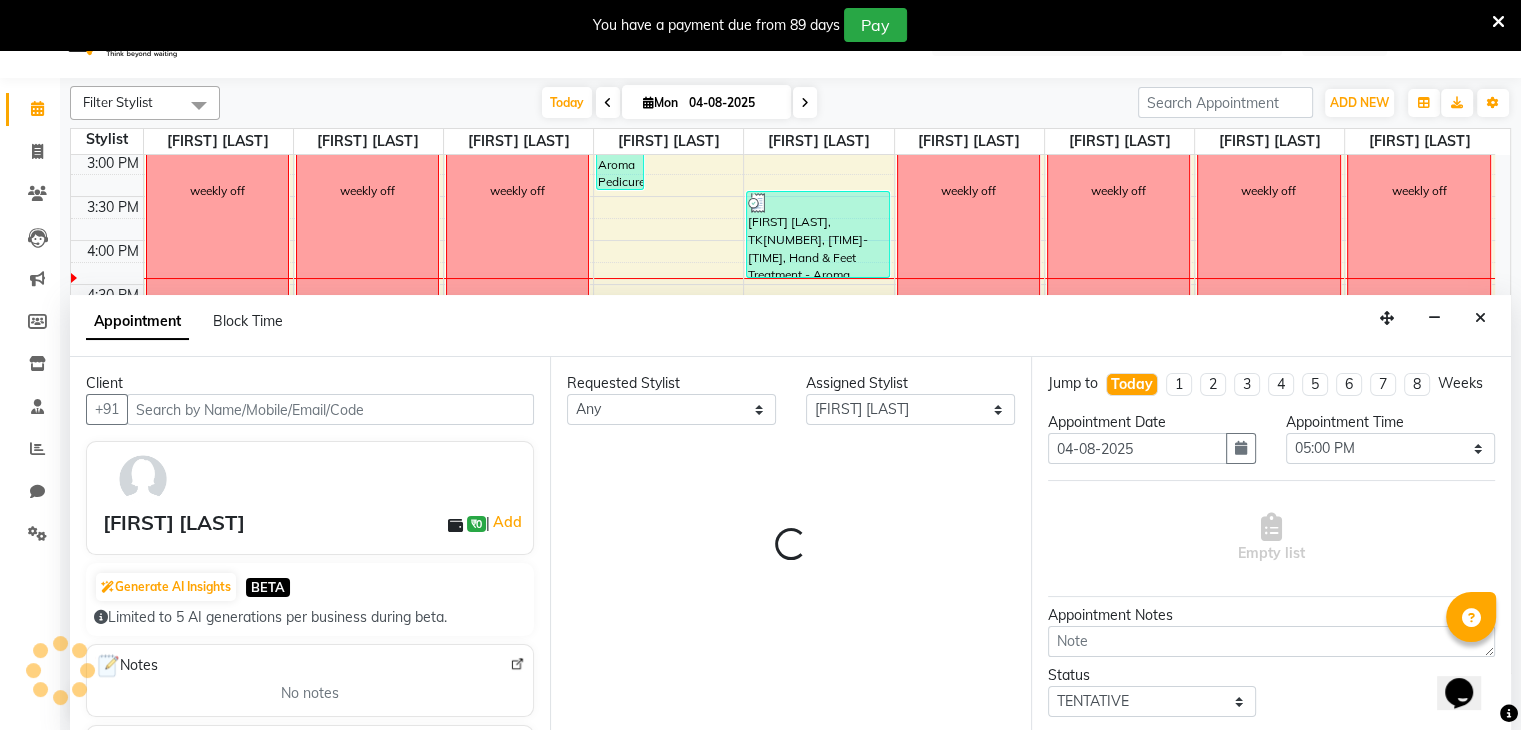 scroll, scrollTop: 611, scrollLeft: 0, axis: vertical 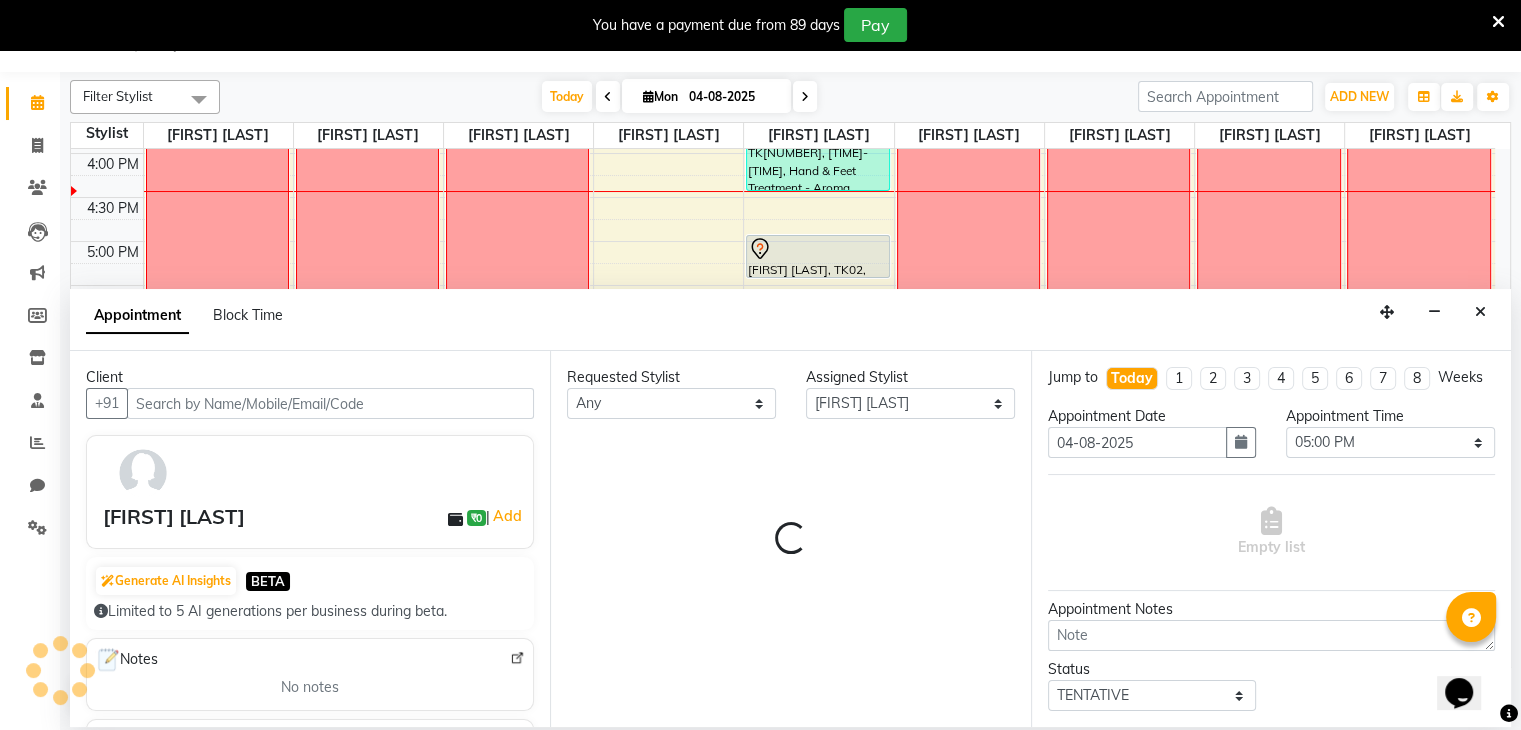 select on "4085" 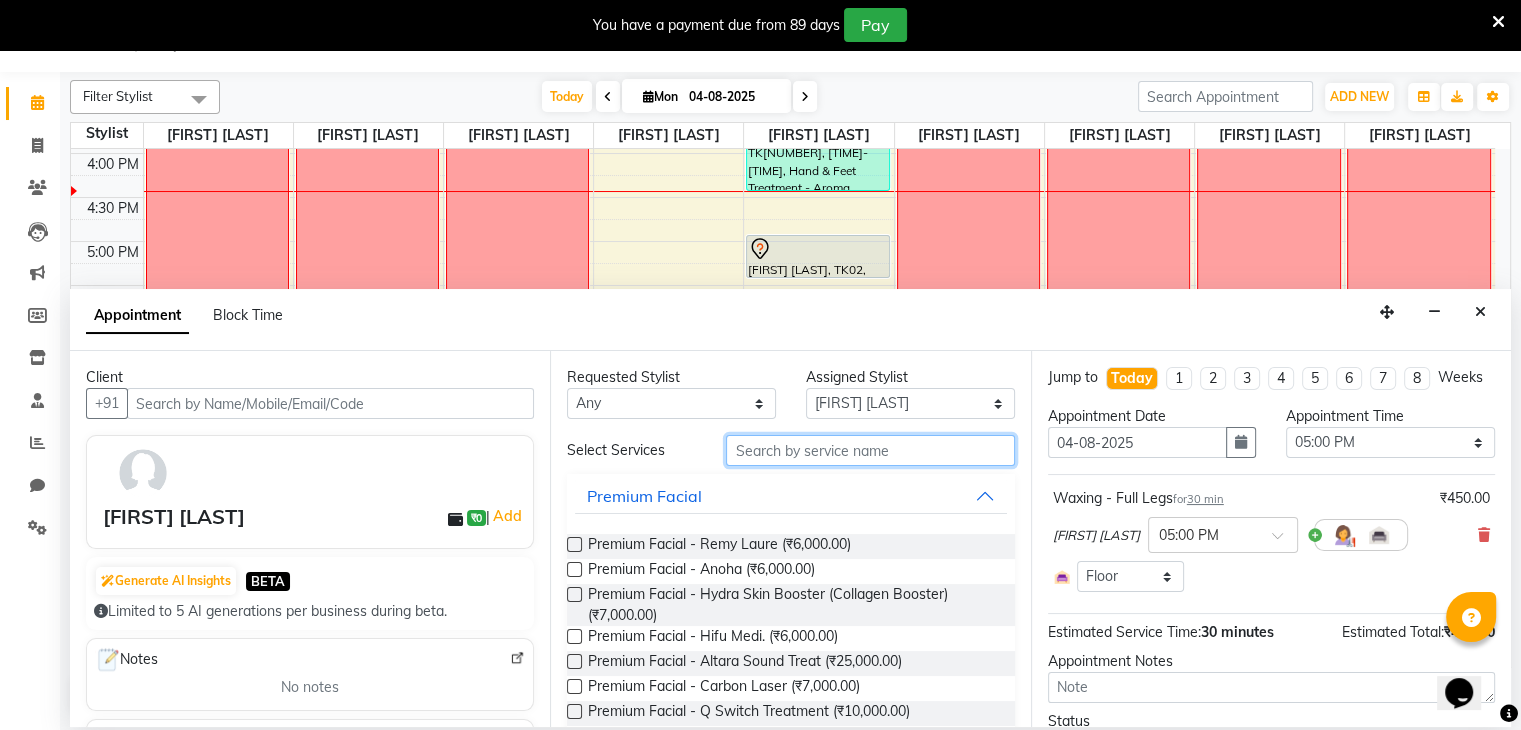 click at bounding box center (870, 450) 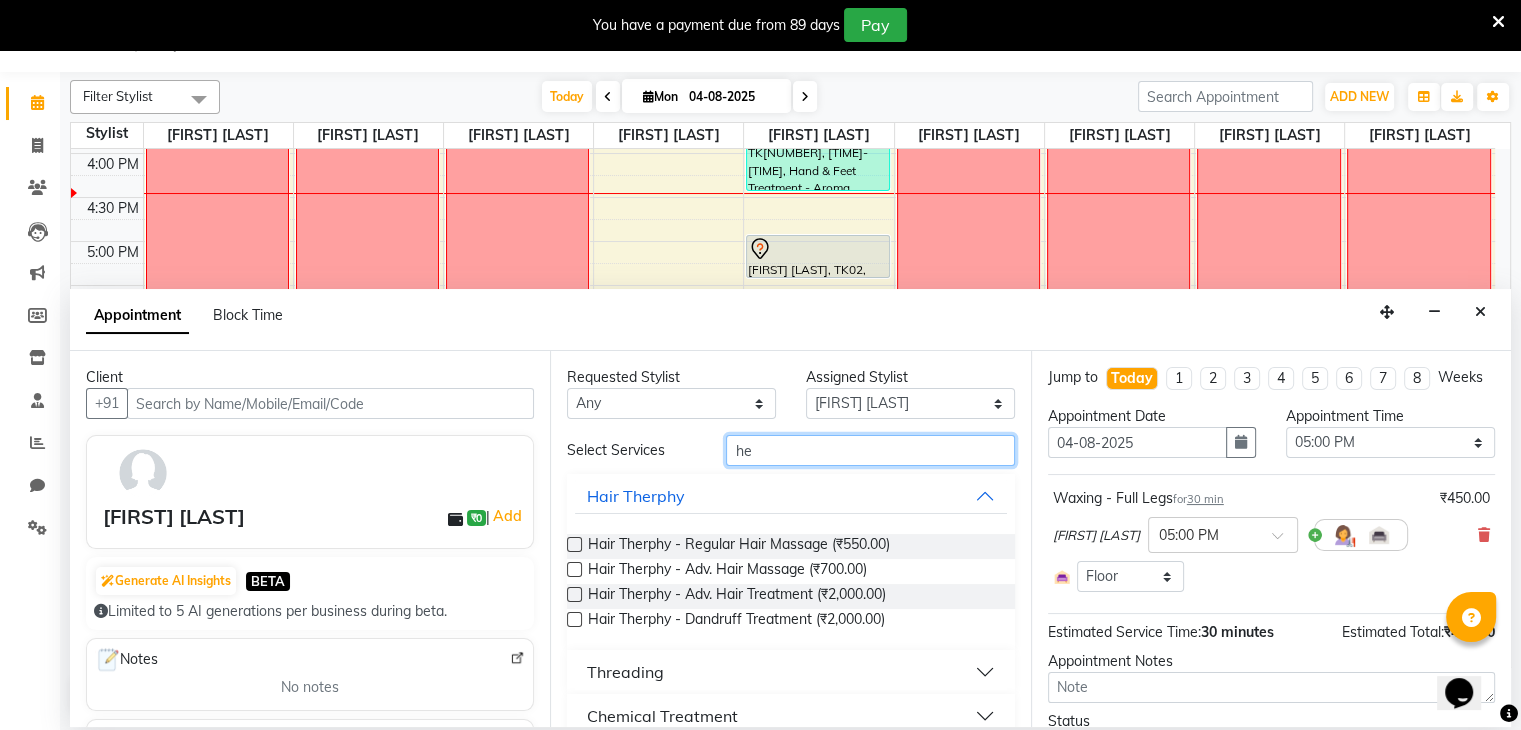 type on "he" 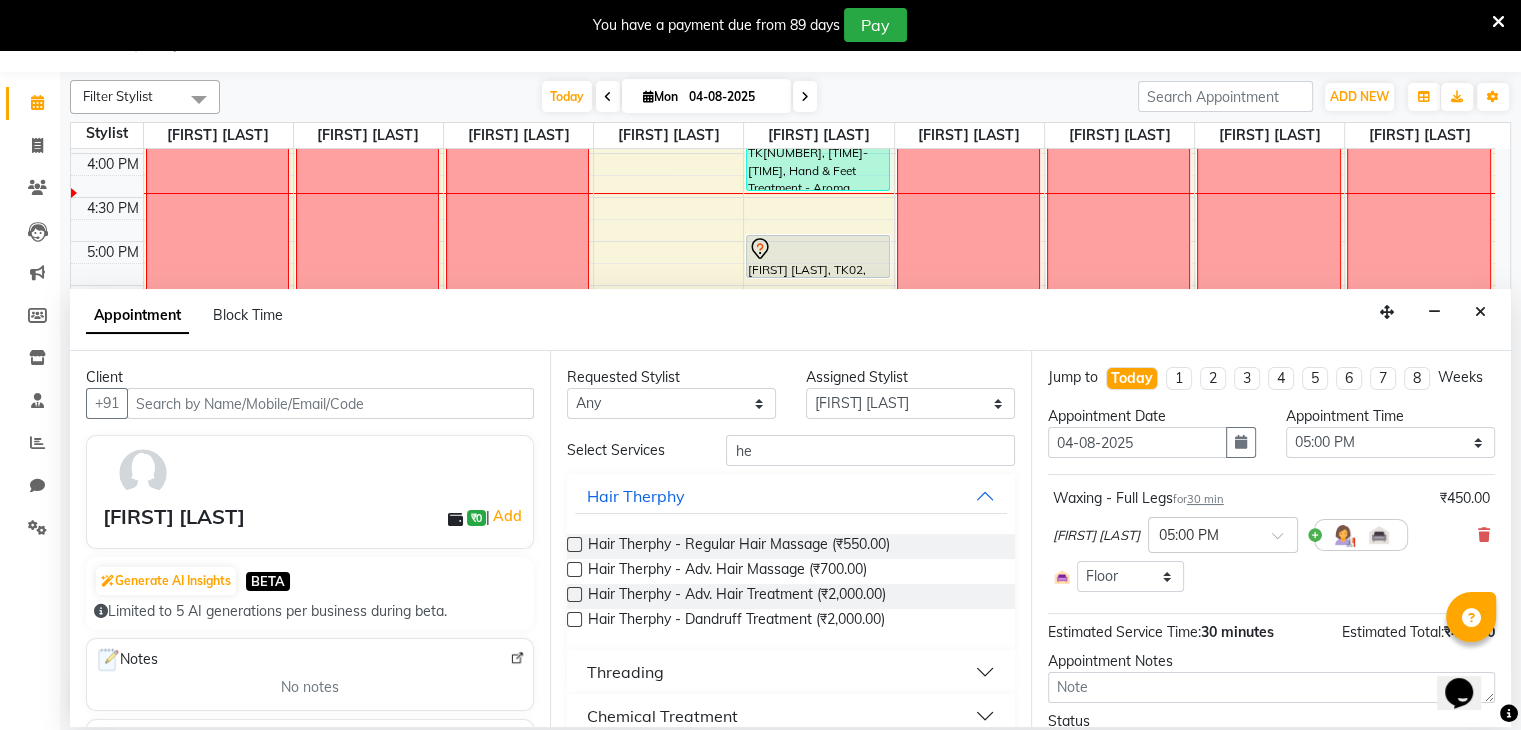 click at bounding box center (574, 544) 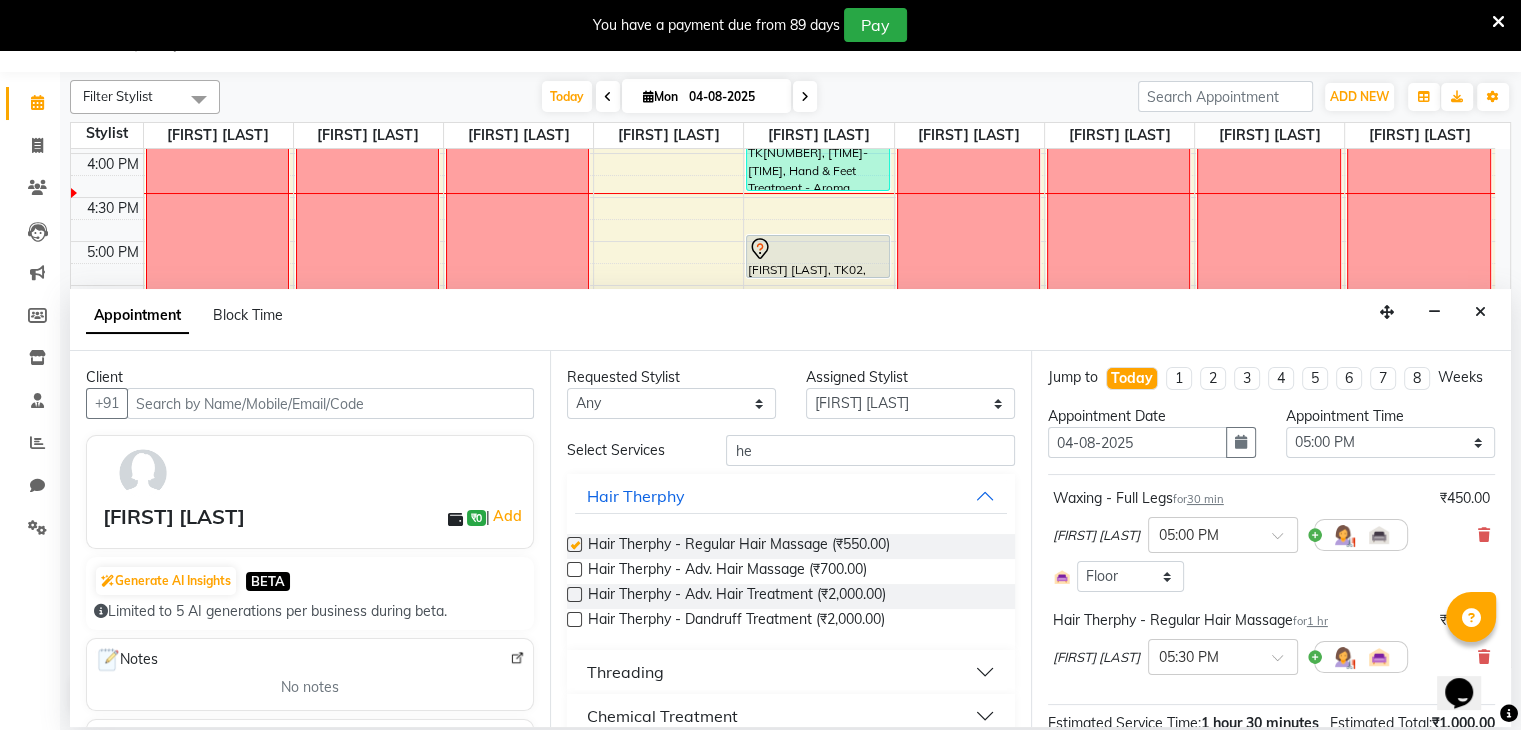 checkbox on "false" 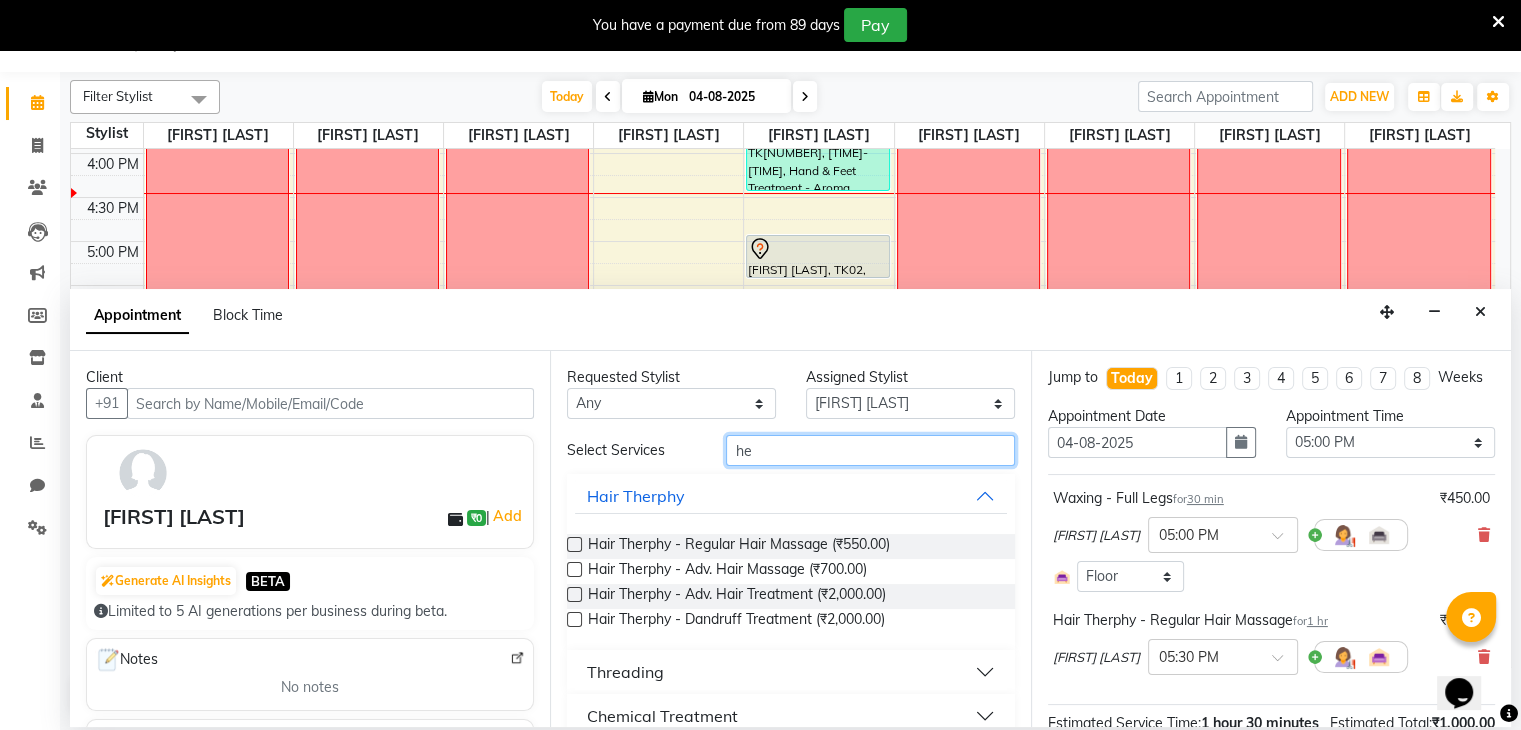click on "he" at bounding box center (870, 450) 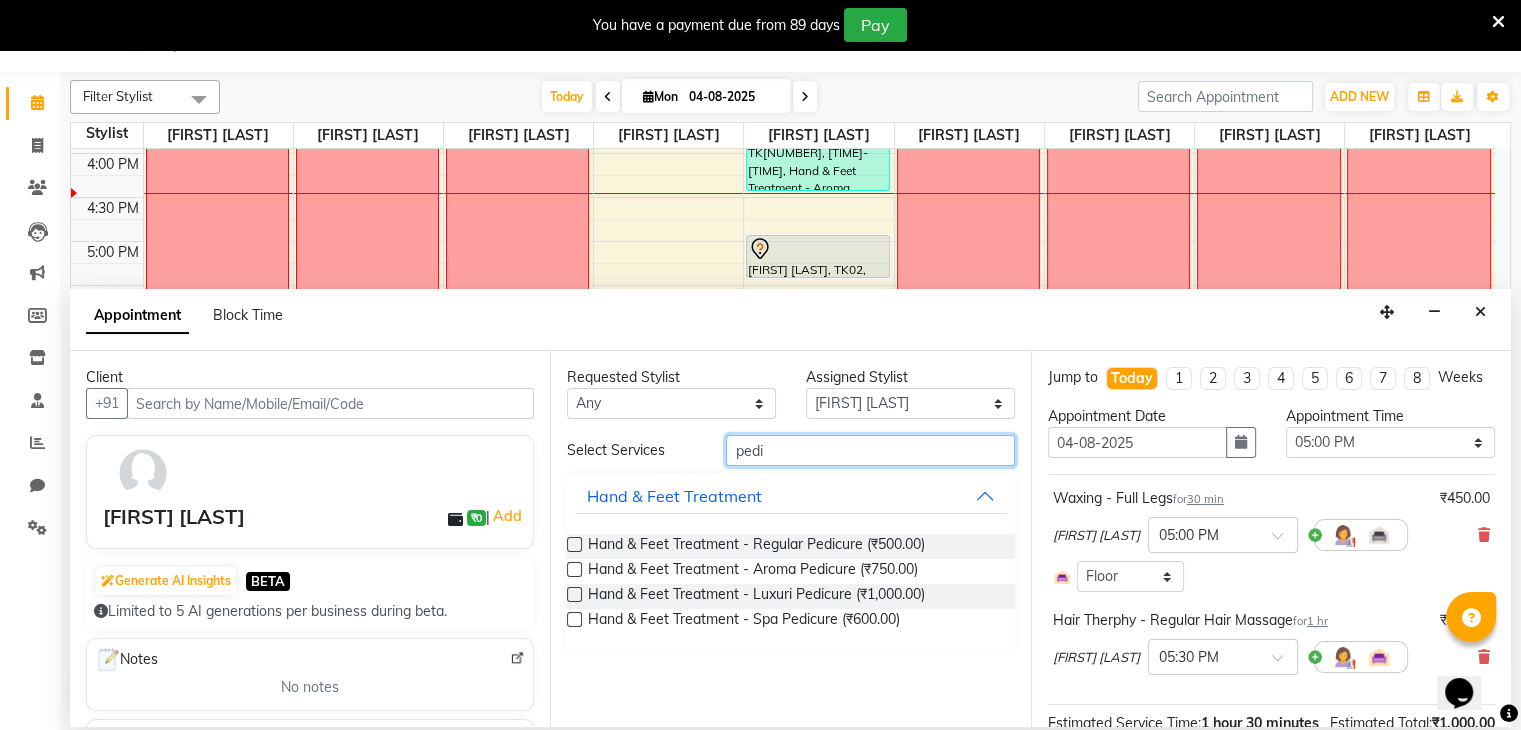 type on "pedi" 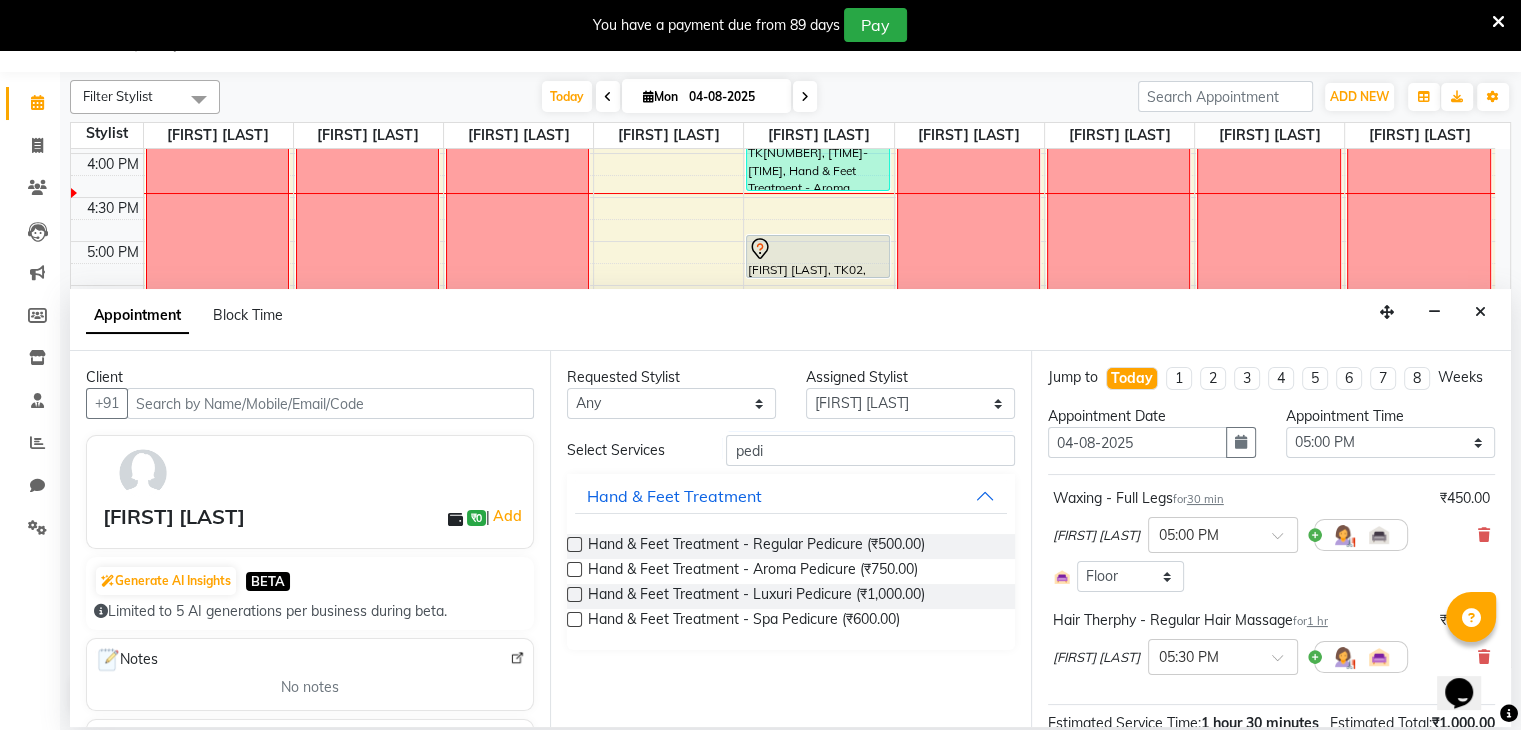 click at bounding box center [574, 544] 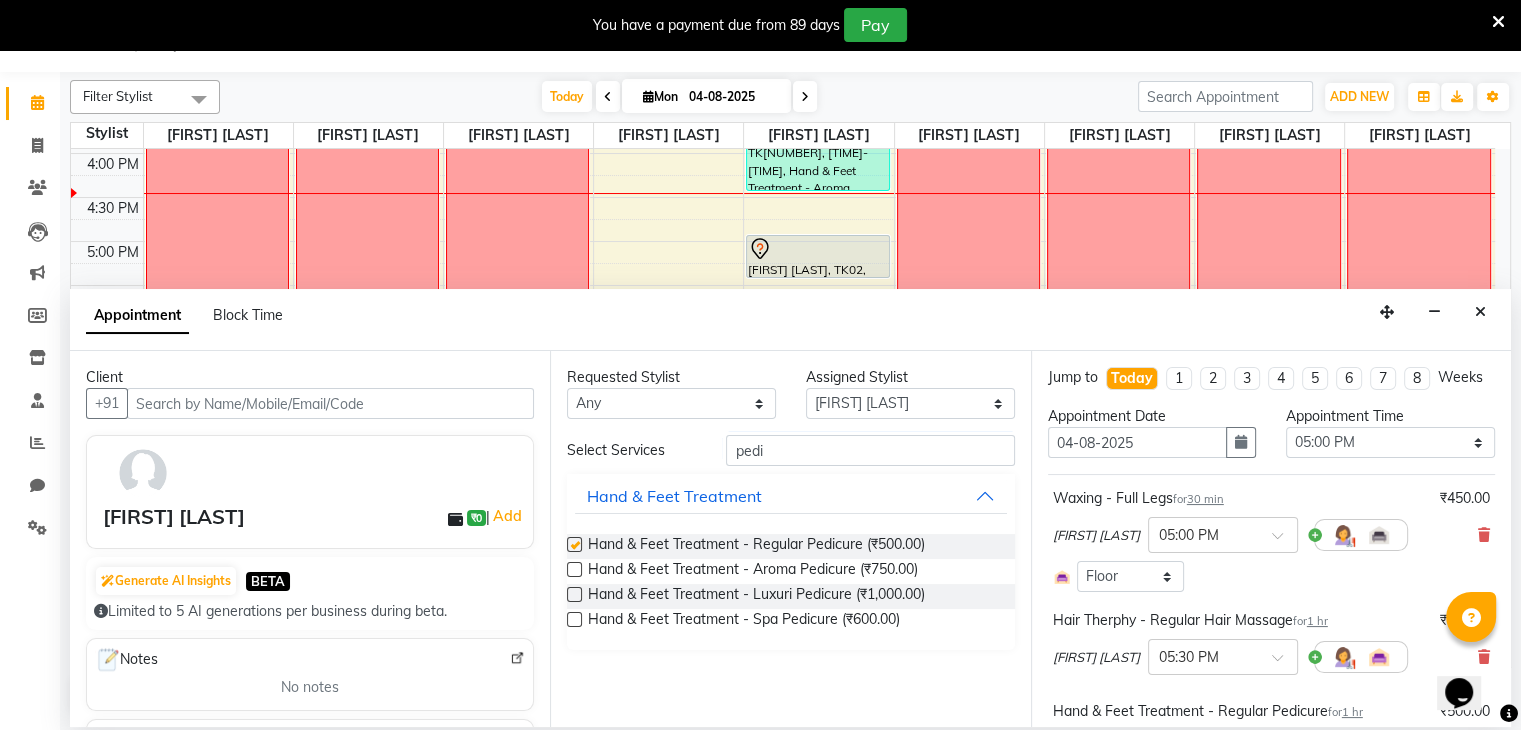 checkbox on "false" 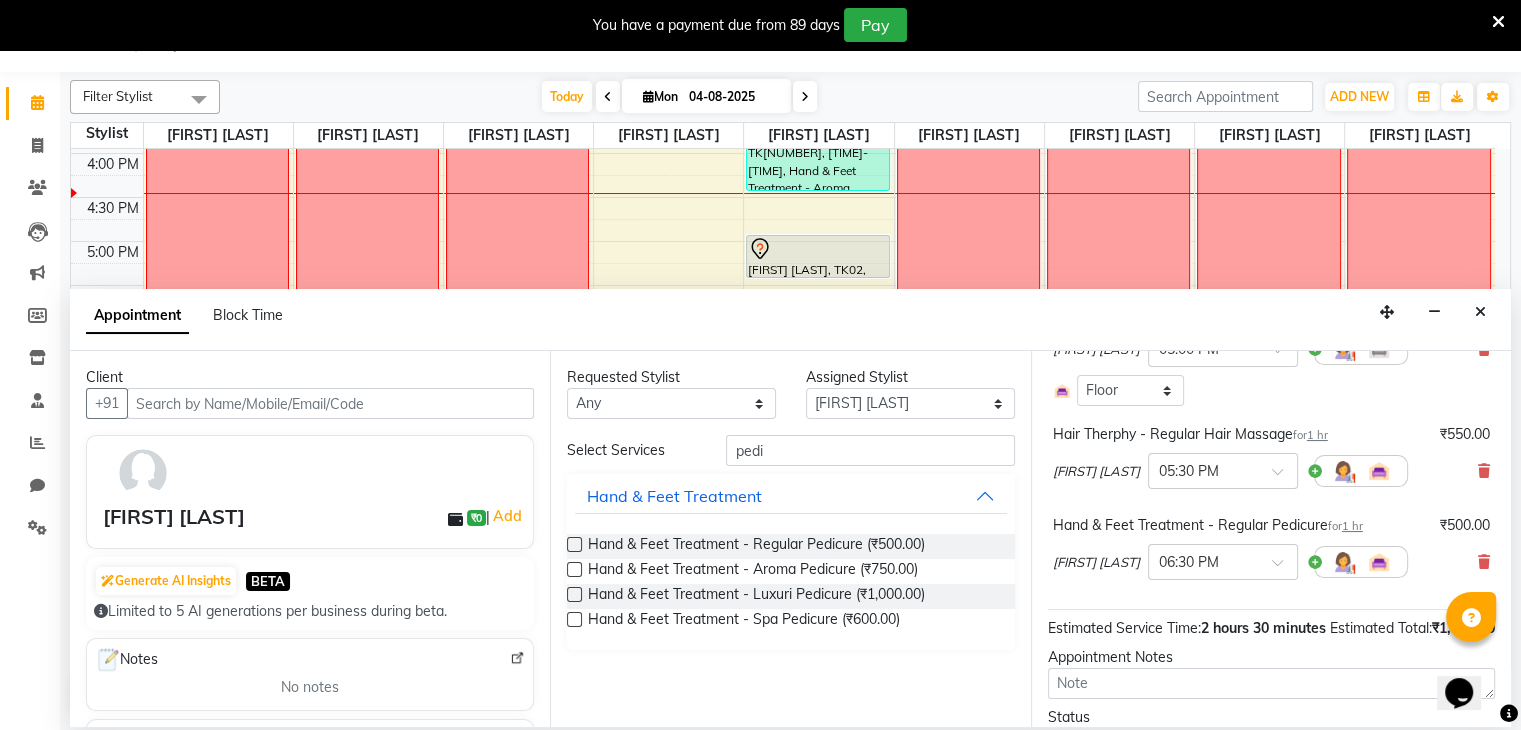 scroll, scrollTop: 183, scrollLeft: 0, axis: vertical 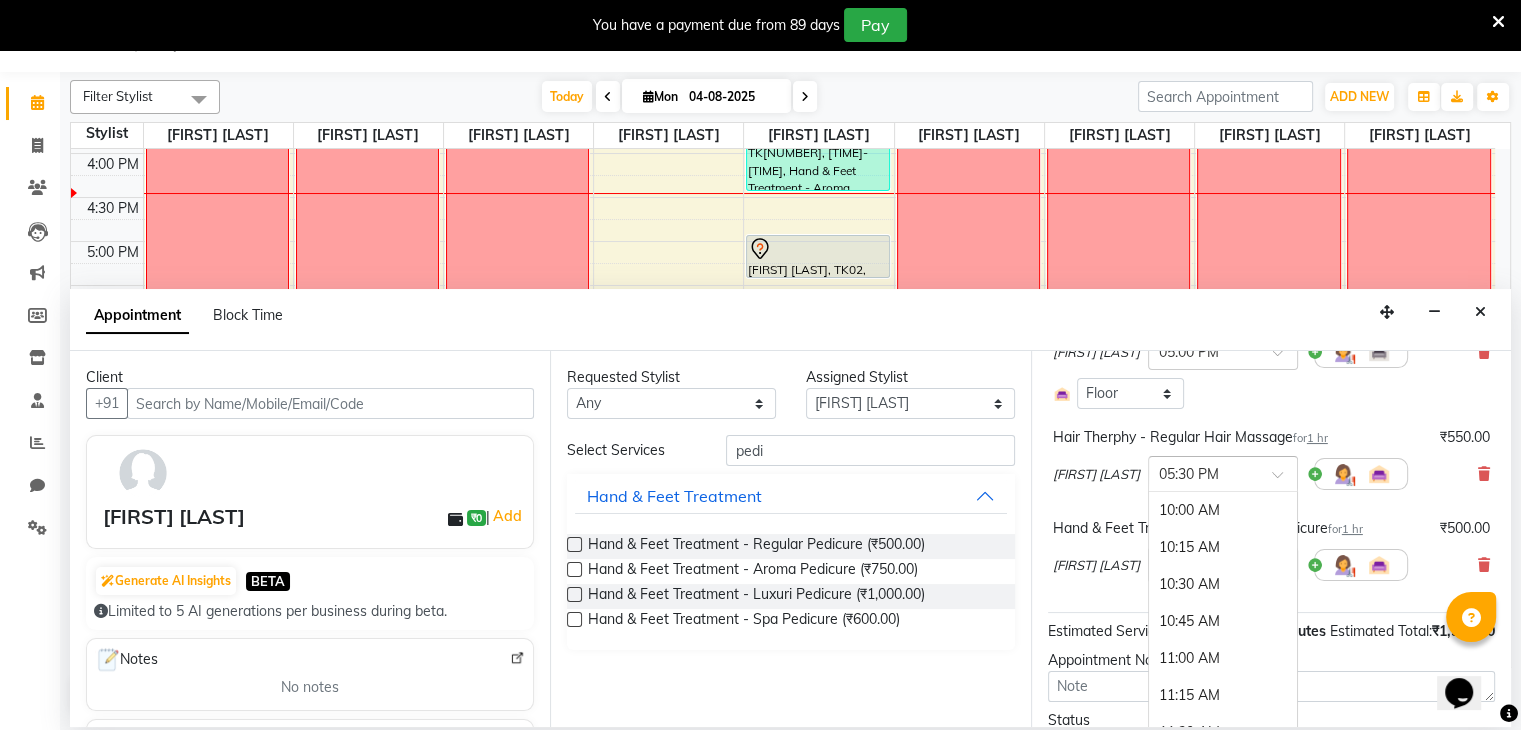 click at bounding box center [1223, 472] 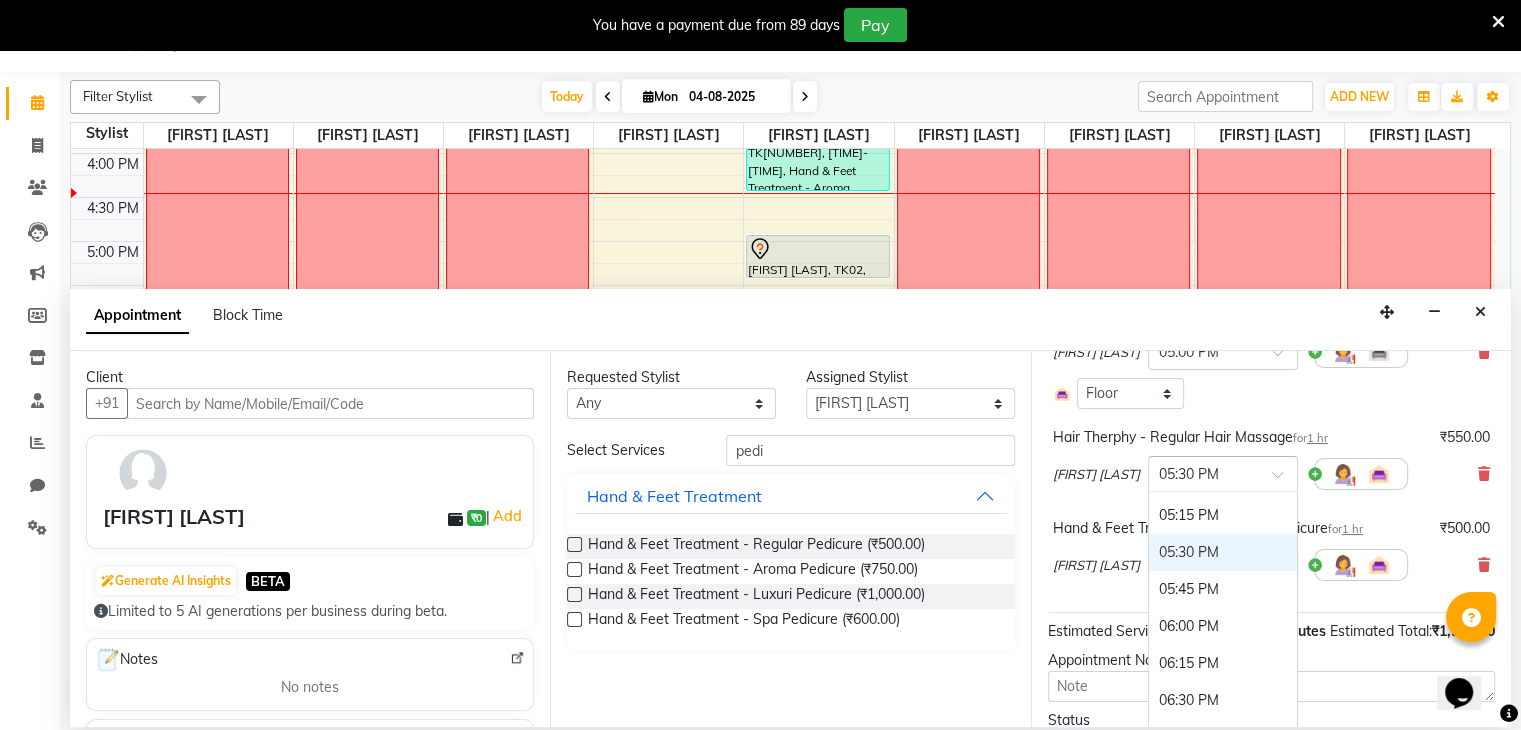 scroll, scrollTop: 1036, scrollLeft: 0, axis: vertical 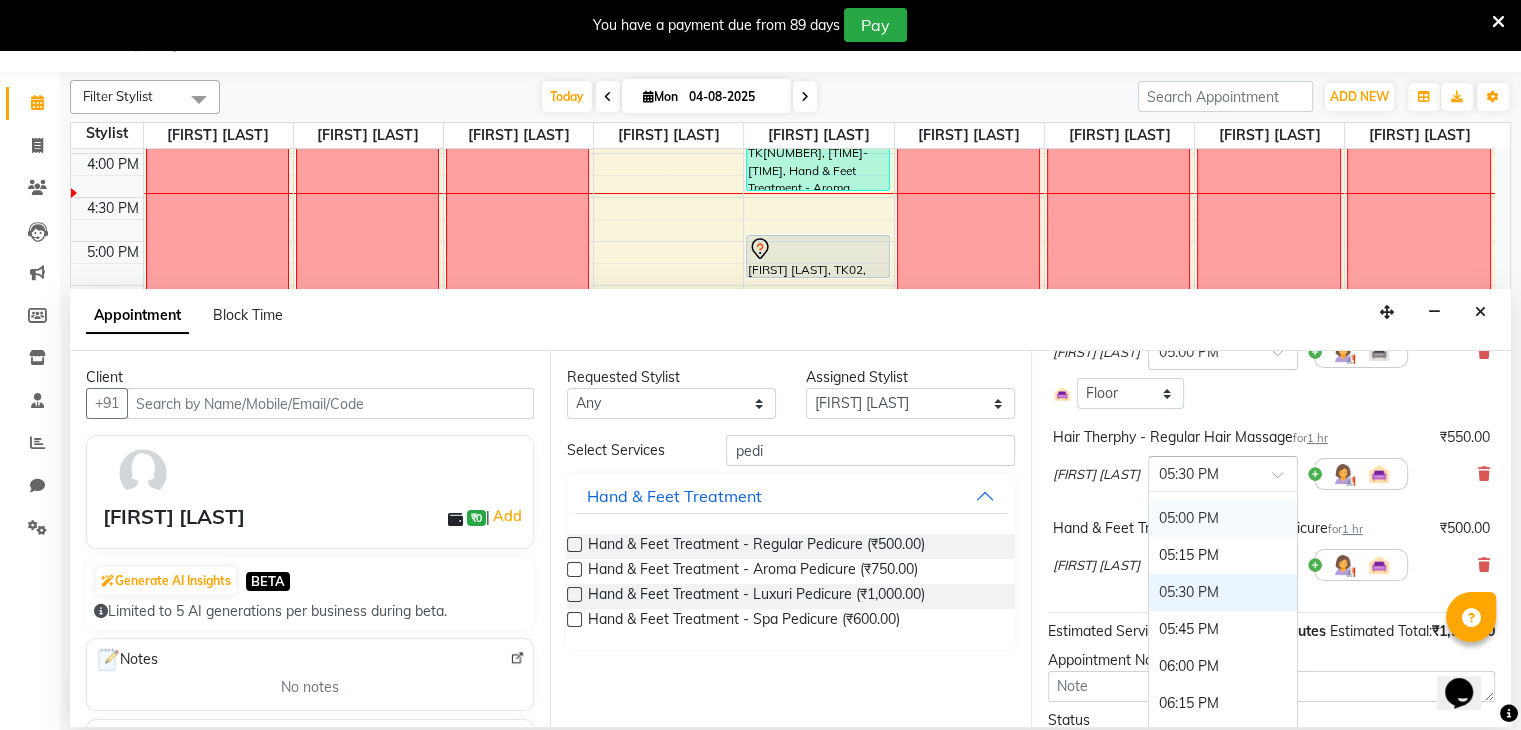 click on "05:00 PM" at bounding box center (1223, 518) 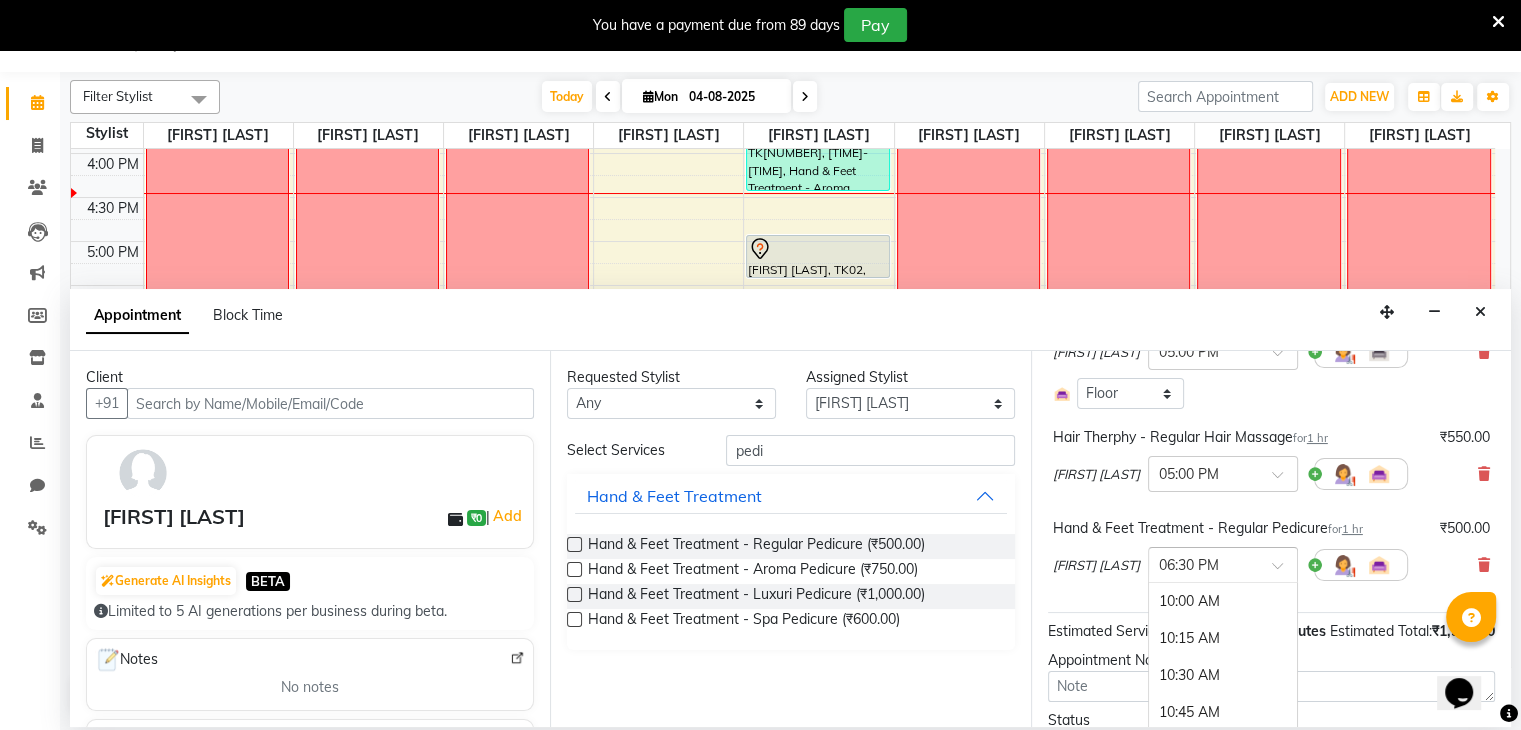click at bounding box center [1284, 571] 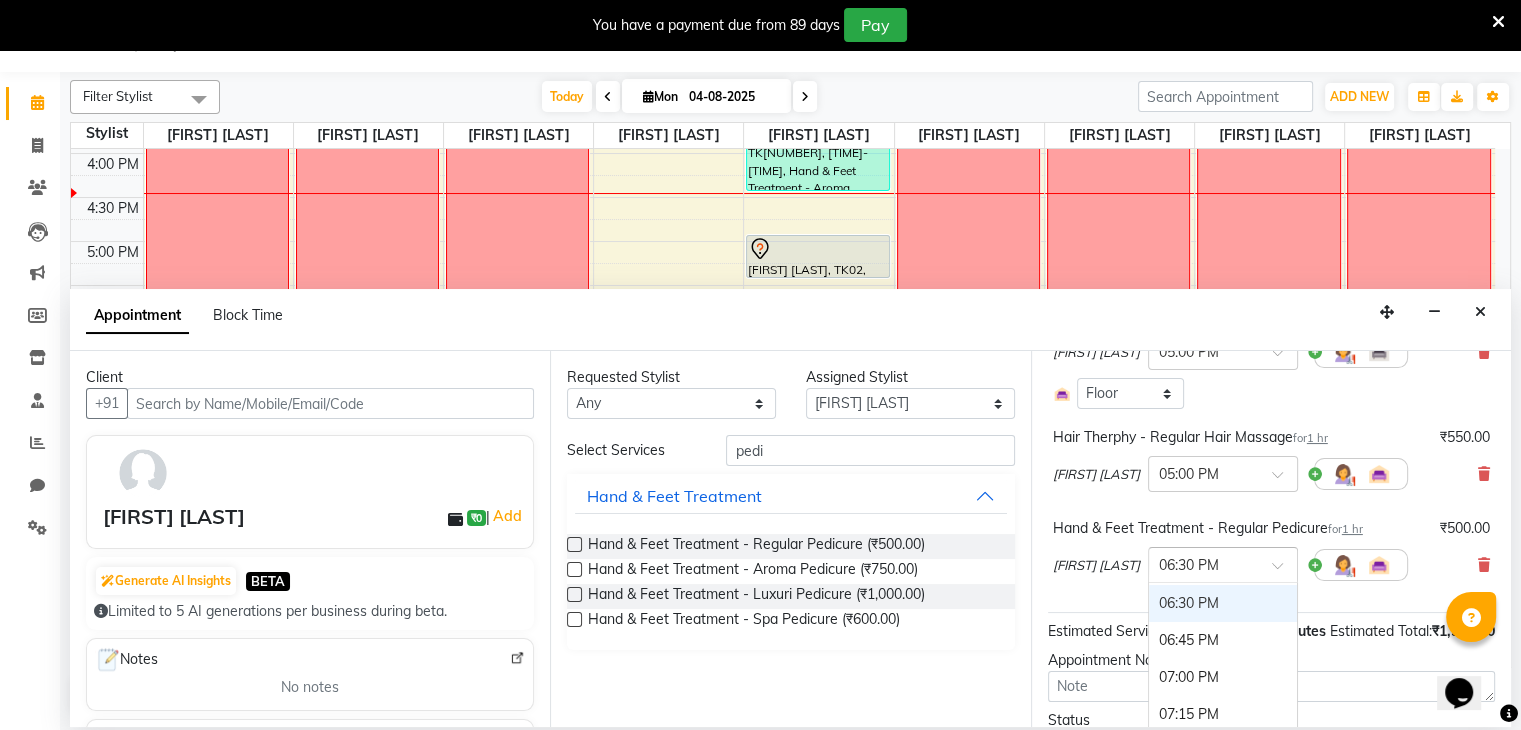 scroll, scrollTop: 1224, scrollLeft: 0, axis: vertical 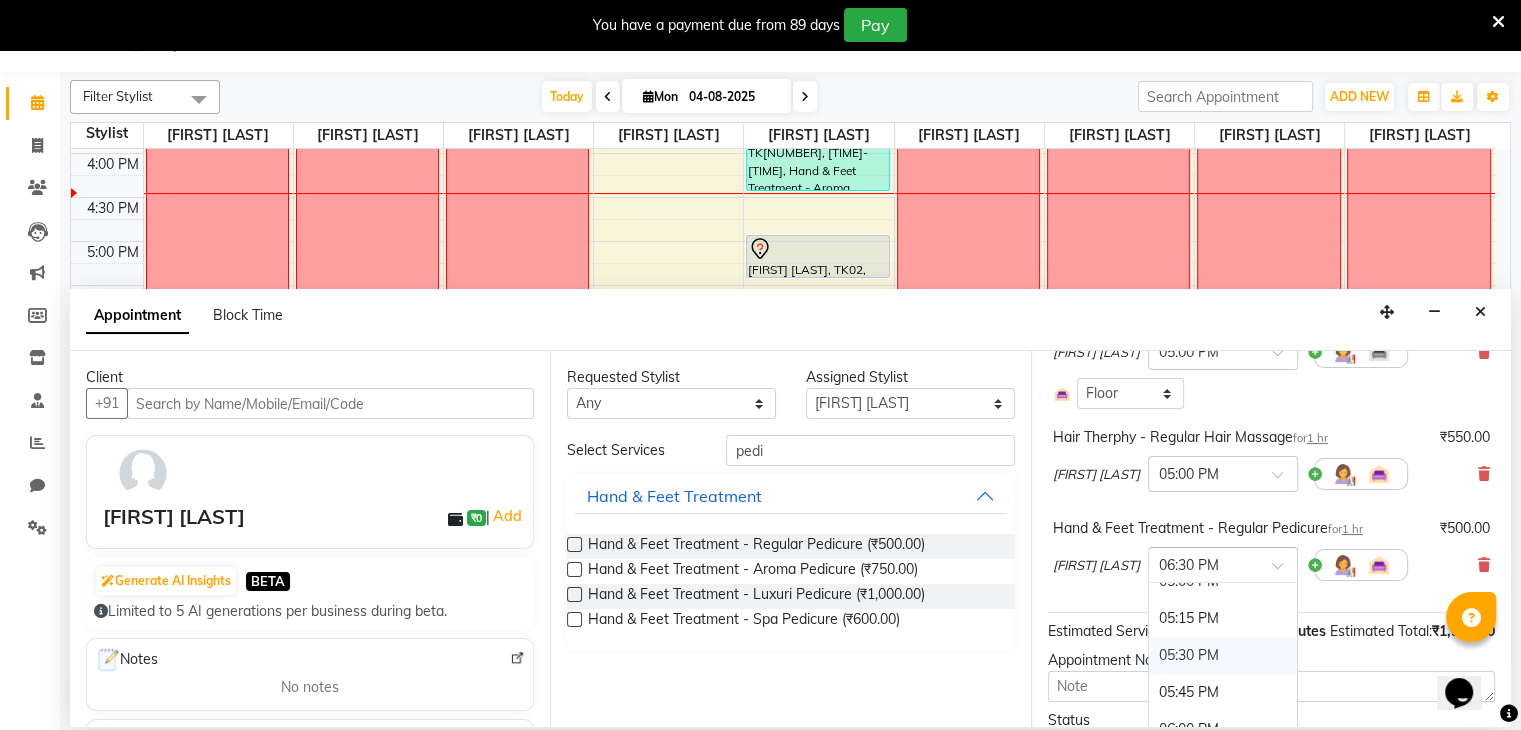 click on "05:30 PM" at bounding box center (1223, 655) 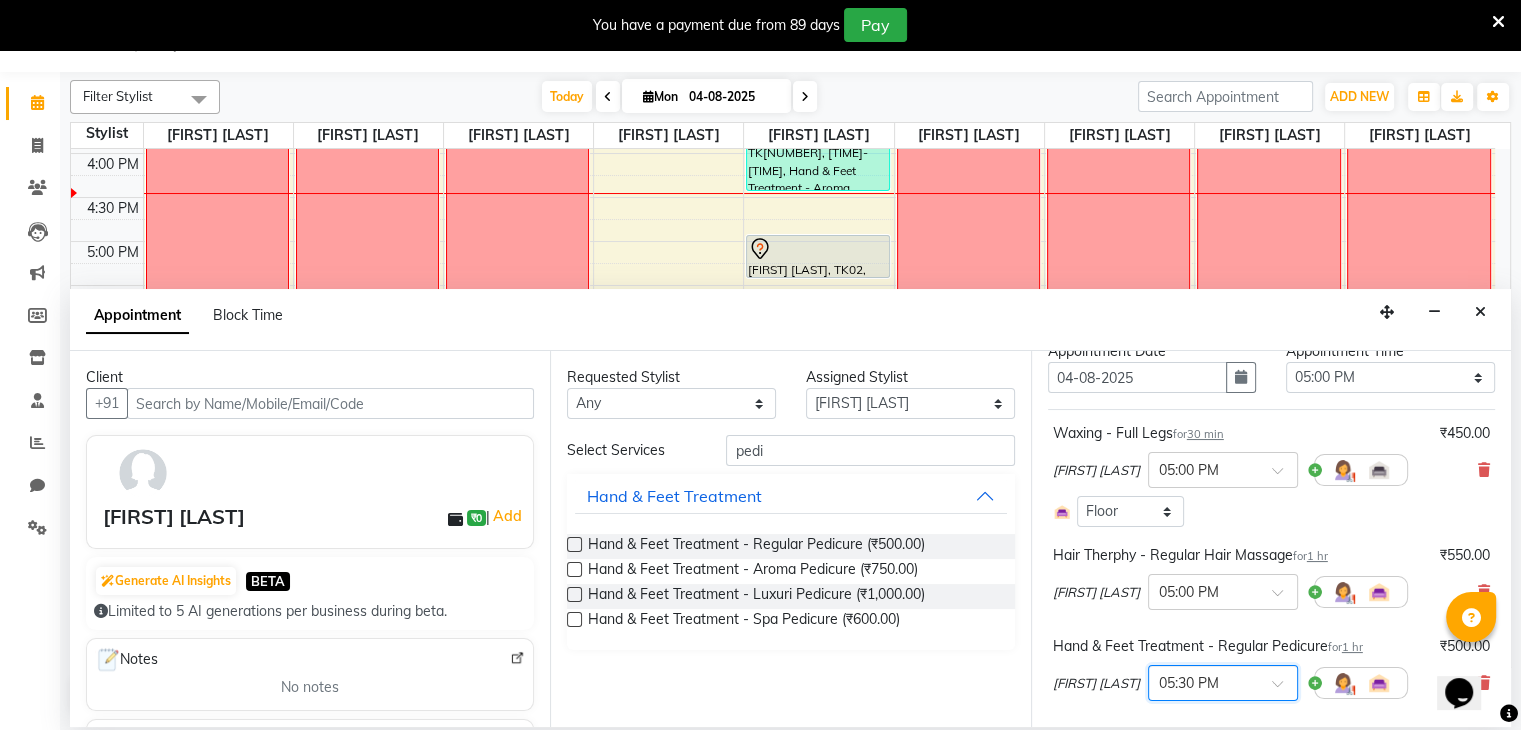scroll, scrollTop: 56, scrollLeft: 0, axis: vertical 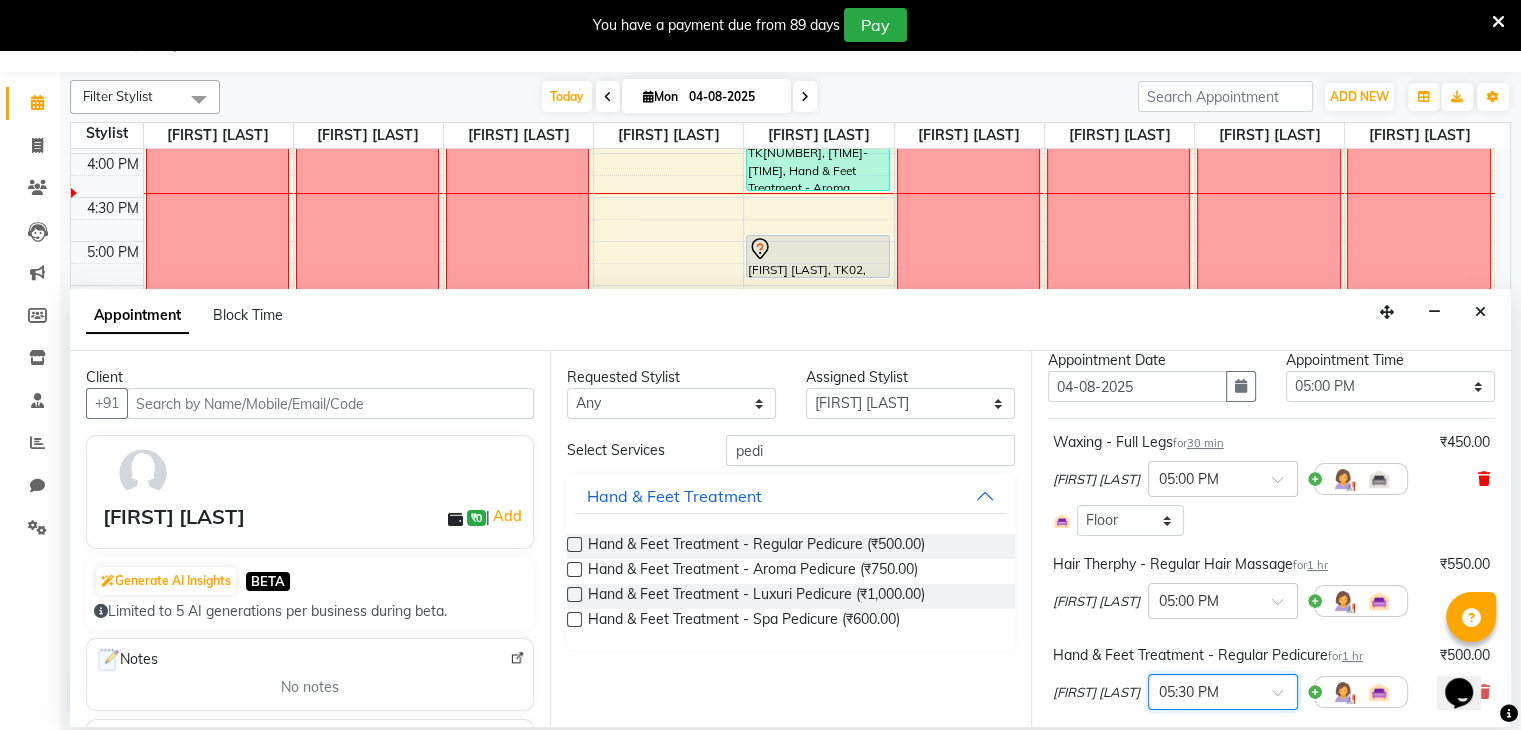 click at bounding box center (1484, 479) 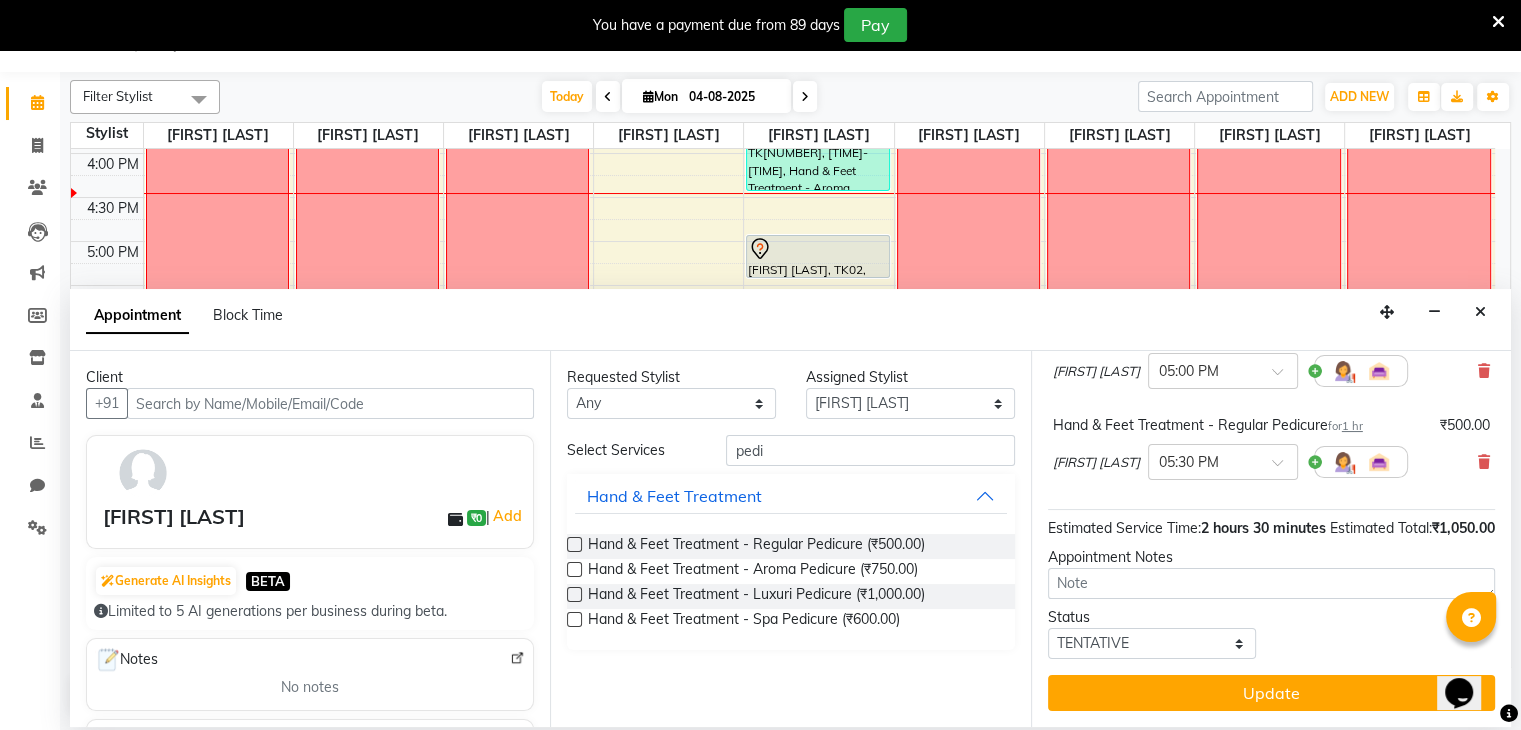 scroll, scrollTop: 221, scrollLeft: 0, axis: vertical 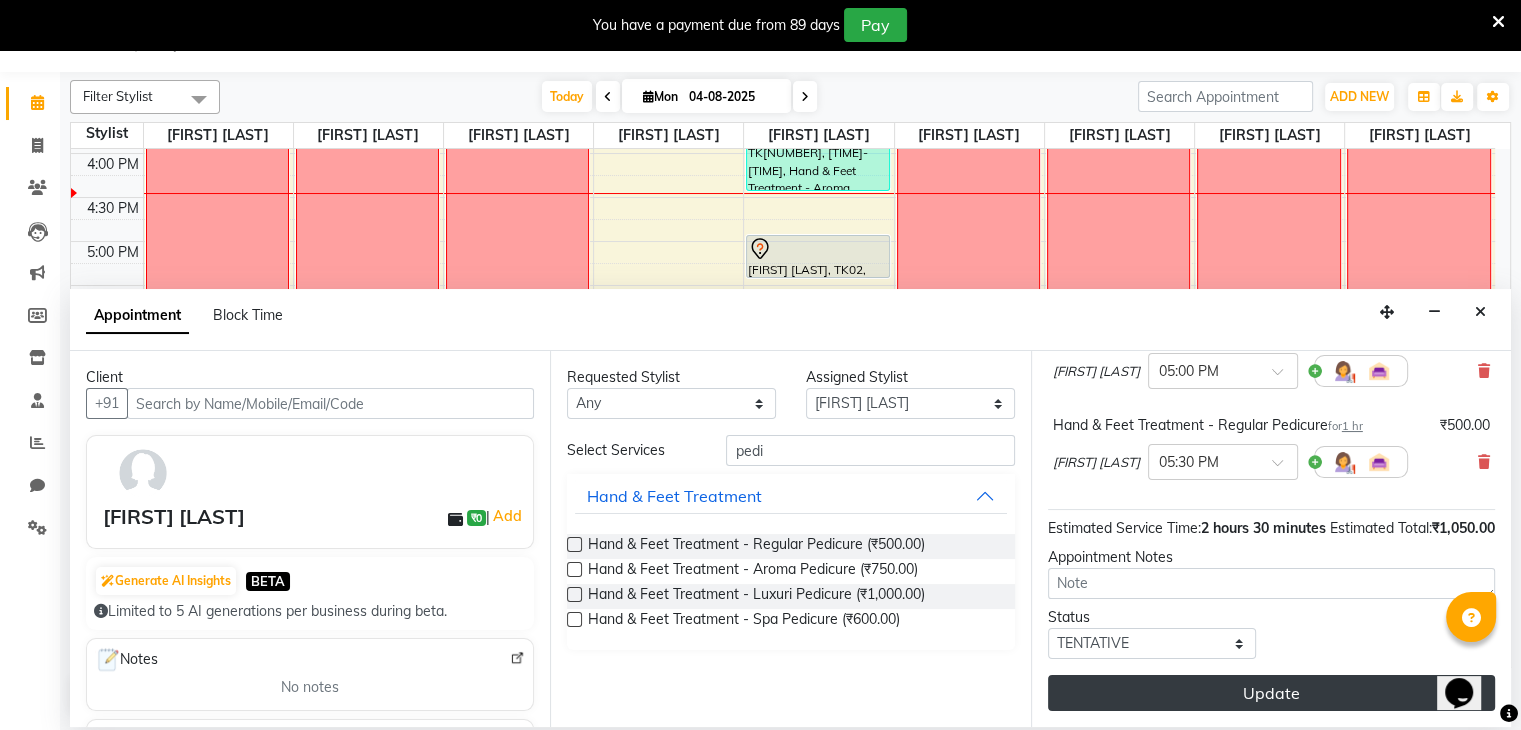 click on "Update" at bounding box center [1271, 693] 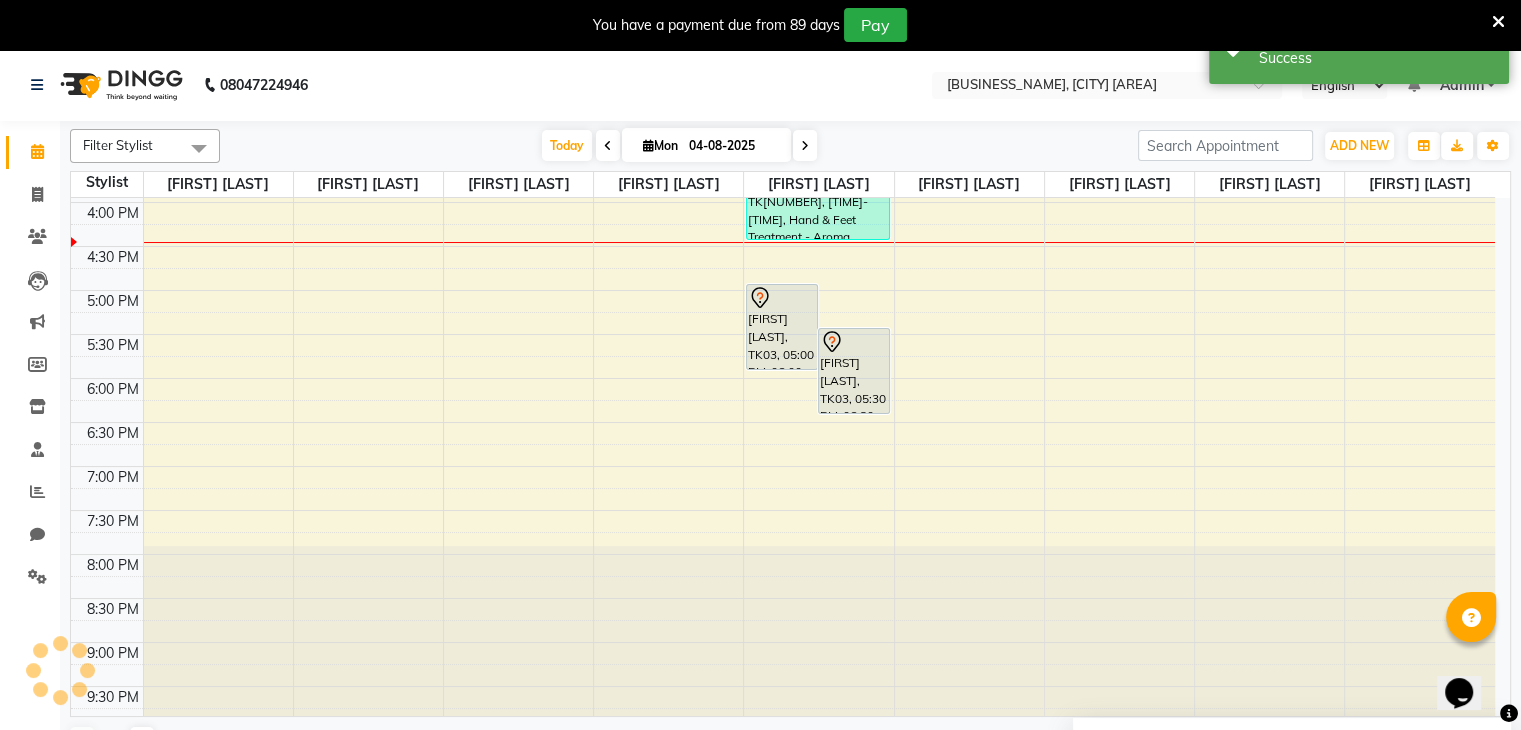 scroll, scrollTop: 0, scrollLeft: 0, axis: both 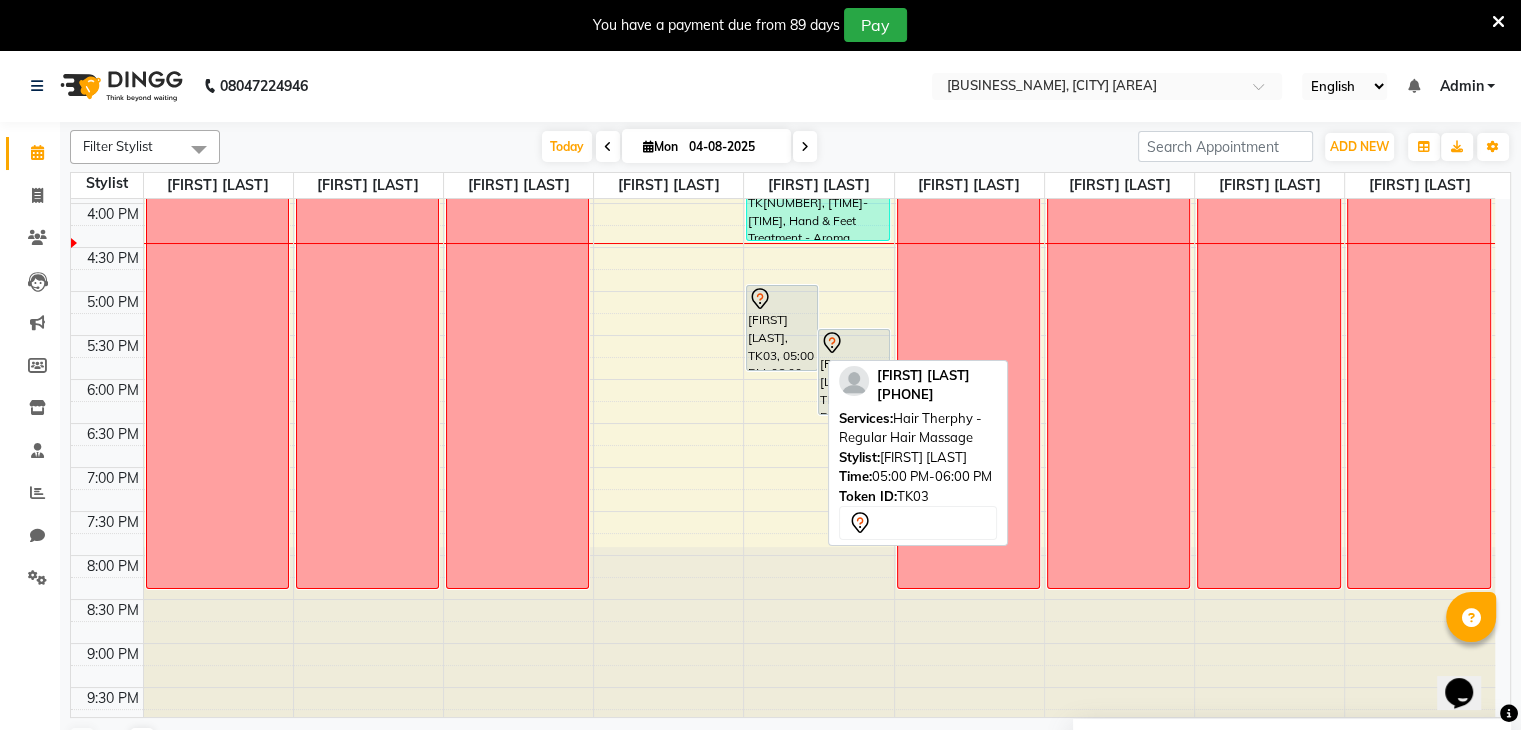 click on "[FIRST] [LAST], TK03, 05:00 PM-06:00 PM, Hair Therphy - Regular Hair Massage" at bounding box center [782, 328] 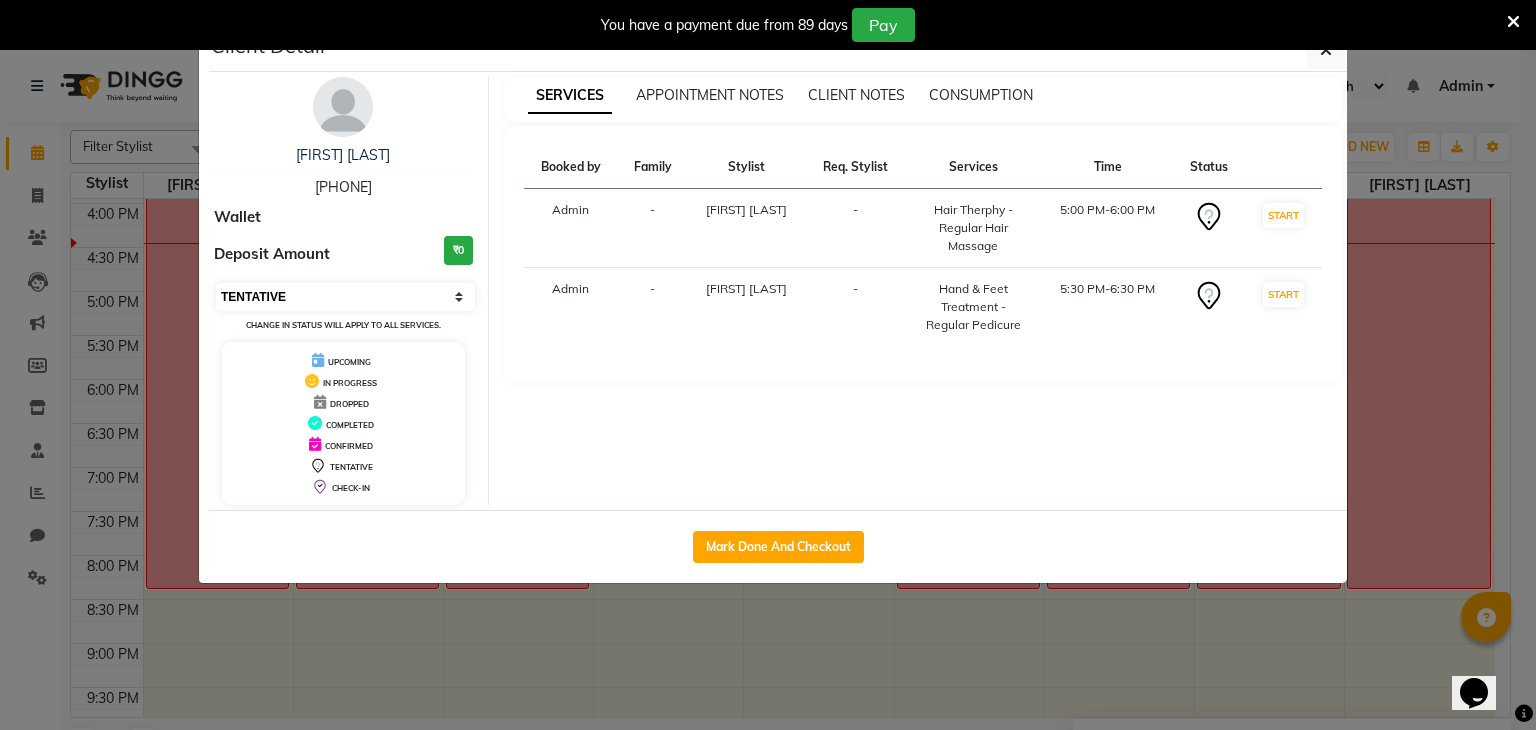 click on "Select IN SERVICE CONFIRMED TENTATIVE CHECK IN MARK DONE DROPPED UPCOMING" at bounding box center (345, 297) 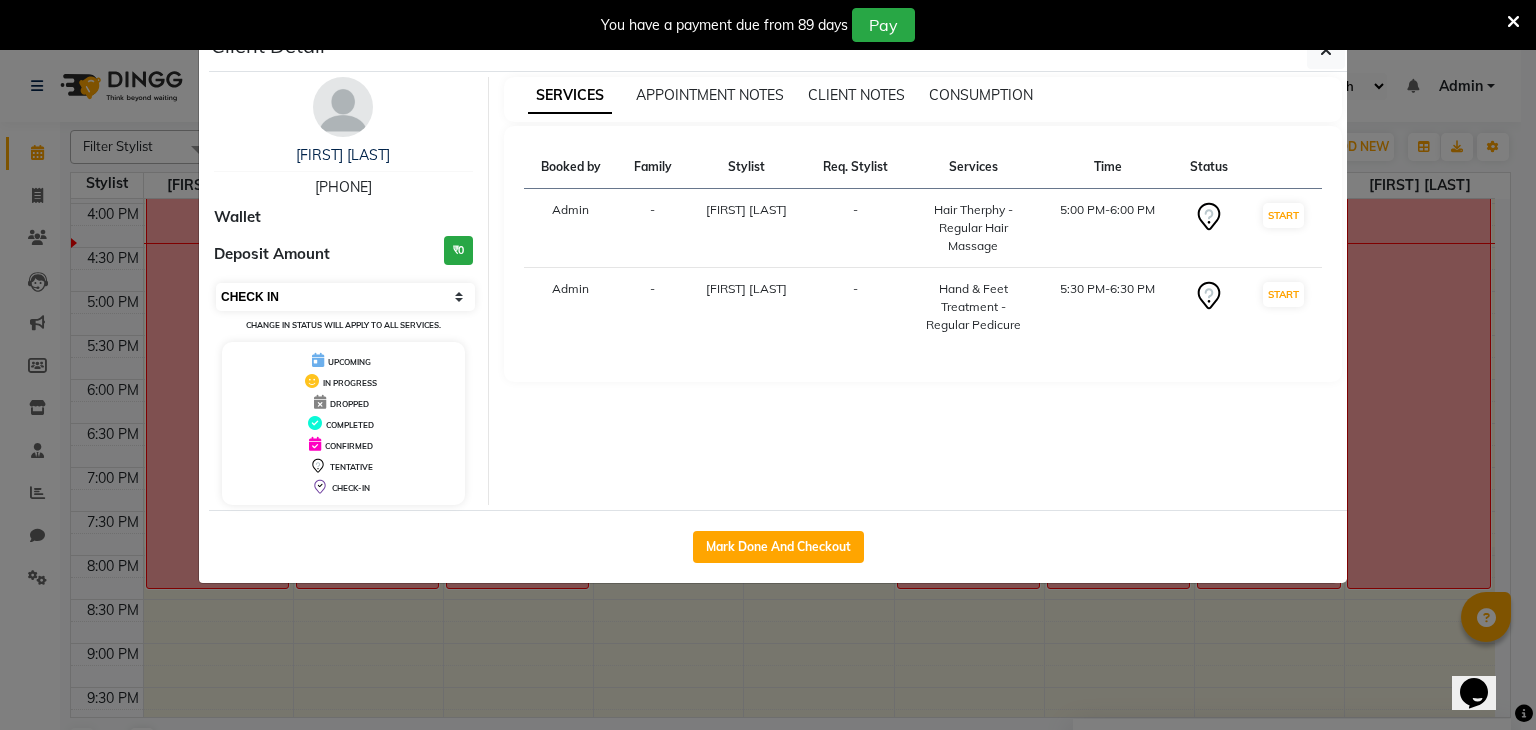 click on "Select IN SERVICE CONFIRMED TENTATIVE CHECK IN MARK DONE DROPPED UPCOMING" at bounding box center [345, 297] 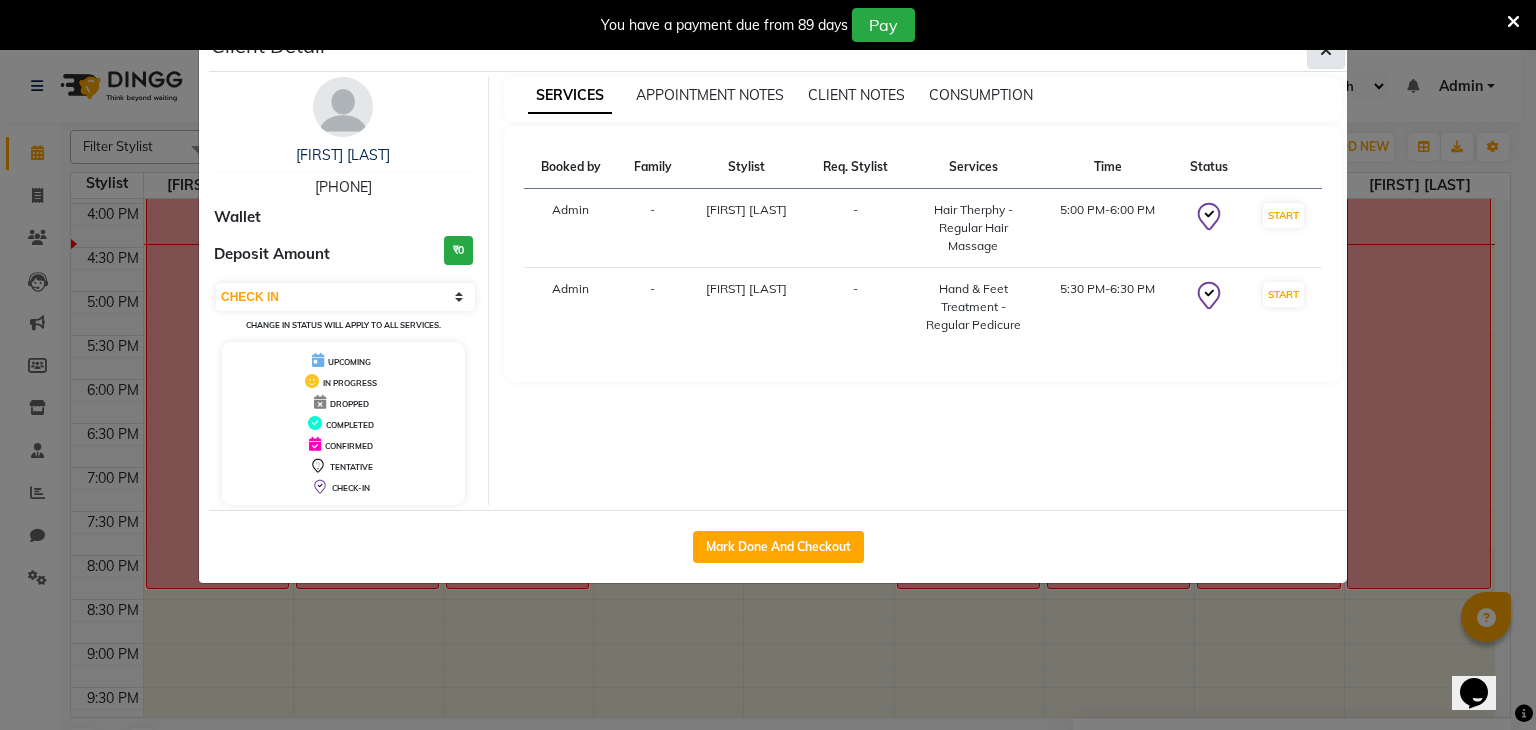 click 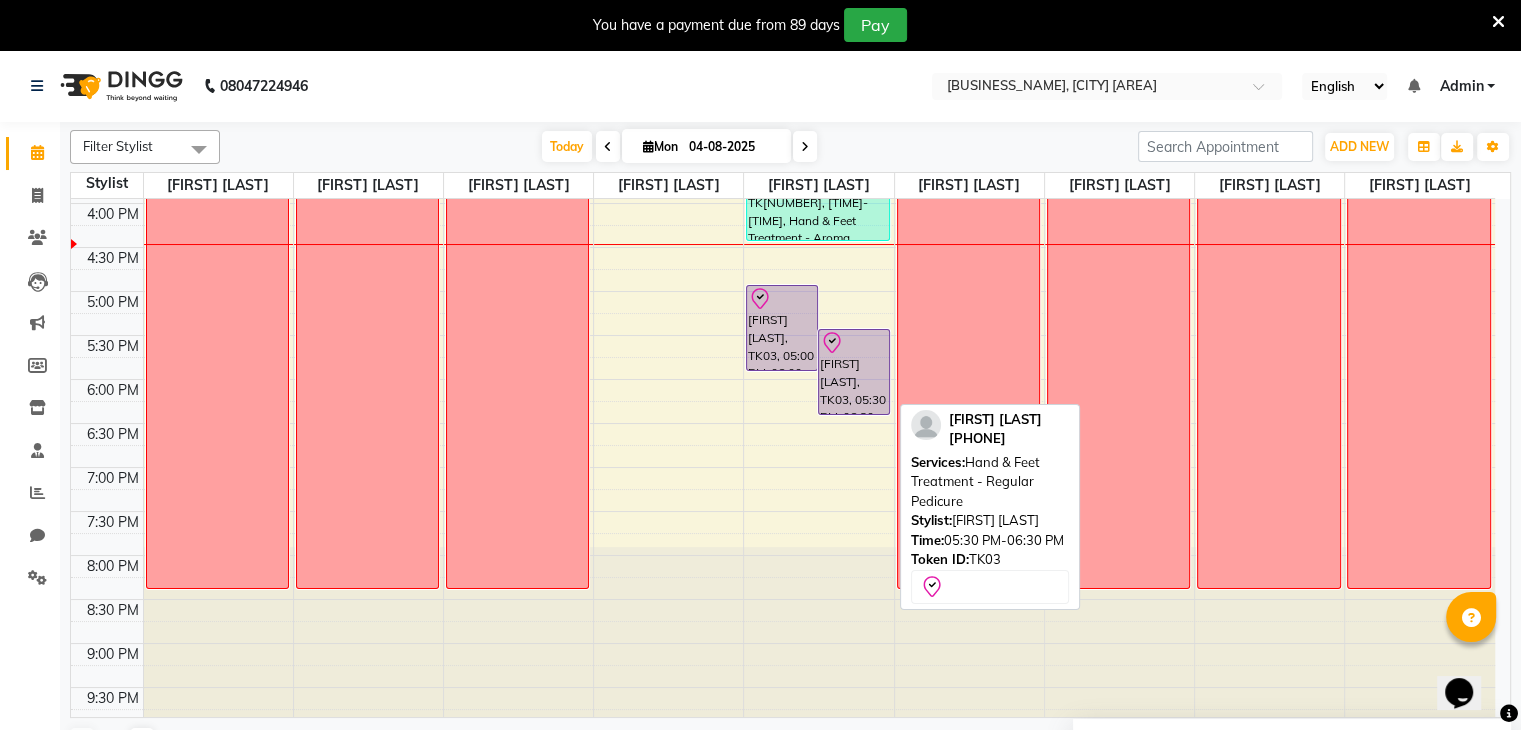click on "[FIRST] [LAST], TK03, 05:30 PM-06:30 PM, Hand & Feet Treatment - Regular Pedicure" at bounding box center (854, 372) 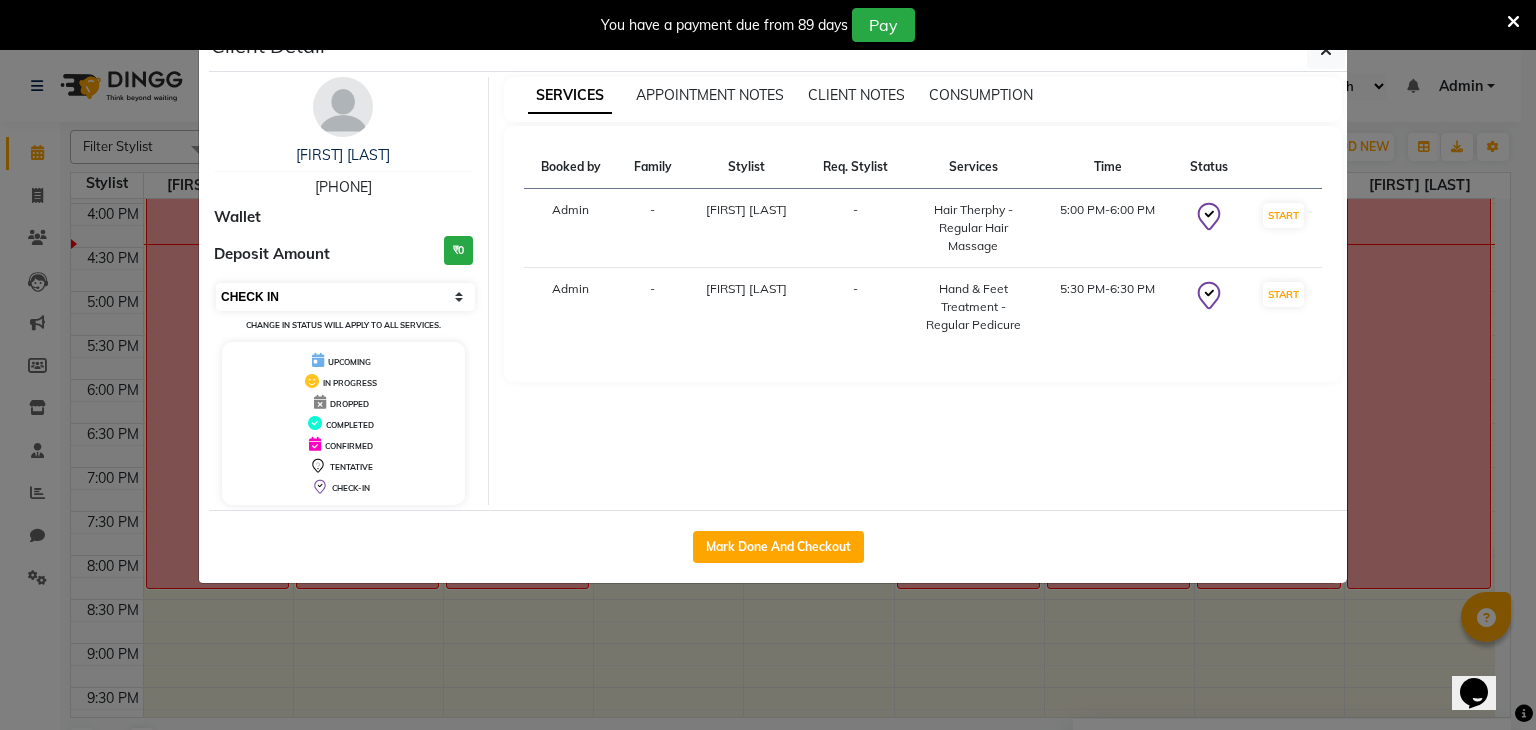click on "Select IN SERVICE CONFIRMED TENTATIVE CHECK IN MARK DONE DROPPED UPCOMING" at bounding box center (345, 297) 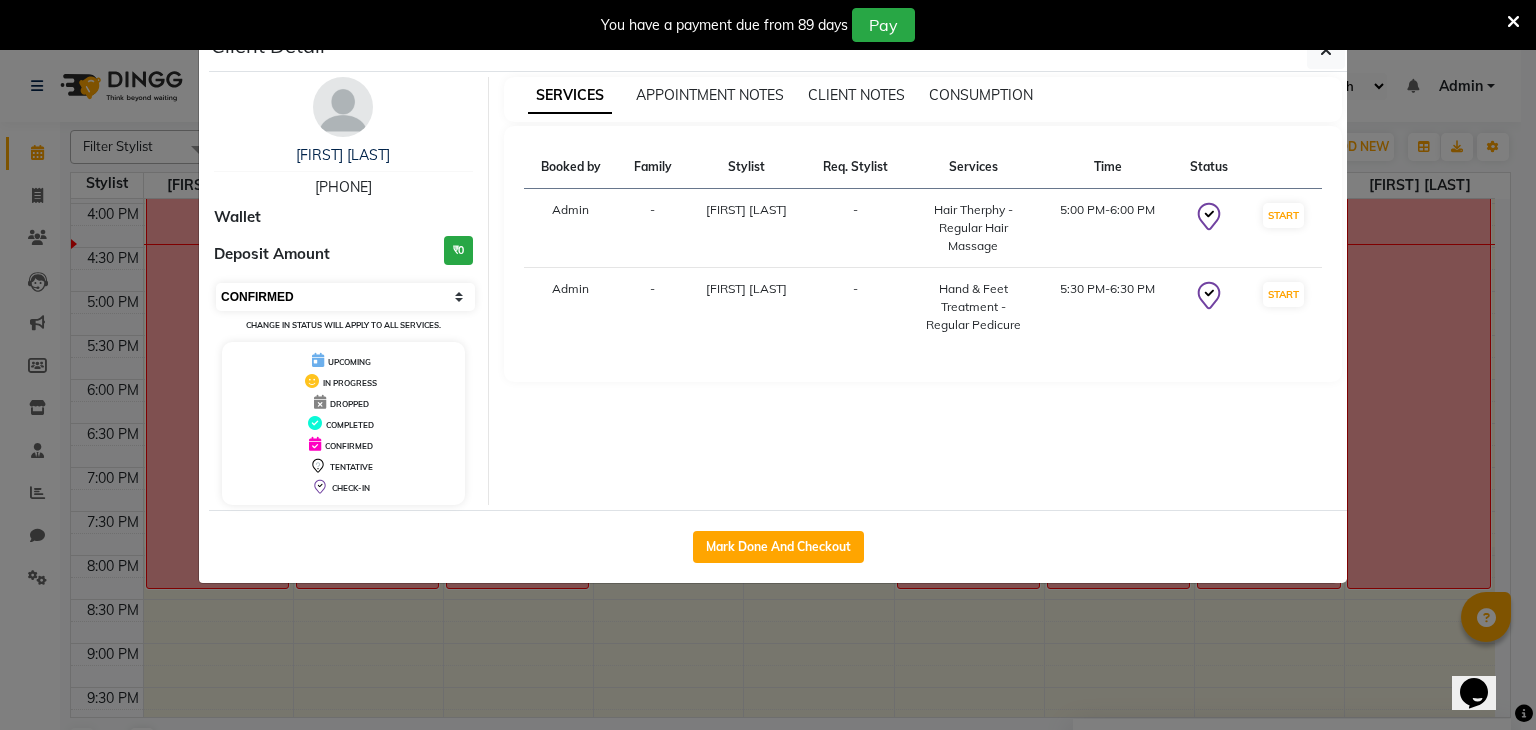 click on "Select IN SERVICE CONFIRMED TENTATIVE CHECK IN MARK DONE DROPPED UPCOMING" at bounding box center [345, 297] 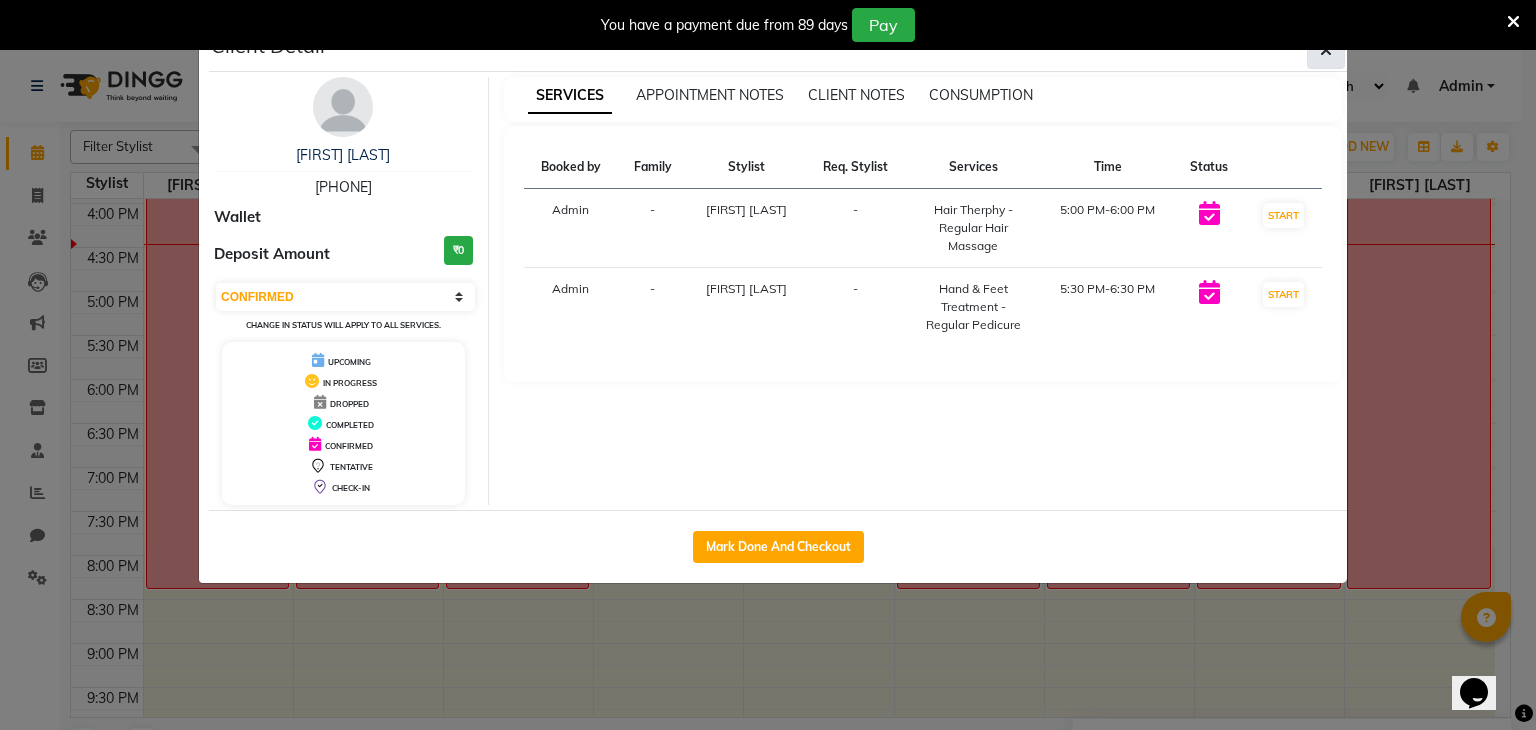 click 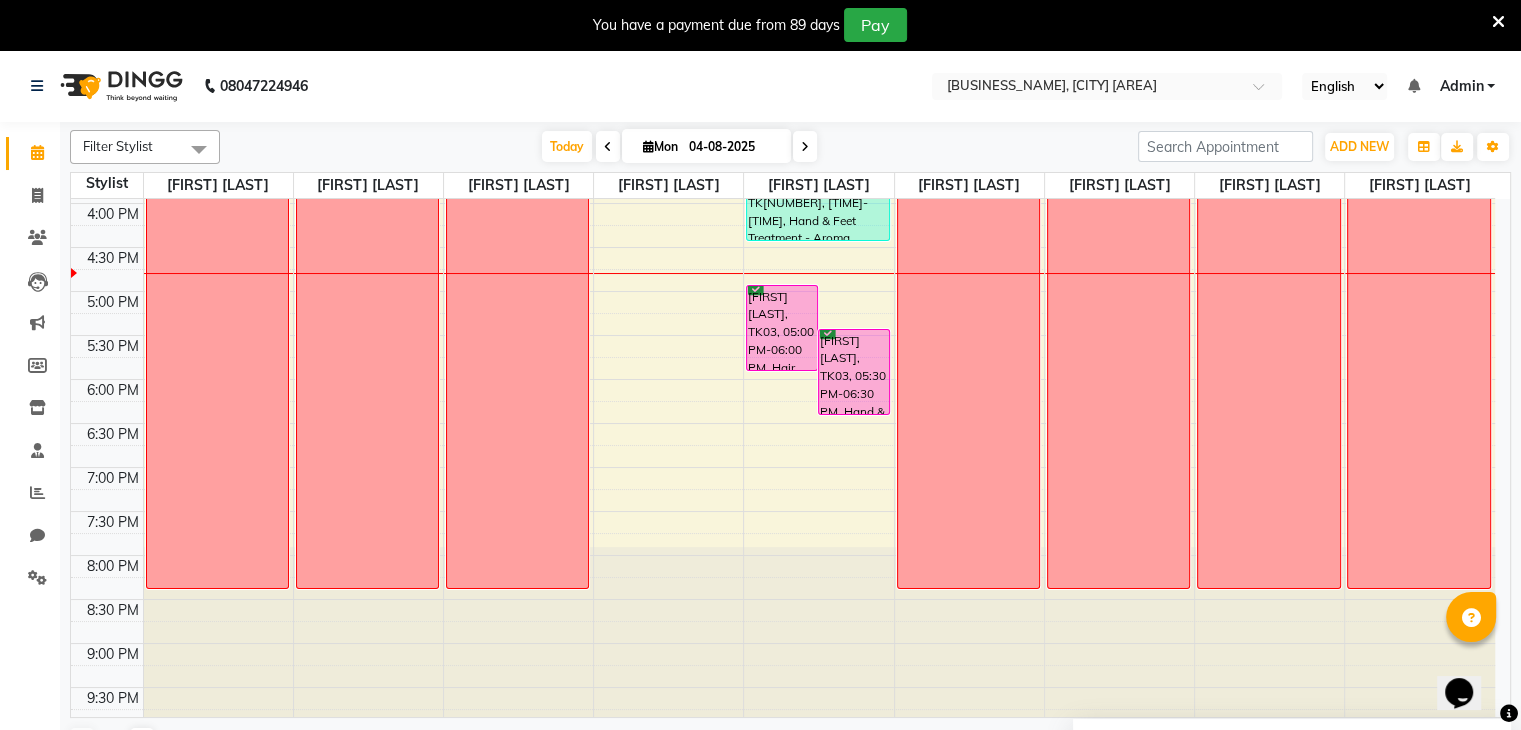 click at bounding box center [805, 146] 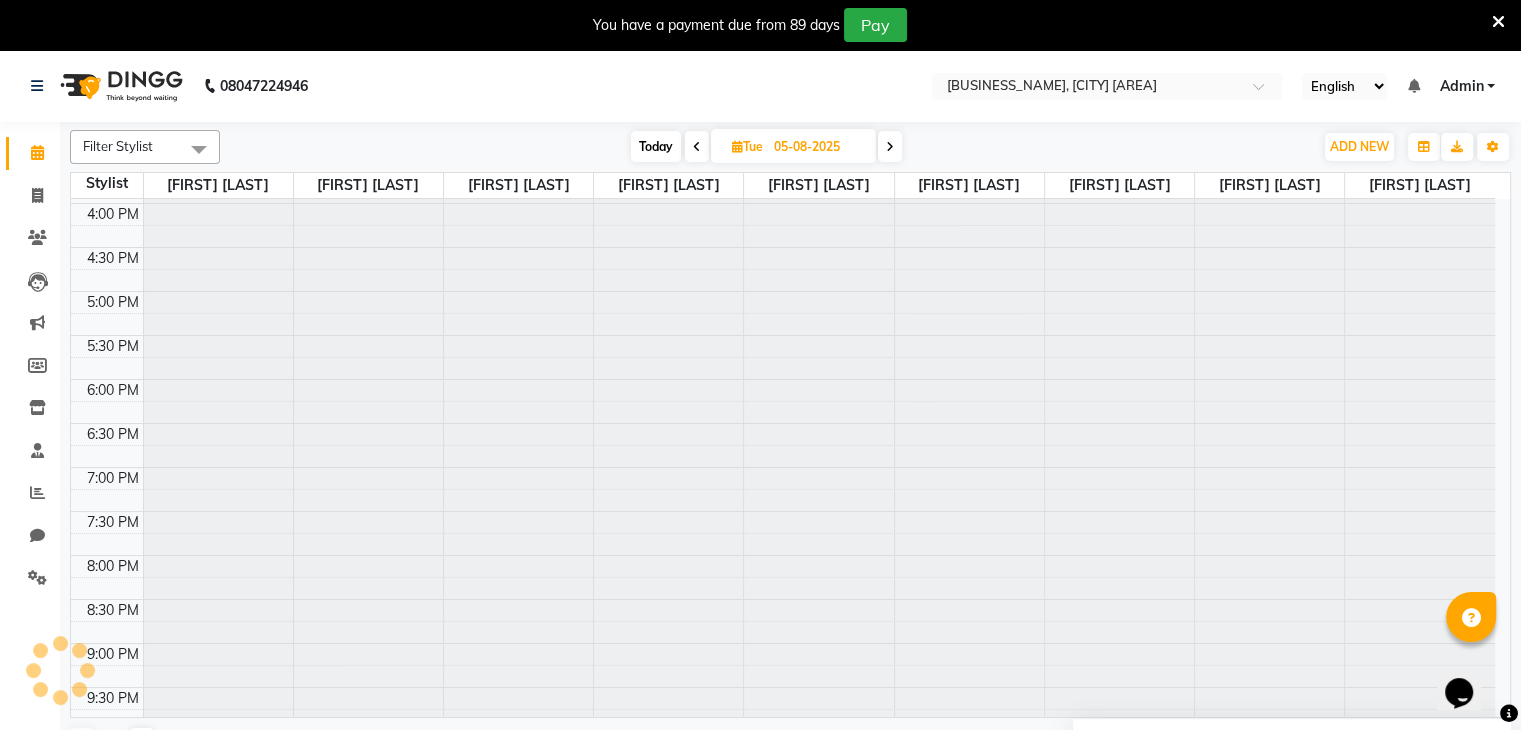 scroll, scrollTop: 612, scrollLeft: 0, axis: vertical 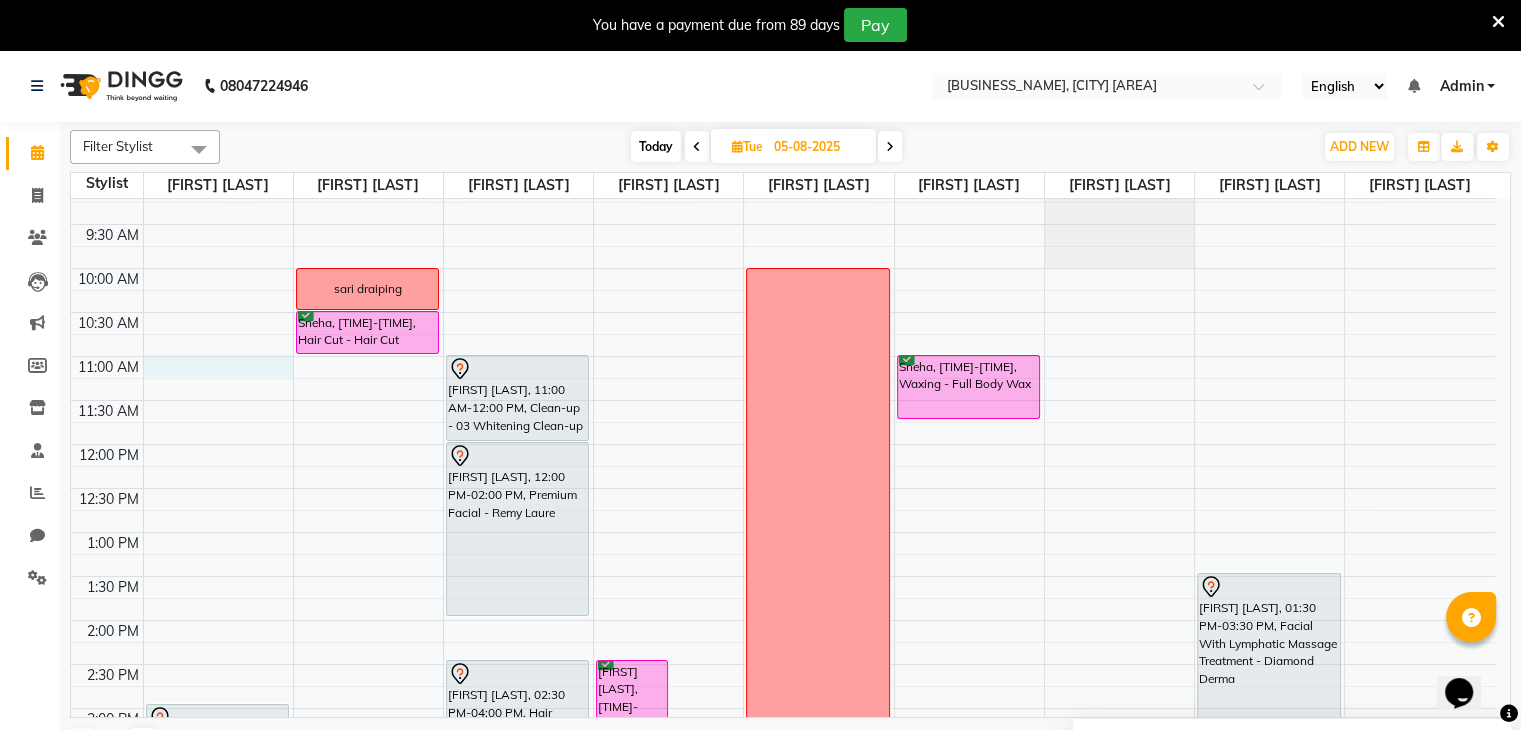 click on "Reema kanvinde, [TIME]-[TIME], Colouring - Root Touch-up             Geeta Kuber, [TIME]-[TIME], Colouring - Root Touch-up  sari draiping      Sneha, [TIME]-[TIME], Hair Cut - Hair Cut Normal             kavita shinde, [TIME]-[TIME], Clean-up - 03 Whitening Clean-up             Alka phadke, [TIME]-[TIME], Premium Facial - Remy Laure             mamata kamat, [TIME]-[TIME], Hair Therphy - Adv. Hair Treatment     sushama chamadiya, [TIME]-[TIME], Facial With Lymphatic Massage Treatment - Diamond Derma     Aarti bugade, [TIME]-[TIME], Facial With Lymphatic Massage Treatment - Casmara Facial     Aarti bugade, [TIME]-[TIME], Brazilian Wax - Full Hands     Aarti bugade, [TIME]-[TIME], Brazilian Wax - Half Legs             Sandhya Sathe, [TIME]-[TIME], Hair Therphy - Adv. Hair Treatment  weekly off" at bounding box center [783, 752] 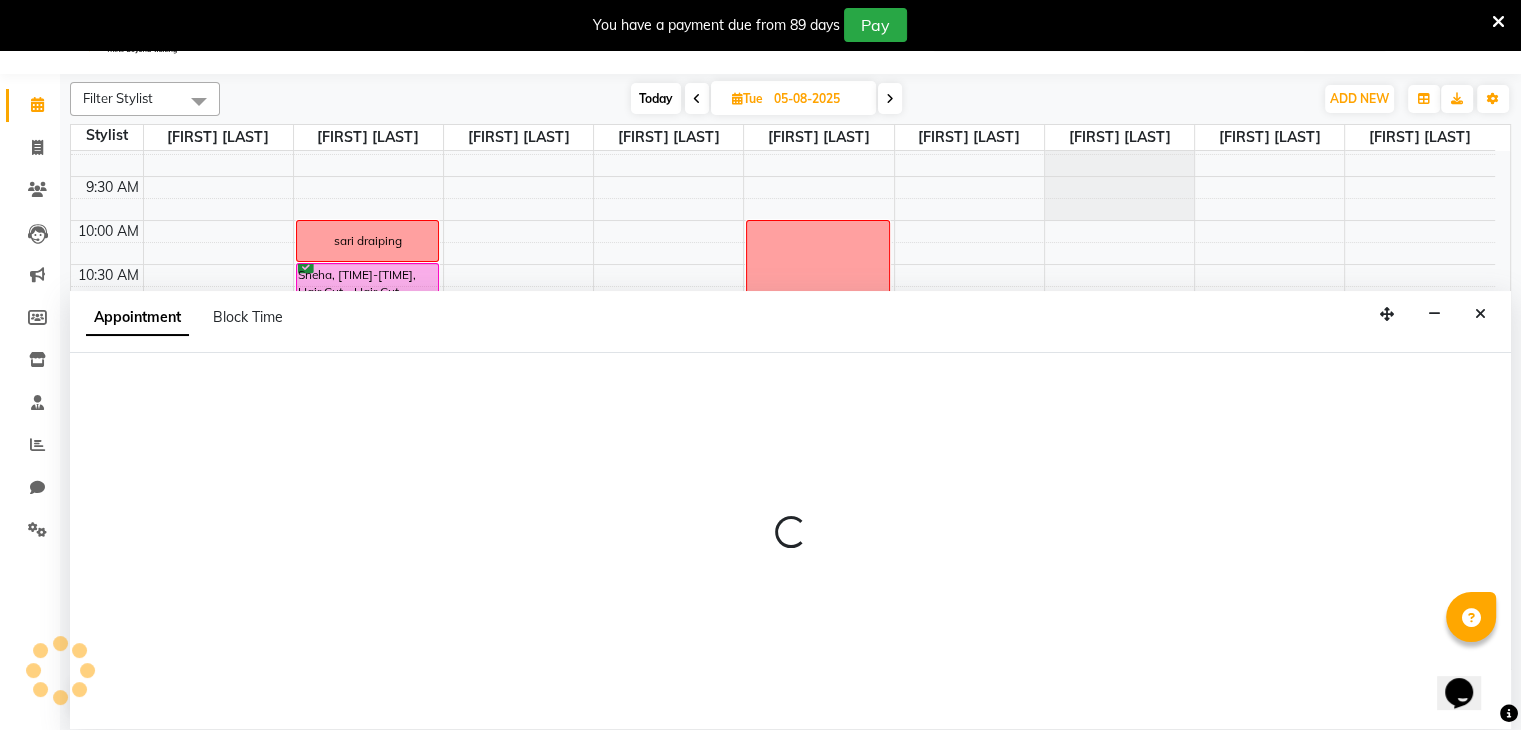 select on "74551" 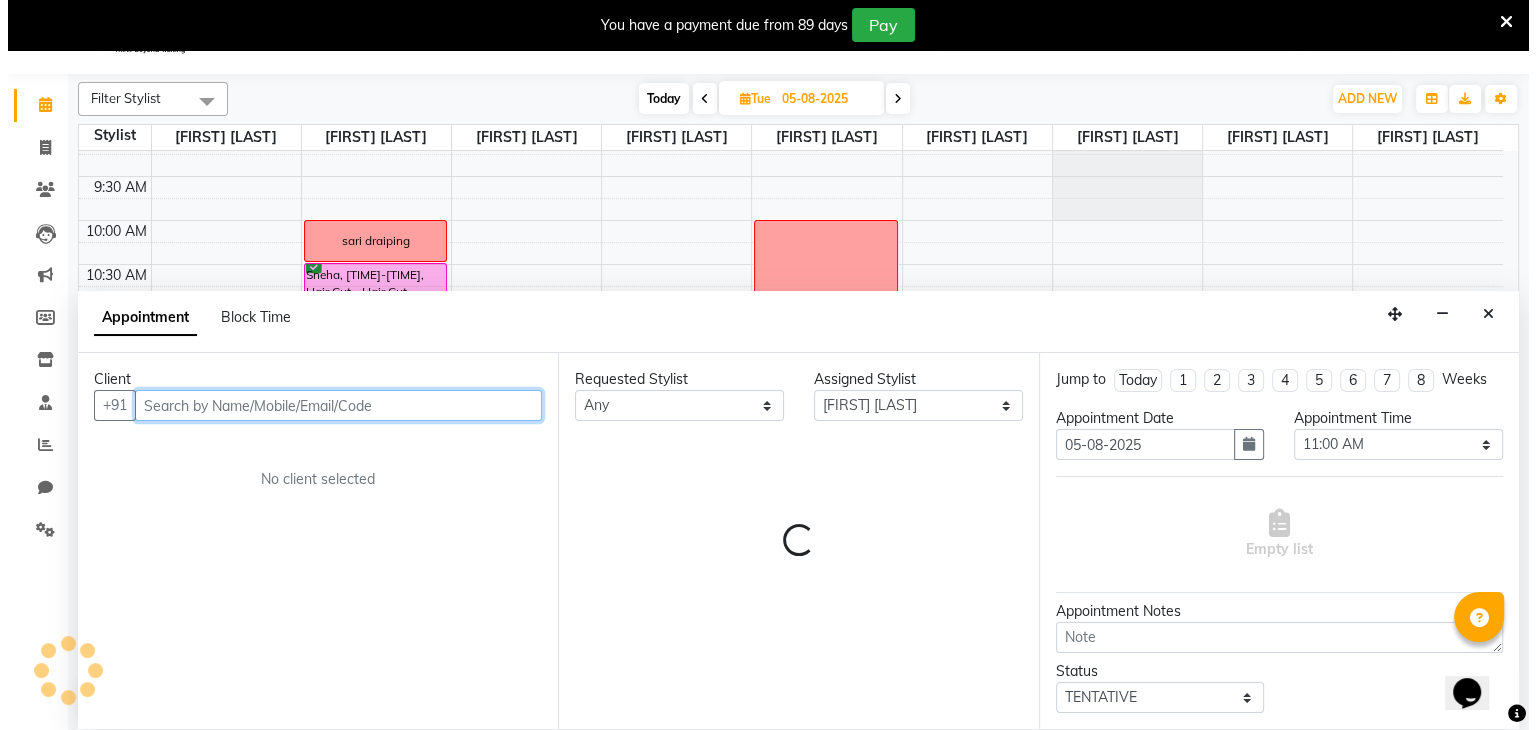 scroll, scrollTop: 50, scrollLeft: 0, axis: vertical 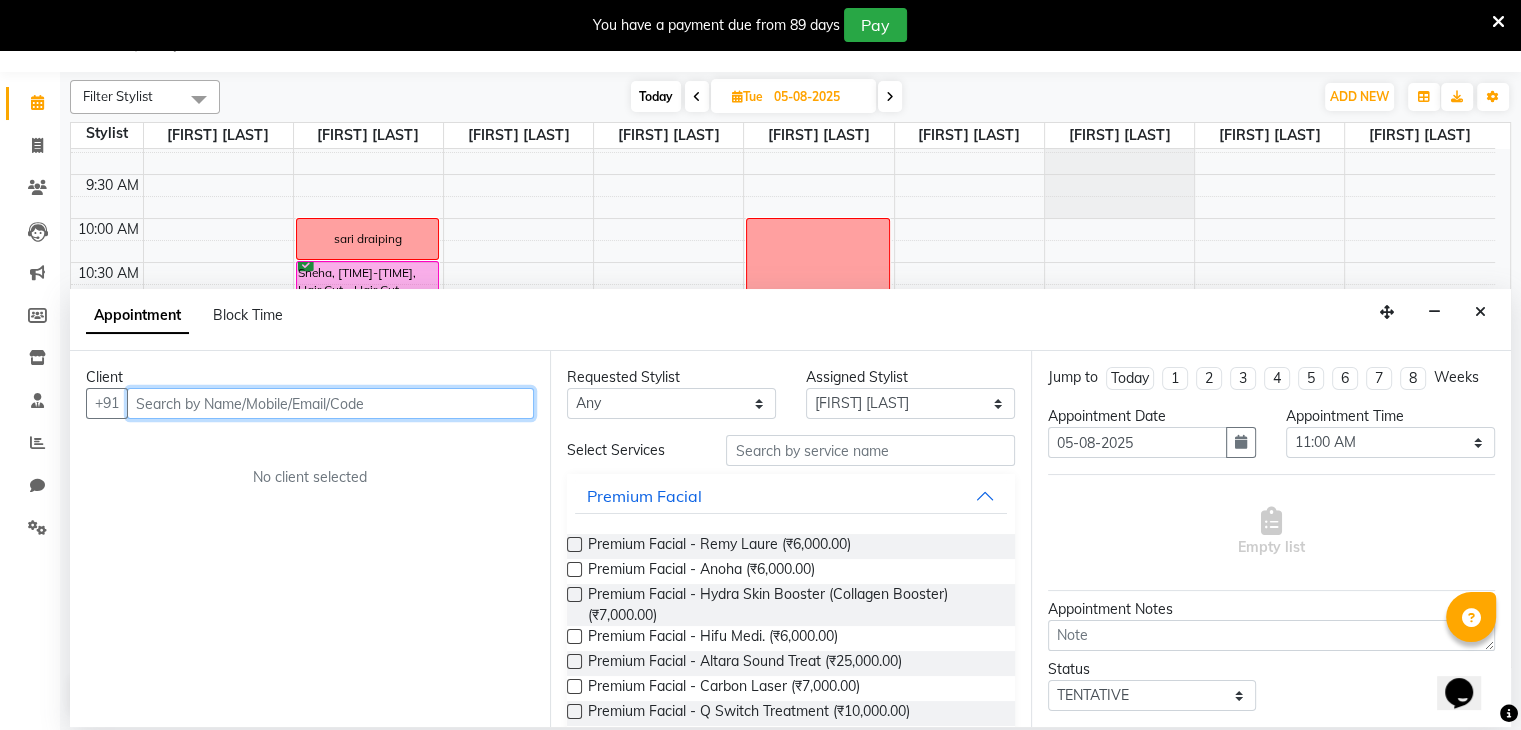 click at bounding box center [330, 403] 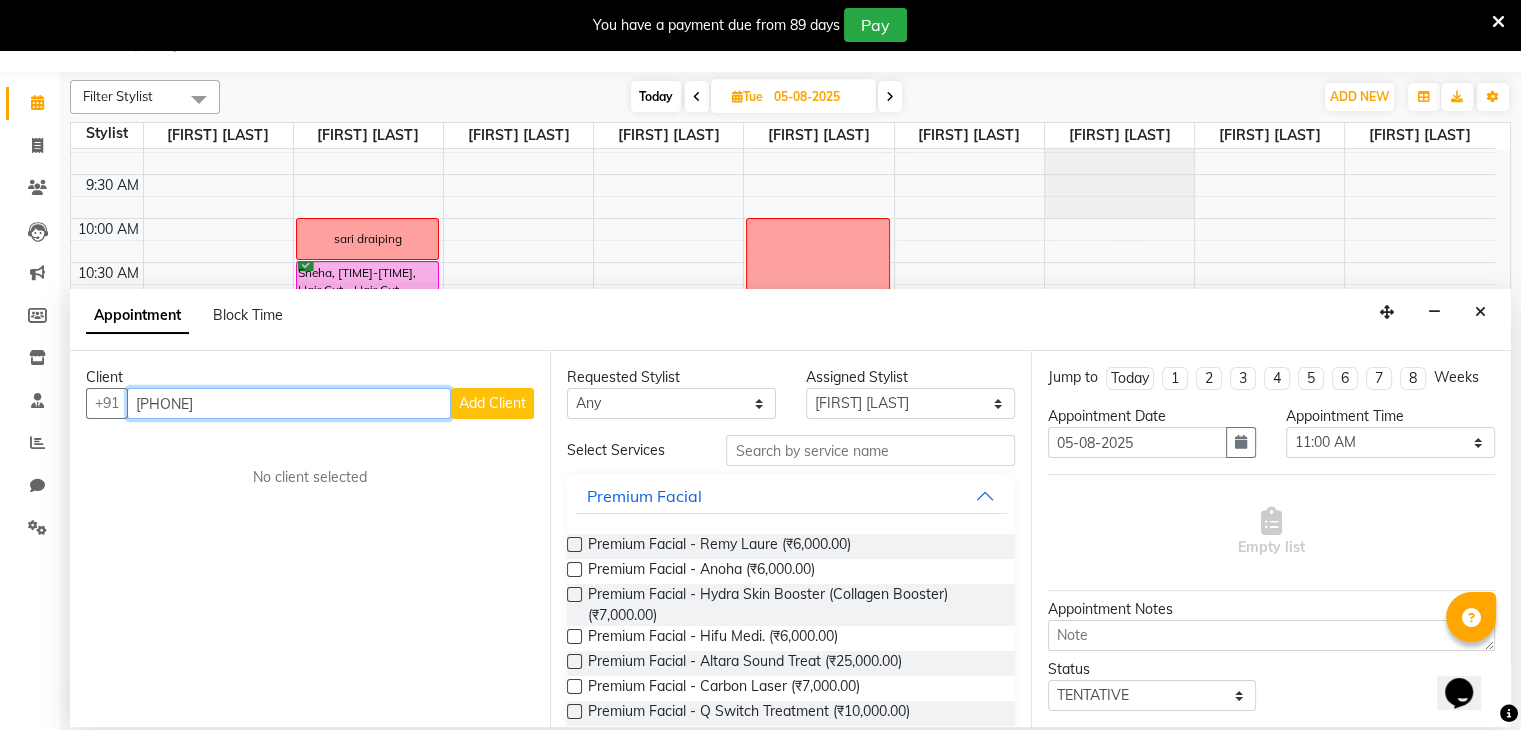 type on "[PHONE]" 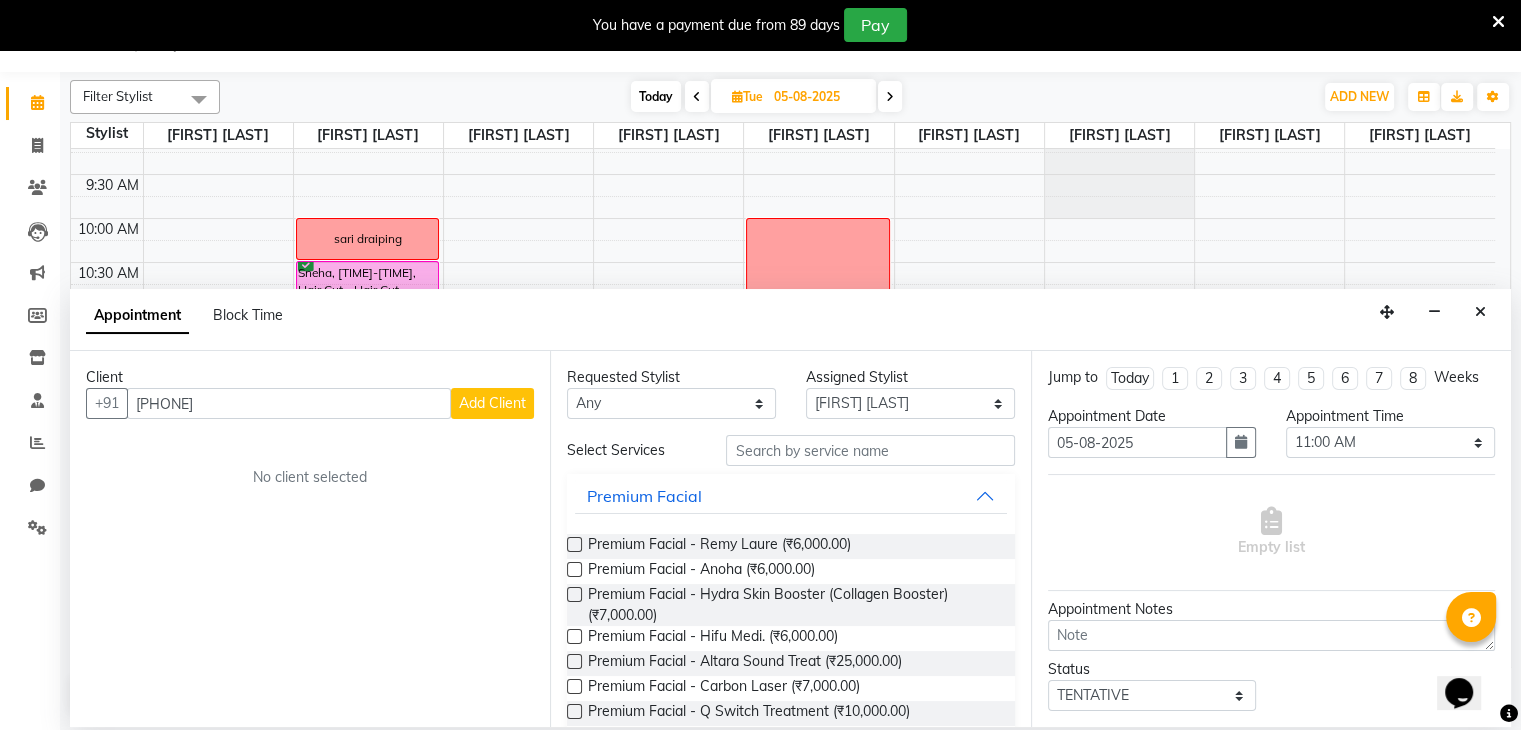 click on "Add Client" at bounding box center (492, 403) 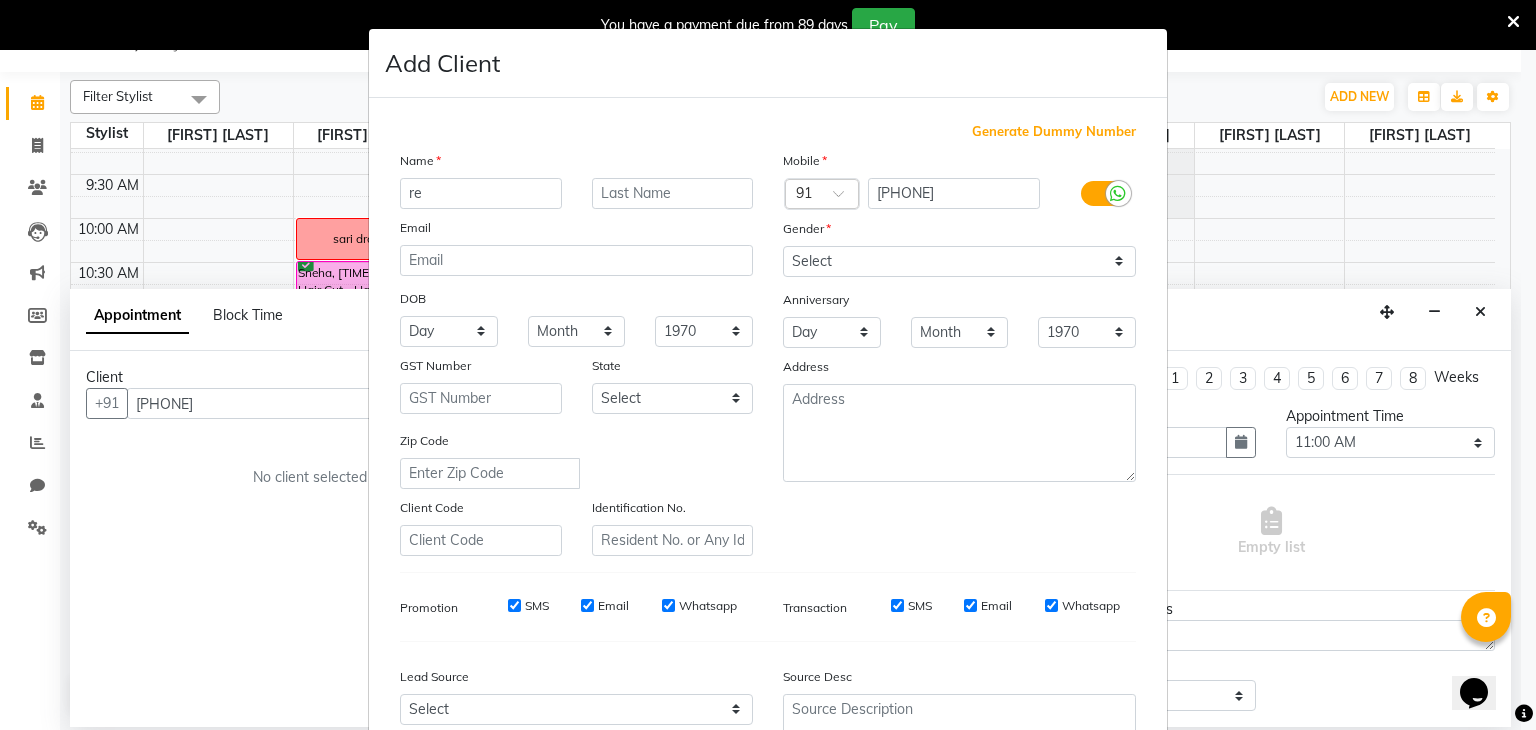 type on "r" 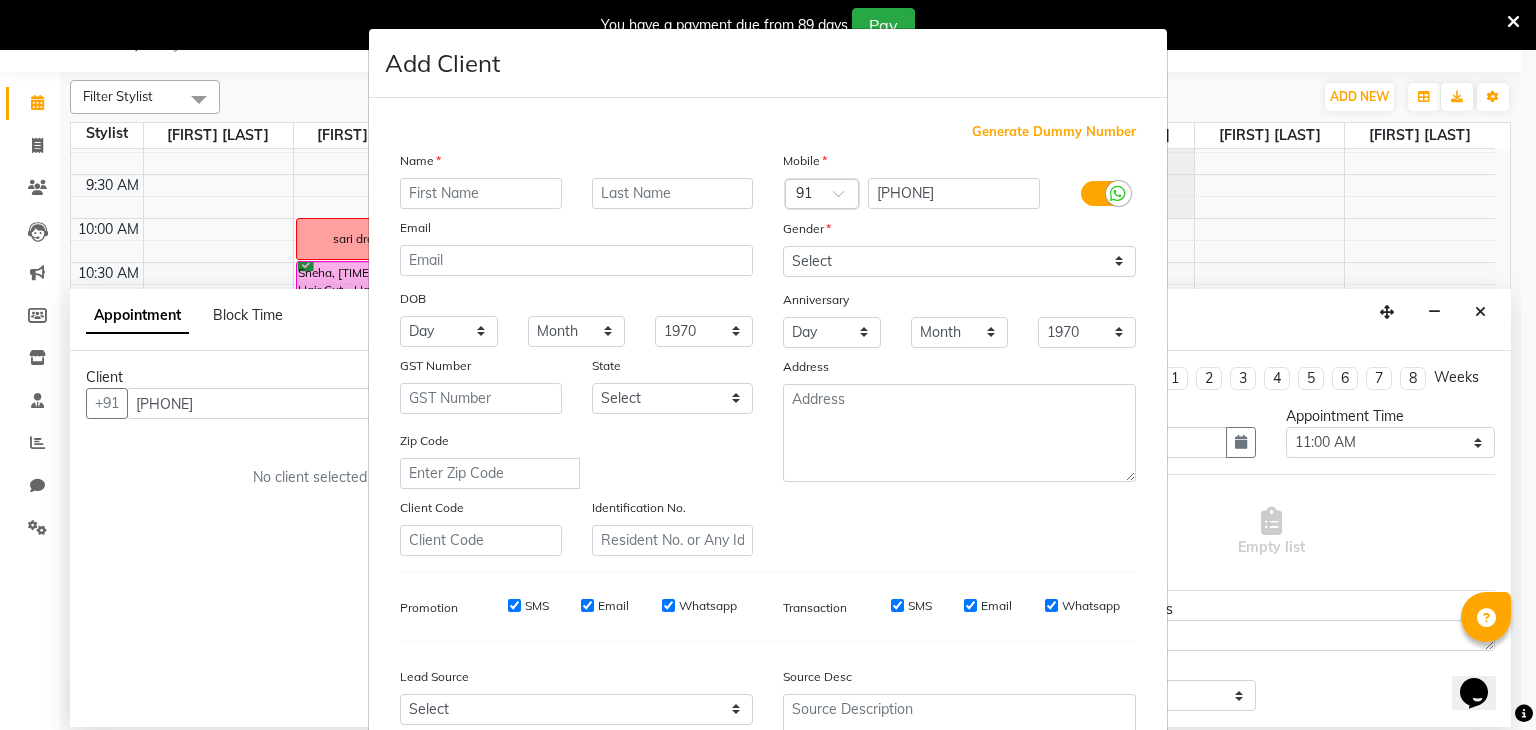 click at bounding box center [481, 193] 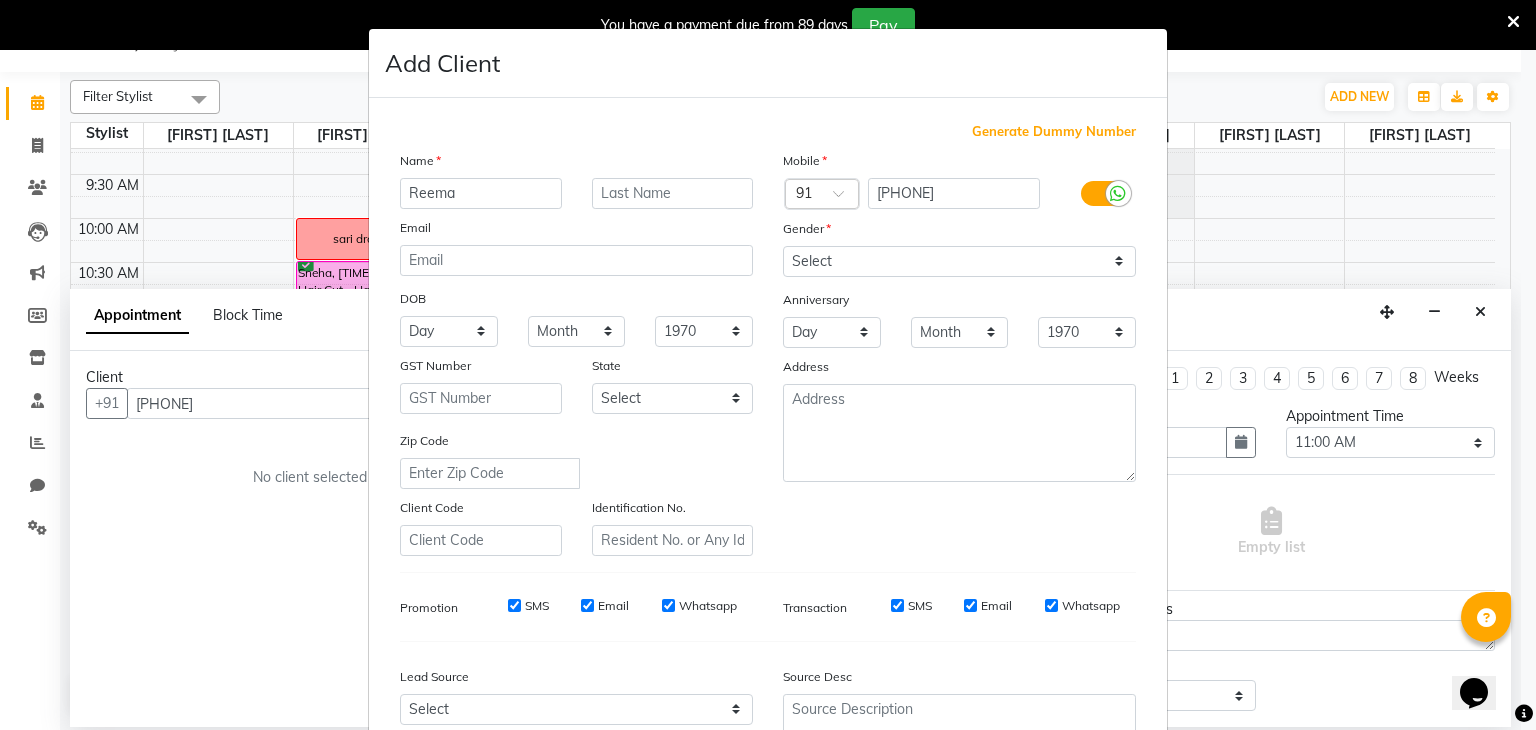 type on "Reema" 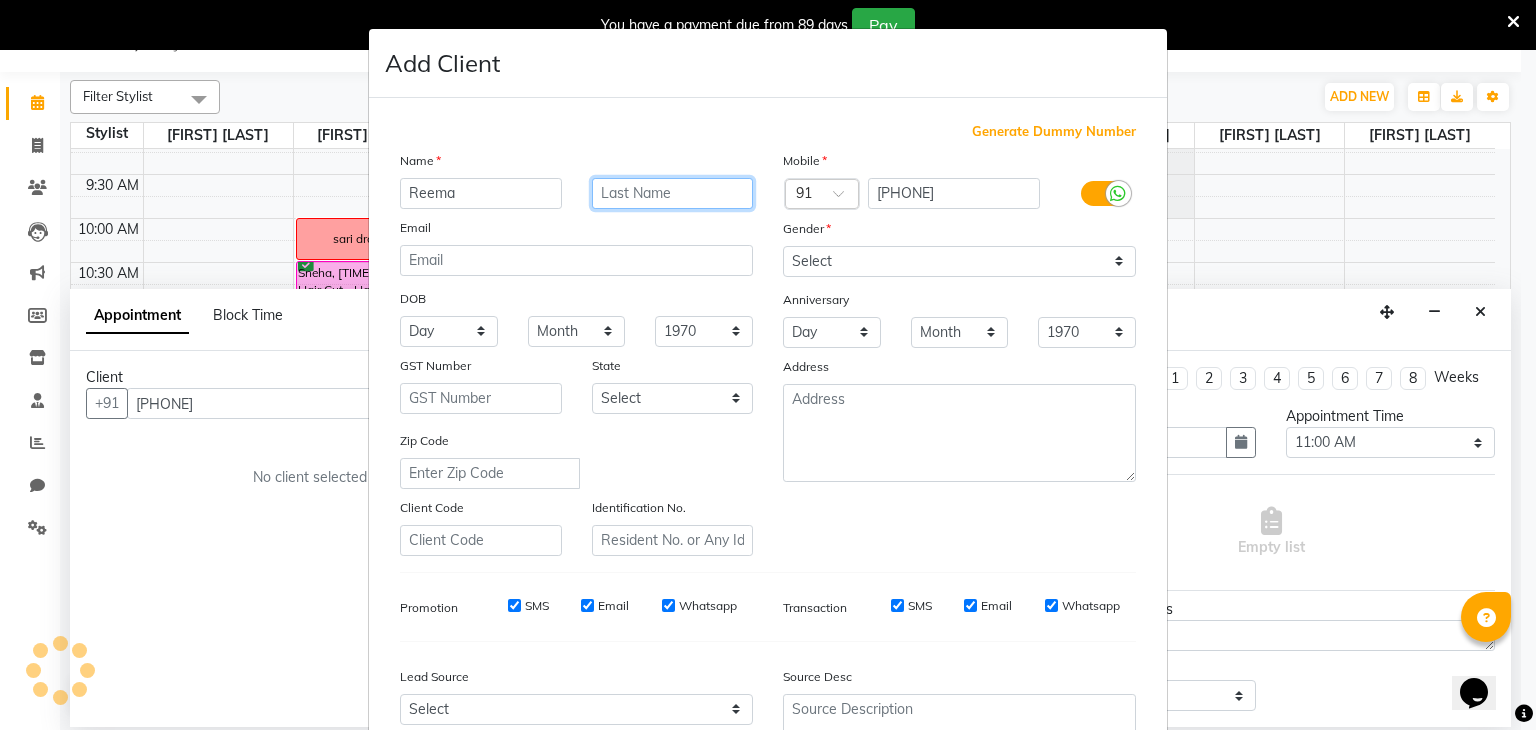 click at bounding box center (673, 193) 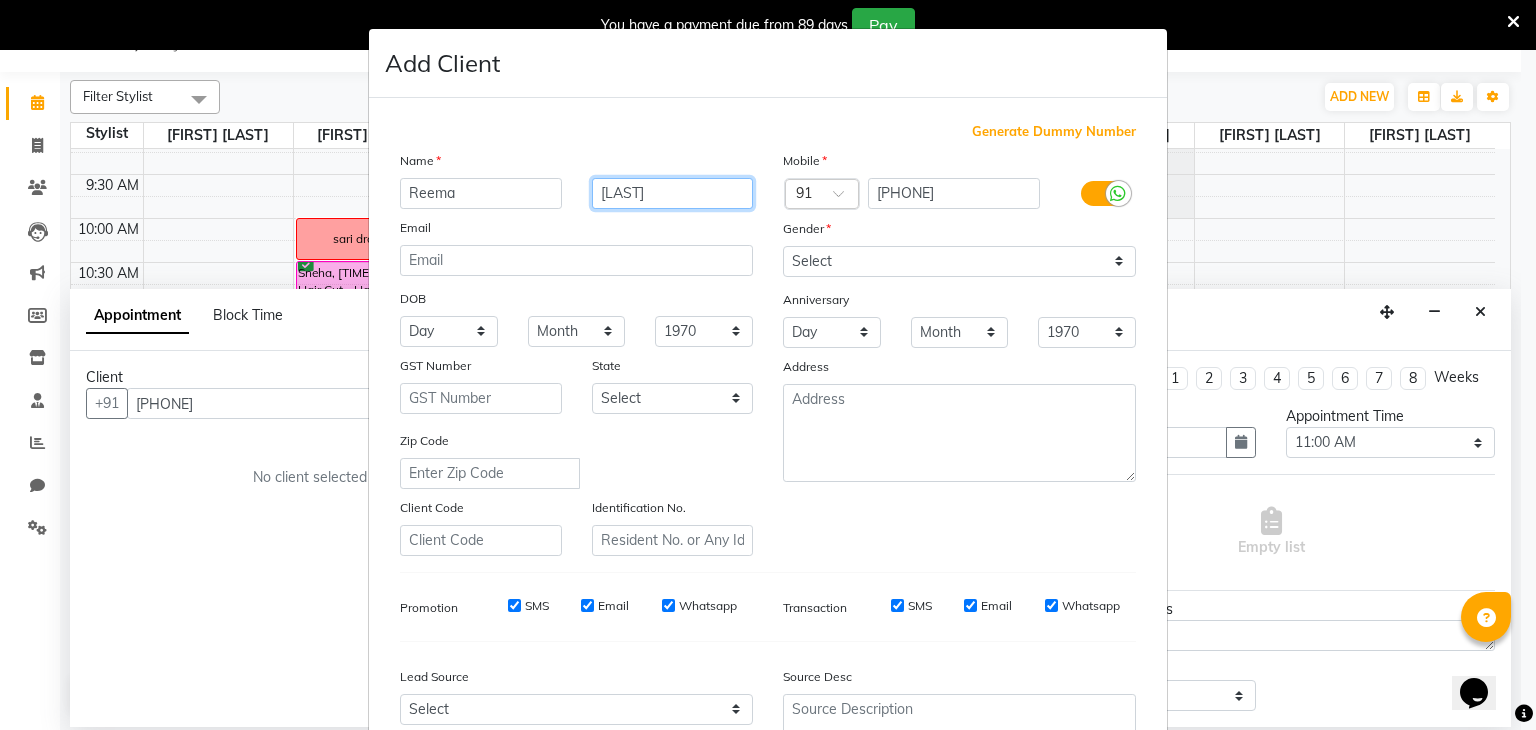 type on "[LAST]" 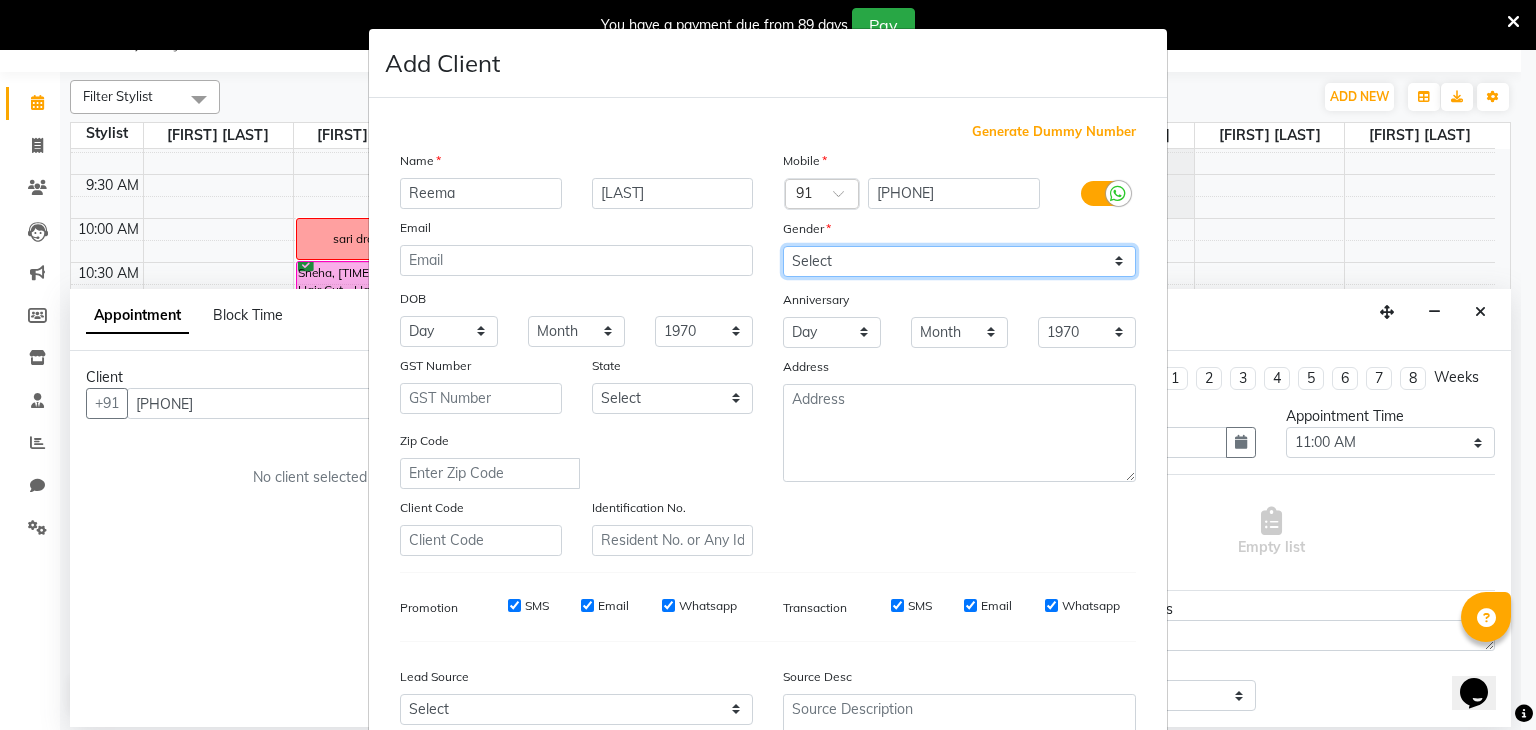 click on "Select Male Female Other Prefer Not To Say" at bounding box center [959, 261] 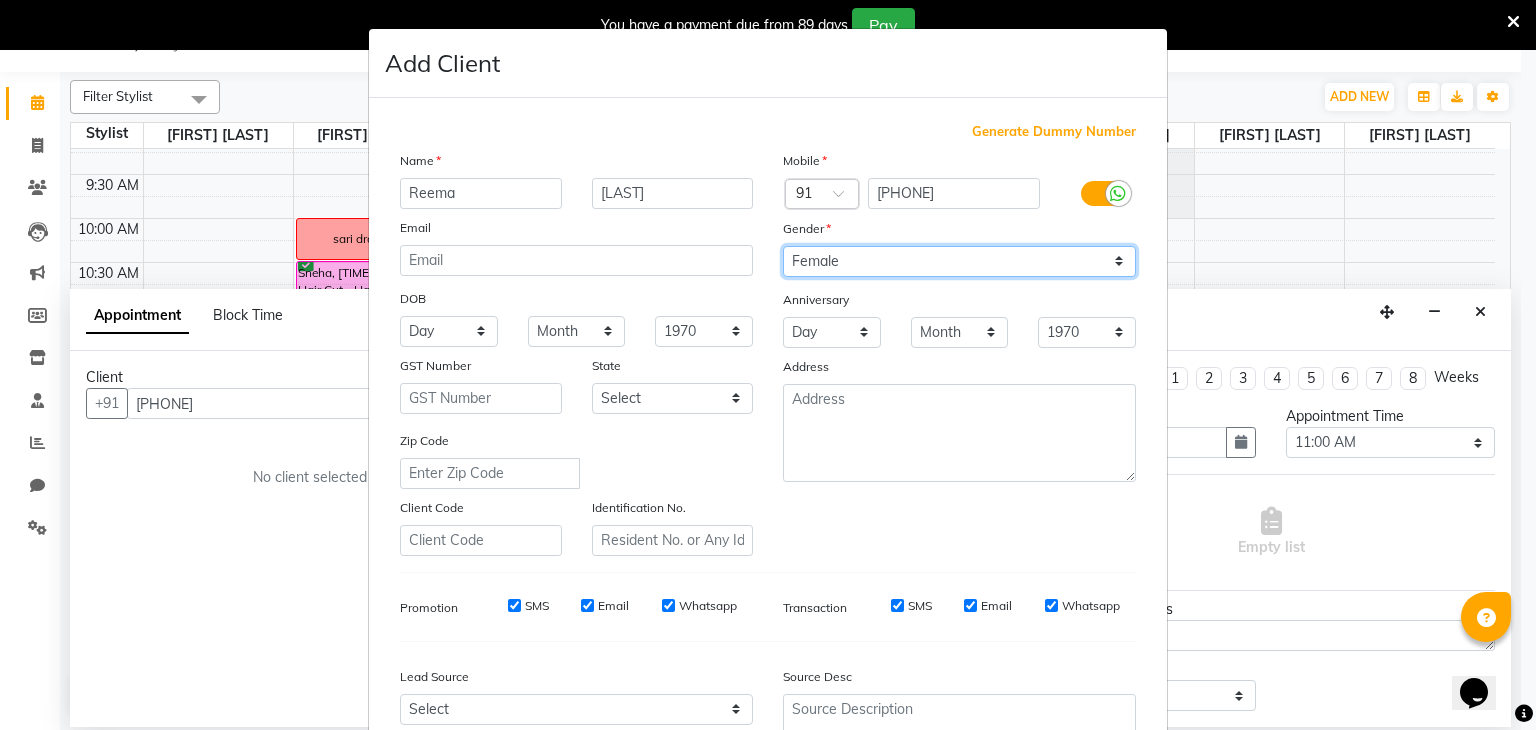 click on "Select Male Female Other Prefer Not To Say" at bounding box center (959, 261) 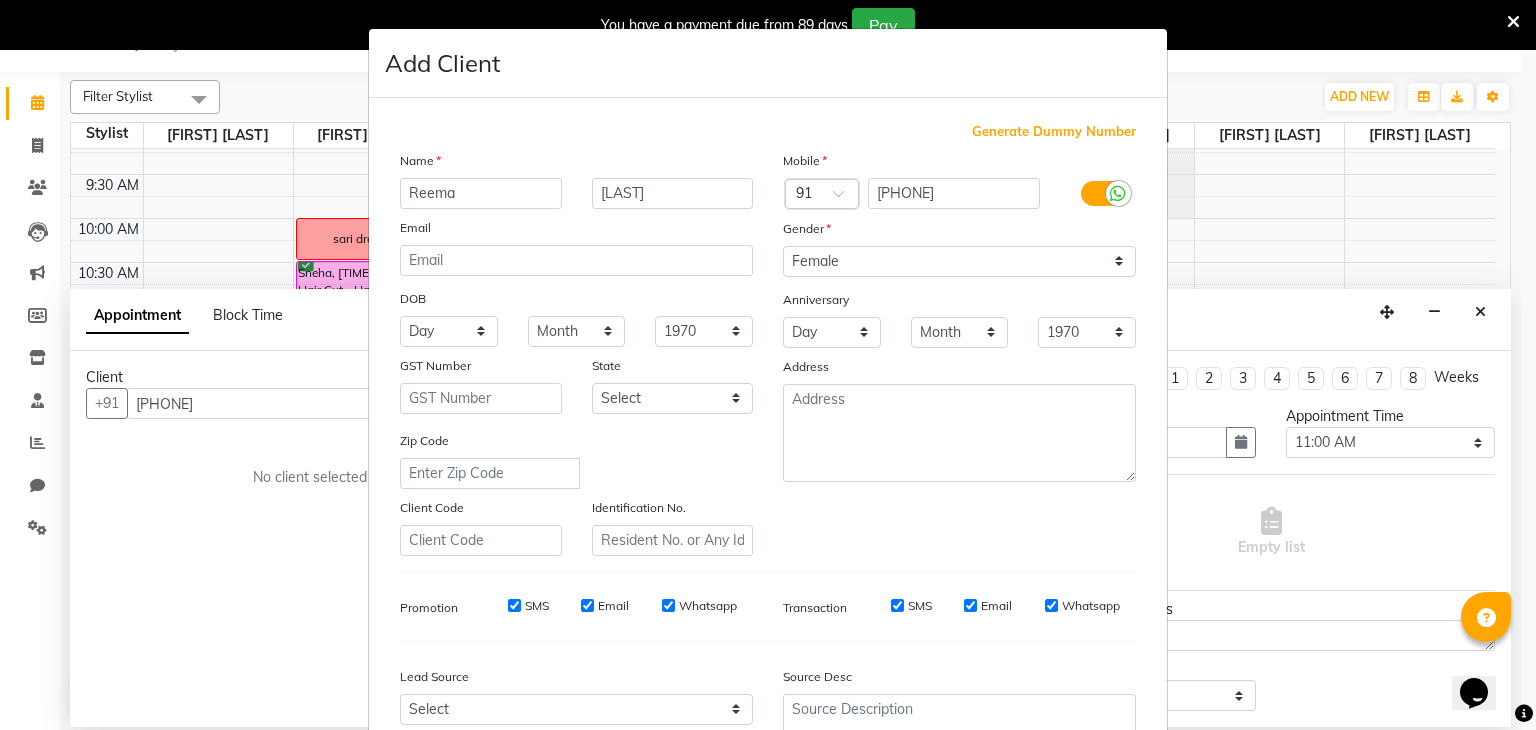 drag, startPoint x: 1506, startPoint y: 384, endPoint x: 1482, endPoint y: 553, distance: 170.69563 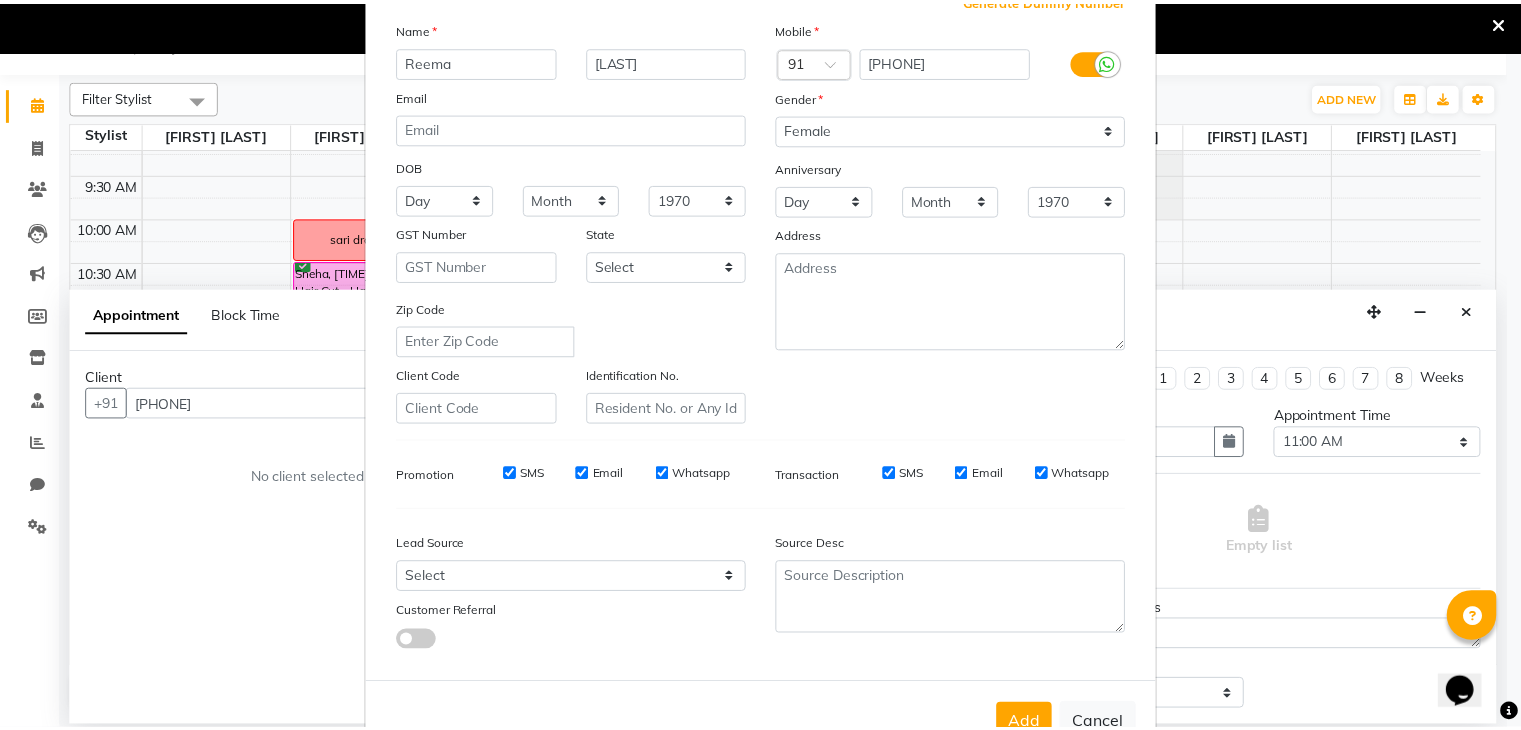 scroll, scrollTop: 203, scrollLeft: 0, axis: vertical 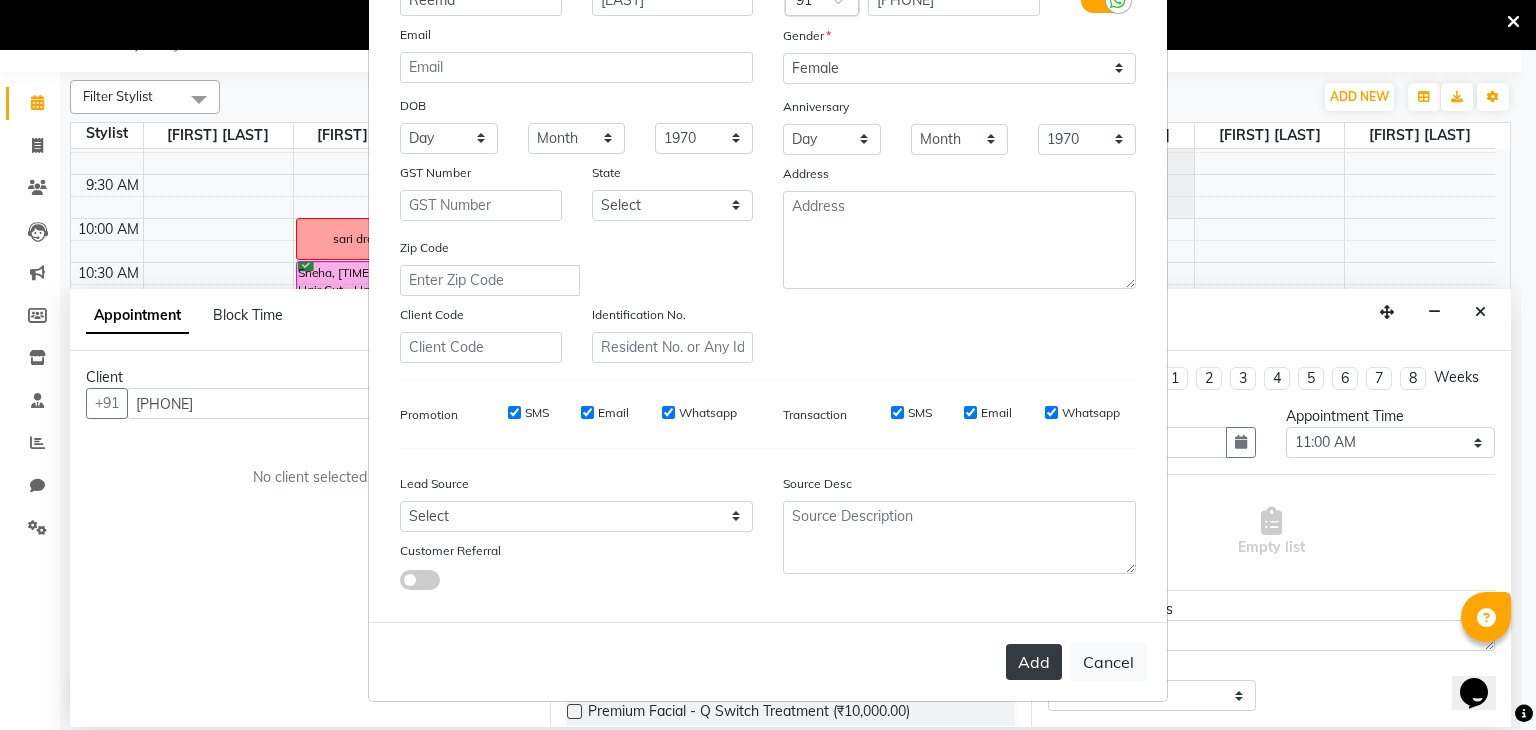 click on "Add" at bounding box center [1034, 662] 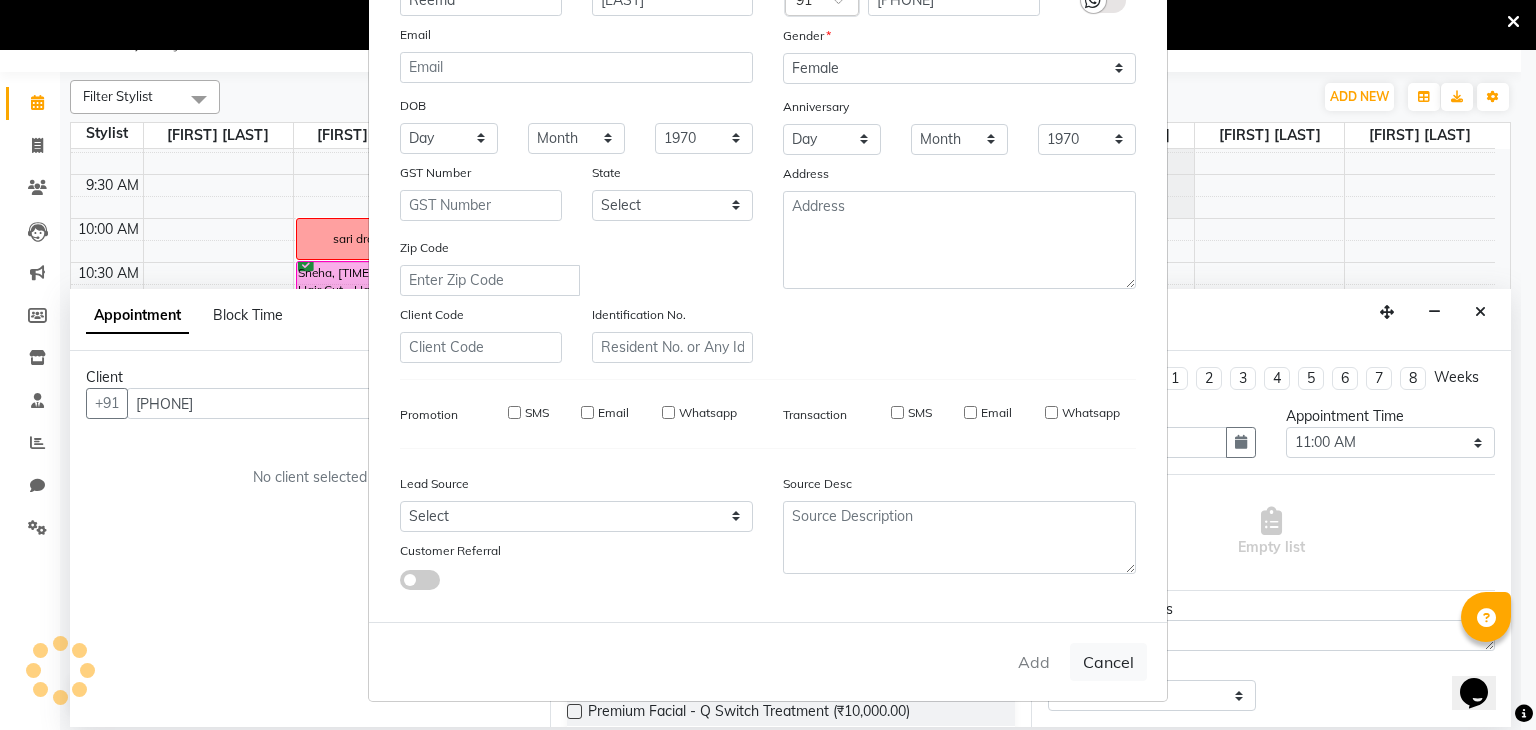 type 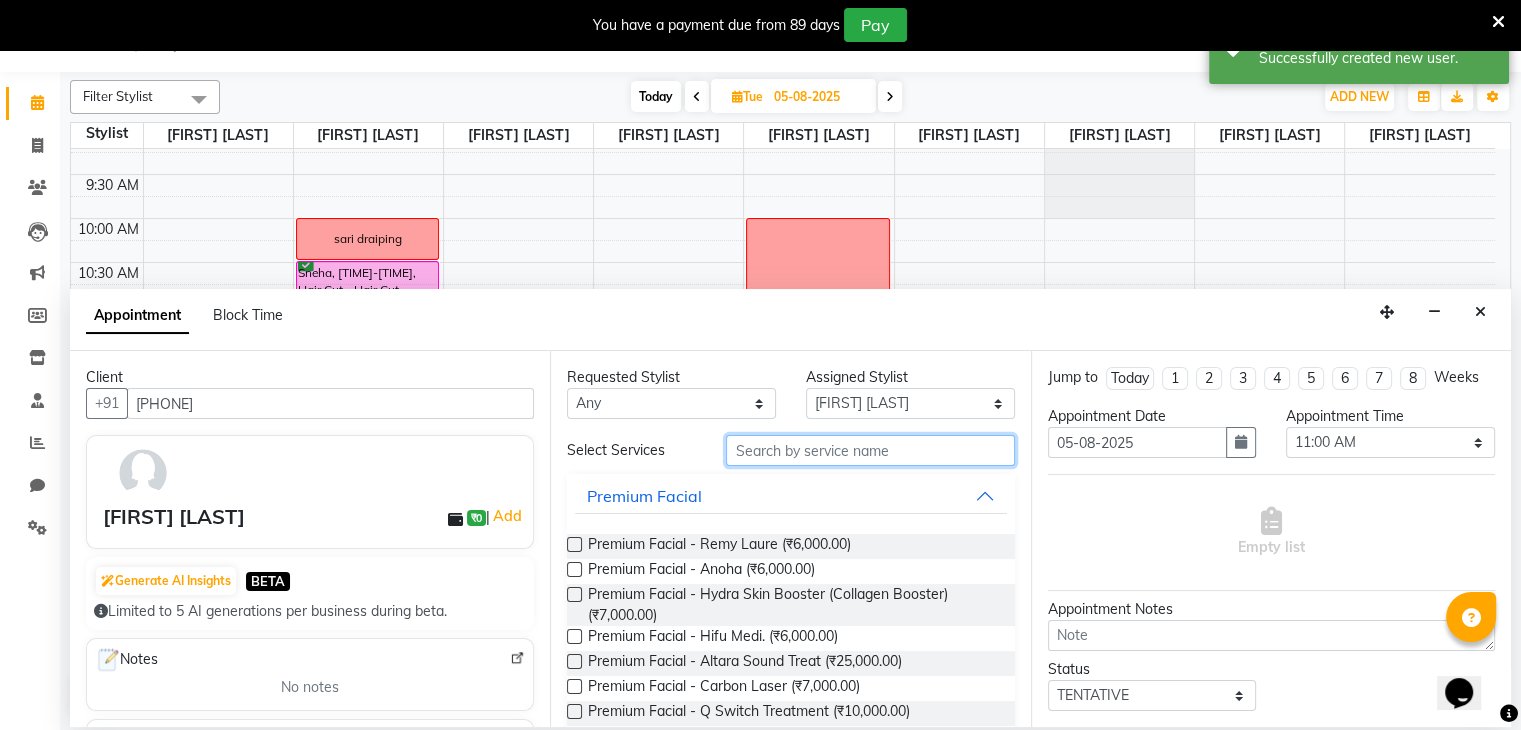 click at bounding box center [870, 450] 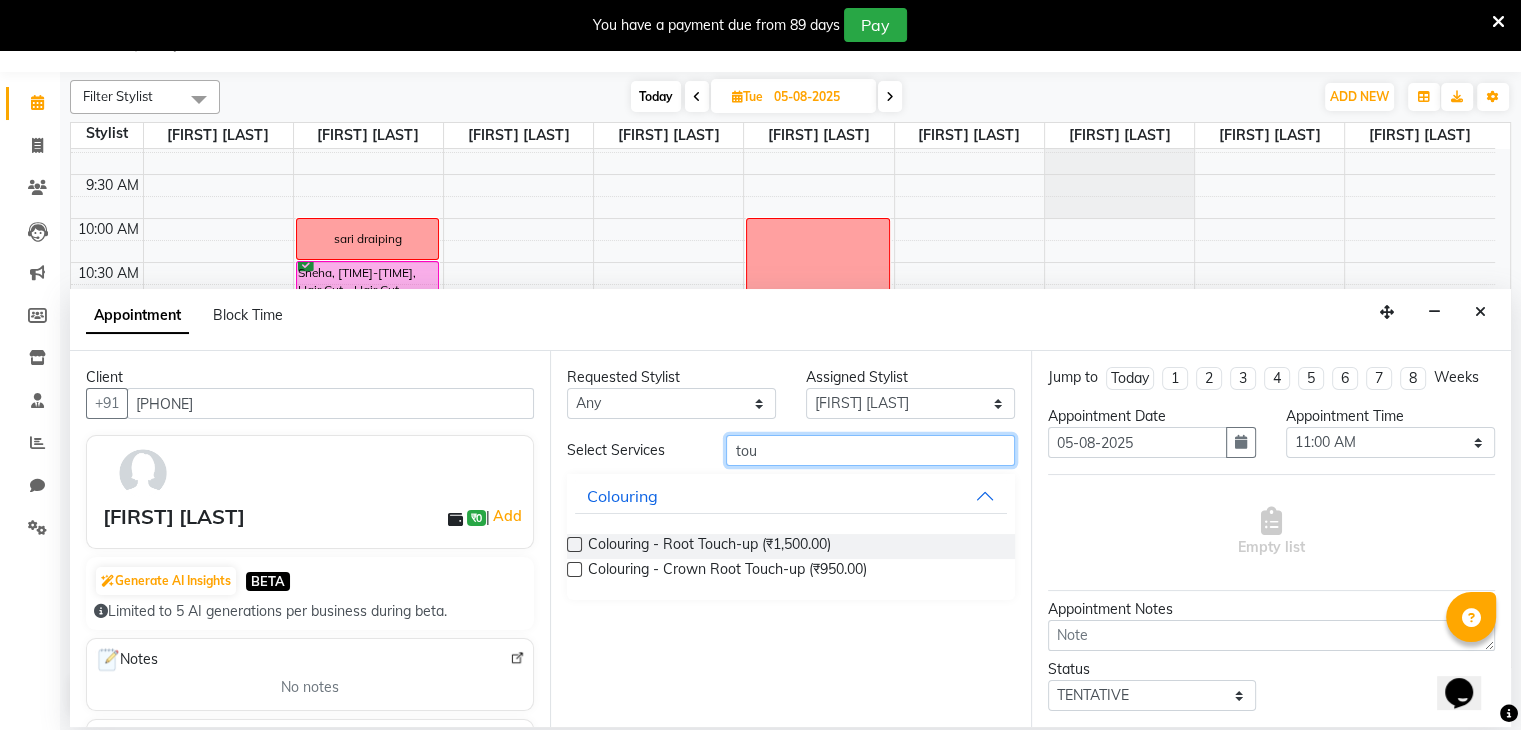 type on "tou" 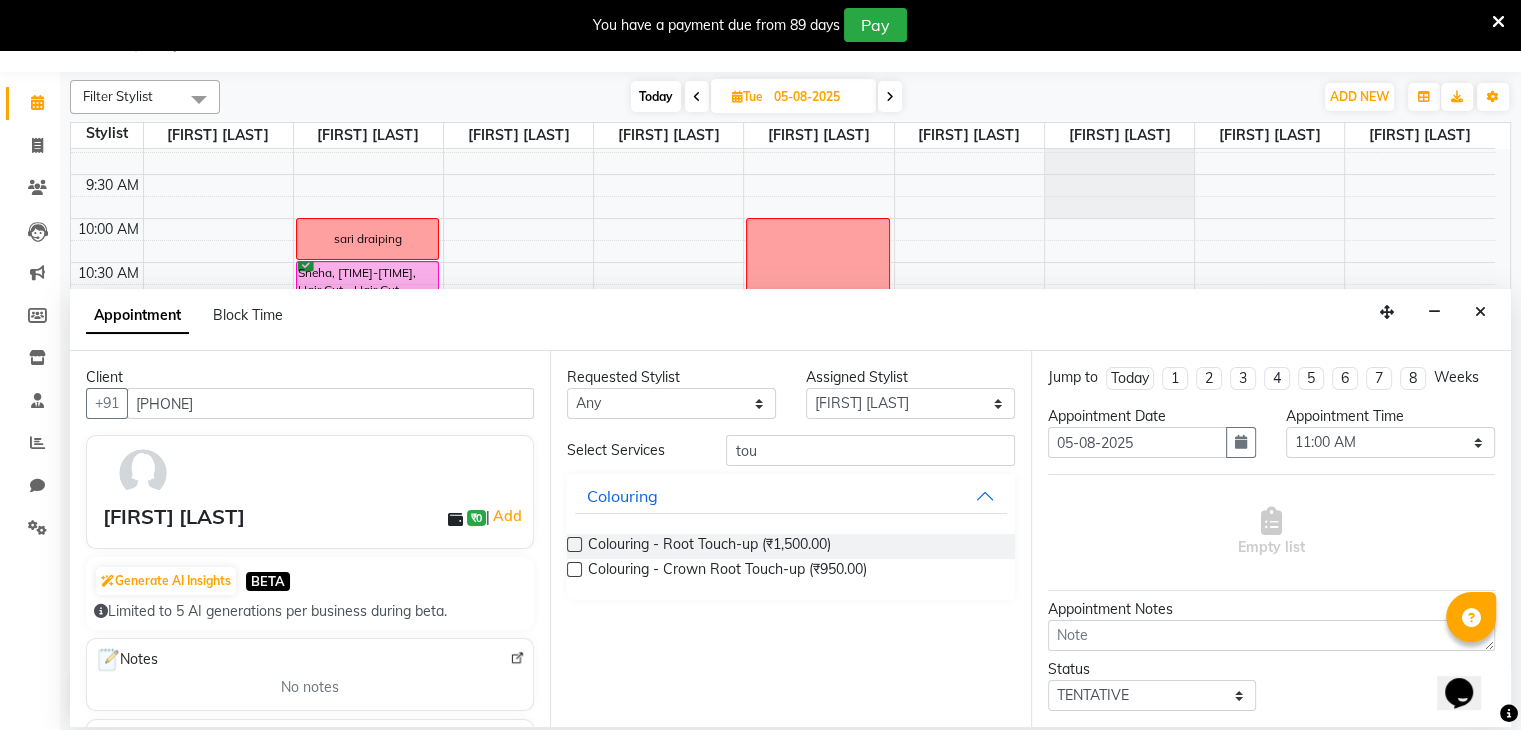 click at bounding box center [574, 544] 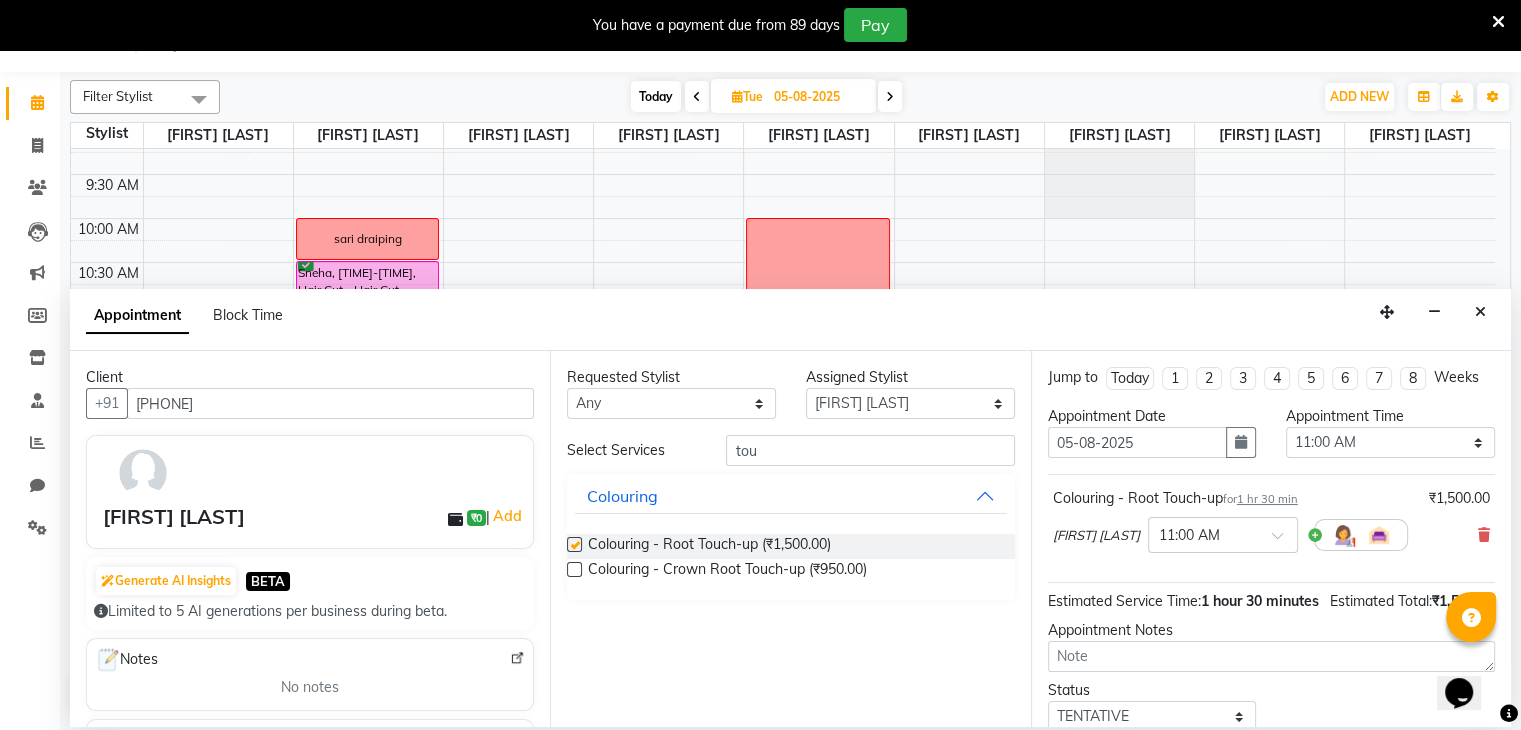 checkbox on "false" 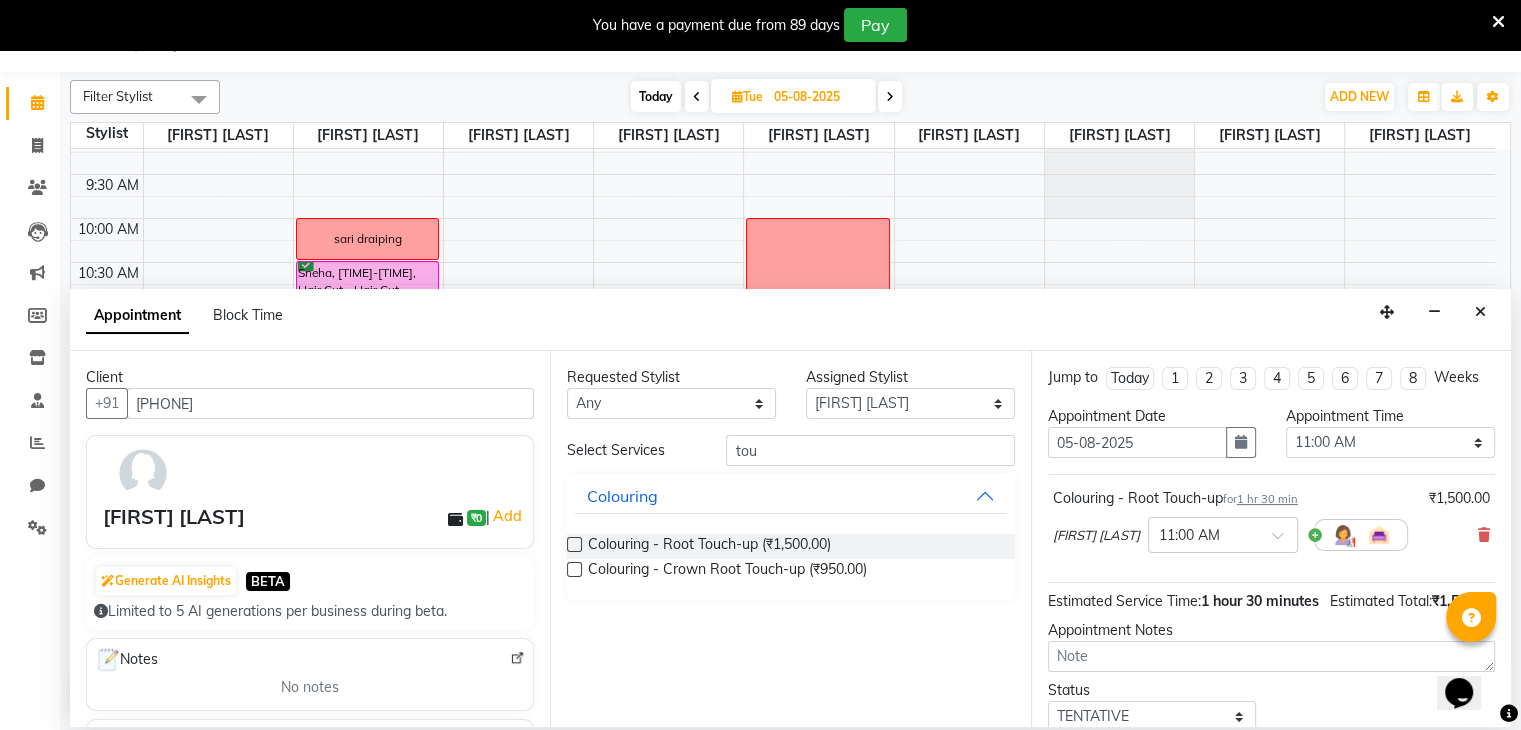 scroll, scrollTop: 151, scrollLeft: 0, axis: vertical 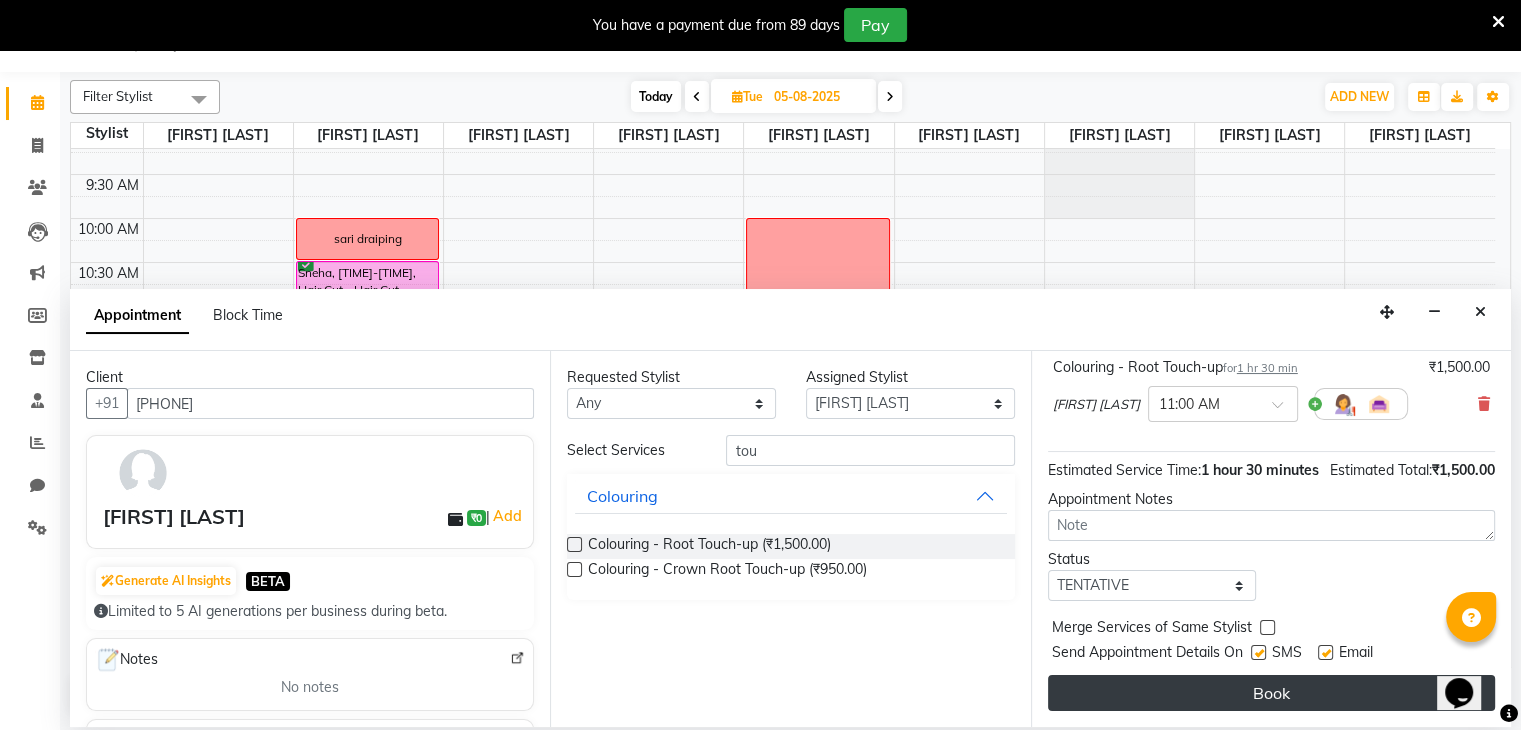 click on "Book" at bounding box center (1271, 693) 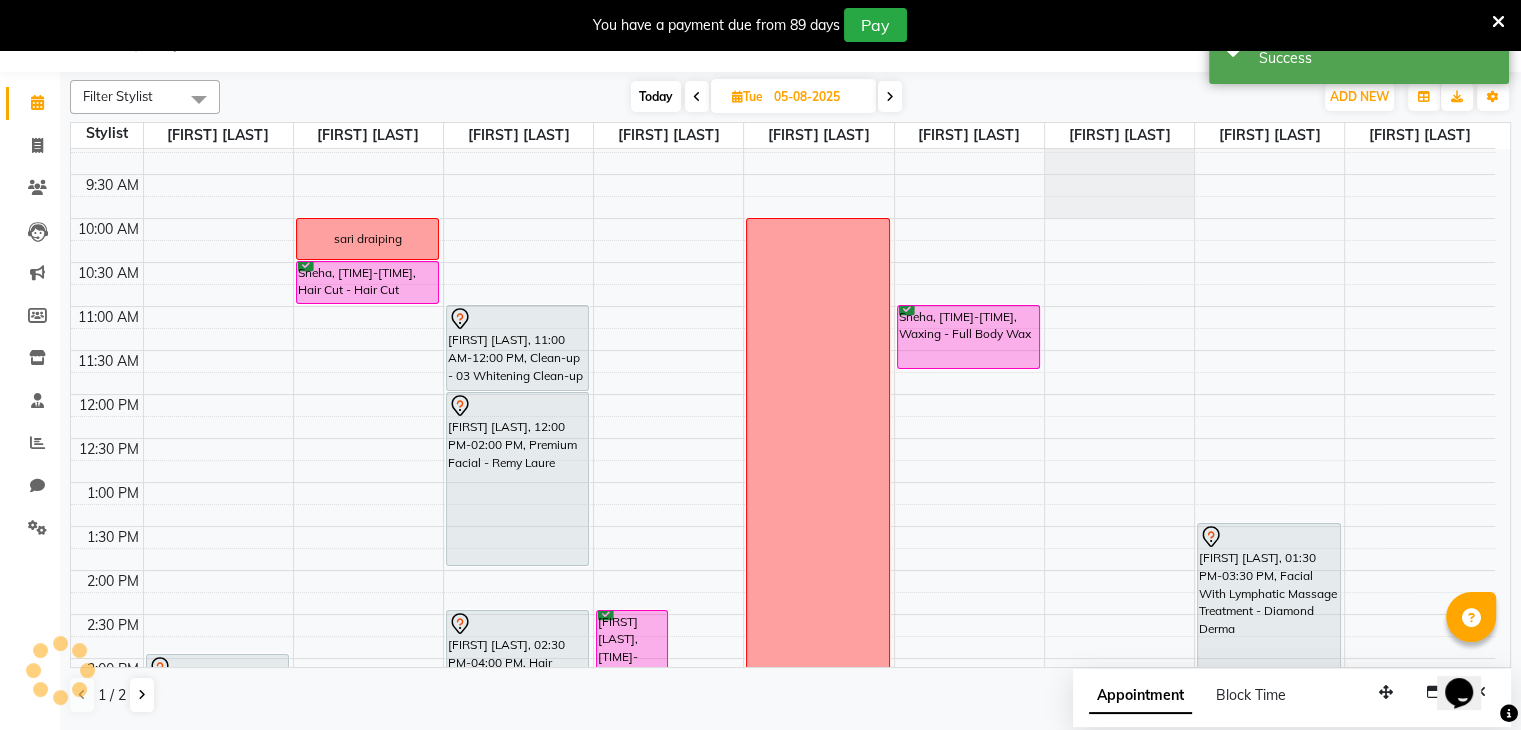 scroll, scrollTop: 0, scrollLeft: 0, axis: both 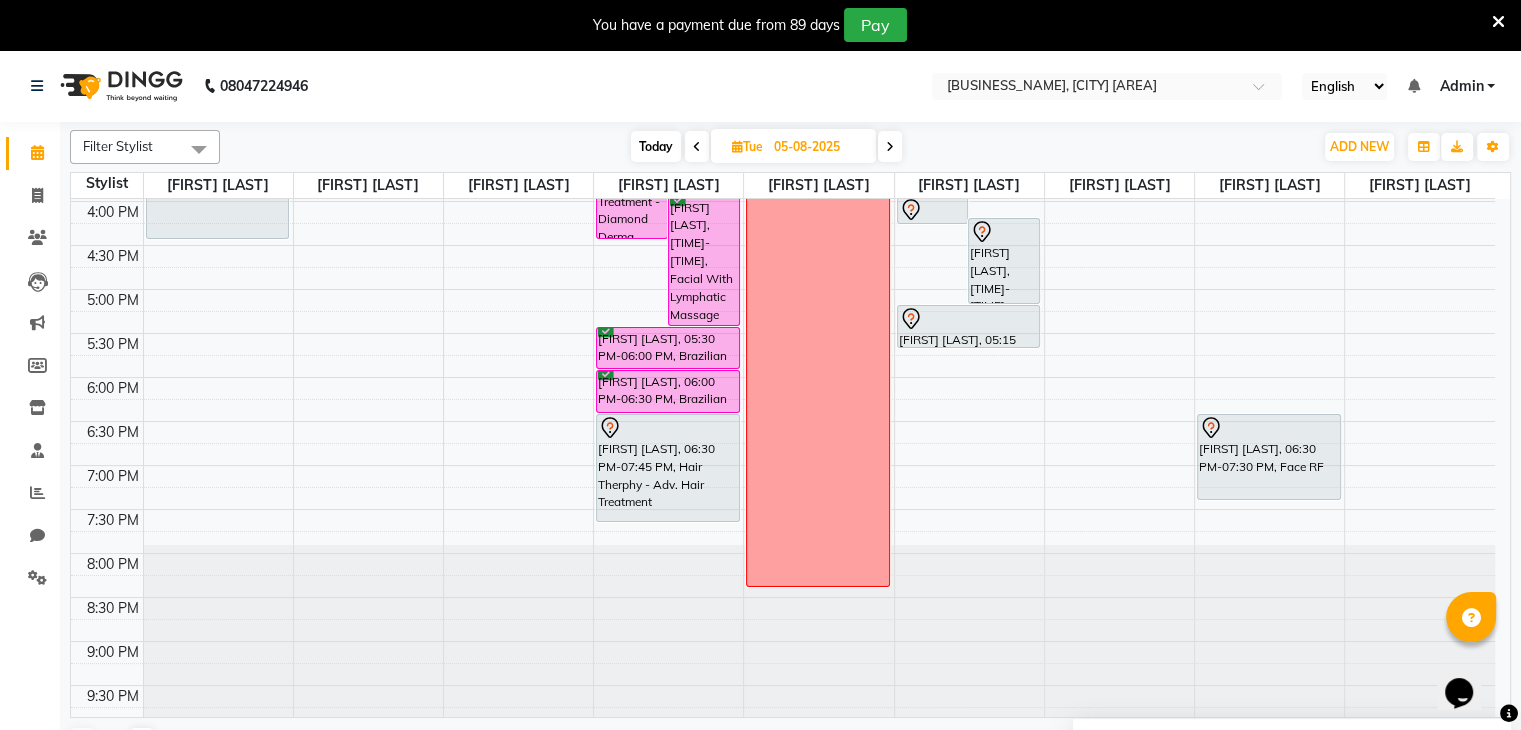 click on "Today" at bounding box center [656, 146] 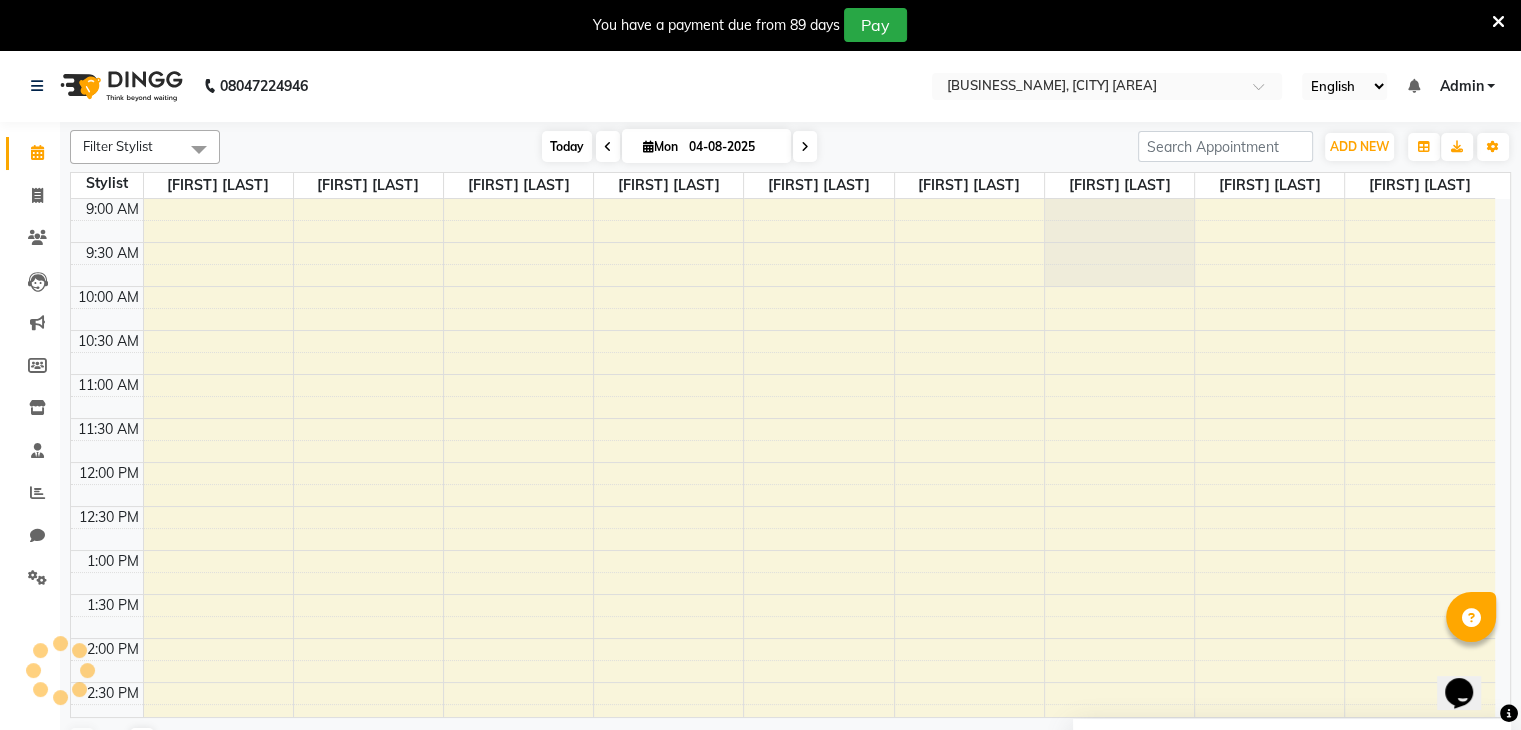 scroll, scrollTop: 613, scrollLeft: 0, axis: vertical 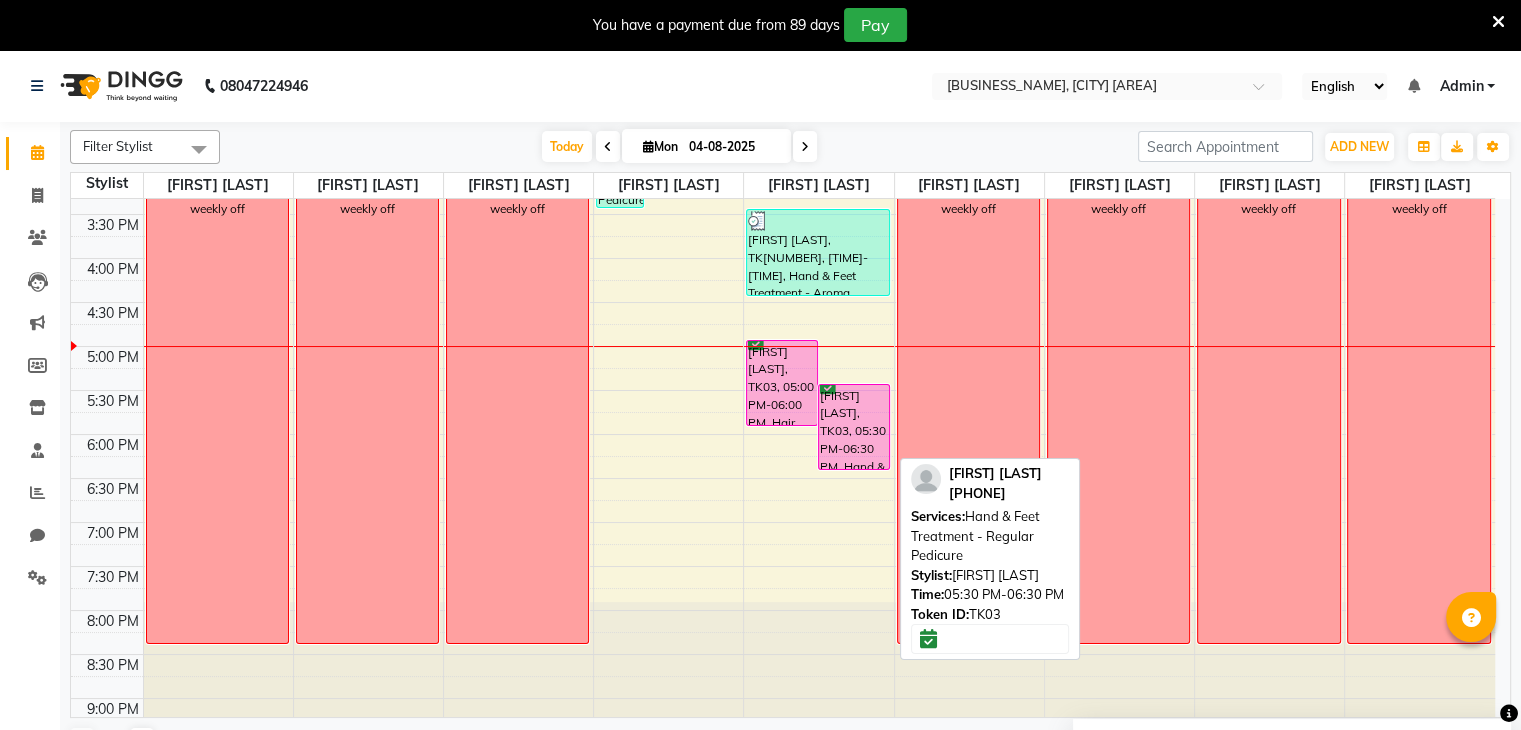 click on "[FIRST] [LAST], TK03, 05:30 PM-06:30 PM, Hand & Feet Treatment - Regular Pedicure" at bounding box center [854, 427] 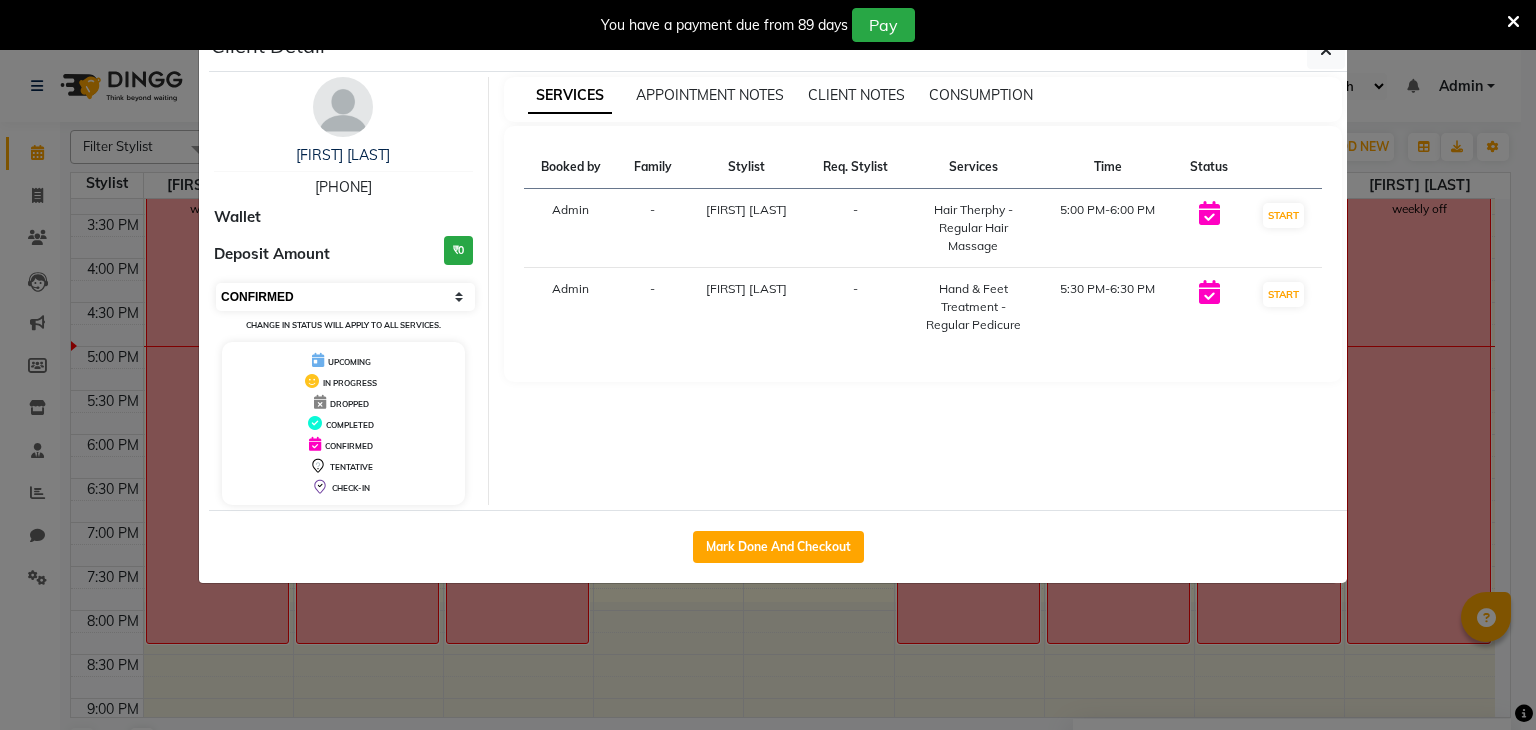 click on "Select IN SERVICE CONFIRMED TENTATIVE CHECK IN MARK DONE DROPPED UPCOMING" at bounding box center [345, 297] 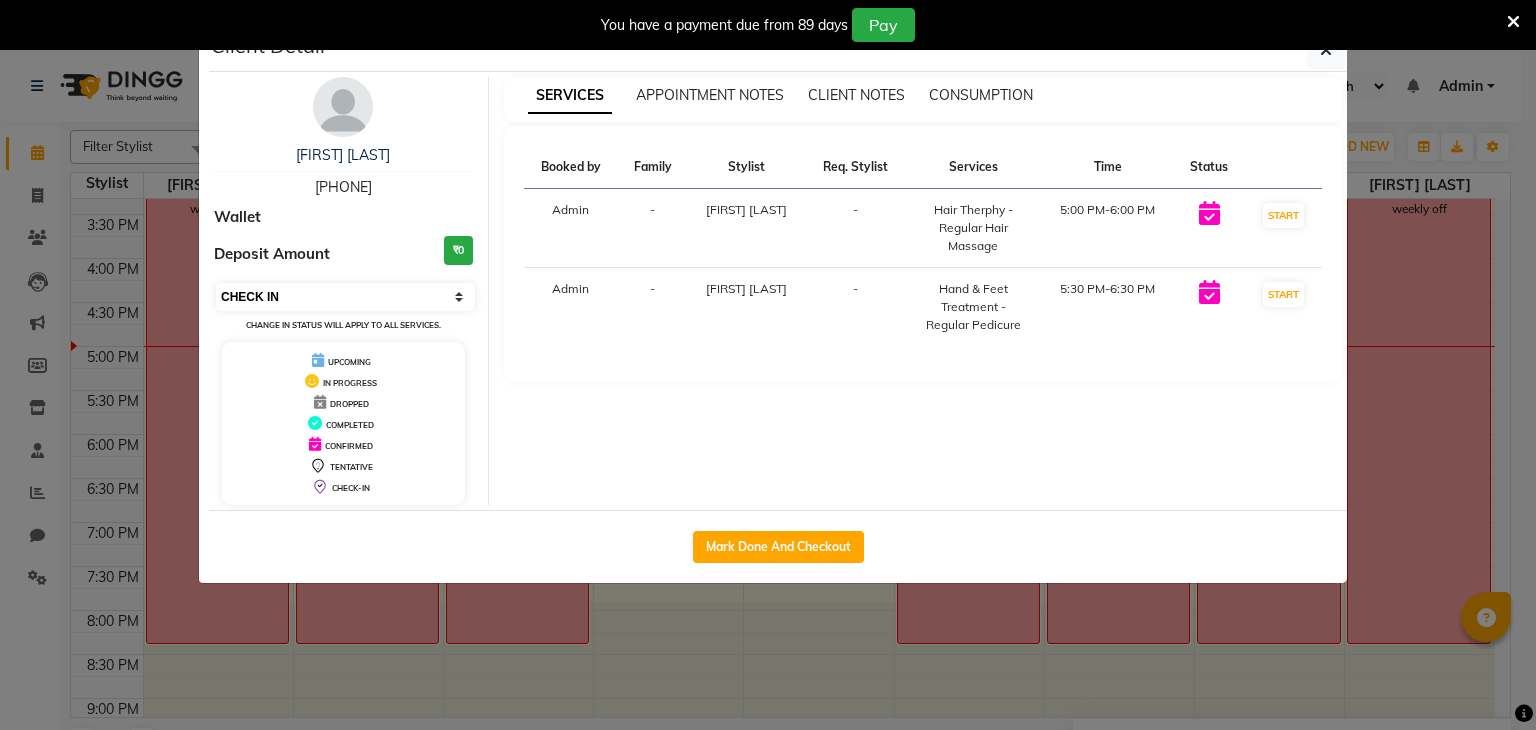 click on "Select IN SERVICE CONFIRMED TENTATIVE CHECK IN MARK DONE DROPPED UPCOMING" at bounding box center [345, 297] 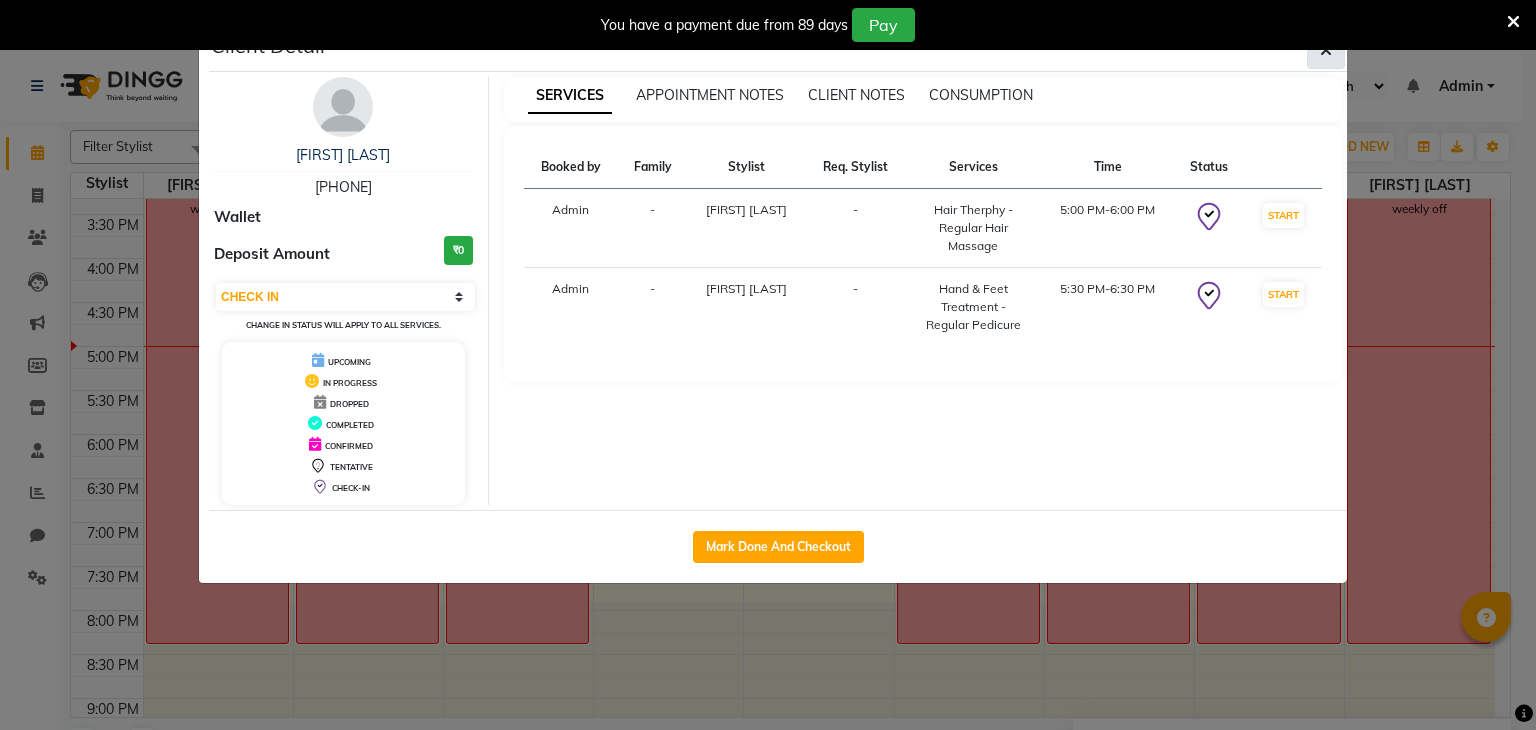 click 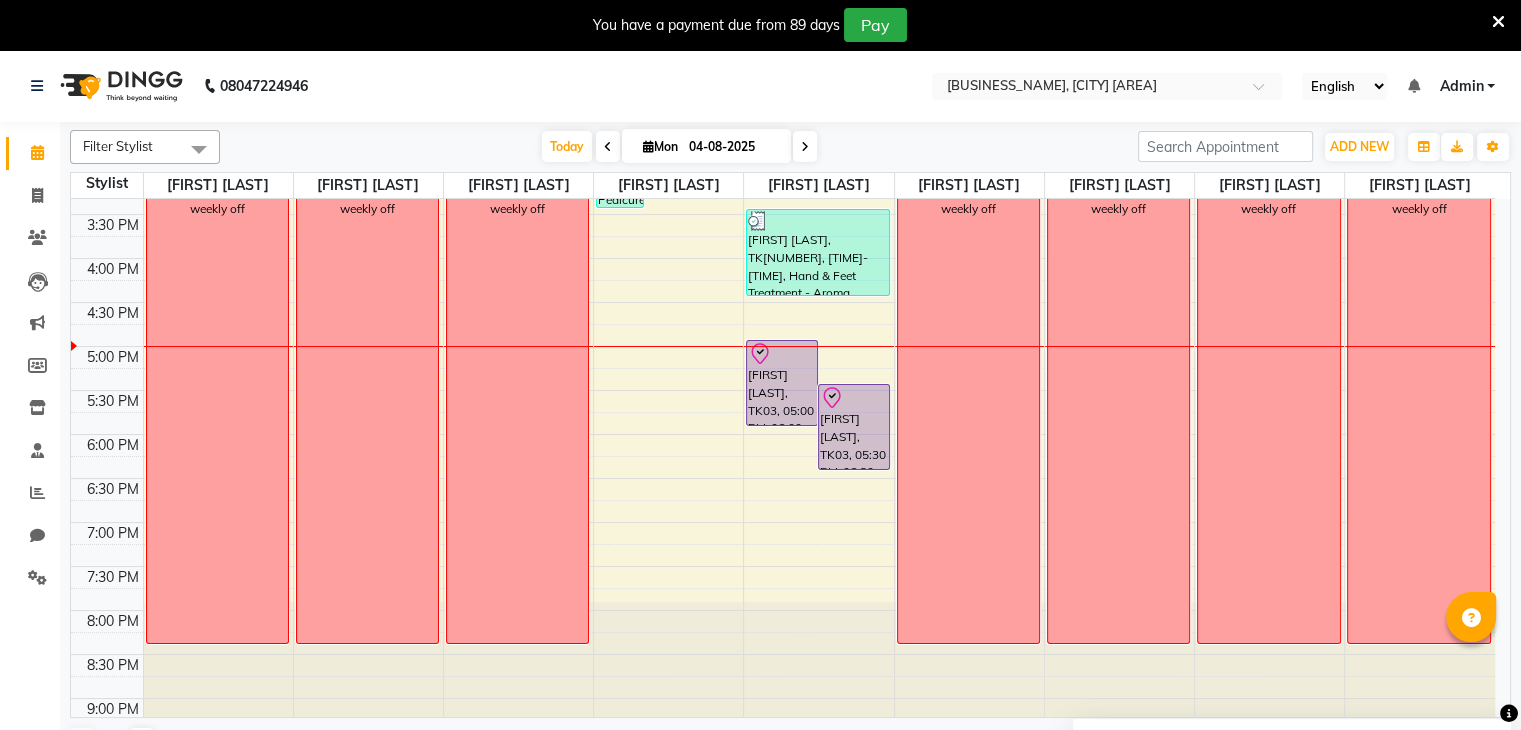 click at bounding box center (805, 147) 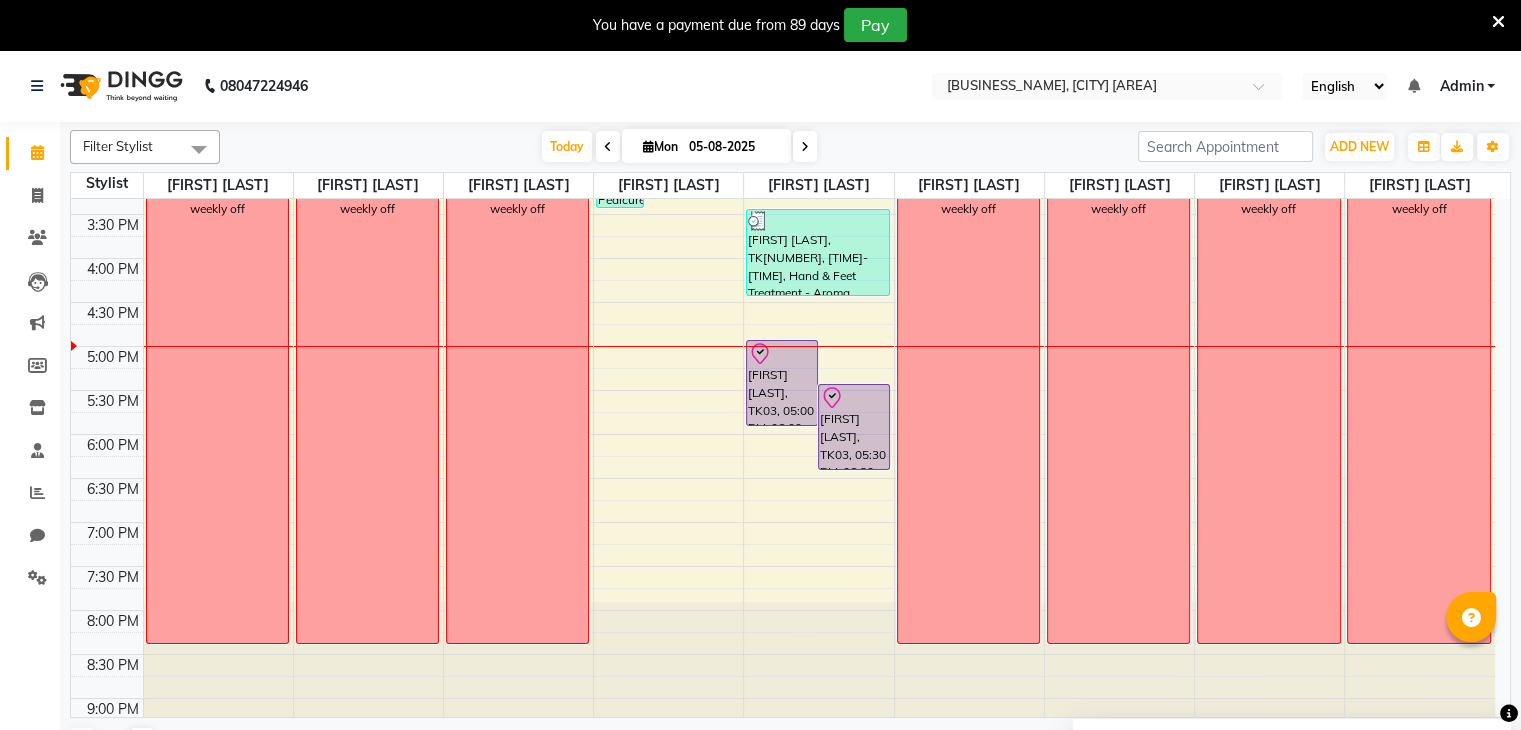 scroll, scrollTop: 613, scrollLeft: 0, axis: vertical 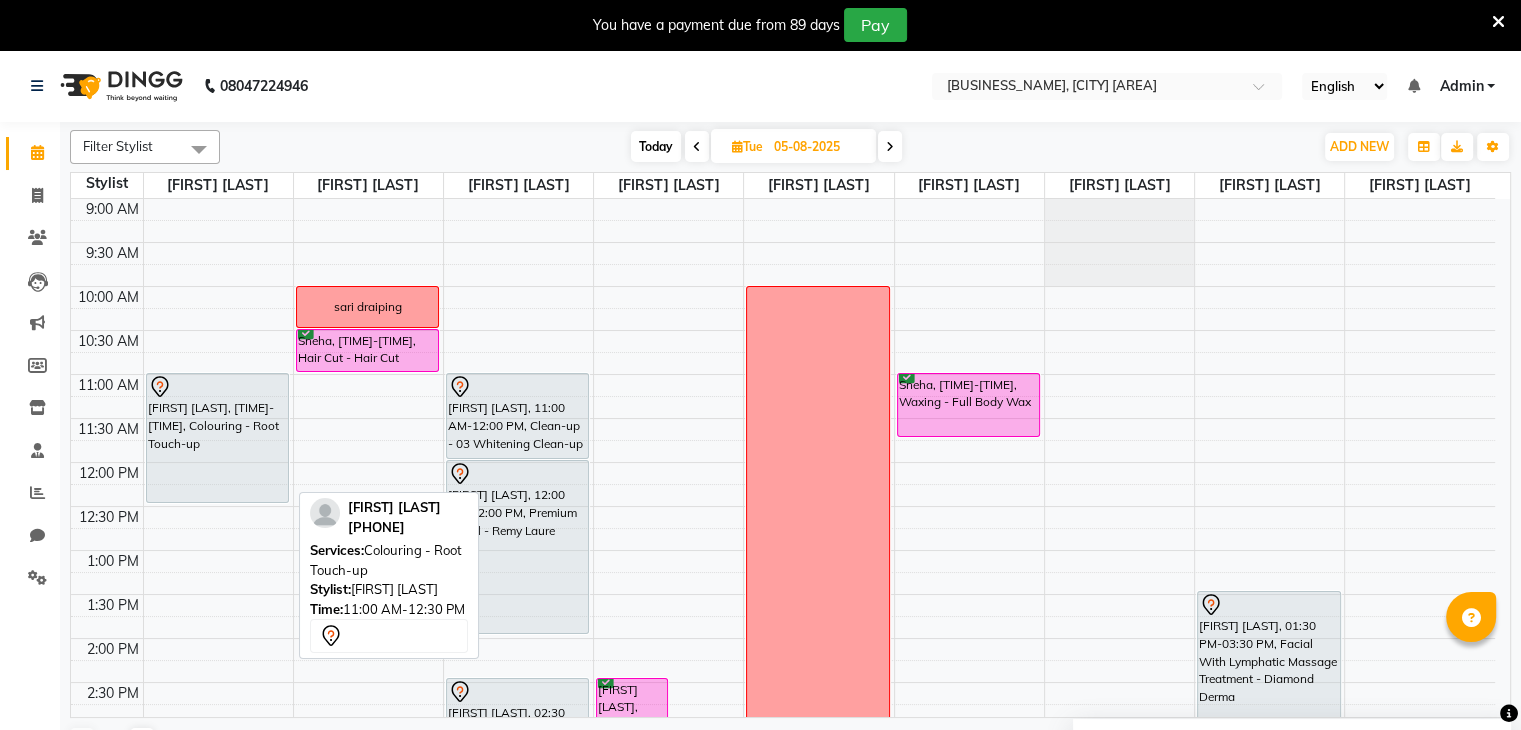 click on "[FIRST] [LAST], [TIME]-[TIME], Colouring - Root Touch-up" at bounding box center [218, 438] 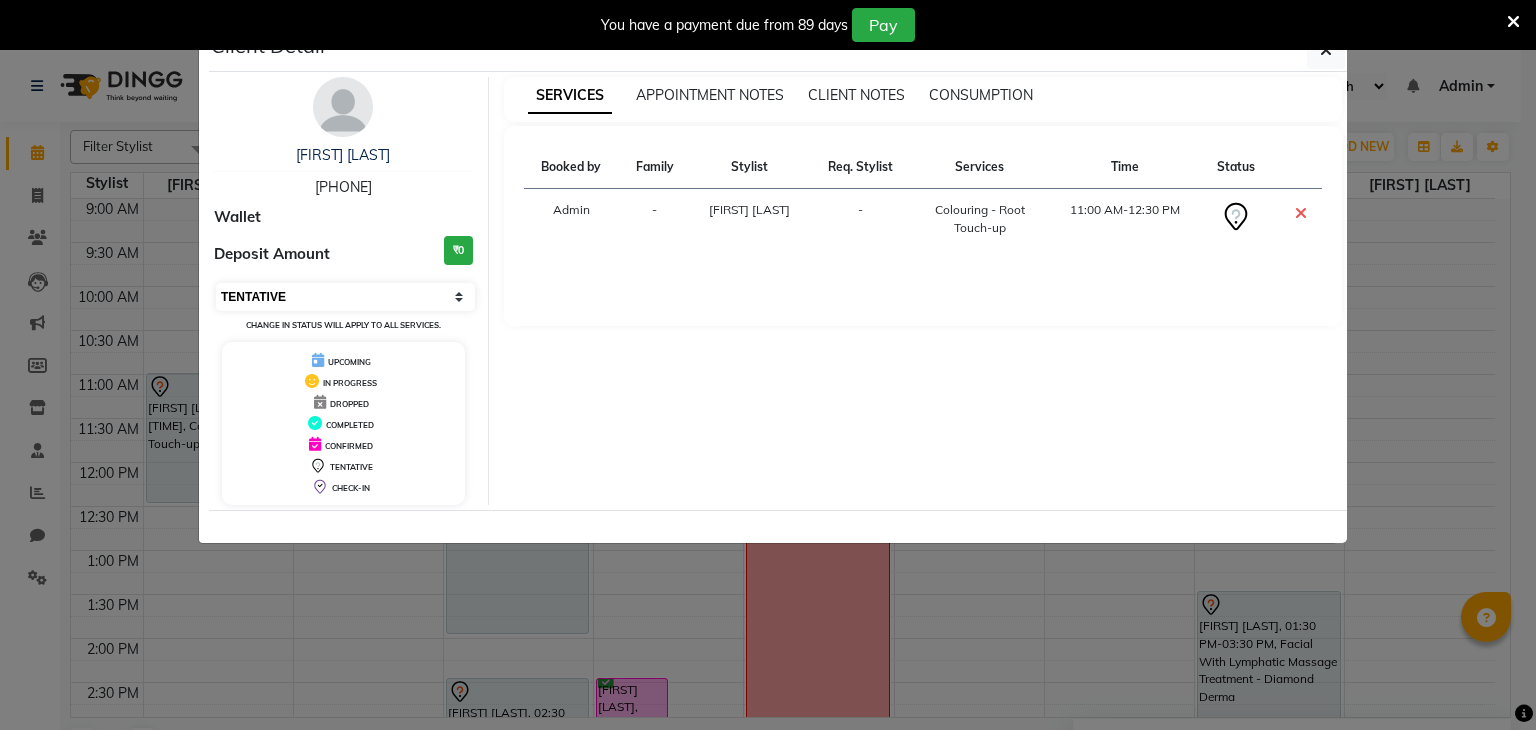 click on "Select CONFIRMED TENTATIVE" at bounding box center [345, 297] 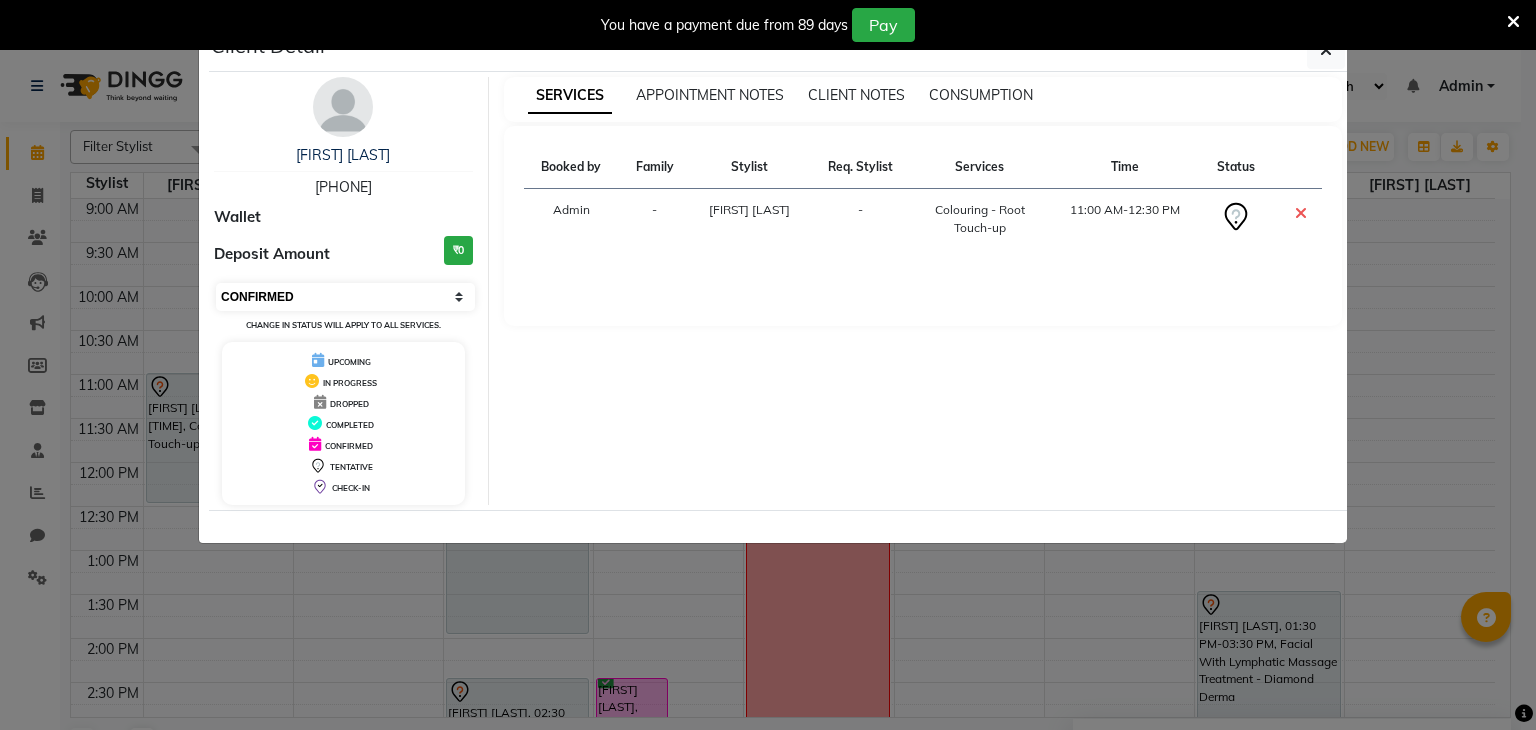 click on "Select CONFIRMED TENTATIVE" at bounding box center (345, 297) 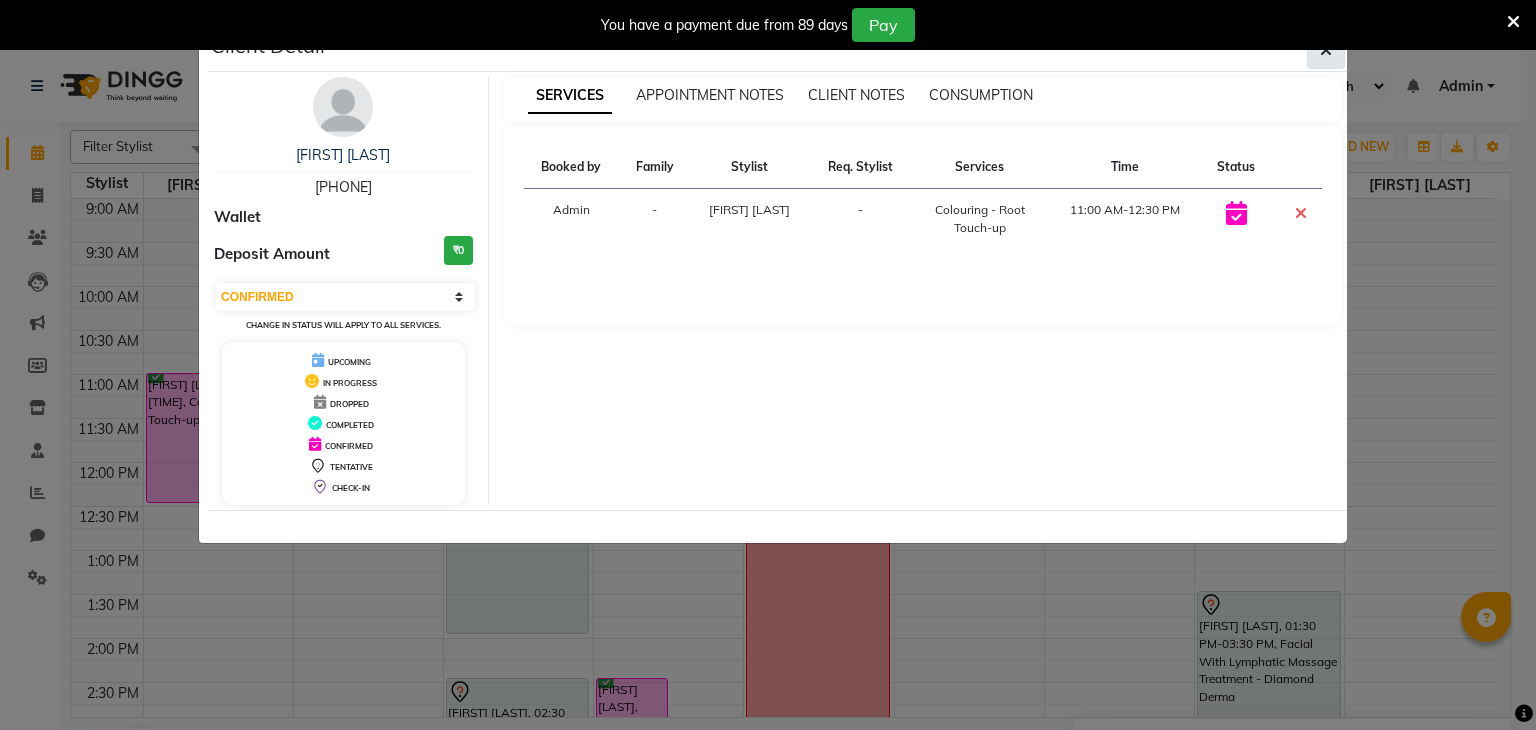 click 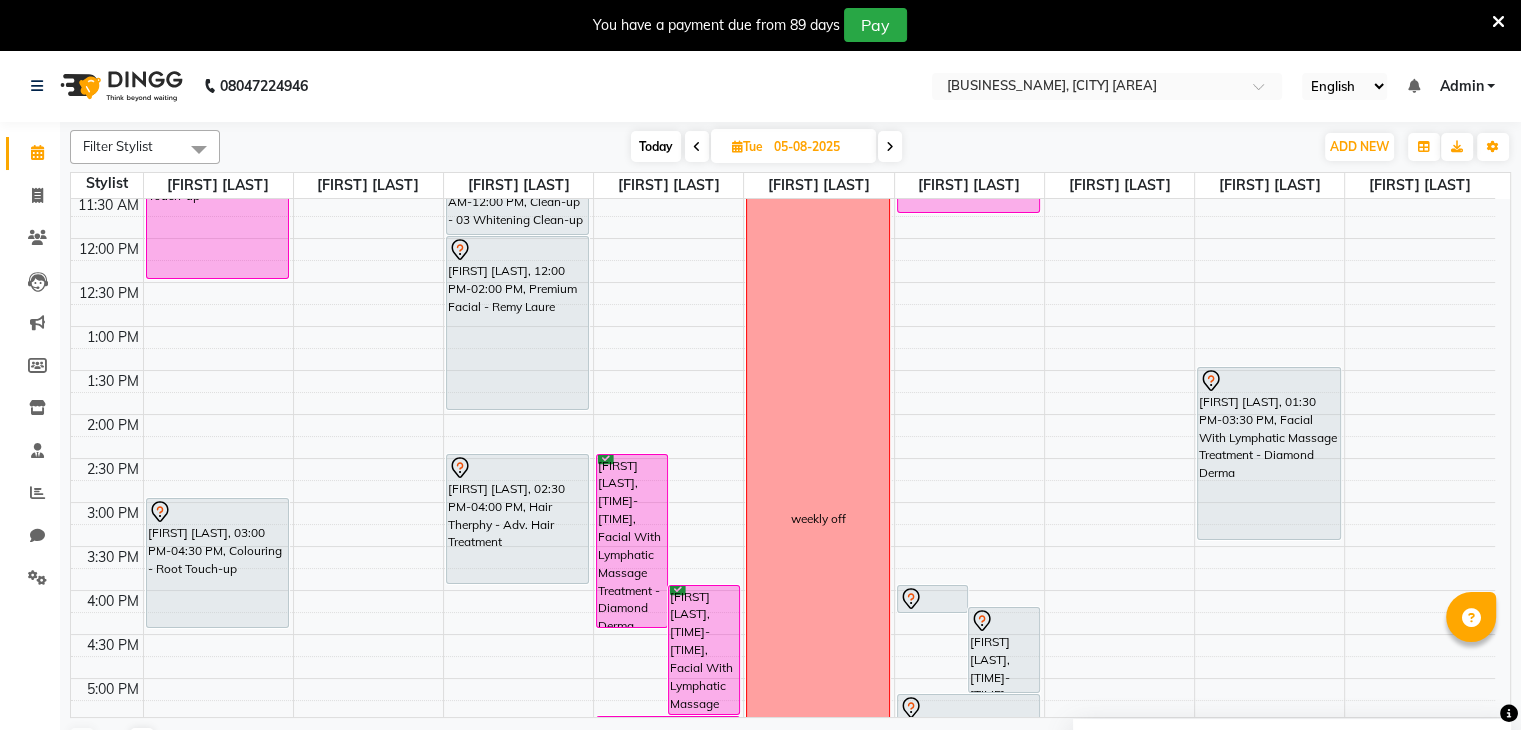 scroll, scrollTop: 228, scrollLeft: 0, axis: vertical 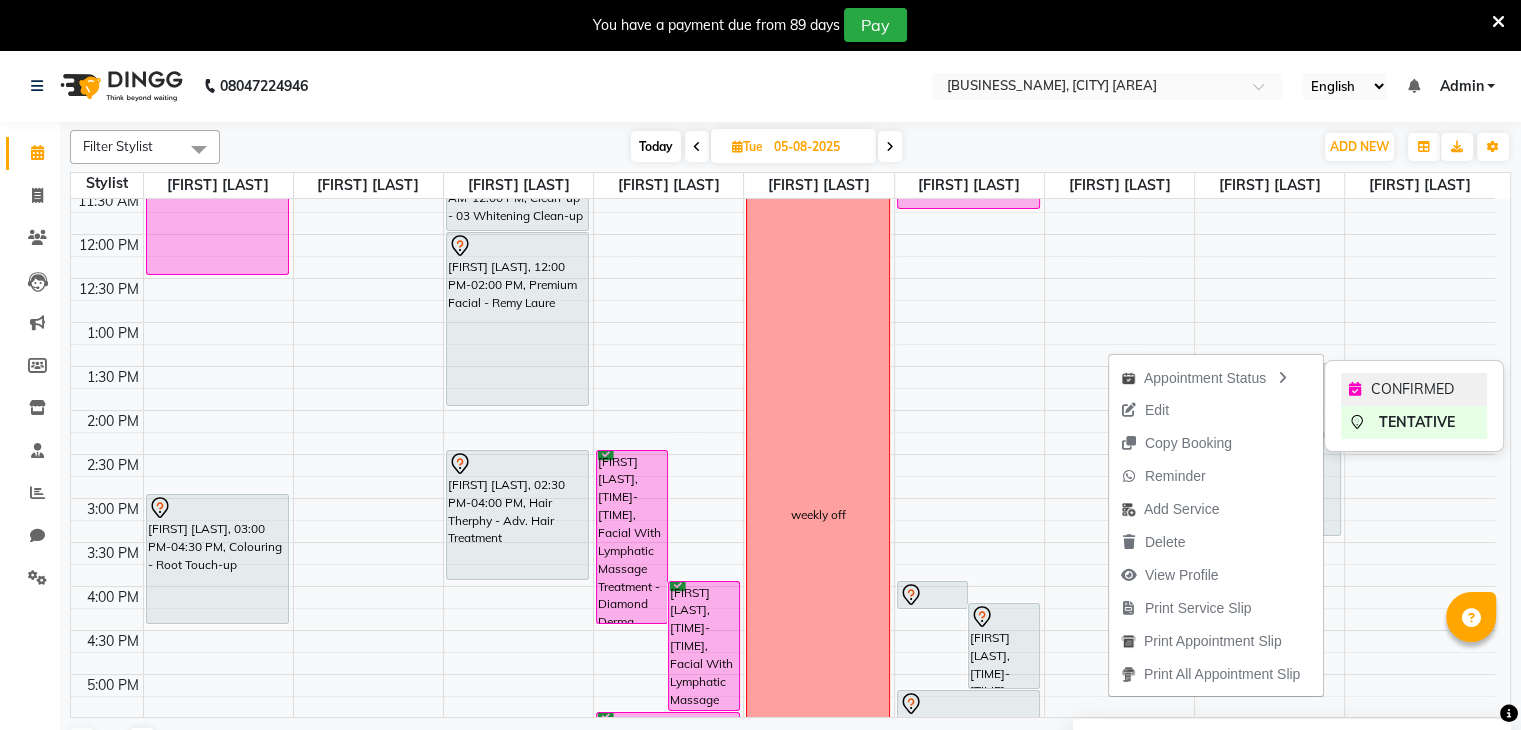 click on "CONFIRMED" 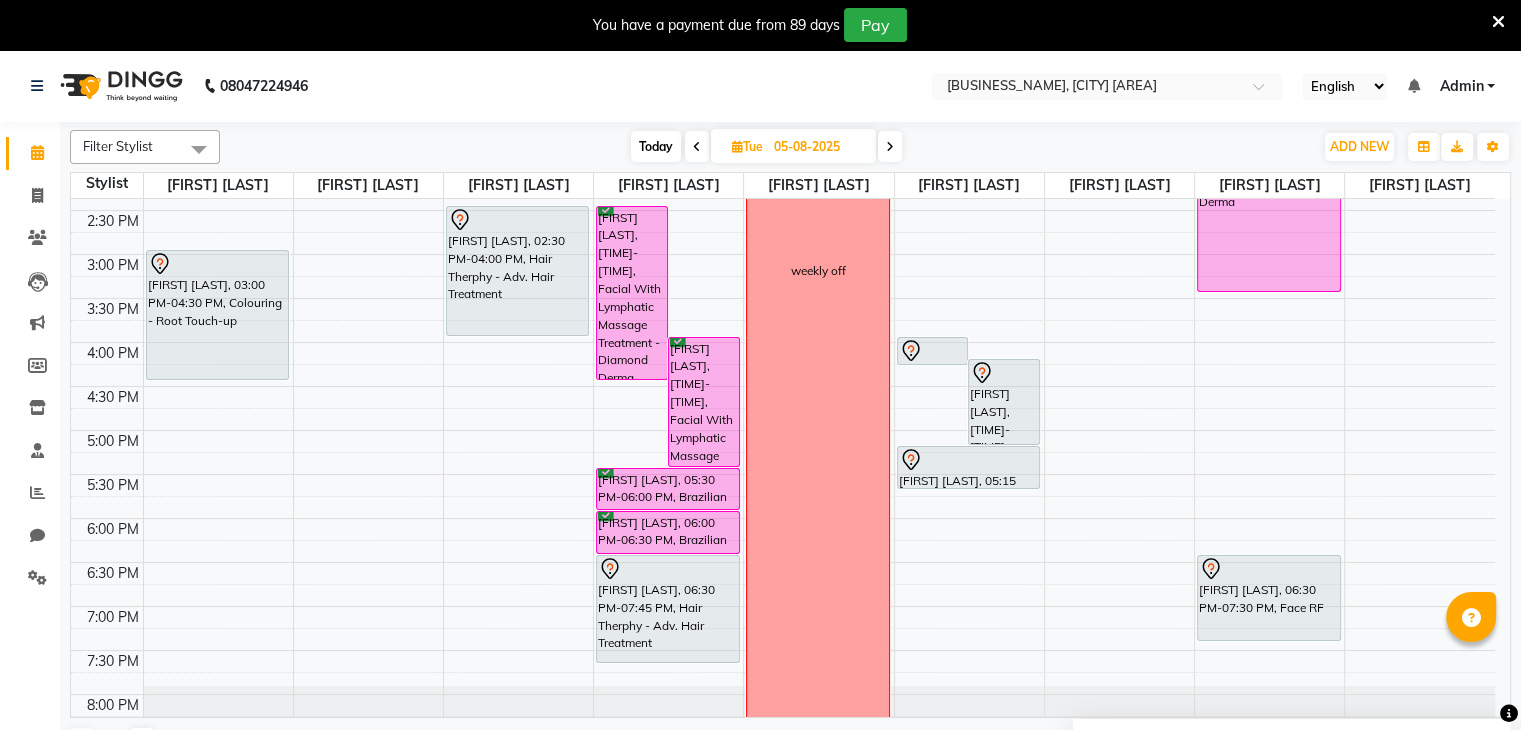 scroll, scrollTop: 481, scrollLeft: 0, axis: vertical 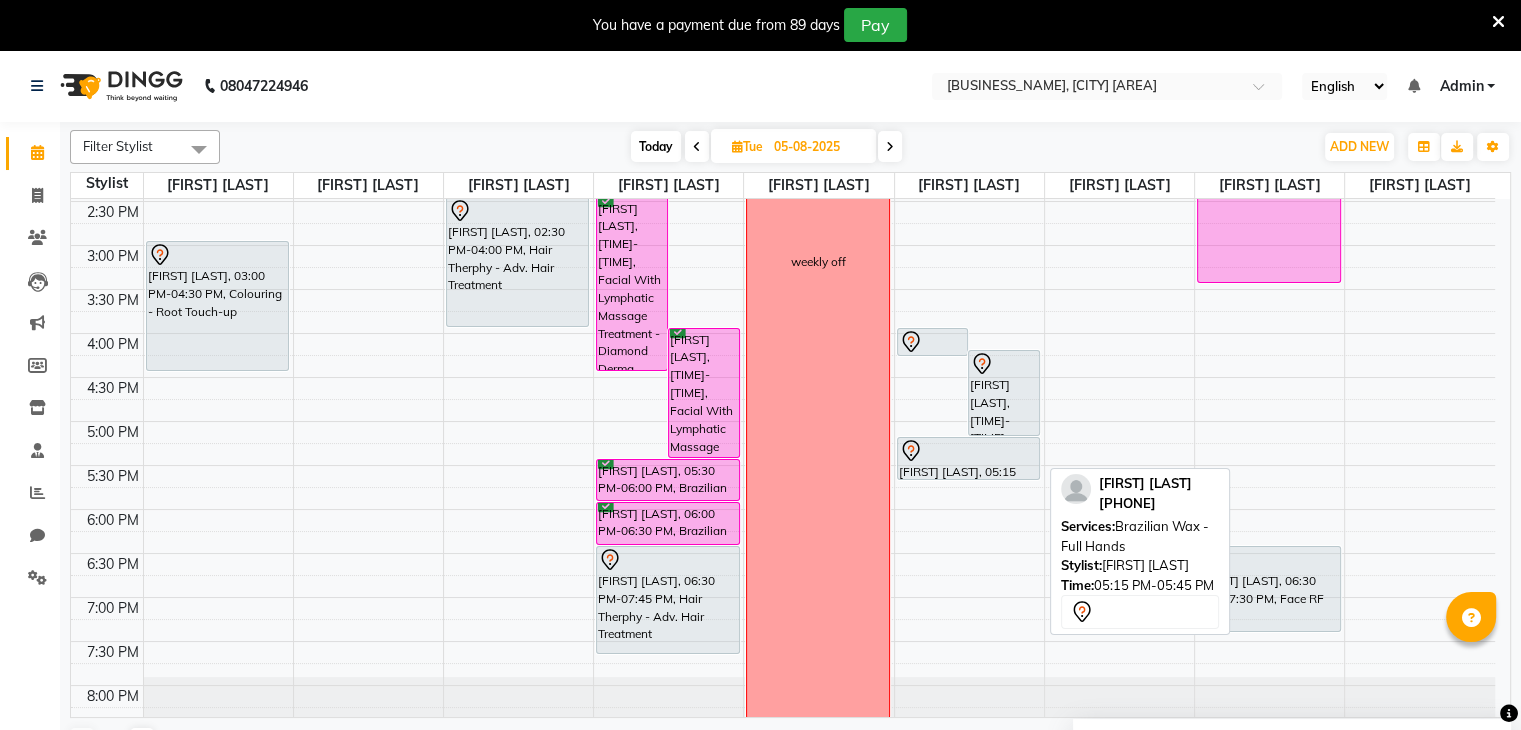 click at bounding box center [969, 451] 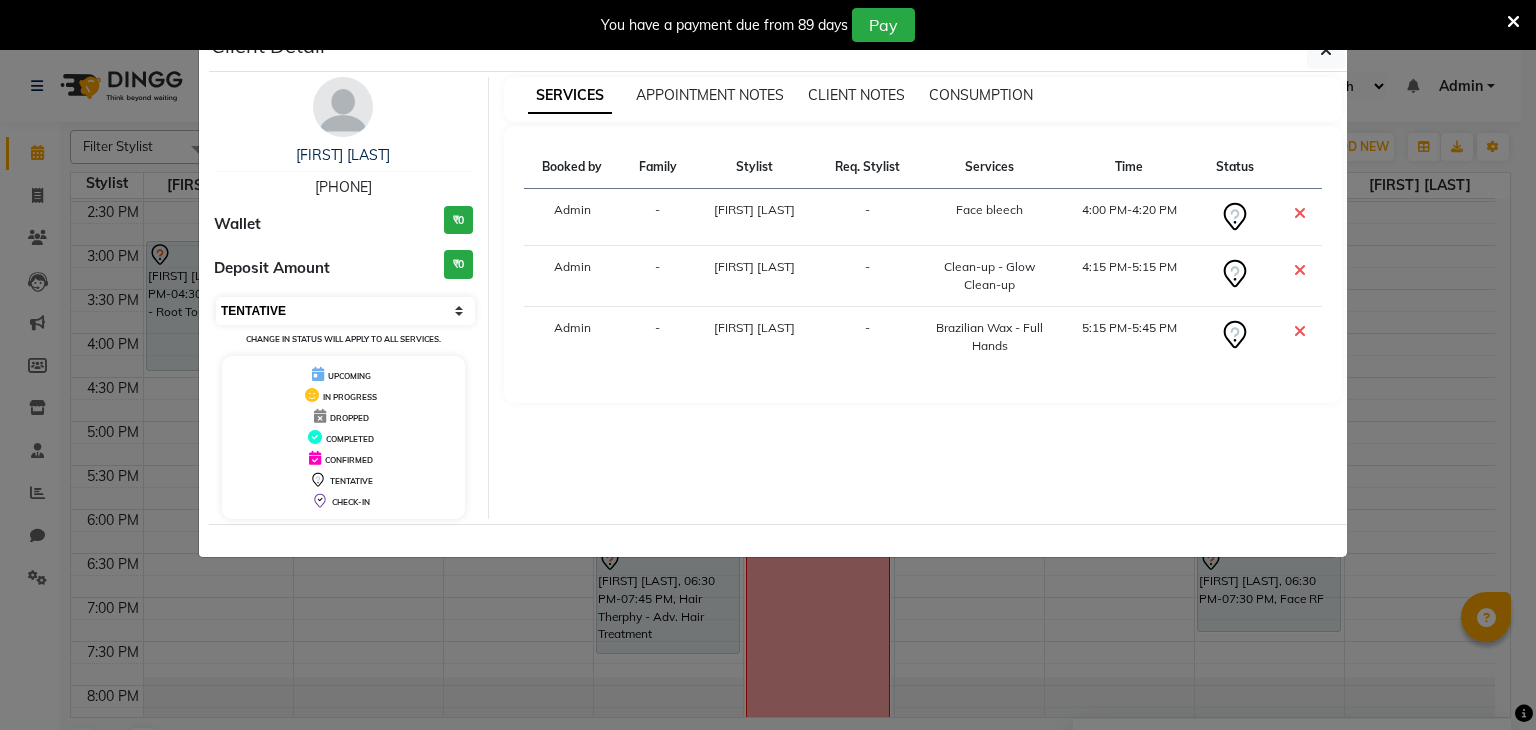 click on "Select CONFIRMED TENTATIVE" at bounding box center [345, 311] 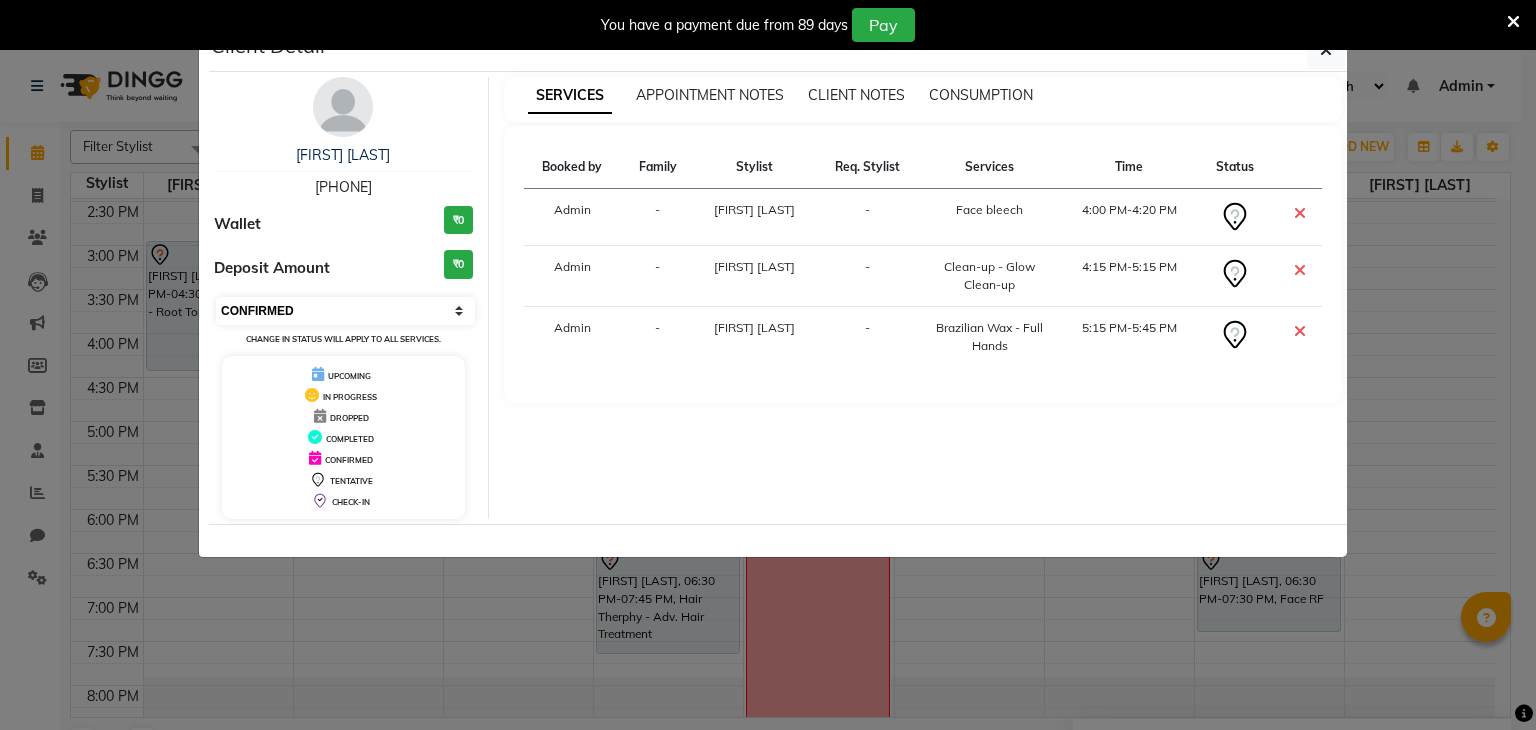 click on "Select CONFIRMED TENTATIVE" at bounding box center [345, 311] 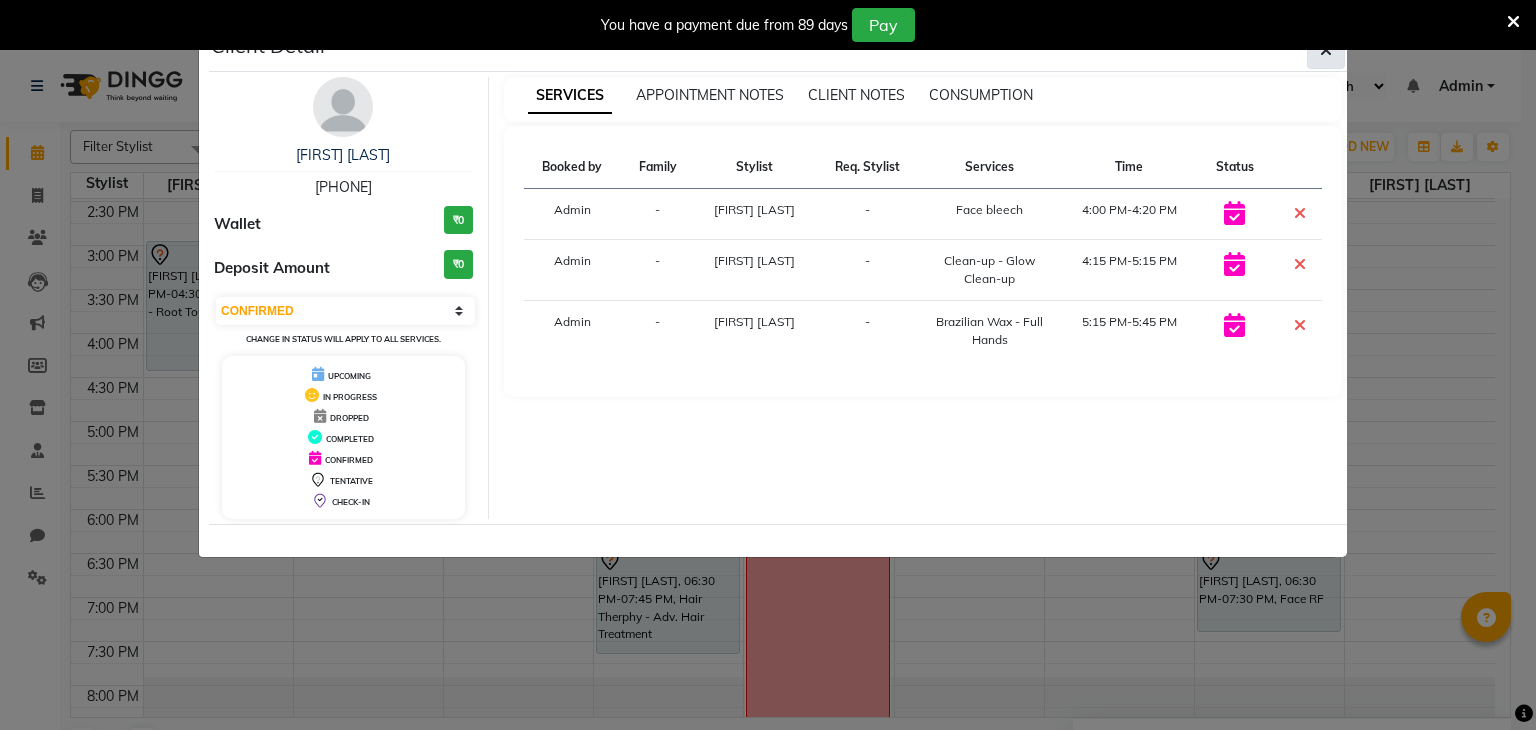 click 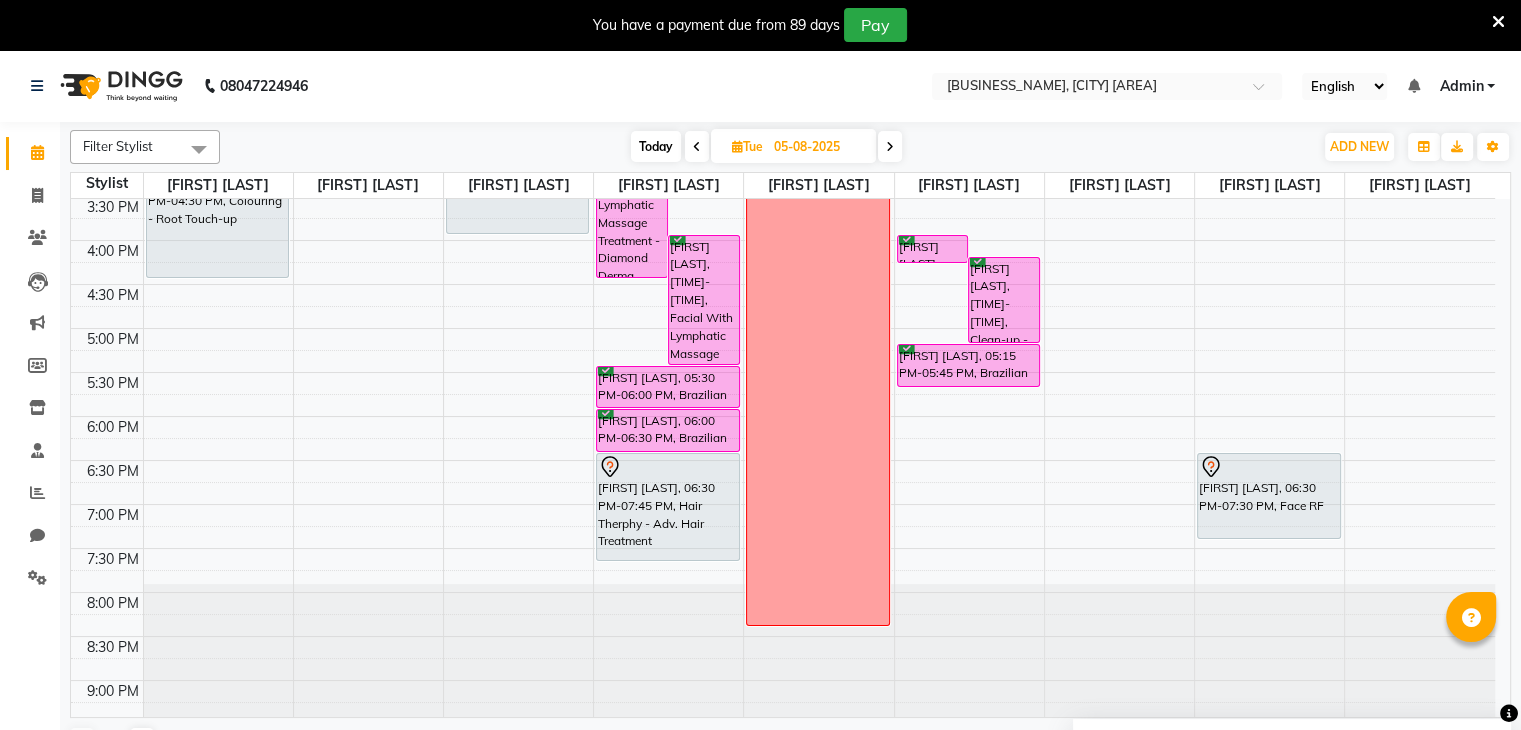 scroll, scrollTop: 613, scrollLeft: 0, axis: vertical 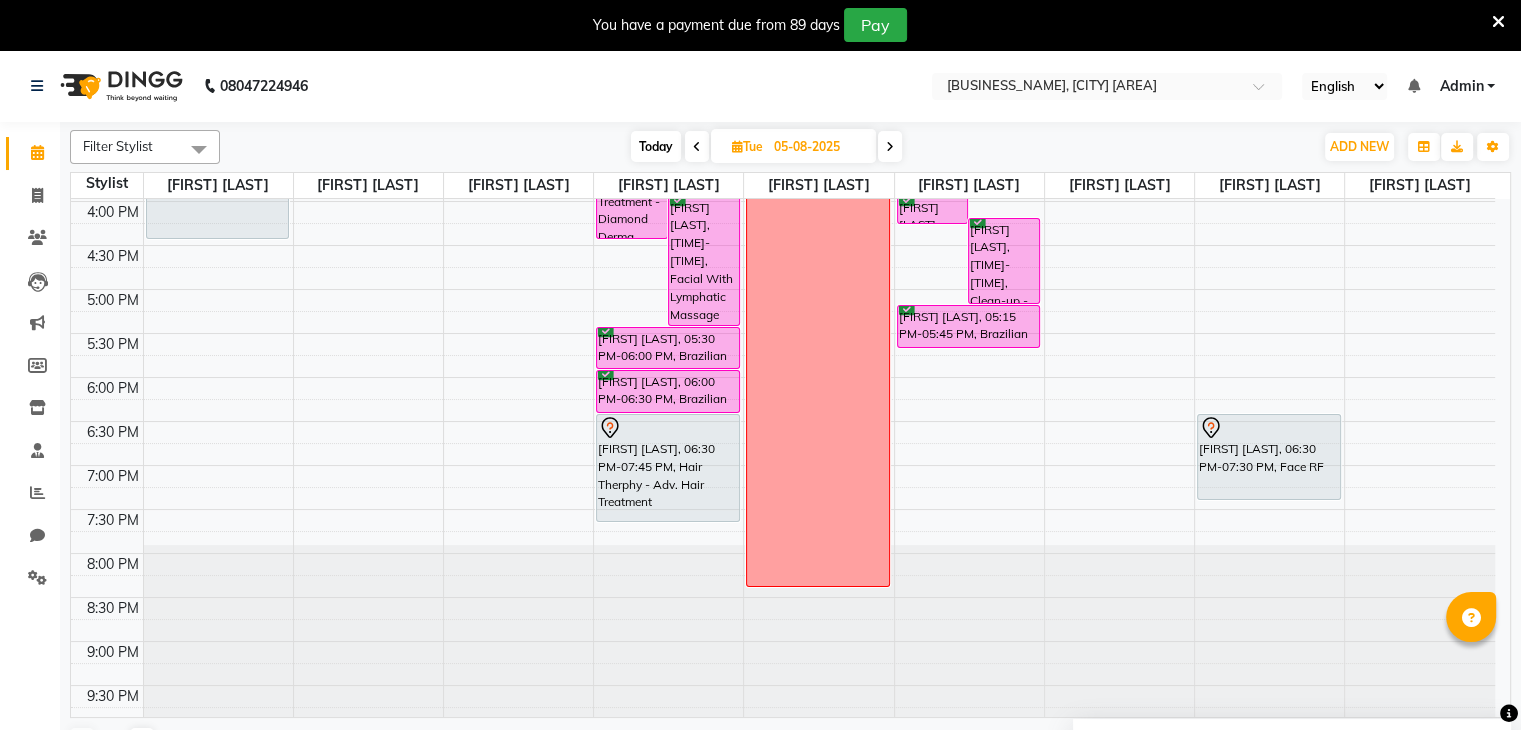 click at bounding box center (890, 147) 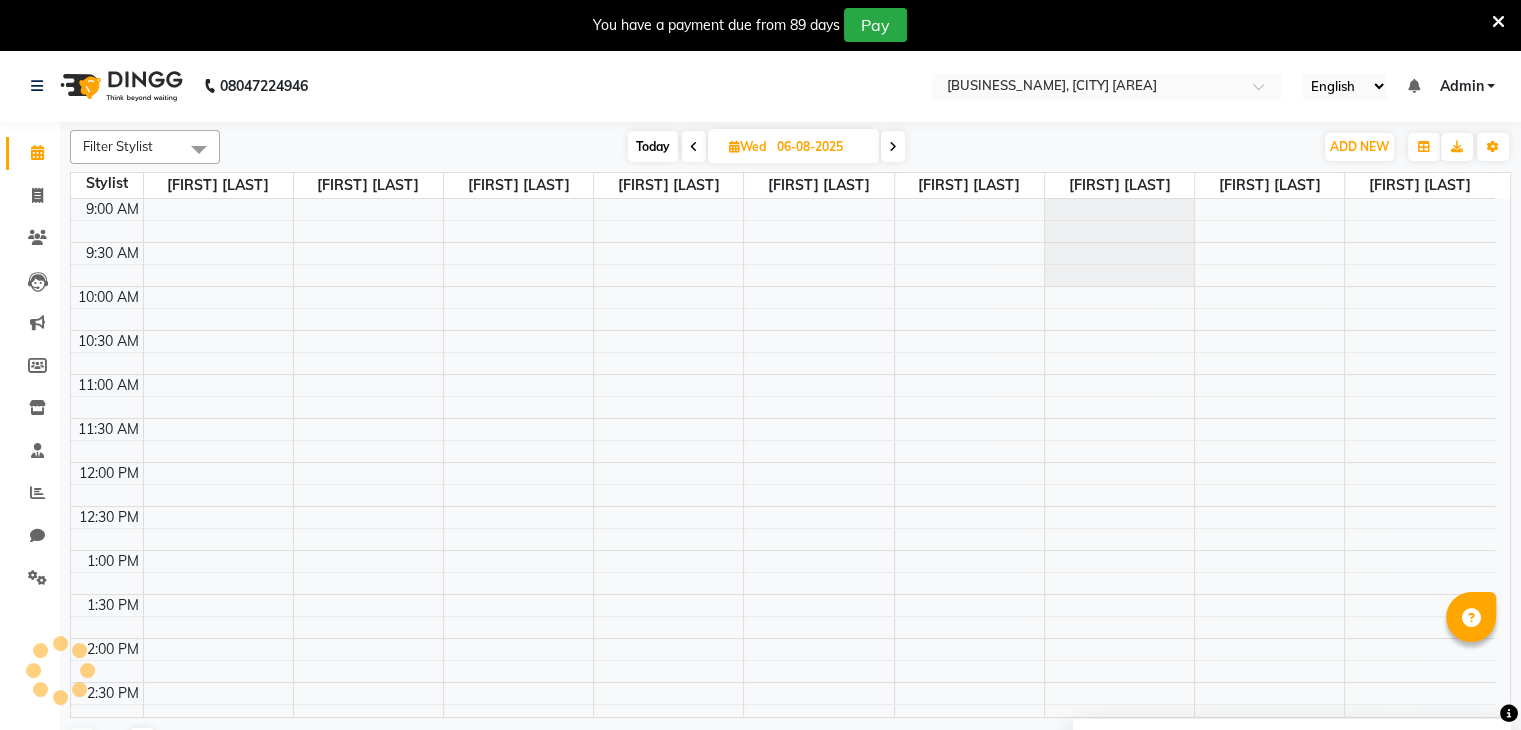 scroll, scrollTop: 613, scrollLeft: 0, axis: vertical 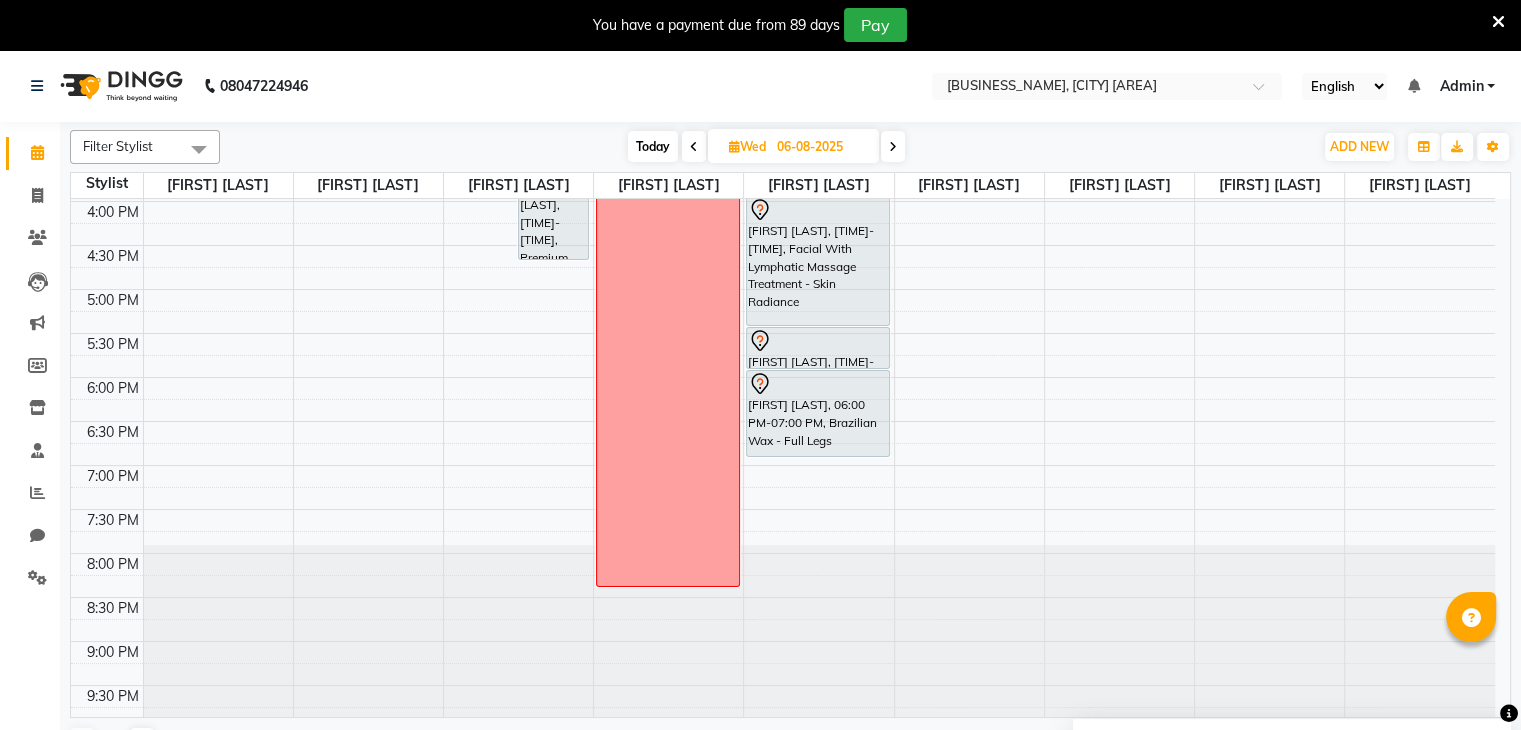 click at bounding box center [893, 146] 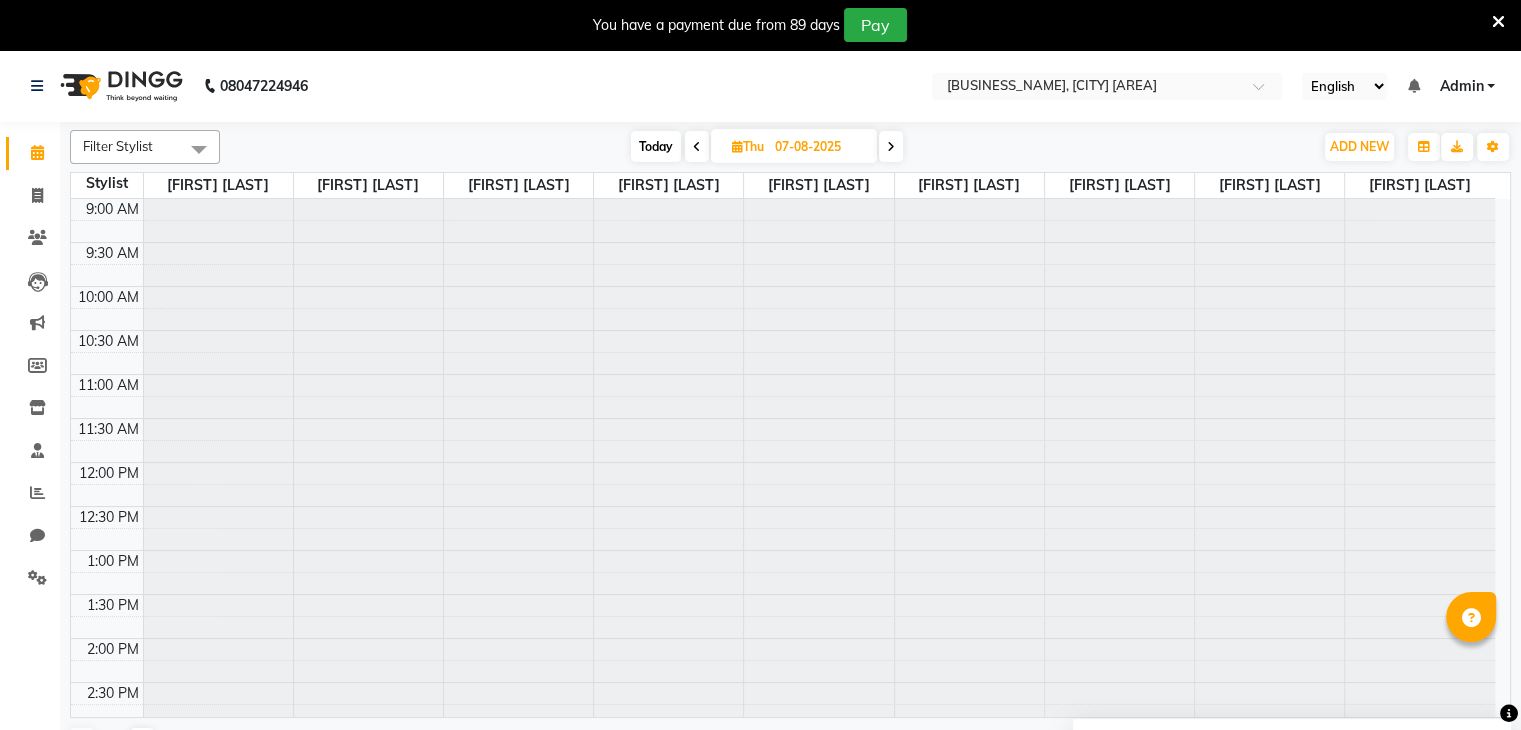 scroll, scrollTop: 613, scrollLeft: 0, axis: vertical 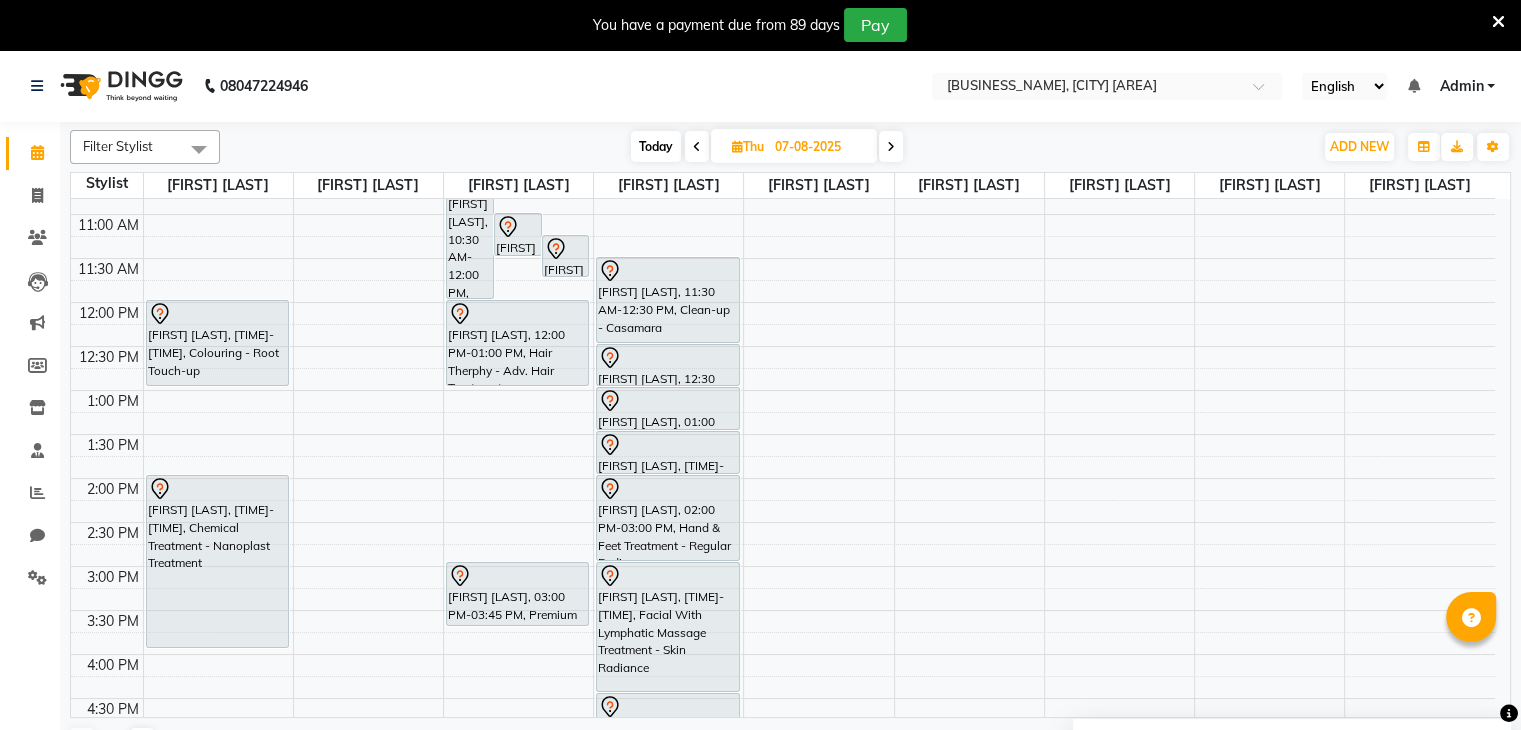 click at bounding box center (891, 147) 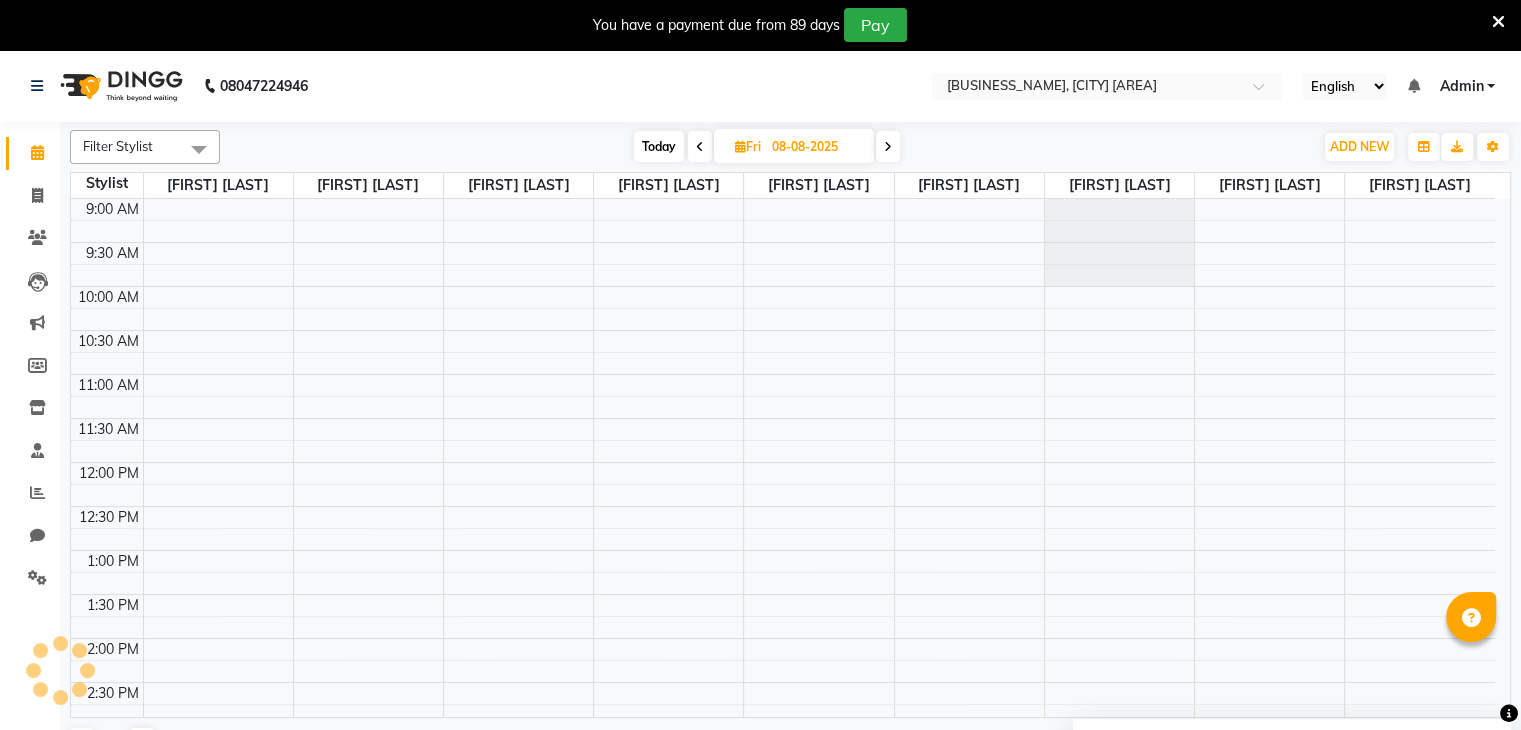 scroll, scrollTop: 613, scrollLeft: 0, axis: vertical 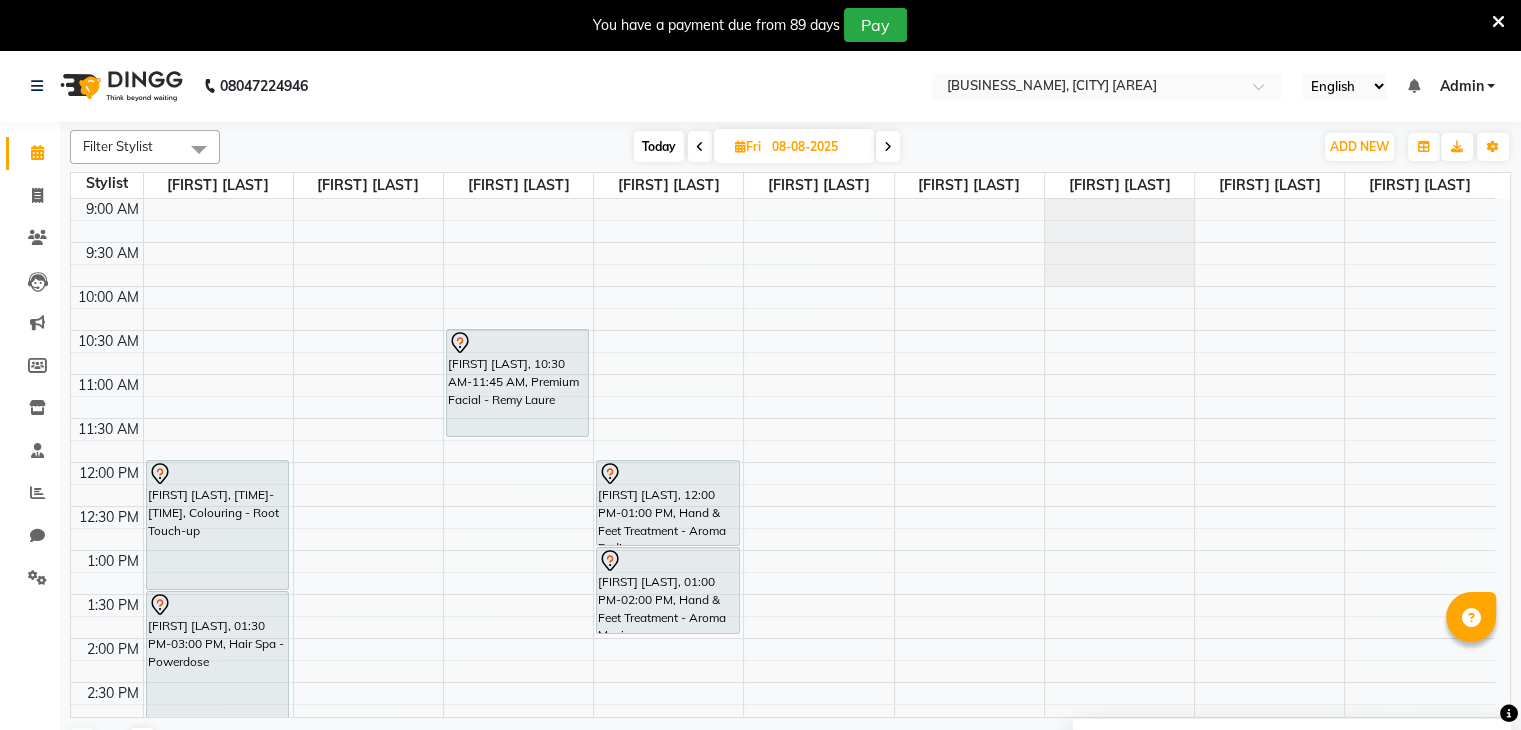 click on "Today" at bounding box center [659, 146] 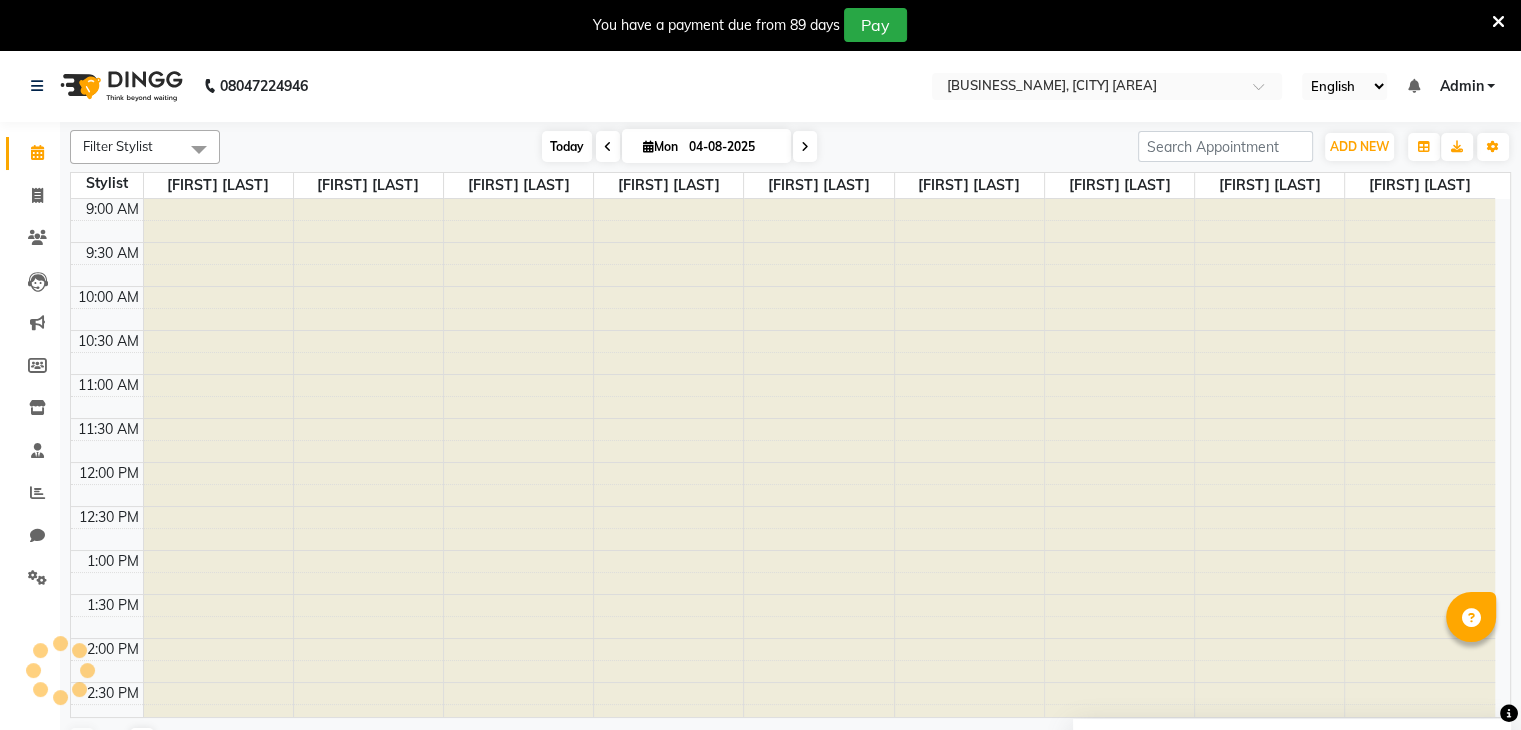 scroll, scrollTop: 613, scrollLeft: 0, axis: vertical 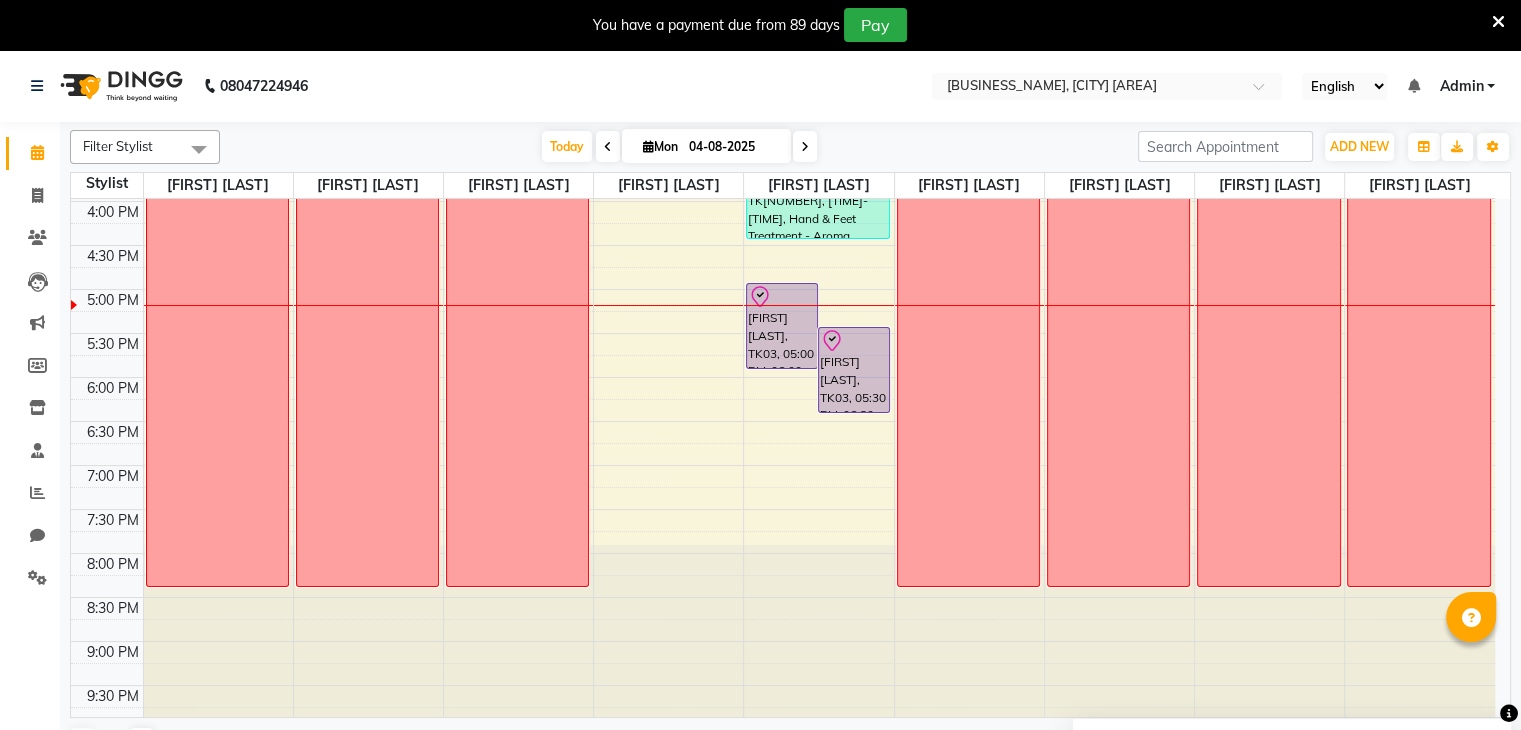 click at bounding box center [805, 147] 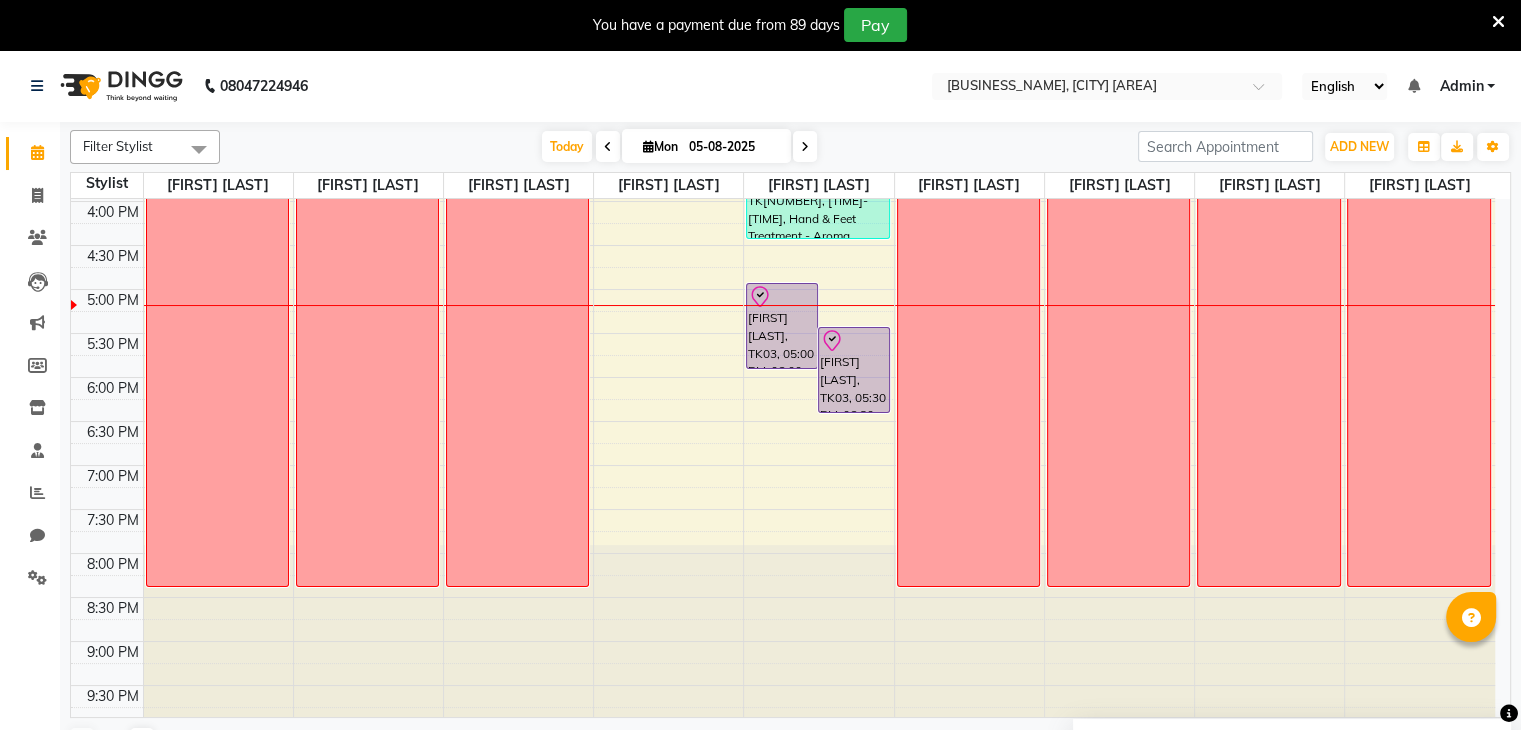 scroll, scrollTop: 613, scrollLeft: 0, axis: vertical 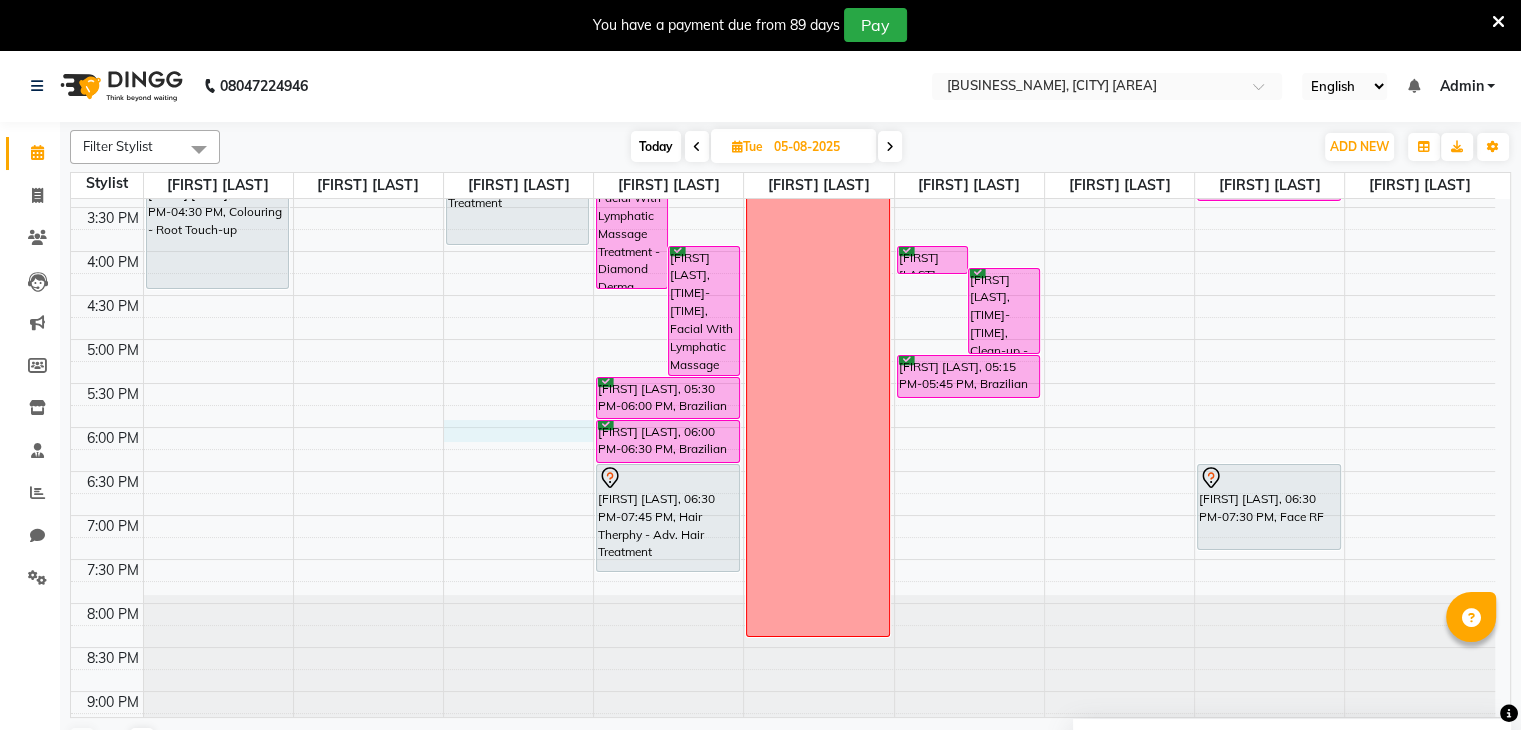 click on "Reema kanvinde, [TIME]-[TIME], Colouring - Root Touch-up             Geeta Kuber, [TIME]-[TIME], Colouring - Root Touch-up  sari draiping      Sneha, [TIME]-[TIME], Hair Cut - Hair Cut Normal             kavita shinde, [TIME]-[TIME], Clean-up - 03 Whitening Clean-up             Alka phadke, [TIME]-[TIME], Premium Facial - Remy Laure             mamata kamat, [TIME]-[TIME], Hair Therphy - Adv. Hair Treatment     sushama chamadiya, [TIME]-[TIME], Facial With Lymphatic Massage Treatment - Diamond Derma     Aarti bugade, [TIME]-[TIME], Facial With Lymphatic Massage Treatment - Casmara Facial     Aarti bugade, [TIME]-[TIME], Brazilian Wax - Full Hands     Aarti bugade, [TIME]-[TIME], Brazilian Wax - Half Legs             weekly off" at bounding box center [783, 207] 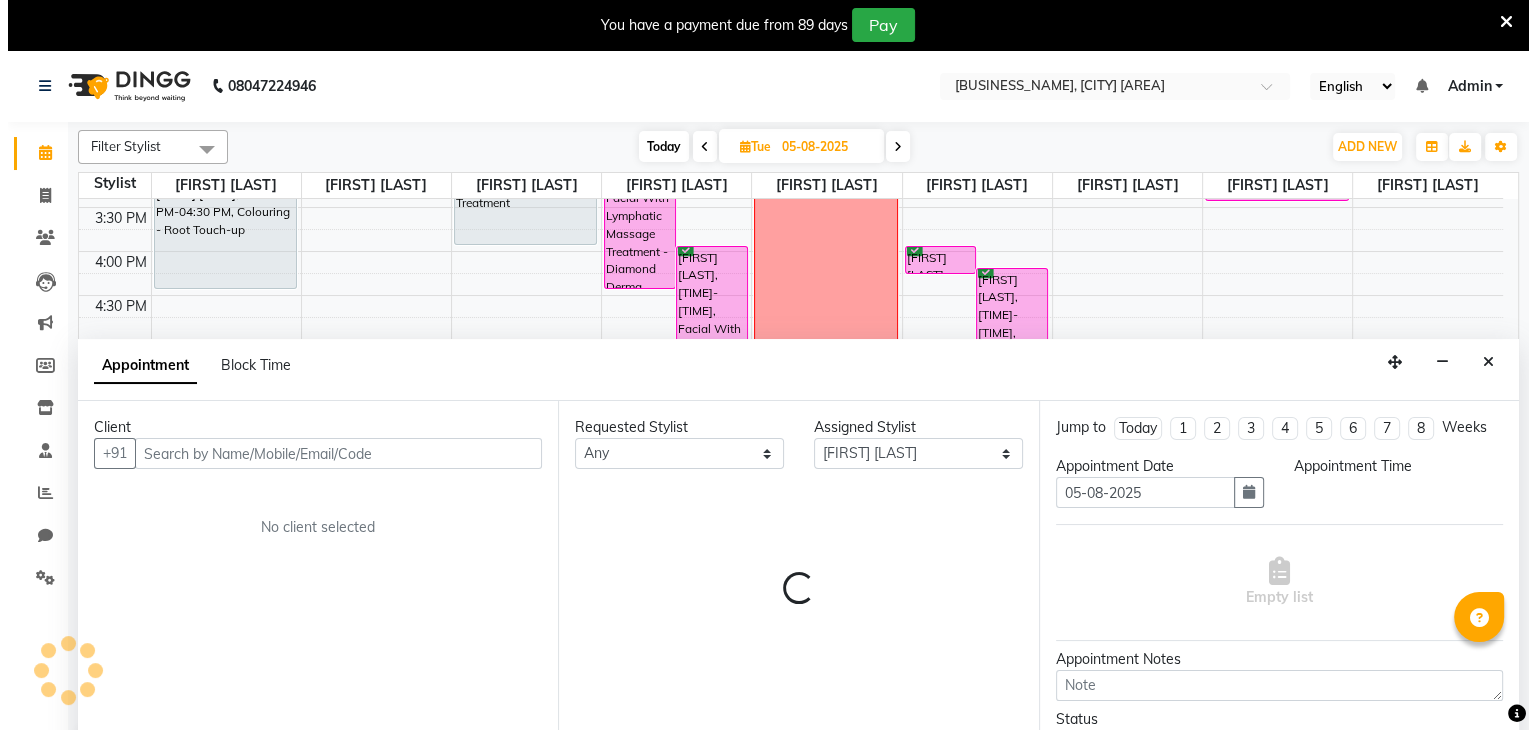 scroll, scrollTop: 50, scrollLeft: 0, axis: vertical 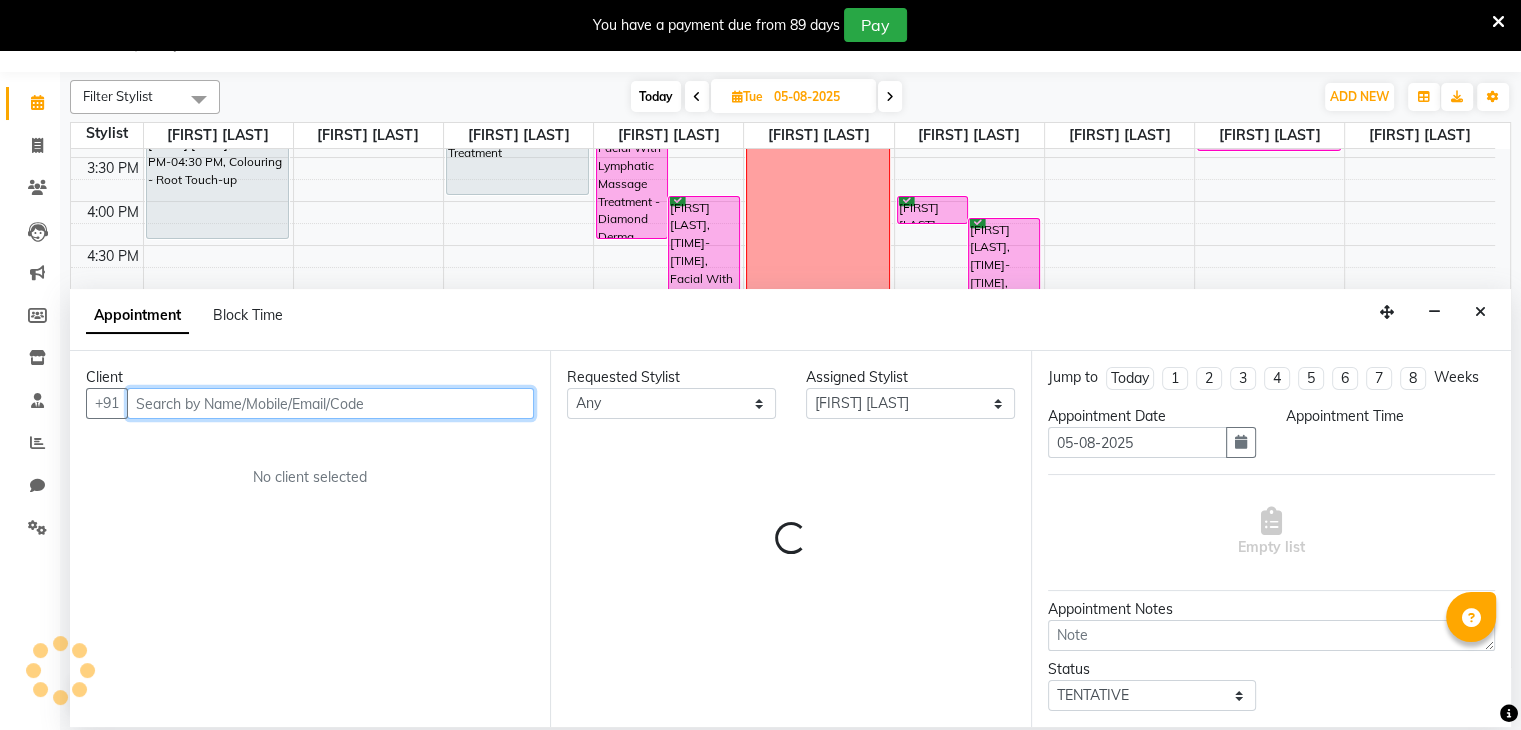 select on "1080" 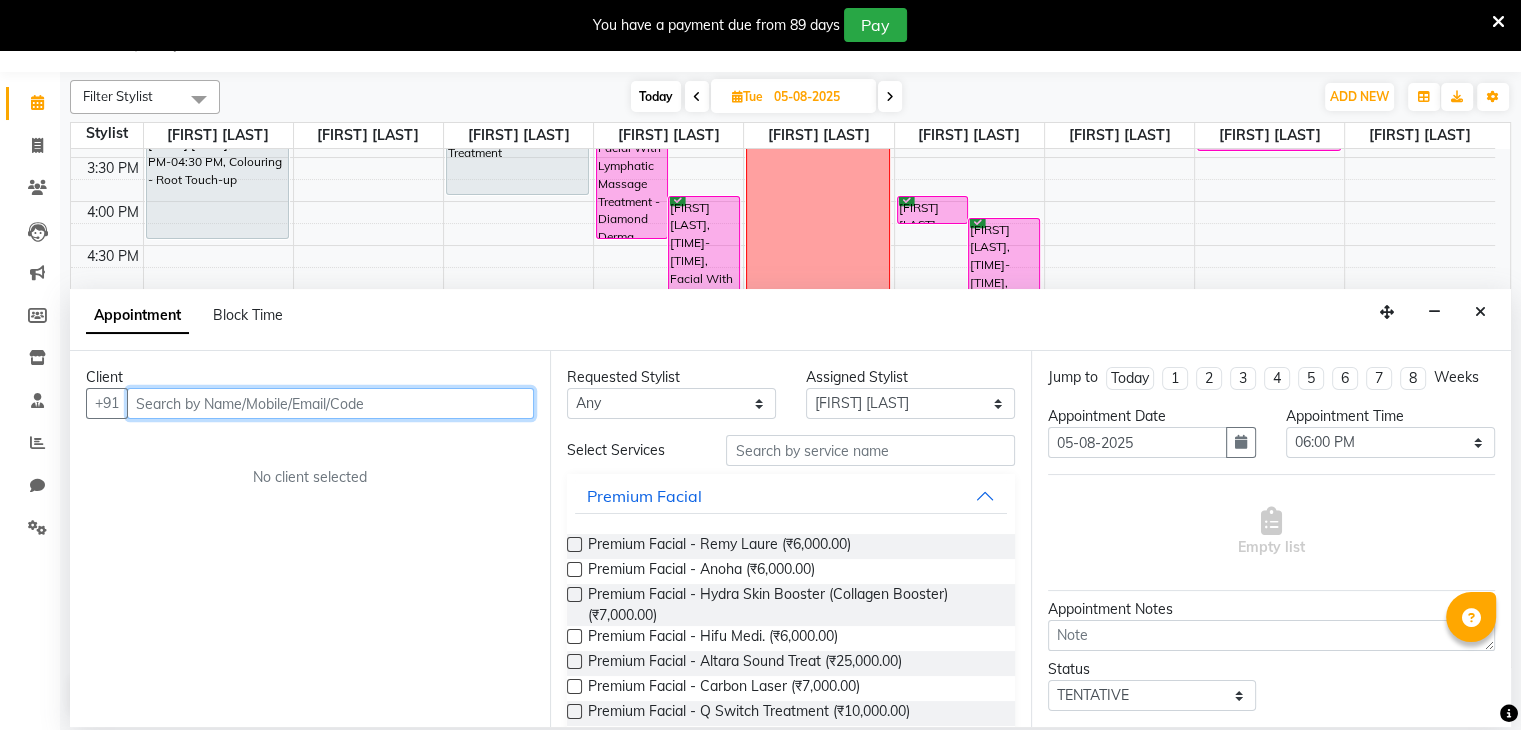 click at bounding box center (330, 403) 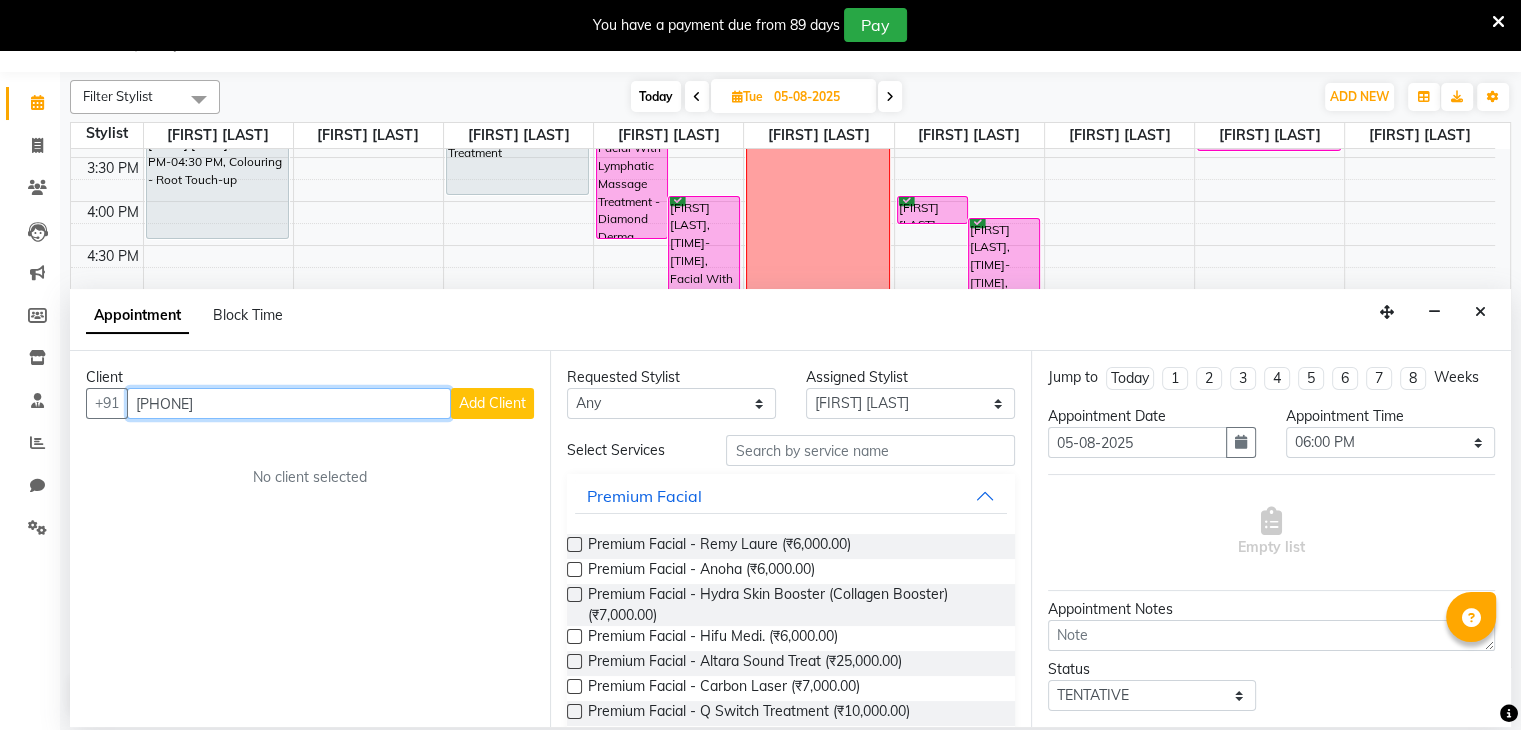 type on "[PHONE]" 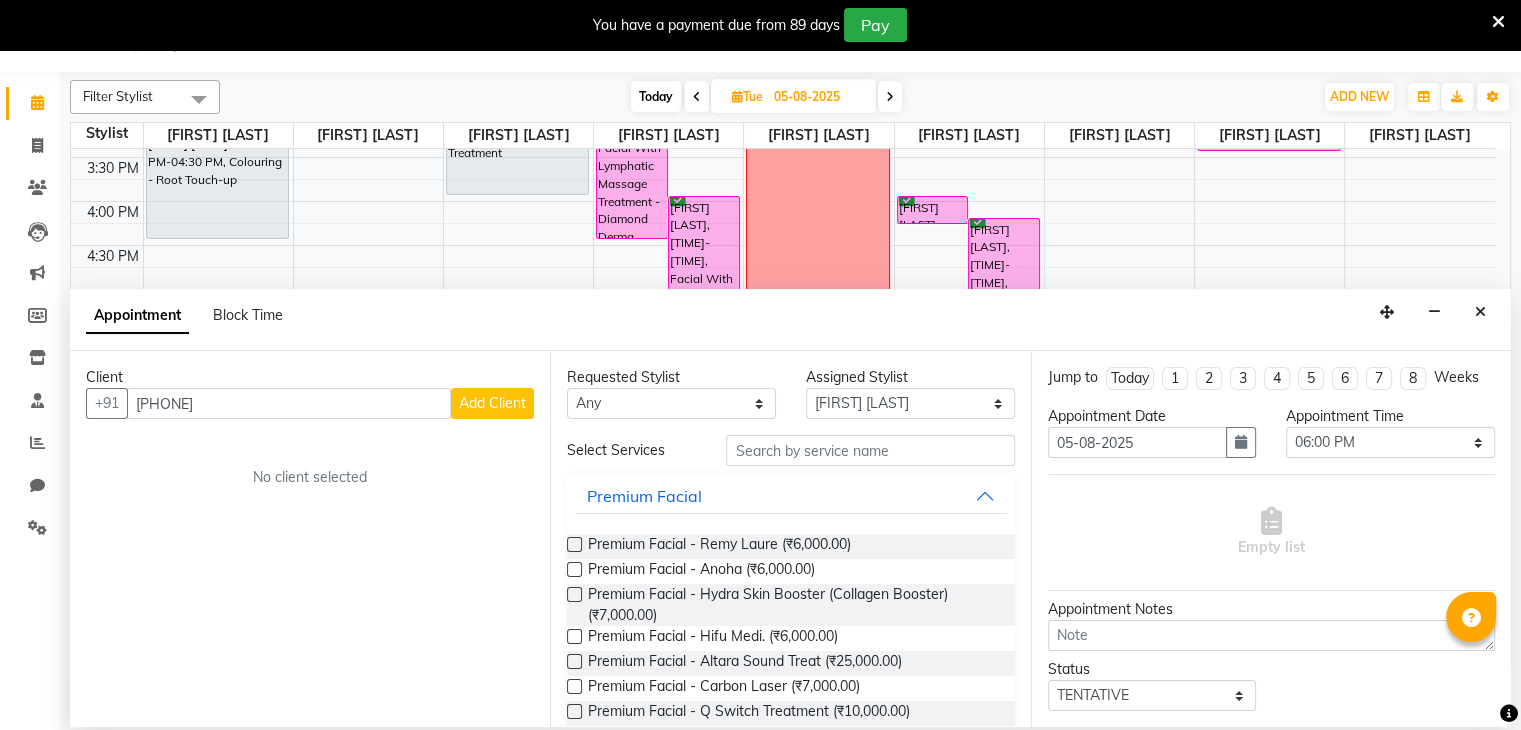 click on "Add Client" at bounding box center (492, 403) 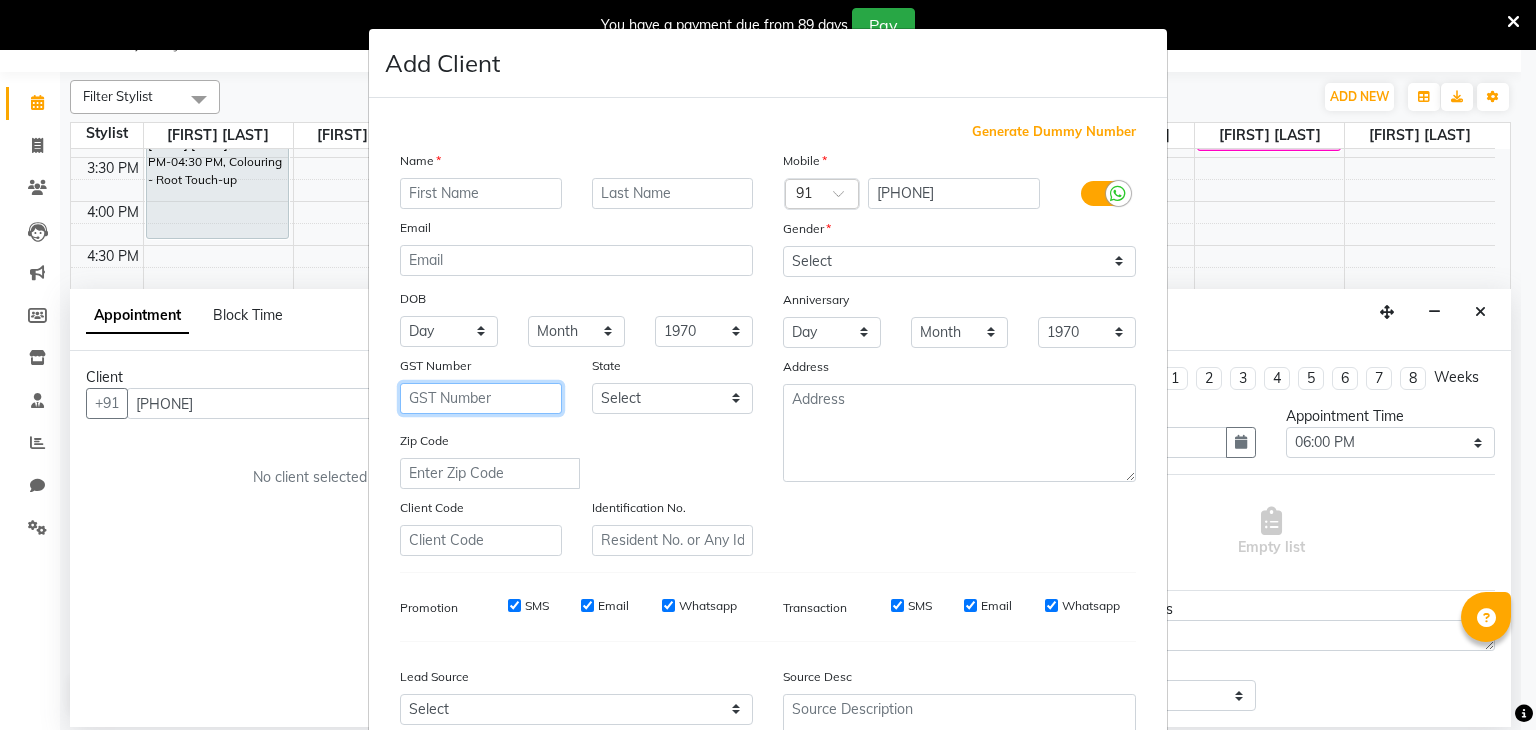 drag, startPoint x: 481, startPoint y: 394, endPoint x: 439, endPoint y: 144, distance: 253.50345 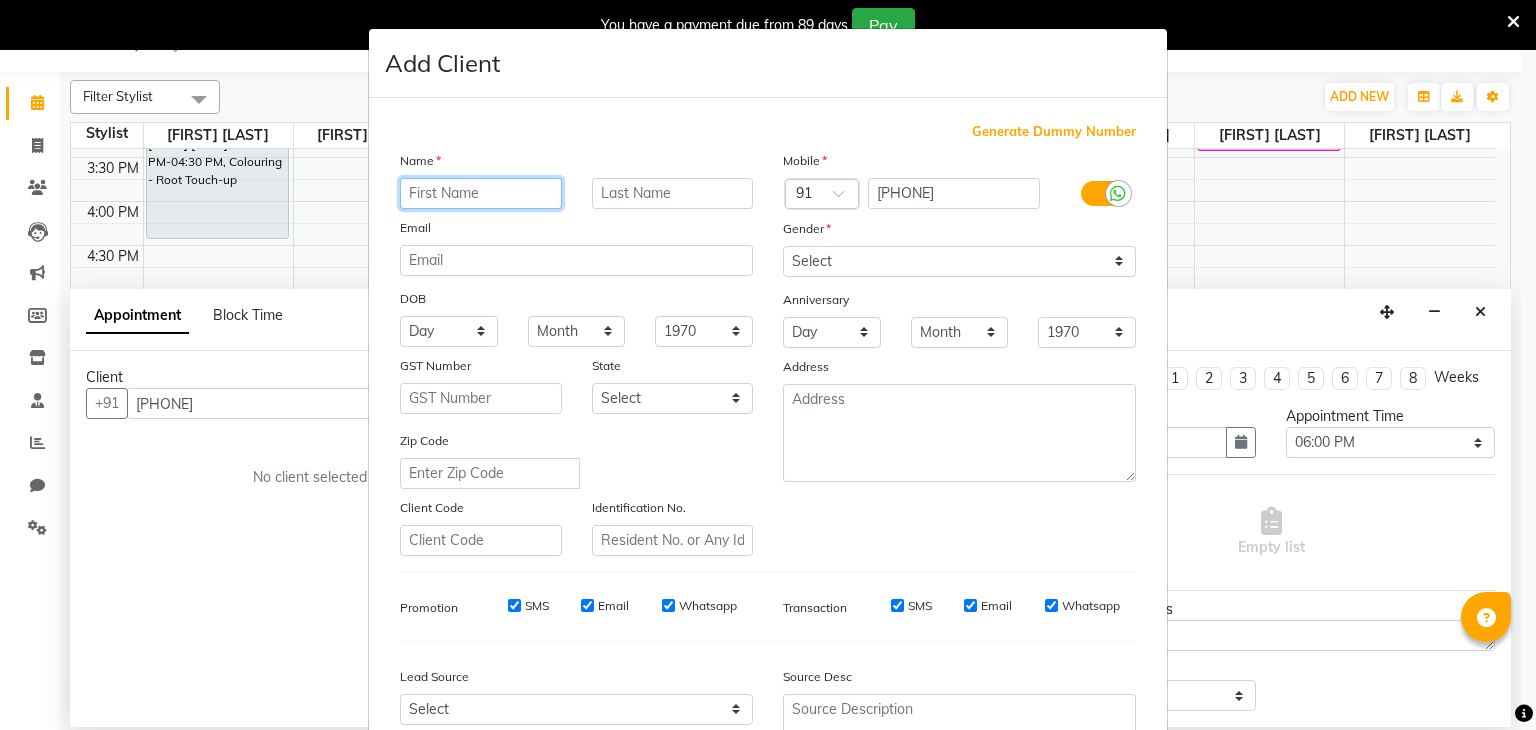click at bounding box center (481, 193) 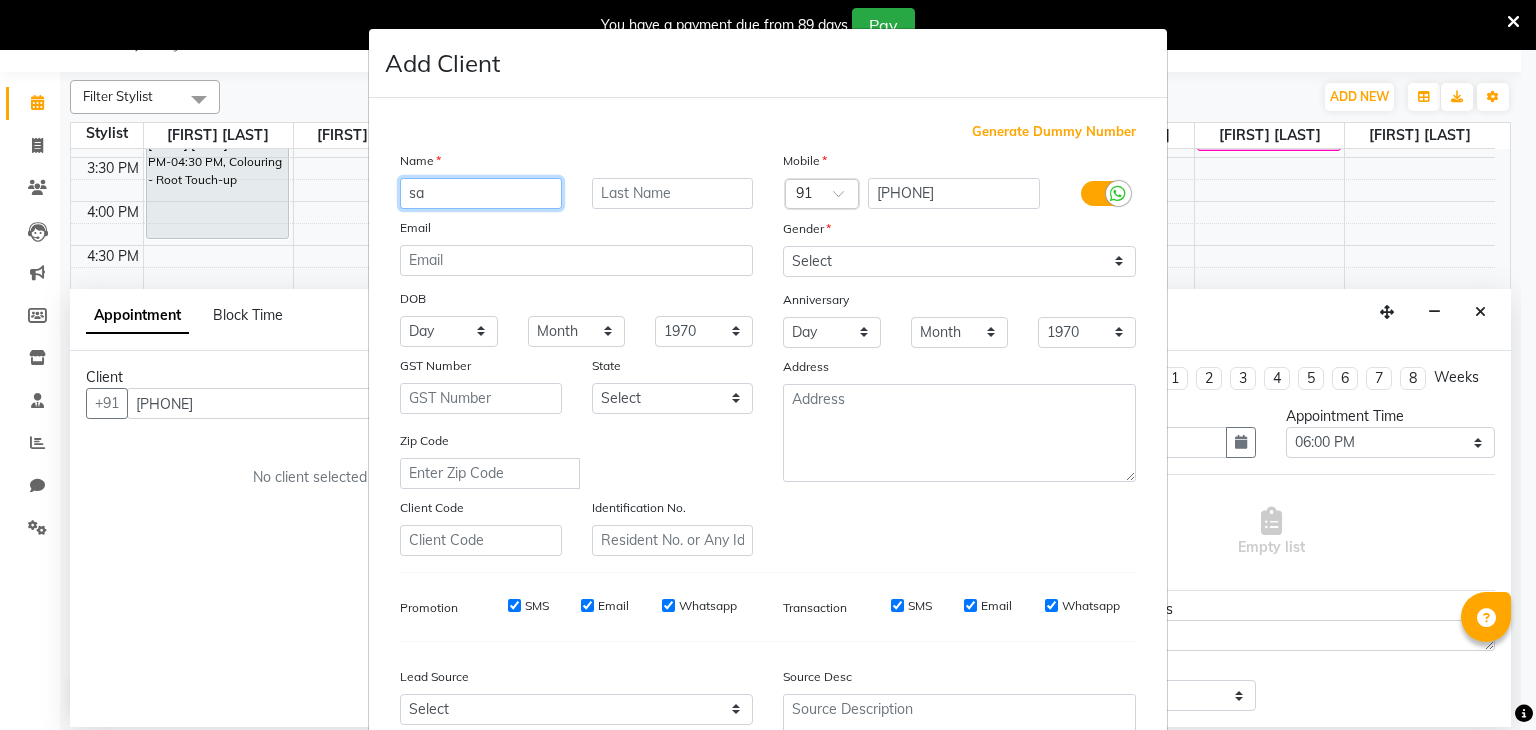 type on "s" 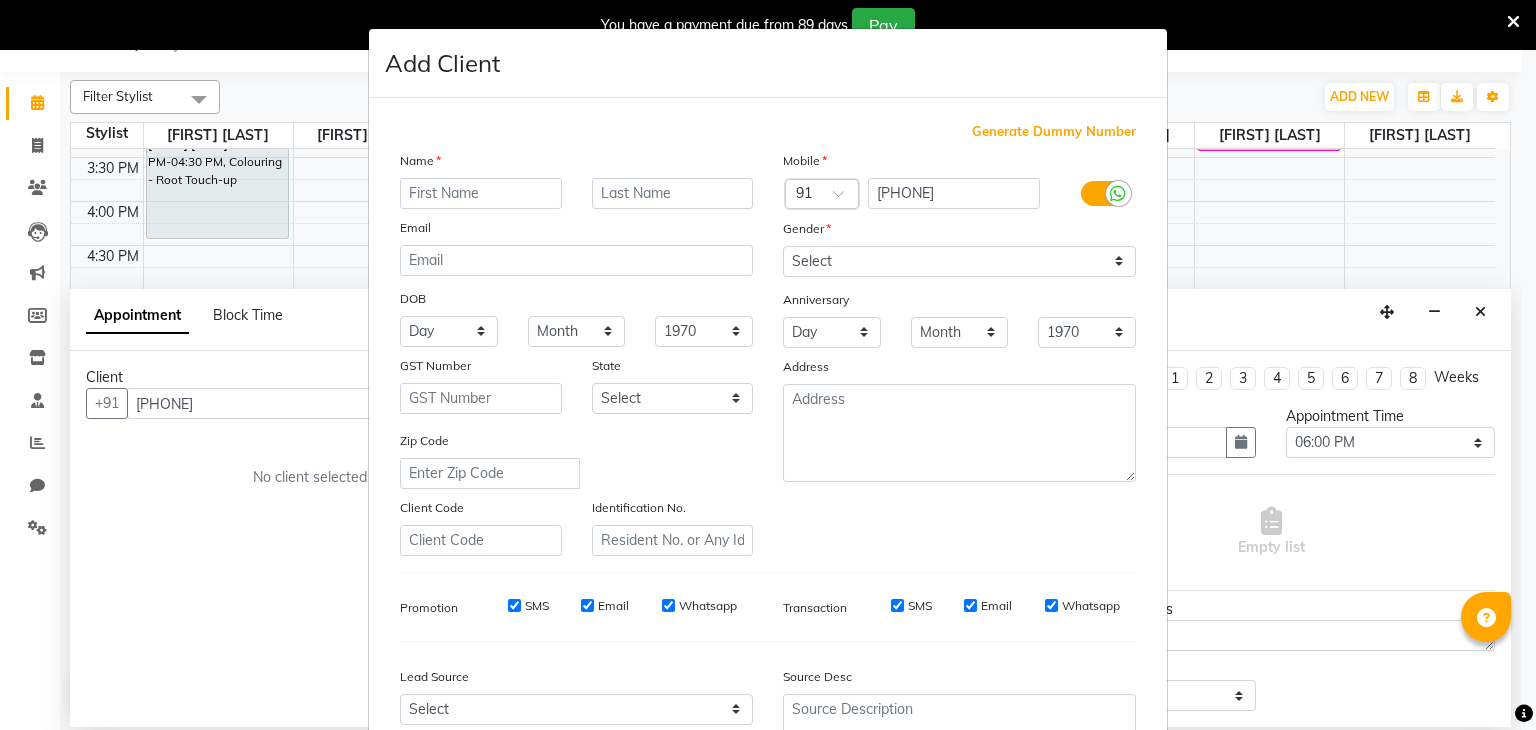 click on "Name" at bounding box center [417, 164] 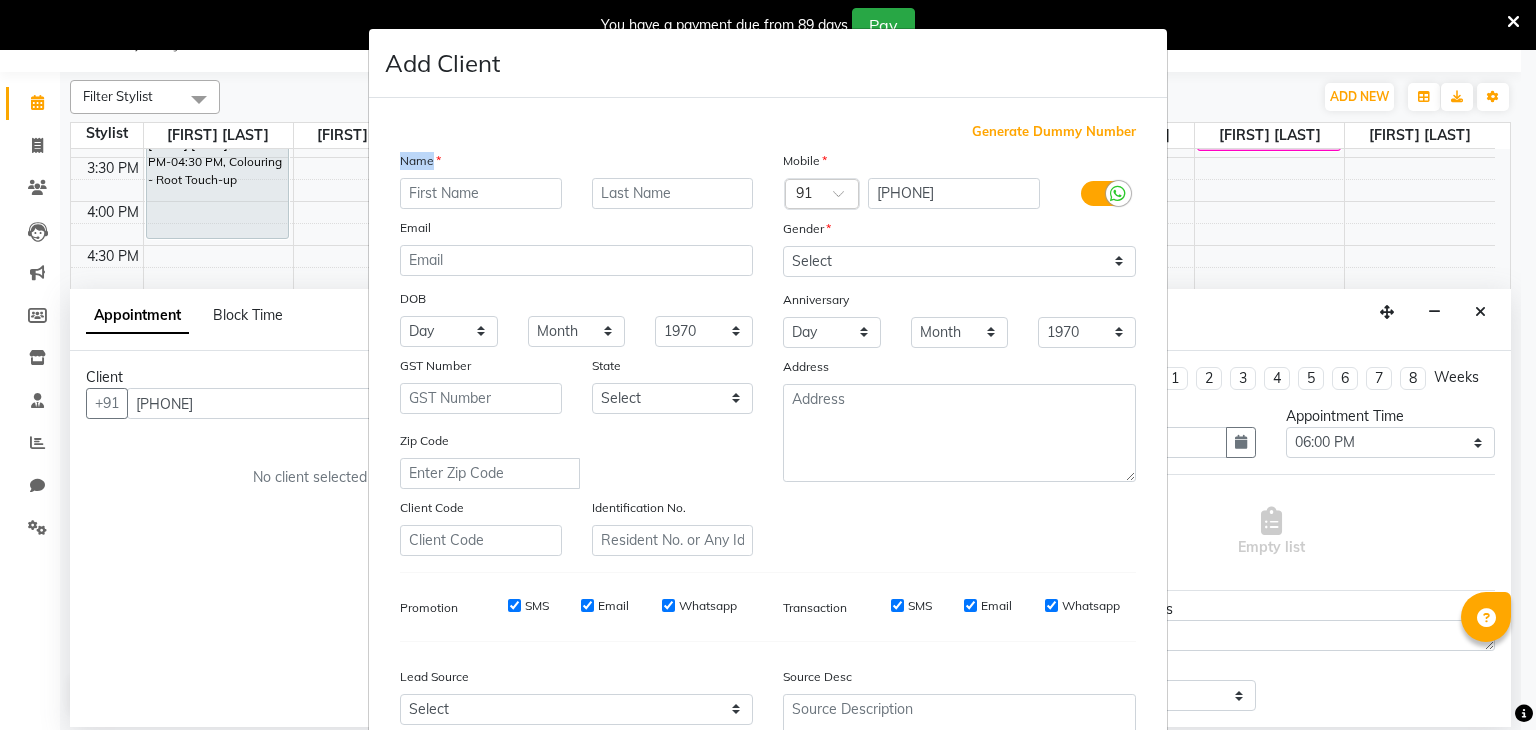 click on "Name" at bounding box center (417, 164) 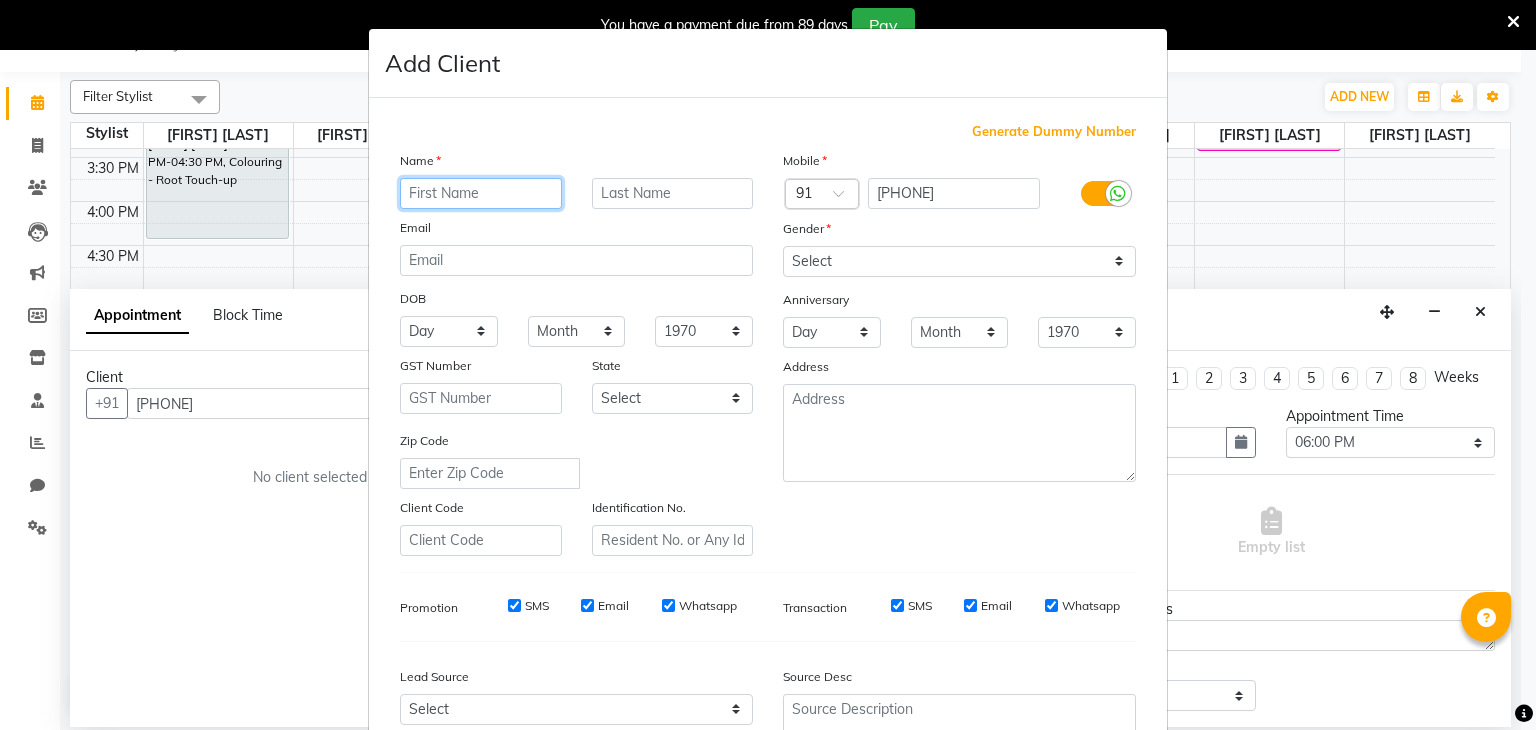 click at bounding box center (481, 193) 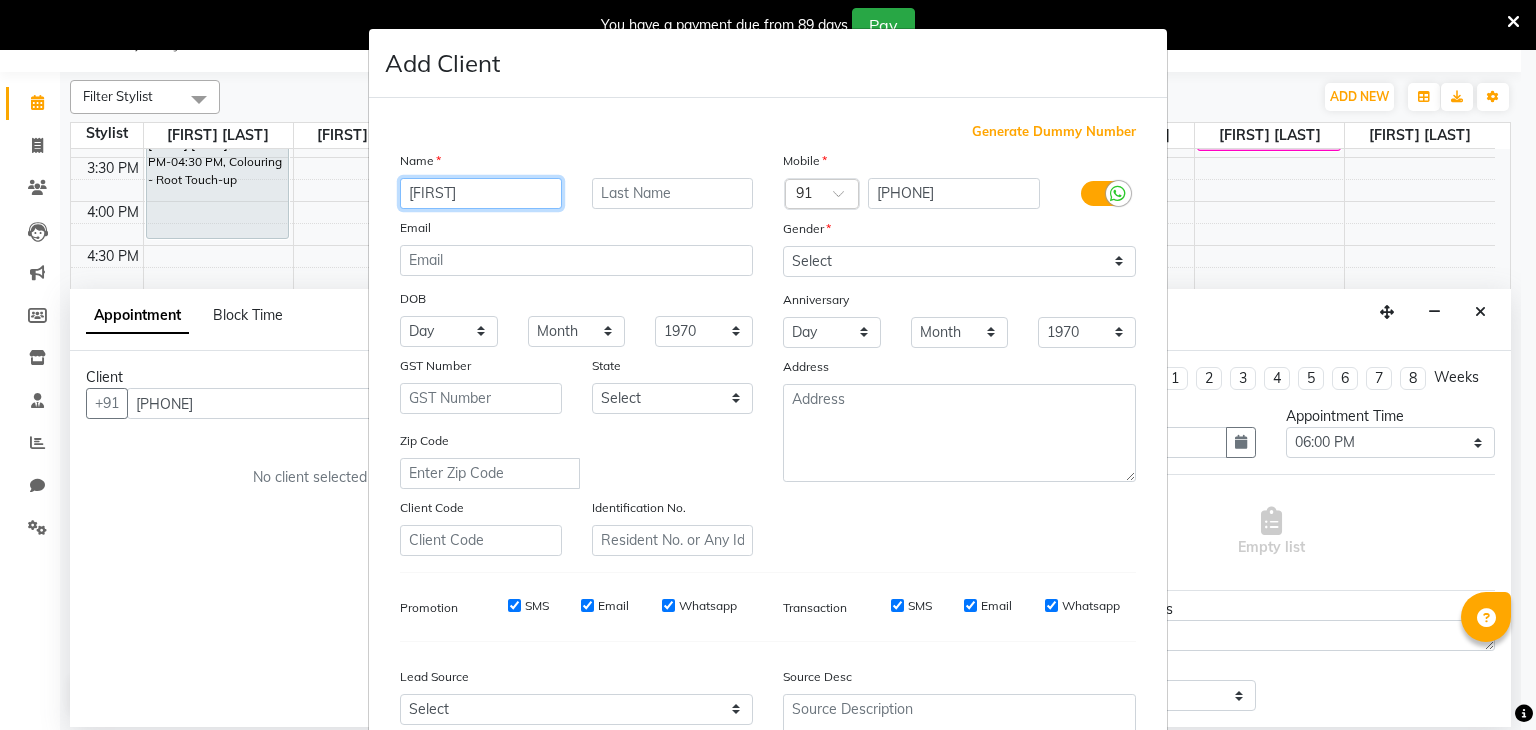 type on "[FIRST]" 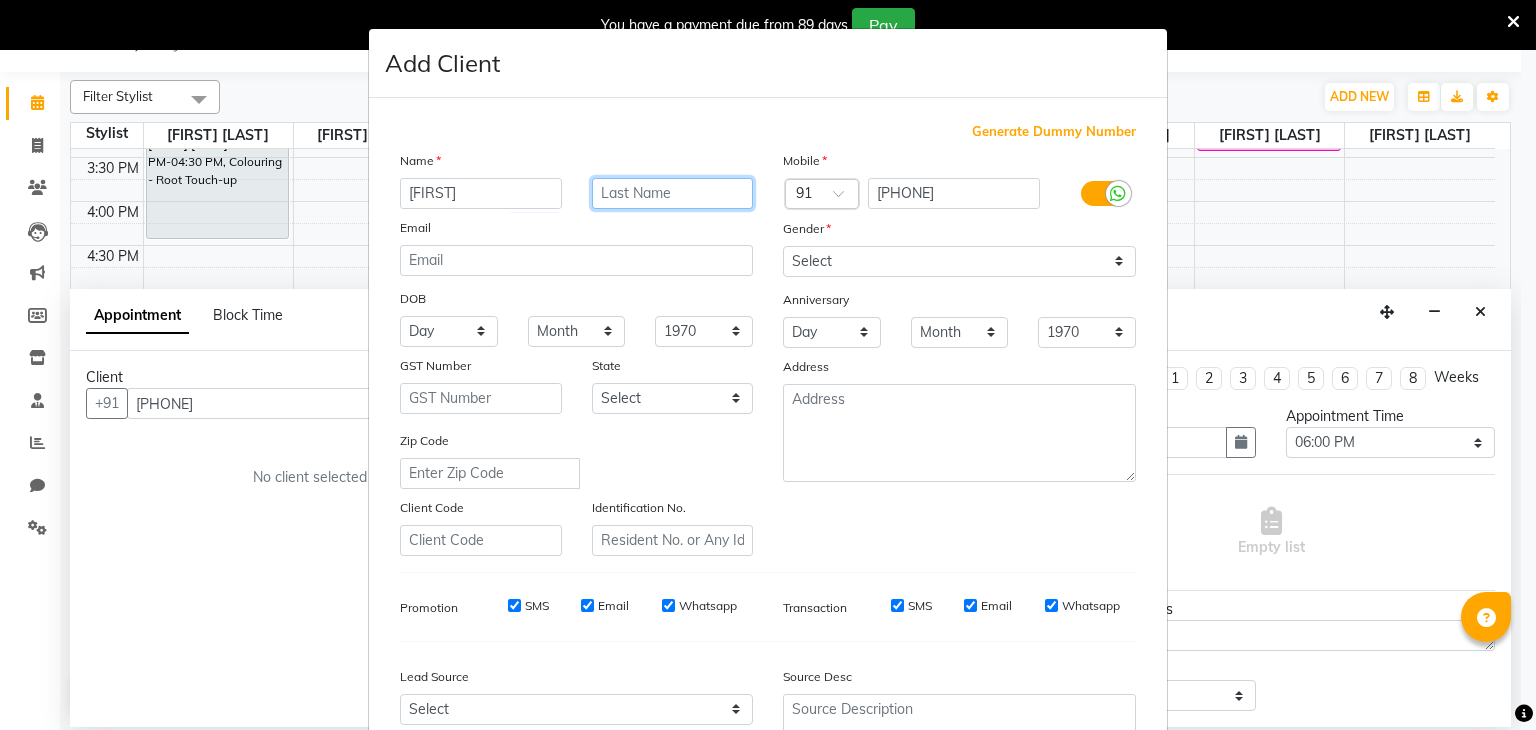 click at bounding box center [673, 193] 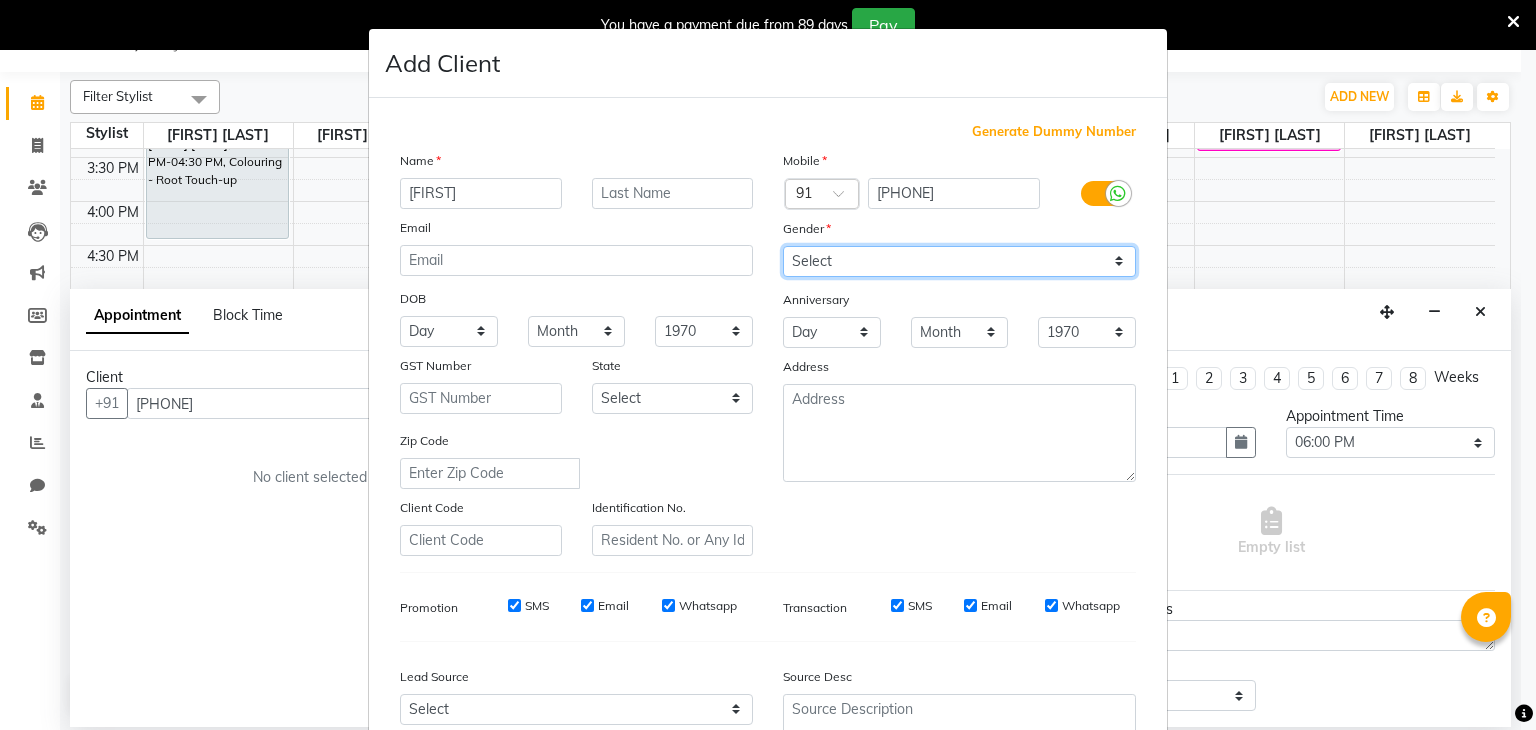 click on "Select Male Female Other Prefer Not To Say" at bounding box center [959, 261] 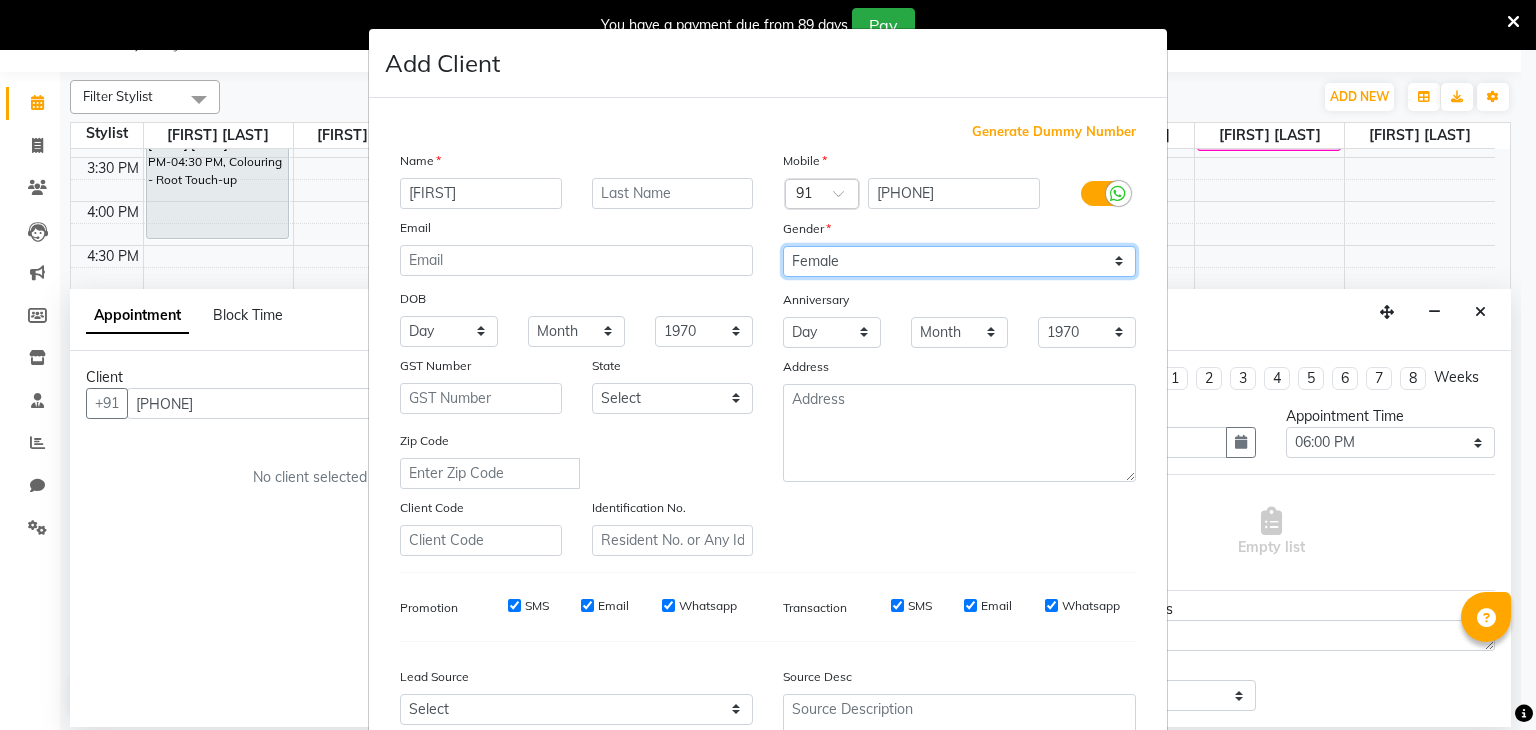 click on "Select Male Female Other Prefer Not To Say" at bounding box center (959, 261) 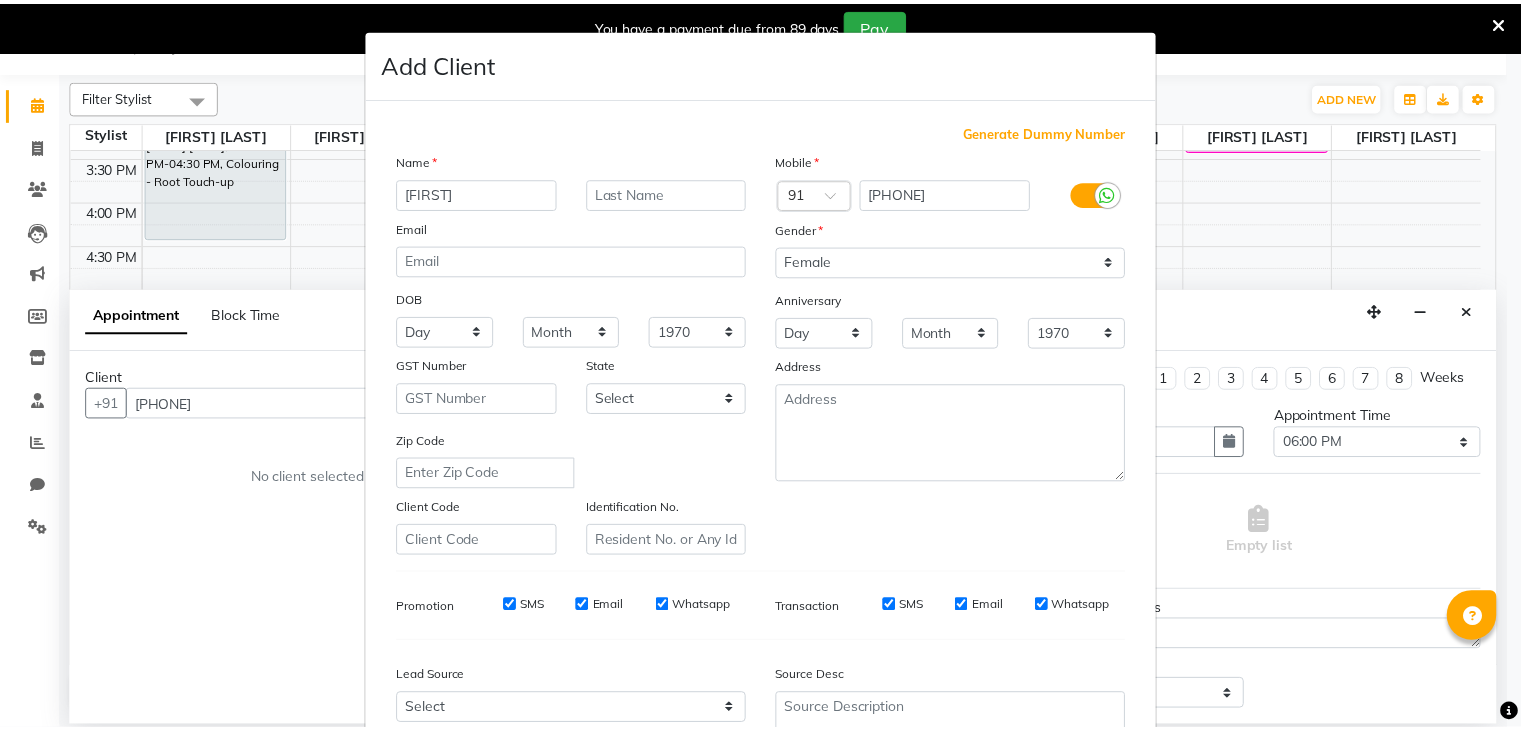scroll, scrollTop: 203, scrollLeft: 0, axis: vertical 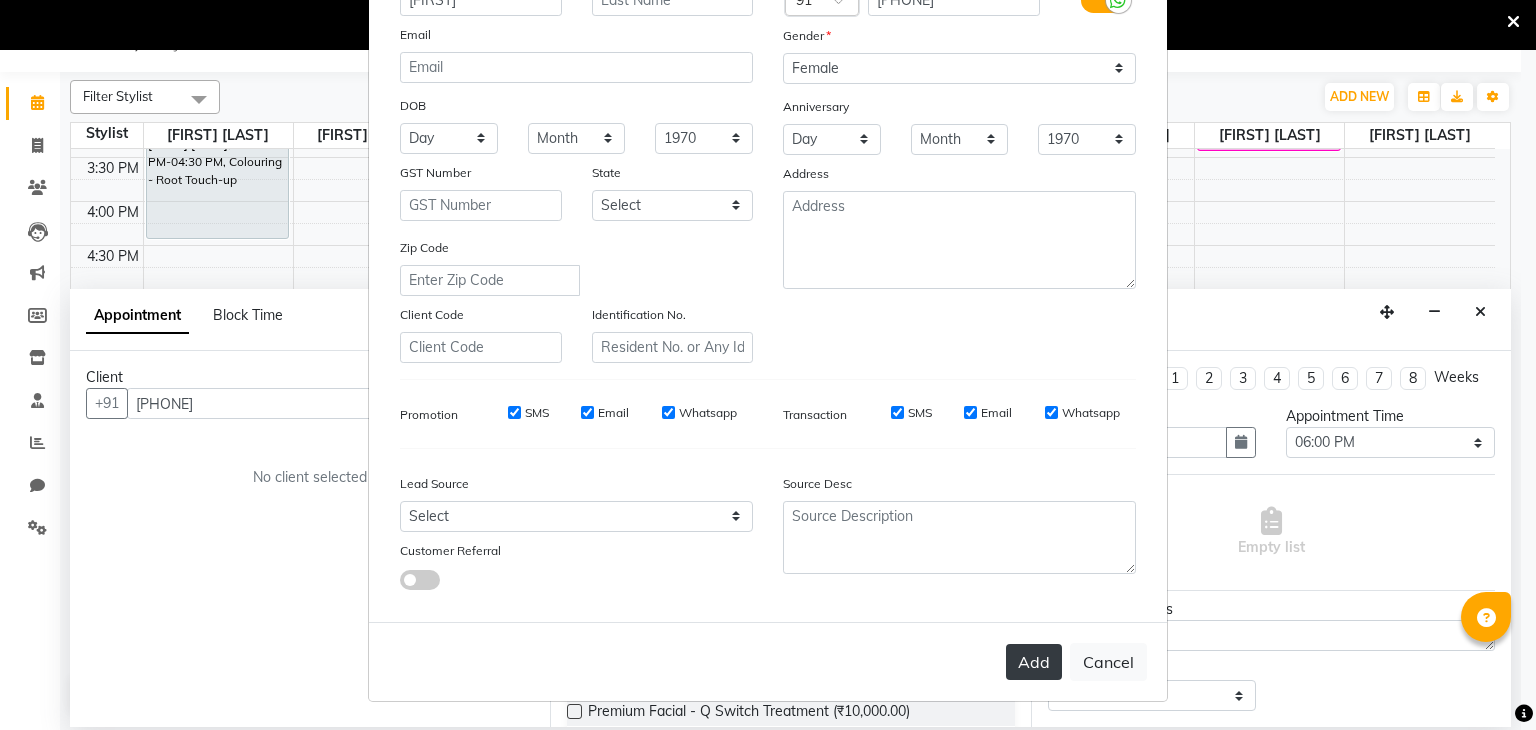 click on "Add" at bounding box center (1034, 662) 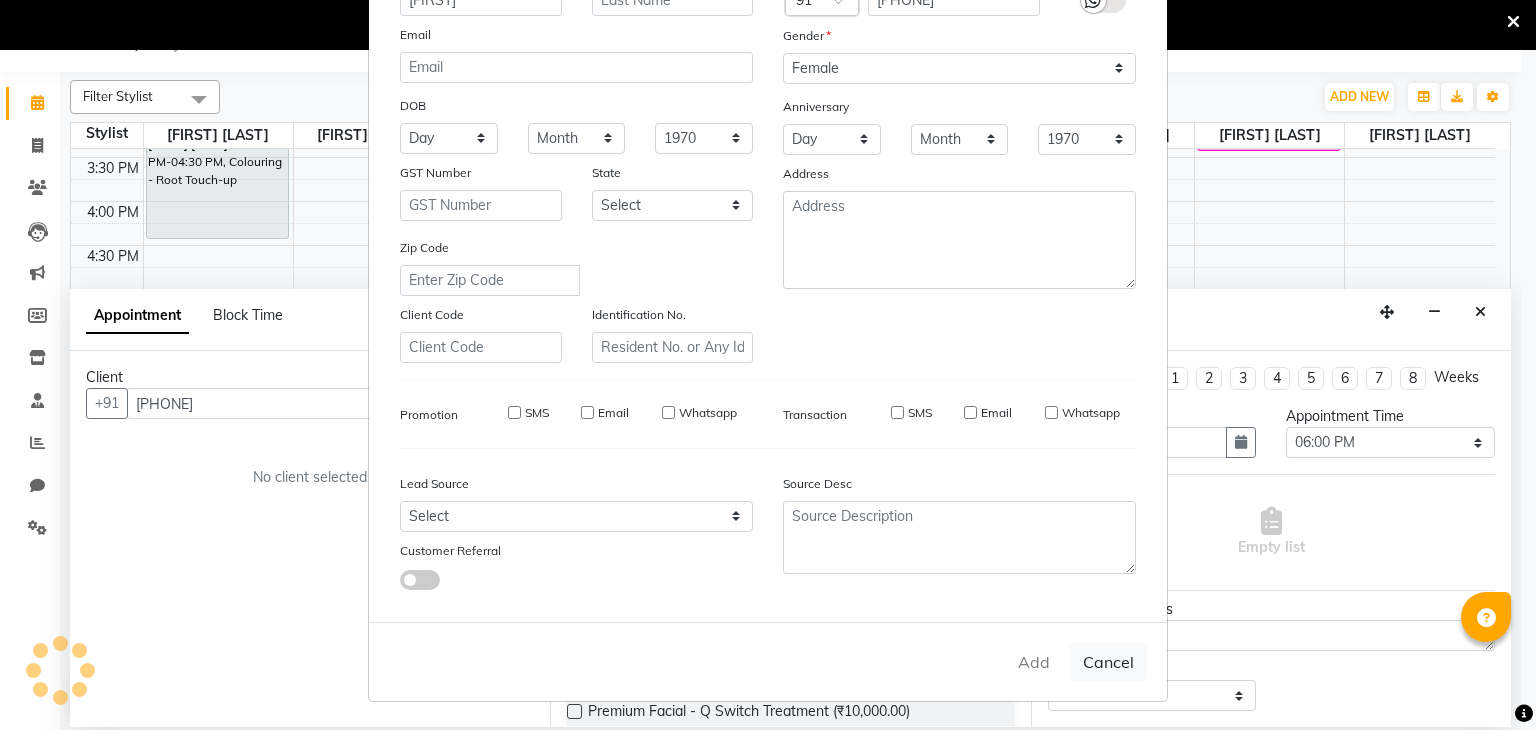 type 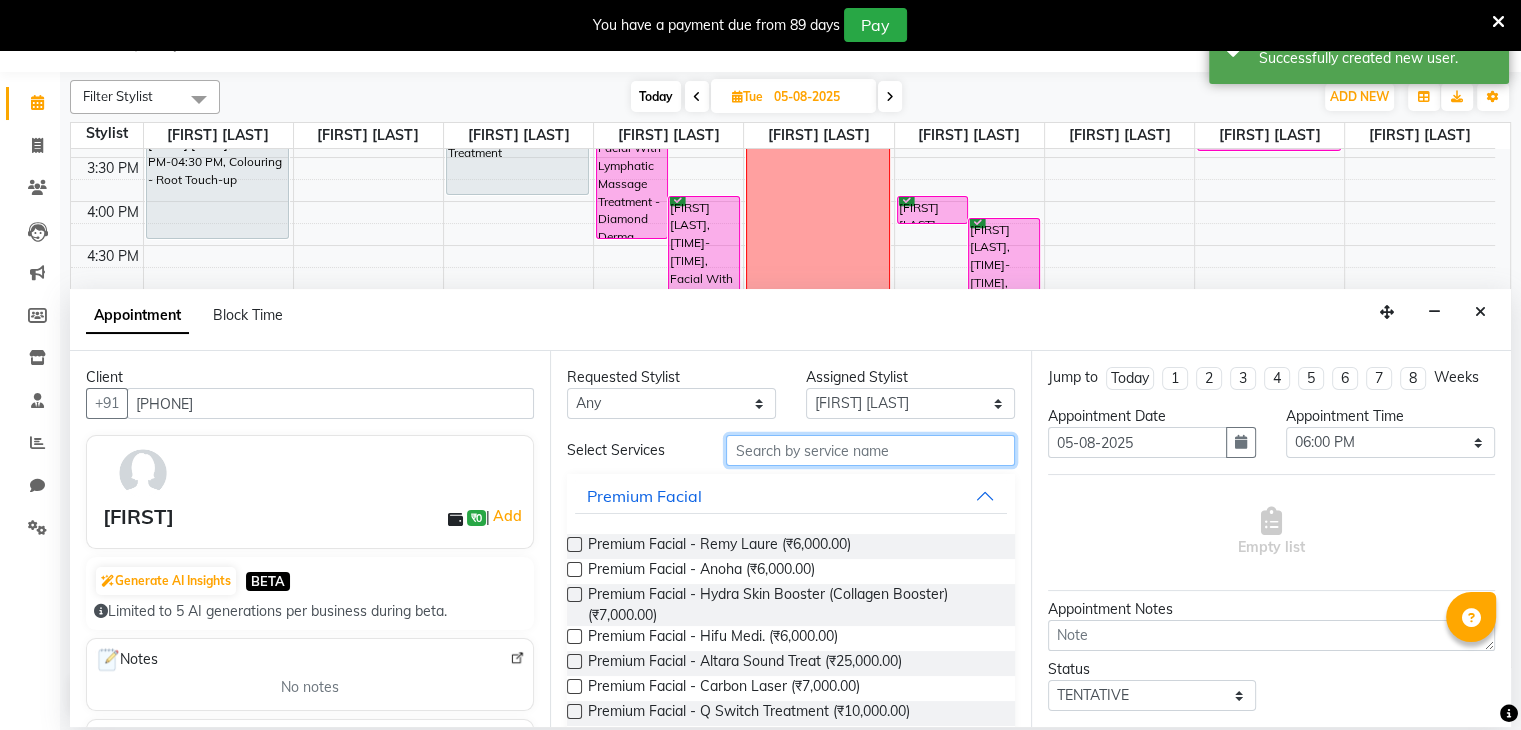 click at bounding box center [870, 450] 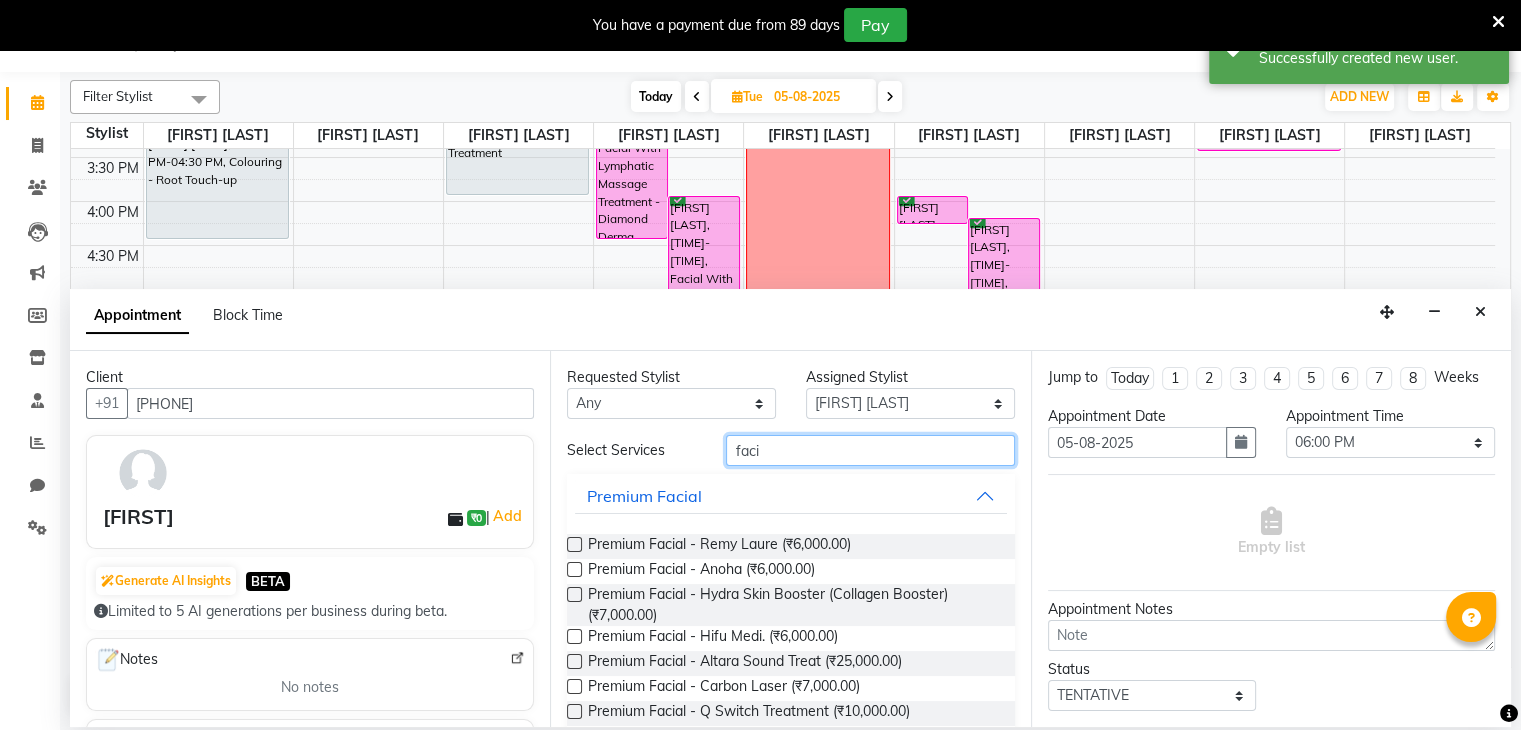 scroll, scrollTop: 100, scrollLeft: 0, axis: vertical 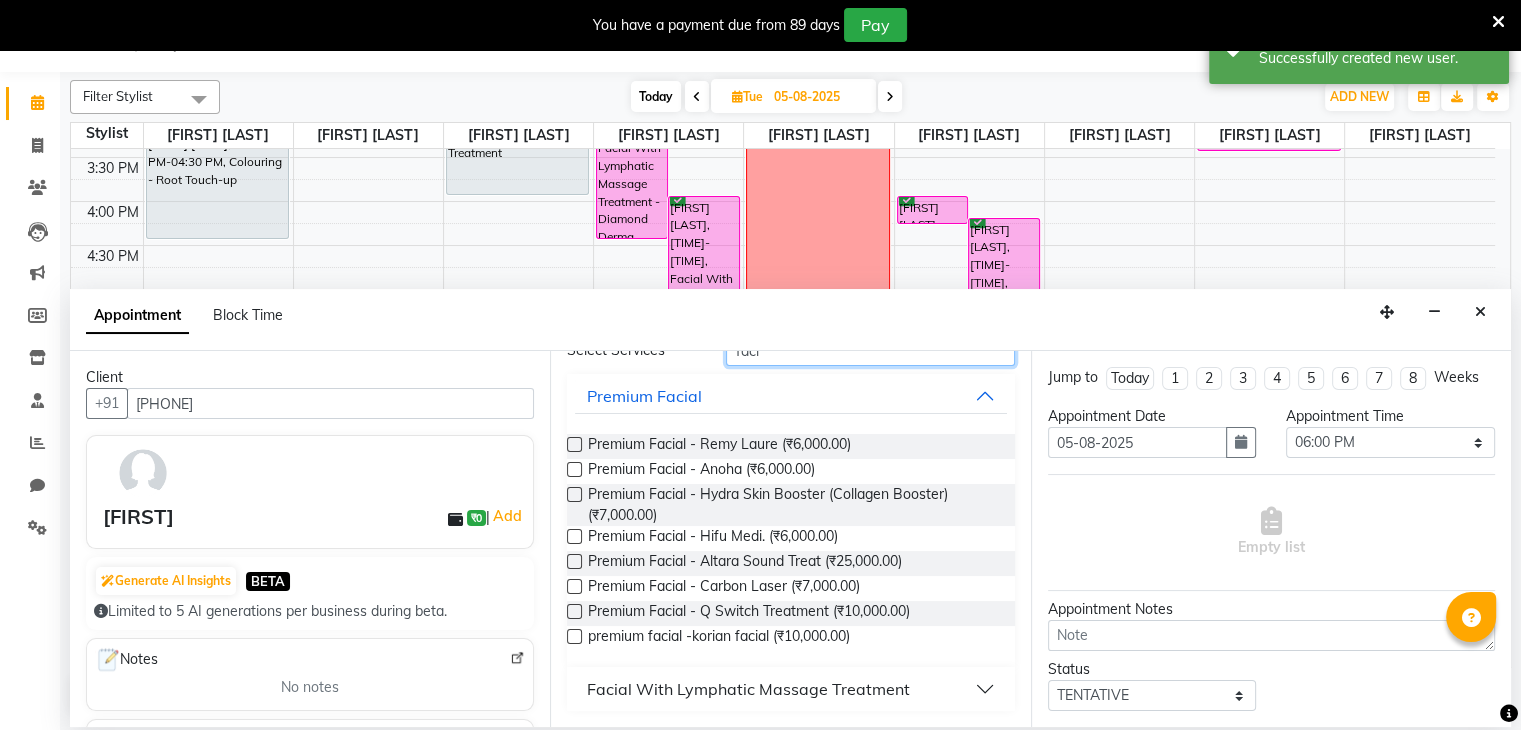 type on "faci" 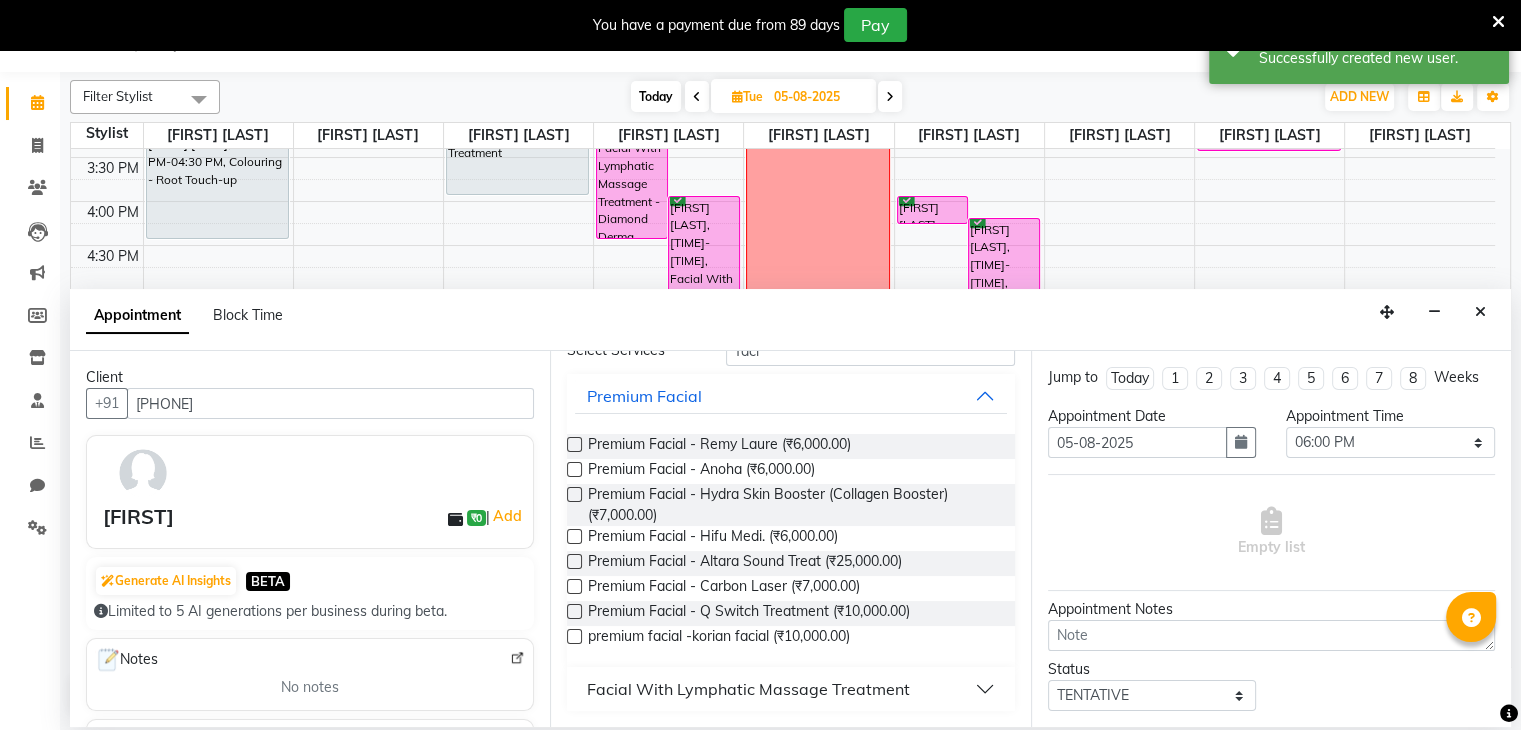 click on "Facial With Lymphatic Massage Treatment" at bounding box center [790, 689] 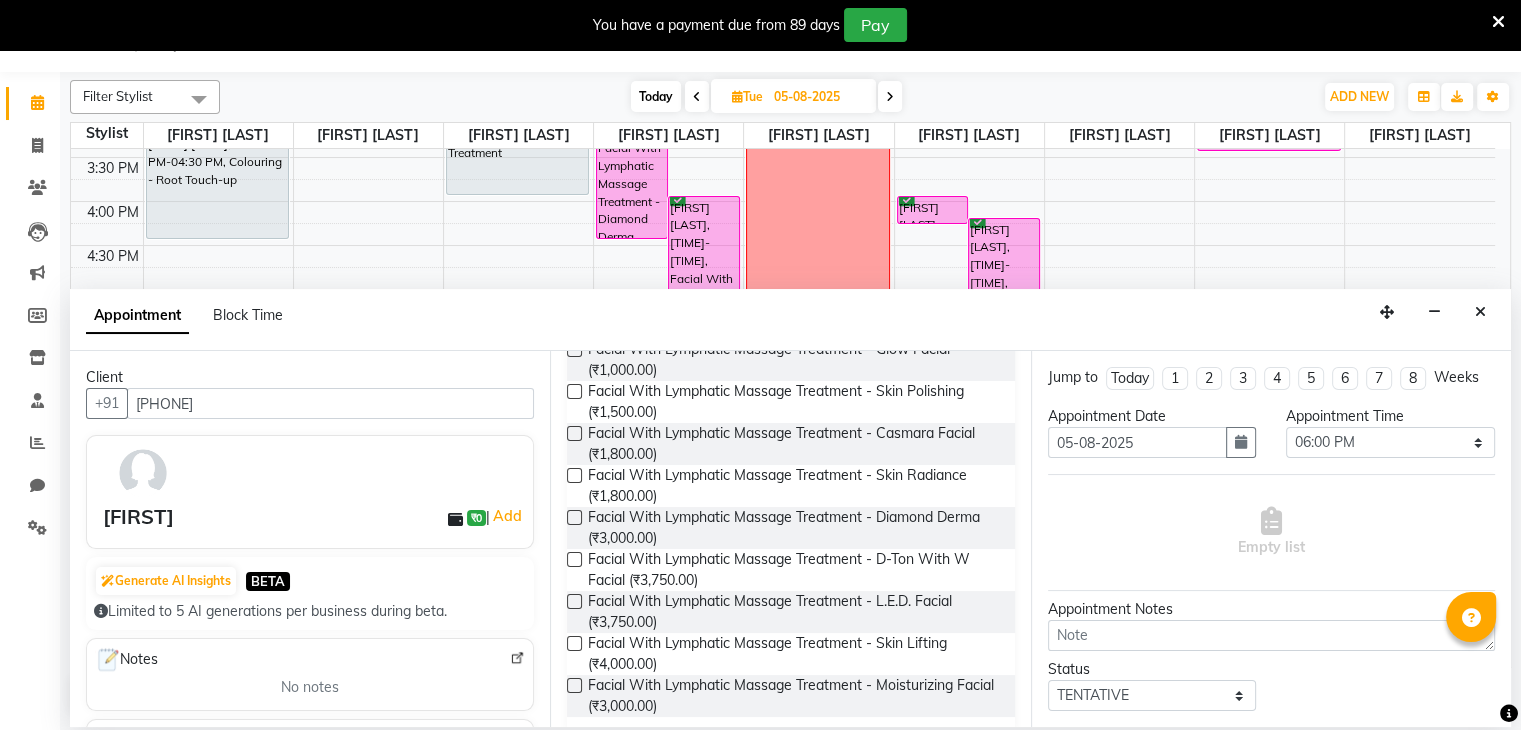 scroll, scrollTop: 510, scrollLeft: 0, axis: vertical 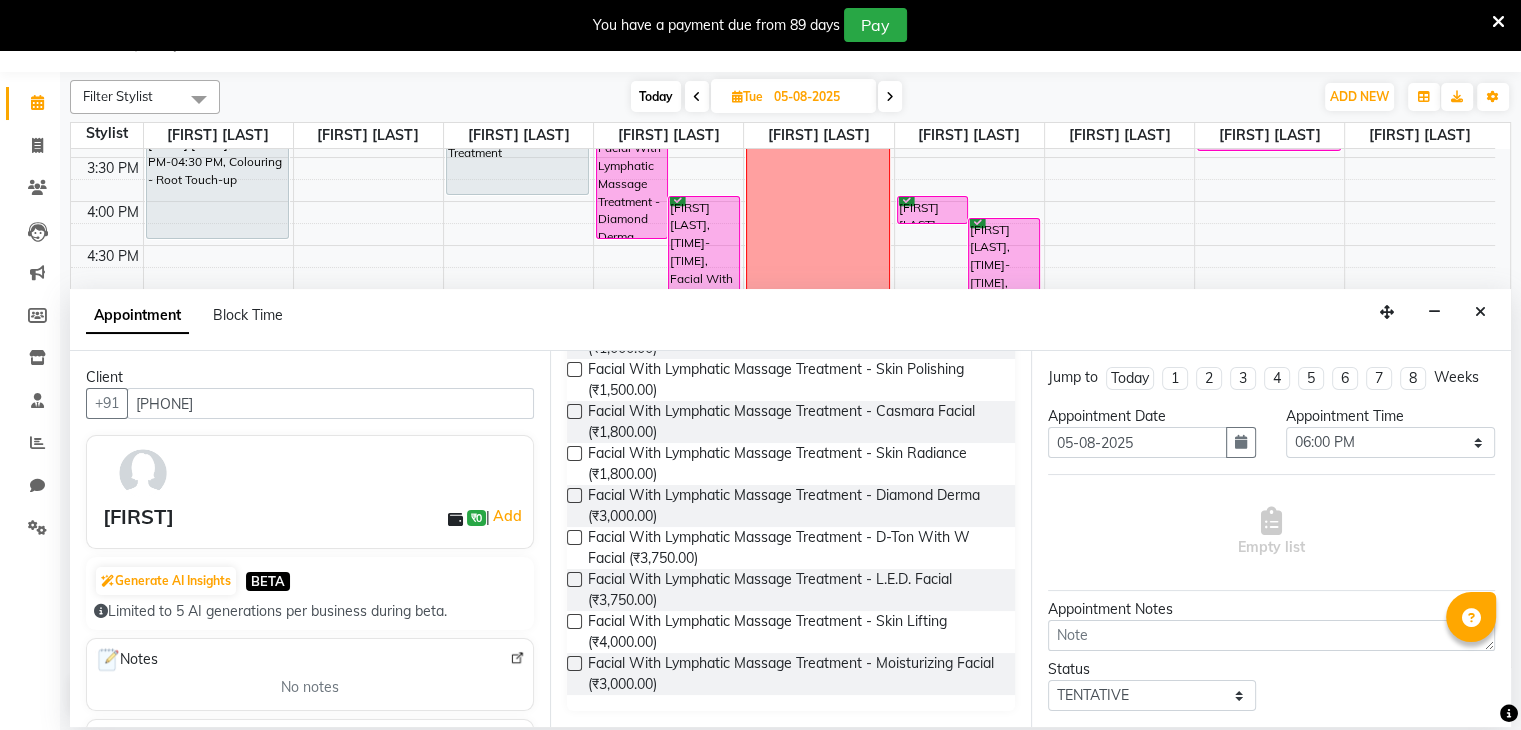 click at bounding box center [574, 495] 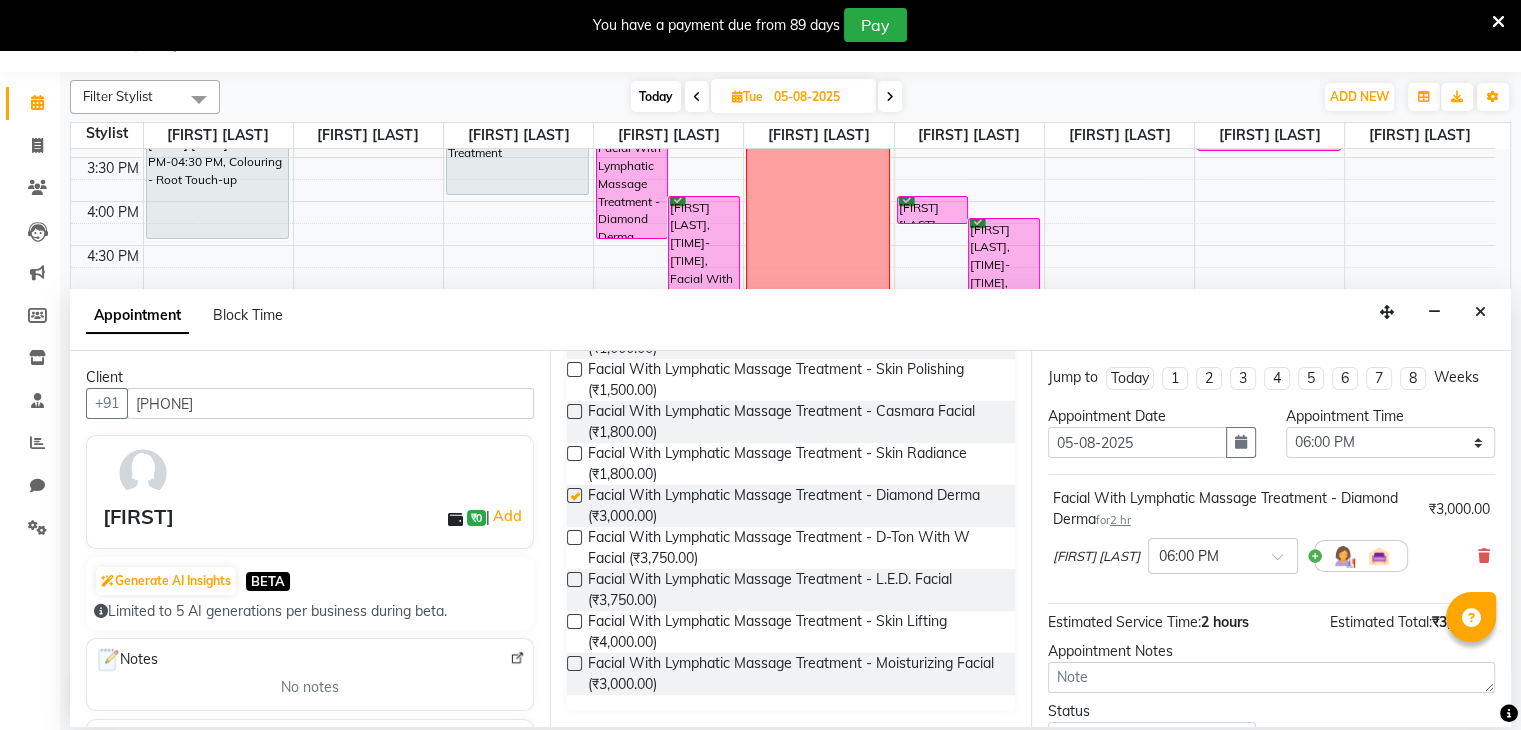 checkbox on "false" 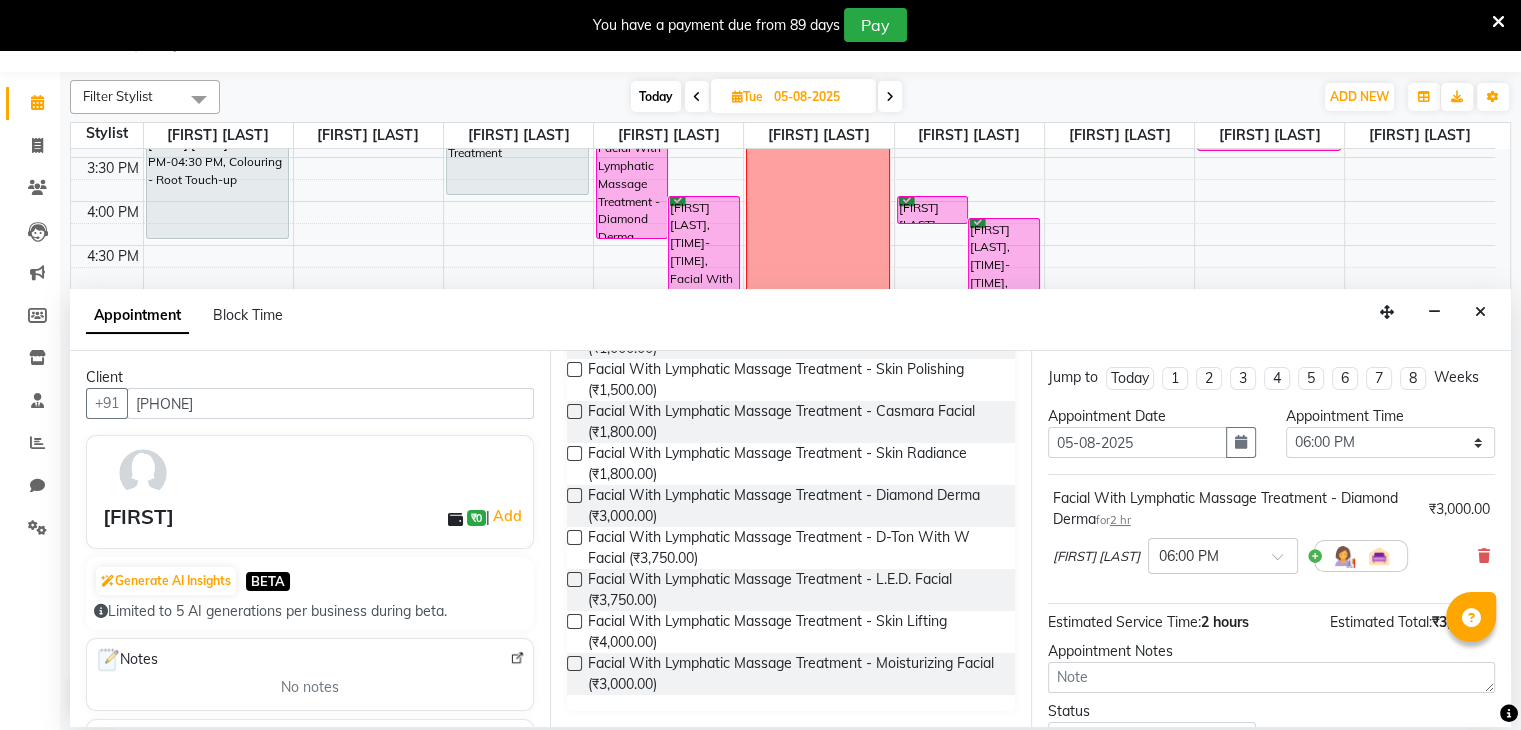 scroll, scrollTop: 0, scrollLeft: 0, axis: both 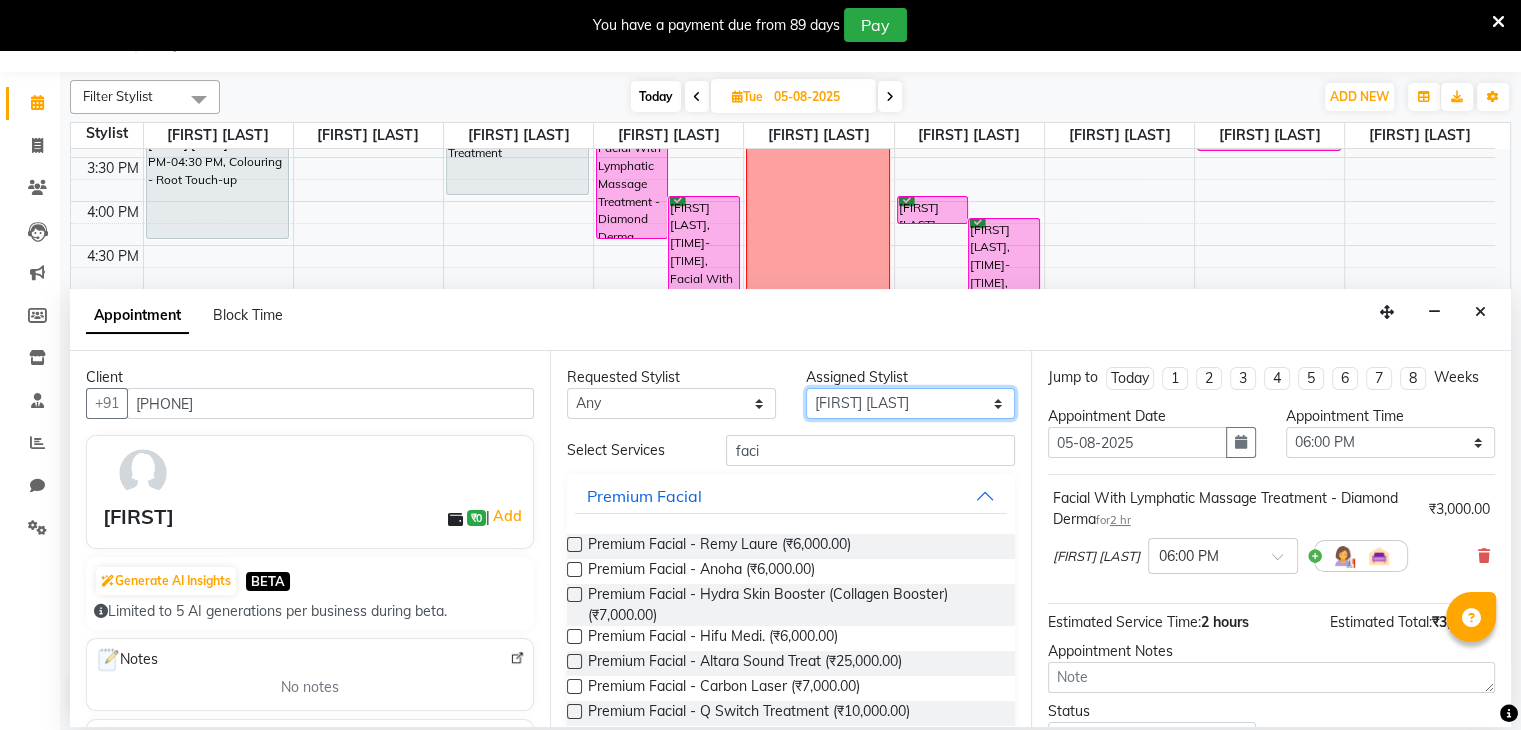click on "Select Archana Pawar  Bhavna shelke Bhavna Solanki desire salon Jagruti pendhari Nisha pawar savita landage sayali panchal Sonali khandeker Yogita Deshmukh" at bounding box center [910, 403] 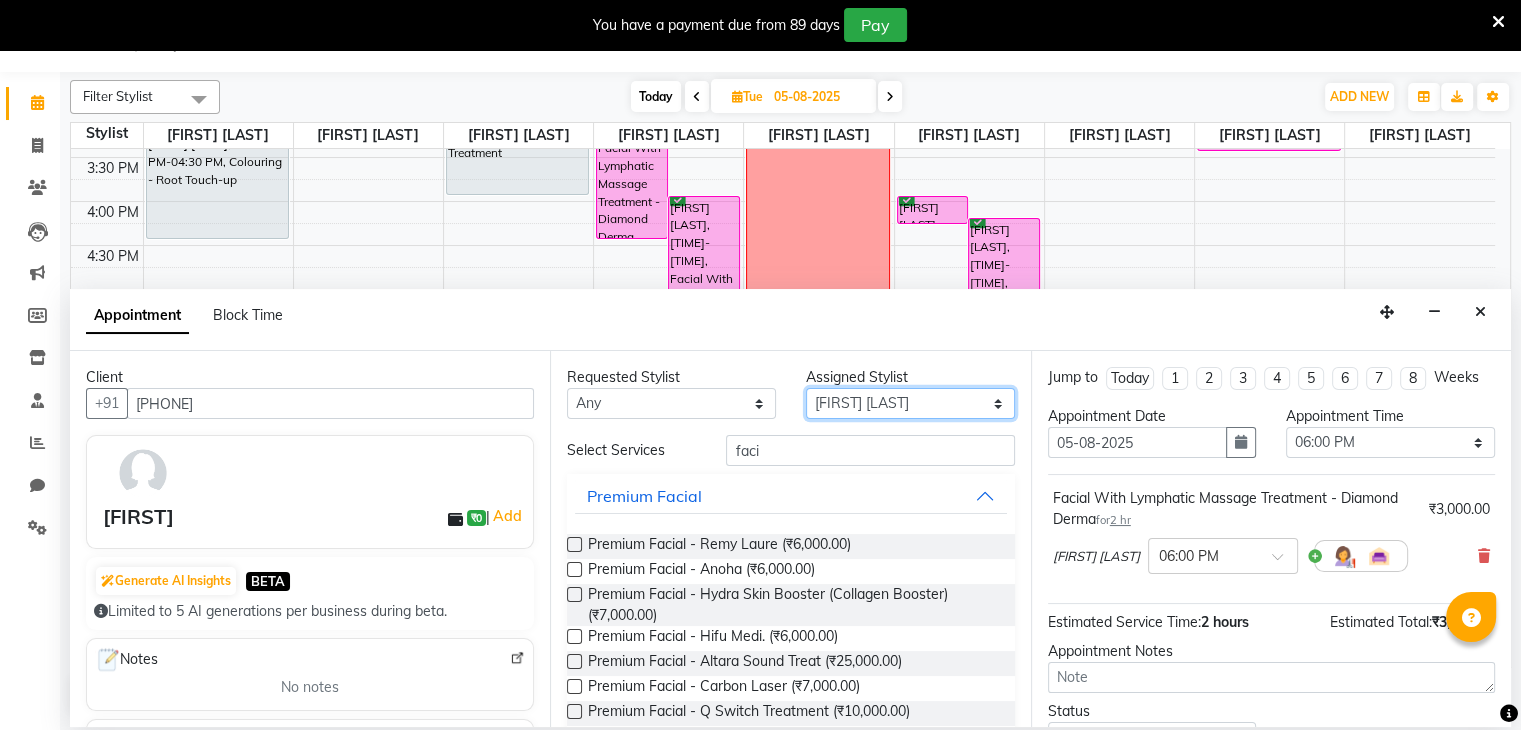 select on "75804" 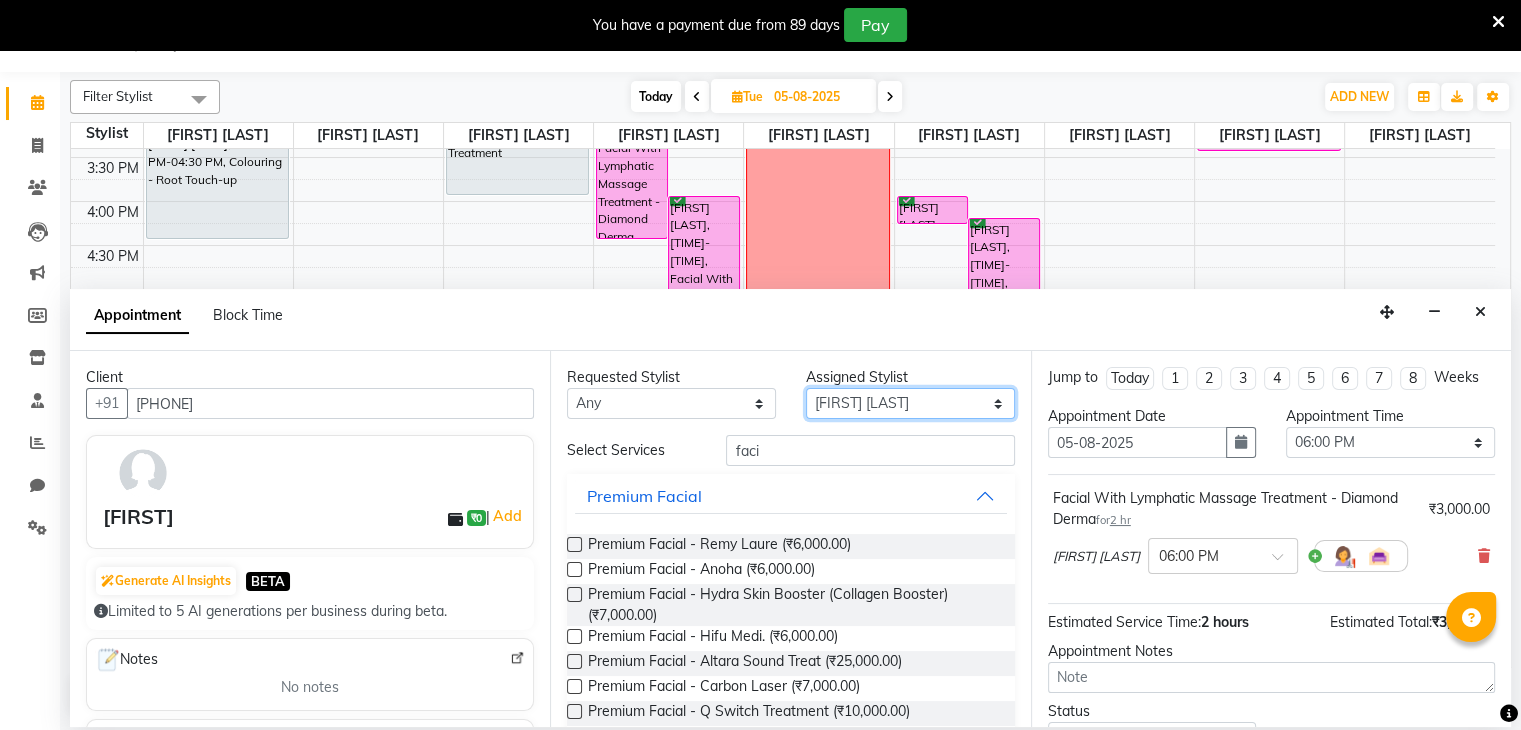 click on "Select Archana Pawar  Bhavna shelke Bhavna Solanki desire salon Jagruti pendhari Nisha pawar savita landage sayali panchal Sonali khandeker Yogita Deshmukh" at bounding box center [910, 403] 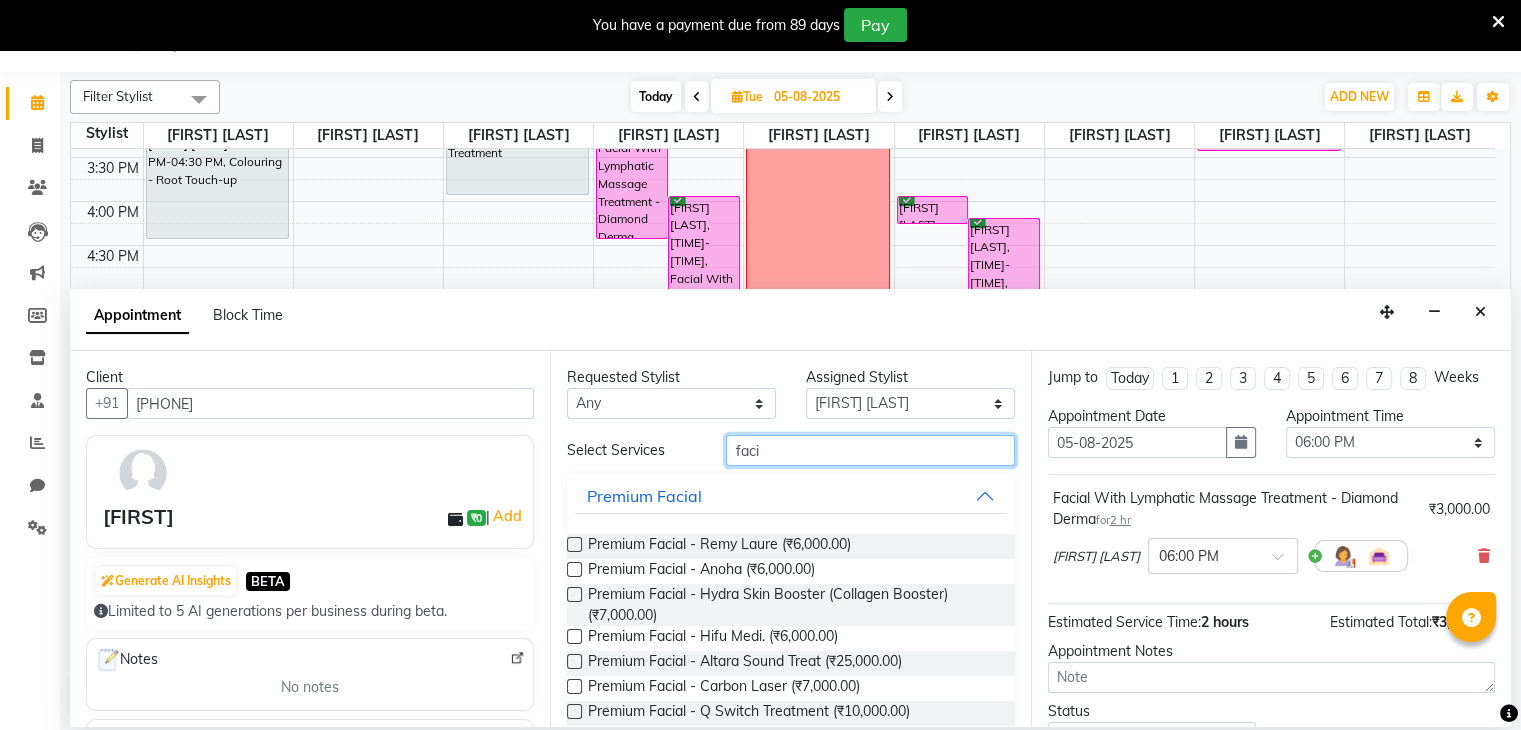 click on "faci" at bounding box center (870, 450) 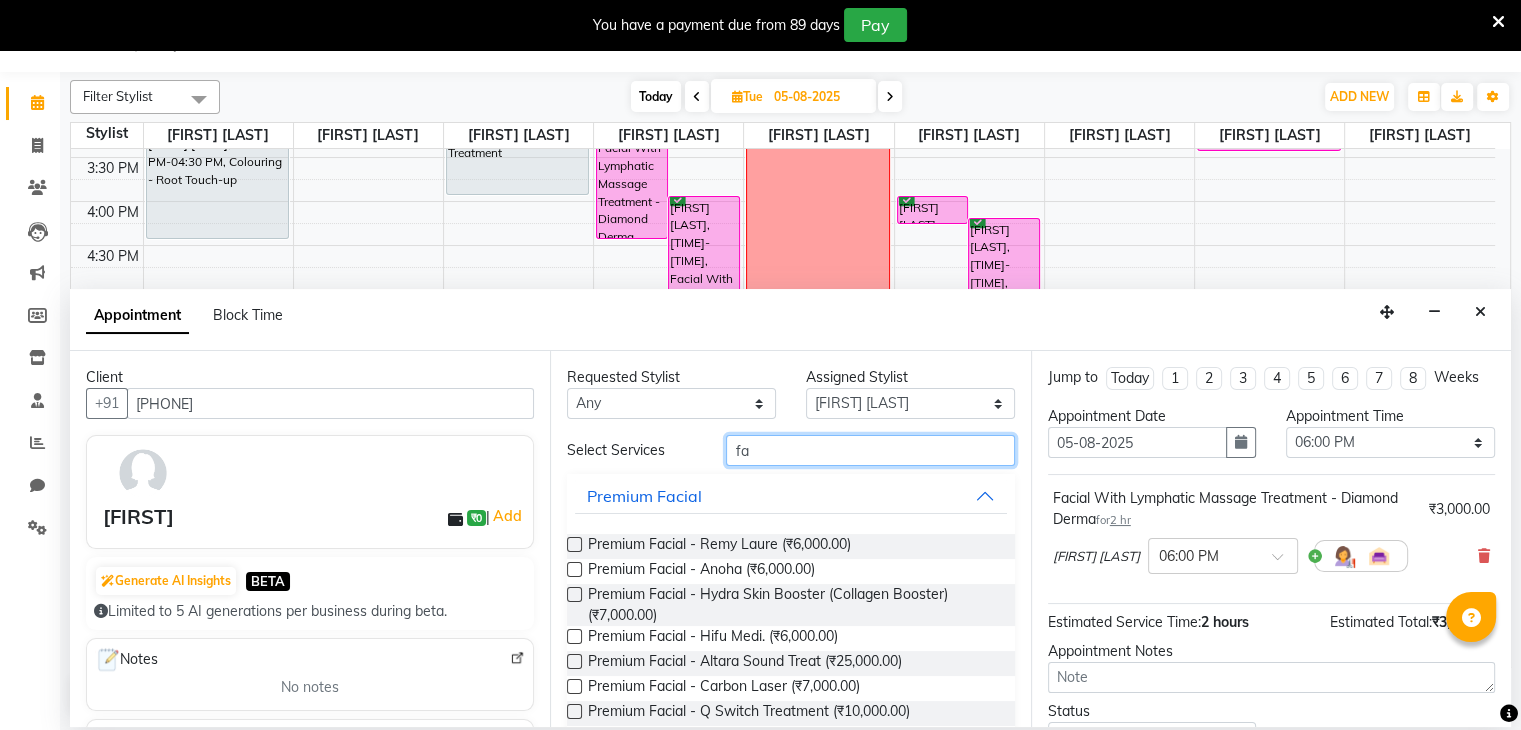 type on "f" 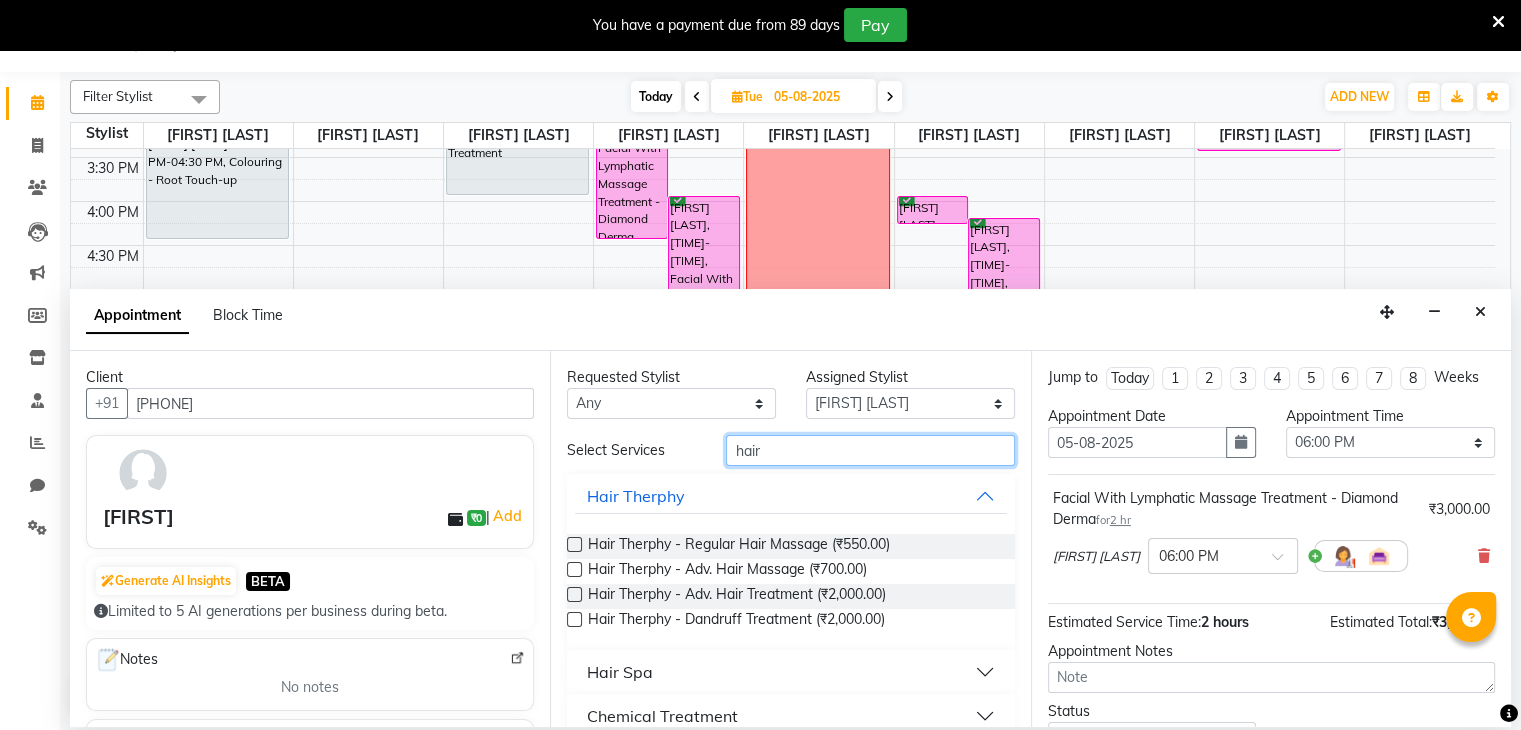 type on "hair" 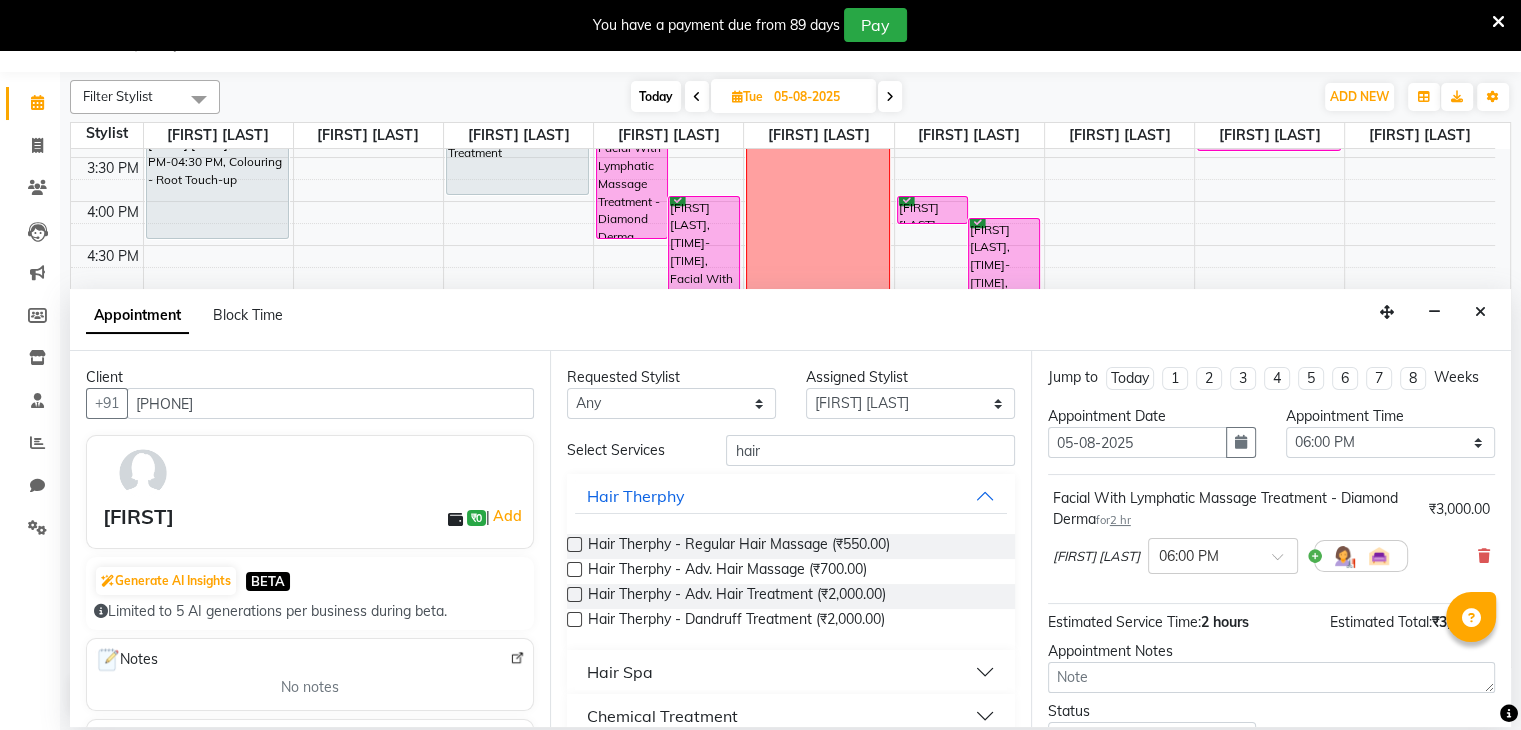 click at bounding box center [574, 544] 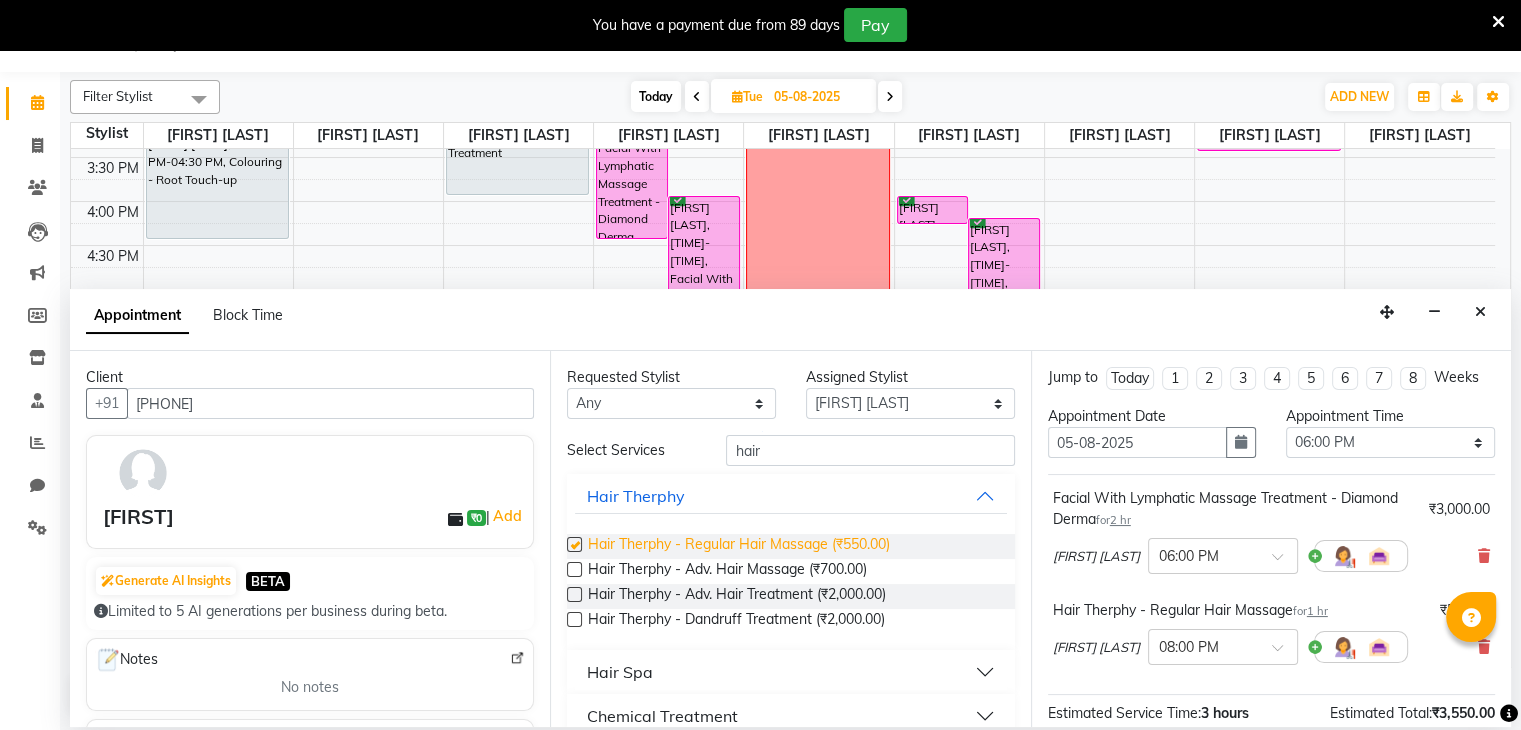 checkbox on "false" 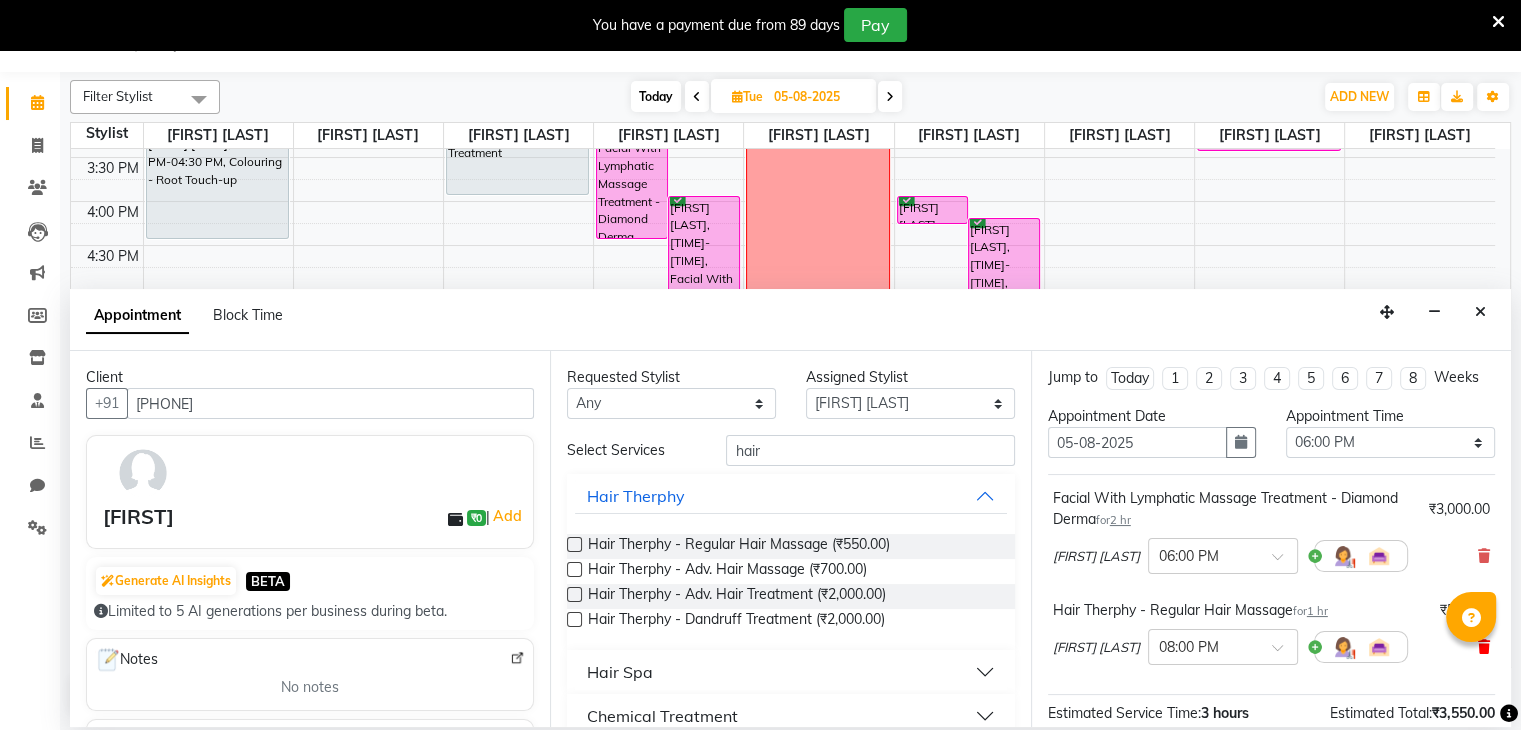 click at bounding box center (1484, 647) 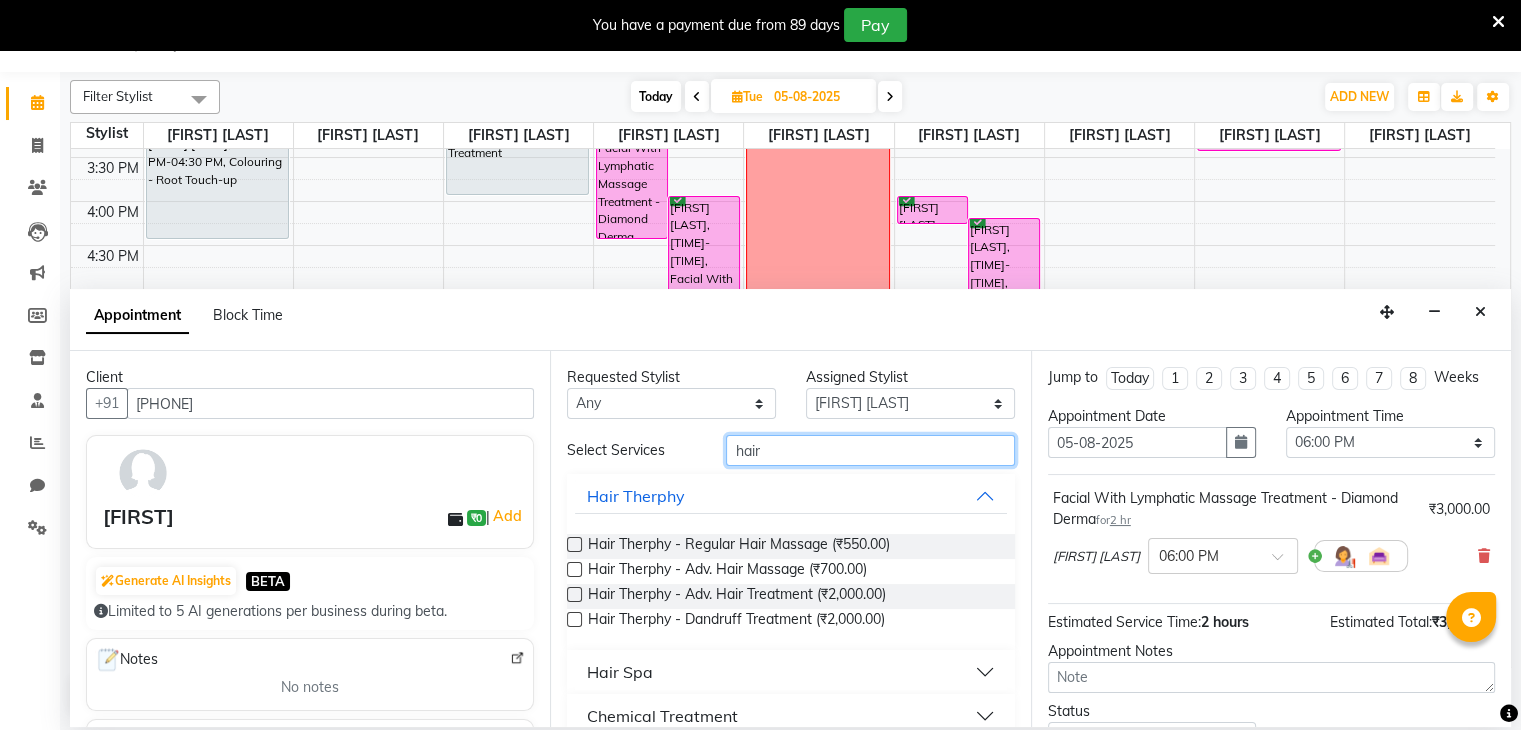 click on "hair" at bounding box center (870, 450) 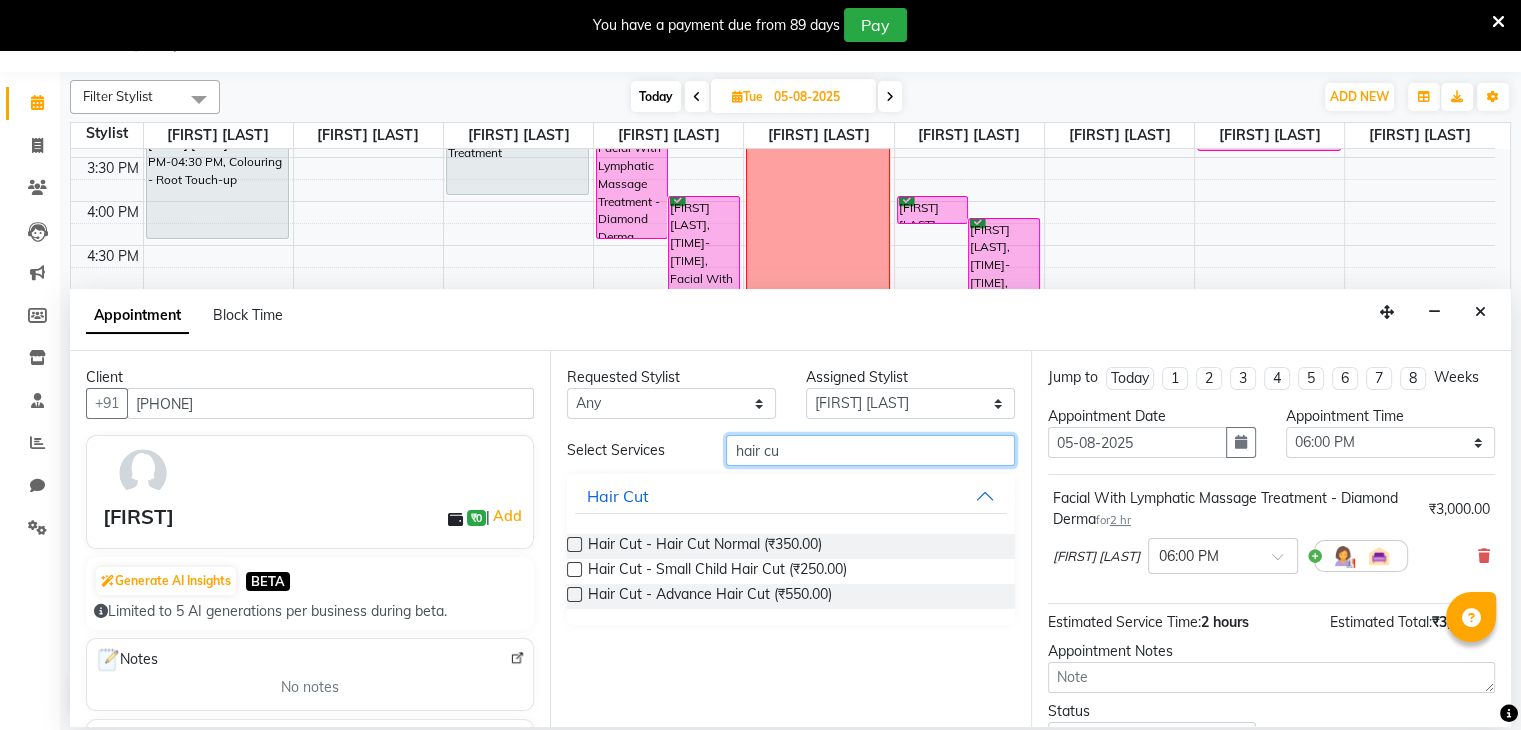 type on "hair cu" 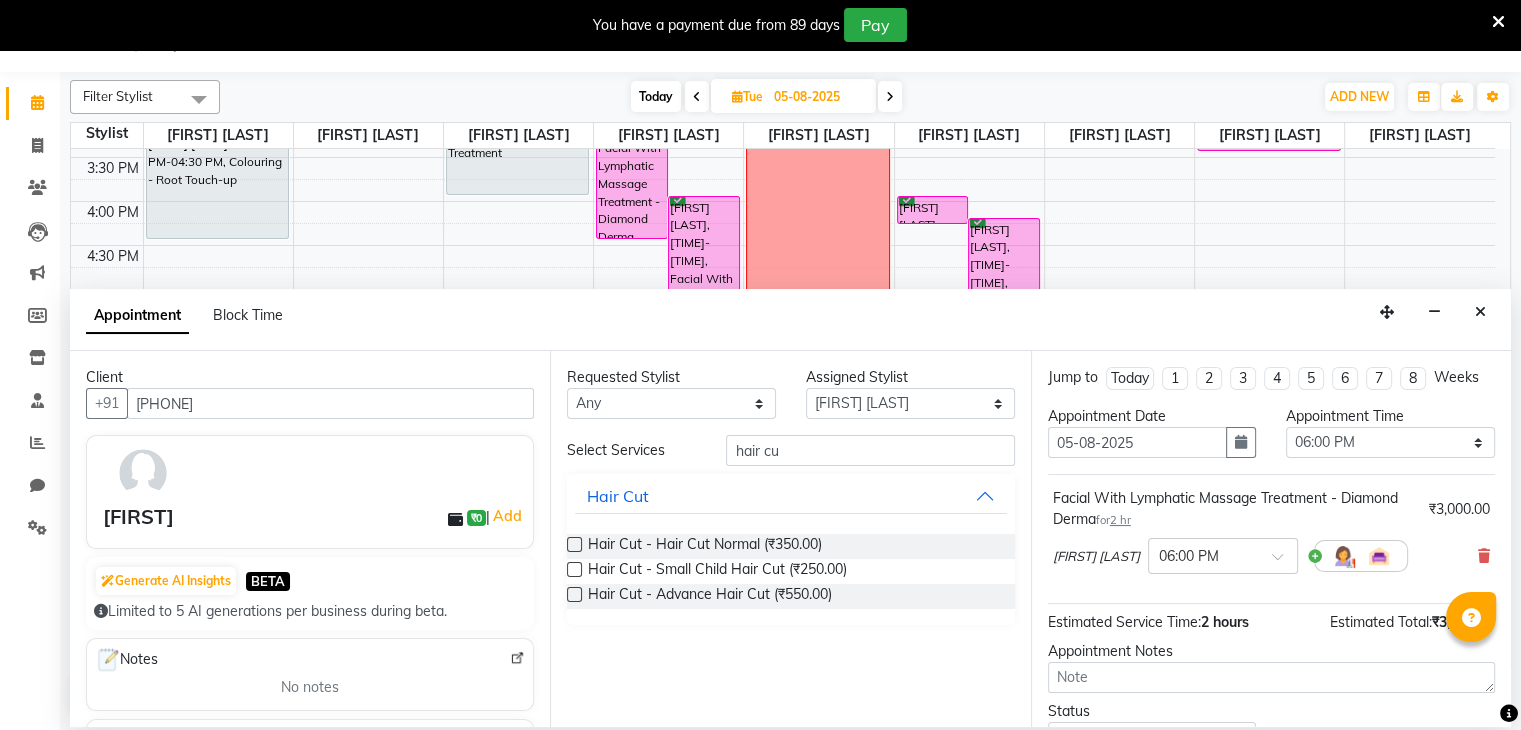 click at bounding box center (574, 594) 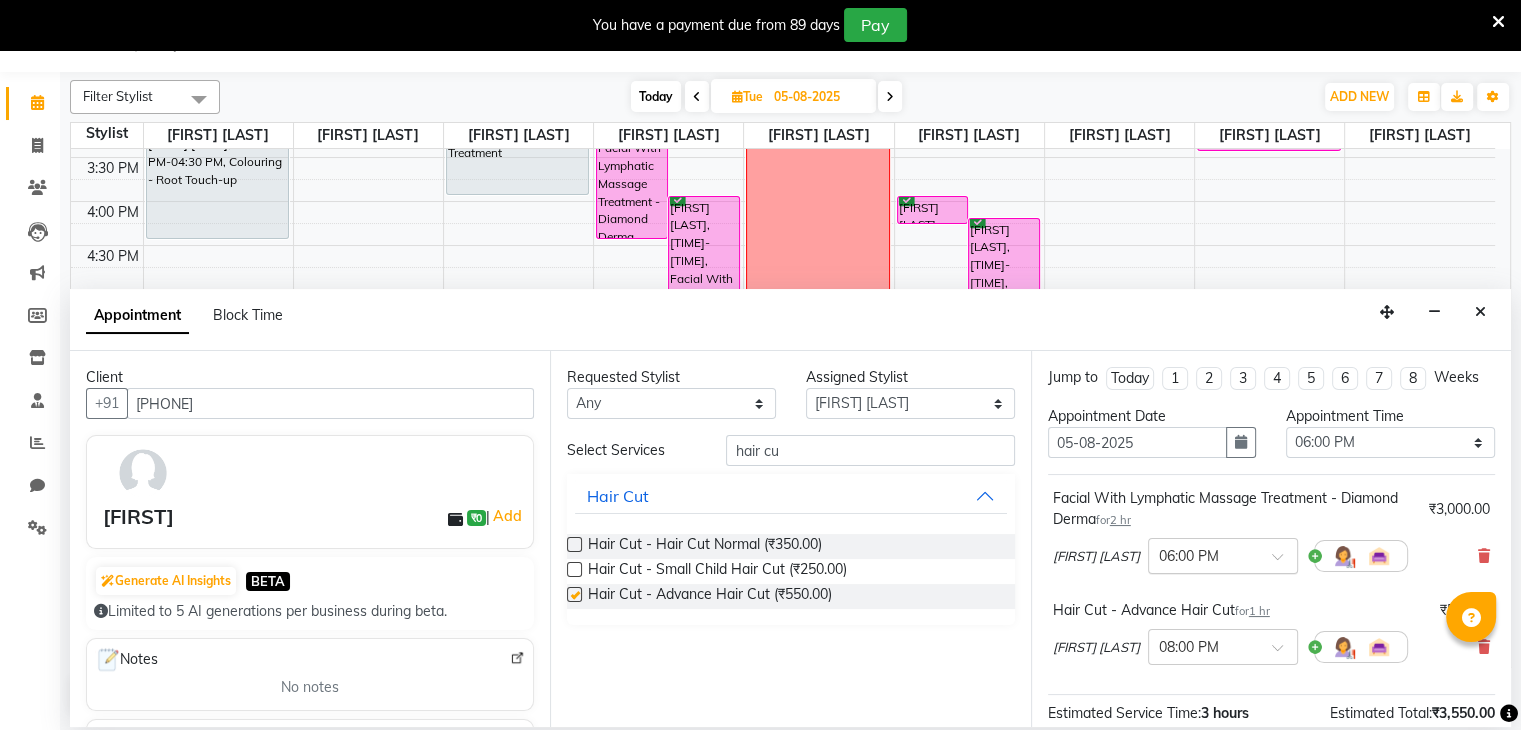checkbox on "false" 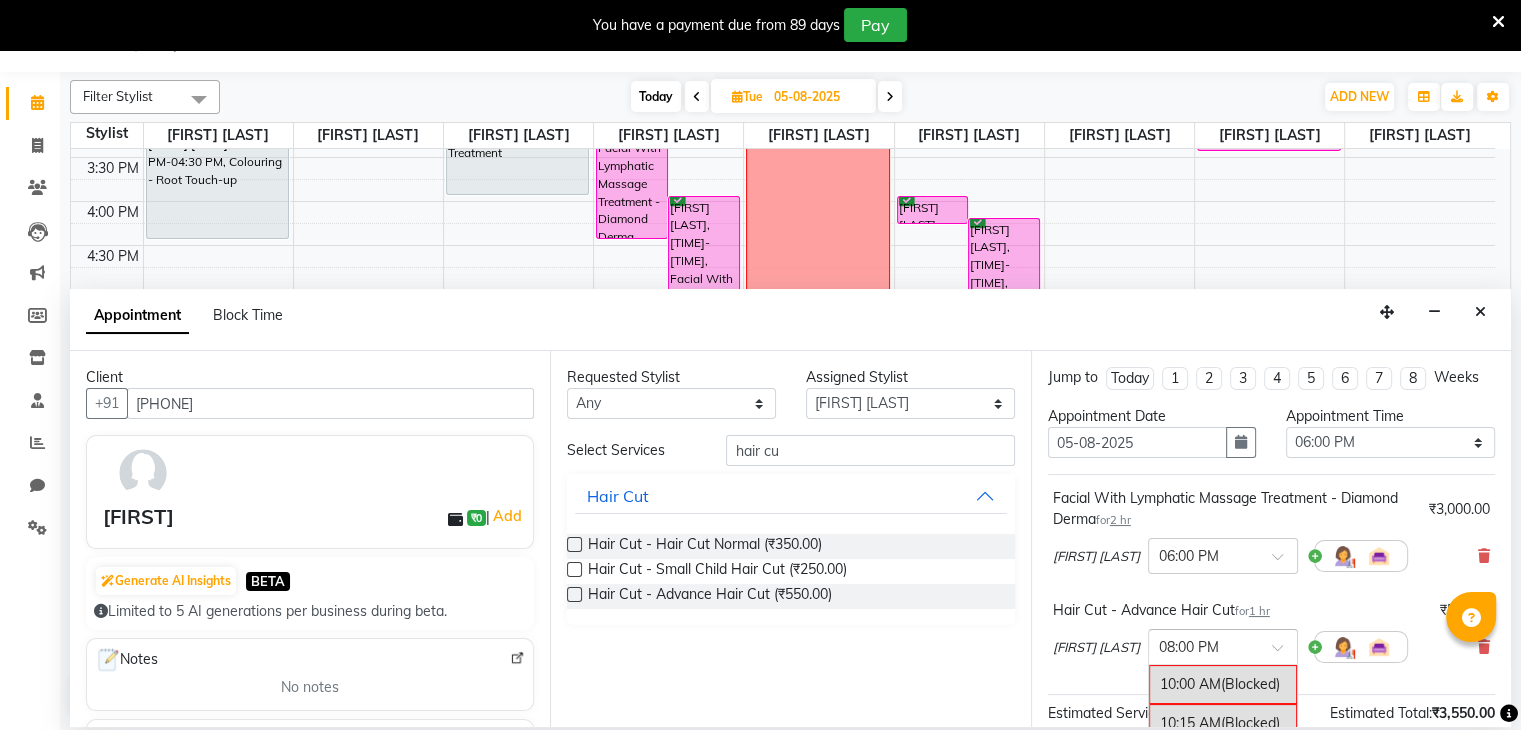 click at bounding box center [1284, 653] 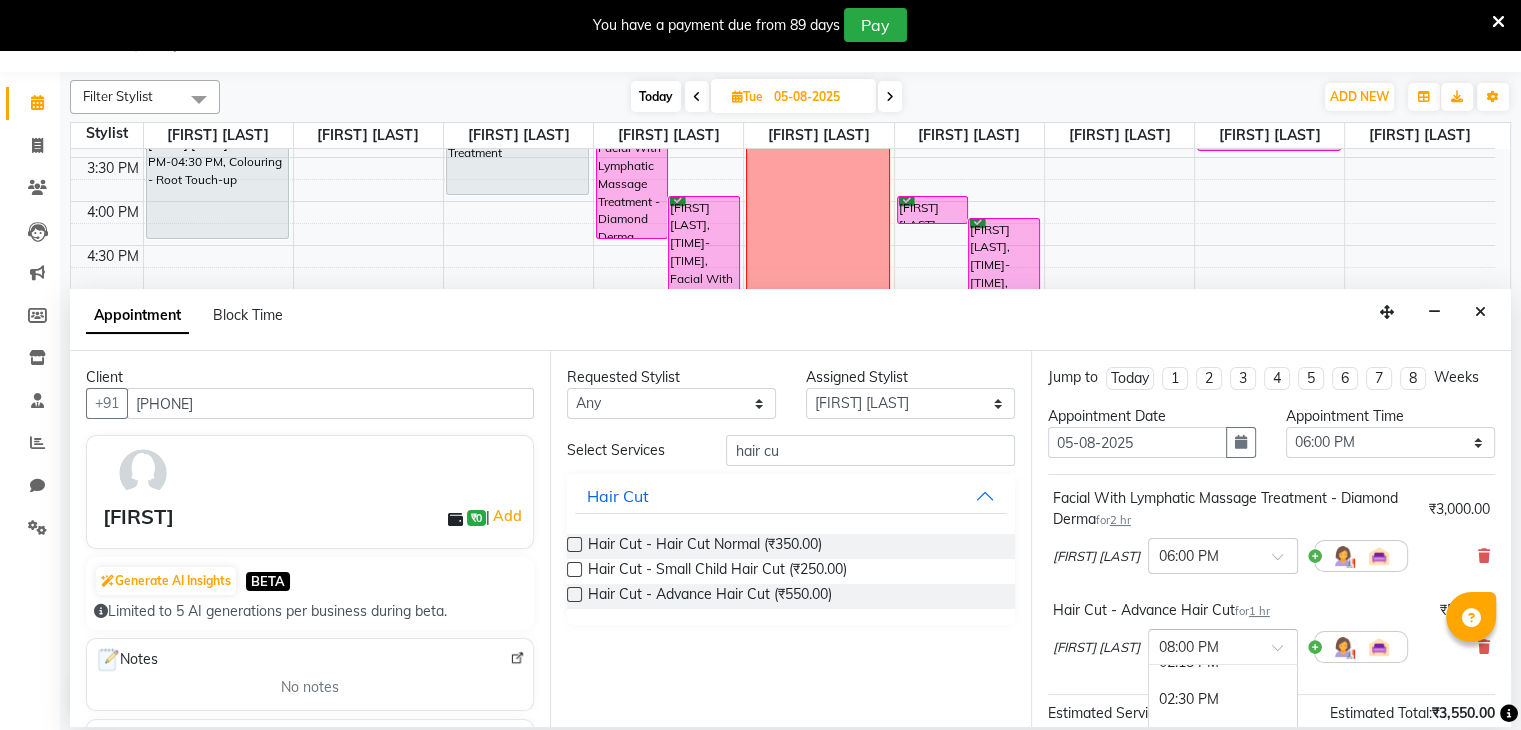scroll, scrollTop: 672, scrollLeft: 0, axis: vertical 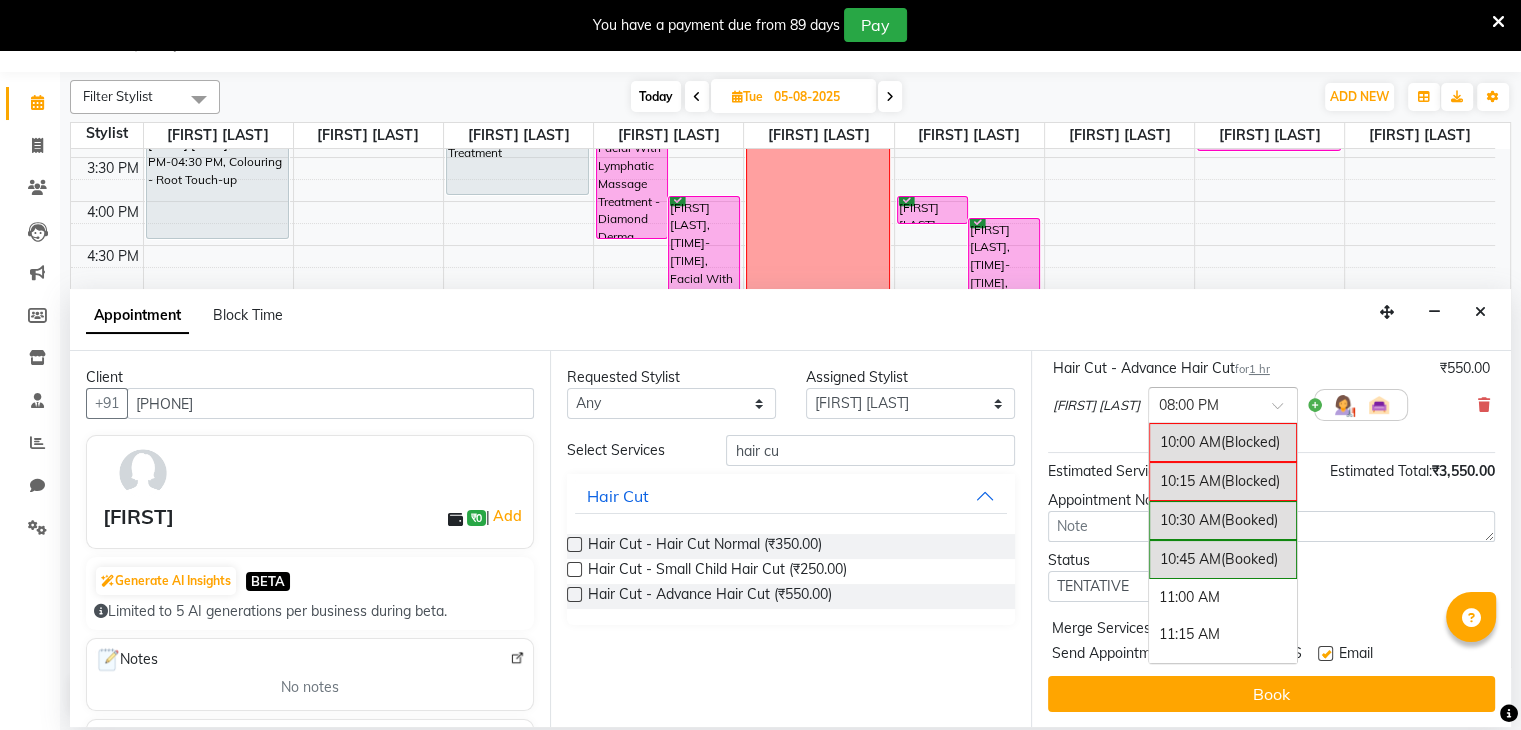 click at bounding box center [1284, 411] 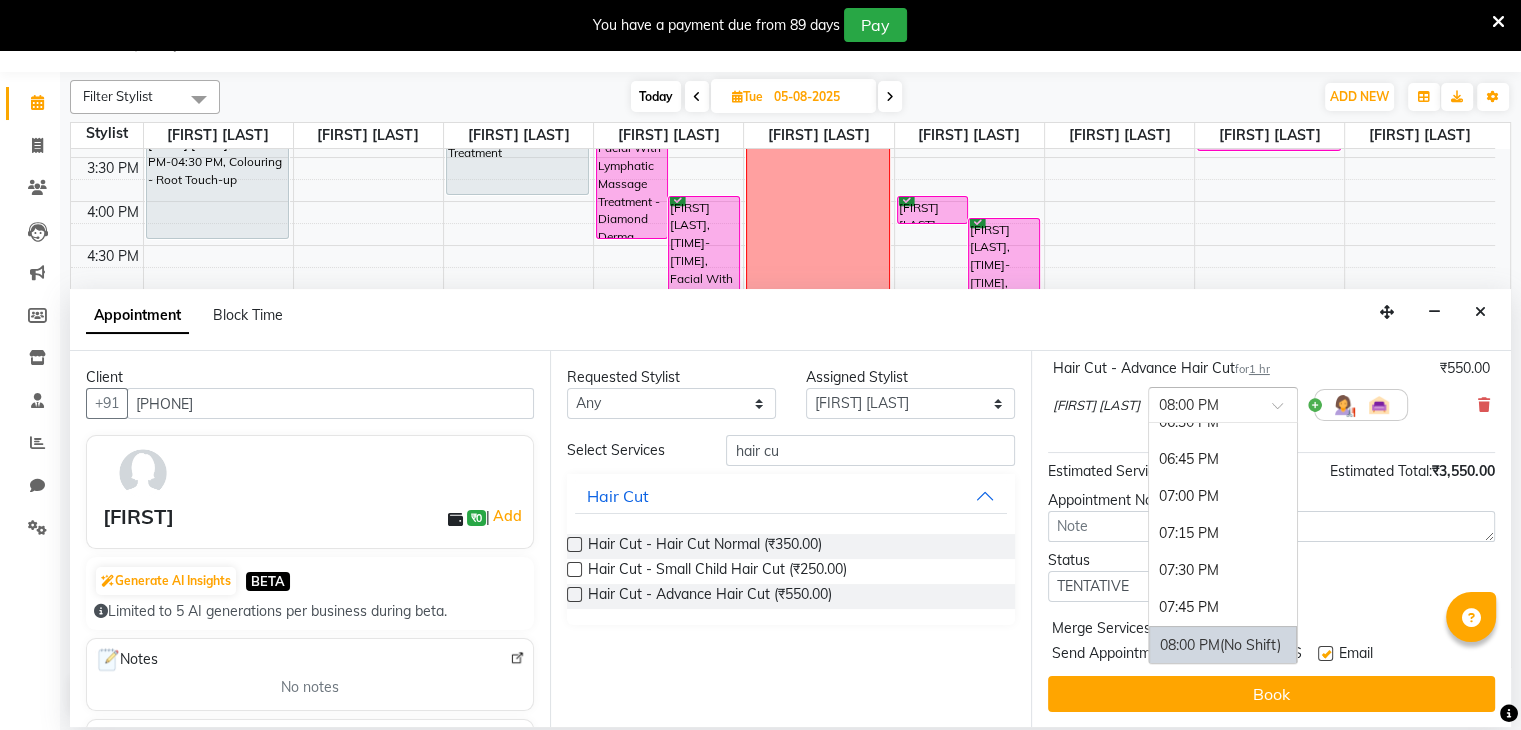 scroll, scrollTop: 1279, scrollLeft: 0, axis: vertical 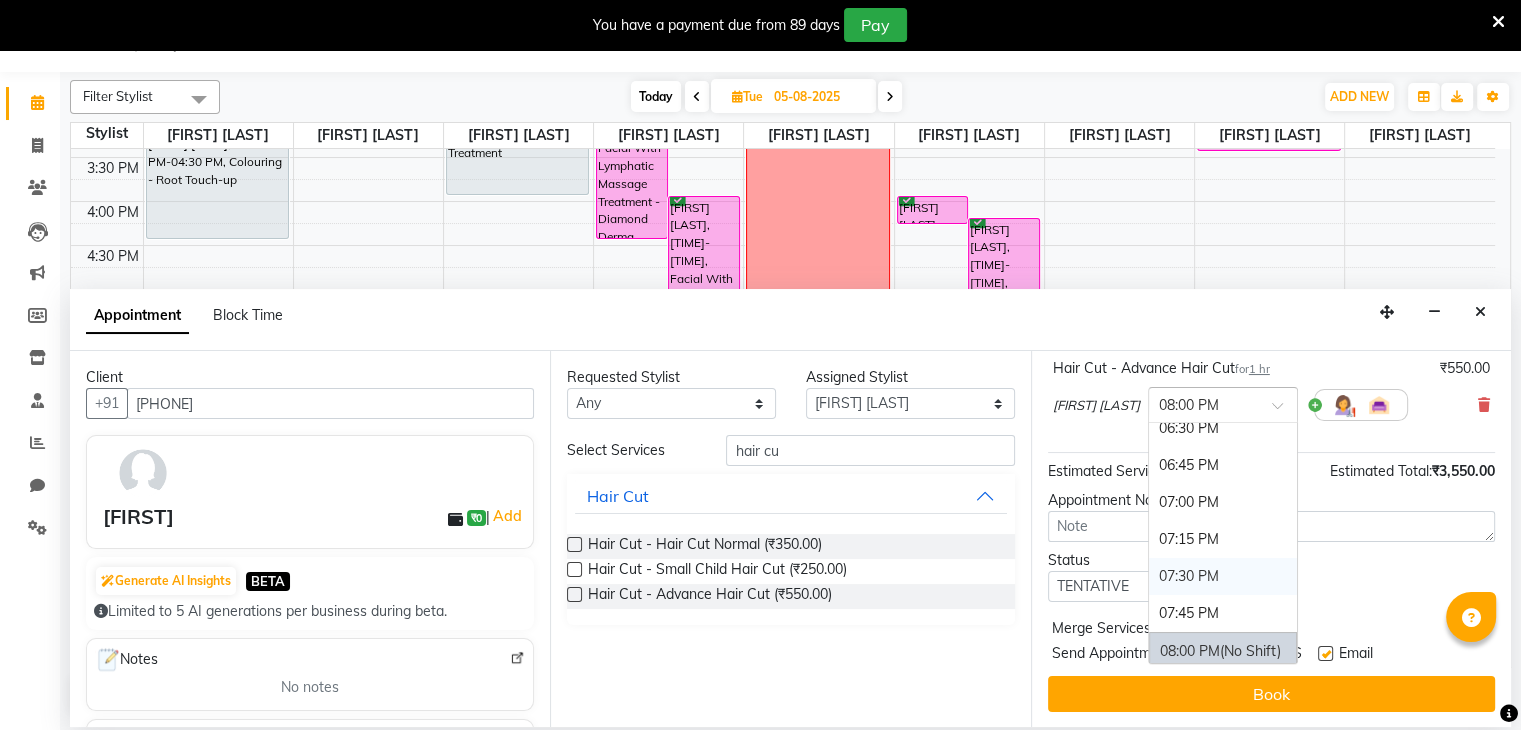 click on "07:30 PM" at bounding box center (1223, 576) 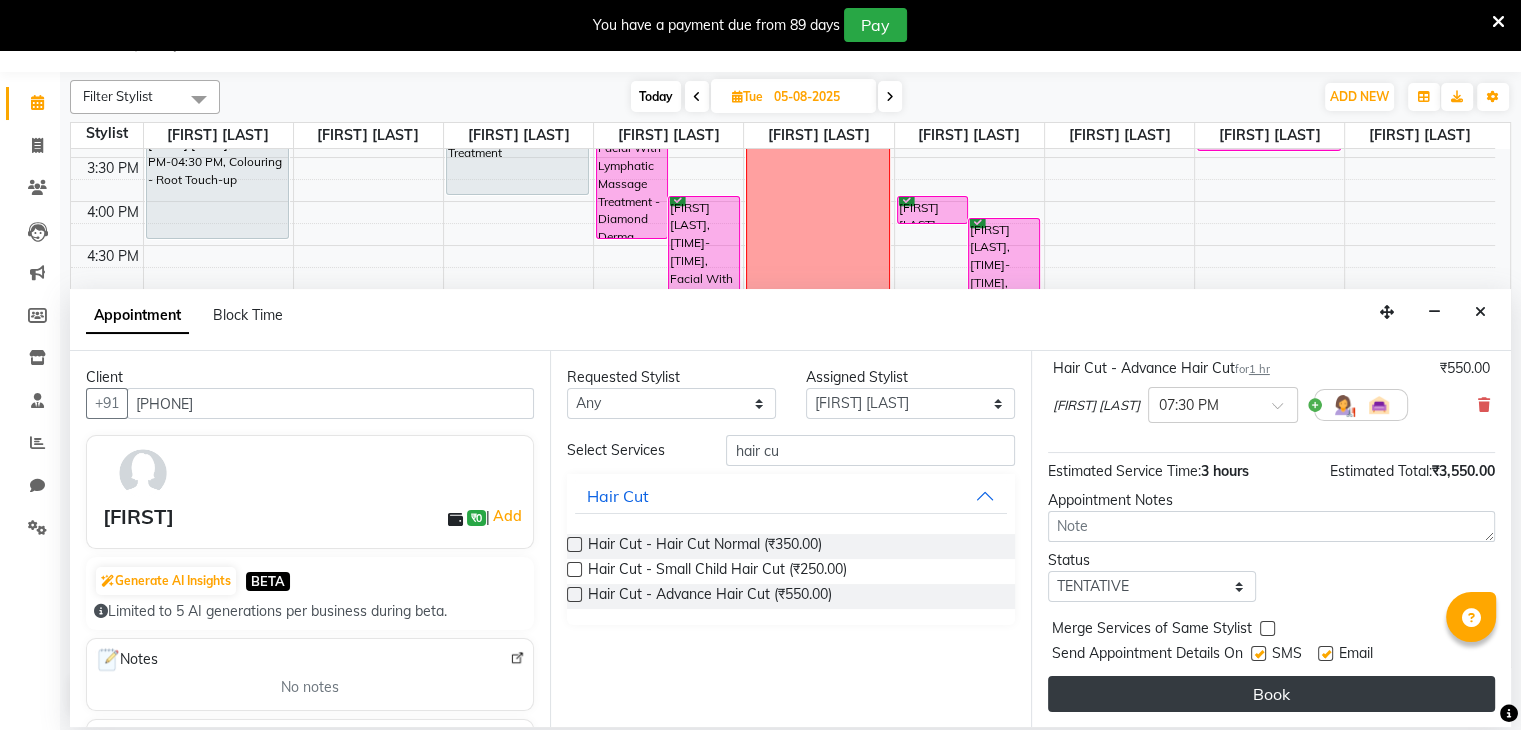 click on "Book" at bounding box center (1271, 694) 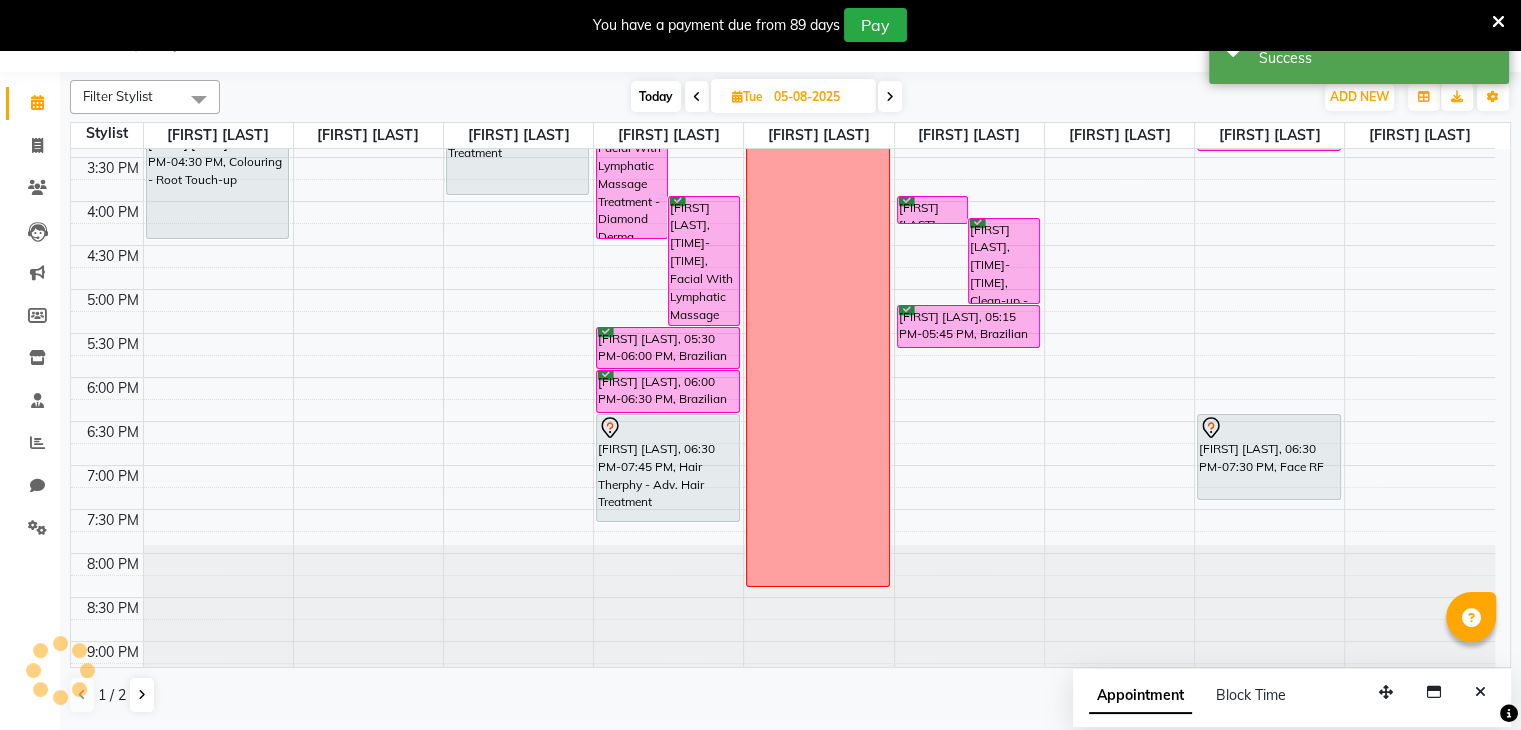 scroll, scrollTop: 0, scrollLeft: 0, axis: both 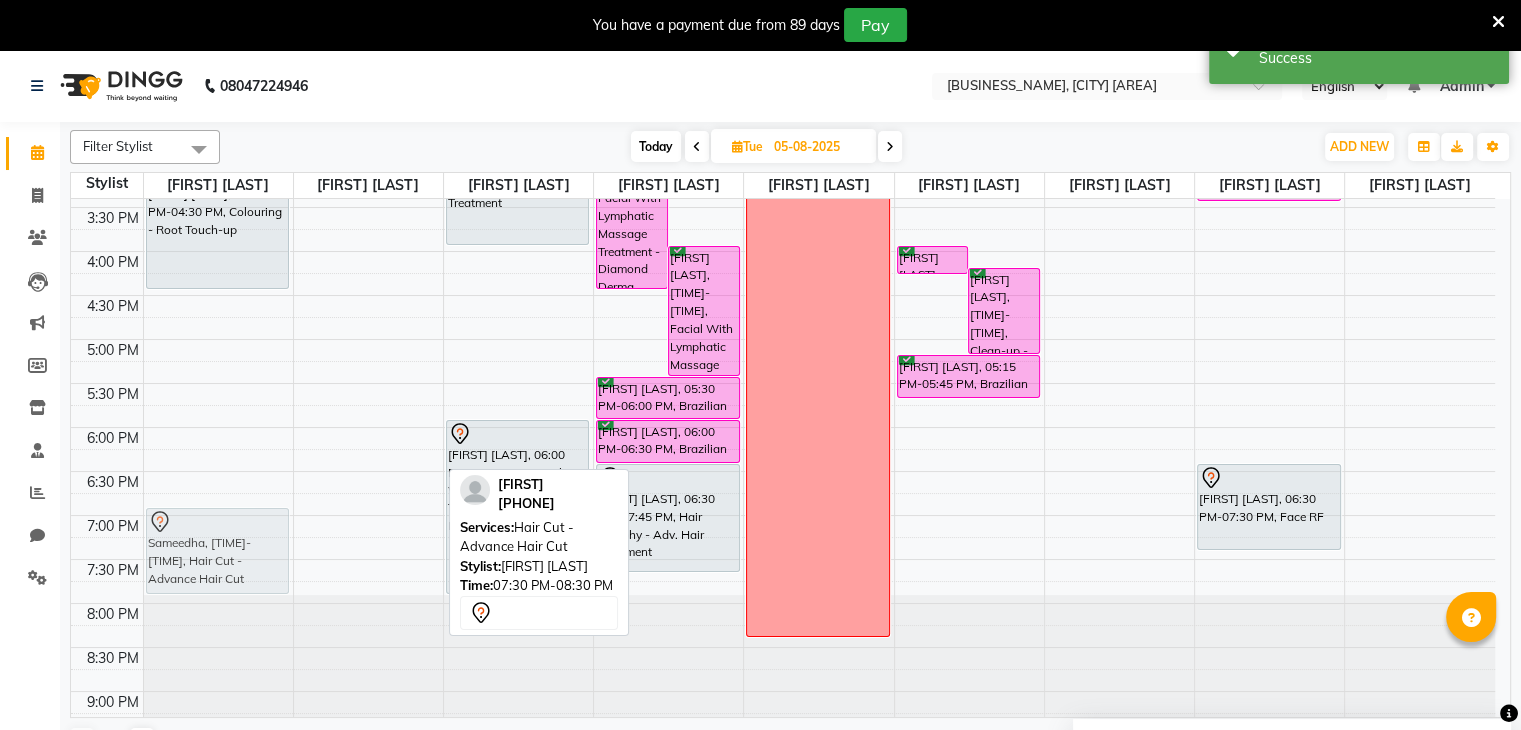 drag, startPoint x: 329, startPoint y: 581, endPoint x: 223, endPoint y: 538, distance: 114.38969 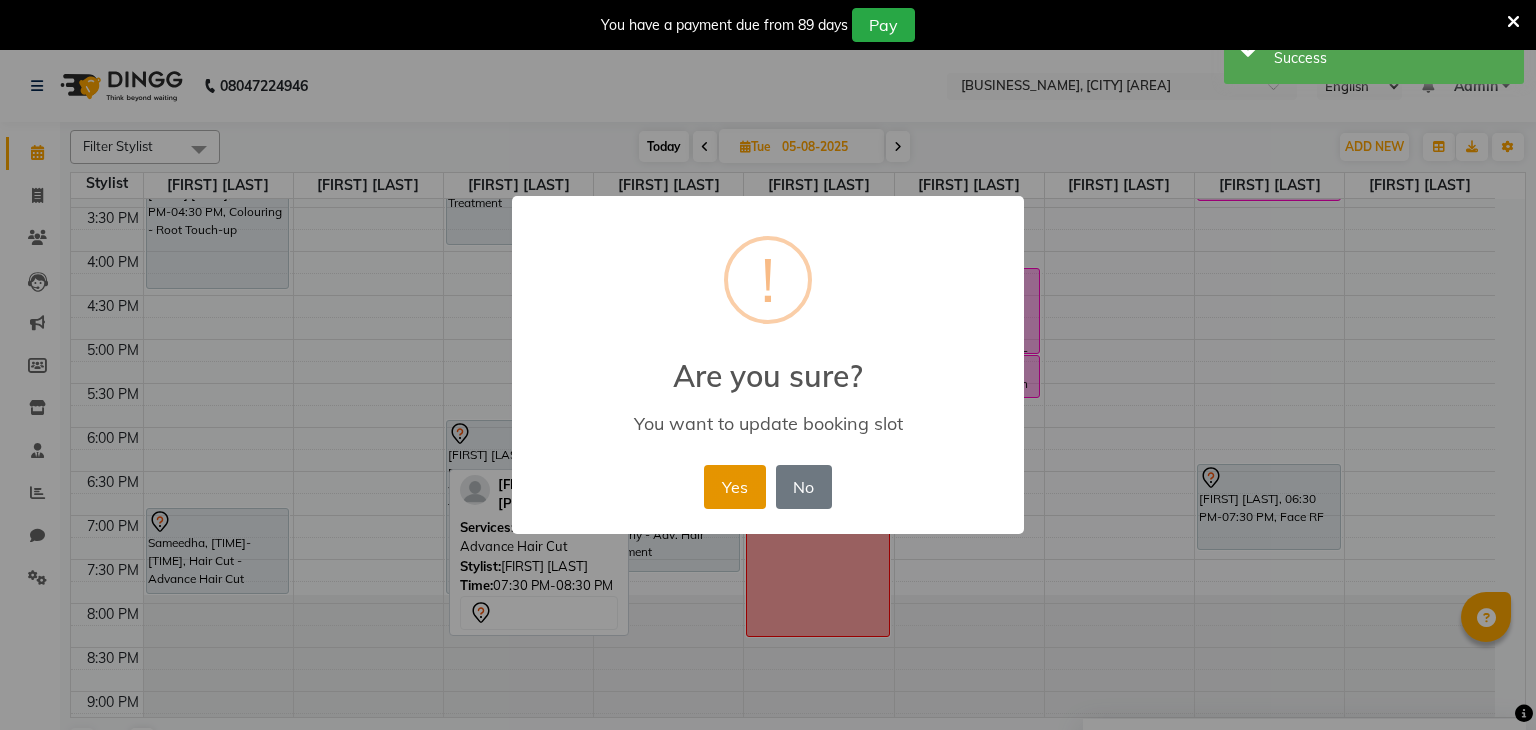 click on "Yes" at bounding box center [734, 487] 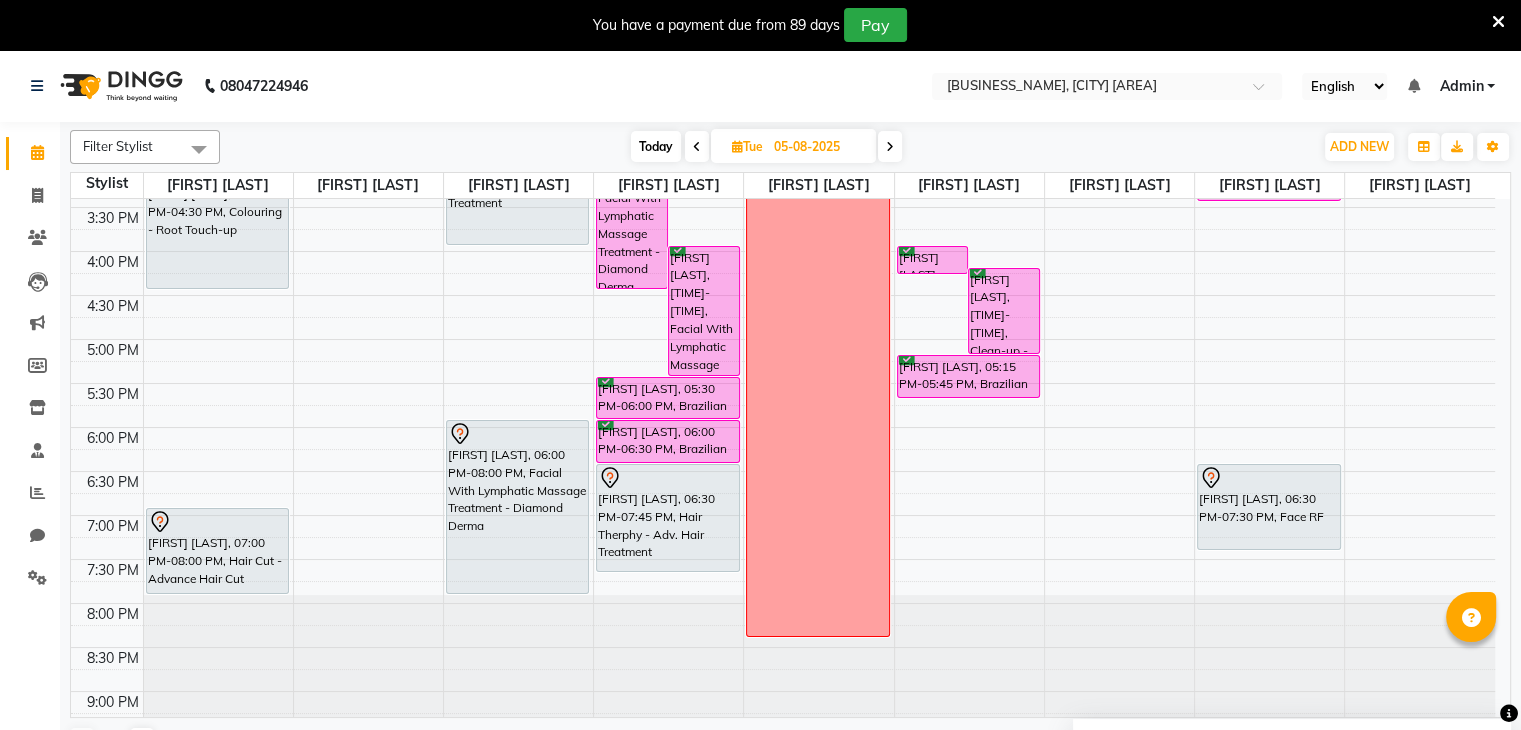 click at bounding box center (697, 147) 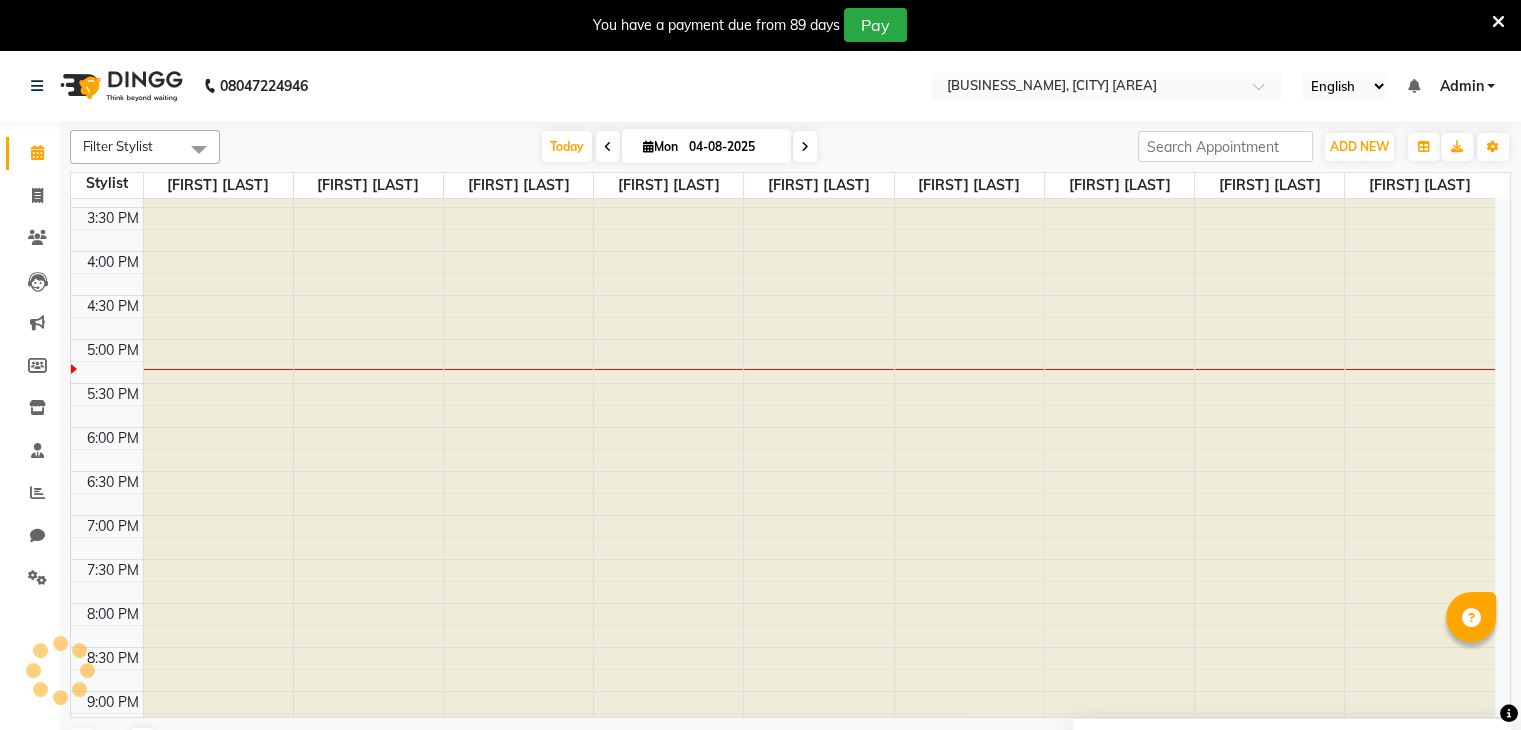 scroll, scrollTop: 613, scrollLeft: 0, axis: vertical 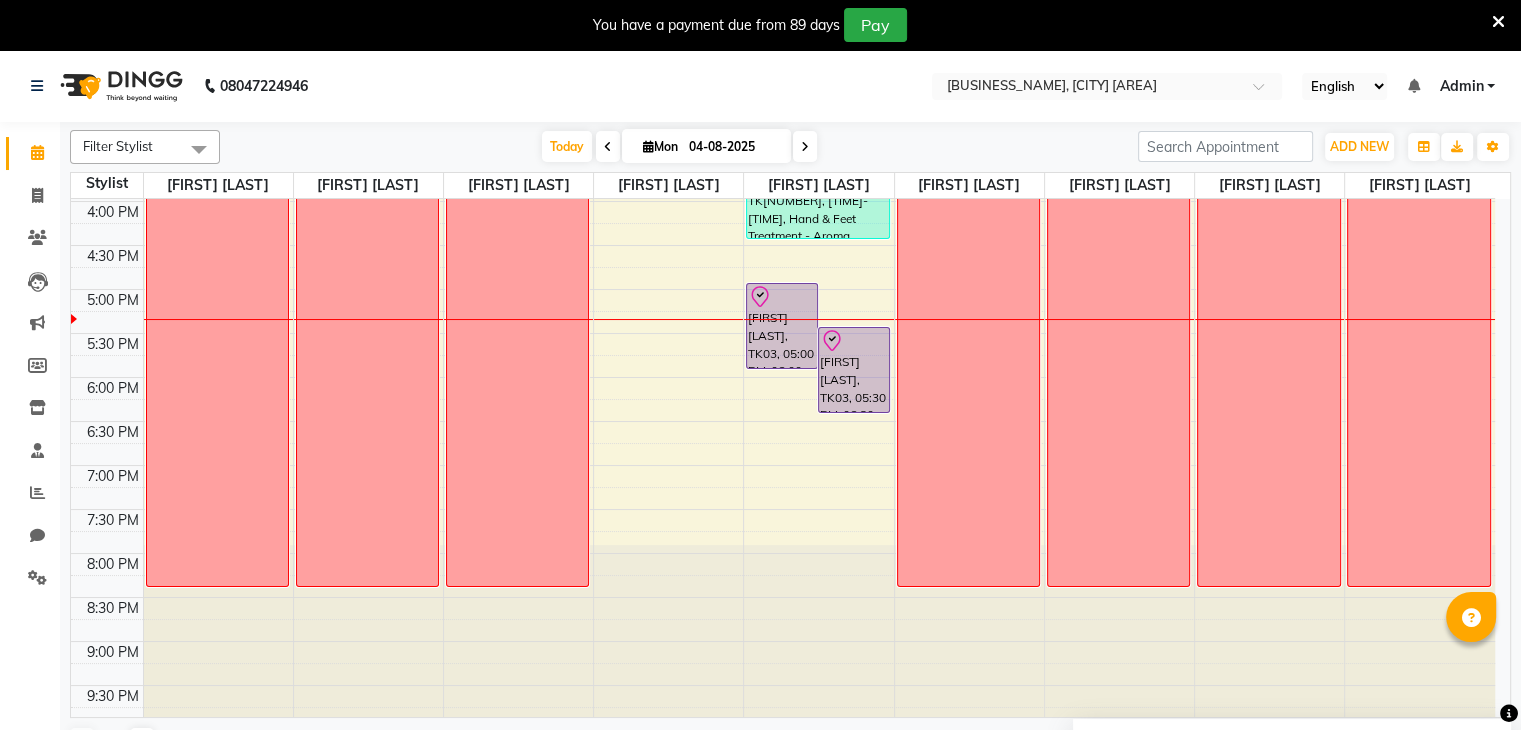 click at bounding box center (608, 147) 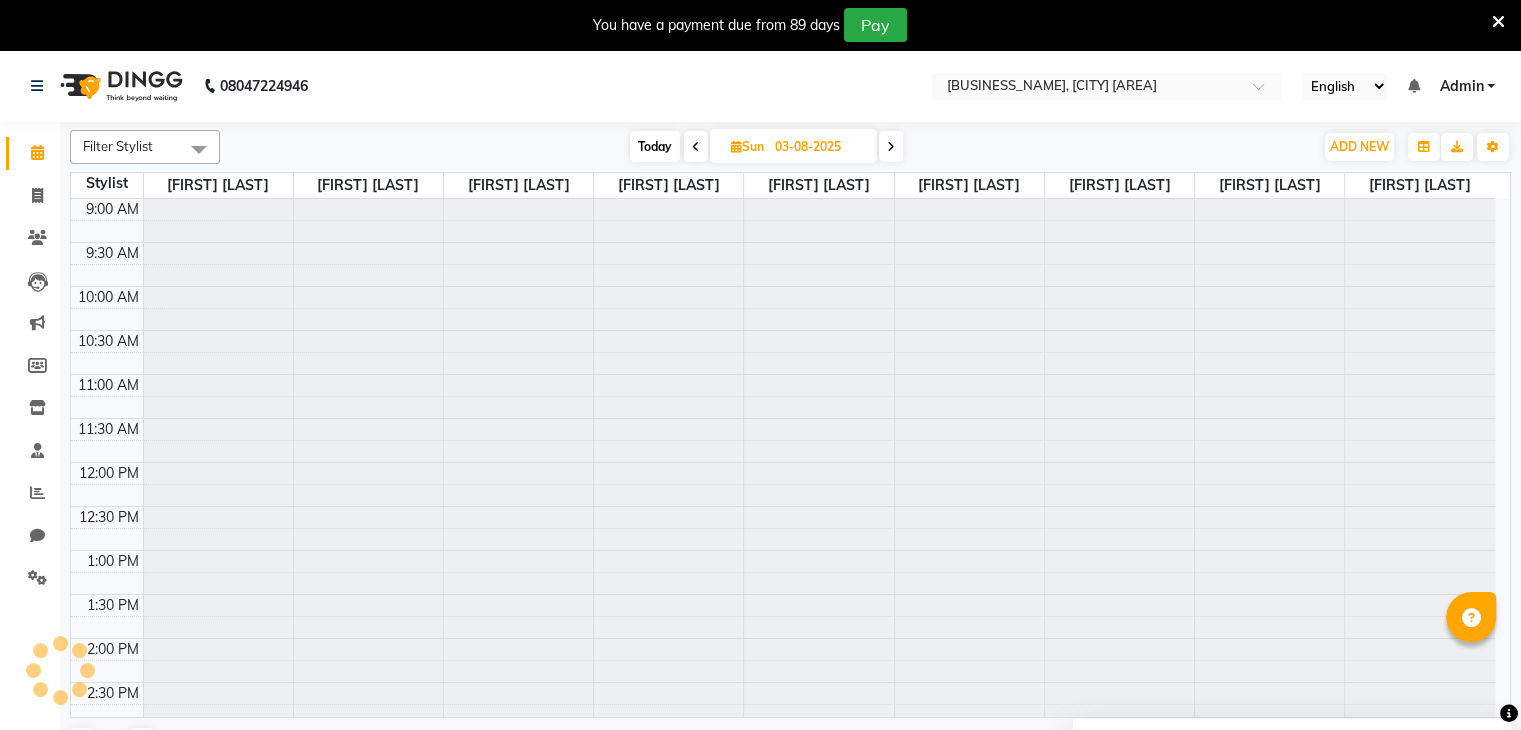 scroll, scrollTop: 613, scrollLeft: 0, axis: vertical 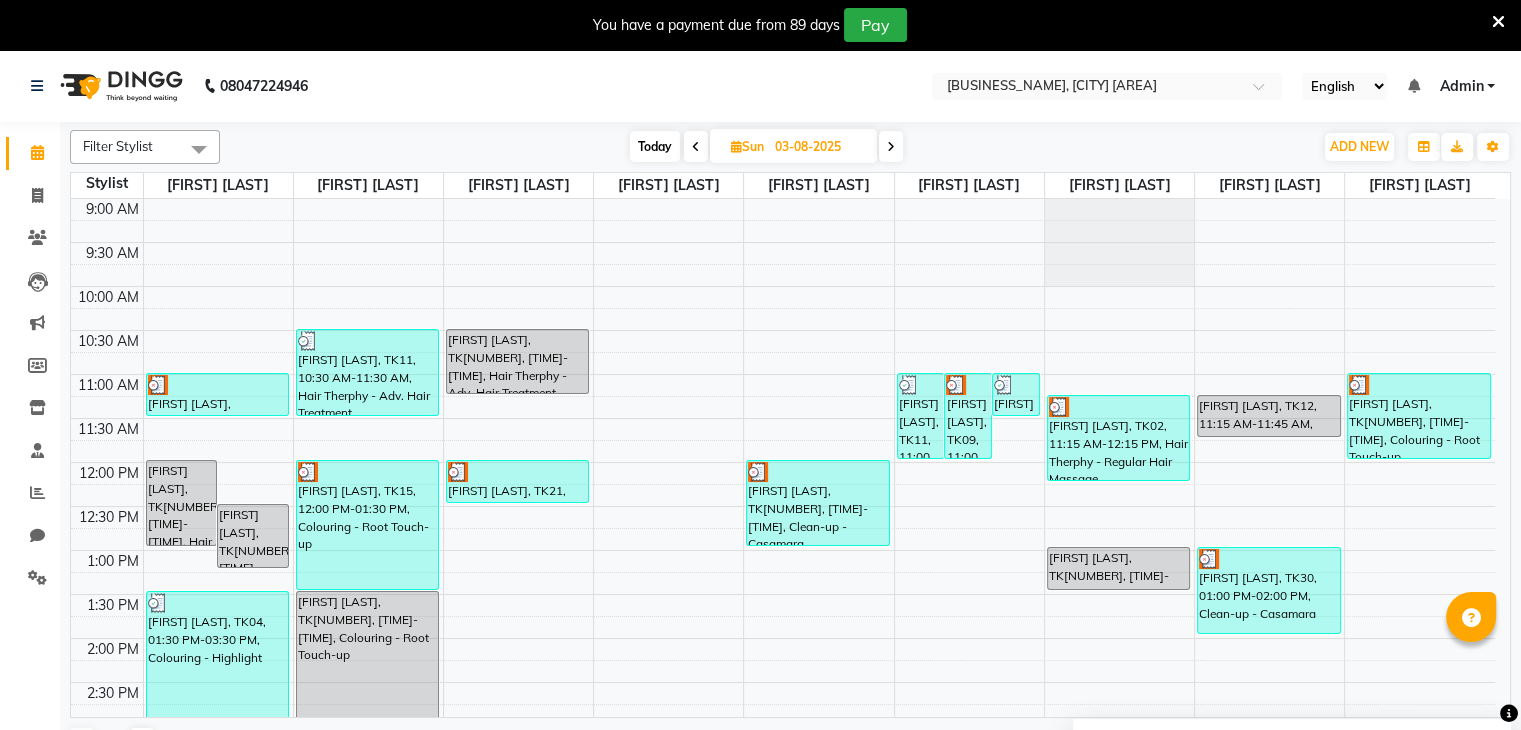 click at bounding box center [891, 146] 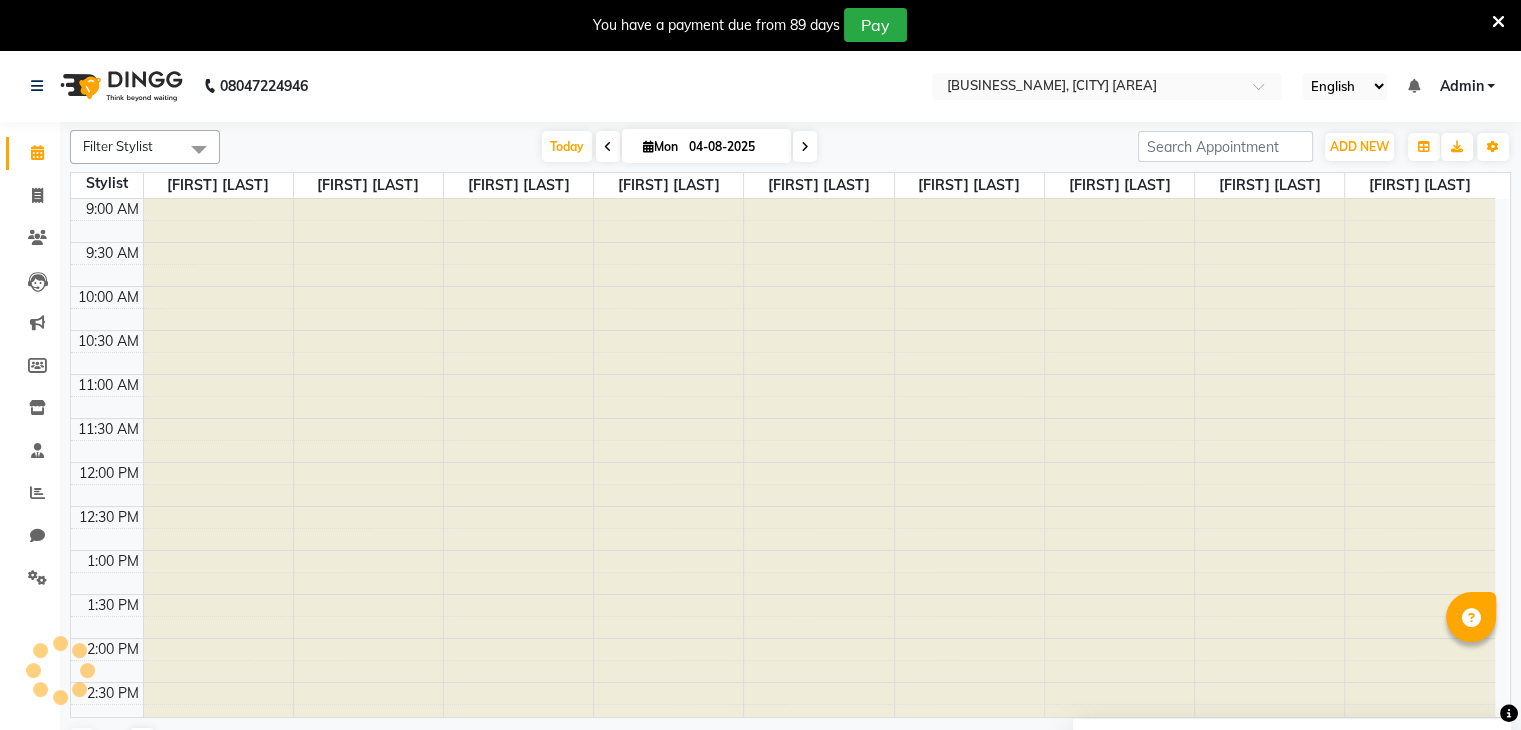 scroll, scrollTop: 613, scrollLeft: 0, axis: vertical 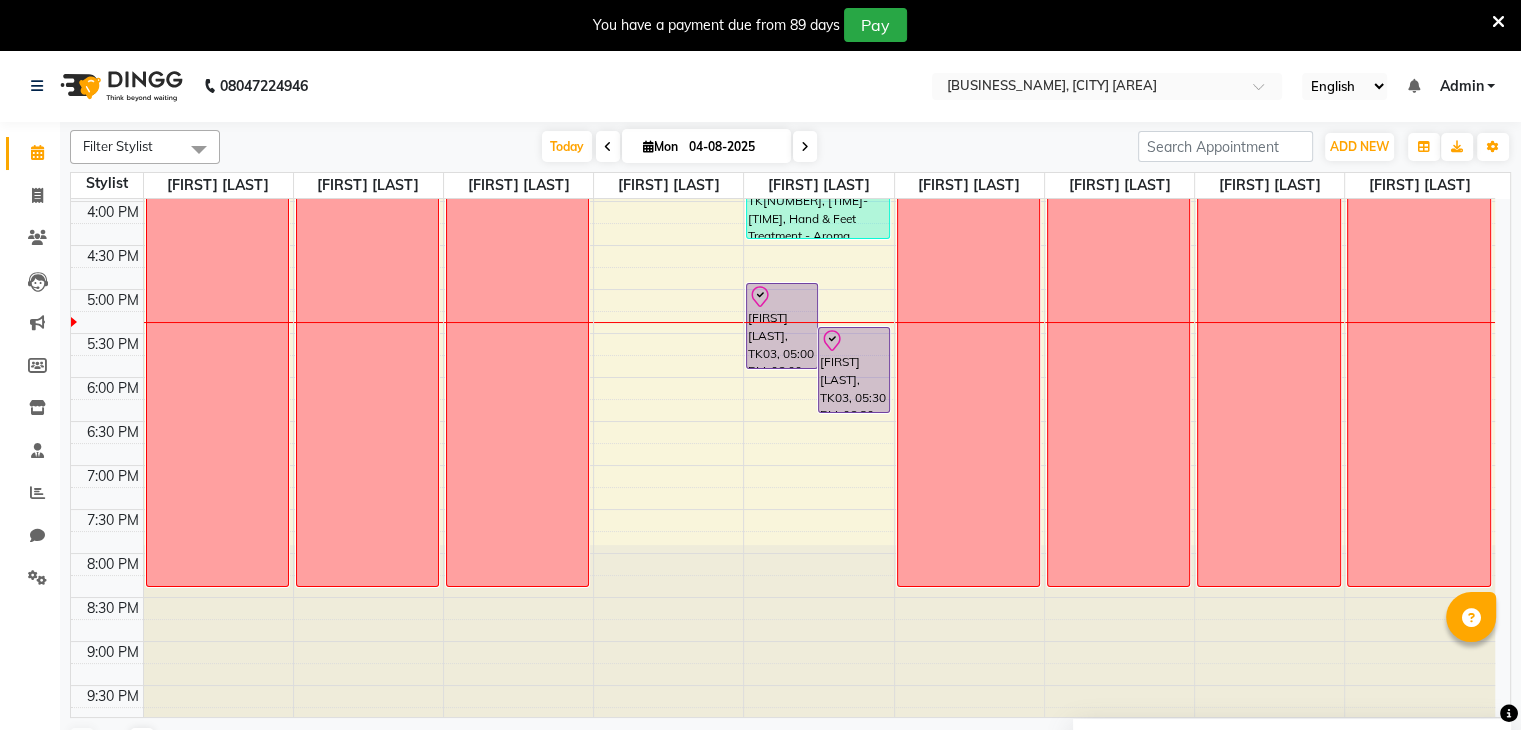 click at bounding box center [805, 146] 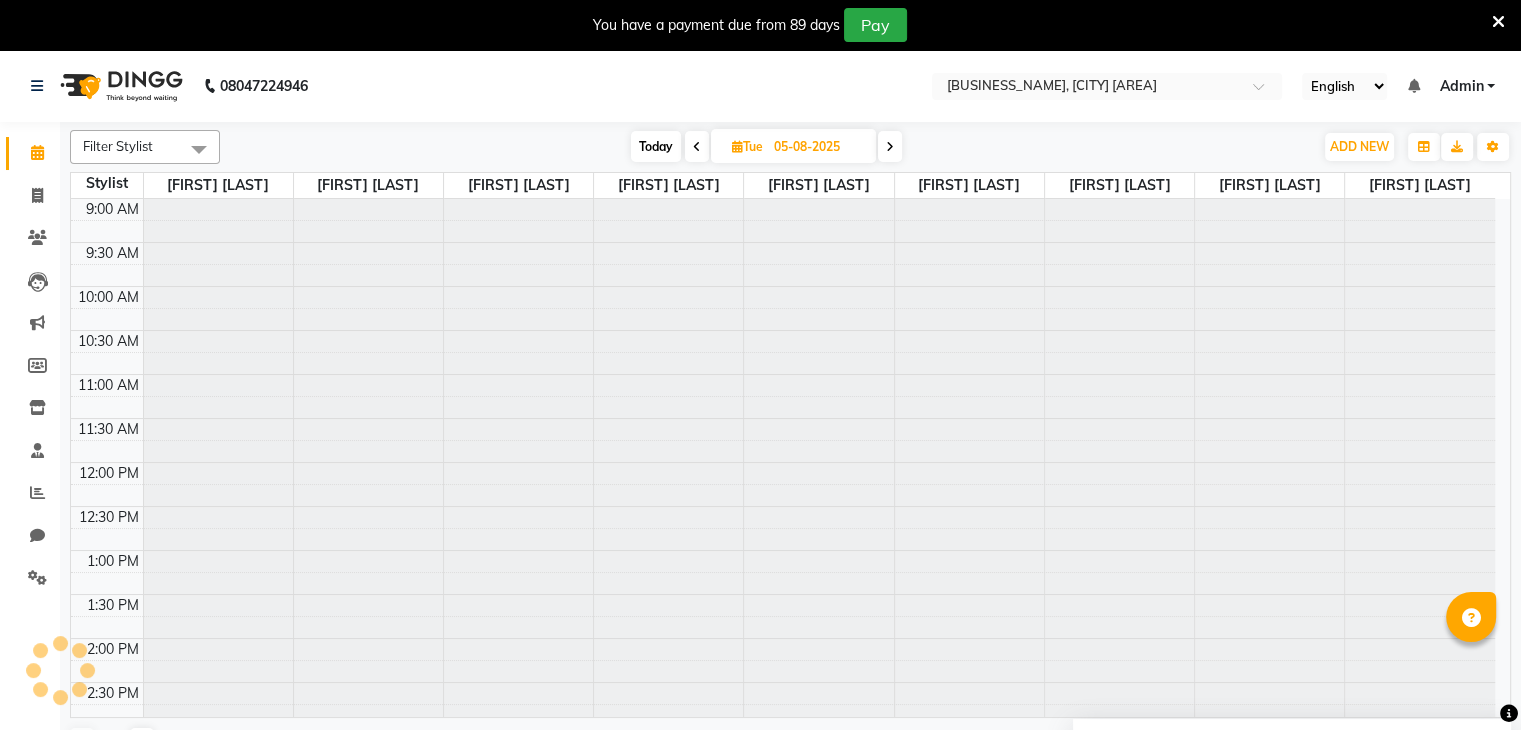 scroll, scrollTop: 613, scrollLeft: 0, axis: vertical 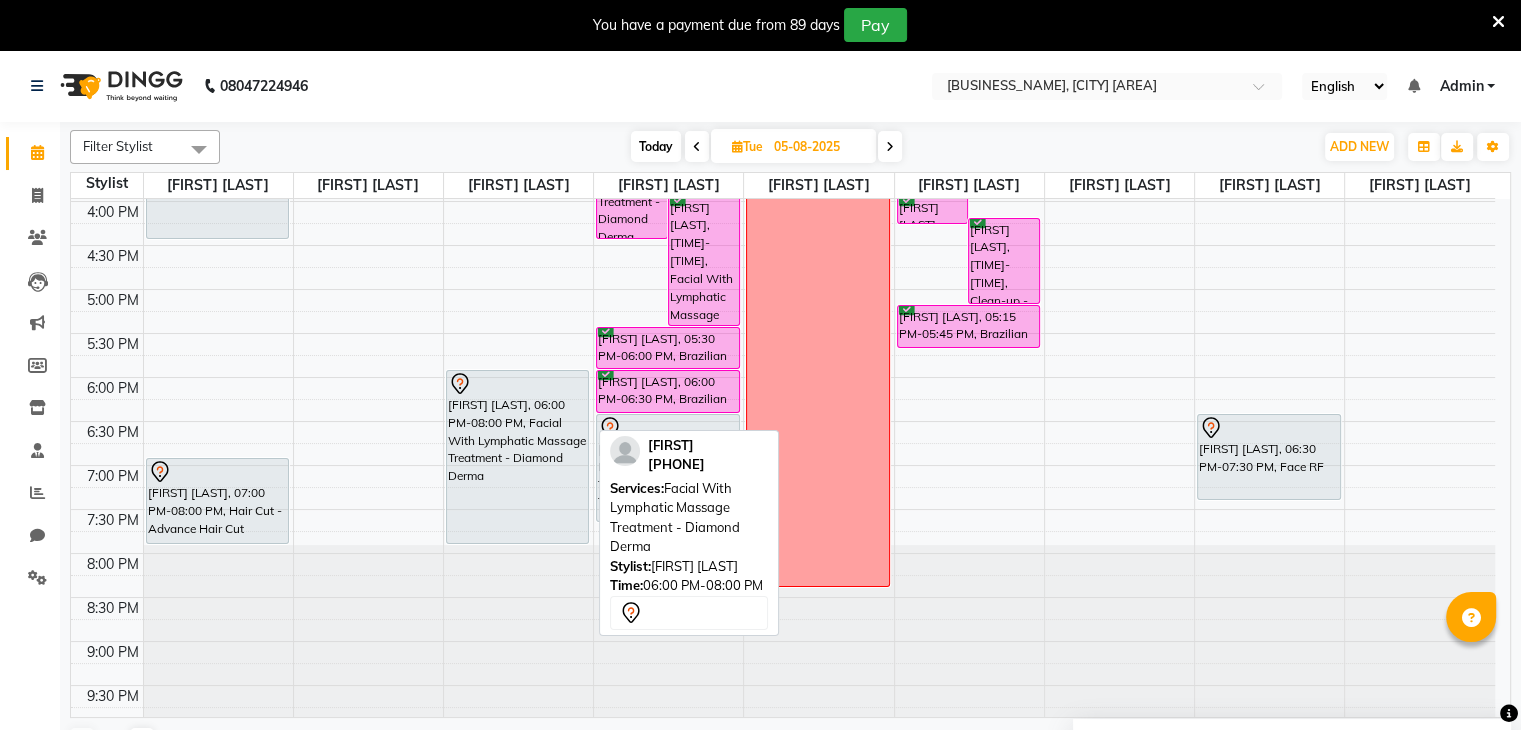 click on "[FIRST] [LAST], 06:00 PM-08:00 PM, Facial With Lymphatic Massage Treatment - Diamond Derma" at bounding box center (518, 457) 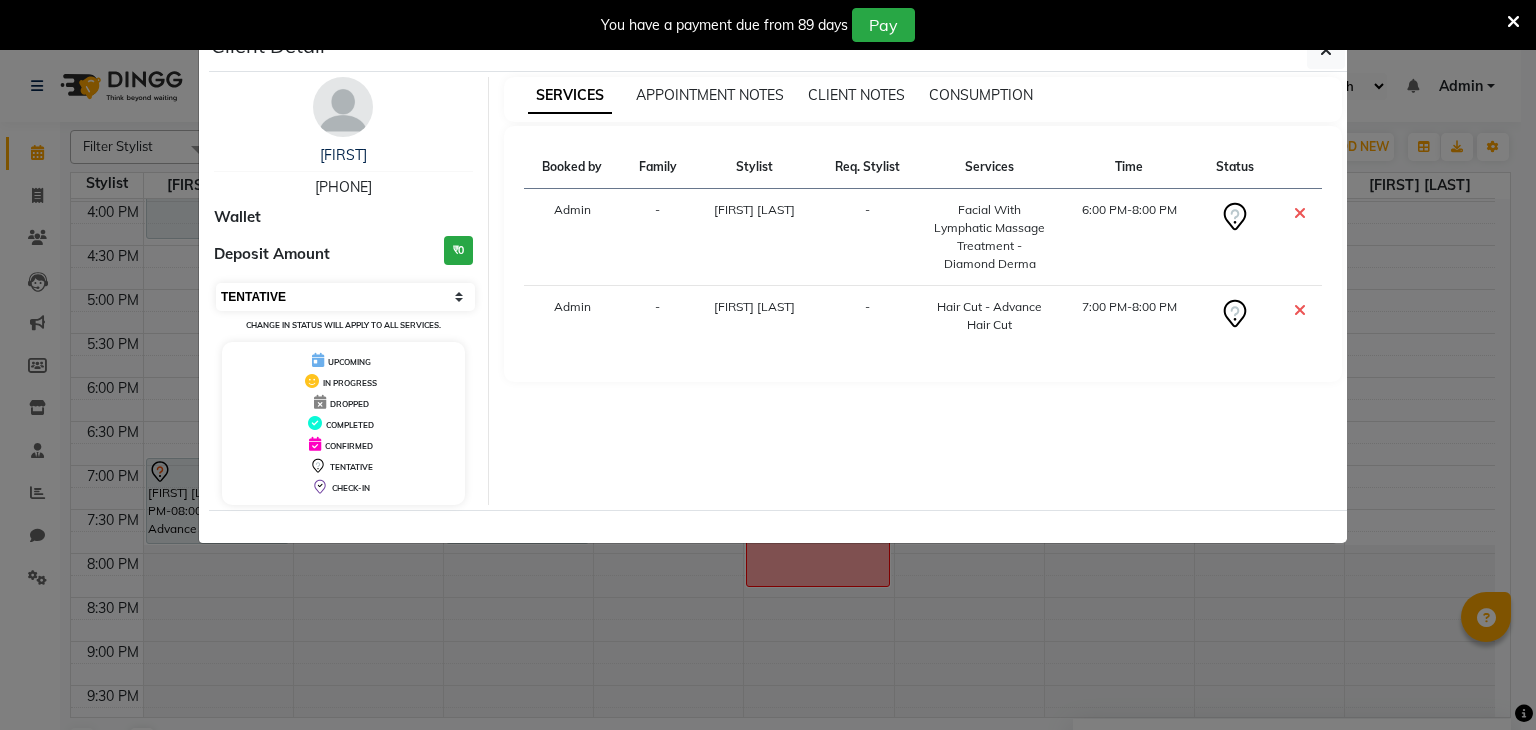 click on "Select CONFIRMED TENTATIVE" at bounding box center [345, 297] 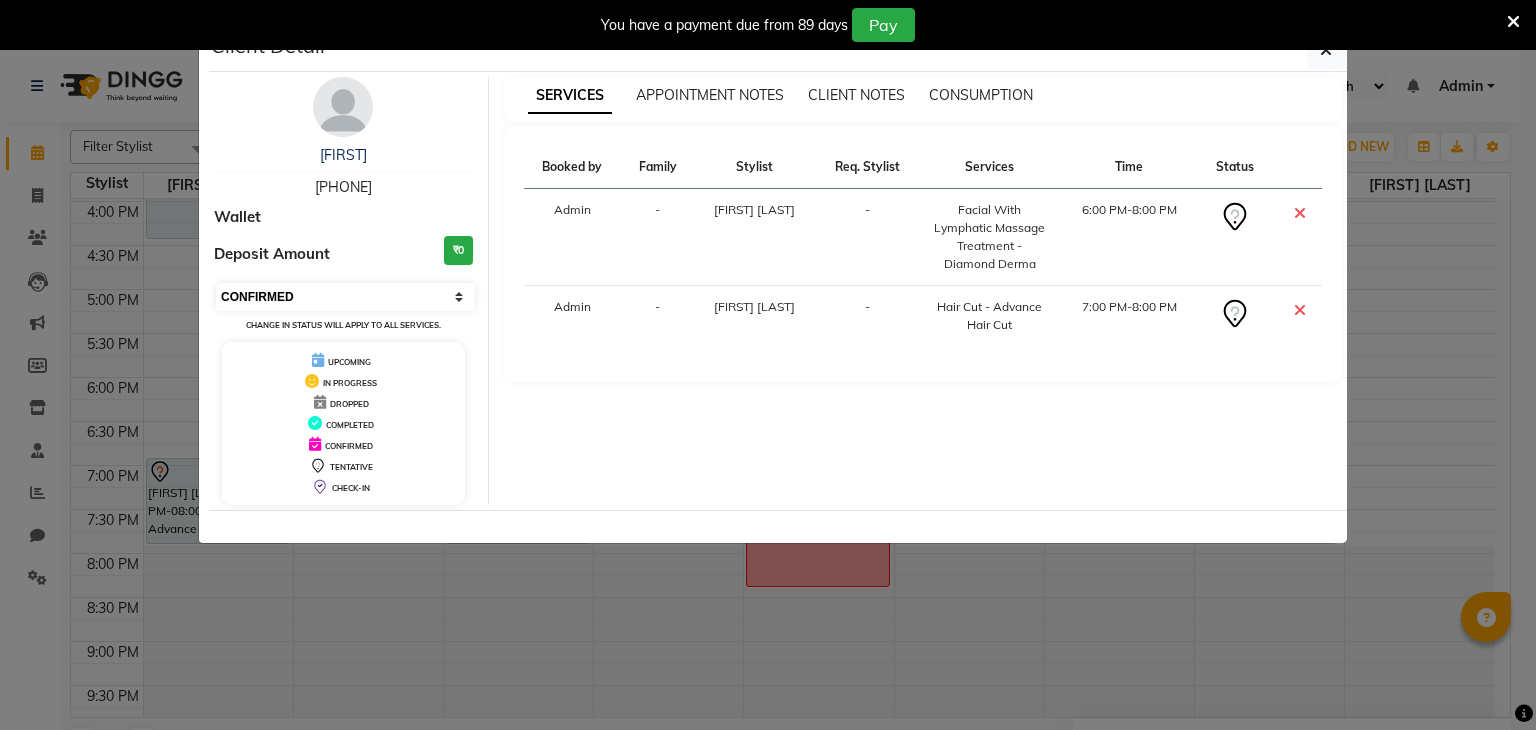 click on "Select CONFIRMED TENTATIVE" at bounding box center (345, 297) 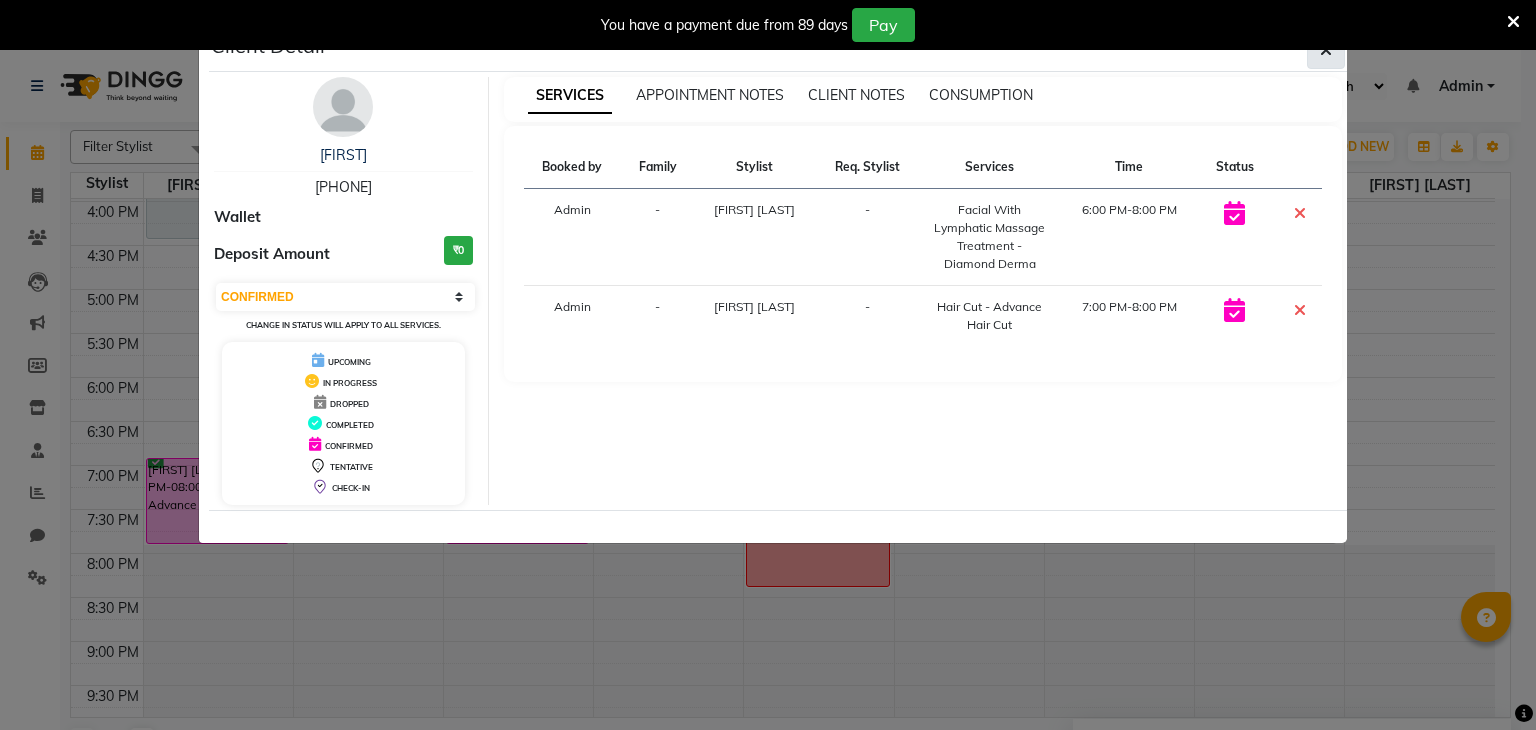 click 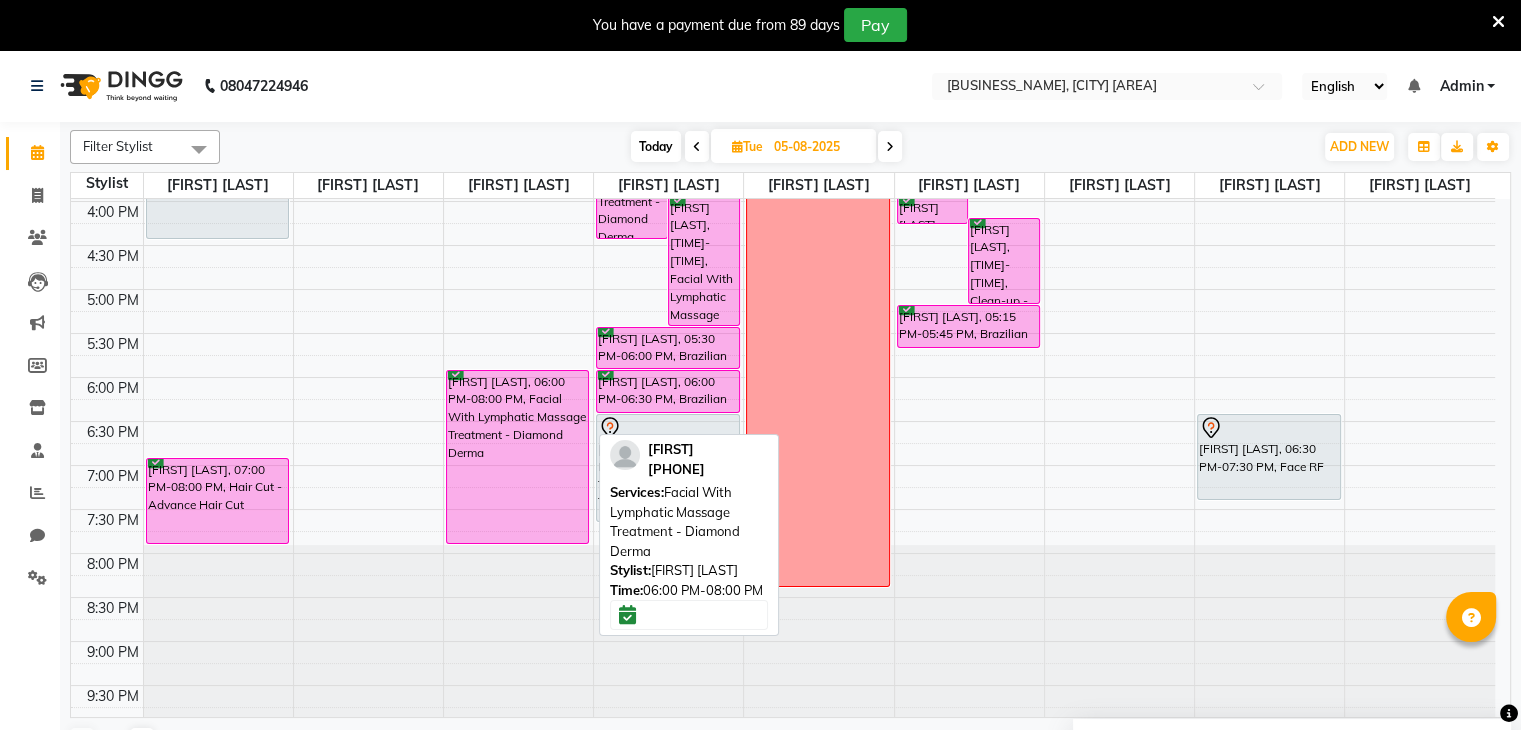 click at bounding box center [518, 543] 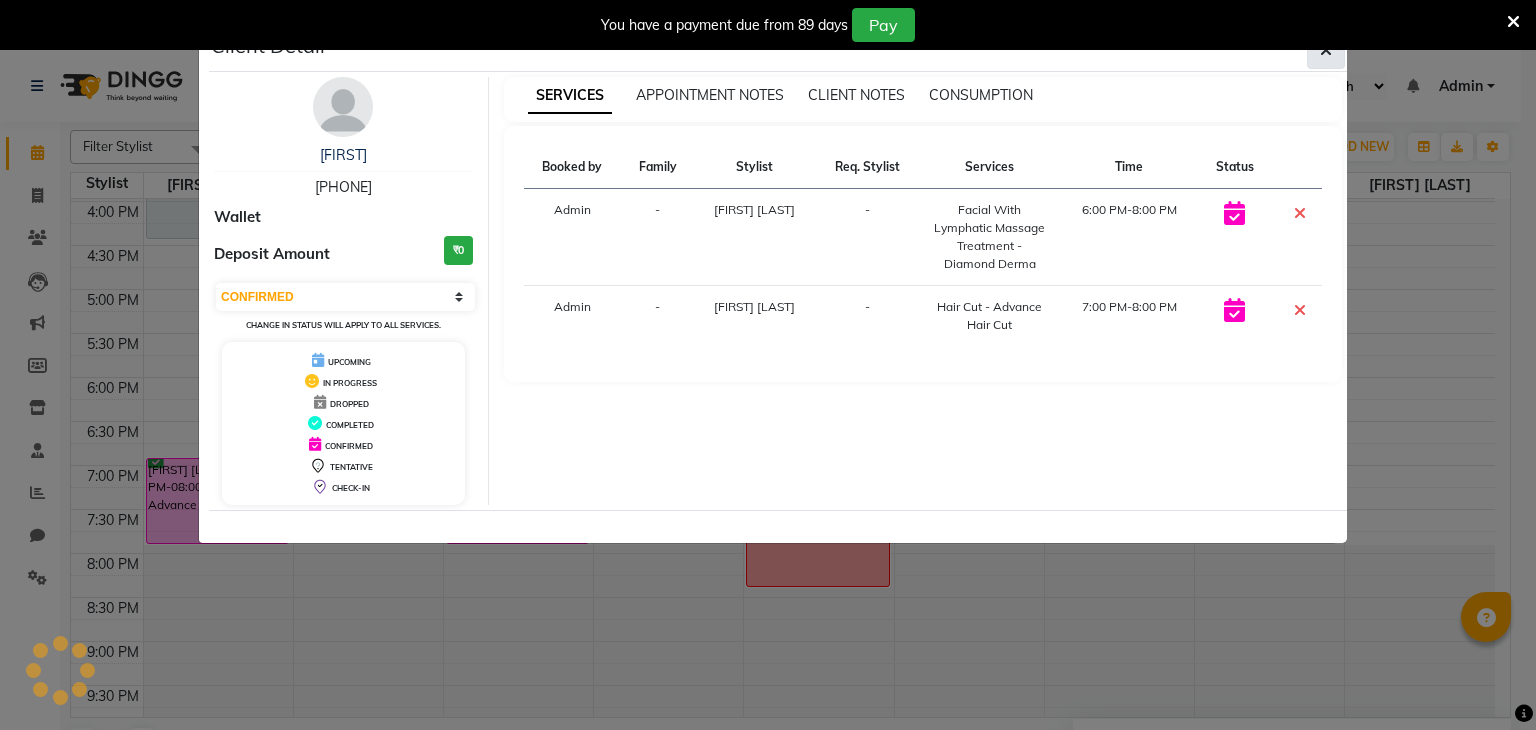 click 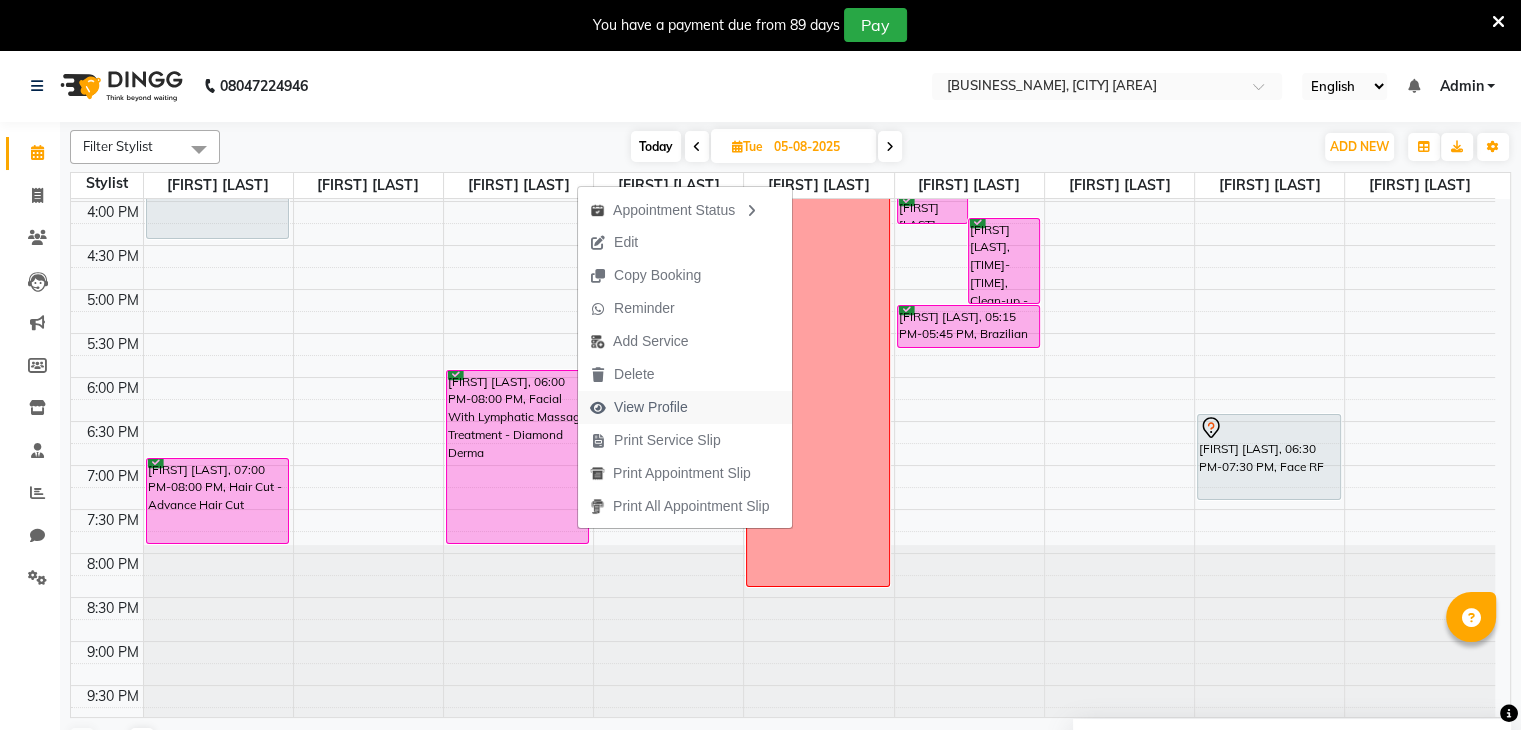 click on "View Profile" at bounding box center (639, 407) 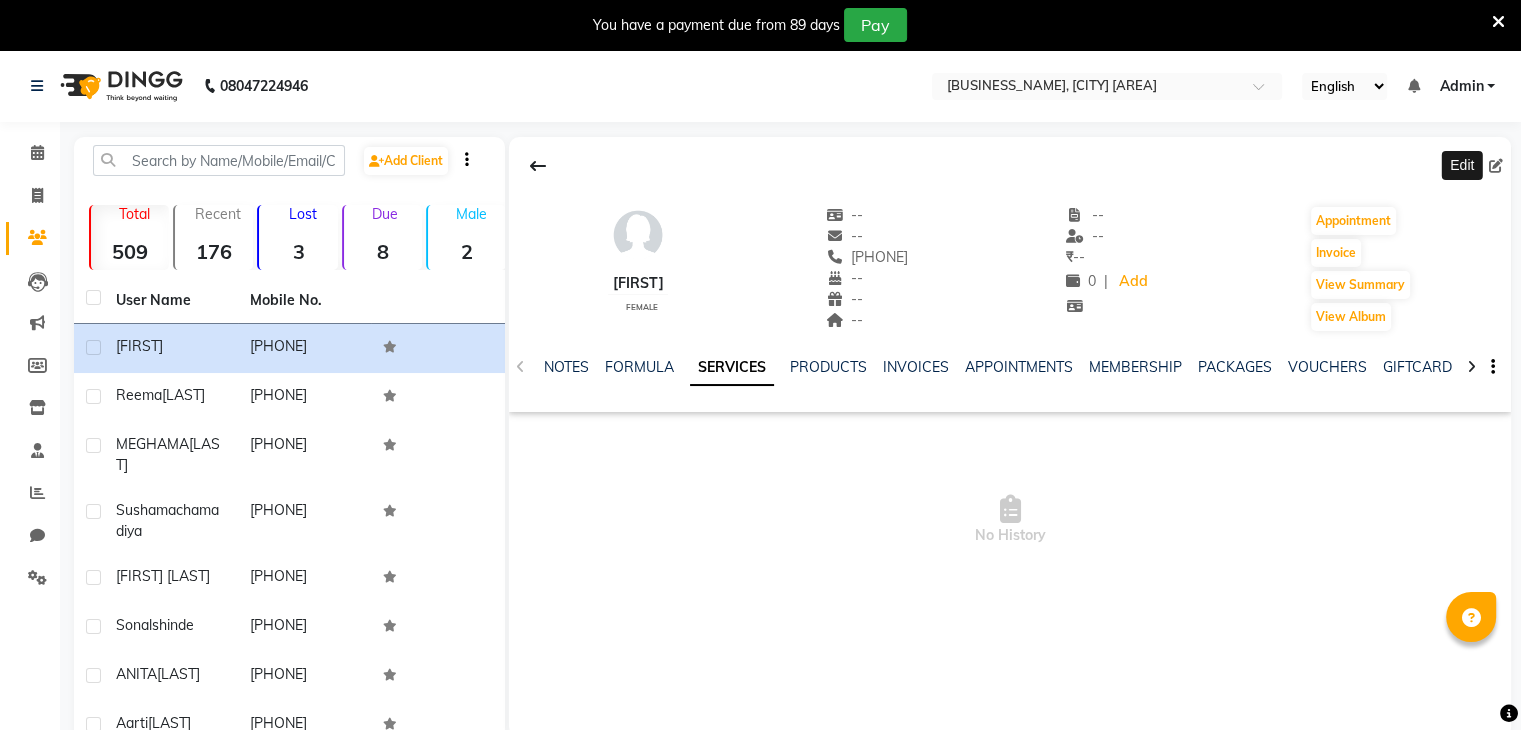 click 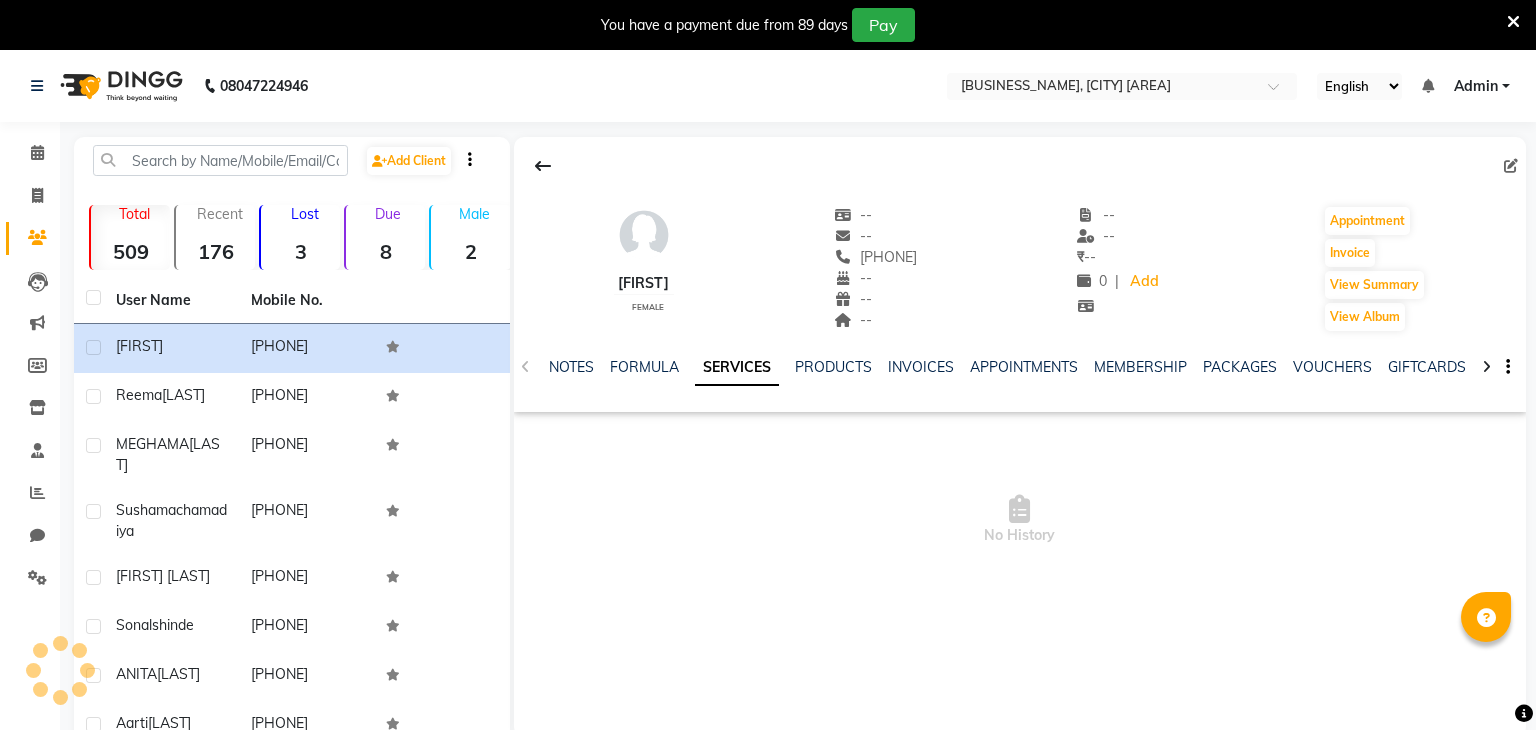 select on "female" 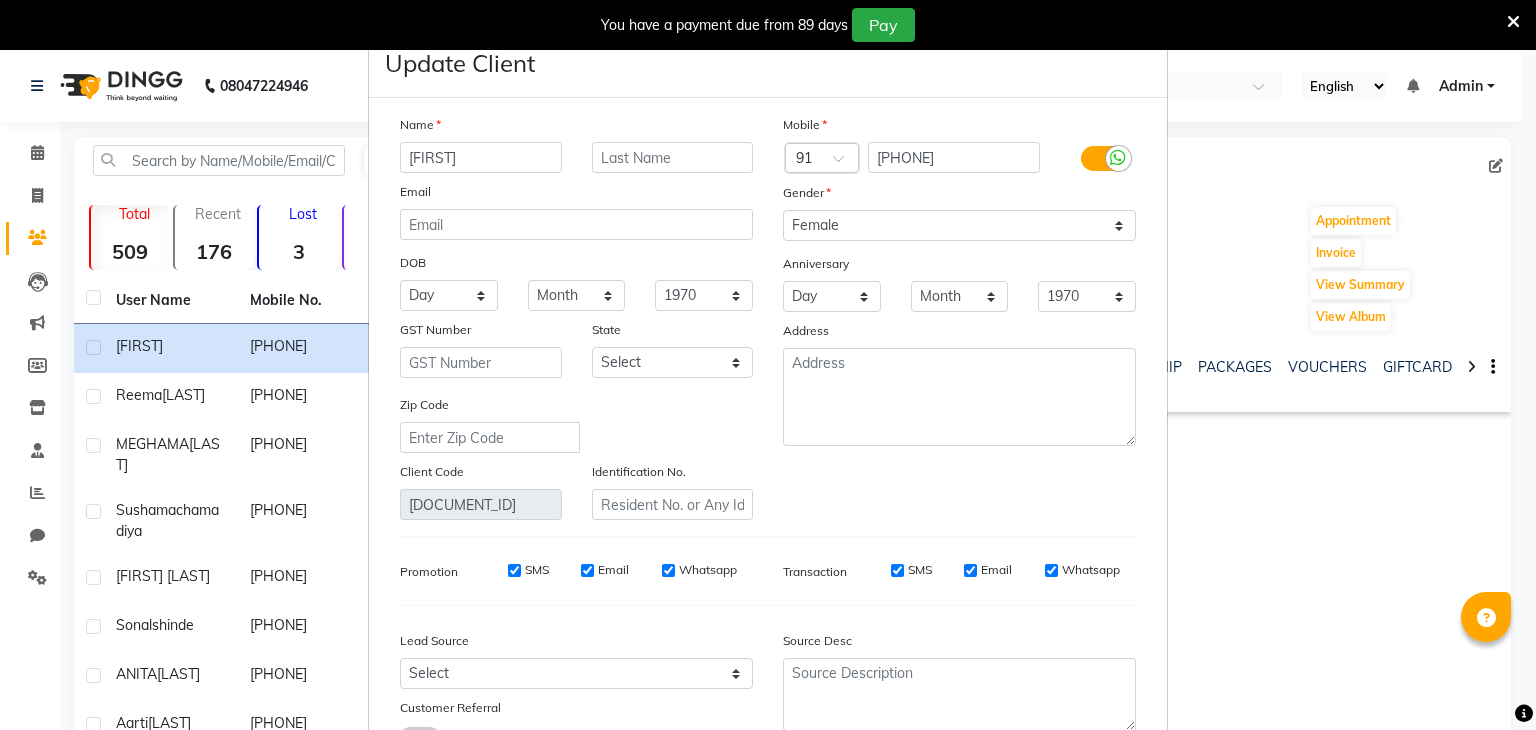 click on "Update Client Name Sameedha Email DOB Day 01 02 03 04 05 06 07 08 09 10 11 12 13 14 15 16 17 18 19 20 21 22 23 24 25 26 27 28 29 30 31 Month January February March April May June July August September October November December 1940 1941 1942 1943 1944 1945 1946 1947 1948 1949 1950 1951 1952 1953 1954 1955 1956 1957 1958 1959 1960 1961 1962 1963 1964 1965 1966 1967 1968 1969 1970 1971 1972 1973 1974 1975 1976 1977 1978 1979 1980 1981 1982 1983 1984 1985 1986 1987 1988 1989 1990 1991 1992 1993 1994 1995 1996 1997 1998 1999 2000 2001 2002 2003 2004 2005 2006 2007 2008 2009 2010 2011 2012 2013 2014 2015 2016 2017 2018 2019 2020 2021 2022 2023 2024 GST Number State Select Andaman and Nicobar Islands Andhra Pradesh Arunachal Pradesh Assam Bihar Chandigarh Chhattisgarh Dadra and Nagar Haveli Daman and Diu Delhi Goa Gujarat Haryana Himachal Pradesh Jammu and Kashmir Jharkhand Karnataka Kerala Lakshadweep Madhya Pradesh Maharashtra Manipur Meghalaya Mizoram Nagaland Odisha Pondicherry Punjab Rajasthan Sikkim Telangana" at bounding box center (768, 365) 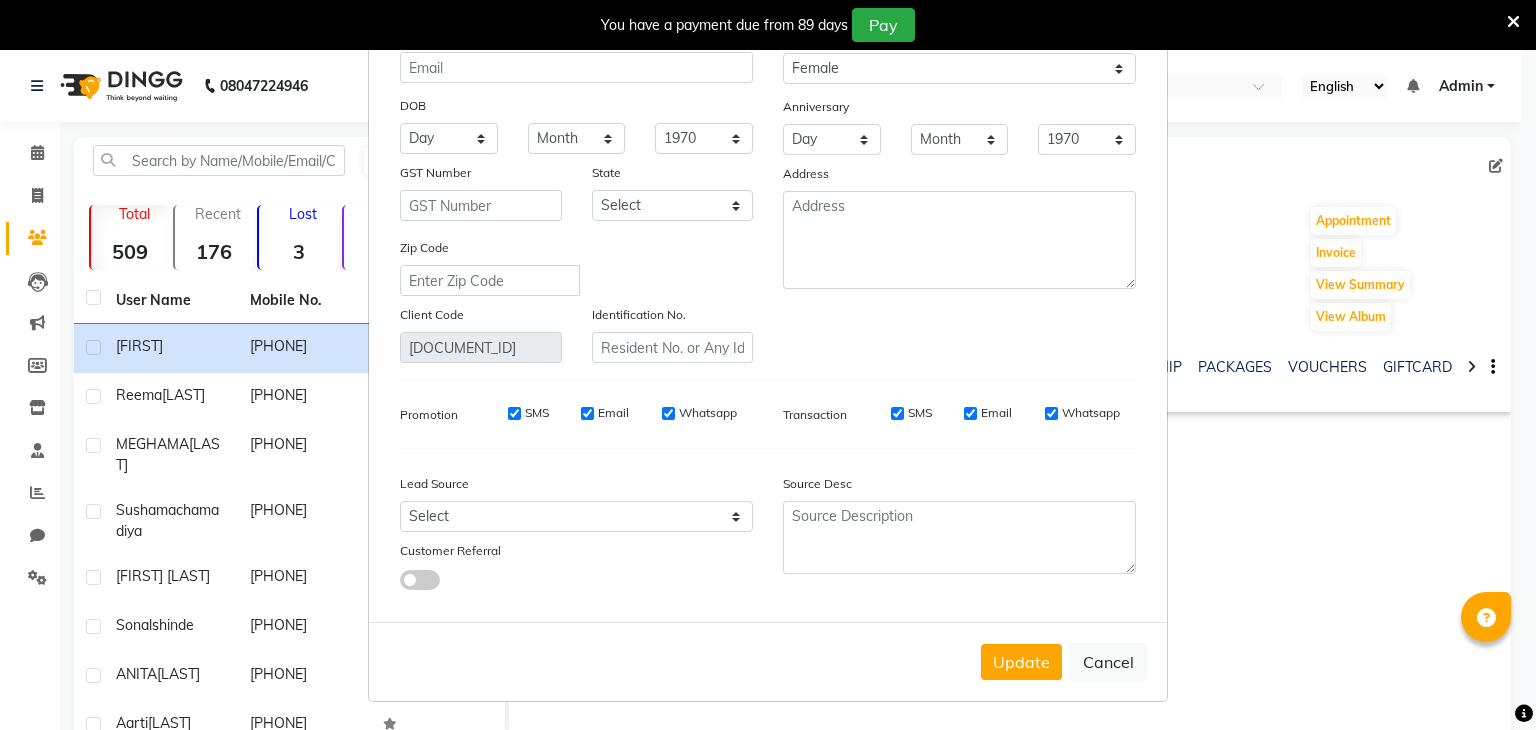 scroll, scrollTop: 0, scrollLeft: 0, axis: both 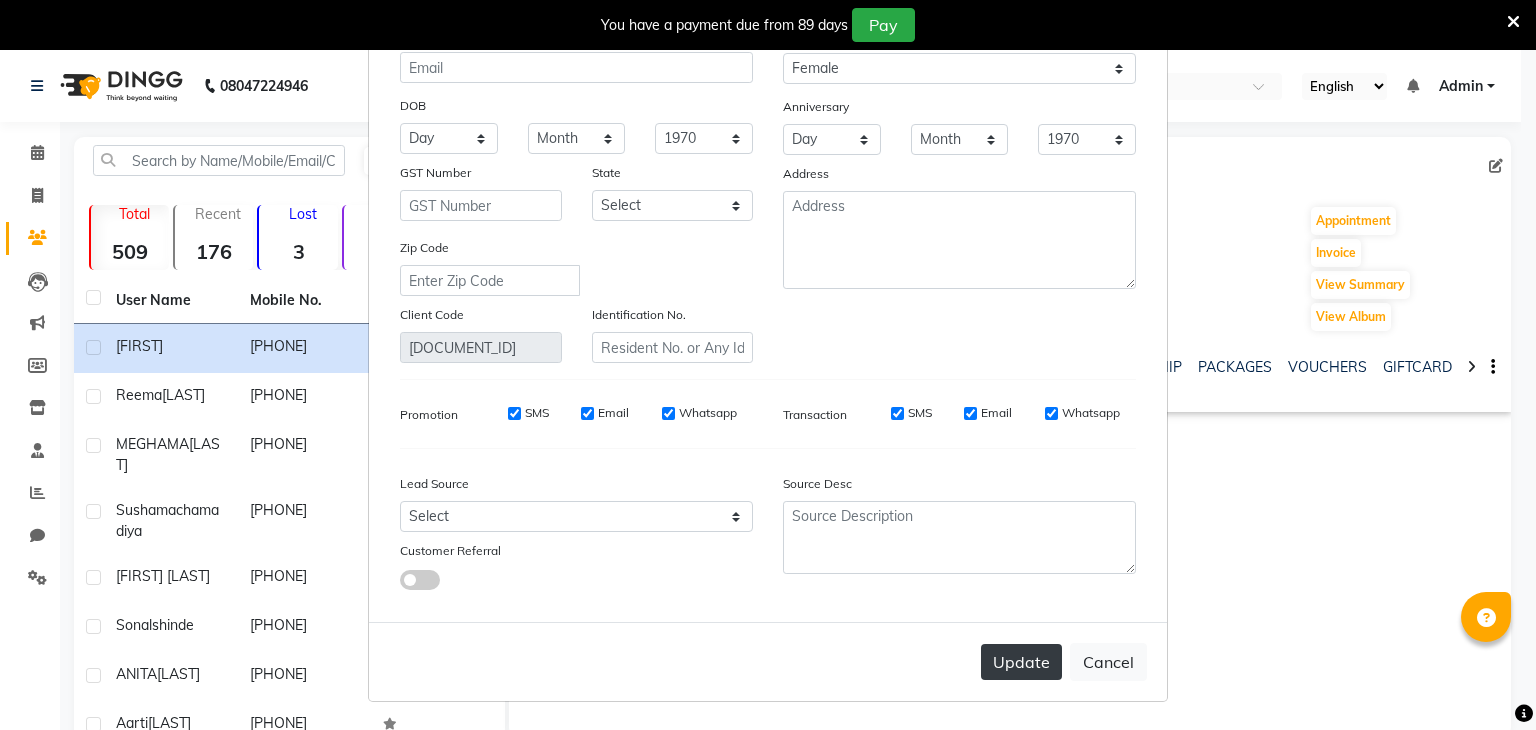 click on "Update" at bounding box center [1021, 662] 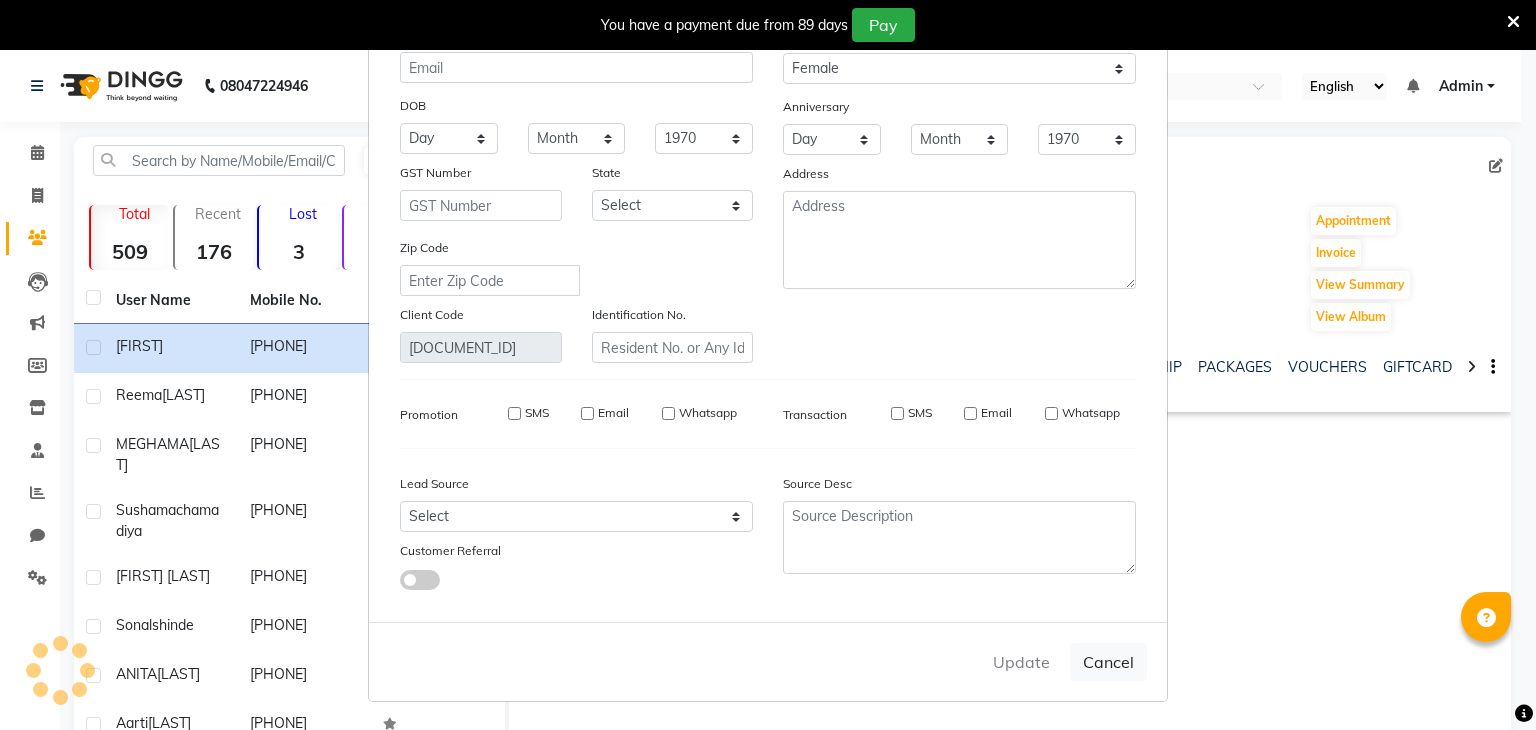 type 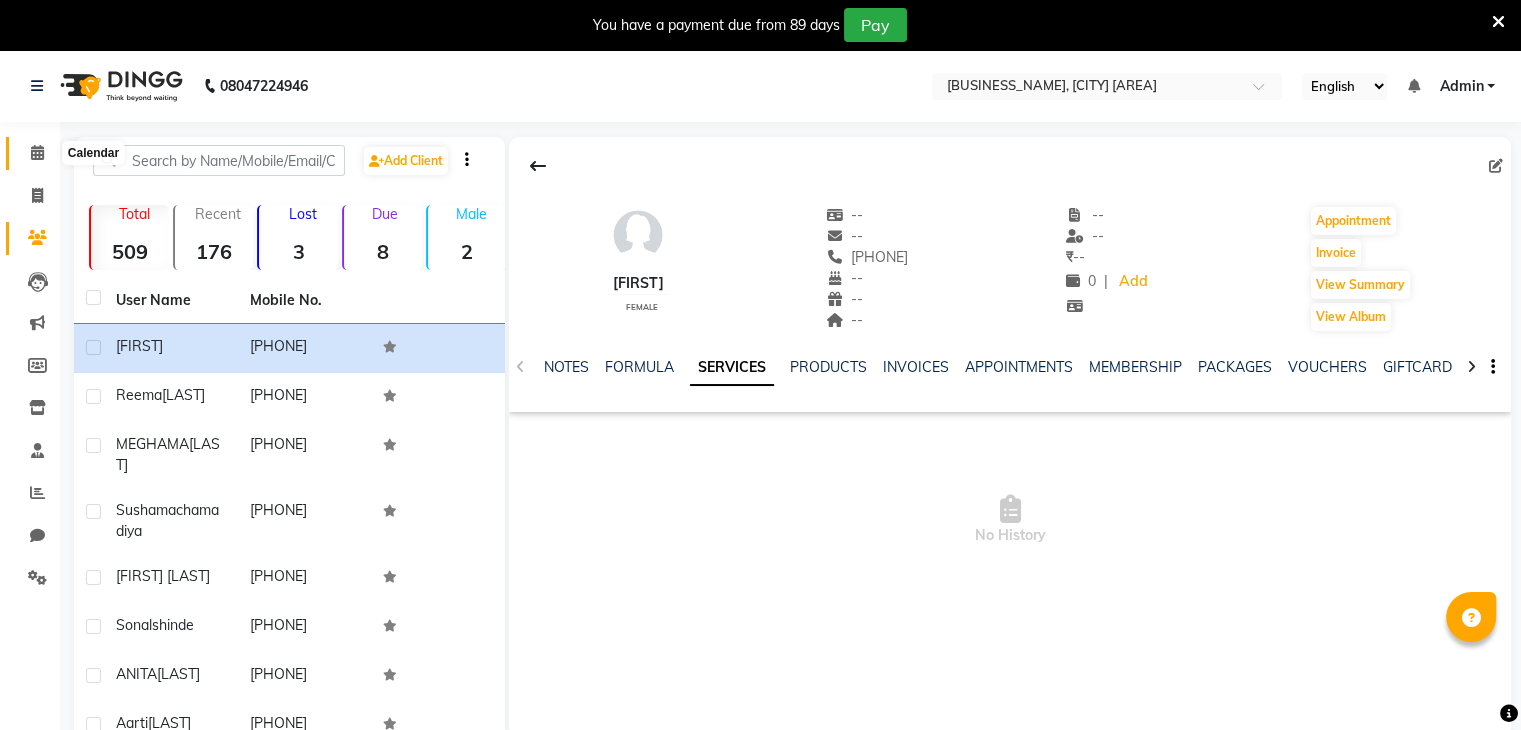 click 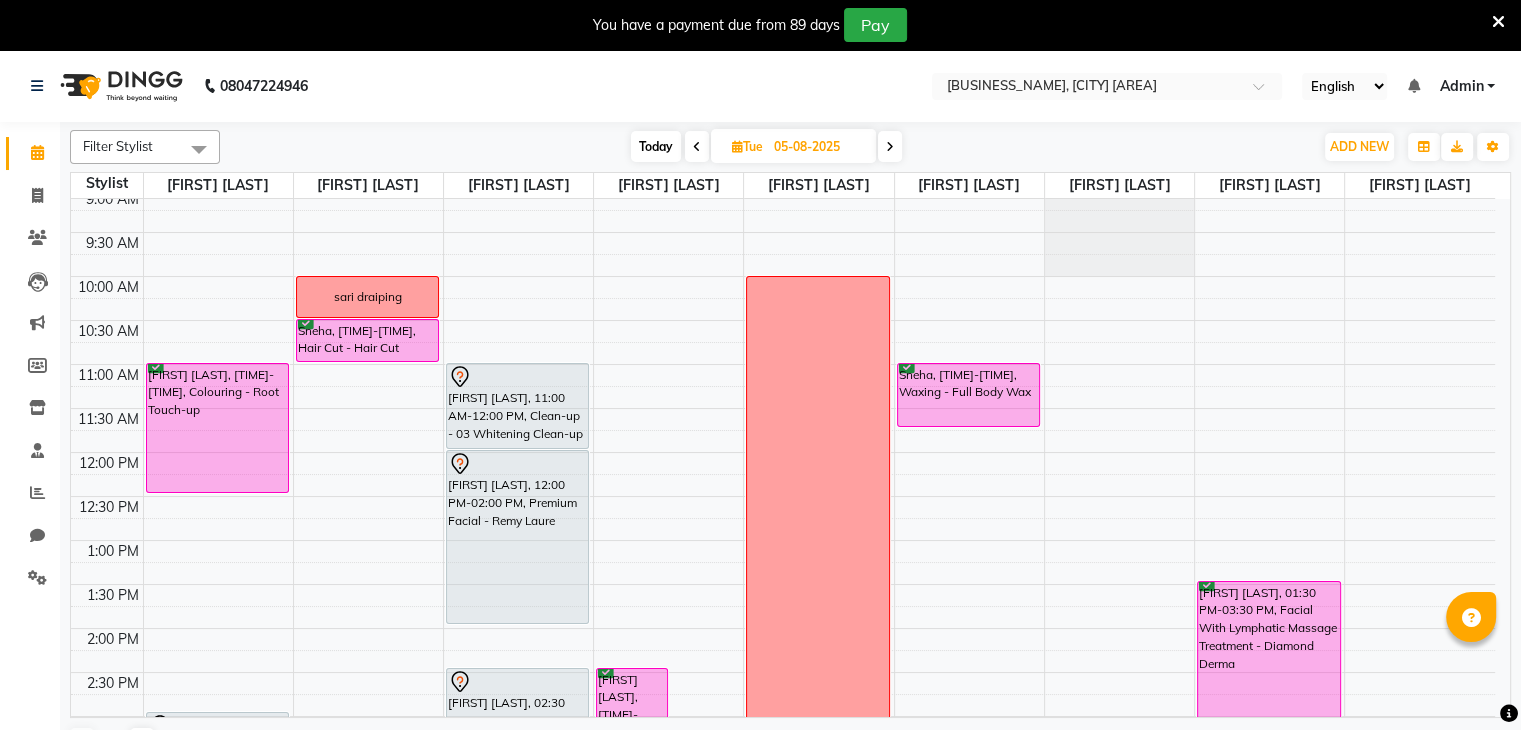 scroll, scrollTop: 0, scrollLeft: 0, axis: both 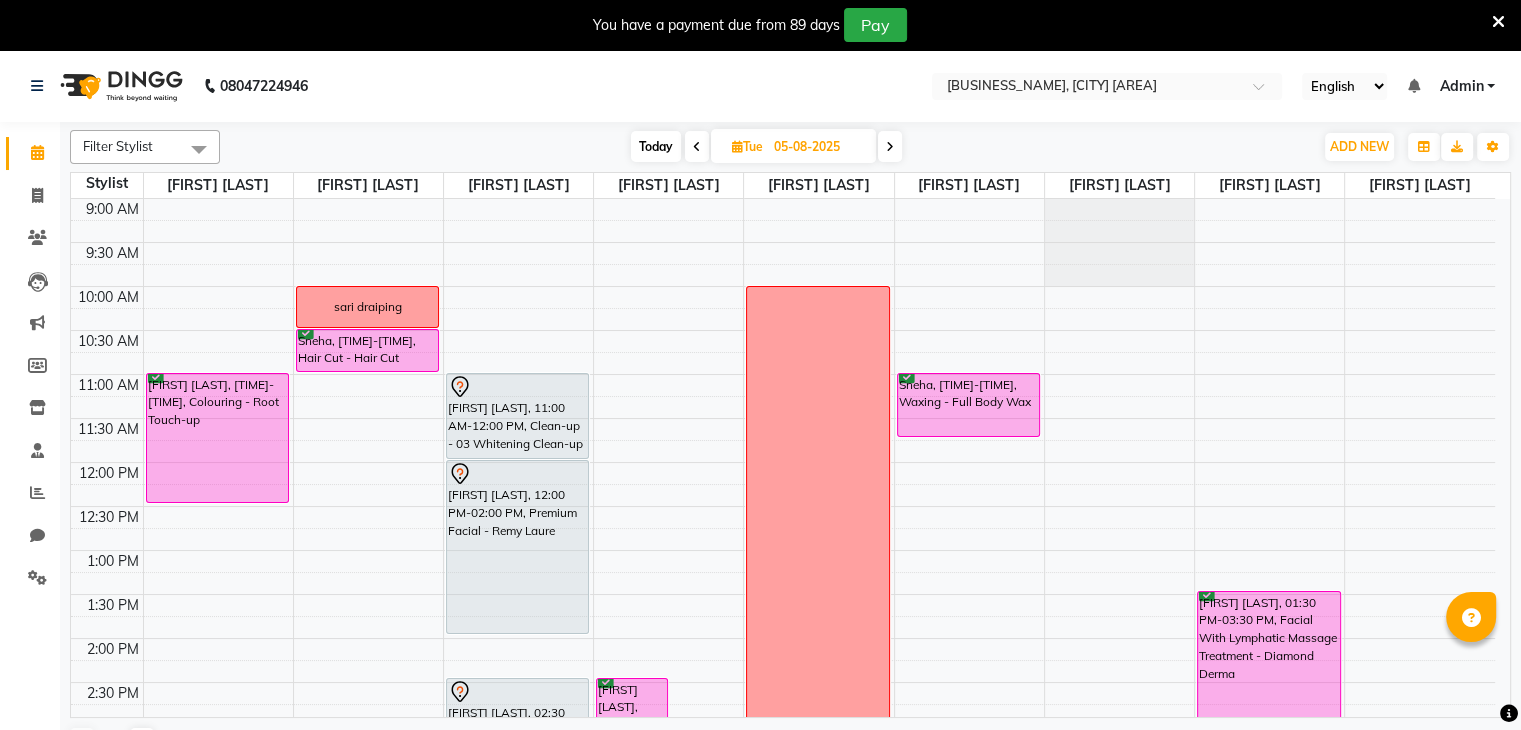 click on "Today" at bounding box center (656, 146) 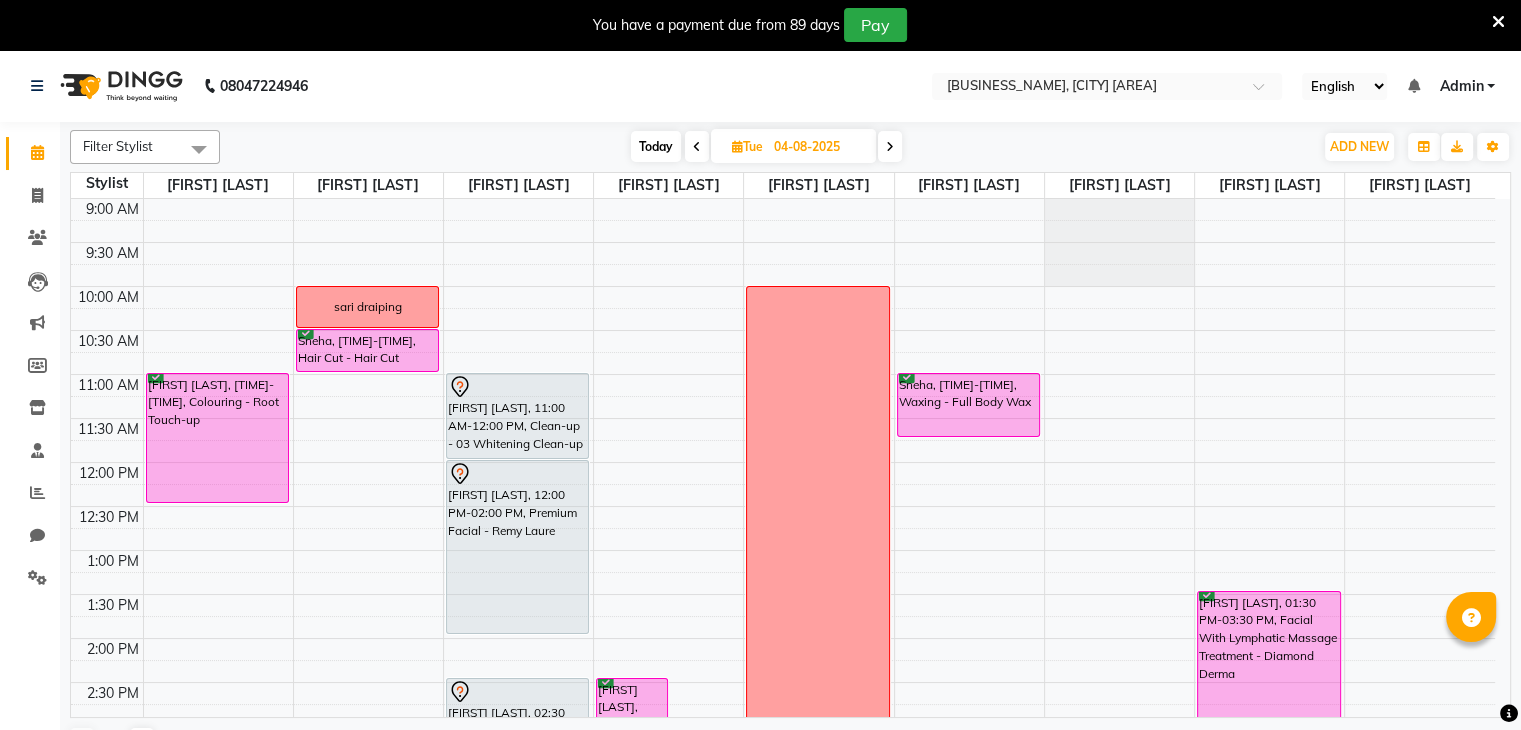 scroll, scrollTop: 613, scrollLeft: 0, axis: vertical 